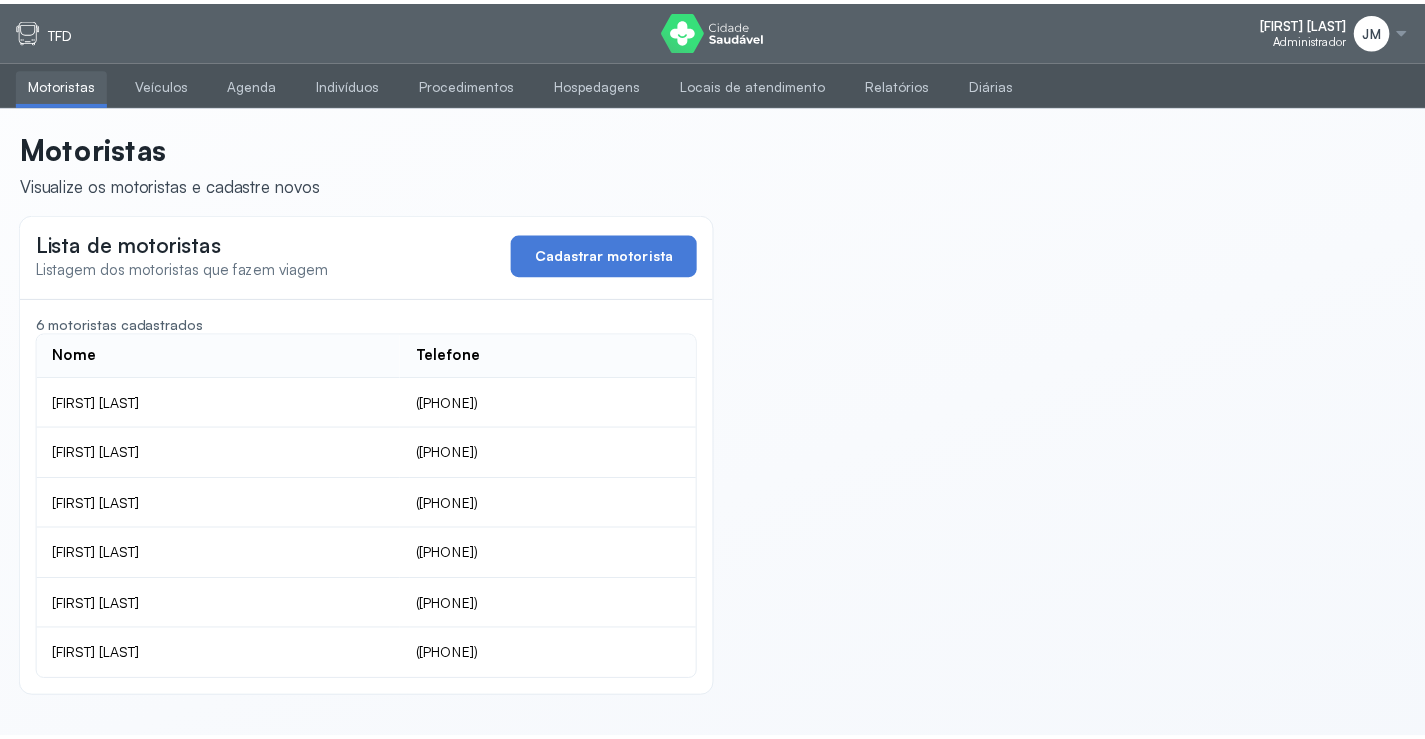 scroll, scrollTop: 0, scrollLeft: 0, axis: both 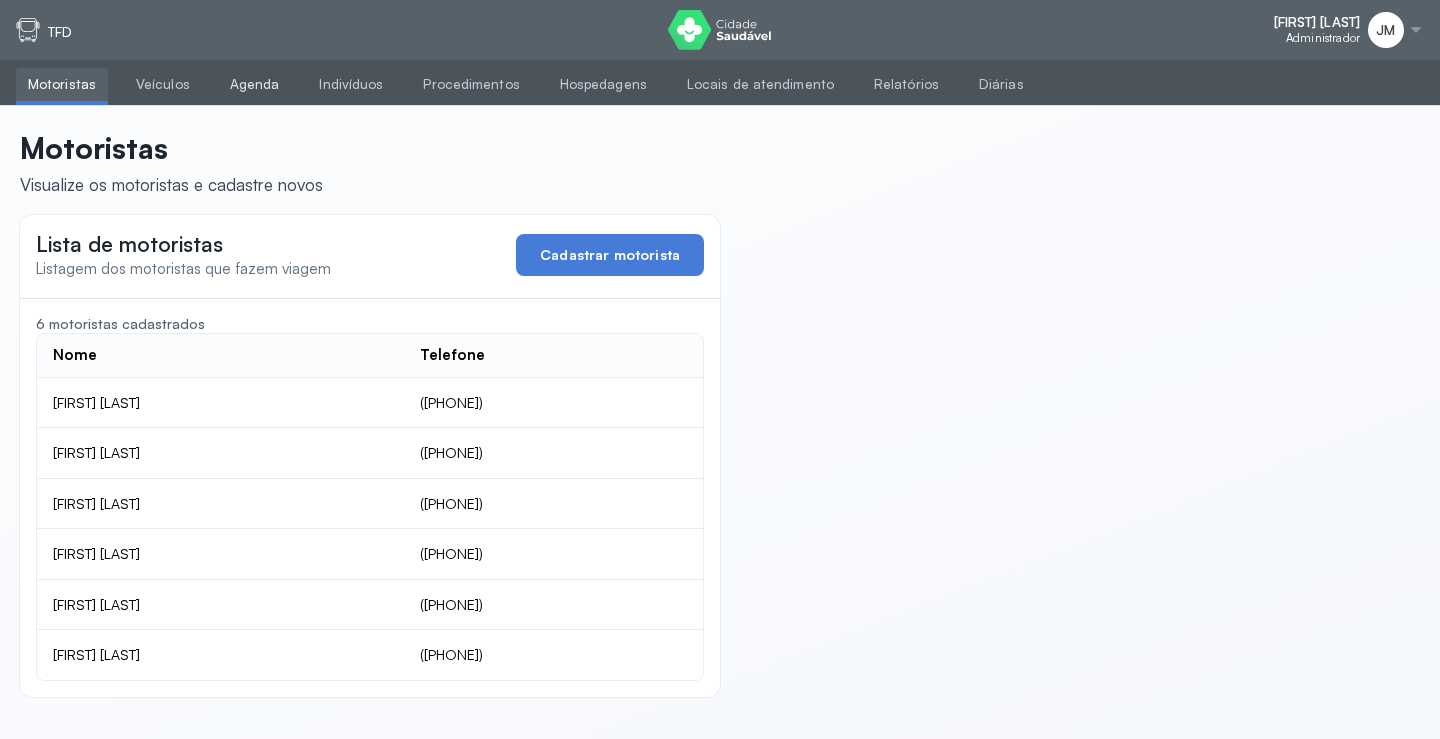 click on "Agenda" at bounding box center (255, 84) 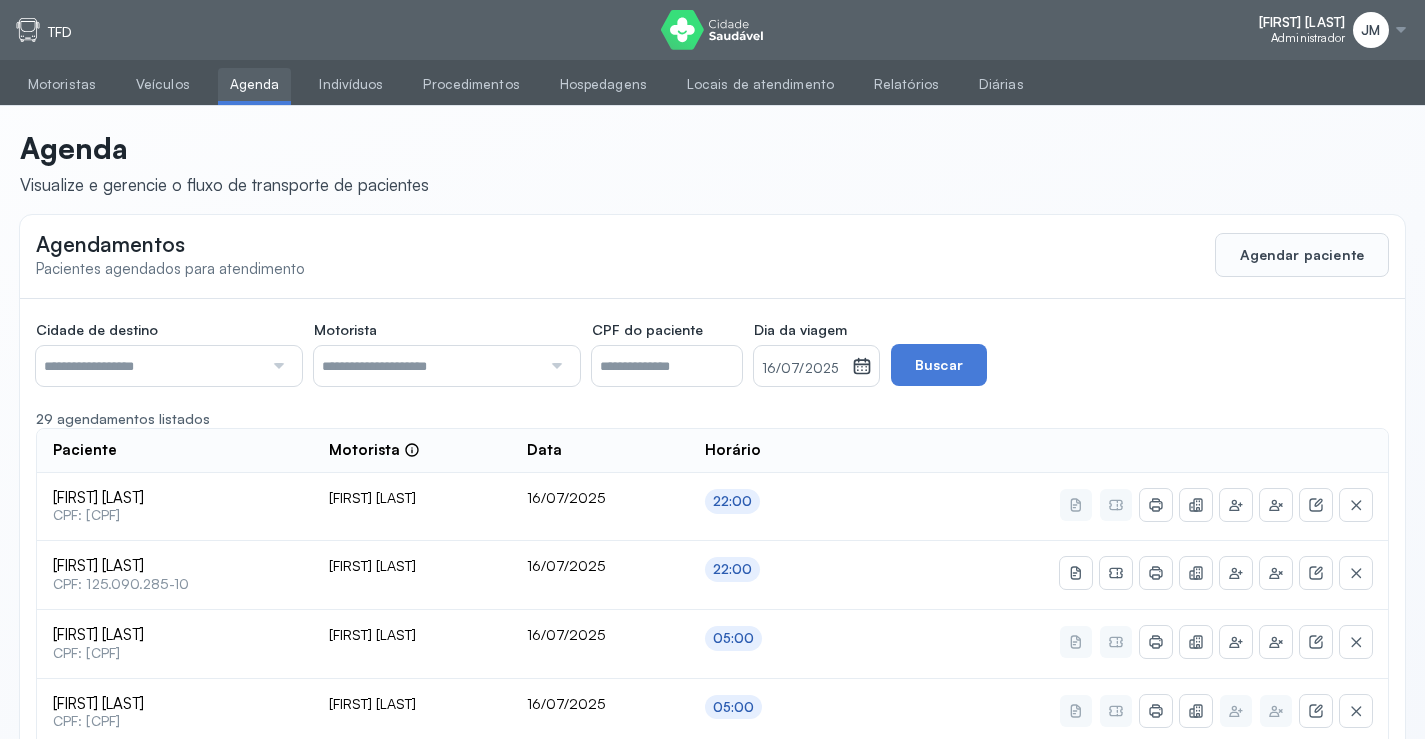 click at bounding box center (276, 366) 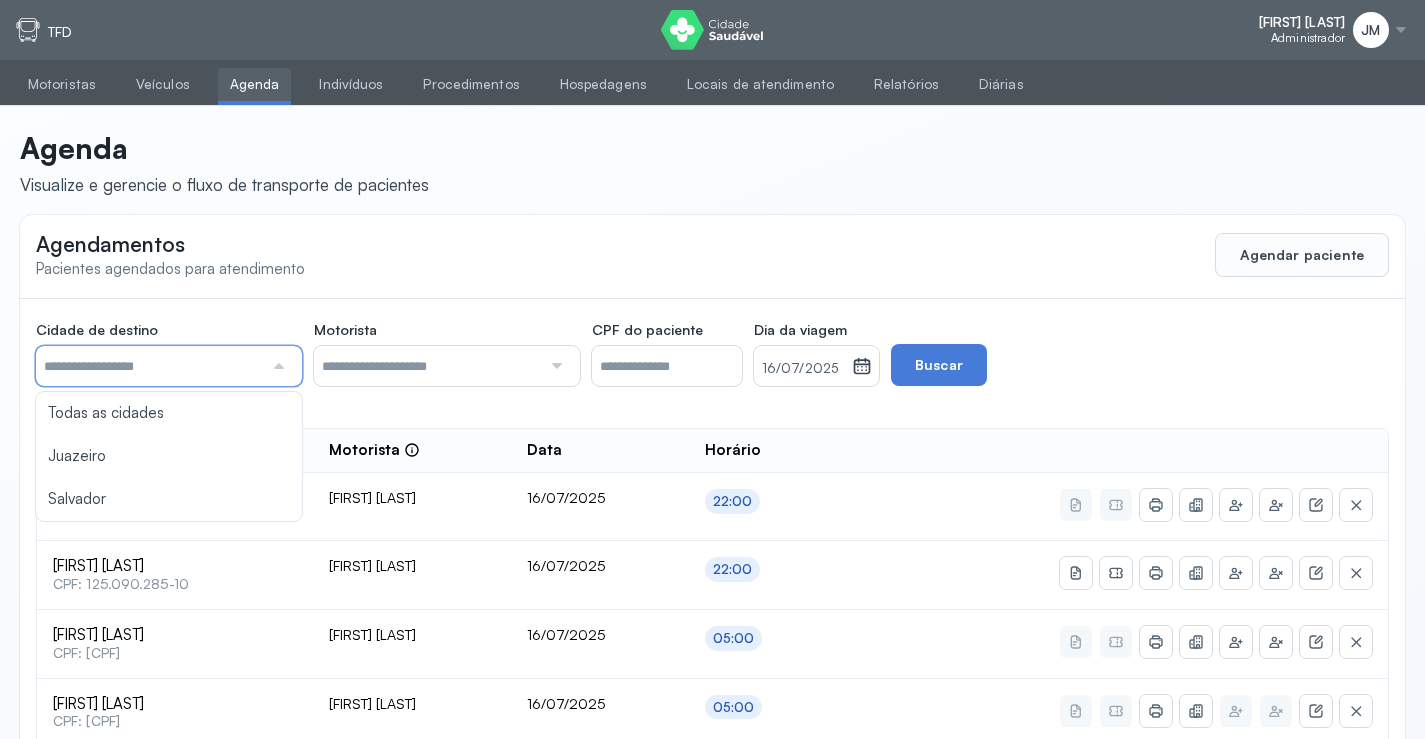click on "Cidade de destino  Todas as cidades Juazeiro Salvador Motorista  Todos os motoristas [FIRST] [LAST] [FIRST] [LAST] [FIRST] [LAST] [FIRST] [LAST] [FIRST] [LAST] [FIRST] [LAST] CPF do paciente  Dia da viagem  [DATE] julho 2025 S T Q Q S S D 1 2 3 4 5 6 7 8 9 10 11 12 13 14 15 16 17 18 19 20 21 22 23 24 25 26 27 28 29 30 31 jan fev mar abr maio jun jul ago set out nov dez 2018 2019 2020 2021 2022 2023 2024 2025 2026 2027 2028 2029  Buscar  29 agendamentos listados Paciente  Motorista  Data Horário [FIRST] [LAST]  CPF: [CPF] [FIRST] [LAST] [DATE] [TIME] [FIRST] [LAST]  CPF: [CPF] [FIRST] [LAST] [DATE] [TIME] [FIRST] [LAST]  CPF: [CPF] [FIRST] [LAST] [DATE] [TIME] [FIRST] [LAST]  CPF: [CPF] [FIRST] [LAST] [DATE] [TIME] [FIRST] [LAST]  CPF: [CPF] [FIRST] [LAST] [DATE] [TIME] [FIRST] [LAST]  CPF: [CPF] [FIRST] [LAST] [DATE] [TIME] 1" 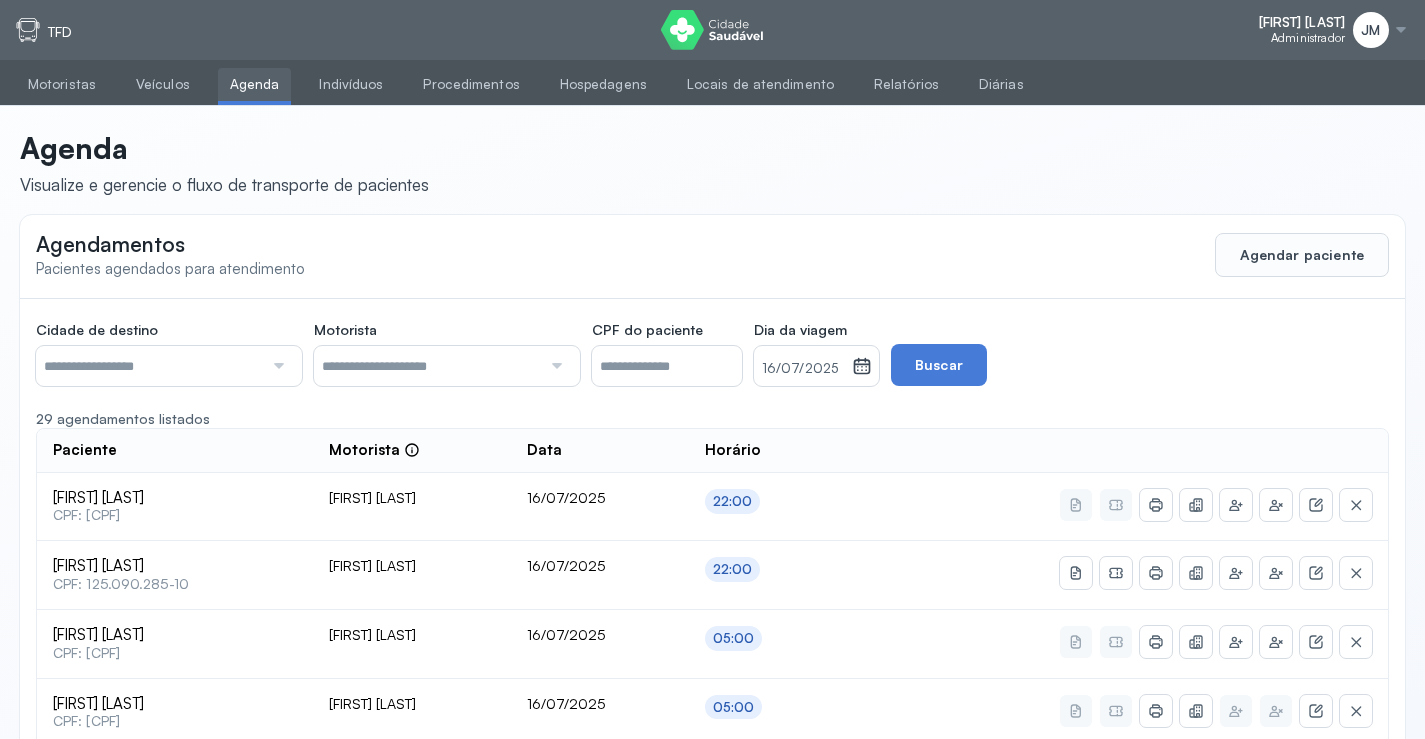 click at bounding box center (276, 366) 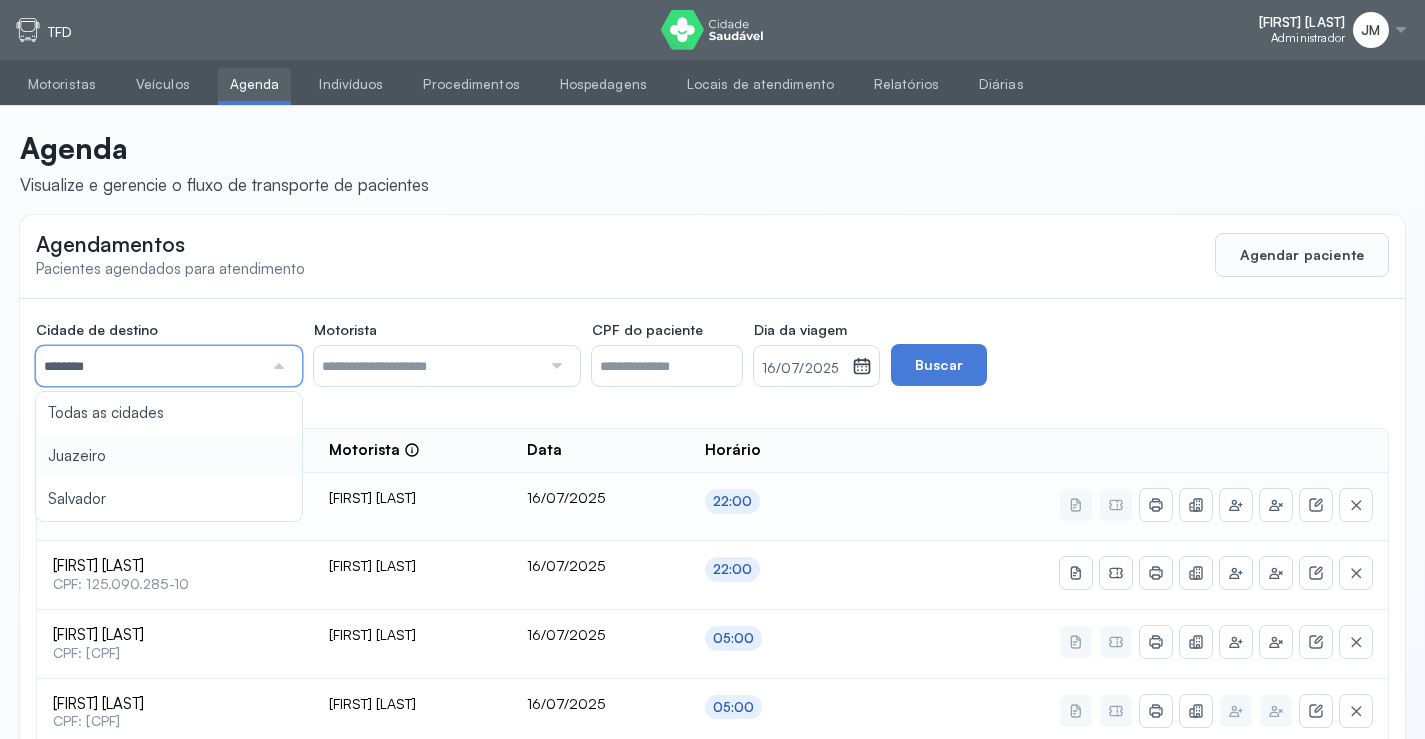 drag, startPoint x: 78, startPoint y: 463, endPoint x: 76, endPoint y: 489, distance: 26.076809 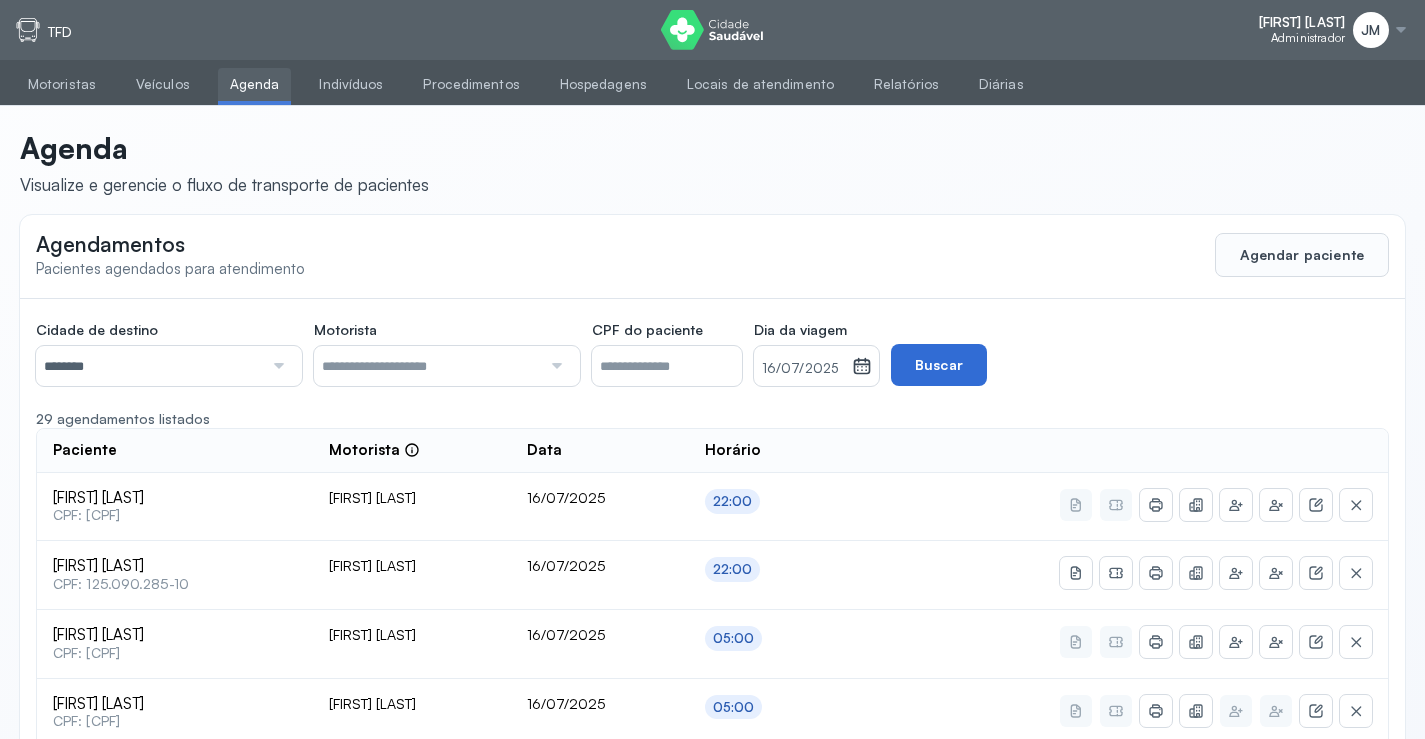 click on "Buscar" at bounding box center (939, 365) 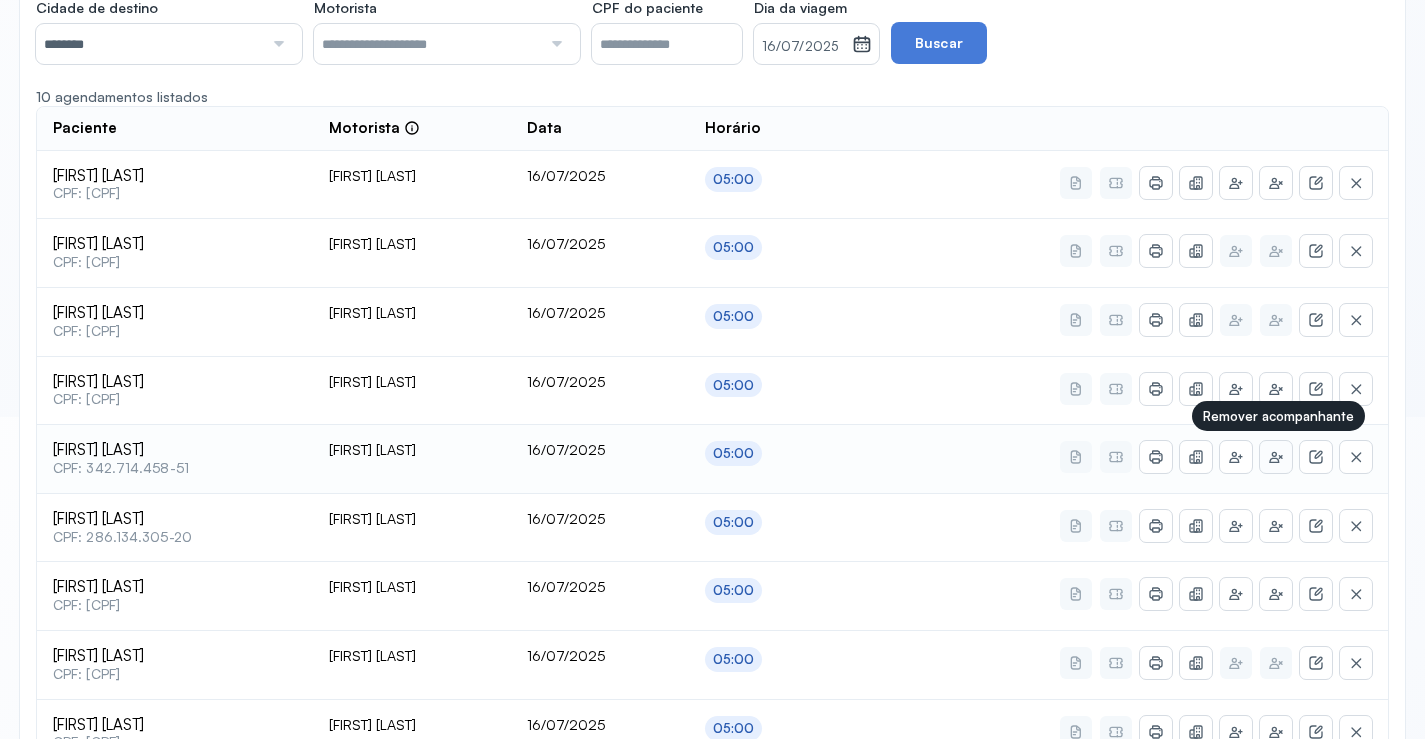 scroll, scrollTop: 422, scrollLeft: 0, axis: vertical 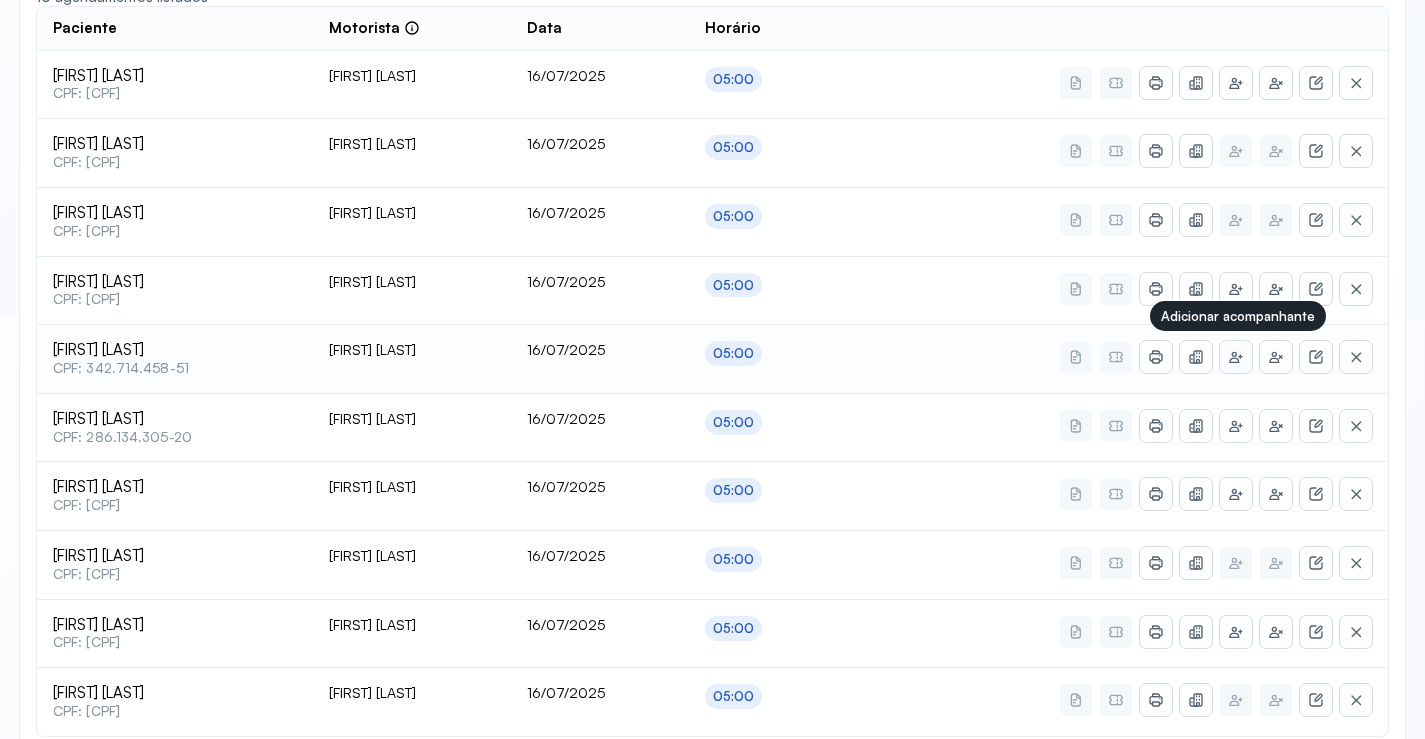 click 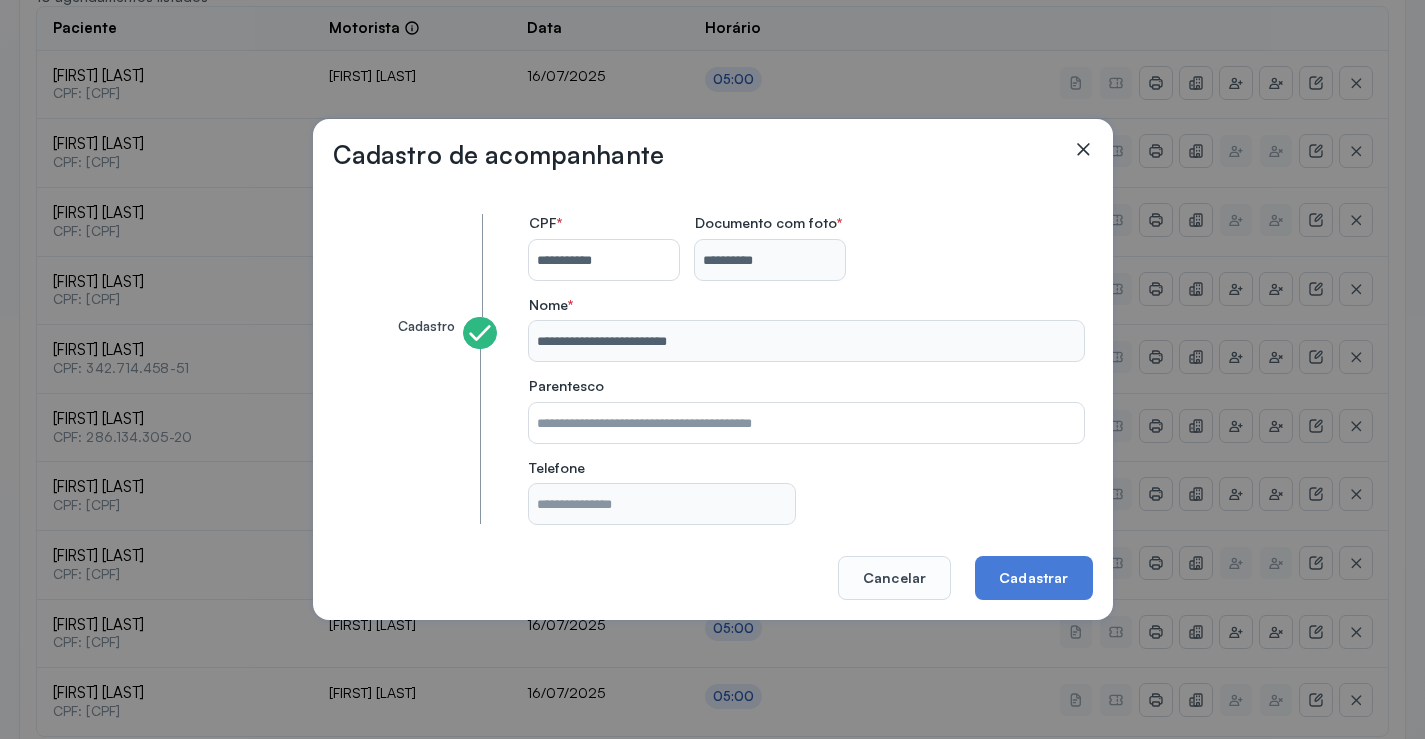 click 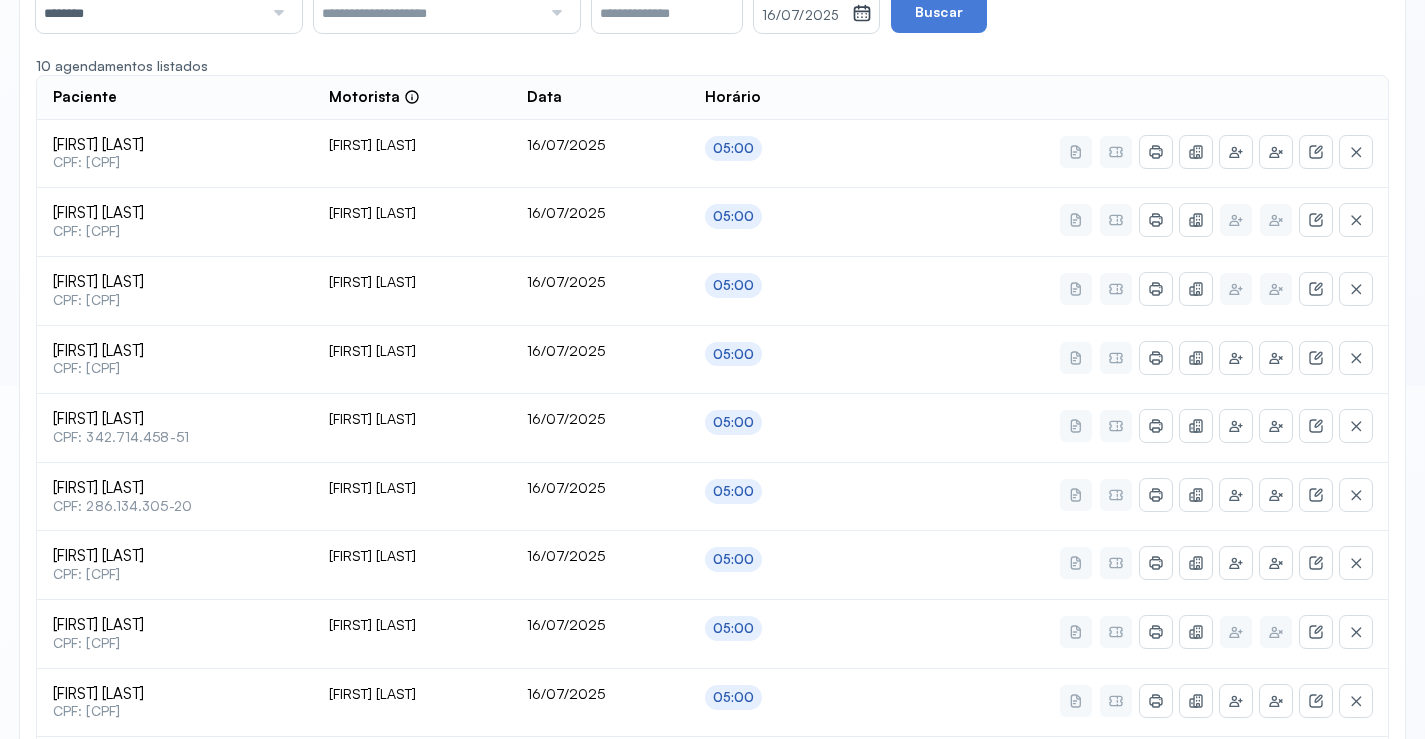 scroll, scrollTop: 222, scrollLeft: 0, axis: vertical 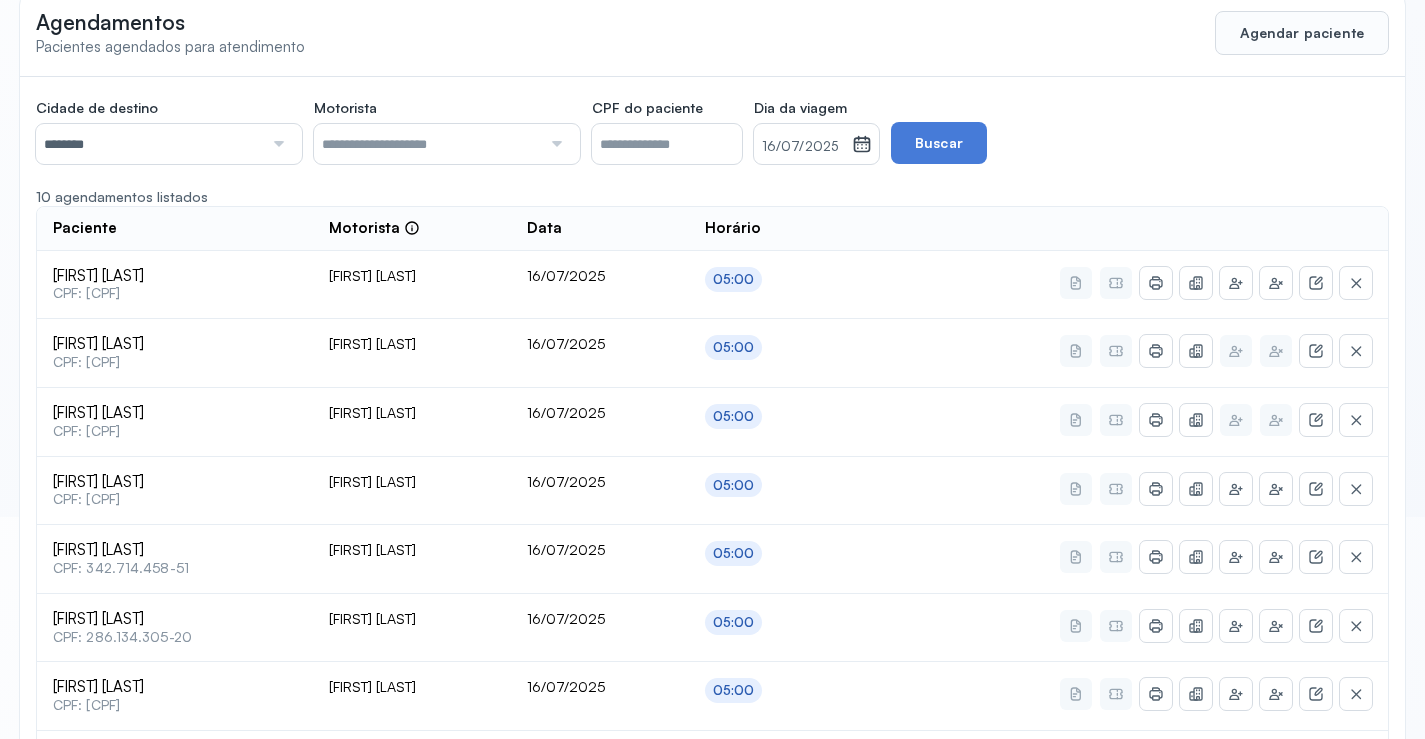 click at bounding box center (276, 144) 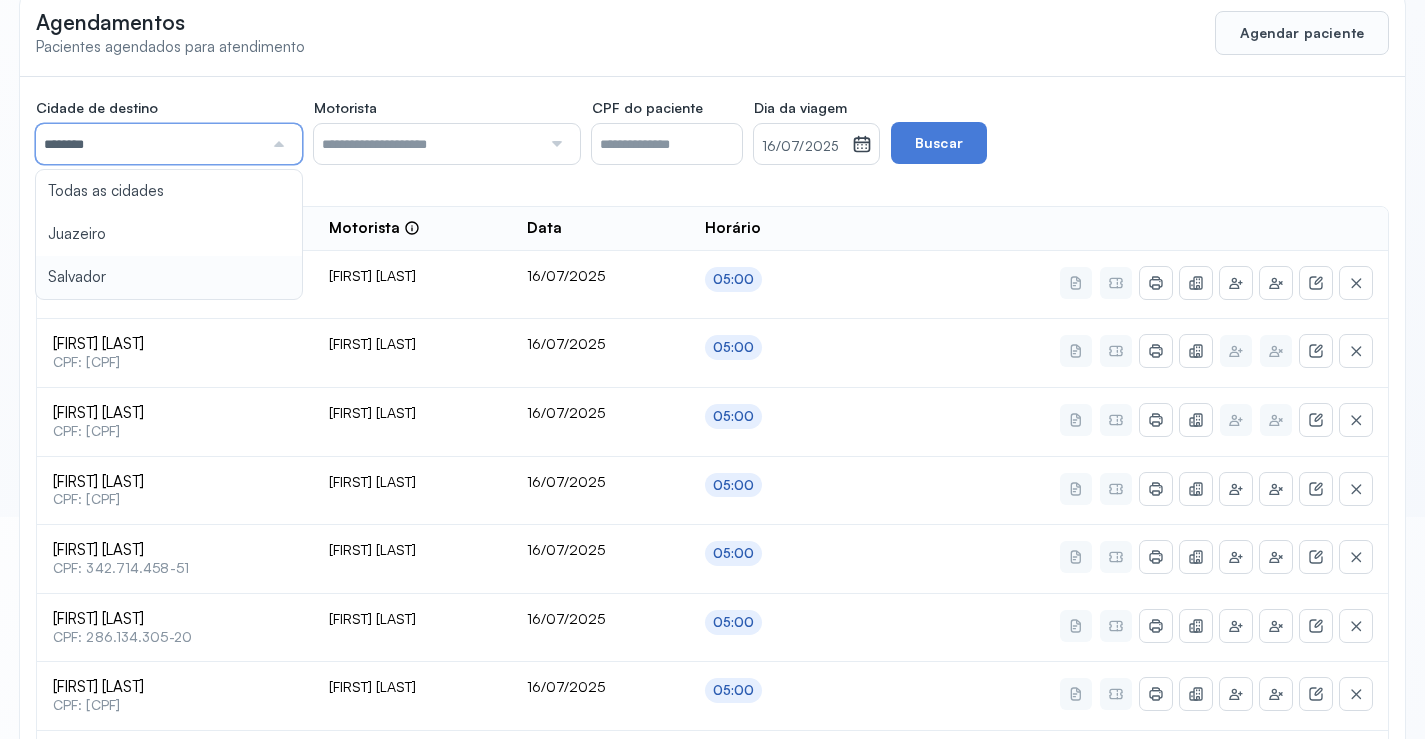 type on "********" 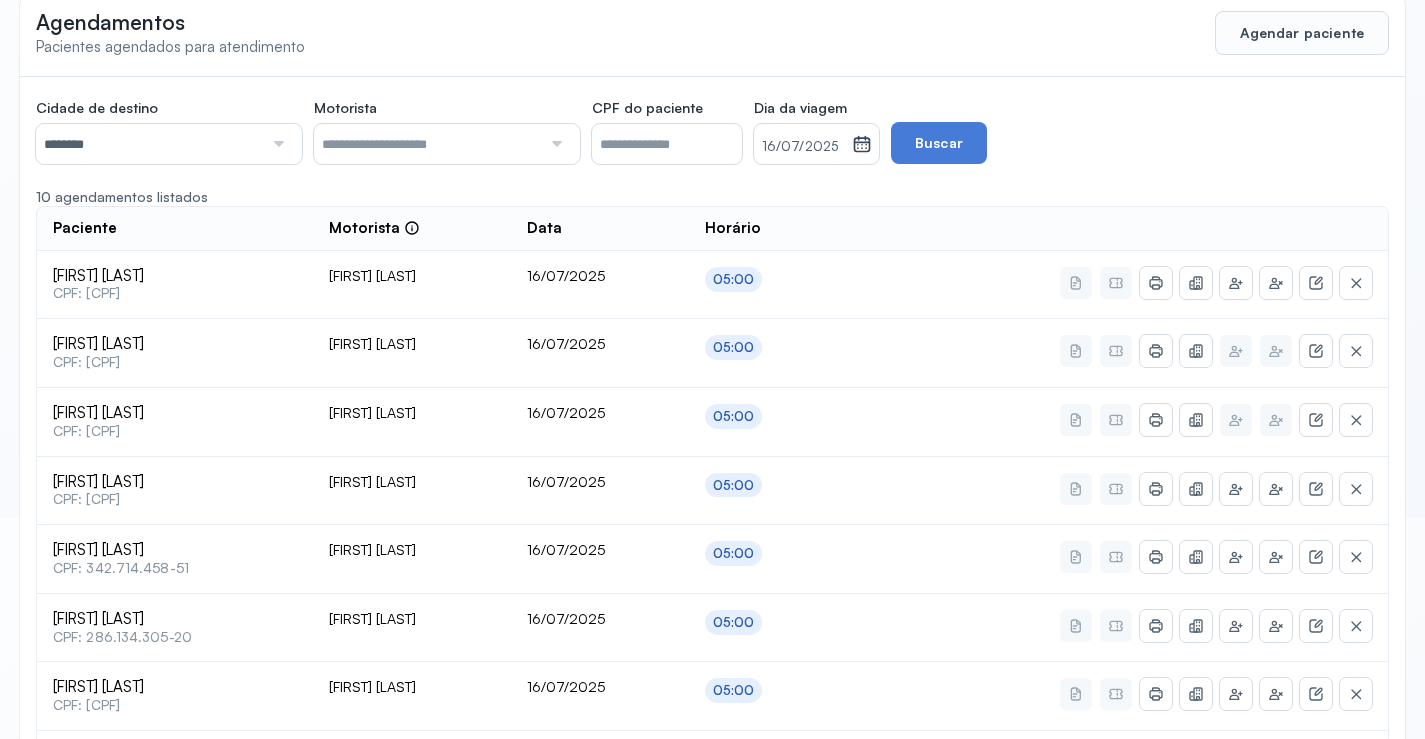 click on "Cidade de destino  ******** Todas as cidades Juazeiro Salvador Motorista  Todos os motoristas Diego dos Santos Edevon dos Santos Souza Edevon dos Santos Souza Elto Lima de Almeida Genivaldo Rodrigues da Silva Jozenilson Santos da Silva CPF do paciente  Dia da viagem  16/07/2025 julho 2025 S T Q Q S S D 1 2 3 4 5 6 7 8 9 10 11 12 13 14 15 16 17 18 19 20 21 22 23 24 25 26 27 28 29 30 31 jan fev mar abr maio jun jul ago set out nov dez 2018 2019 2020 2021 2022 2023 2024 2025 2026 2027 2028 2029  Buscar  10 agendamentos listados Paciente  Motorista  Data Horário Benilde Silveria de Carvalho  CPF: 880.657.235-00 Genivaldo Rodrigues da Silva 16/07/2025 05:00 Sandra da Silva Almeida  CPF: 017.456.525-90 Genivaldo Rodrigues da Silva 16/07/2025 05:00 Leandro Severo da Silva  CPF: 032.144.335-71 Genivaldo Rodrigues da Silva 16/07/2025 05:00 Claudete Ferreira Bezerra  CPF: 395.438.465-53 Genivaldo Rodrigues da Silva 16/07/2025 05:00 Paulo Sergio de Souza  CPF: 342.714.458-51 Genivaldo Rodrigues da Silva 16/07/2025 1" 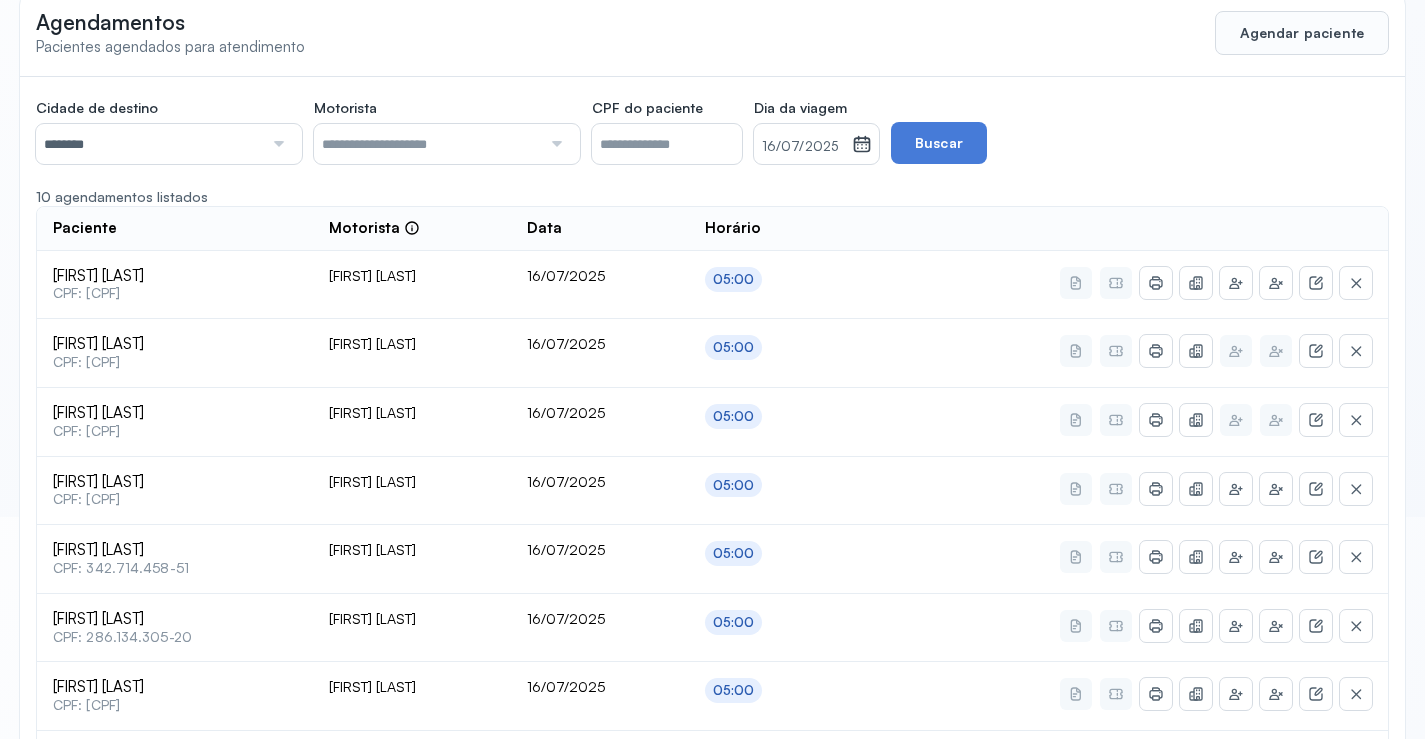 click 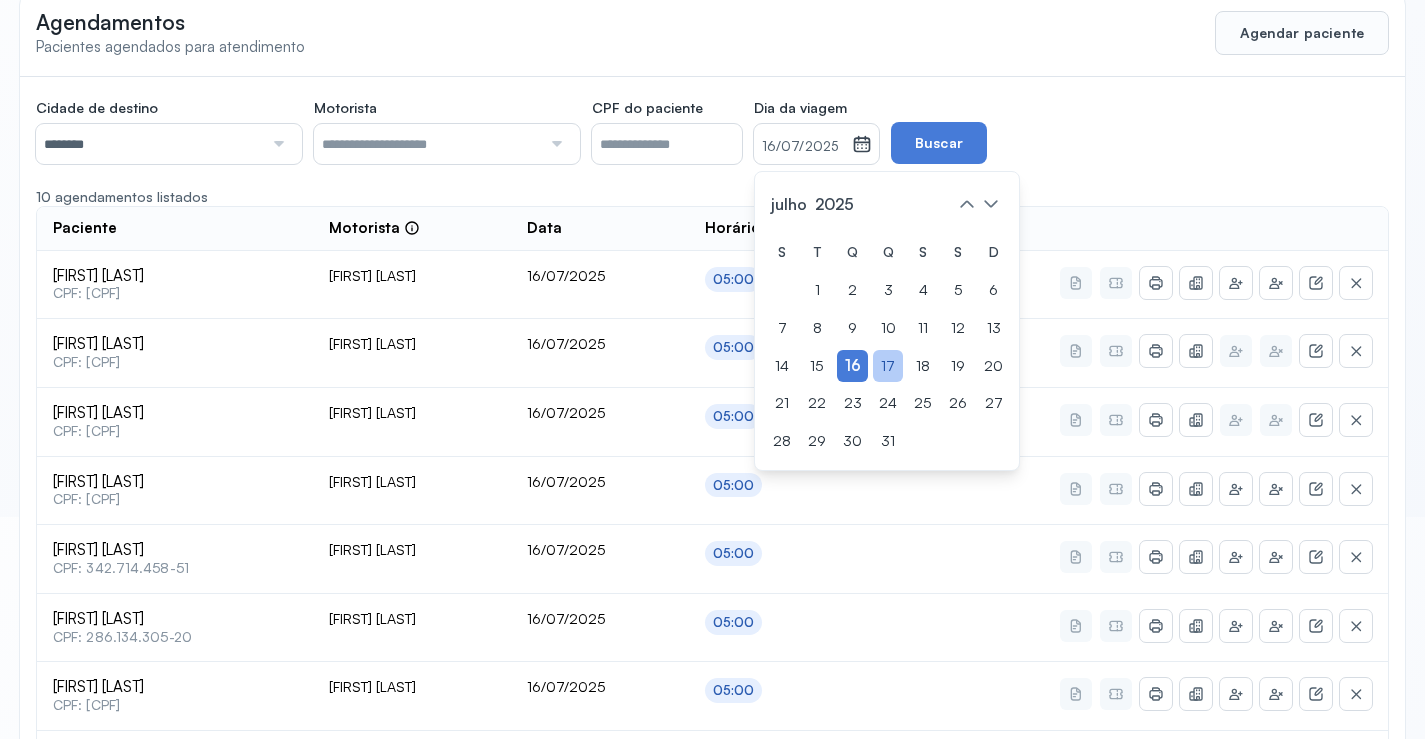click on "17" 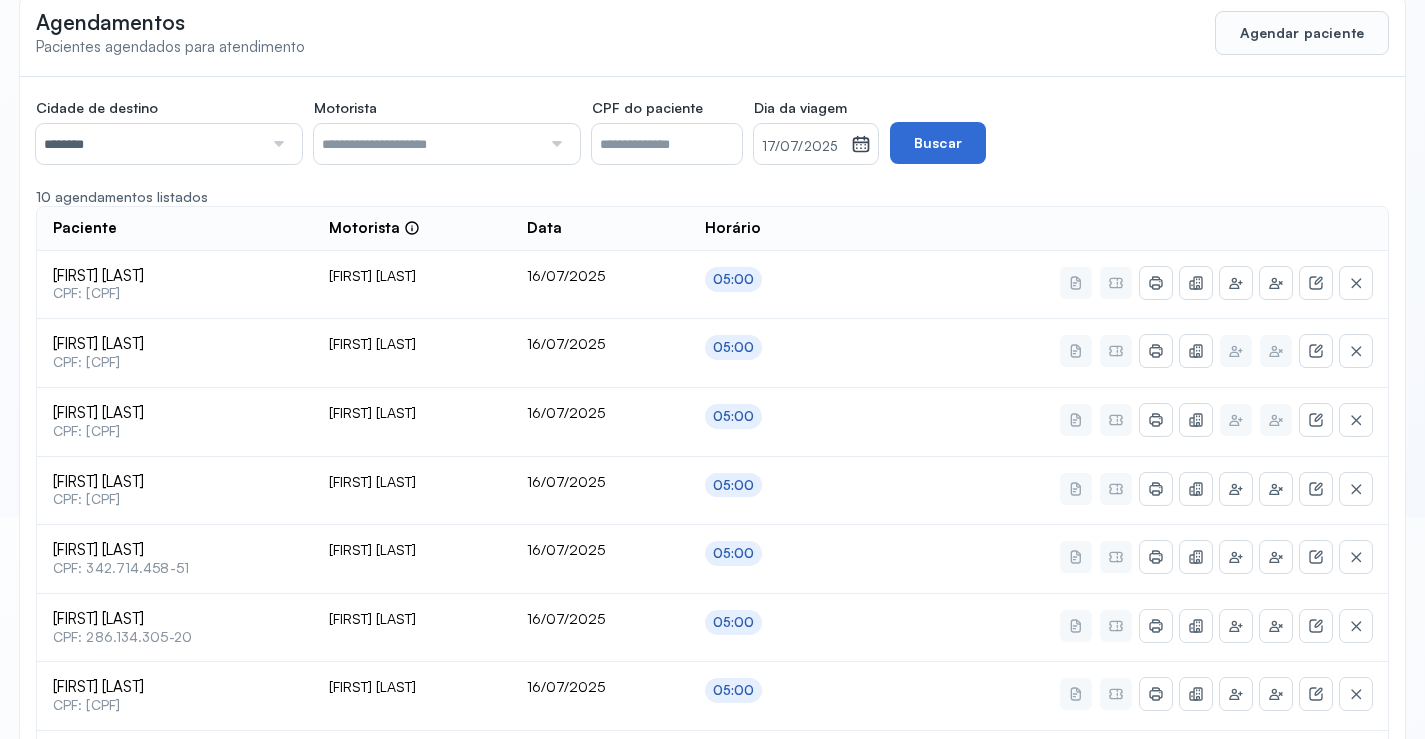 click on "Buscar" at bounding box center (938, 143) 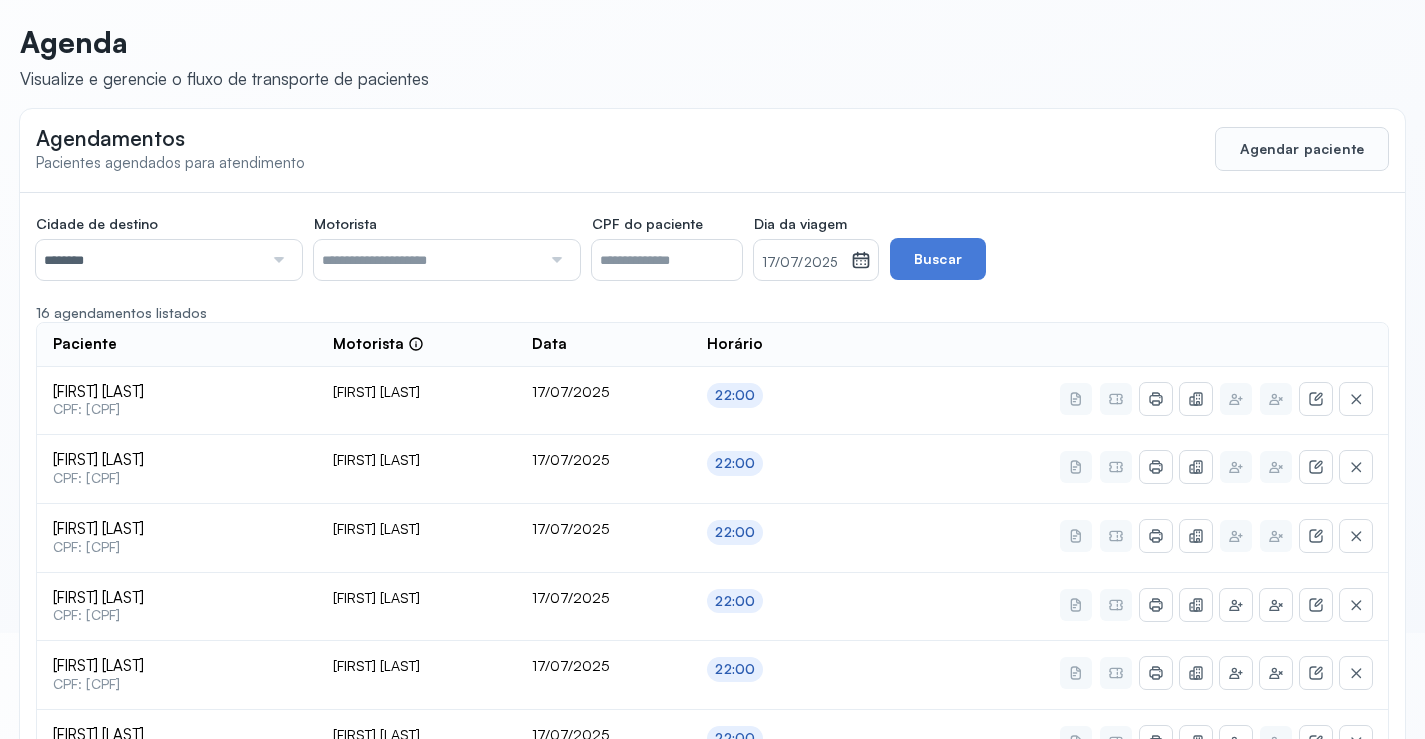 scroll, scrollTop: 0, scrollLeft: 0, axis: both 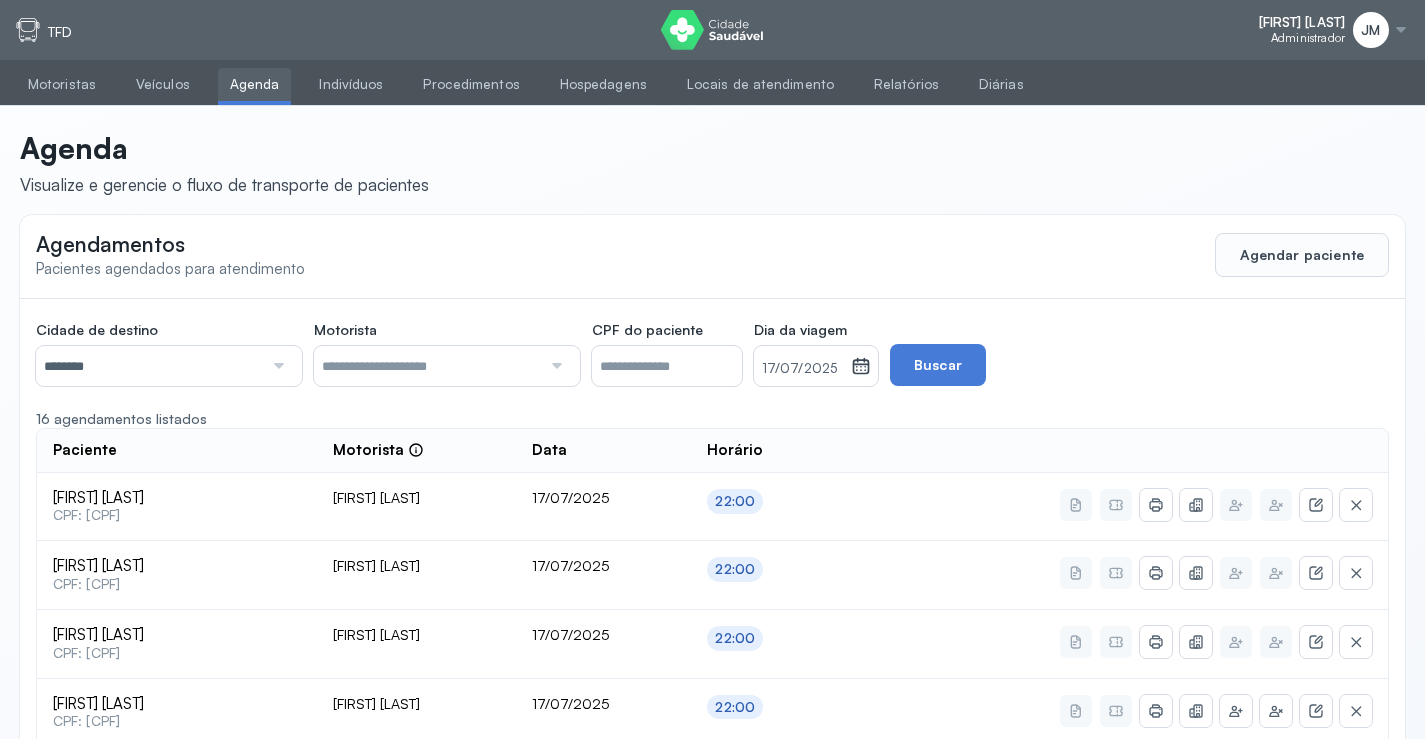click on "Motoristas Veículos Agenda Indivíduos Procedimentos Hospedagens Locais de atendimento Relatórios Diárias" at bounding box center (712, 83) 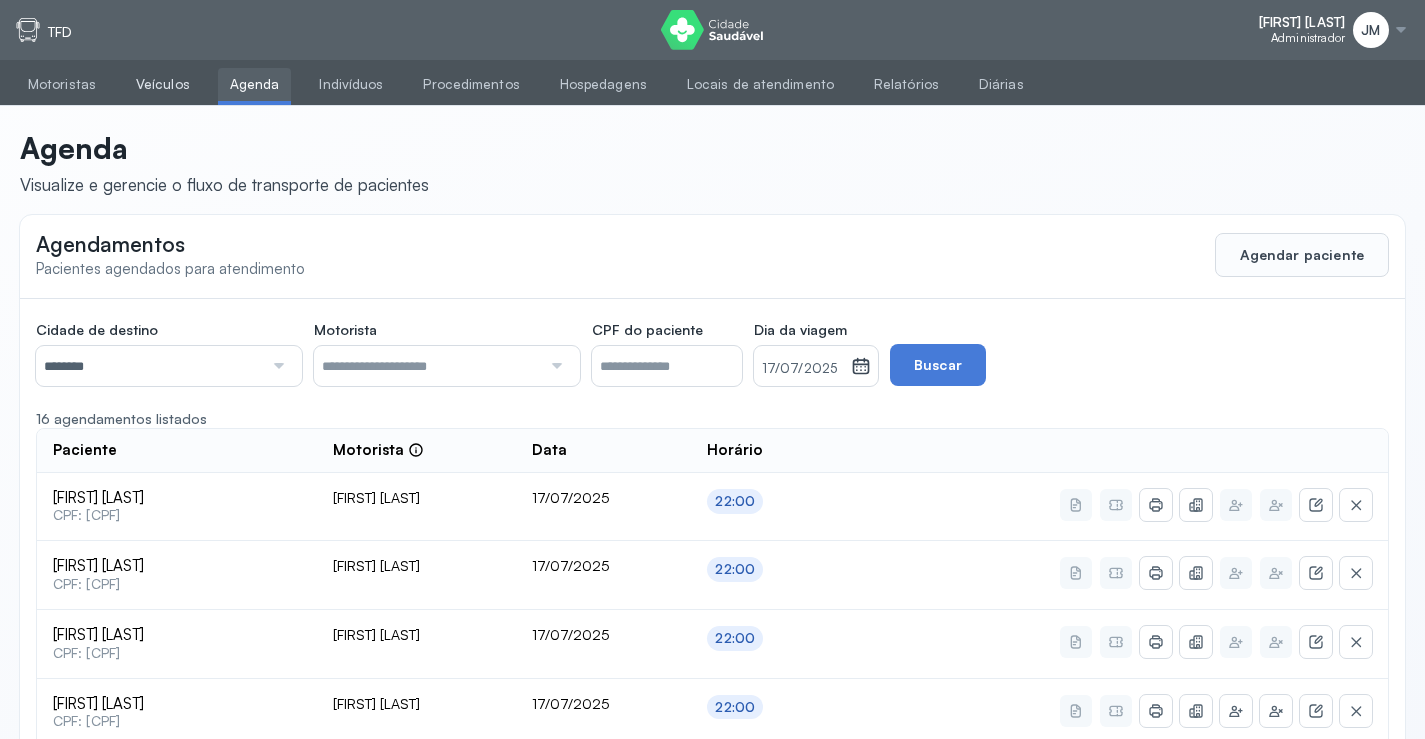 click on "Veículos" at bounding box center (163, 84) 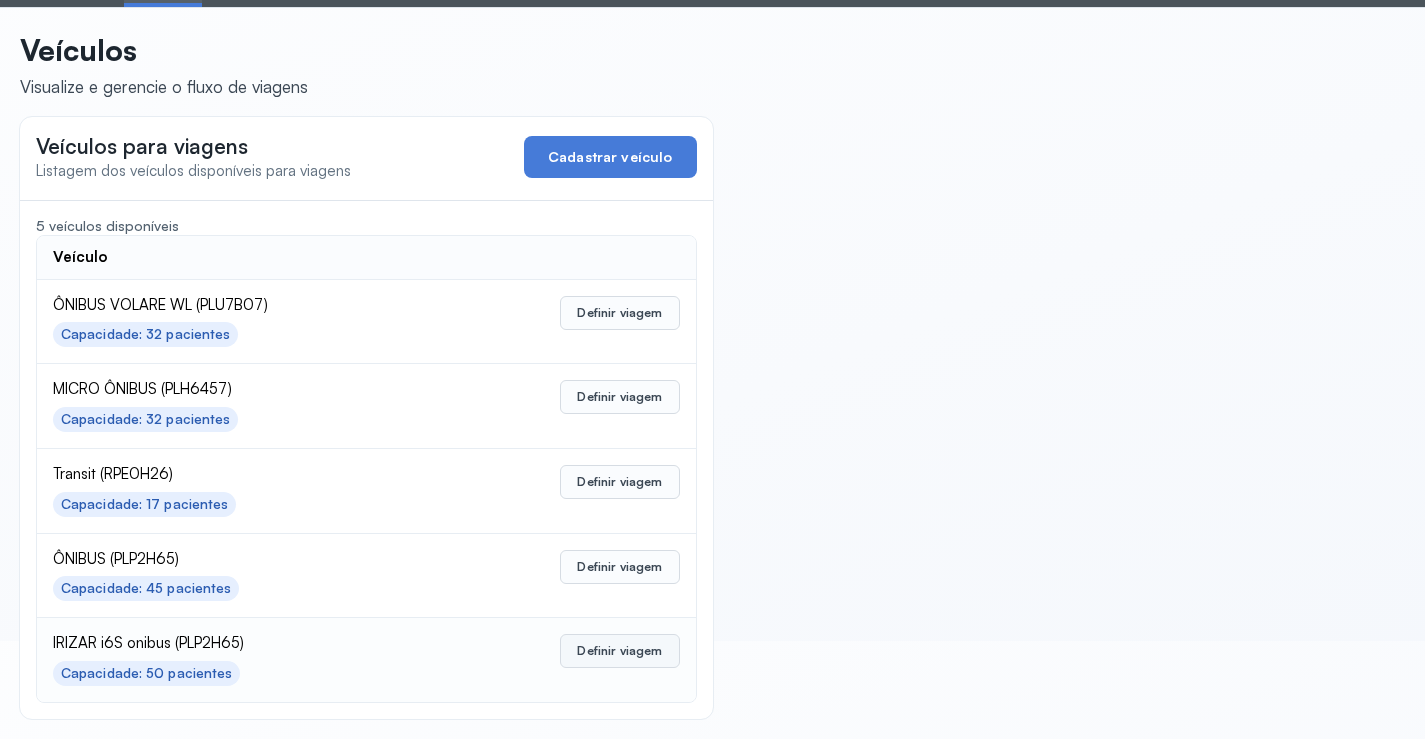 click on "Definir viagem" at bounding box center [619, 651] 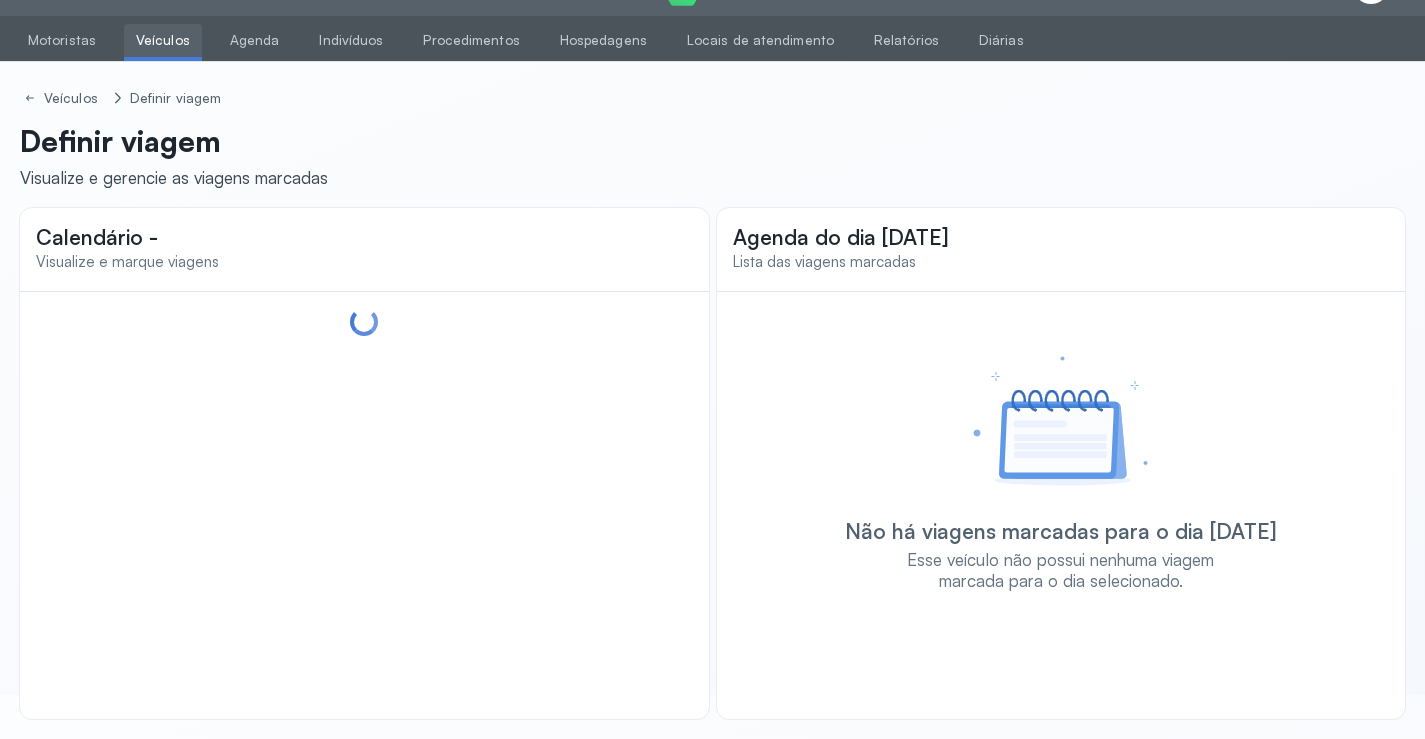 scroll, scrollTop: 44, scrollLeft: 0, axis: vertical 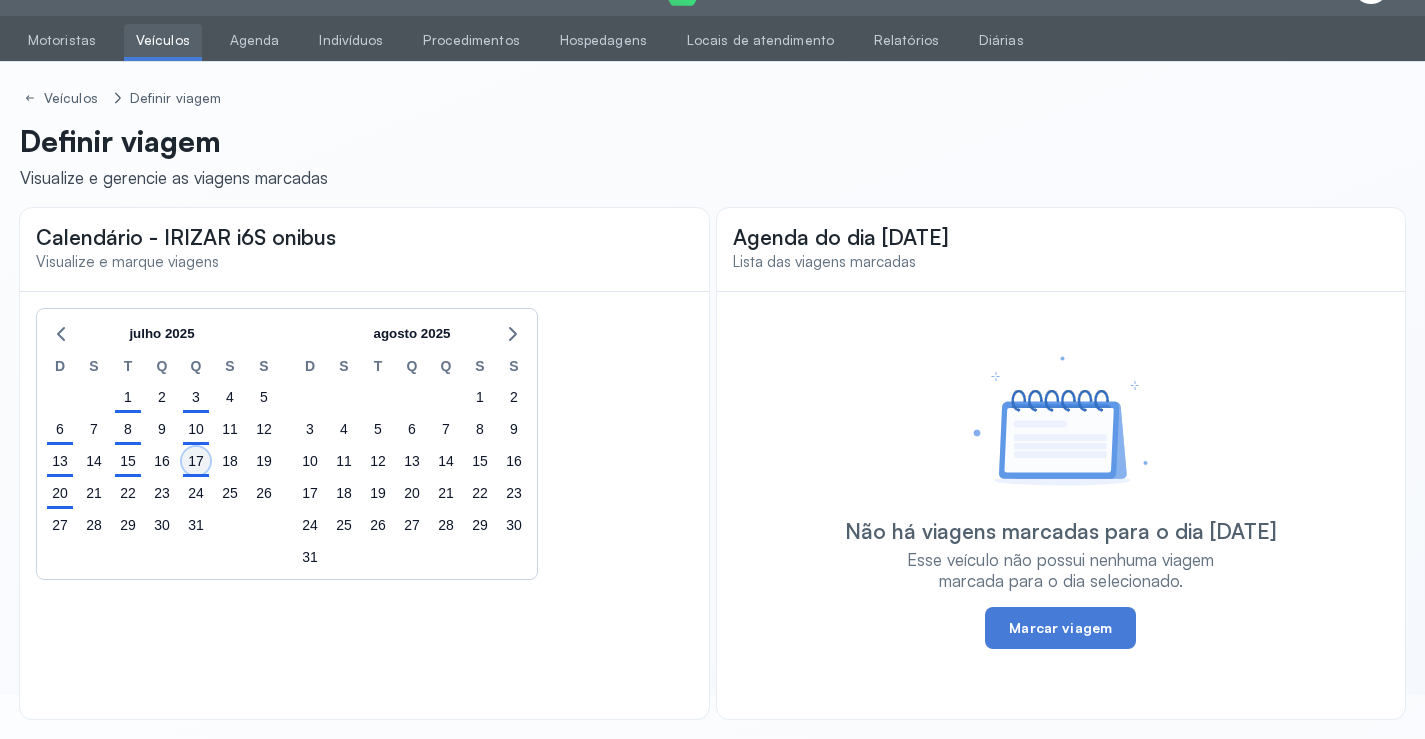 click on "17" 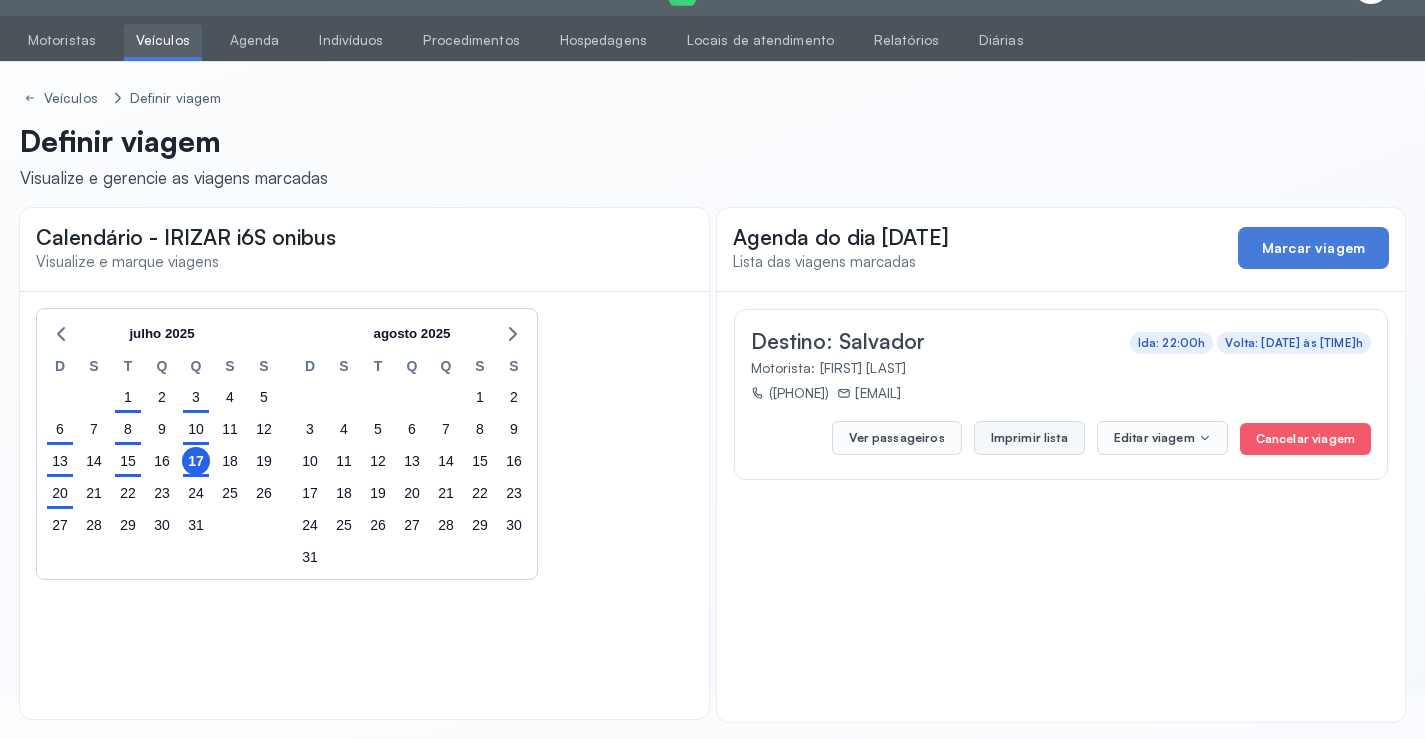 click on "Imprimir lista" at bounding box center [1029, 438] 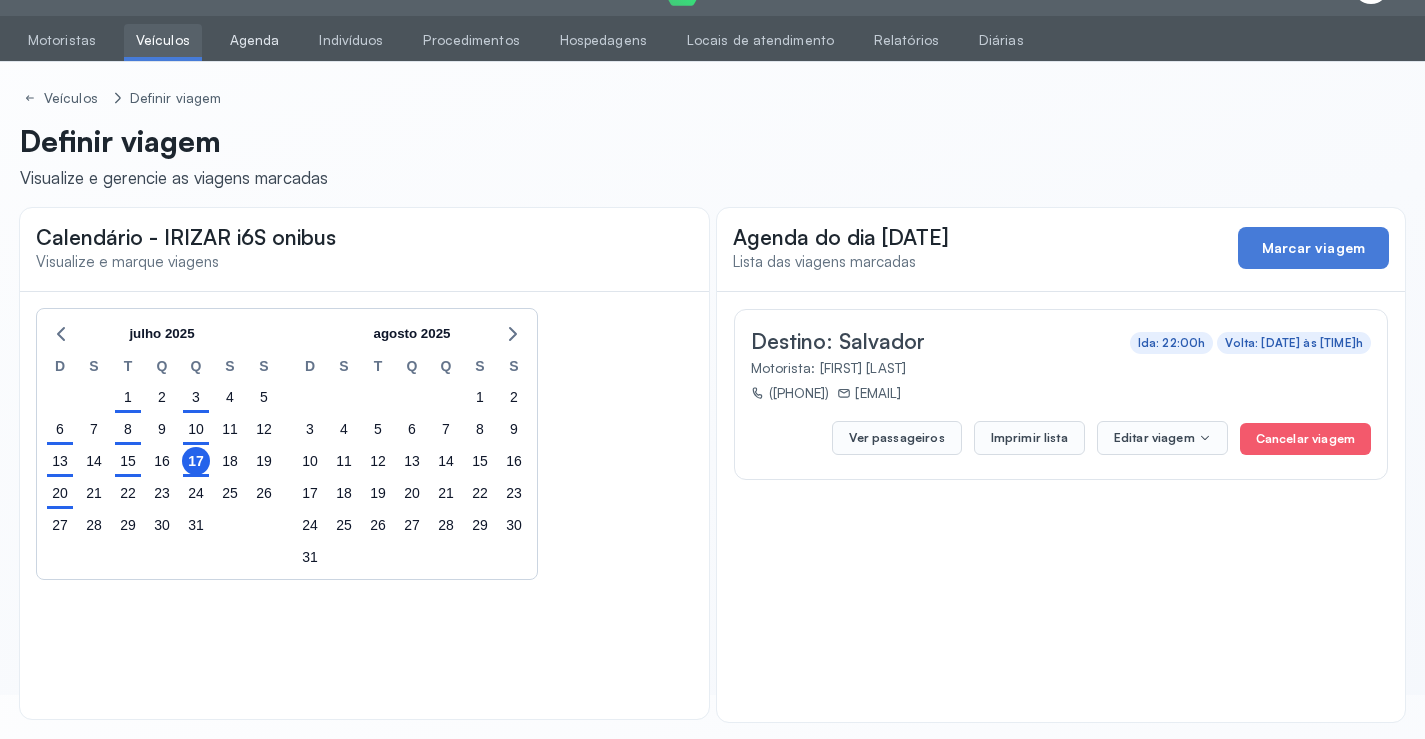 click on "Agenda" at bounding box center [255, 40] 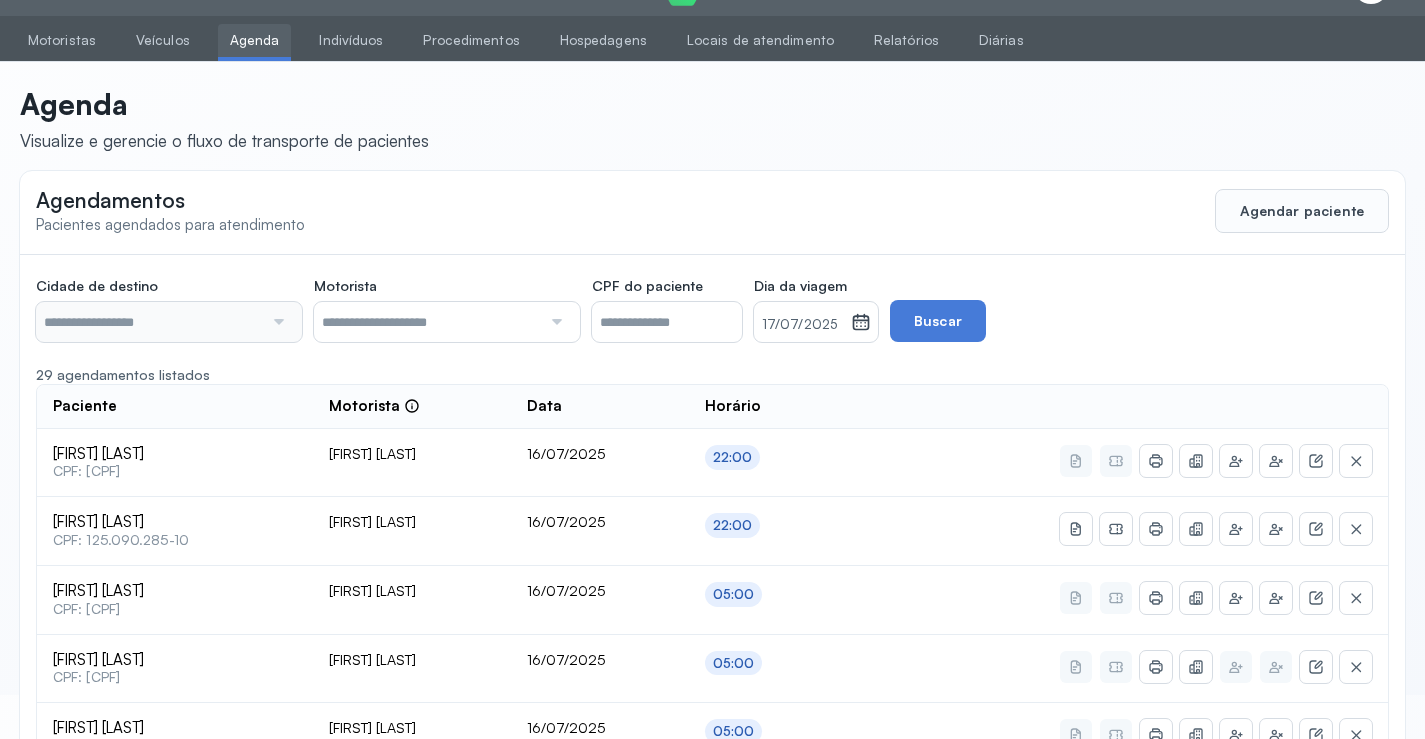 type on "********" 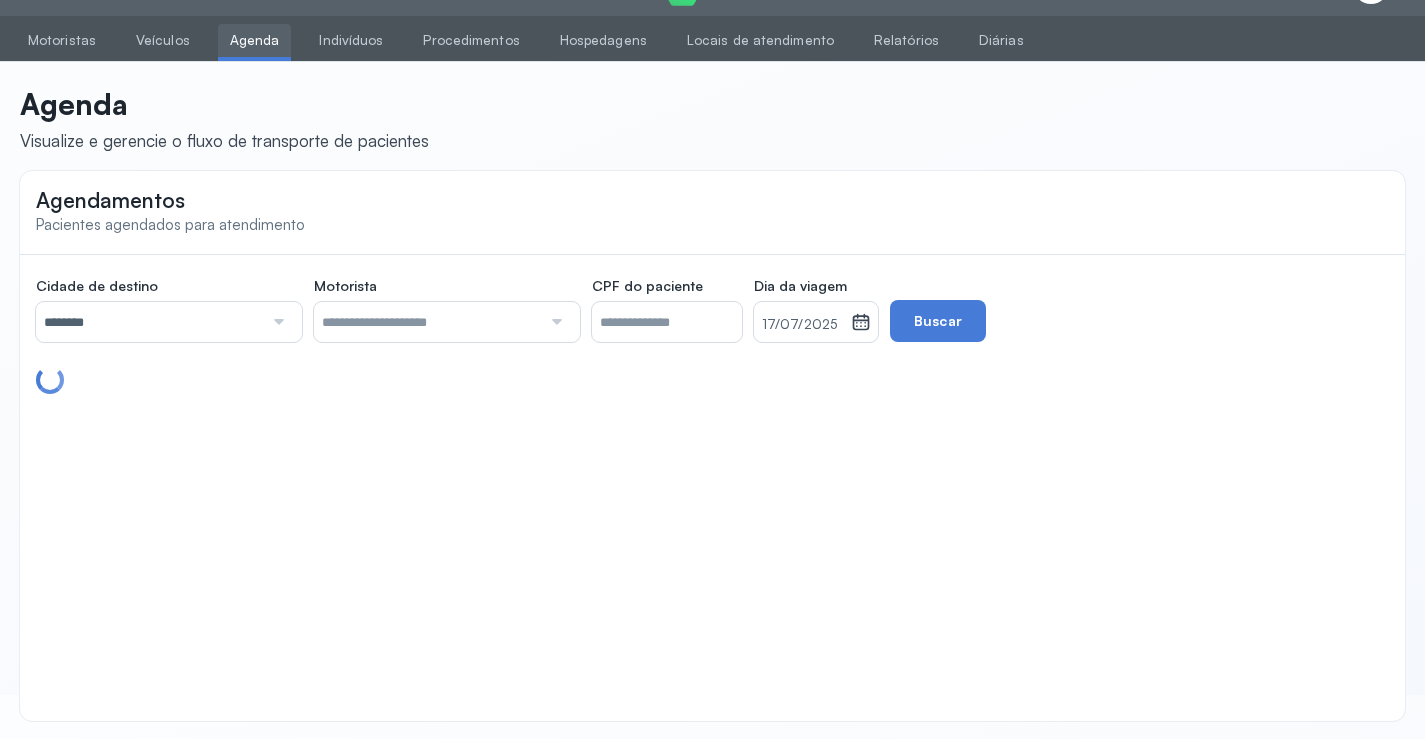 click at bounding box center (276, 322) 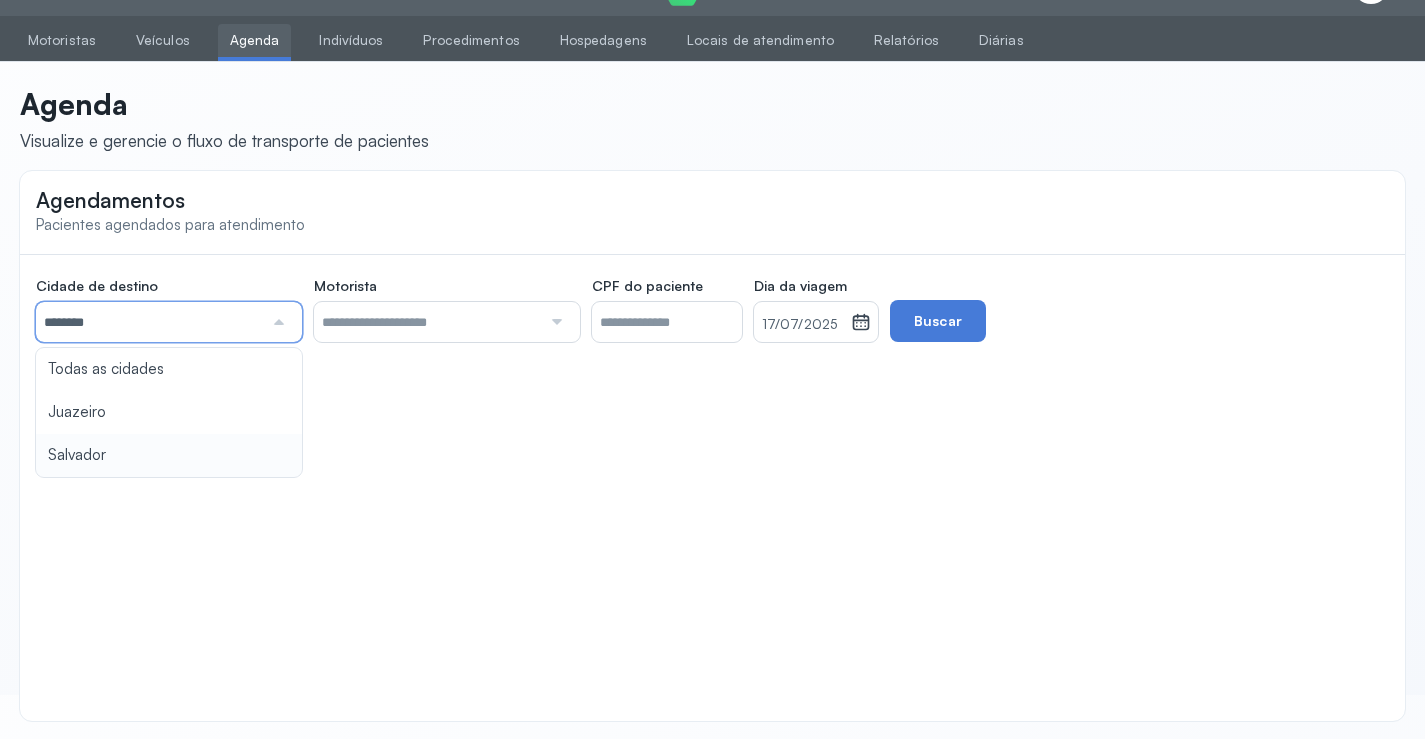 click on "Agendamentos Pacientes agendados para atendimento Cidade de destino  ******** Todas as cidades Juazeiro Salvador Motorista  Todos os motoristas [FIRST] [LAST] [FIRST] [LAST] [FIRST] [LAST] [FIRST] [LAST] [FIRST] [LAST] [FIRST] [LAST] CPF do paciente  Dia da viagem  17/07/2025 julho 2025 S T Q Q S S D 1 2 3 4 5 6 7 8 9 10 11 12 13 14 15 16 17 18 19 20 21 22 23 24 25 26 27 28 29 30 31 jan fev mar abr maio jun jul ago set out nov dez 2018 2019 2020 2021 2022 2023 2024 2025 2026 2027 2028 2029  Buscar" at bounding box center (712, 446) 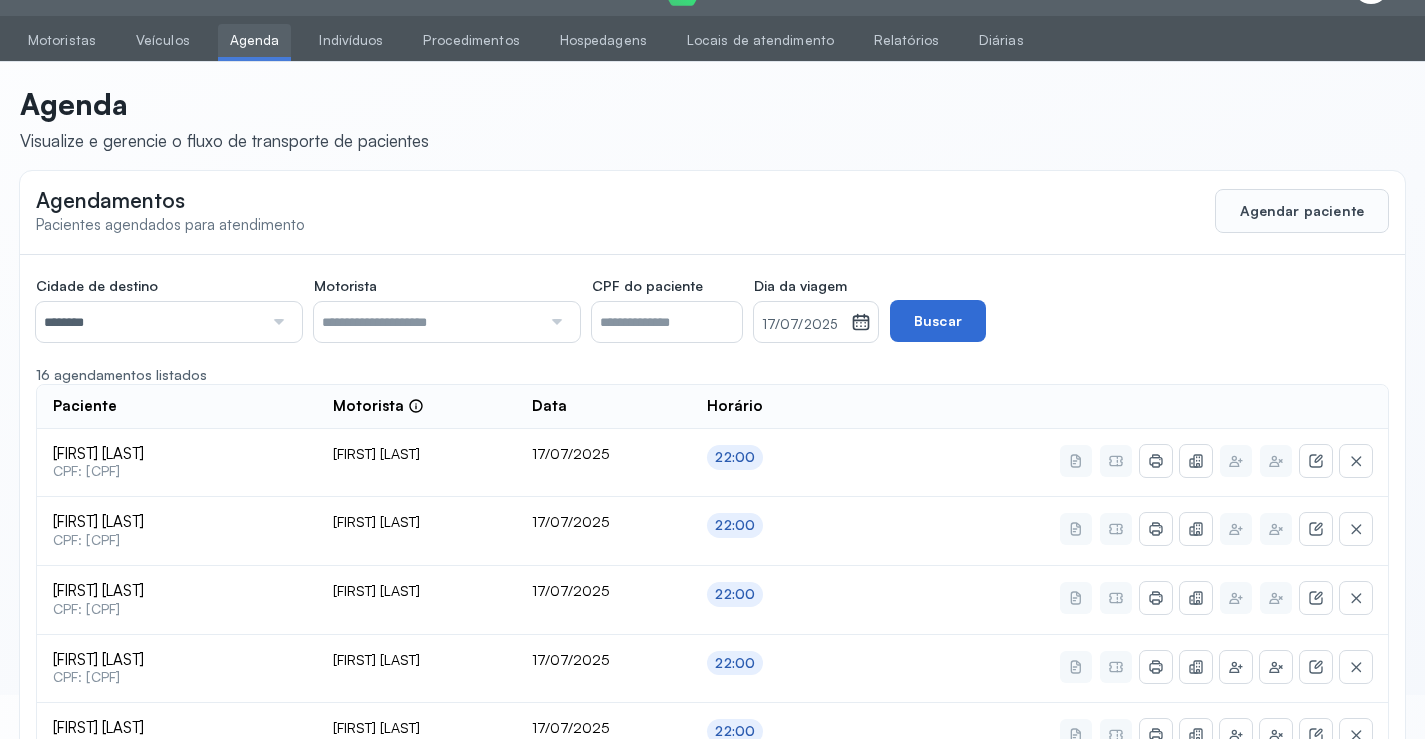 click on "Buscar" at bounding box center [938, 321] 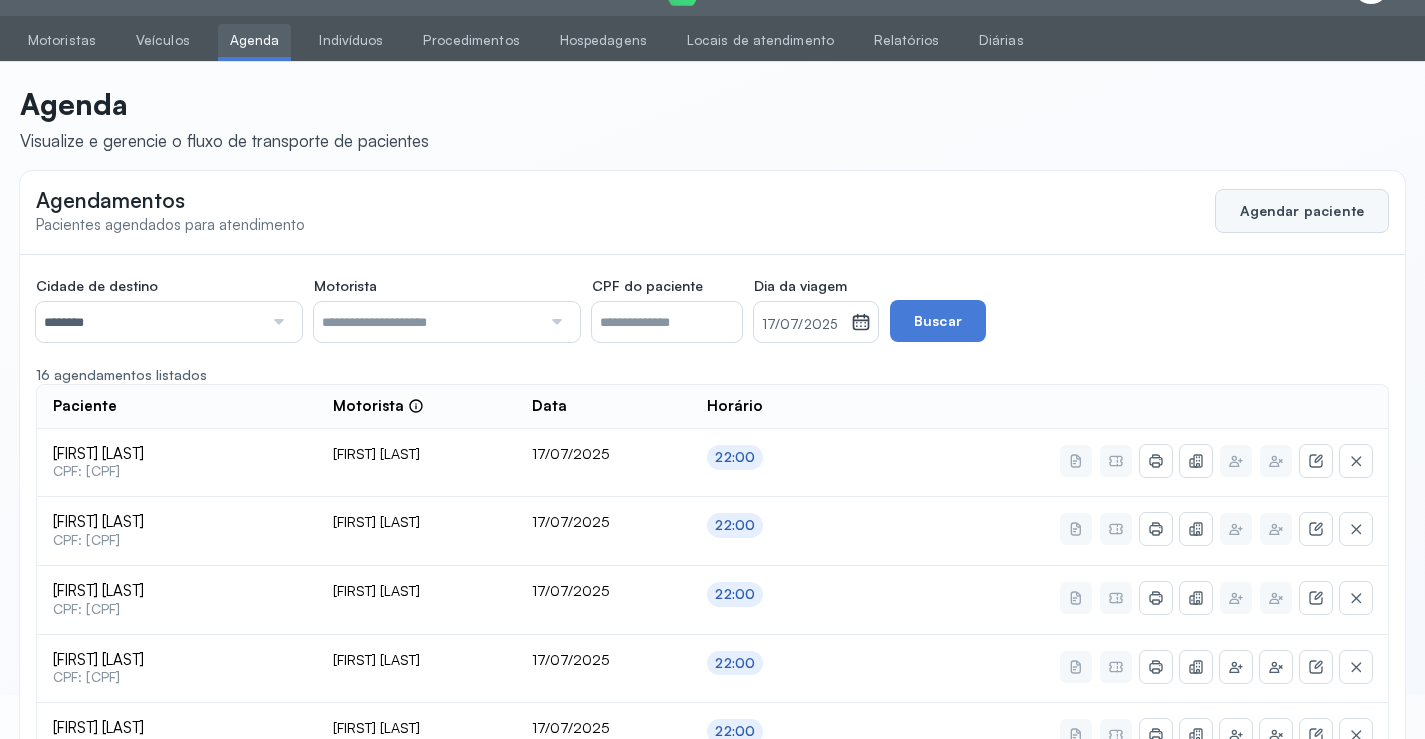 click on "Agendar paciente" 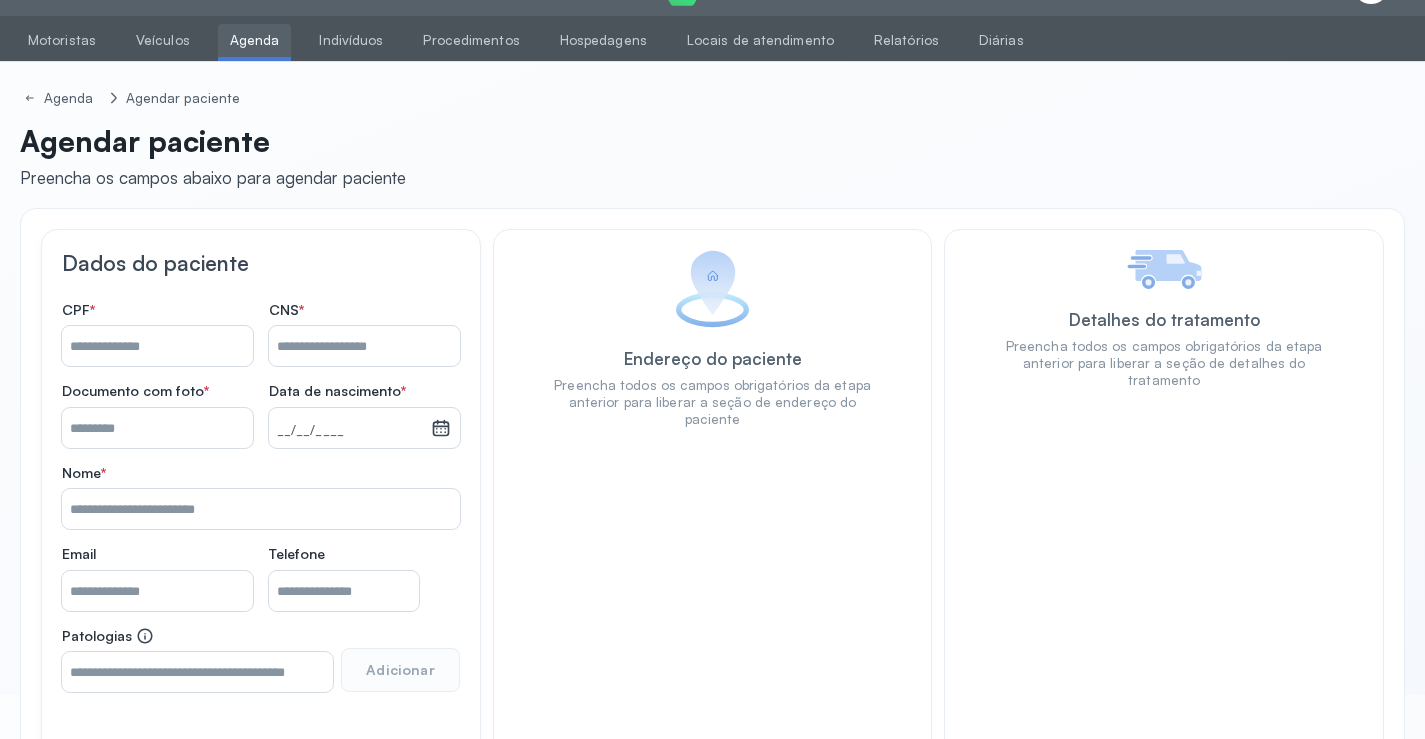 drag, startPoint x: 331, startPoint y: 347, endPoint x: 386, endPoint y: 316, distance: 63.134777 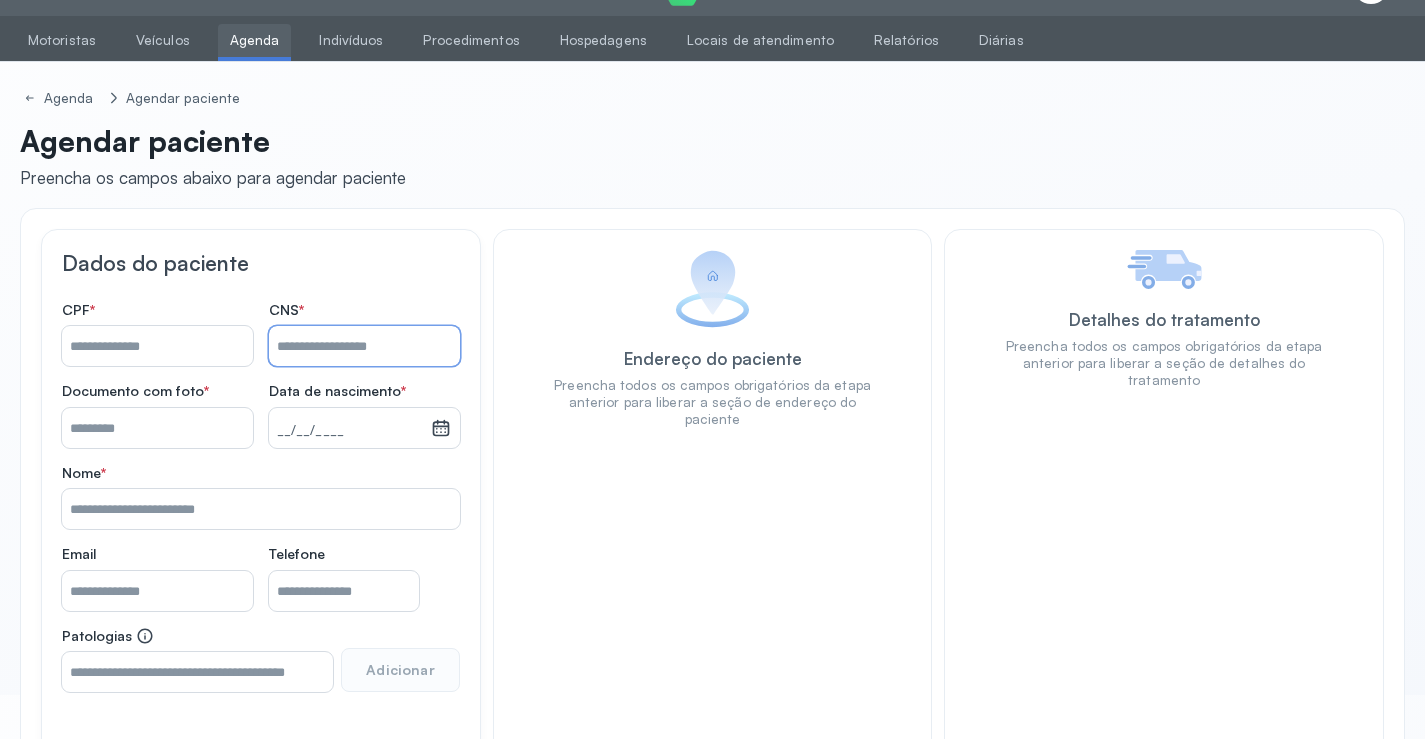 drag, startPoint x: 309, startPoint y: 351, endPoint x: 330, endPoint y: 346, distance: 21.587032 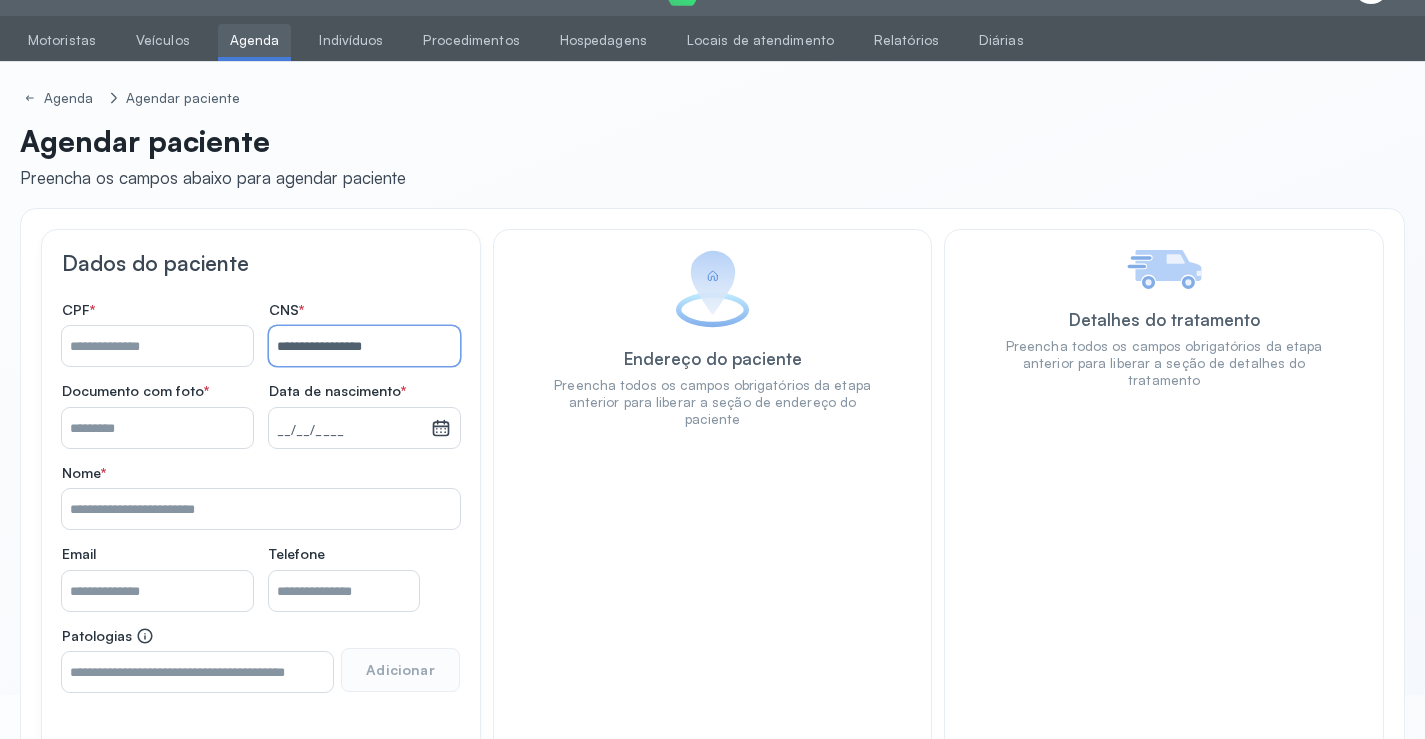 type on "**********" 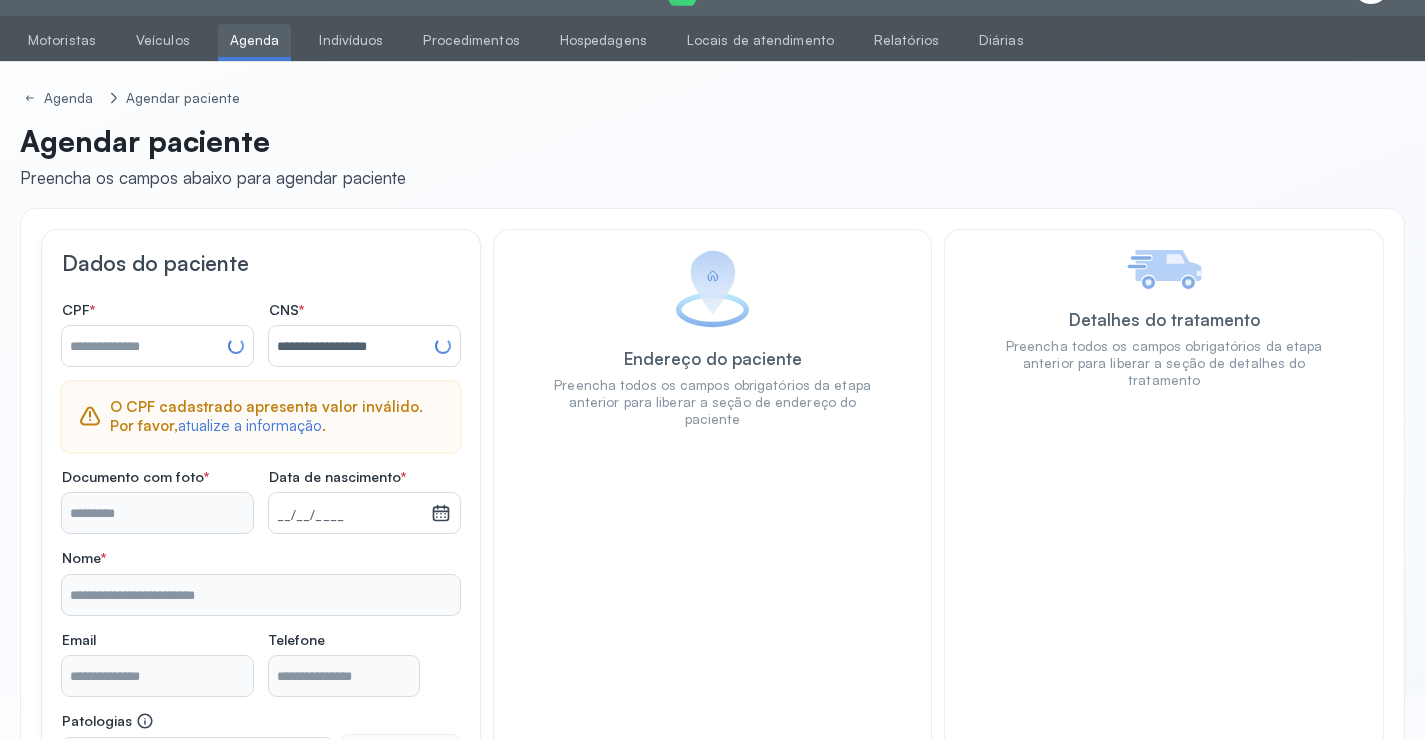 type on "**********" 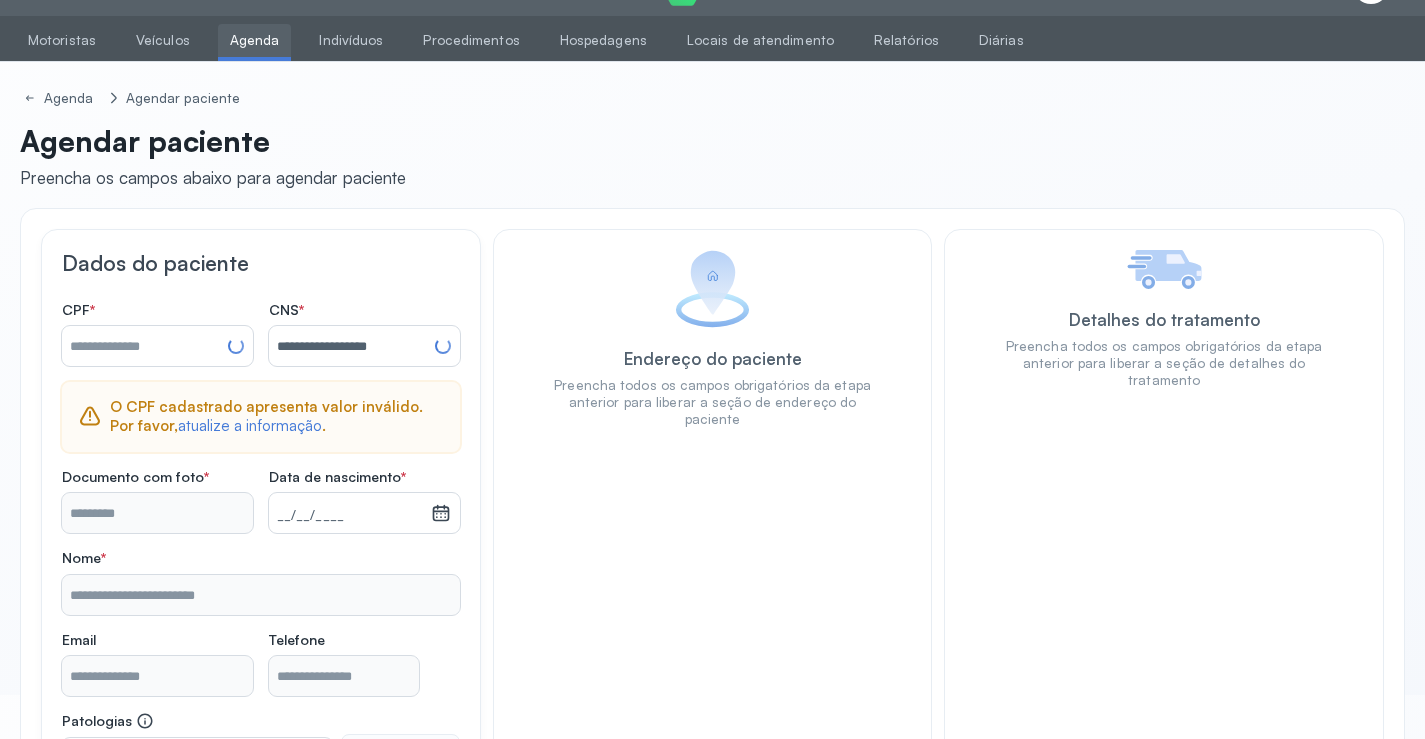 type on "**********" 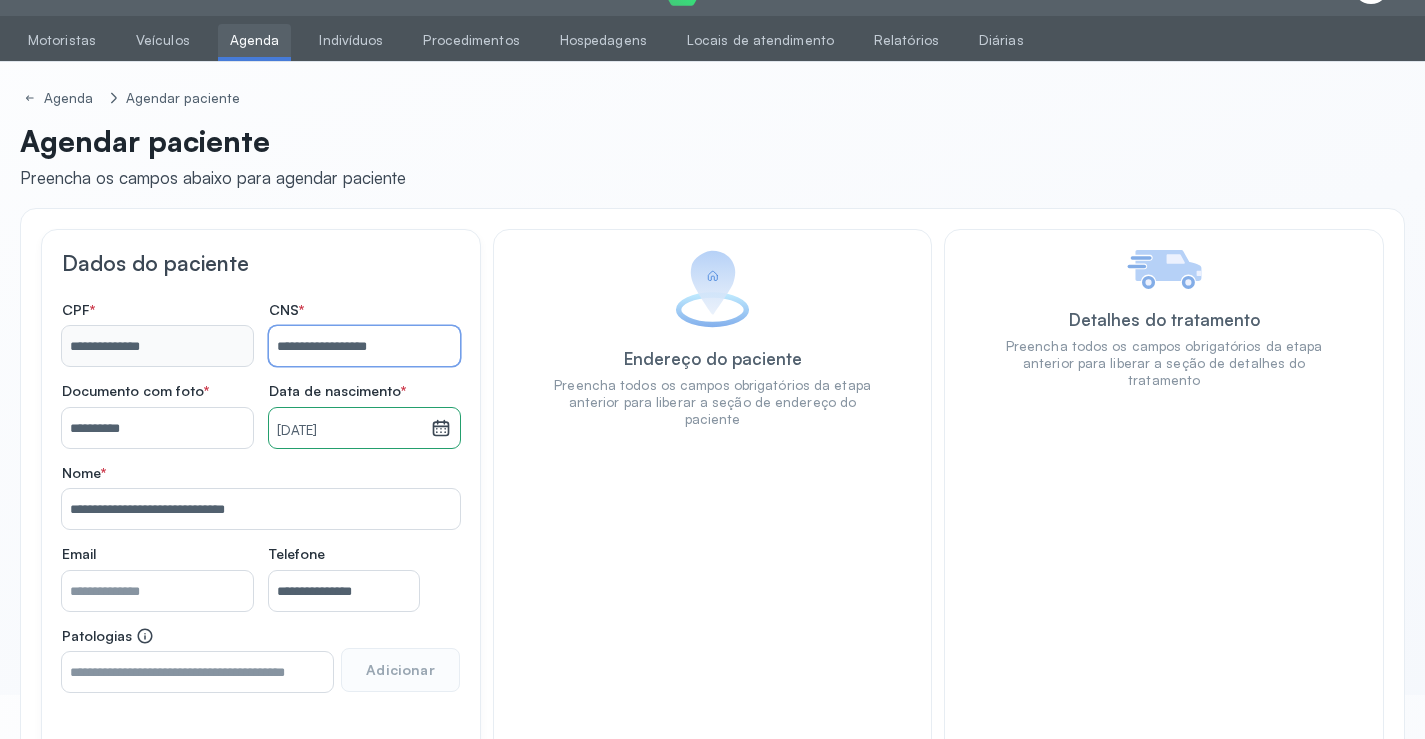 scroll, scrollTop: 171, scrollLeft: 0, axis: vertical 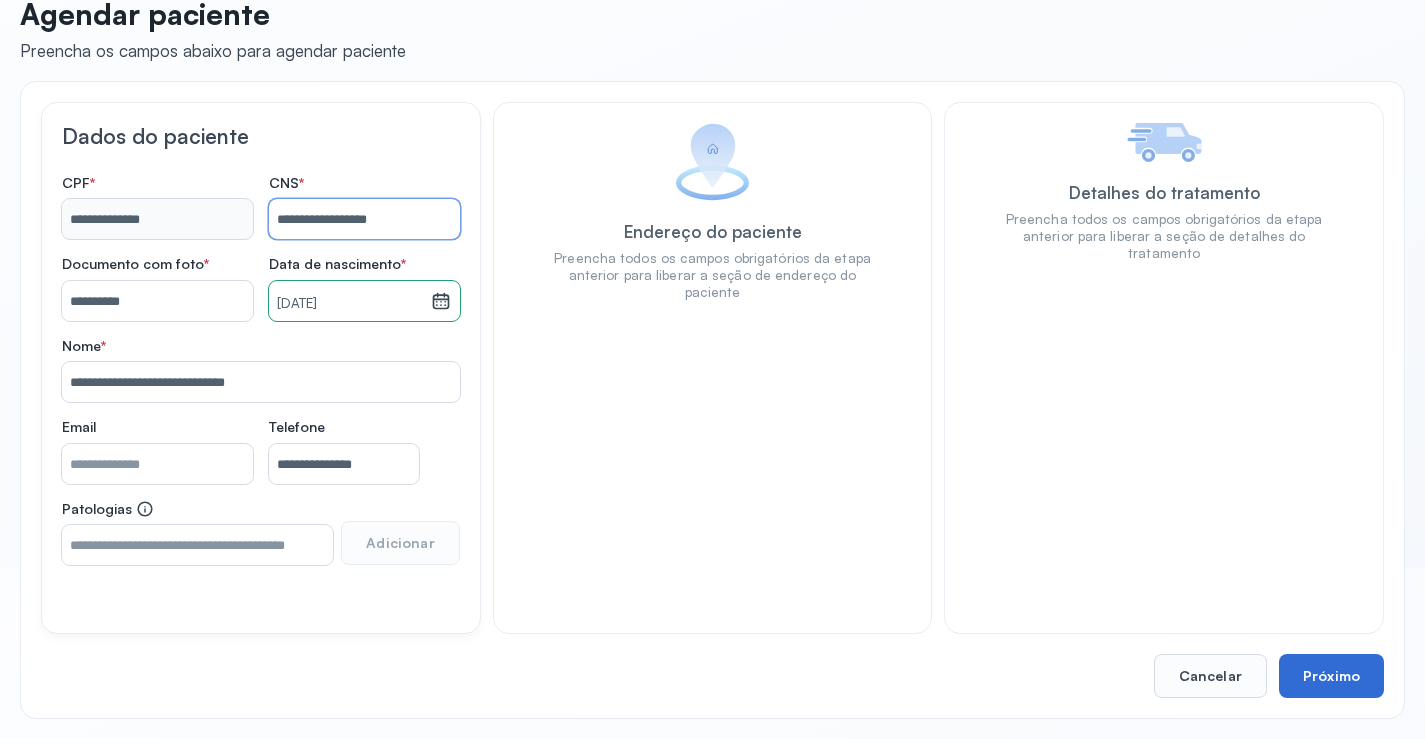 type on "**********" 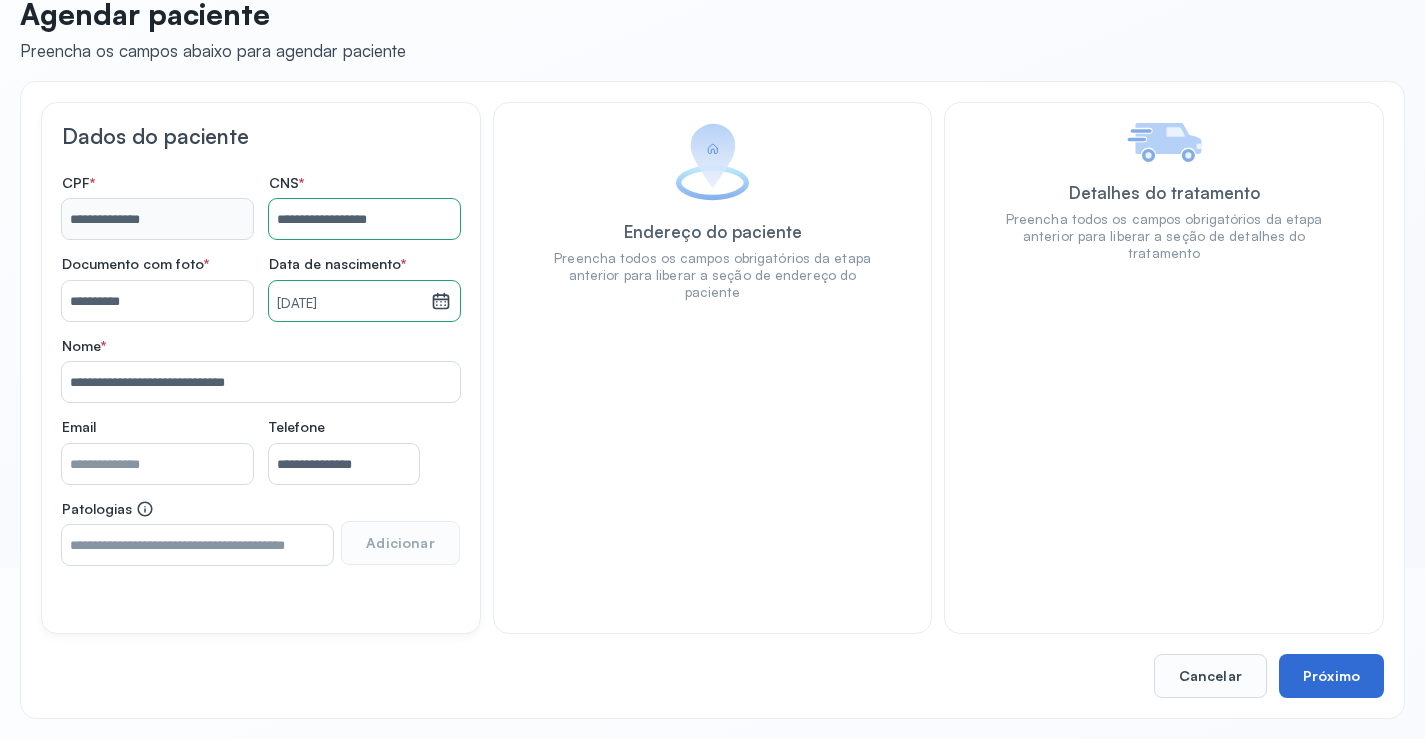 click on "Próximo" at bounding box center [1331, 676] 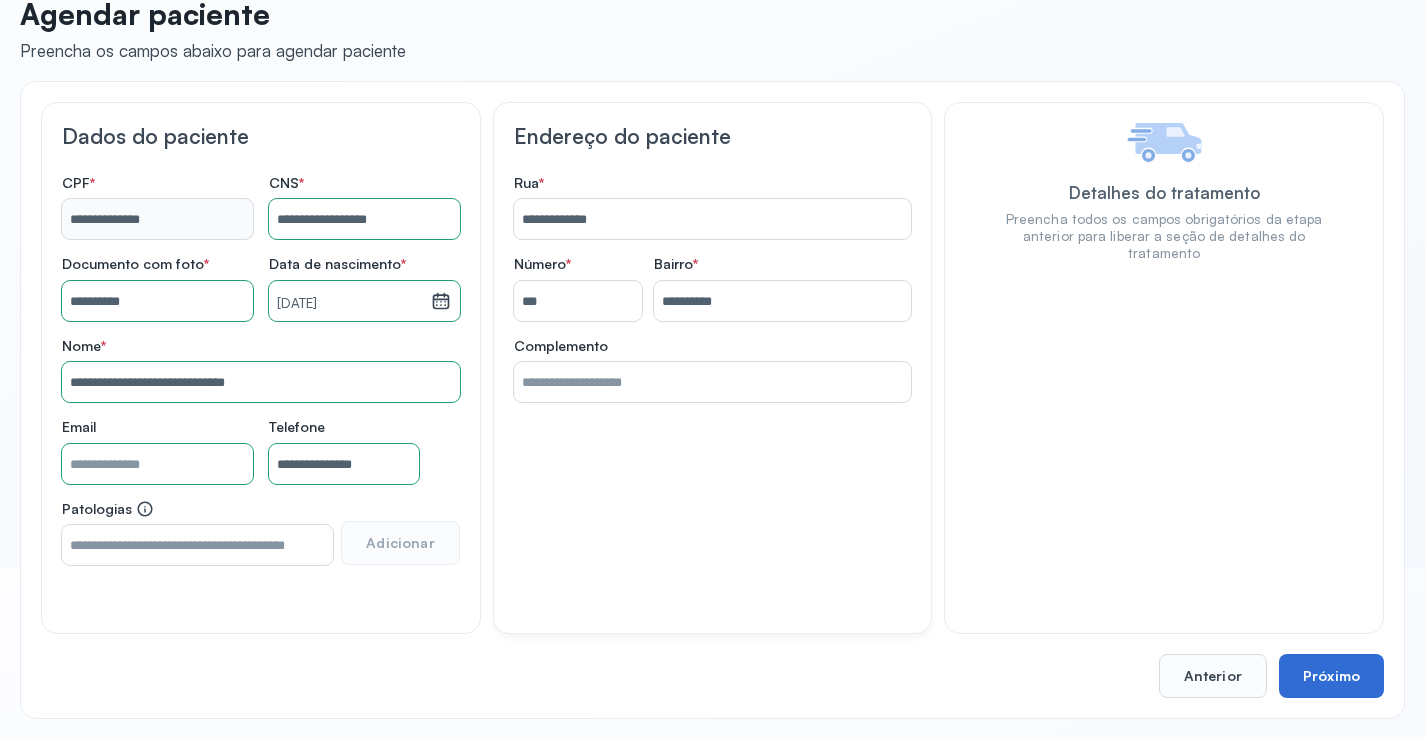 click on "Próximo" at bounding box center (1331, 676) 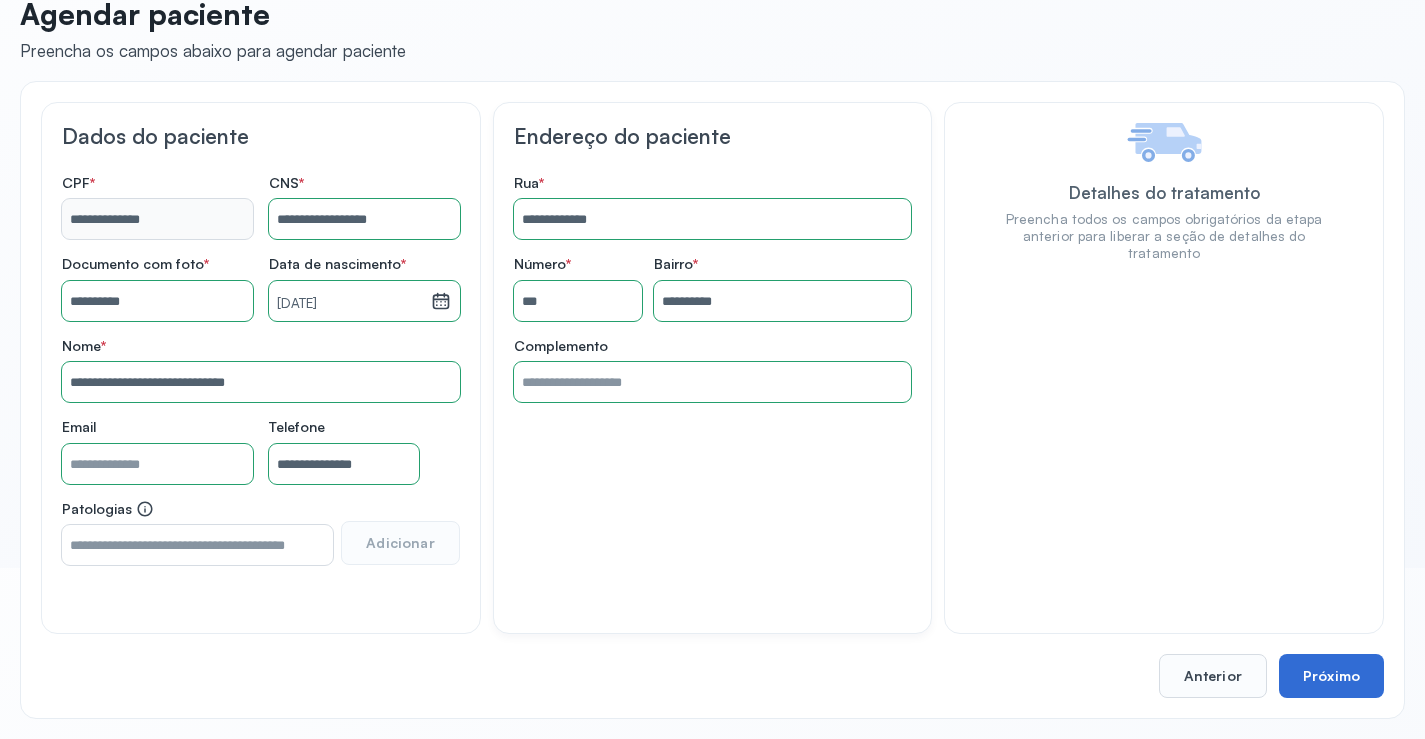 click on "Próximo" at bounding box center [1331, 676] 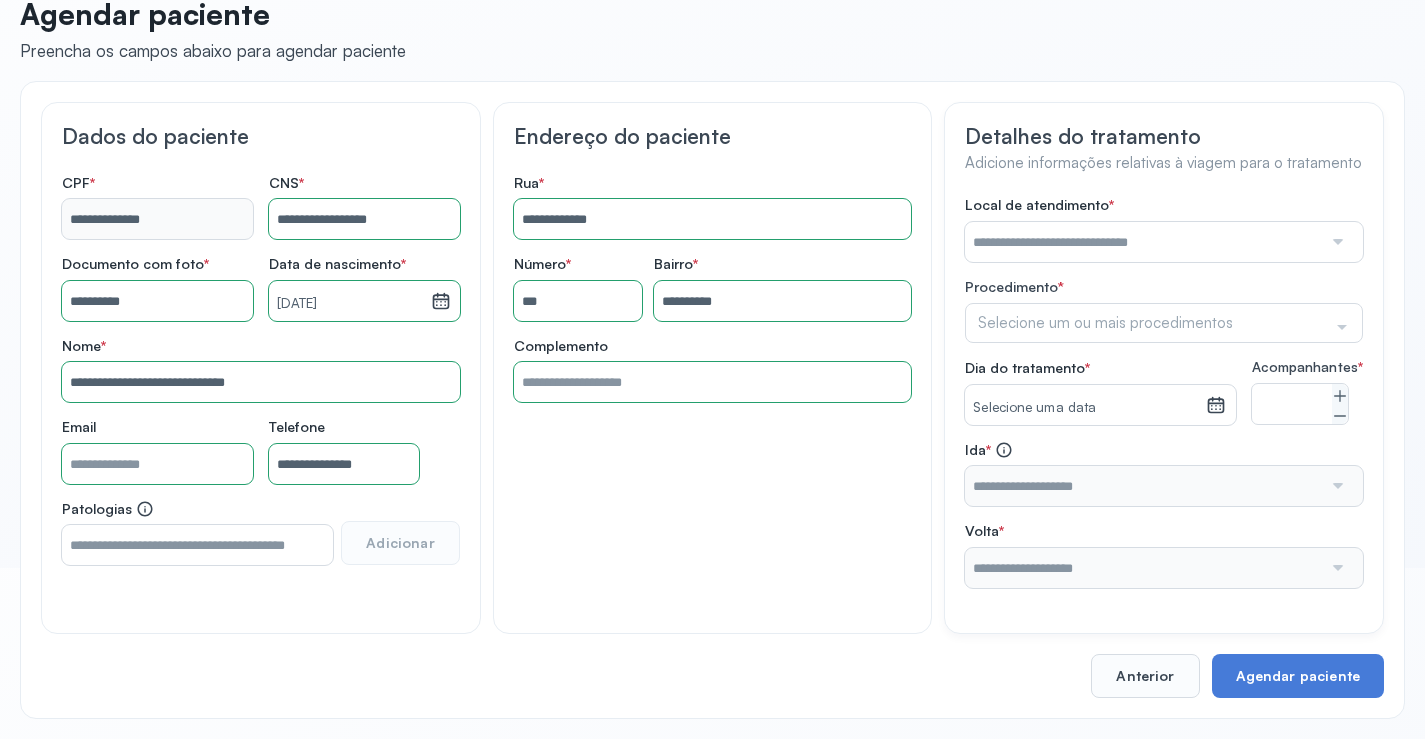 click at bounding box center (1336, 242) 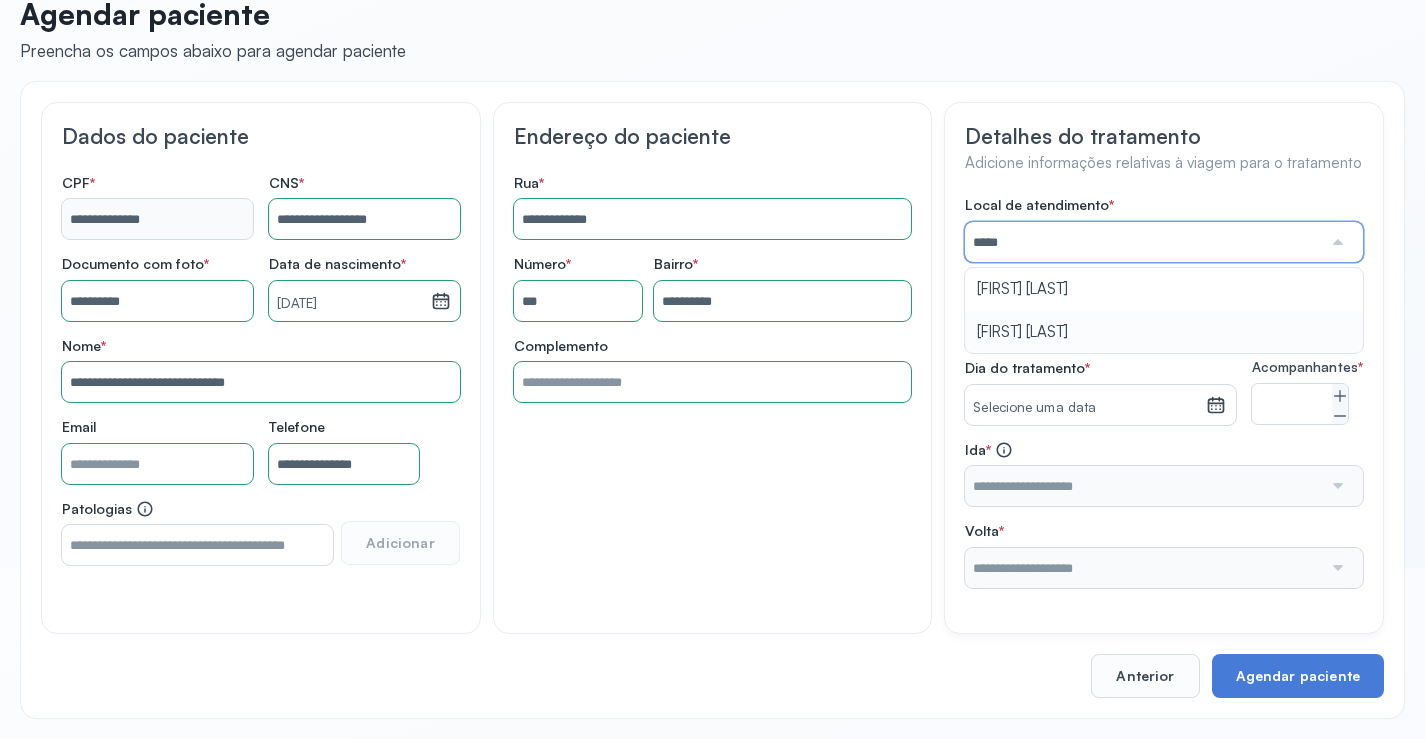 type on "**********" 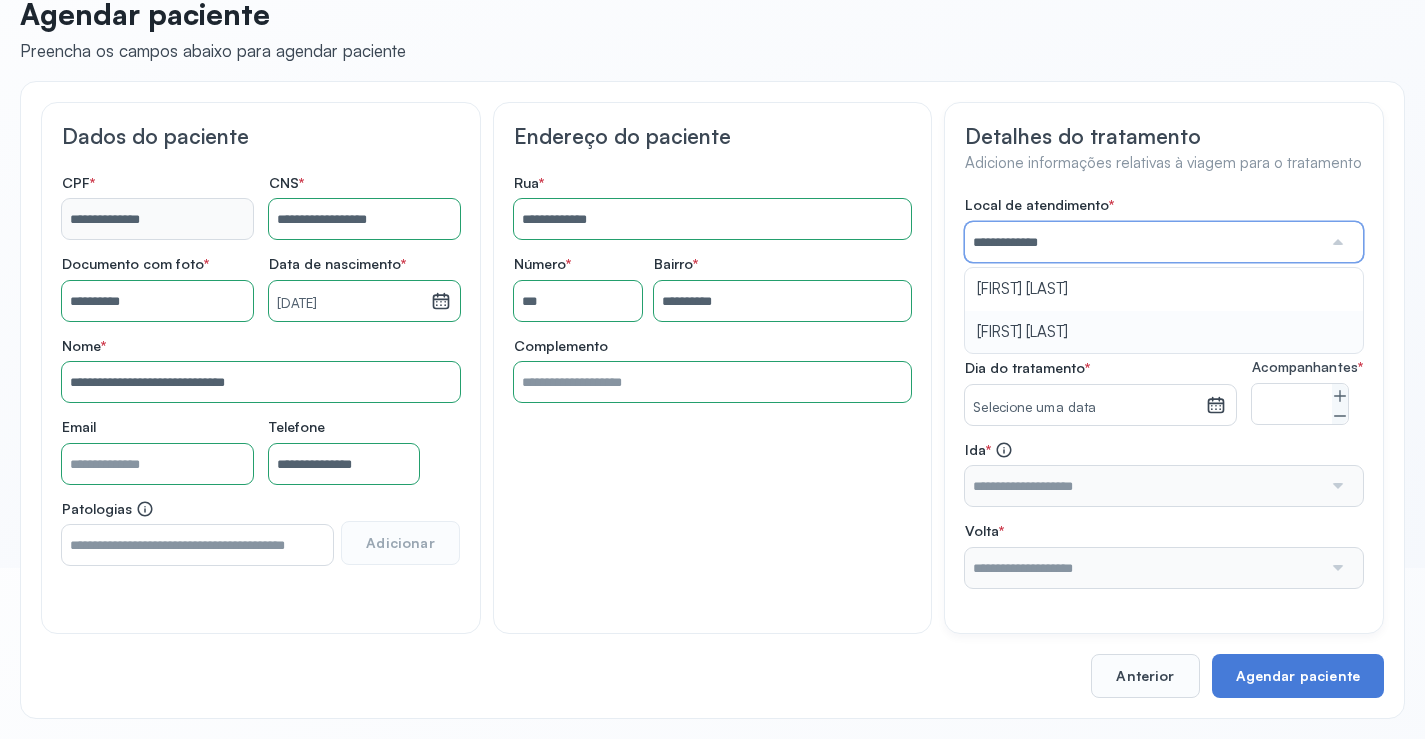 drag, startPoint x: 1039, startPoint y: 331, endPoint x: 1070, endPoint y: 329, distance: 31.06445 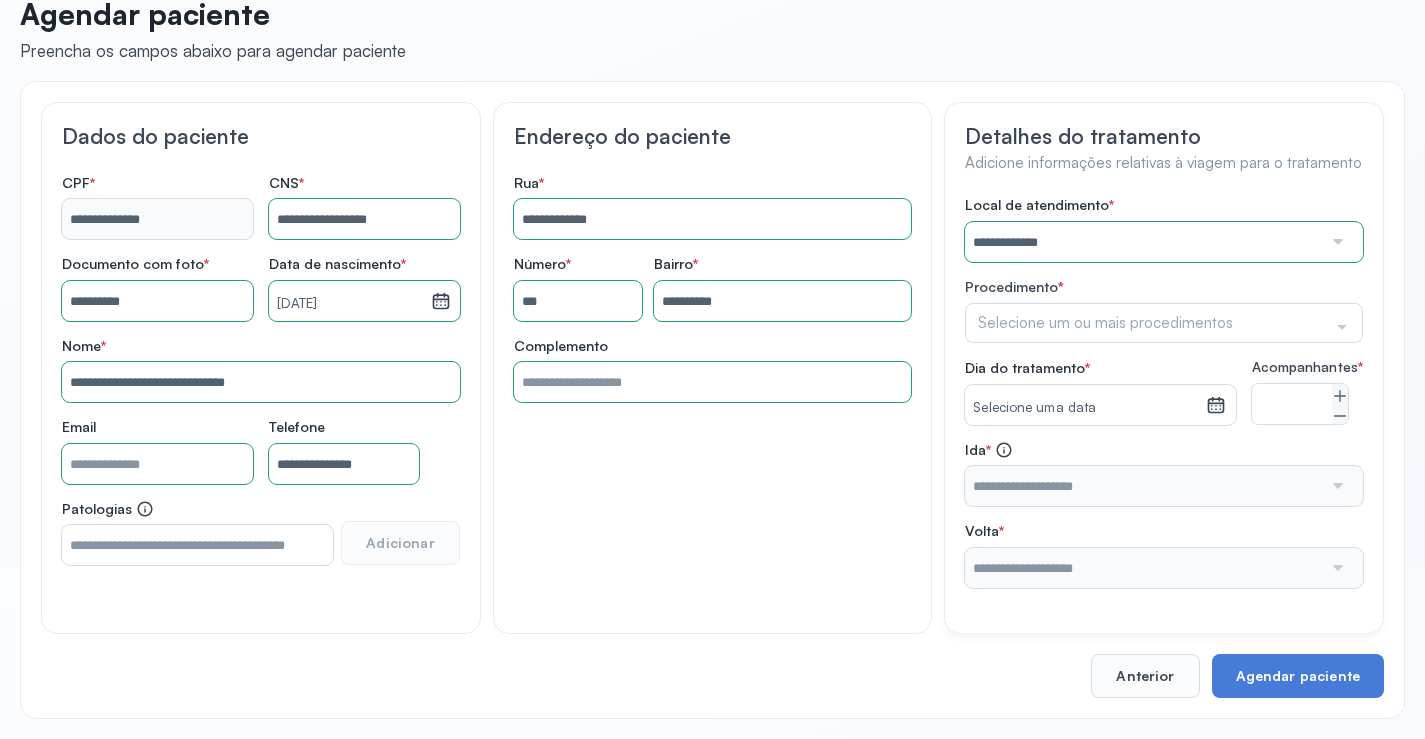 click on "Selecione um ou mais procedimentos" 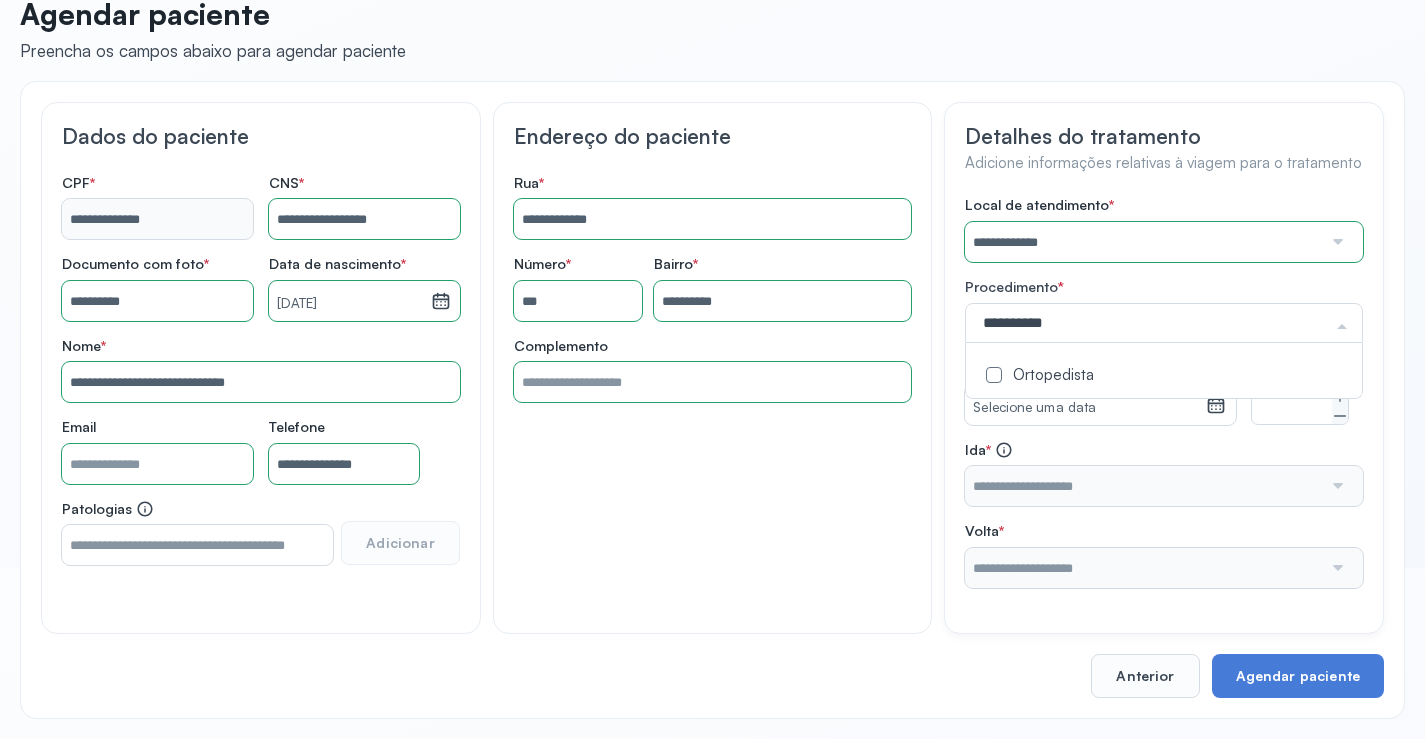 type on "**********" 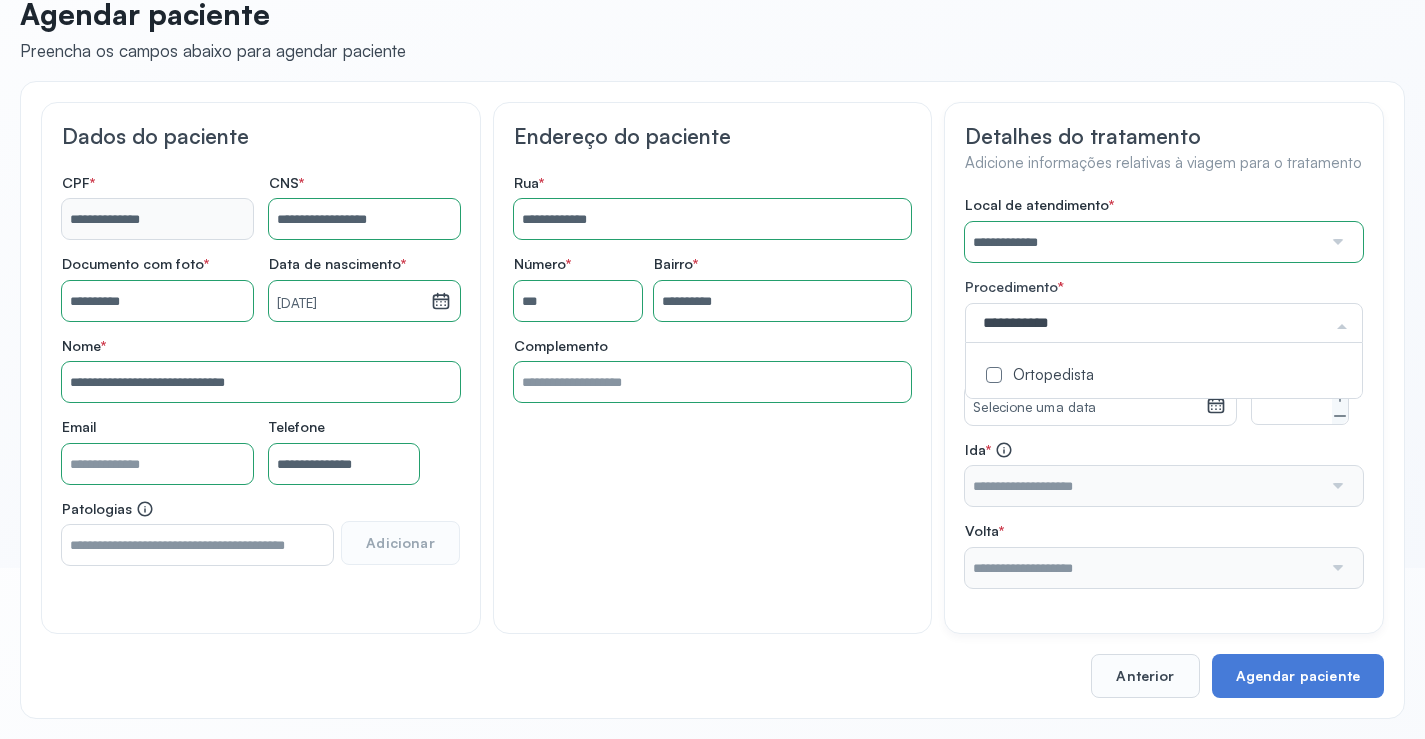drag, startPoint x: 1063, startPoint y: 368, endPoint x: 1213, endPoint y: 422, distance: 159.42397 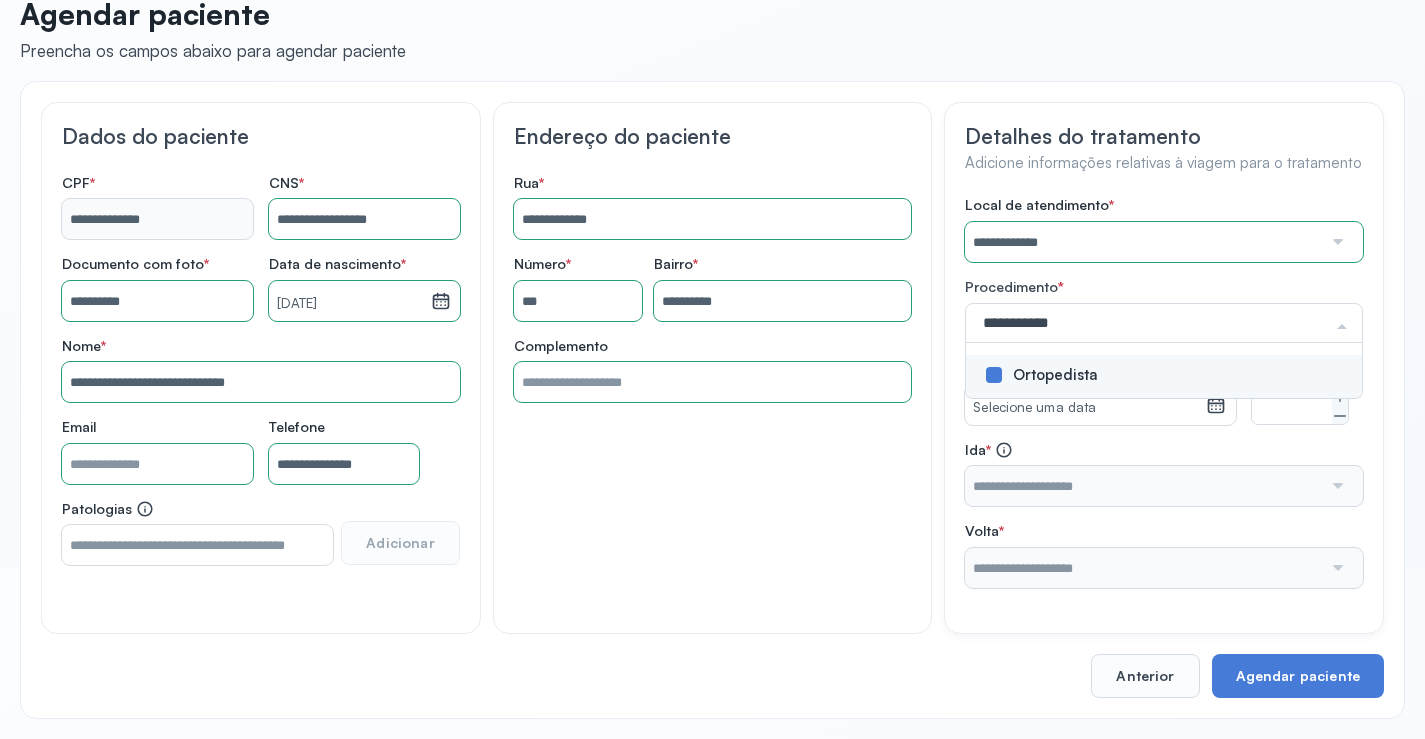 click on "**********" at bounding box center (1164, 392) 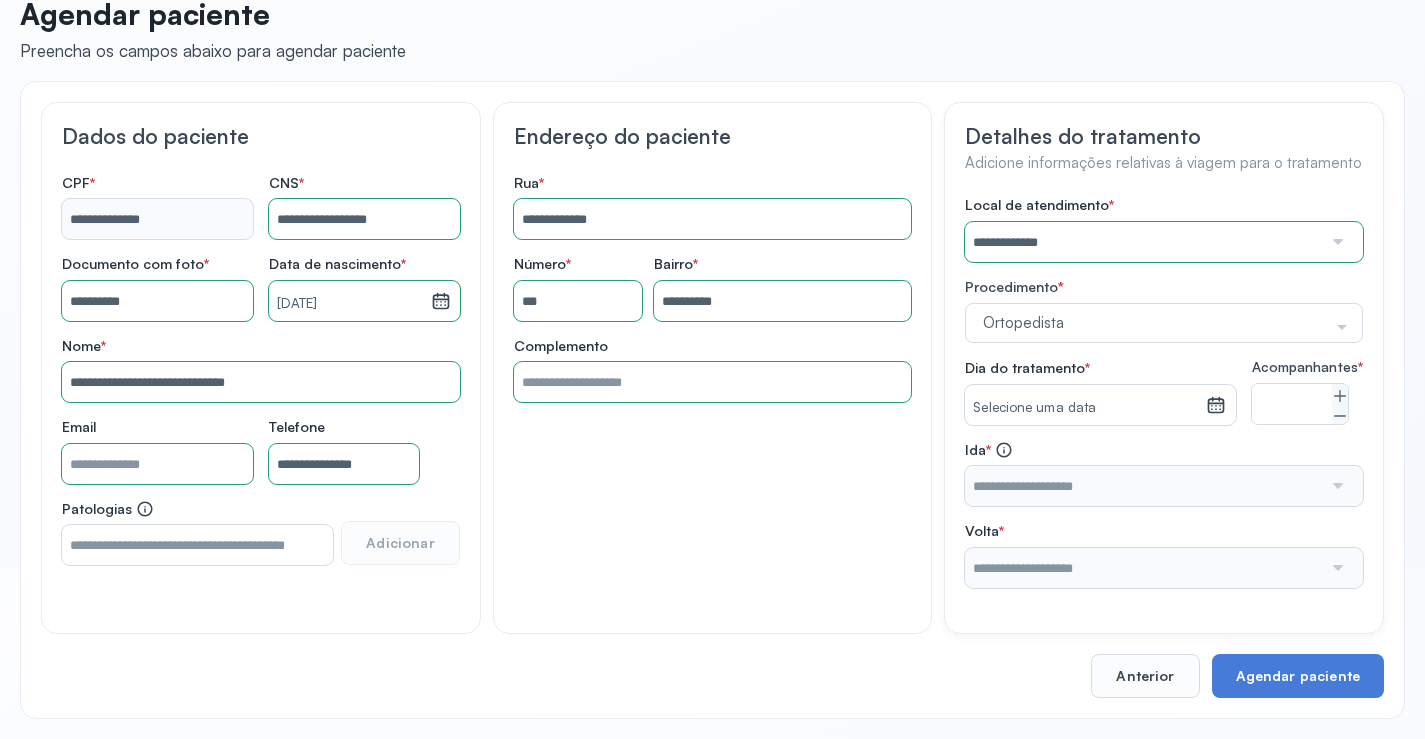 click 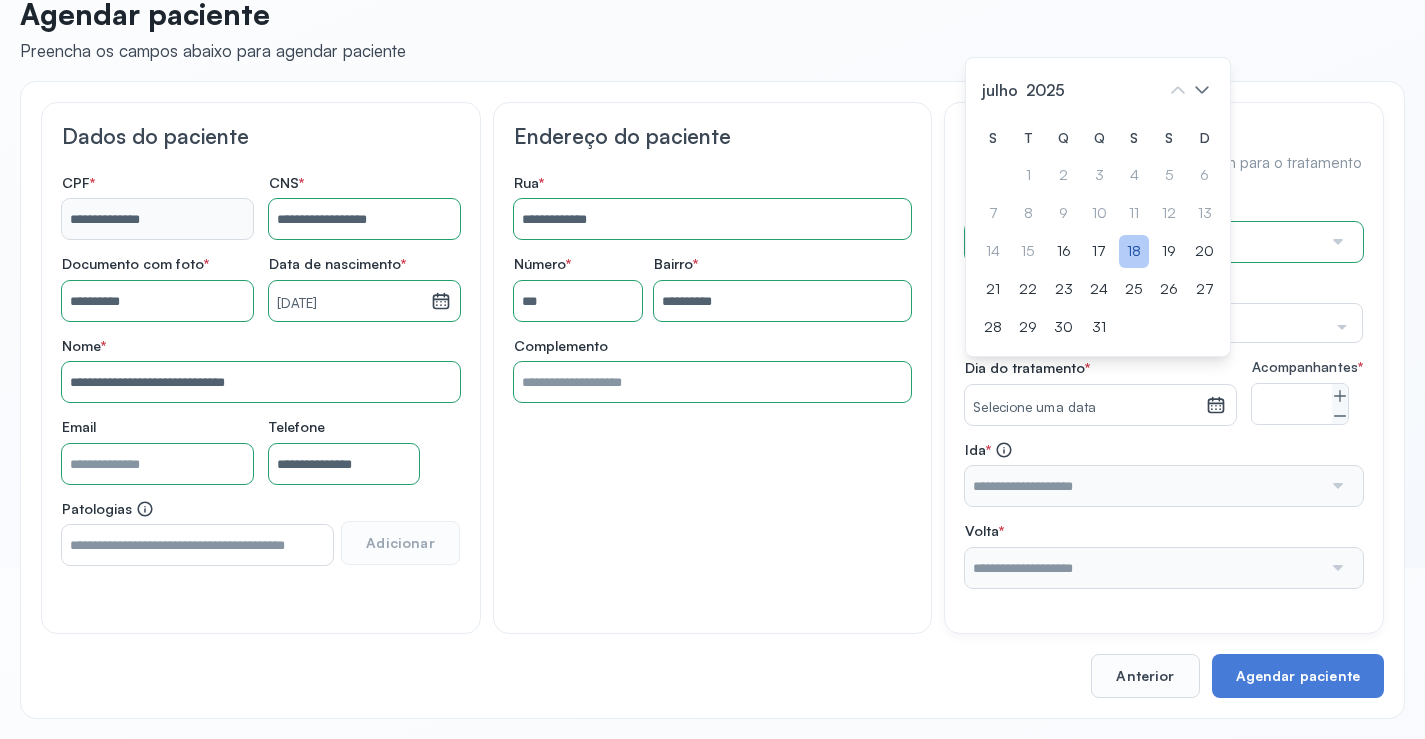 click on "18" 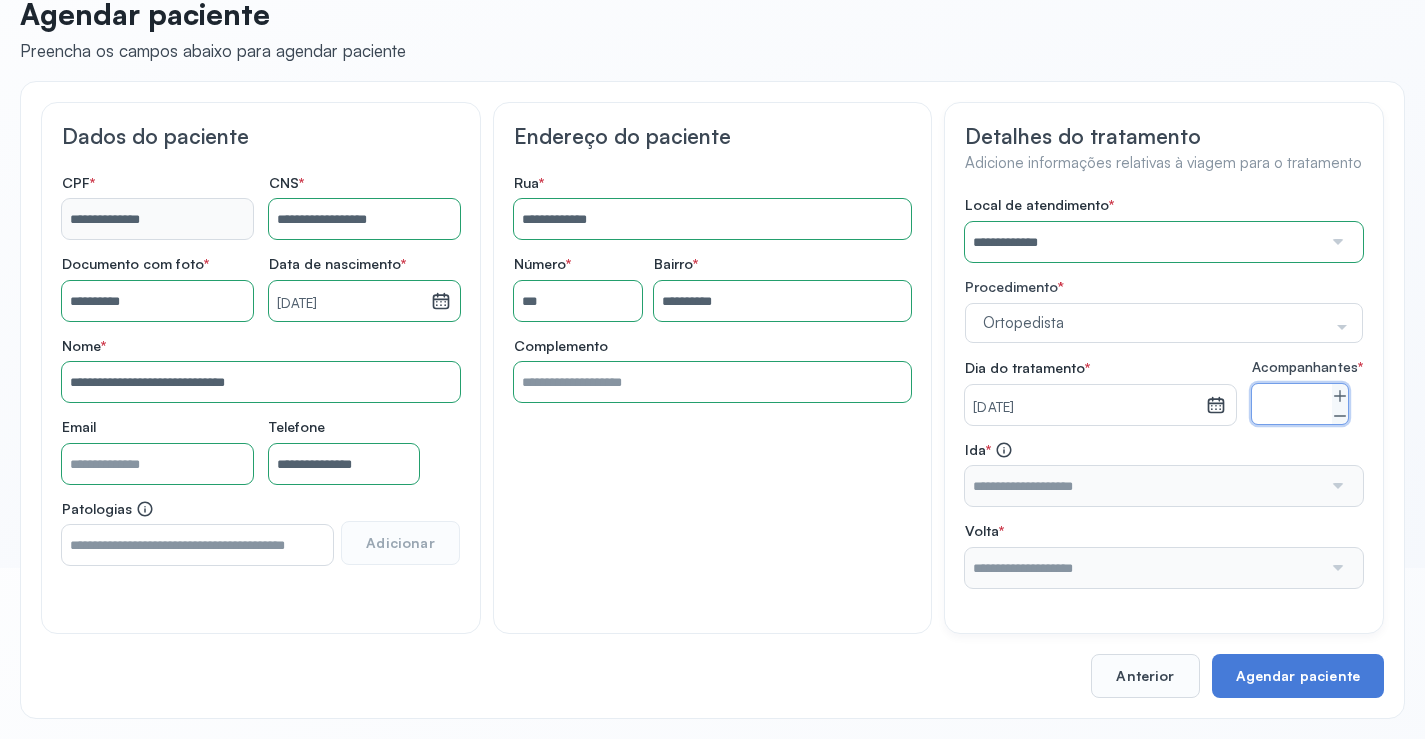 drag, startPoint x: 1339, startPoint y: 412, endPoint x: 1353, endPoint y: 473, distance: 62.58594 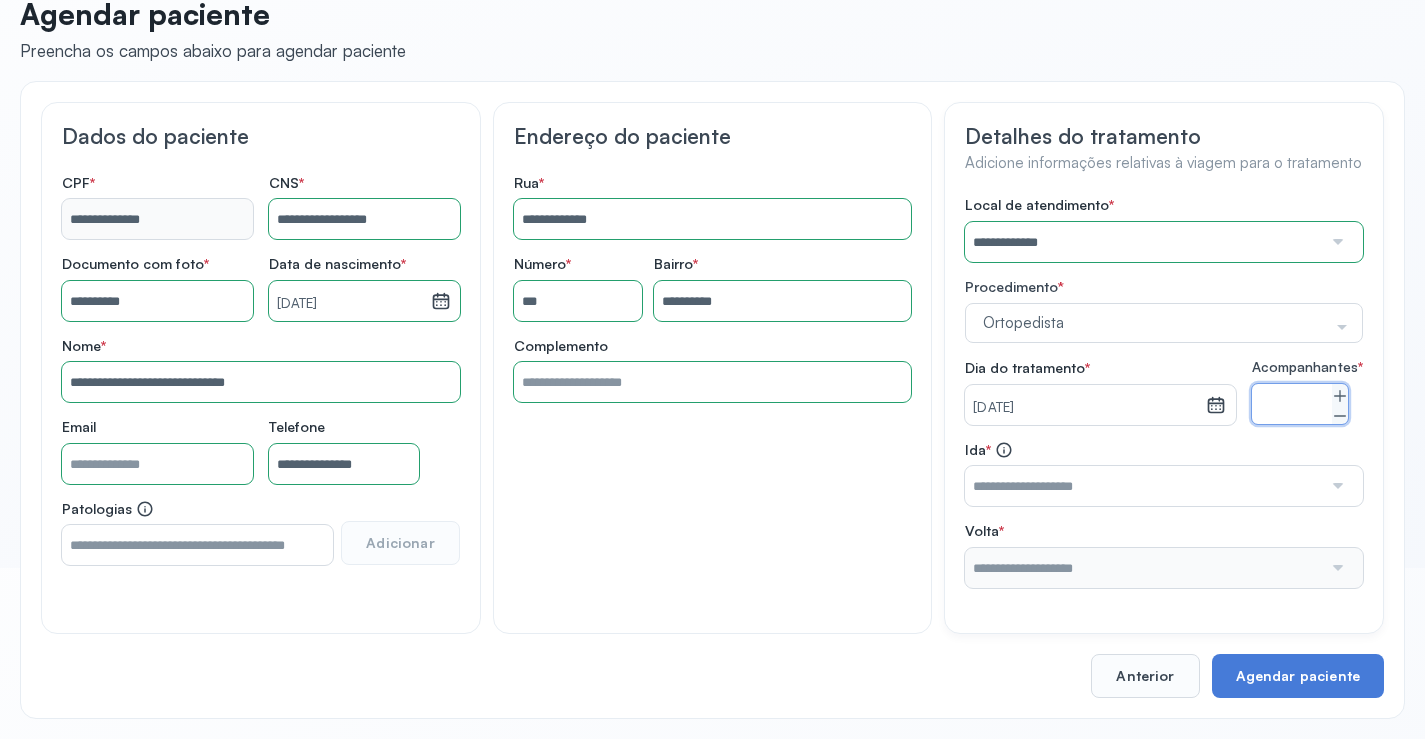 drag, startPoint x: 1328, startPoint y: 500, endPoint x: 1348, endPoint y: 500, distance: 20 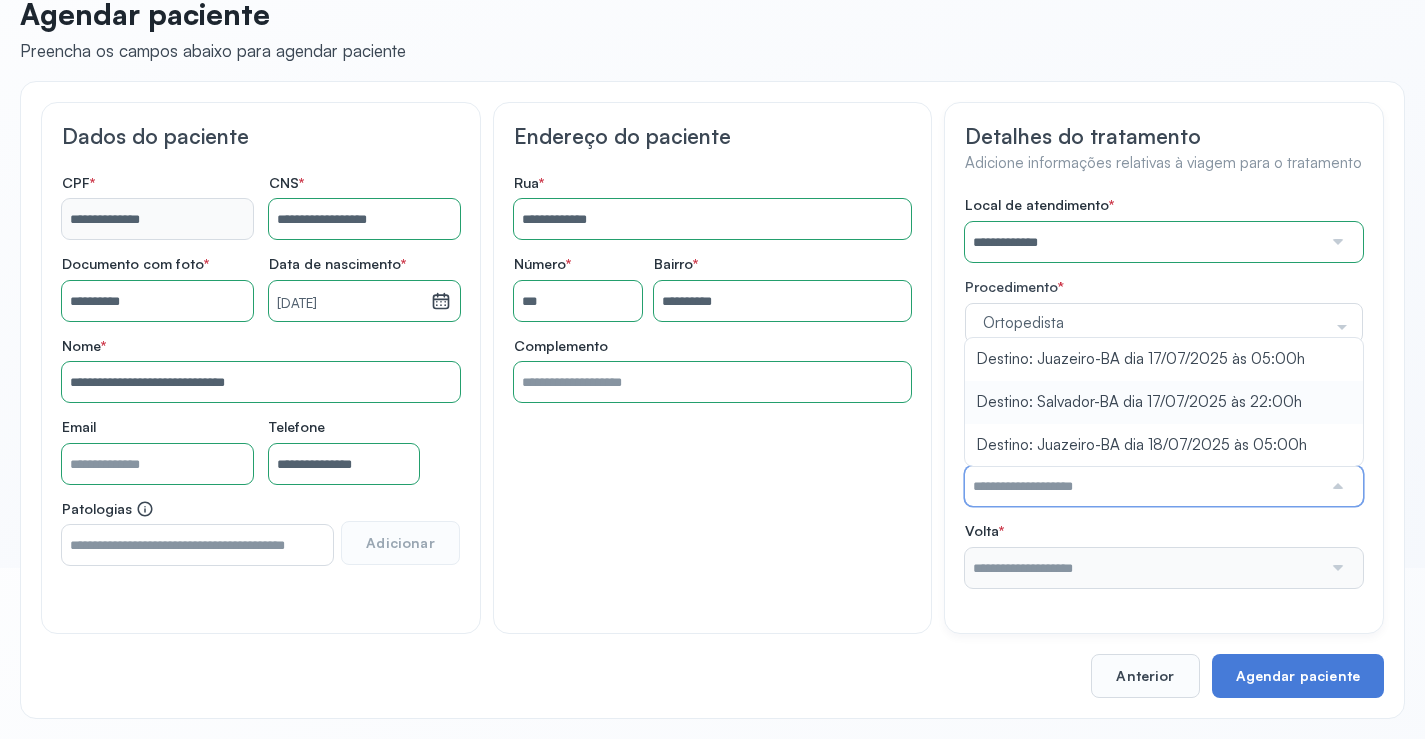 type on "**********" 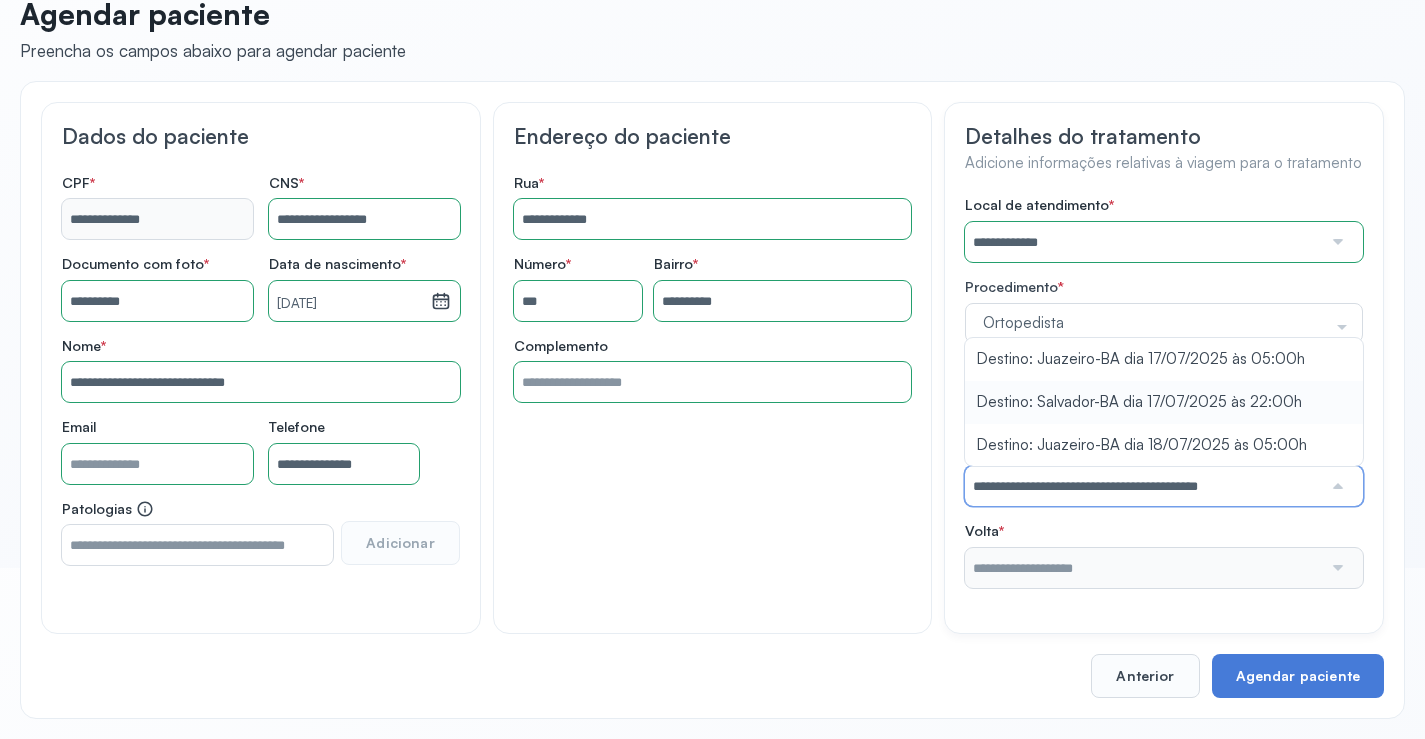 drag, startPoint x: 1163, startPoint y: 406, endPoint x: 1214, endPoint y: 410, distance: 51.156624 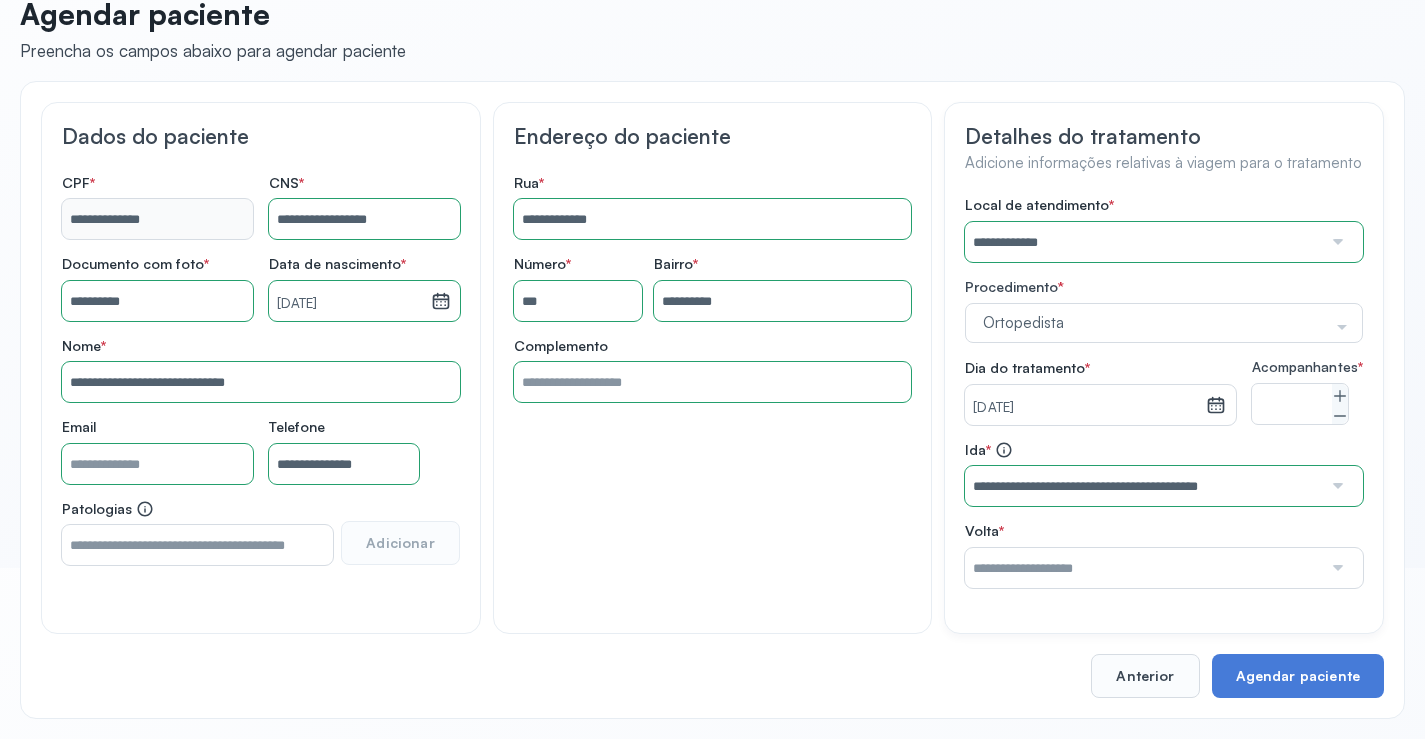 drag, startPoint x: 1334, startPoint y: 575, endPoint x: 1324, endPoint y: 535, distance: 41.231056 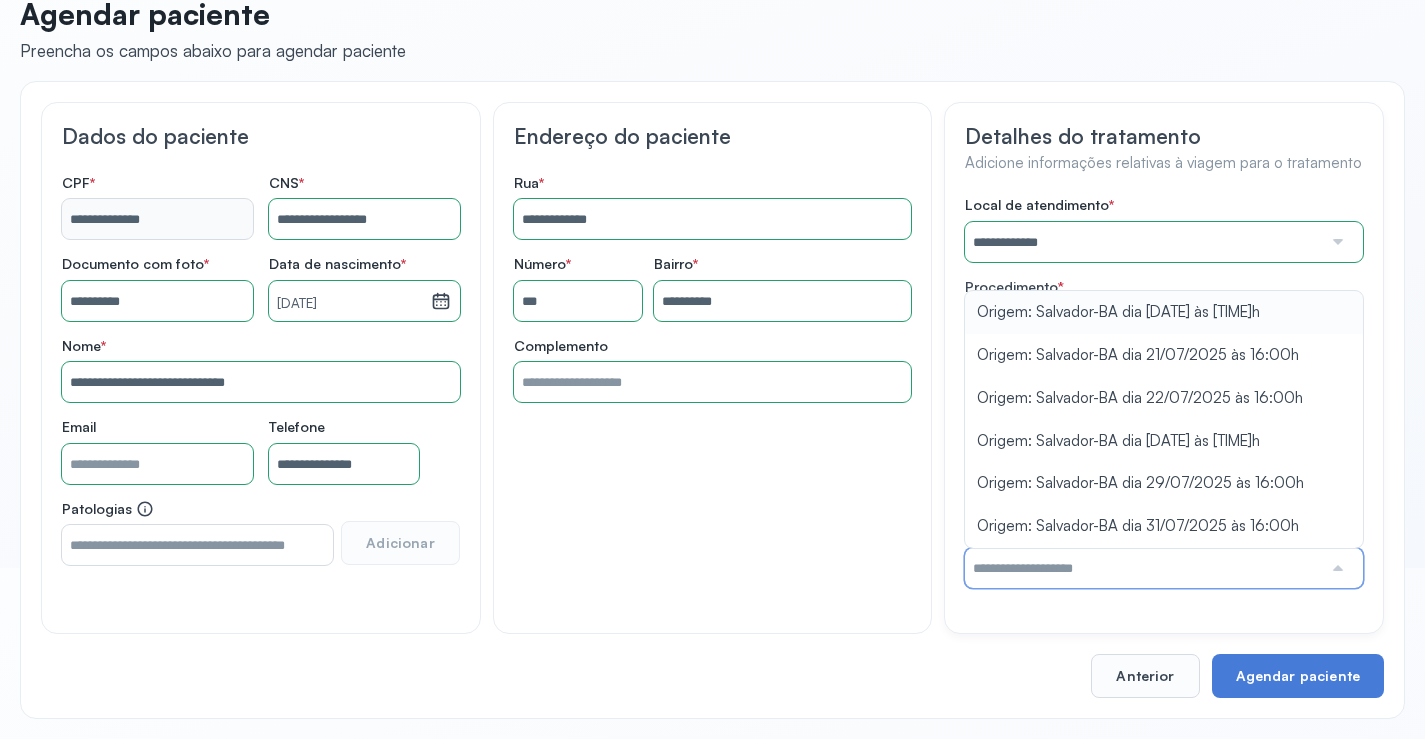 type on "**********" 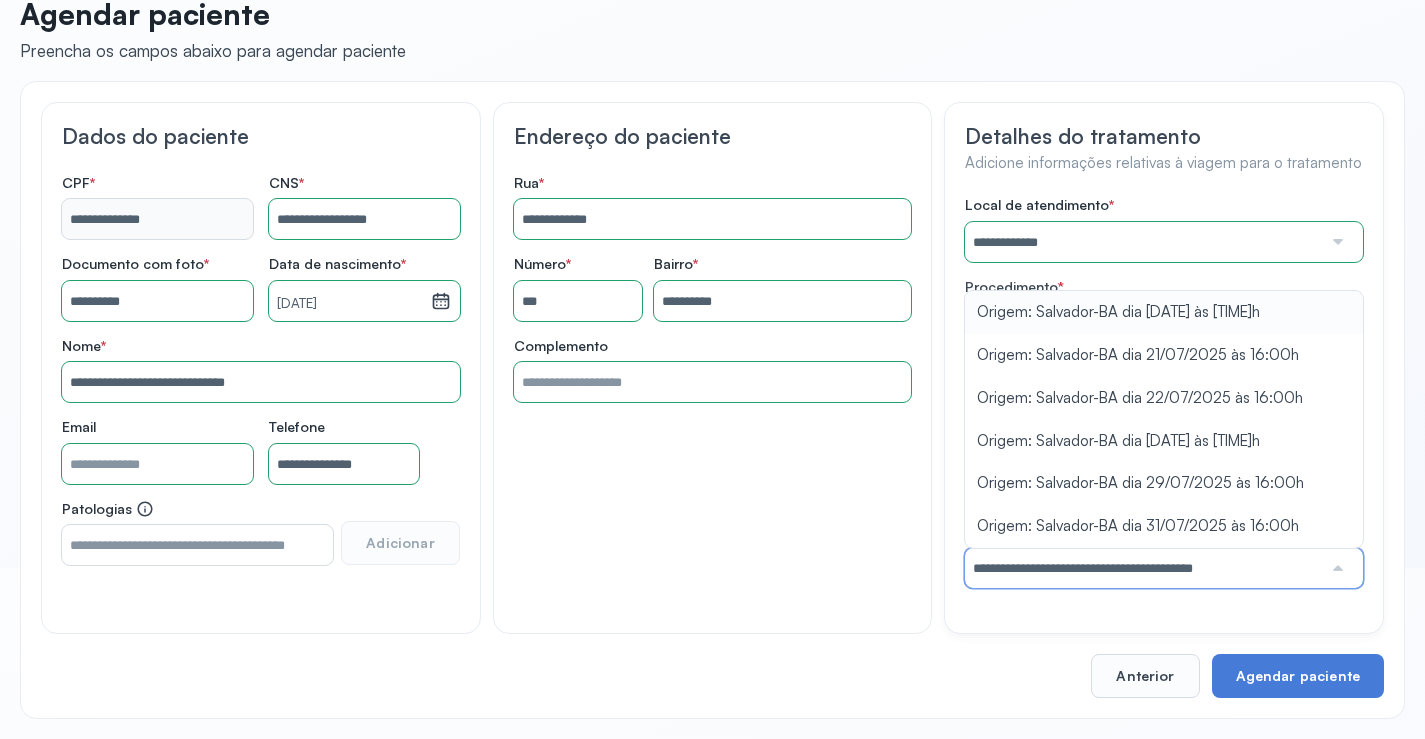 click on "**********" at bounding box center (1164, 392) 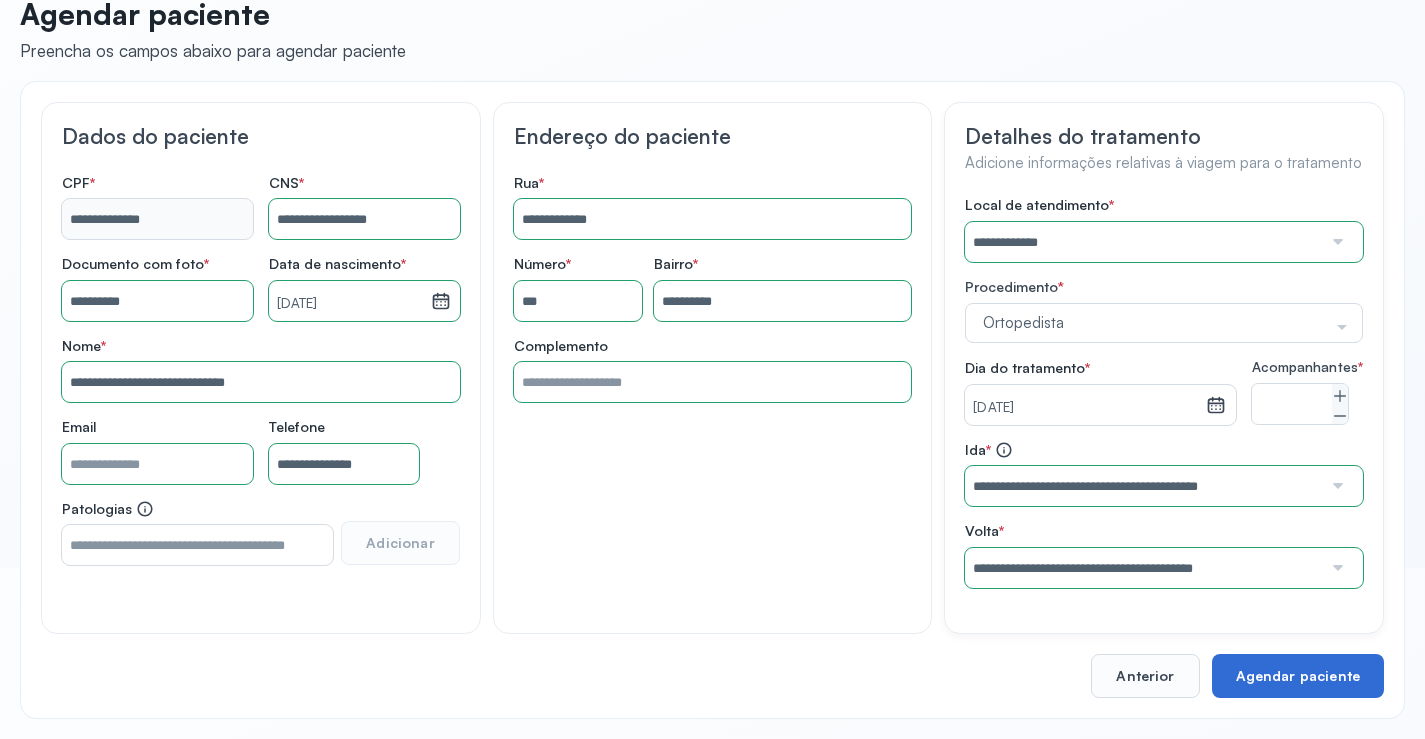 click on "Agendar paciente" at bounding box center [1298, 676] 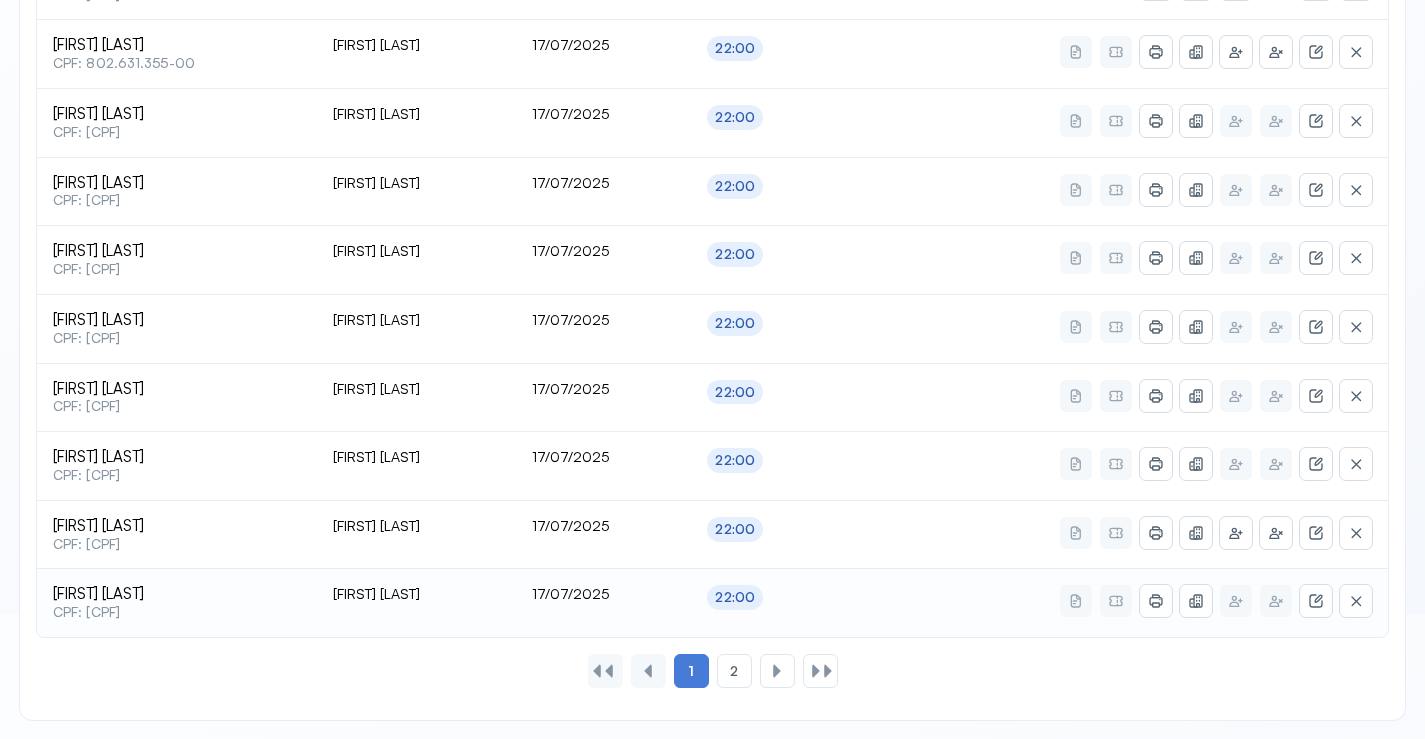 scroll, scrollTop: 865, scrollLeft: 0, axis: vertical 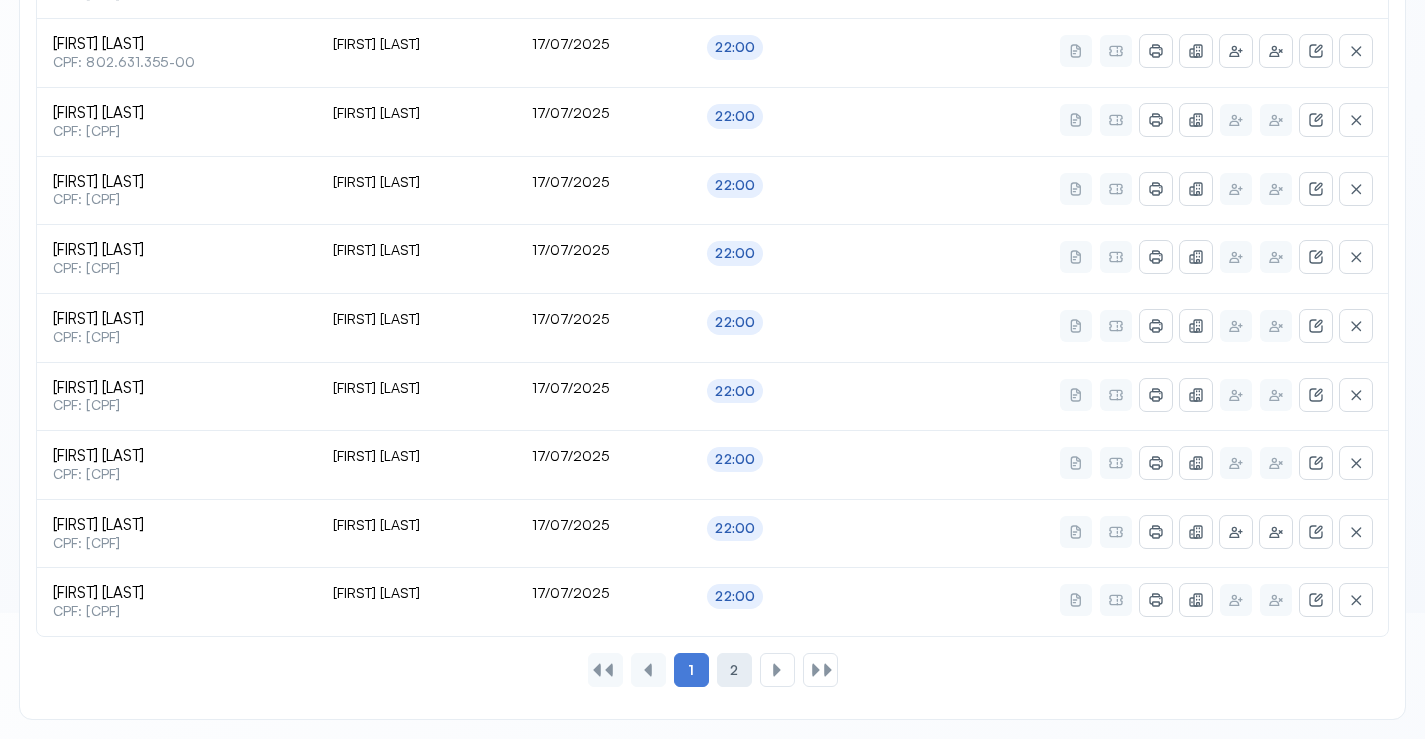 click on "2" at bounding box center (734, 670) 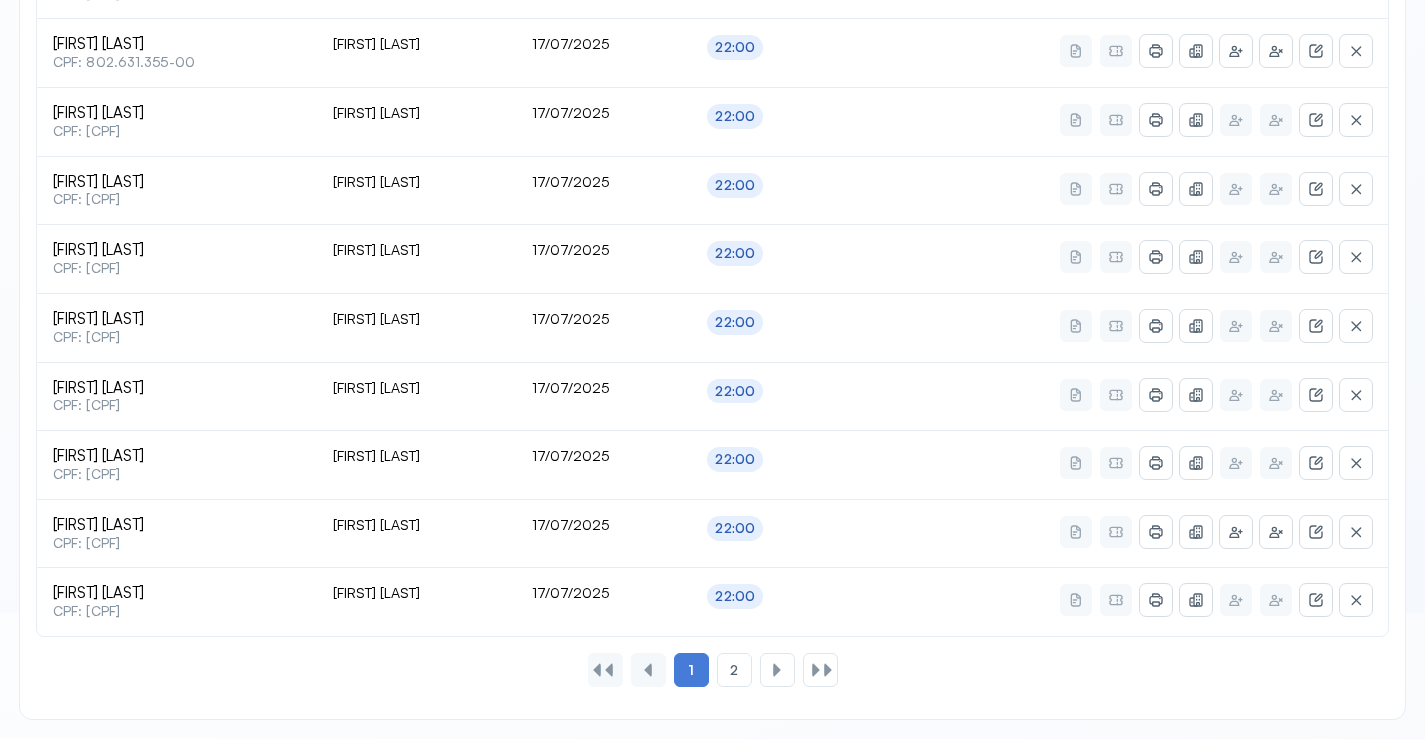 scroll, scrollTop: 46, scrollLeft: 0, axis: vertical 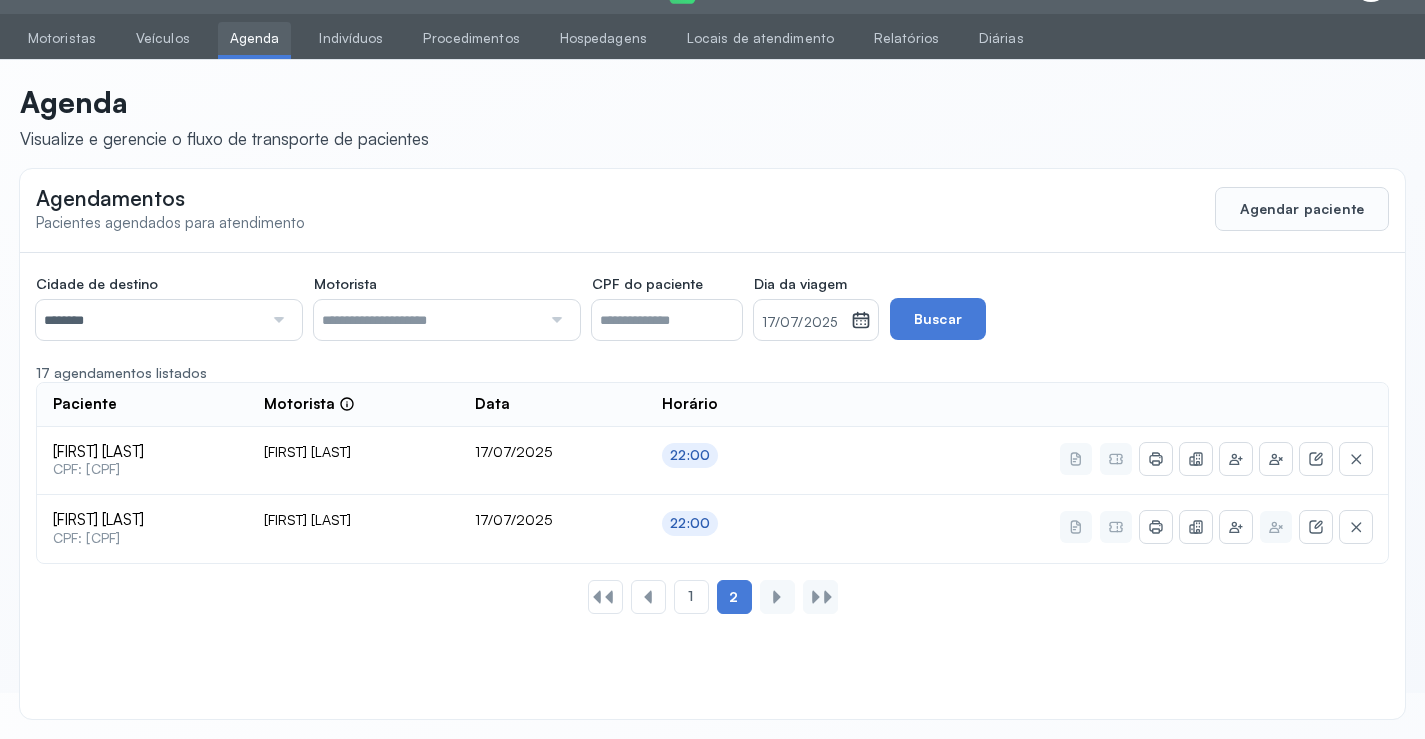 click at bounding box center (276, 320) 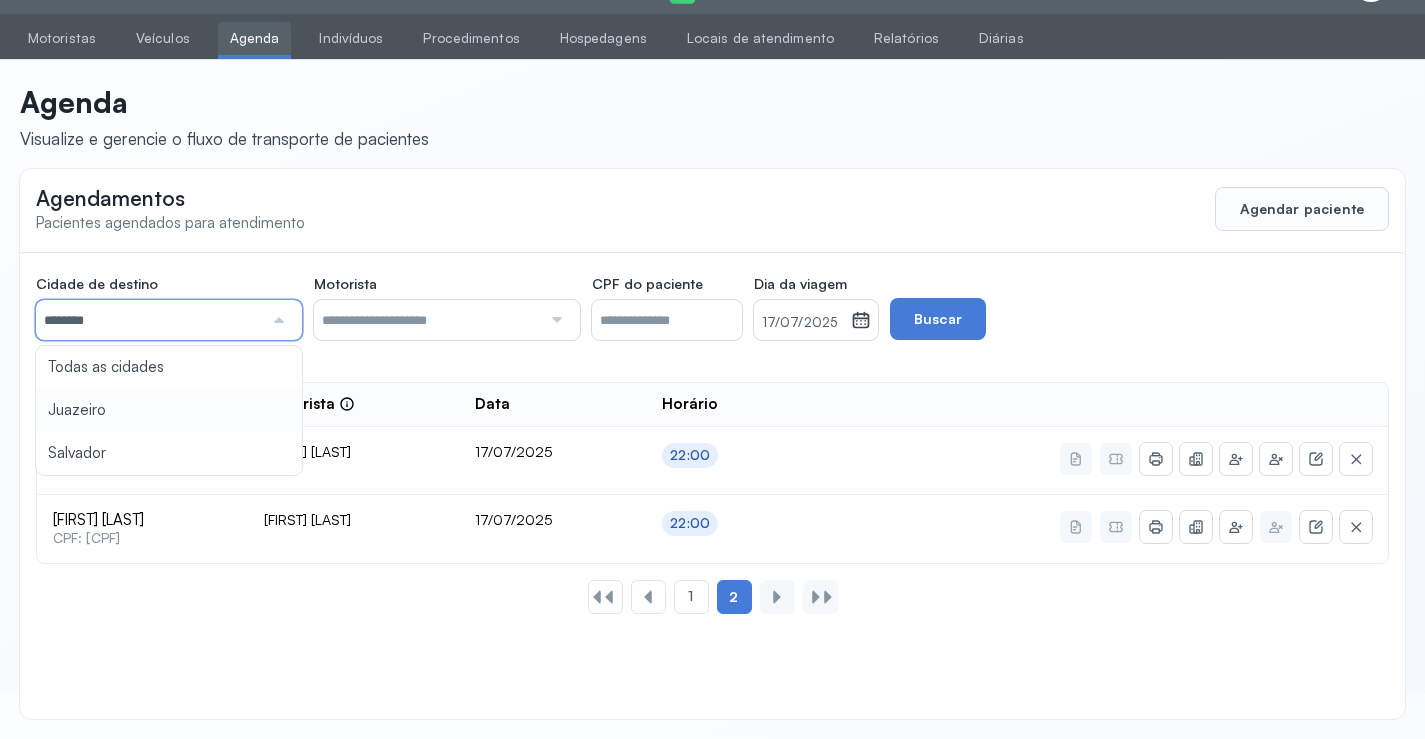 type on "********" 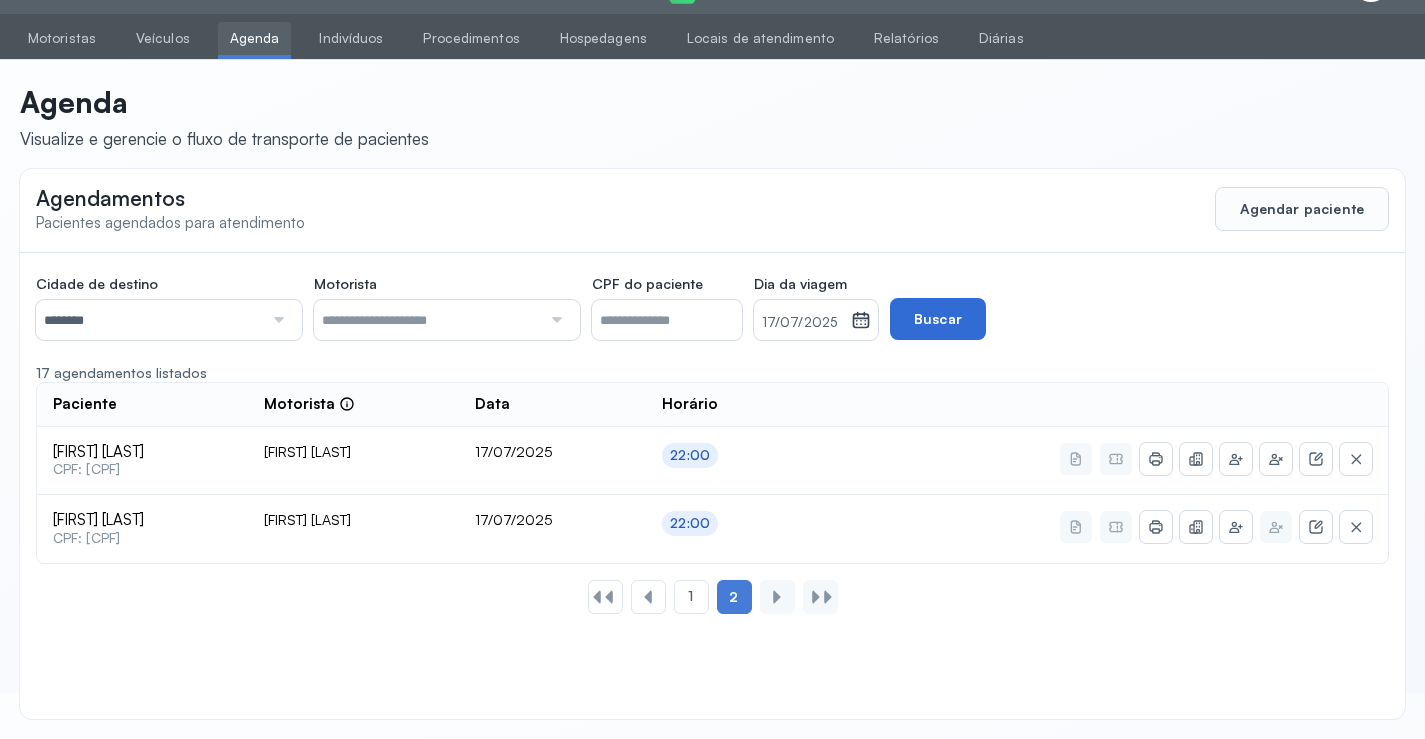 click on "Buscar" at bounding box center (938, 319) 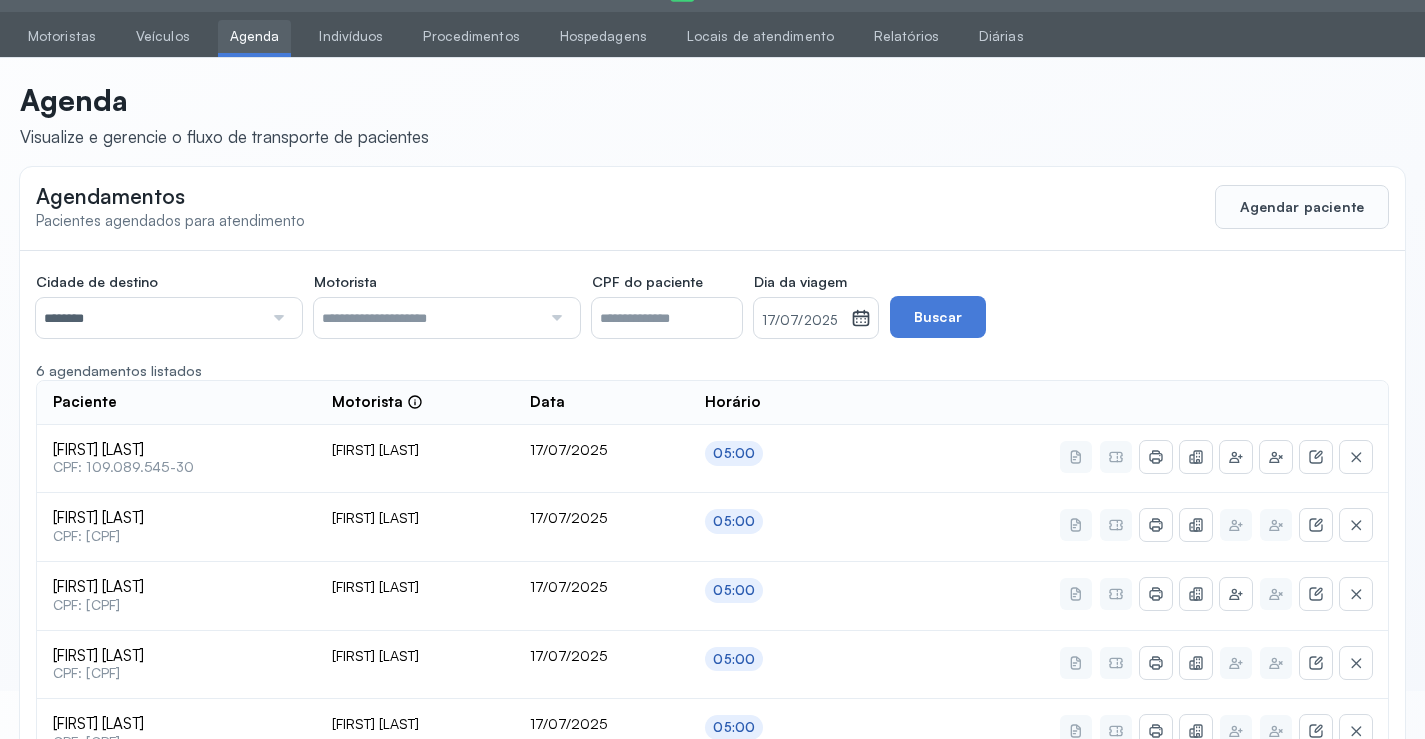 scroll, scrollTop: 47, scrollLeft: 0, axis: vertical 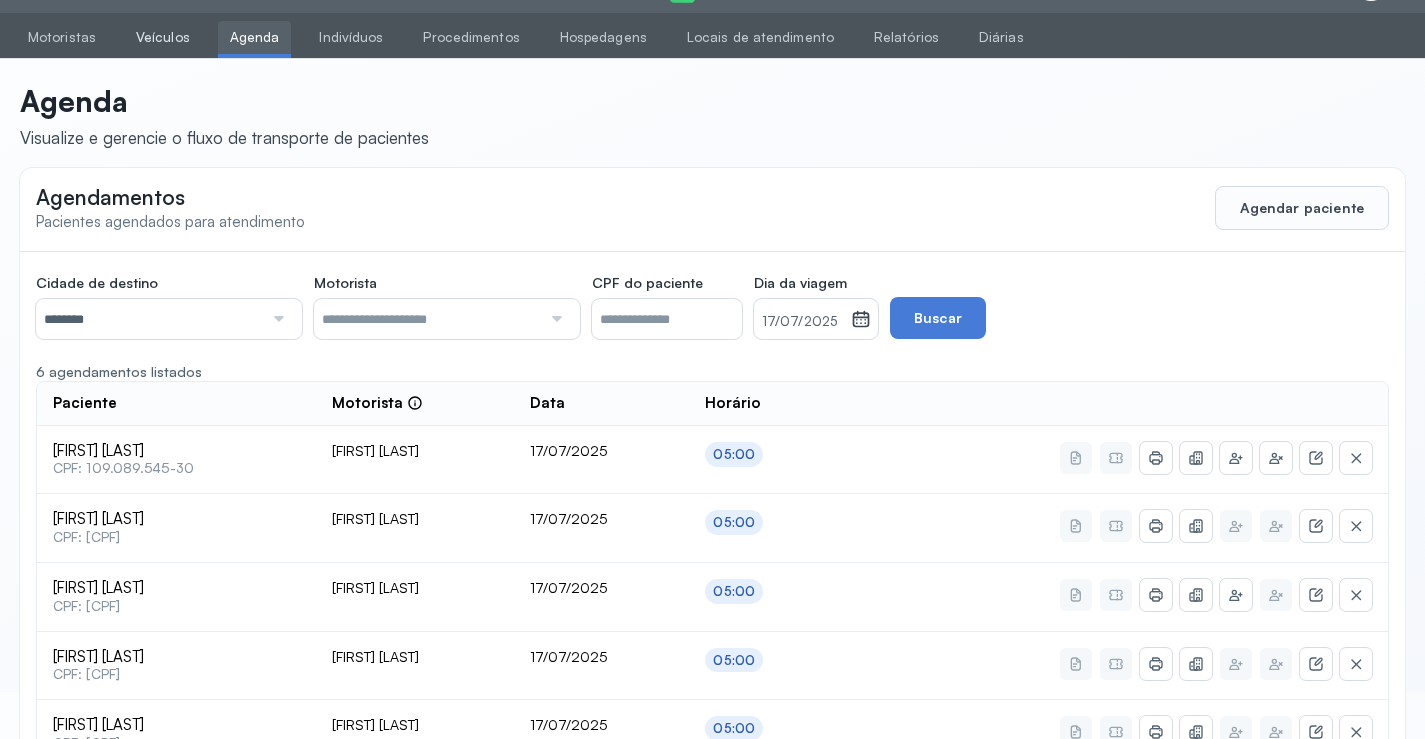 click on "Veículos" at bounding box center (163, 37) 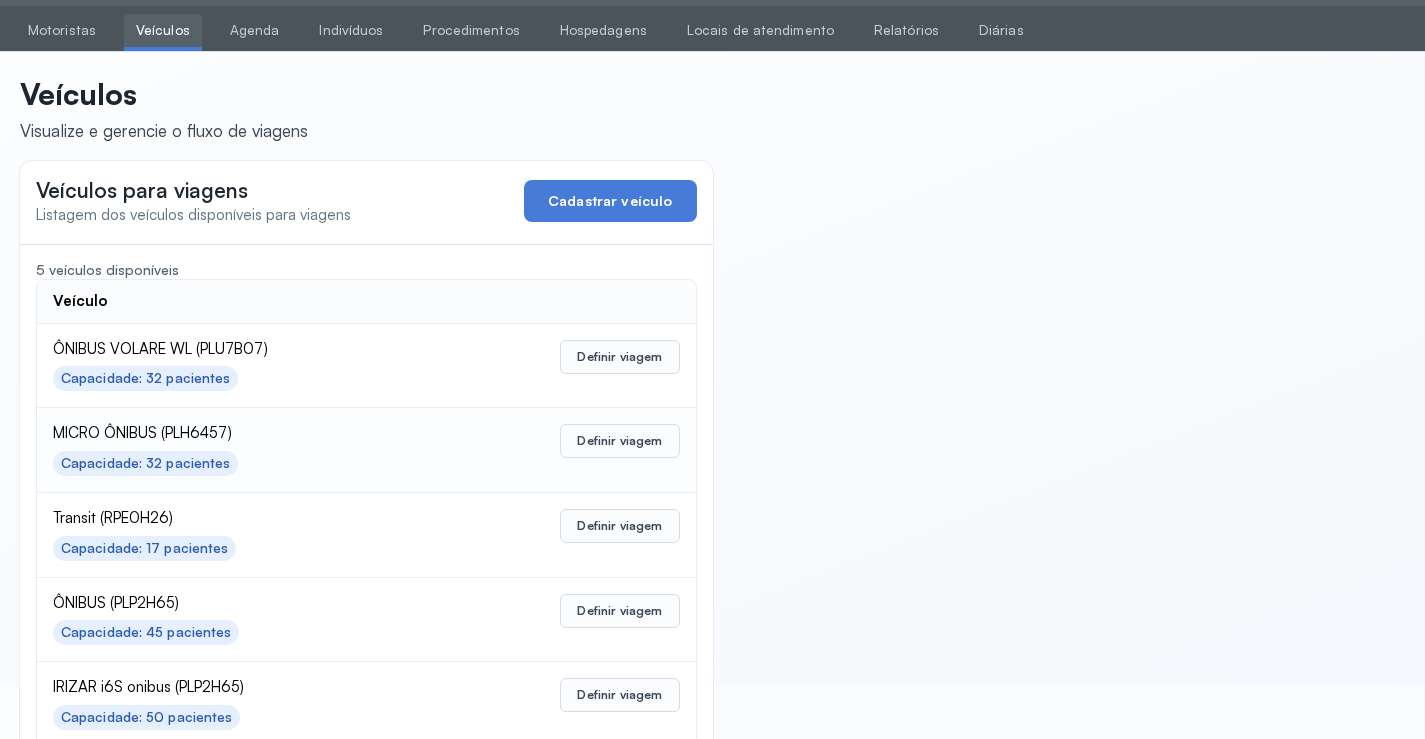 scroll, scrollTop: 98, scrollLeft: 0, axis: vertical 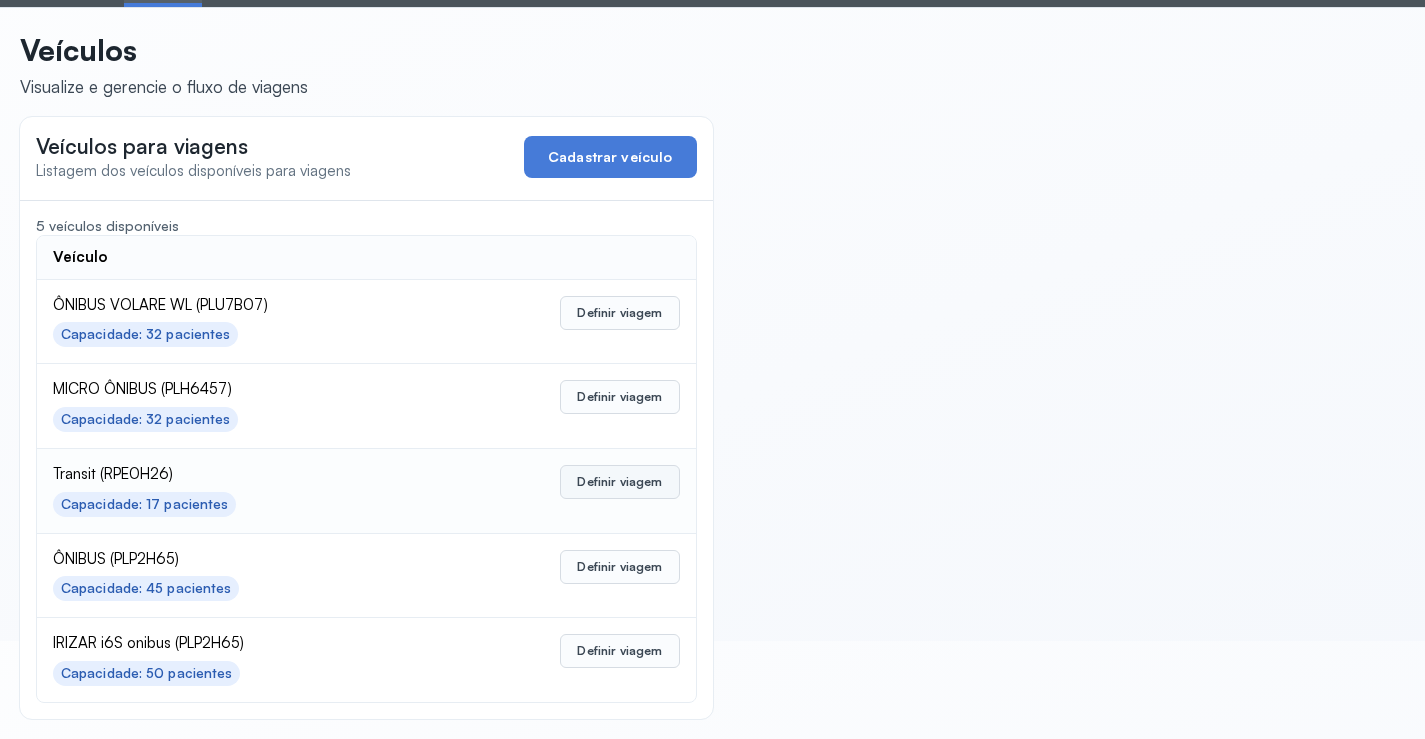 click on "Definir viagem" at bounding box center (619, 482) 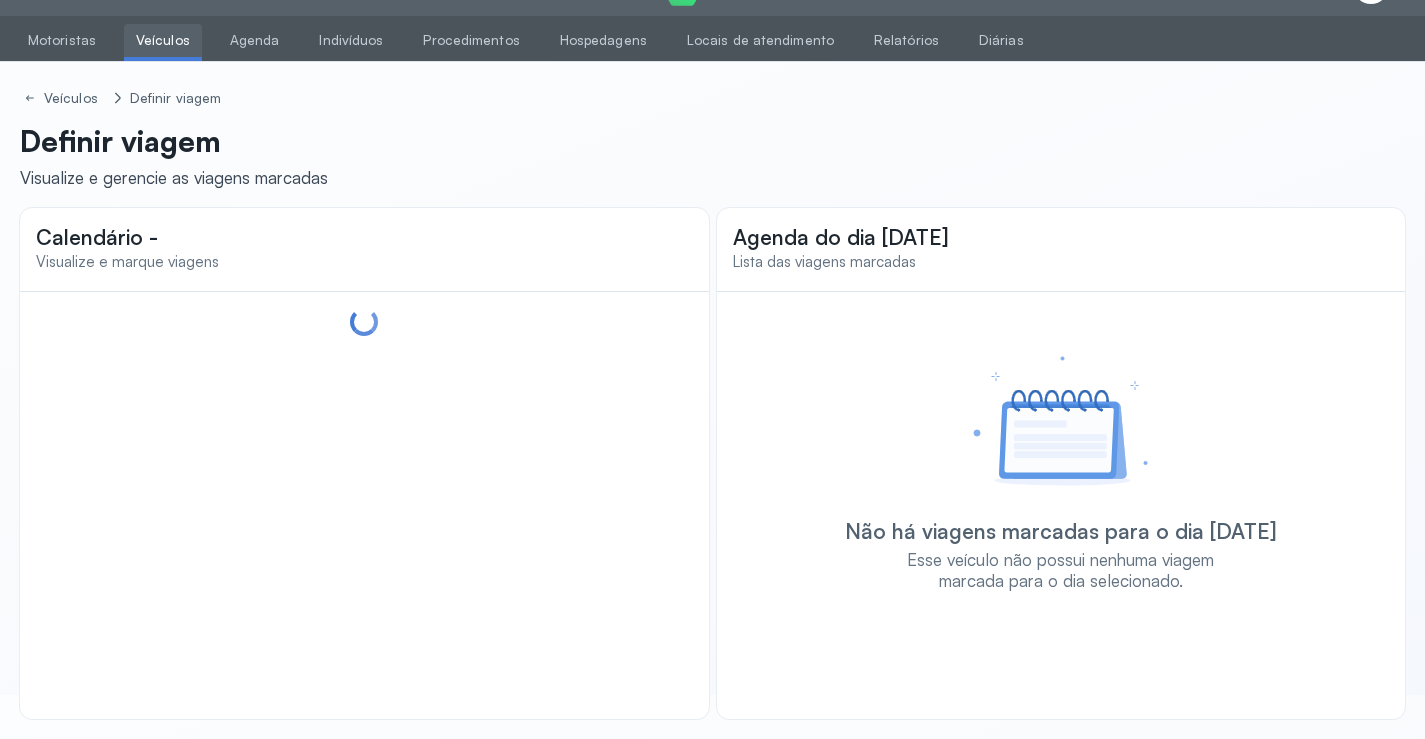 scroll, scrollTop: 47, scrollLeft: 0, axis: vertical 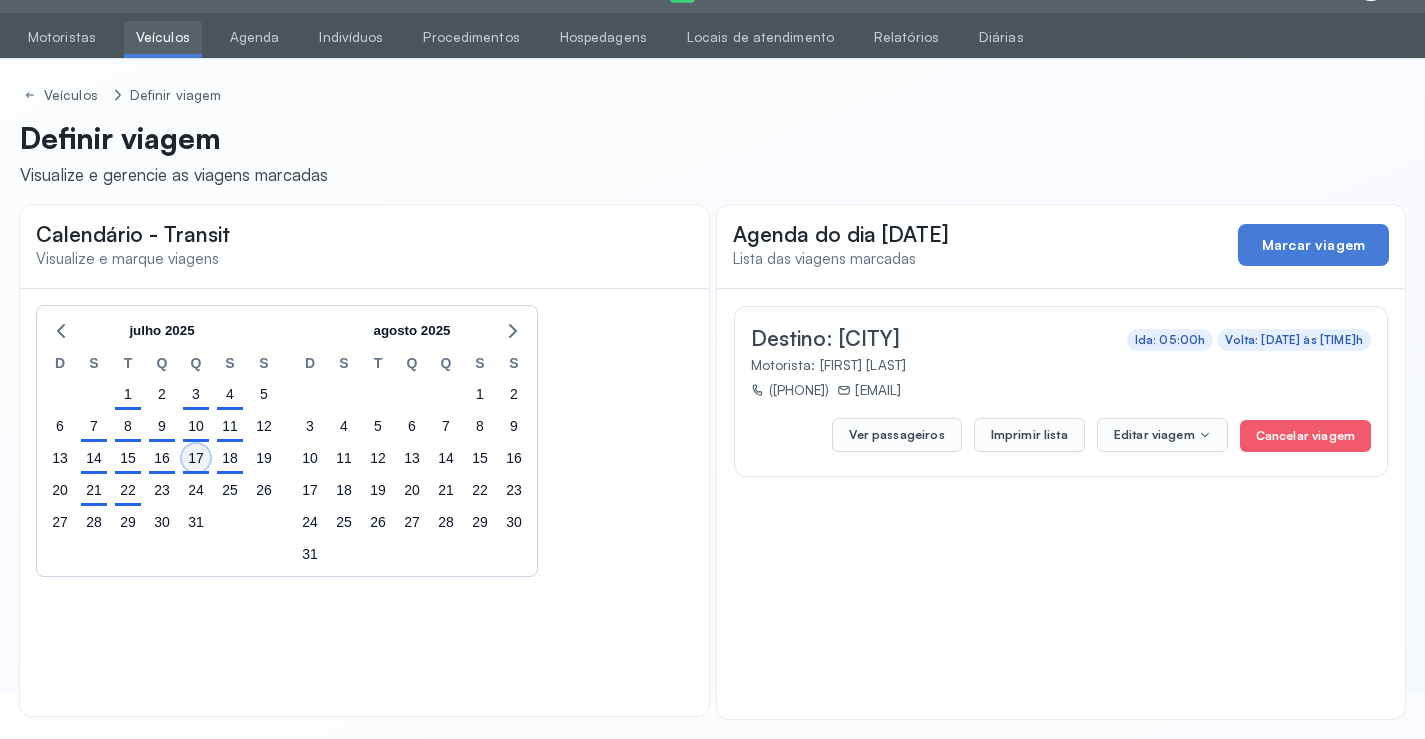 click on "17" 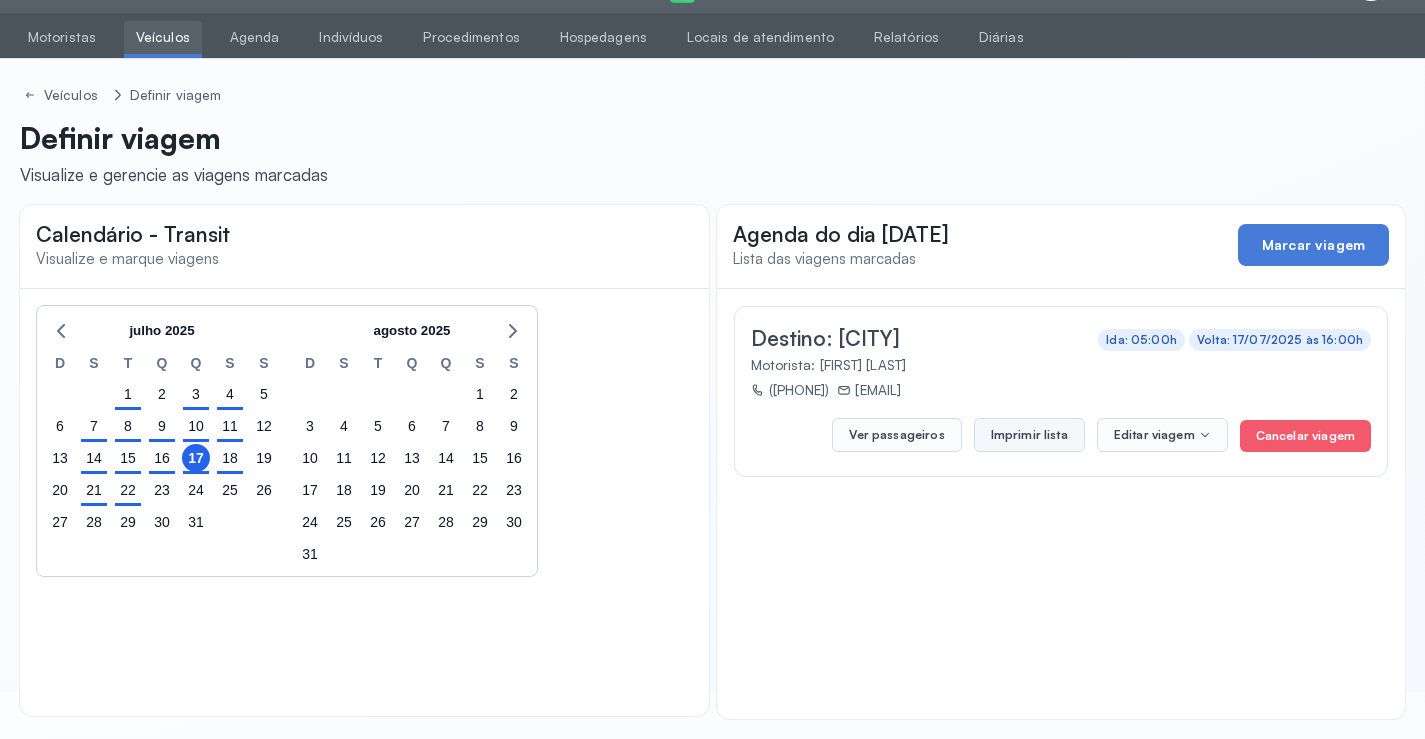 click on "Imprimir lista" at bounding box center (1029, 435) 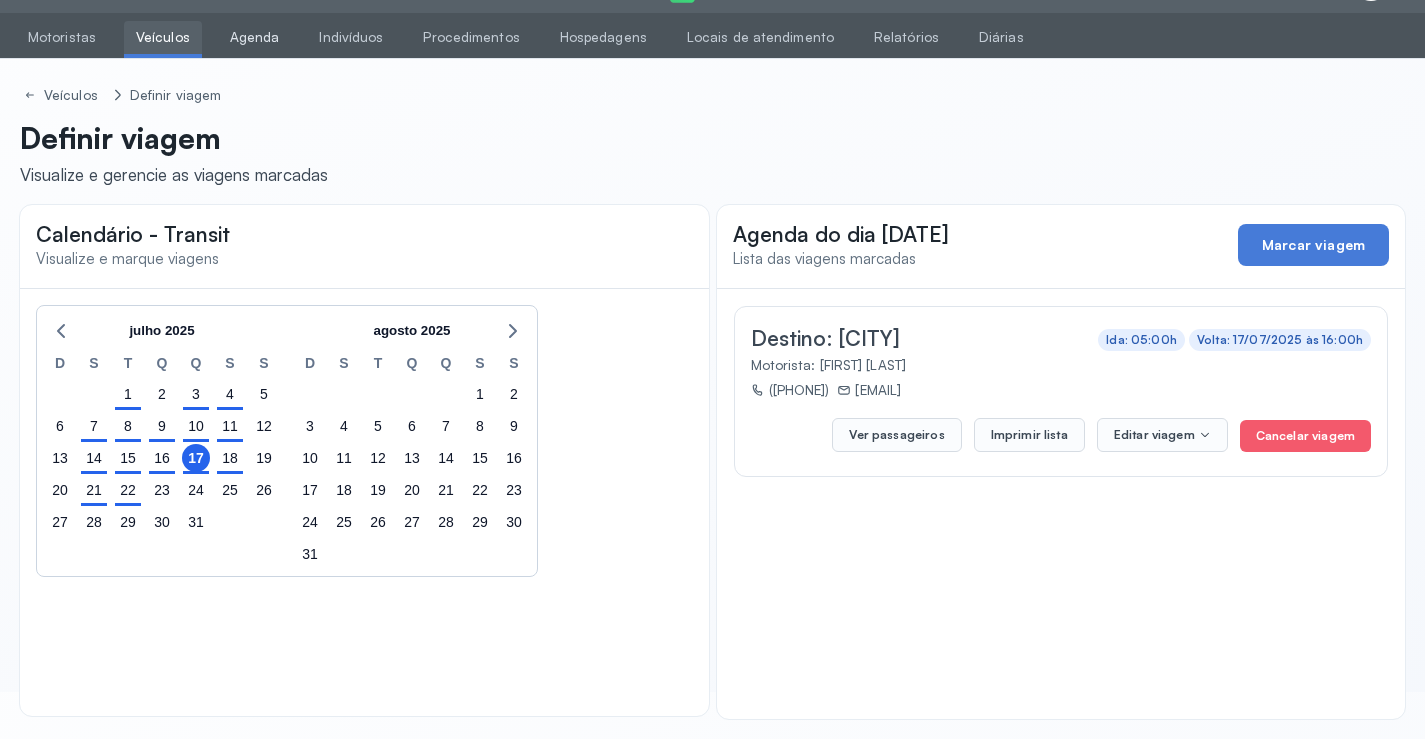 click on "Agenda" at bounding box center [255, 37] 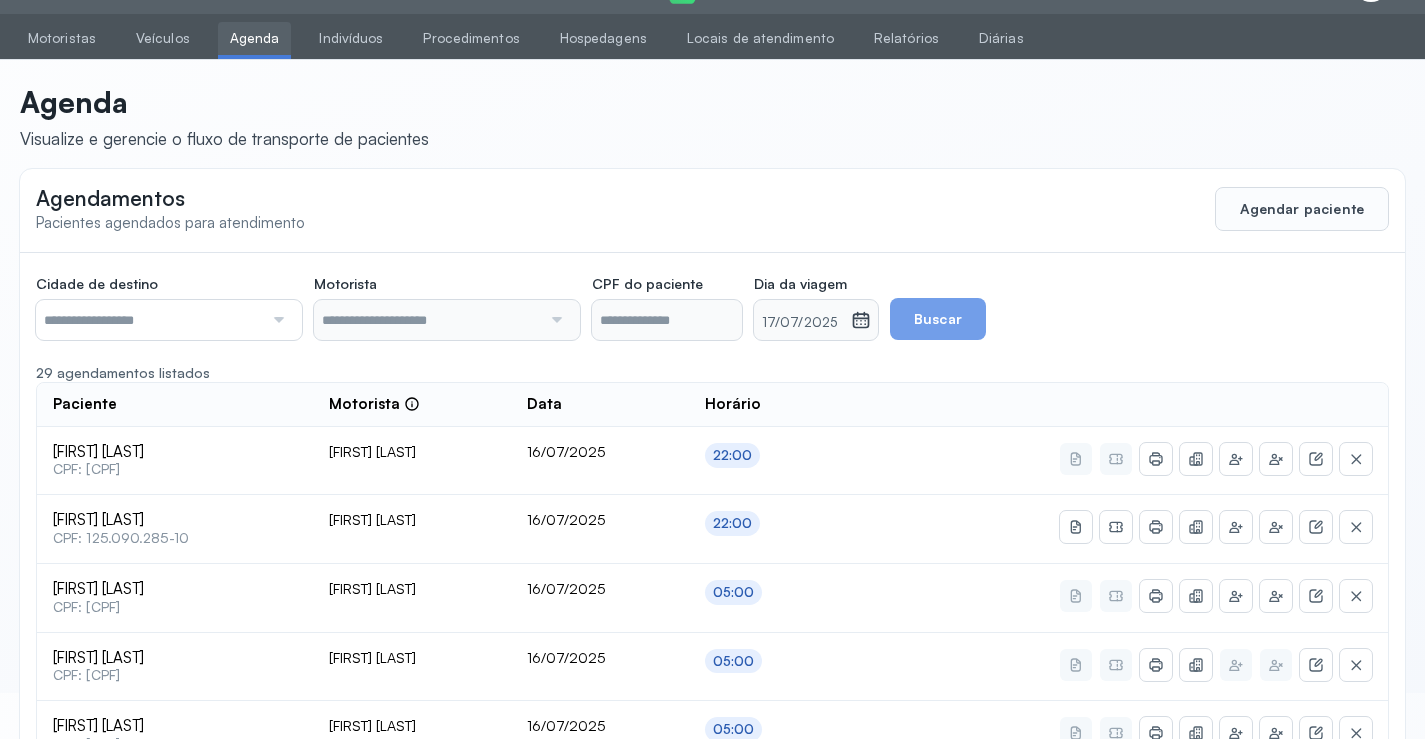 scroll, scrollTop: 47, scrollLeft: 0, axis: vertical 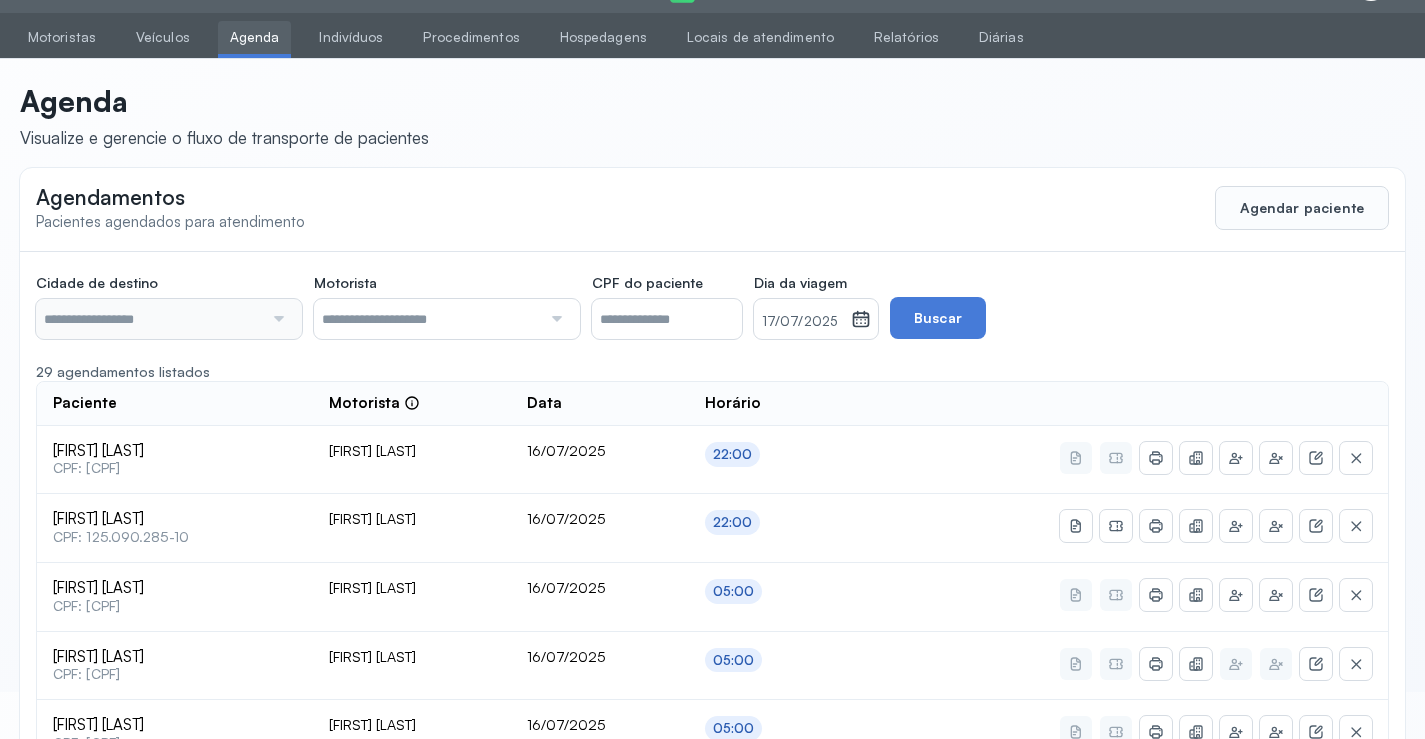 type on "********" 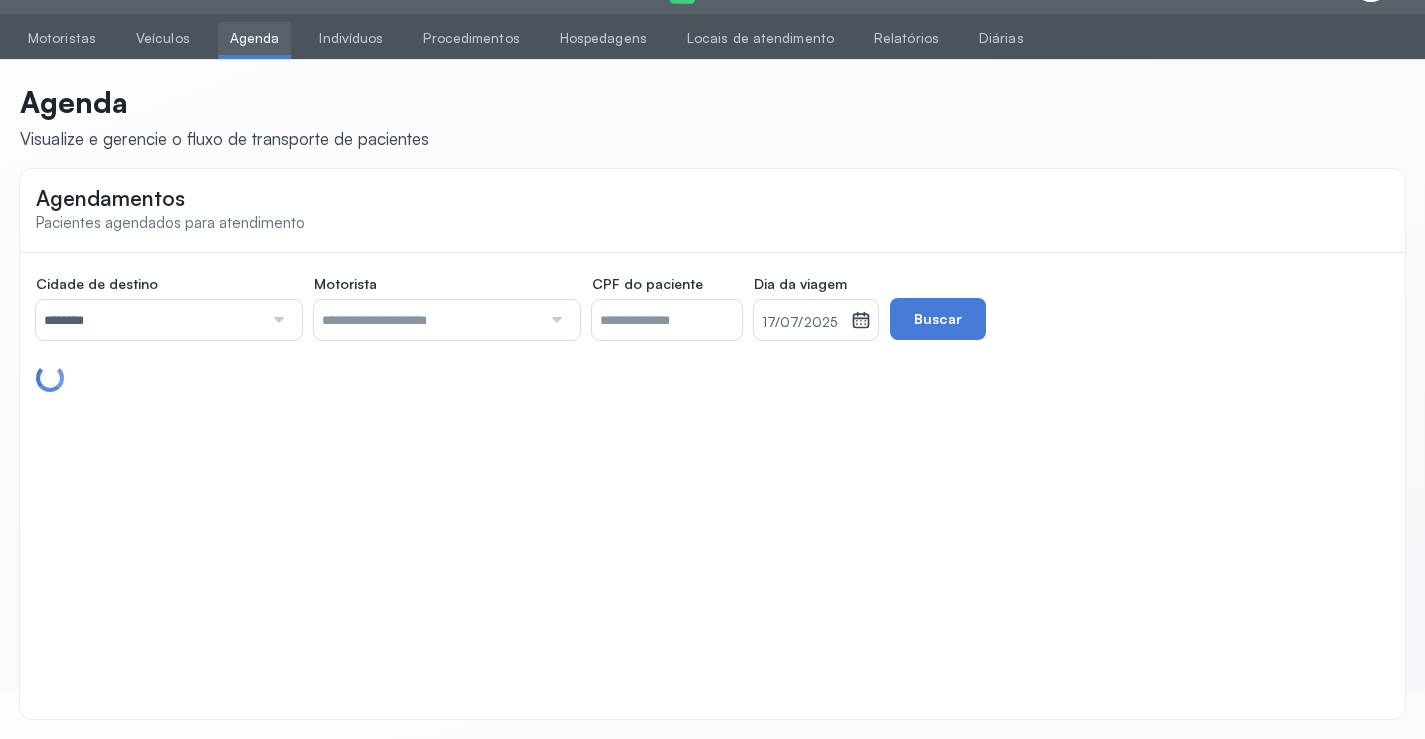 scroll, scrollTop: 47, scrollLeft: 0, axis: vertical 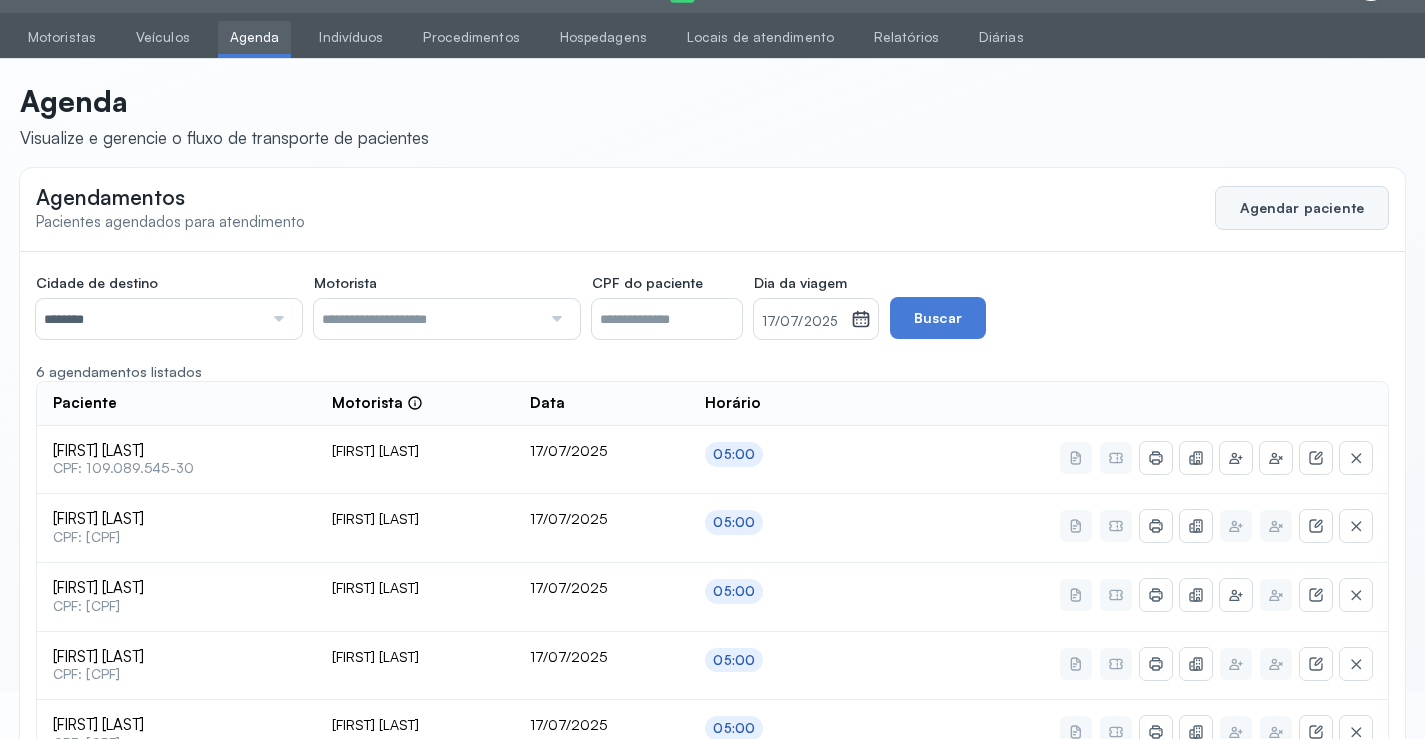 click on "Agendar paciente" 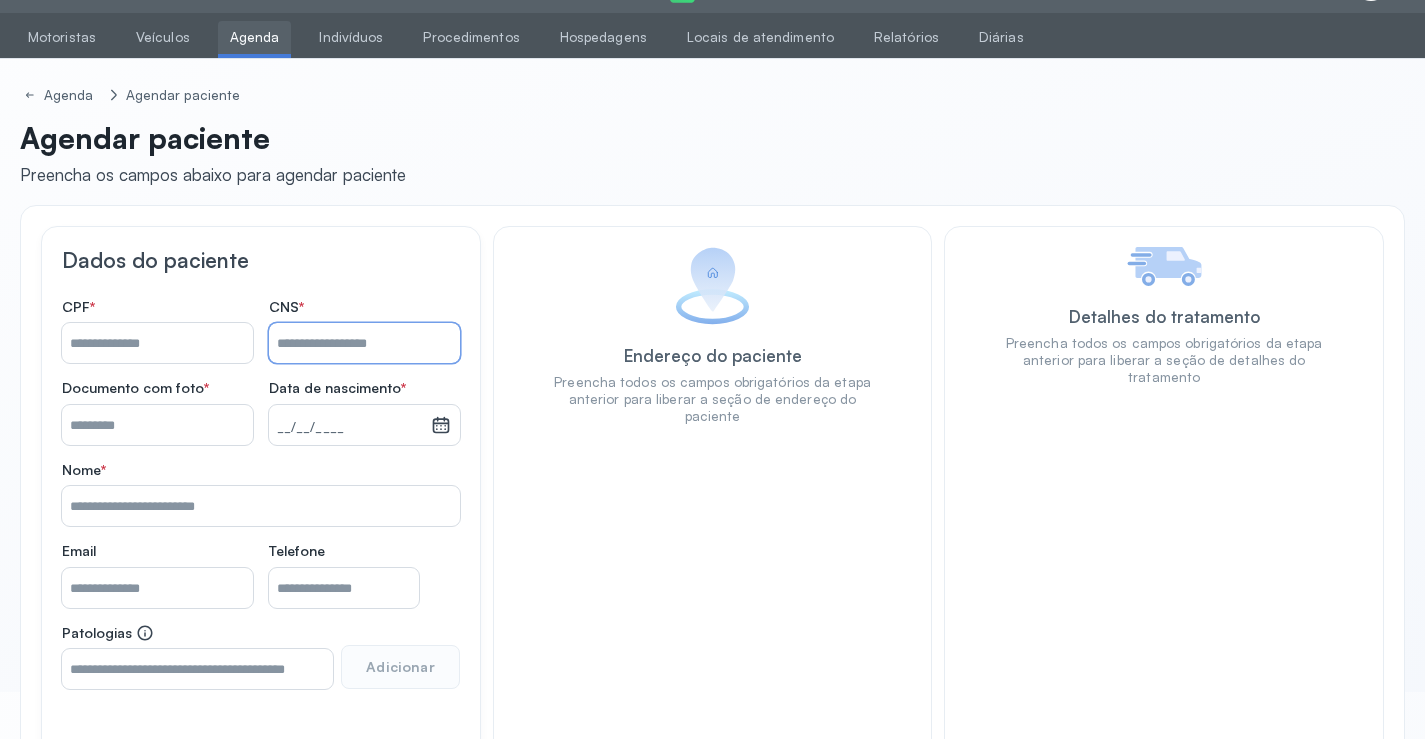 click on "Nome   *" at bounding box center (364, 343) 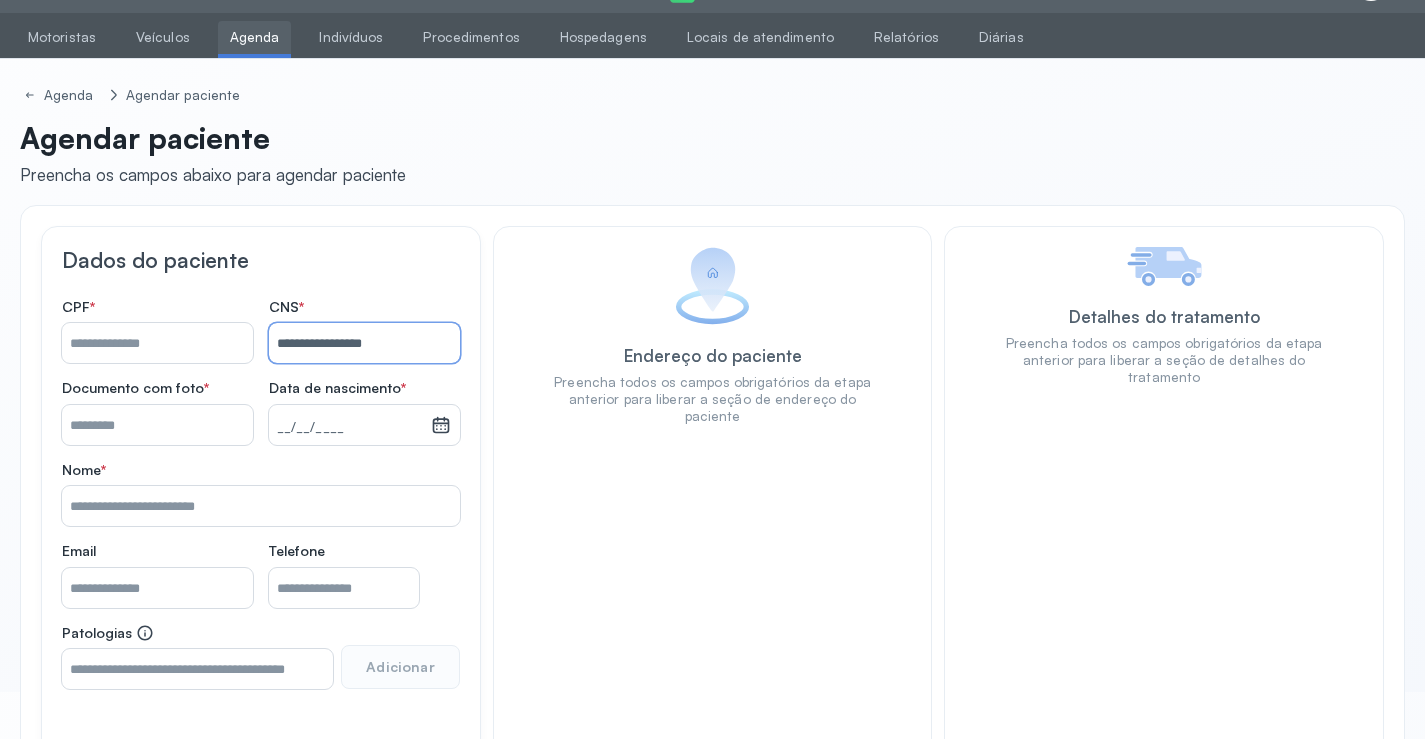 type on "**********" 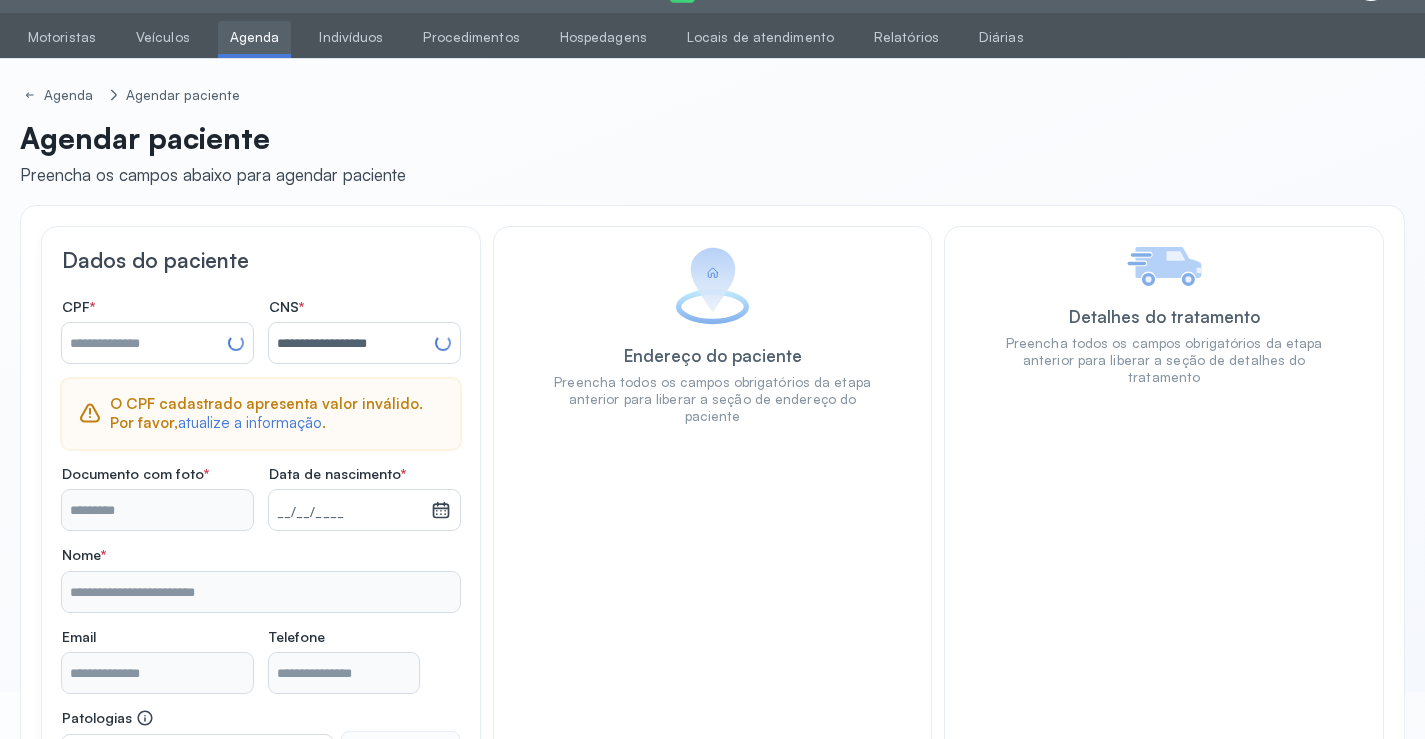 type on "**********" 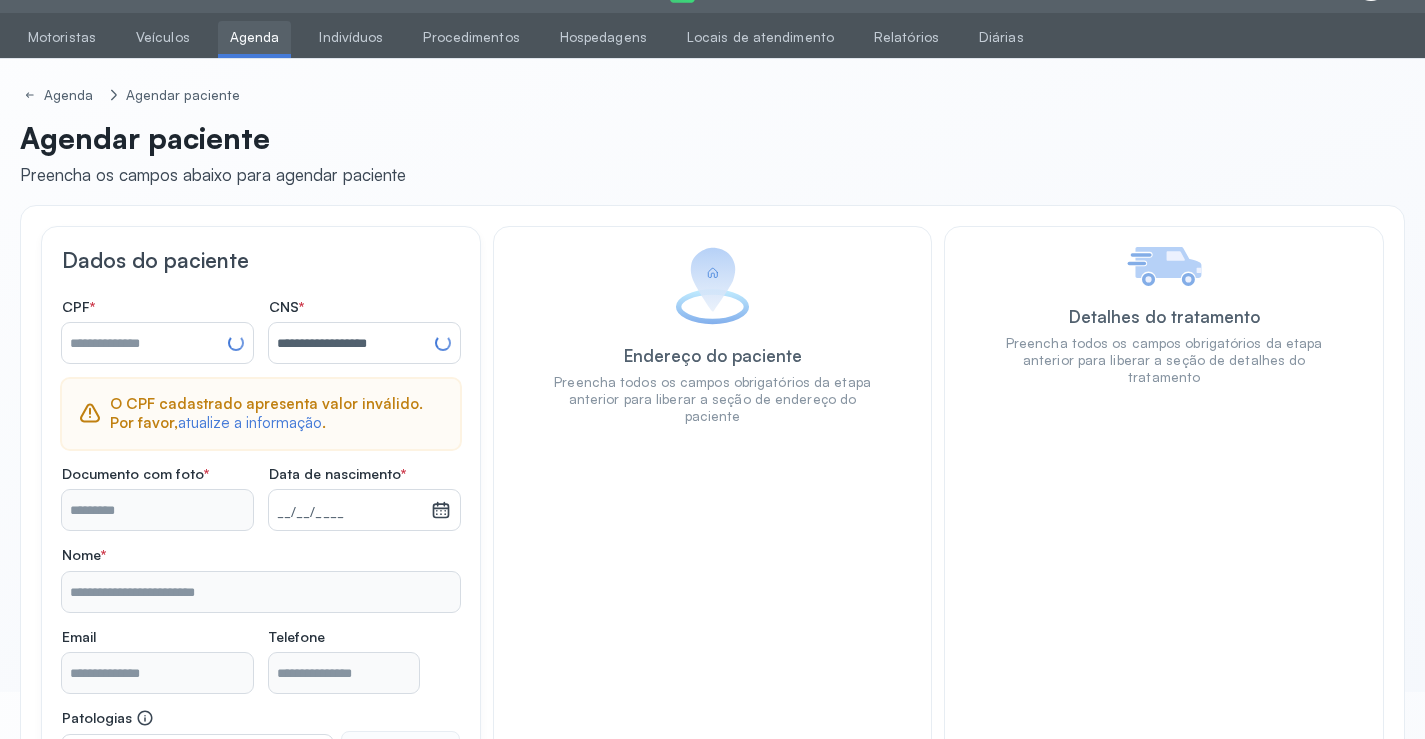 type on "**********" 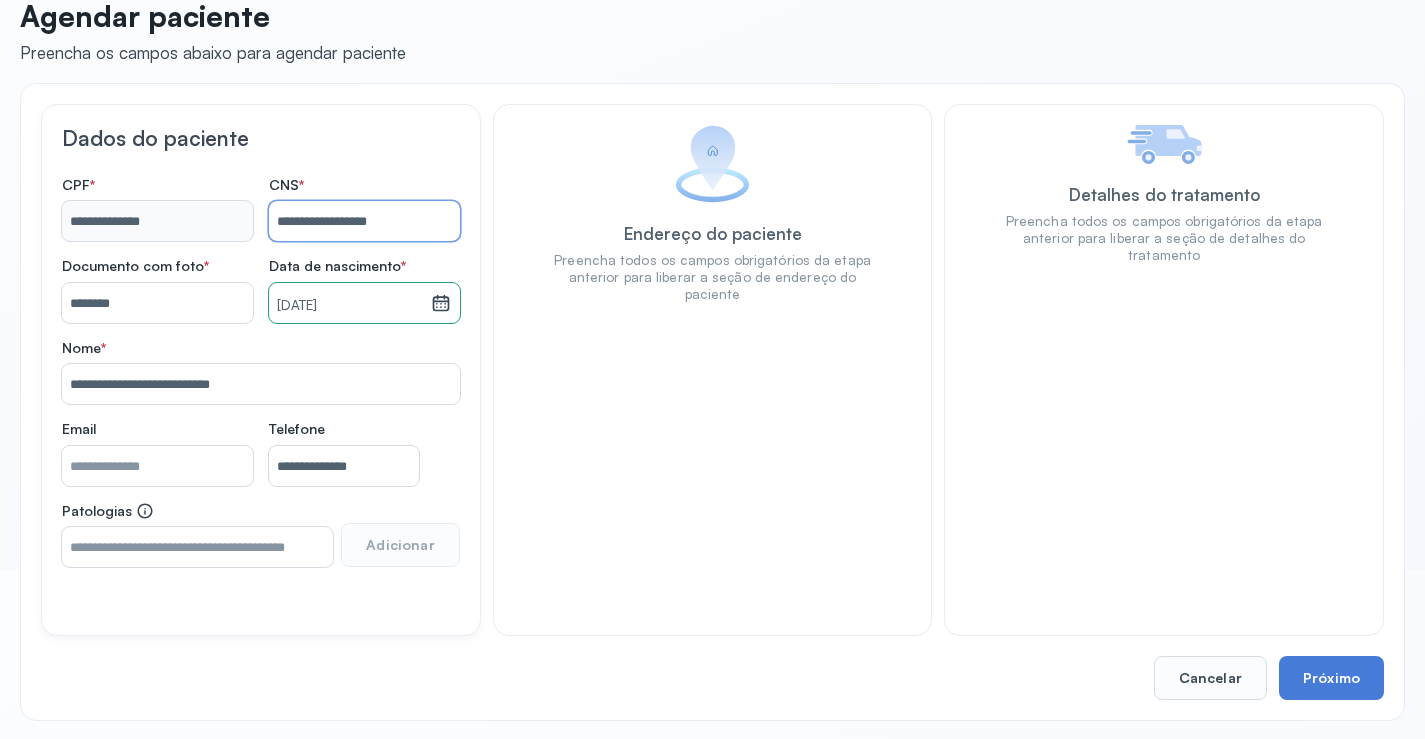 scroll, scrollTop: 171, scrollLeft: 0, axis: vertical 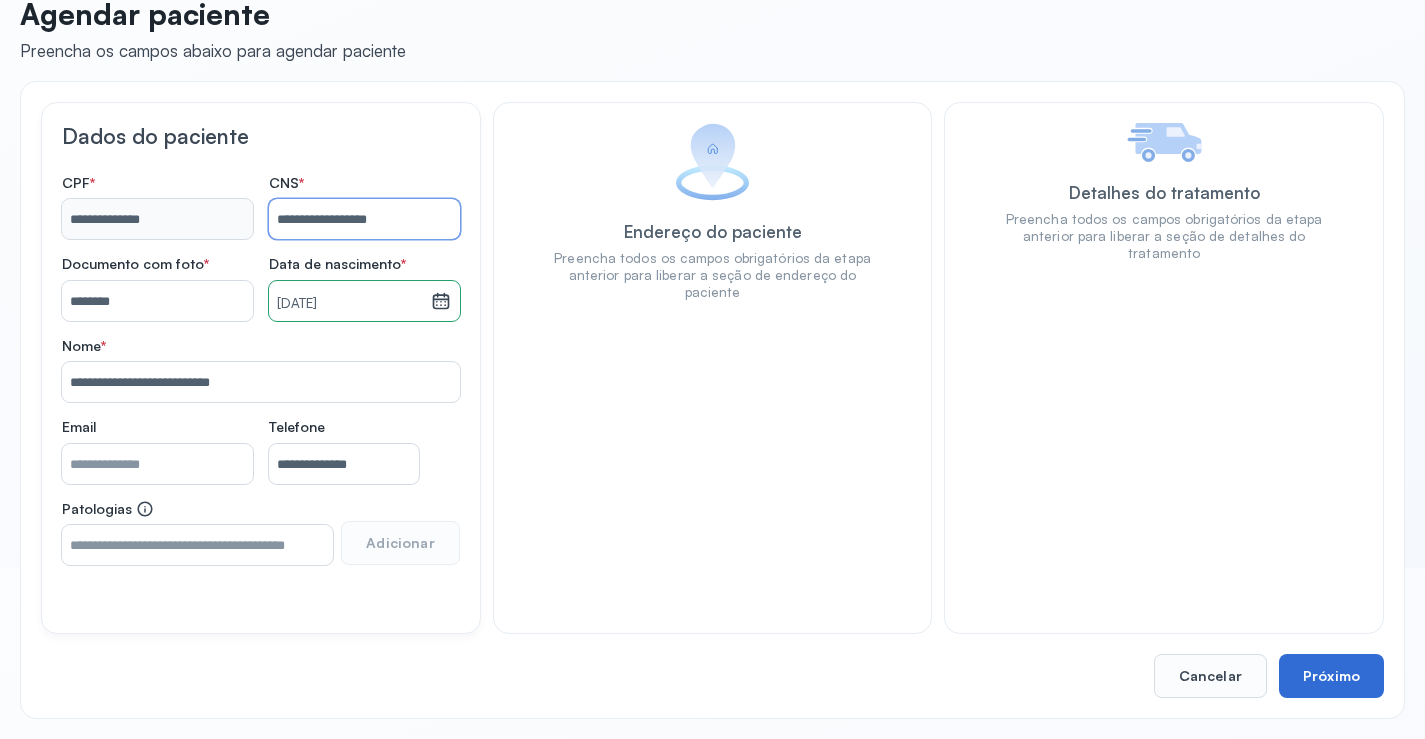 type on "**********" 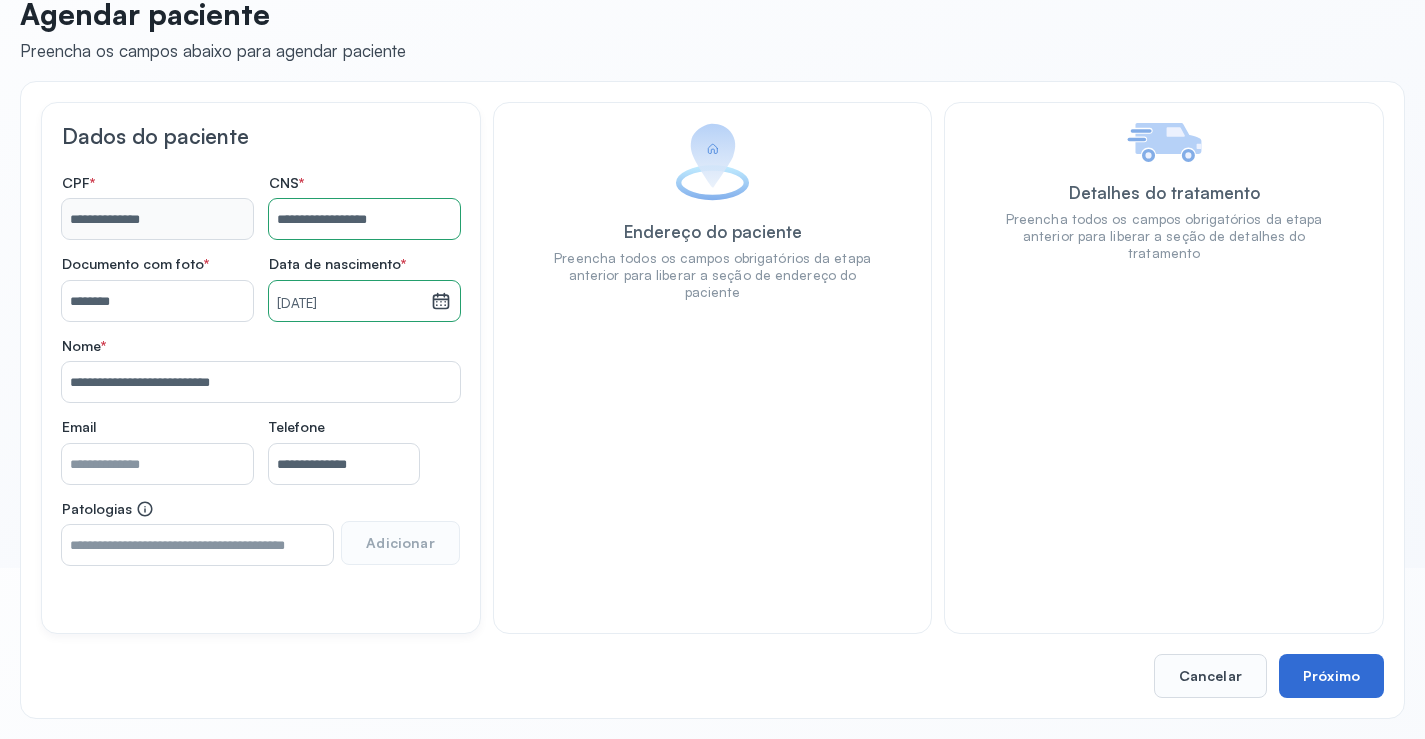 click on "Próximo" at bounding box center [1331, 676] 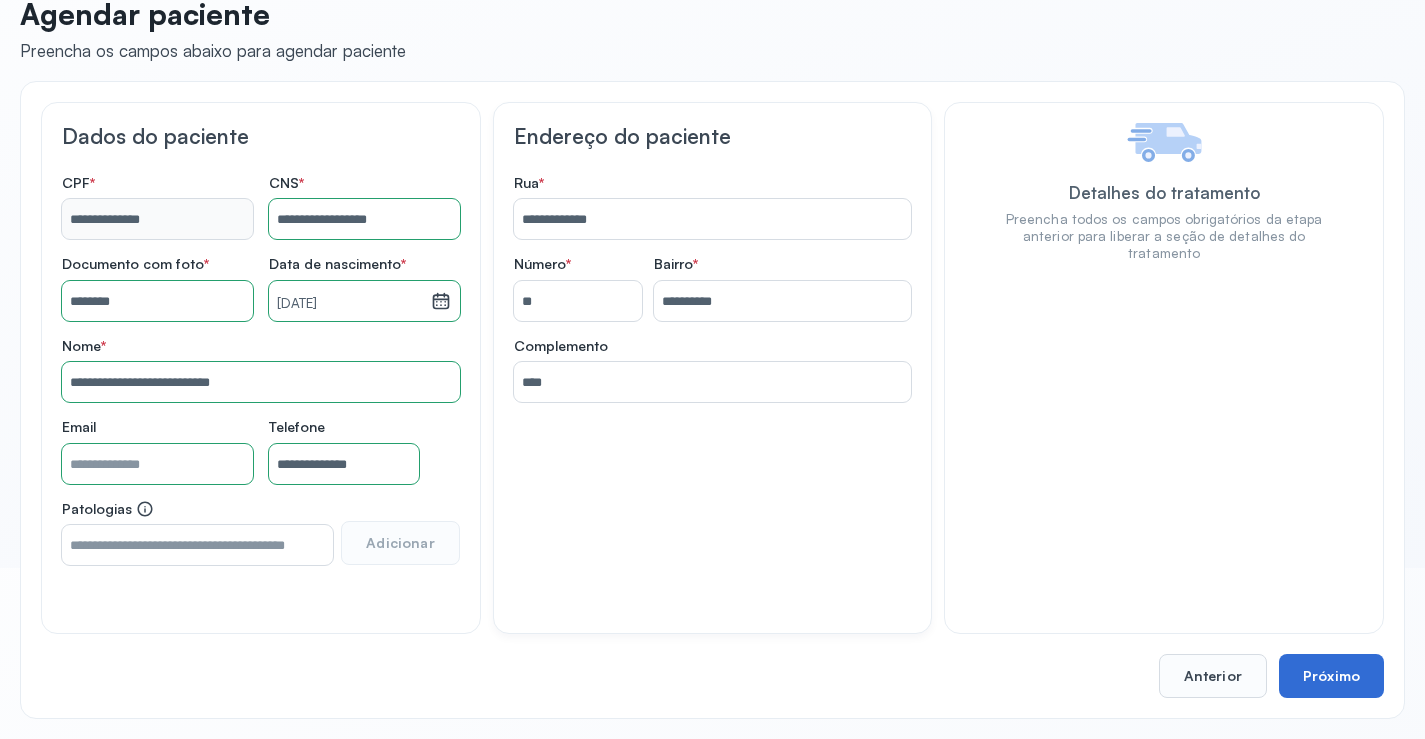 click on "Próximo" at bounding box center (1331, 676) 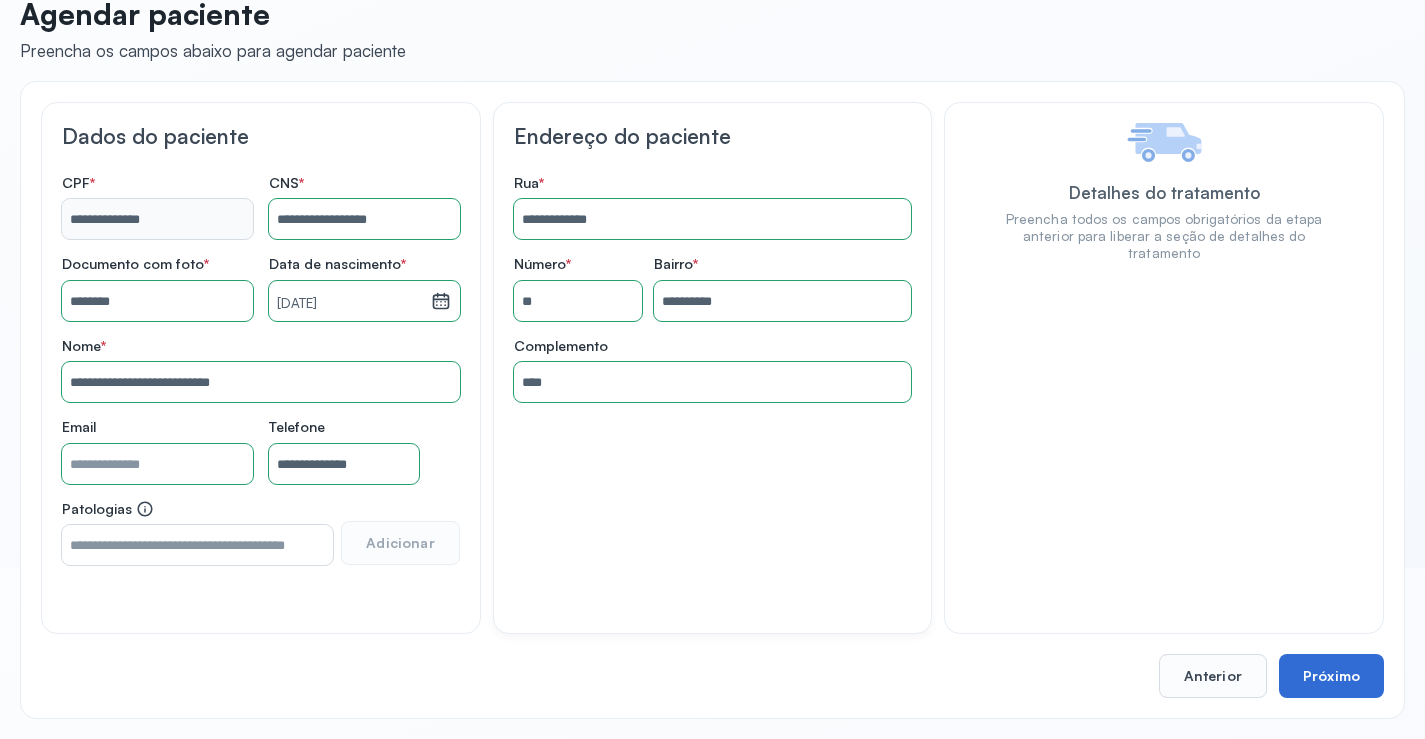 click on "Próximo" at bounding box center (1331, 676) 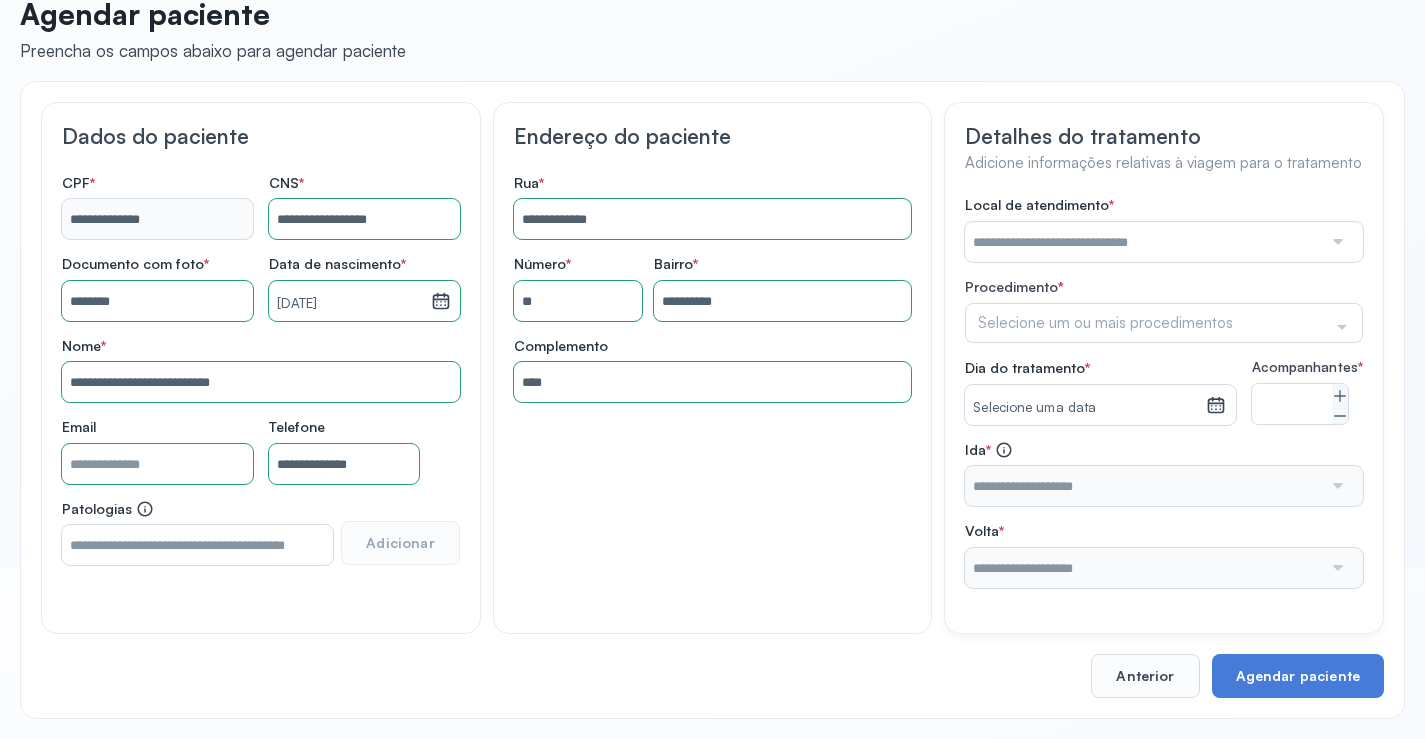 click at bounding box center [1336, 242] 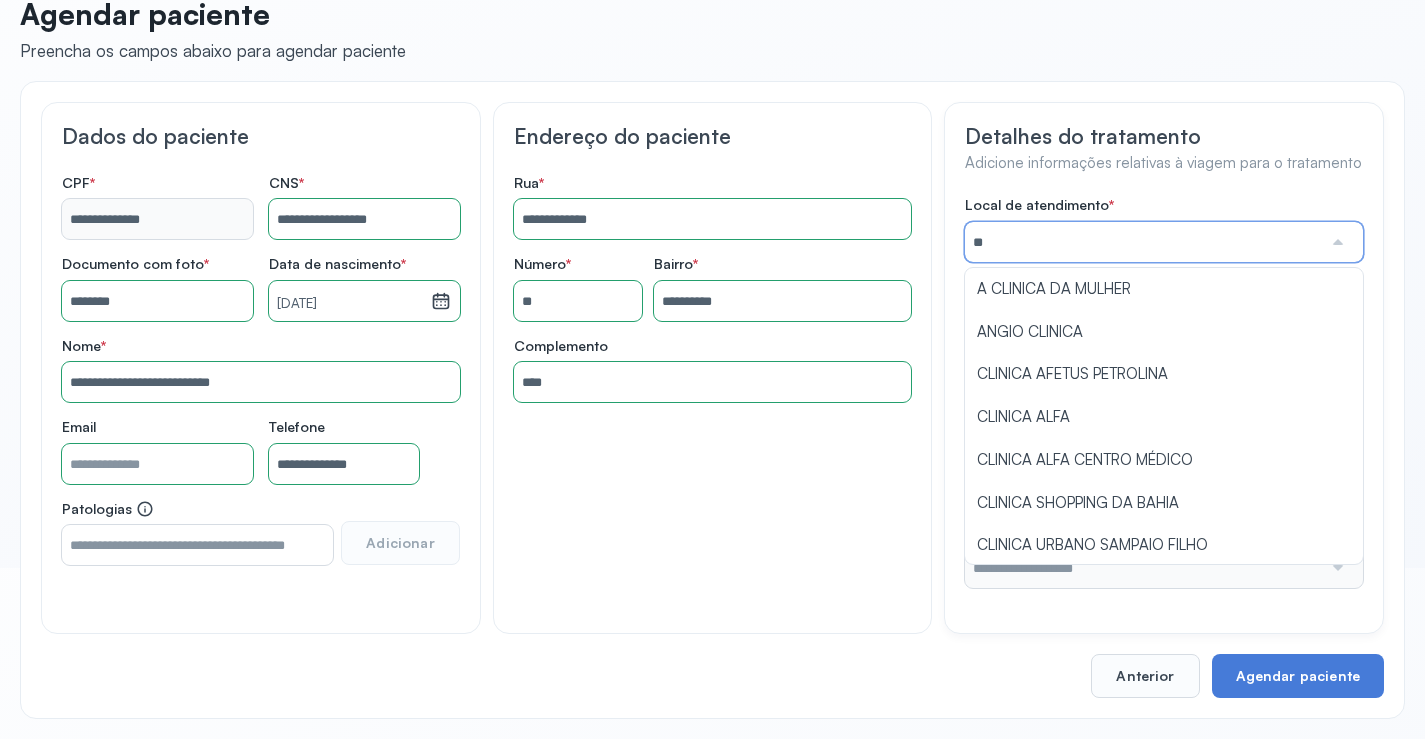 type on "*" 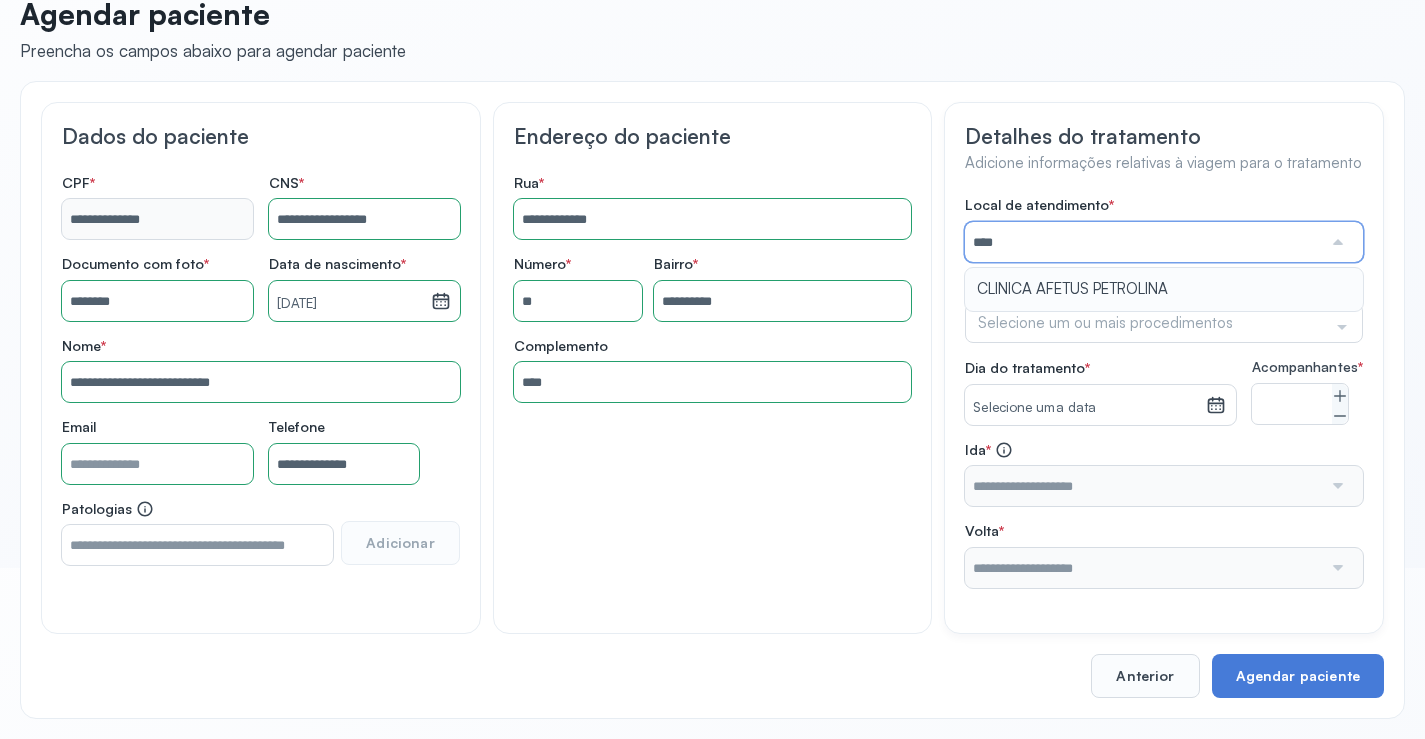 type on "**********" 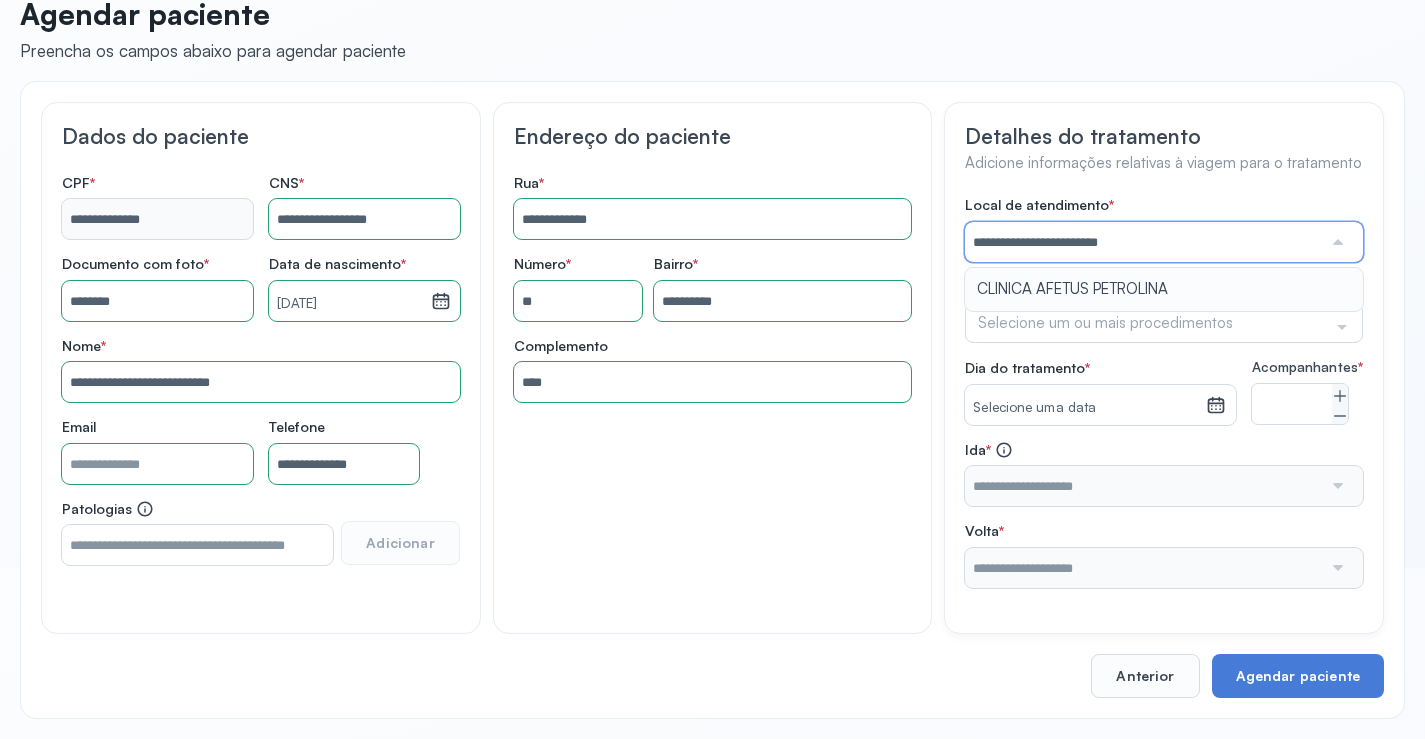 click on "**********" at bounding box center [1164, 392] 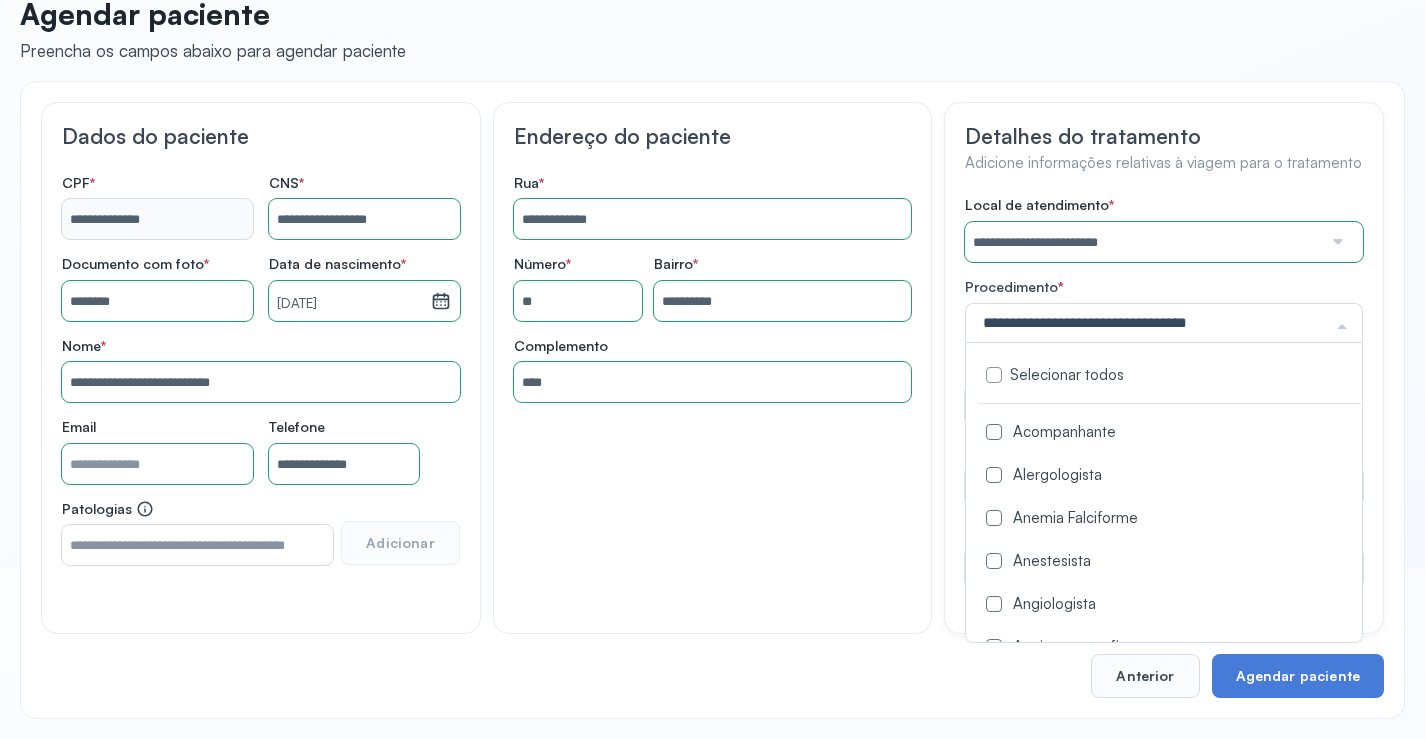 click 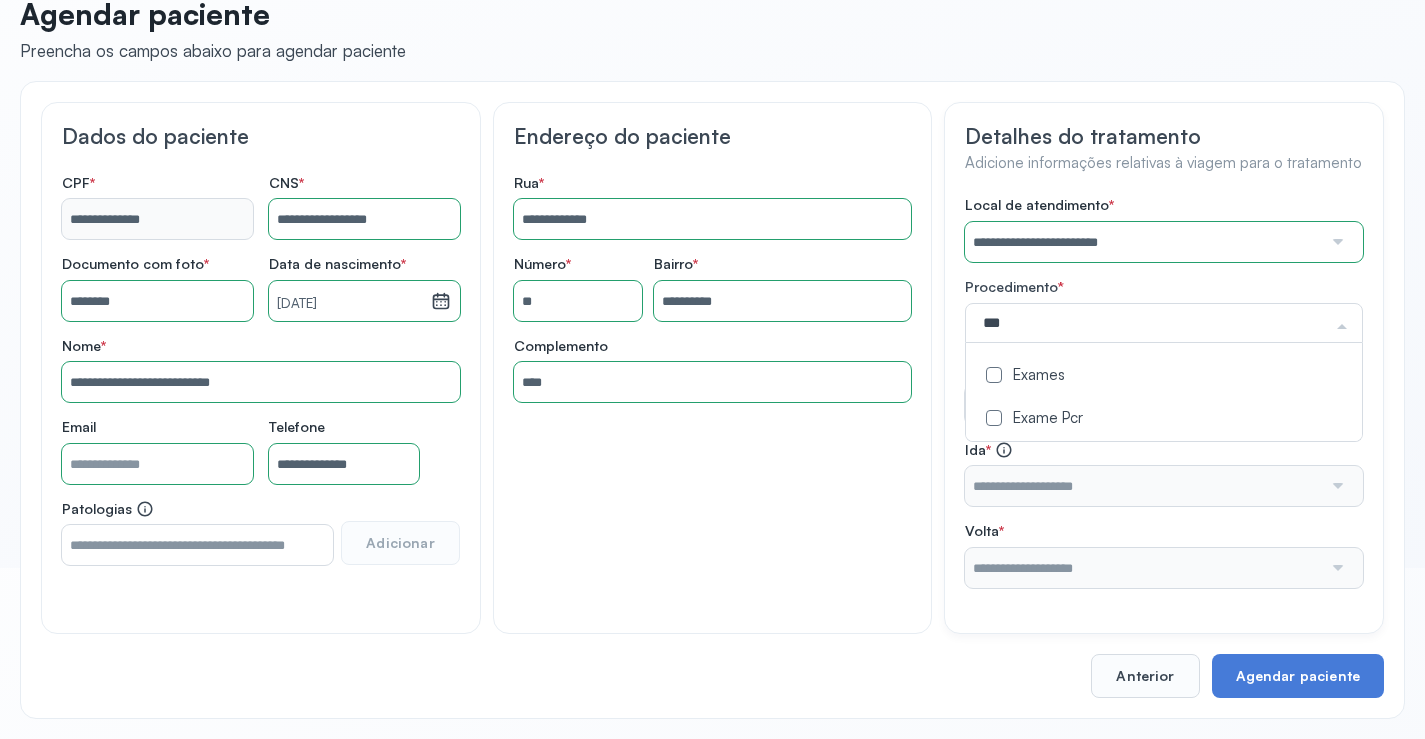 type on "****" 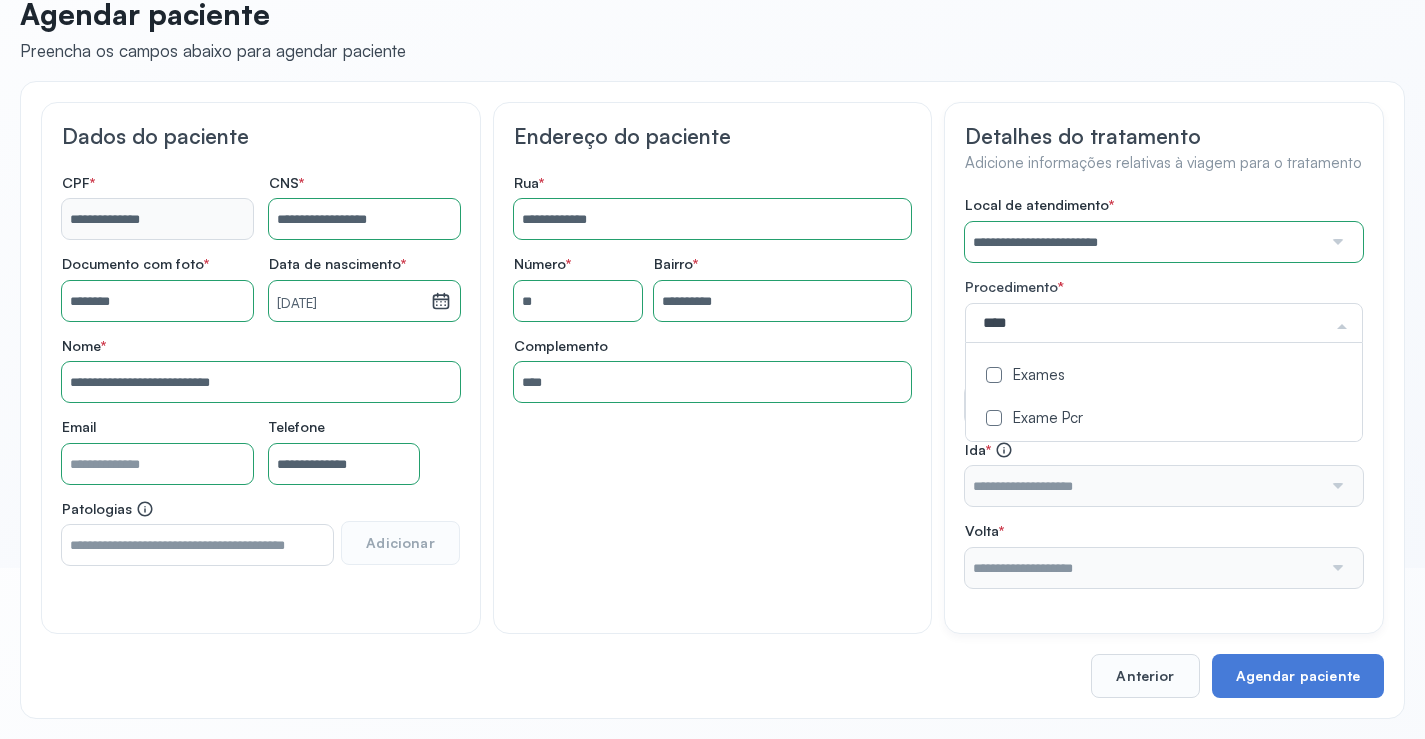 click on "Exames" 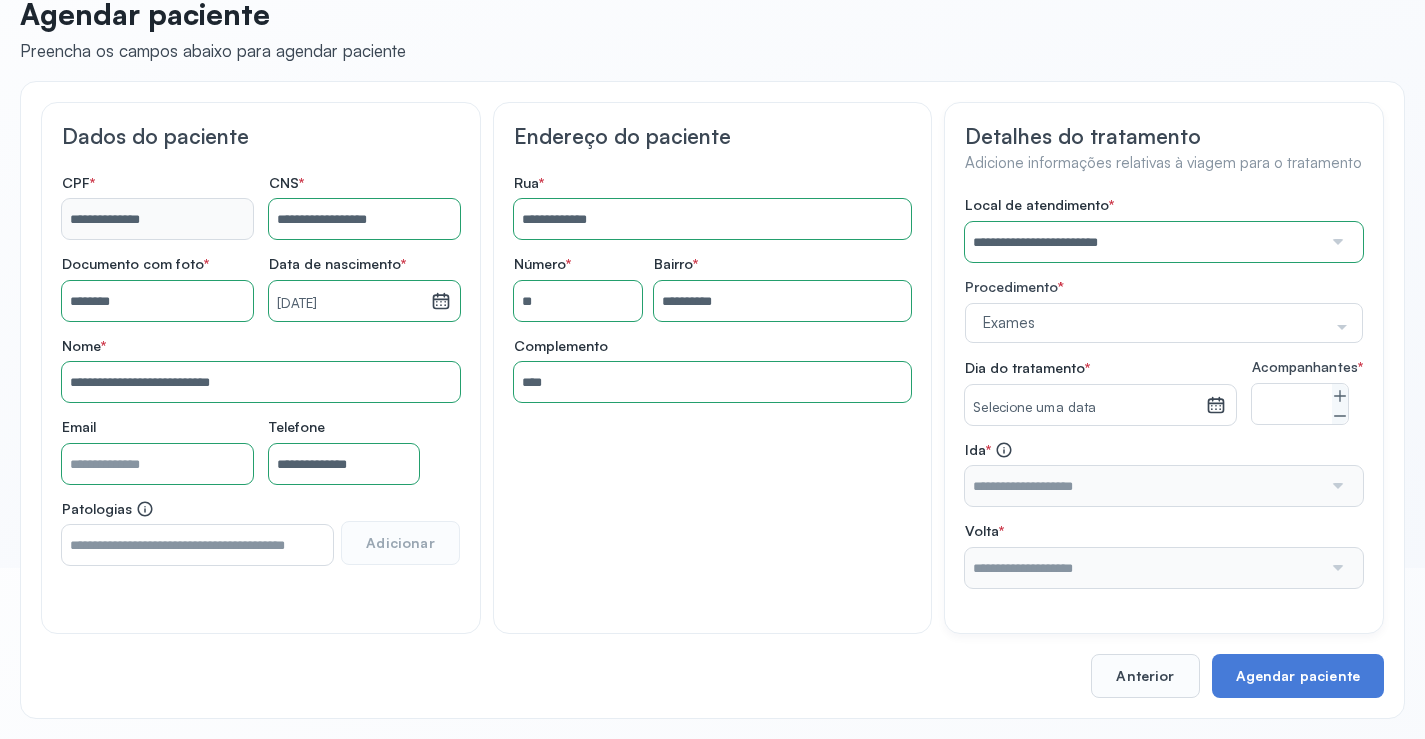 click on "**********" at bounding box center (1164, 392) 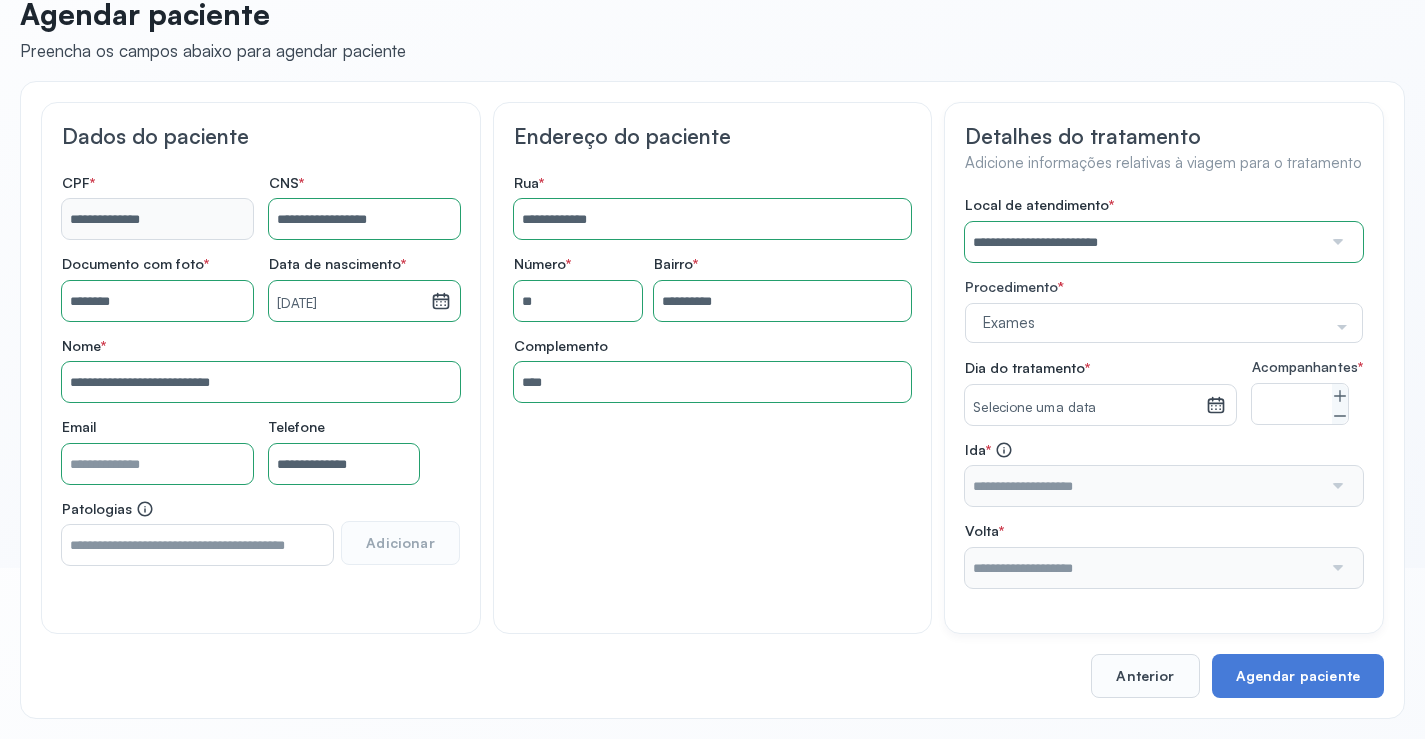 click 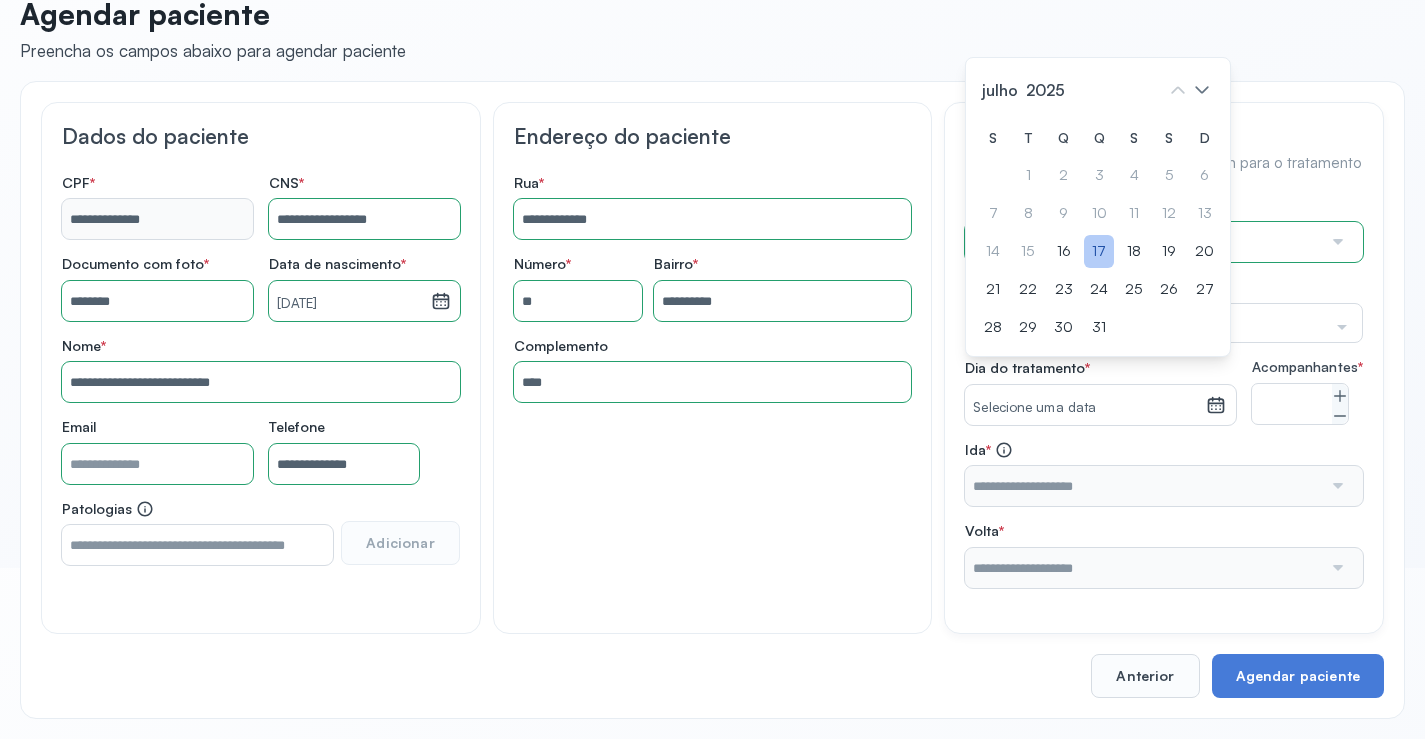 click on "17" 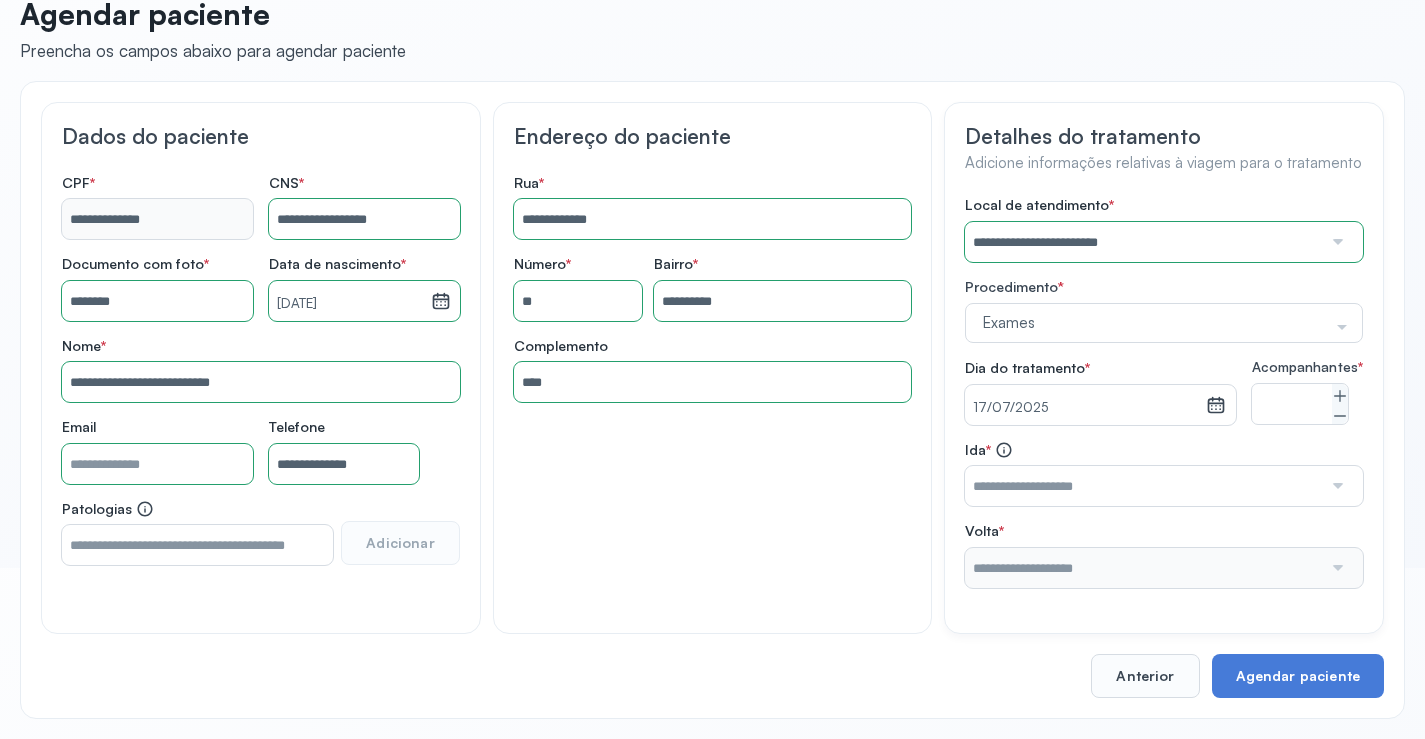 click at bounding box center (1336, 486) 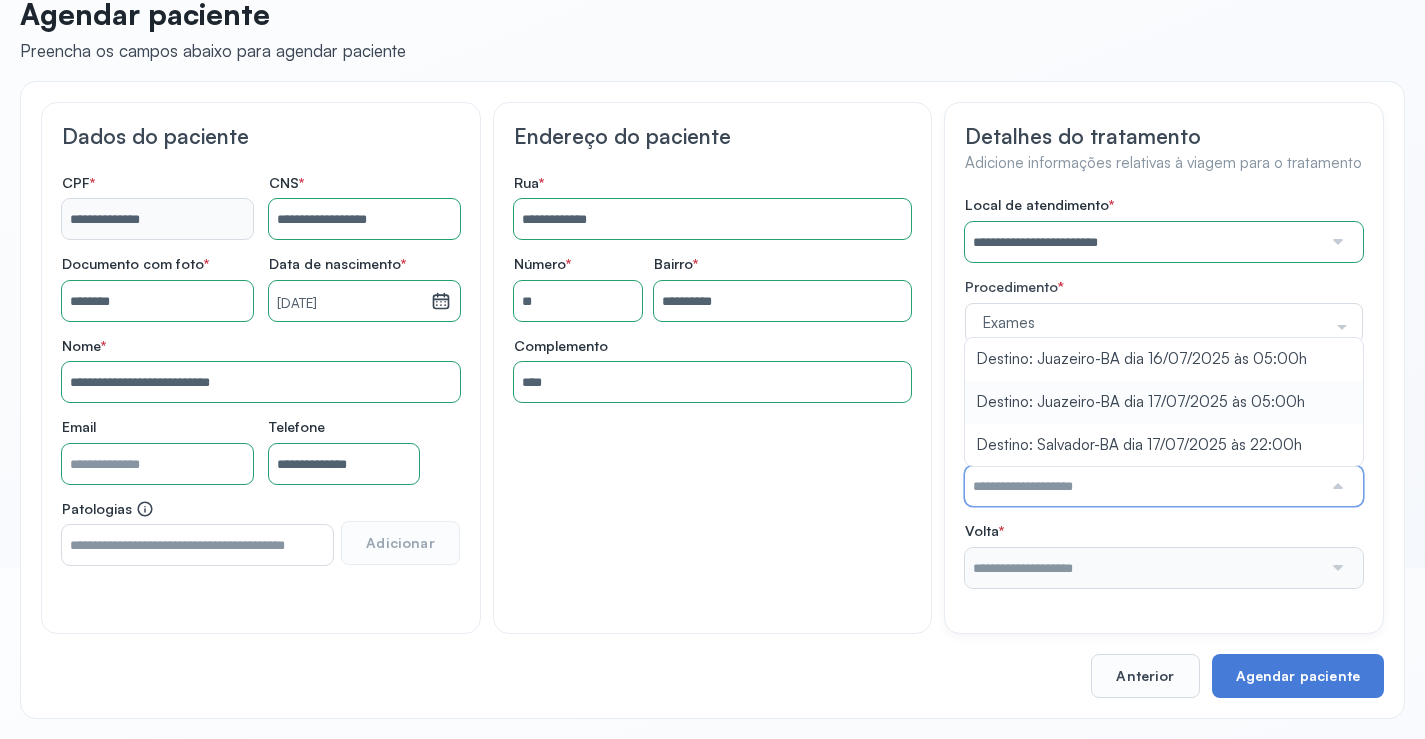 type on "**********" 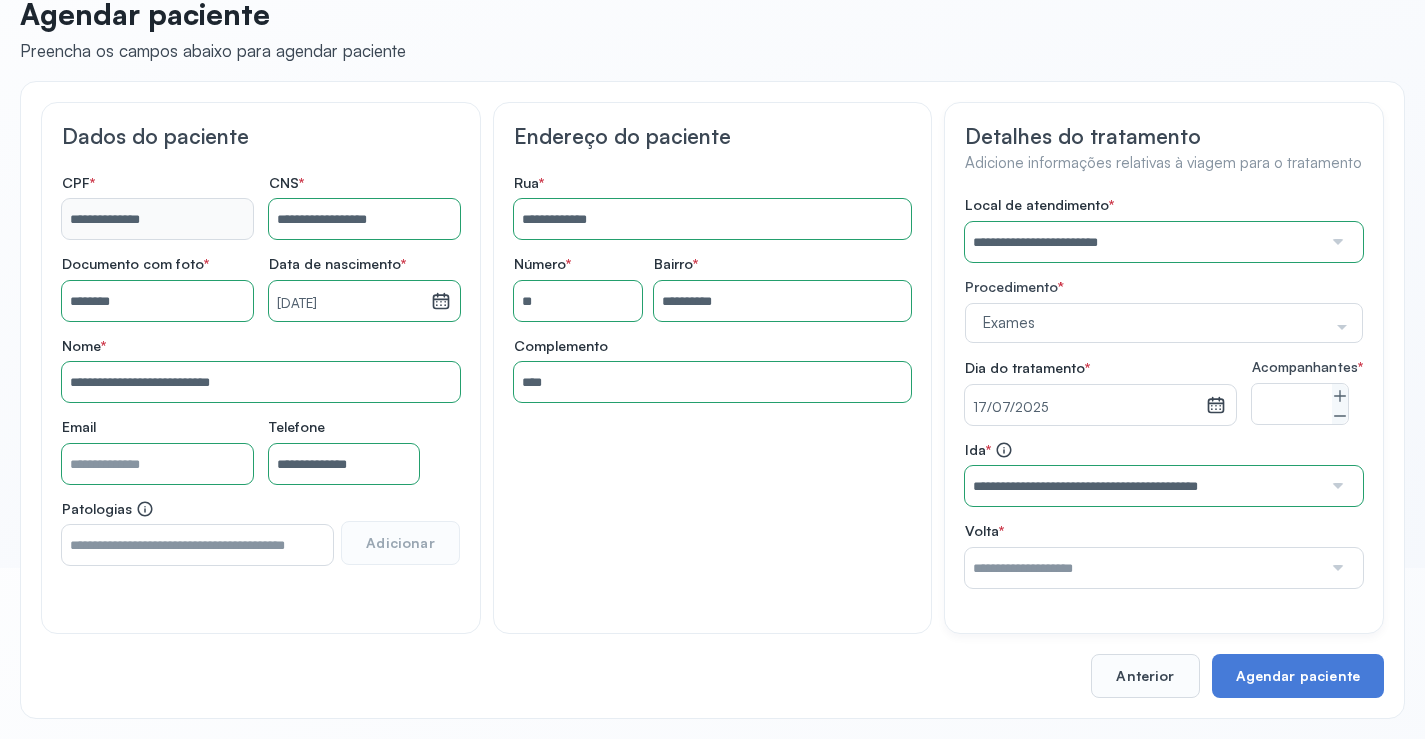 click on "**********" at bounding box center (1164, 392) 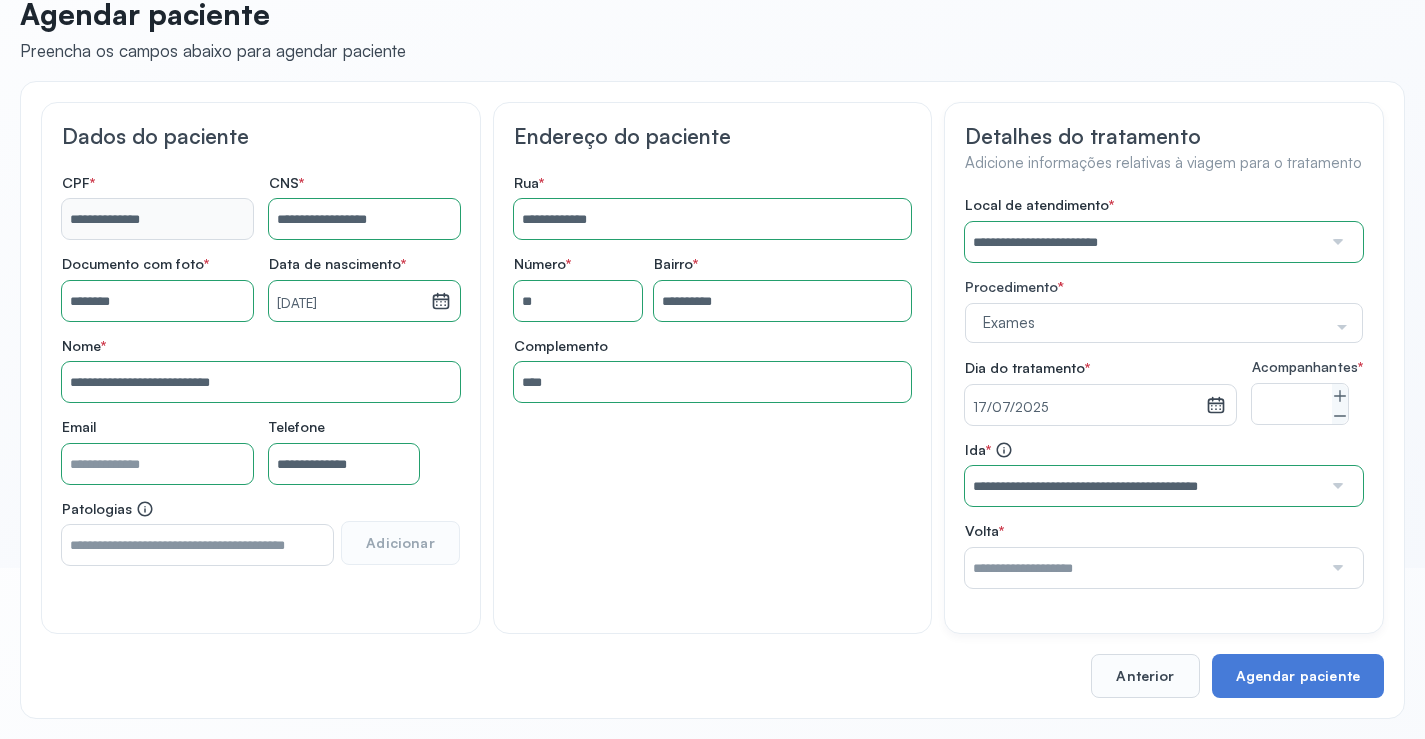 click at bounding box center (1336, 568) 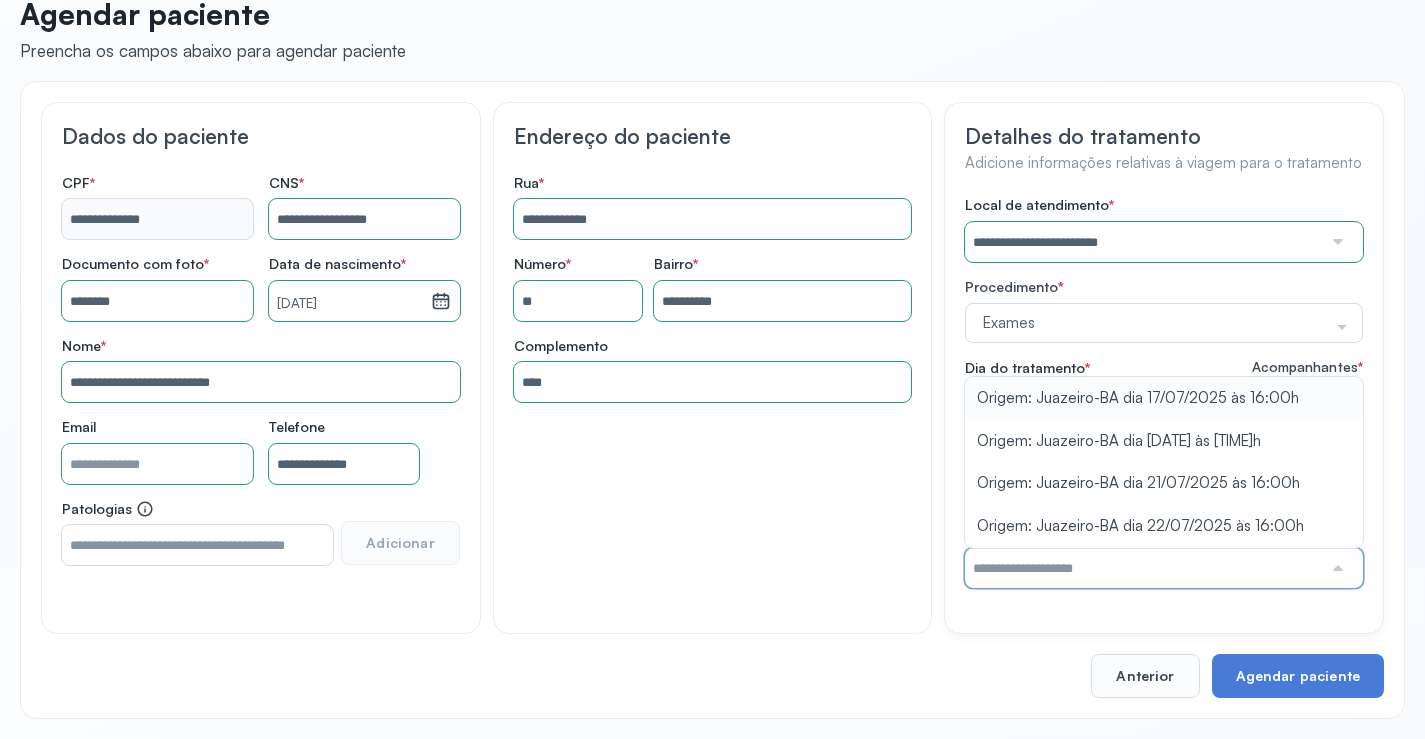 type on "**********" 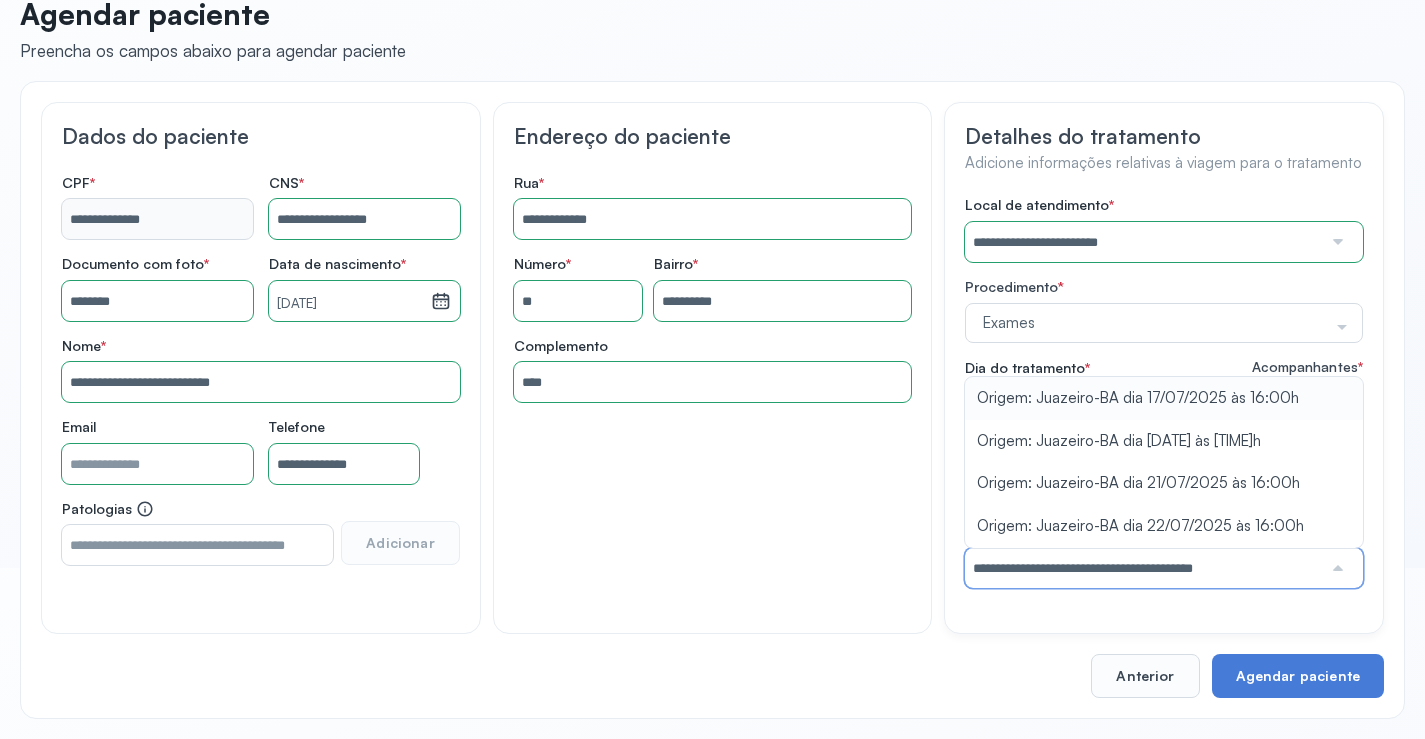 click on "**********" at bounding box center (1164, 392) 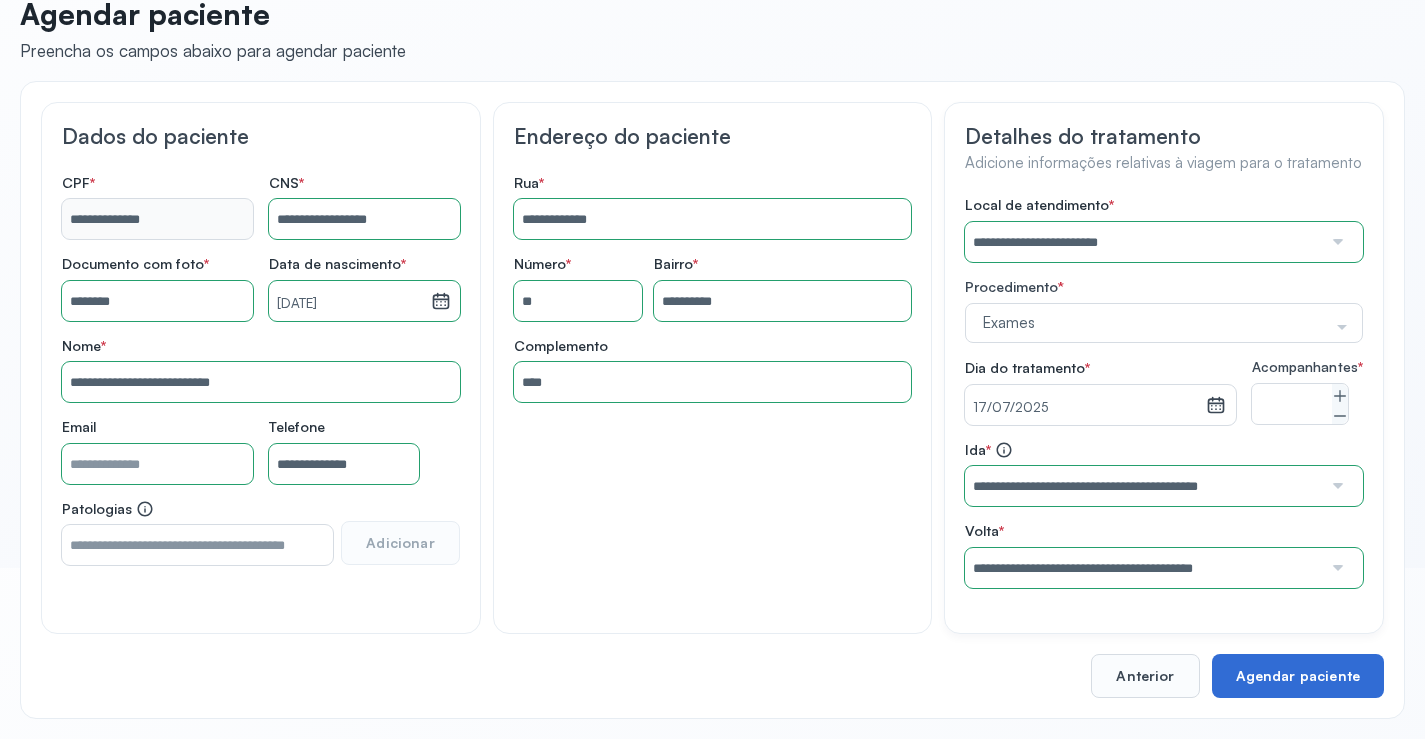 click on "Agendar paciente" at bounding box center (1298, 676) 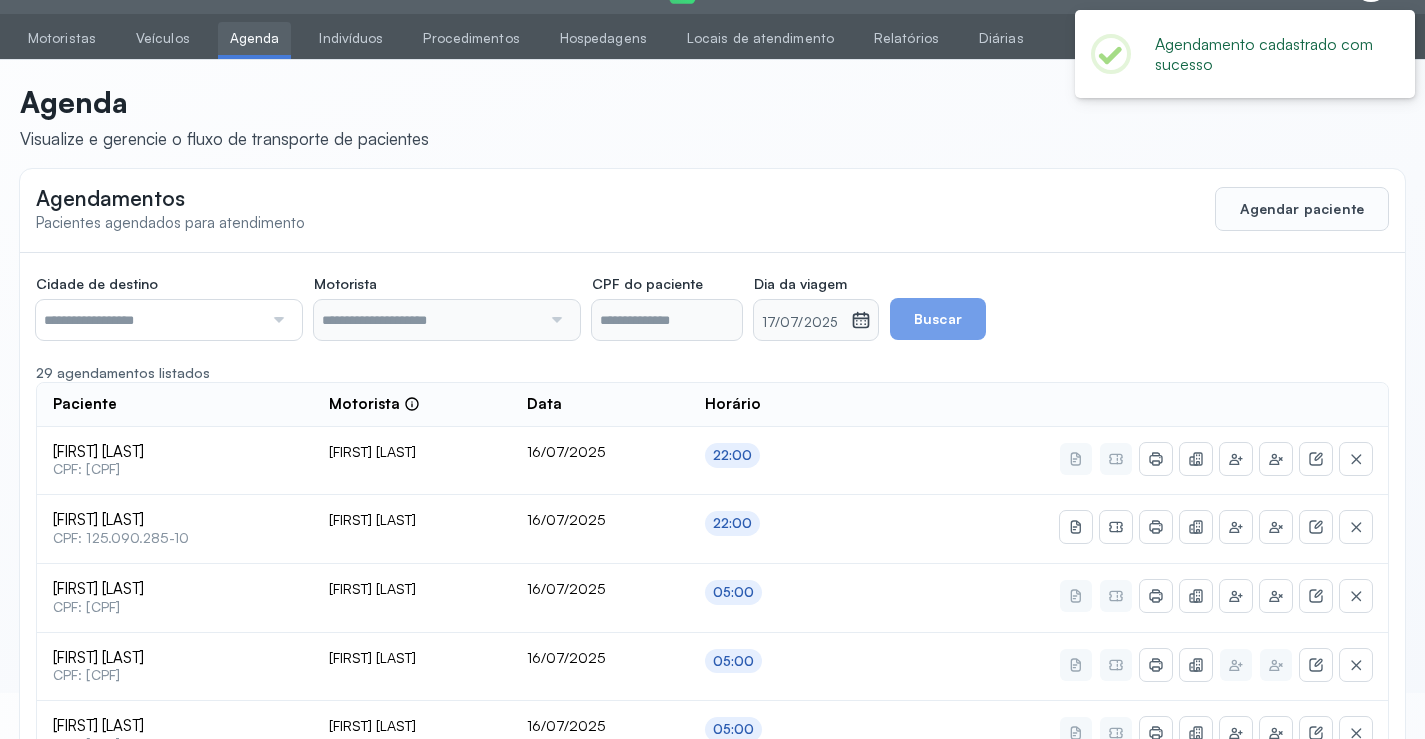 scroll, scrollTop: 171, scrollLeft: 0, axis: vertical 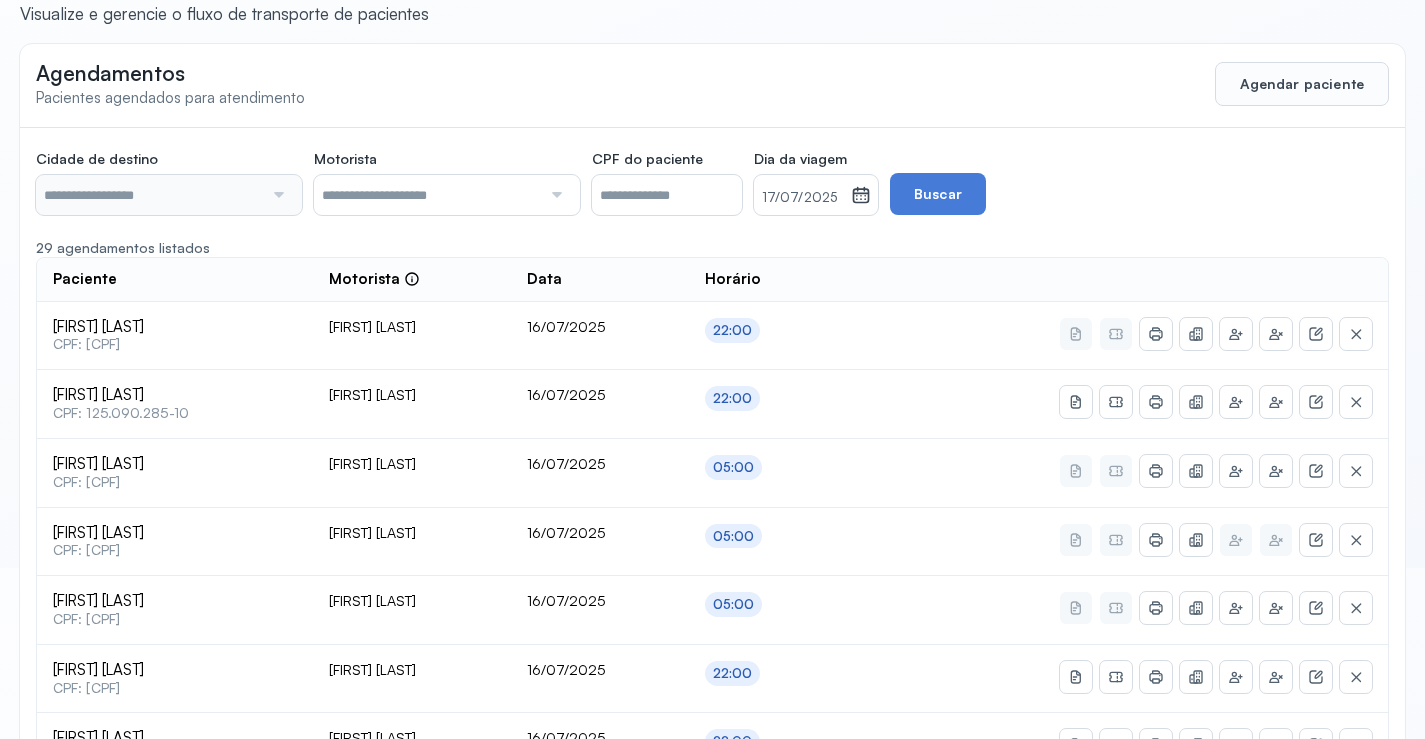 type on "********" 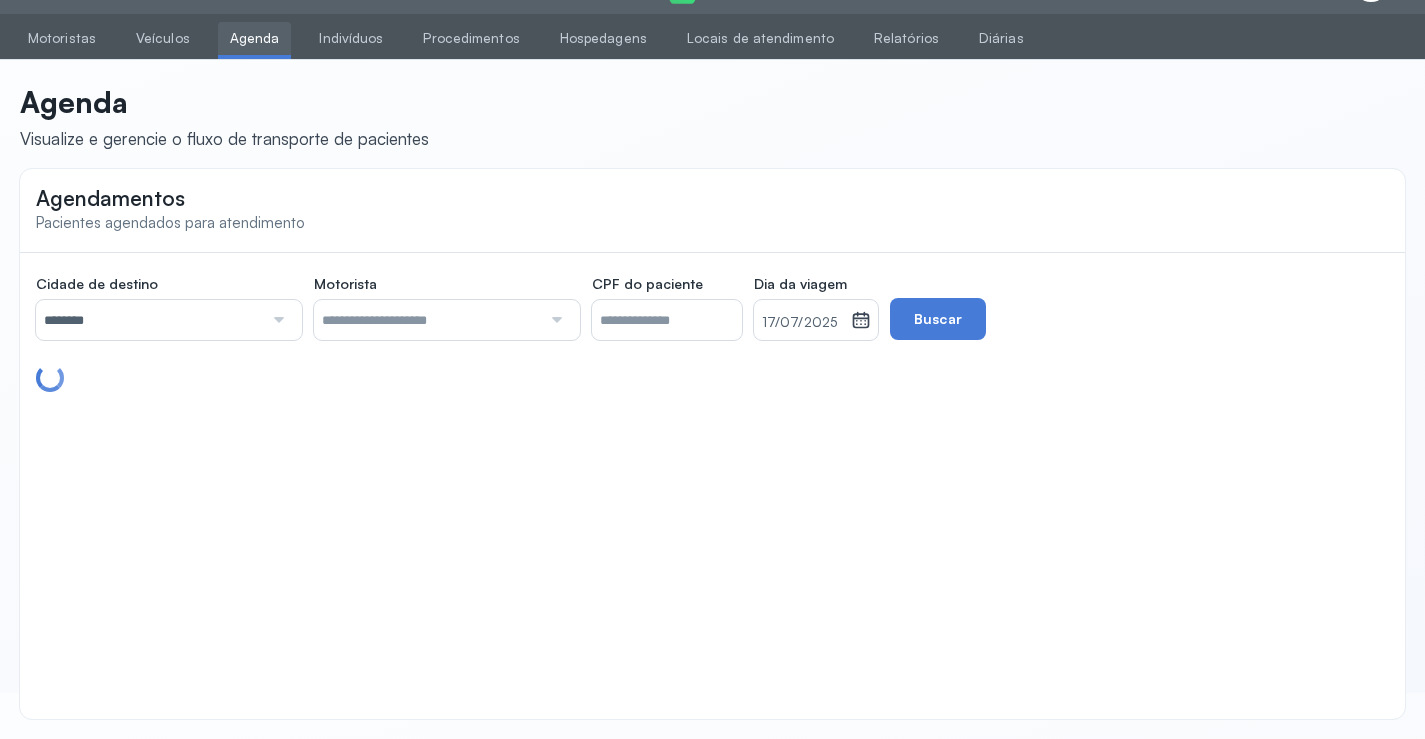 scroll, scrollTop: 46, scrollLeft: 0, axis: vertical 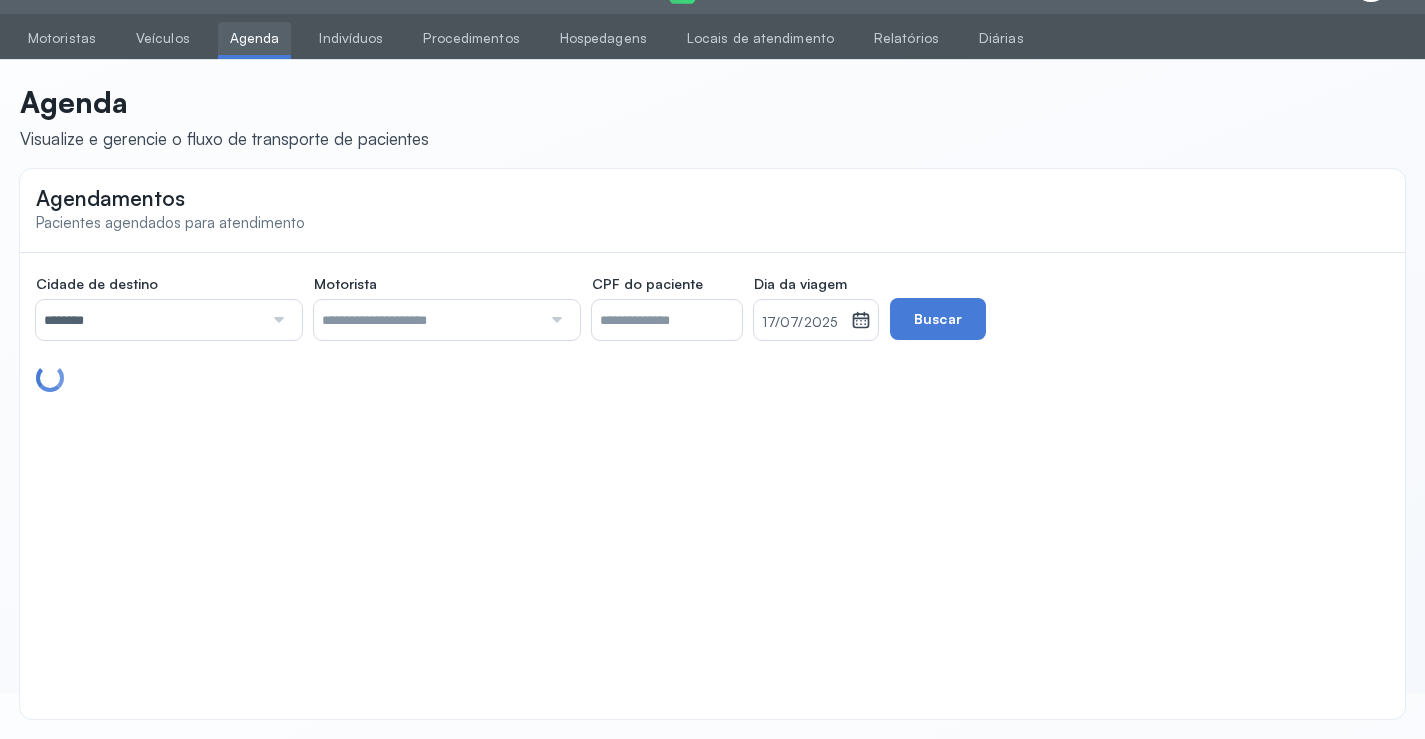 click on "Agendamentos Pacientes agendados para atendimento" 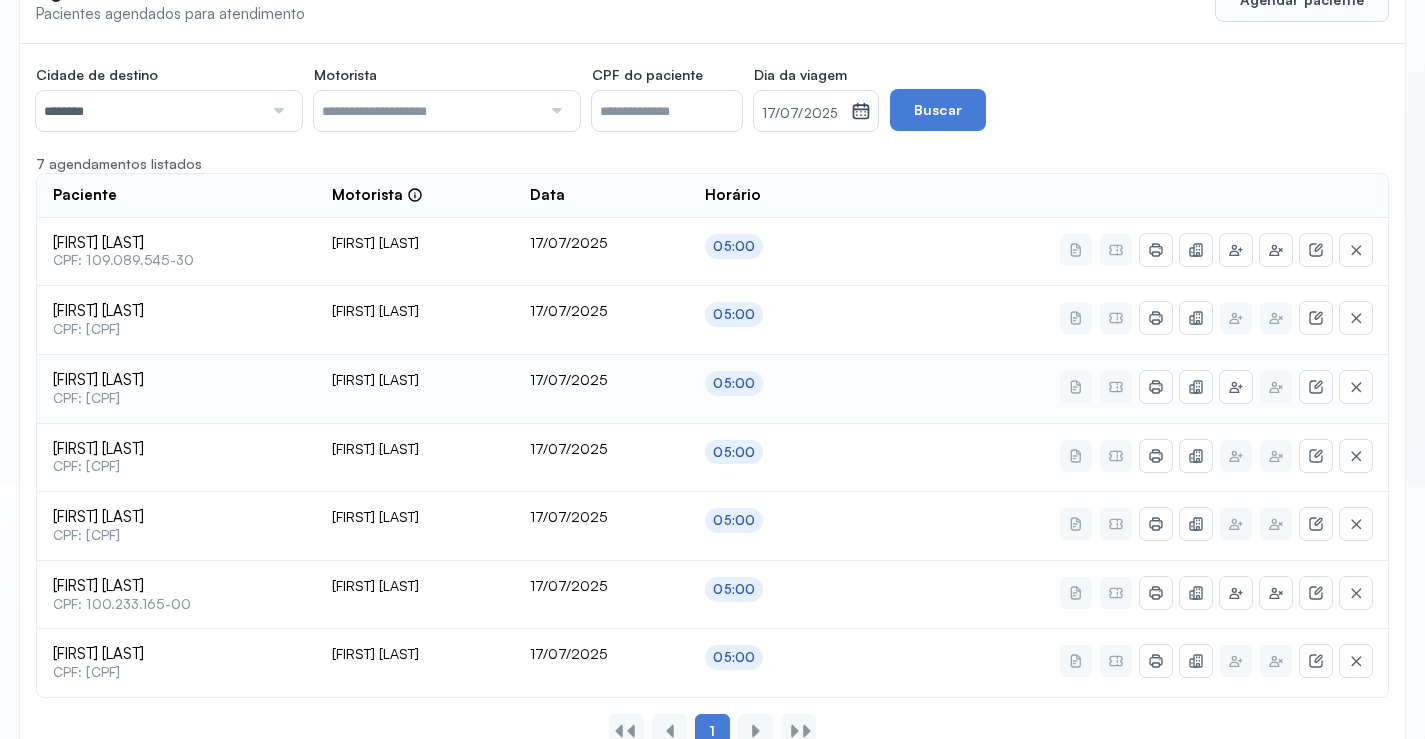 scroll, scrollTop: 316, scrollLeft: 0, axis: vertical 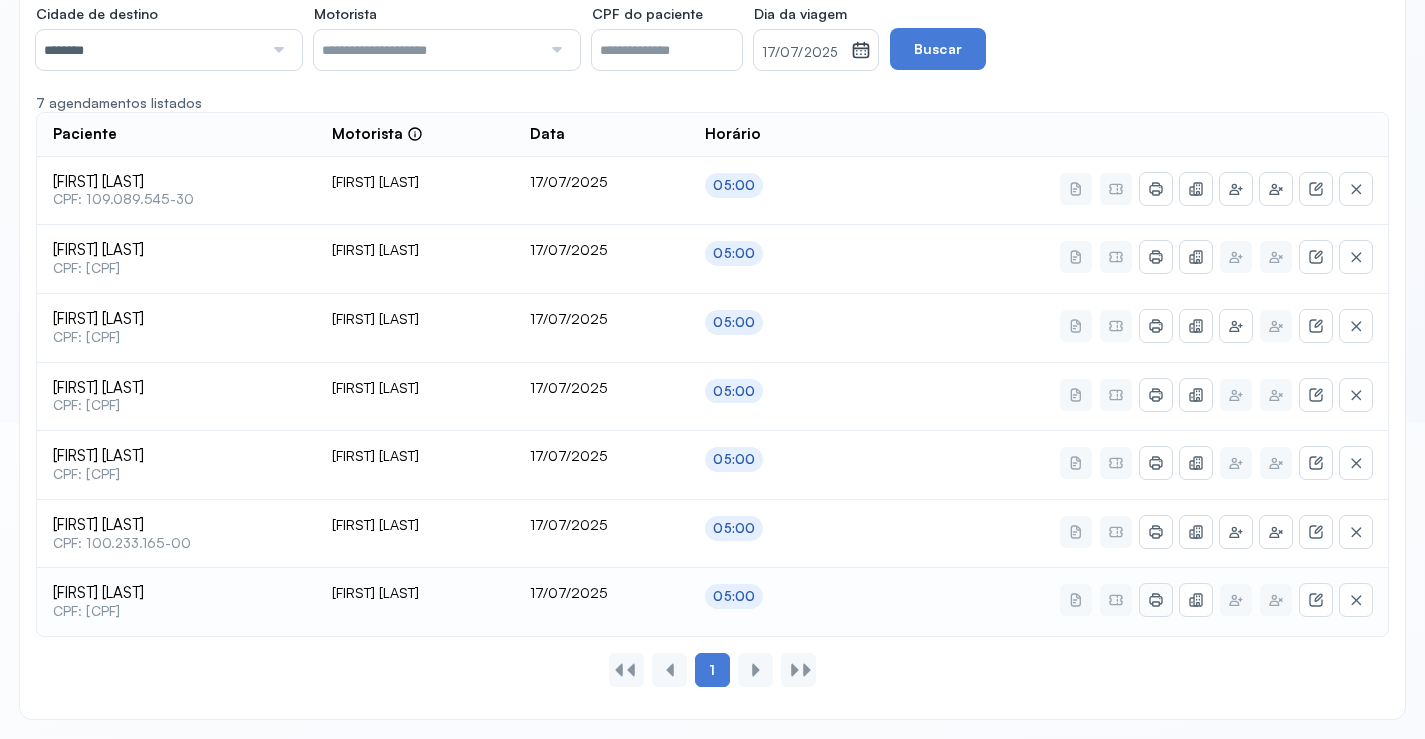 click 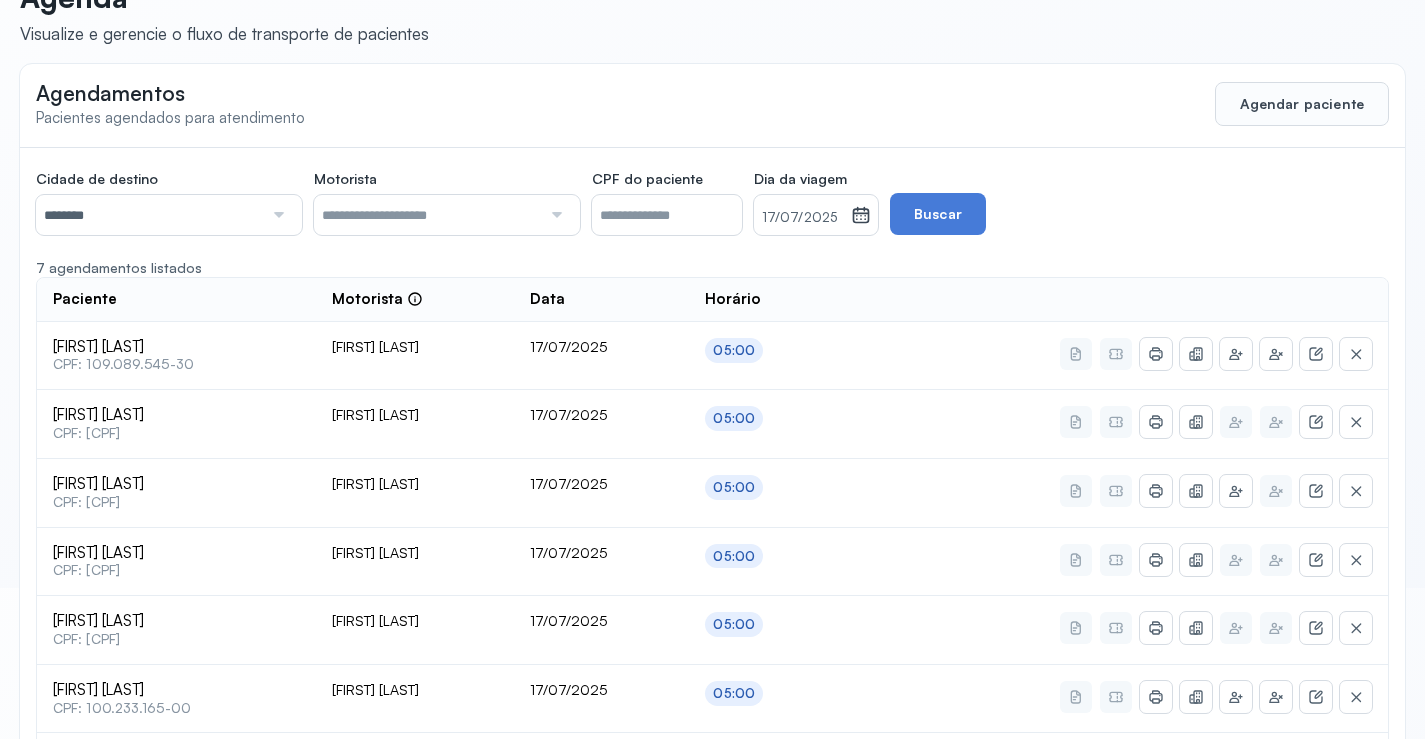 scroll, scrollTop: 116, scrollLeft: 0, axis: vertical 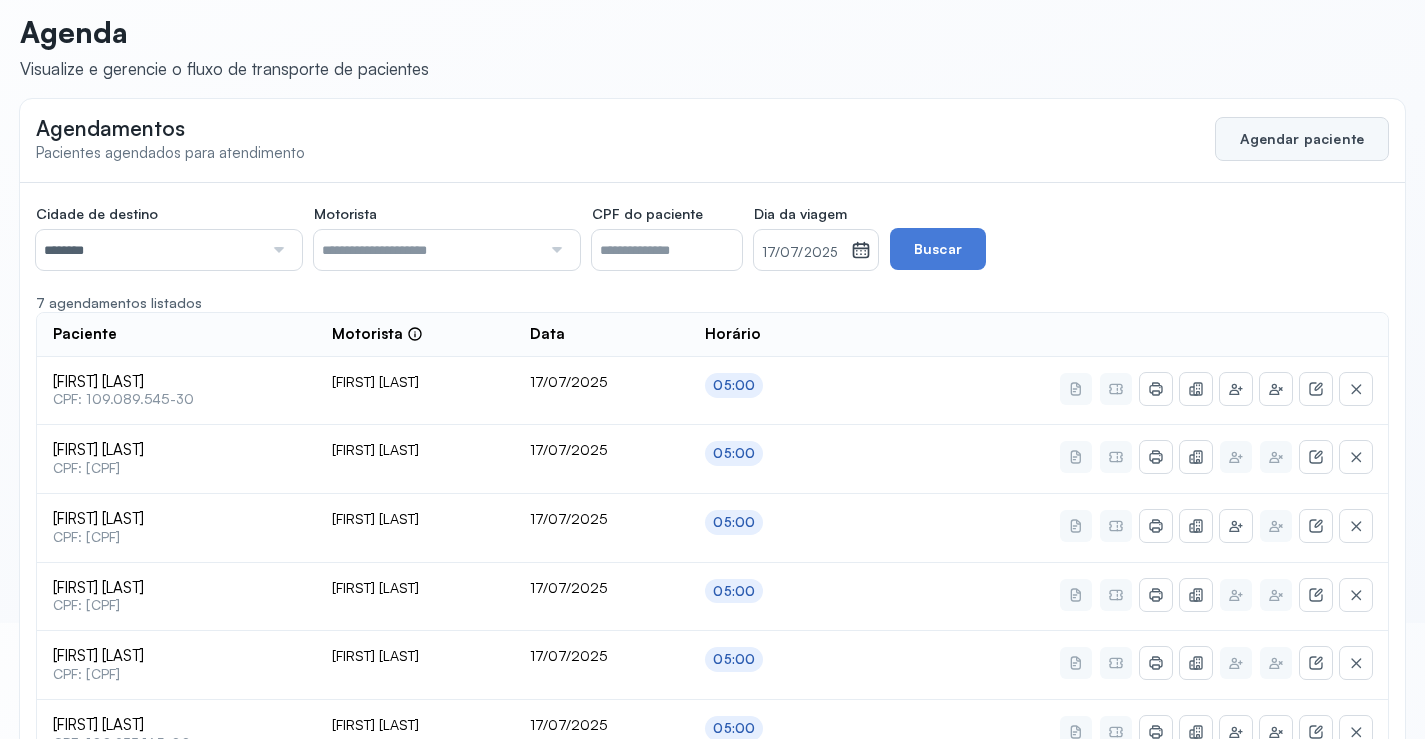 click on "Agendar paciente" 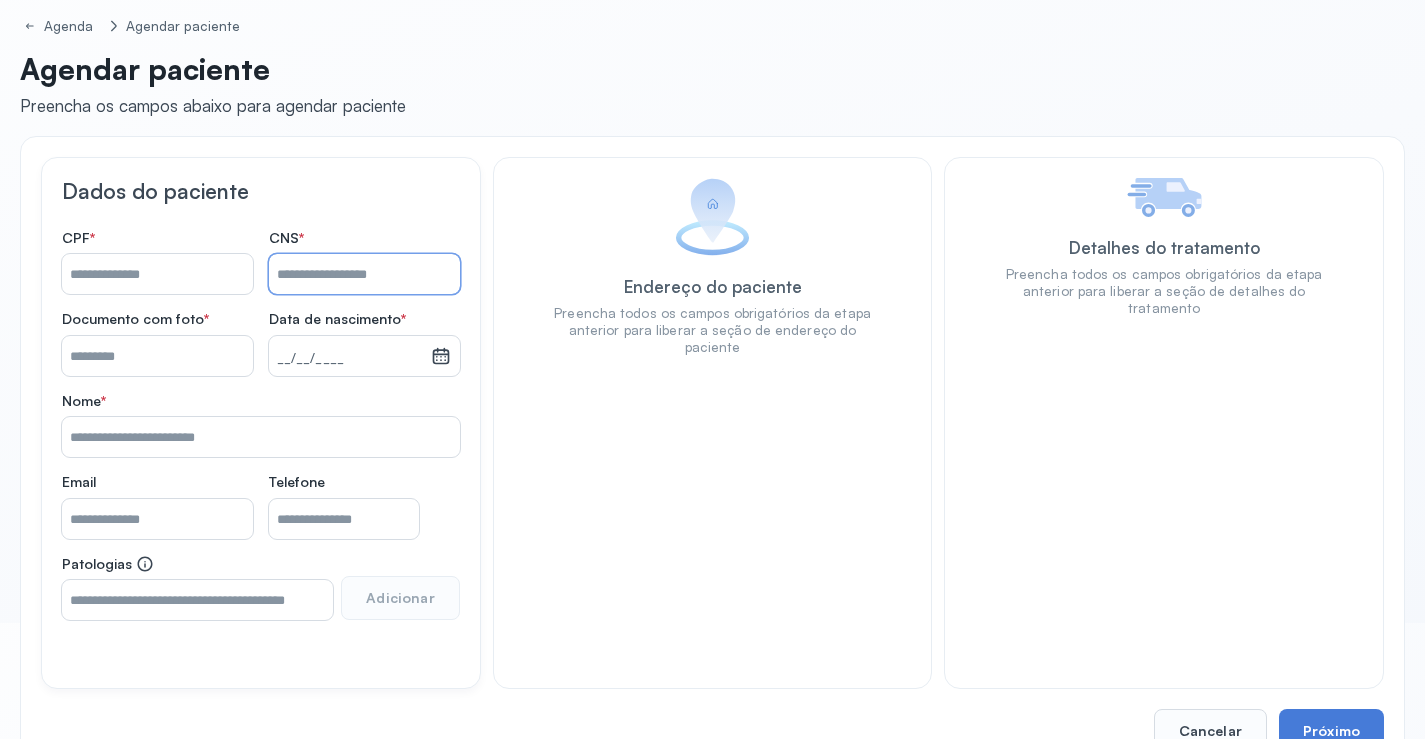 click on "Nome   *" at bounding box center (364, 274) 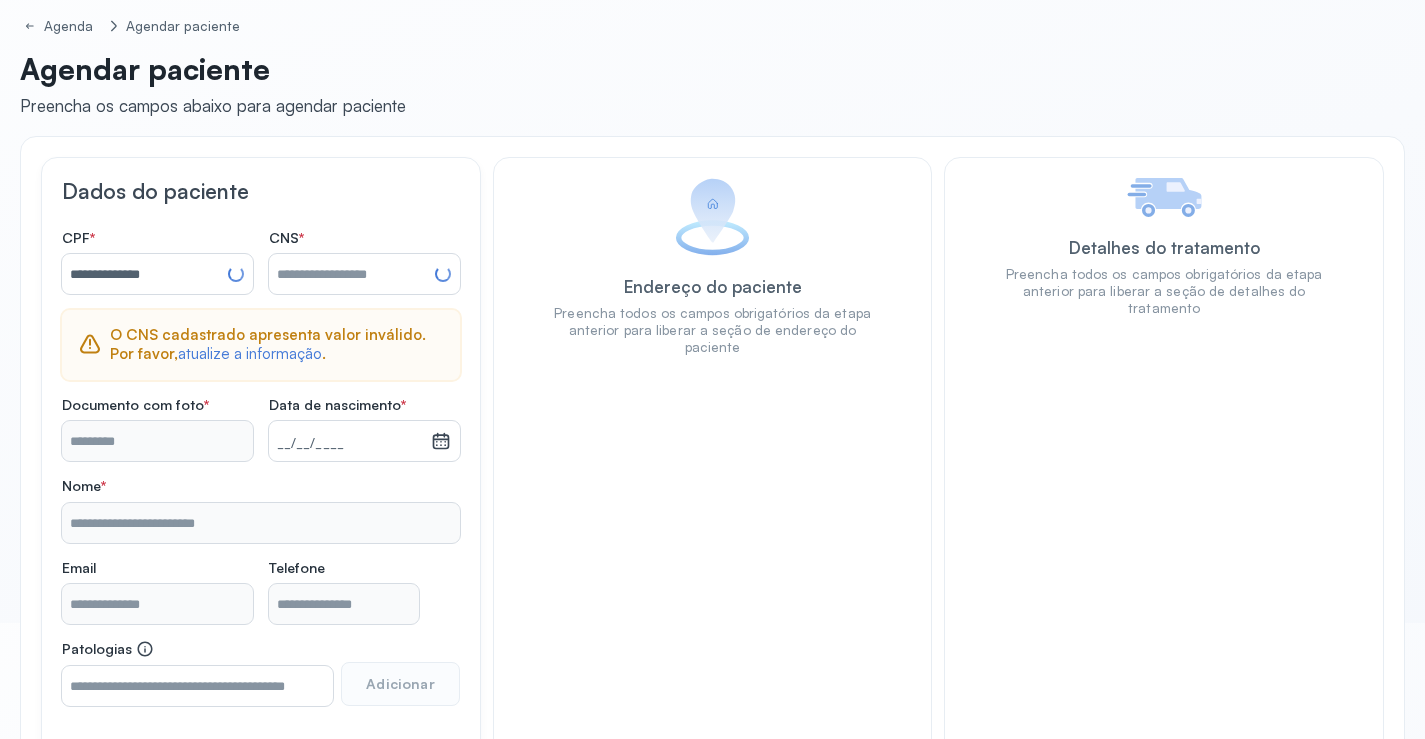 type on "**********" 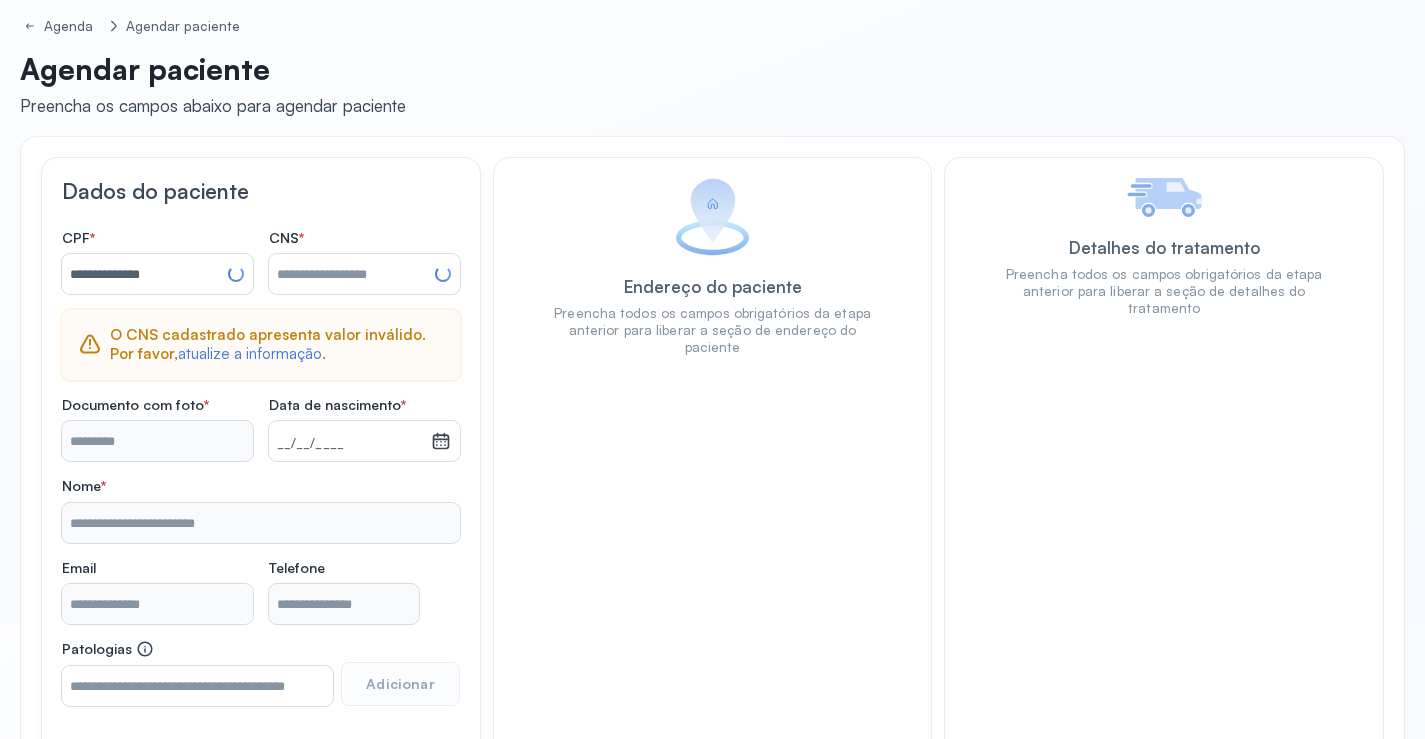 type on "**********" 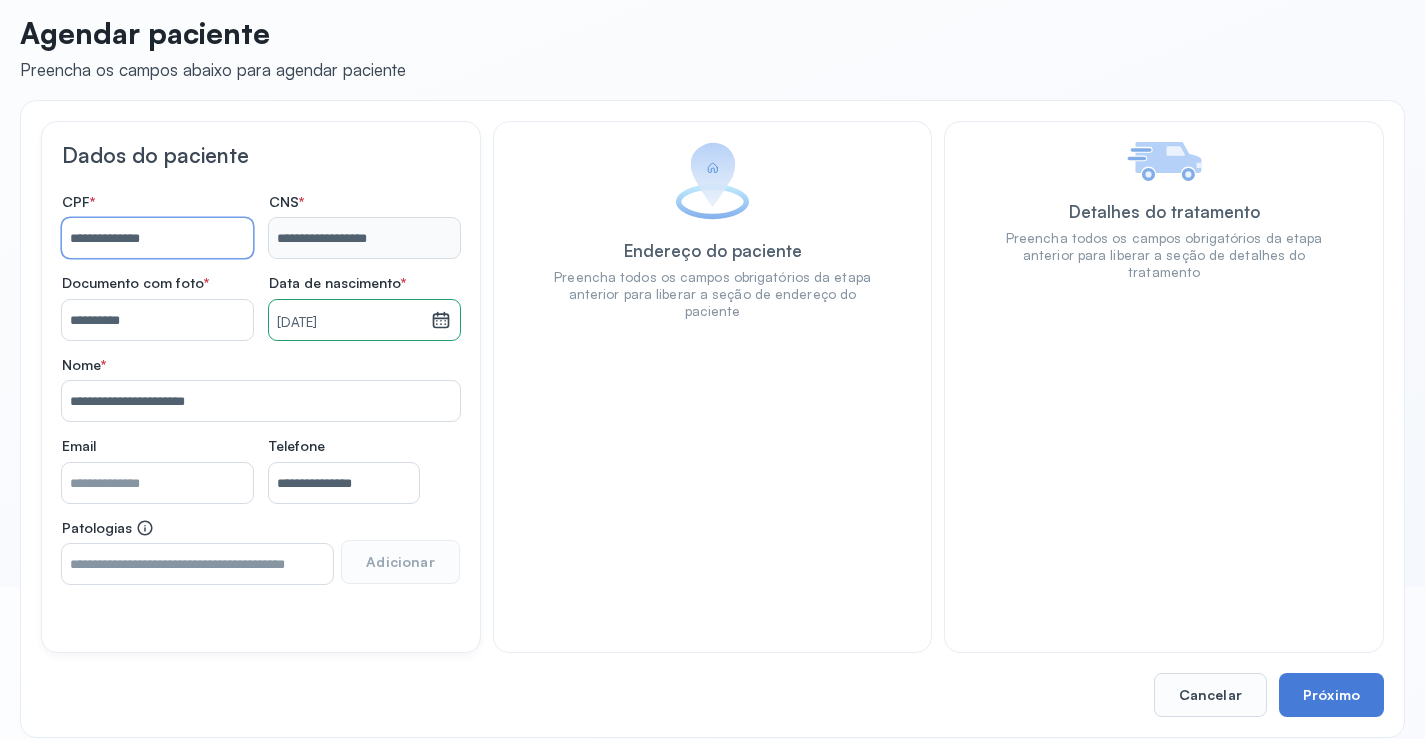scroll, scrollTop: 171, scrollLeft: 0, axis: vertical 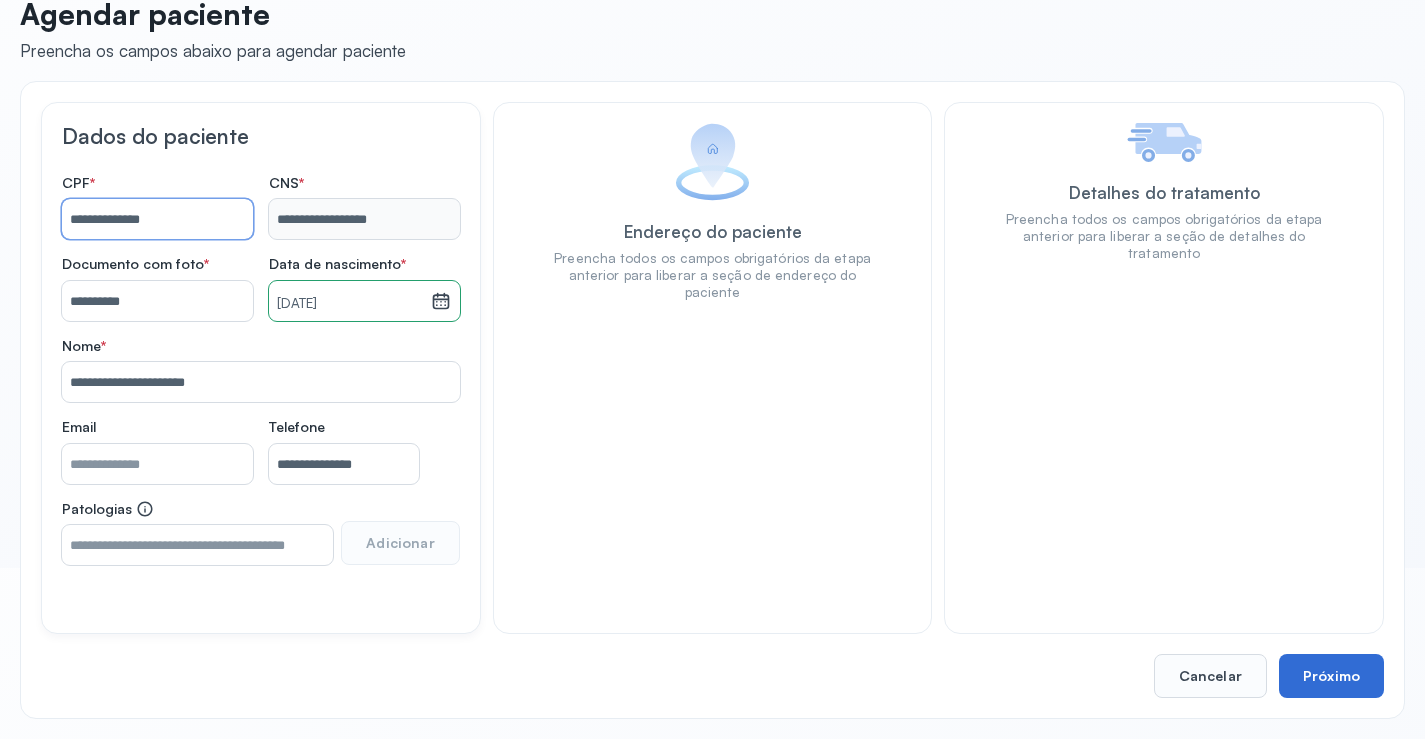 type on "**********" 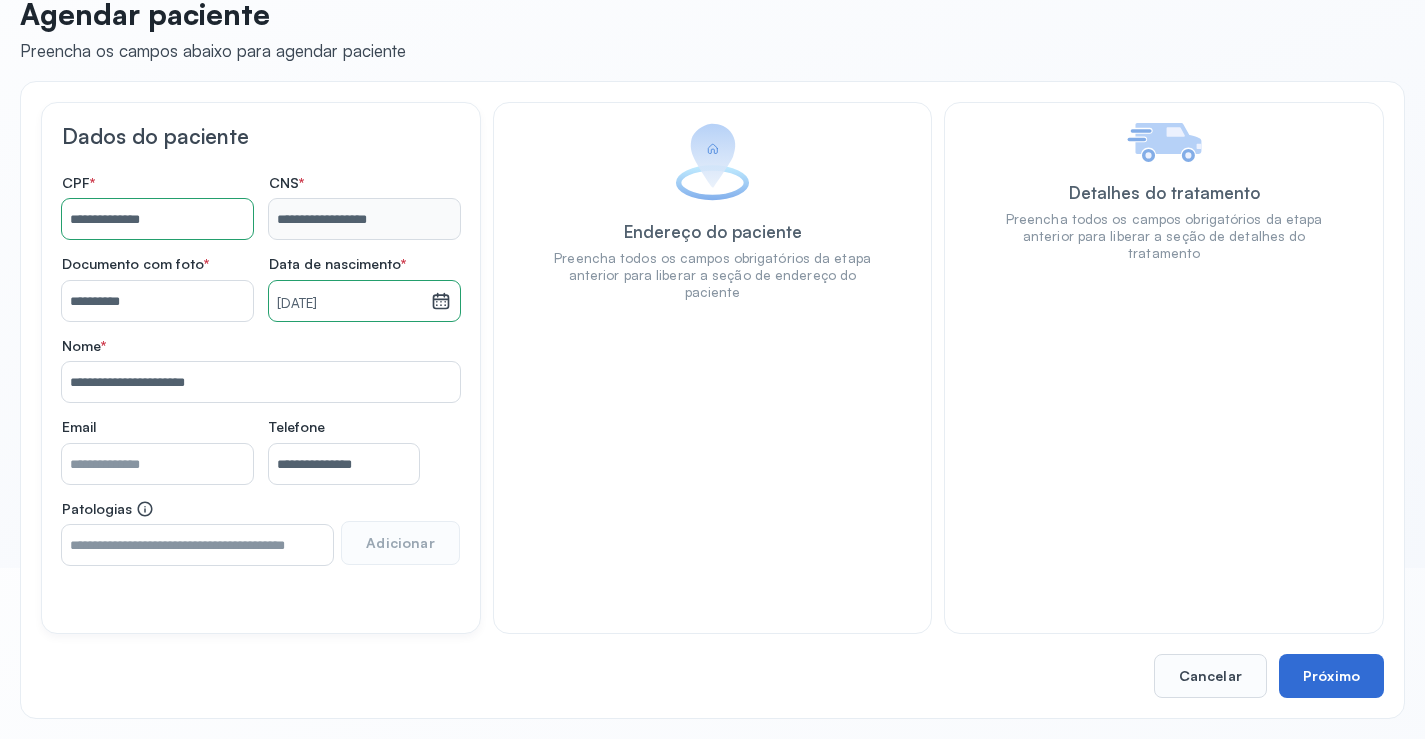 click on "Próximo" at bounding box center (1331, 676) 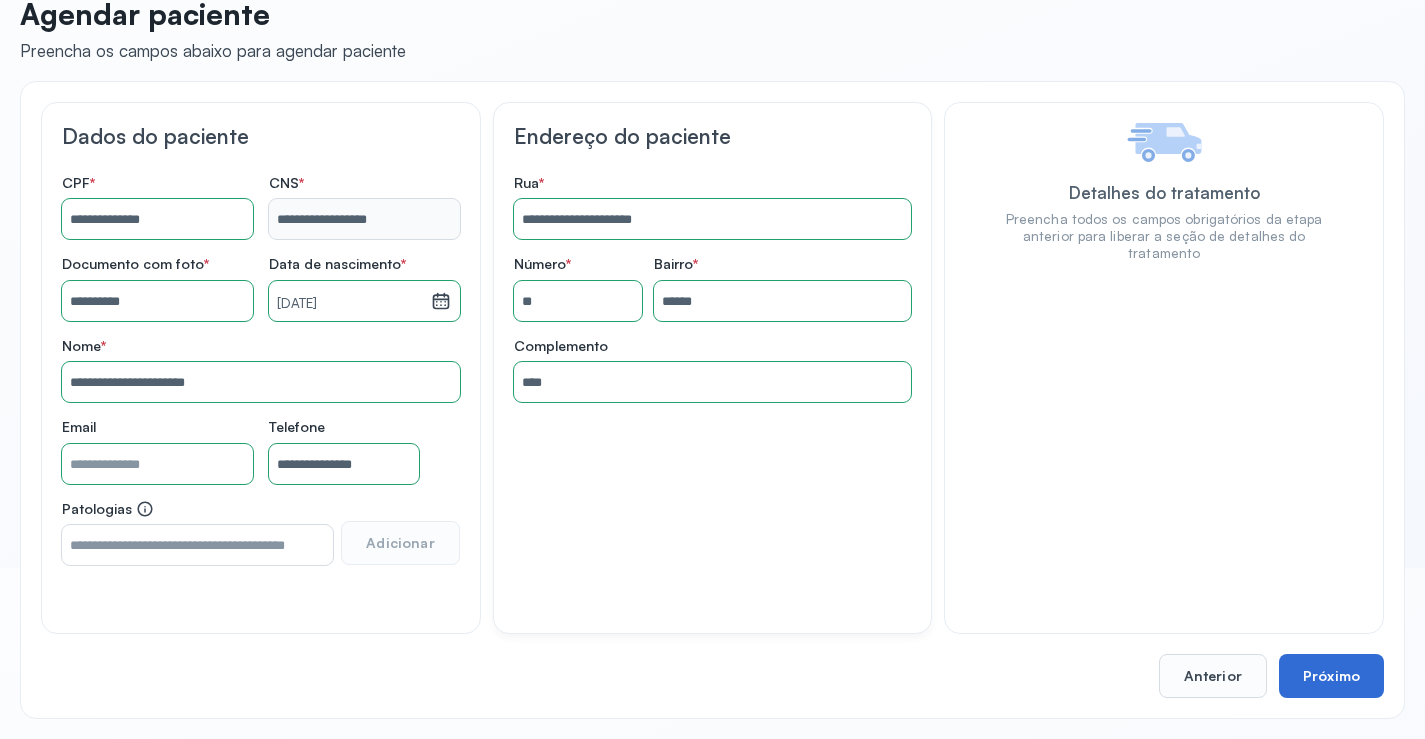 click on "Próximo" at bounding box center [1331, 676] 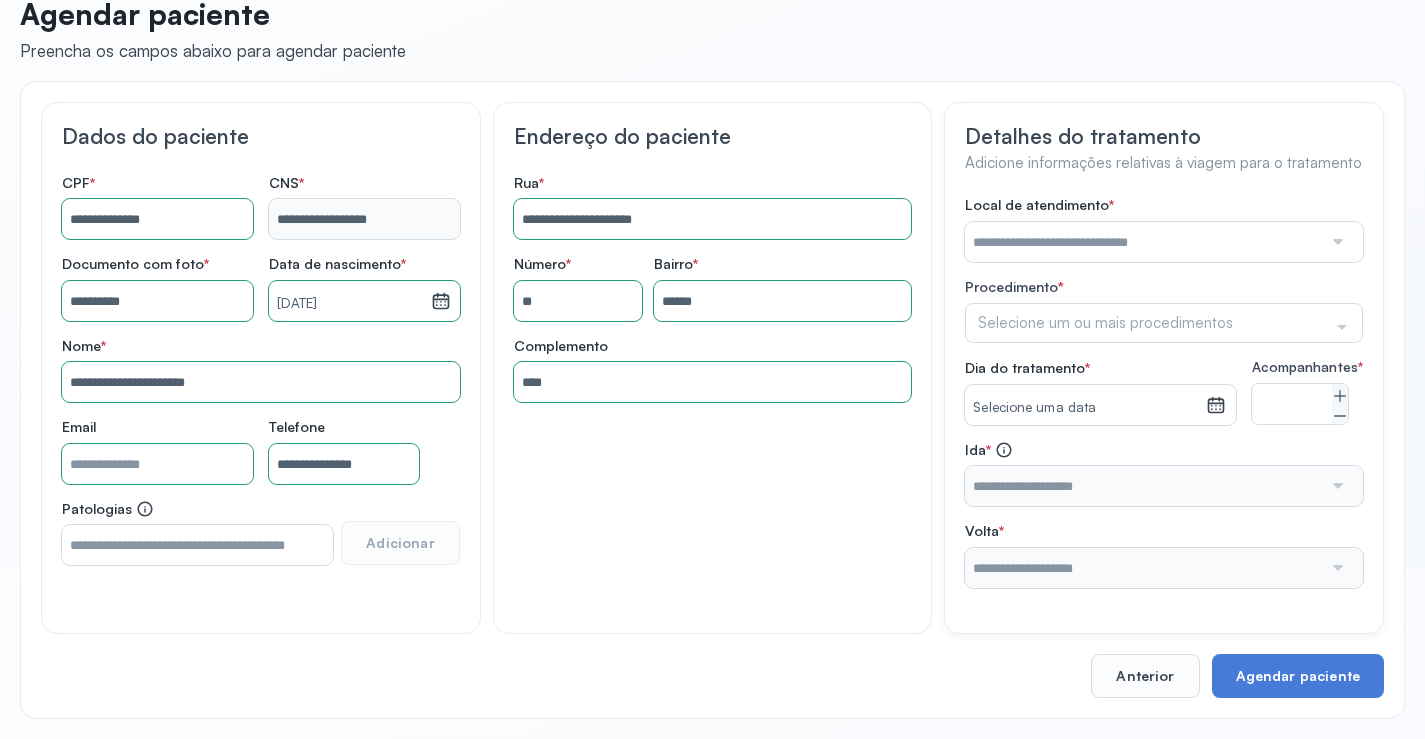 click at bounding box center [1143, 242] 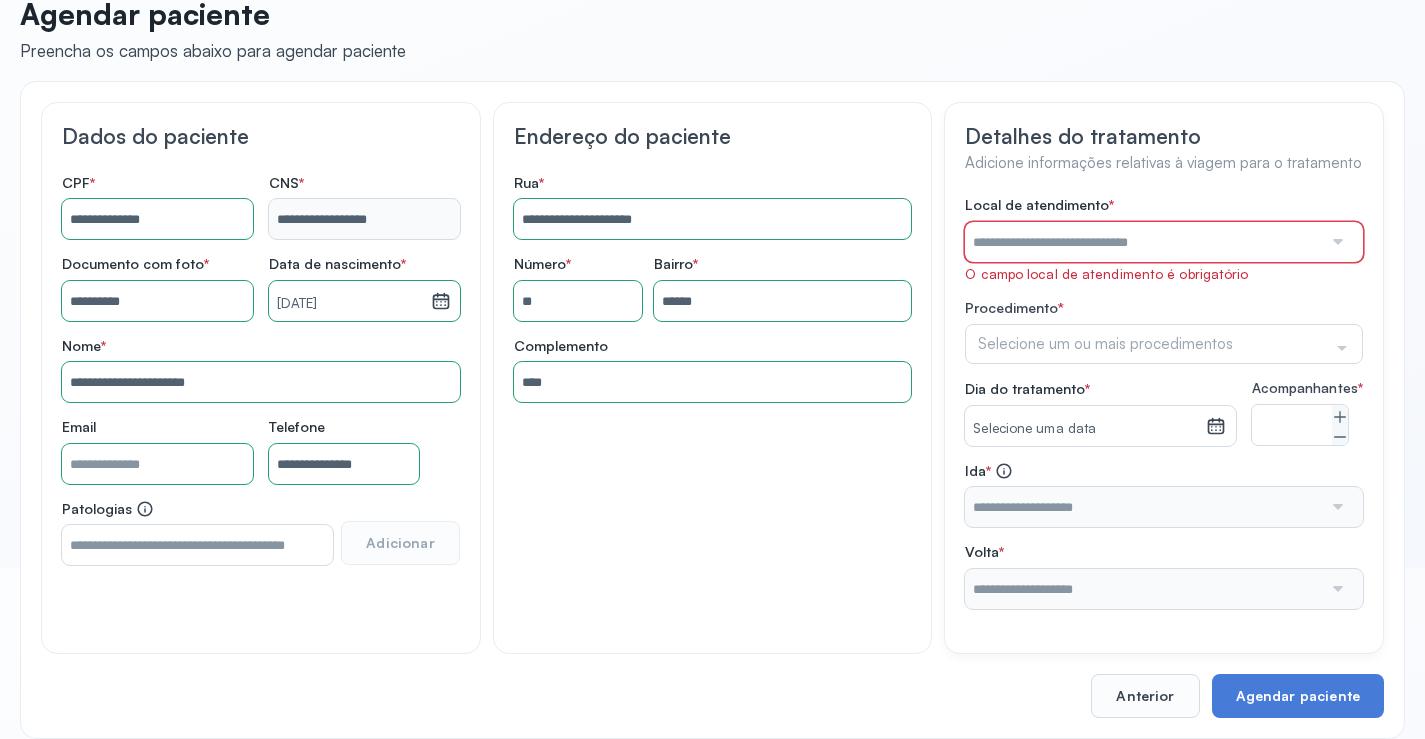 click at bounding box center (1143, 242) 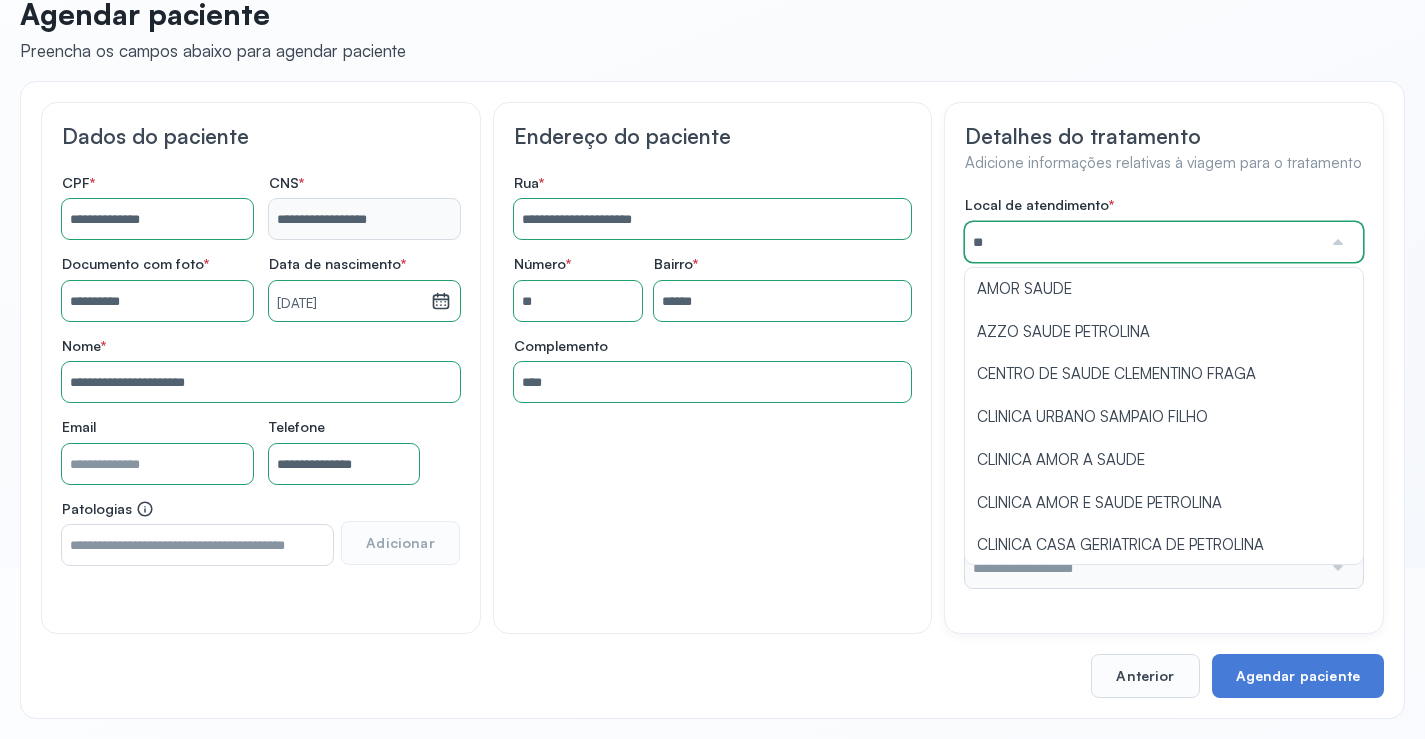 type on "*" 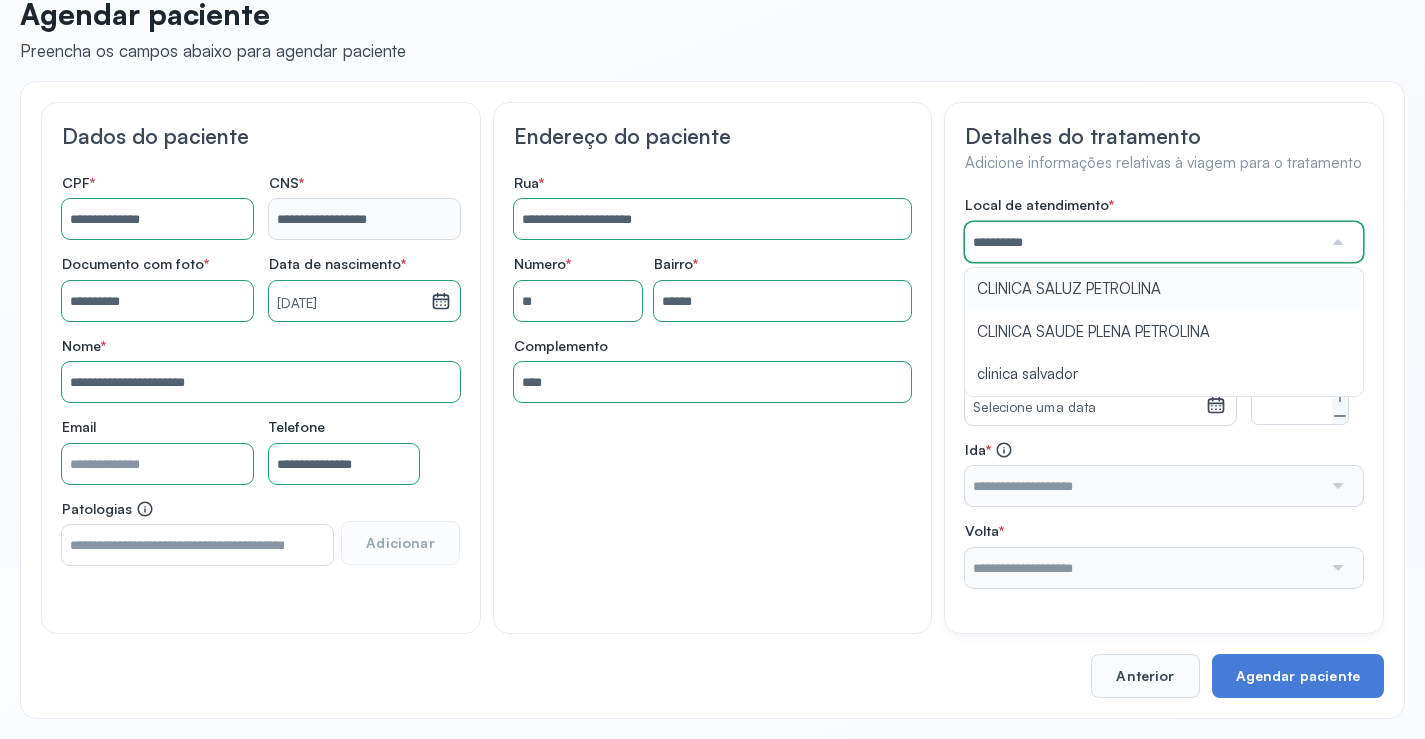 type on "**********" 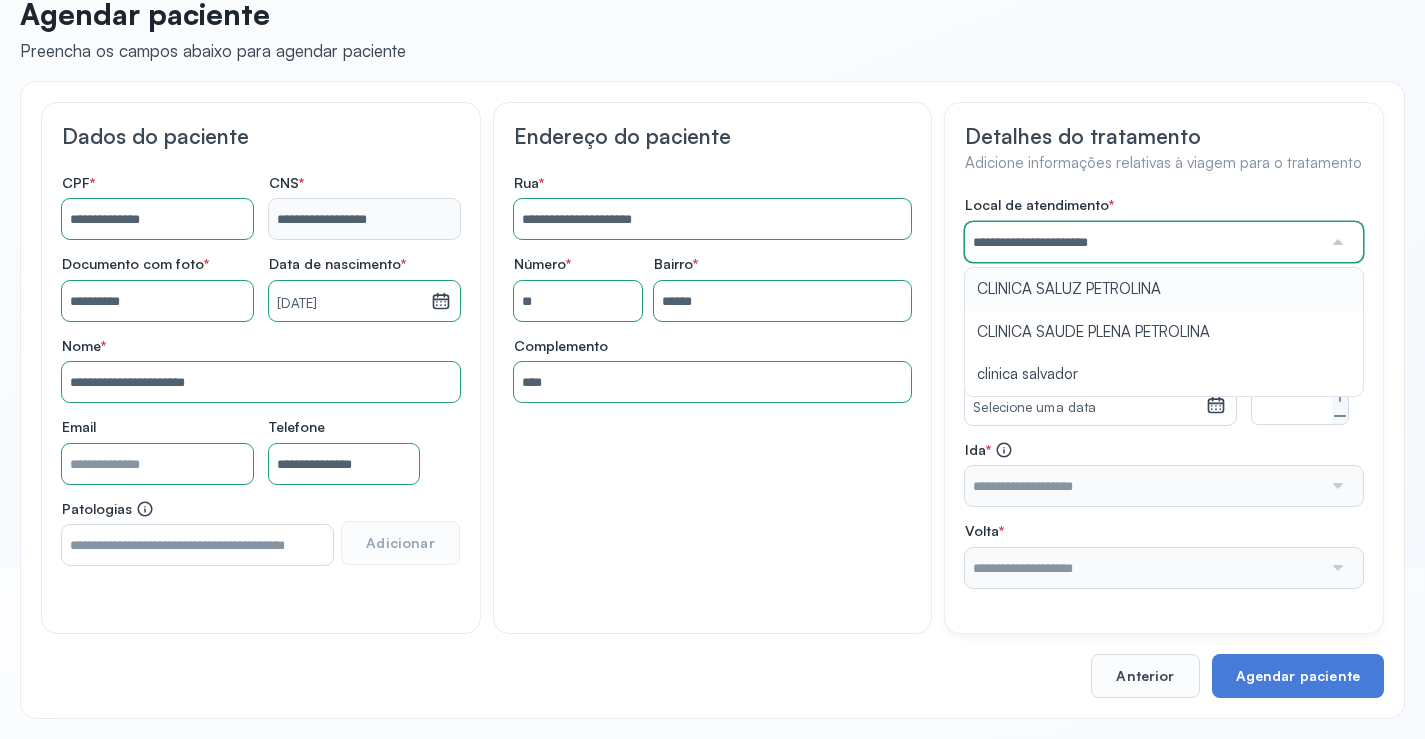 click on "**********" at bounding box center [1164, 392] 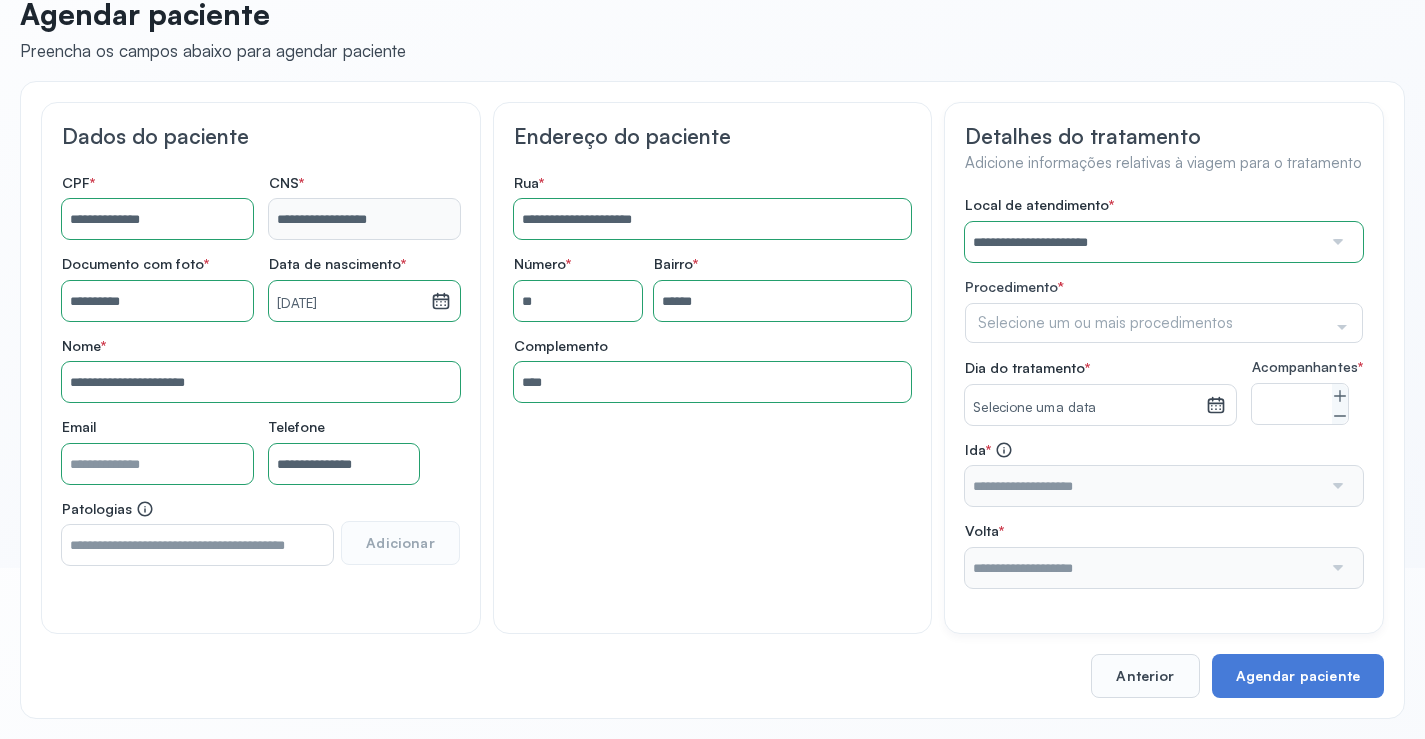 click 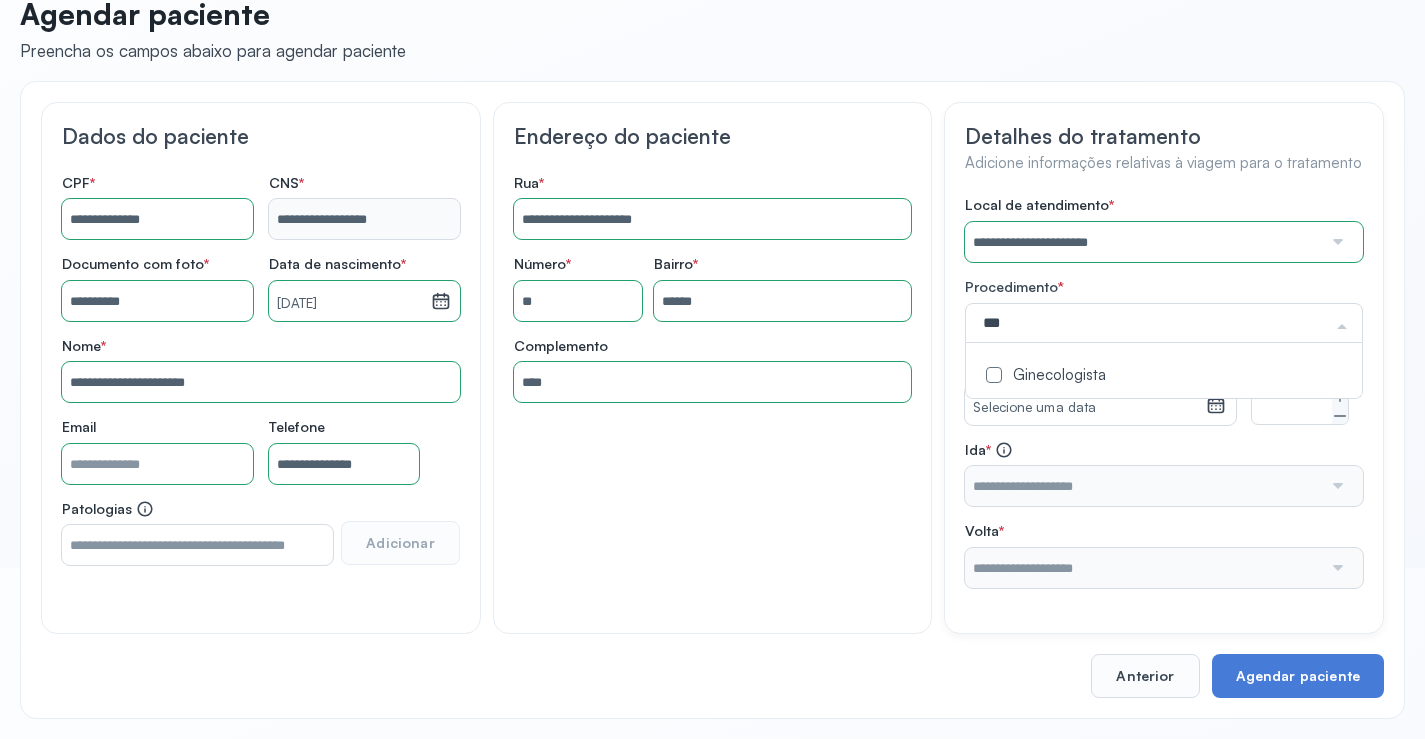 type on "****" 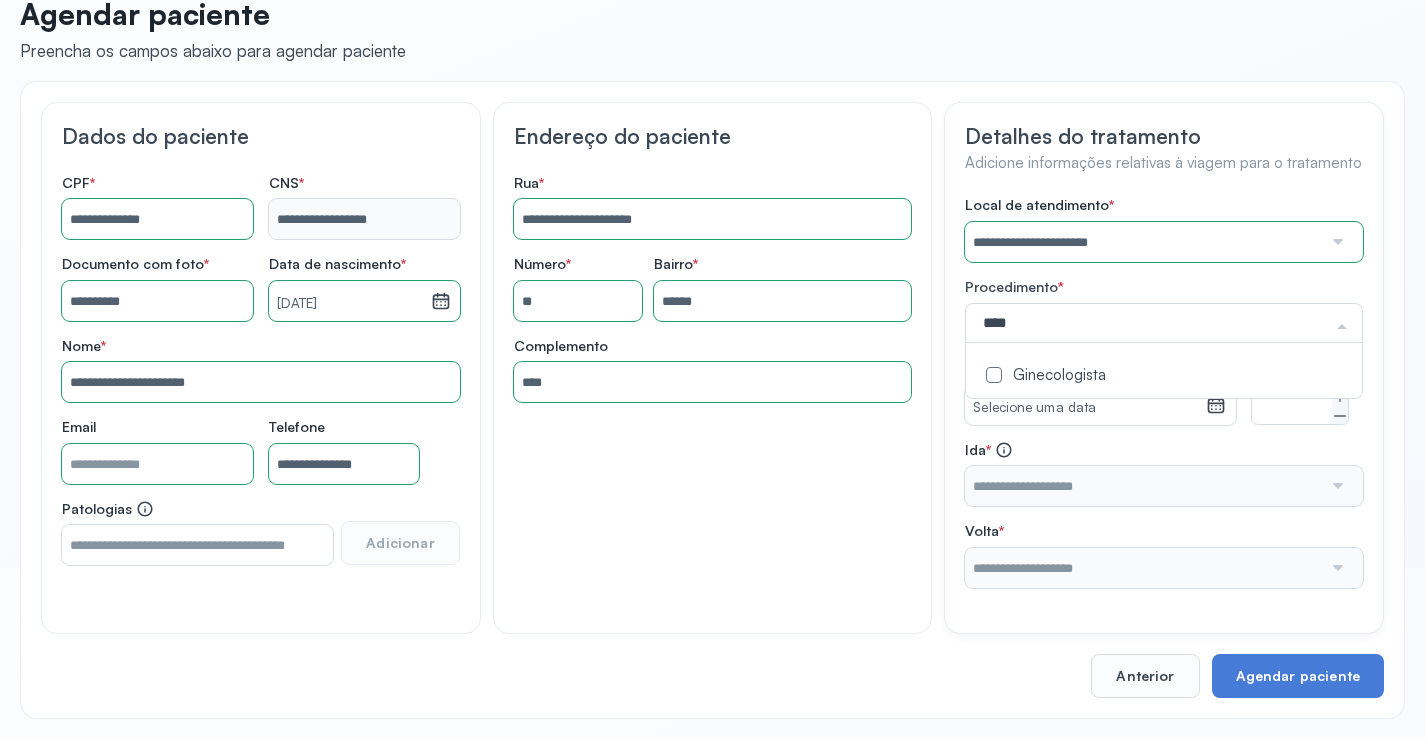click on "Ginecologista" 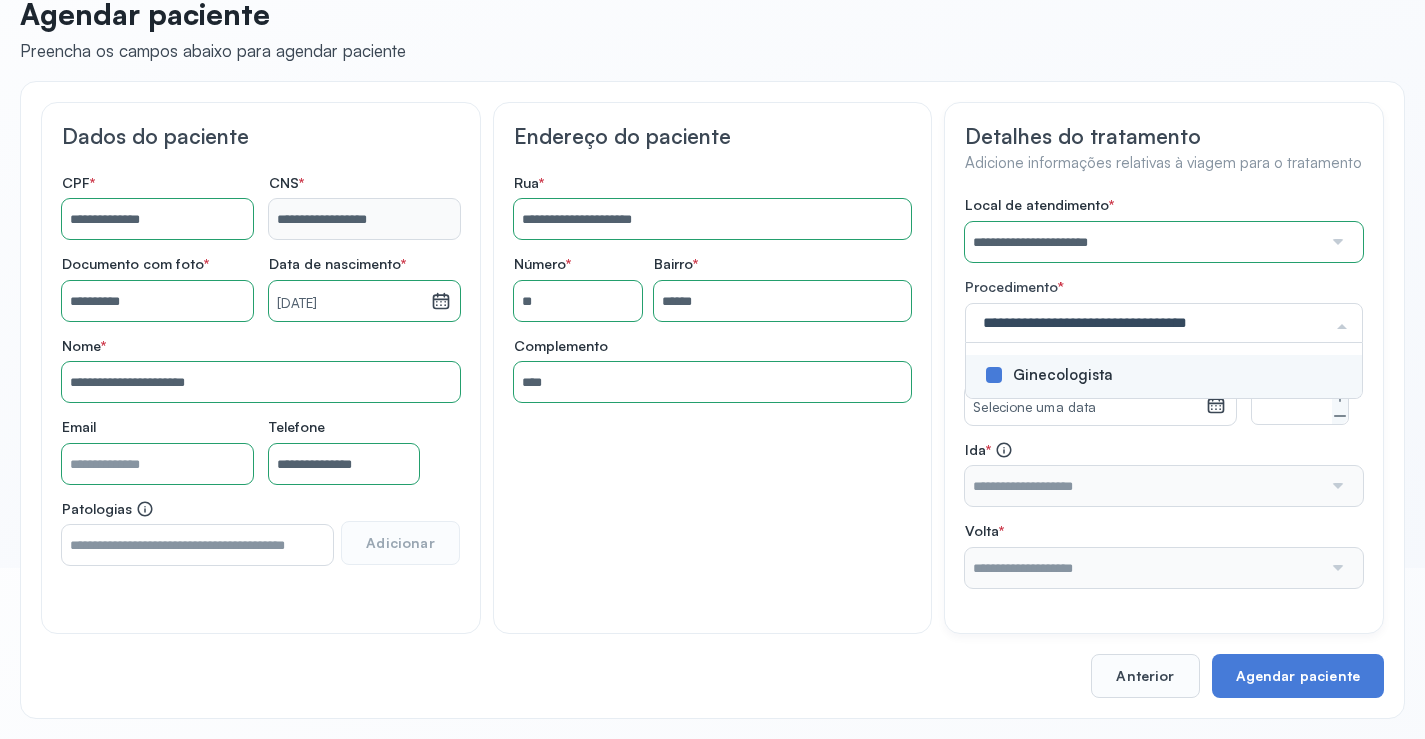click on "**********" at bounding box center [1164, 392] 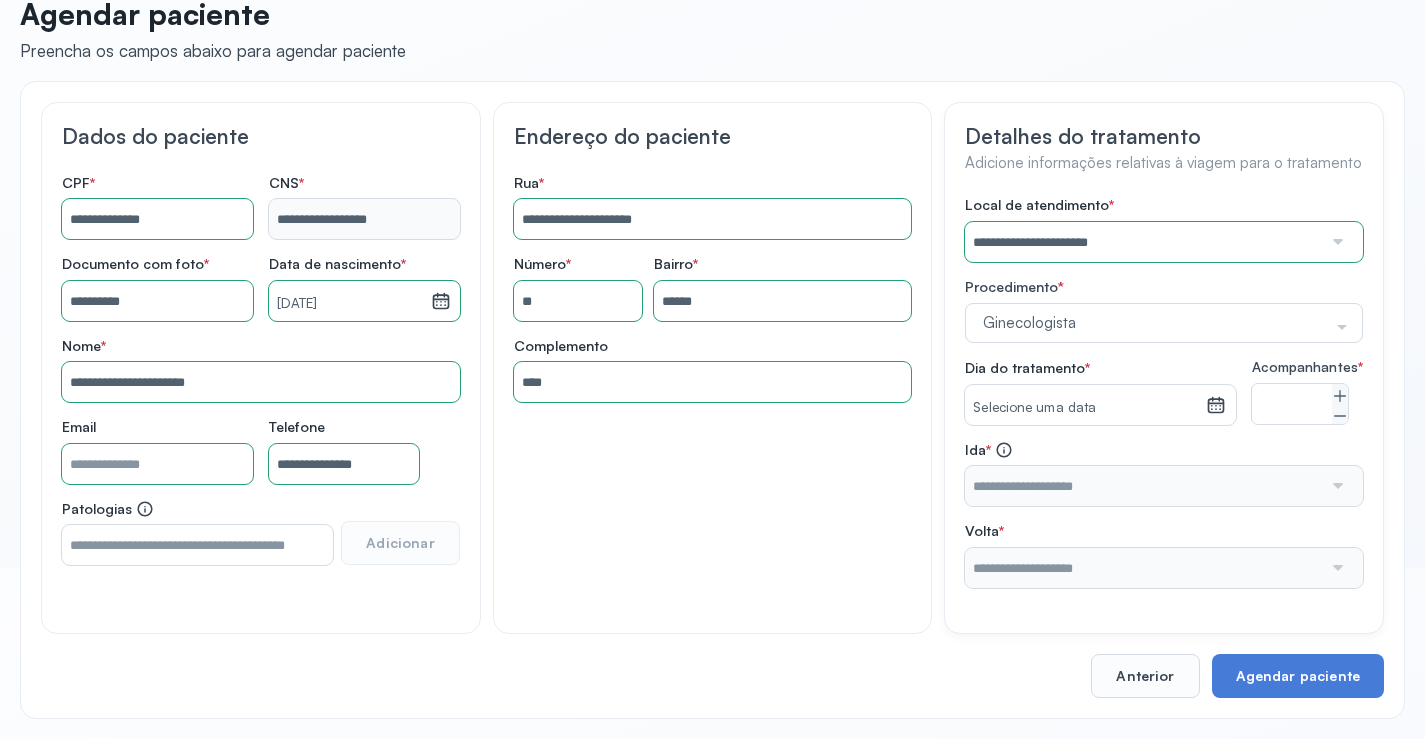 click 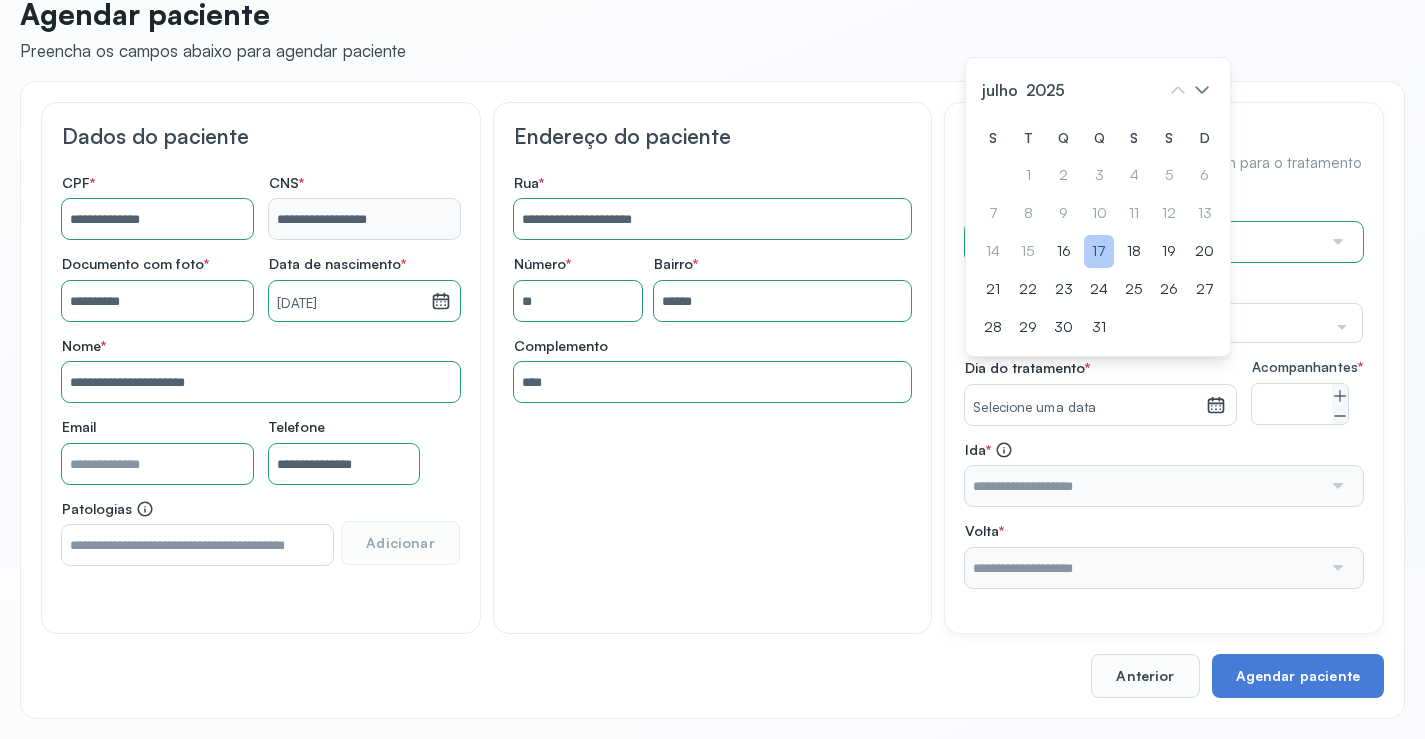 click on "17" 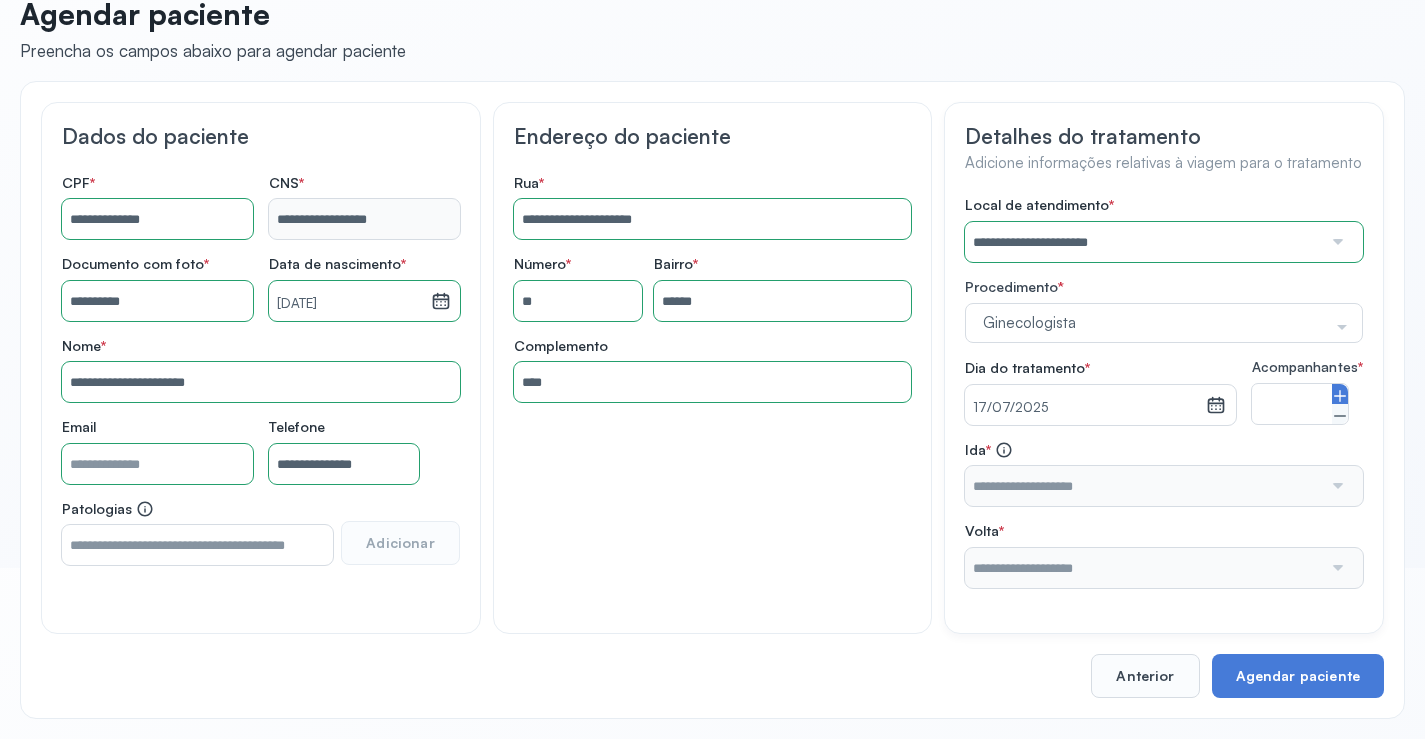click 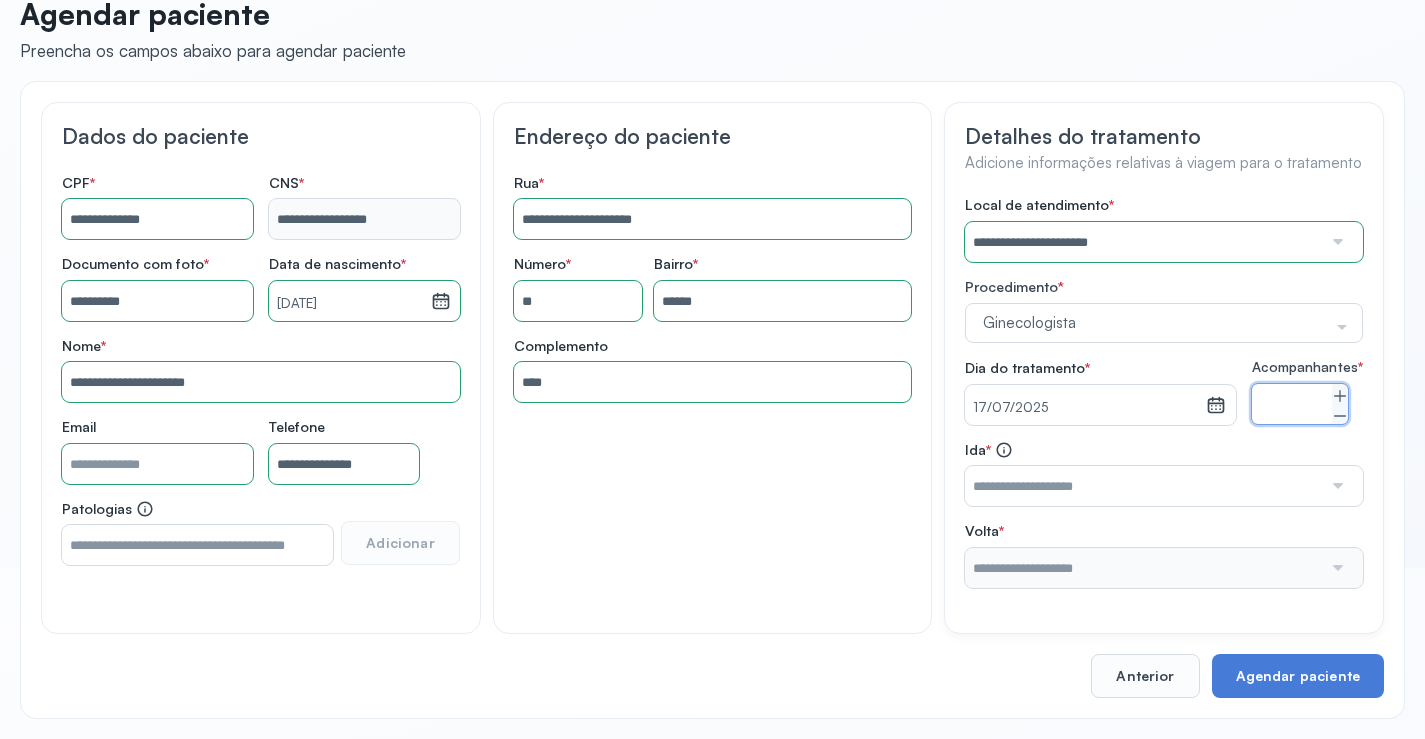 click at bounding box center (1336, 486) 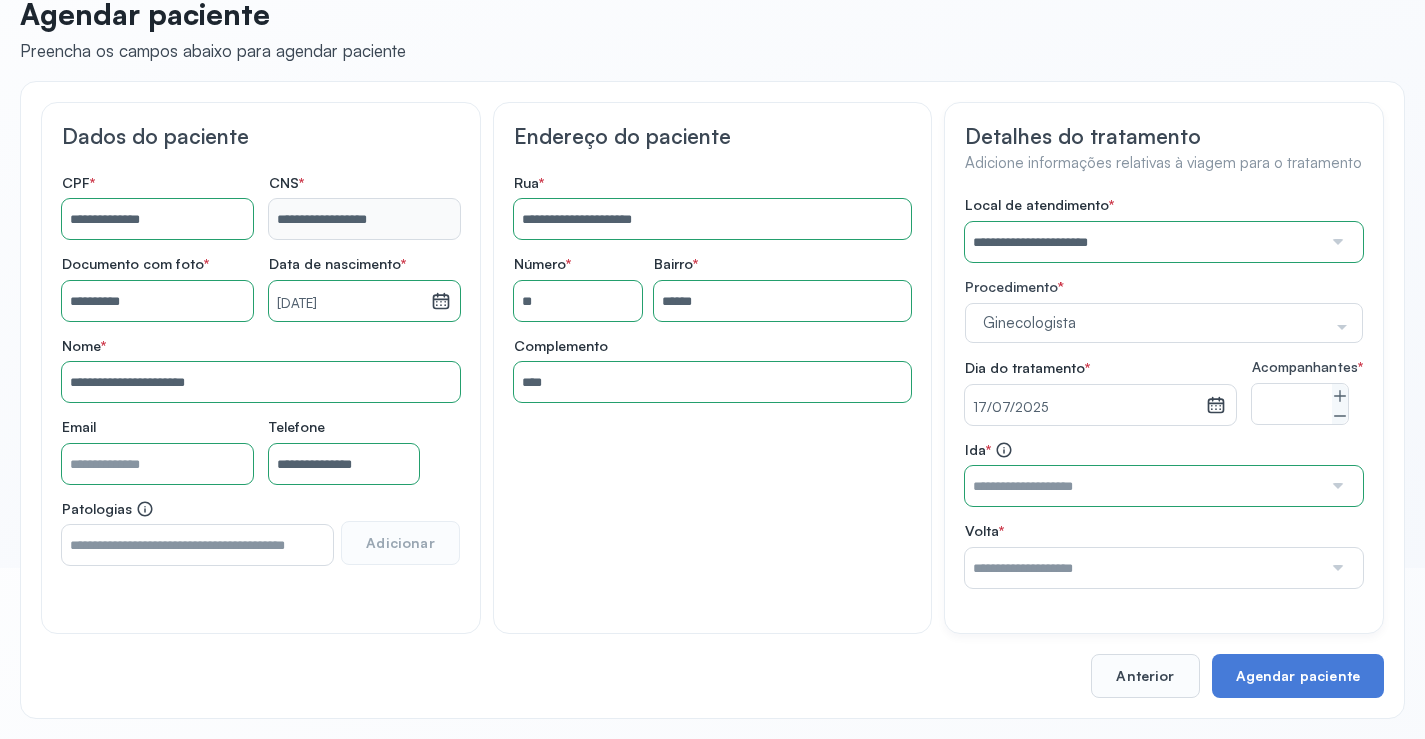 type on "**********" 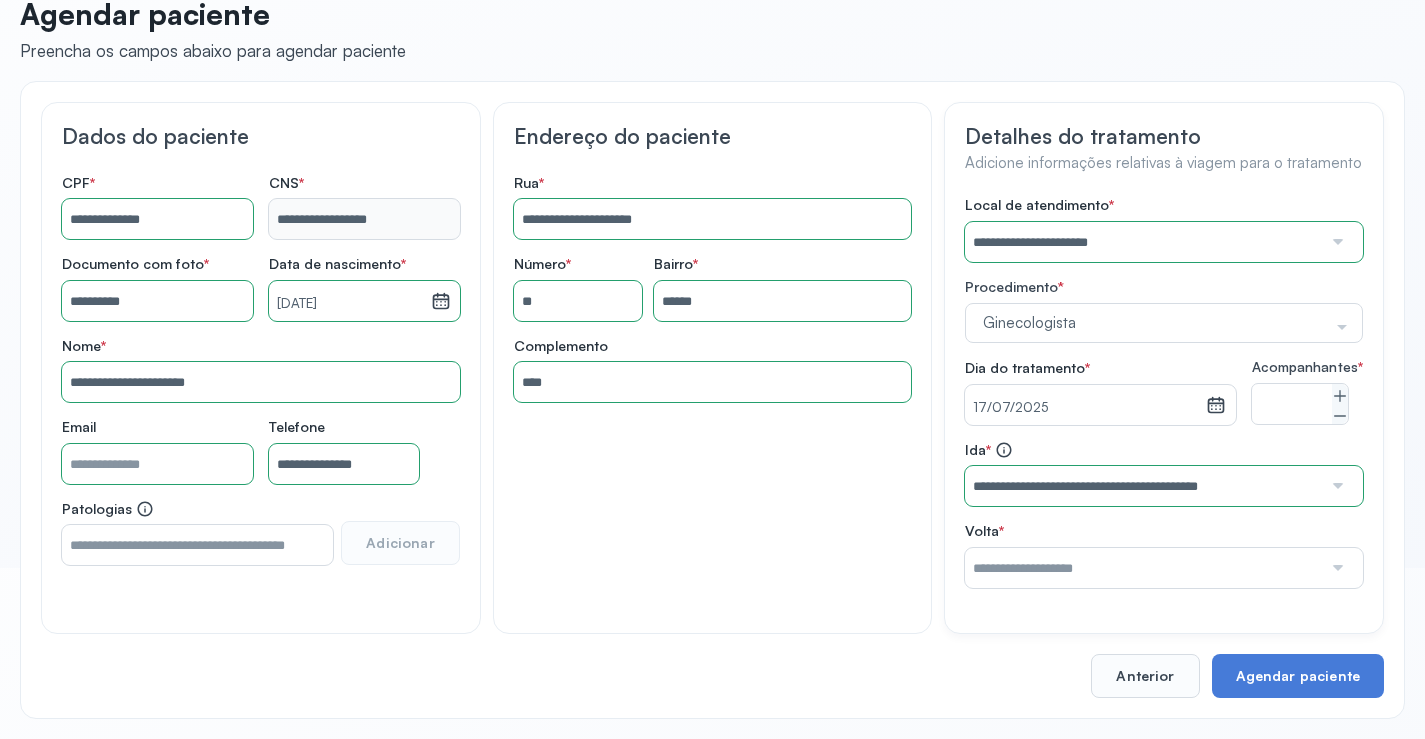 drag, startPoint x: 1090, startPoint y: 421, endPoint x: 1144, endPoint y: 479, distance: 79.24645 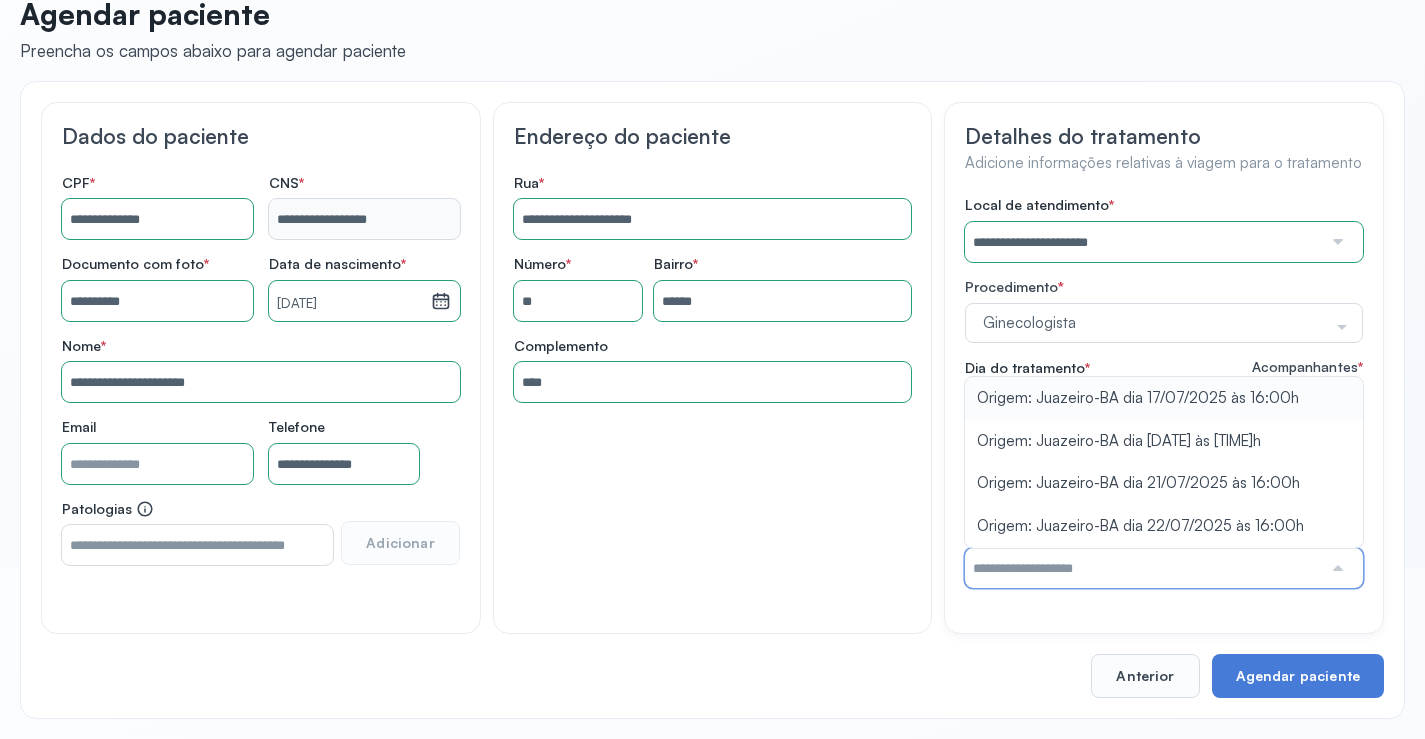 type on "**********" 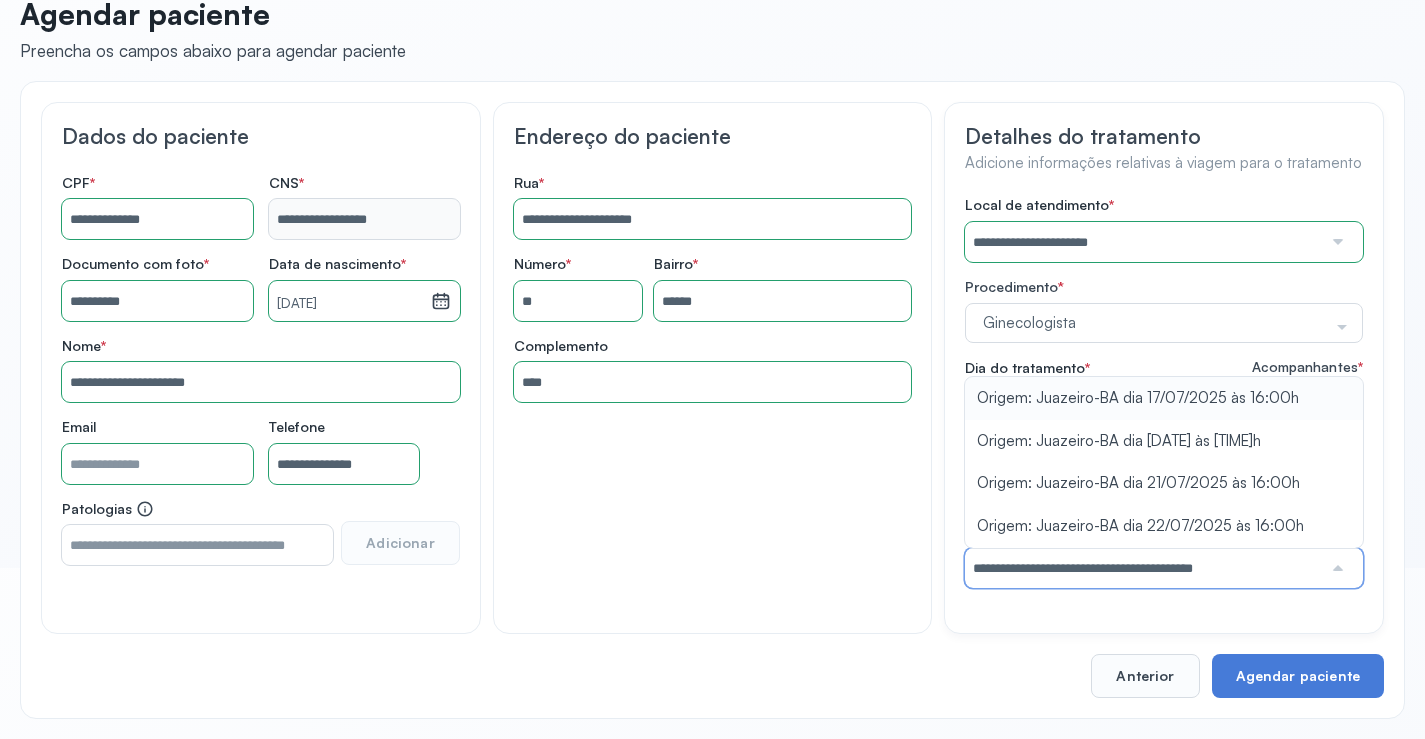 drag, startPoint x: 1093, startPoint y: 409, endPoint x: 1261, endPoint y: 472, distance: 179.42407 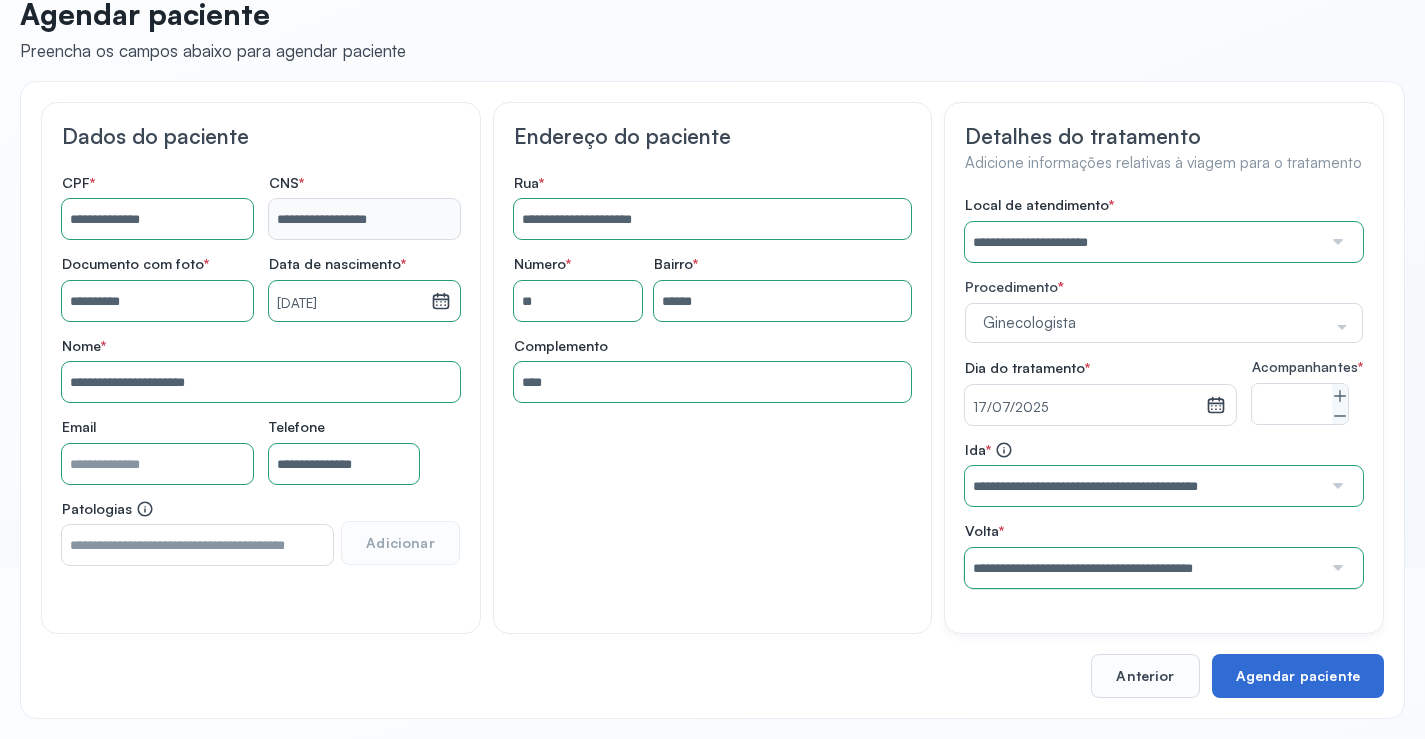 click on "Agendar paciente" at bounding box center (1298, 676) 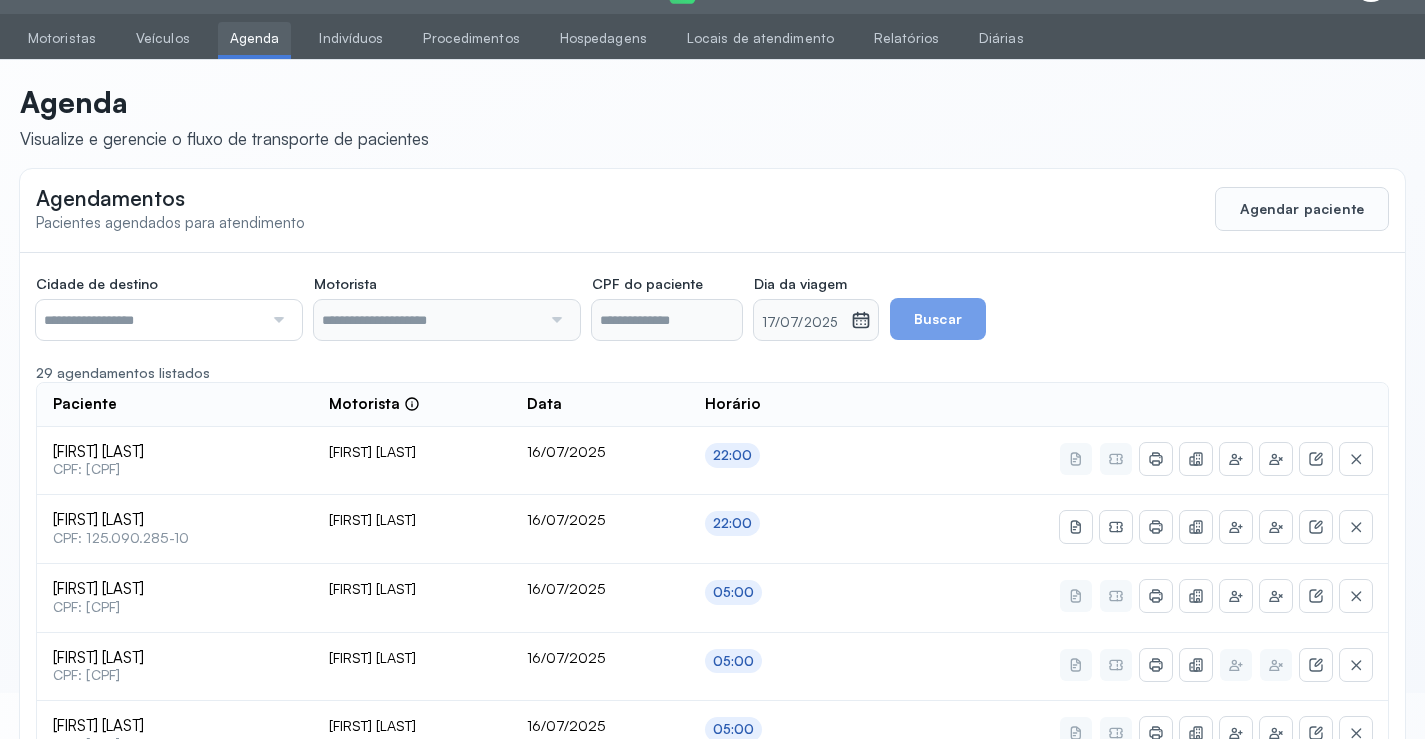 scroll, scrollTop: 171, scrollLeft: 0, axis: vertical 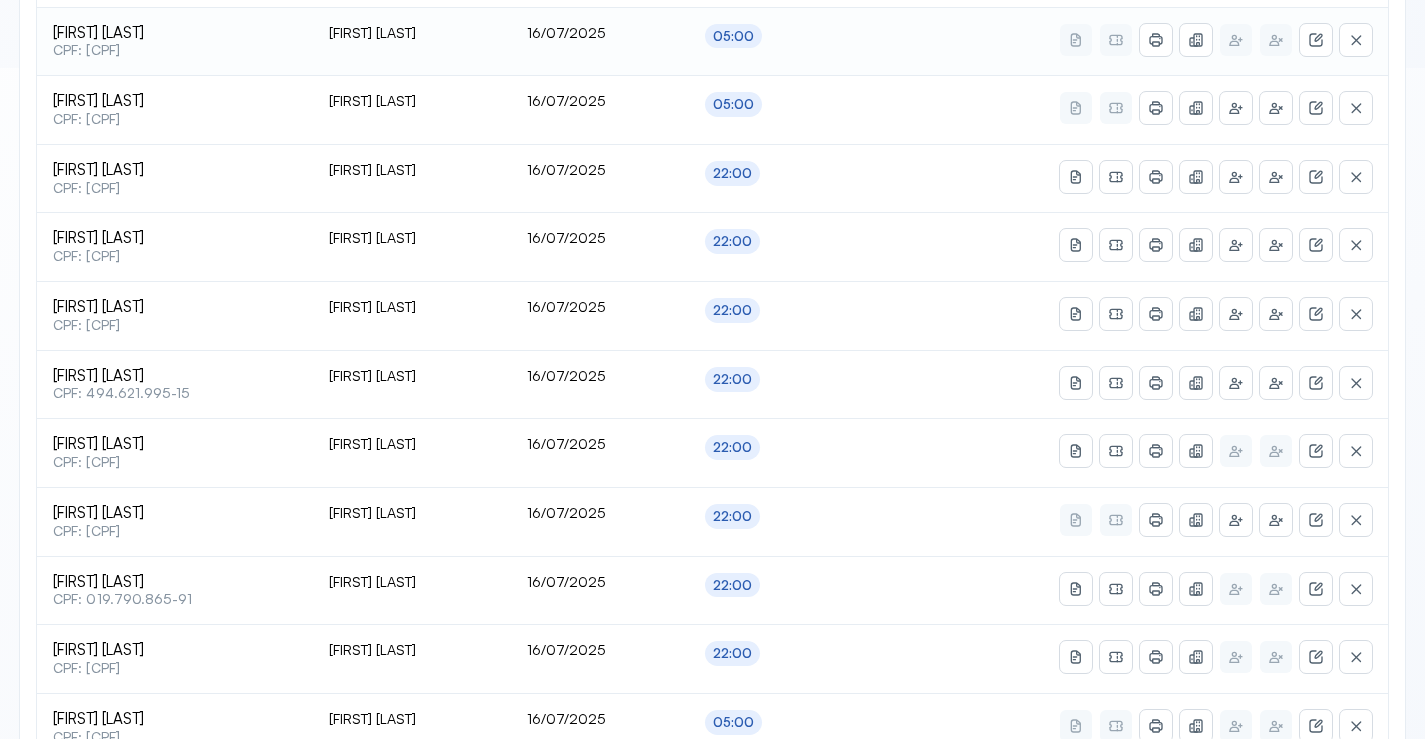 type on "********" 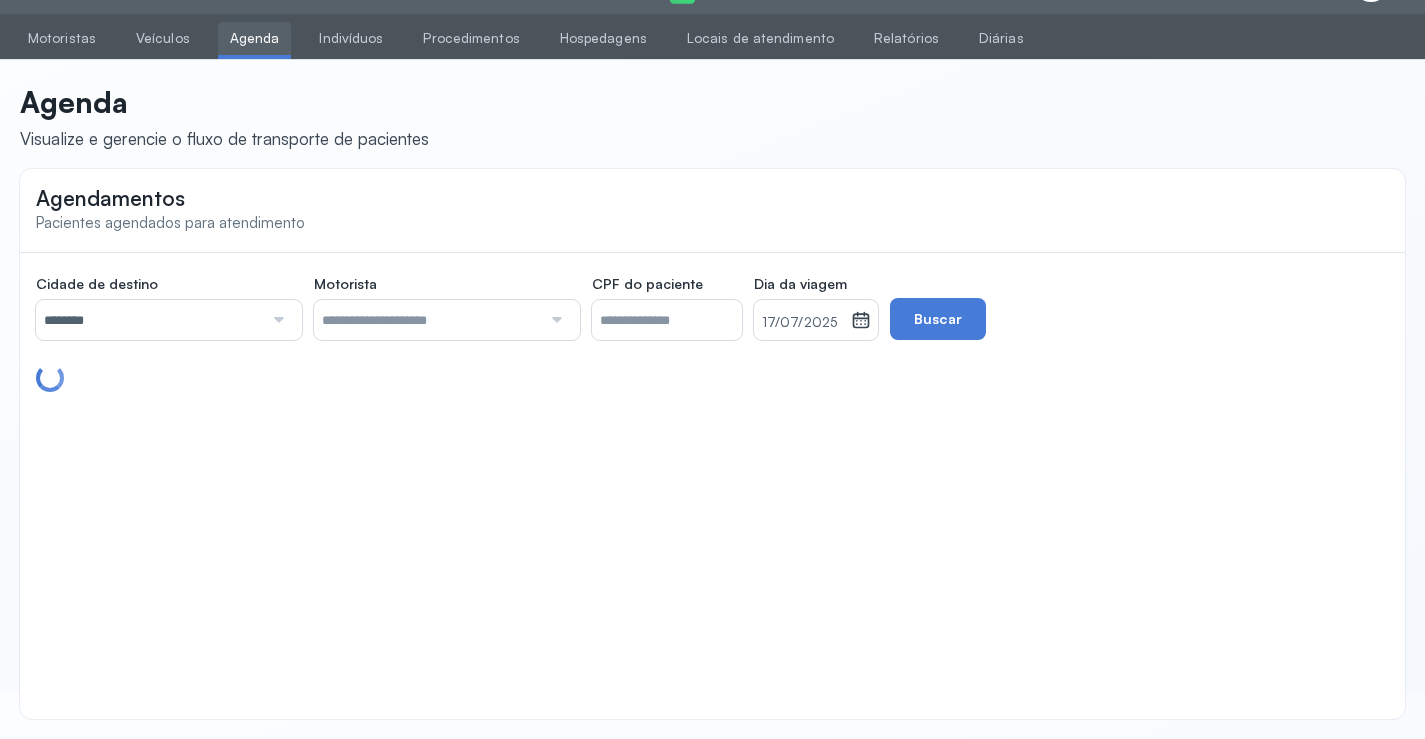 scroll, scrollTop: 385, scrollLeft: 0, axis: vertical 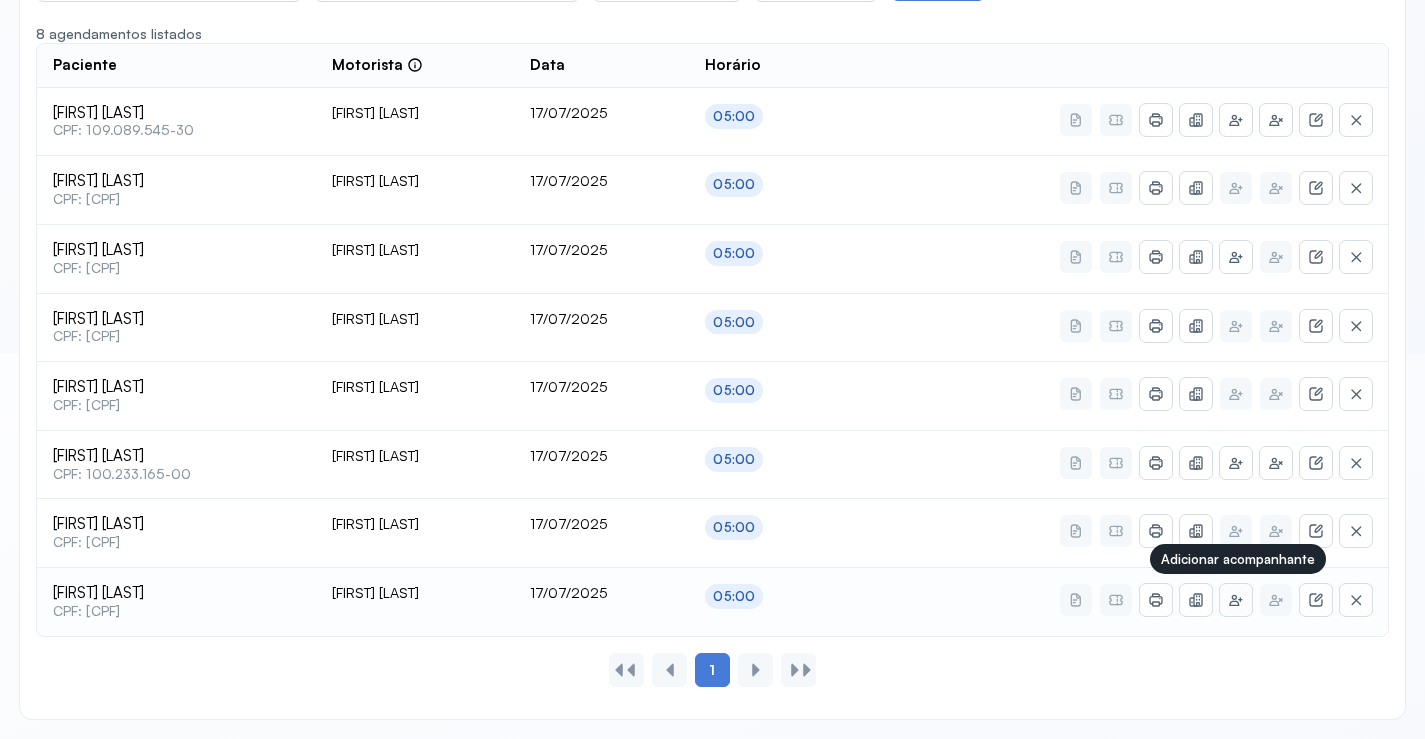 click 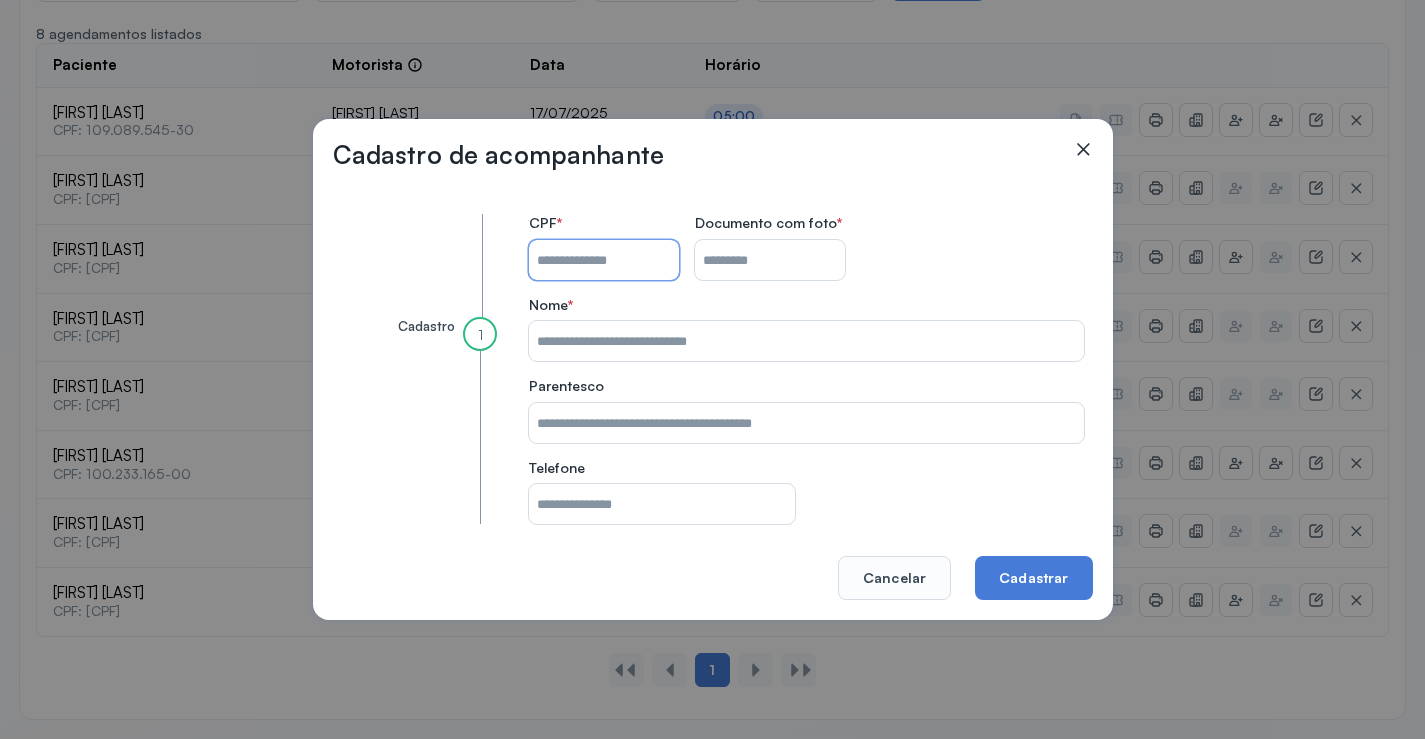 click on "CPF do paciente" at bounding box center (604, 260) 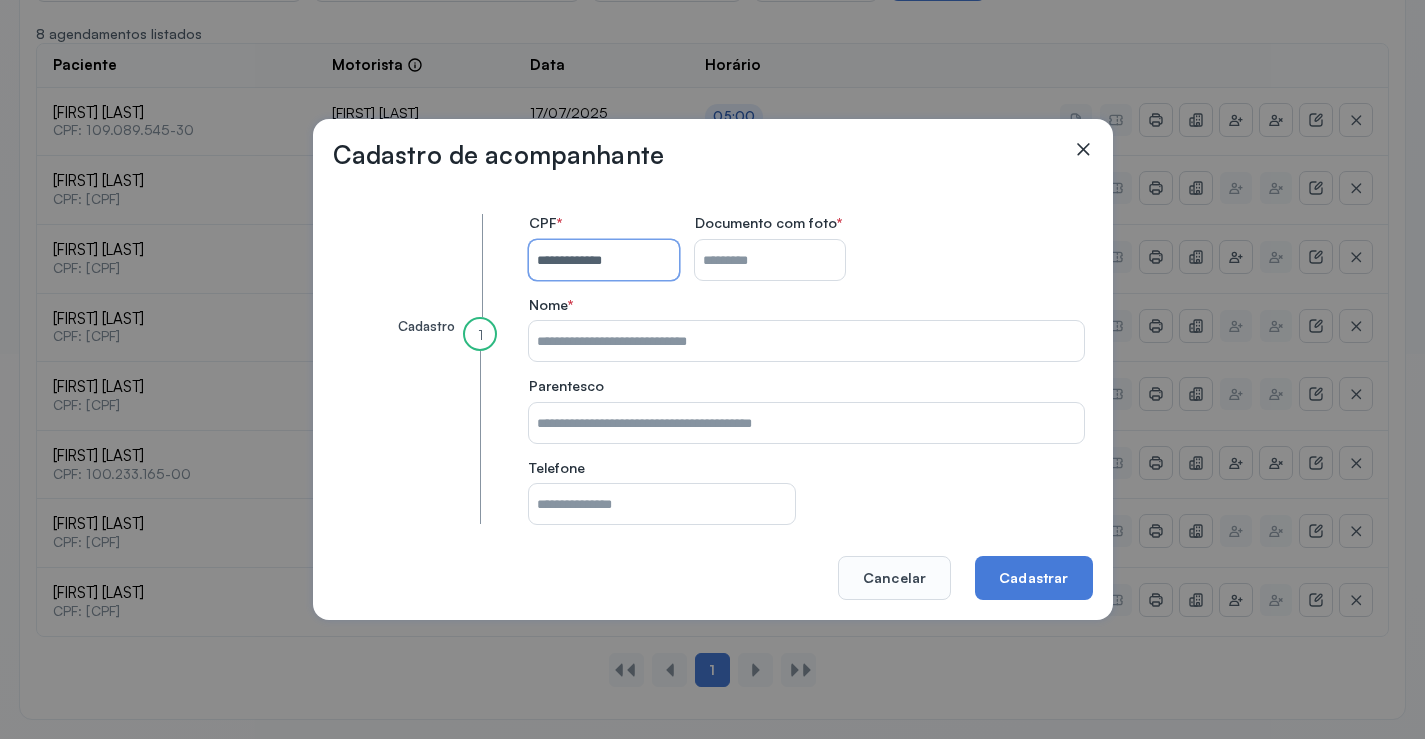 type on "**********" 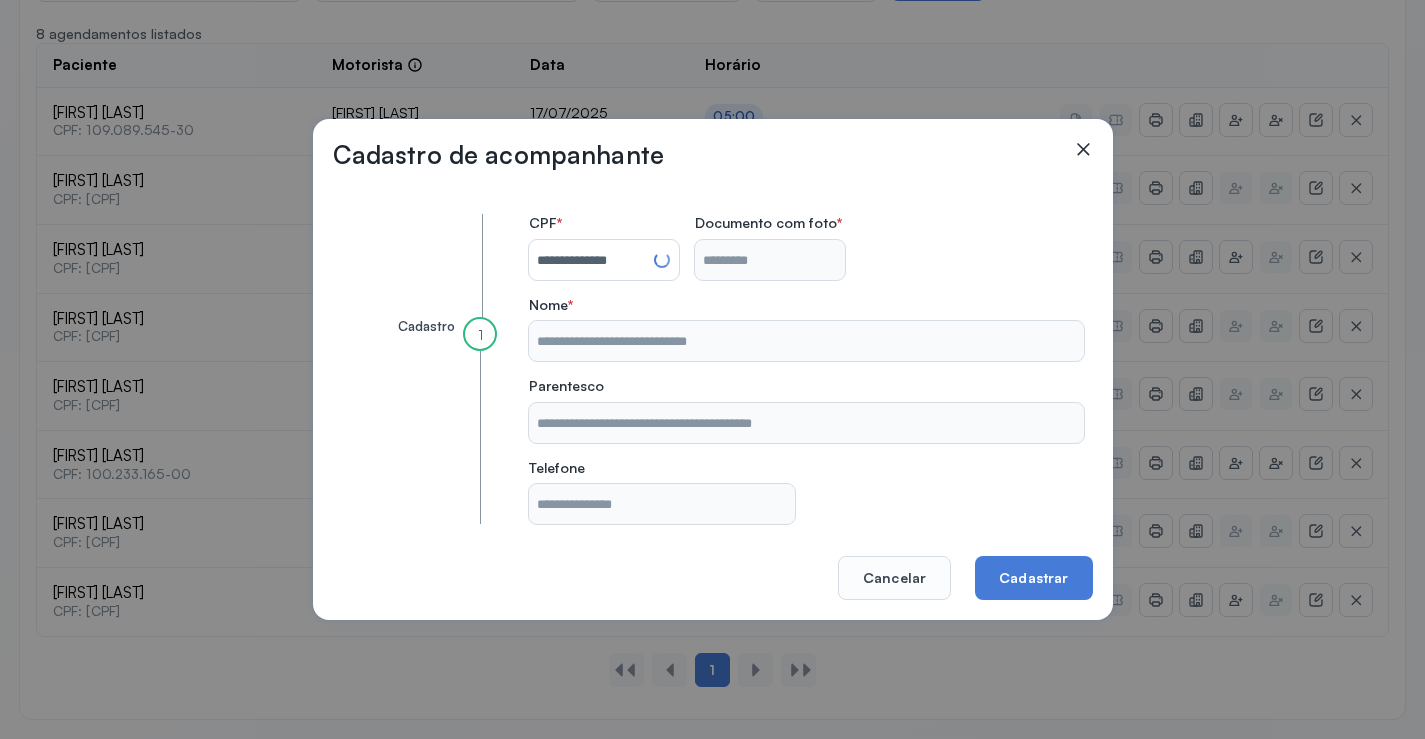 type on "**********" 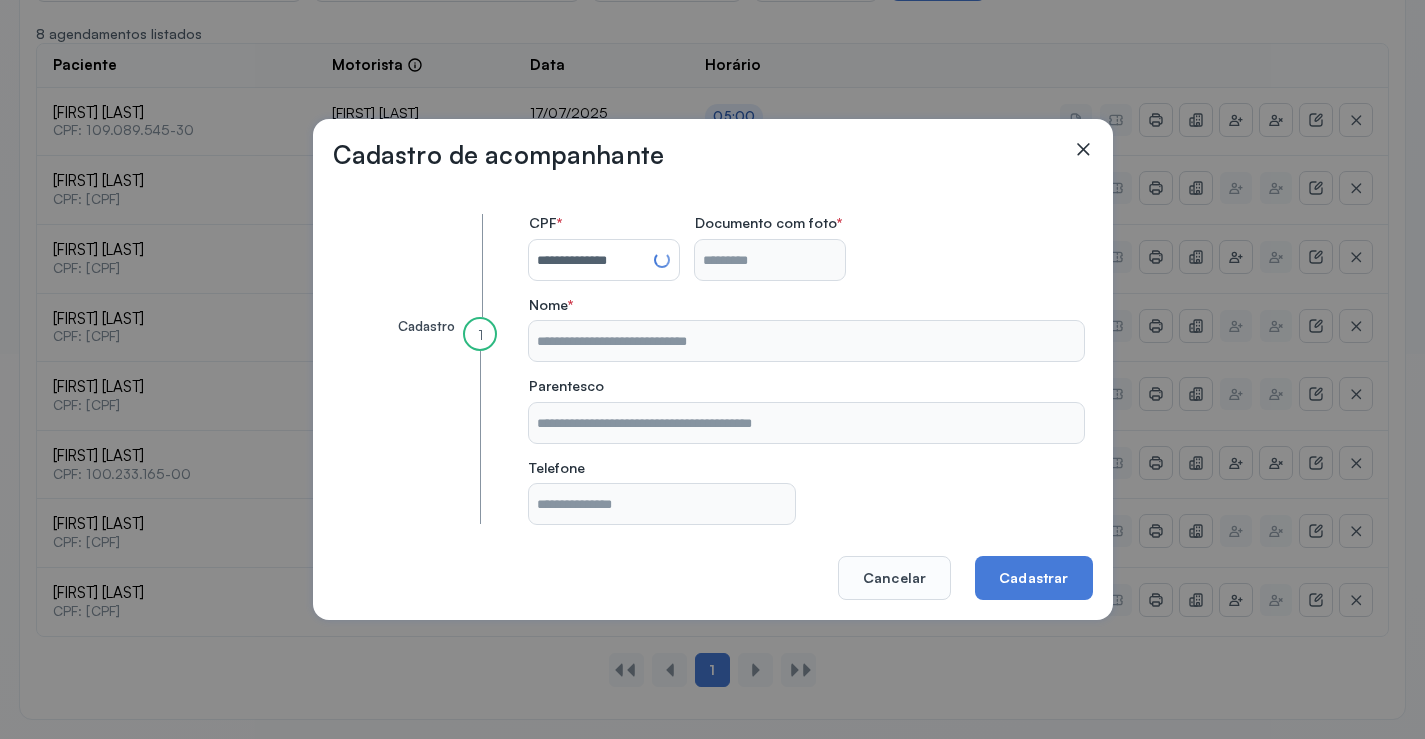 type on "**********" 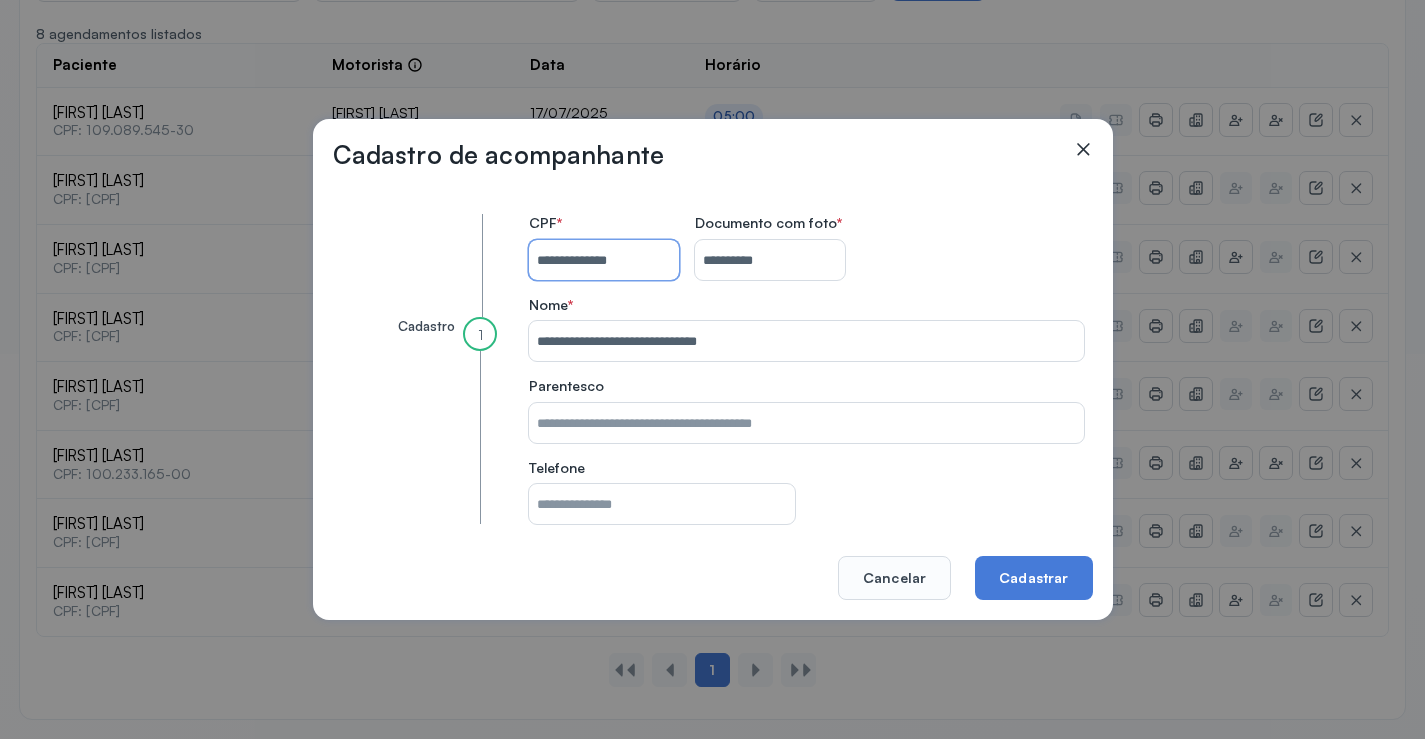 type 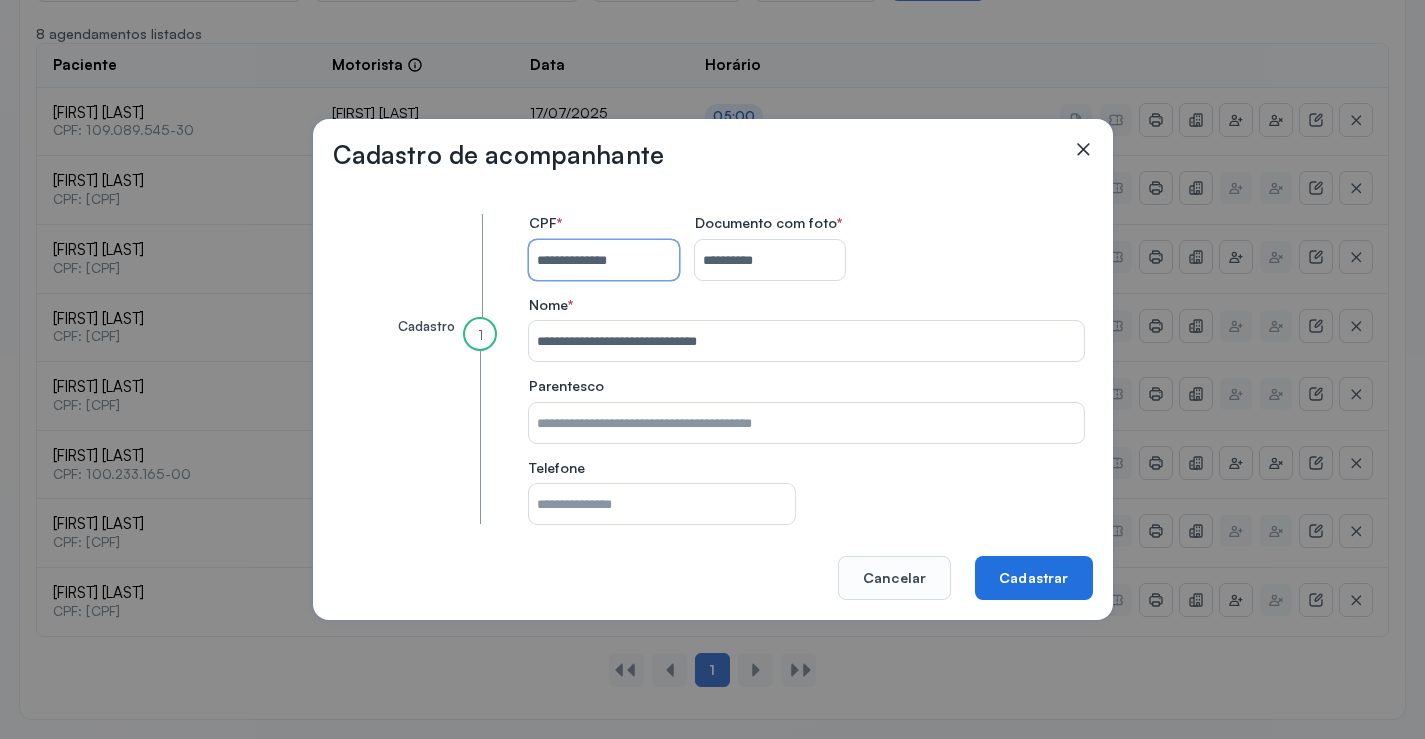 type on "**********" 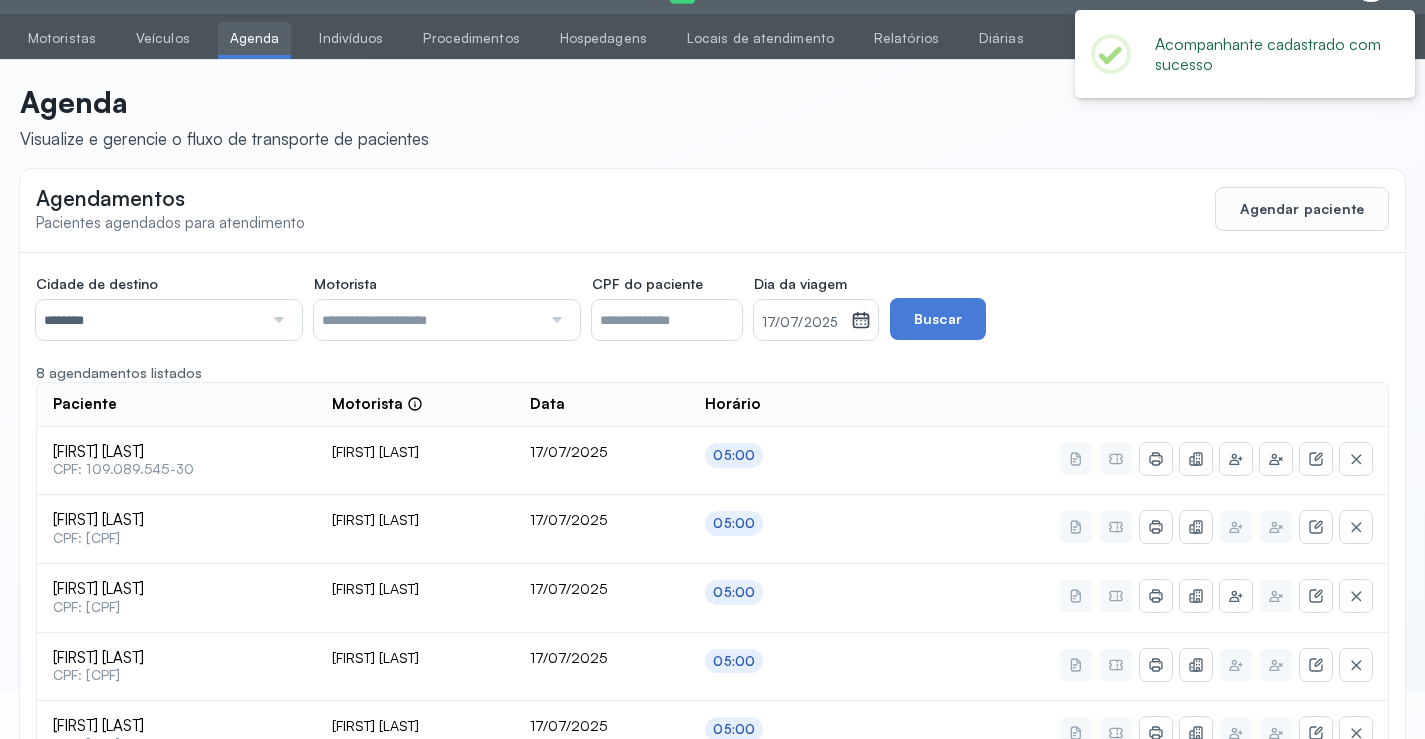 scroll, scrollTop: 385, scrollLeft: 0, axis: vertical 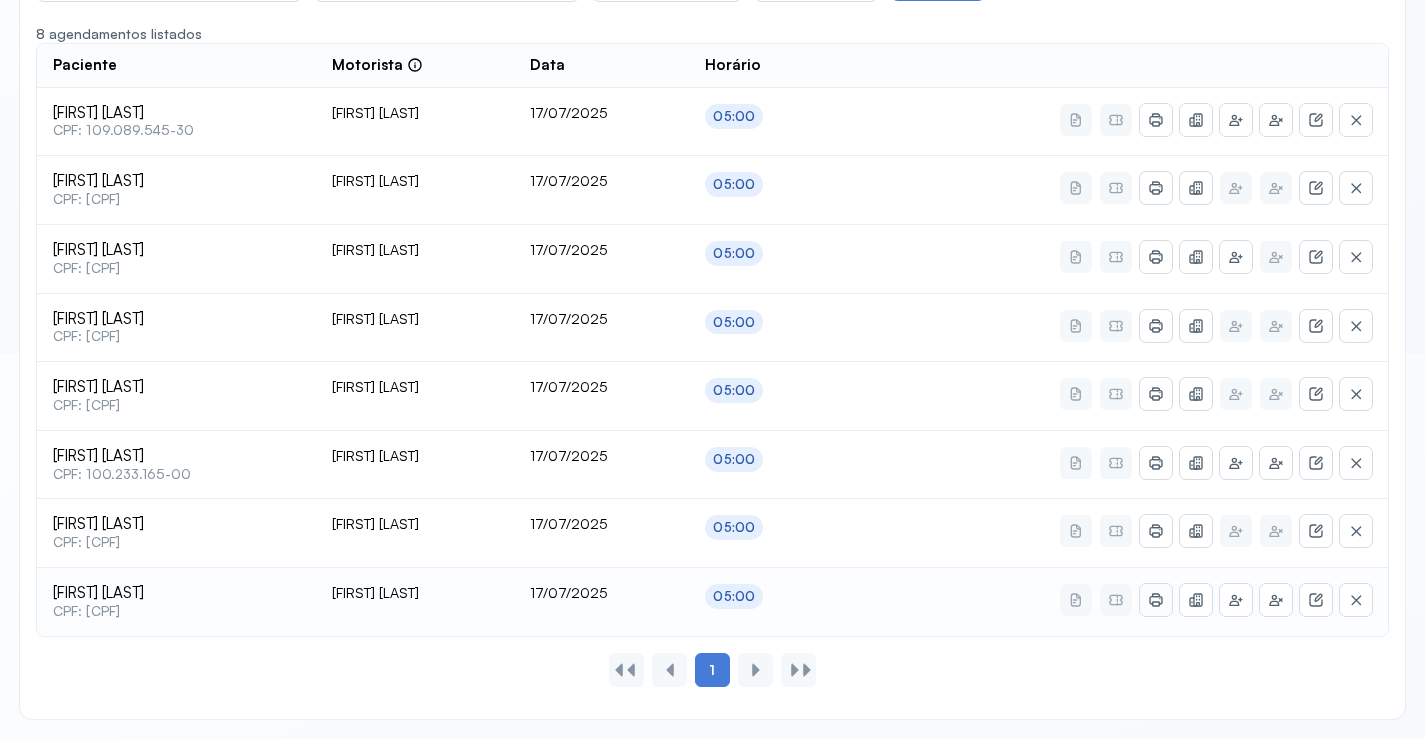 click 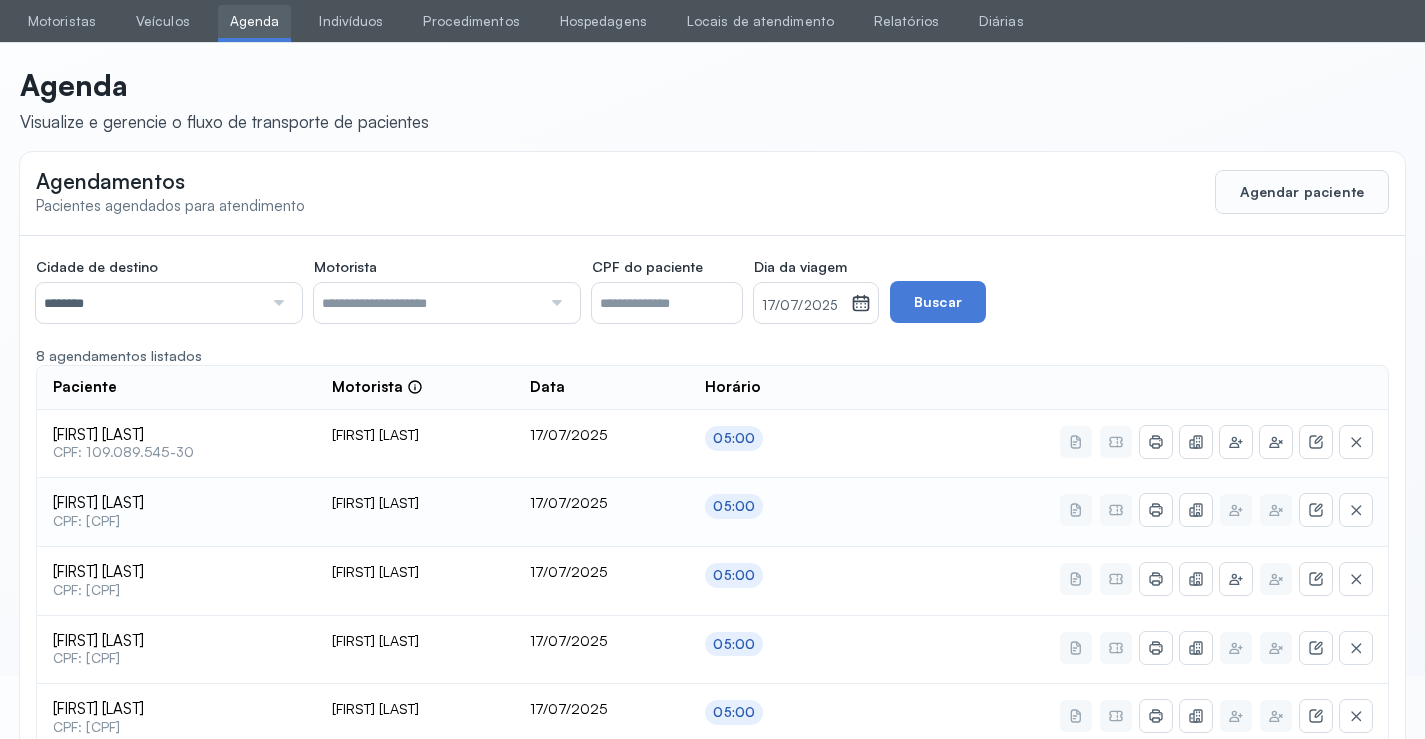 scroll, scrollTop: 0, scrollLeft: 0, axis: both 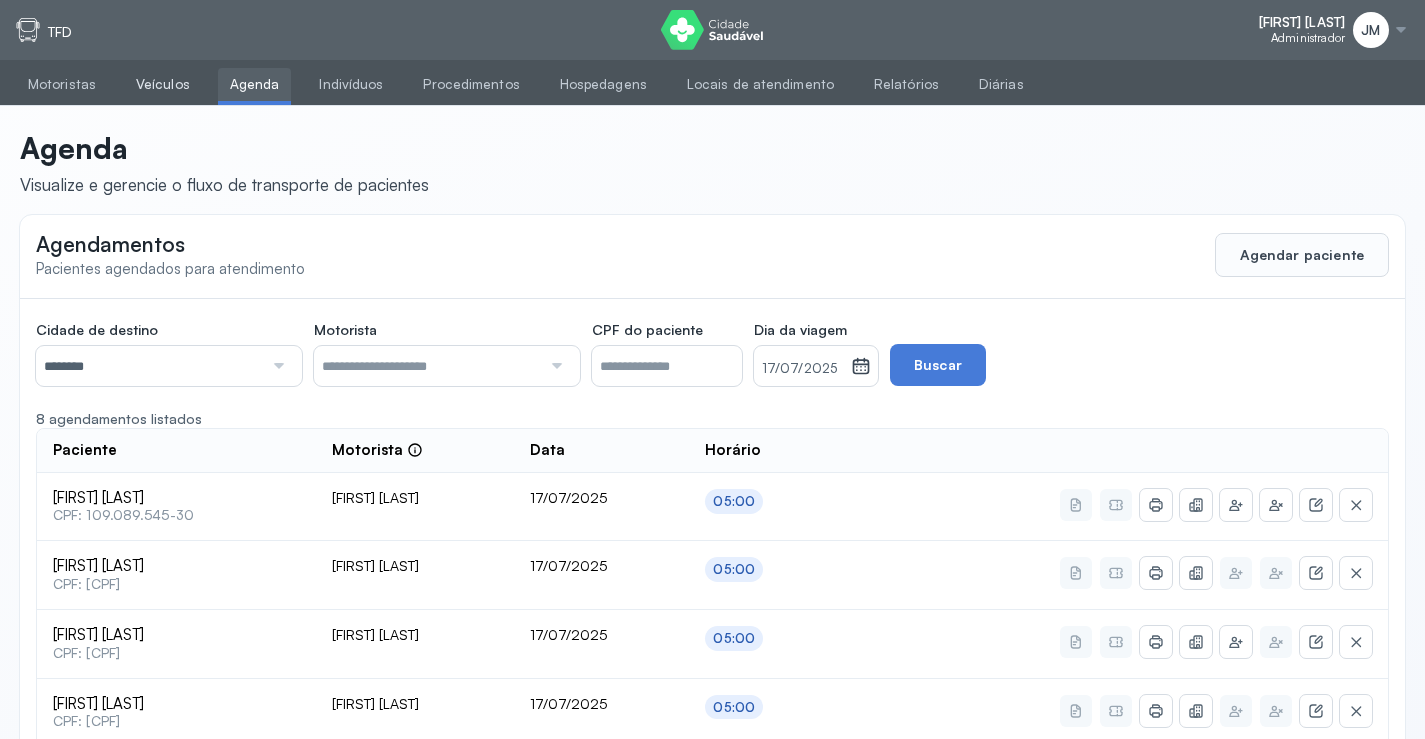 click on "Veículos" at bounding box center (163, 84) 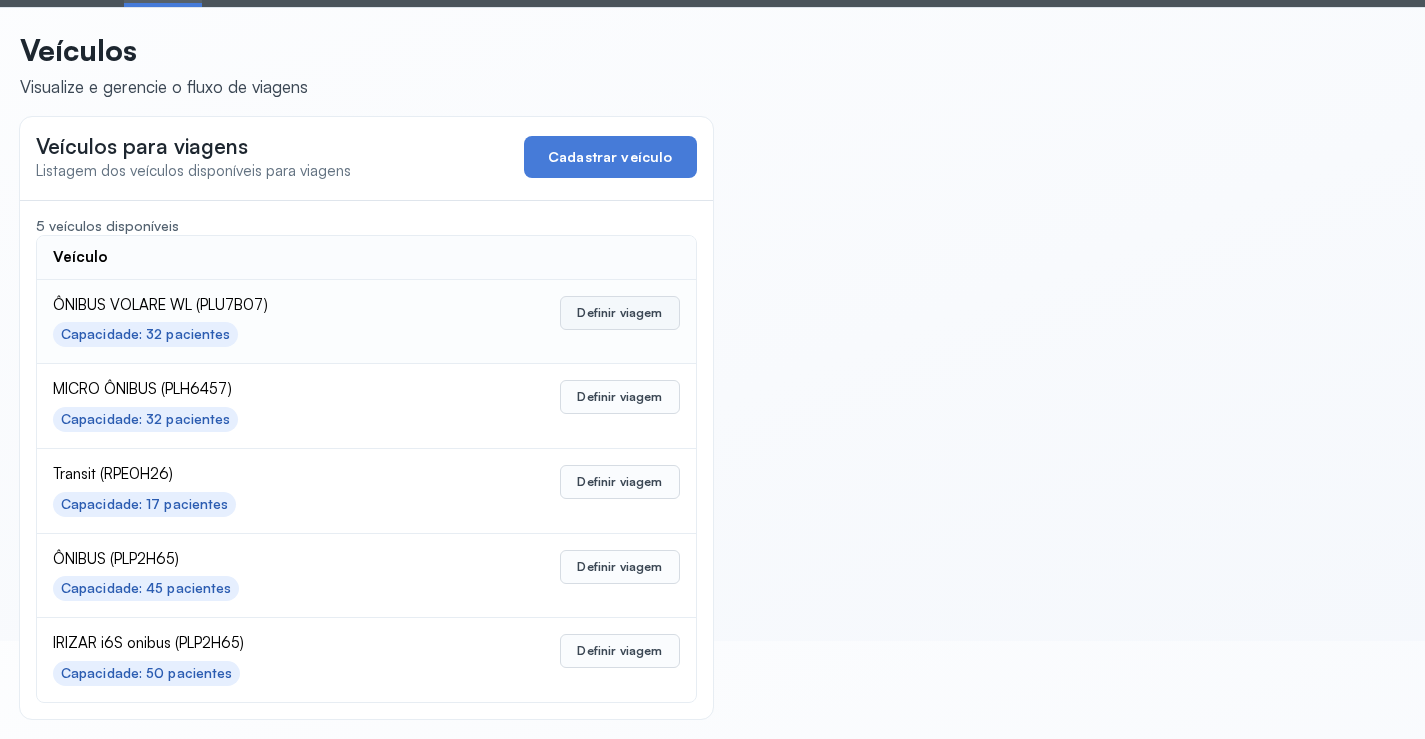 click on "Definir viagem" at bounding box center [619, 313] 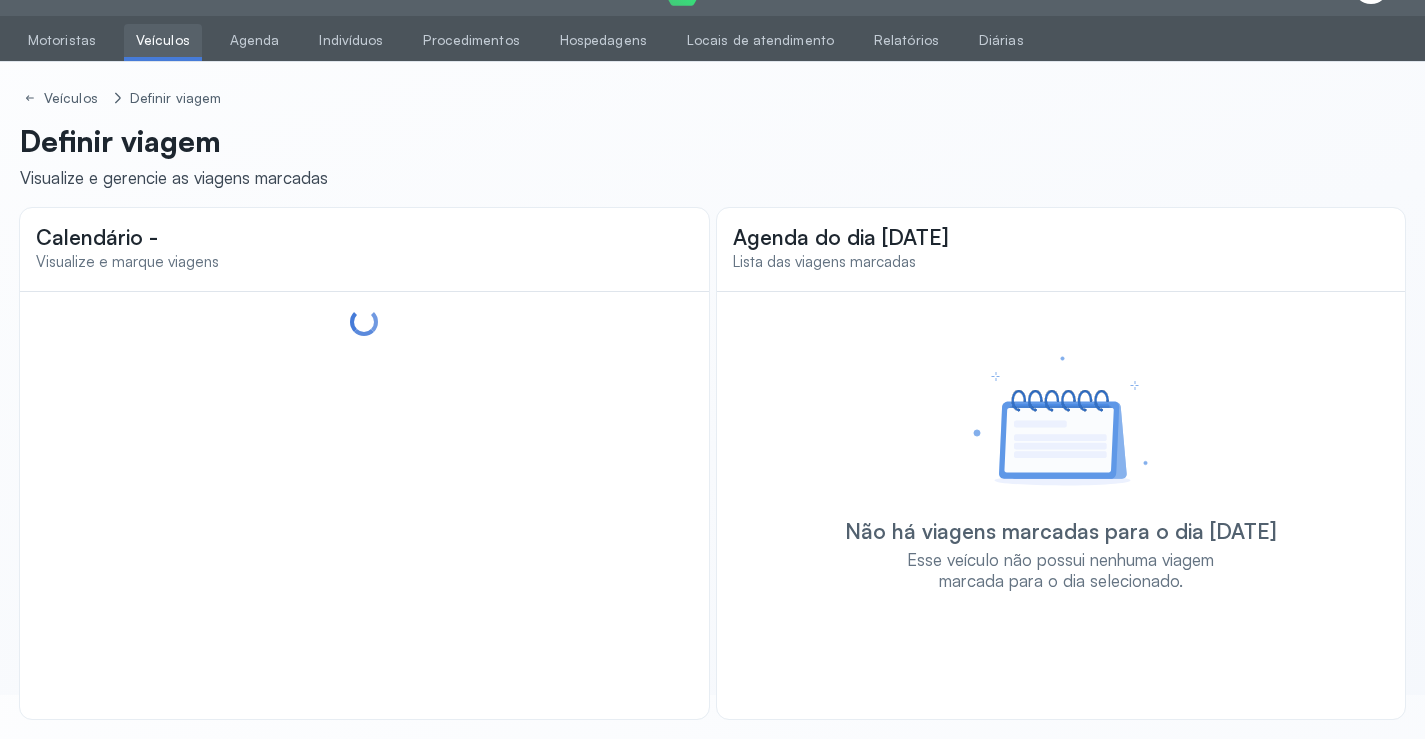 scroll, scrollTop: 47, scrollLeft: 0, axis: vertical 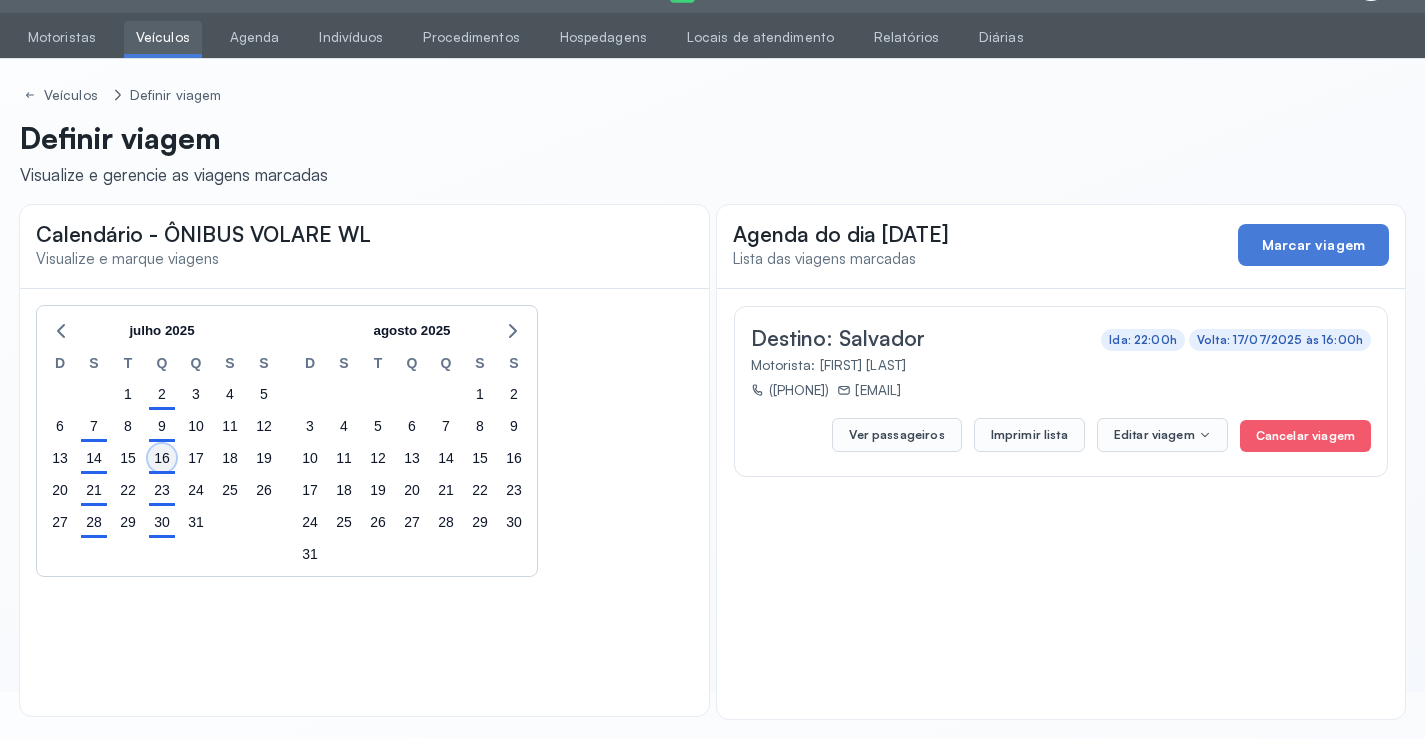 click on "16" 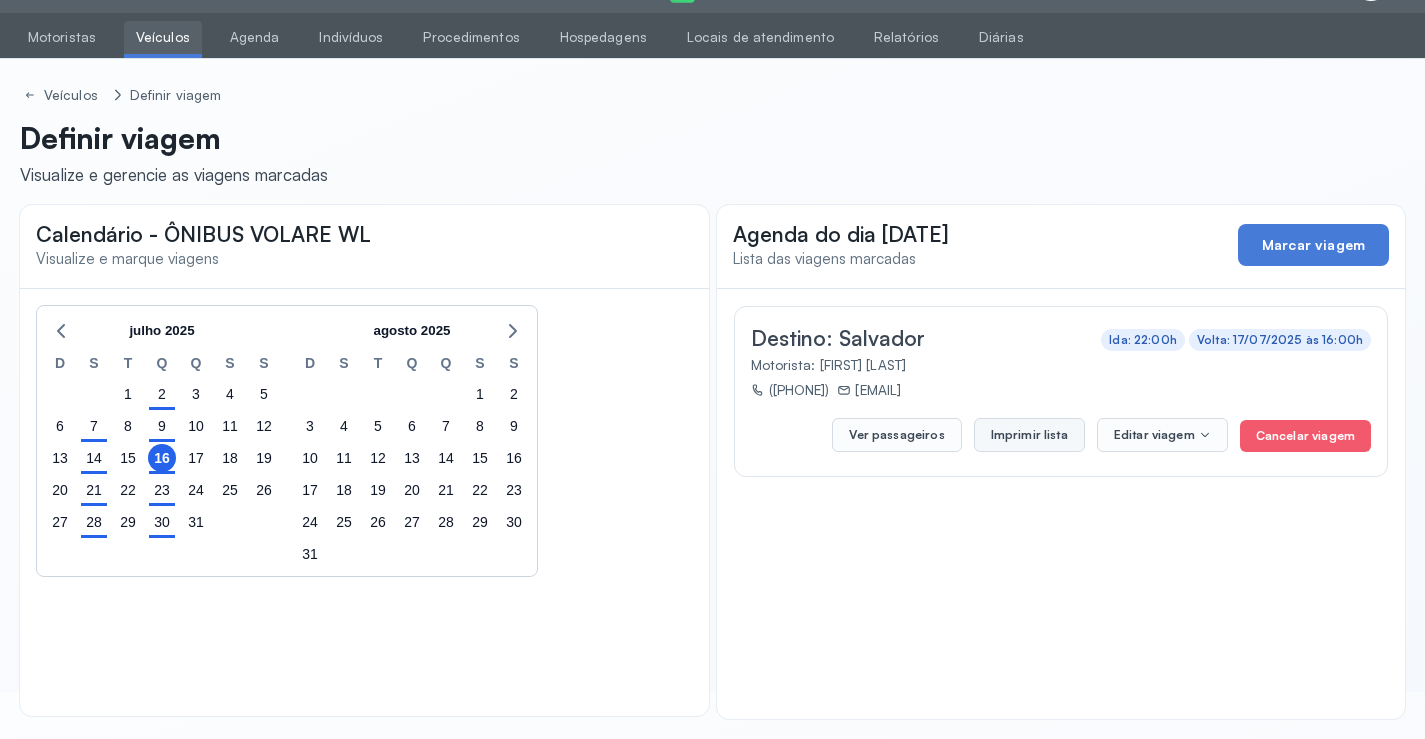 click on "Imprimir lista" at bounding box center (1029, 435) 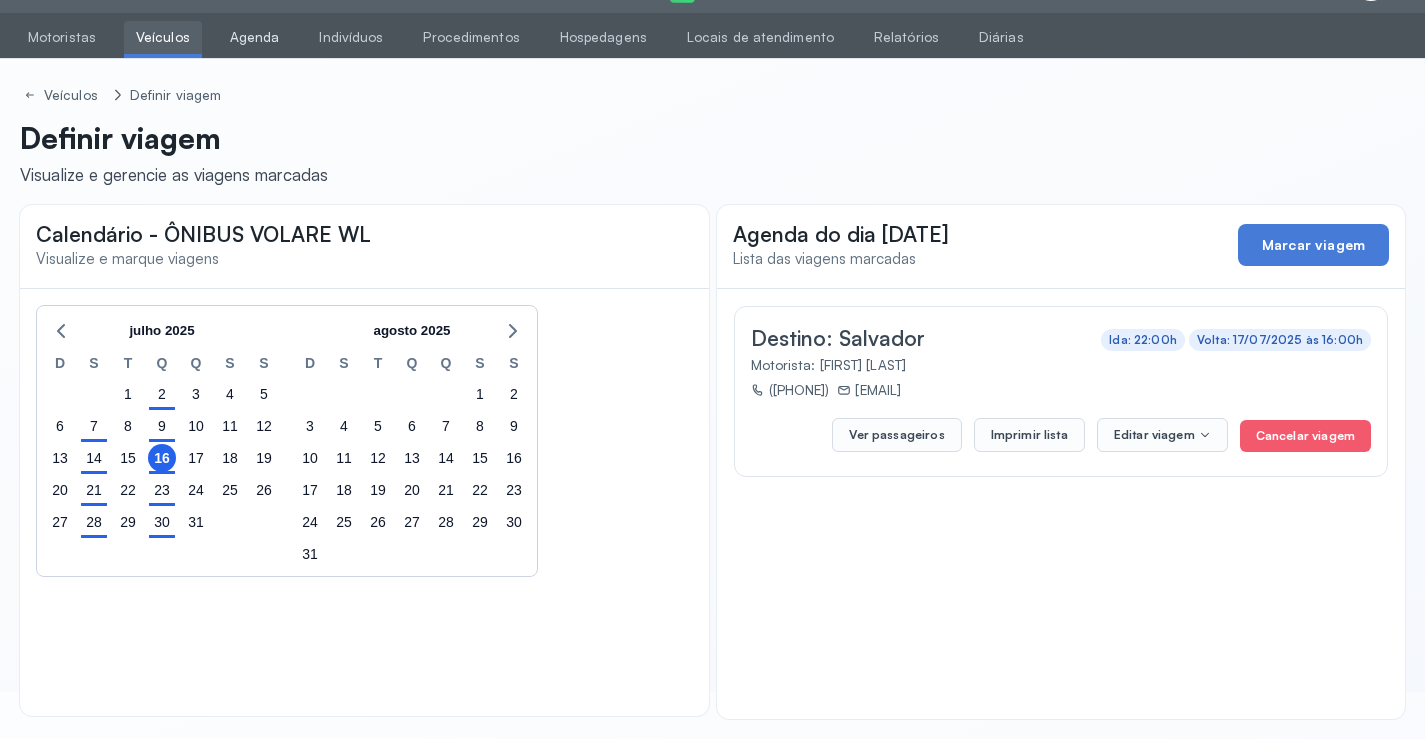 click on "Agenda" at bounding box center [255, 37] 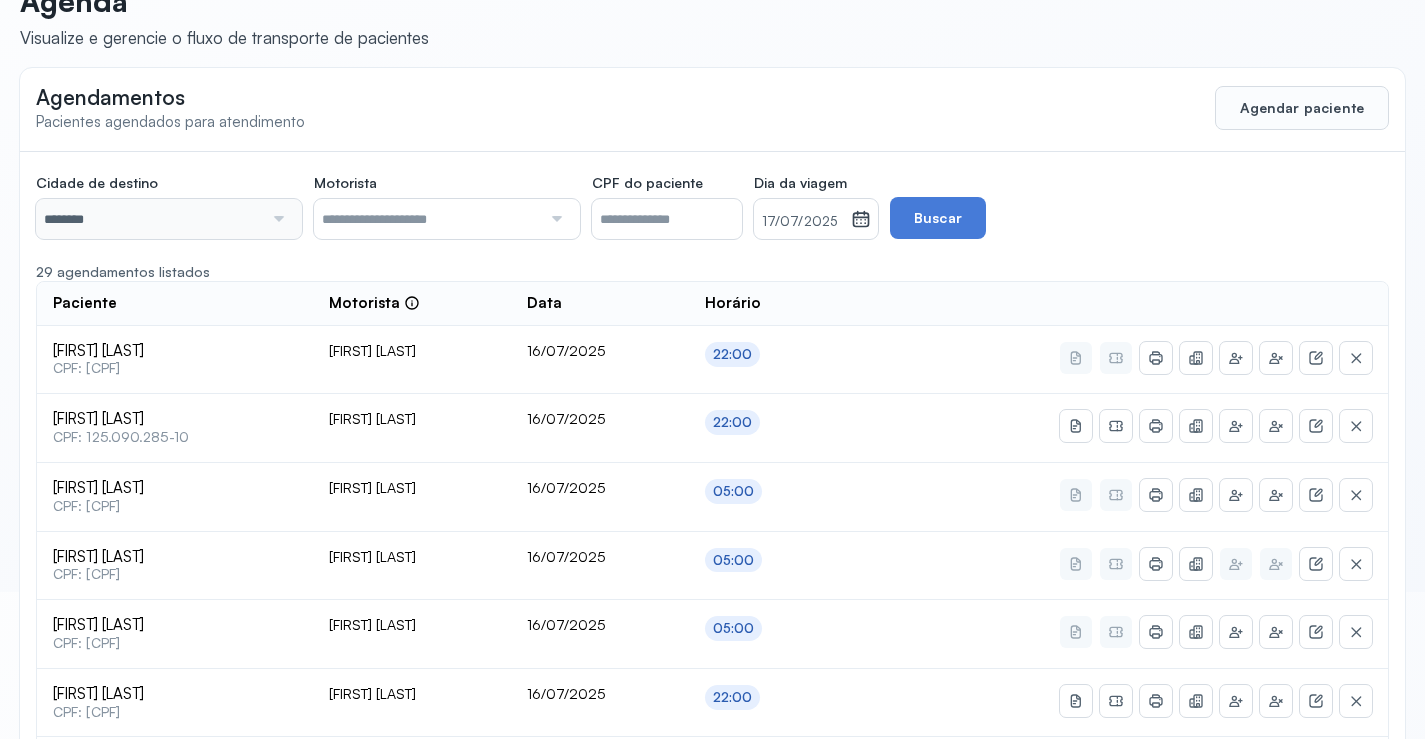scroll, scrollTop: 46, scrollLeft: 0, axis: vertical 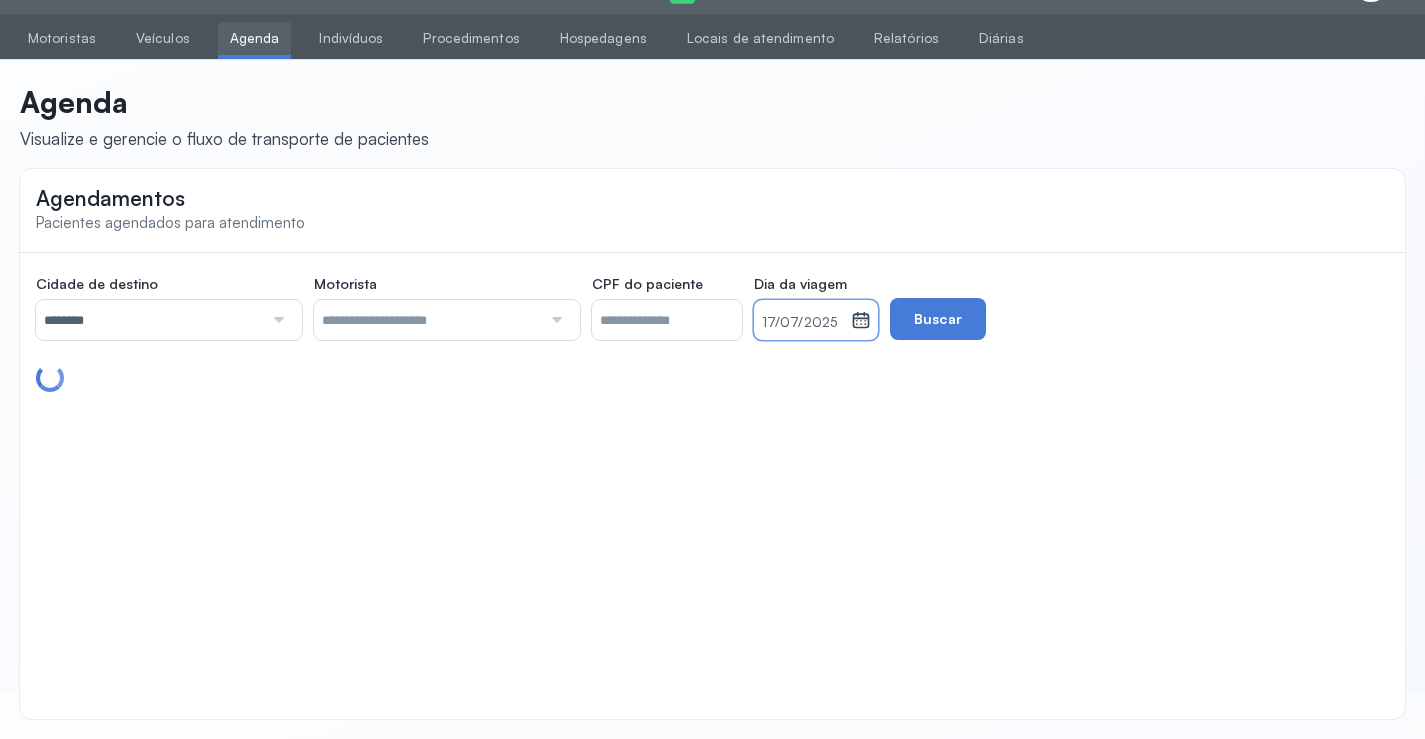 click on "17/07/2025" at bounding box center (802, 323) 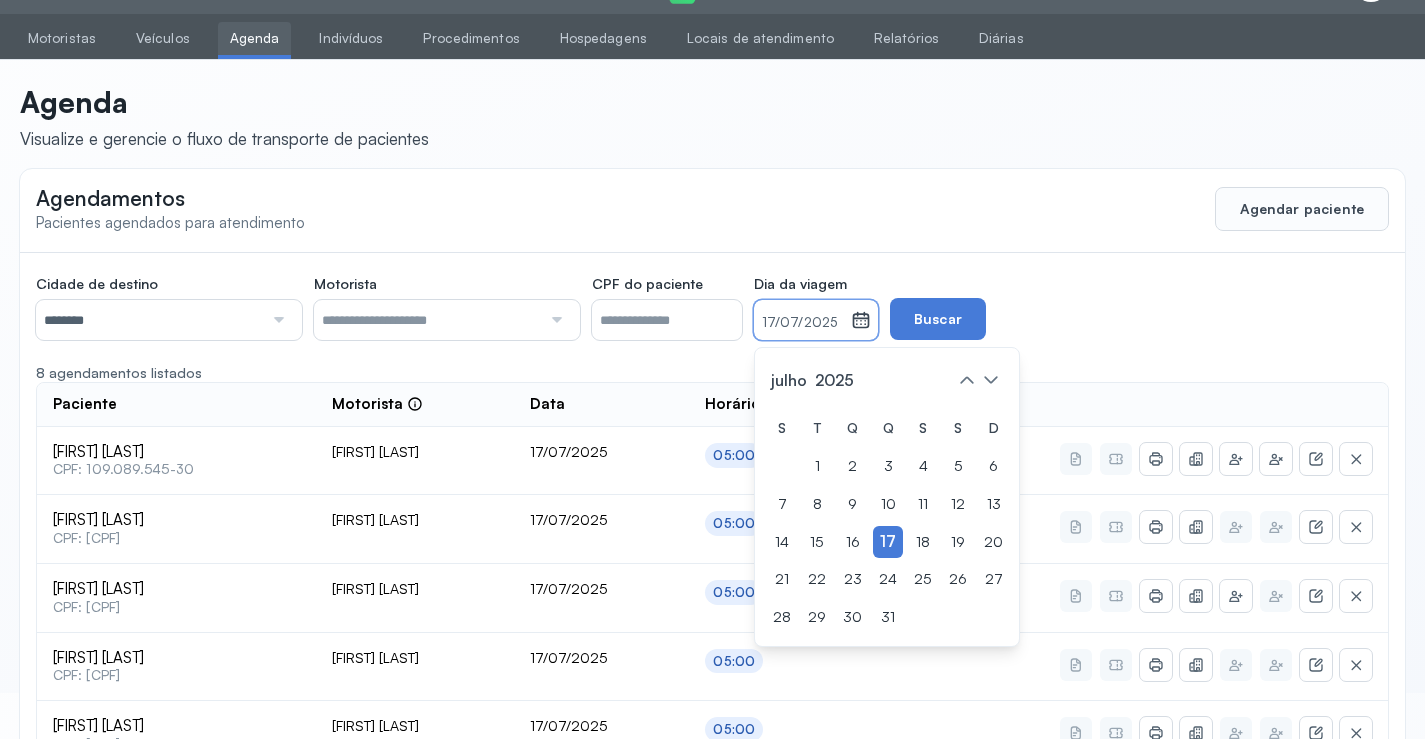 click on "********" at bounding box center (149, 320) 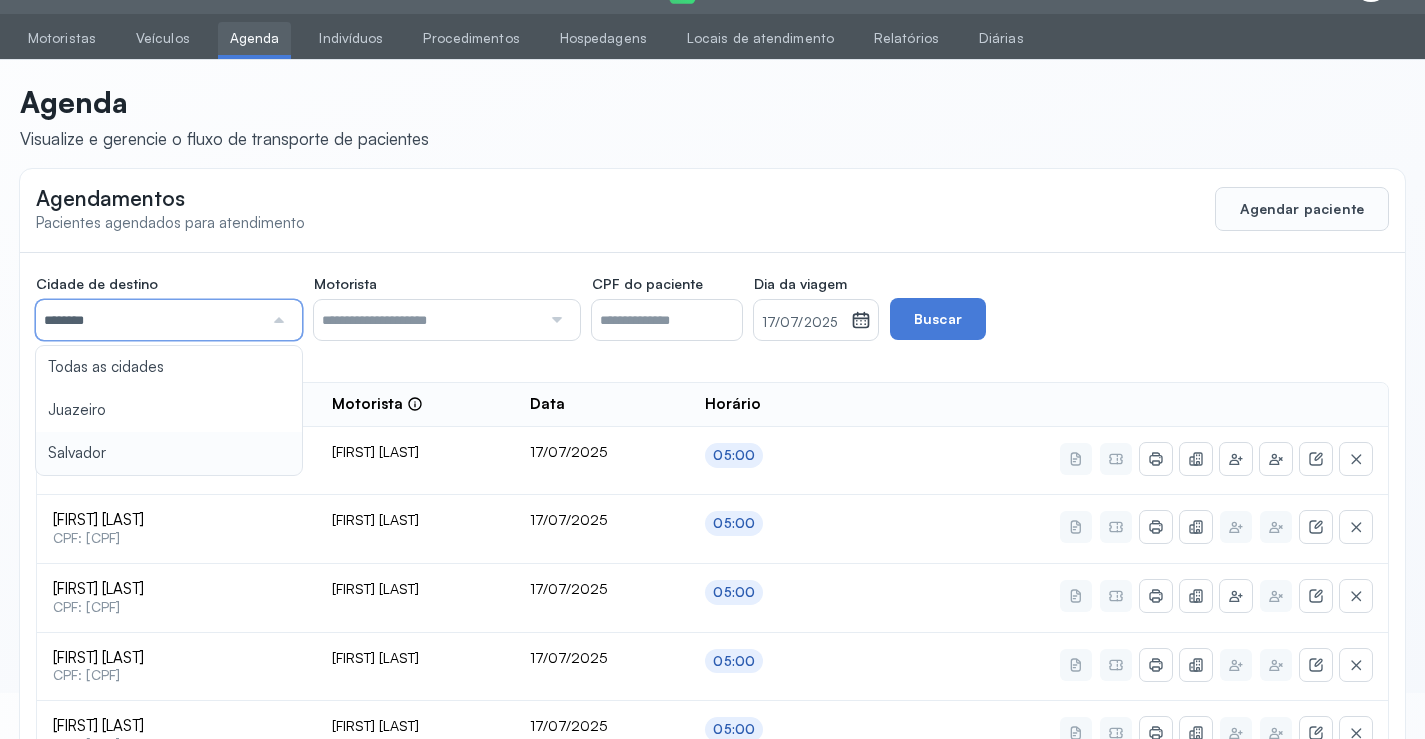 type on "********" 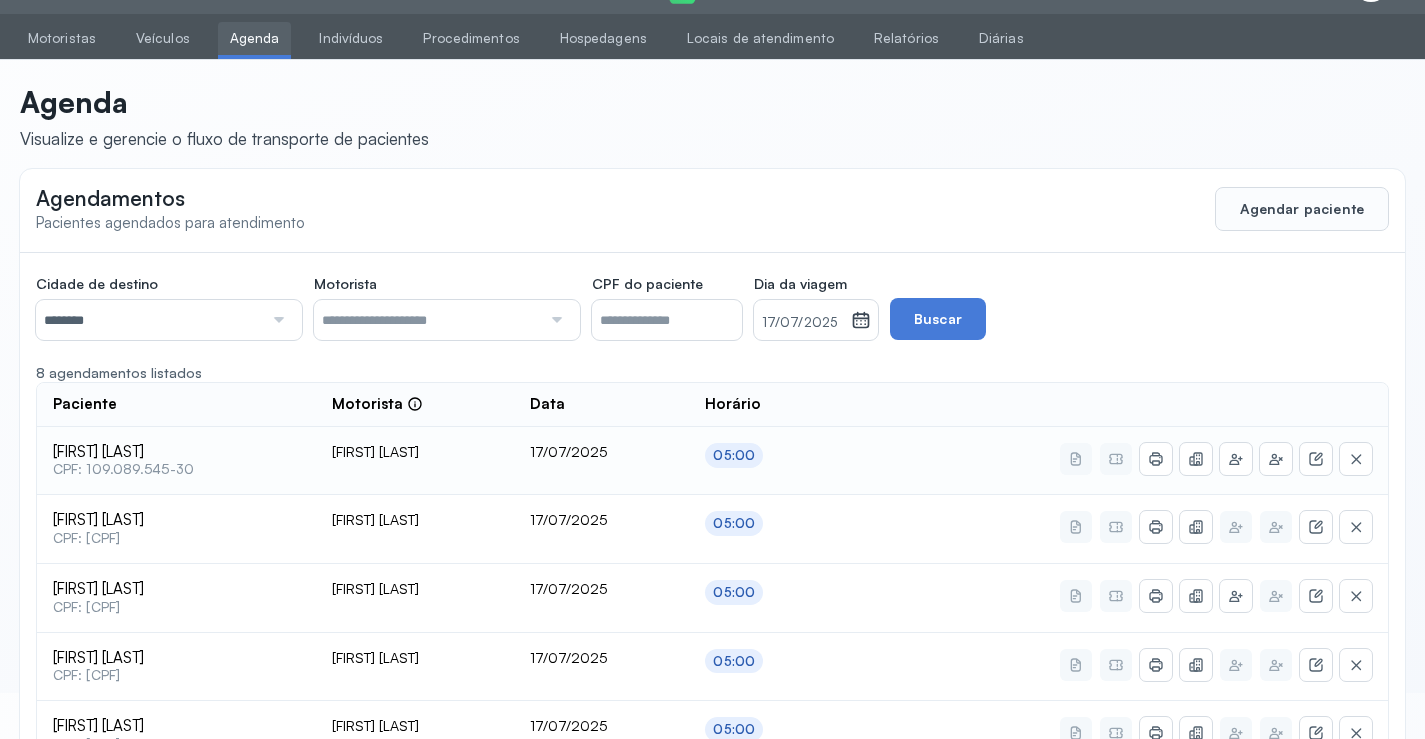 drag, startPoint x: 132, startPoint y: 464, endPoint x: 140, endPoint y: 455, distance: 12.0415945 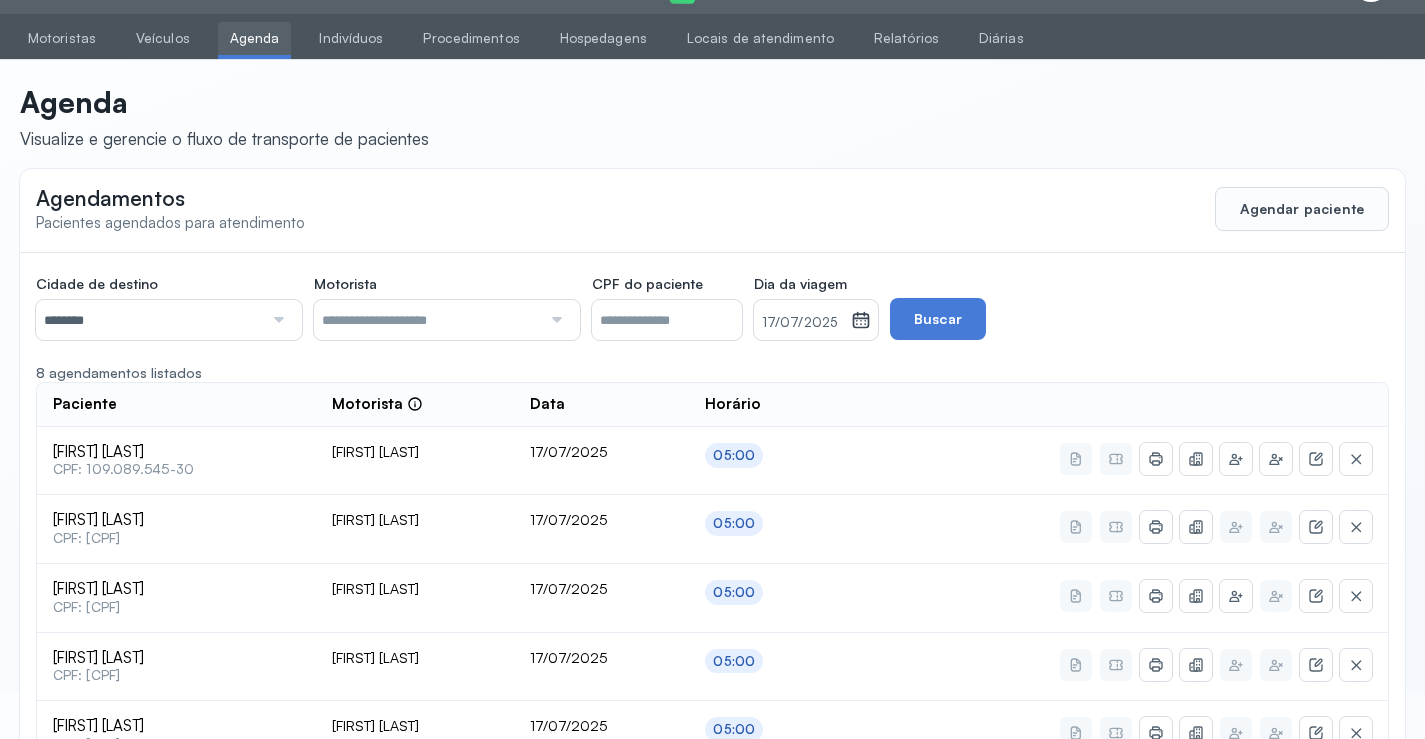 click on "17/07/2025" at bounding box center (802, 323) 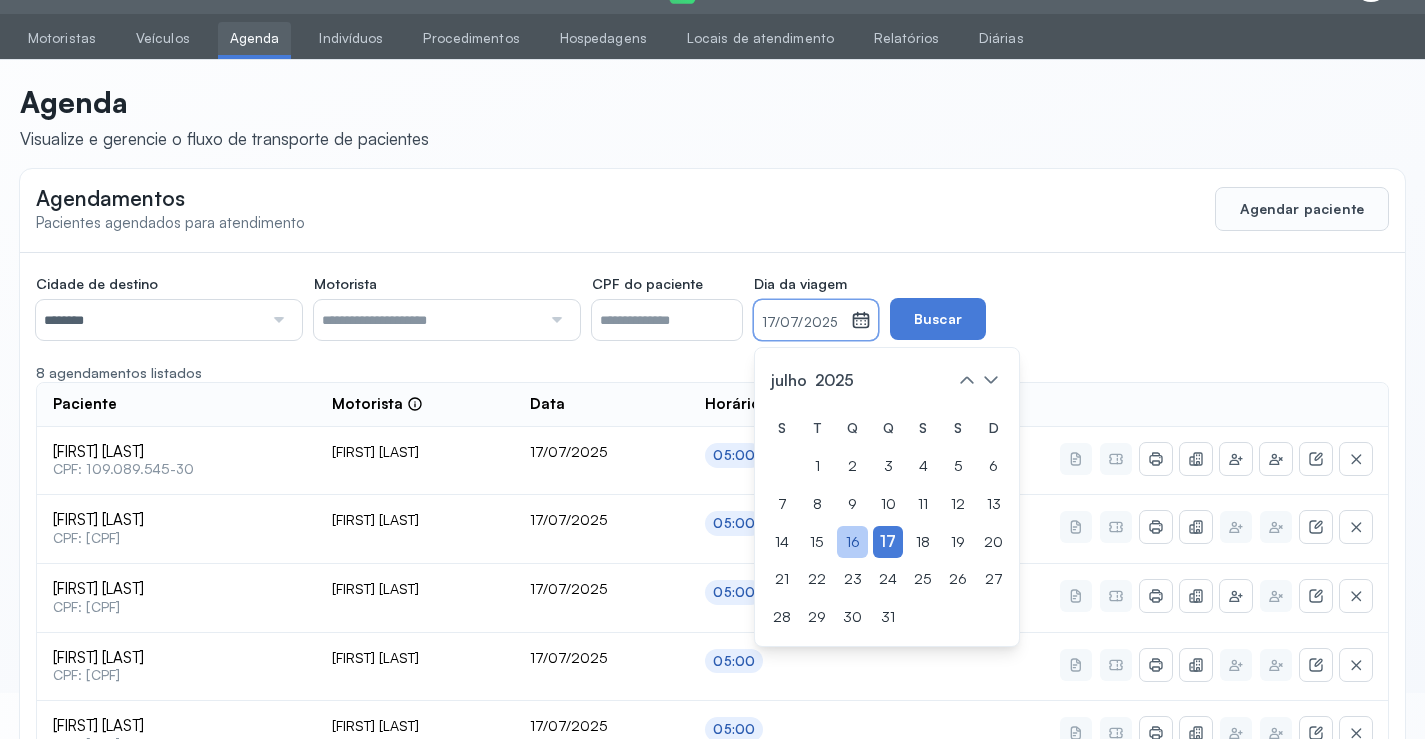 drag, startPoint x: 885, startPoint y: 548, endPoint x: 889, endPoint y: 537, distance: 11.7046995 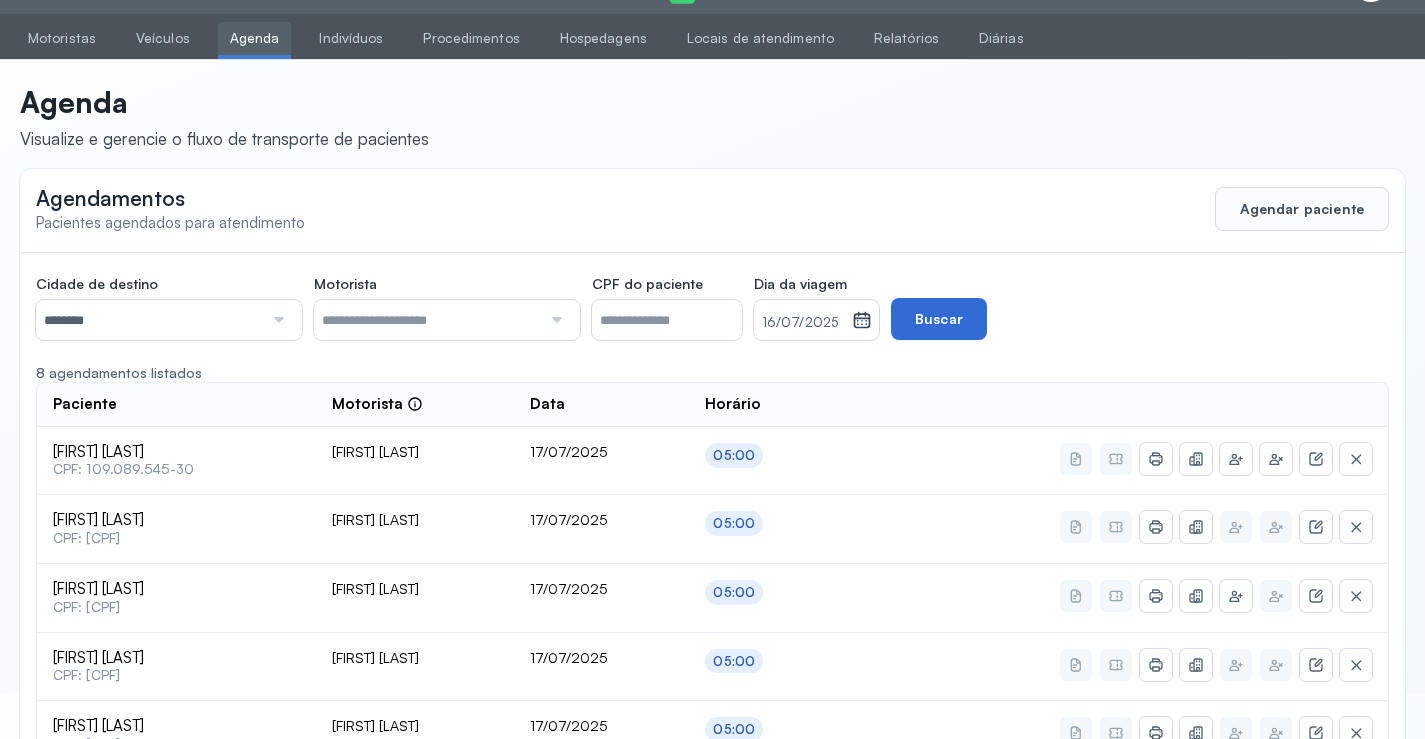 click on "Buscar" at bounding box center [939, 319] 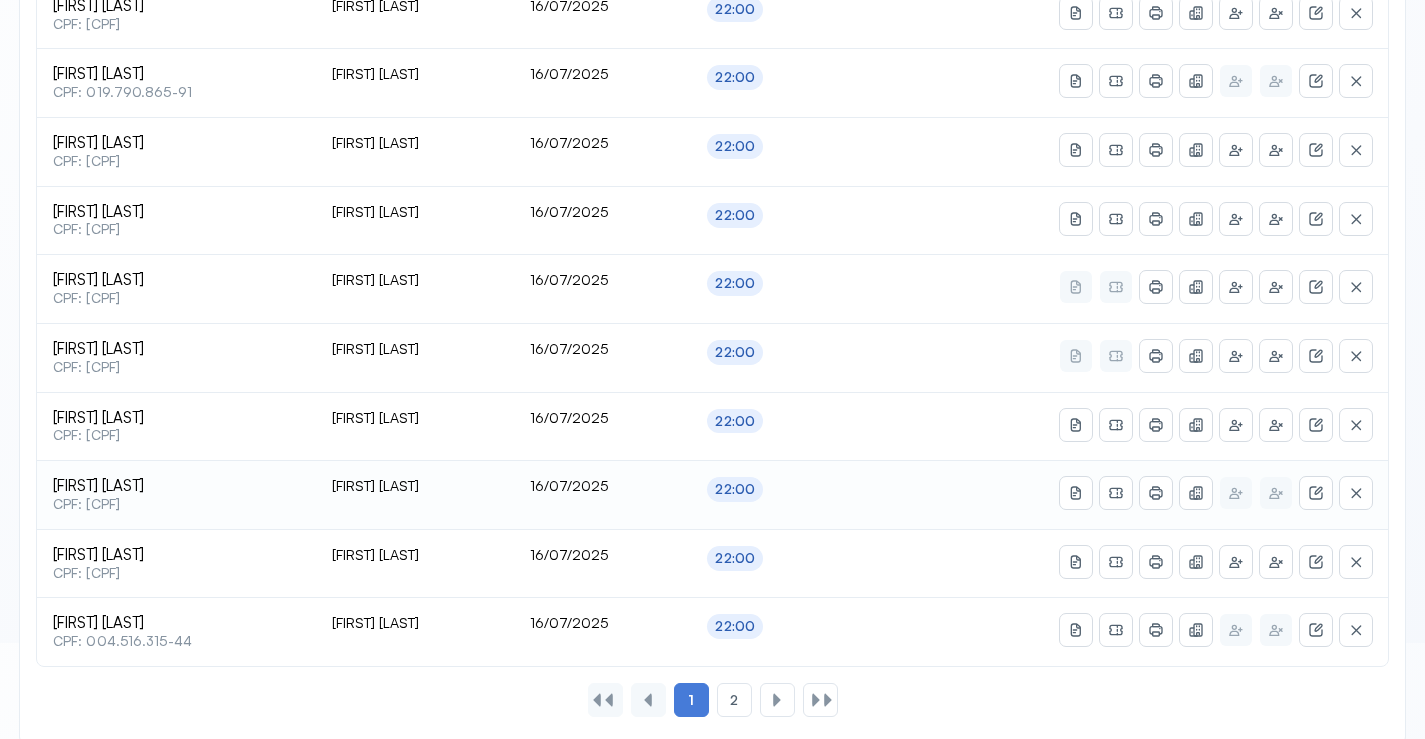 scroll, scrollTop: 846, scrollLeft: 0, axis: vertical 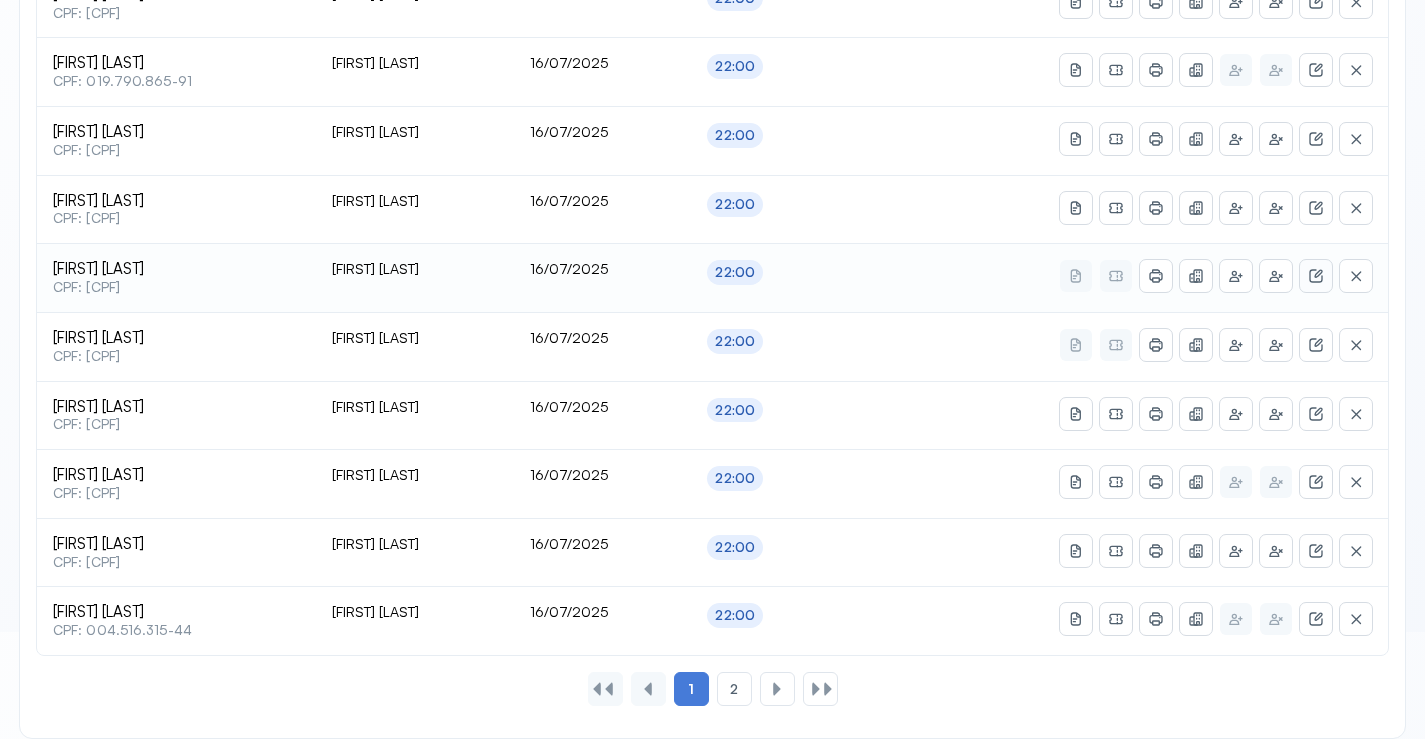 click 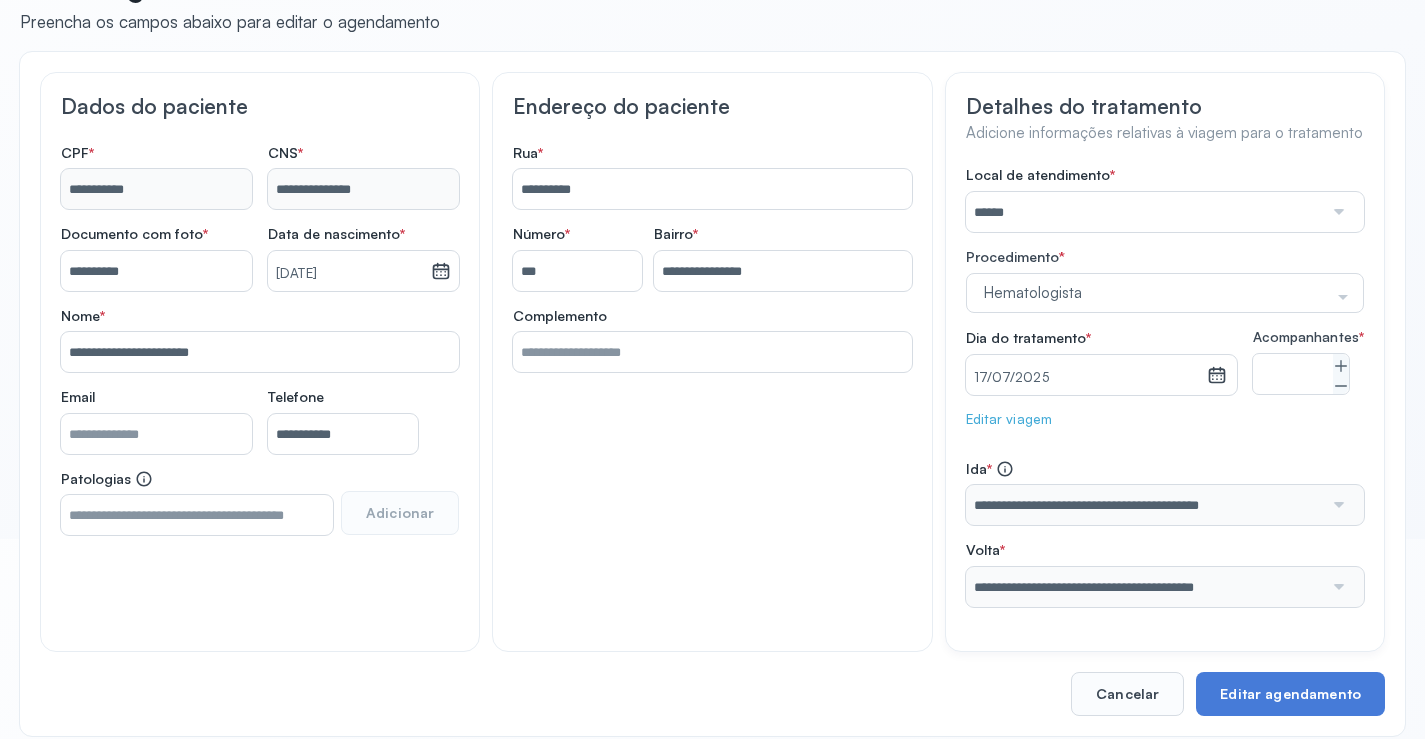 scroll, scrollTop: 0, scrollLeft: 0, axis: both 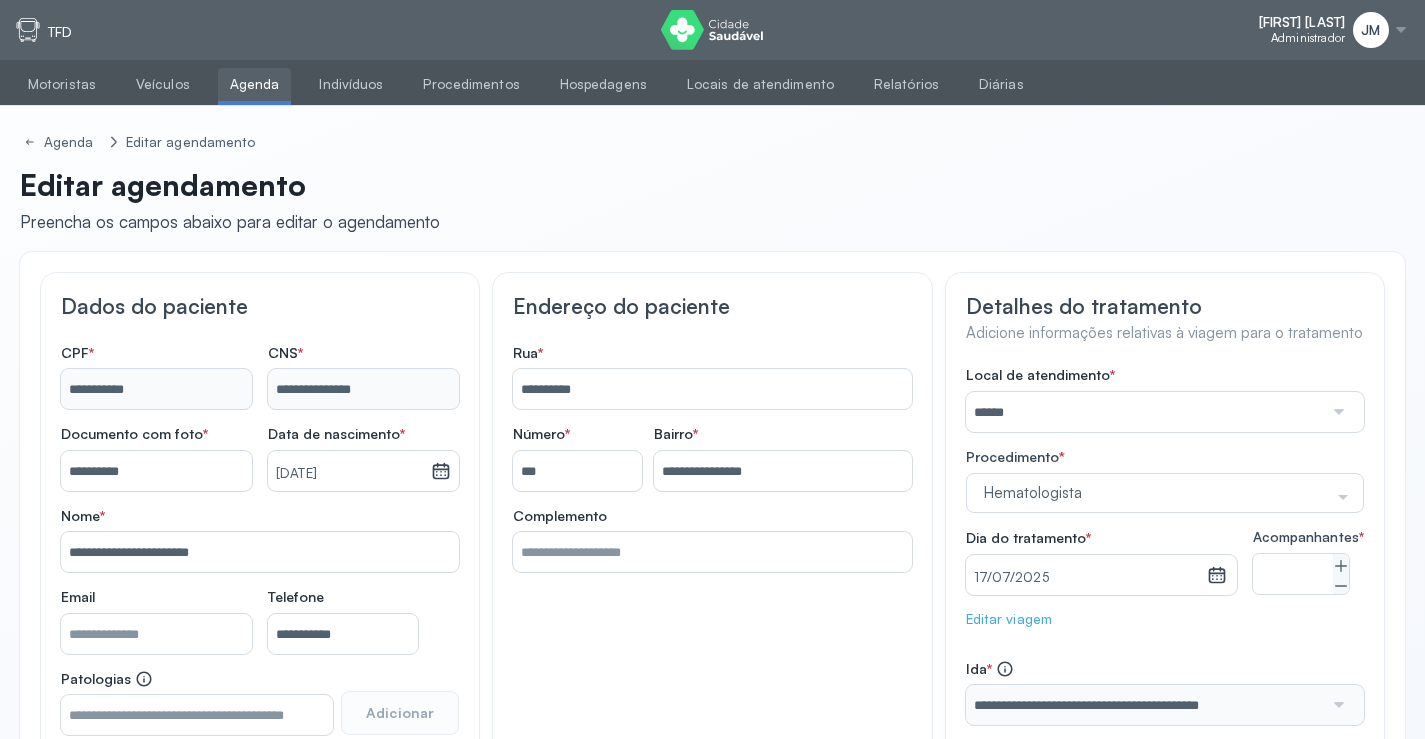 click on "Agenda" at bounding box center (255, 84) 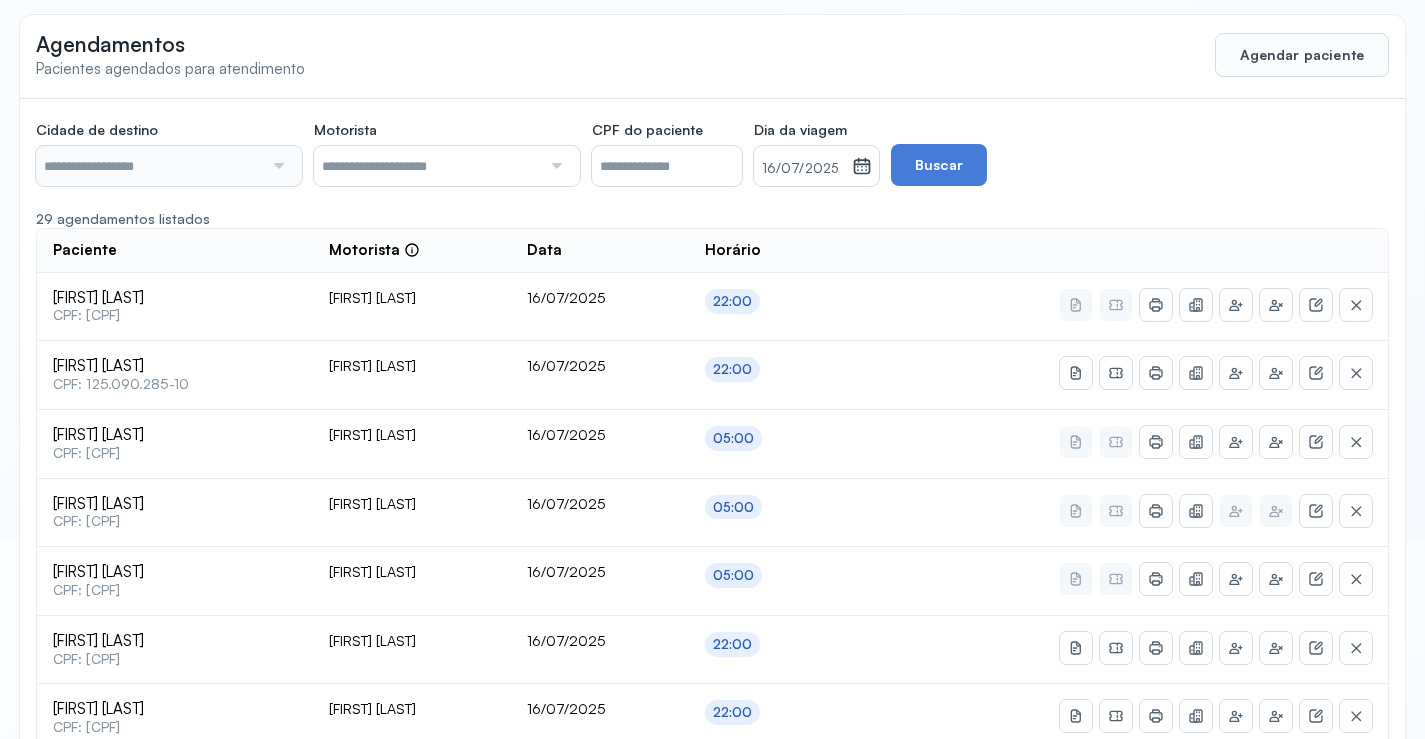 type on "********" 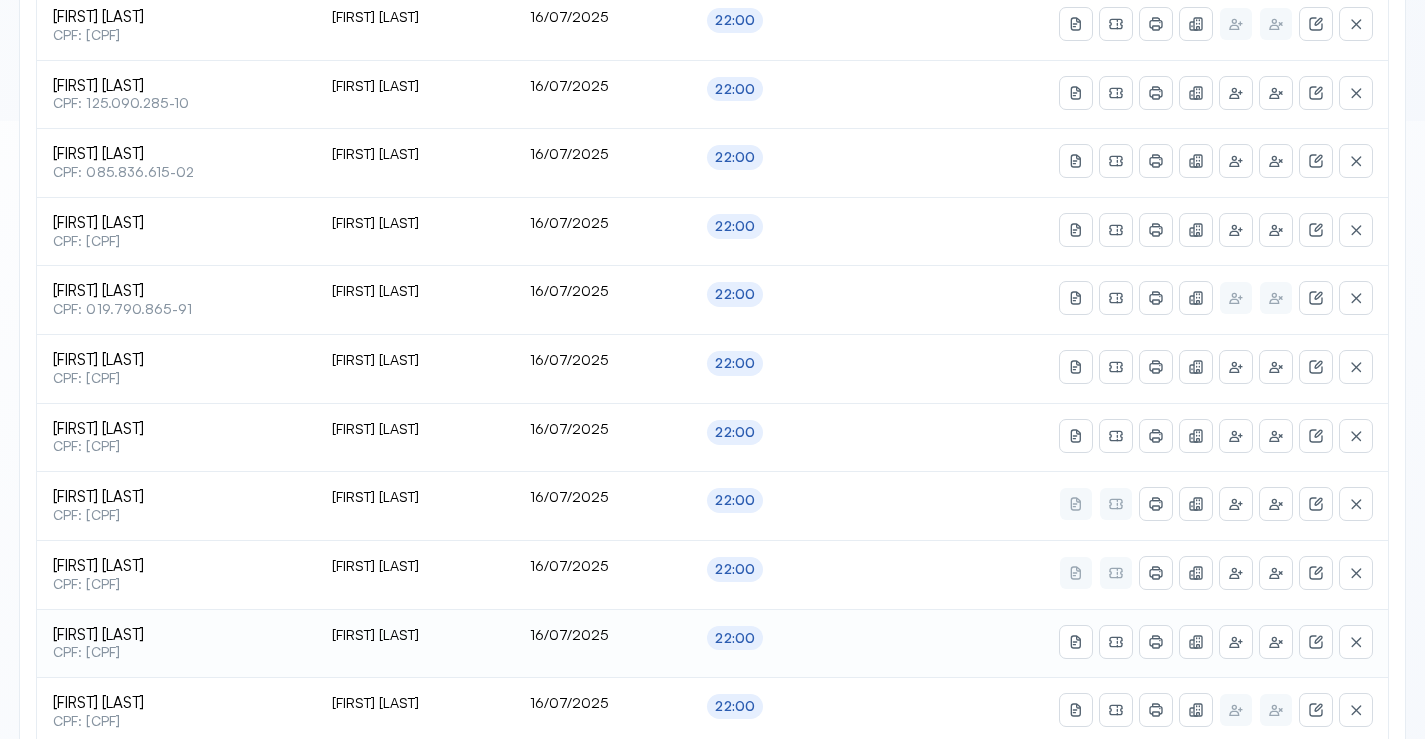 scroll, scrollTop: 800, scrollLeft: 0, axis: vertical 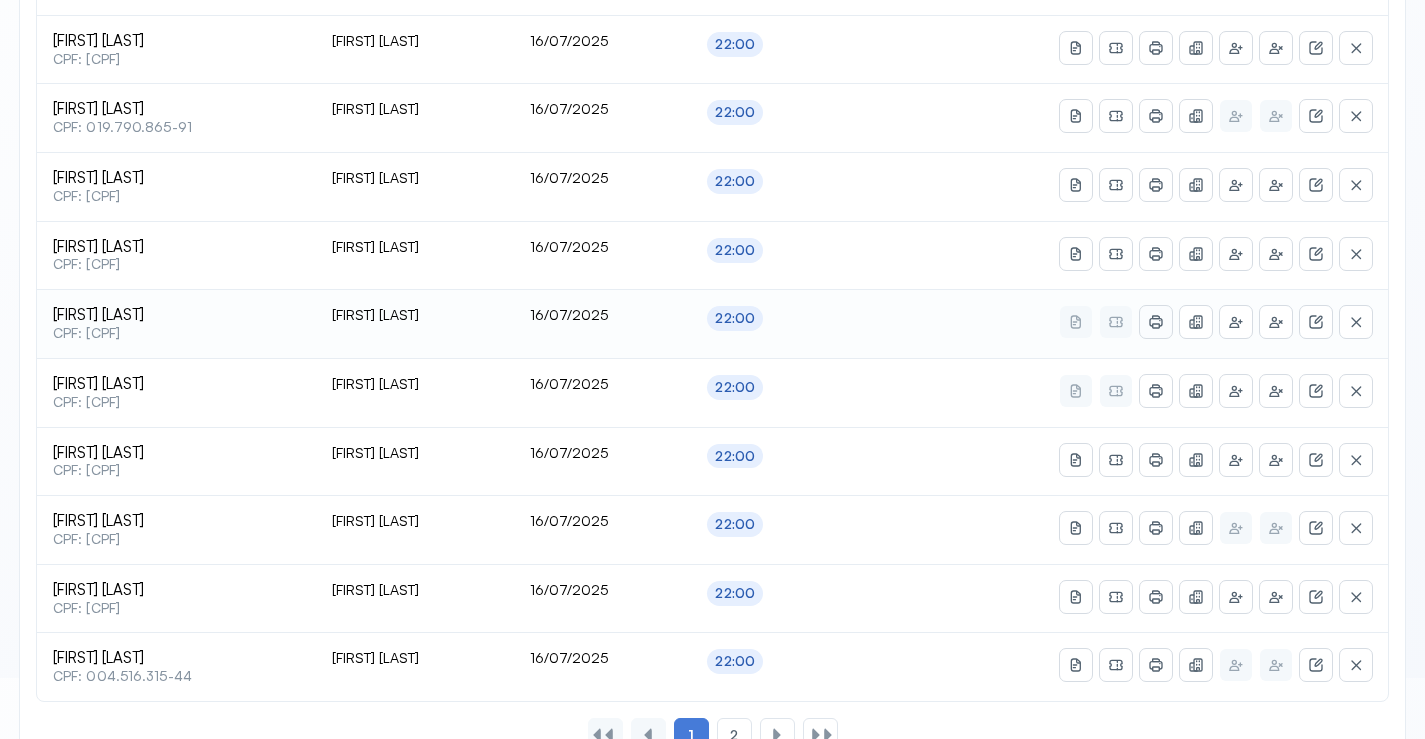 click 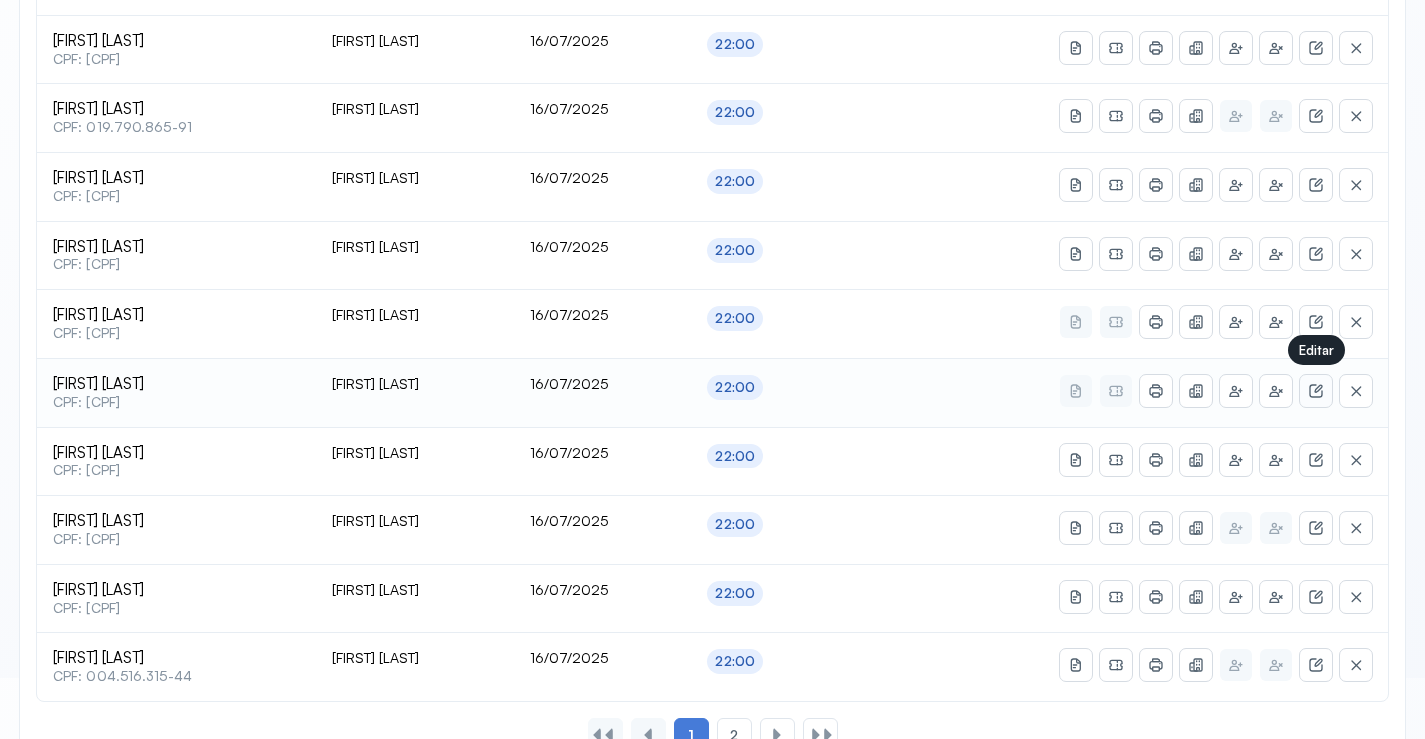 click 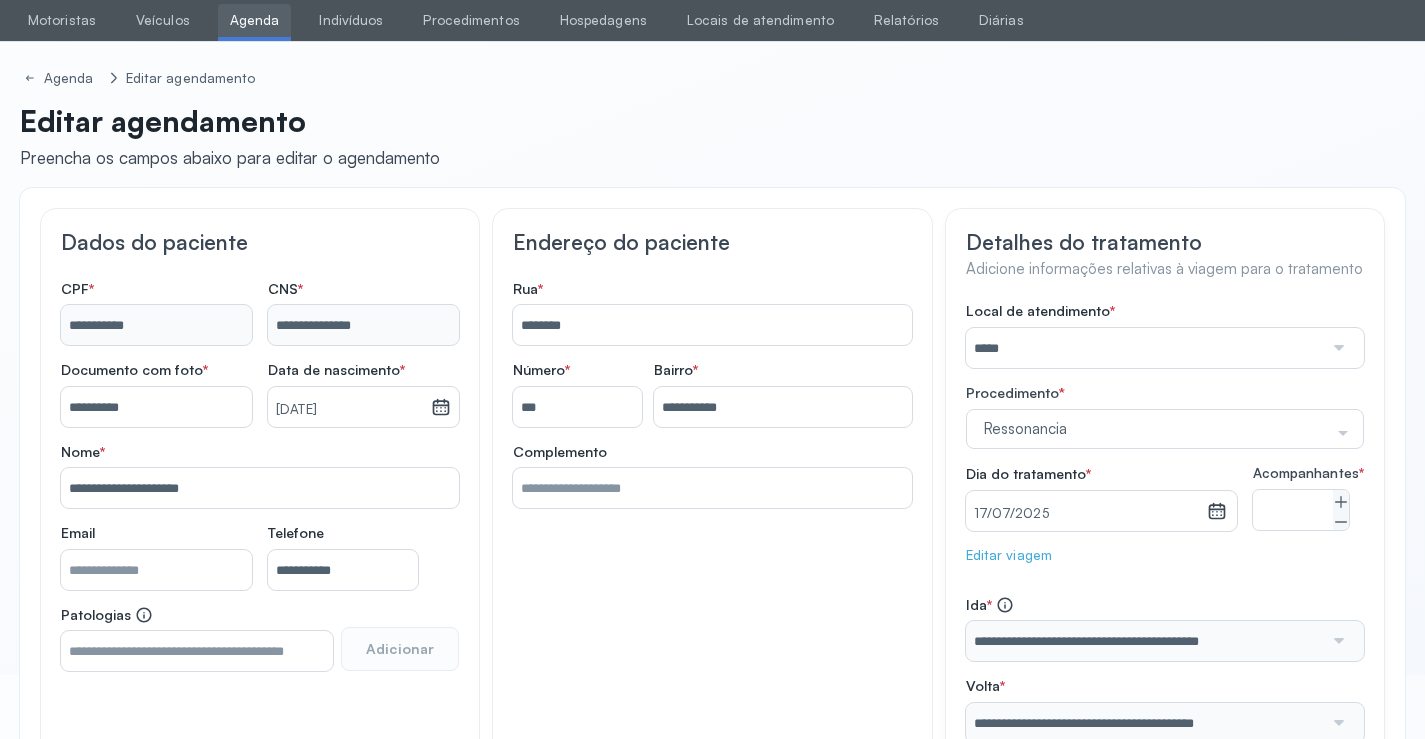 scroll, scrollTop: 0, scrollLeft: 0, axis: both 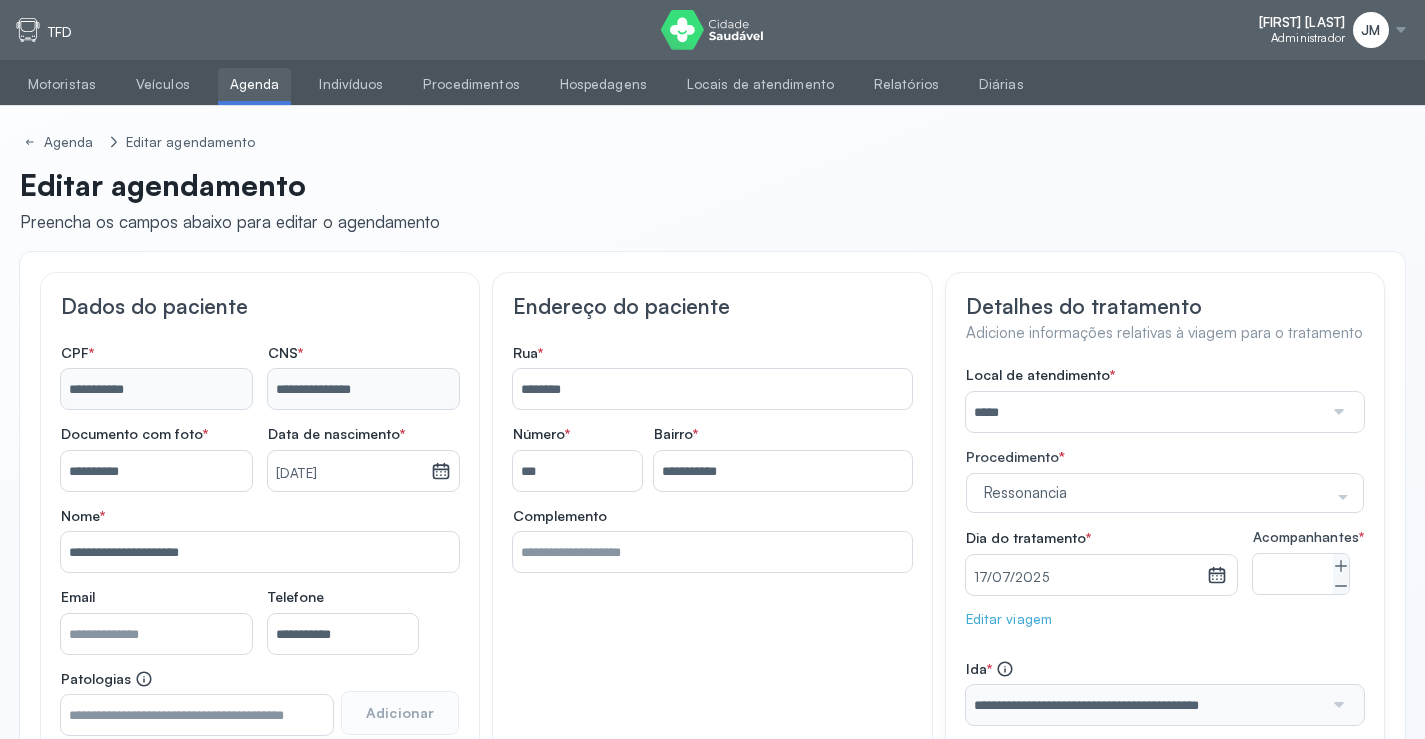 click on "Agenda" at bounding box center (255, 84) 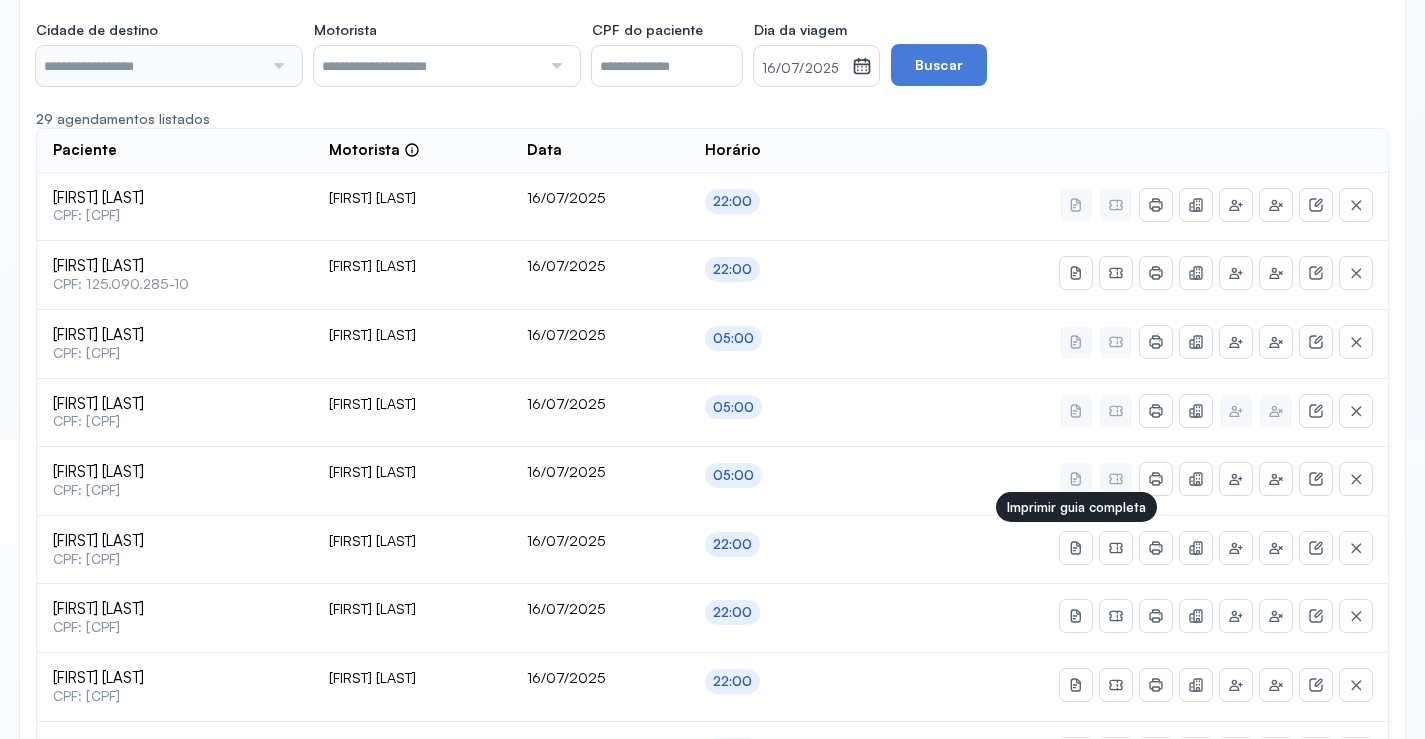 type on "********" 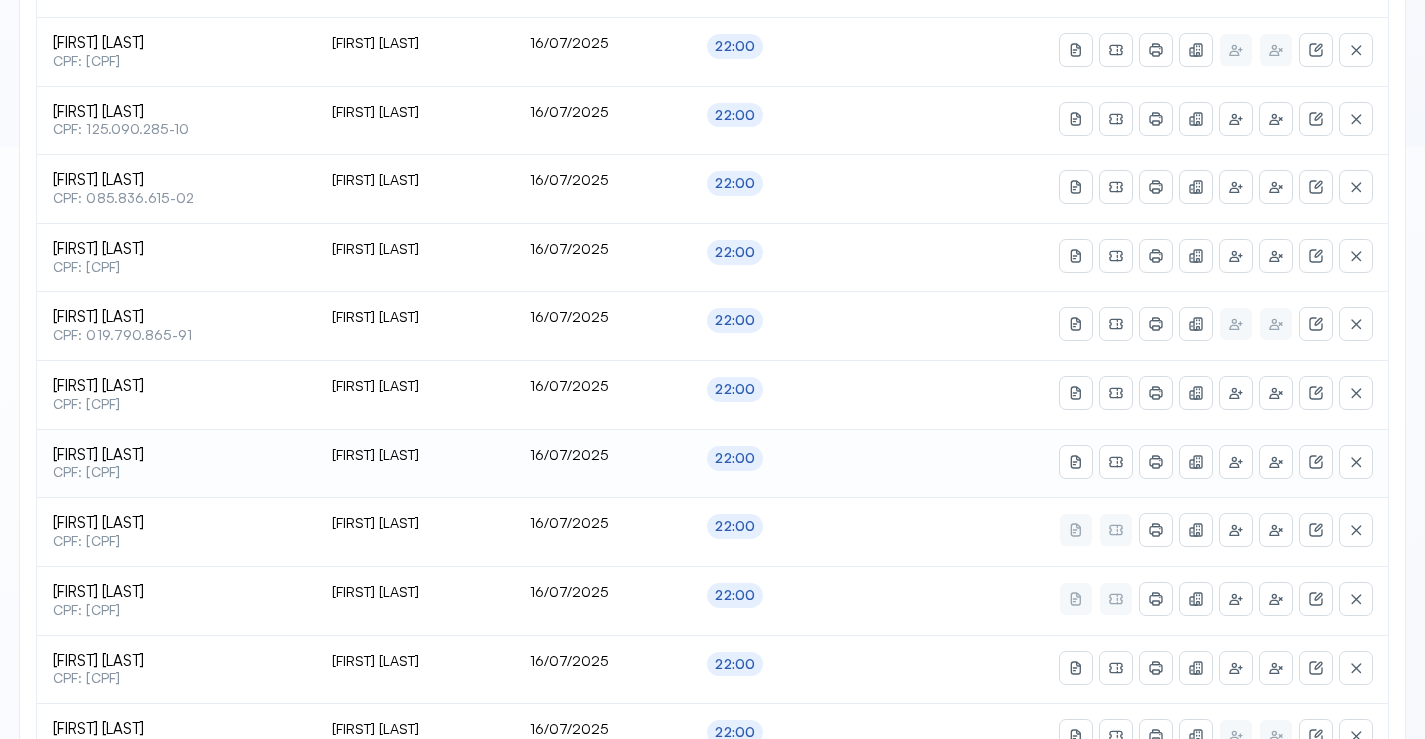 scroll, scrollTop: 600, scrollLeft: 0, axis: vertical 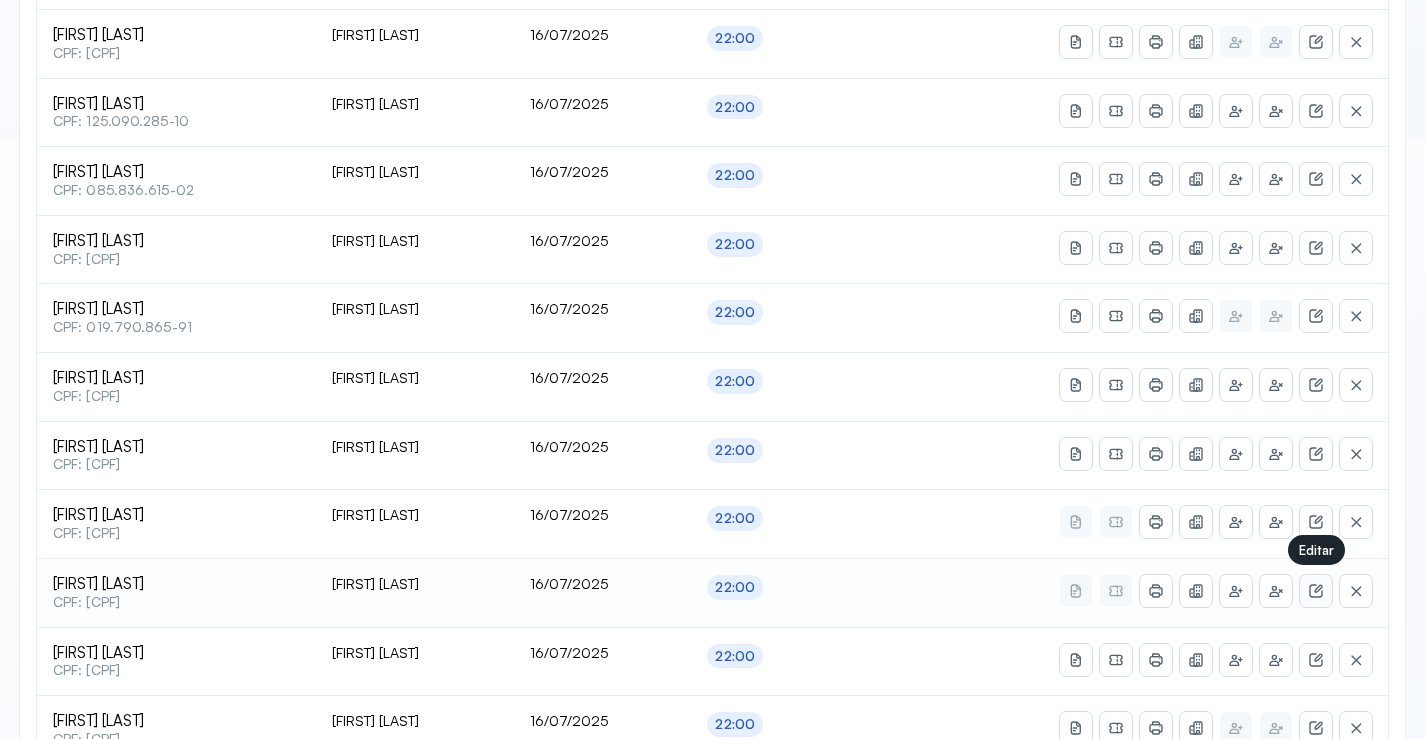 click 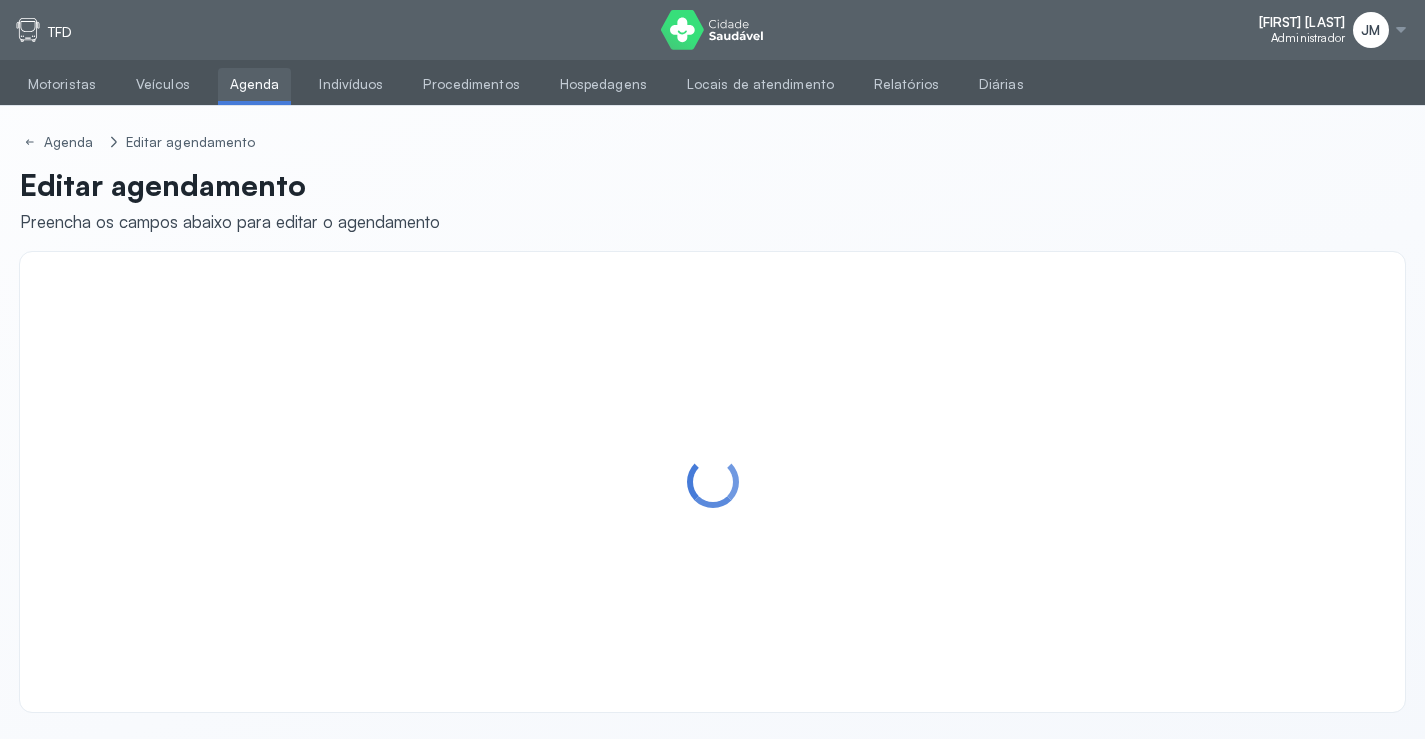 scroll, scrollTop: 0, scrollLeft: 0, axis: both 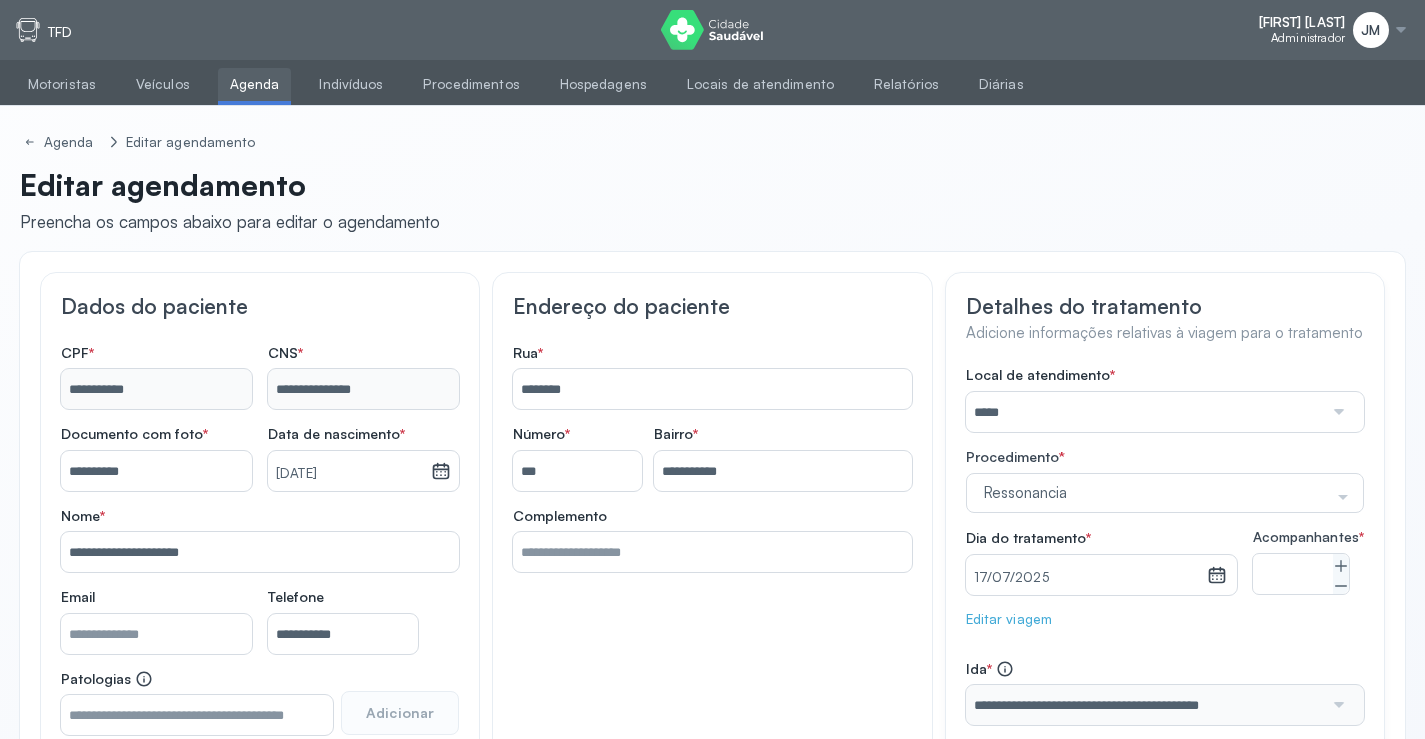 click on "Agenda" at bounding box center [255, 84] 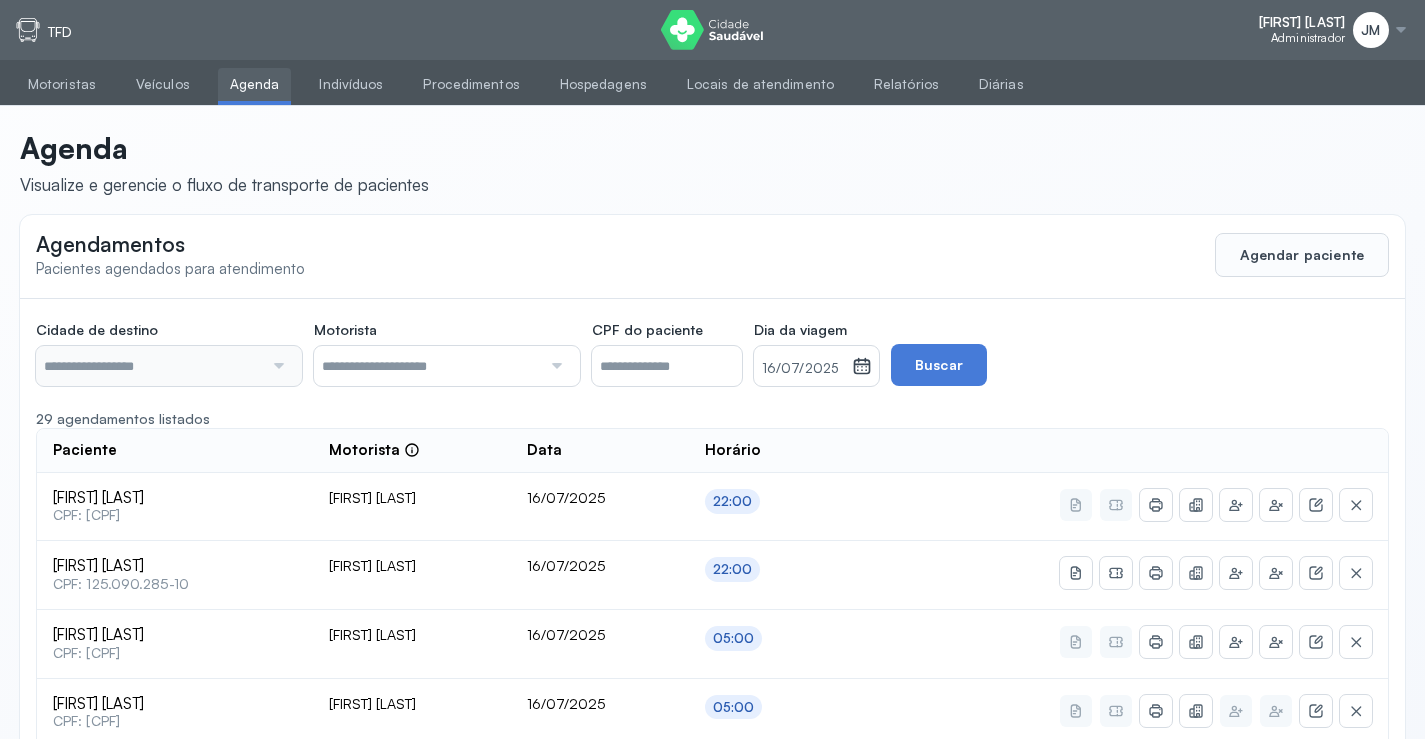 type on "********" 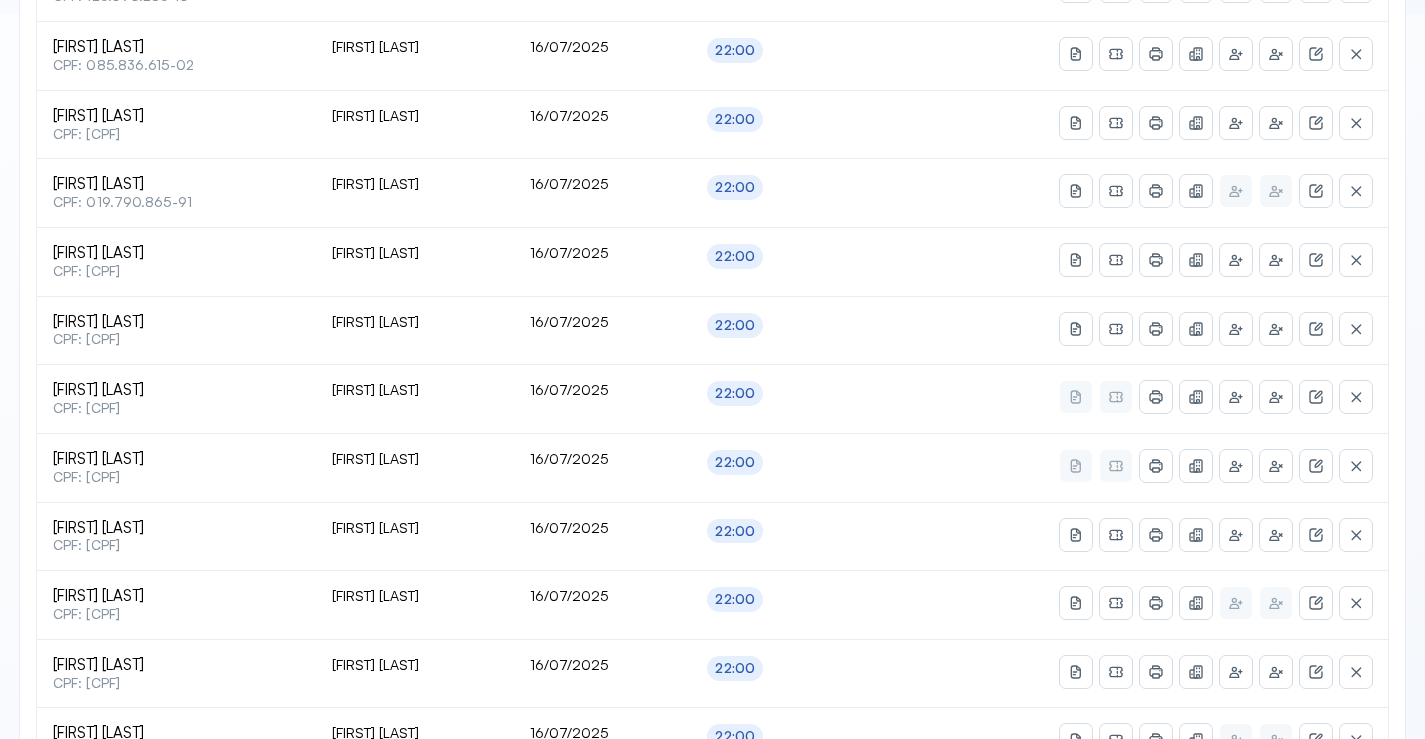 scroll, scrollTop: 865, scrollLeft: 0, axis: vertical 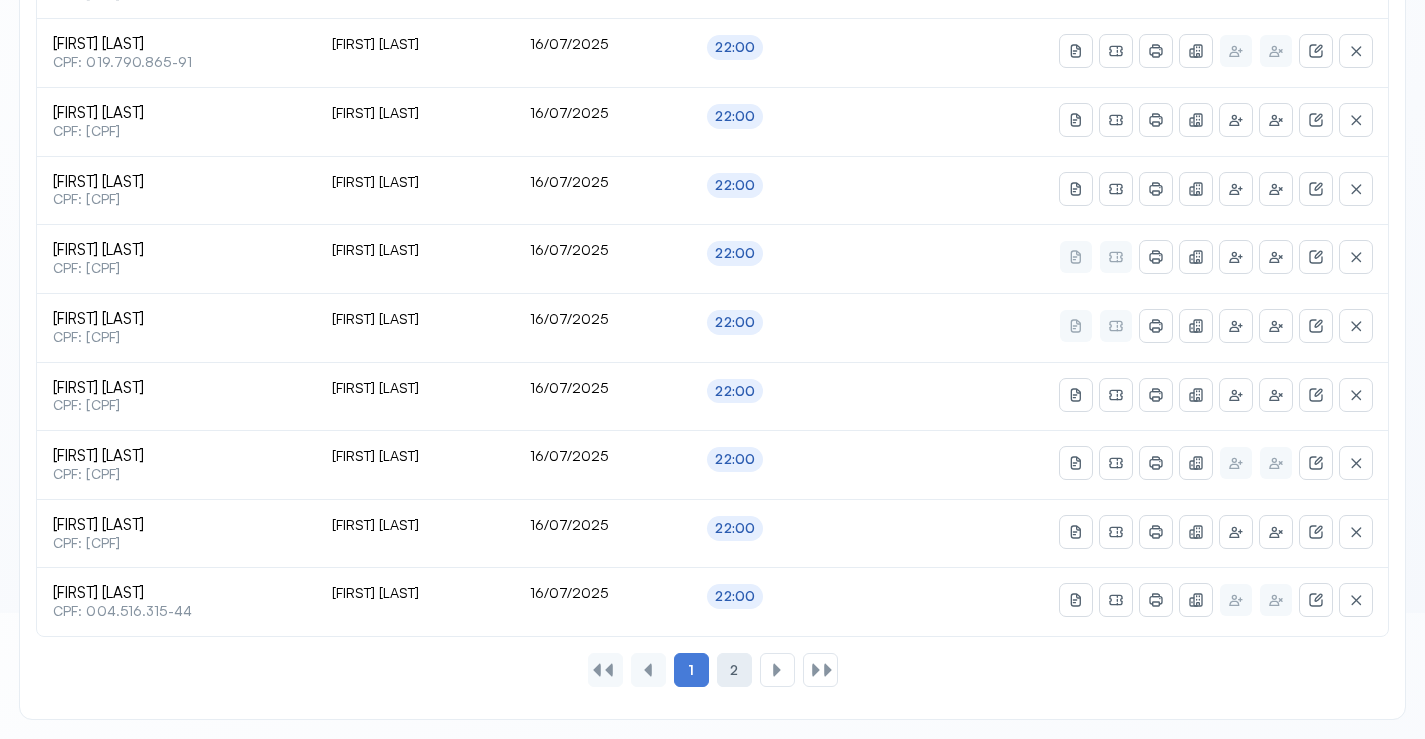 click on "2" at bounding box center (734, 670) 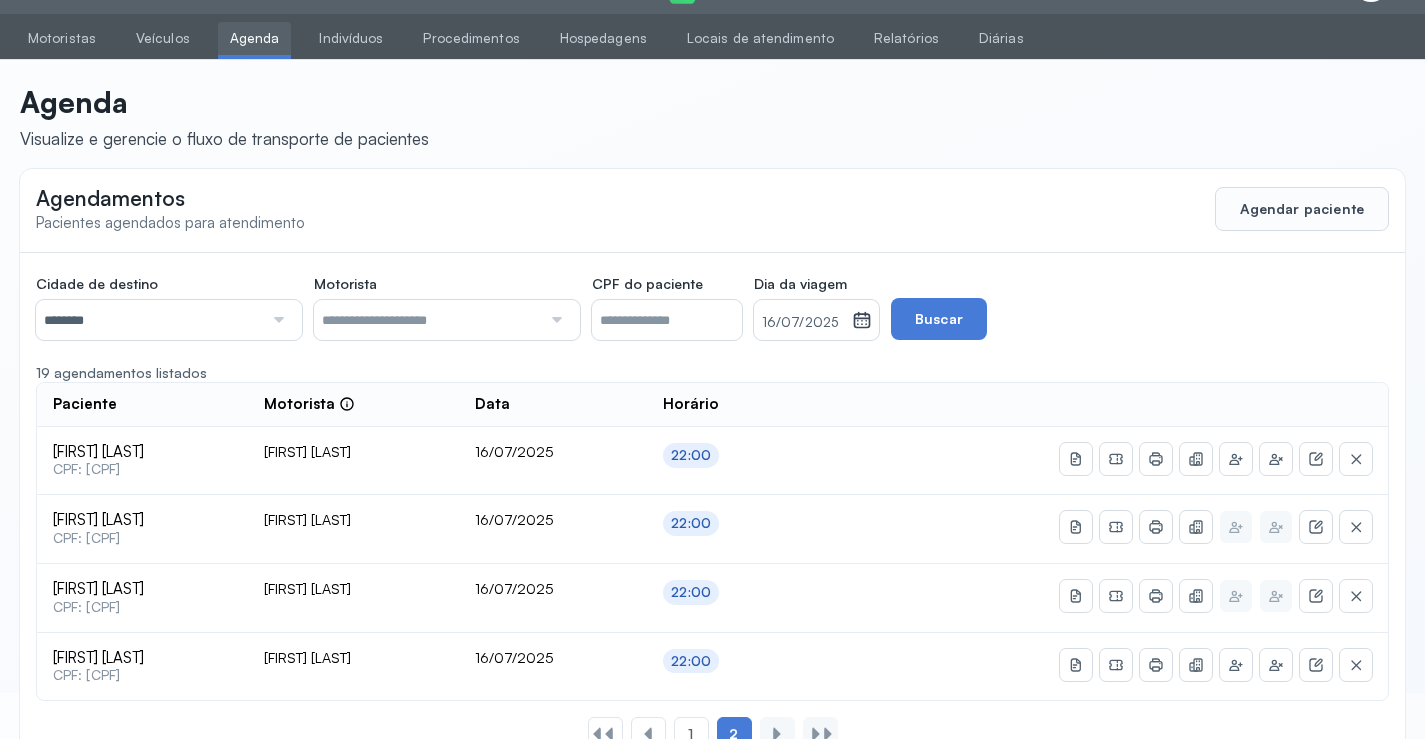 scroll, scrollTop: 110, scrollLeft: 0, axis: vertical 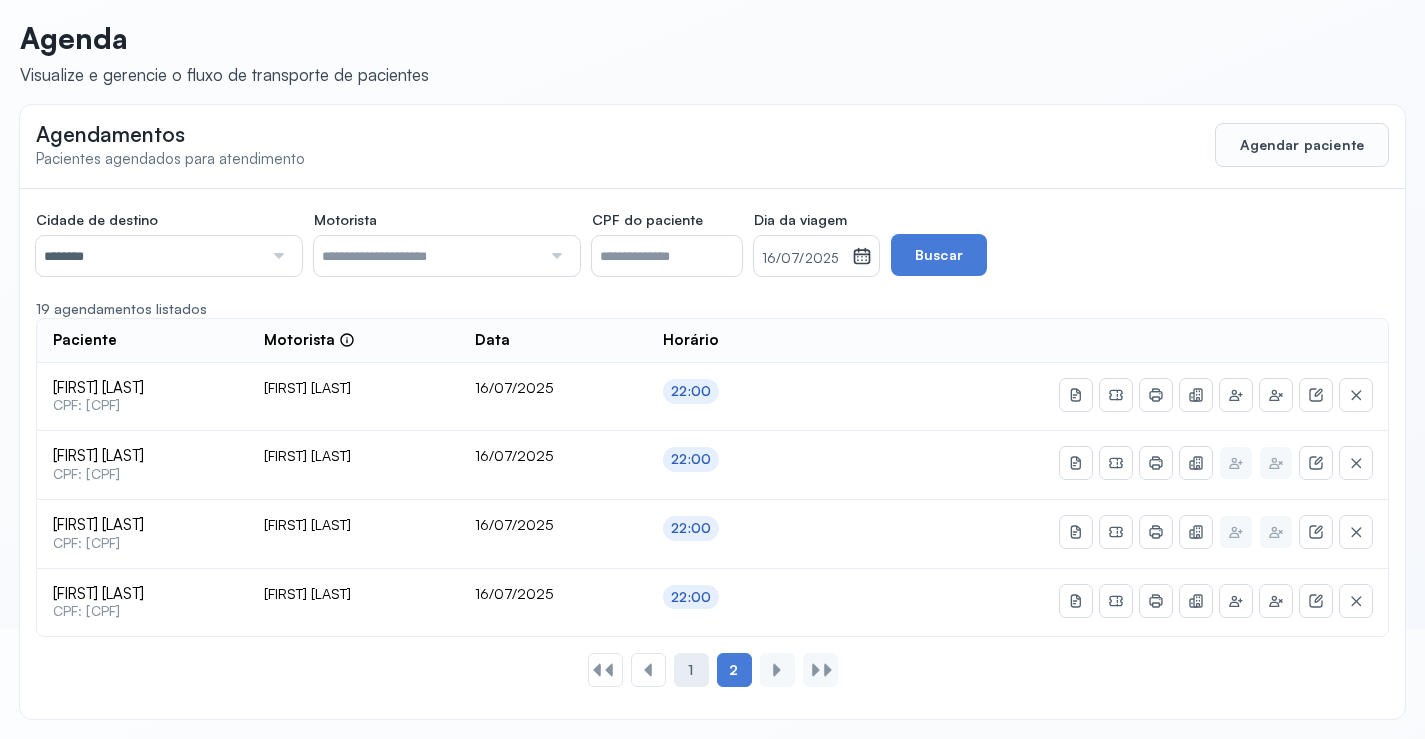 click on "1" 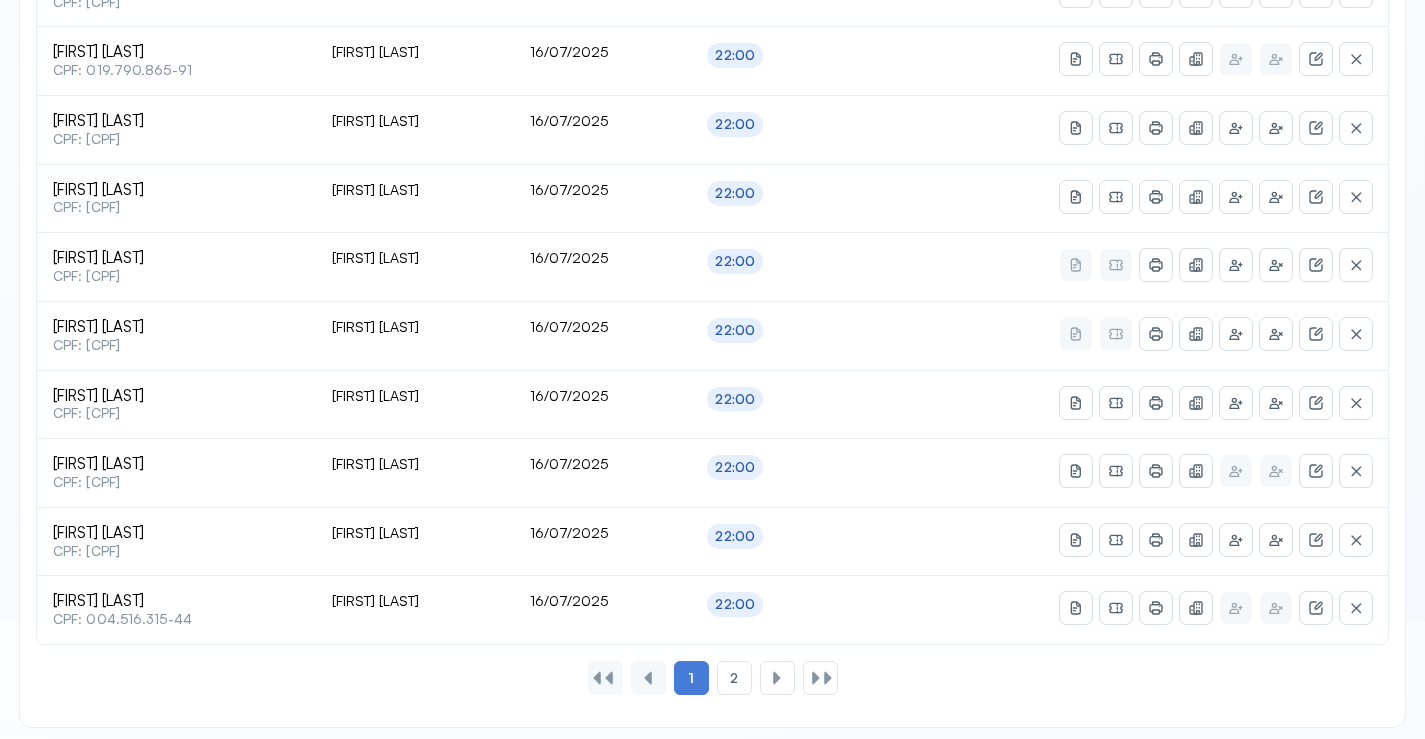 scroll, scrollTop: 865, scrollLeft: 0, axis: vertical 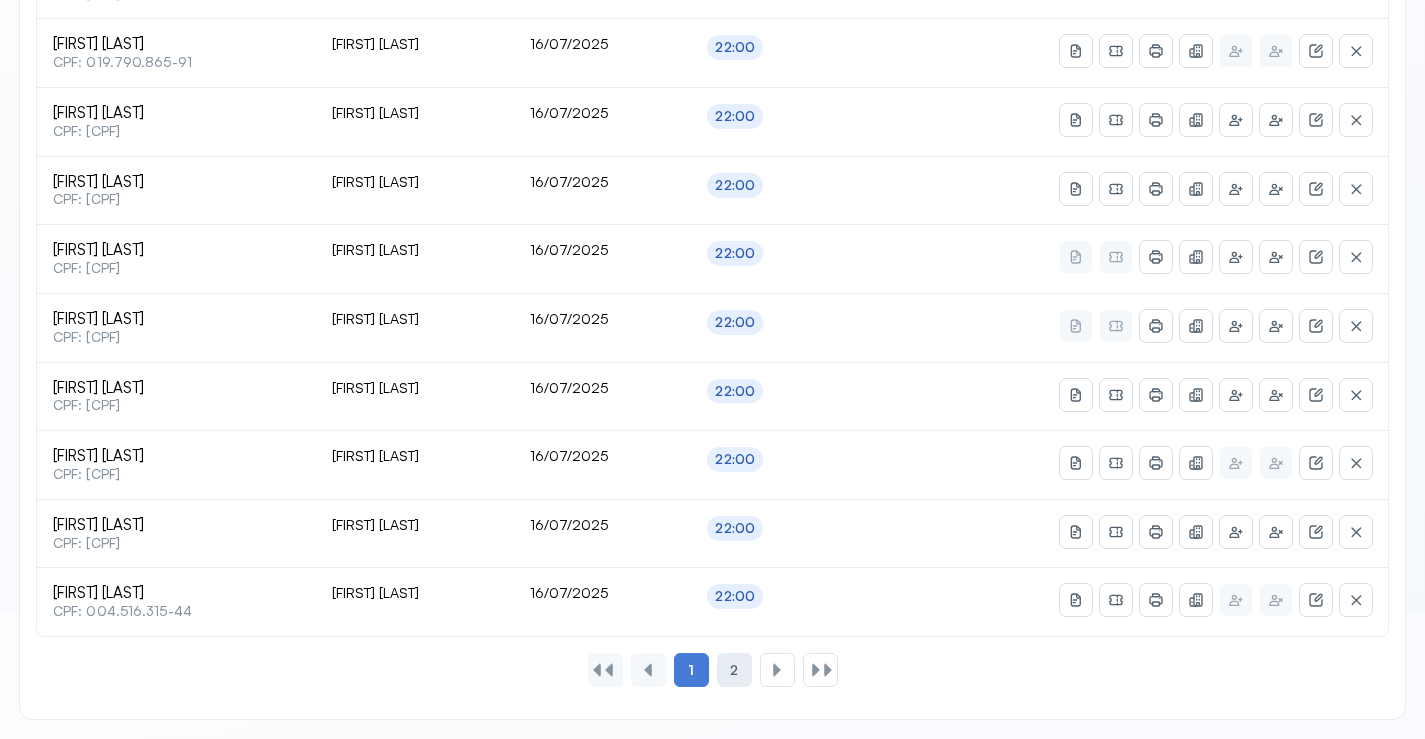 click on "2" 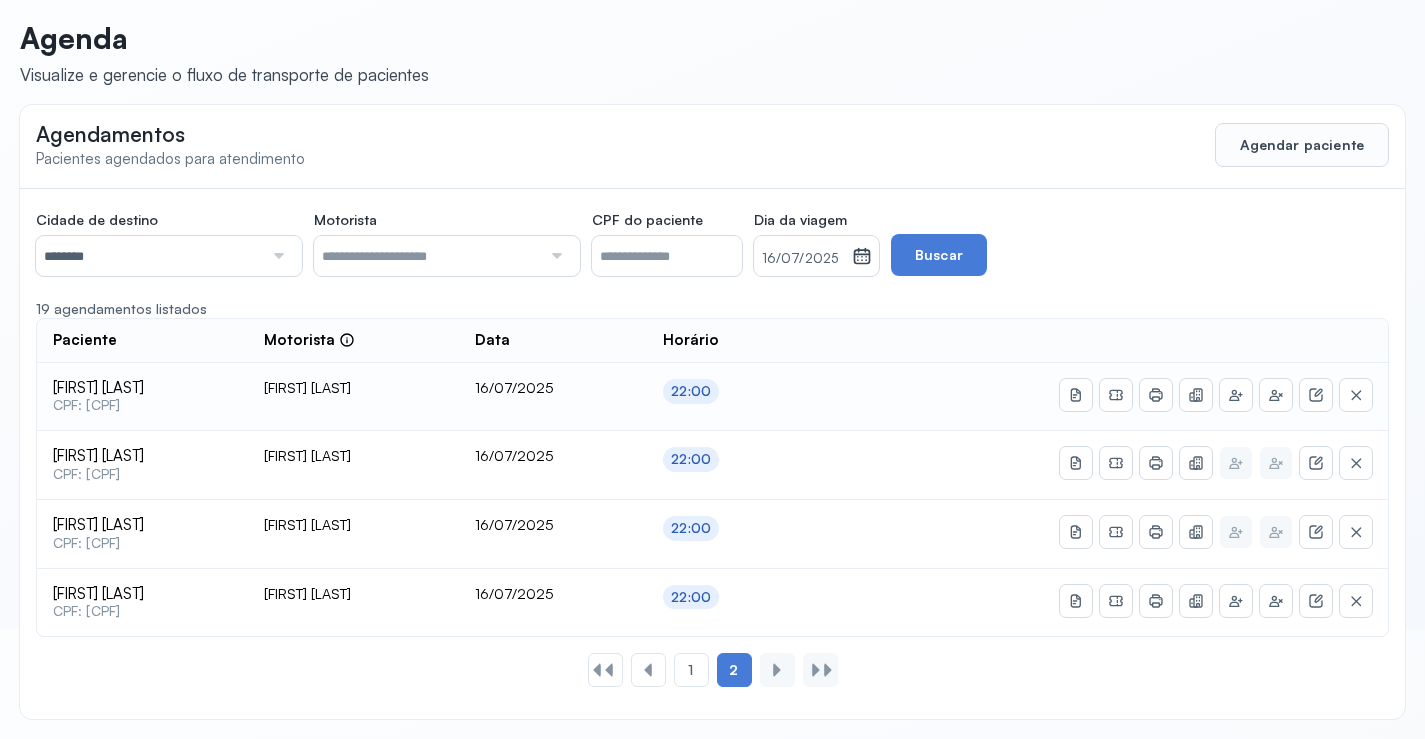 scroll, scrollTop: 0, scrollLeft: 0, axis: both 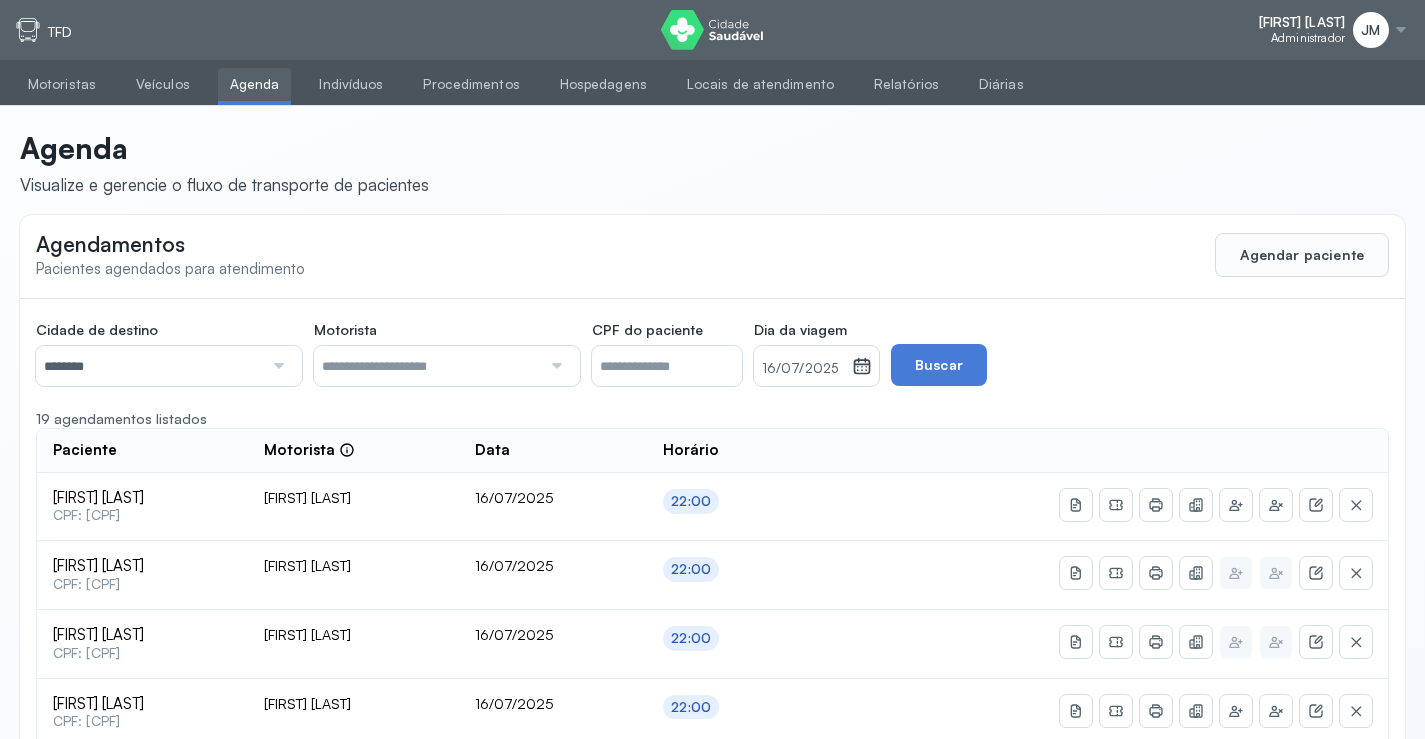 click at bounding box center [1401, 30] 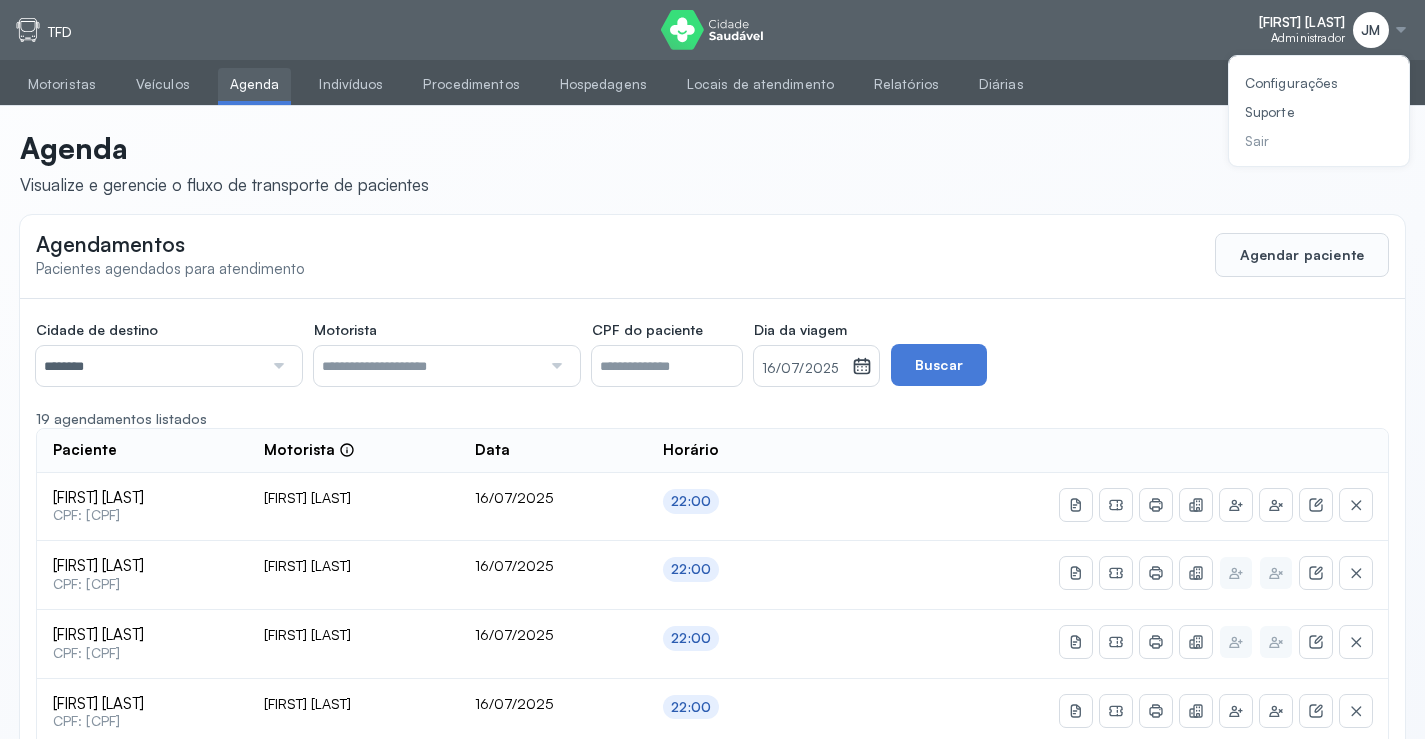 click on "Sair" 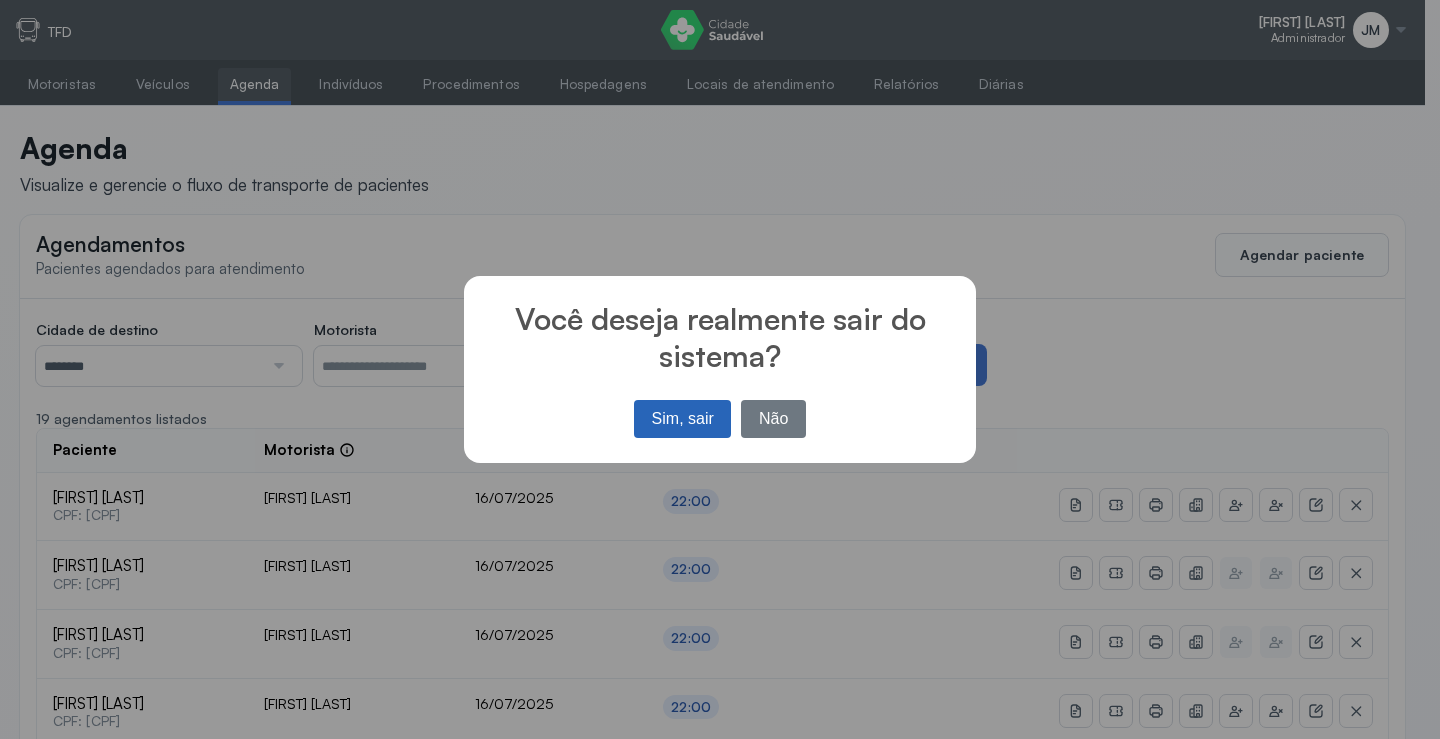 click on "Sim, sair" at bounding box center (682, 419) 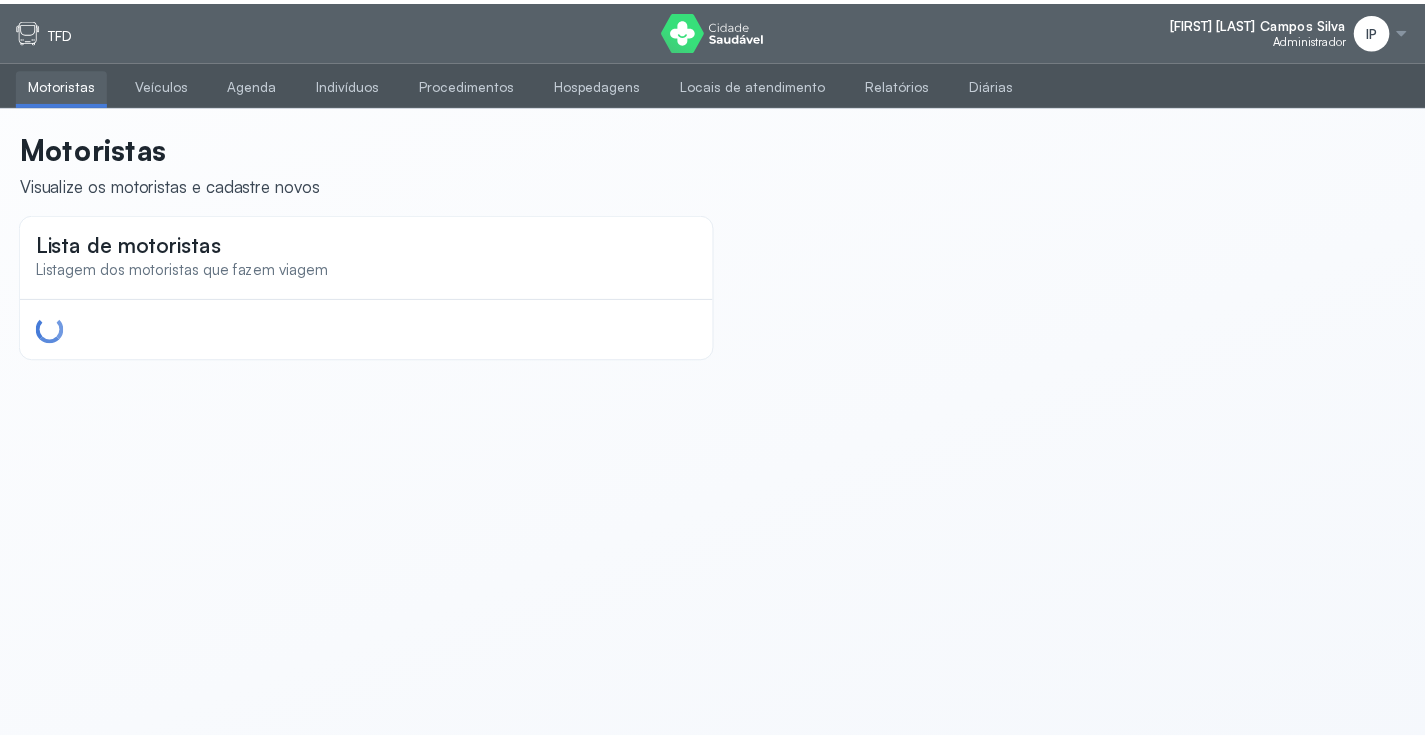 scroll, scrollTop: 0, scrollLeft: 0, axis: both 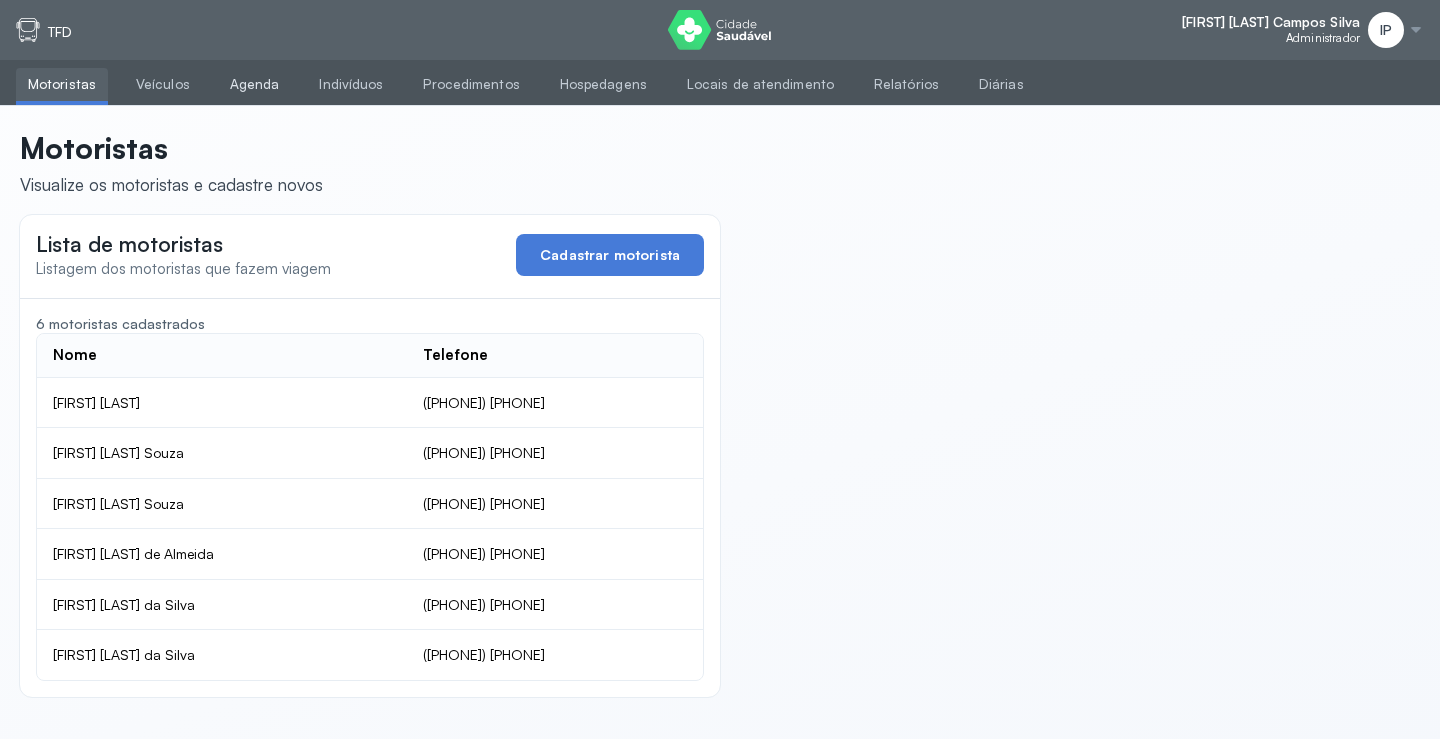 click on "Agenda" at bounding box center [255, 84] 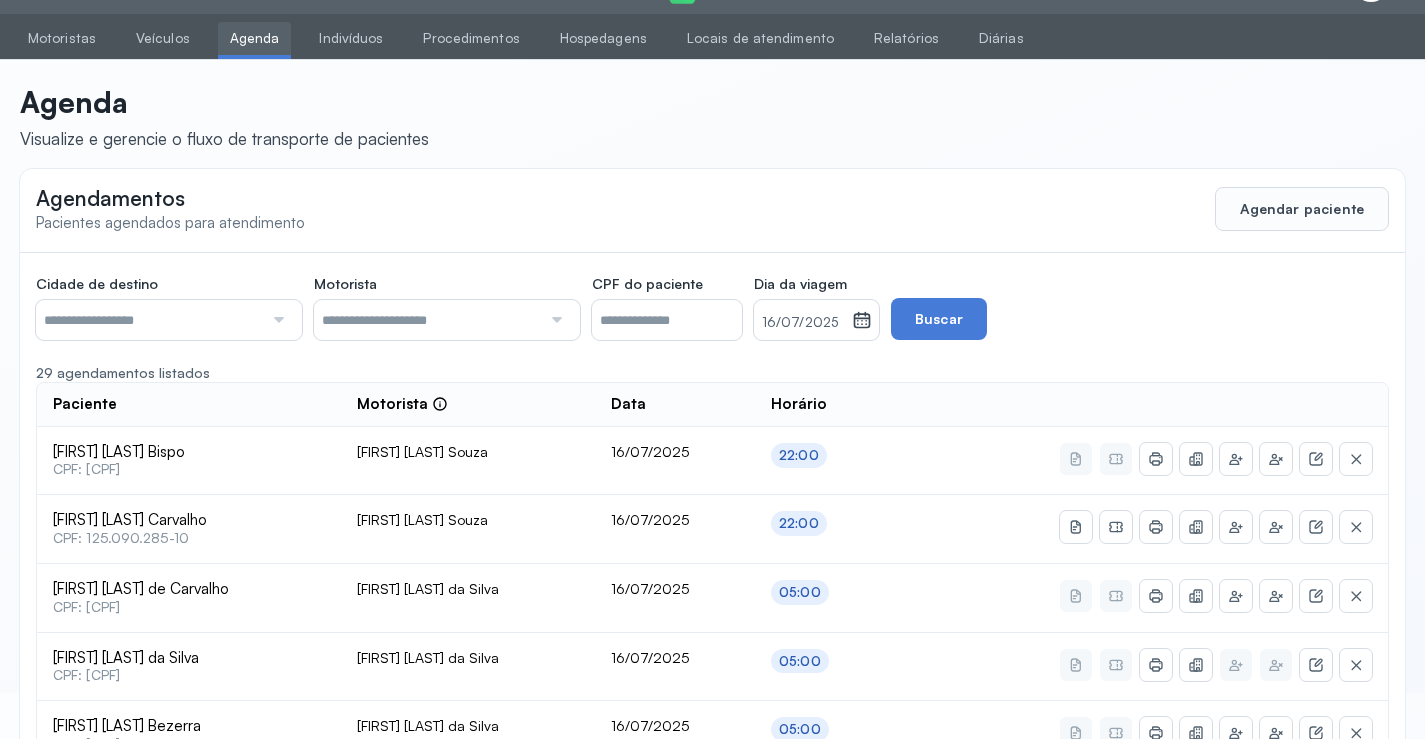 scroll, scrollTop: 68, scrollLeft: 0, axis: vertical 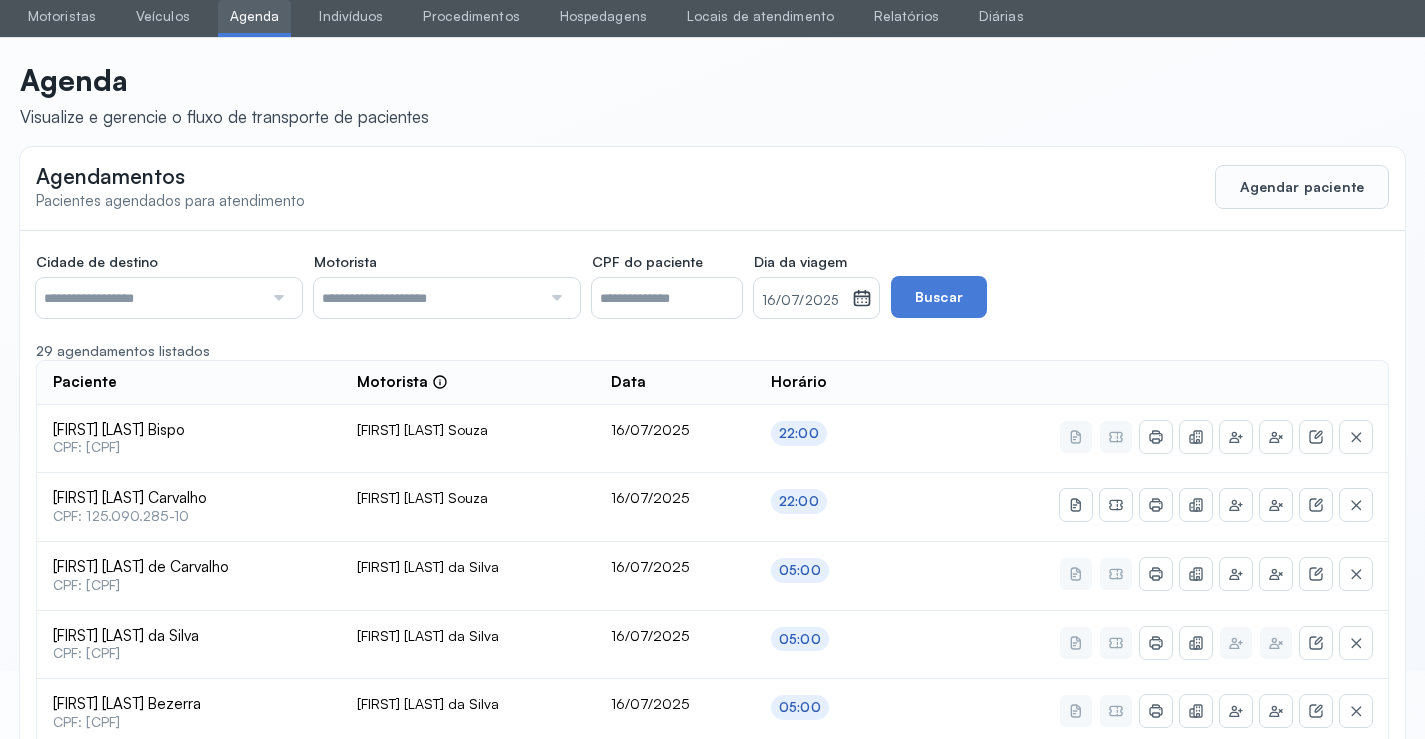 click at bounding box center [276, 298] 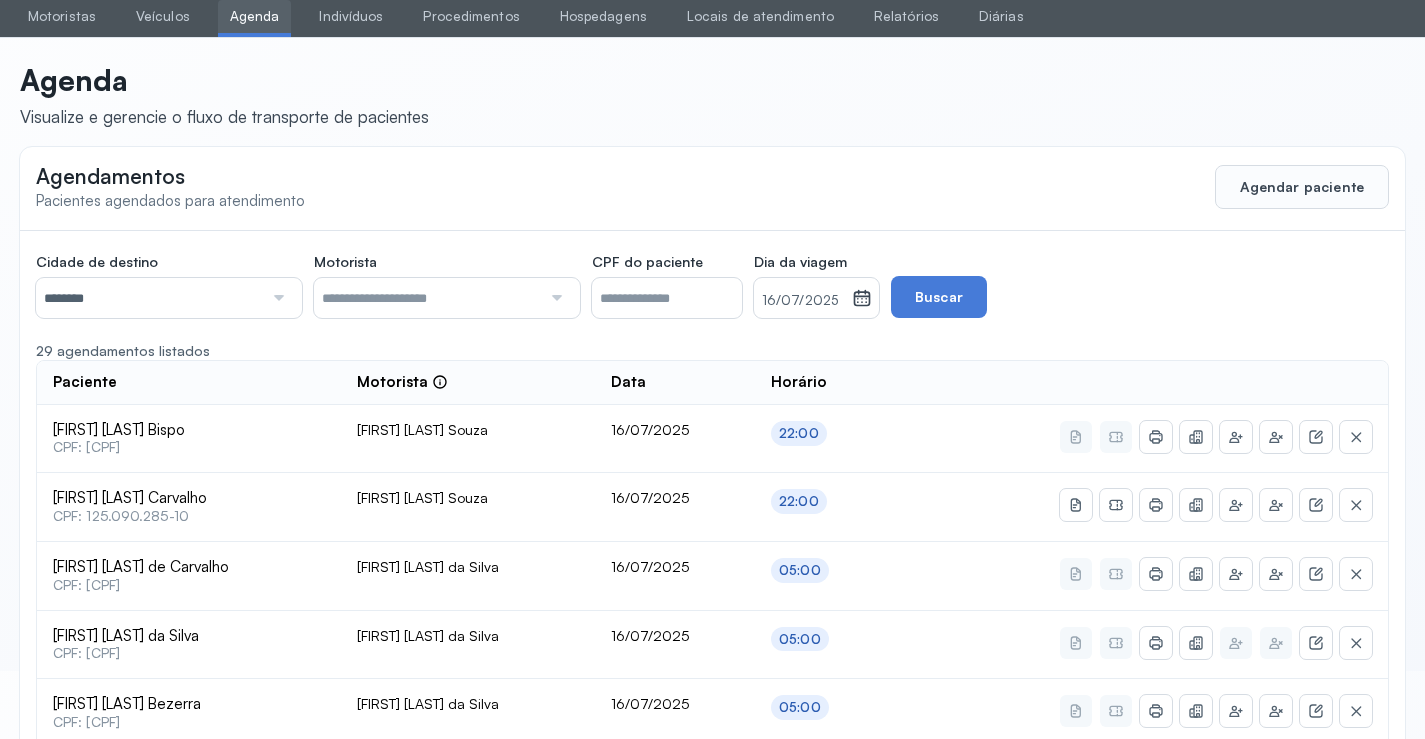 click on "Cidade de destino  ******** Todas as cidades Juazeiro Salvador Motorista  Todos os motoristas [FIRST] [LAST] [FIRST] [LAST] [FIRST] [LAST] [FIRST] [LAST] [FIRST] [LAST] [FIRST] [LAST] CPF do paciente  Dia da viagem  16/07/2025 julho 2025 S T Q Q S S D 1 2 3 4 5 6 7 8 9 10 11 12 13 14 15 16 17 18 19 20 21 22 23 24 25 26 27 28 29 30 31 jan fev mar abr maio jun jul ago set out nov dez 2018 2019 2020 2021 2022 2023 2024 2025 2026 2027 2028 2029  Buscar  29 agendamentos listados Paciente  Motorista  Data Horário [FIRST] [LAST]  CPF: [CPF] [FIRST] [LAST] 16/07/2025 22:00 [FIRST] [LAST]  CPF: [CPF] [FIRST] [LAST] 16/07/2025 22:00 [FIRST] [LAST]  CPF: [CPF] [FIRST] [LAST] 16/07/2025 05:00 [FIRST] [LAST]  CPF: [CPF] [FIRST] [LAST] 16/07/2025 05:00 [FIRST] [LAST]  CPF: [CPF] [FIRST] [LAST] 16/07/2025 05:00" 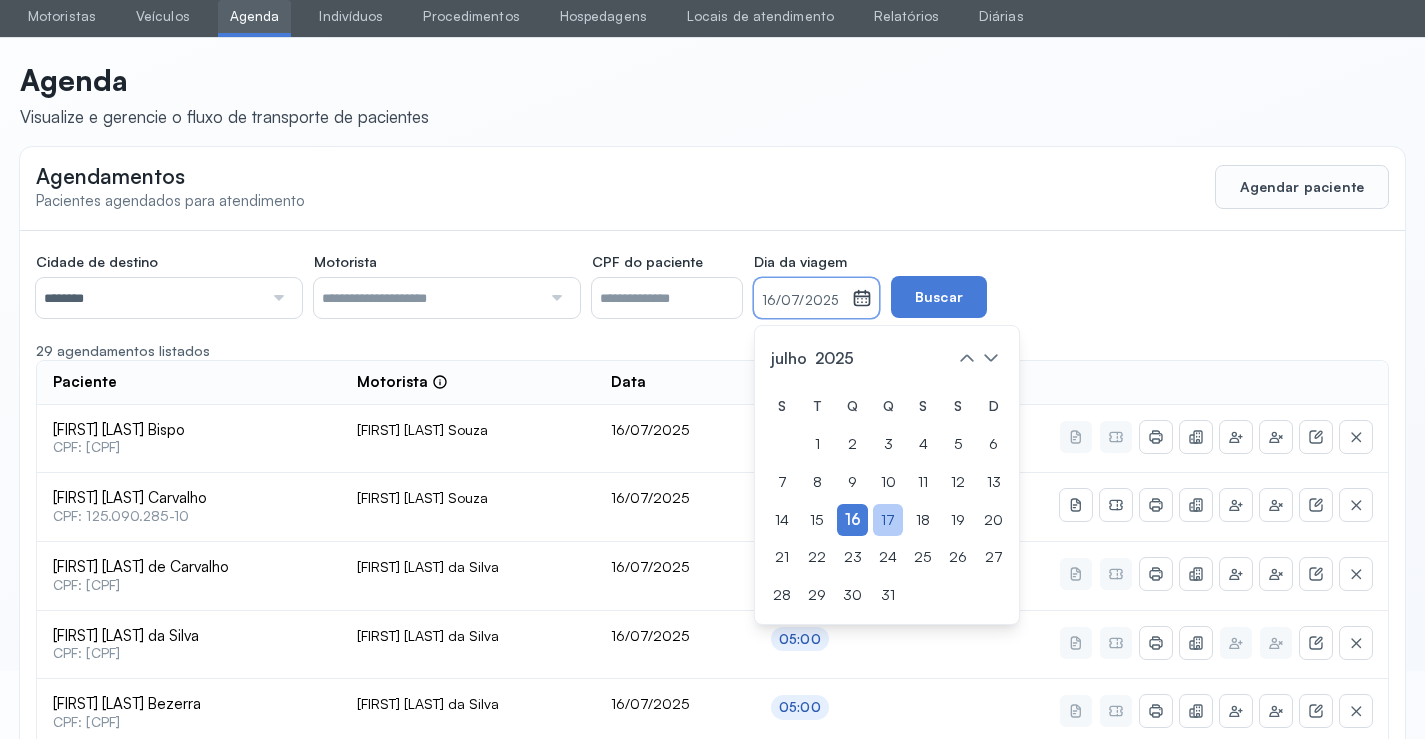 click on "17" 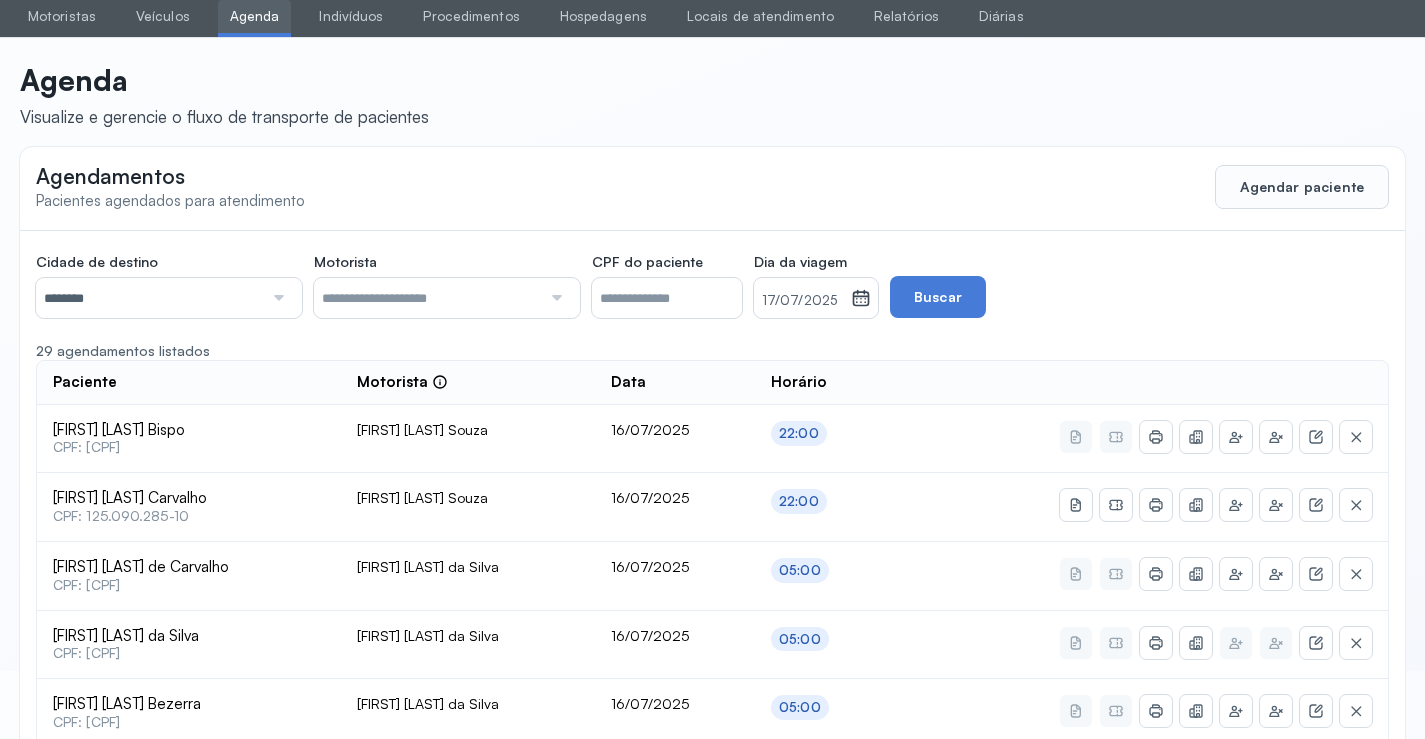 click at bounding box center (276, 298) 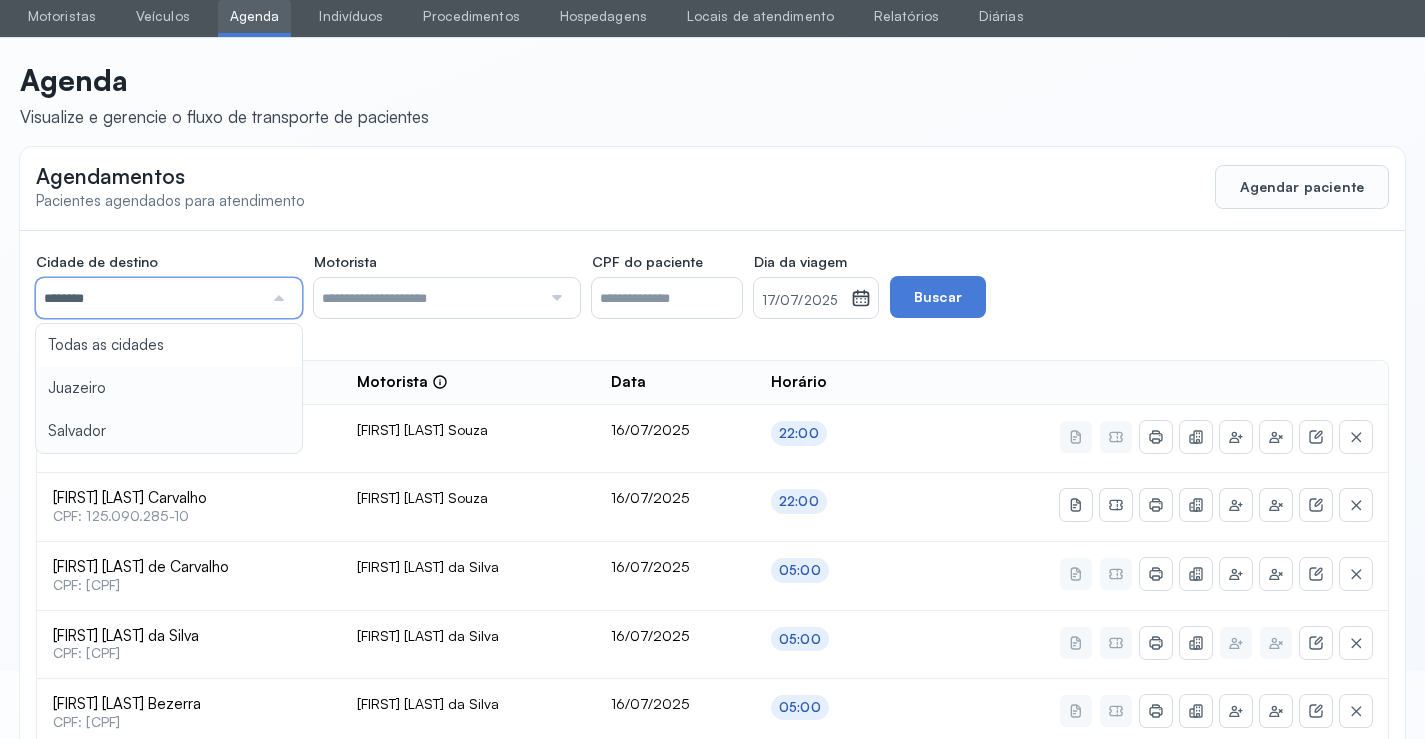 type on "********" 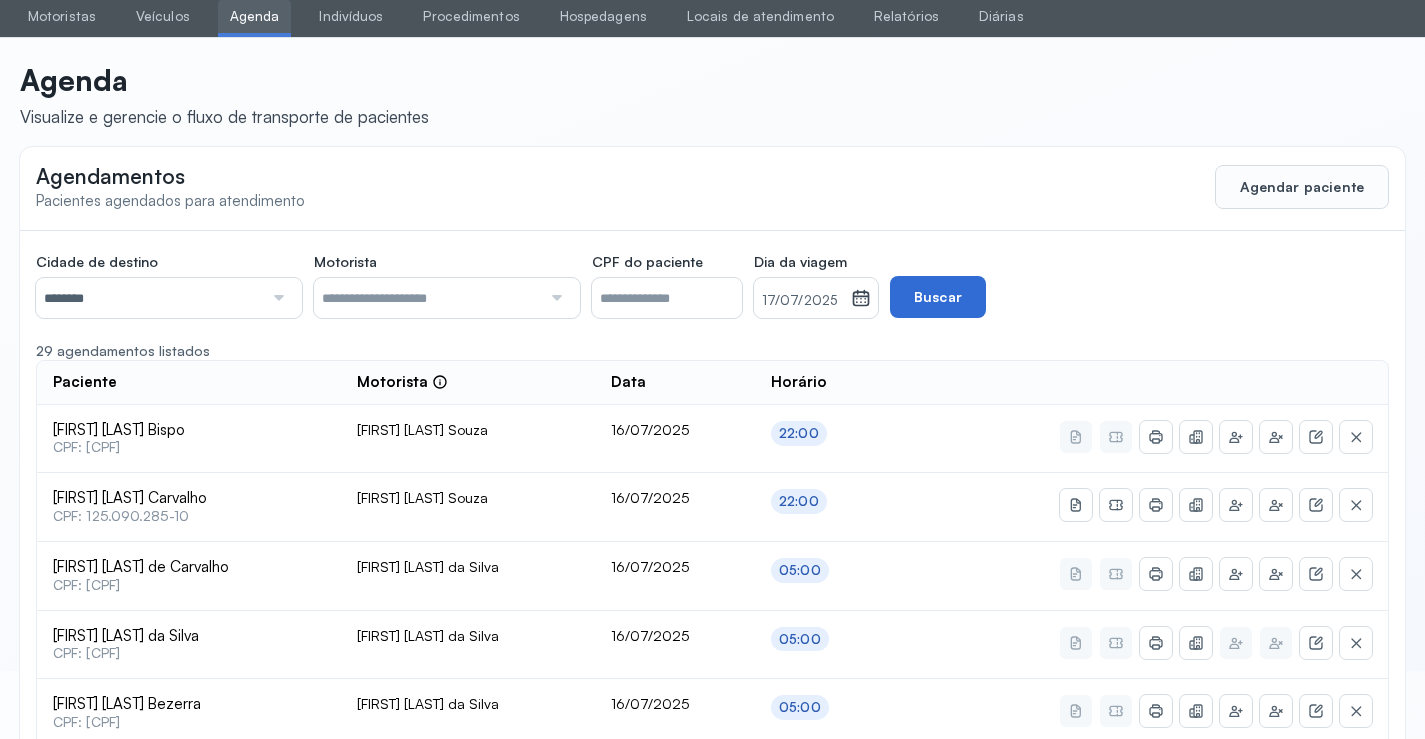 click on "Buscar" at bounding box center [938, 297] 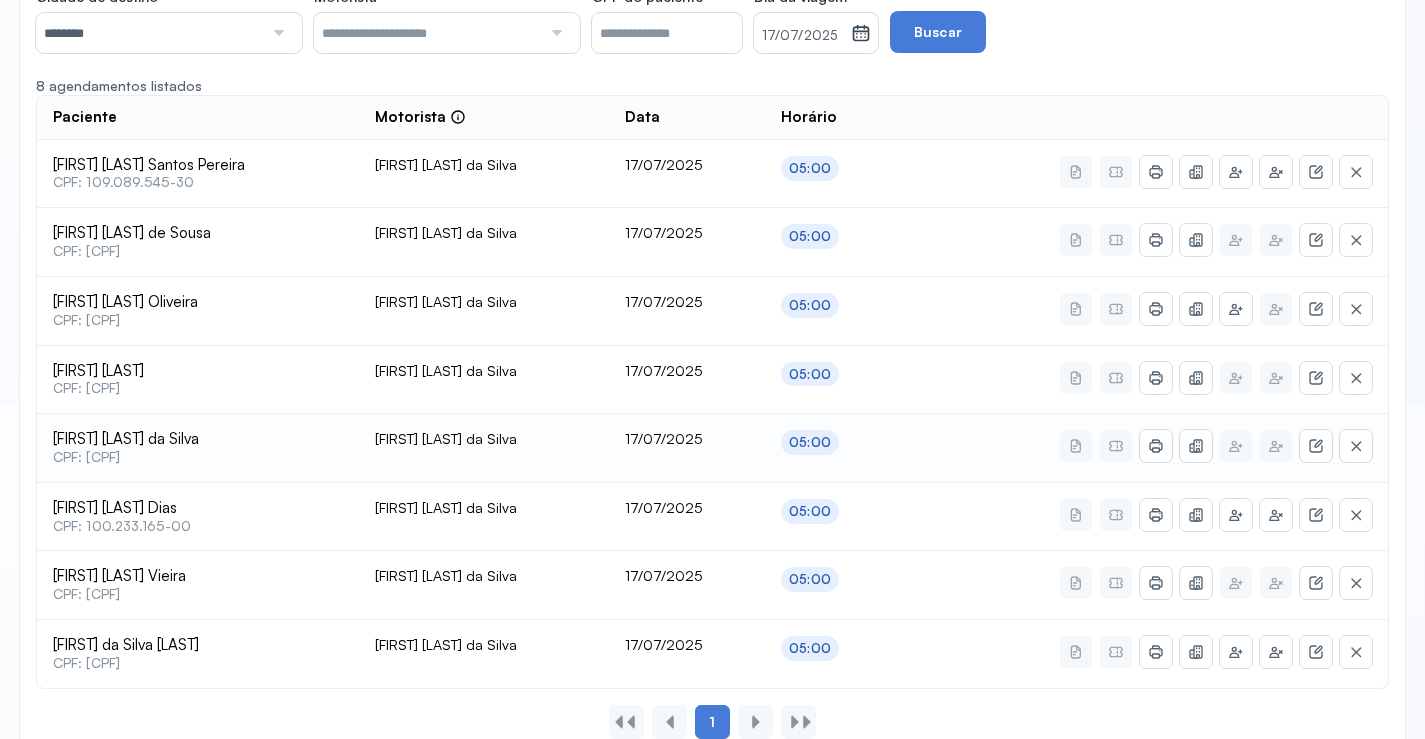 scroll, scrollTop: 368, scrollLeft: 0, axis: vertical 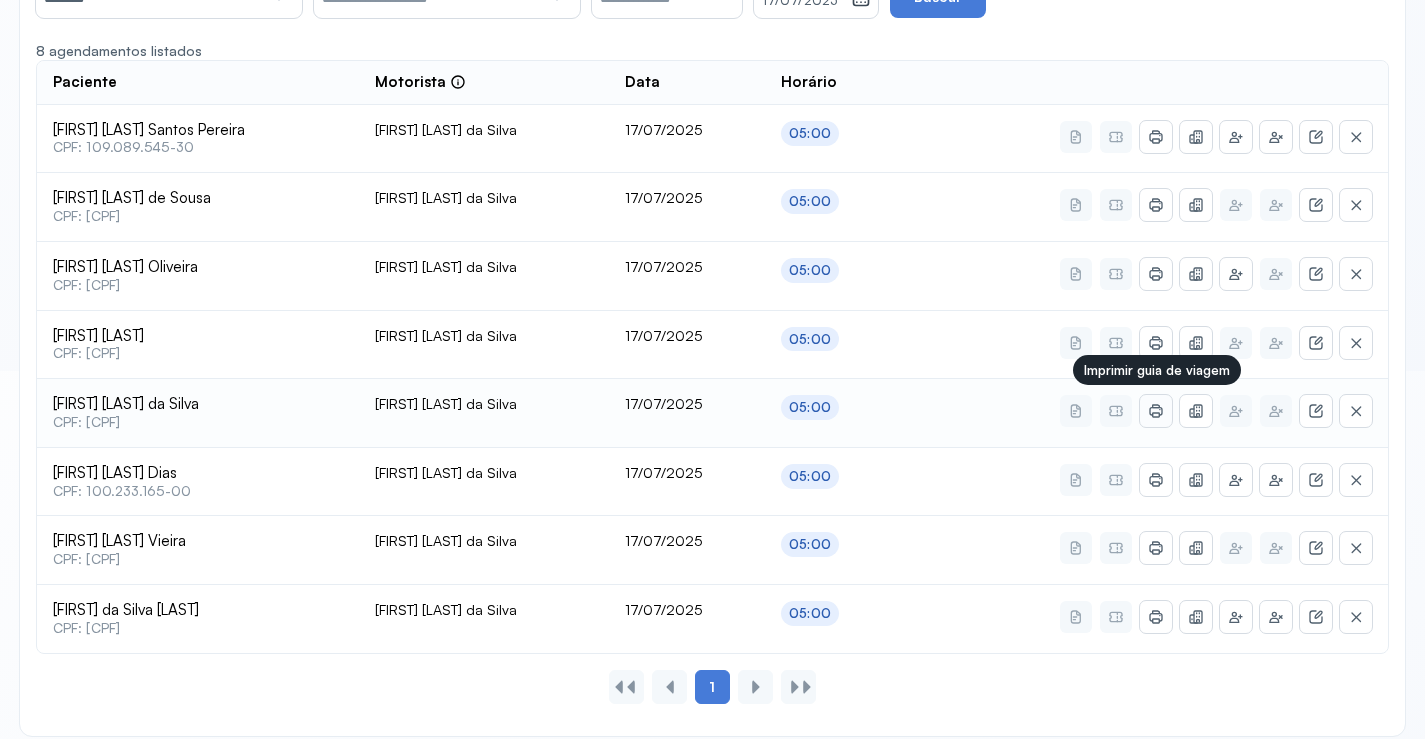 click 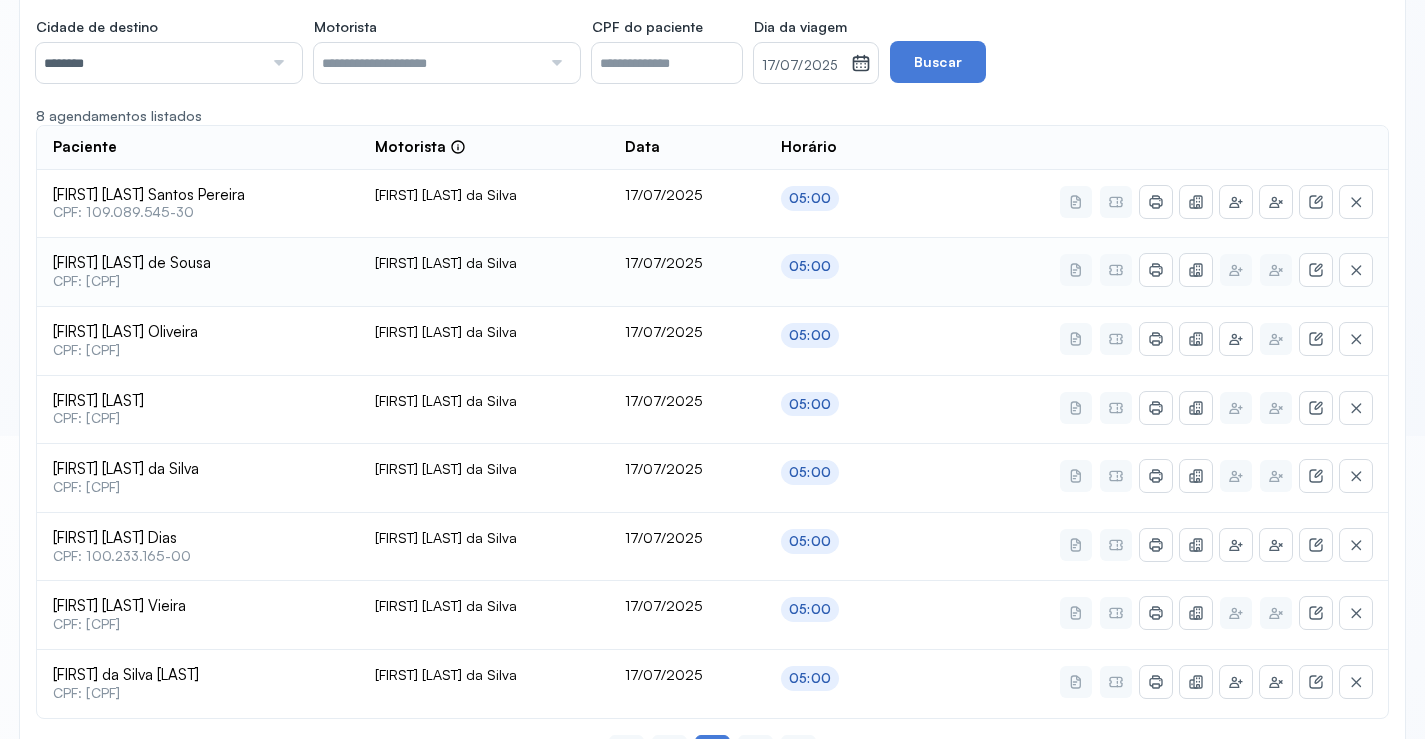 scroll, scrollTop: 268, scrollLeft: 0, axis: vertical 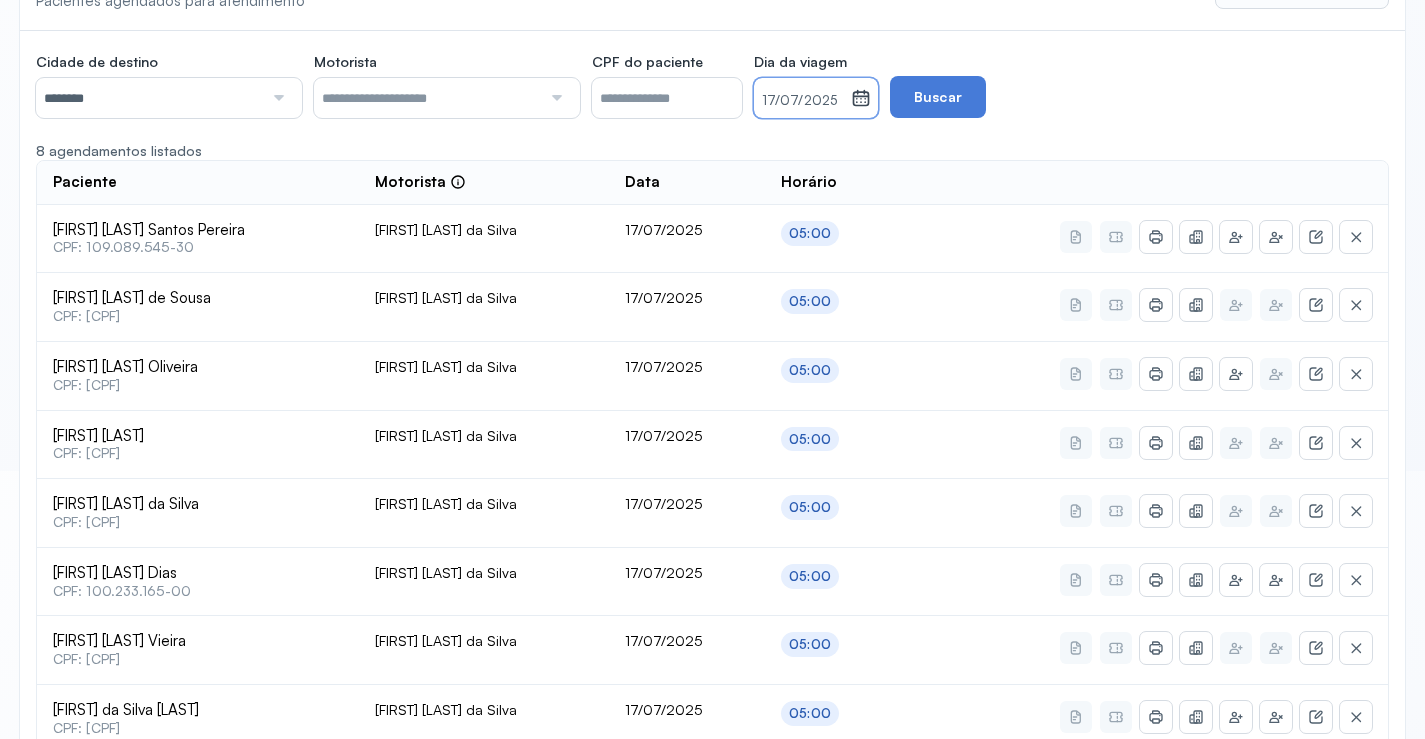 click on "17/07/2025" at bounding box center [802, 101] 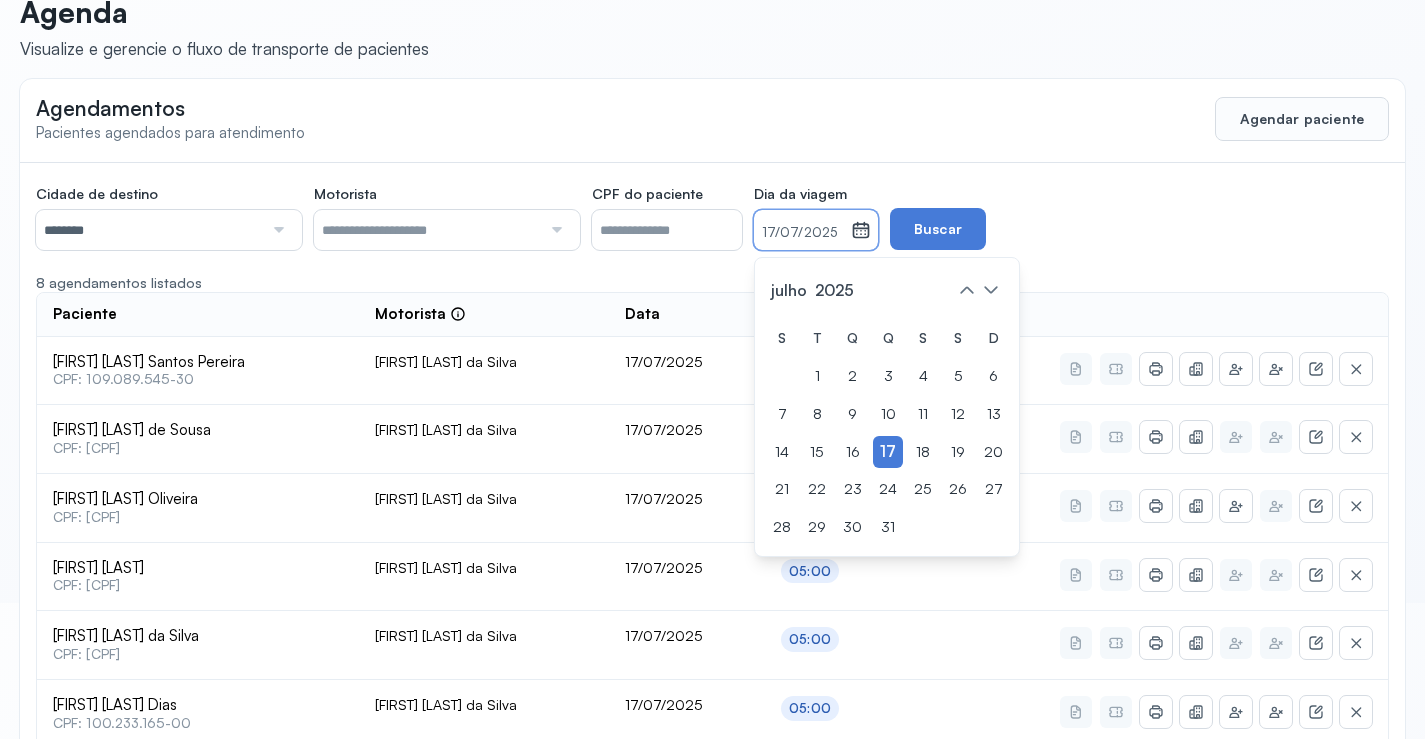 scroll, scrollTop: 0, scrollLeft: 0, axis: both 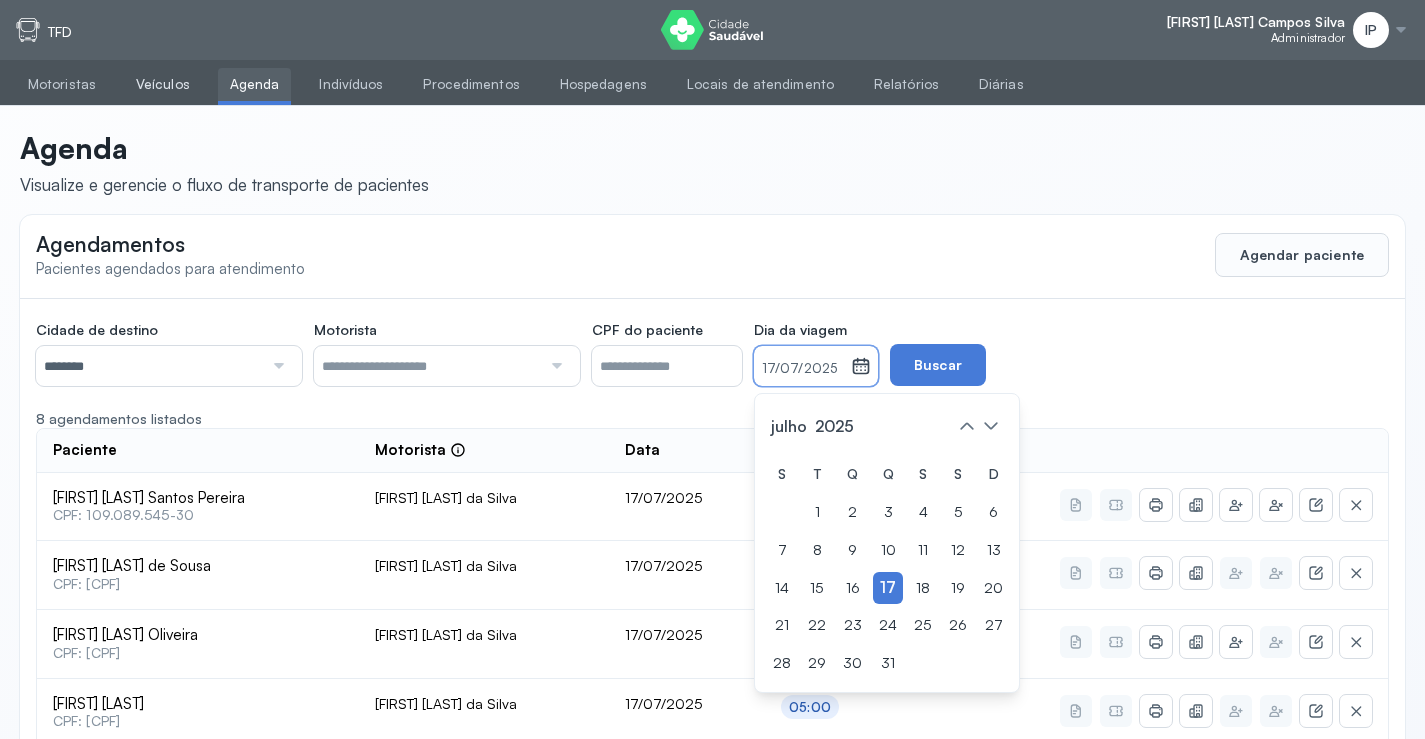 click on "Veículos" at bounding box center (163, 84) 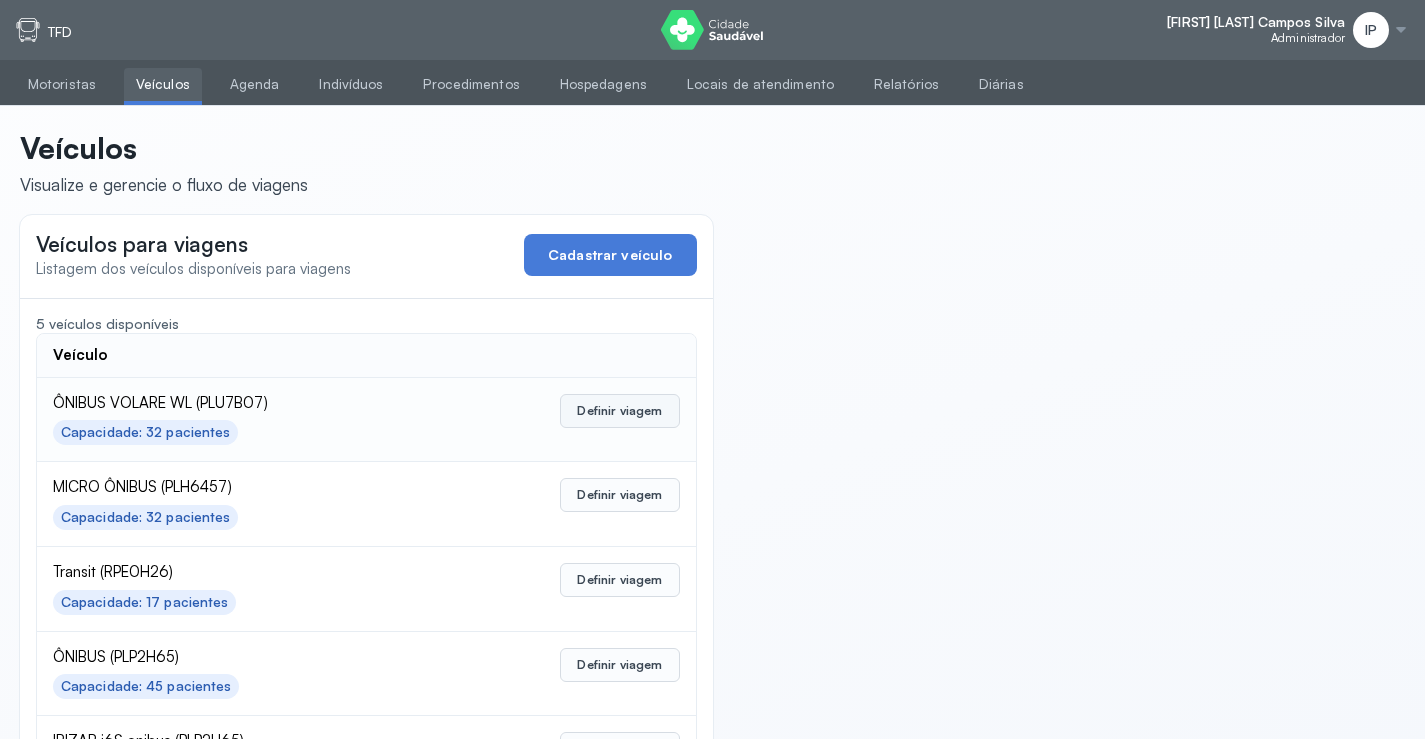 click on "Definir viagem" at bounding box center (619, 411) 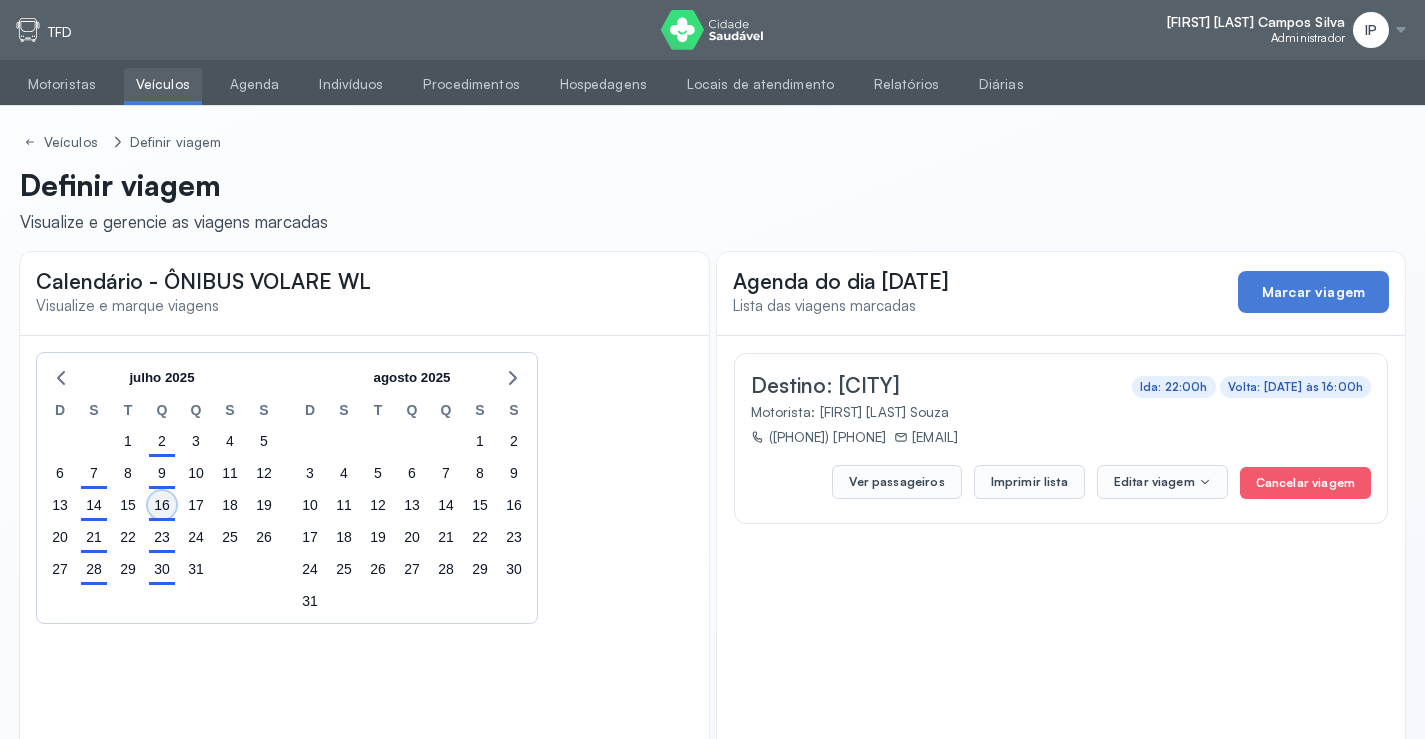 click on "16" 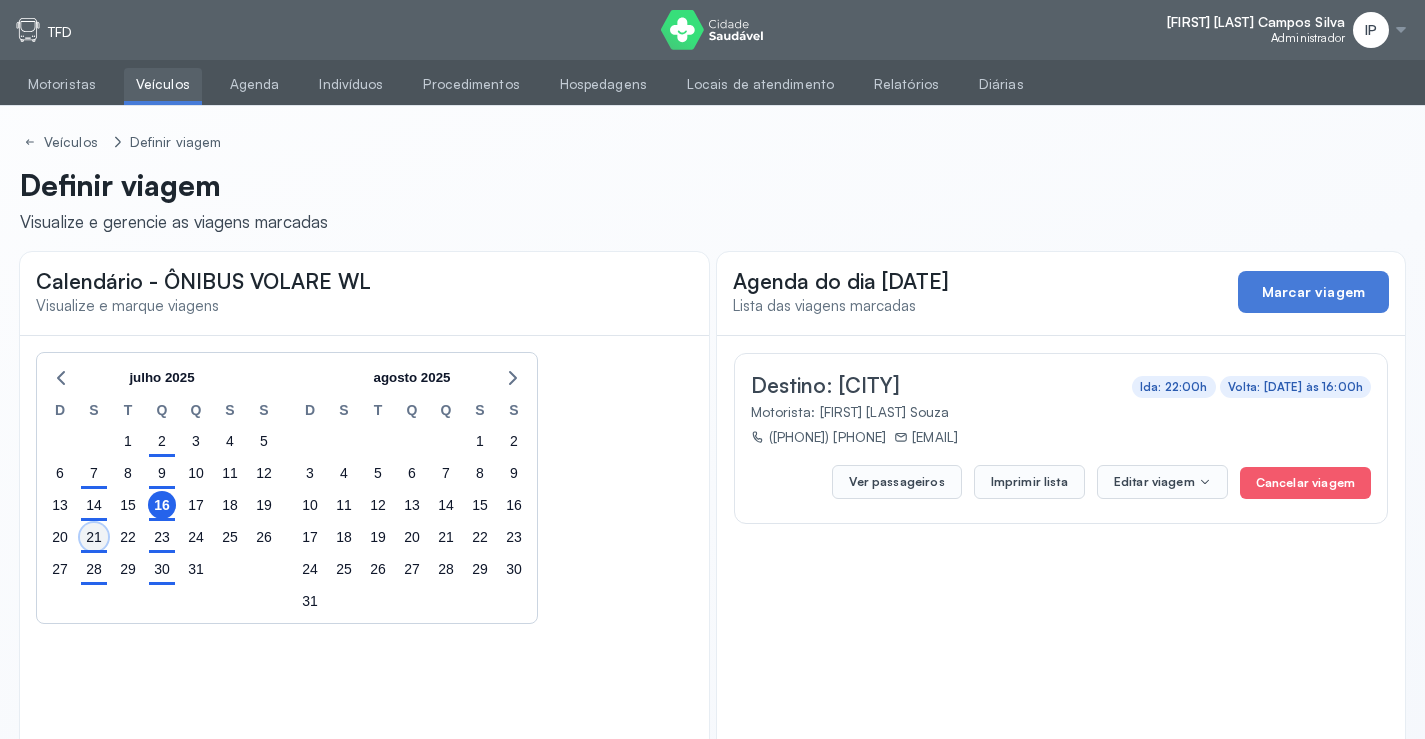 click on "21" 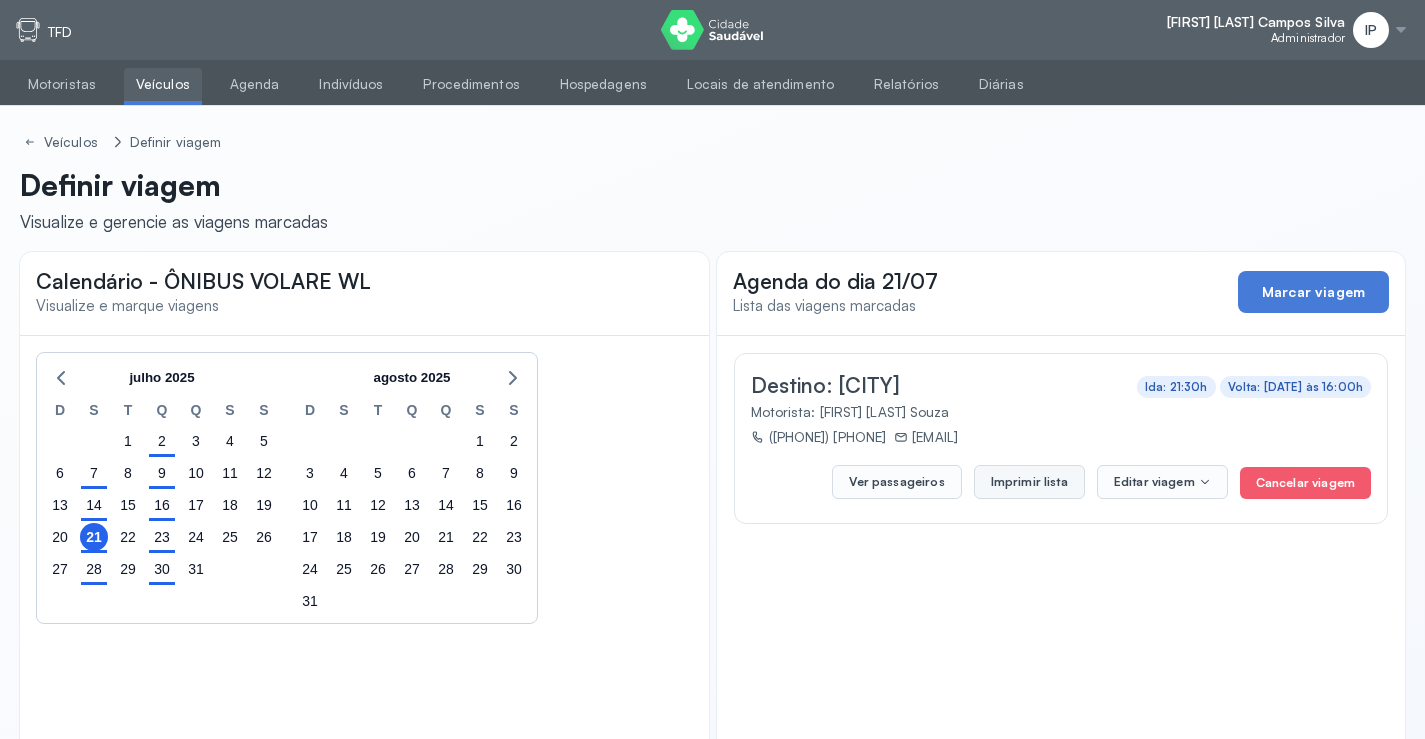click on "Imprimir lista" at bounding box center (1029, 482) 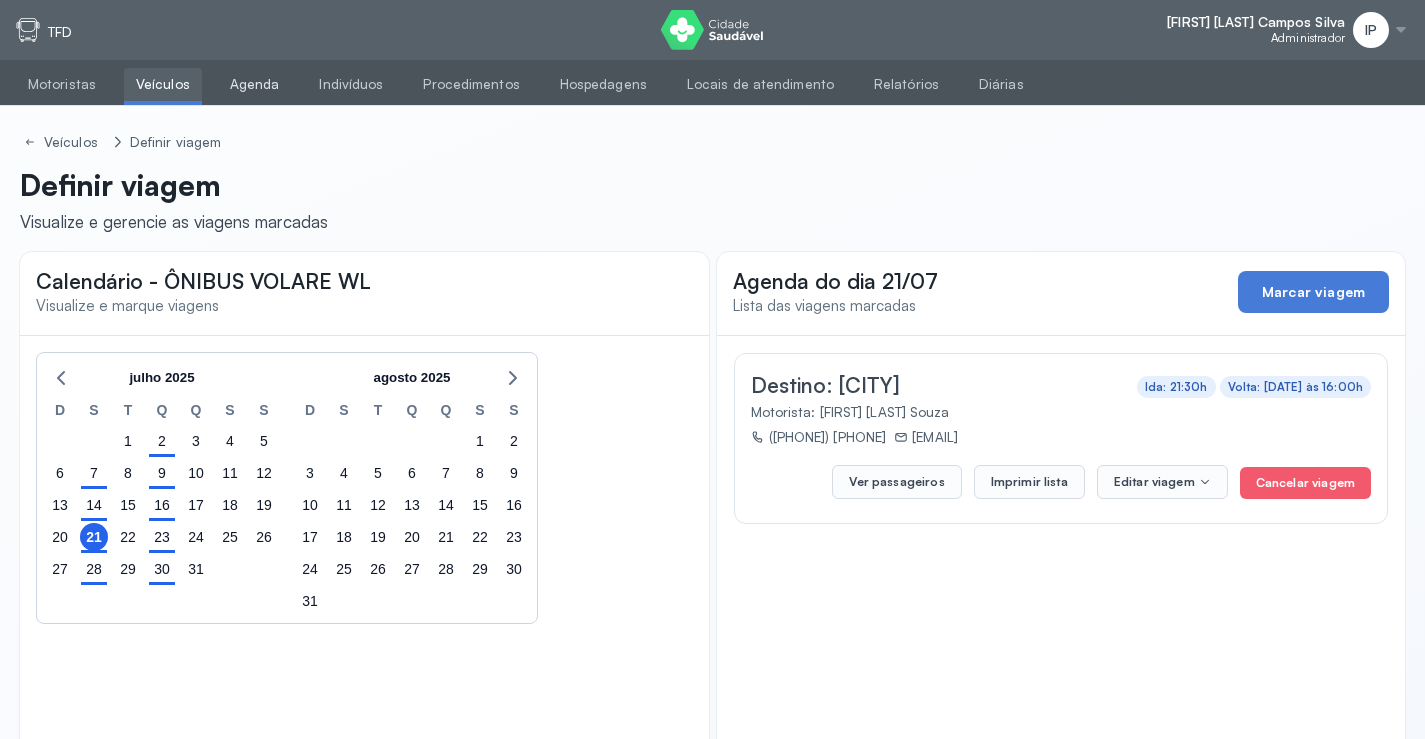 click on "Agenda" at bounding box center (255, 84) 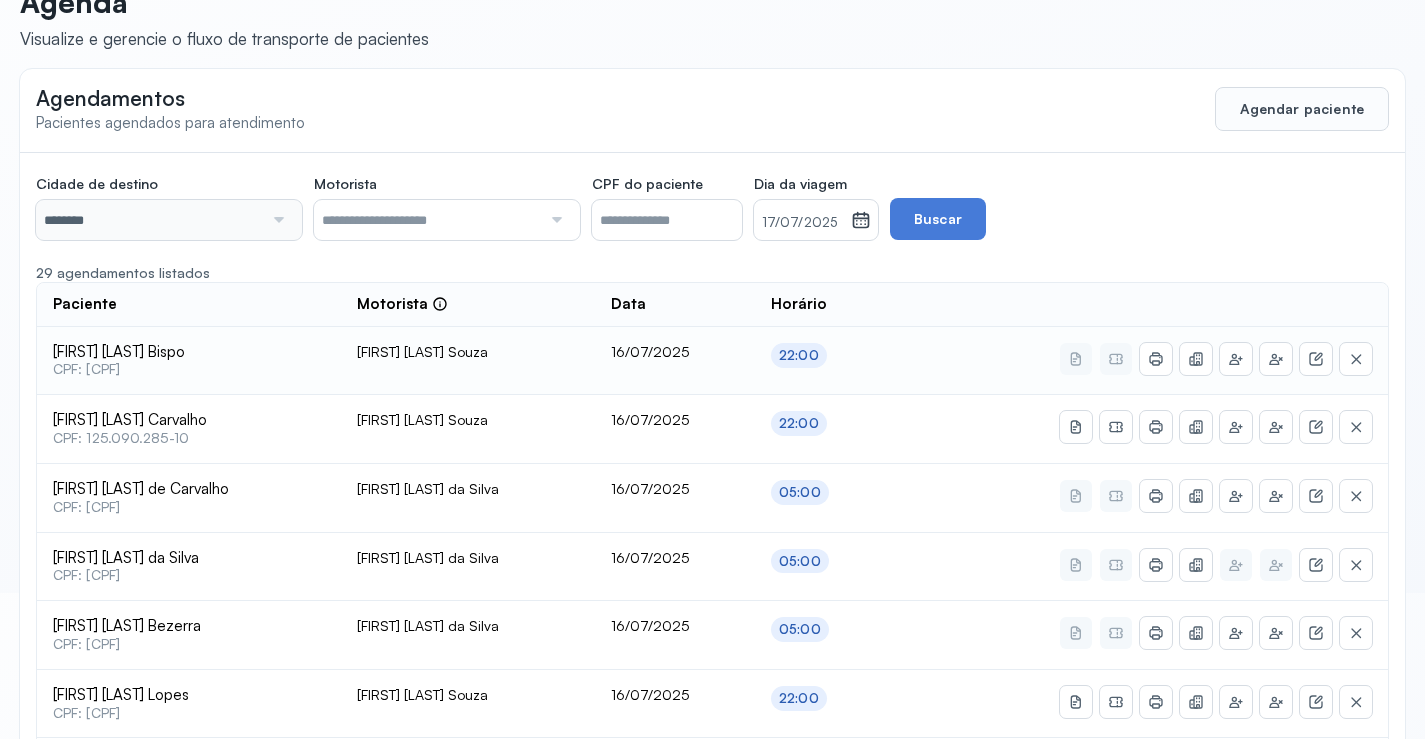 scroll, scrollTop: 46, scrollLeft: 0, axis: vertical 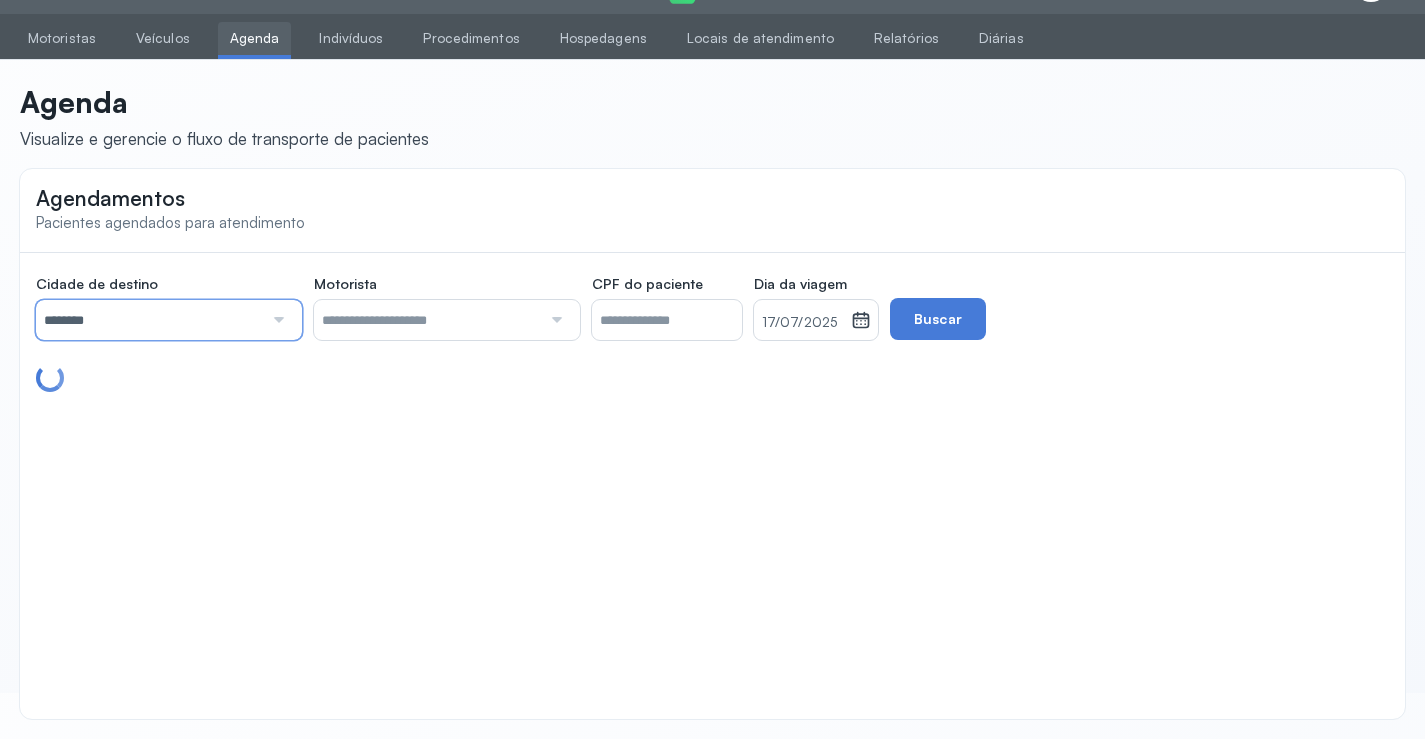 click on "********" at bounding box center [149, 320] 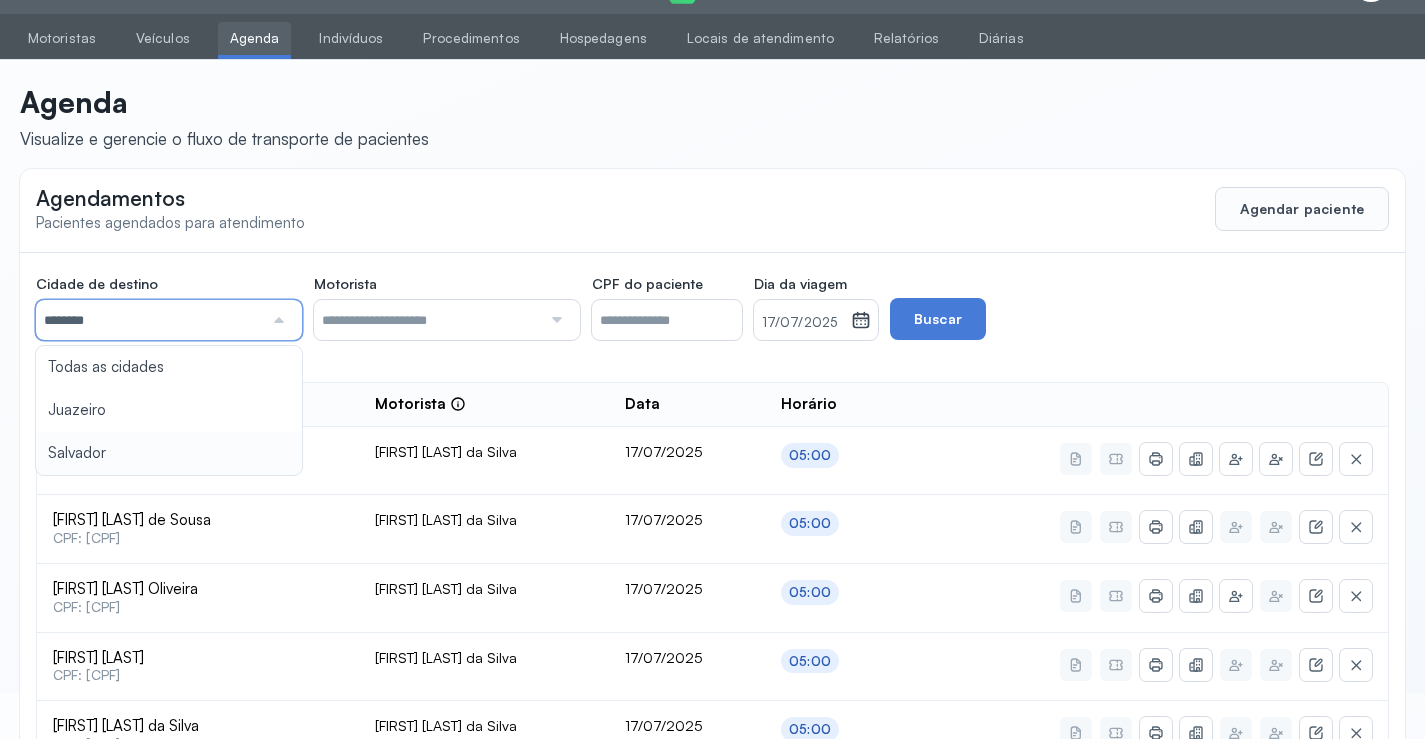type on "********" 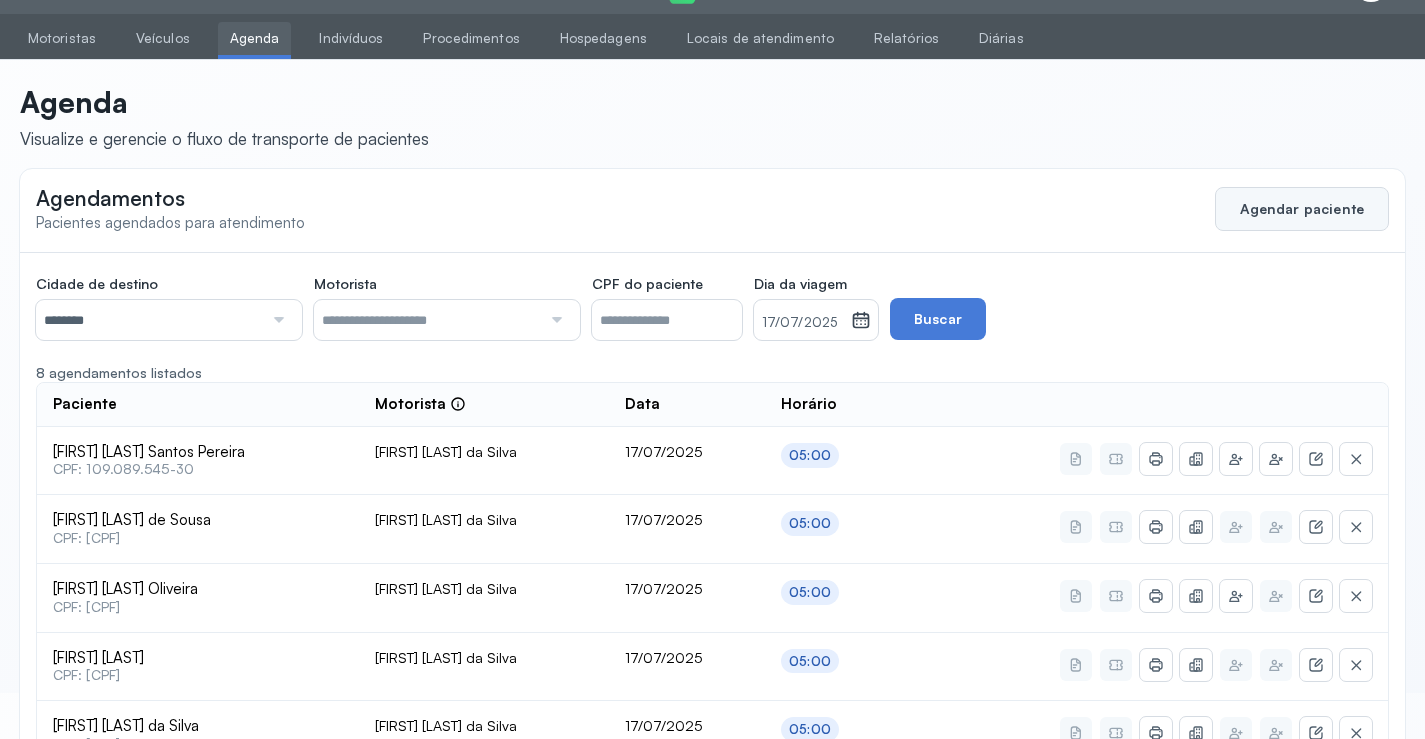click on "Agendar paciente" 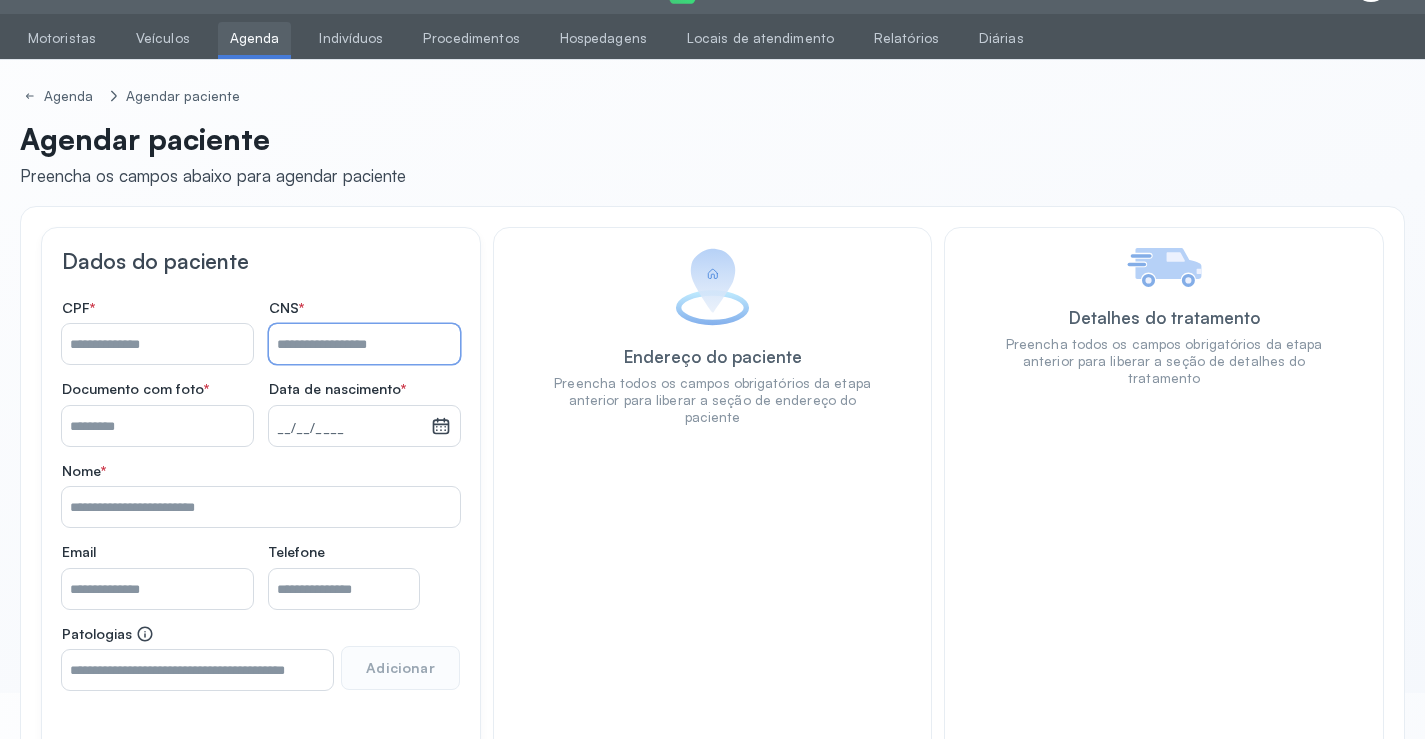 click on "Nome   *" at bounding box center (364, 344) 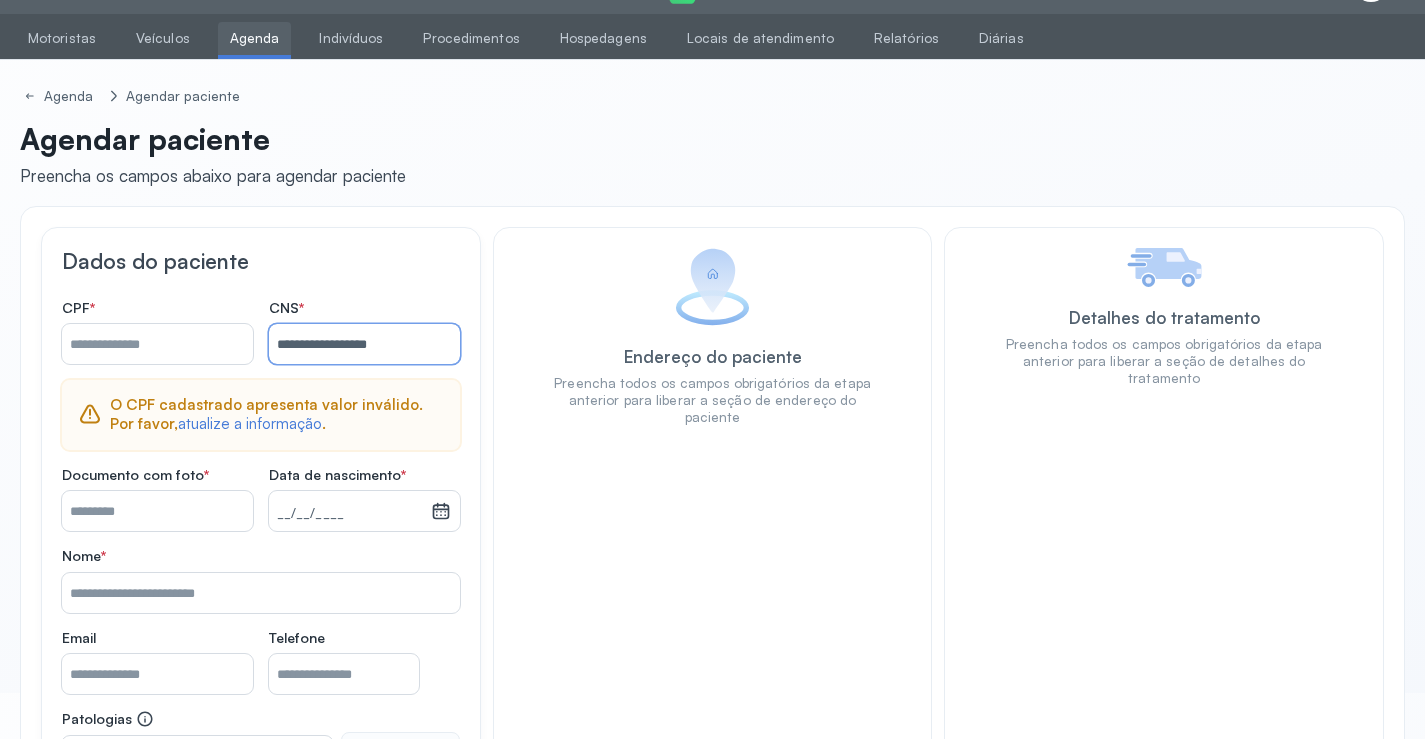 type on "**********" 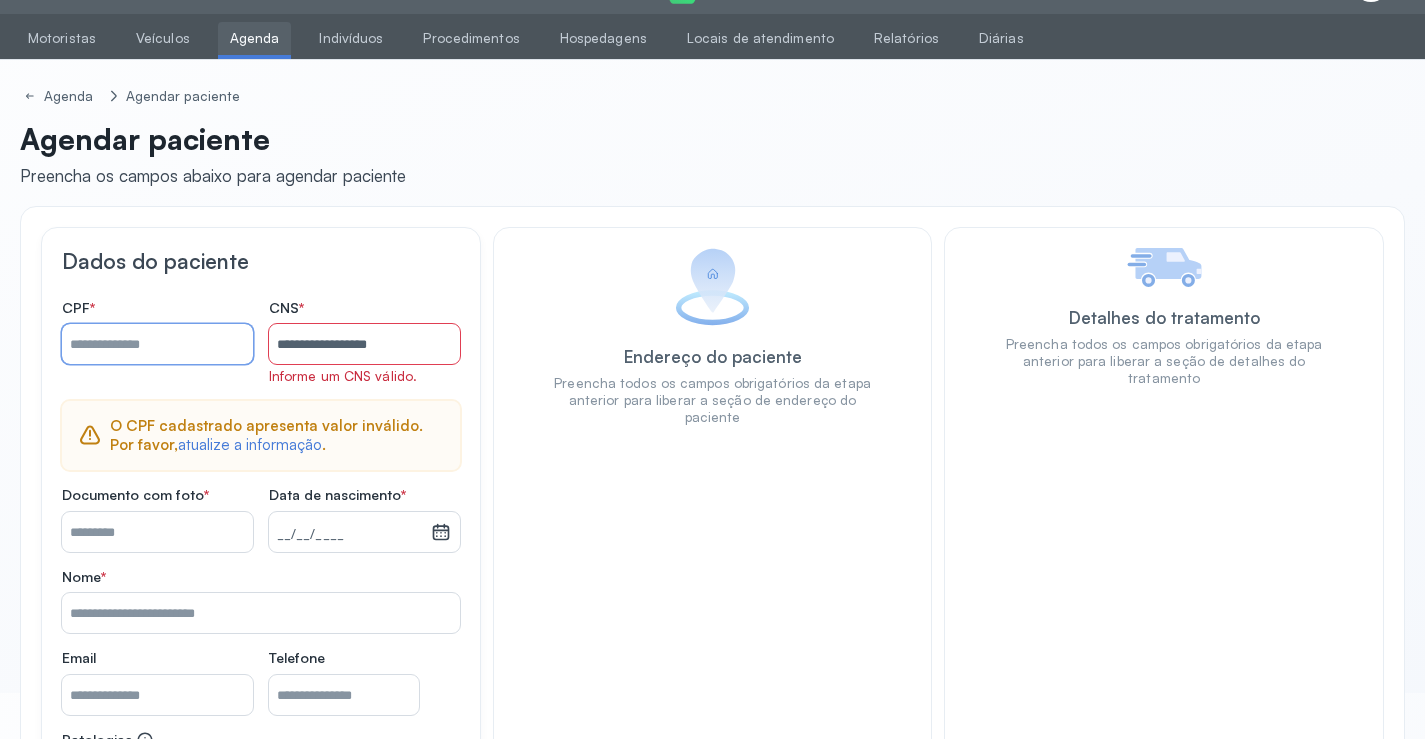 click on "Nome   *" at bounding box center (157, 344) 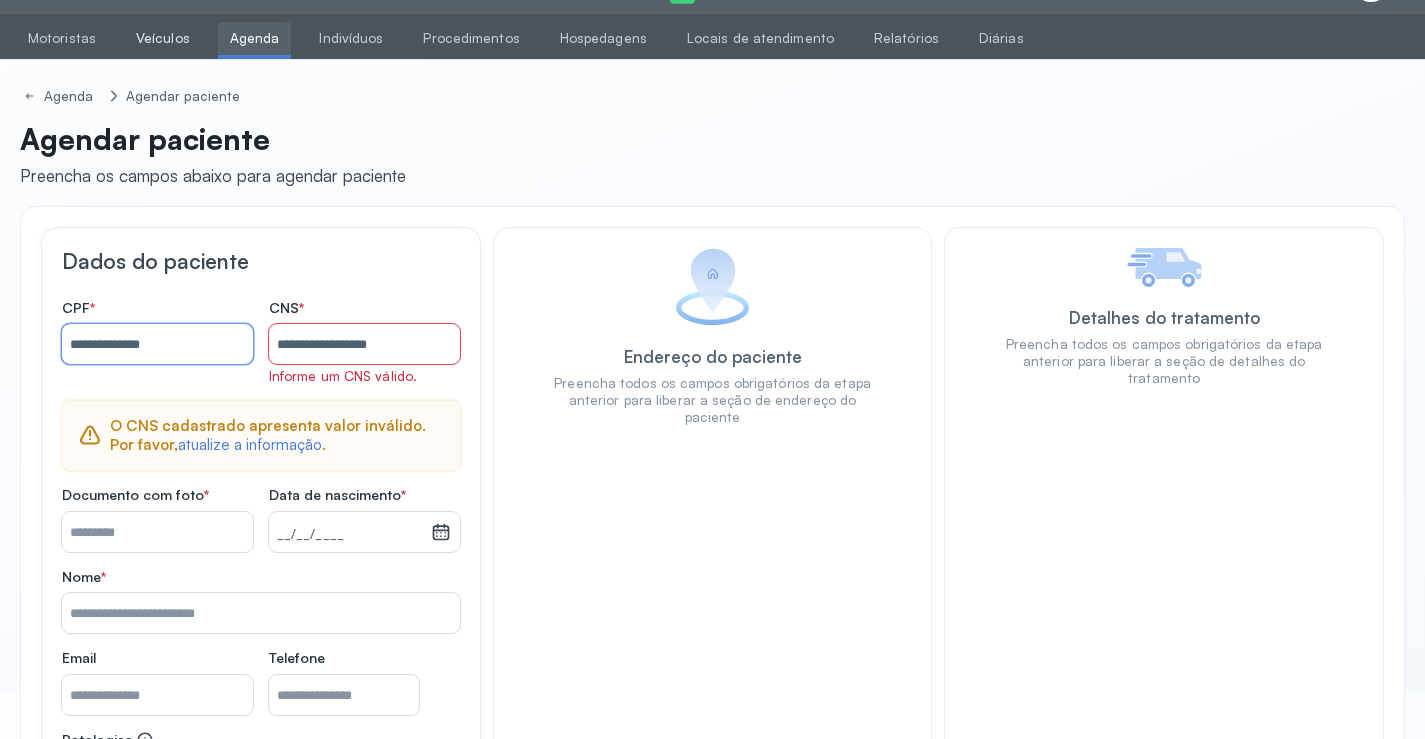 type on "**********" 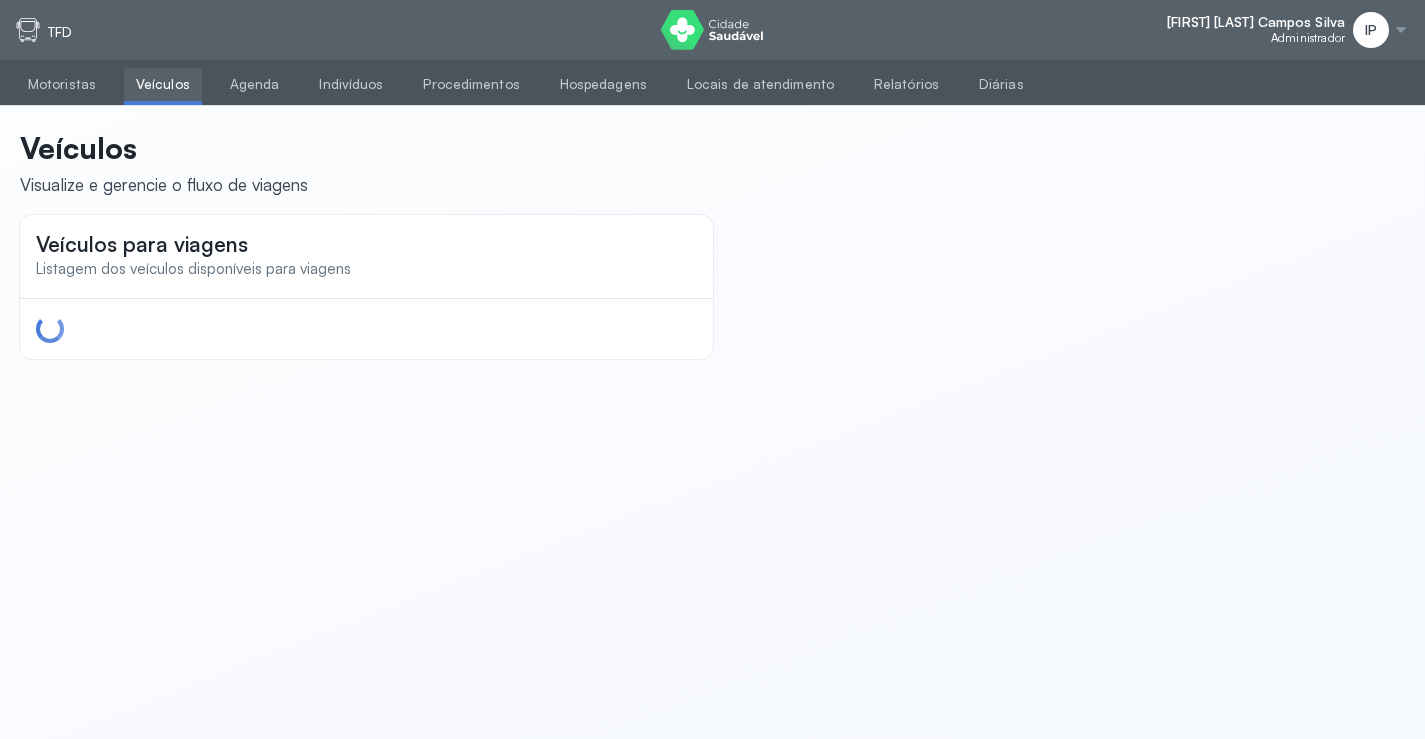 scroll, scrollTop: 0, scrollLeft: 0, axis: both 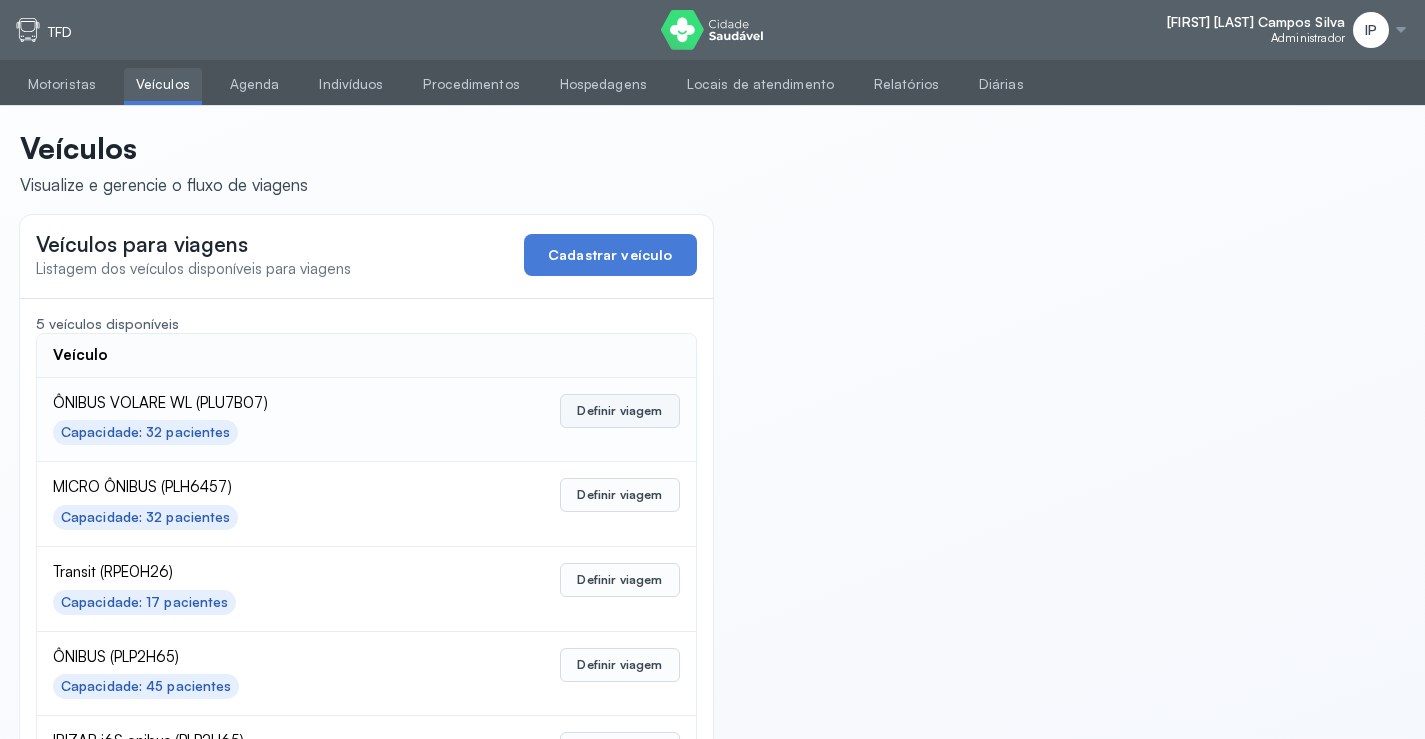 click on "Definir viagem" at bounding box center [619, 411] 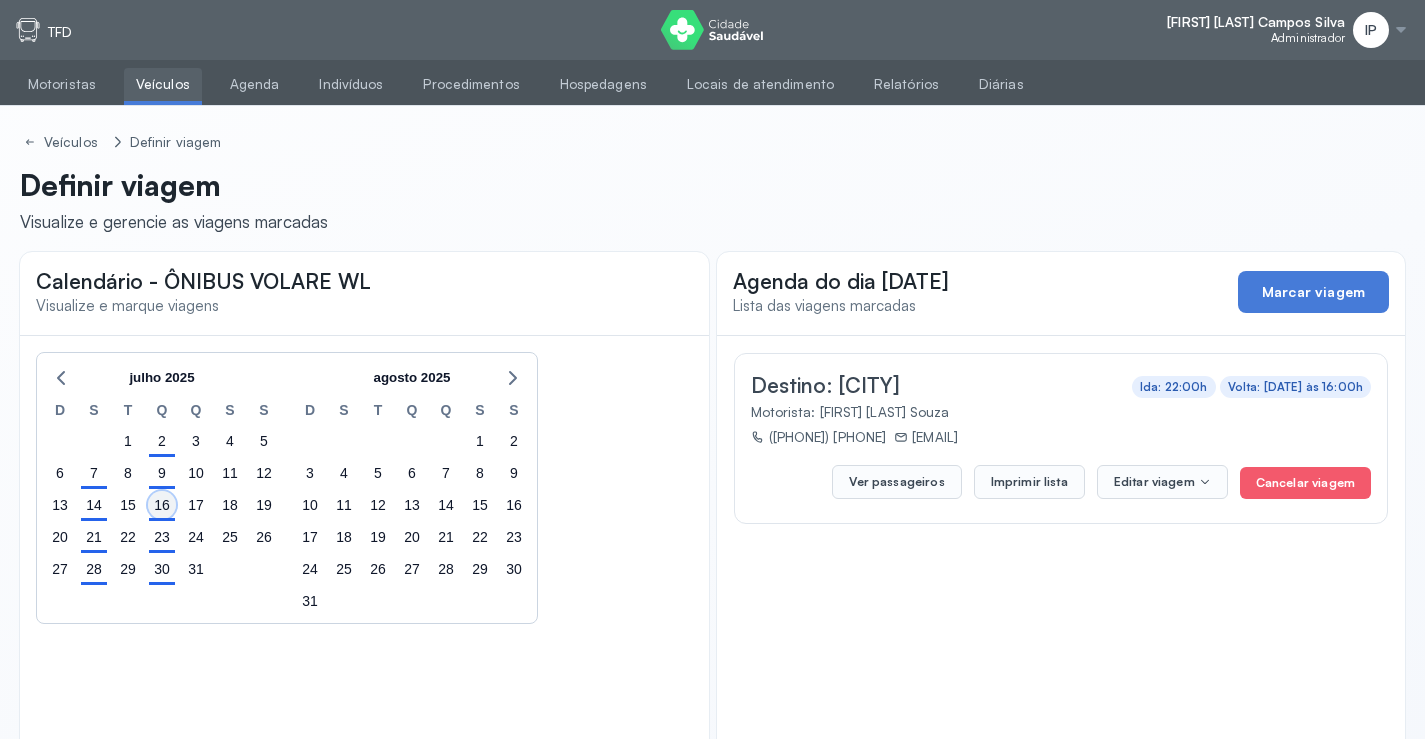 drag, startPoint x: 157, startPoint y: 513, endPoint x: 237, endPoint y: 481, distance: 86.162636 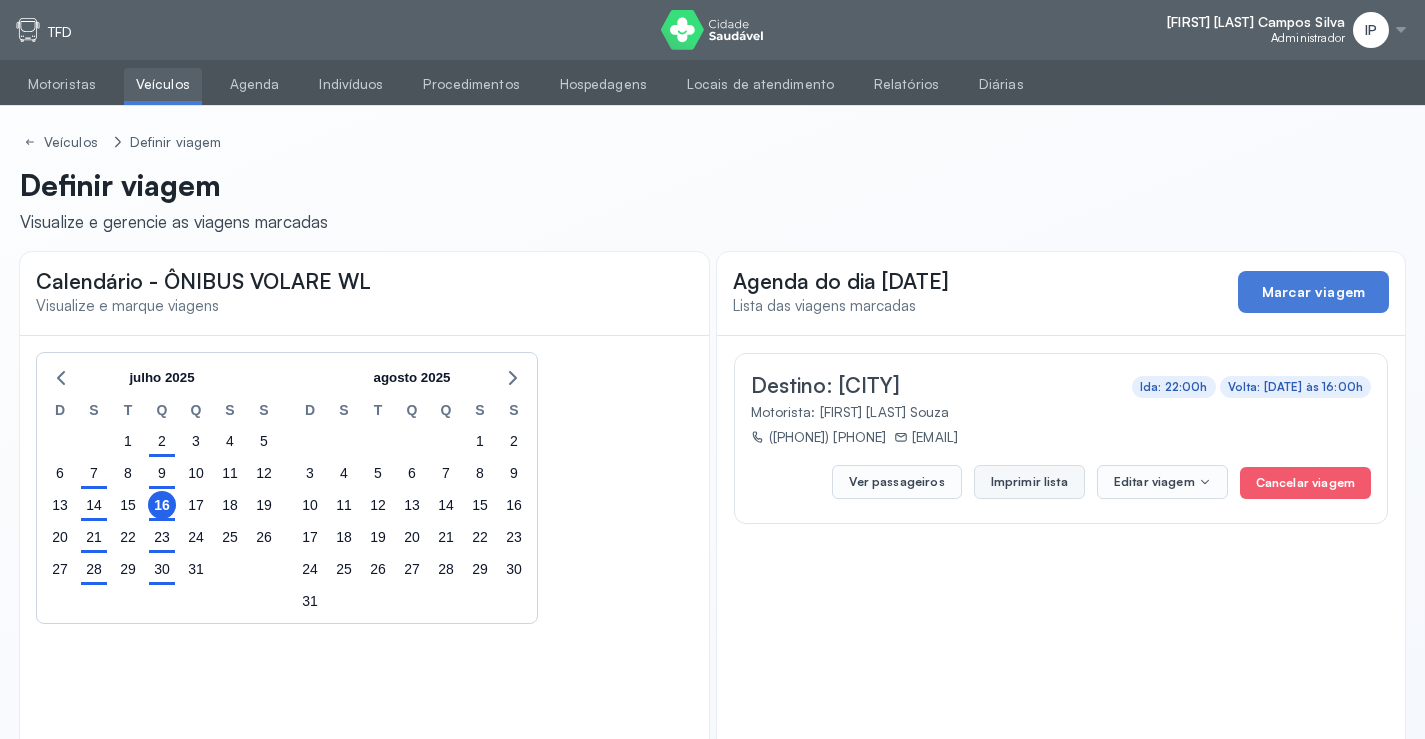 click on "Imprimir lista" at bounding box center [1029, 482] 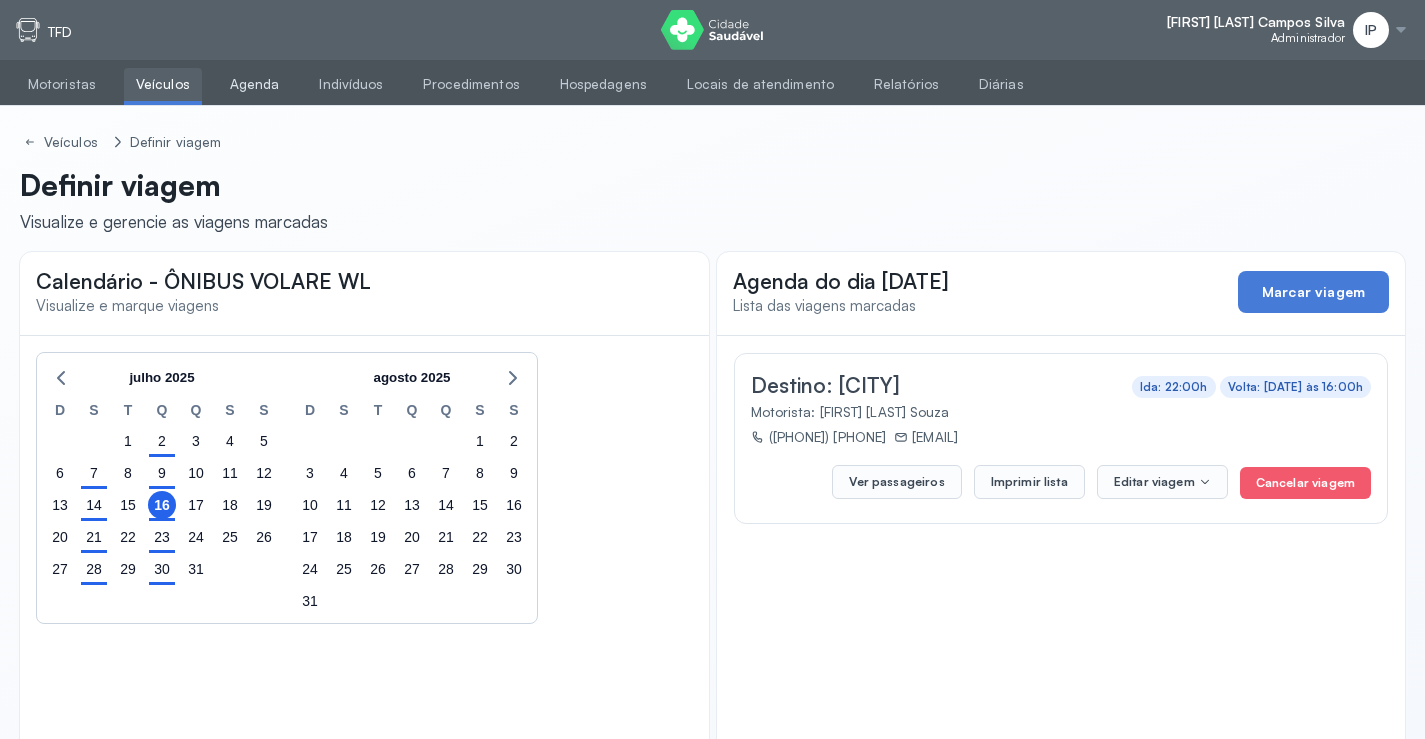 click on "Agenda" at bounding box center (255, 84) 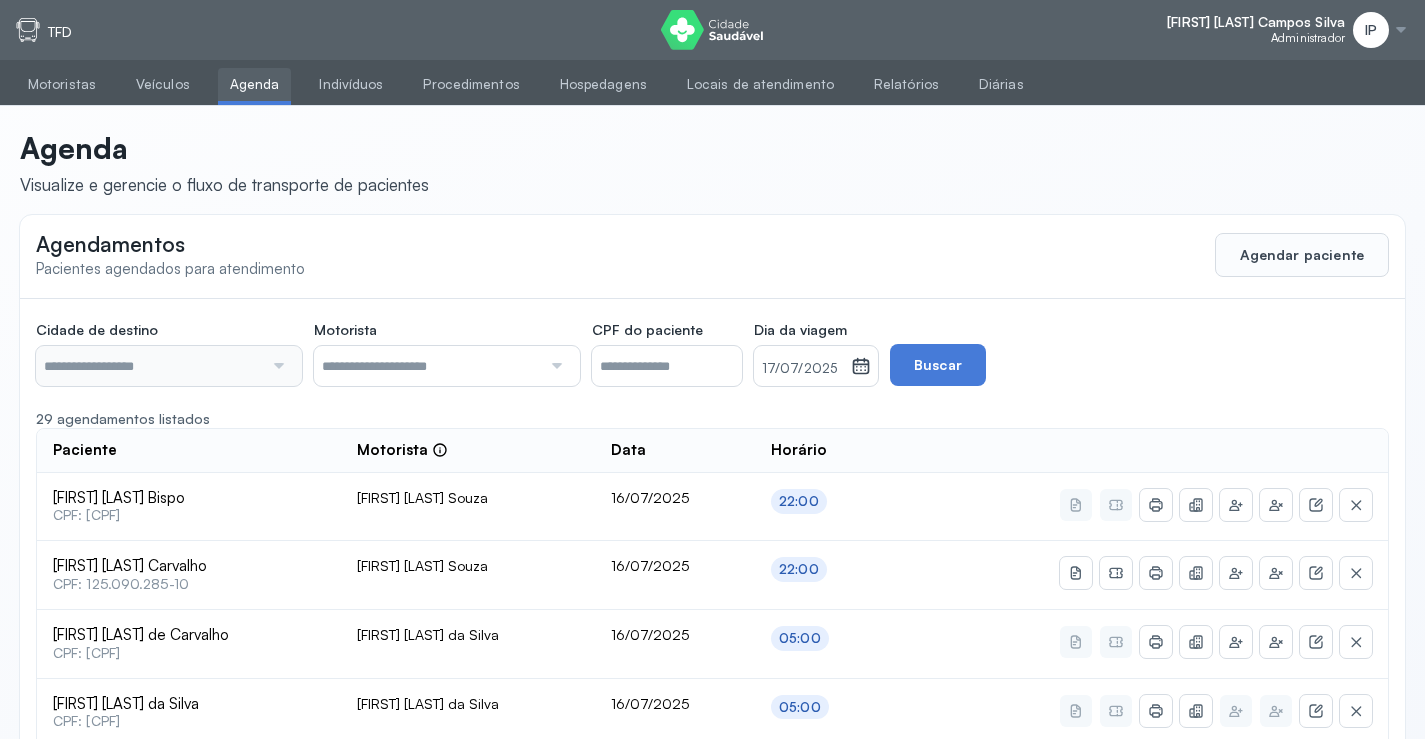 type on "********" 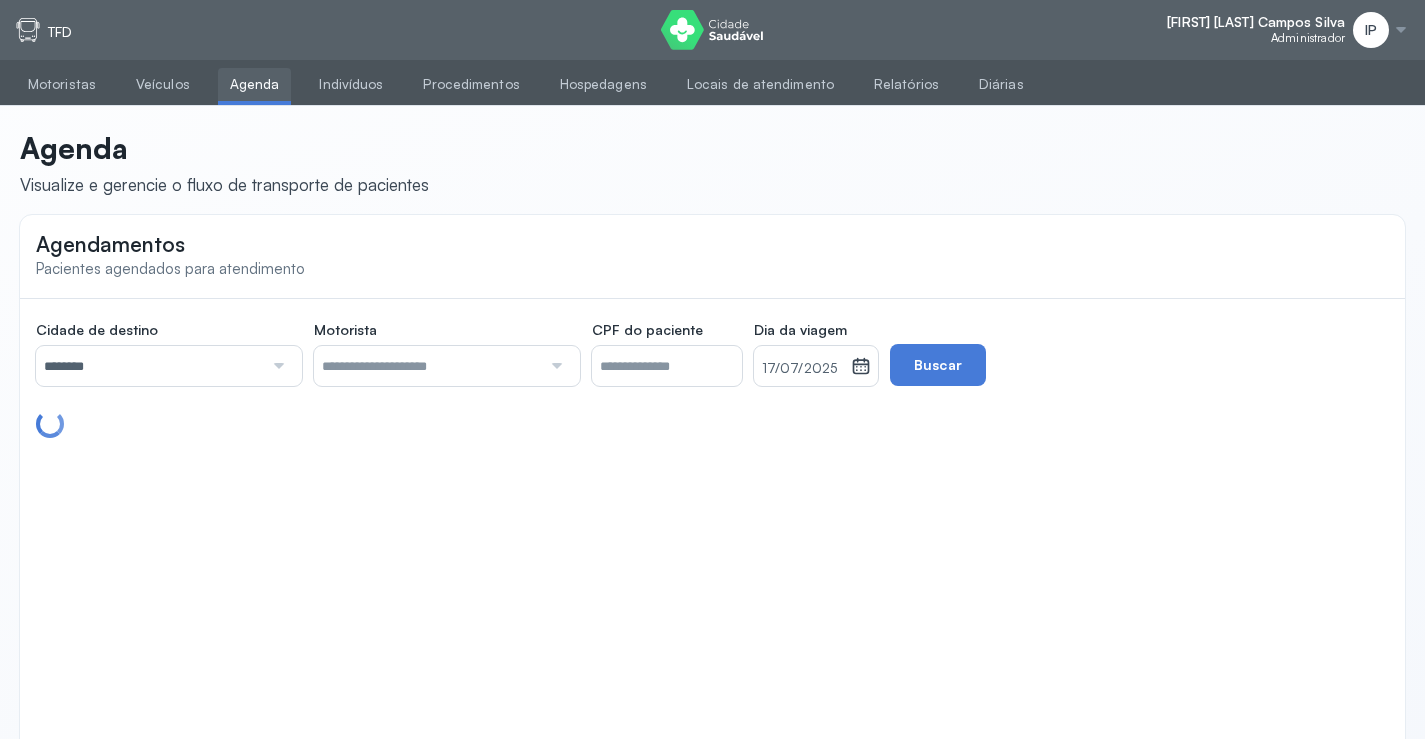 click on "Agendamentos Pacientes agendados para atendimento" 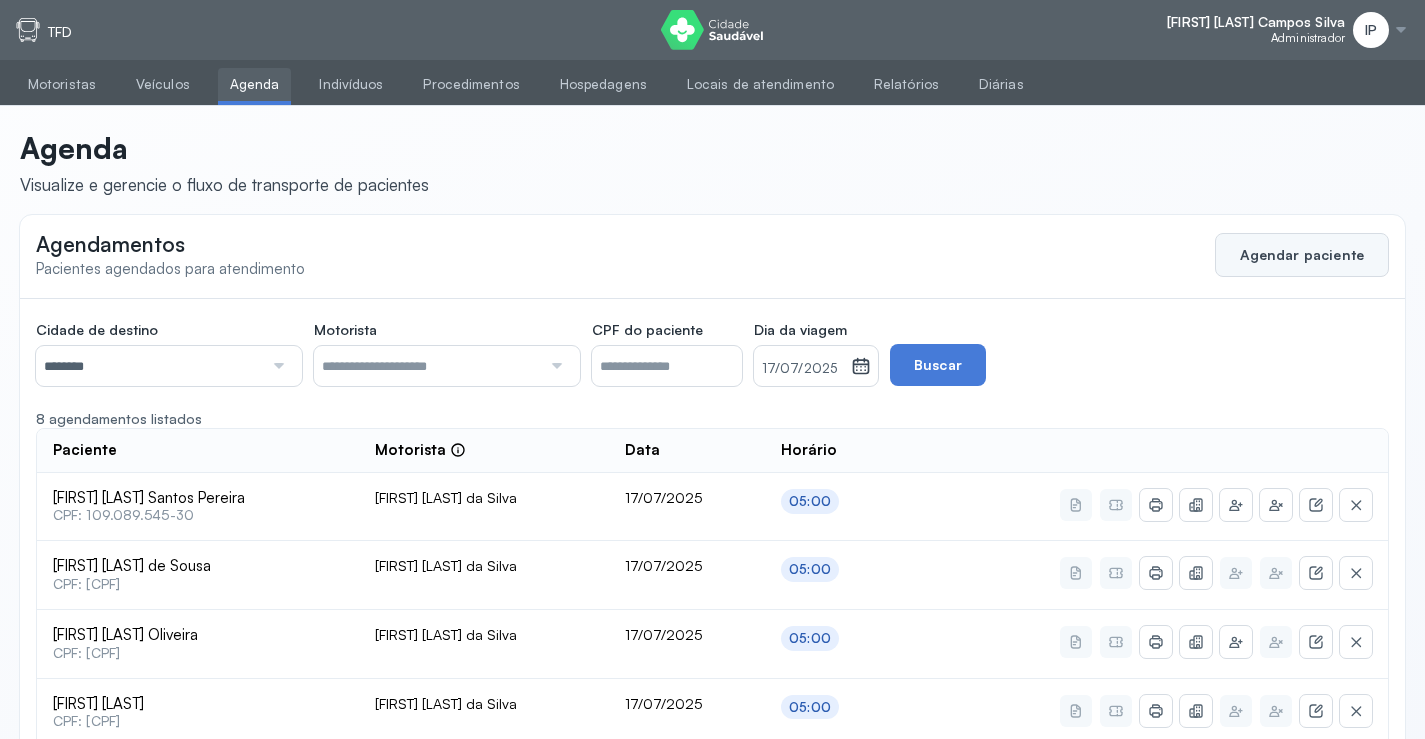 click on "Agendar paciente" 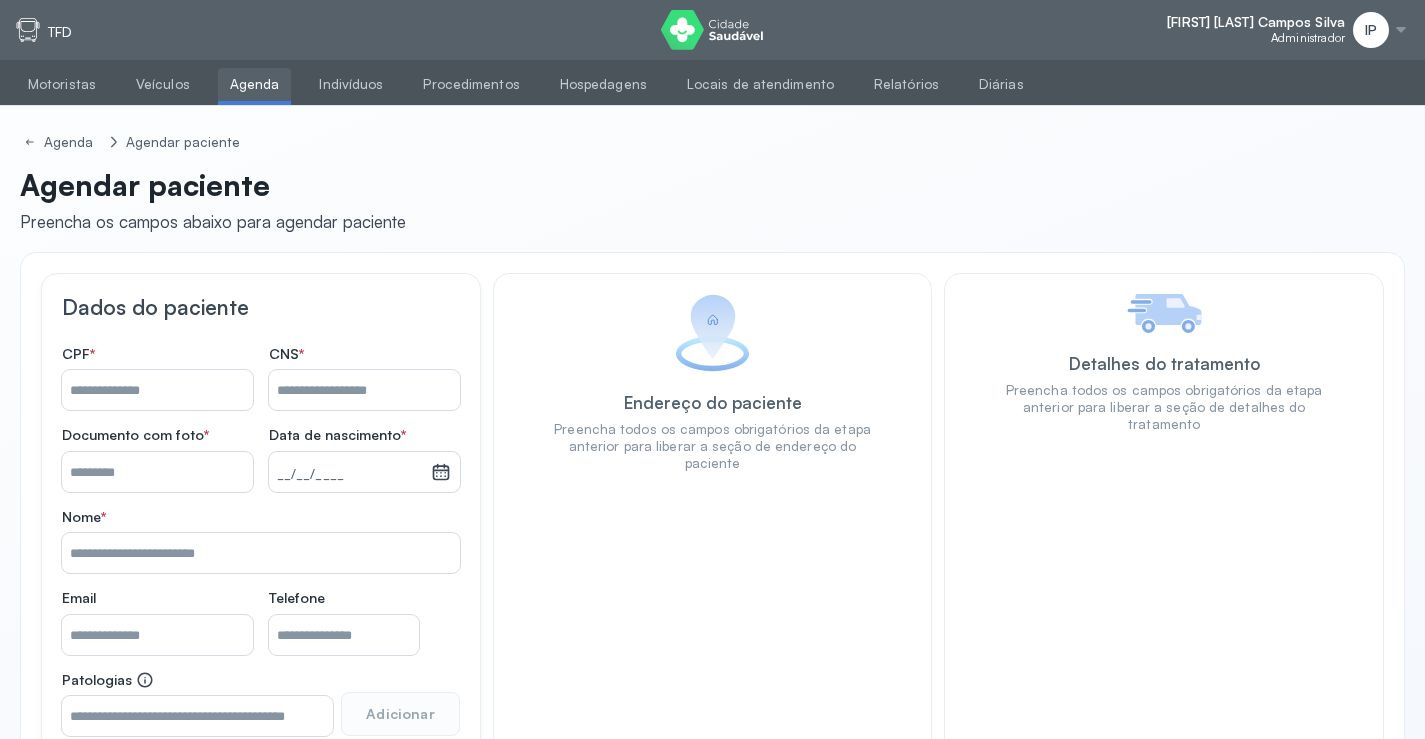 click on "Nome   *" at bounding box center (364, 390) 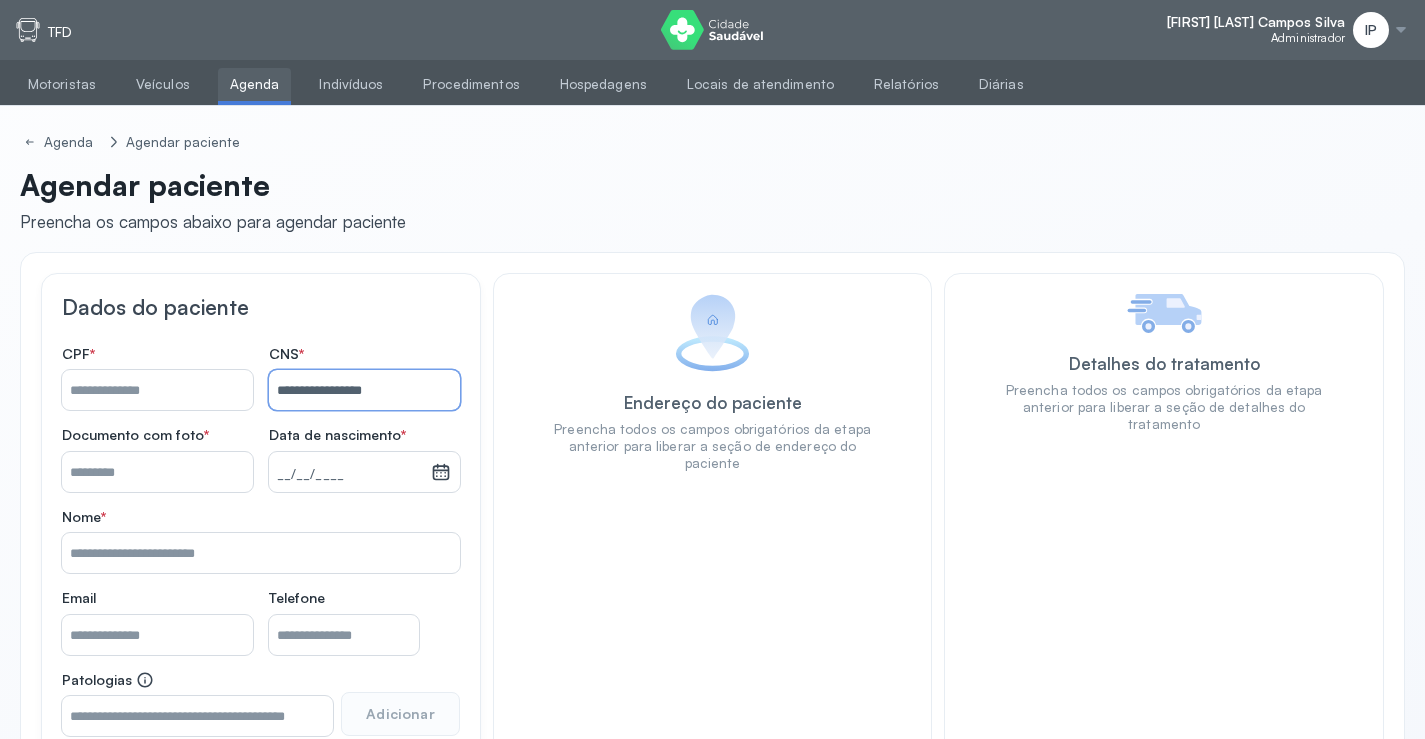 type on "**********" 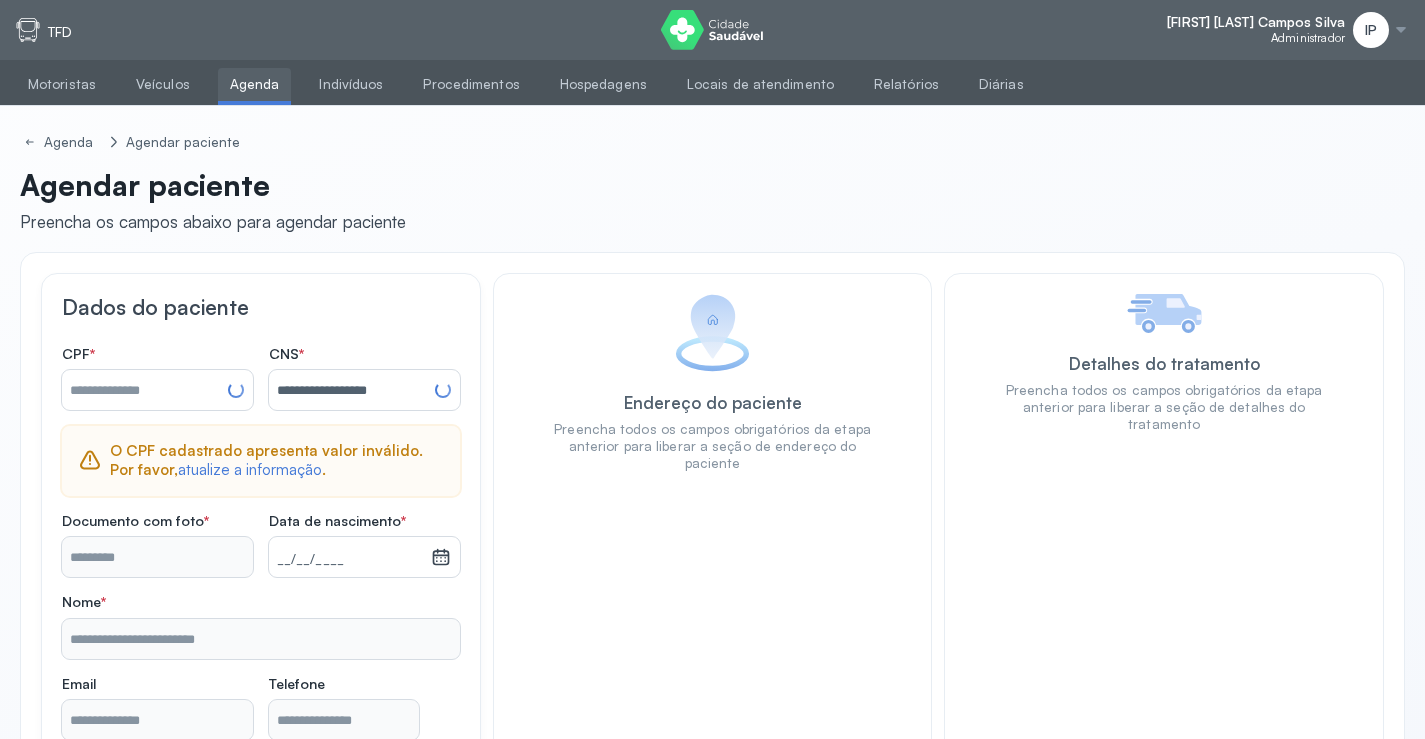 type on "**********" 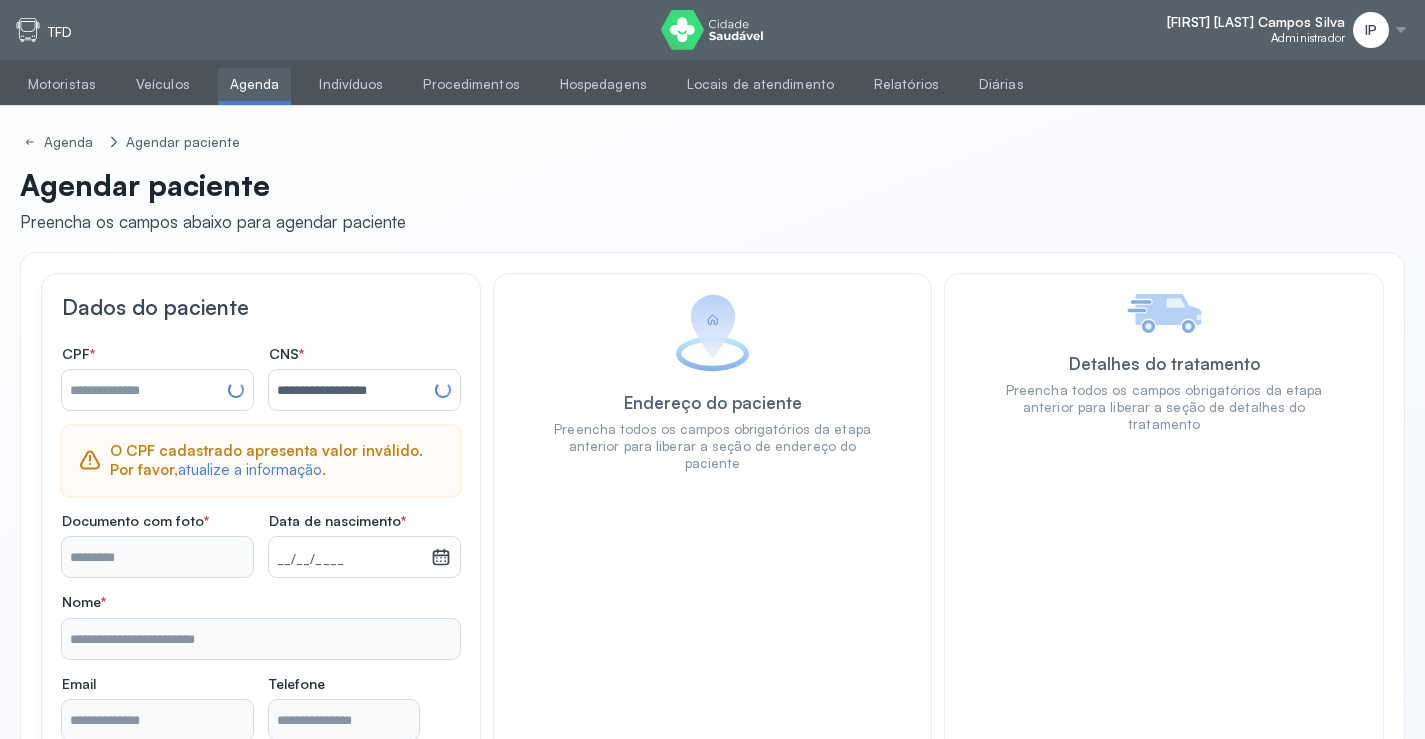 type on "**********" 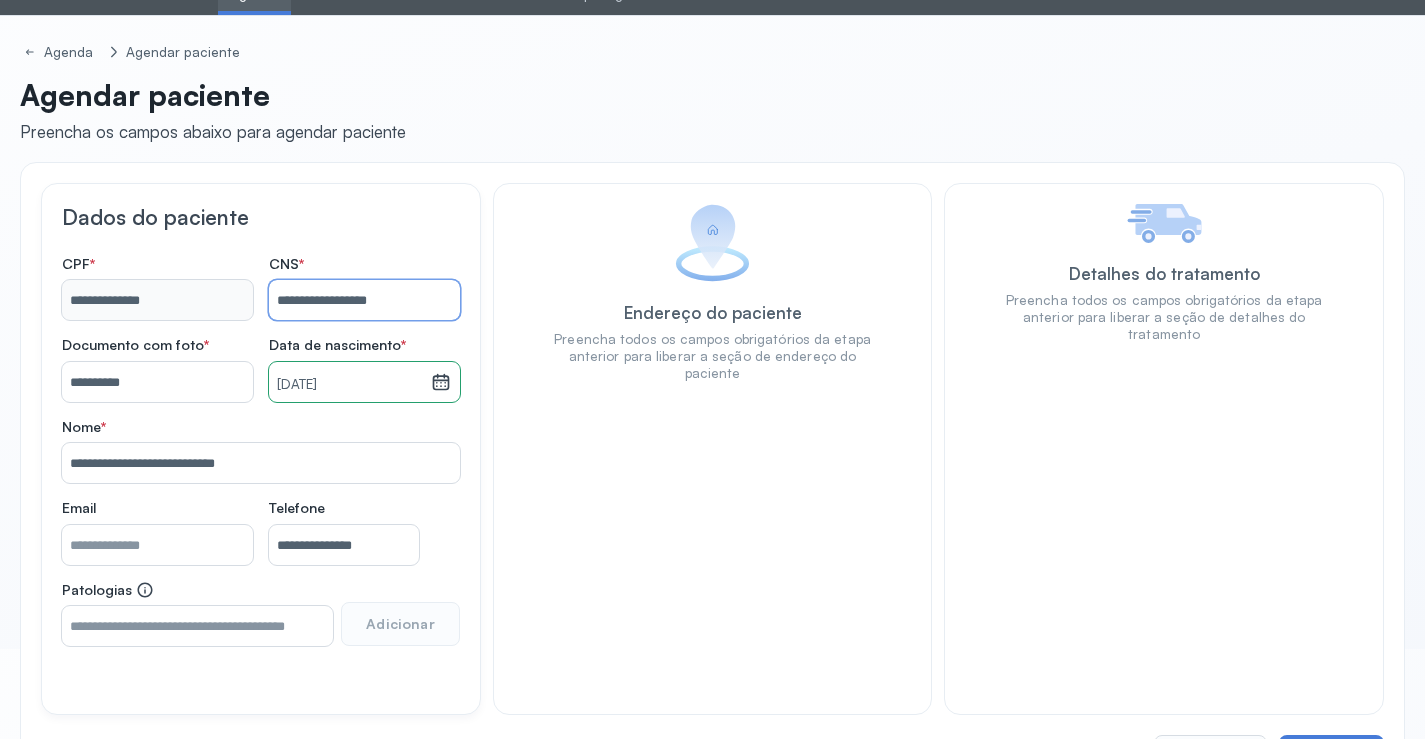 scroll, scrollTop: 171, scrollLeft: 0, axis: vertical 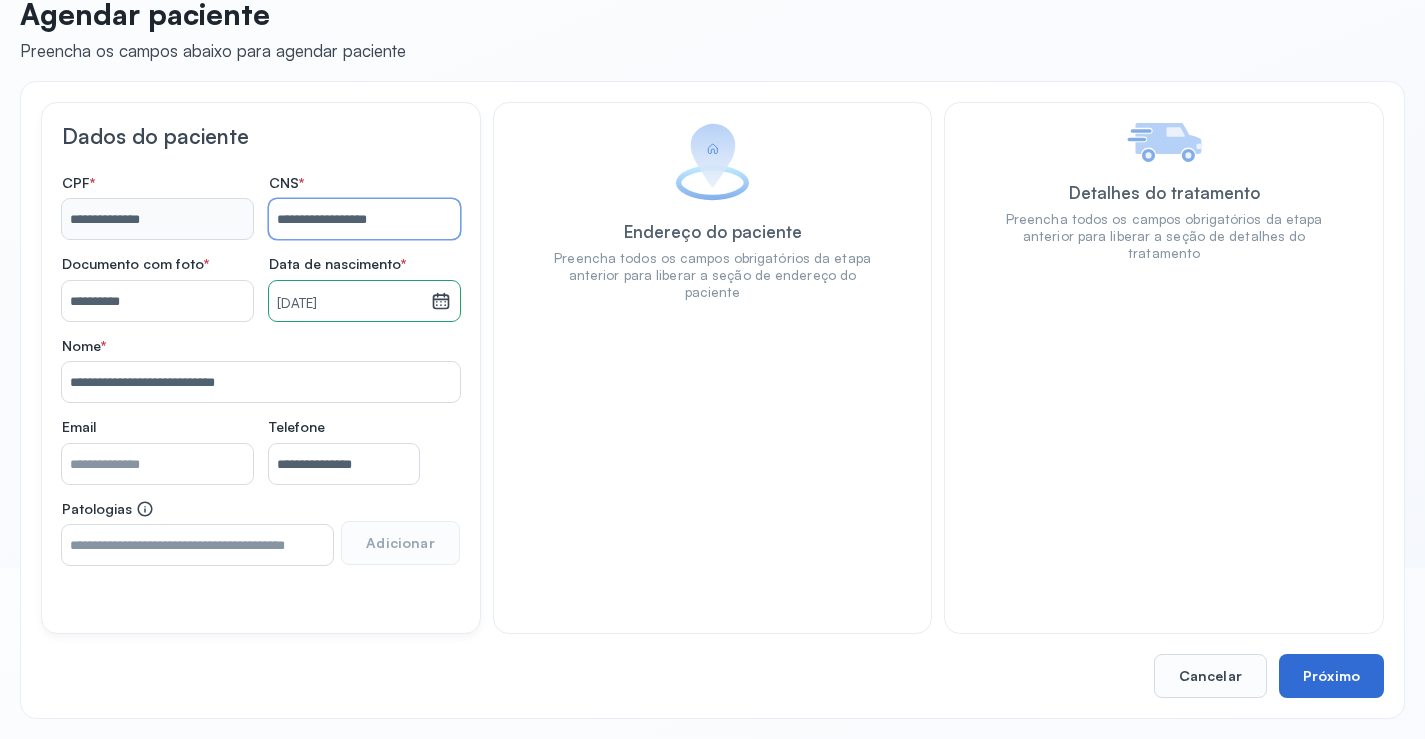type on "**********" 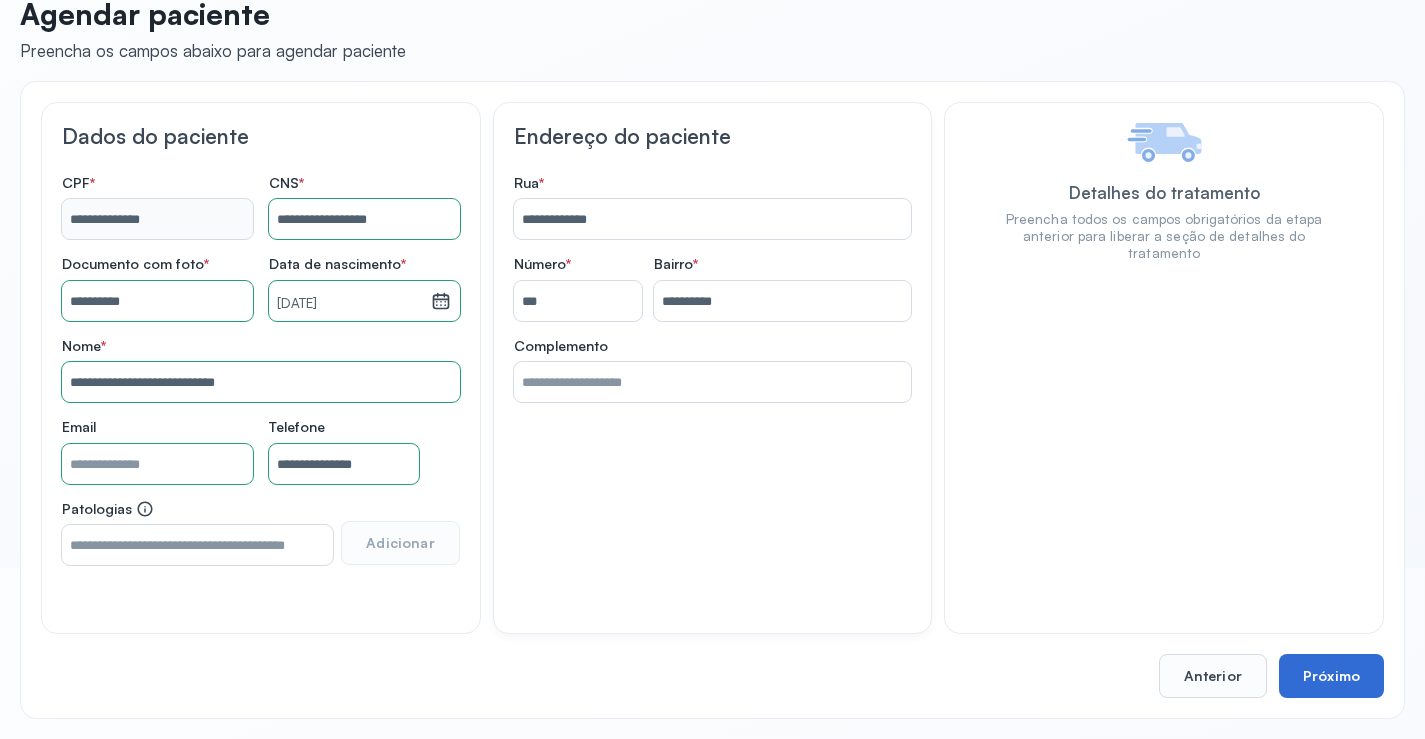 click on "Próximo" at bounding box center [1331, 676] 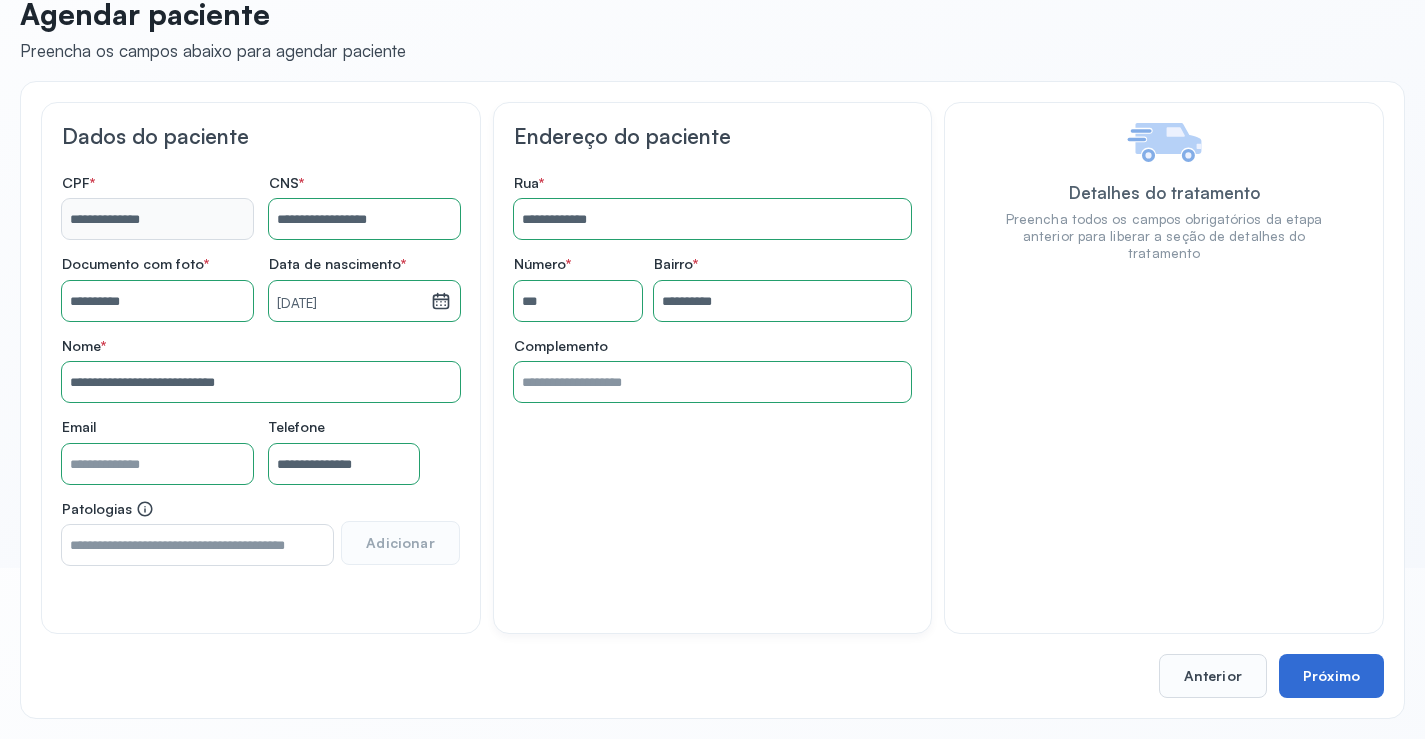 click on "Próximo" at bounding box center (1331, 676) 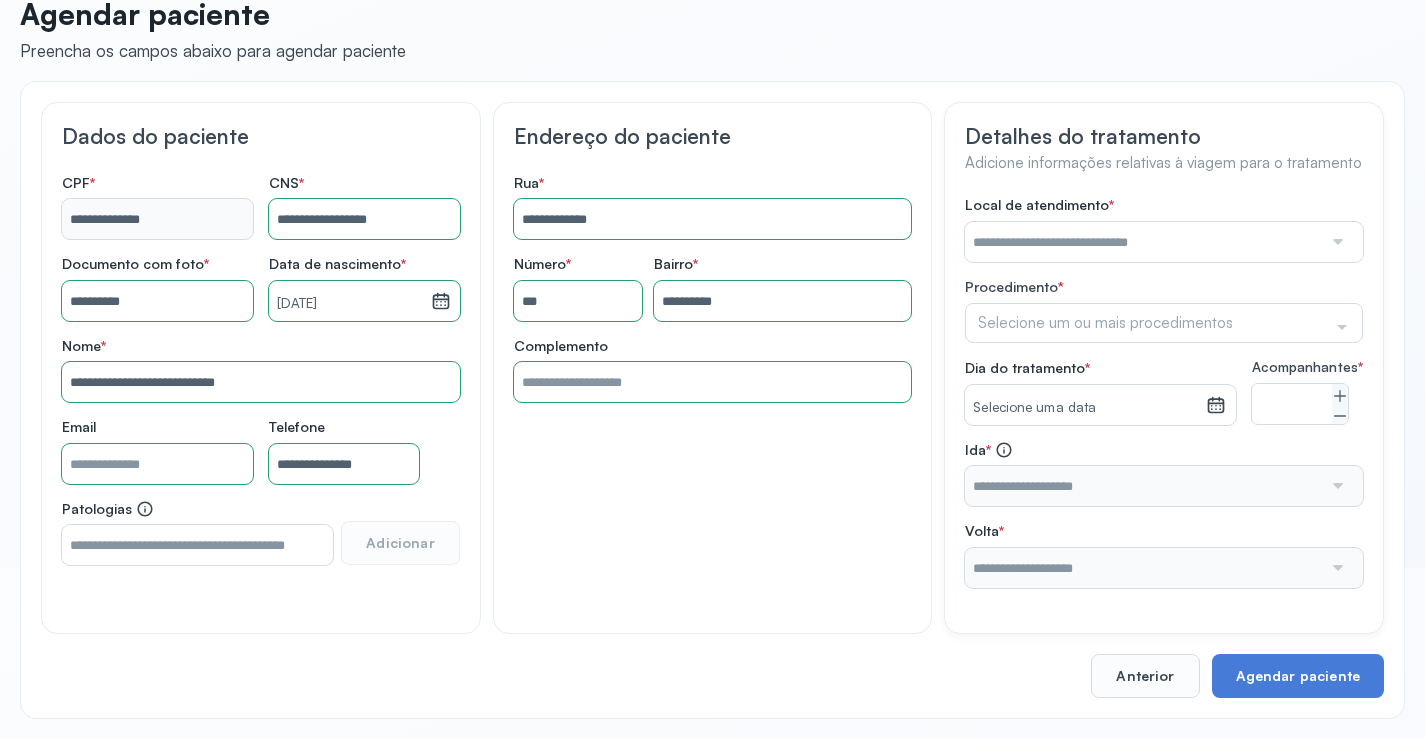 drag, startPoint x: 1105, startPoint y: 243, endPoint x: 1094, endPoint y: 256, distance: 17.029387 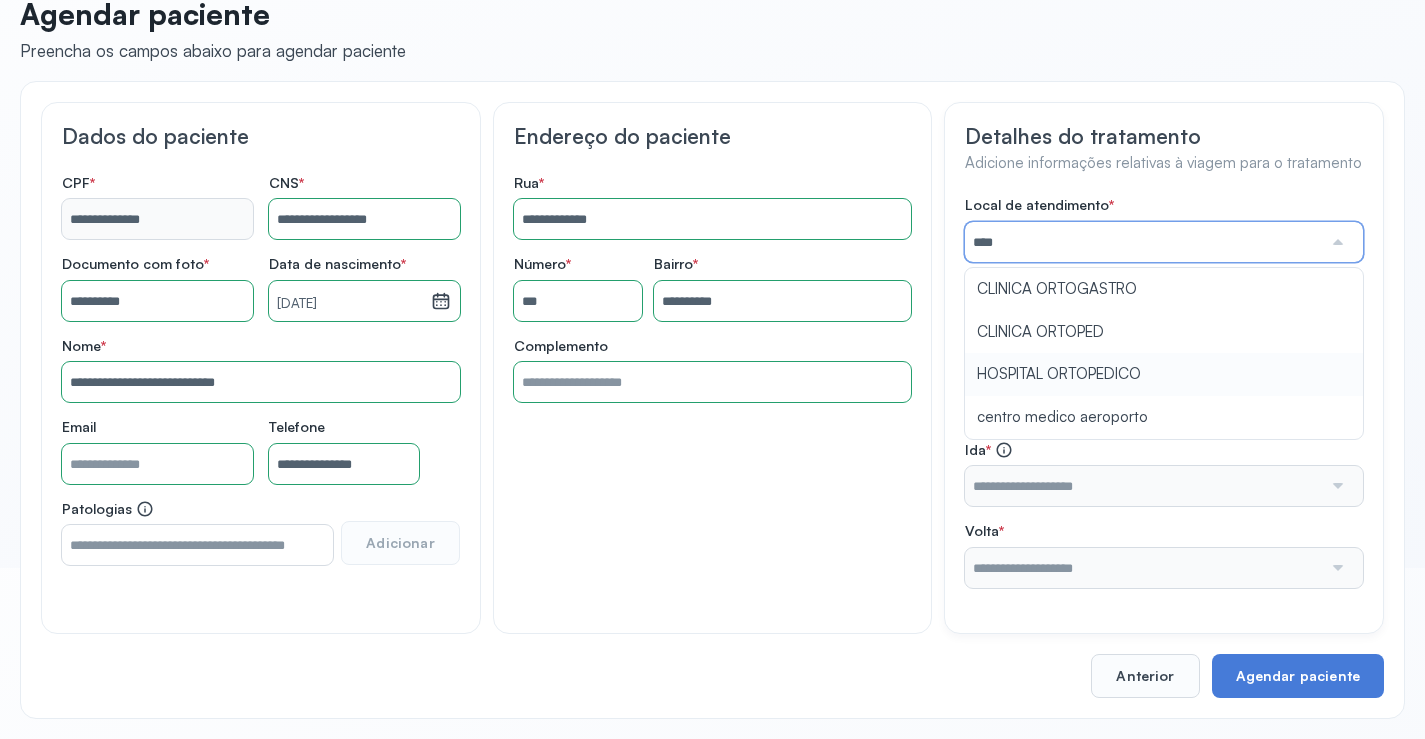 type on "**********" 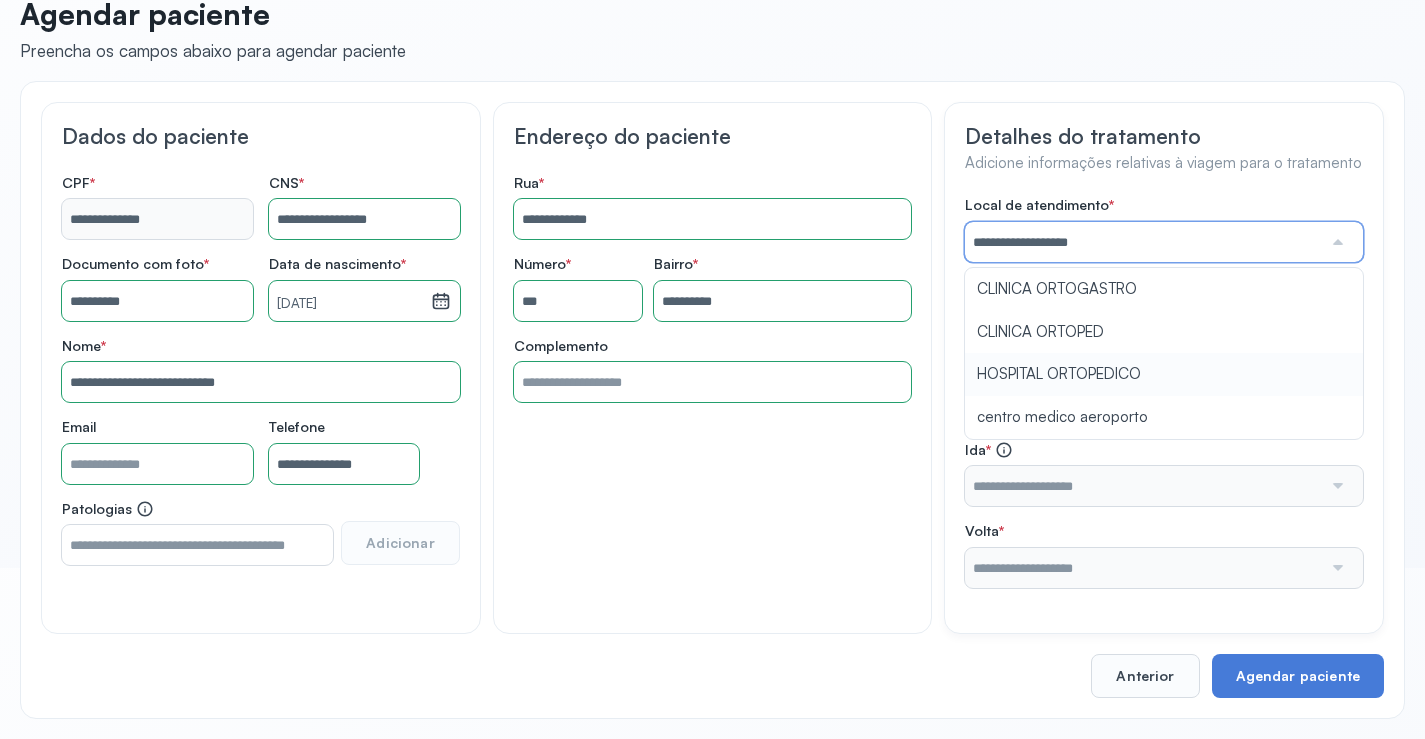 click on "**********" at bounding box center [1164, 392] 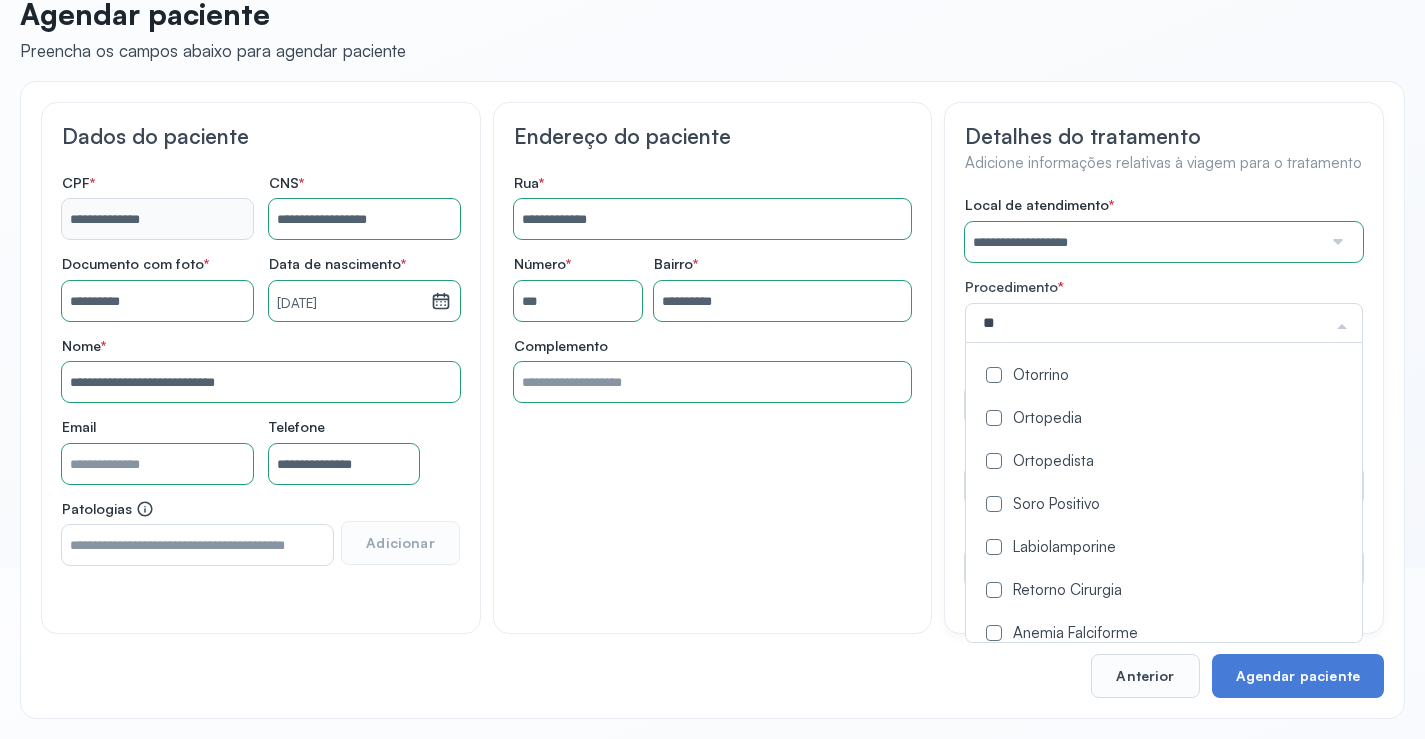 type on "***" 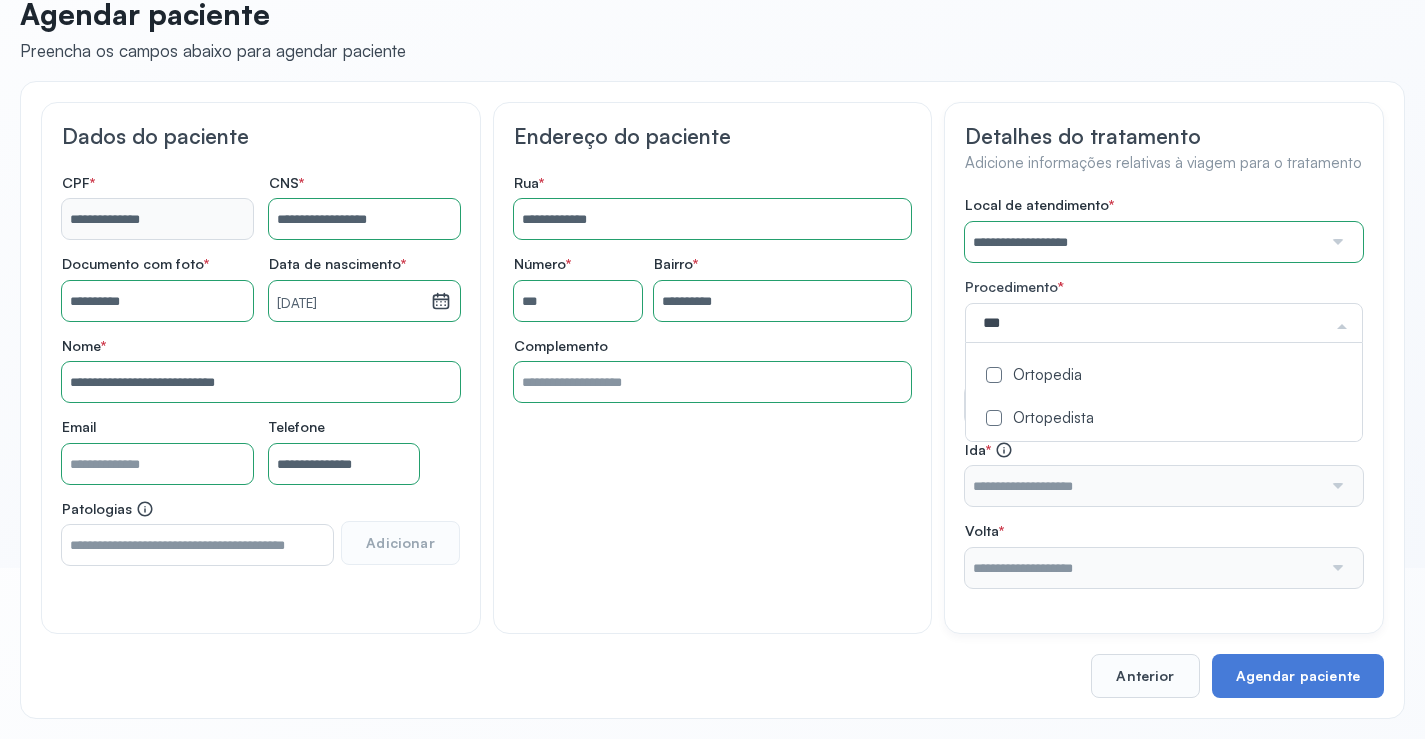 click on "Ortopedia" 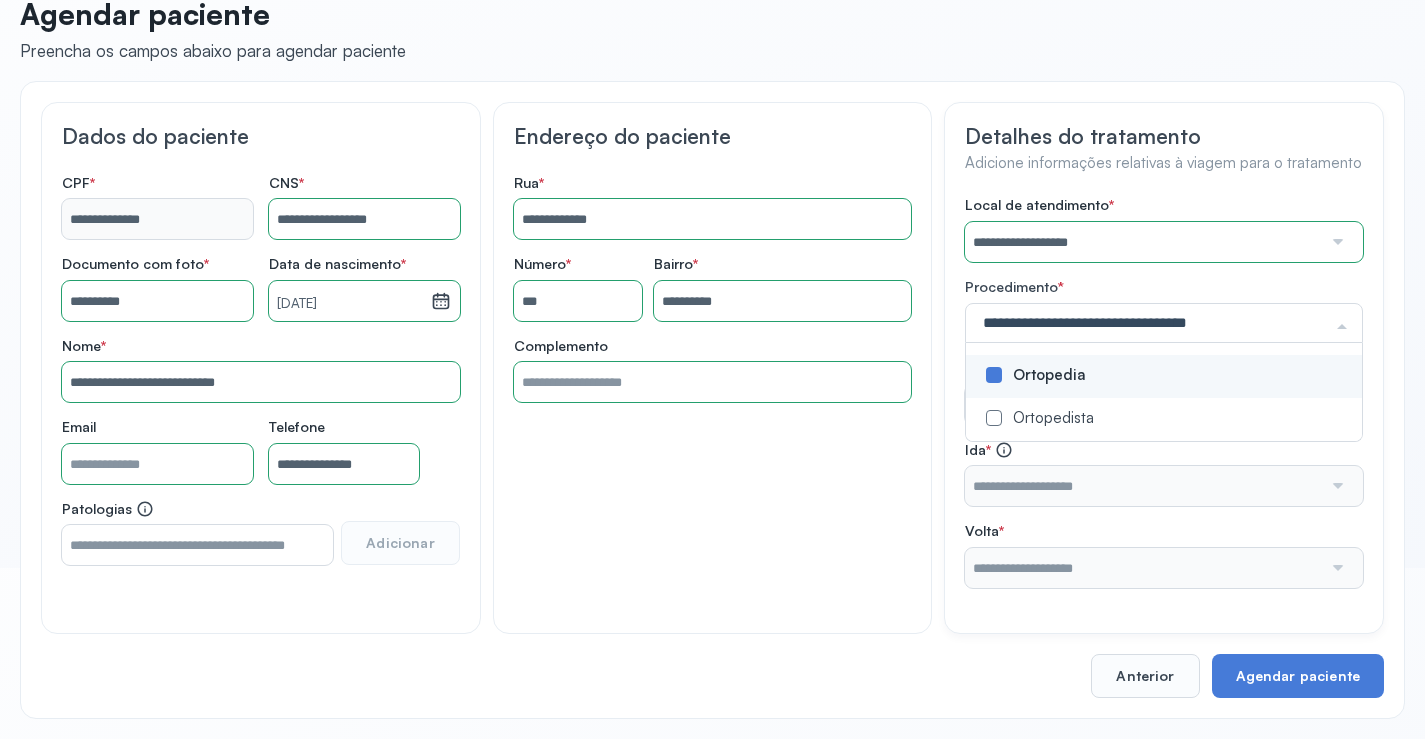 click on "**********" 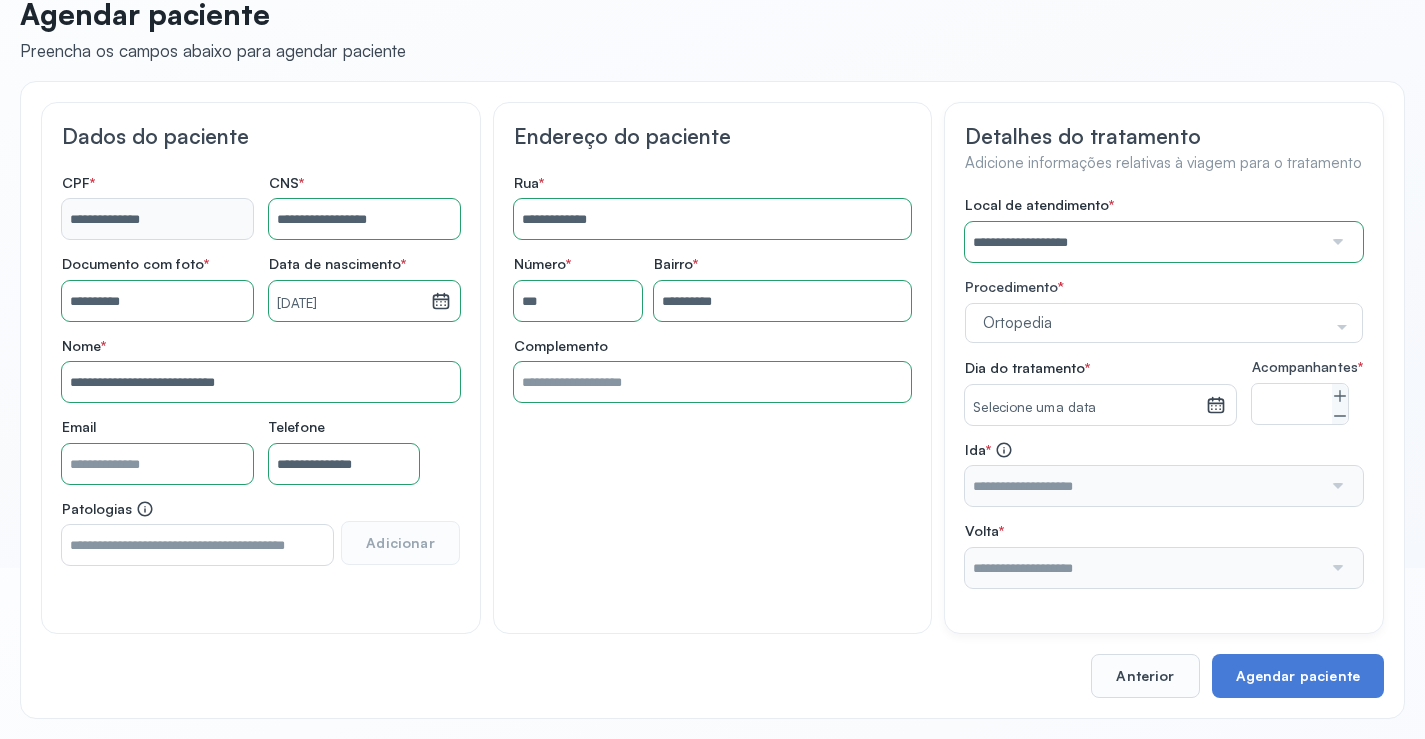 click on "Selecione uma data" at bounding box center (1085, 408) 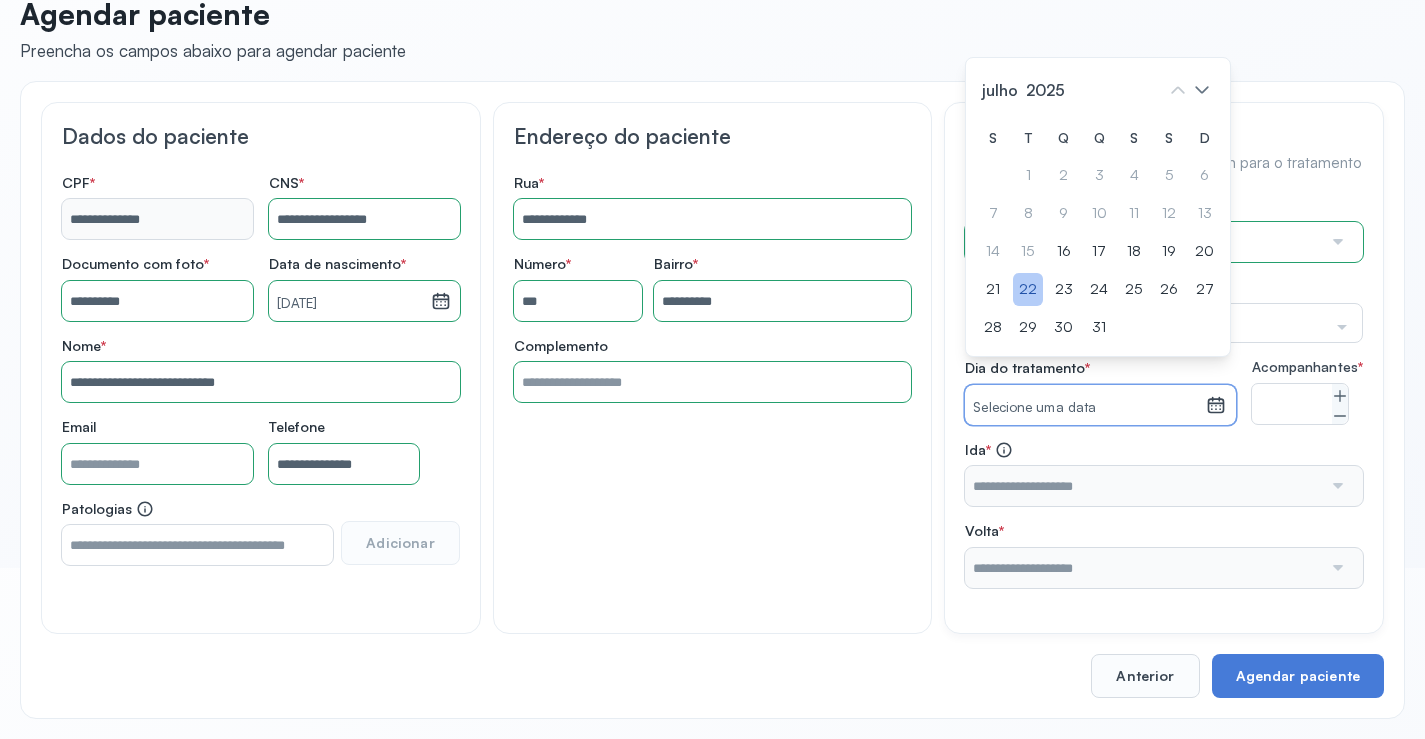 click on "22" 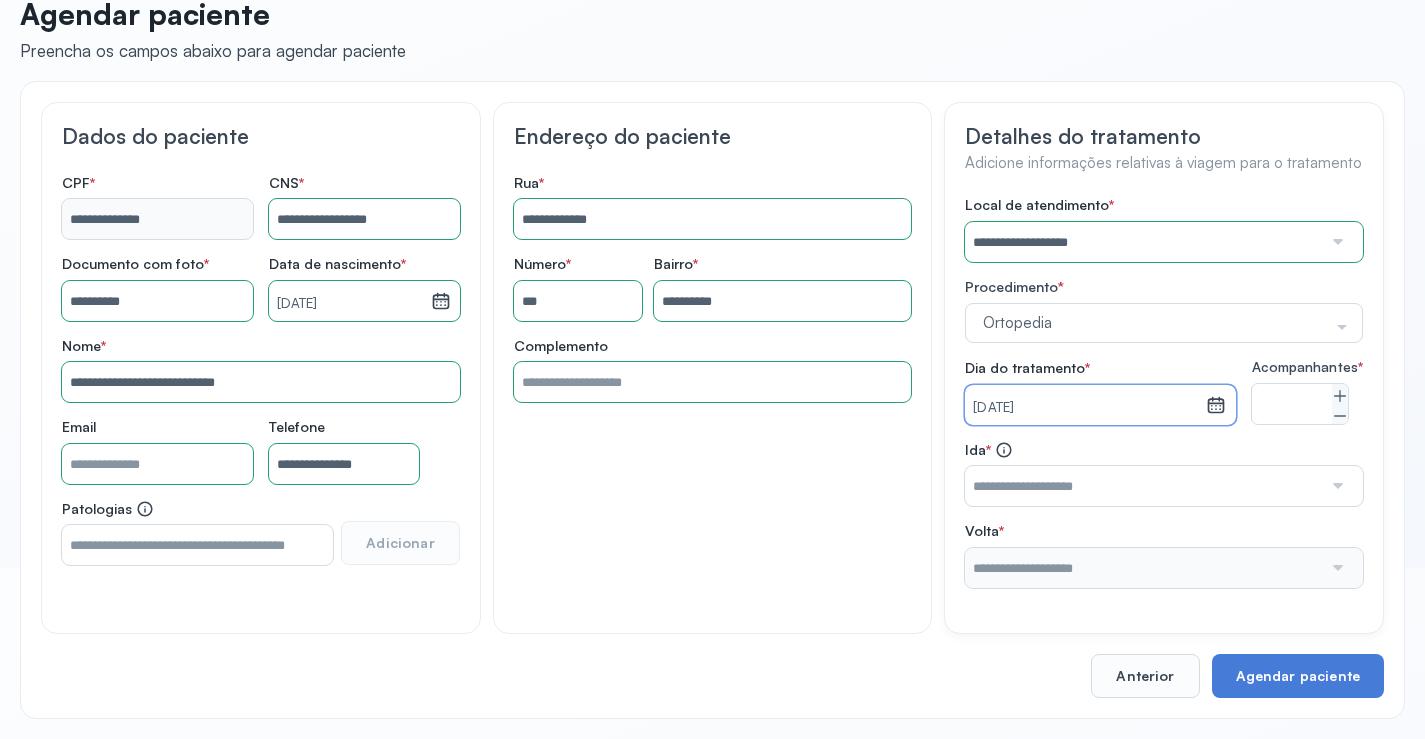 click at bounding box center (1143, 486) 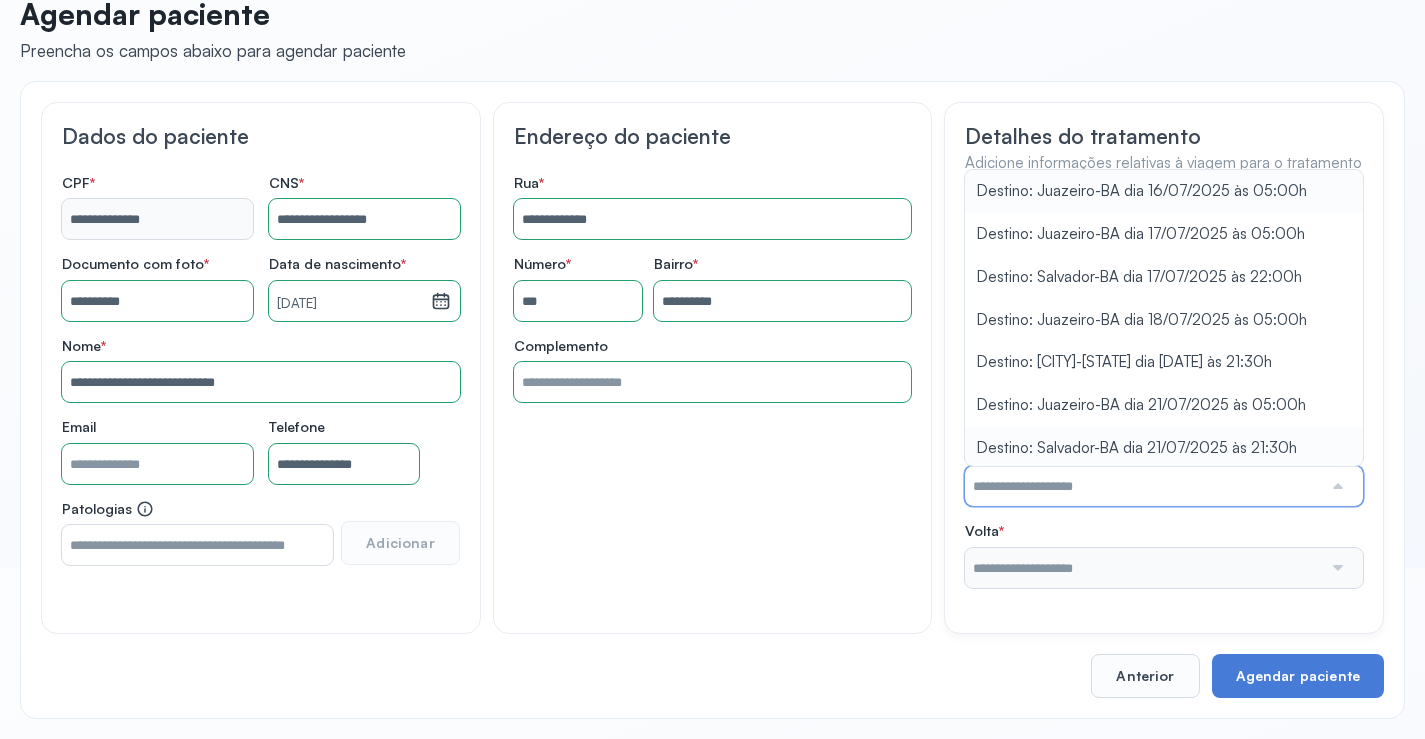 type on "**********" 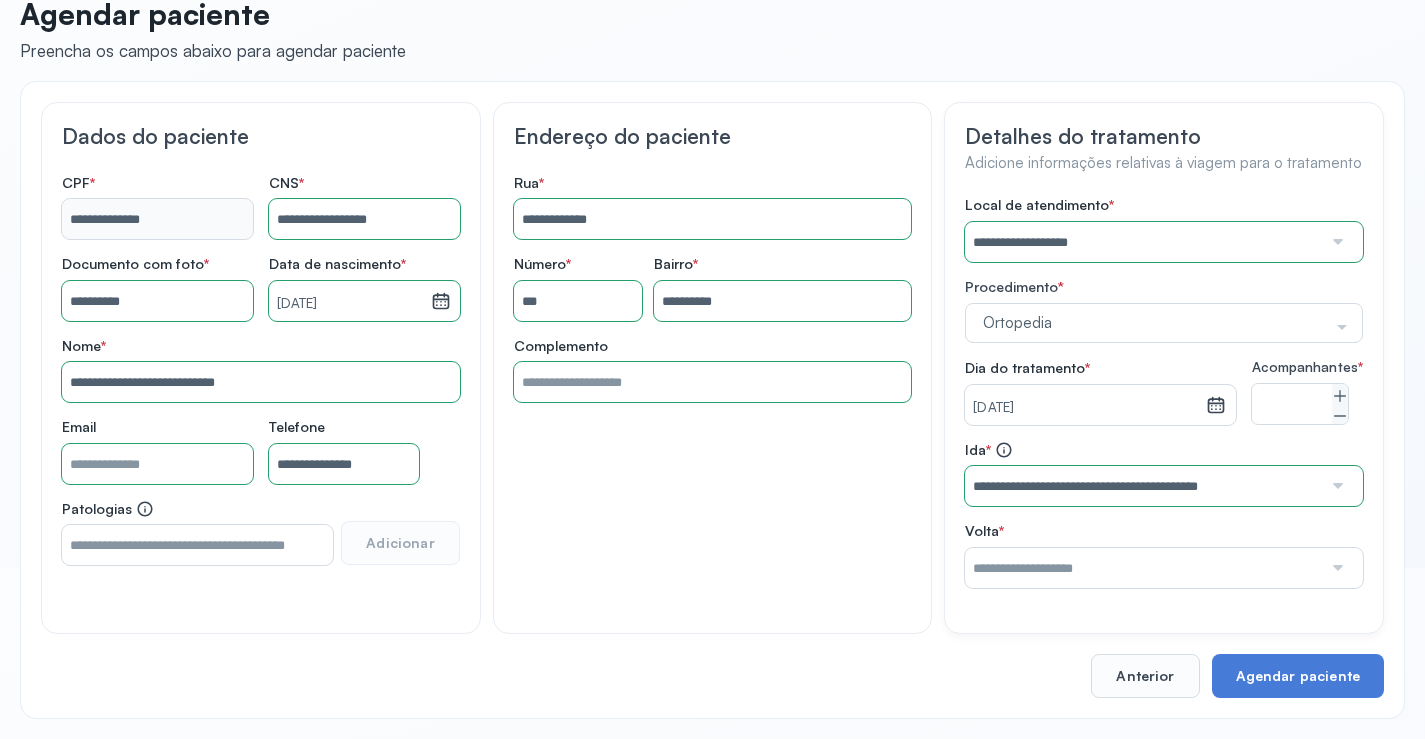 click on "**********" at bounding box center [1164, 392] 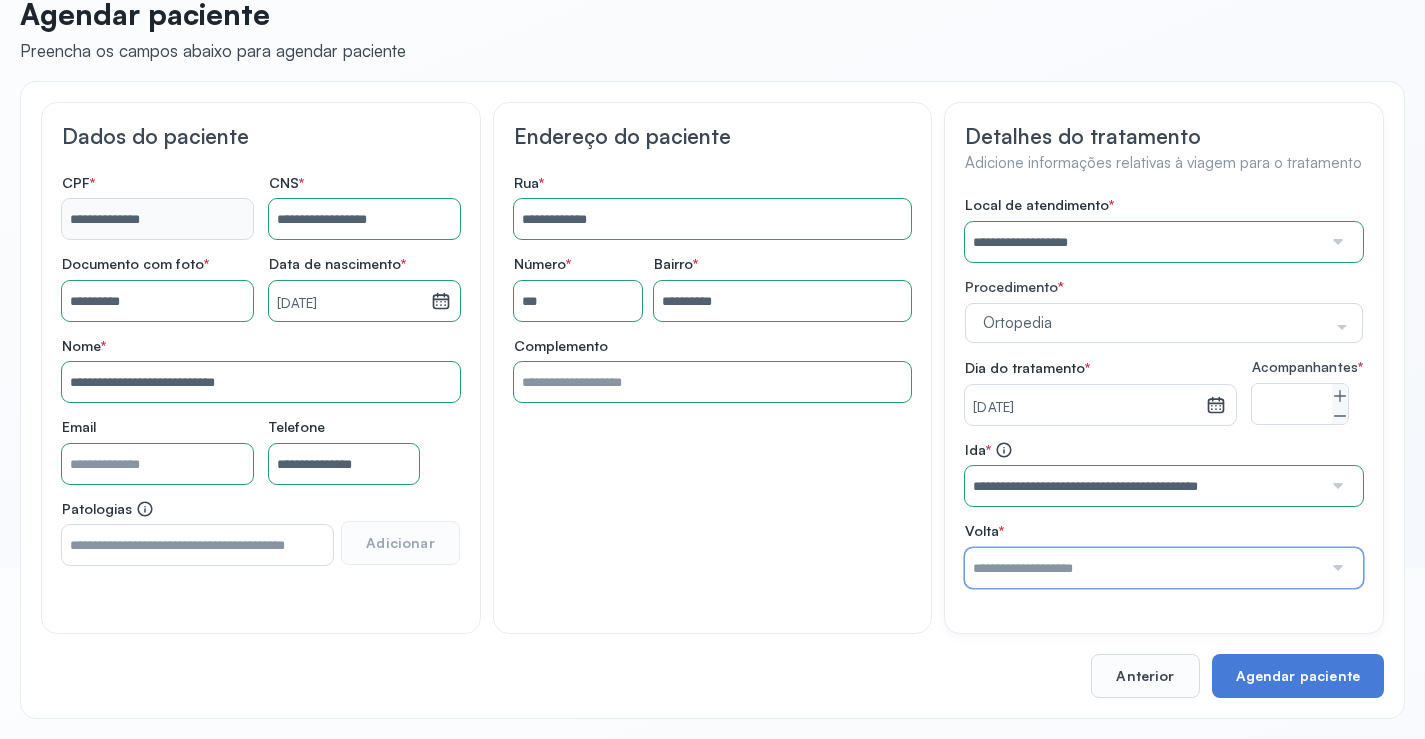 click at bounding box center [1143, 568] 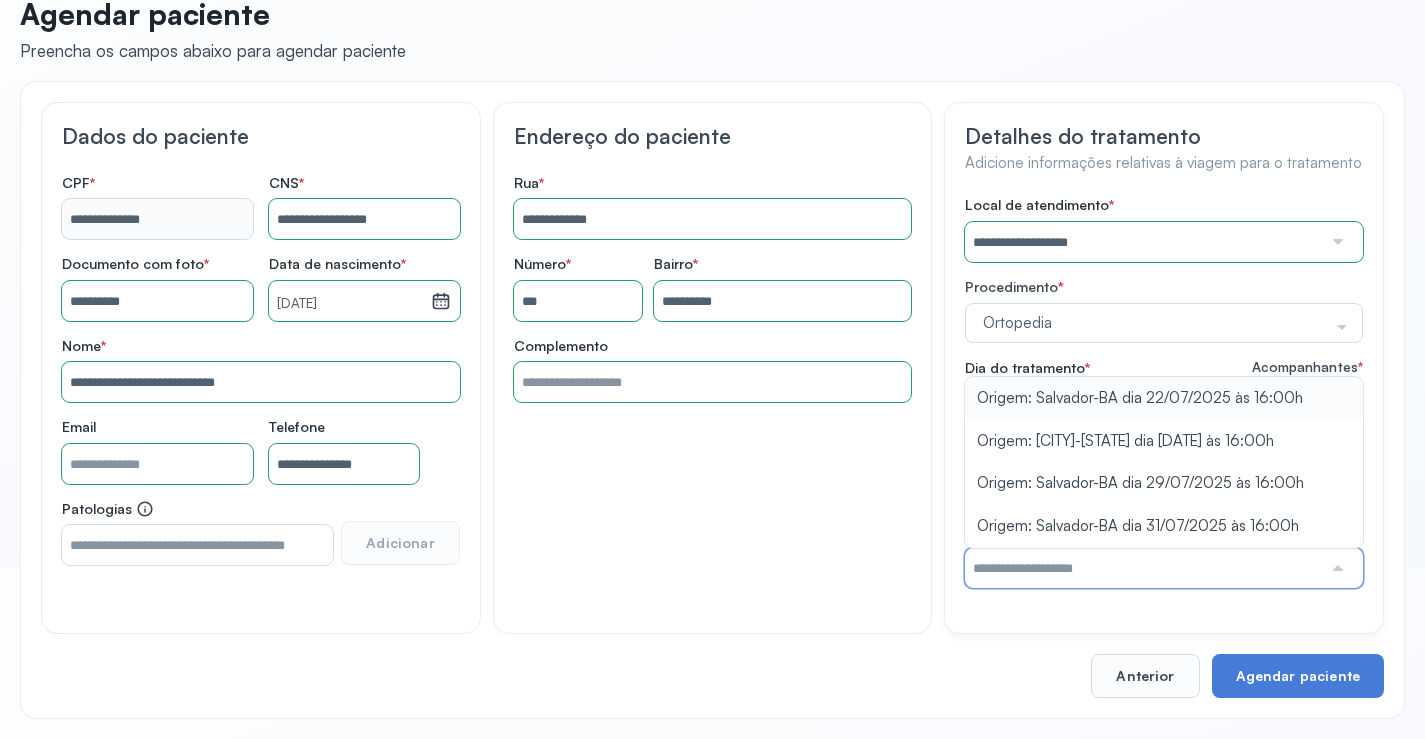 type on "**********" 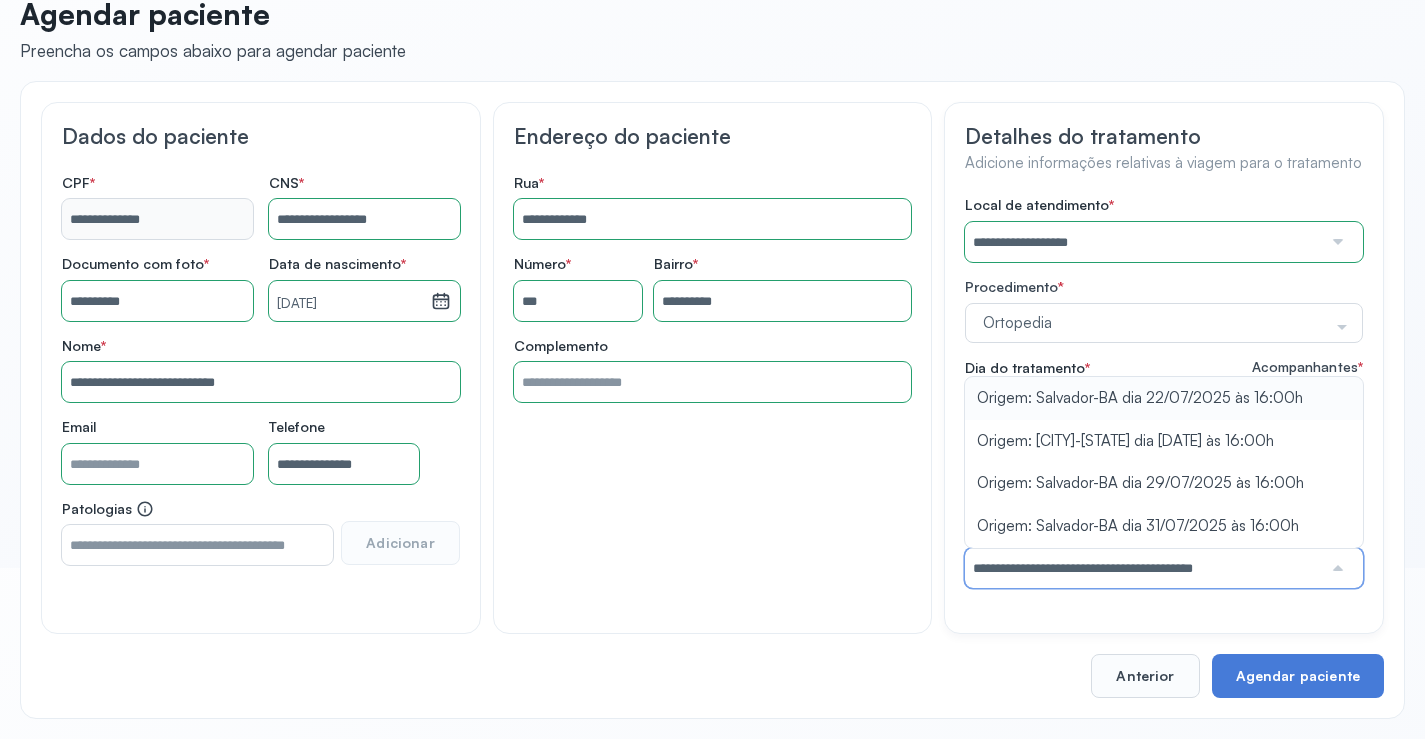 click on "**********" at bounding box center [1164, 392] 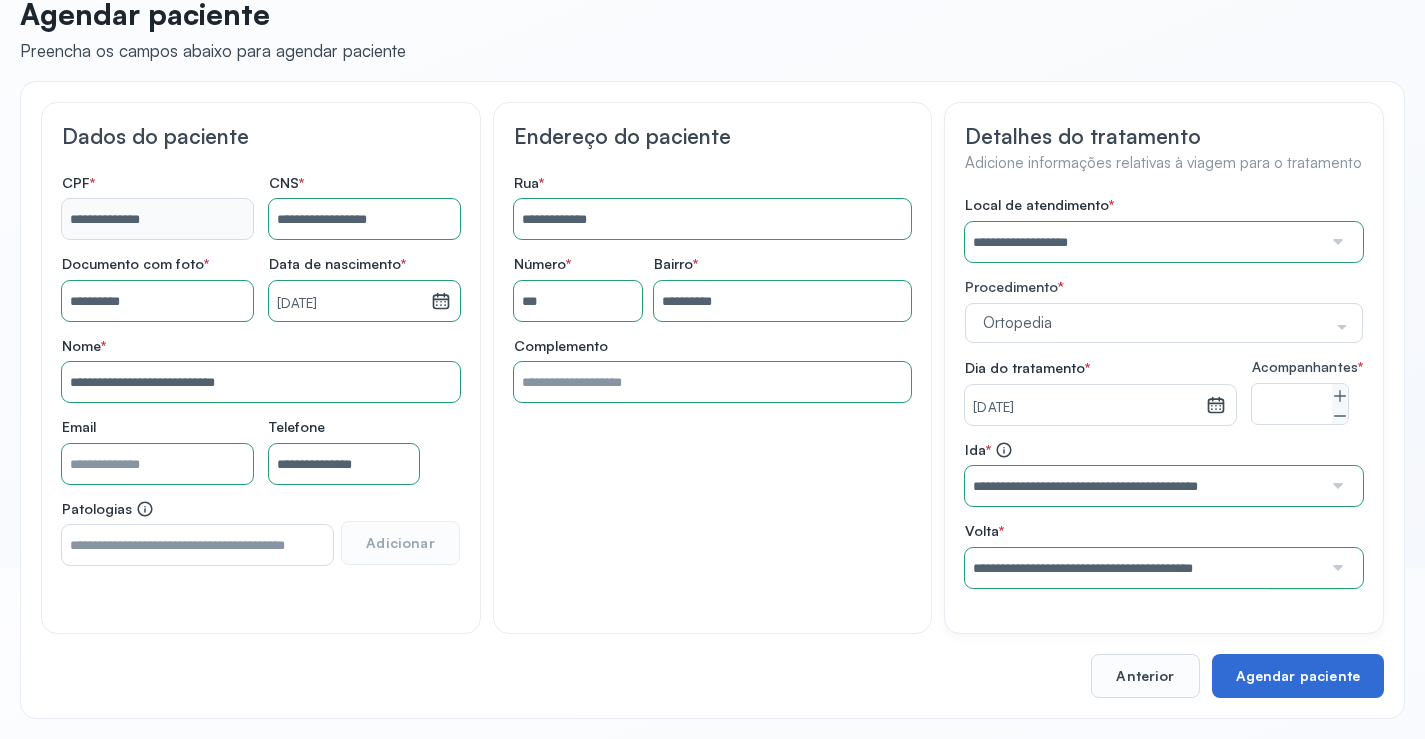 scroll, scrollTop: 186, scrollLeft: 0, axis: vertical 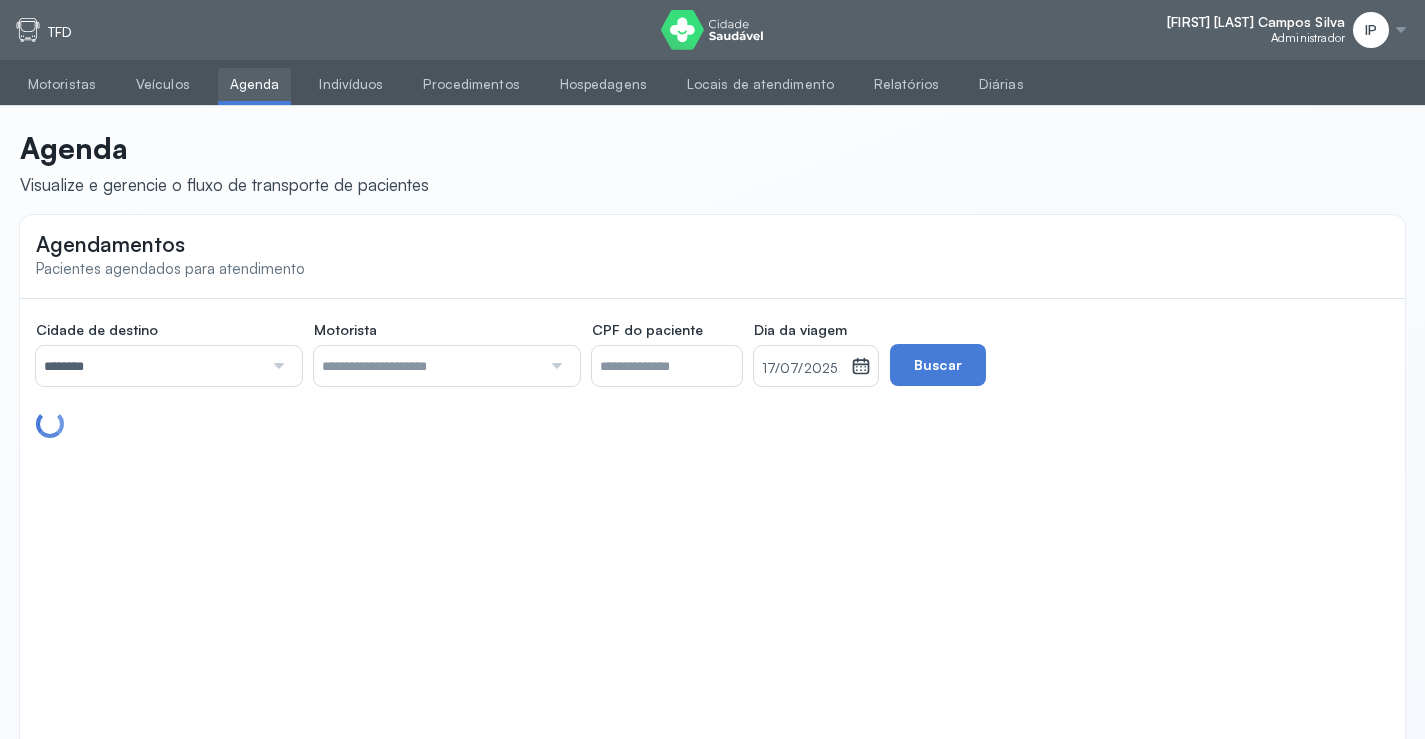 click on "********" at bounding box center (149, 366) 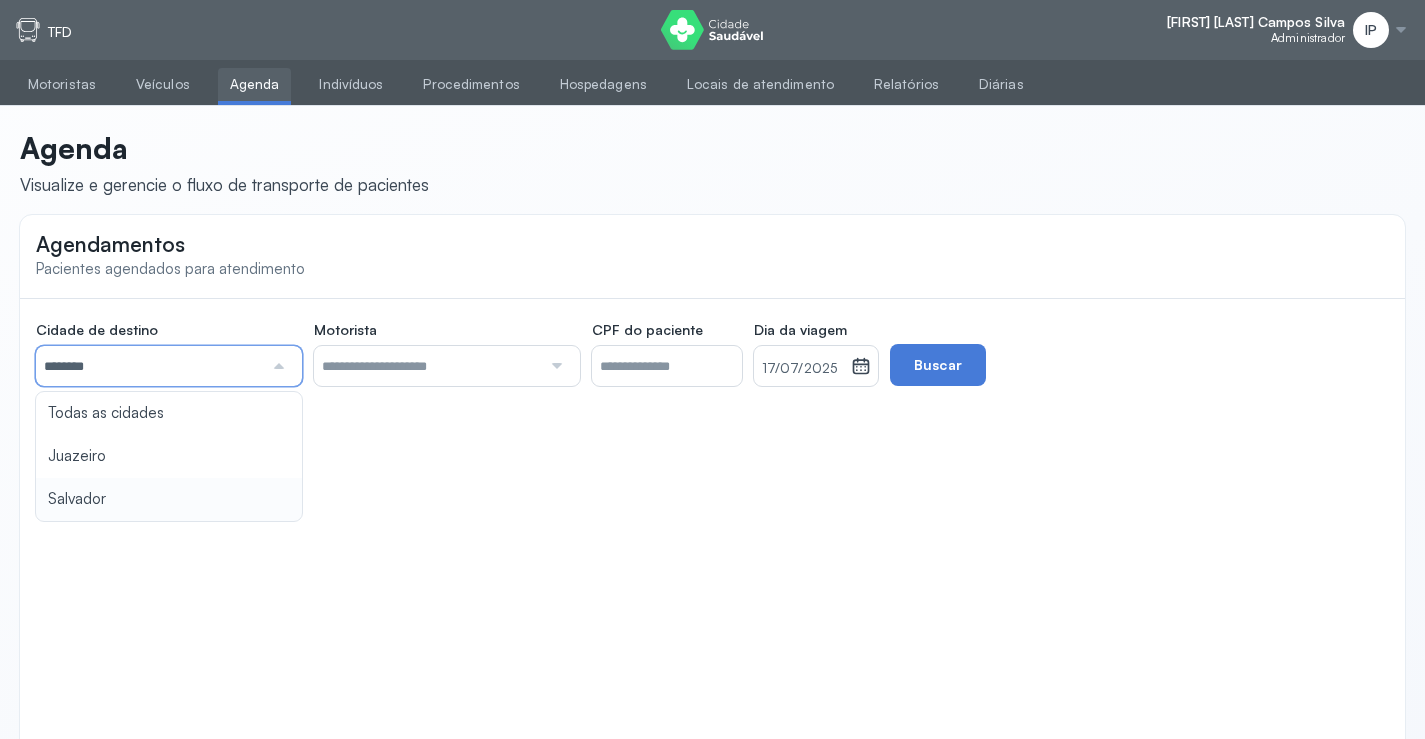 type on "********" 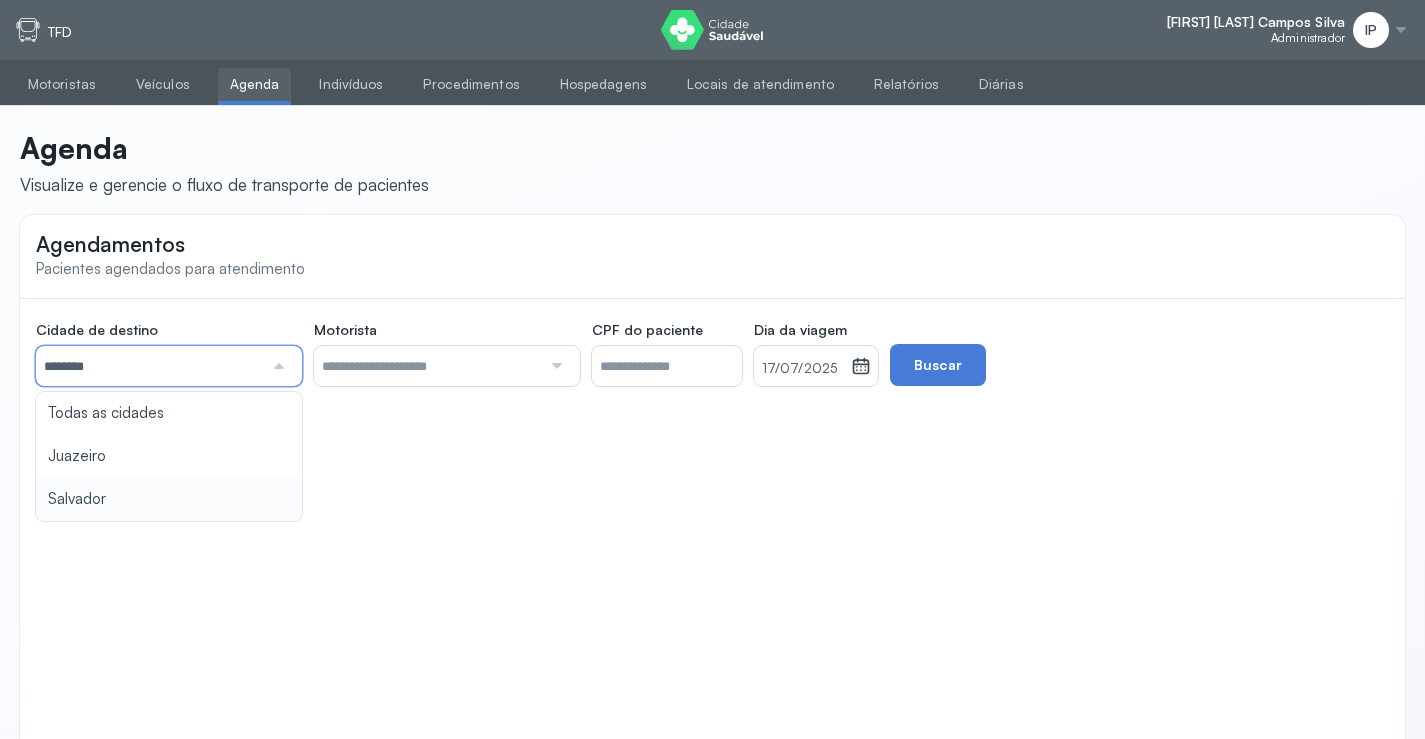 click on "Agendamentos Pacientes agendados para atendimento Cidade de destino  ******** Todas as cidades Juazeiro Salvador Motorista  Todos os motoristas Diego dos Santos Edevon dos Santos Souza Edevon dos Santos Souza Elto Lima de Almeida Genivaldo Rodrigues da Silva Jozenilson Santos da Silva CPF do paciente  Dia da viagem  17/07/2025 julho 2025 S T Q Q S S D 1 2 3 4 5 6 7 8 9 10 11 12 13 14 15 16 17 18 19 20 21 22 23 24 25 26 27 28 29 30 31 jan fev mar abr maio jun jul ago set out nov dez 2018 2019 2020 2021 2022 2023 2024 2025 2026 2027 2028 2029  Buscar" at bounding box center [712, 490] 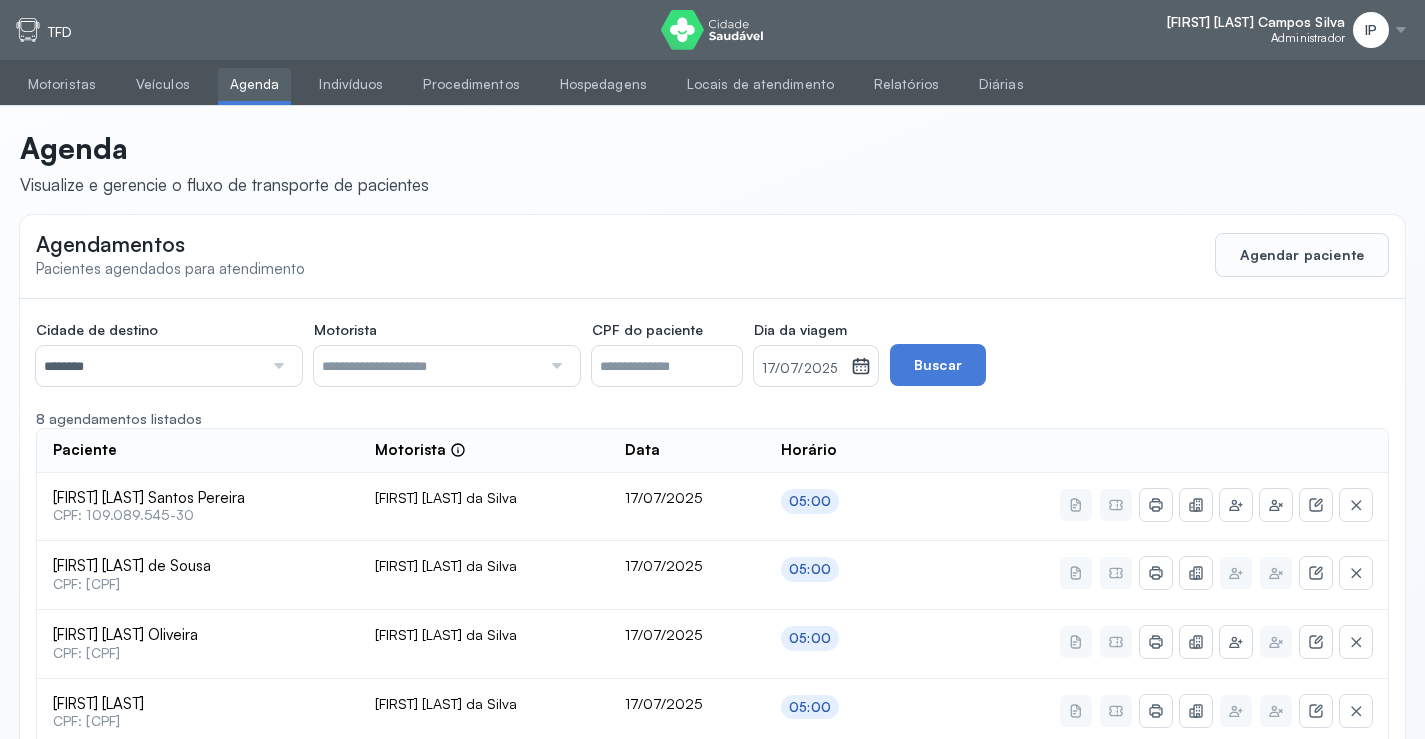 click on "17/07/2025" at bounding box center (802, 369) 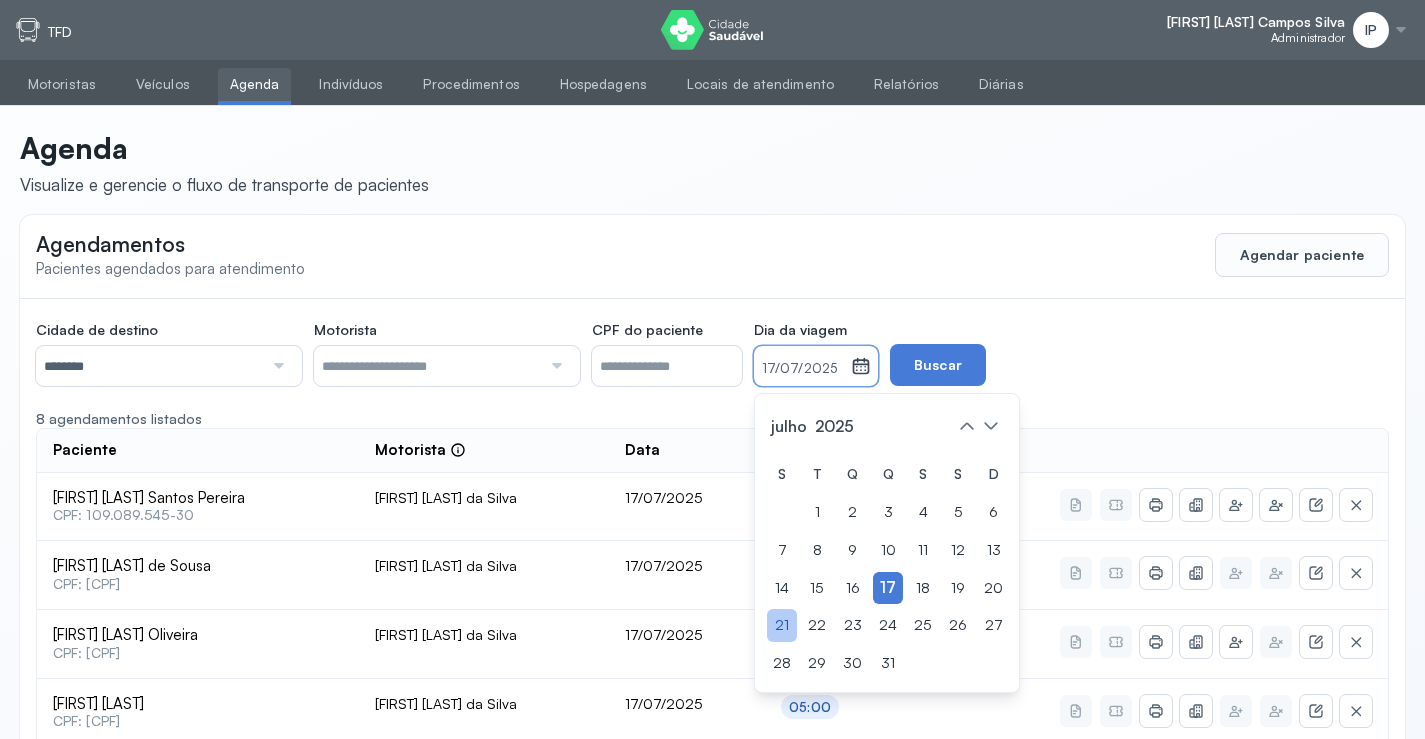 click on "21" 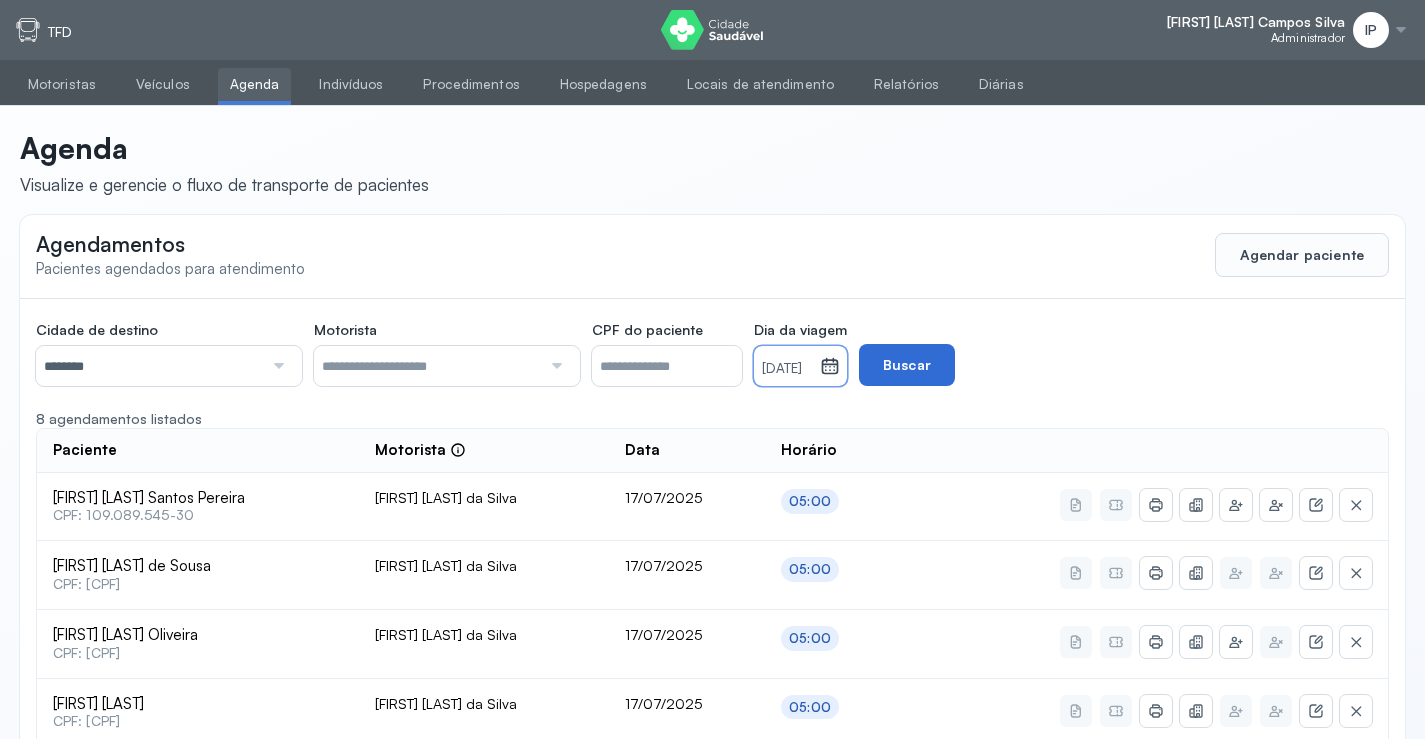 click on "Buscar" at bounding box center [907, 365] 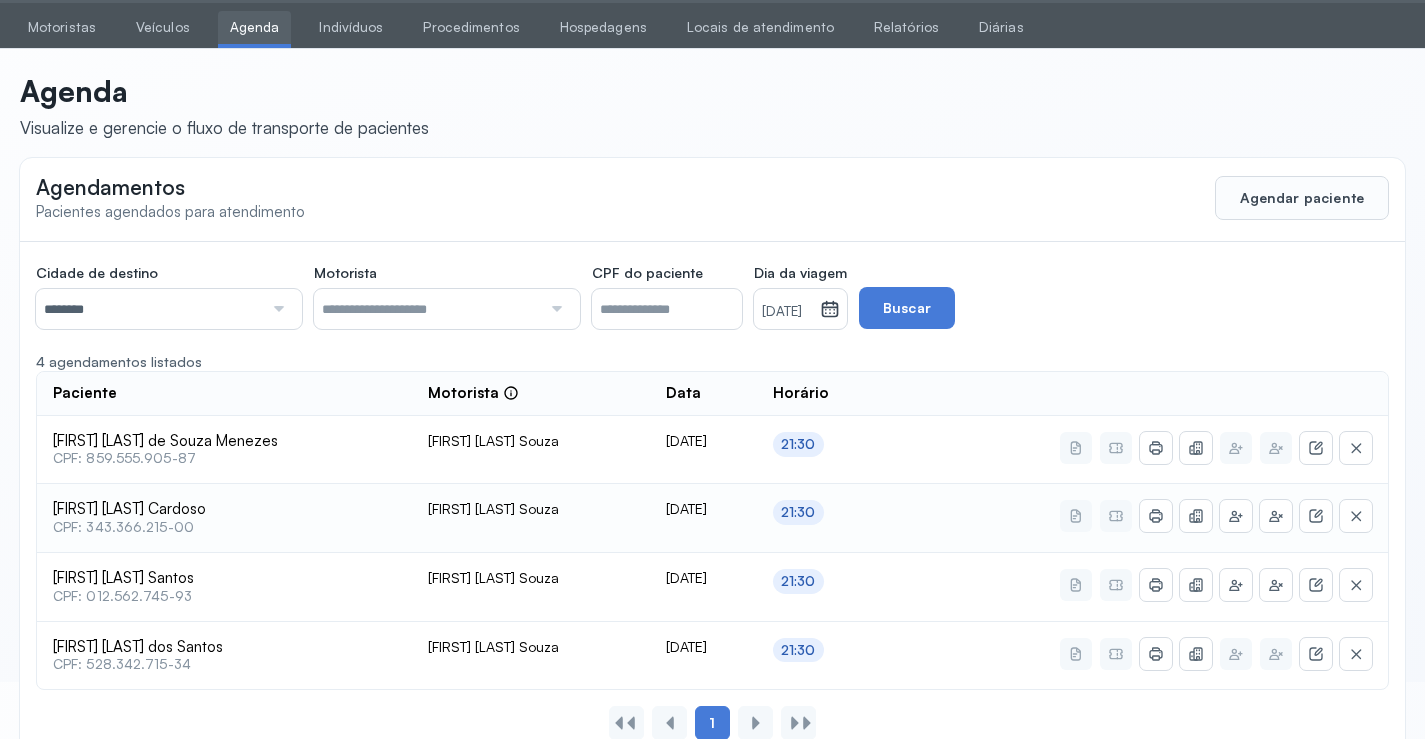 scroll, scrollTop: 110, scrollLeft: 0, axis: vertical 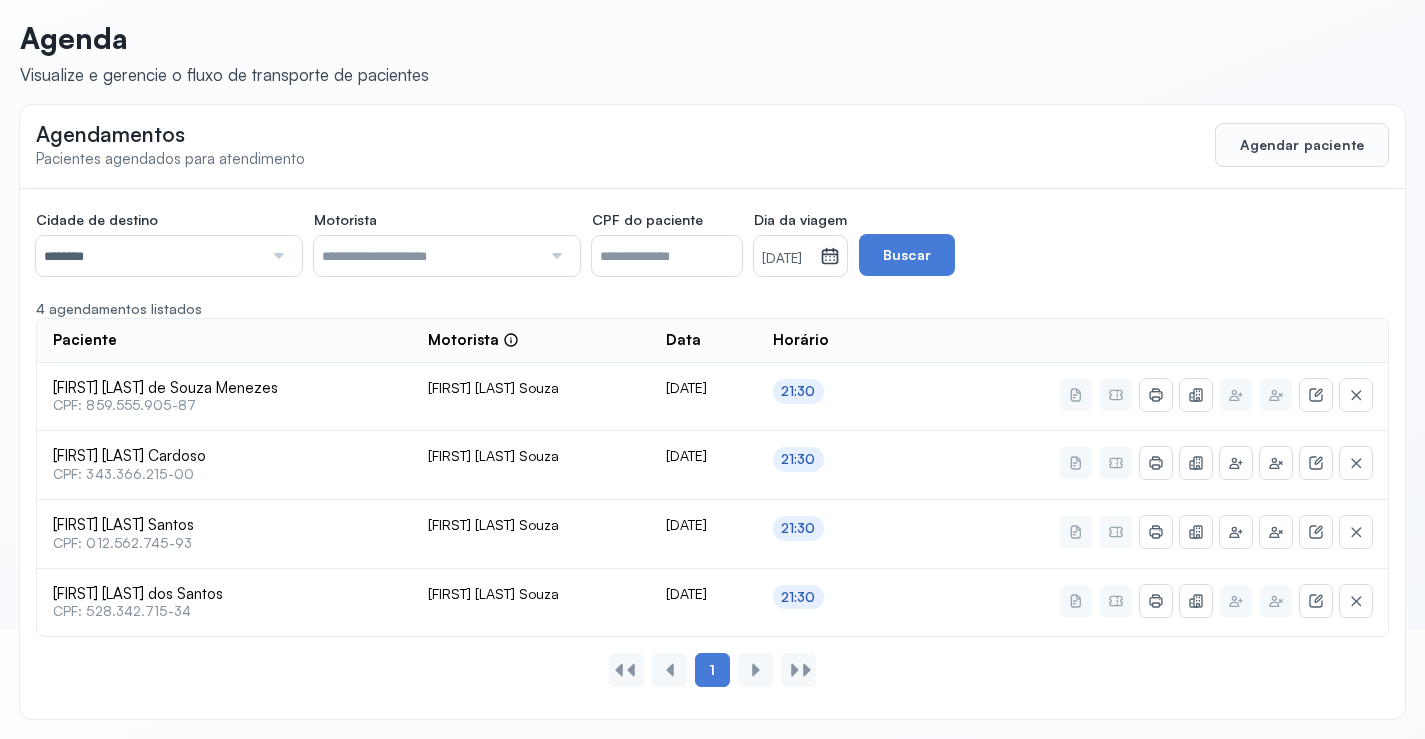 click on "21/07/2025" at bounding box center [787, 259] 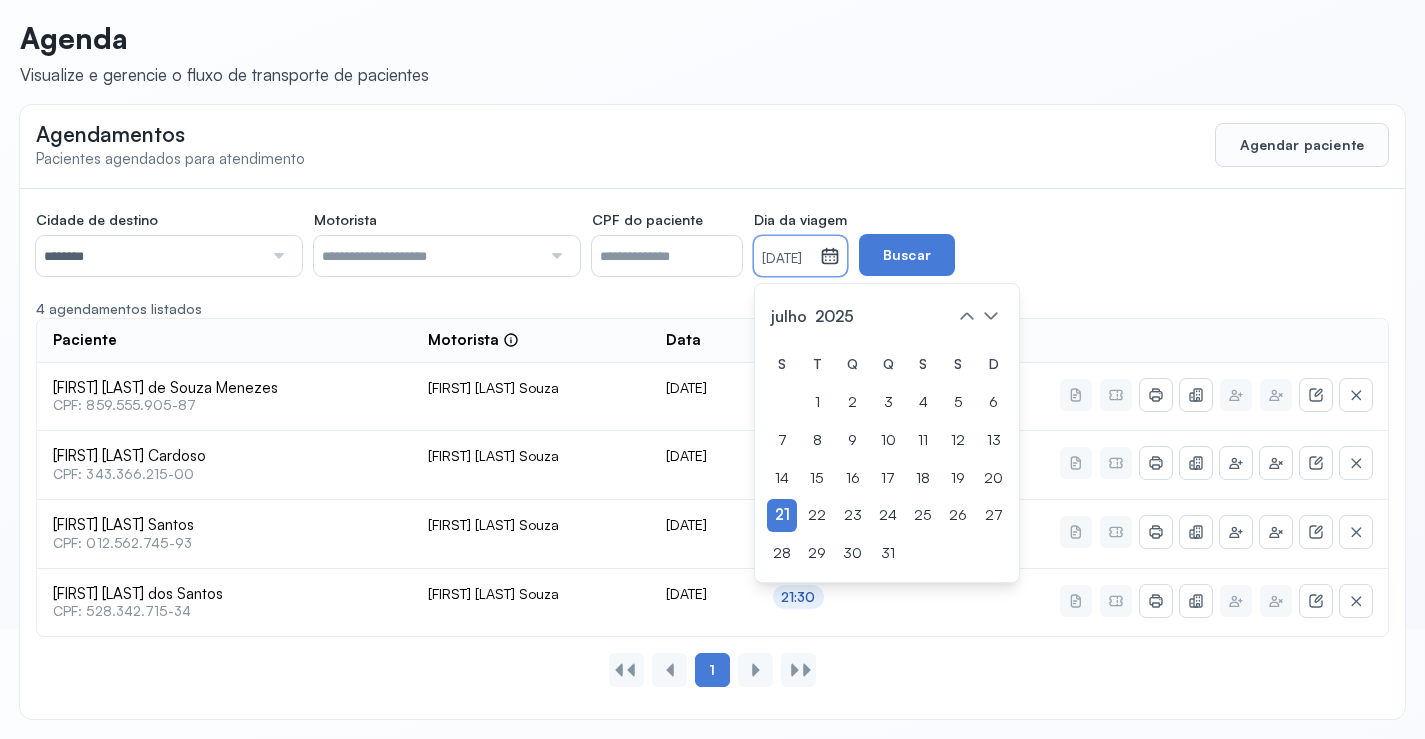 click on "21/07/2025" at bounding box center [787, 259] 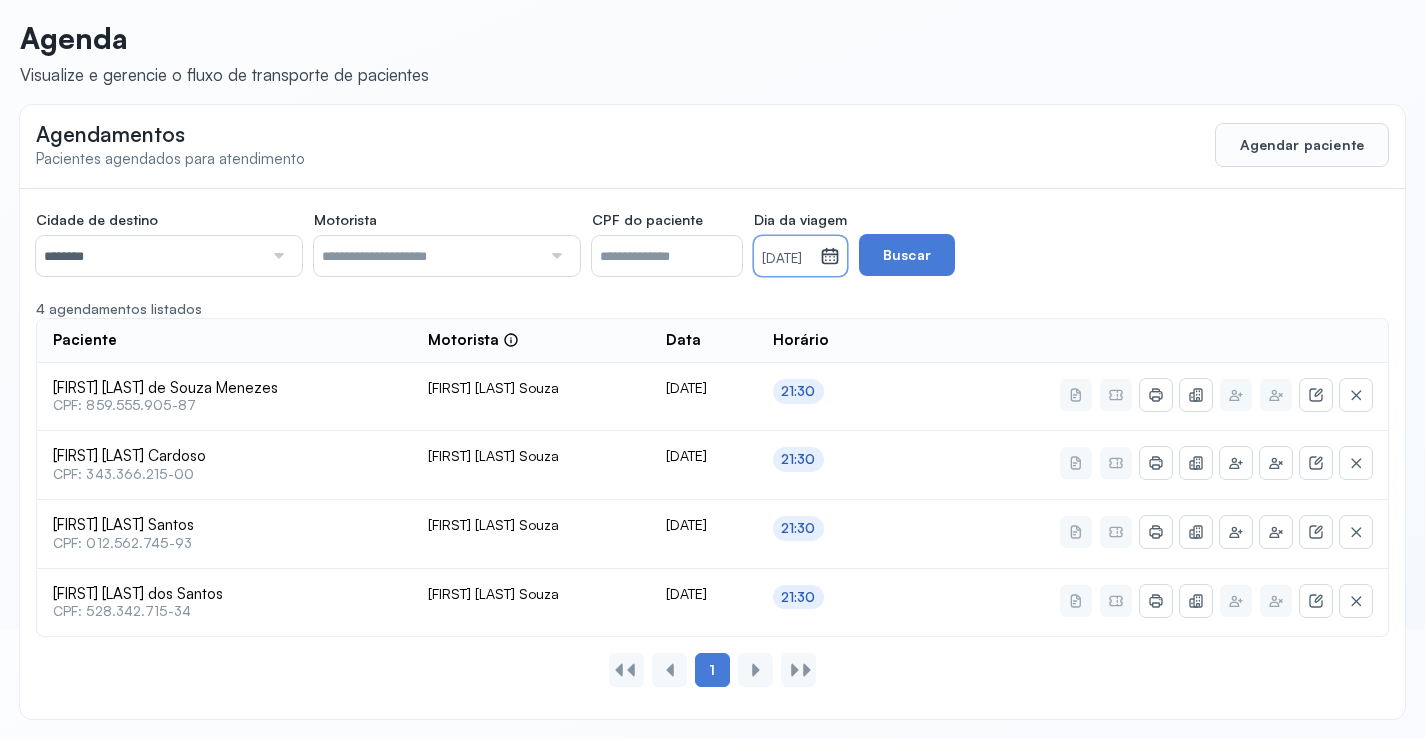 click on "21/07/2025" at bounding box center (787, 259) 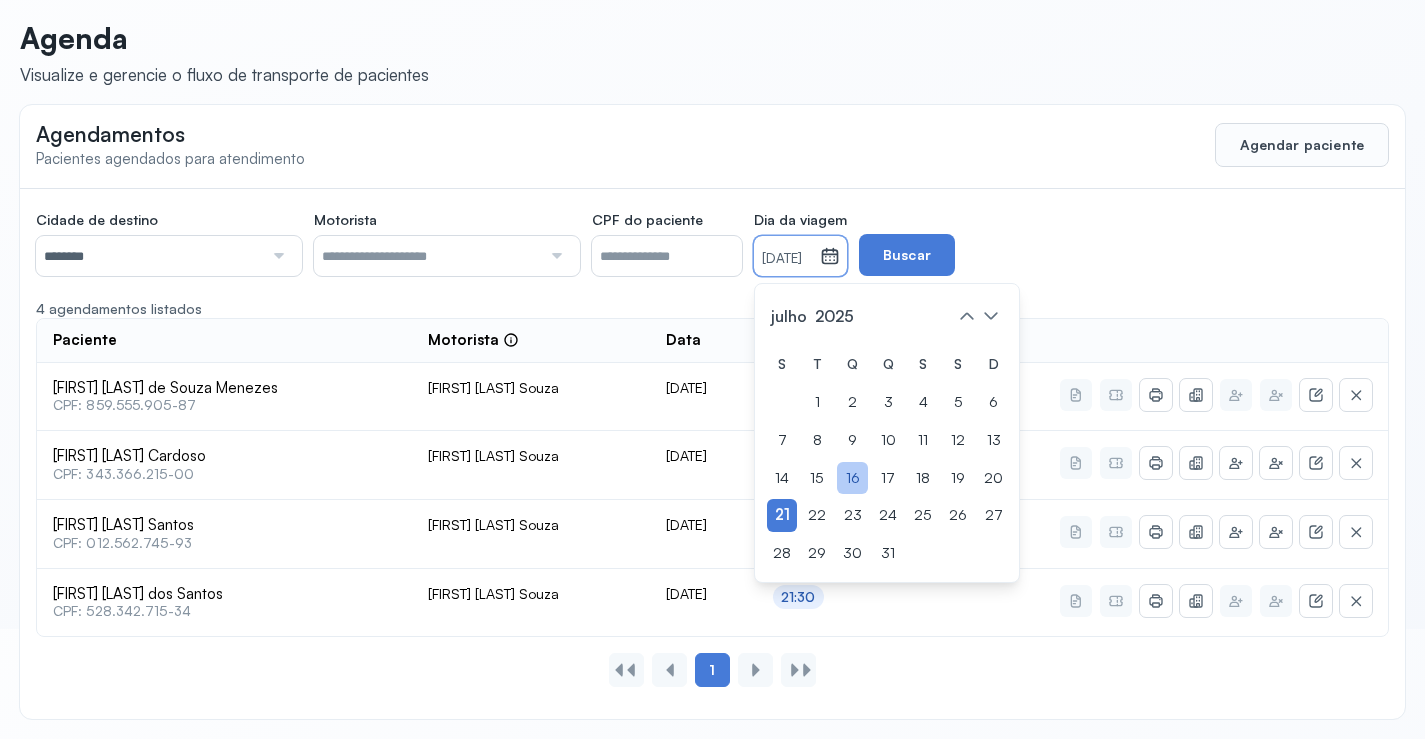 click on "16" 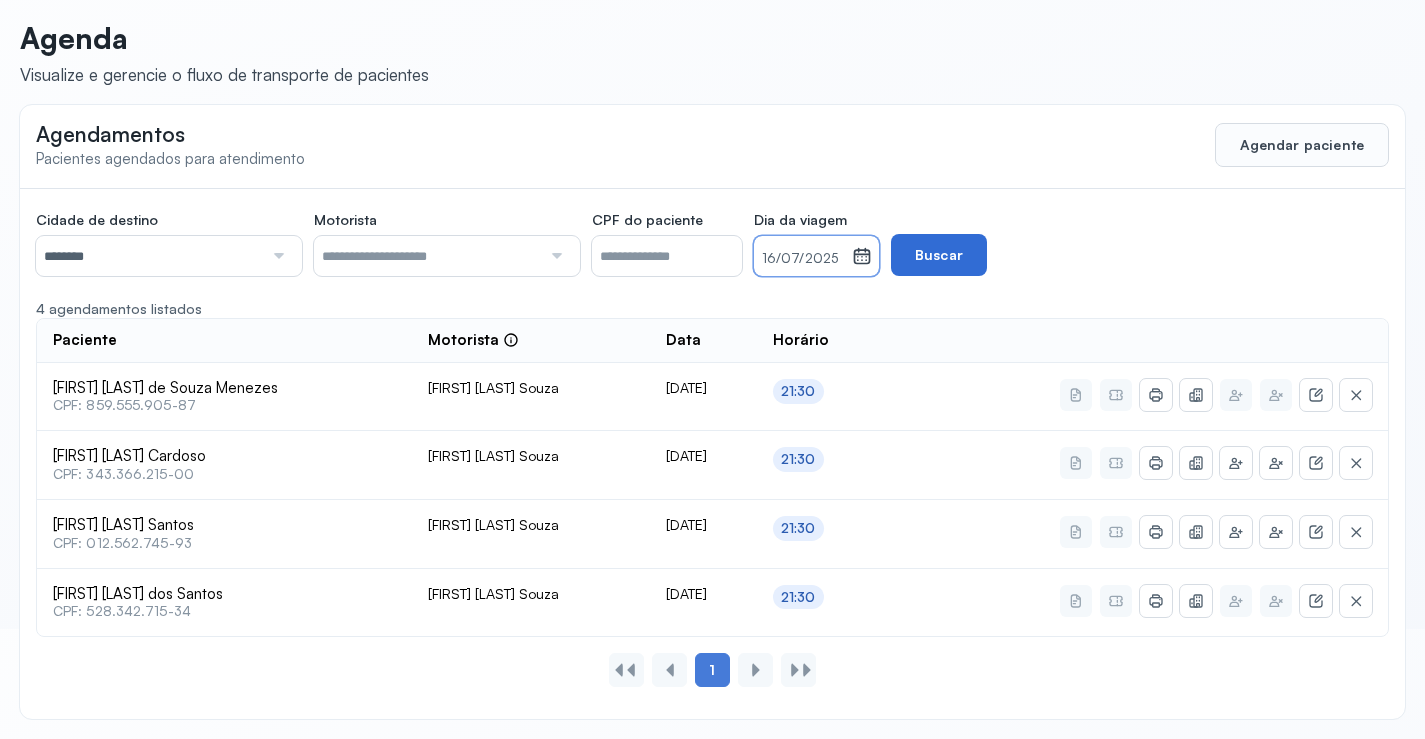 click on "Buscar" at bounding box center (939, 255) 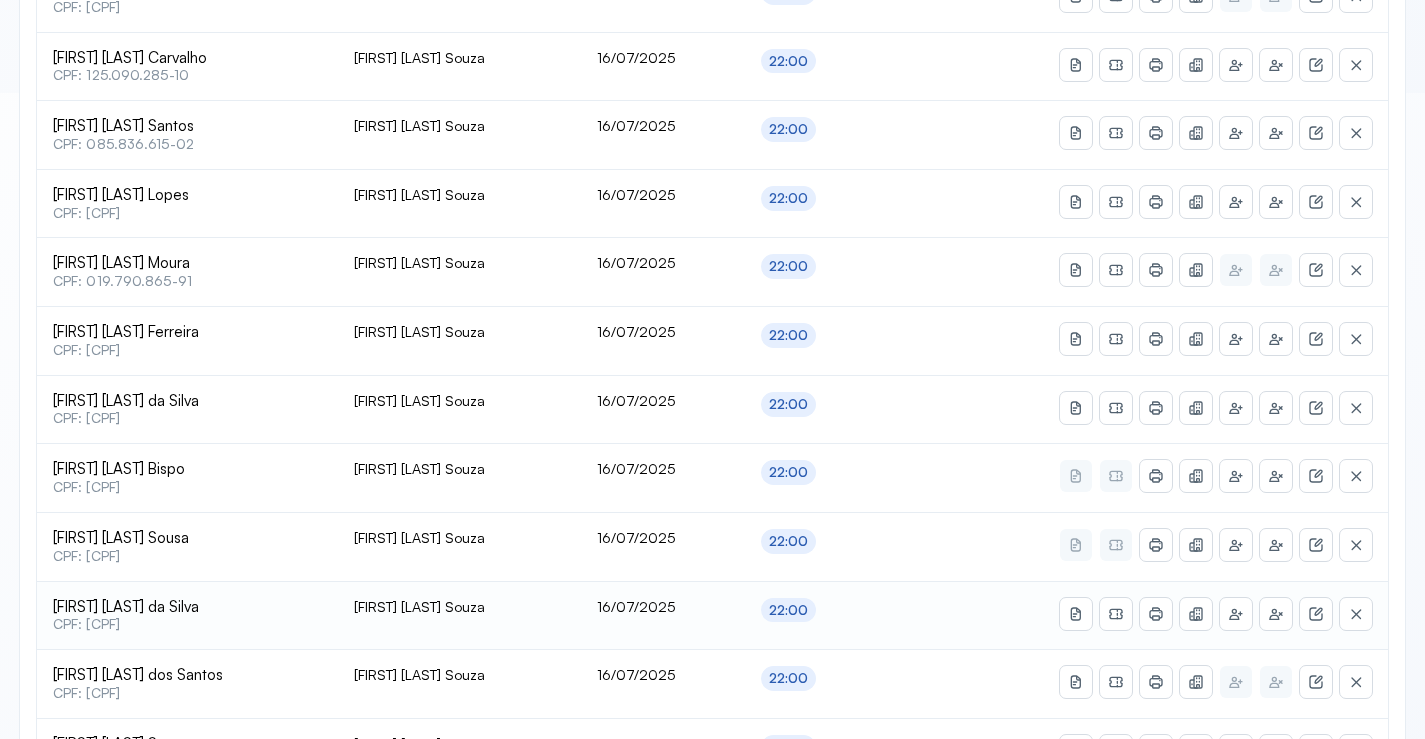scroll, scrollTop: 865, scrollLeft: 0, axis: vertical 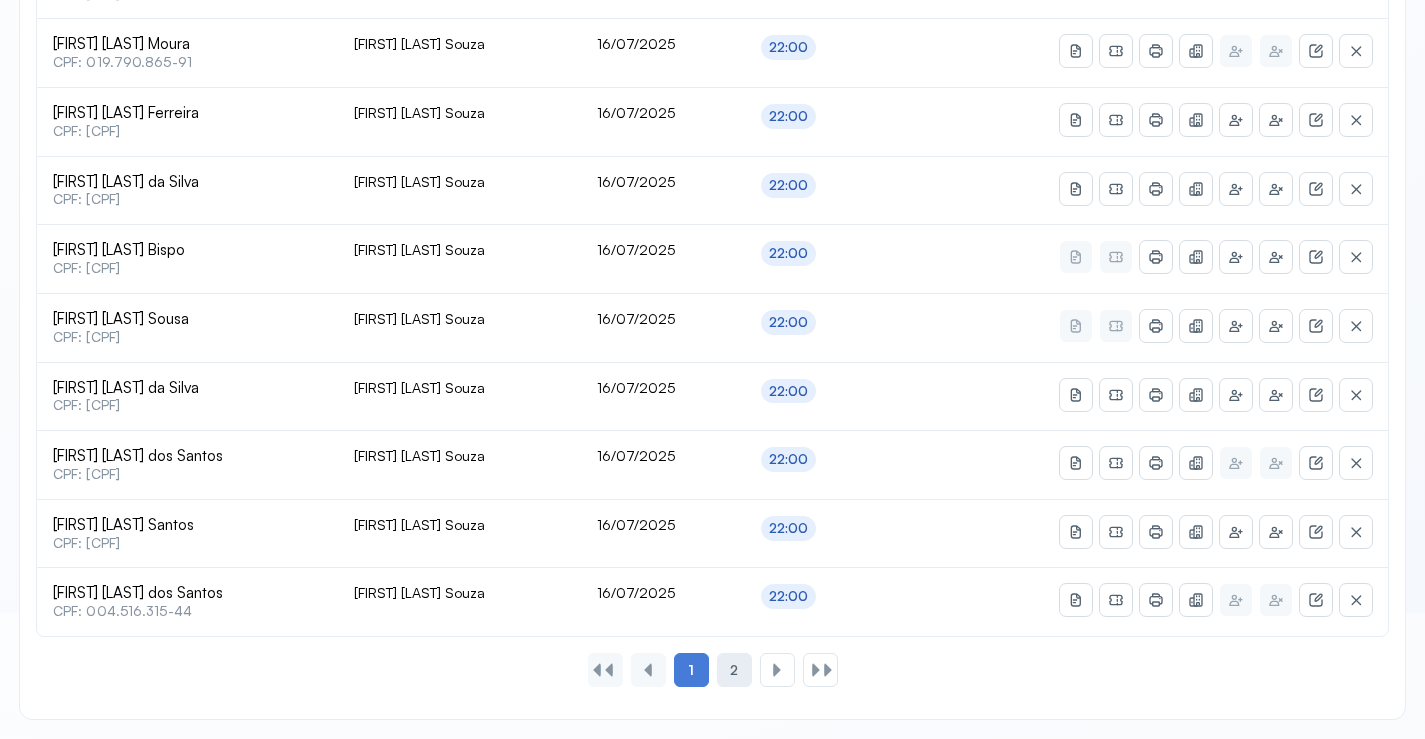 click on "2" 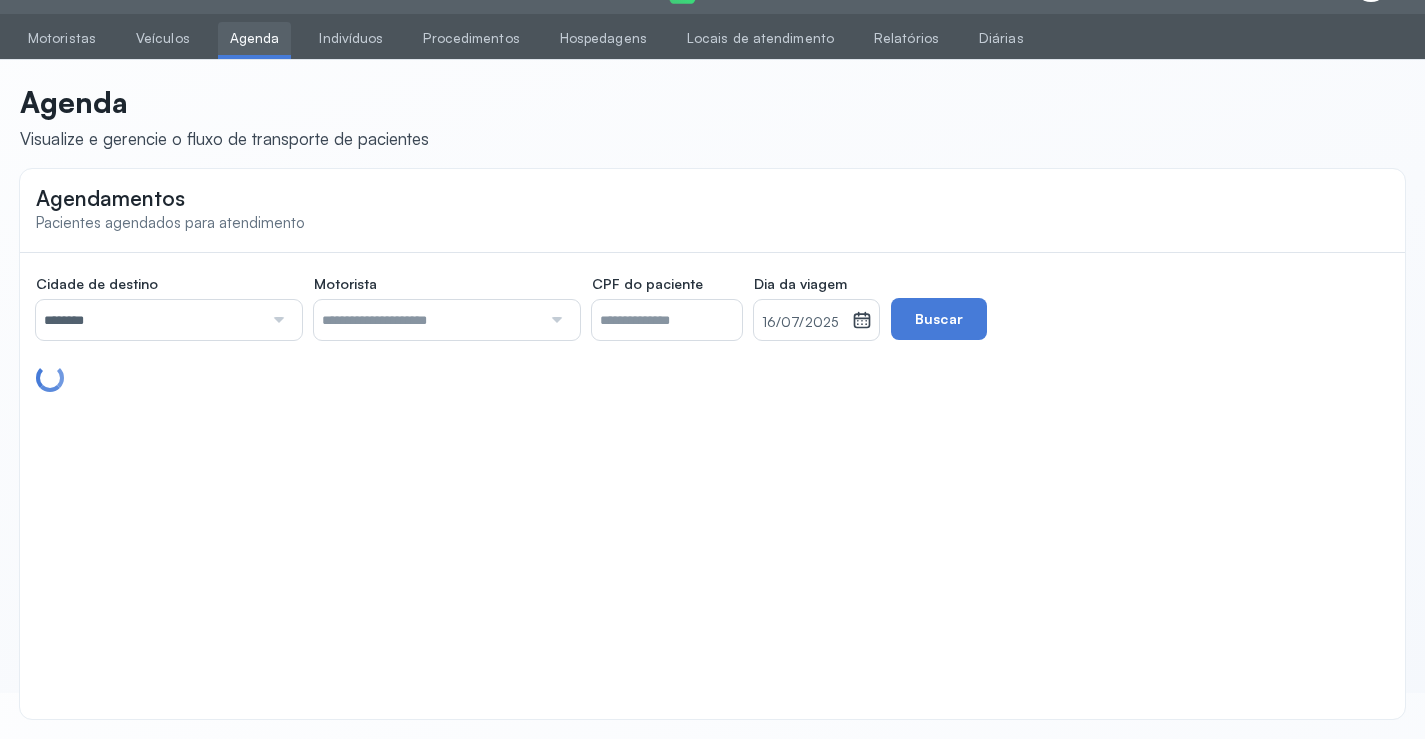 scroll, scrollTop: 110, scrollLeft: 0, axis: vertical 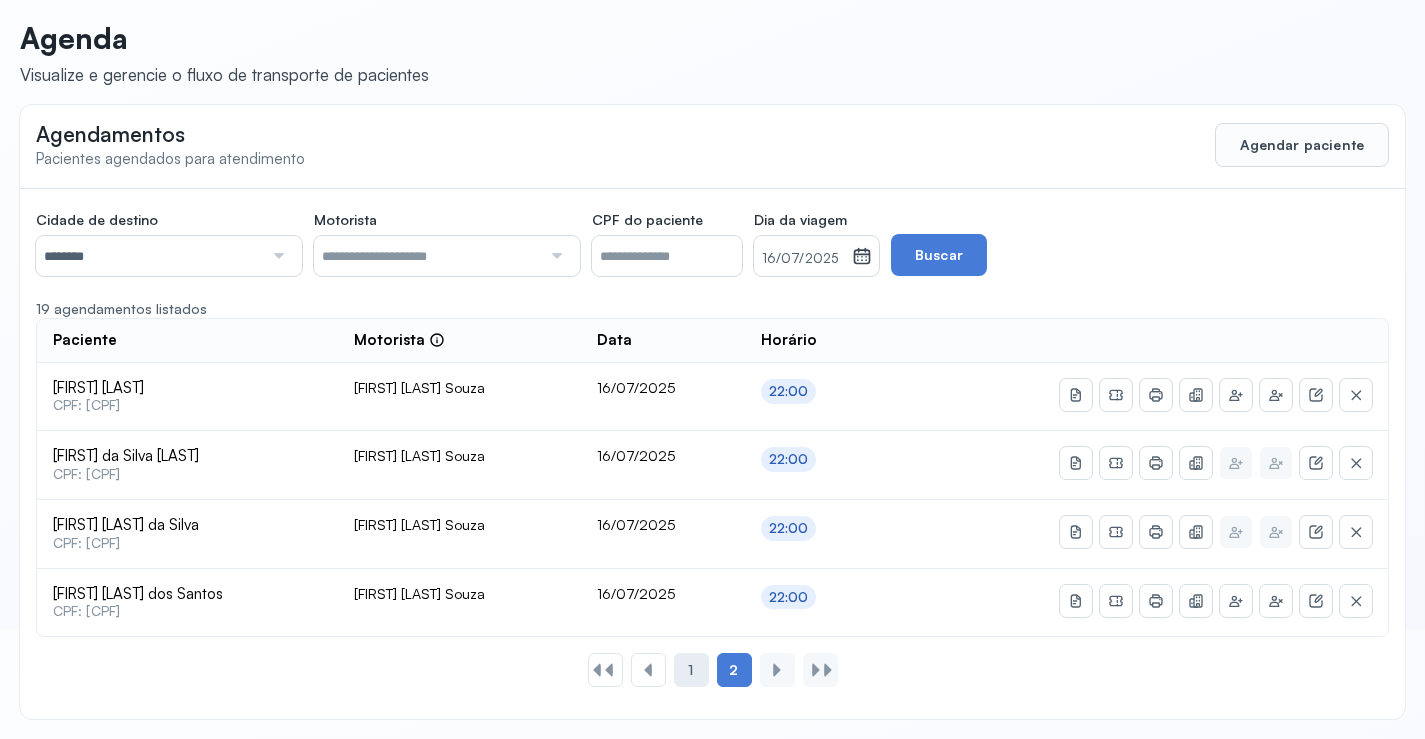 click on "1" at bounding box center (690, 670) 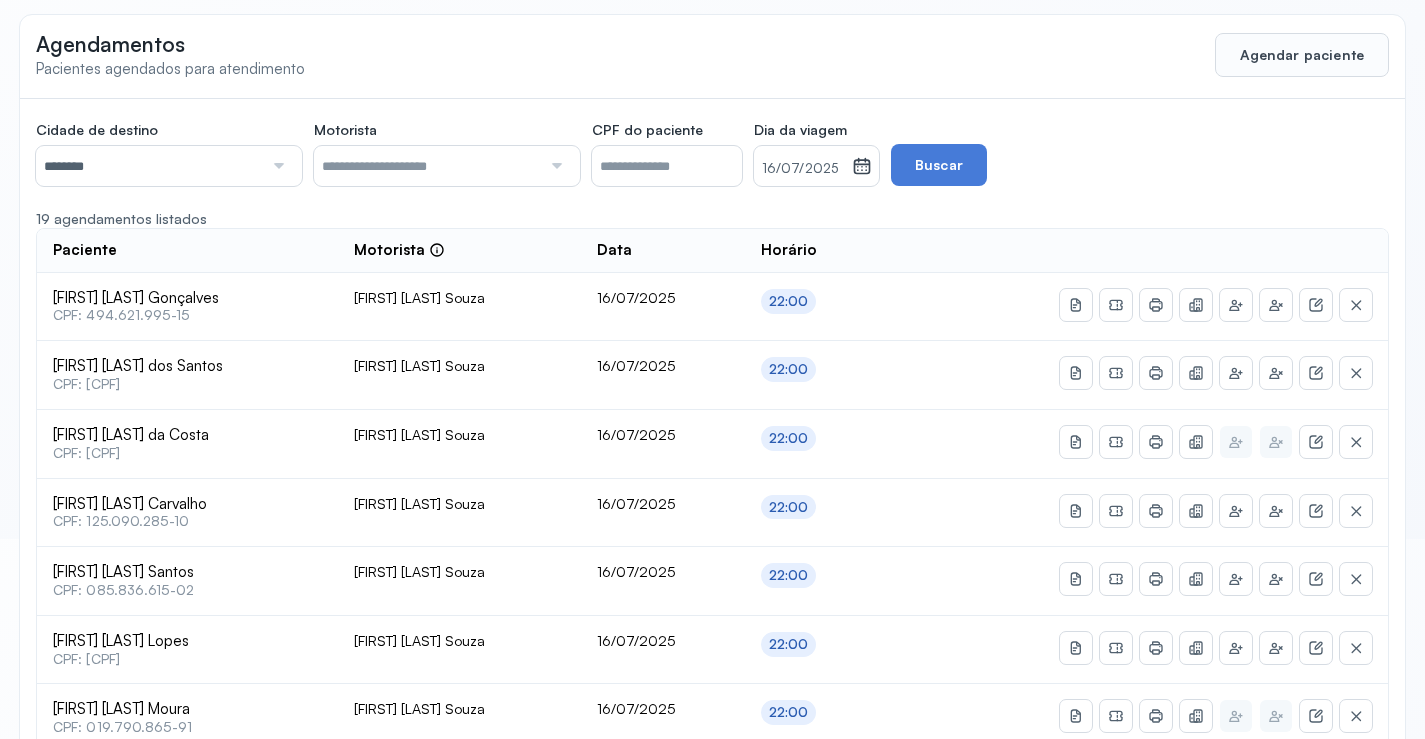 scroll, scrollTop: 0, scrollLeft: 0, axis: both 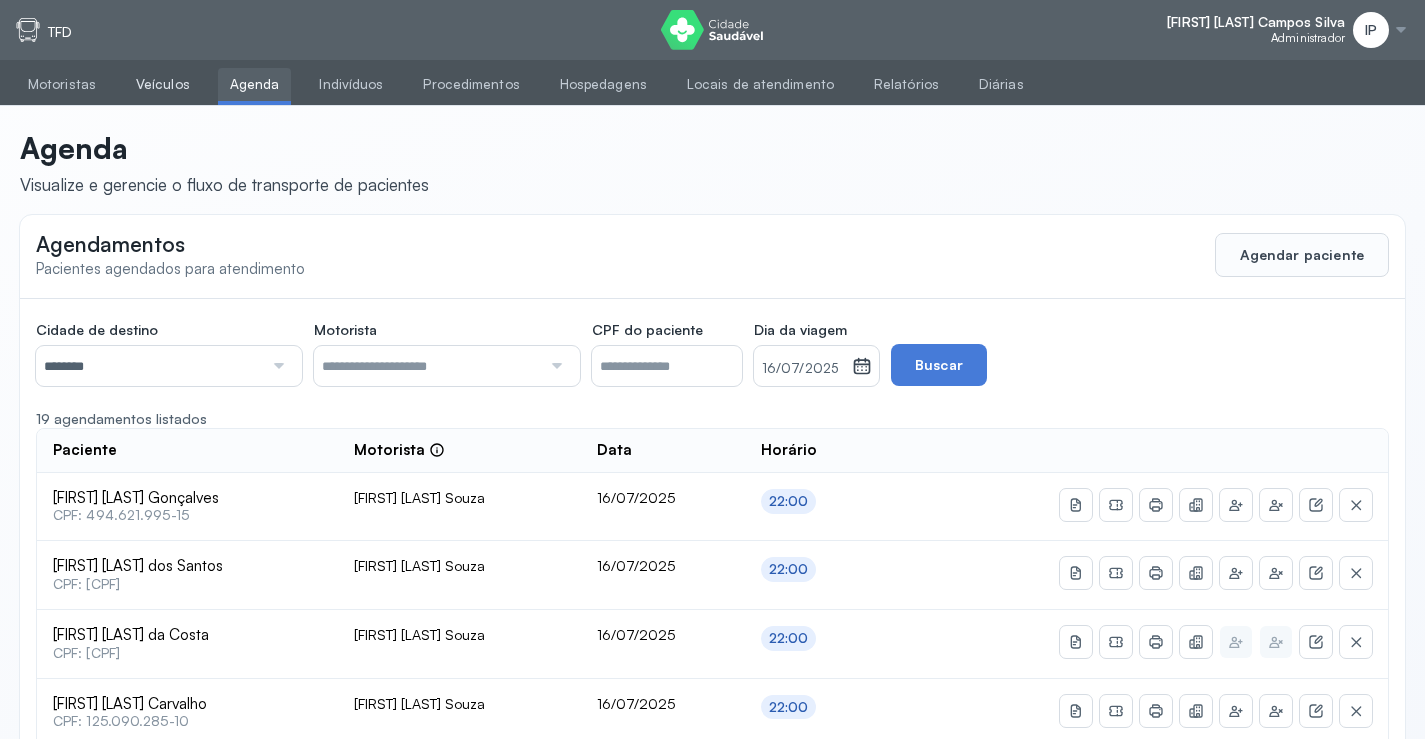click on "Veículos" at bounding box center [163, 84] 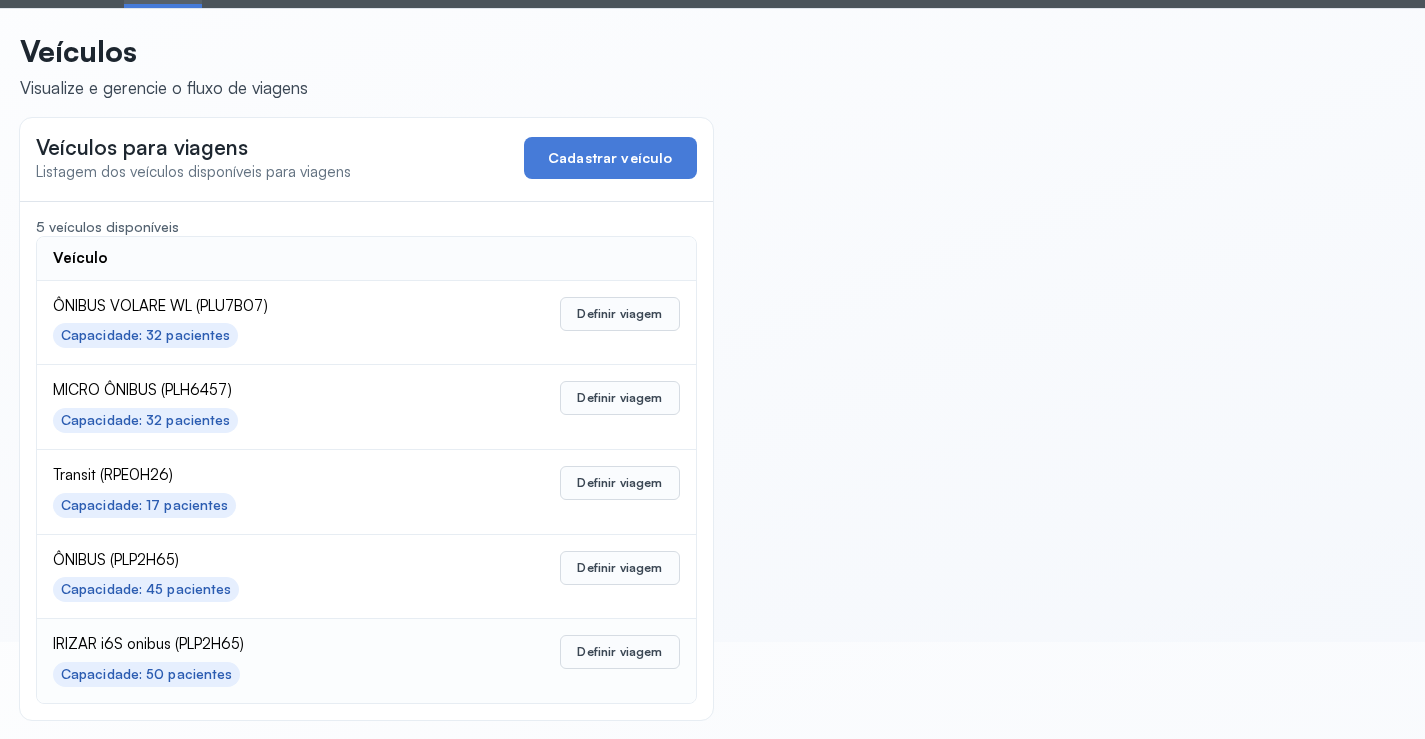 scroll, scrollTop: 98, scrollLeft: 0, axis: vertical 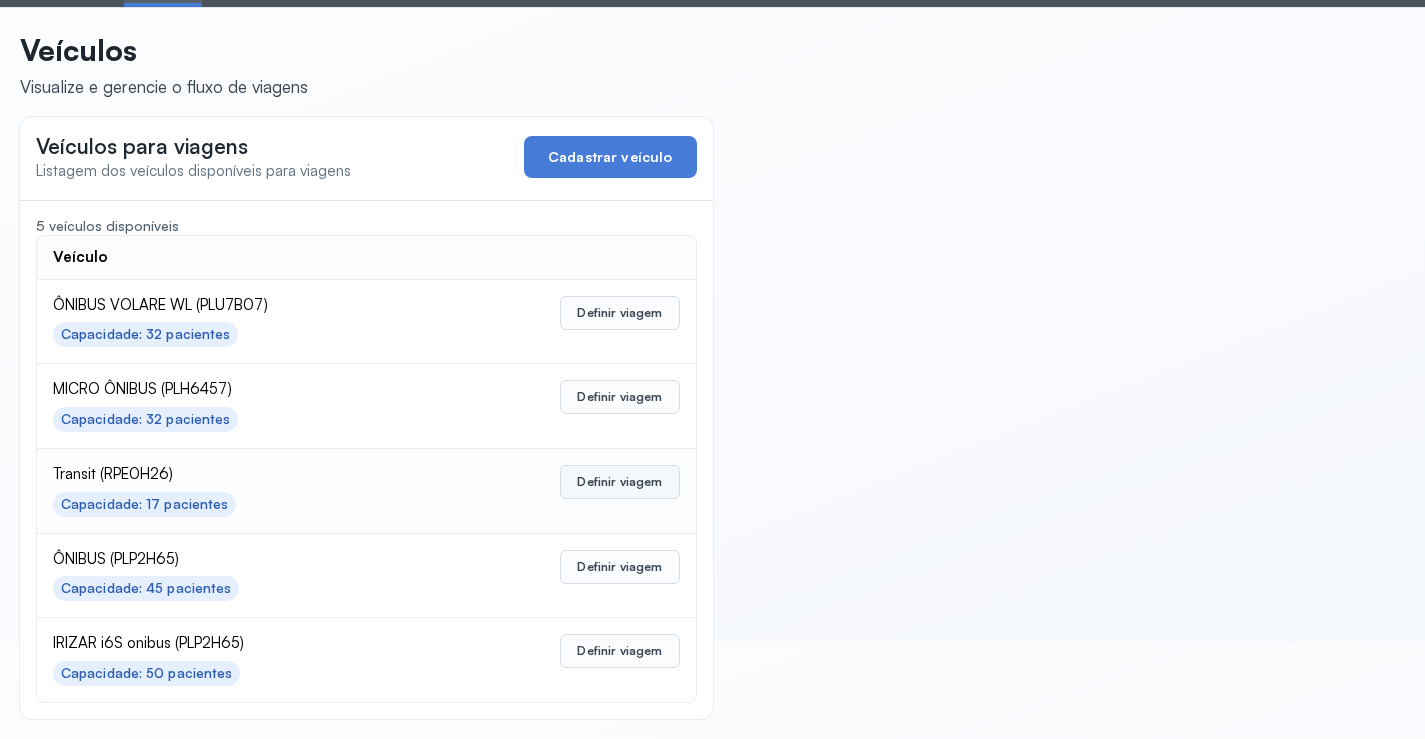 click on "Definir viagem" at bounding box center (619, 482) 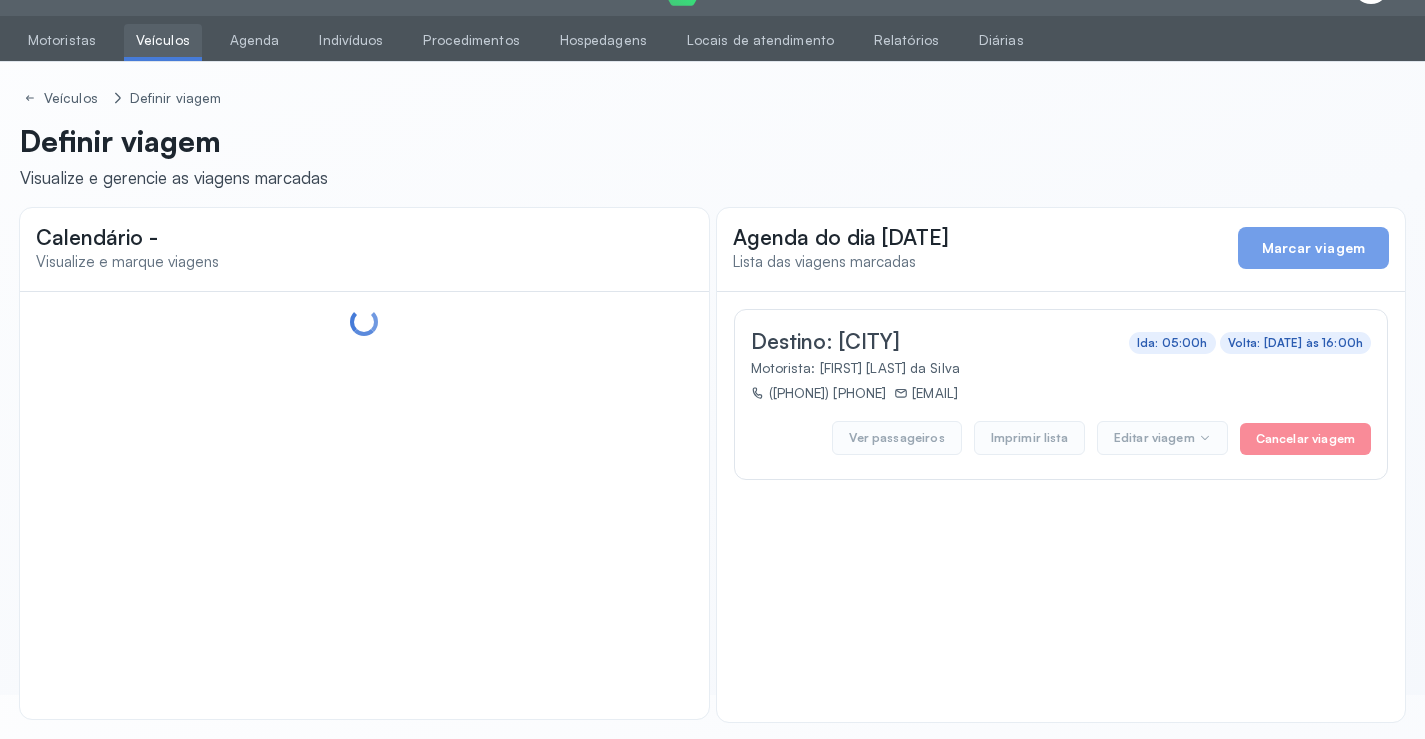 scroll, scrollTop: 47, scrollLeft: 0, axis: vertical 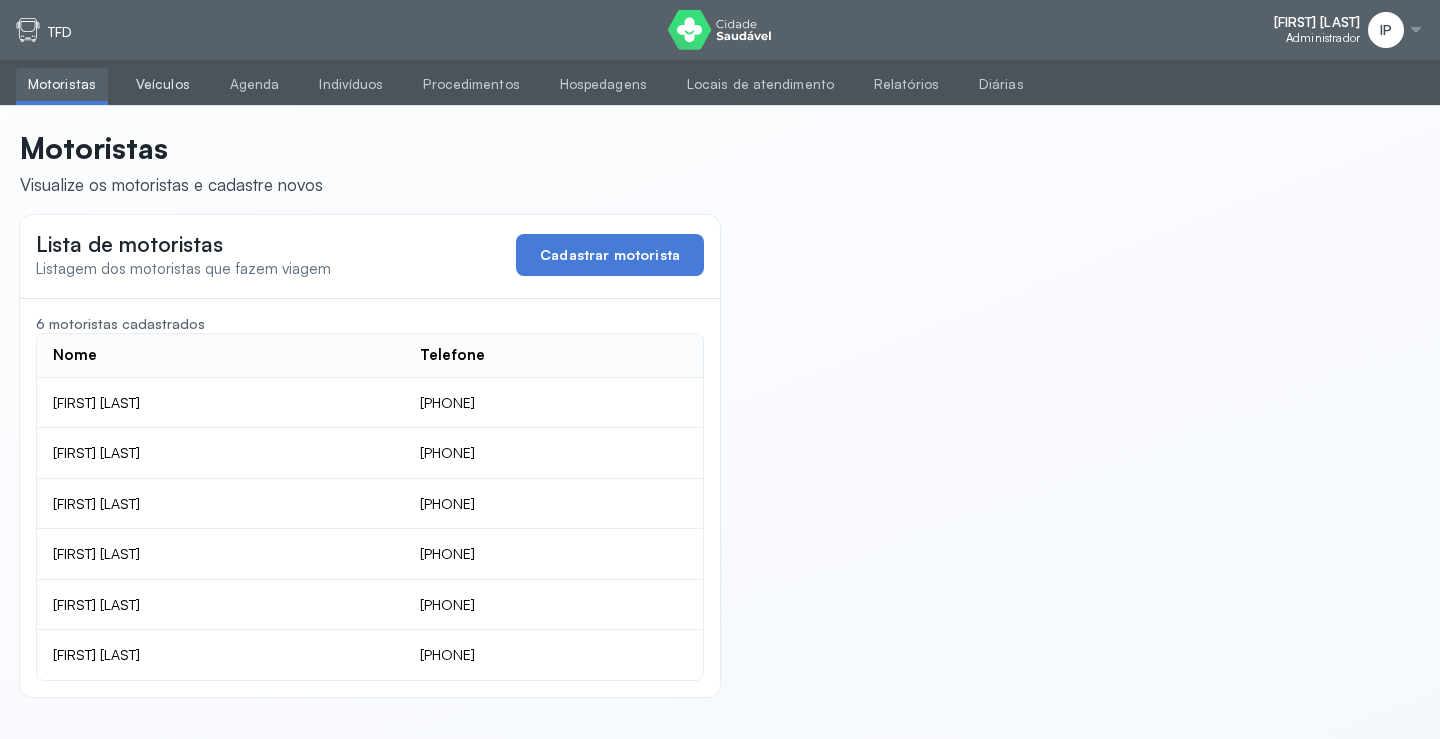 click on "Veículos" at bounding box center [163, 84] 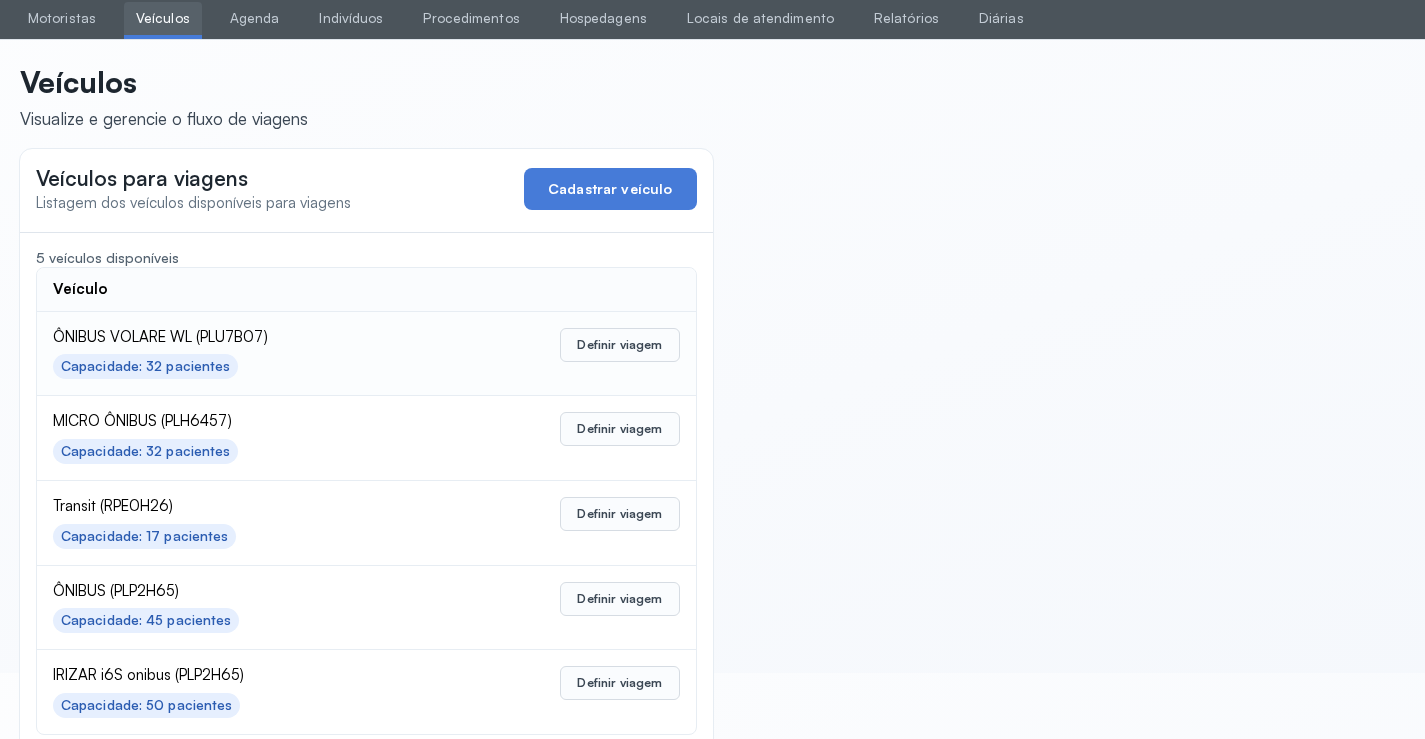 scroll, scrollTop: 98, scrollLeft: 0, axis: vertical 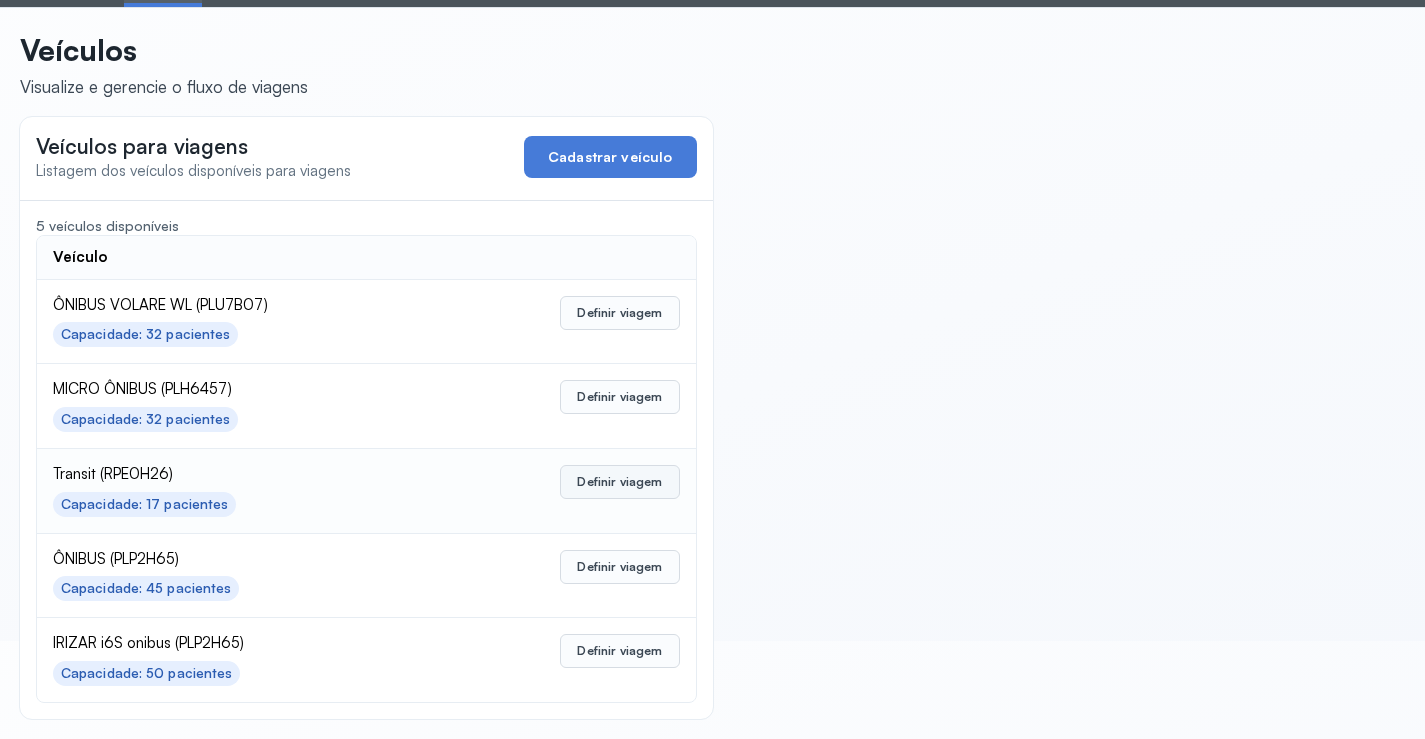 click on "Definir viagem" at bounding box center (619, 482) 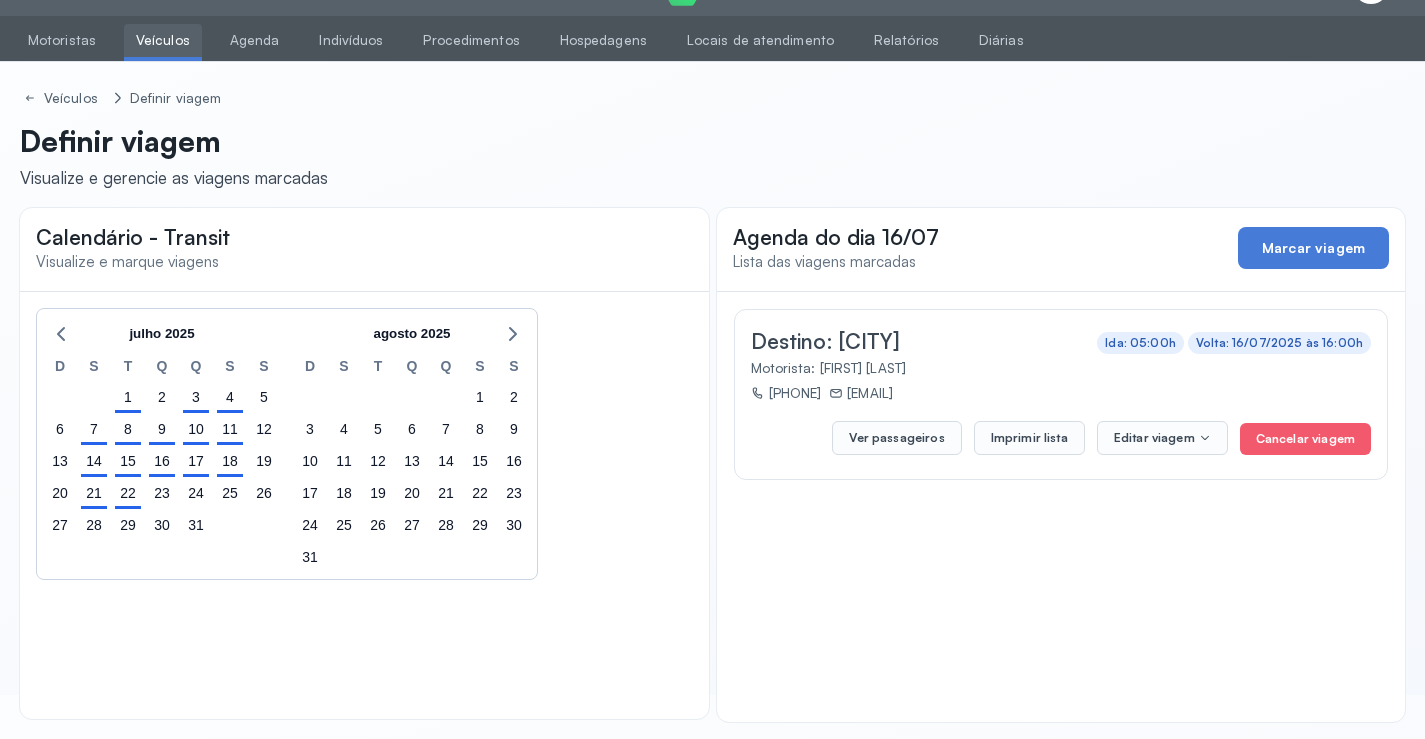 scroll, scrollTop: 47, scrollLeft: 0, axis: vertical 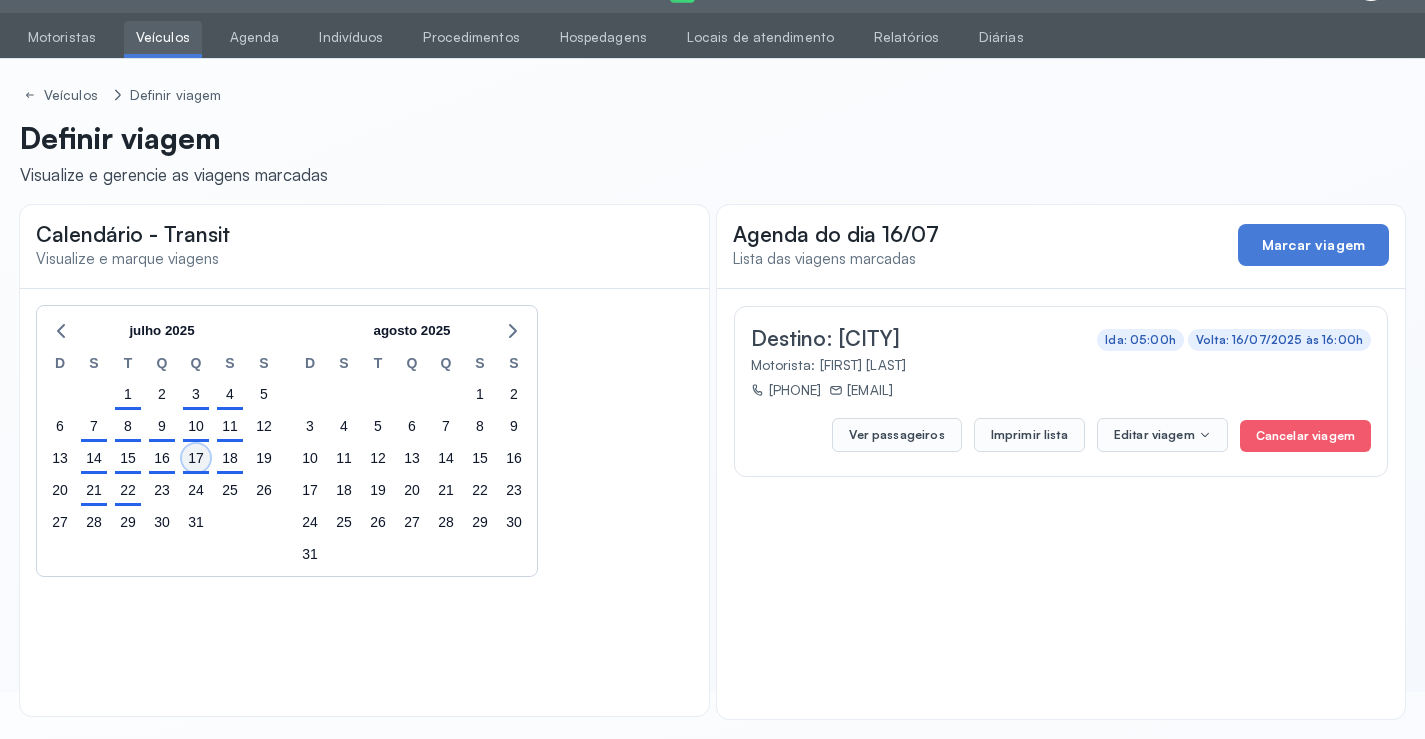 click on "17" 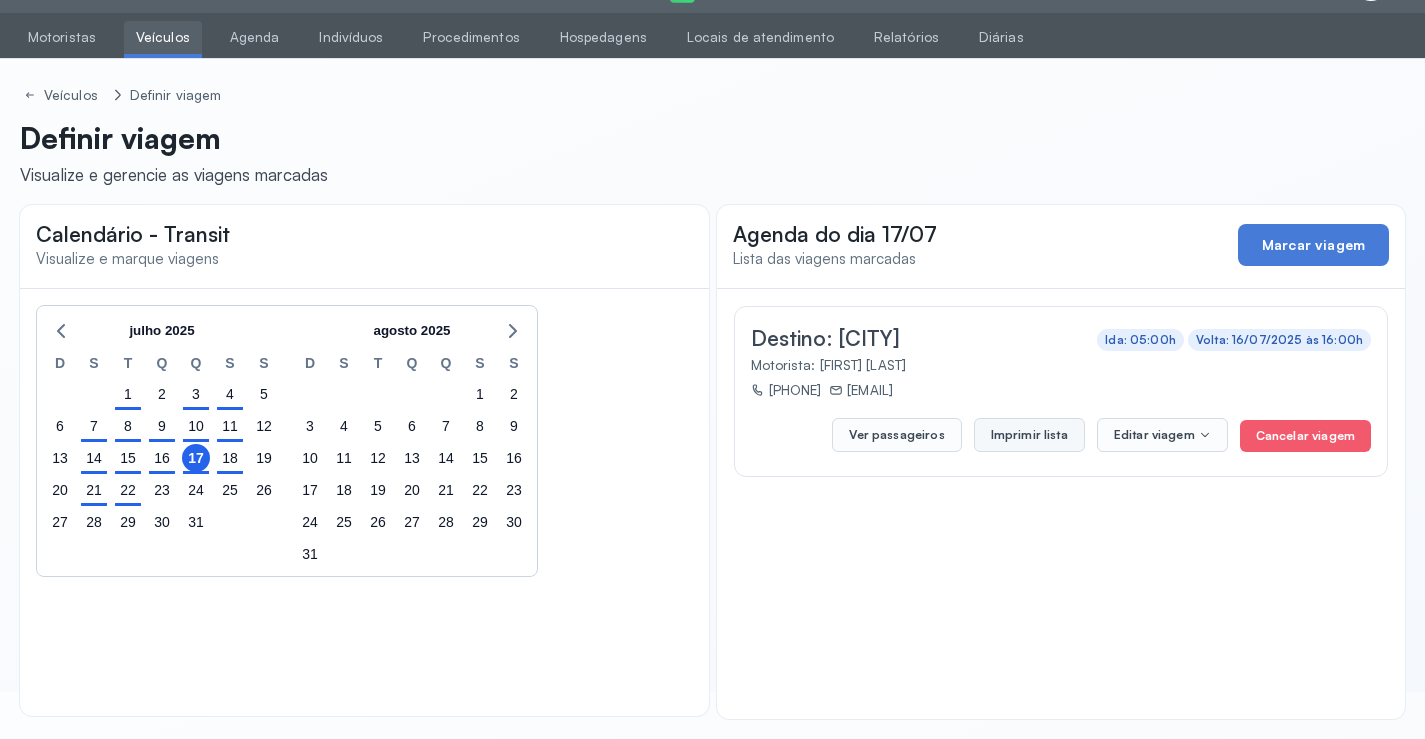 click on "Imprimir lista" at bounding box center [1029, 435] 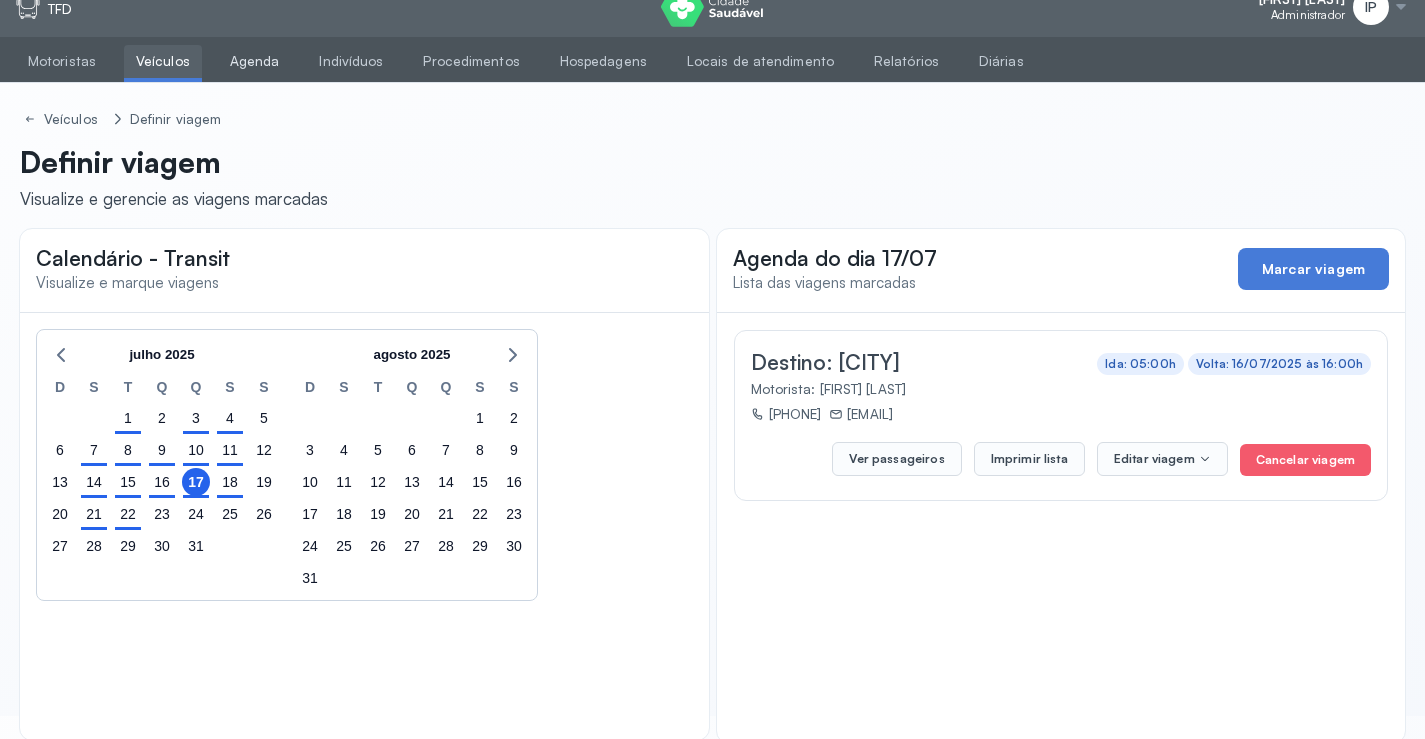 scroll, scrollTop: 0, scrollLeft: 0, axis: both 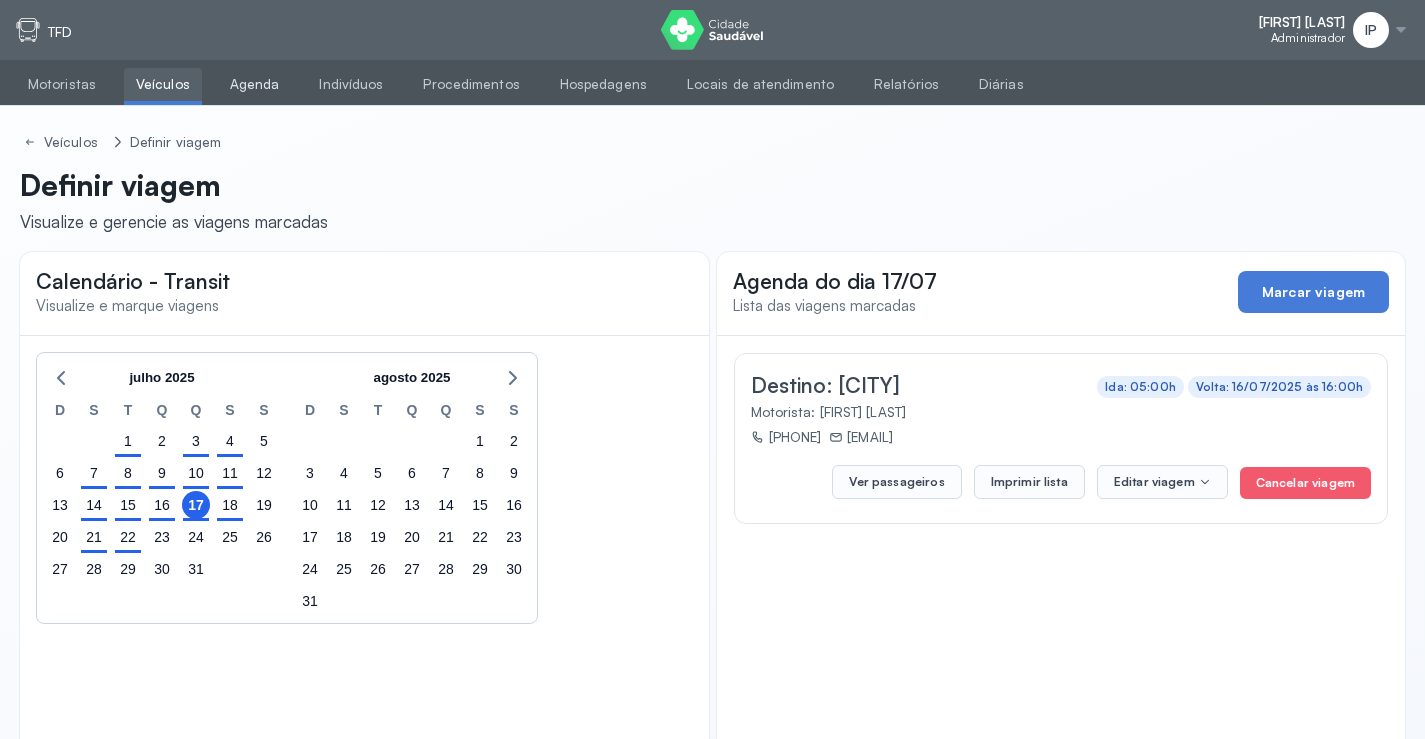click on "Agenda" at bounding box center (255, 84) 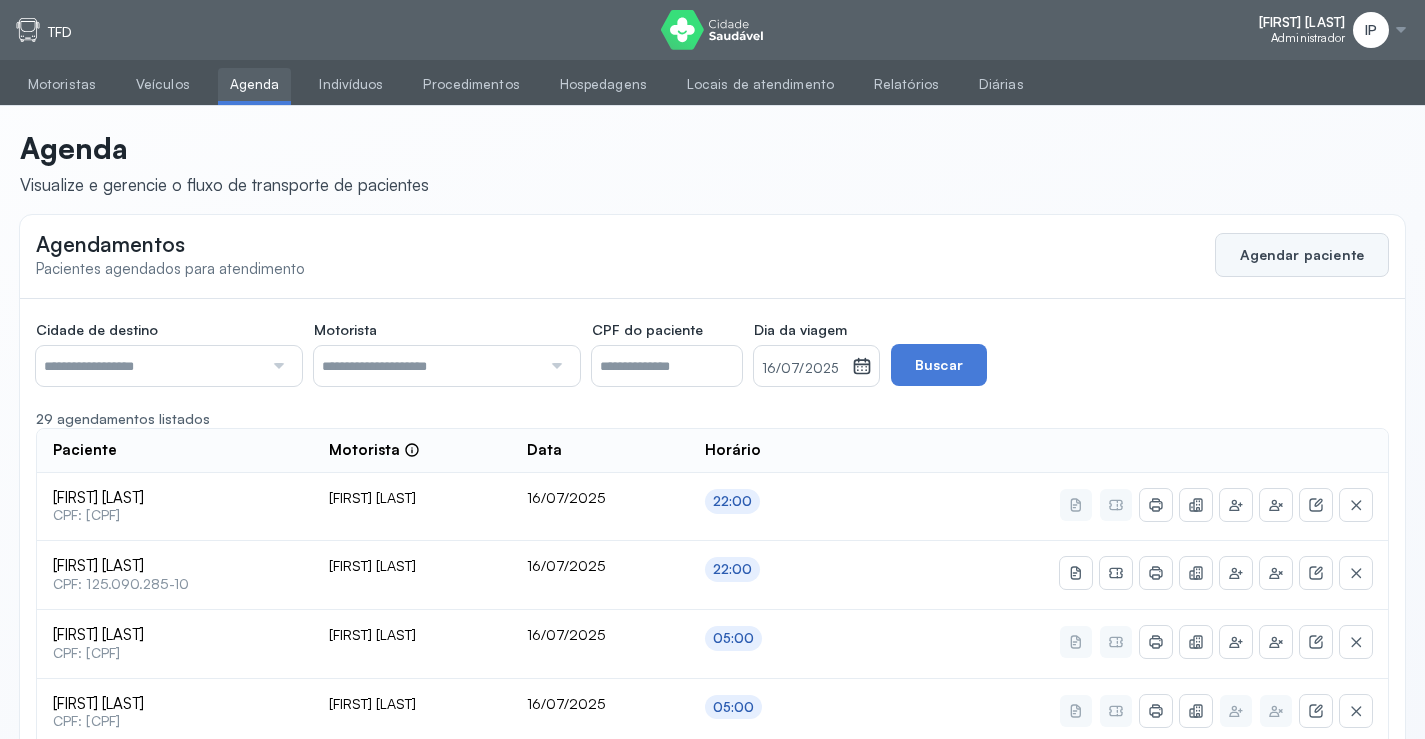 click on "Agendar paciente" 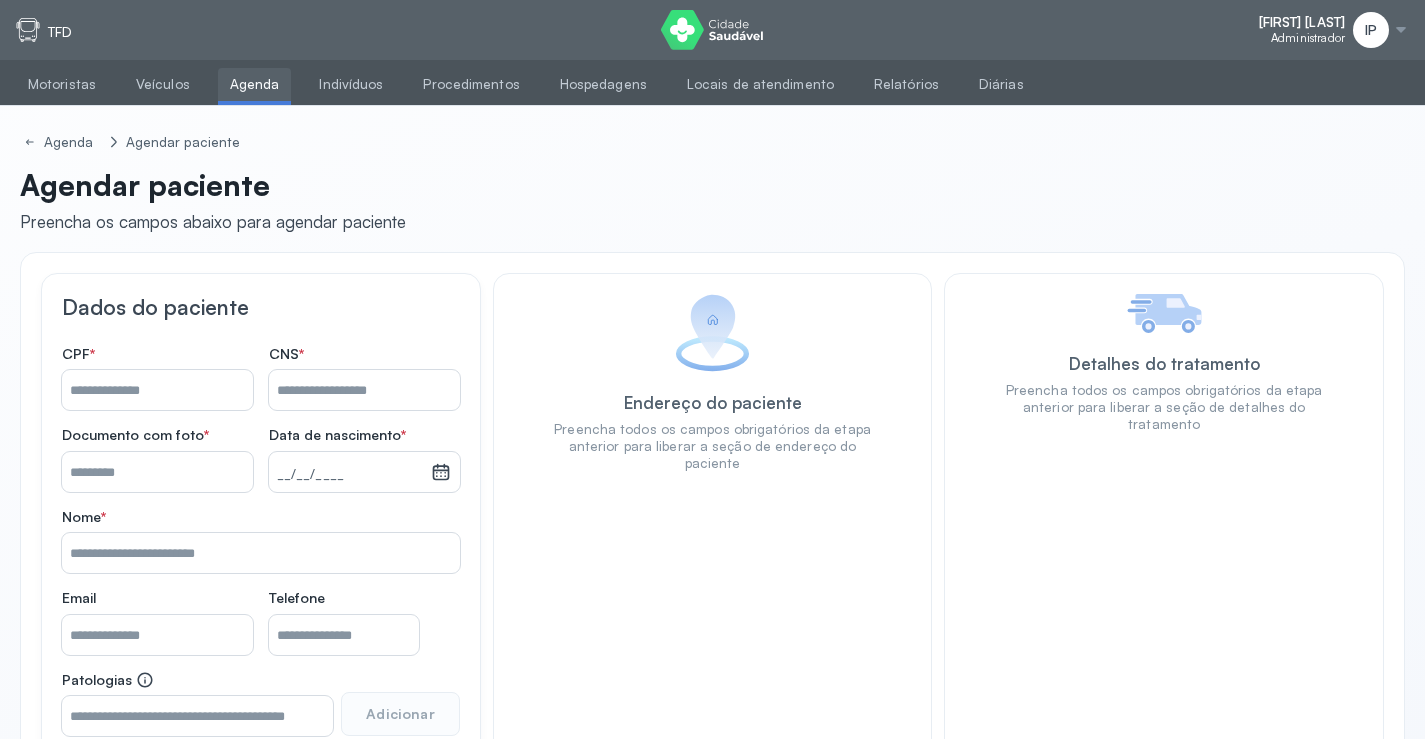 click on "Nome   *" at bounding box center (364, 390) 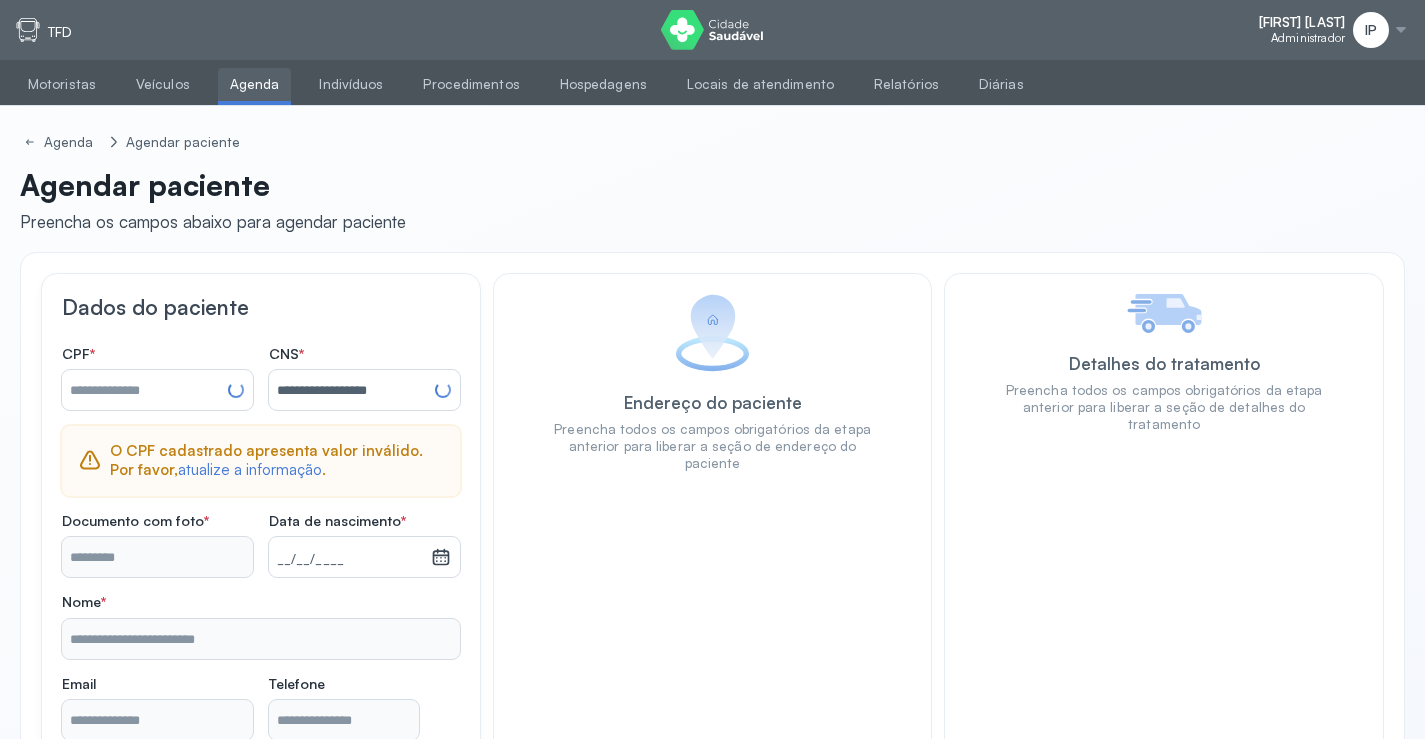 type on "**********" 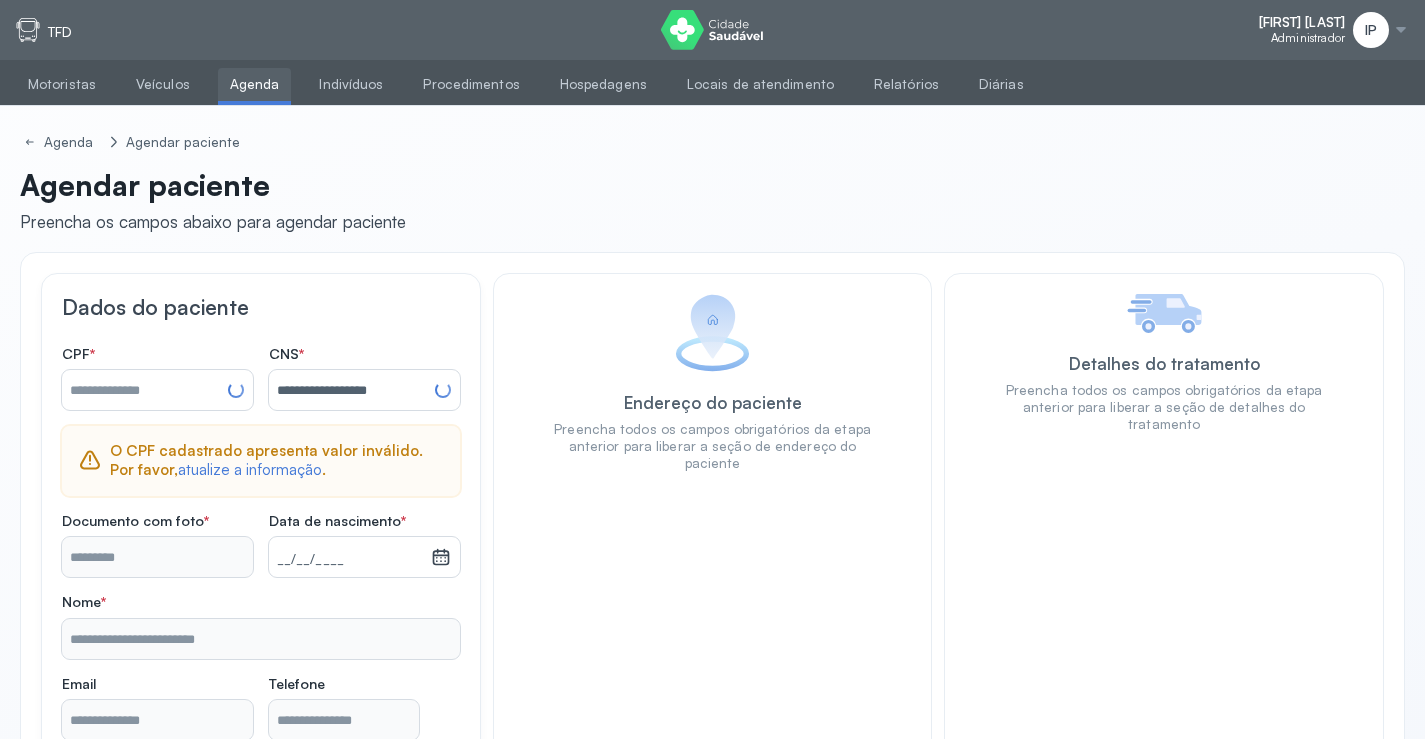 type on "**********" 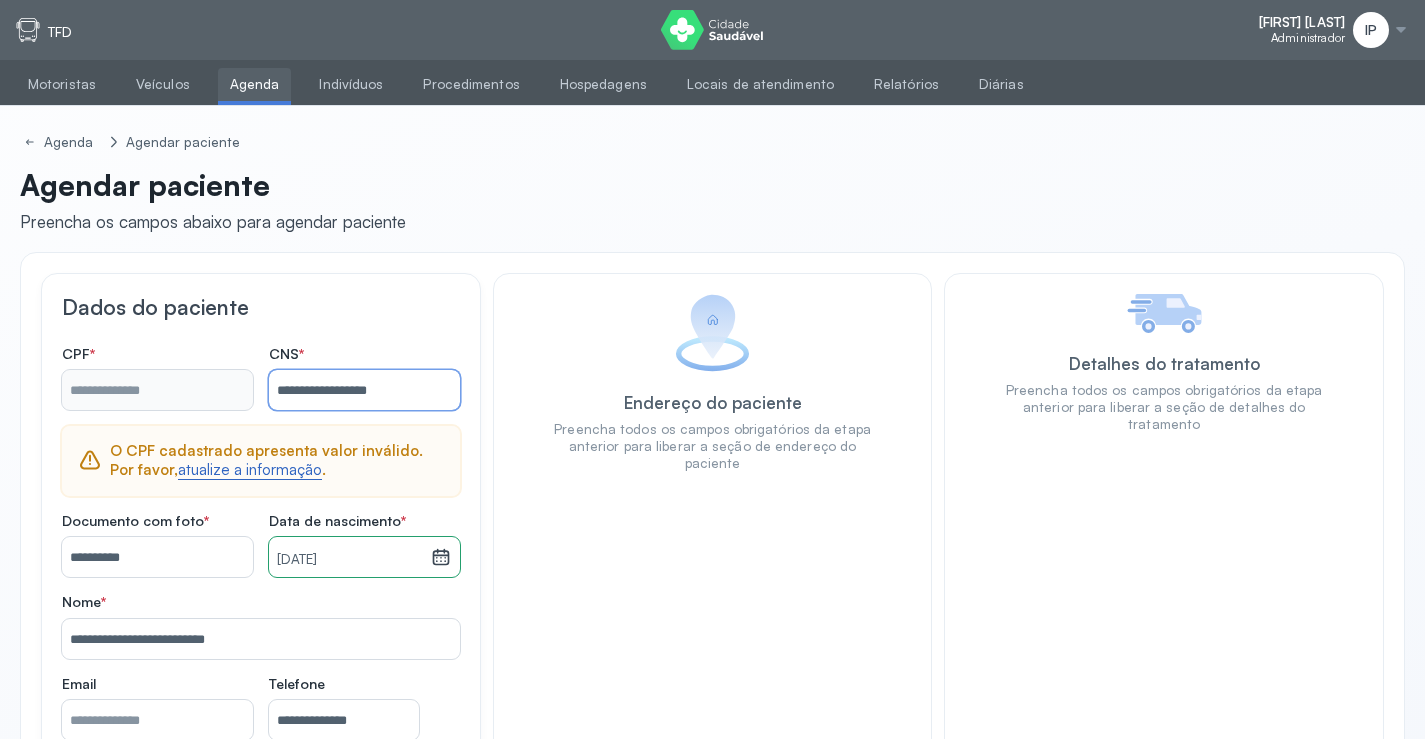type on "**********" 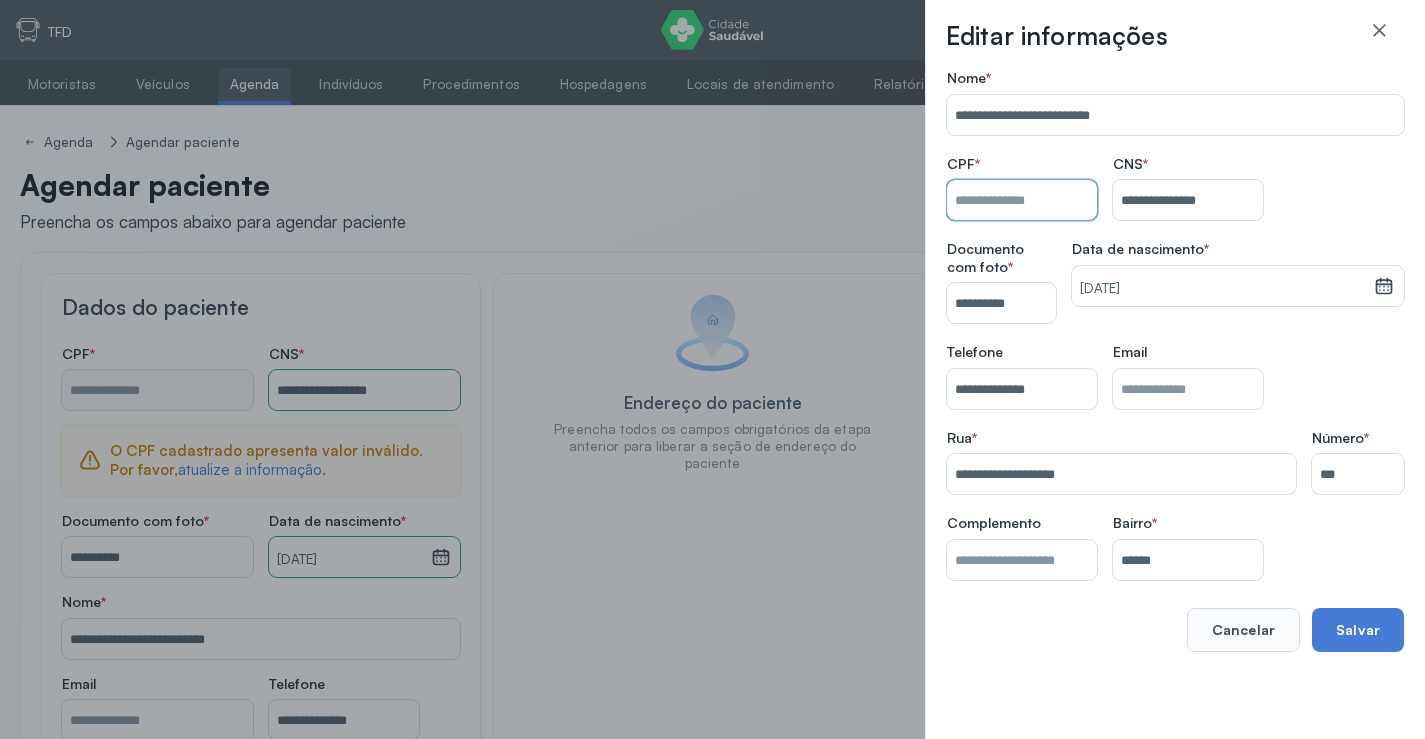 click on "Nome   *" at bounding box center (1022, 200) 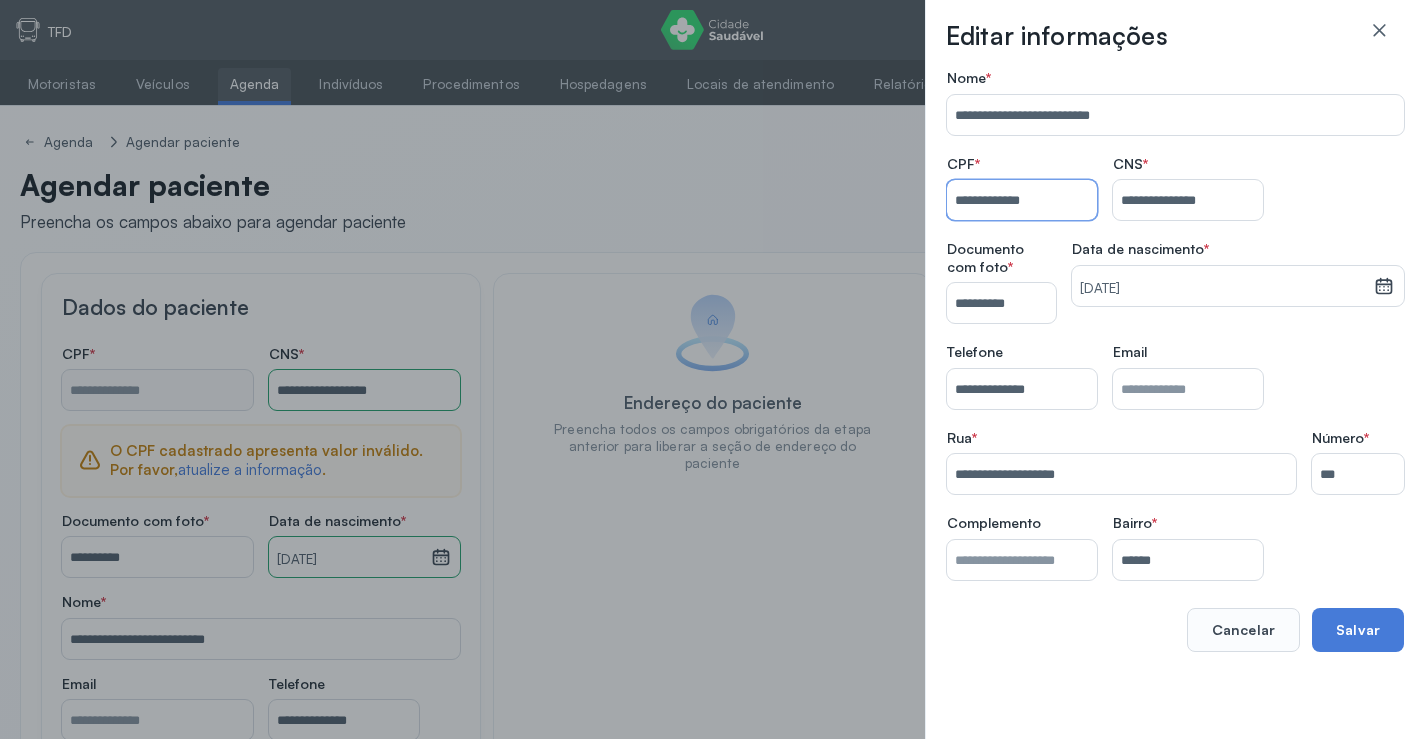 type on "**********" 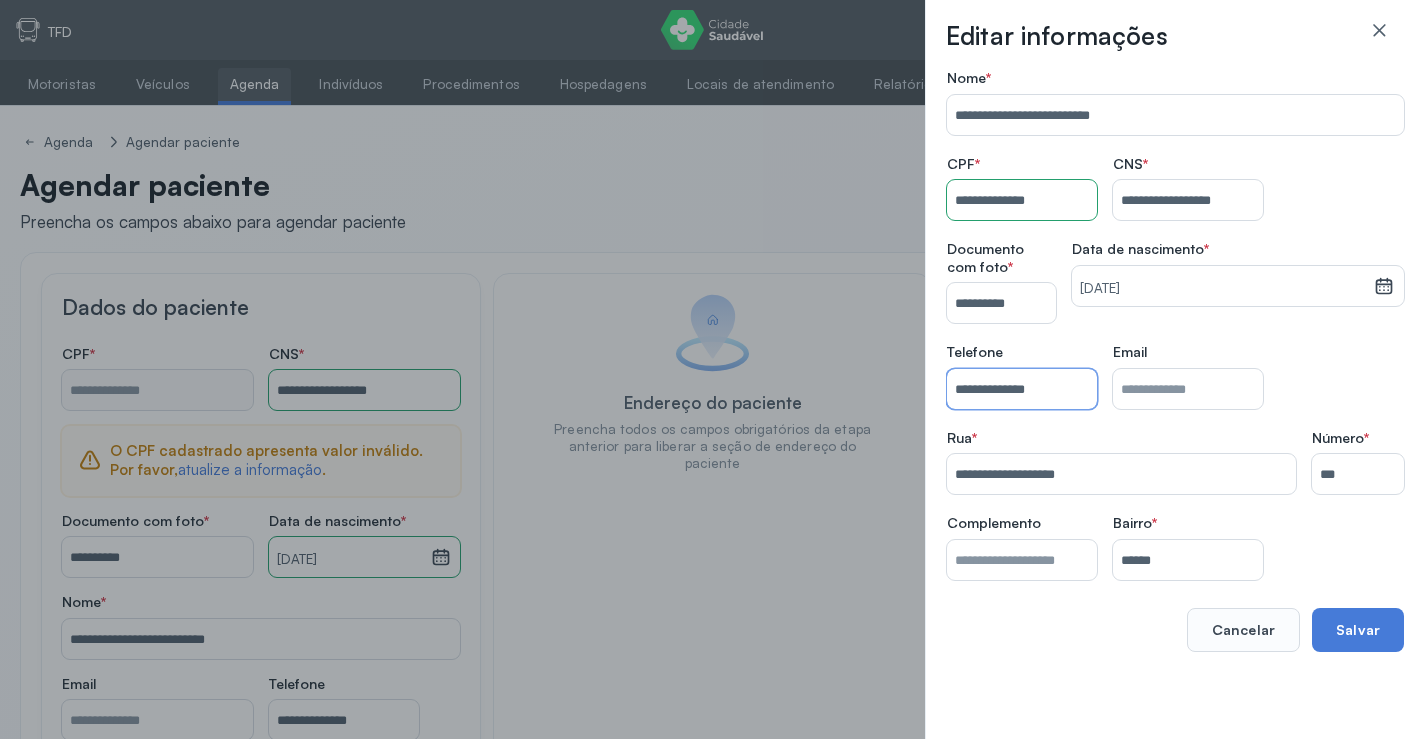 click on "**********" at bounding box center (1022, 389) 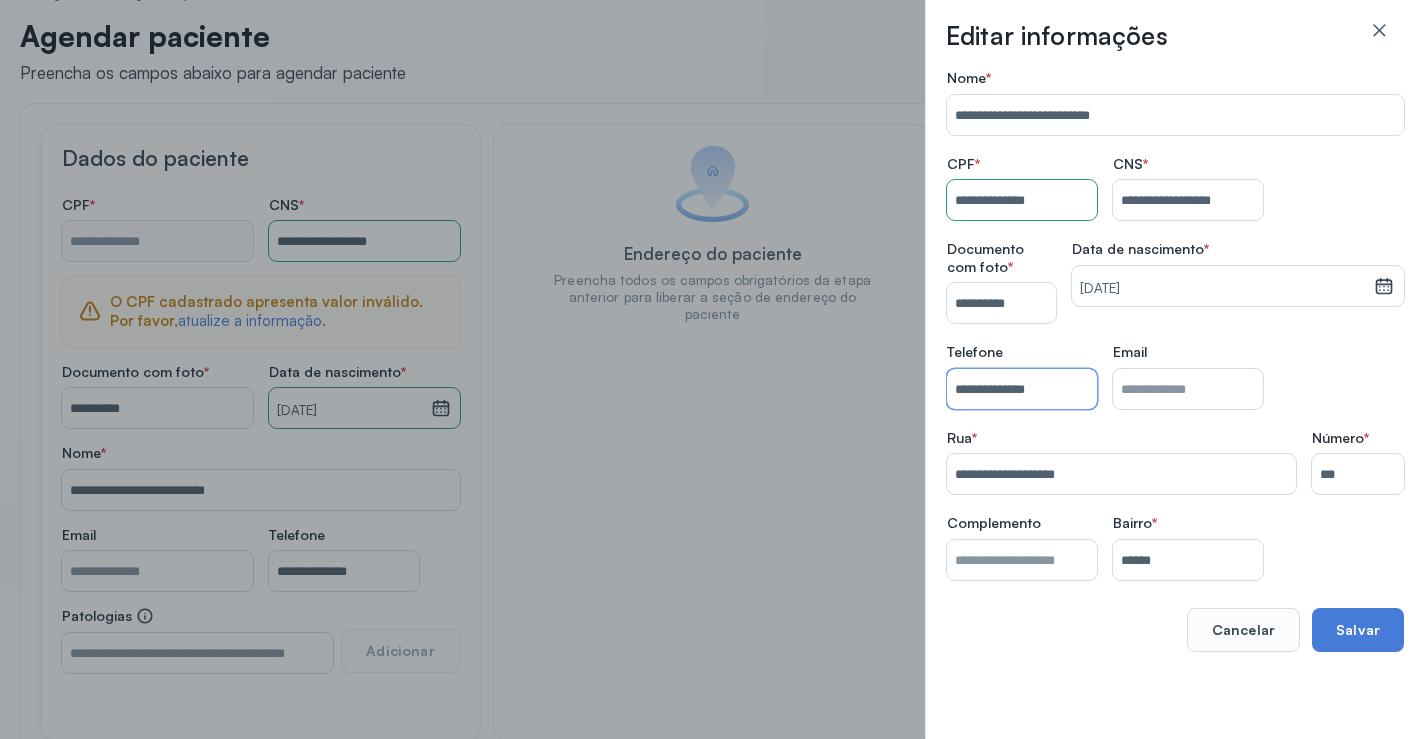 scroll, scrollTop: 0, scrollLeft: 0, axis: both 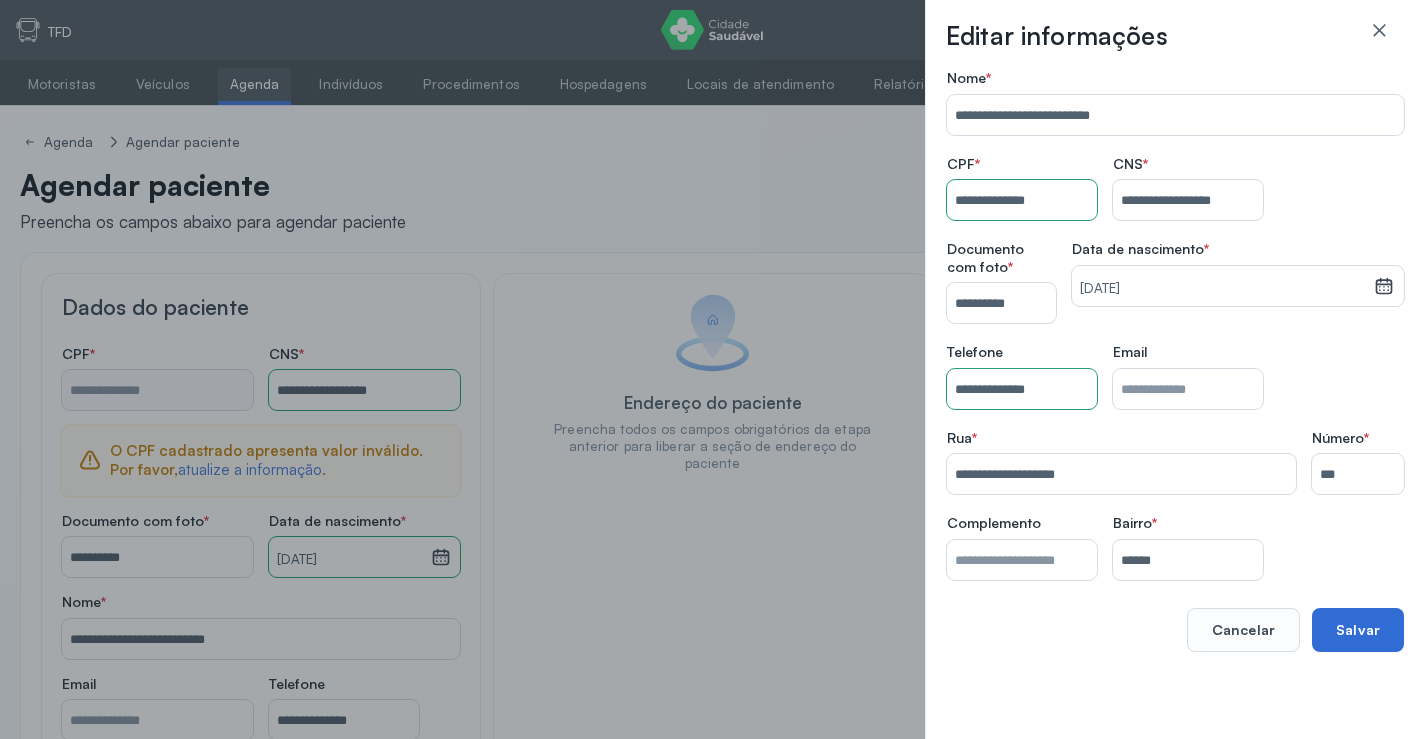 click on "Salvar" at bounding box center (1358, 630) 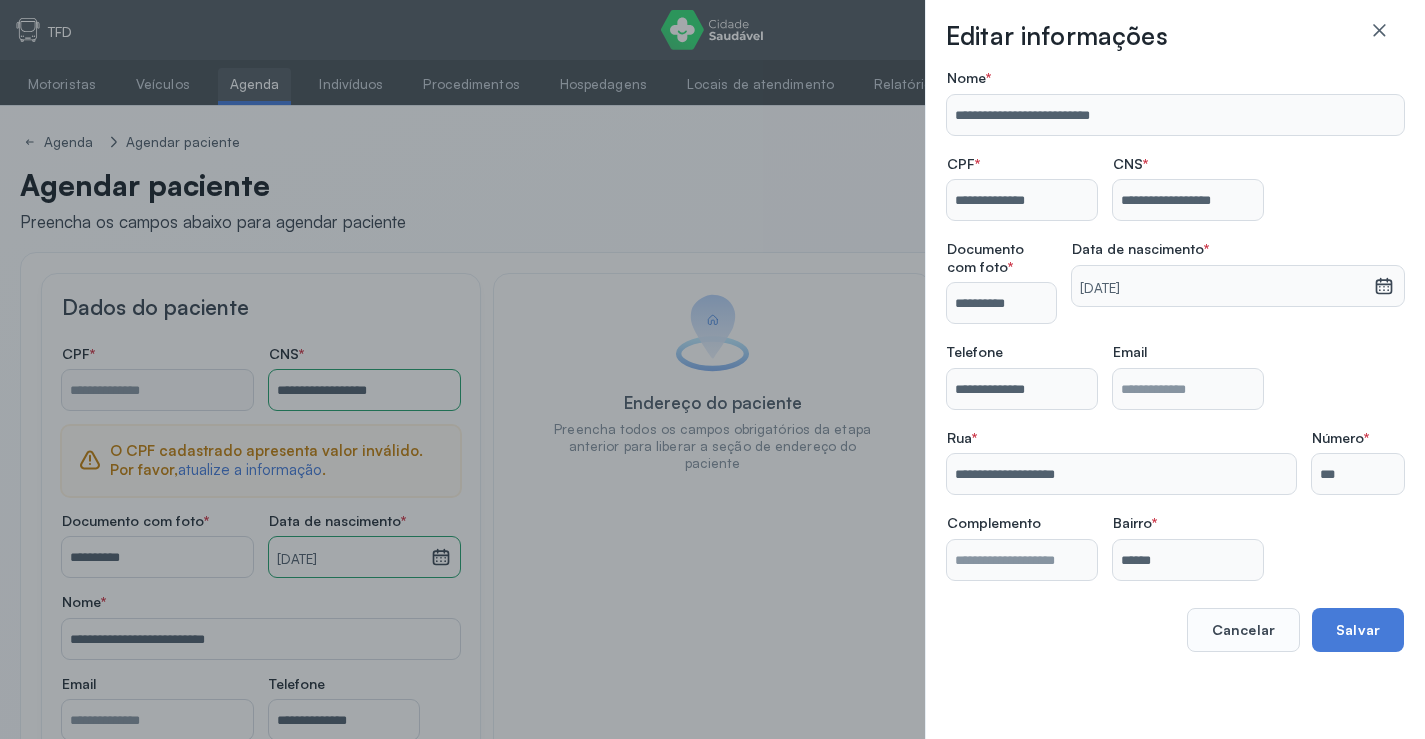 type on "**********" 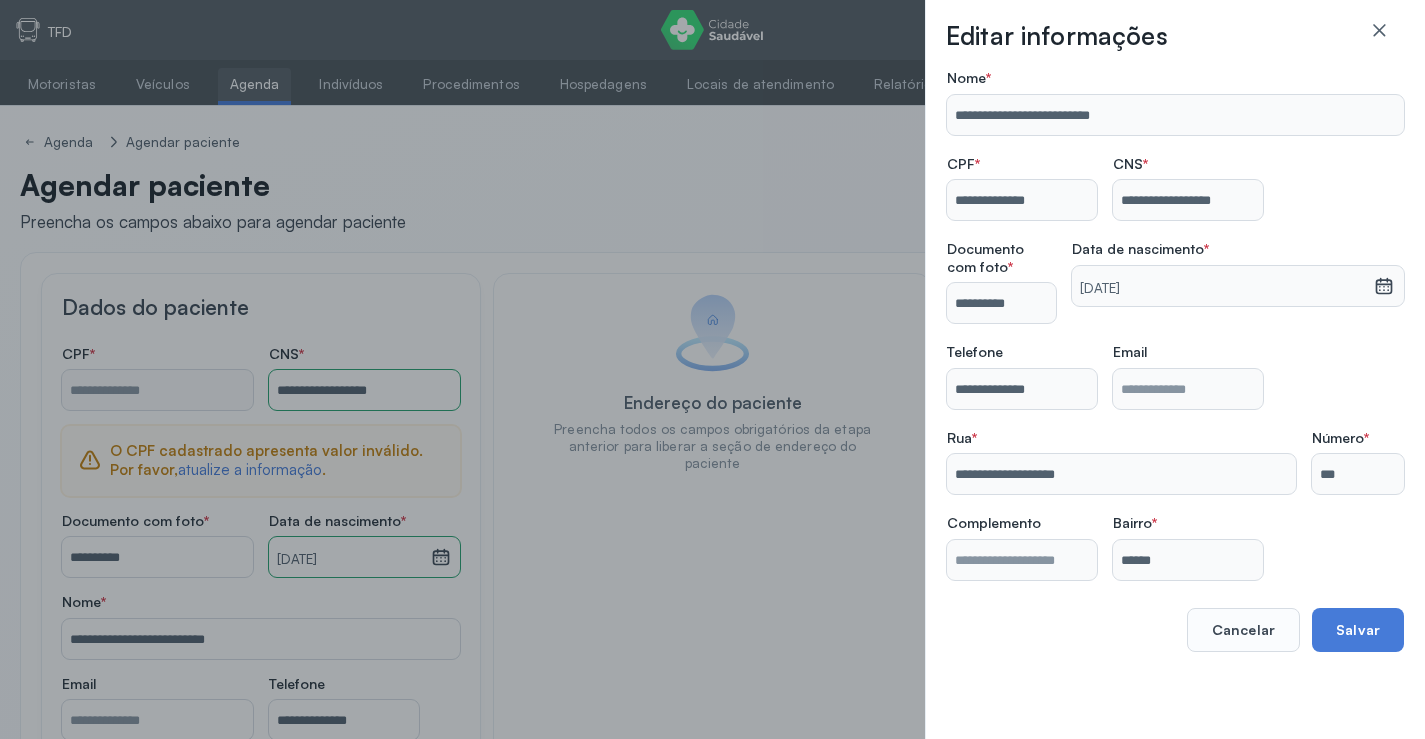 type on "**********" 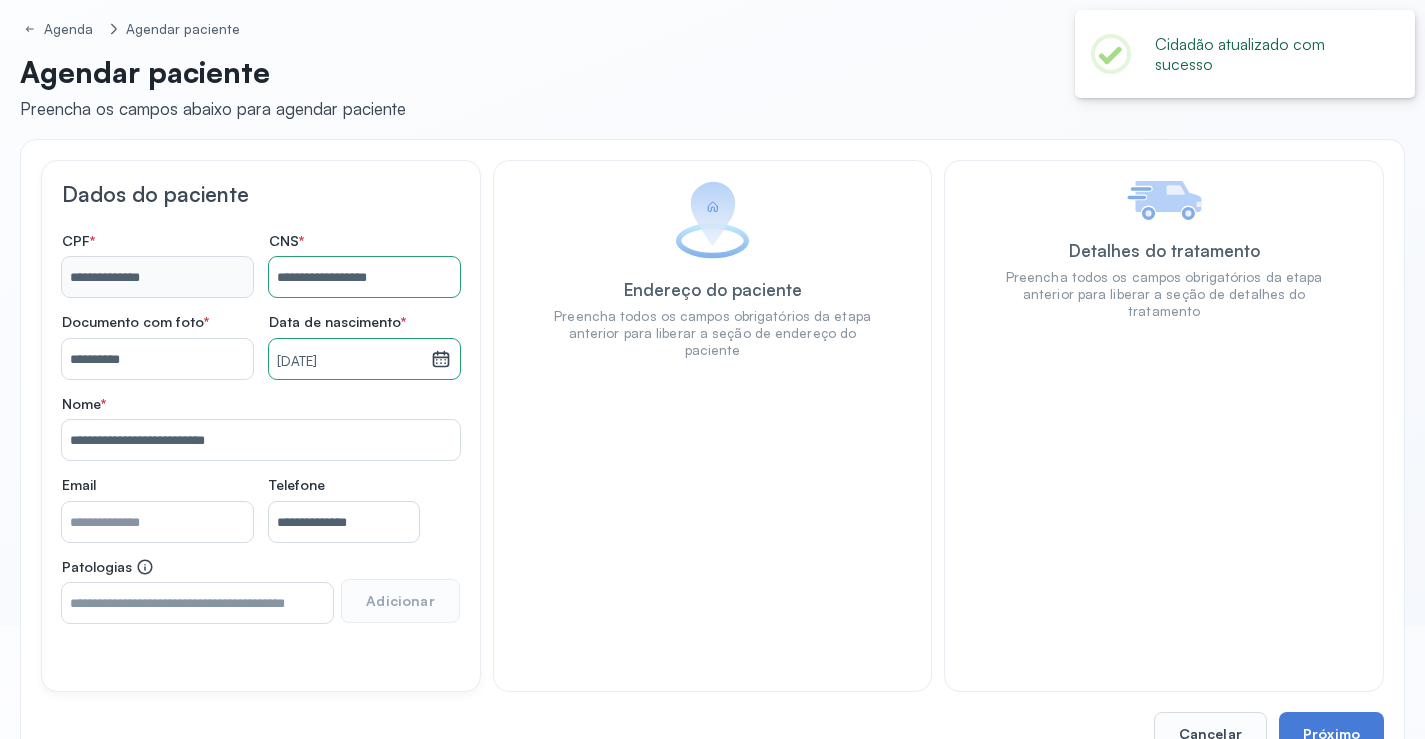 scroll, scrollTop: 171, scrollLeft: 0, axis: vertical 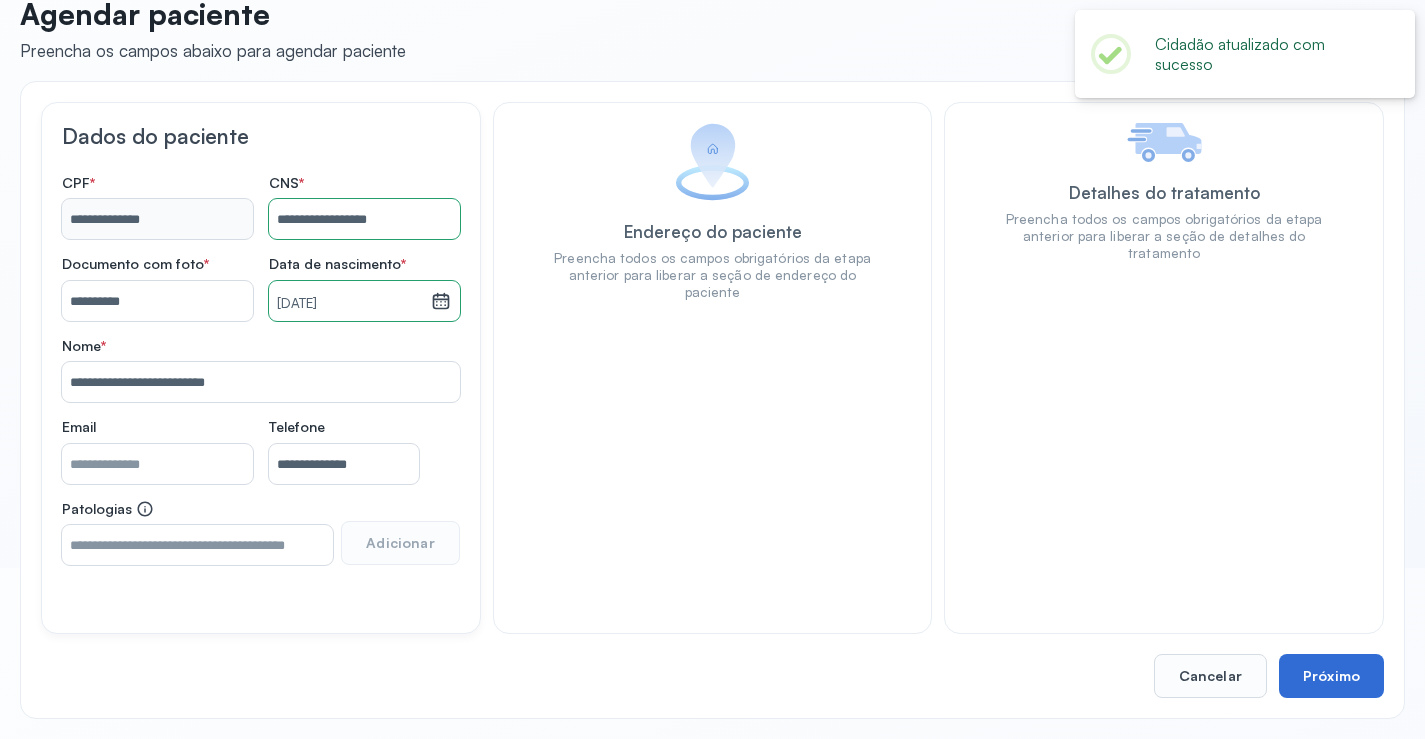 click on "Próximo" at bounding box center [1331, 676] 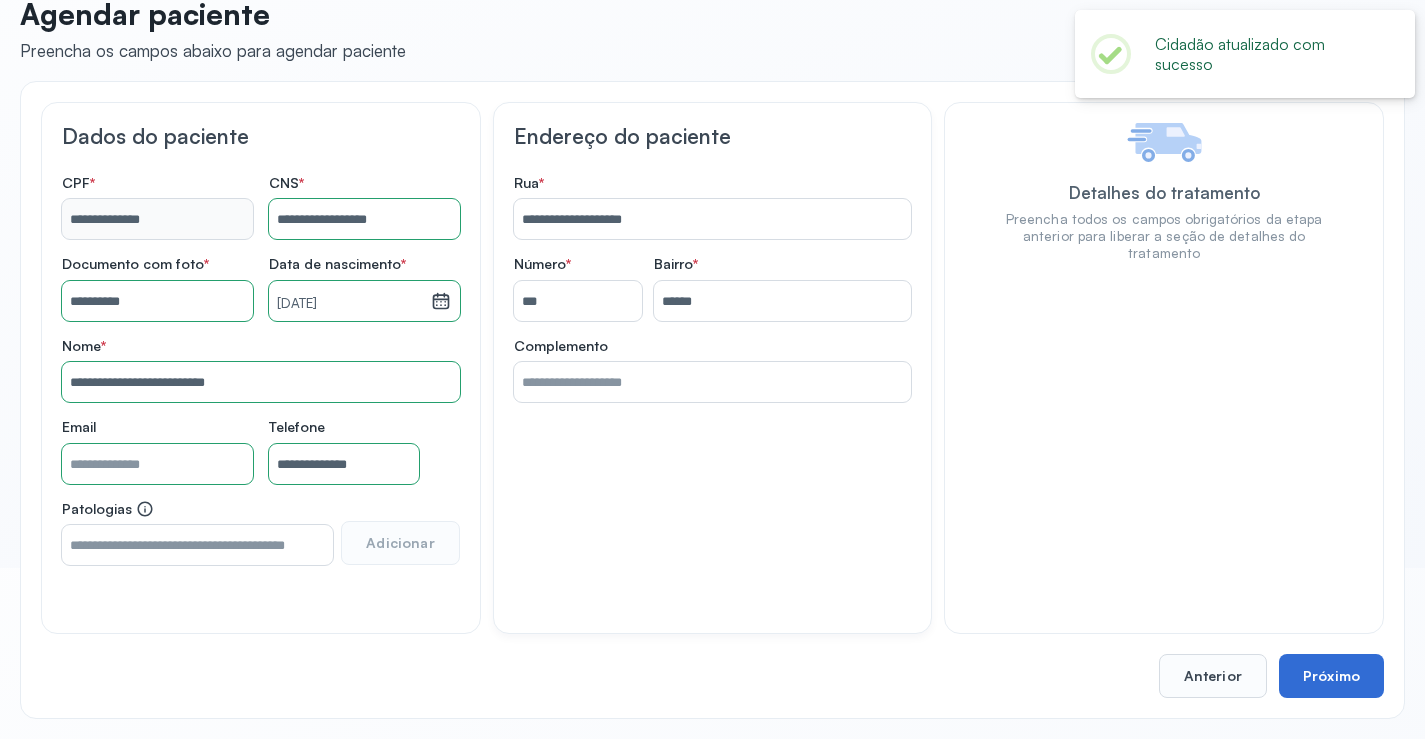 click on "Próximo" at bounding box center [1331, 676] 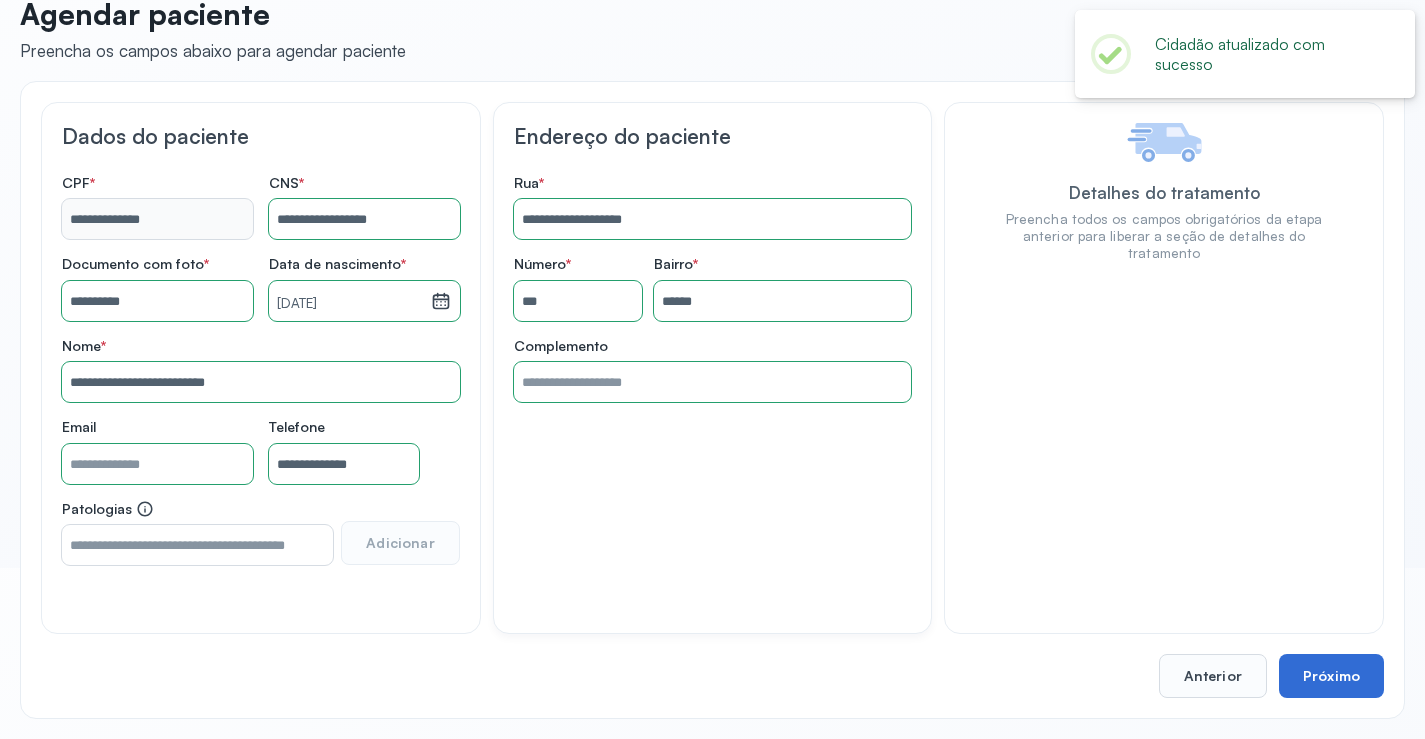 click on "Próximo" at bounding box center [1331, 676] 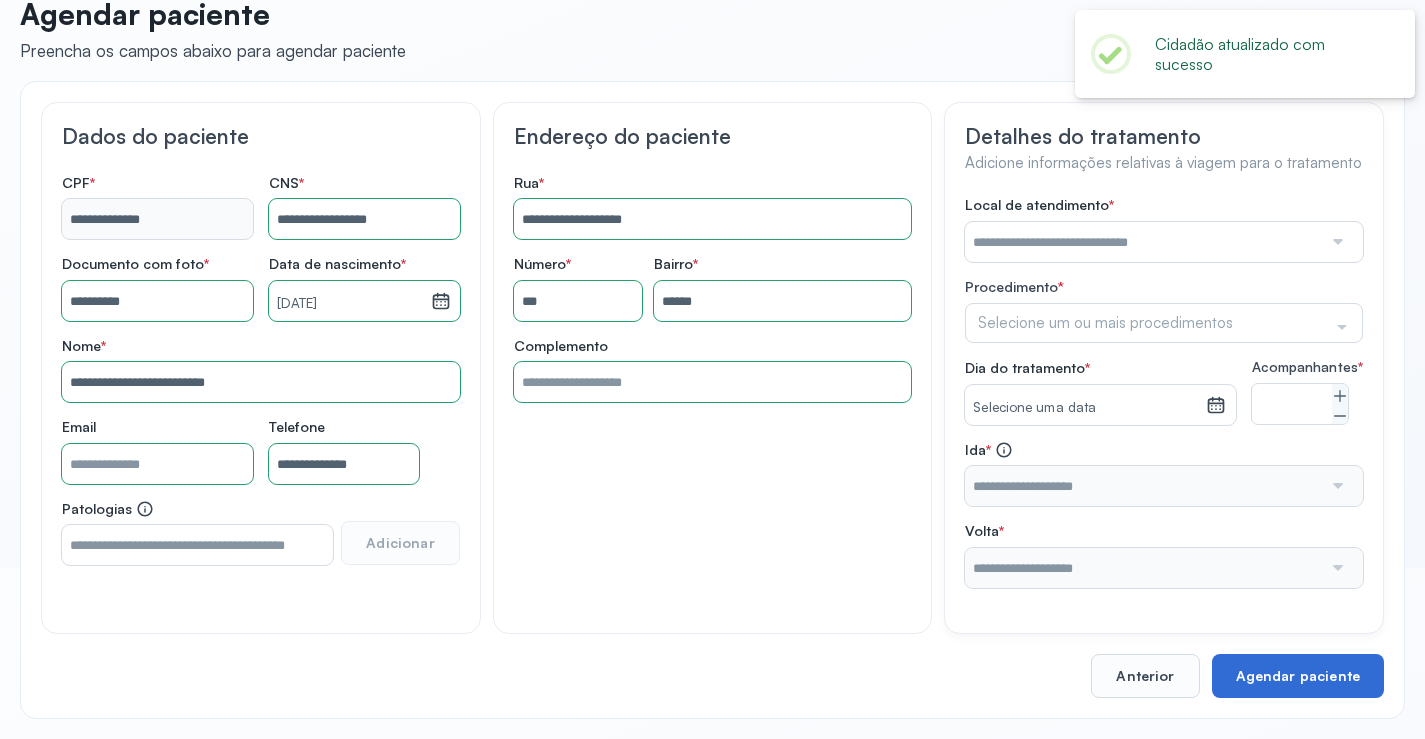 click on "Agendar paciente" at bounding box center (1298, 676) 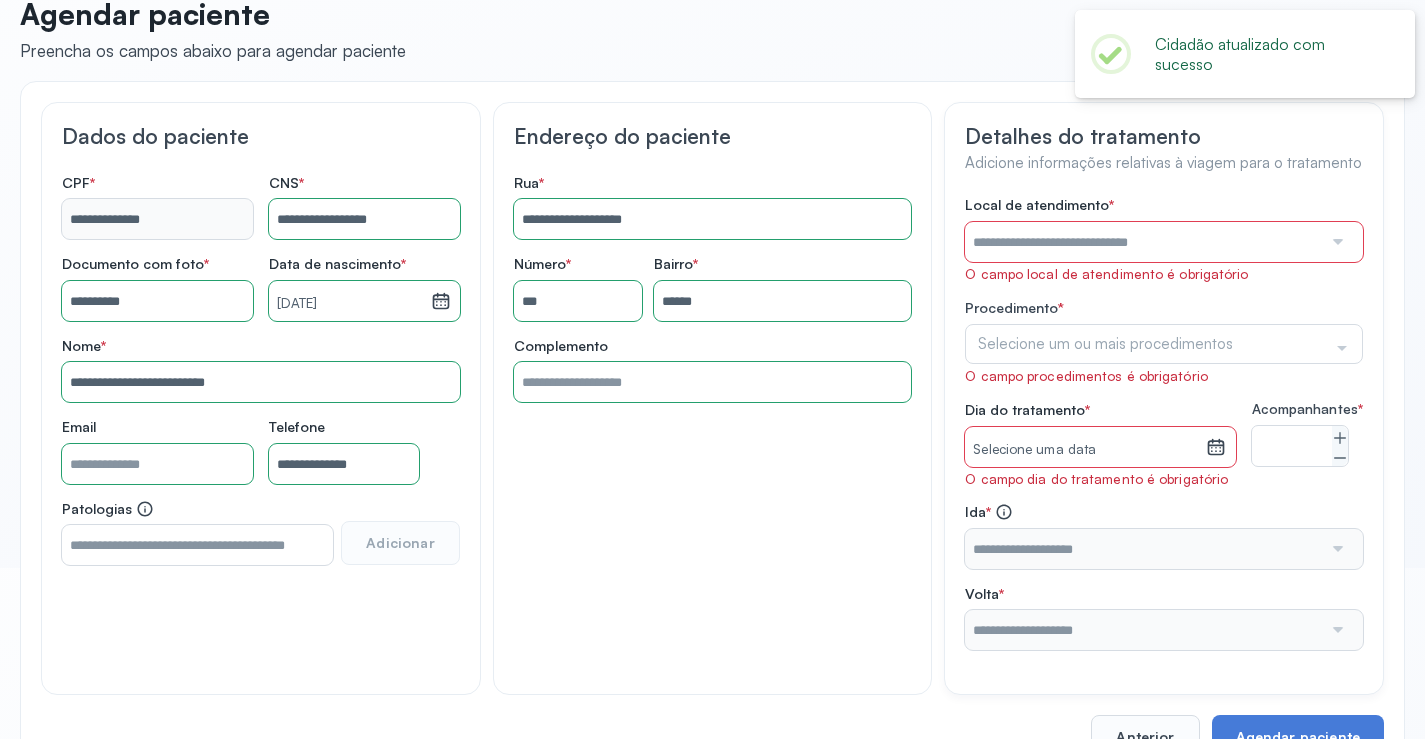 click at bounding box center [1143, 242] 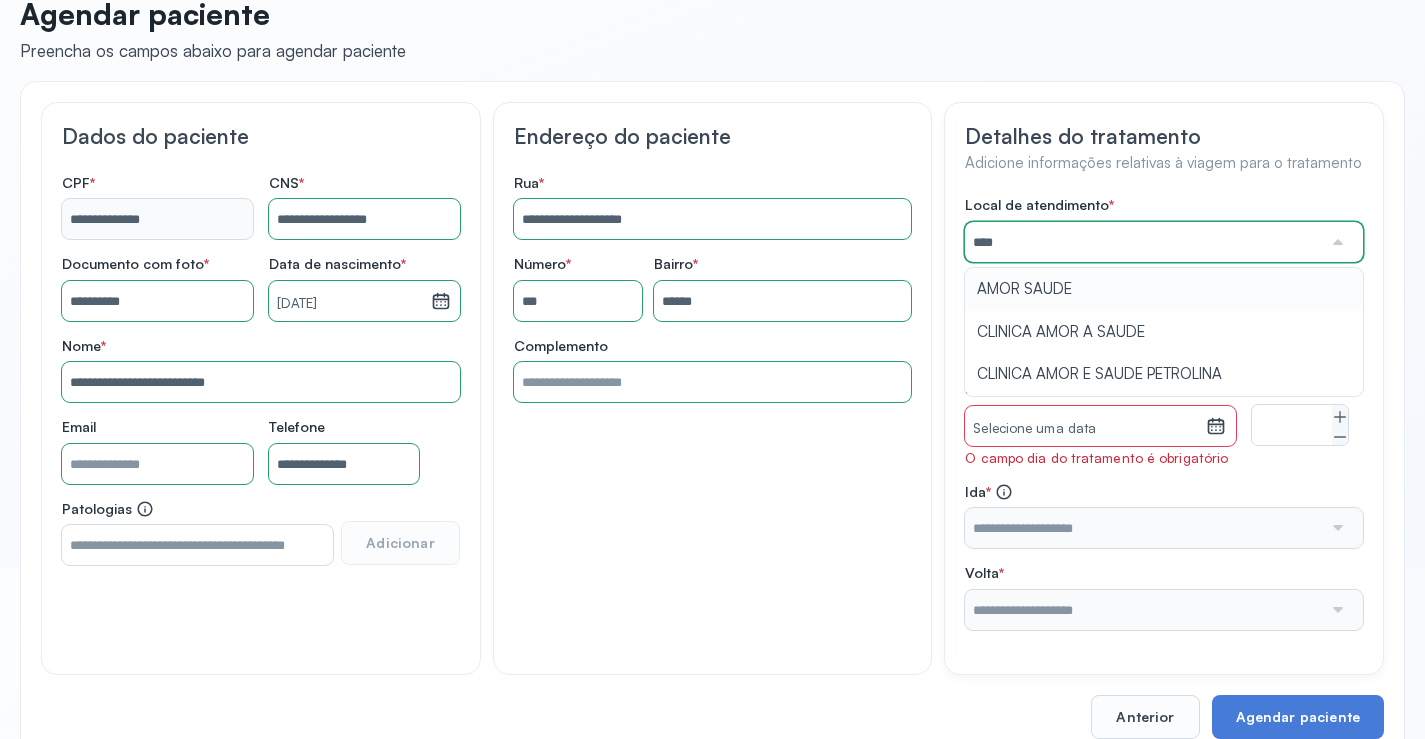 type on "**********" 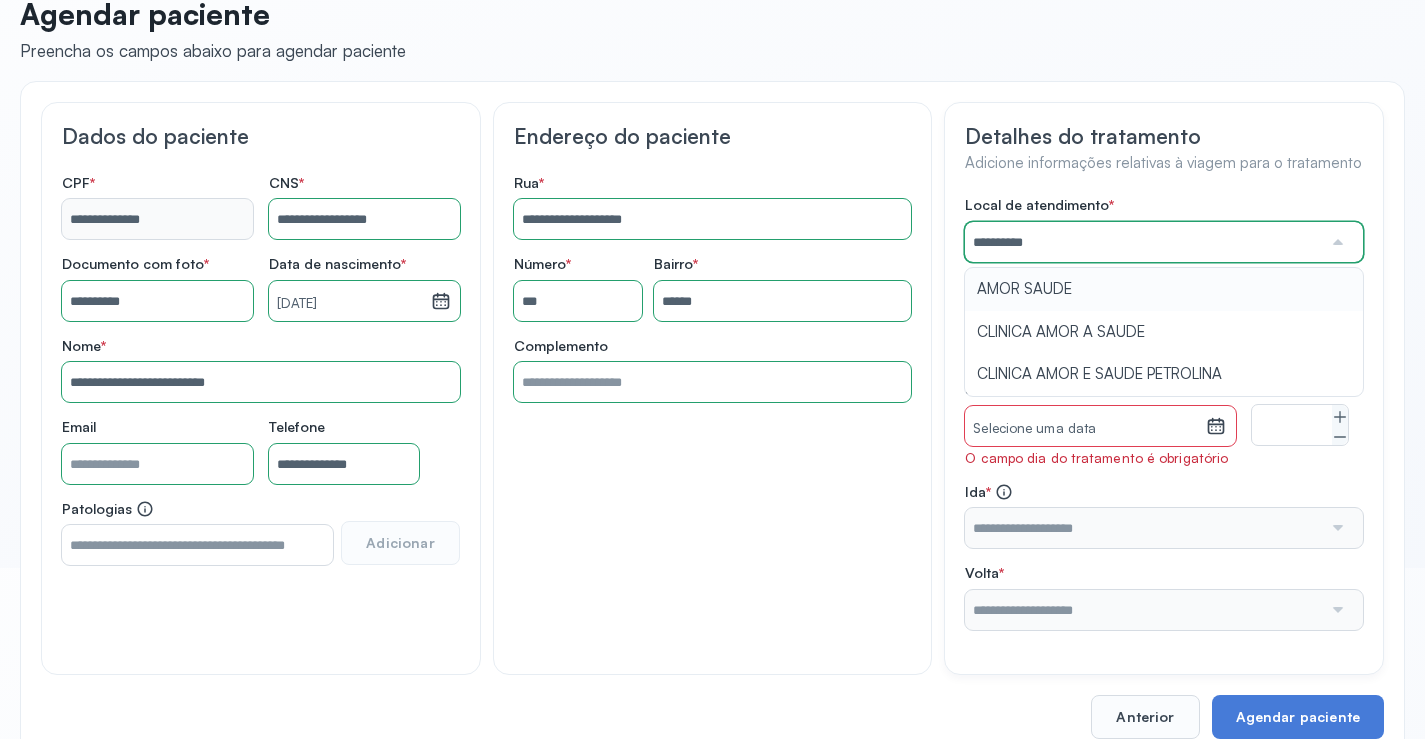 click on "**********" at bounding box center (1164, 412) 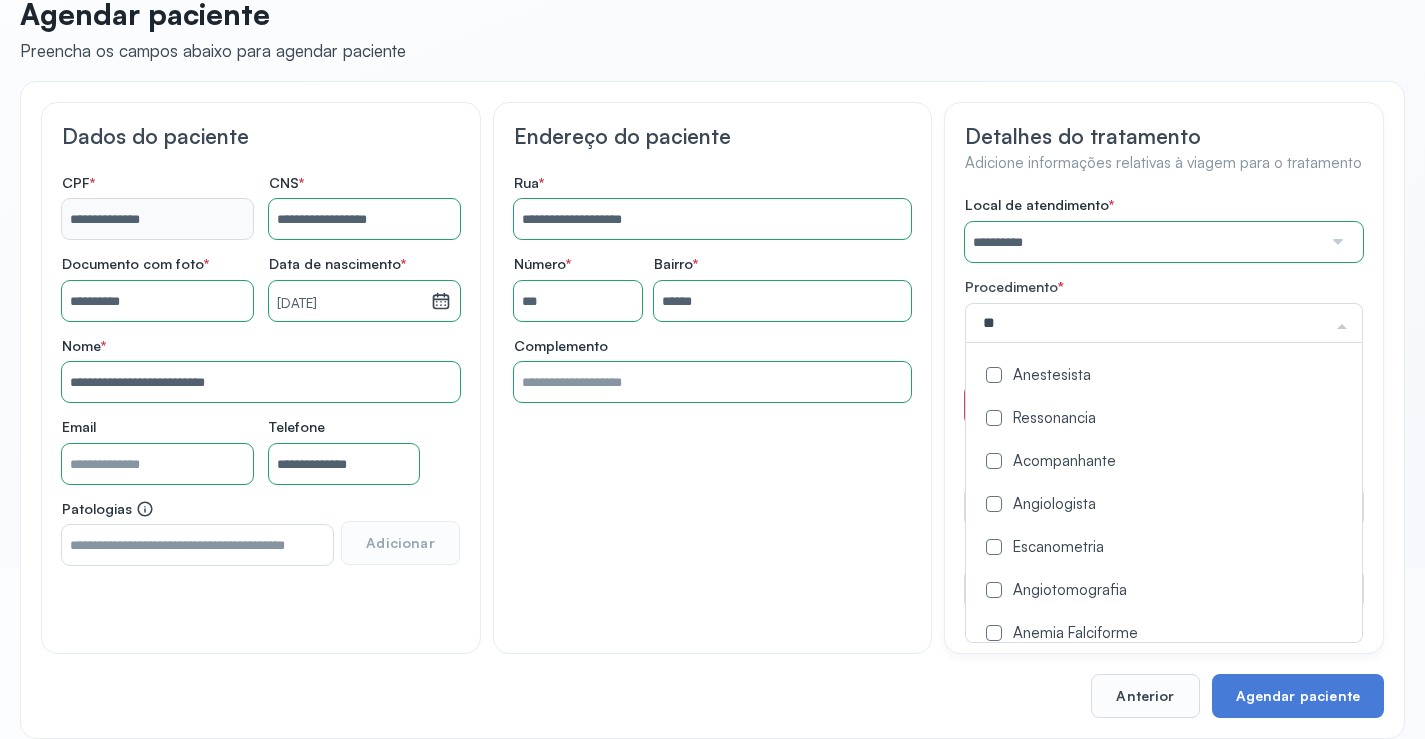type on "*" 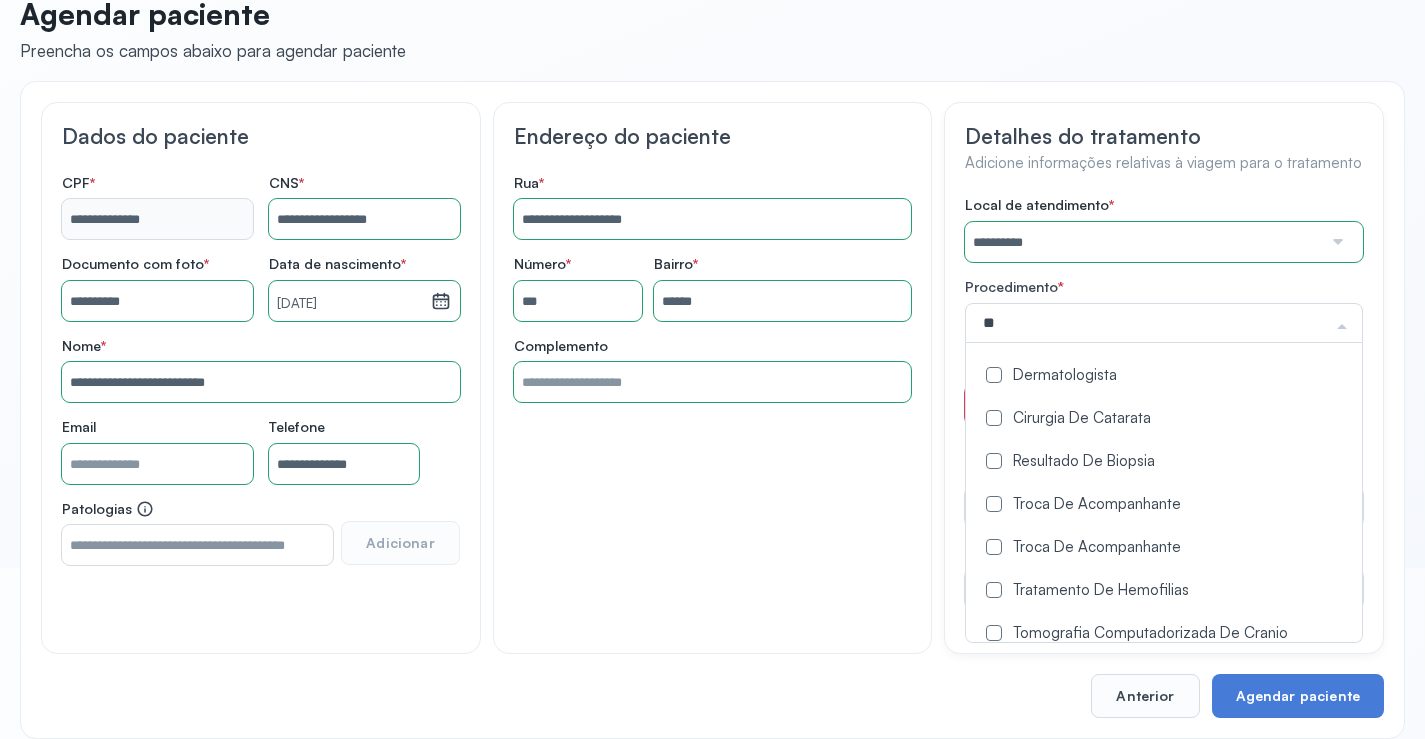 type on "***" 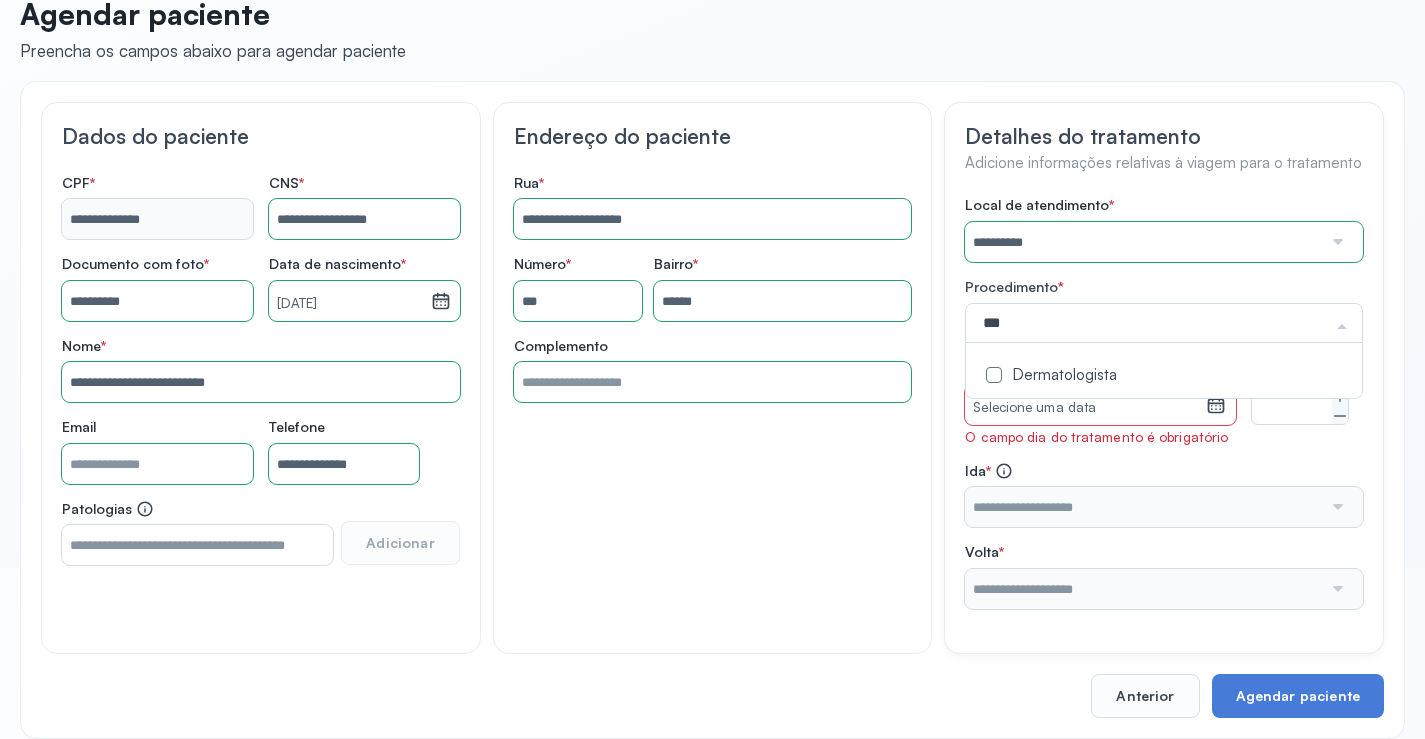 click on "Dermatologista" 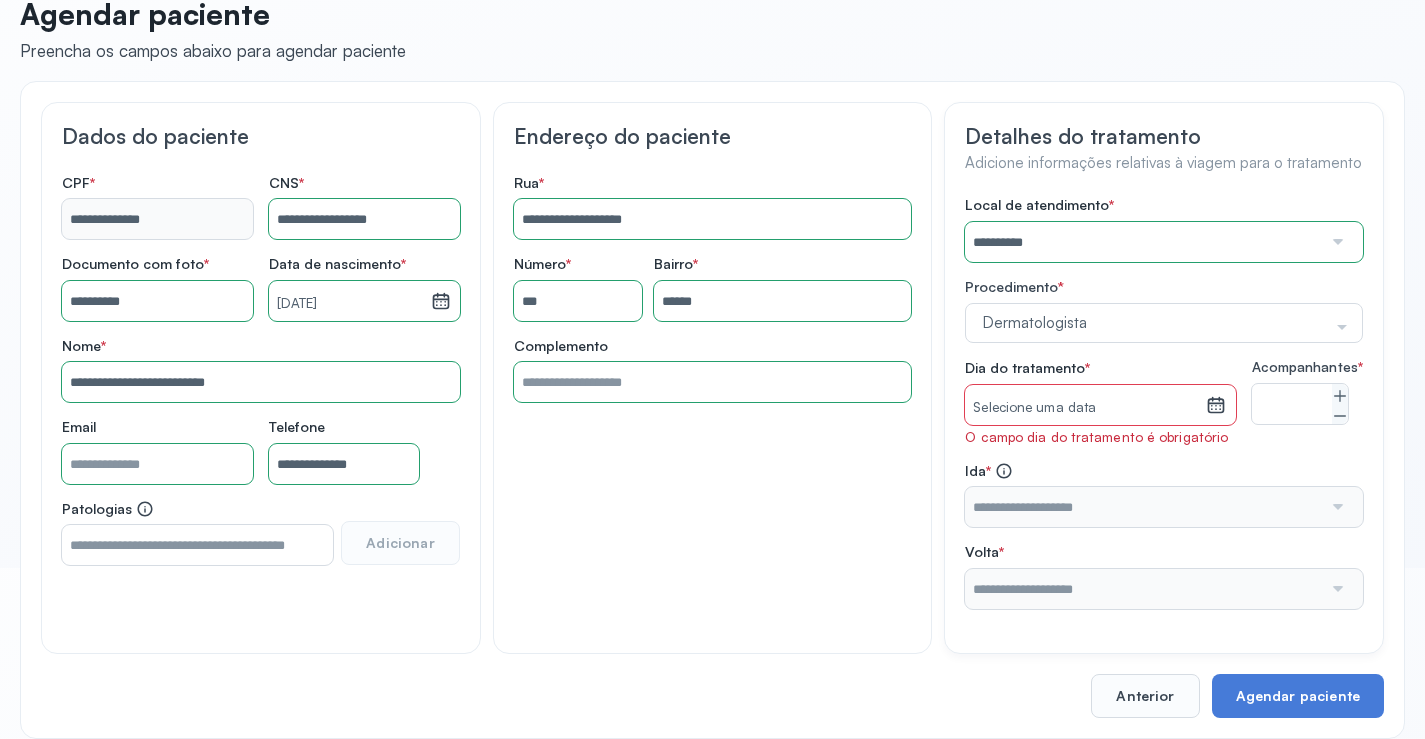 click on "**********" 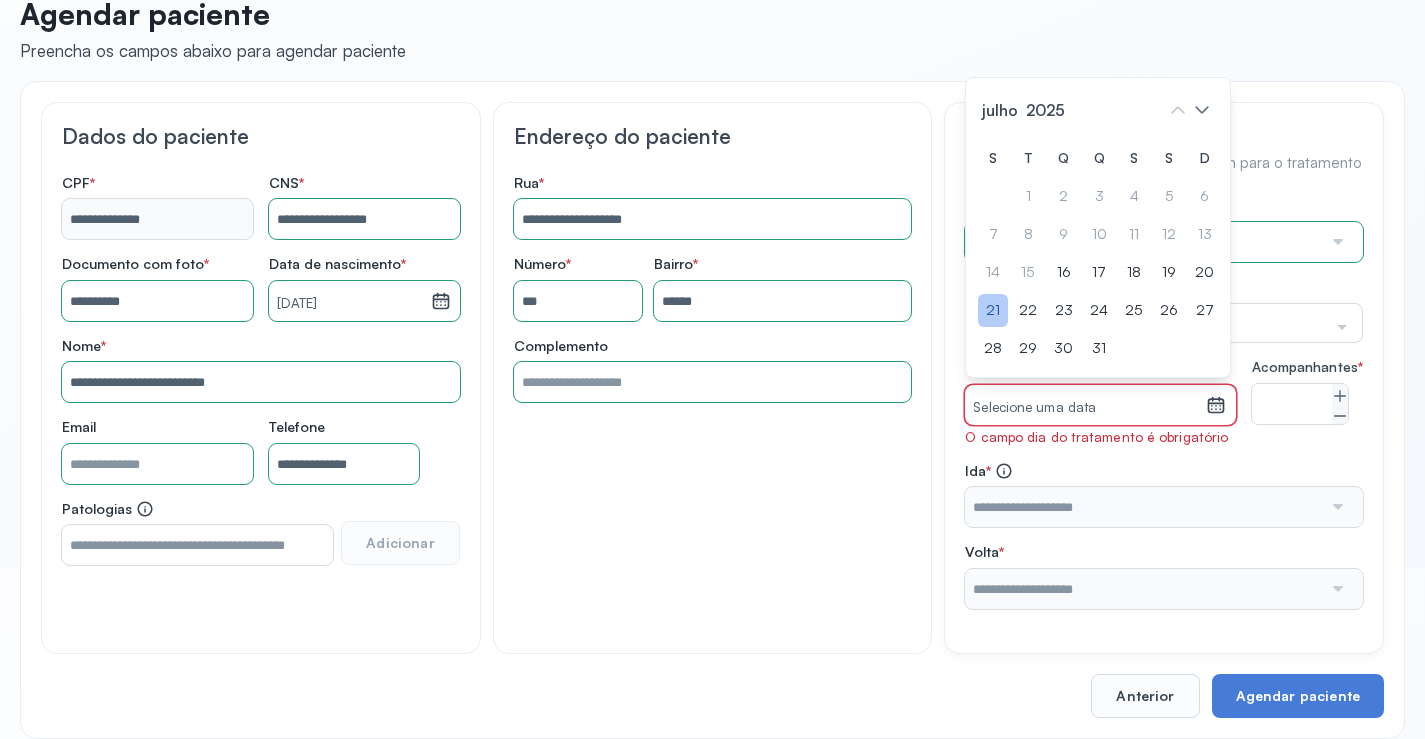click on "21" 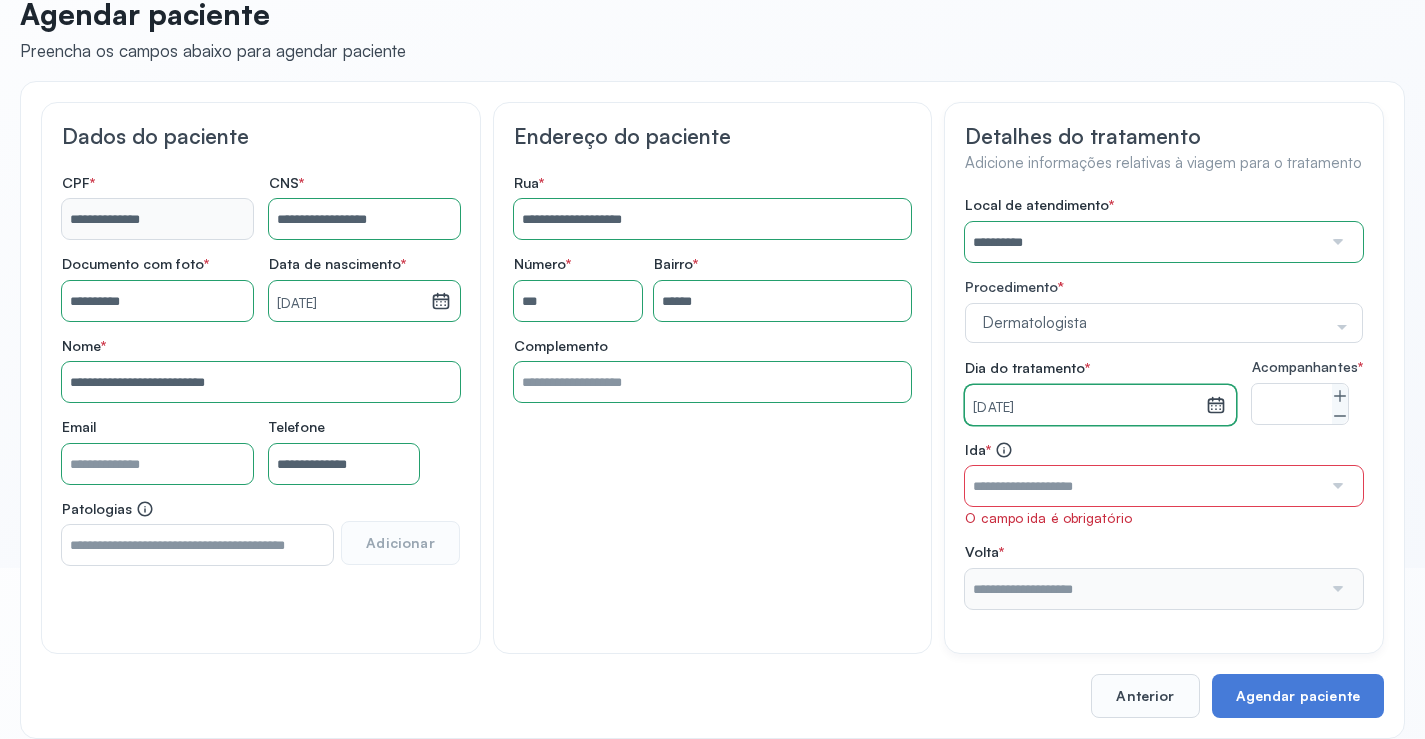 click on "[DATE]" at bounding box center (1085, 405) 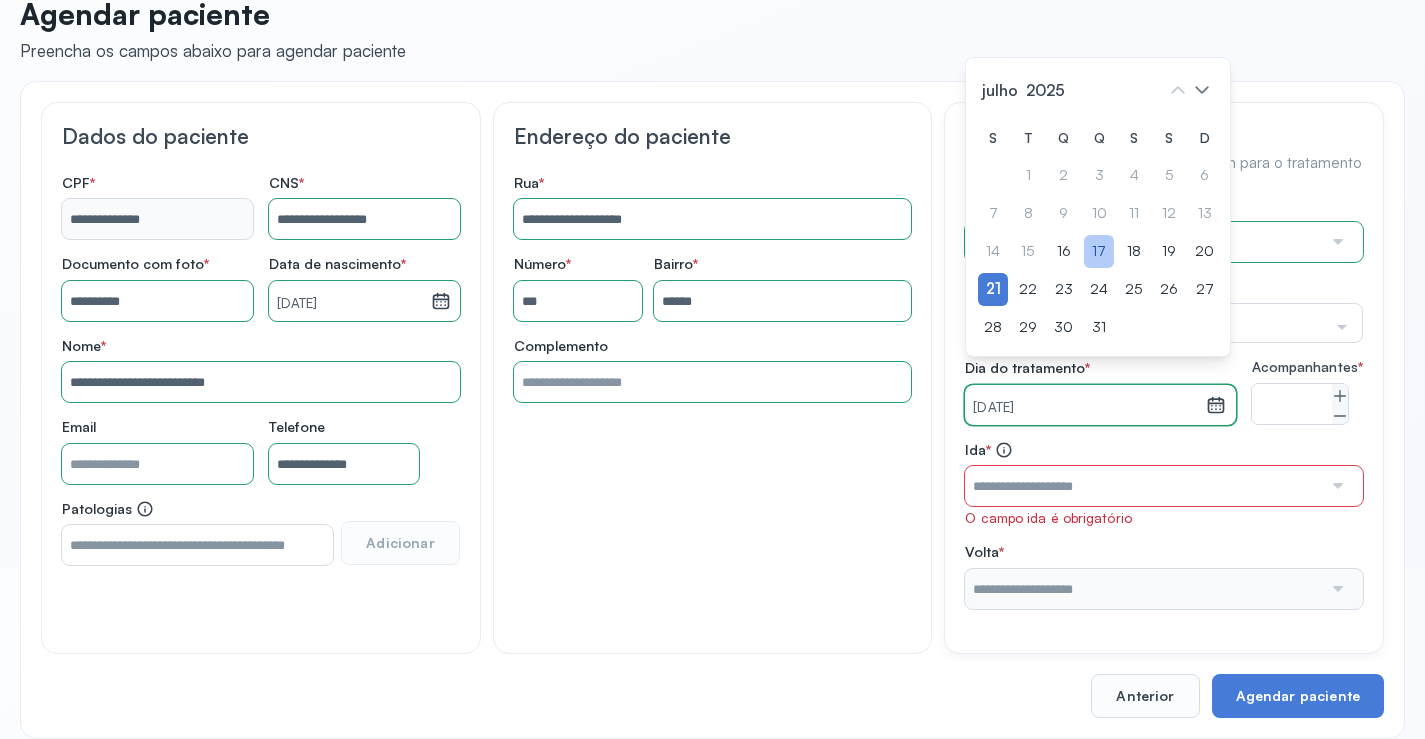 click on "17" 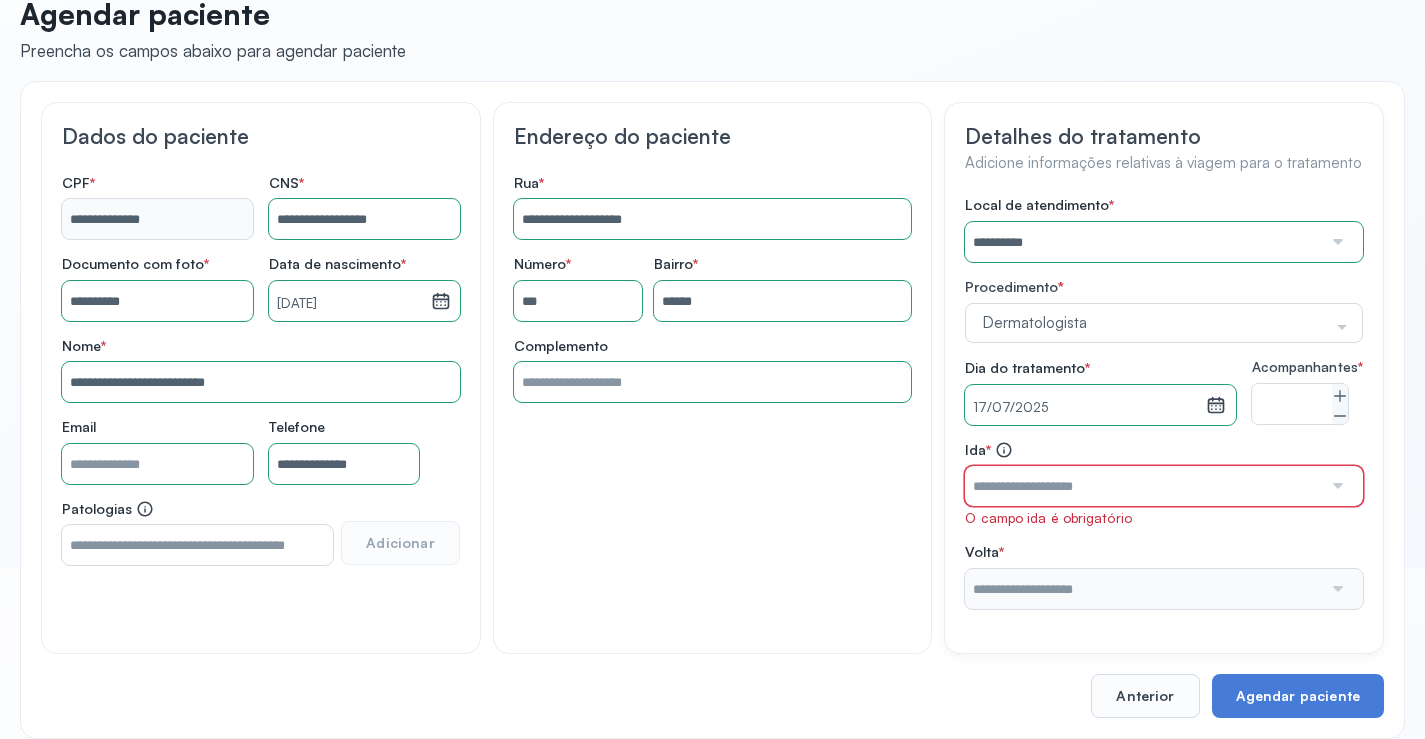 click at bounding box center [1143, 486] 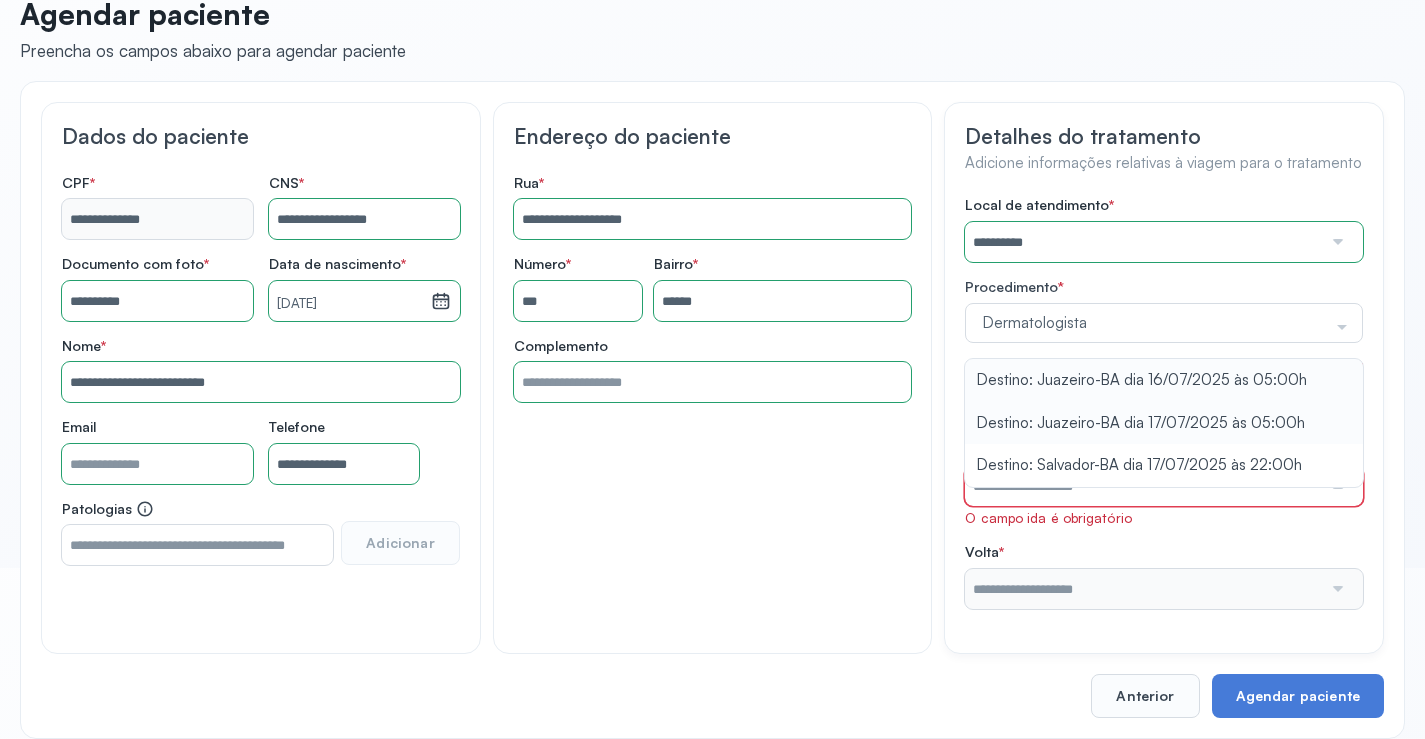 type on "**********" 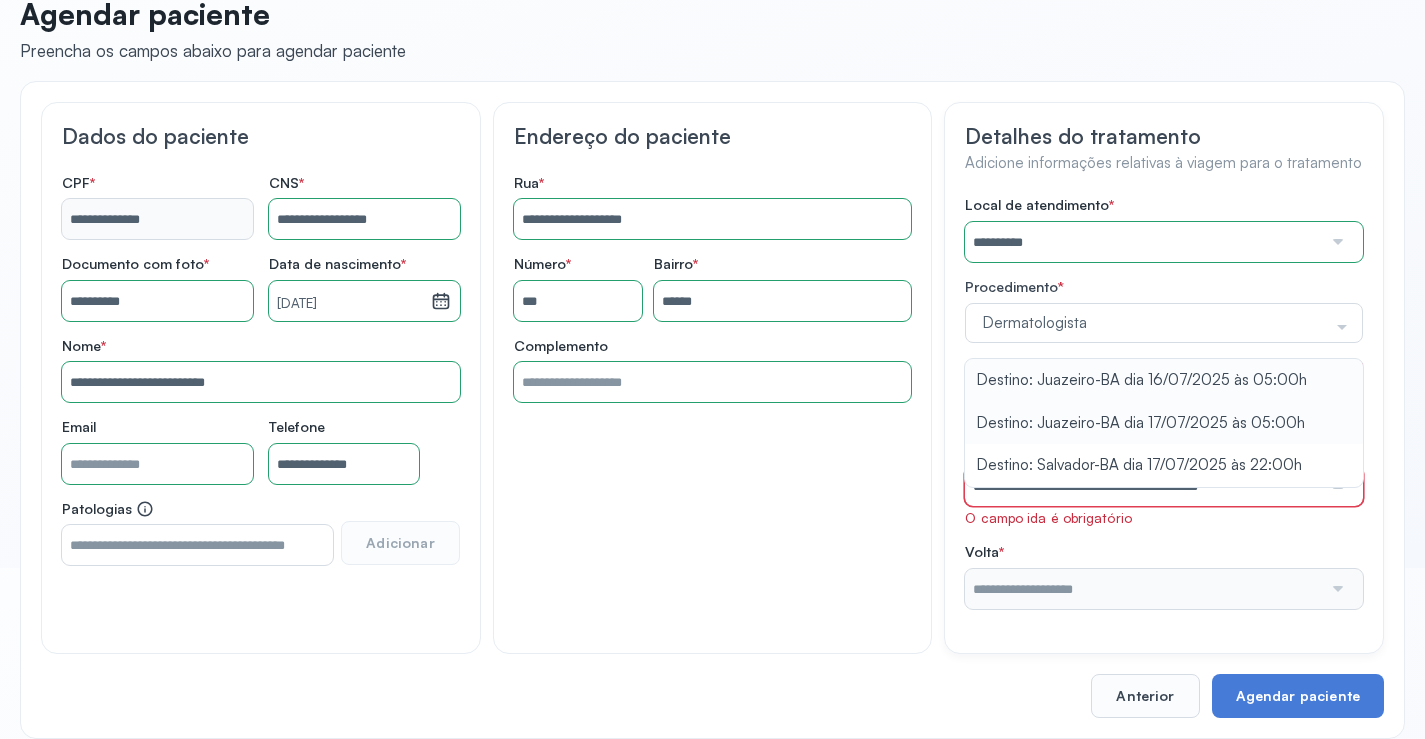 click on "**********" at bounding box center [1164, 402] 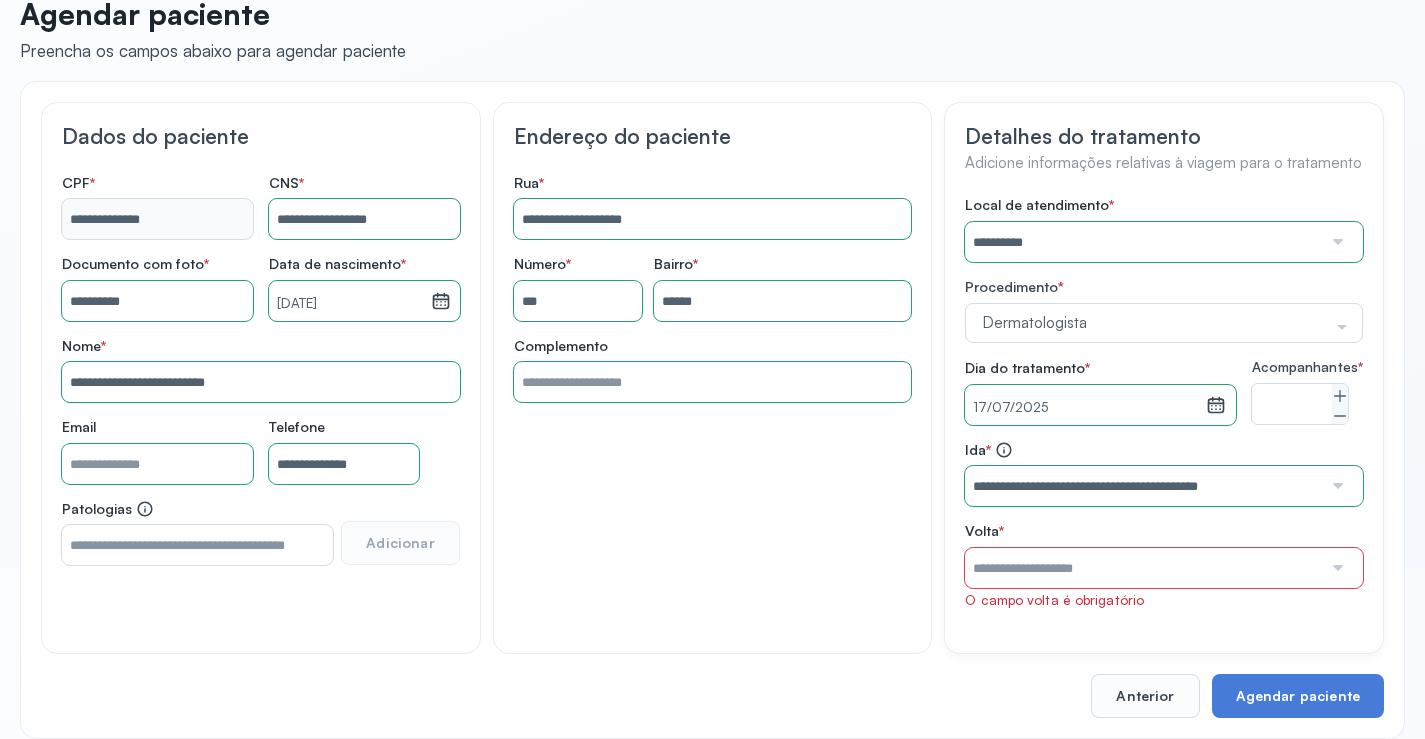 click at bounding box center (1143, 568) 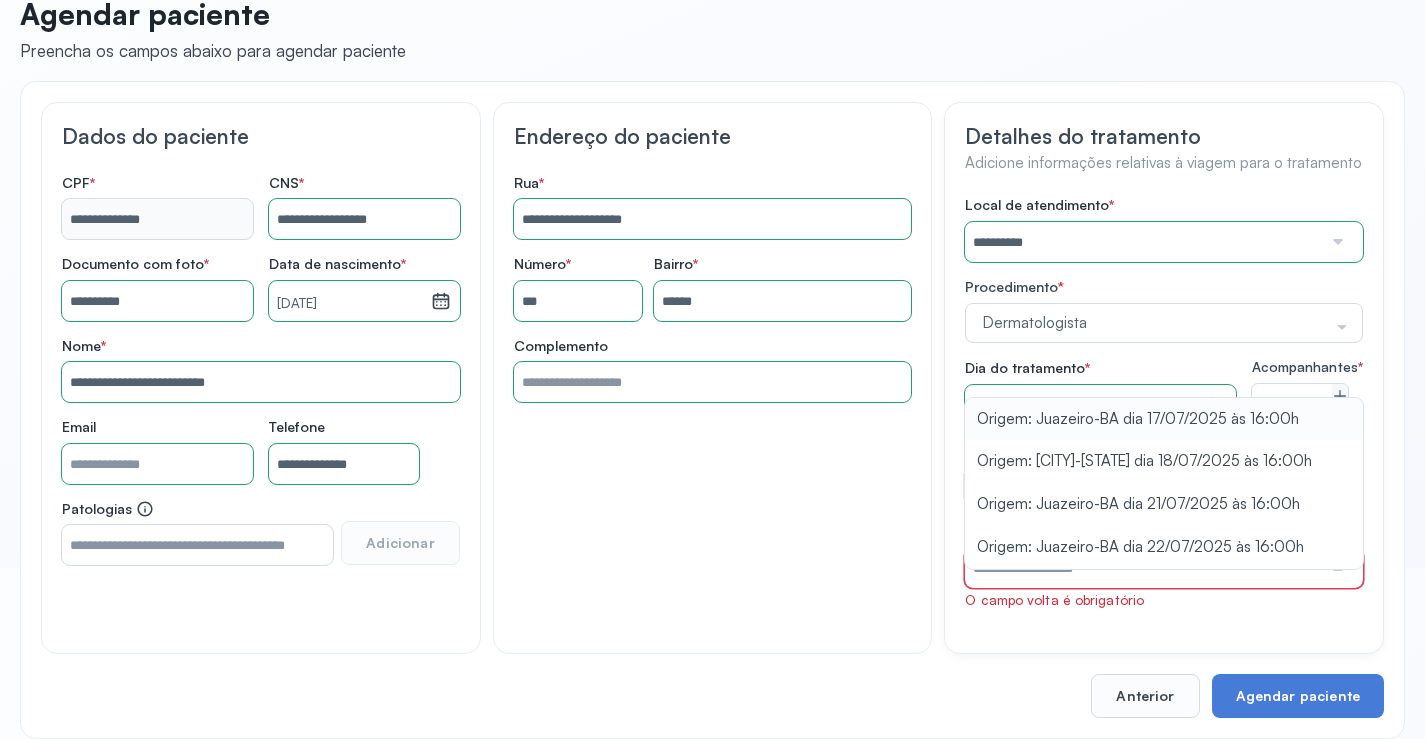 type on "**********" 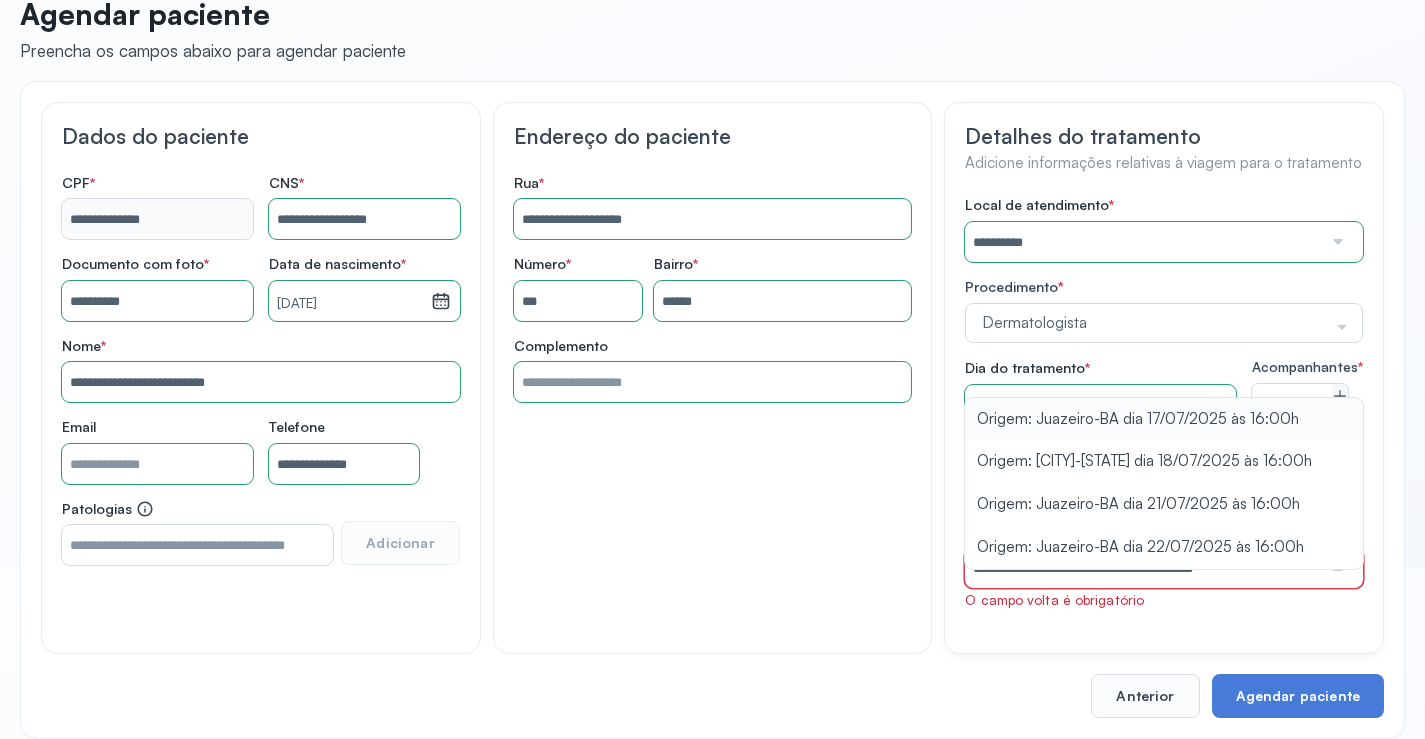 click on "**********" at bounding box center [1164, 402] 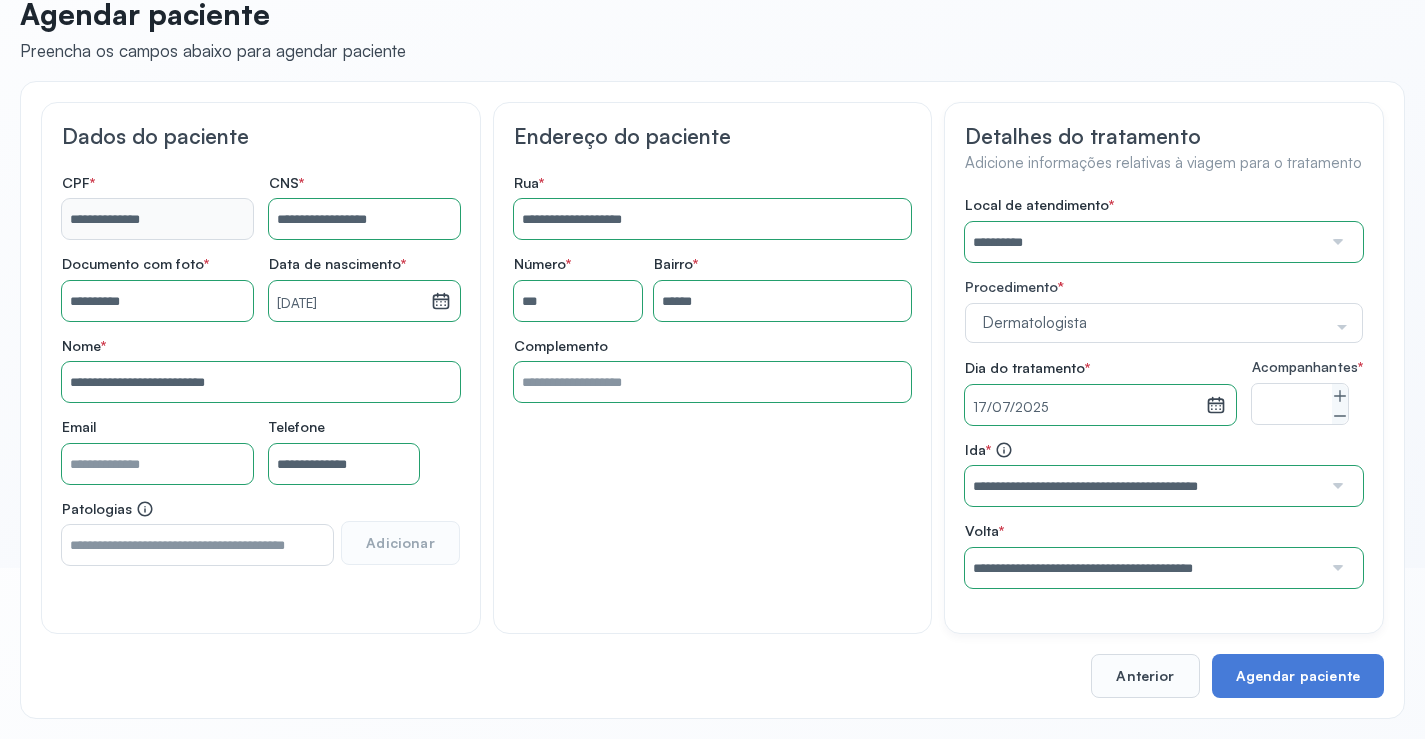 scroll, scrollTop: 186, scrollLeft: 0, axis: vertical 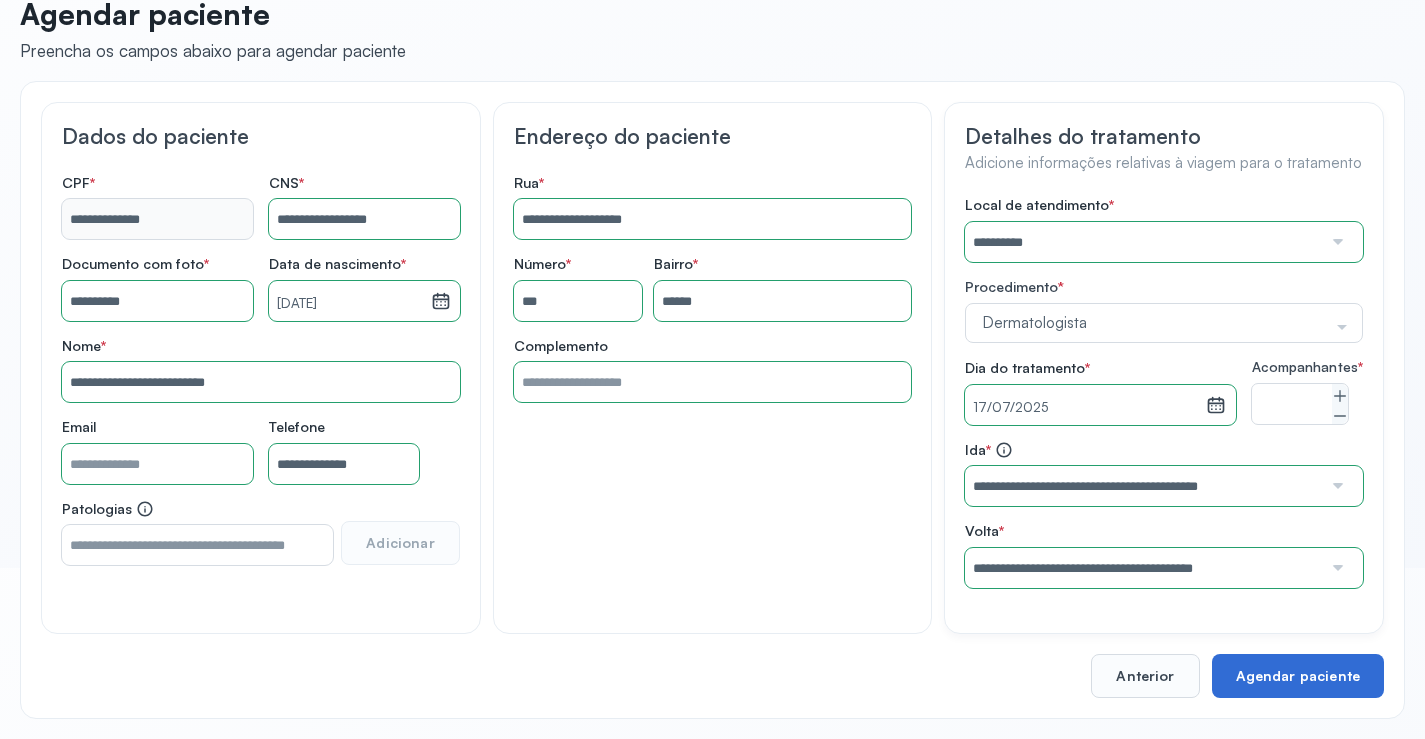 click on "Agendar paciente" at bounding box center [1298, 676] 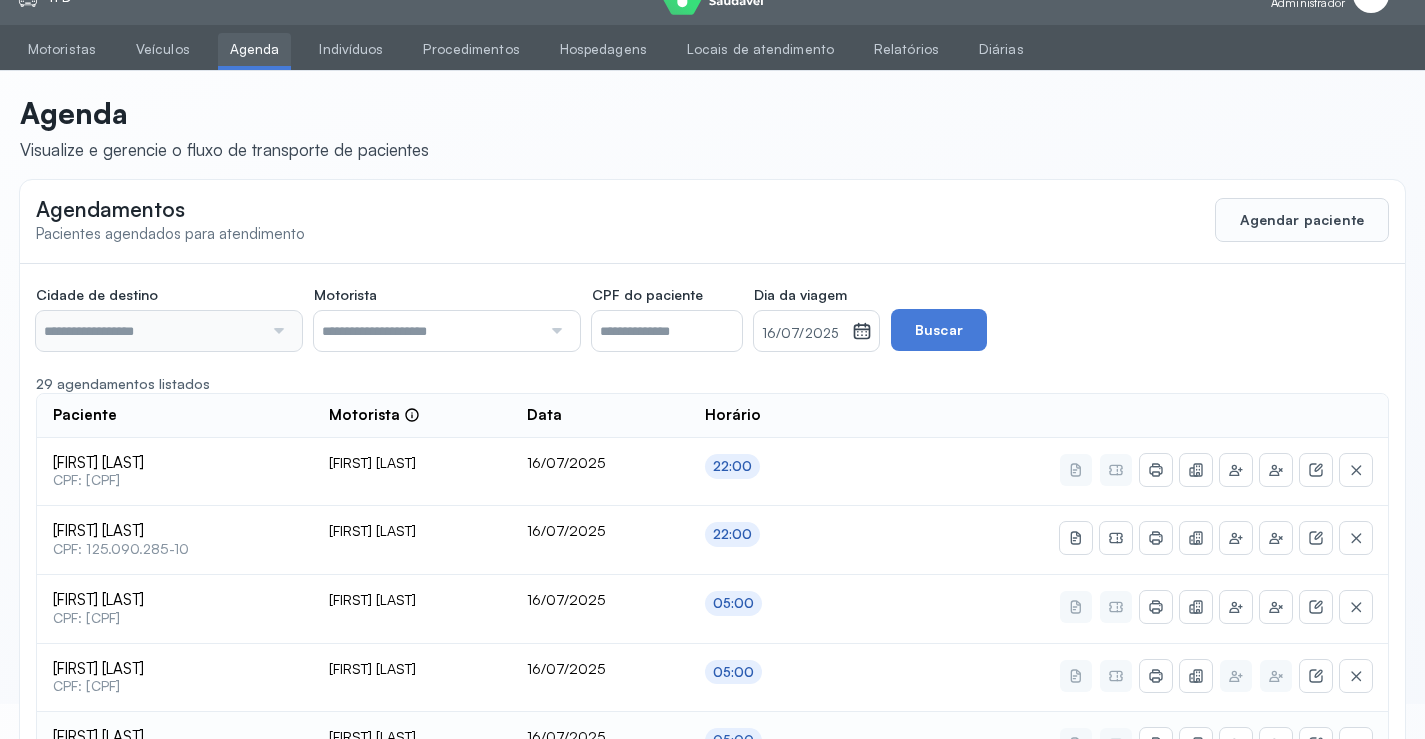 scroll, scrollTop: 0, scrollLeft: 0, axis: both 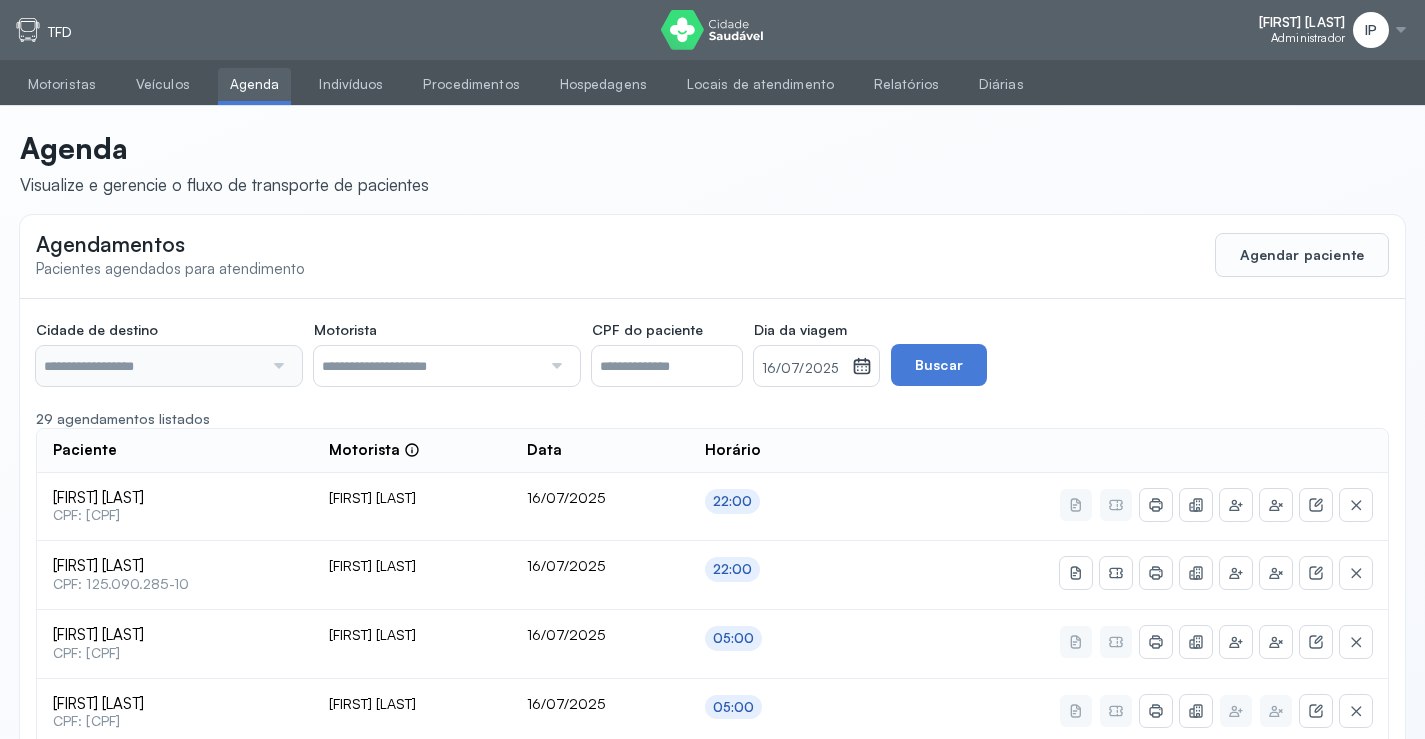click 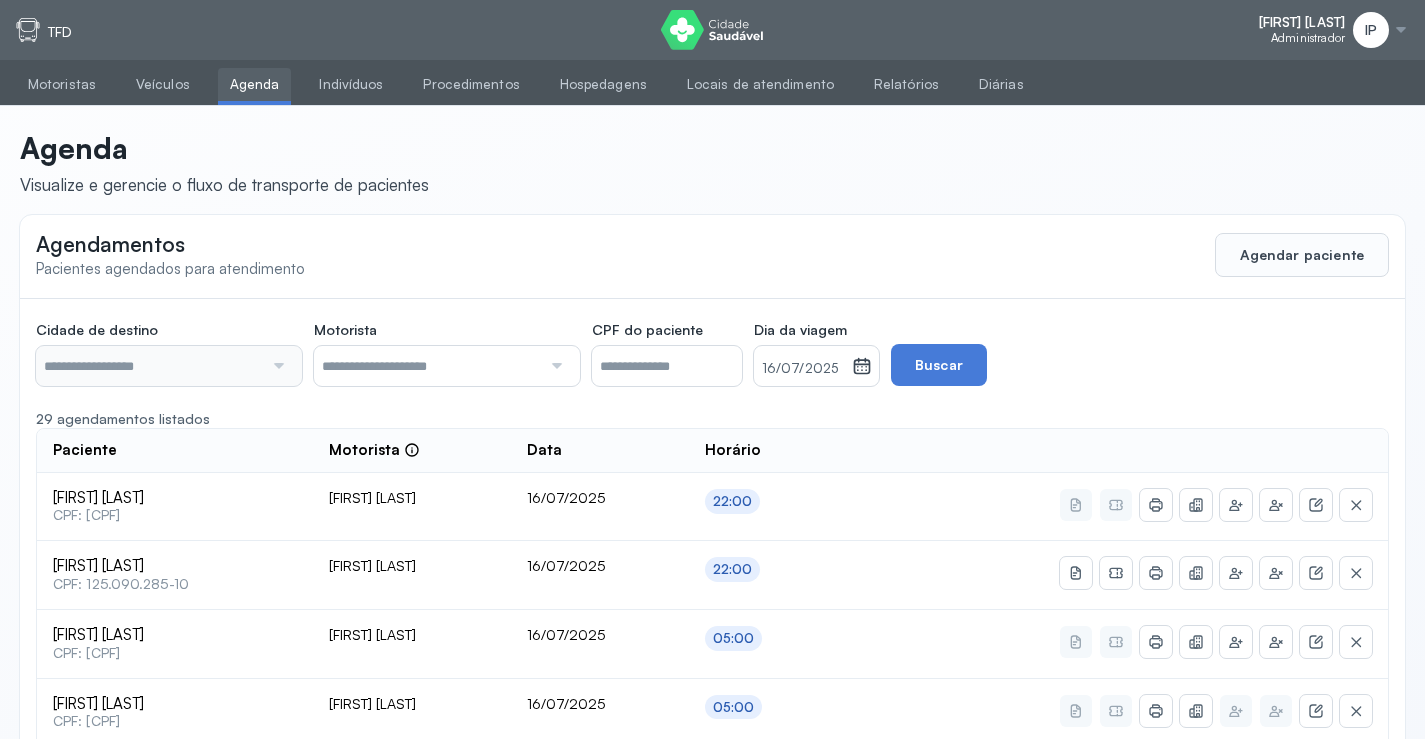 click on "Agenda" at bounding box center (255, 84) 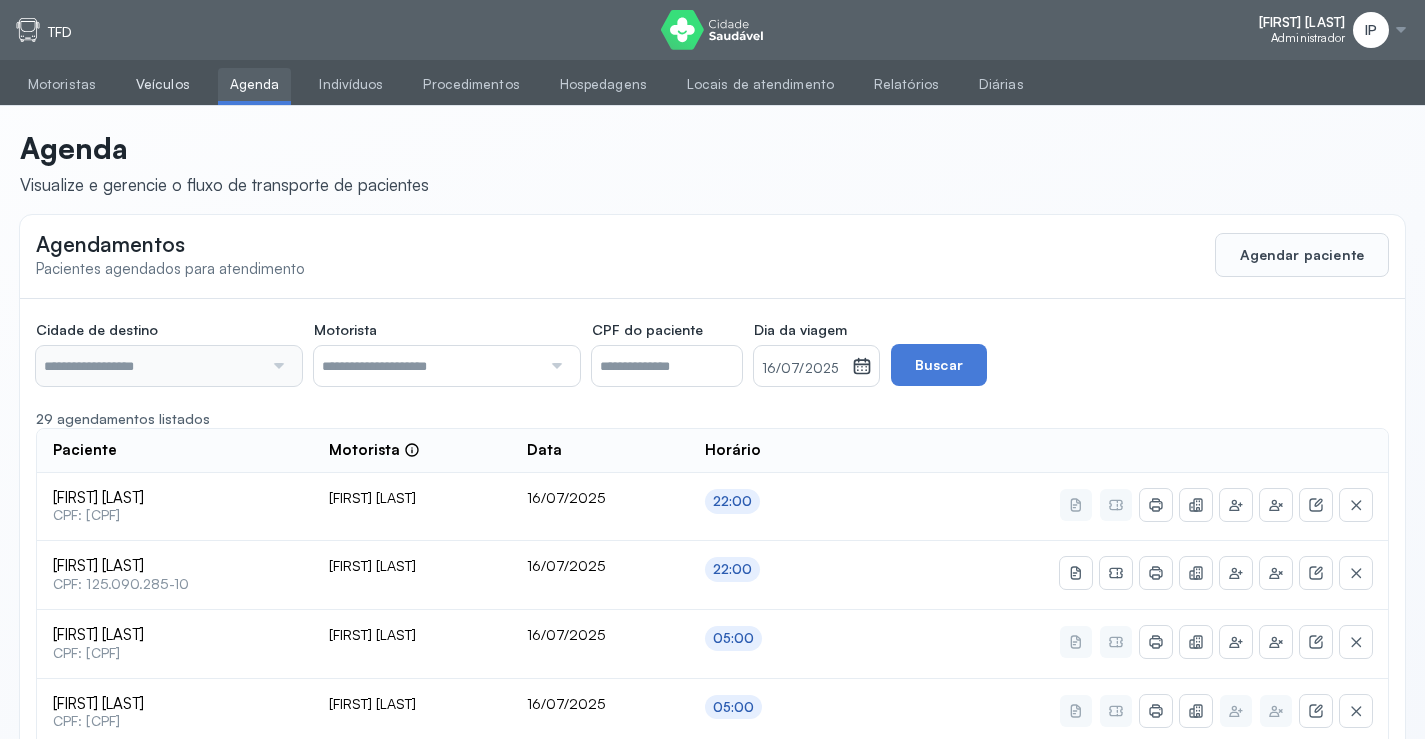 click on "Veículos" at bounding box center [163, 84] 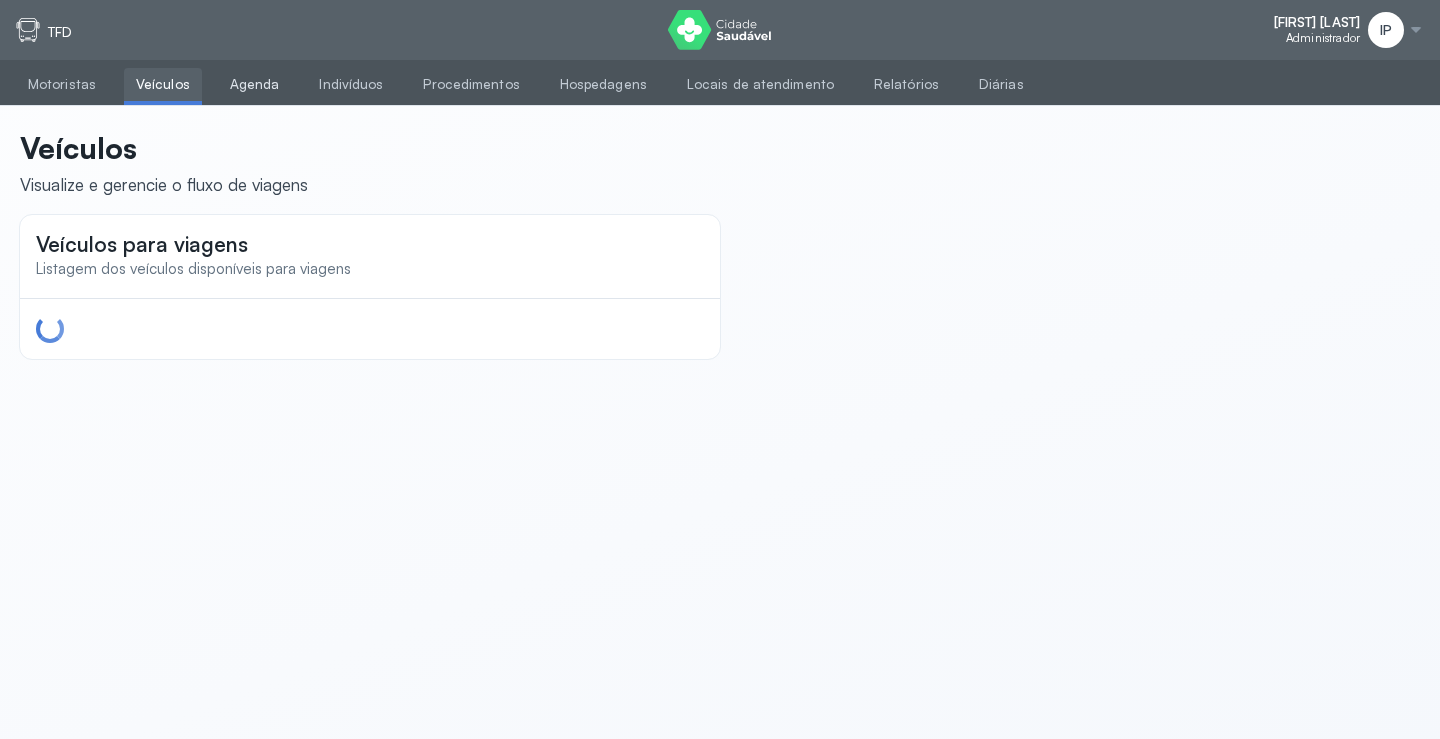 click on "Agenda" at bounding box center [255, 84] 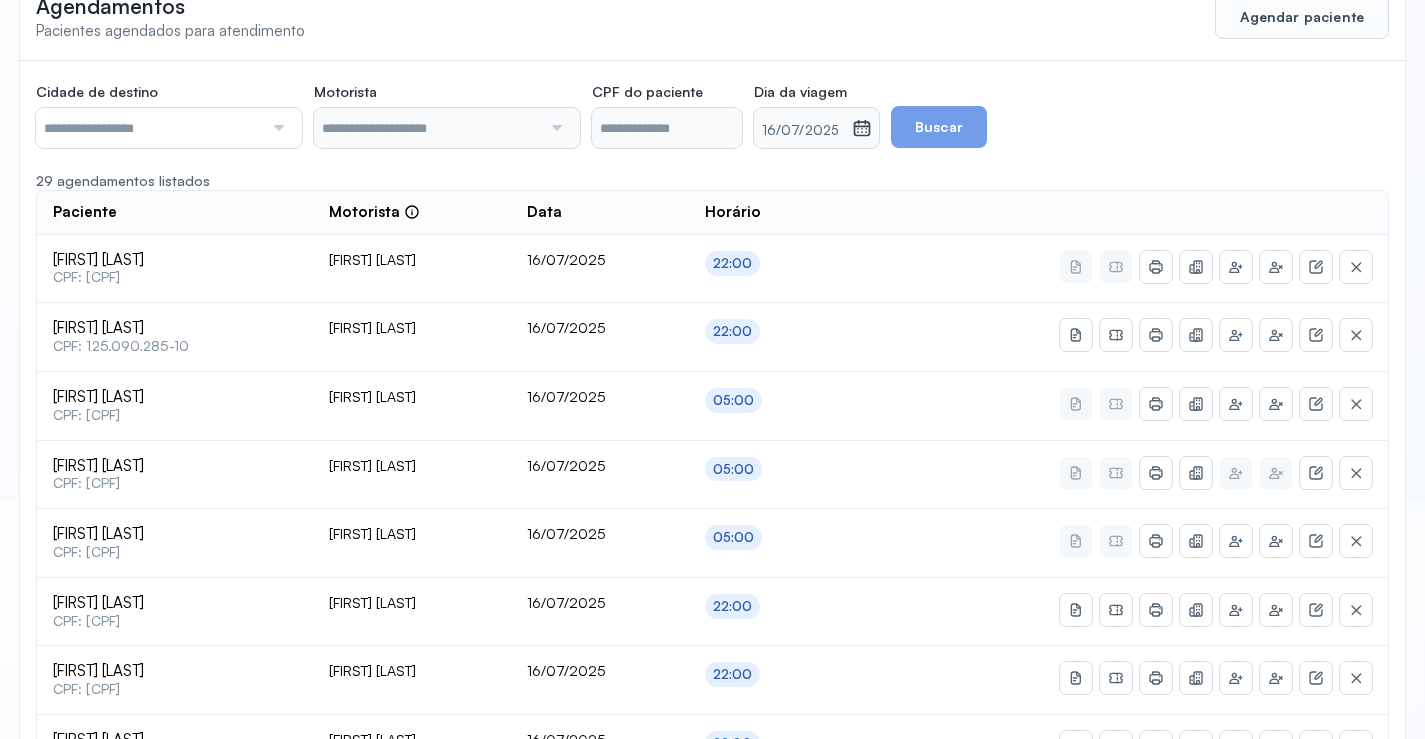 scroll, scrollTop: 300, scrollLeft: 0, axis: vertical 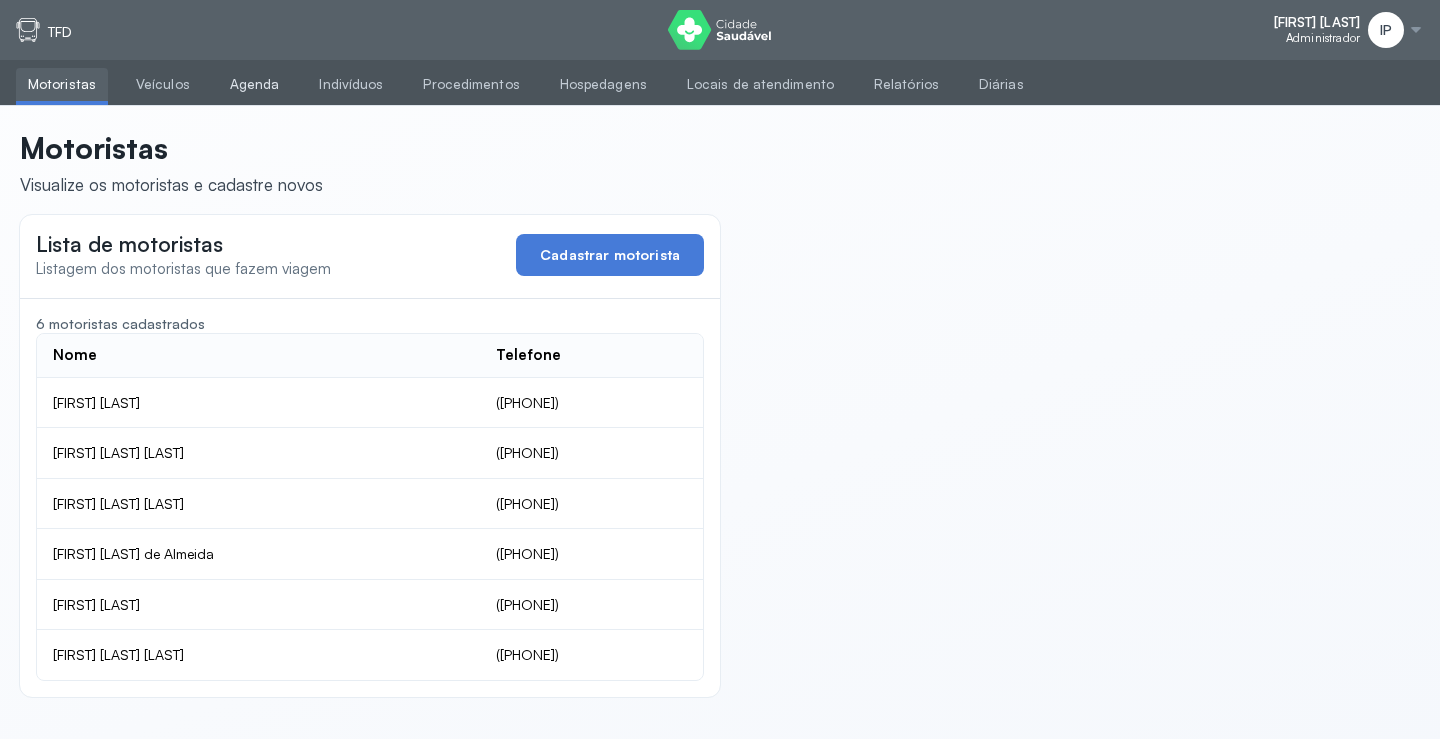 click on "Agenda" at bounding box center [255, 84] 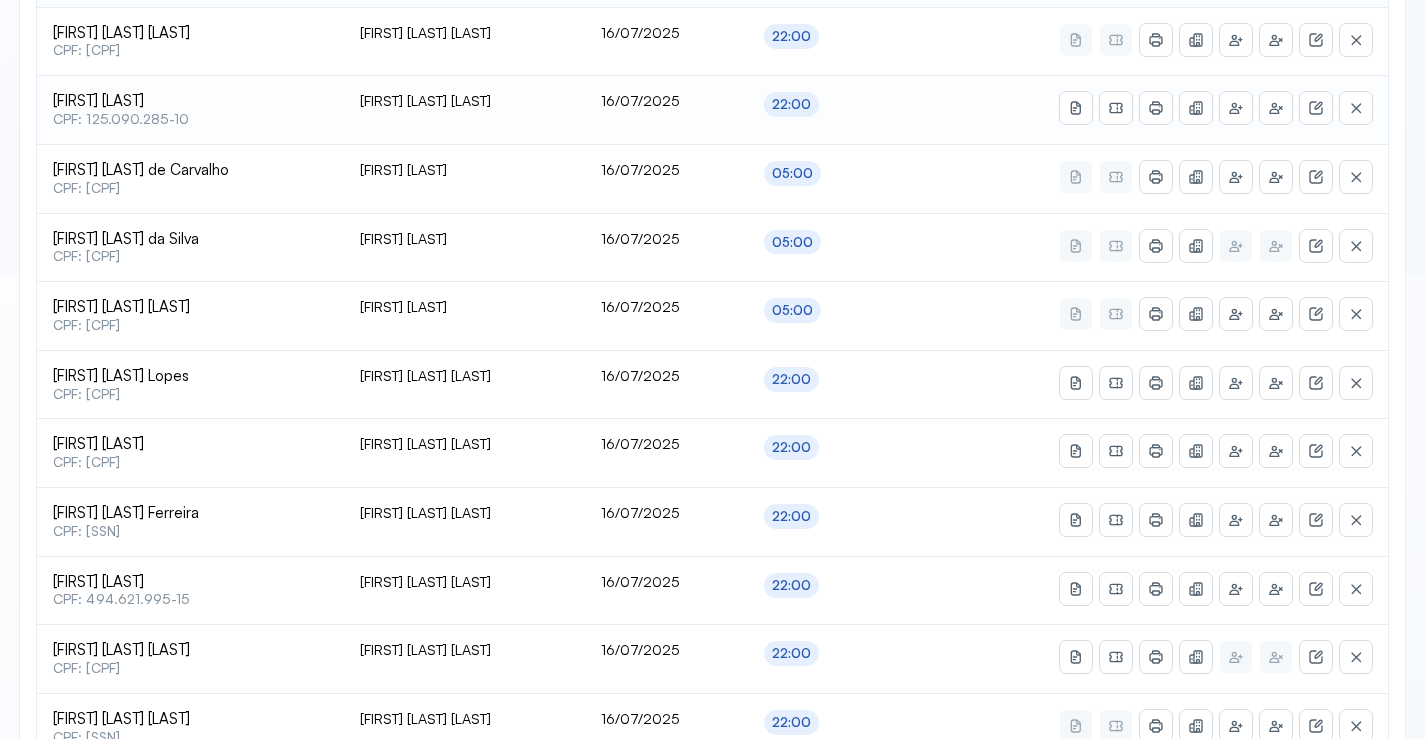 scroll, scrollTop: 165, scrollLeft: 0, axis: vertical 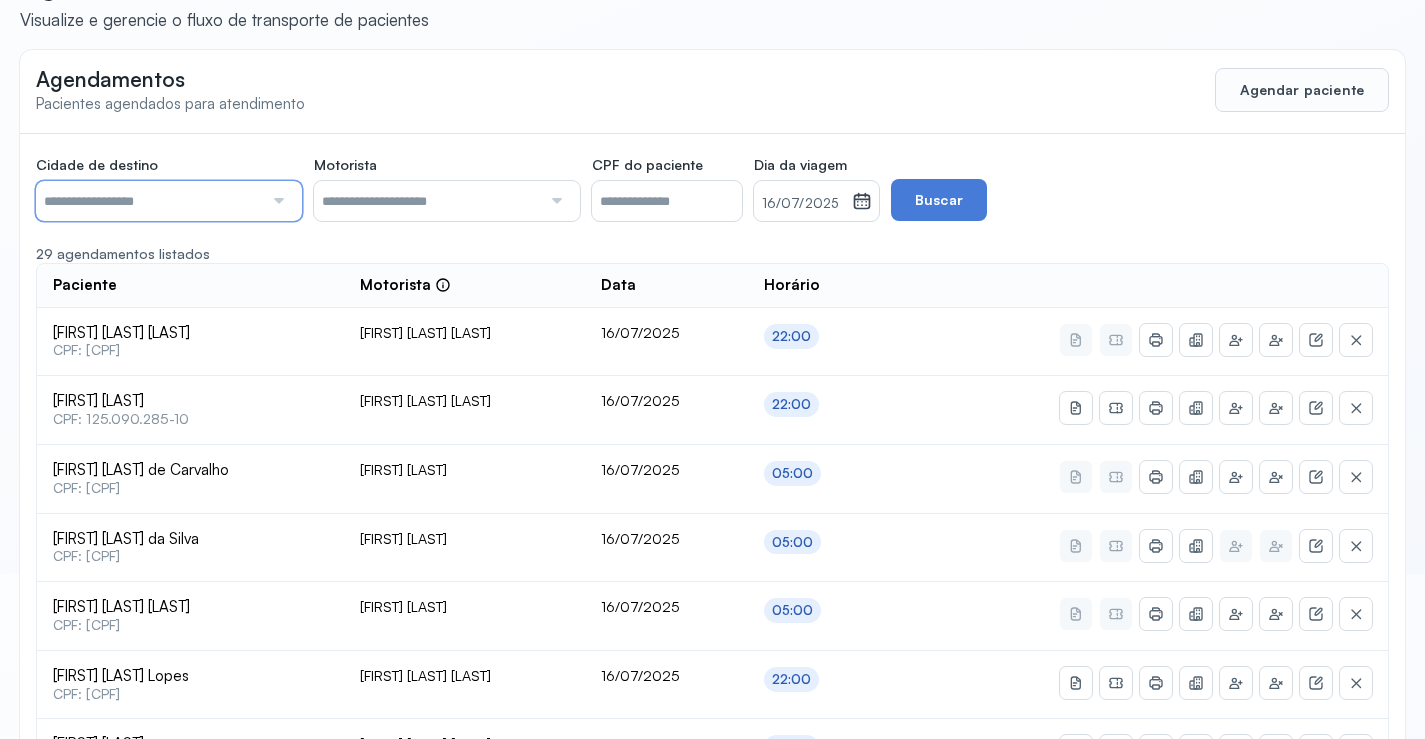 click at bounding box center (149, 201) 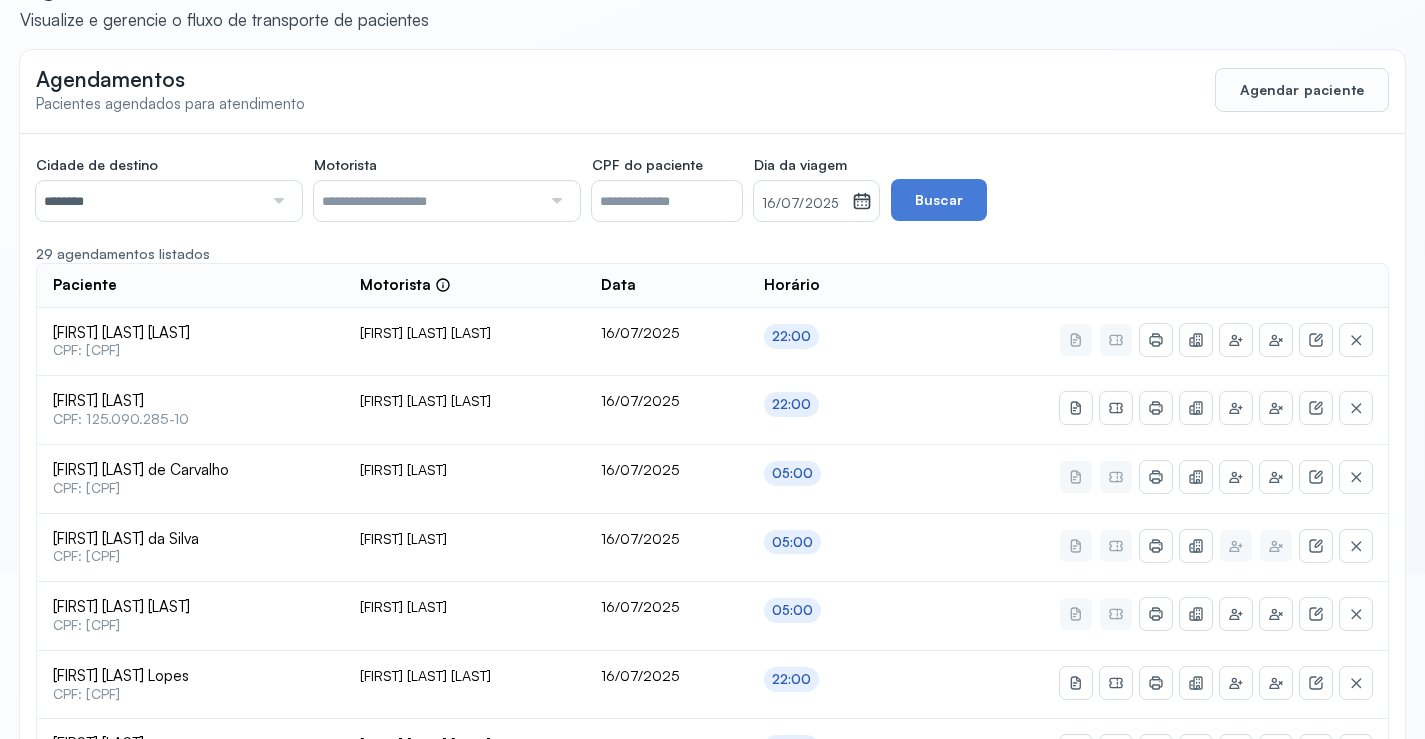click on "Cidade de destino  ******** Todas as cidades [CITY] [CITY] Motorista  Todos os motoristas [FIRST] [LAST] [FIRST] [LAST] [FIRST] [LAST] [FIRST] [LAST] [FIRST] [LAST] [FIRST] [LAST] CPF do paciente  Dia da viagem  [DATE] julho 2025 S T Q Q S S D 1 2 3 4 5 6 7 8 9 10 11 12 13 14 15 16 17 18 19 20 21 22 23 24 25 26 27 28 29 30 31 jan fev mar abr maio jun jul ago set out nov dez 2018 2019 2020 2021 2022 2023 2024 2025 2026 2027 2028 2029  Buscar  29 agendamentos listados Paciente  Motorista  Data Horário [FIRST] [LAST] [LAST]  CPF: [SSN] [FIRST] [LAST] [DATE] [TIME] [FIRST] [LAST] [LAST]  CPF: [SSN] [FIRST] [LAST] [DATE] [TIME] [FIRST] [LAST] [LAST]  CPF: [SSN] [FIRST] [LAST] [DATE] [TIME] [FIRST] [LAST] [LAST]  CPF: [SSN] [FIRST] [LAST] [DATE] [TIME]" 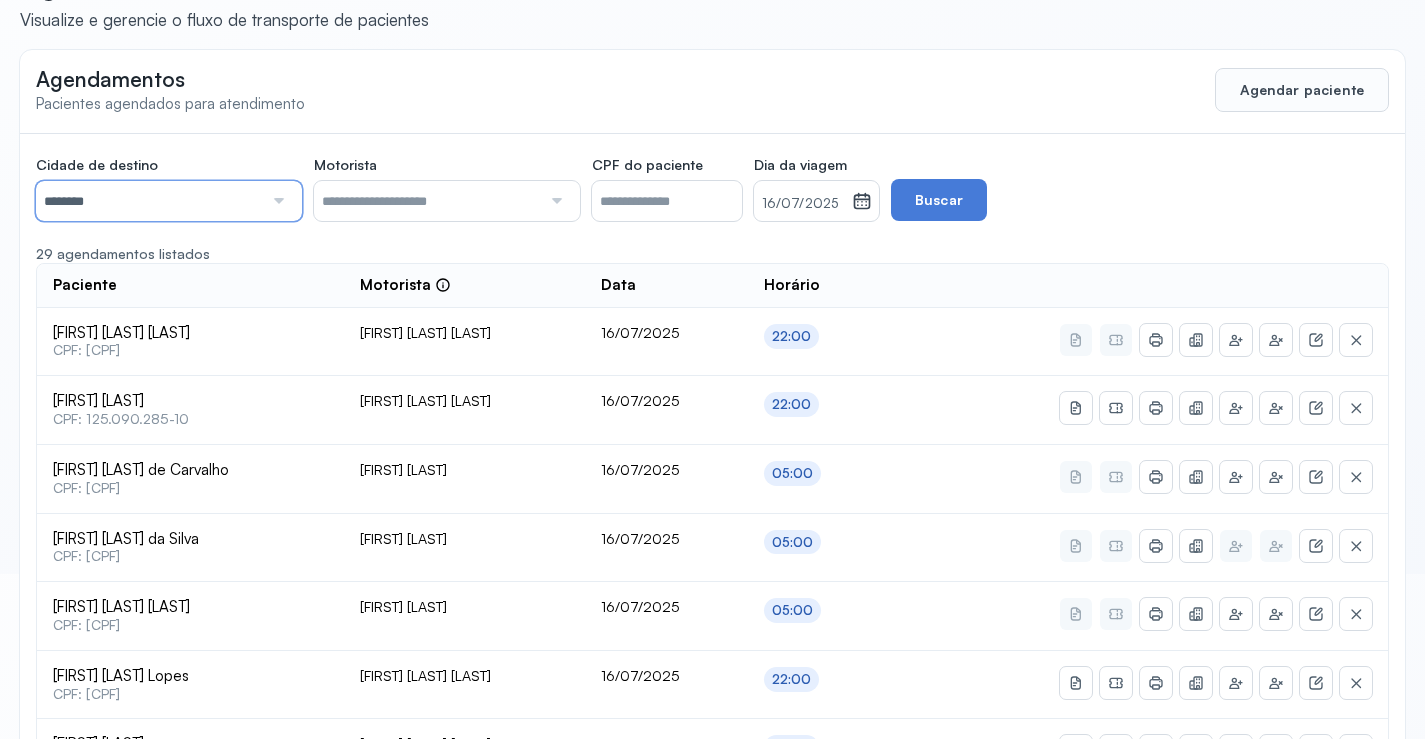 click on "********" at bounding box center [149, 201] 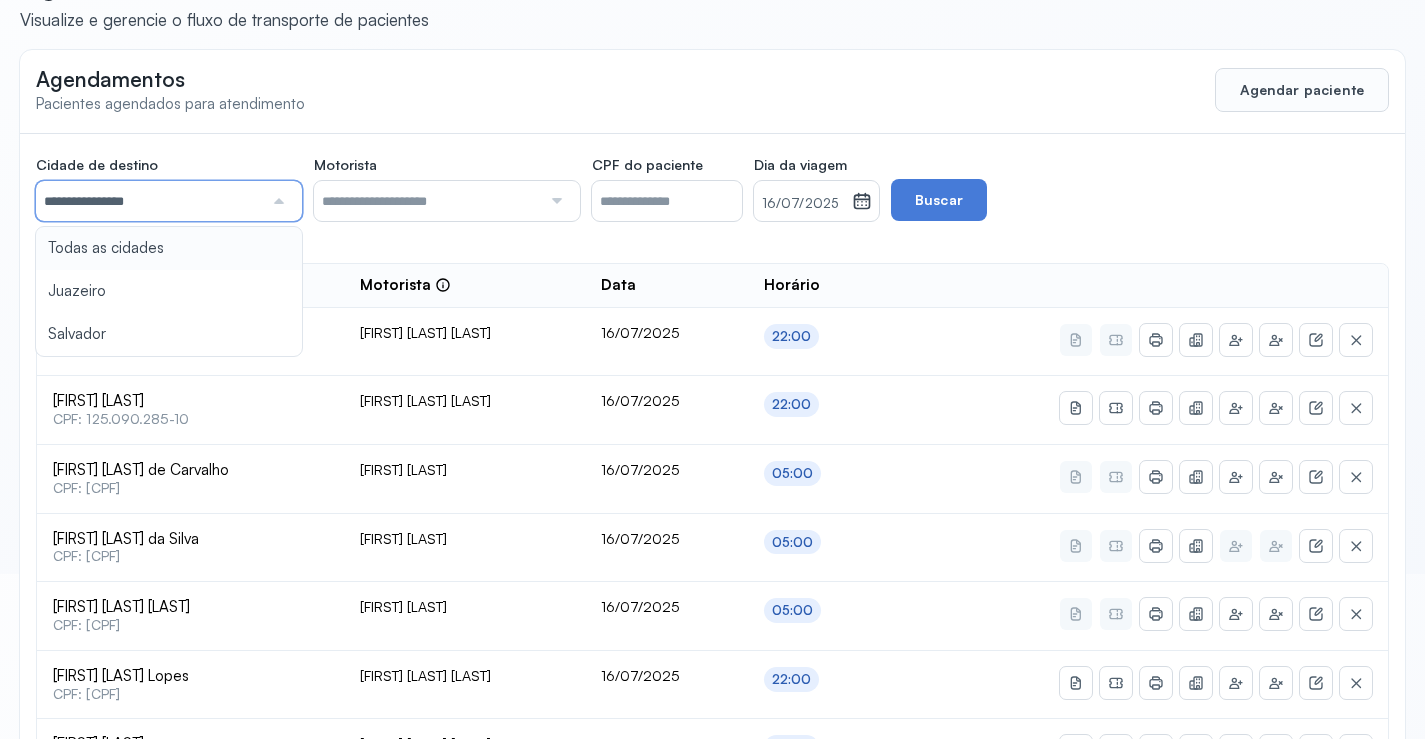 click on "**********" 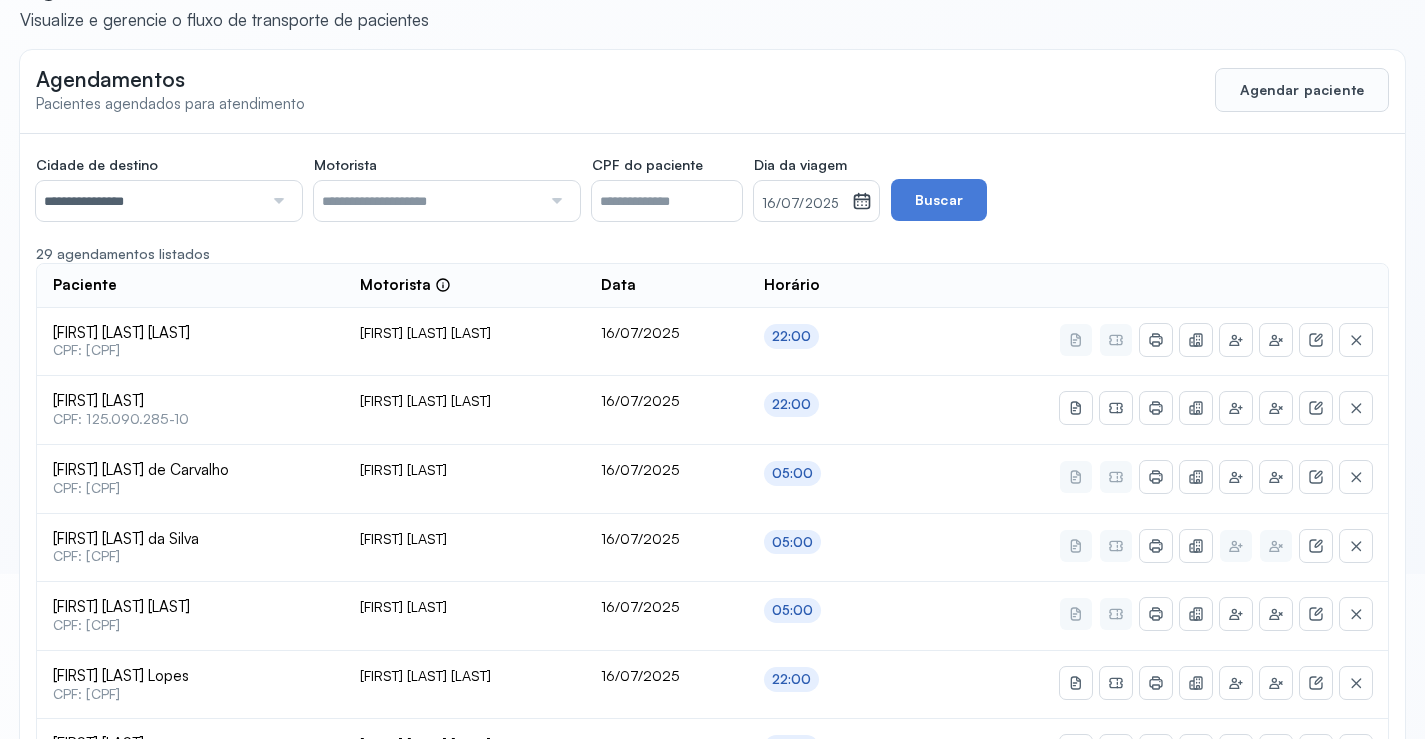 click on "**********" at bounding box center (149, 201) 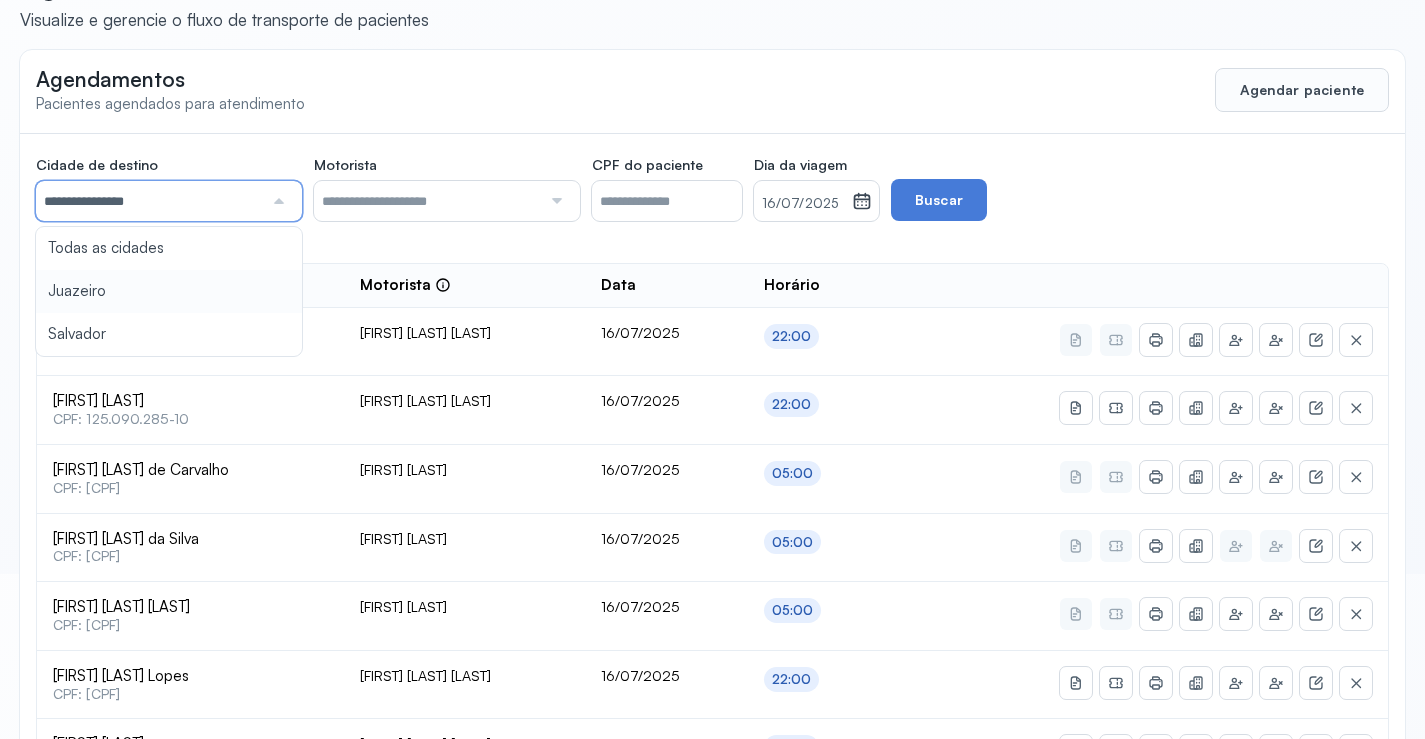 type on "********" 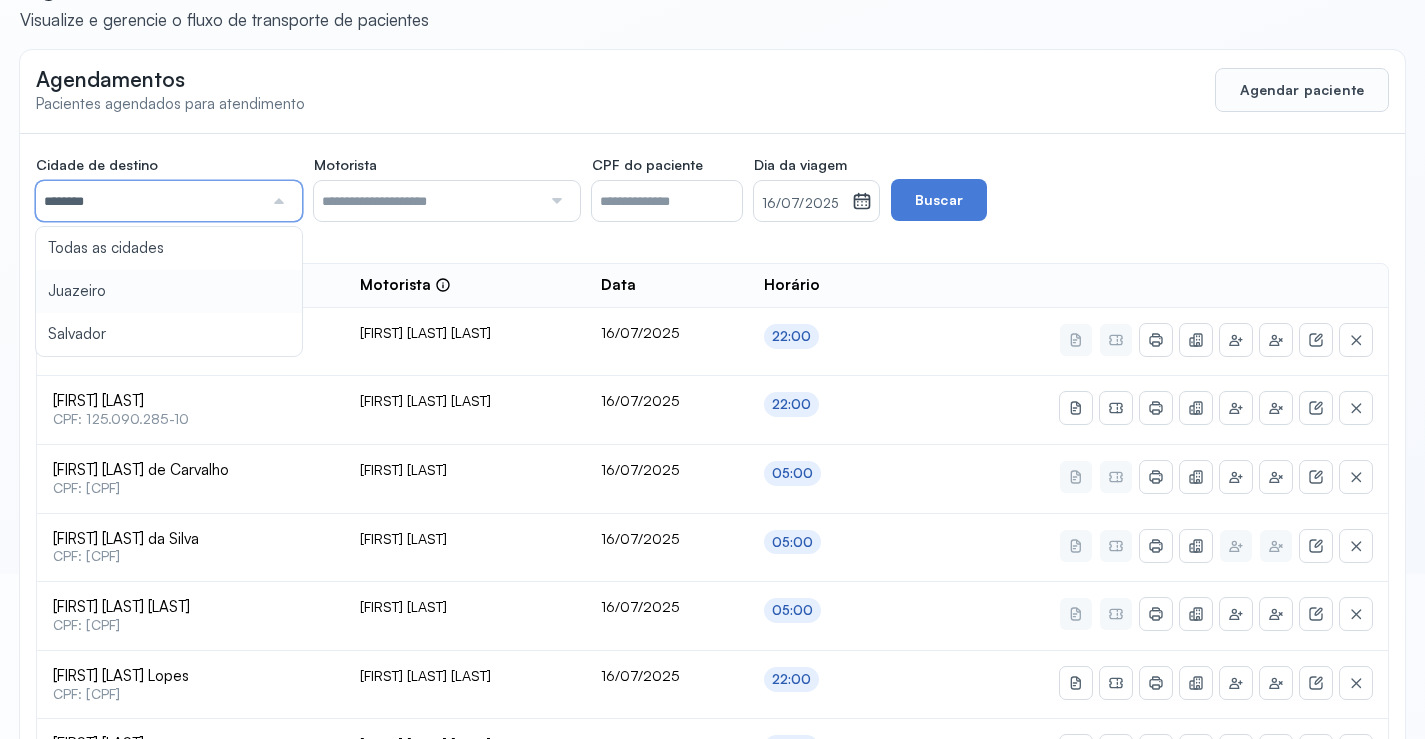 click on "Cidade de destino  ******** Todas as cidades [CITY] [CITY] Motorista  Todos os motoristas [FIRST] [LAST] [FIRST] [LAST] [FIRST] [LAST] [FIRST] [LAST] [FIRST] [LAST] [FIRST] [LAST] CPF do paciente  Dia da viagem  [DATE] julho 2025 S T Q Q S S D 1 2 3 4 5 6 7 8 9 10 11 12 13 14 15 16 17 18 19 20 21 22 23 24 25 26 27 28 29 30 31 jan fev mar abr maio jun jul ago set out nov dez 2018 2019 2020 2021 2022 2023 2024 2025 2026 2027 2028 2029  Buscar  29 agendamentos listados Paciente  Motorista  Data Horário [FIRST] [LAST] [LAST]  CPF: [SSN] [FIRST] [LAST] [DATE] [TIME] [FIRST] [LAST] [LAST]  CPF: [SSN] [FIRST] [LAST] [DATE] [TIME] [FIRST] [LAST] [LAST]  CPF: [SSN] [FIRST] [LAST] [DATE] [TIME] [FIRST] [LAST] [LAST]  CPF: [SSN] [FIRST] [LAST] [DATE] [TIME]" 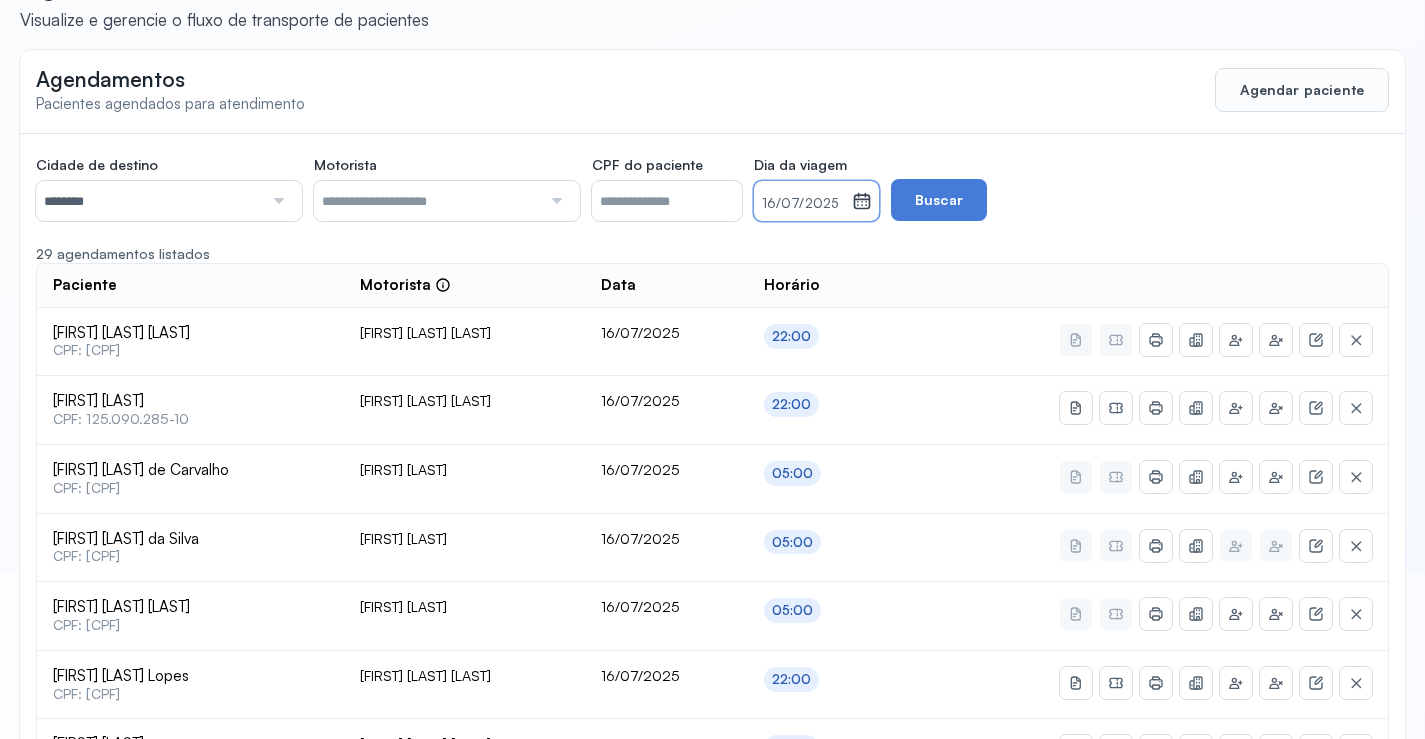 click on "16/07/2025" at bounding box center (803, 204) 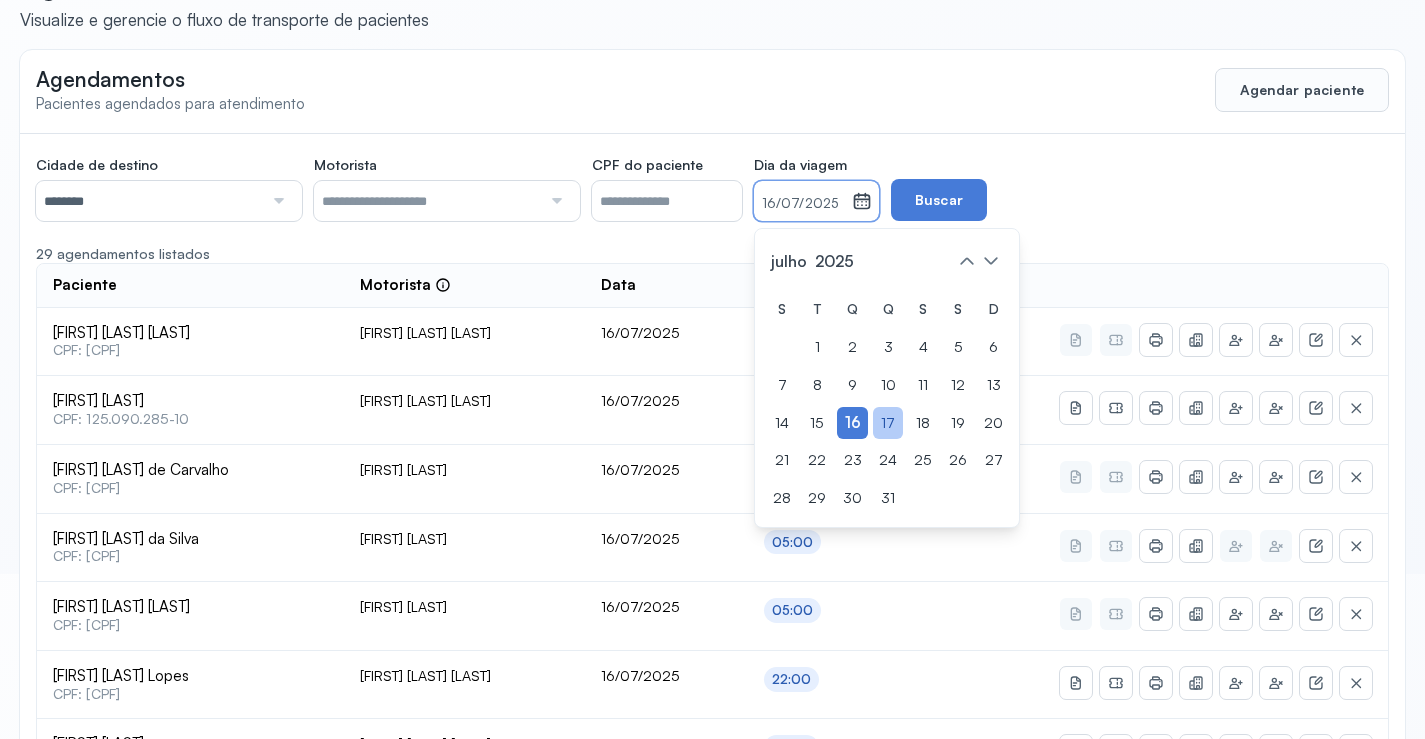 click on "17" 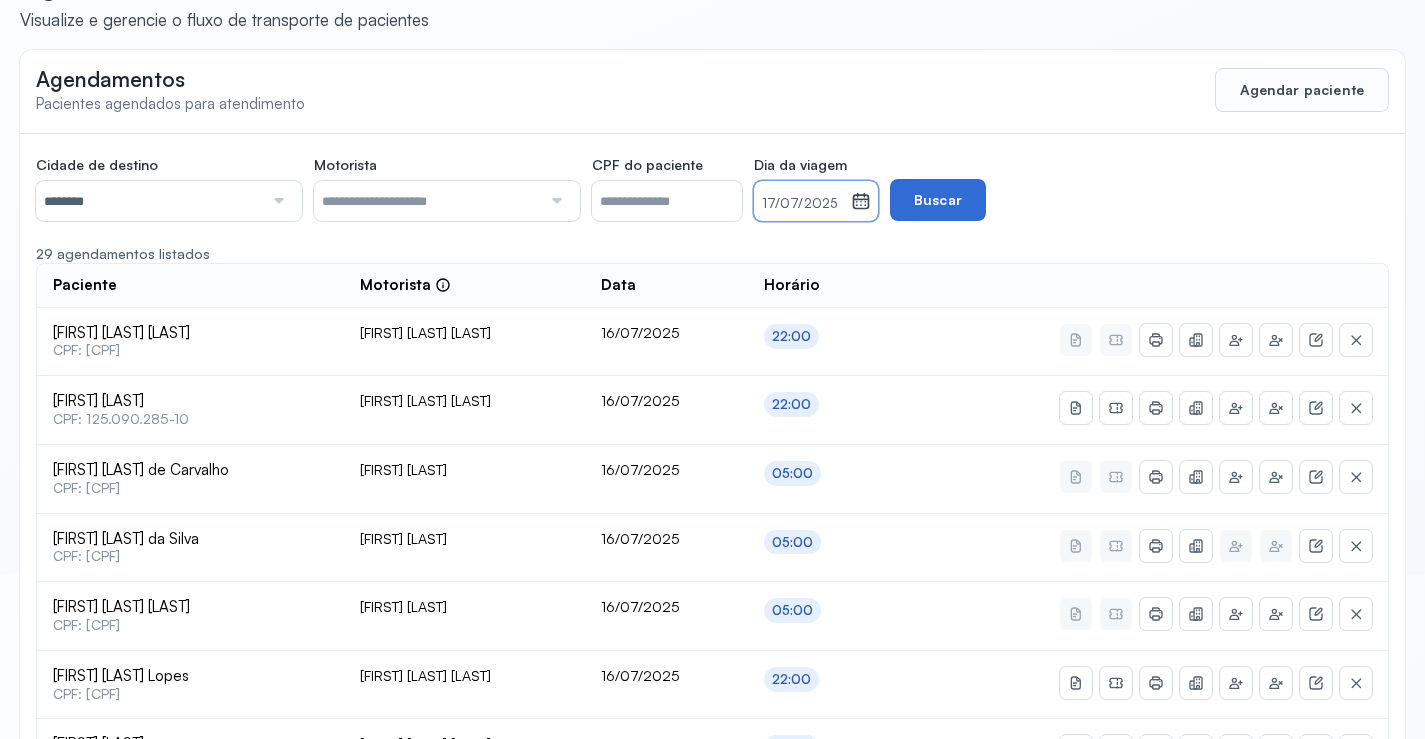 click on "Buscar" at bounding box center [938, 200] 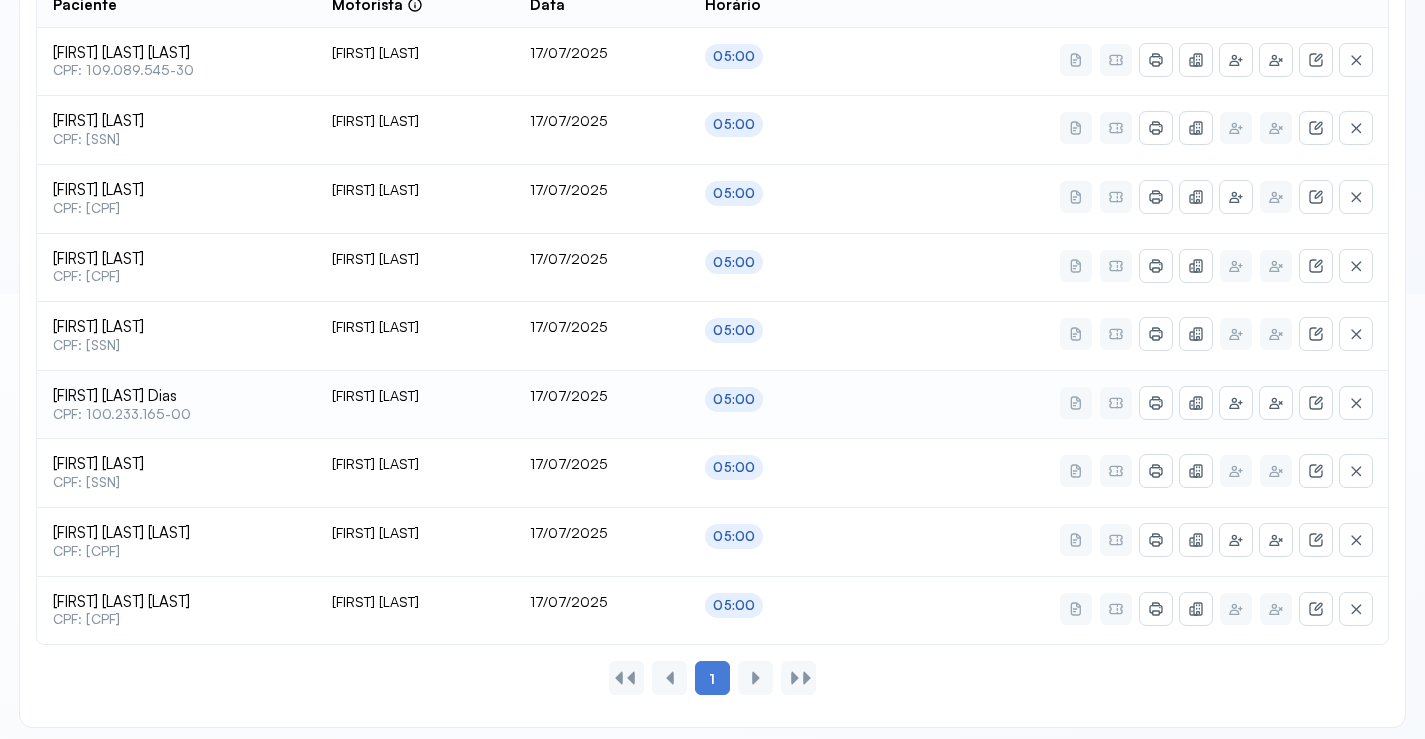 scroll, scrollTop: 453, scrollLeft: 0, axis: vertical 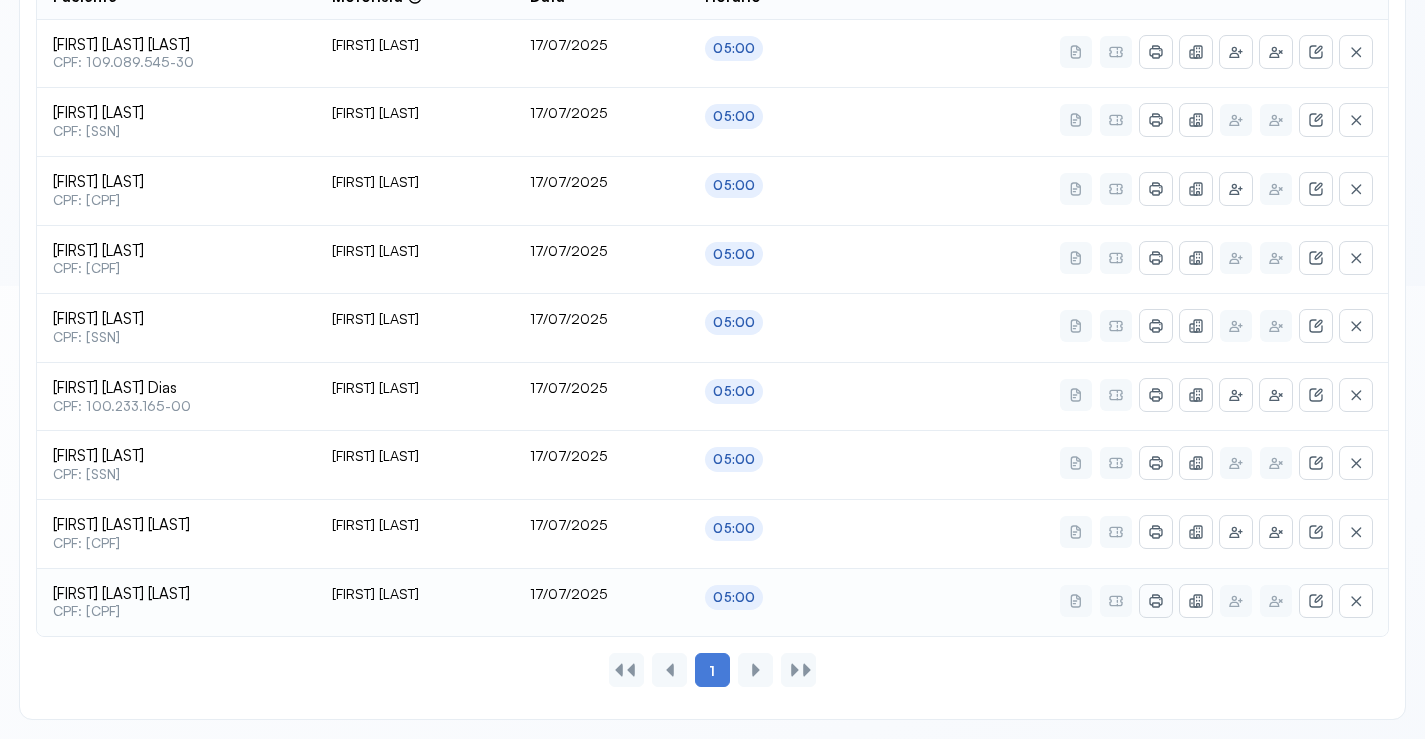 click 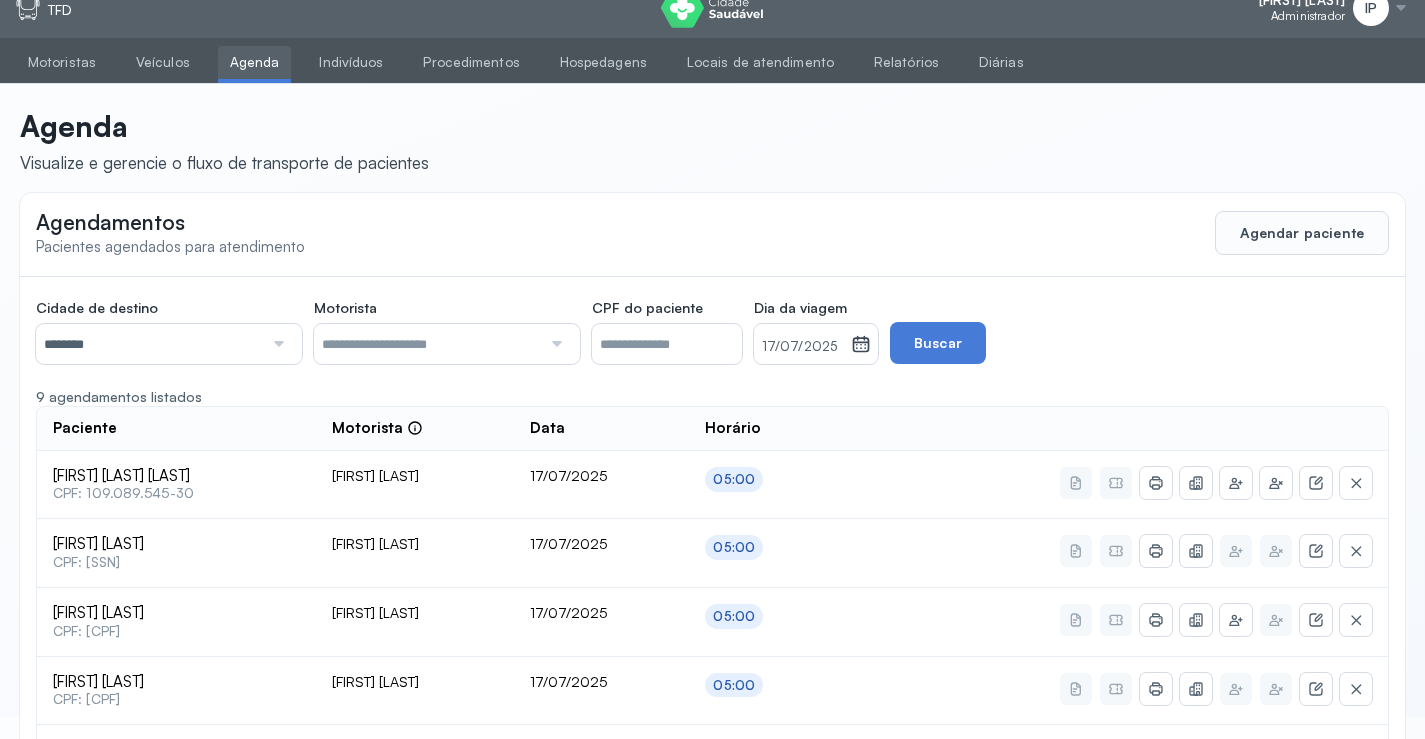 scroll, scrollTop: 0, scrollLeft: 0, axis: both 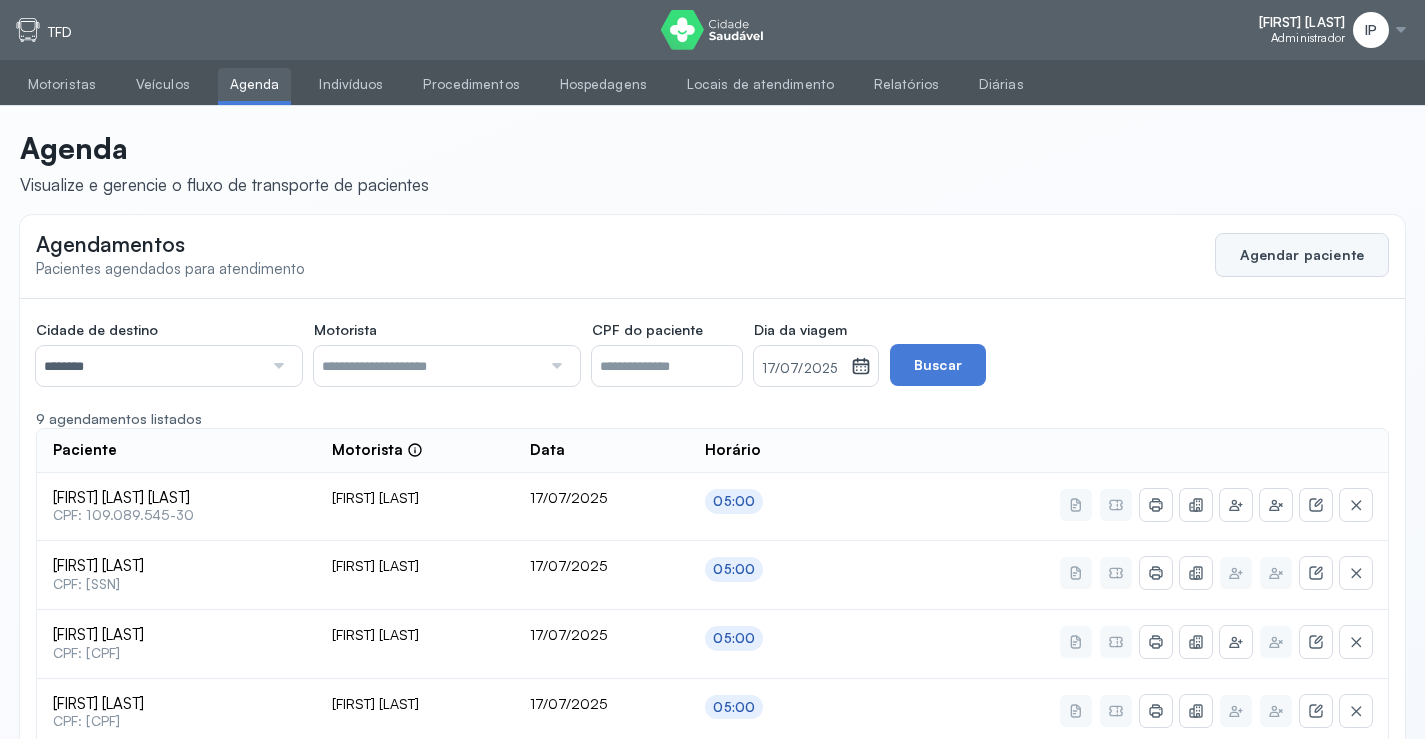 click on "Agendar paciente" 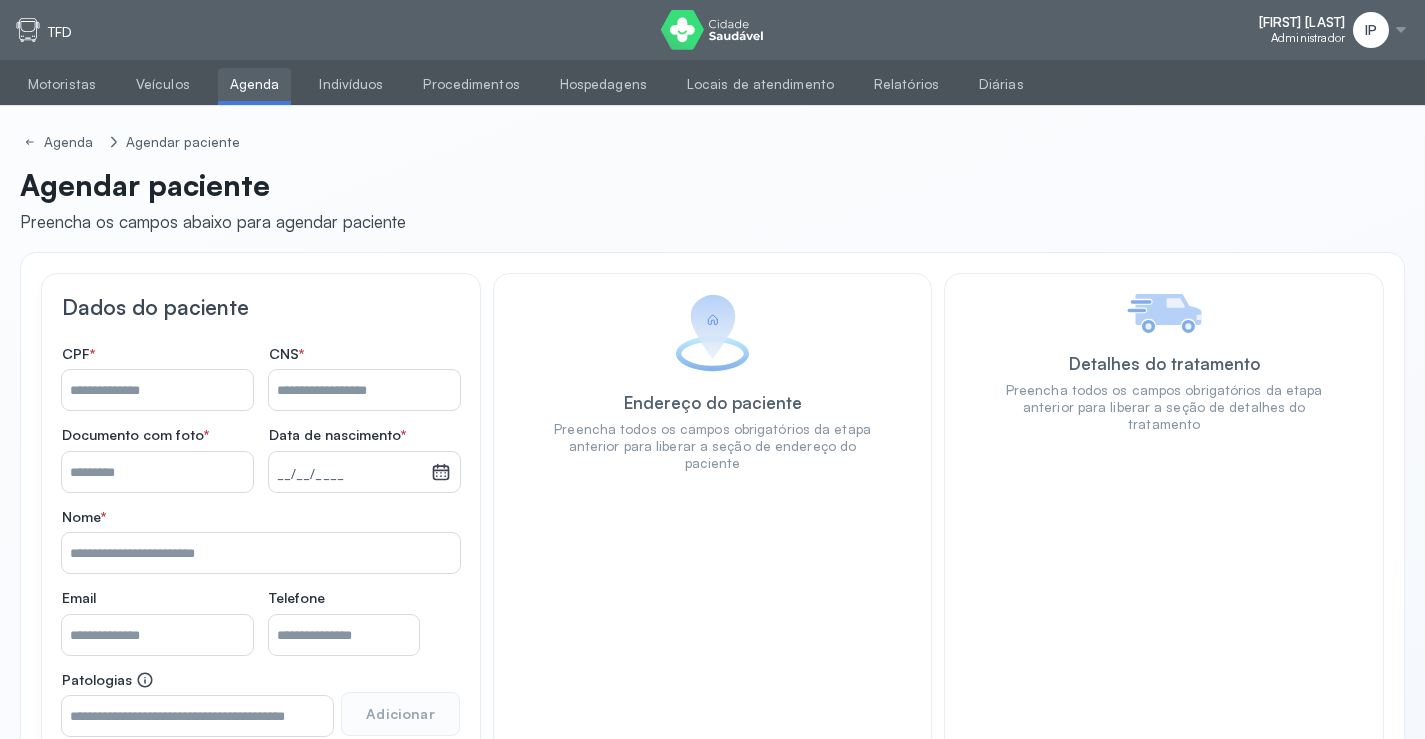 click on "Nome   *" at bounding box center [364, 390] 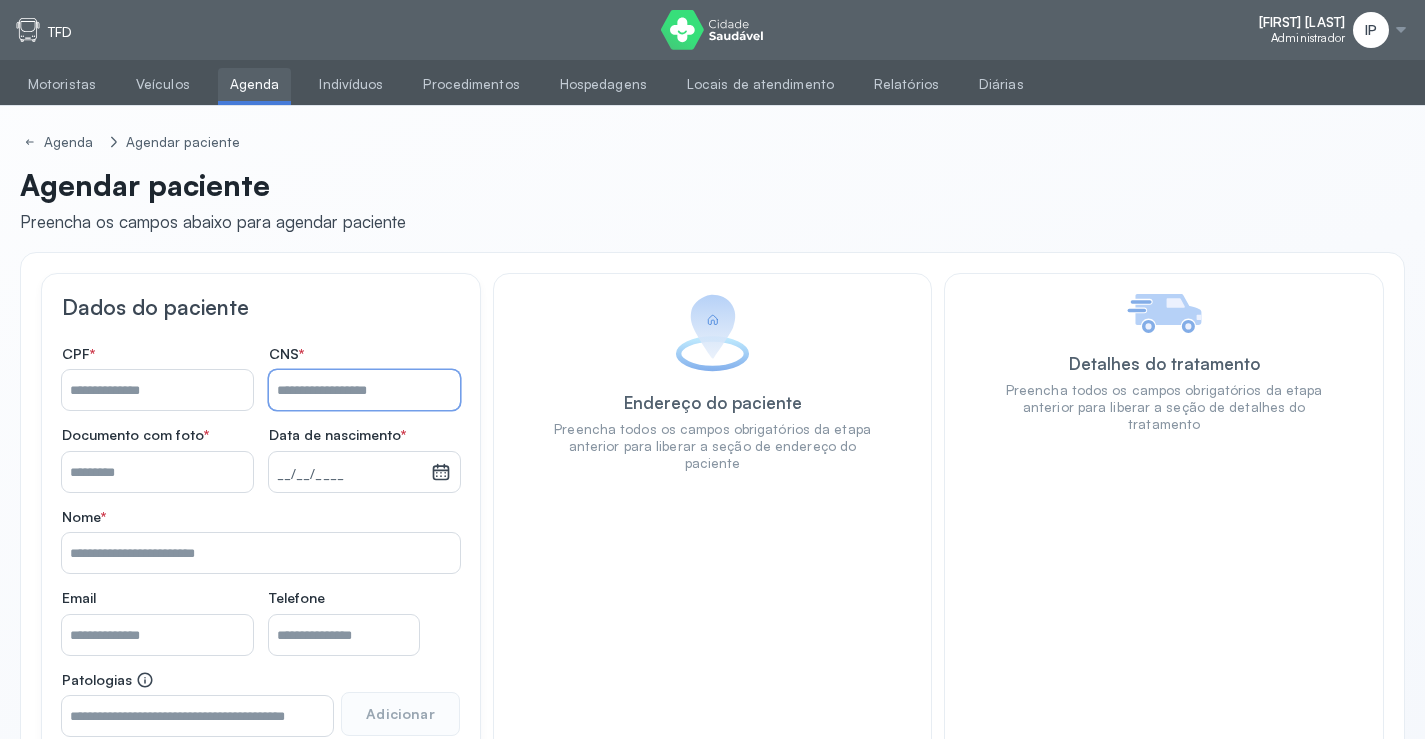 click on "Nome   *" at bounding box center (157, 390) 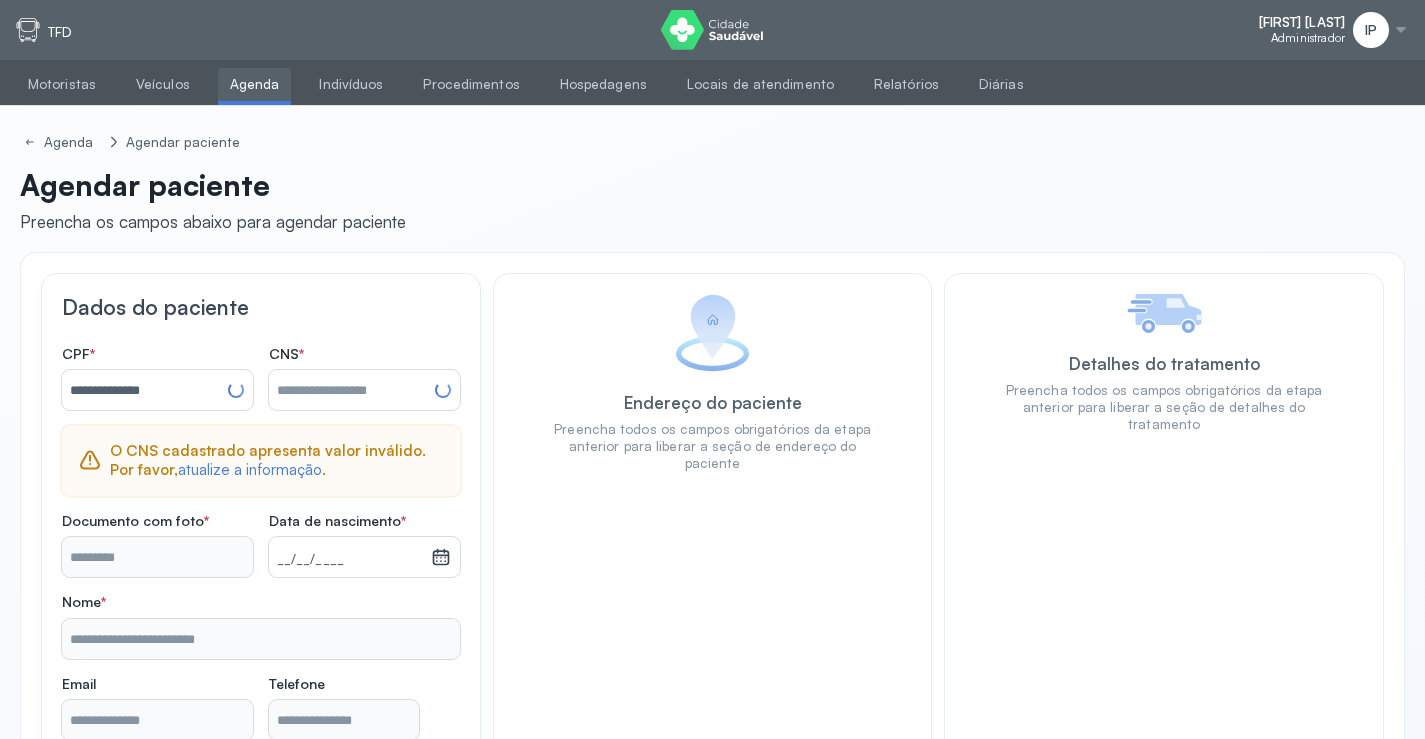 type on "**********" 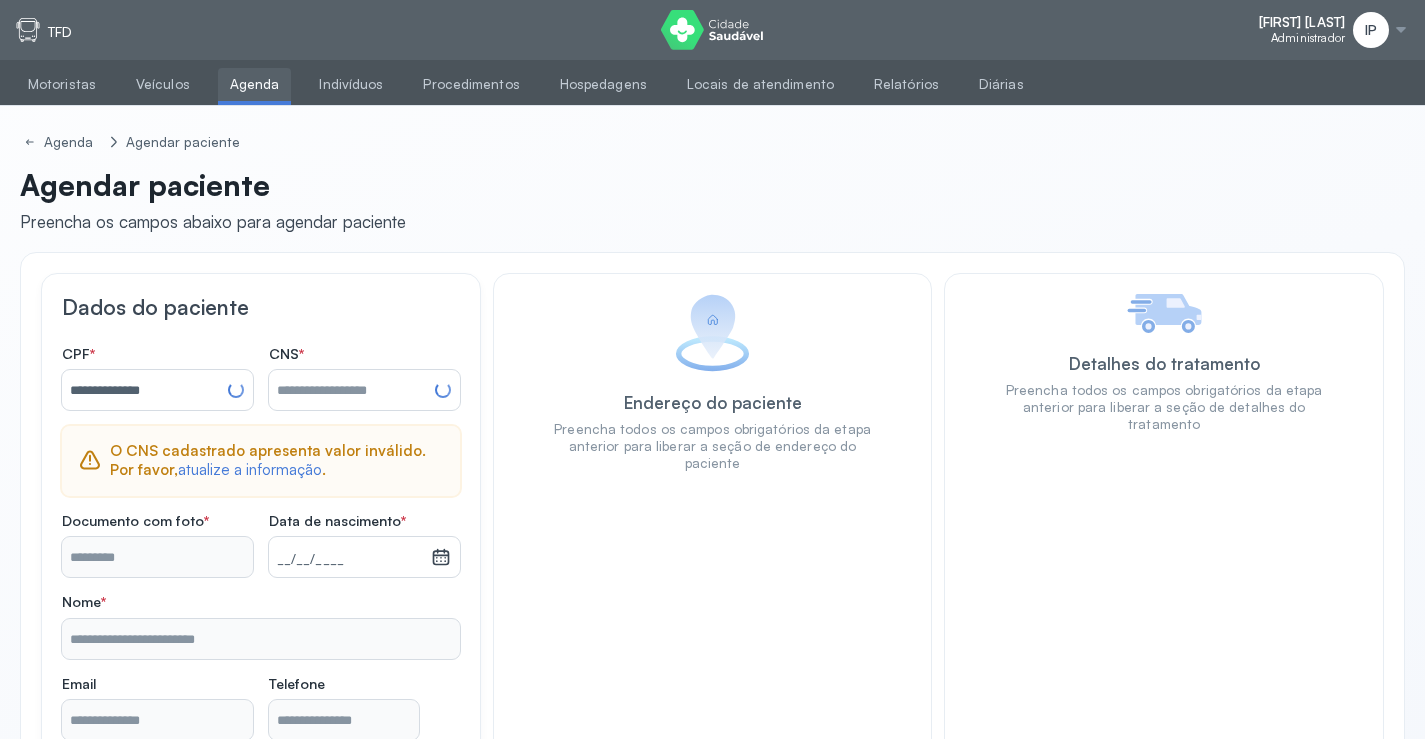 type on "**********" 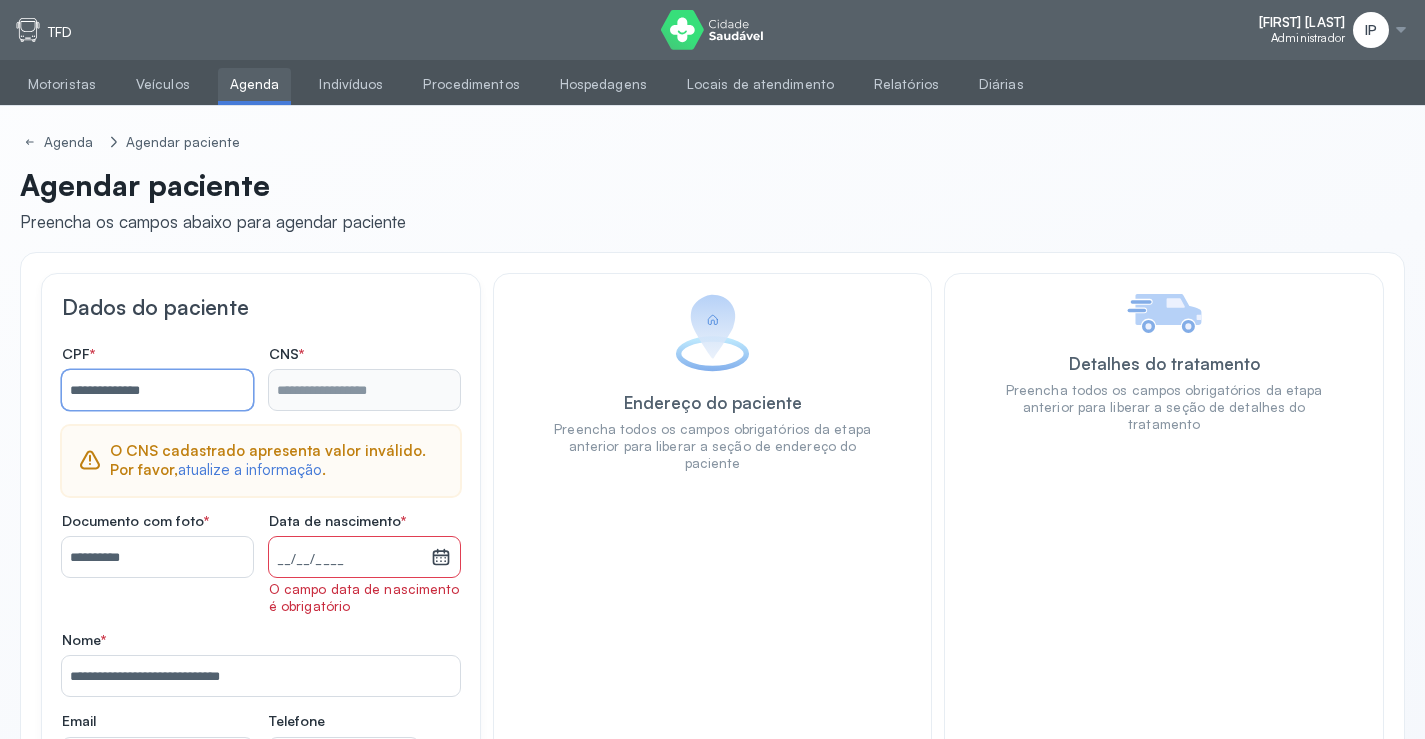 type on "**********" 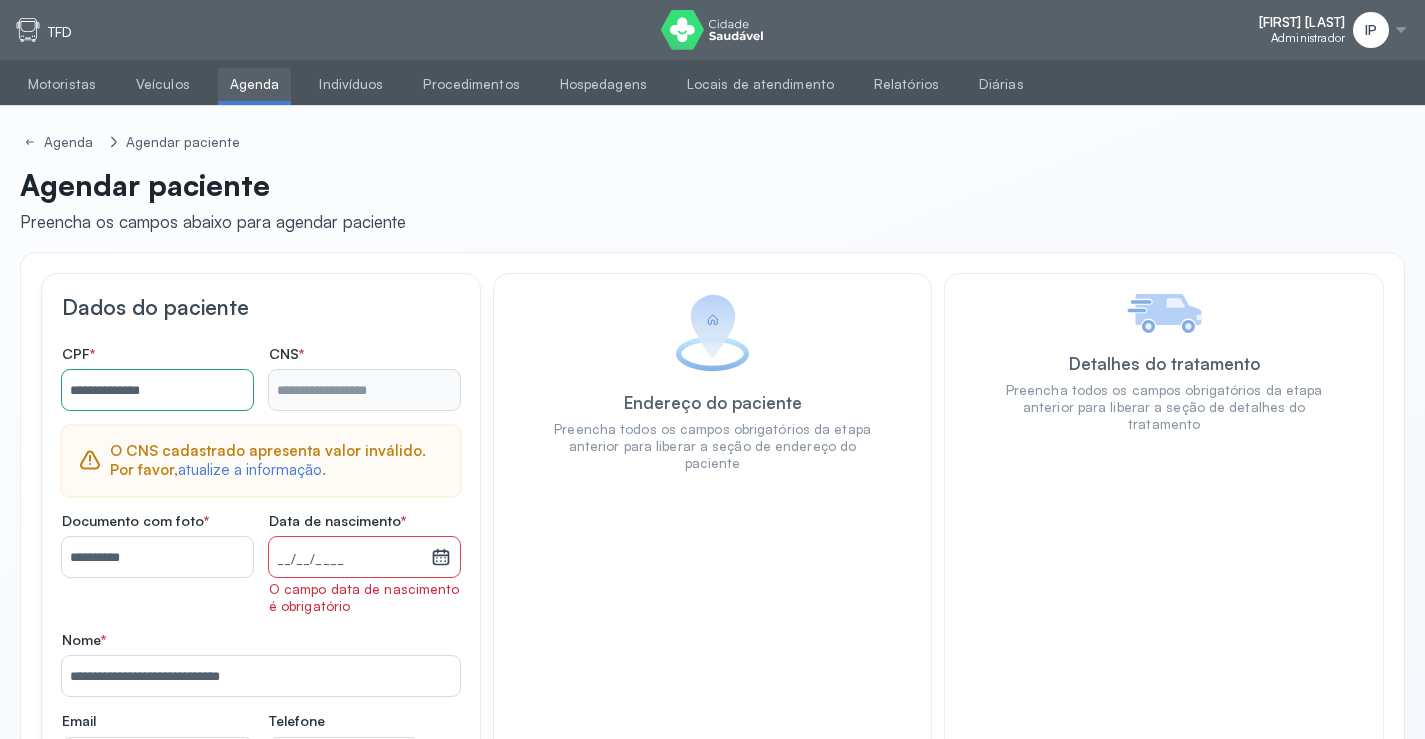 click on "Agenda" at bounding box center (255, 84) 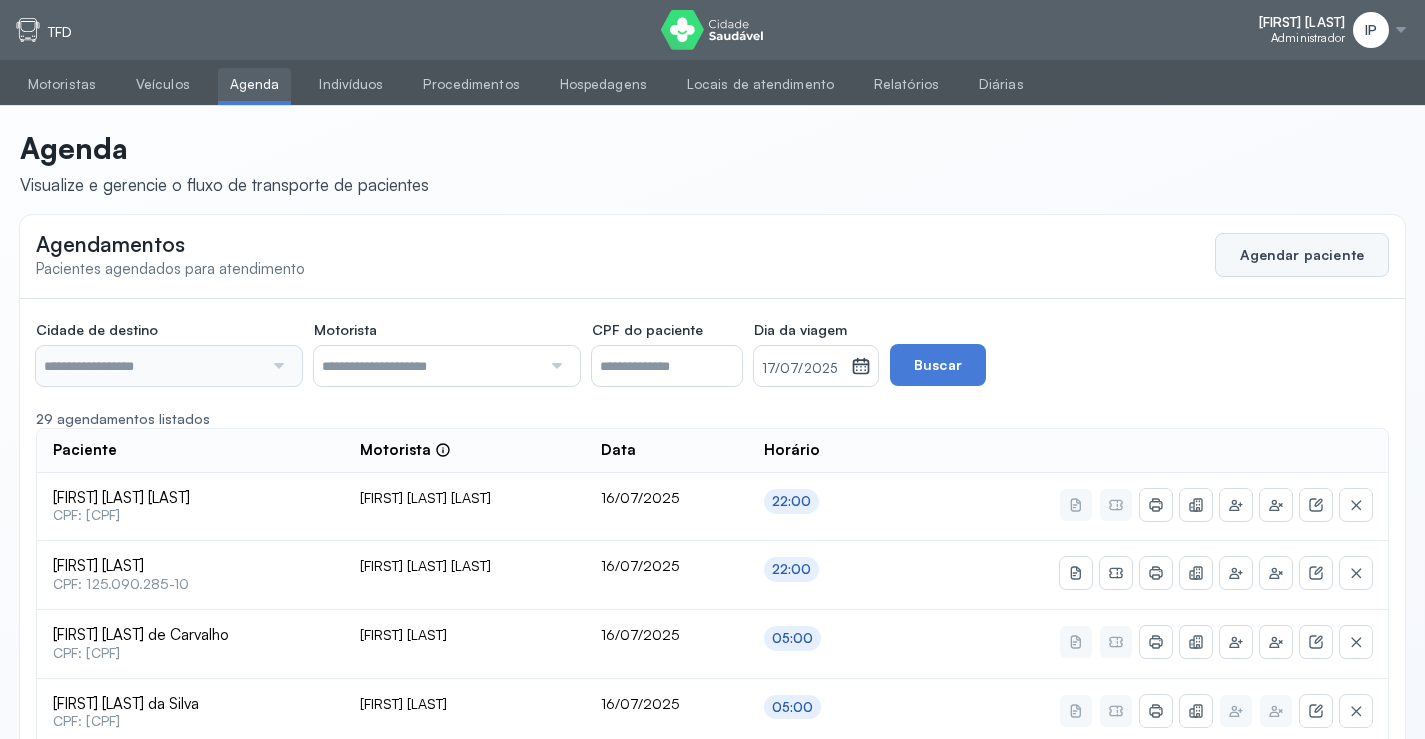 click on "Agendar paciente" 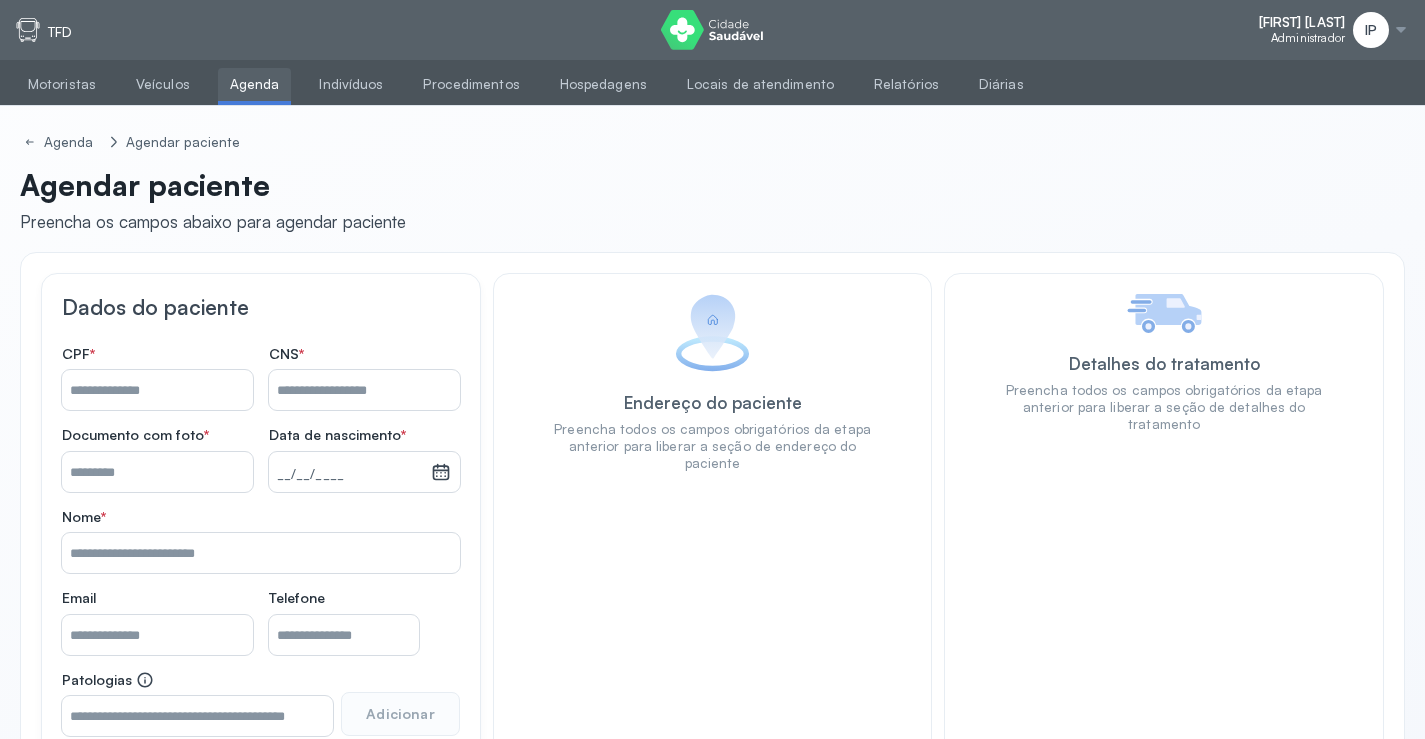 click on "Nome   *" at bounding box center [364, 390] 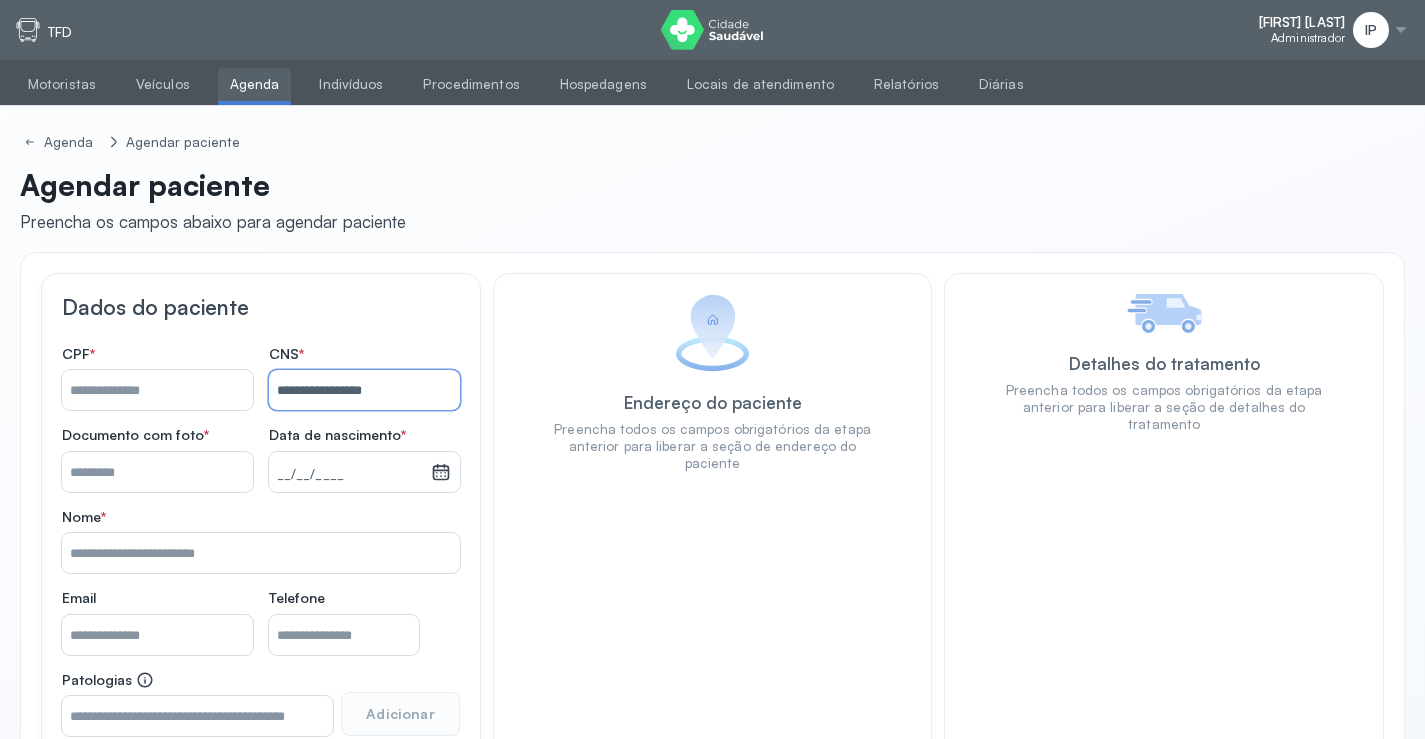 type on "**********" 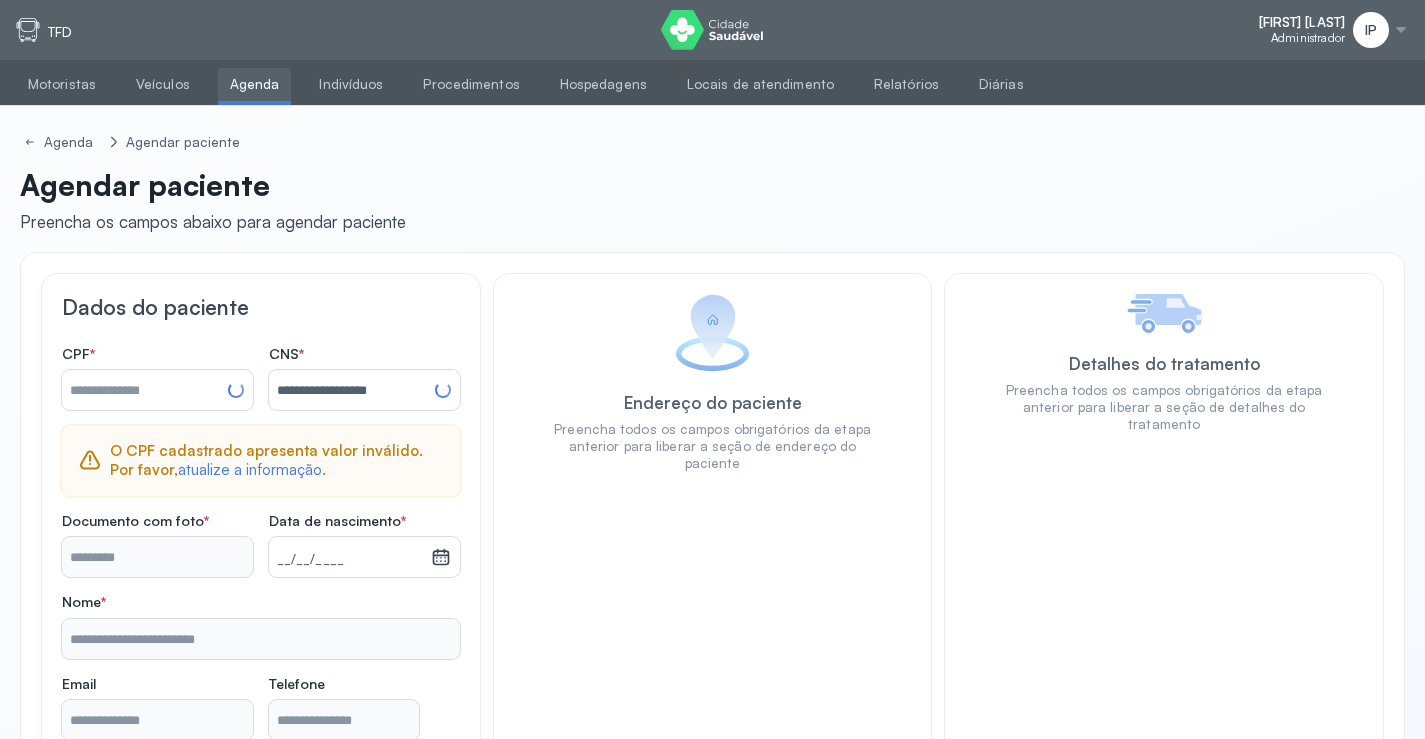 type on "**********" 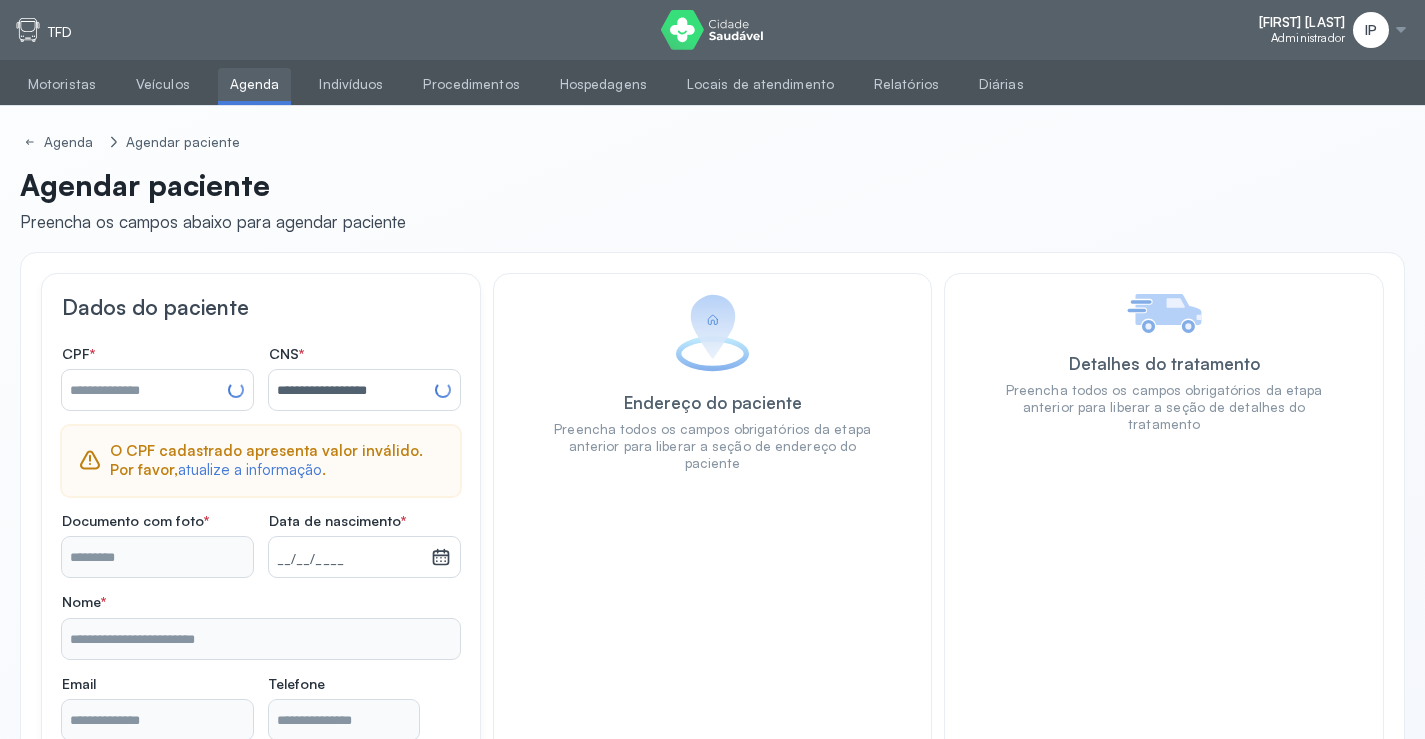 type on "**********" 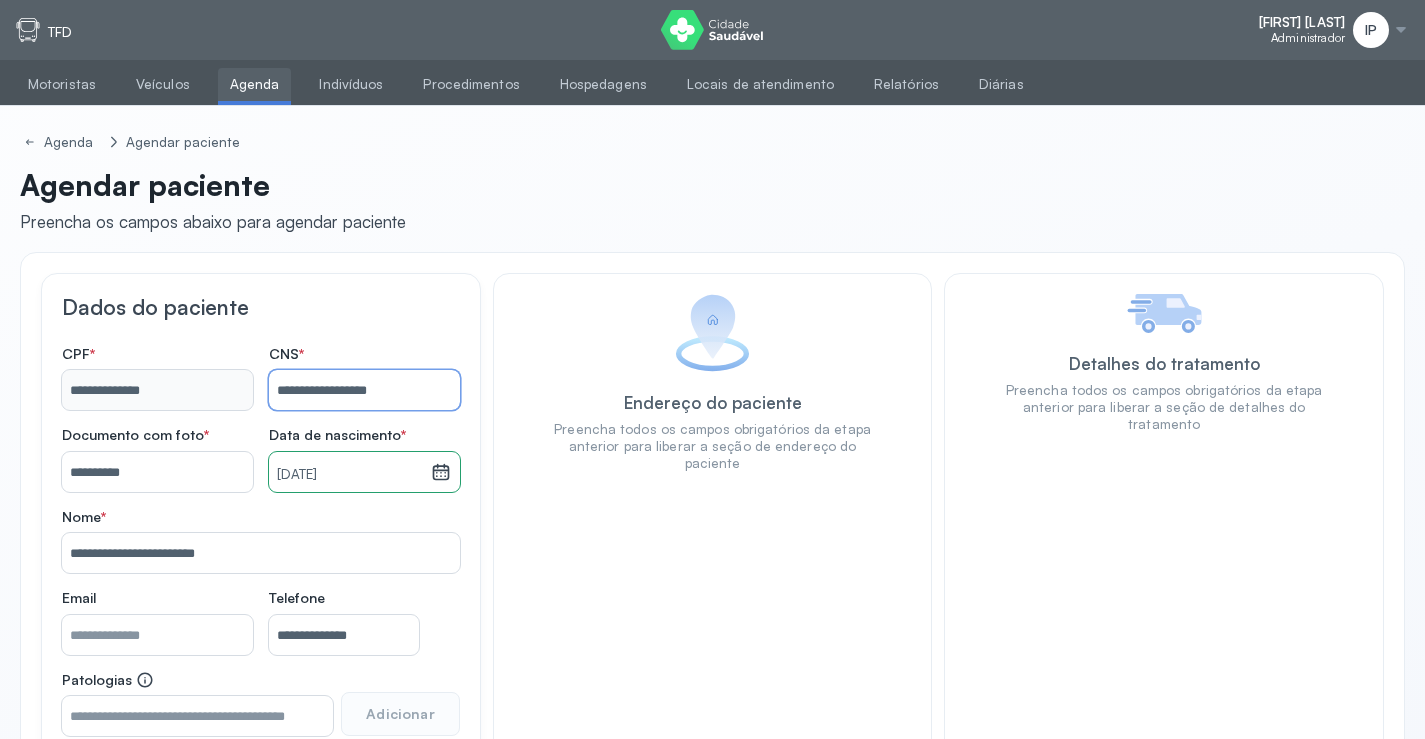 scroll, scrollTop: 171, scrollLeft: 0, axis: vertical 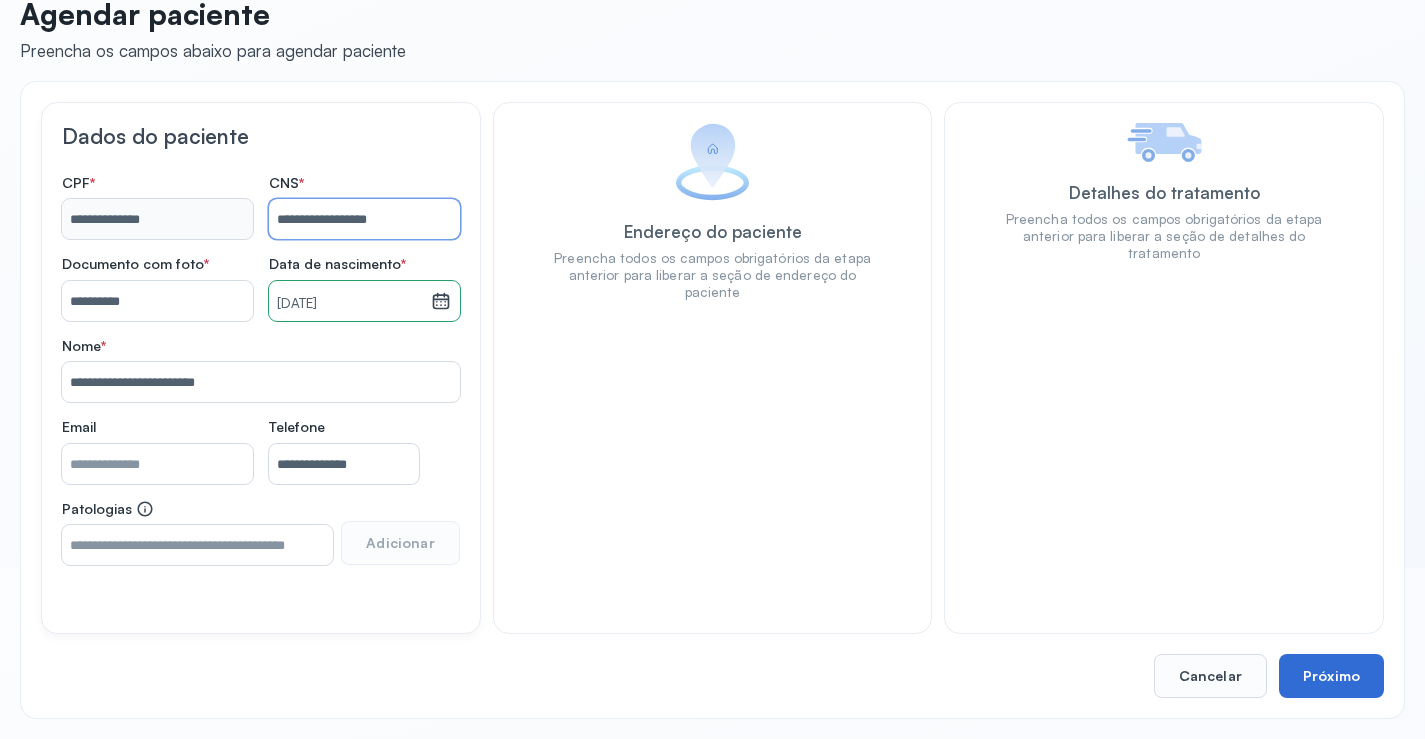 type on "**********" 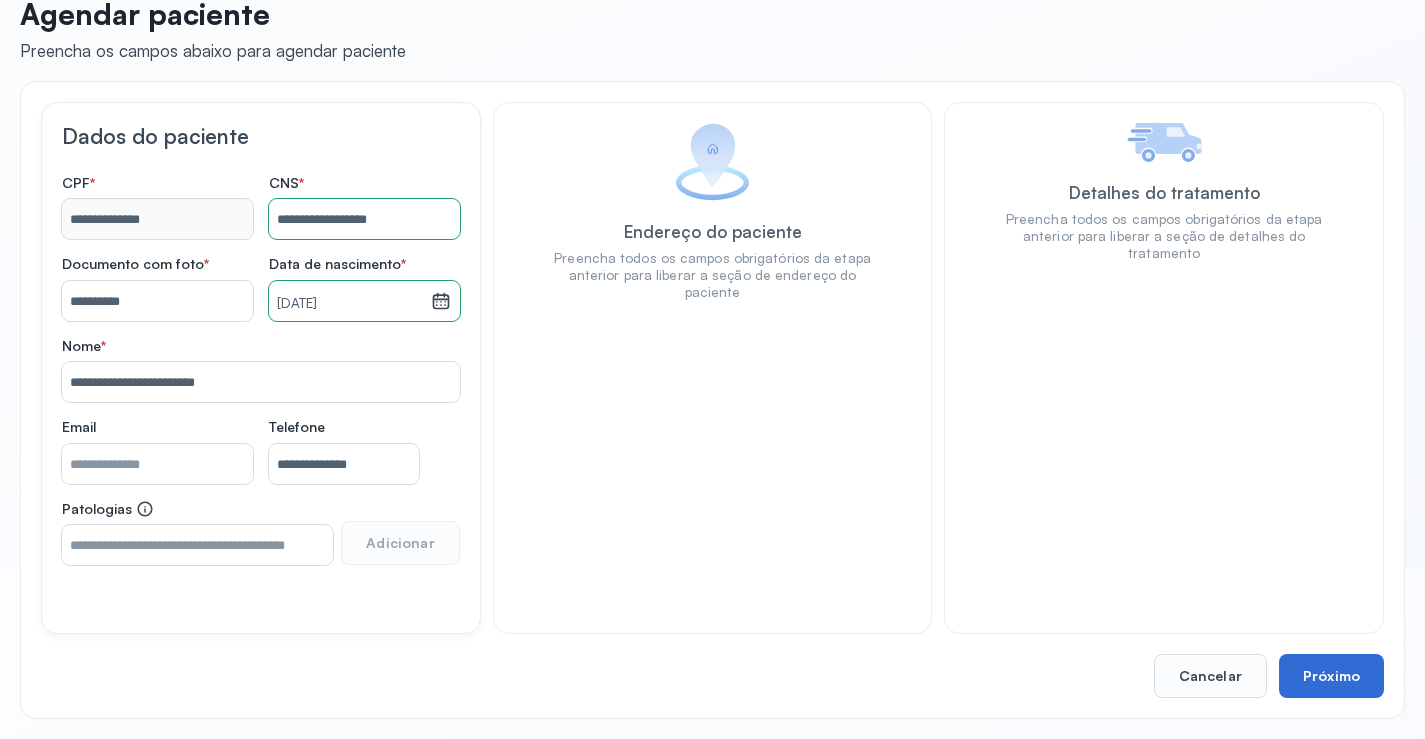 click on "Próximo" at bounding box center (1331, 676) 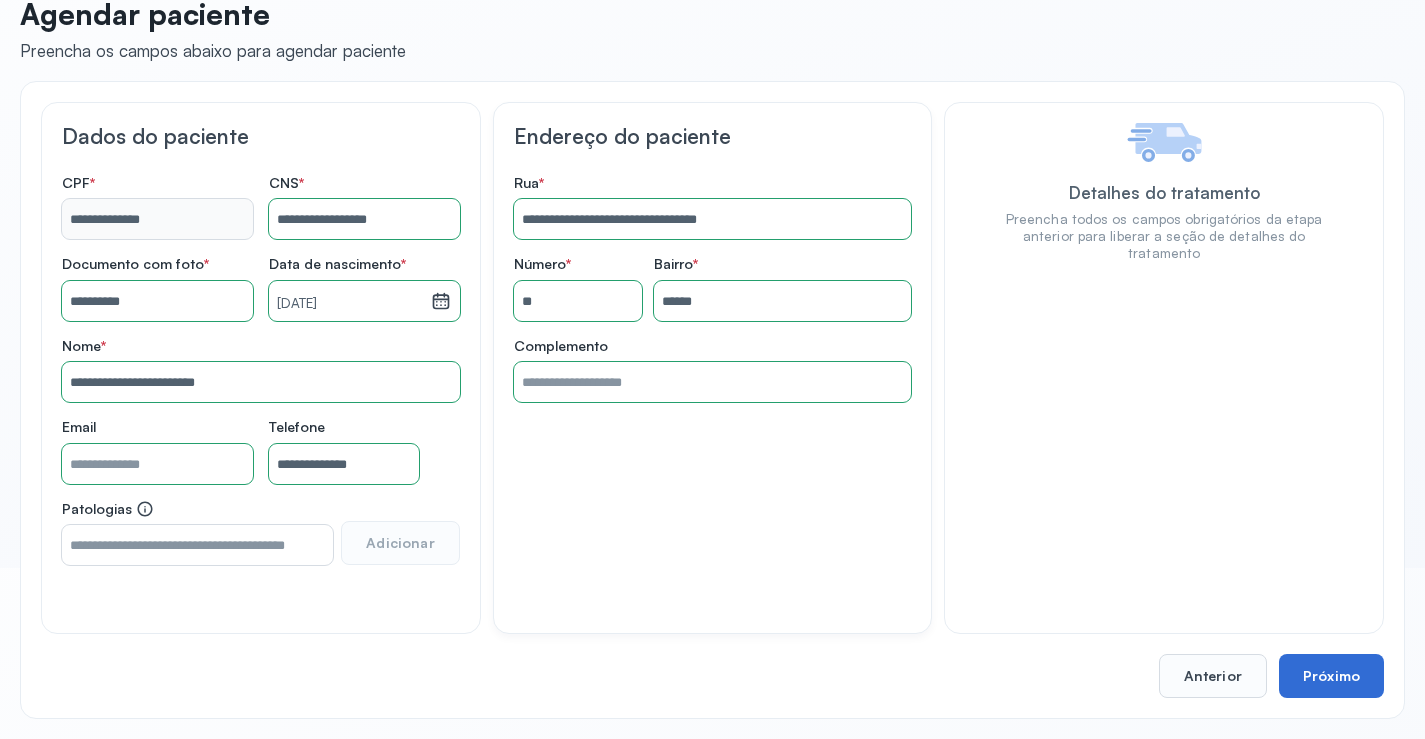 click on "Próximo" at bounding box center (1331, 676) 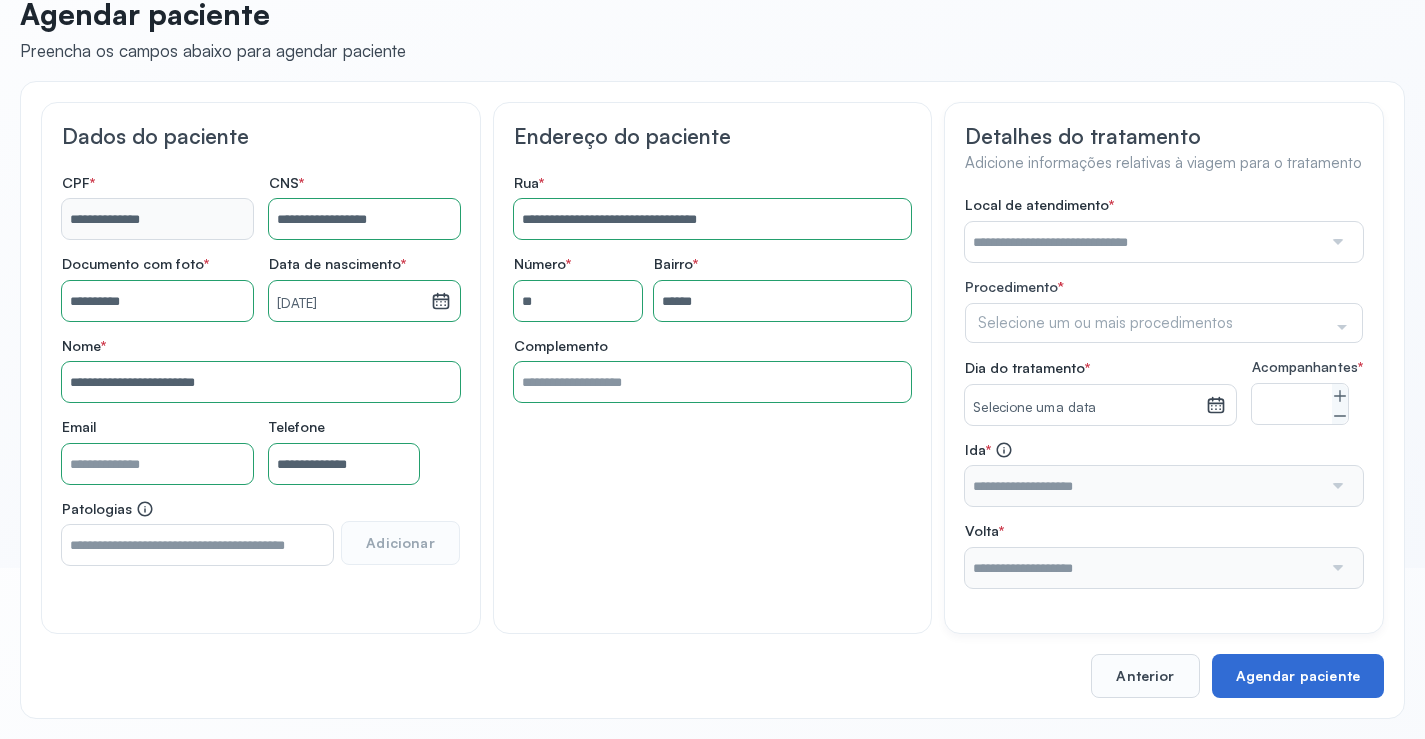 click on "Agendar paciente" at bounding box center [1298, 676] 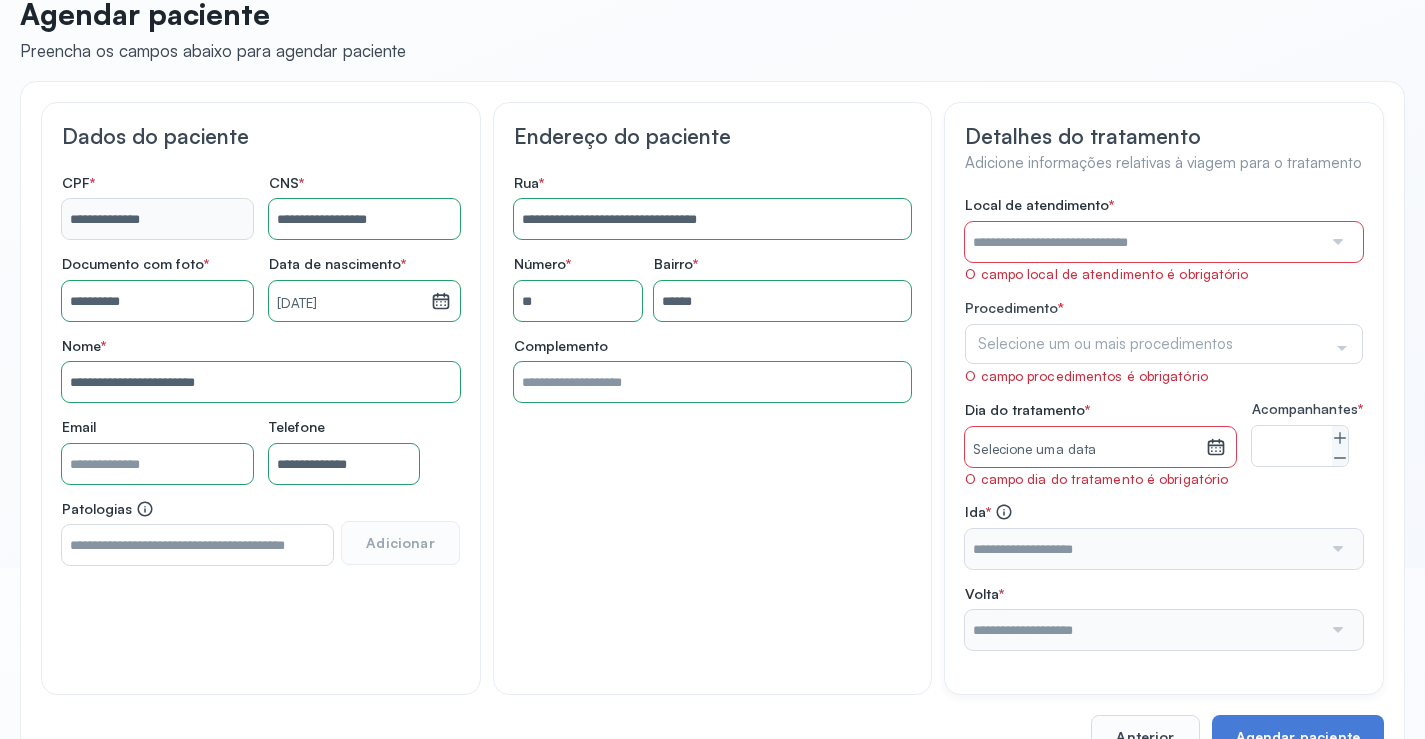 click at bounding box center (1143, 242) 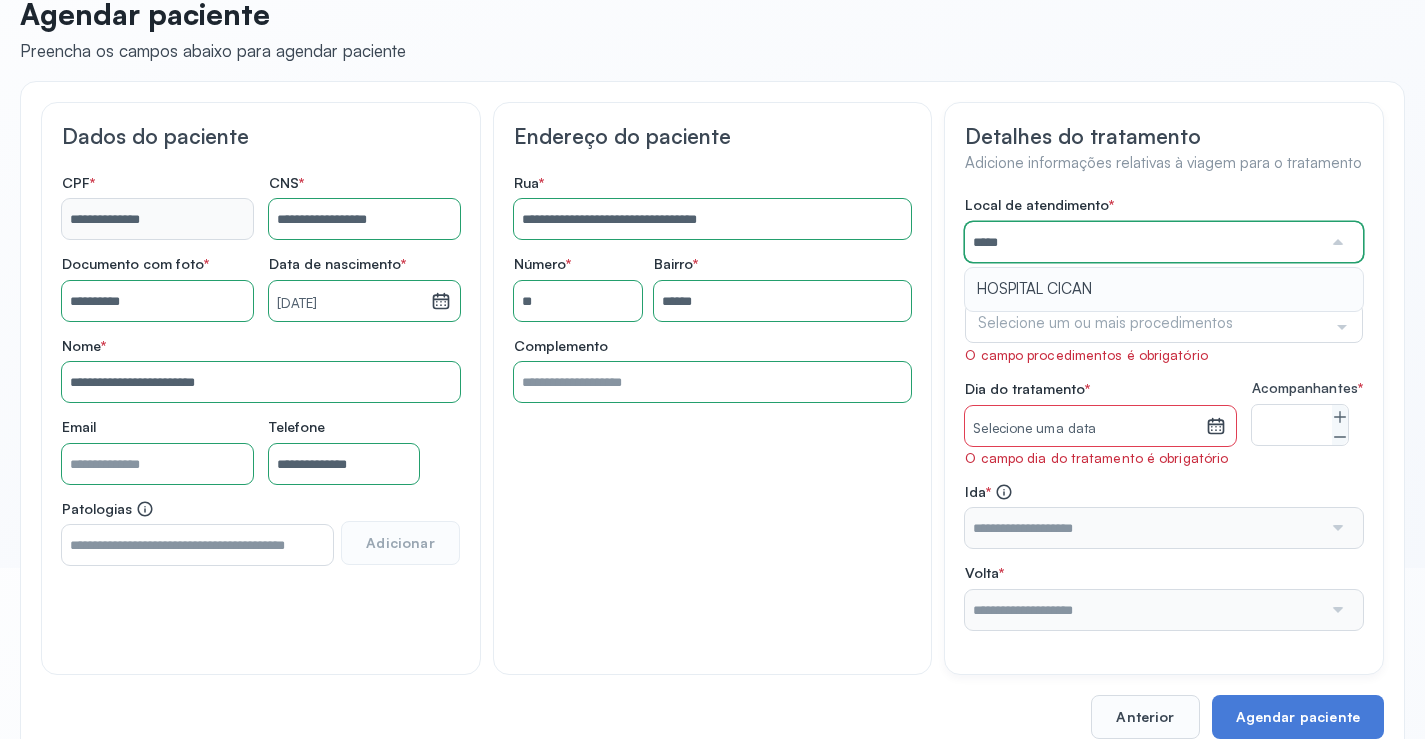 type on "**********" 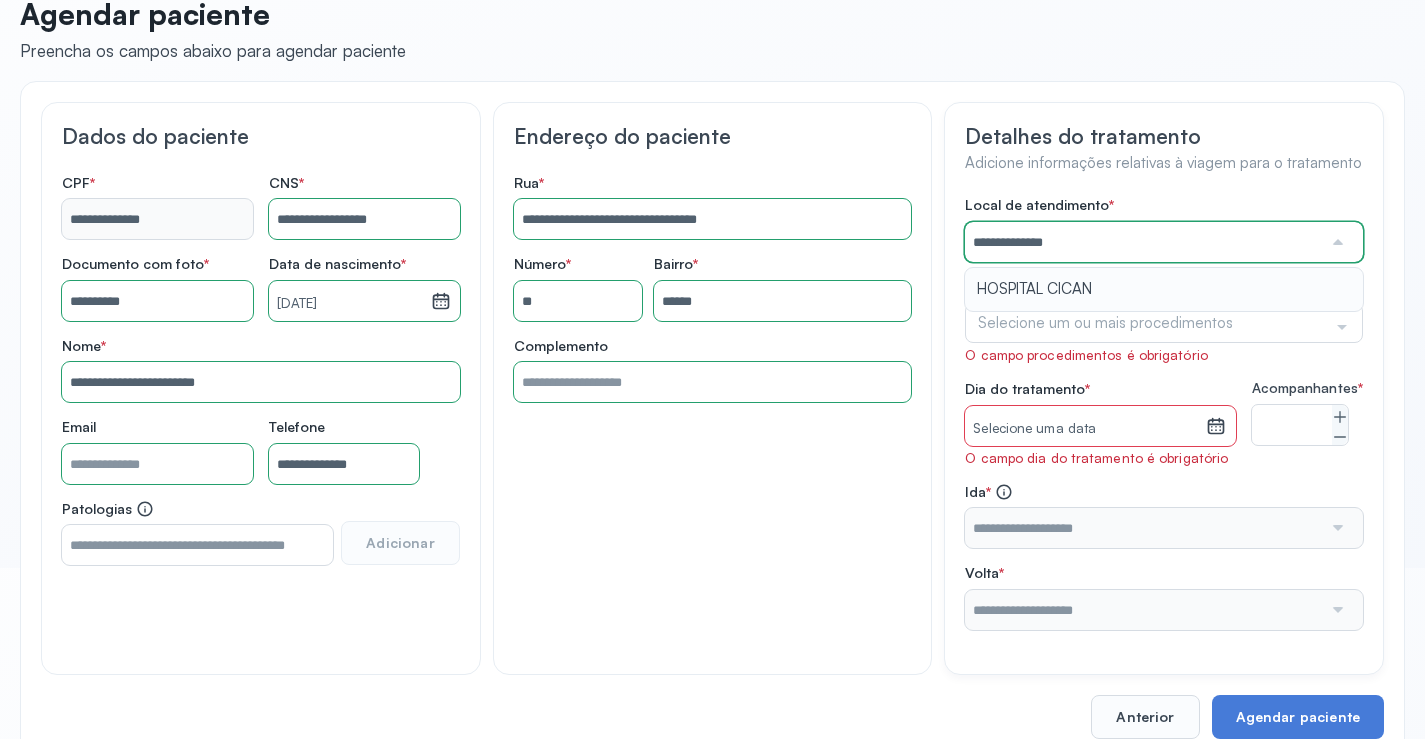 click on "**********" at bounding box center (1164, 412) 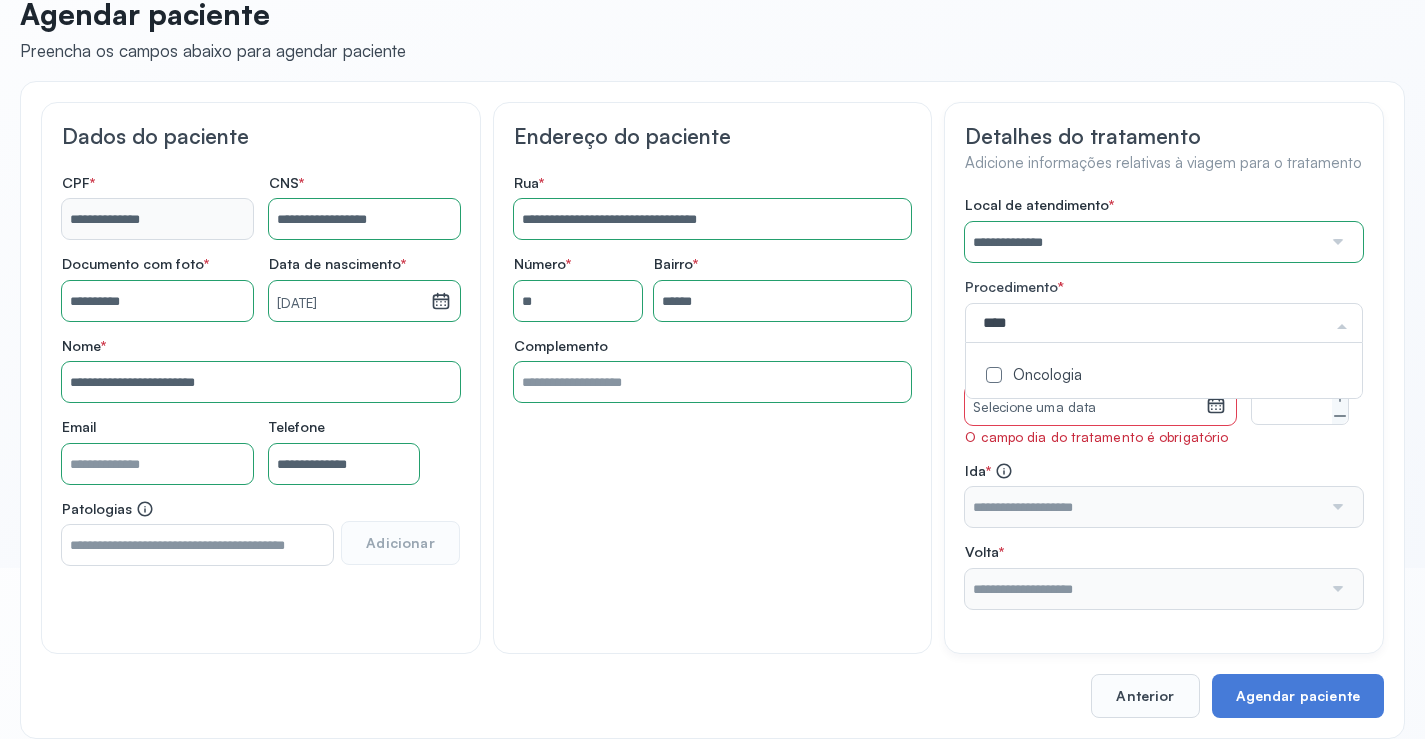 type on "*****" 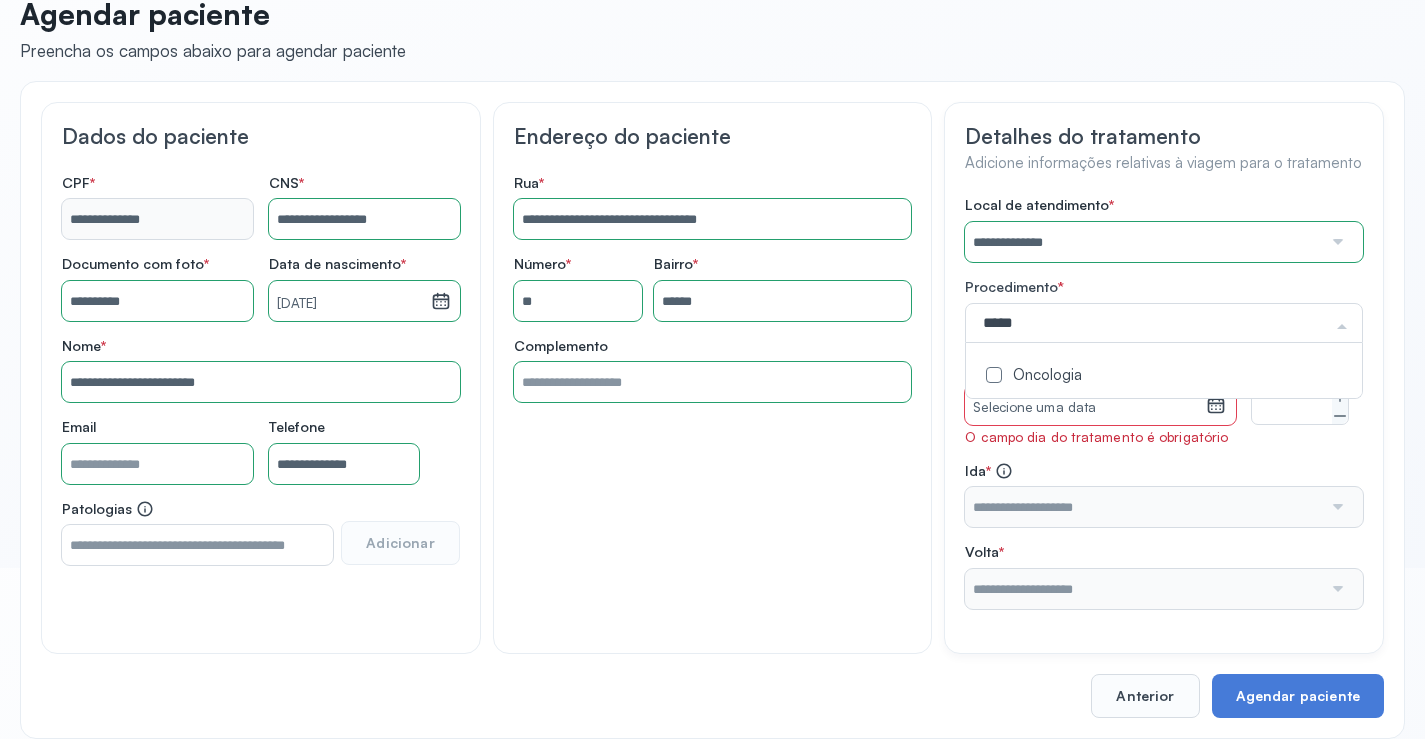 click on "Oncologia" 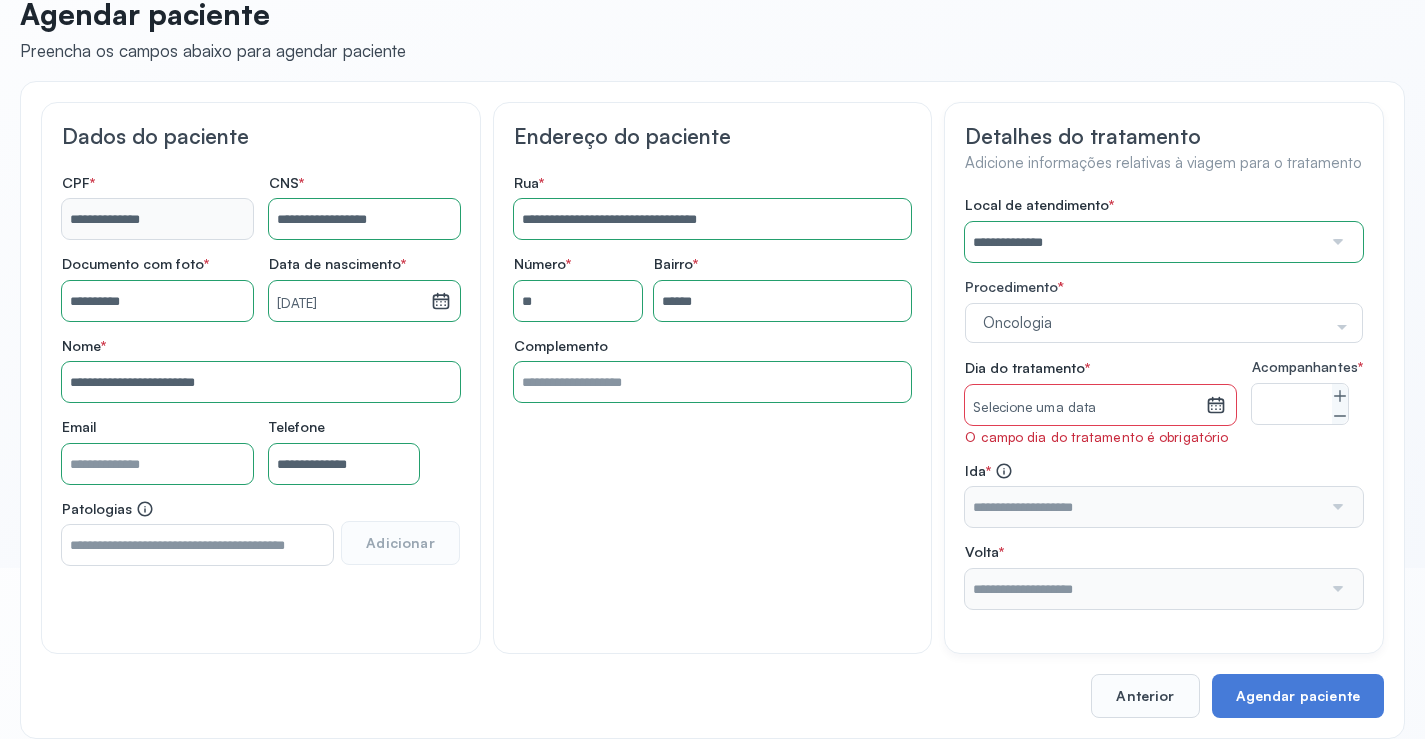 click on "**********" 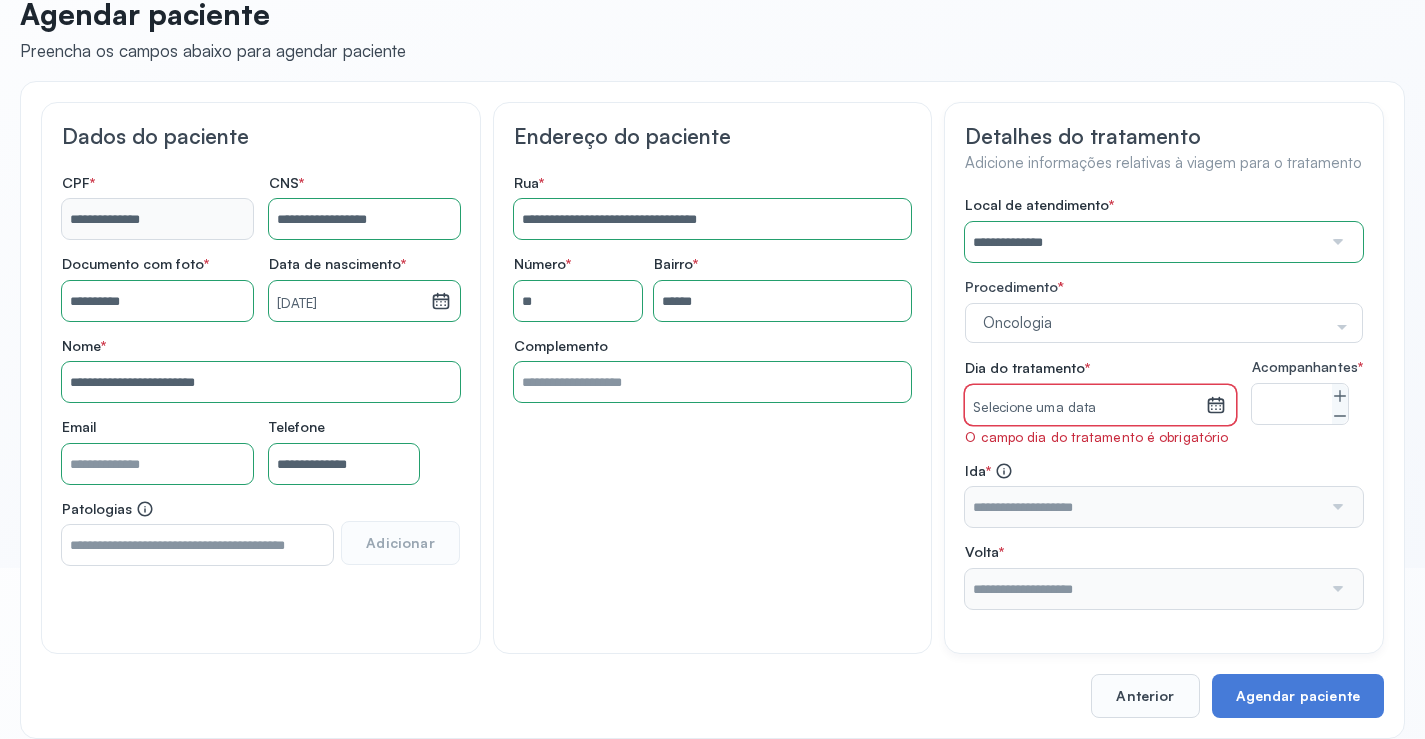click on "Selecione uma data" at bounding box center (1085, 408) 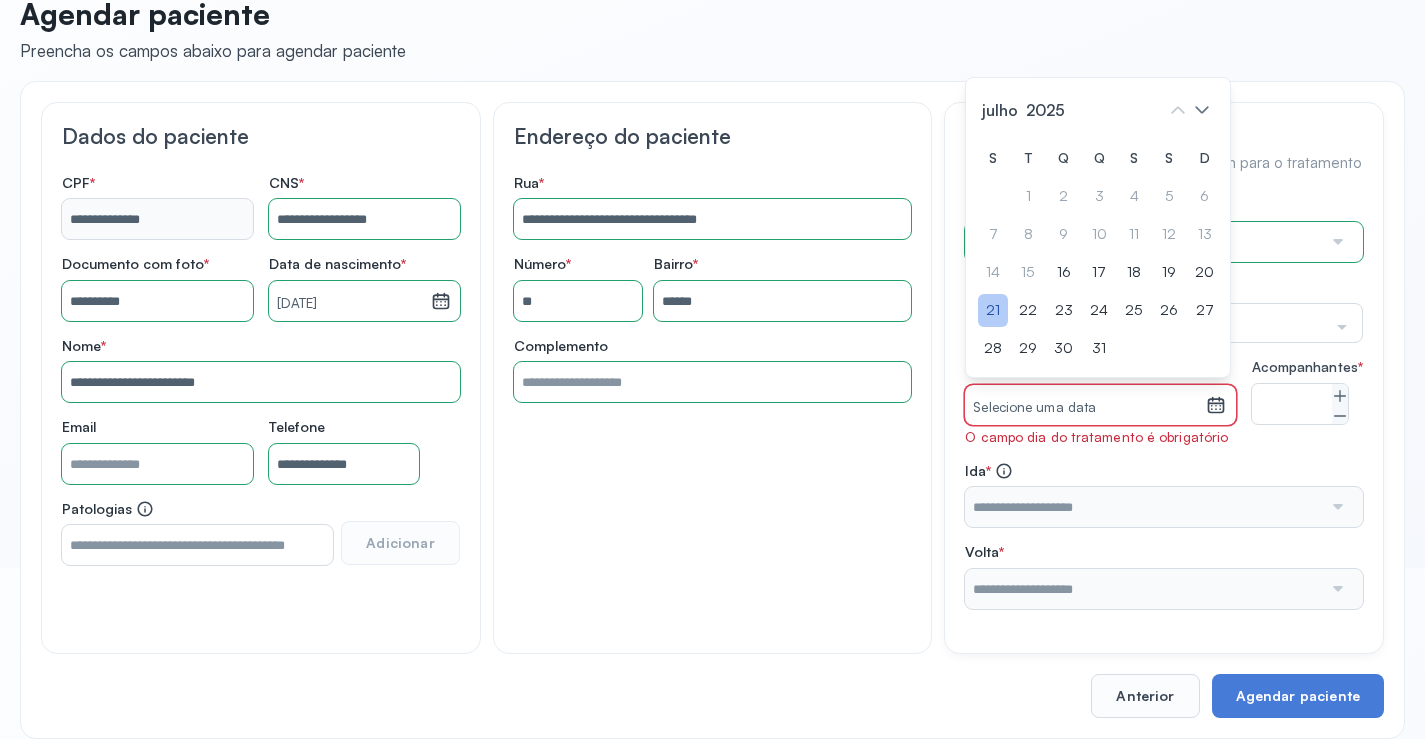 click on "21" 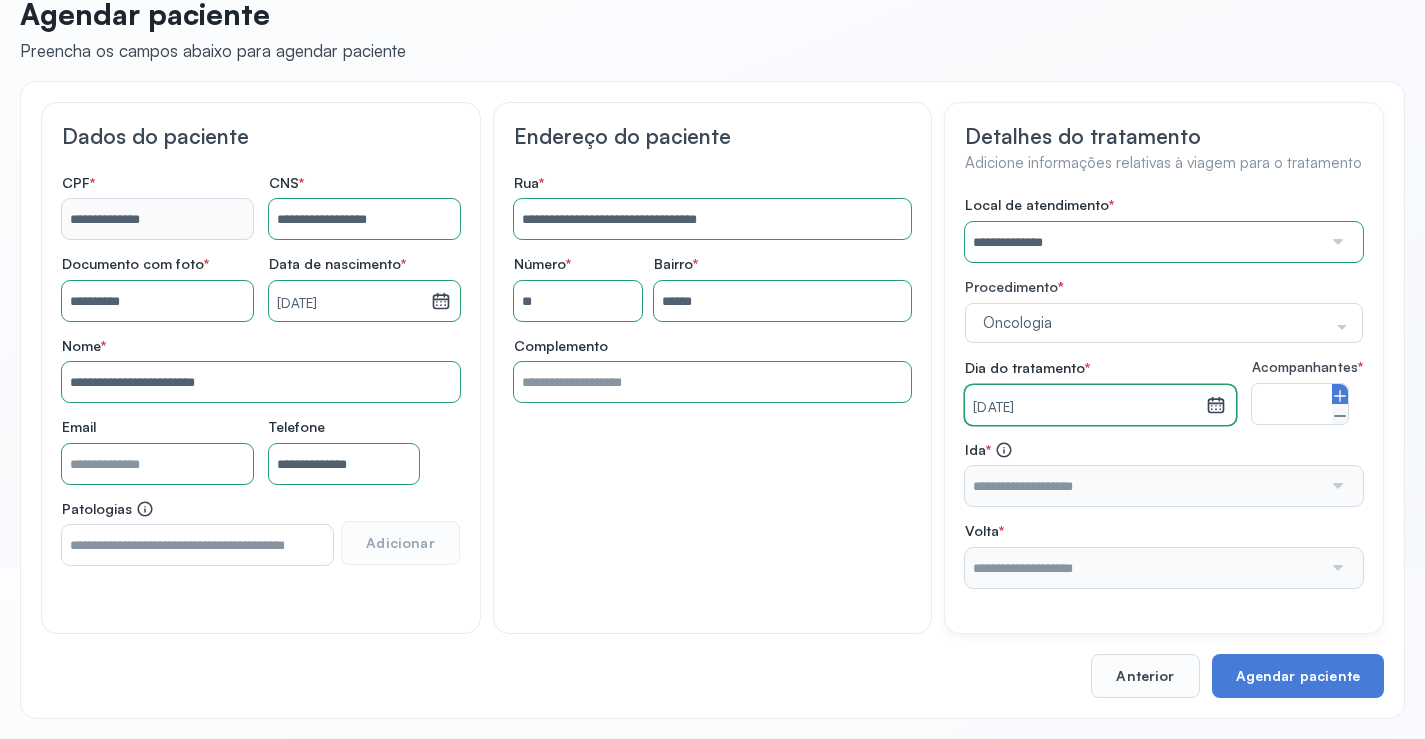 click 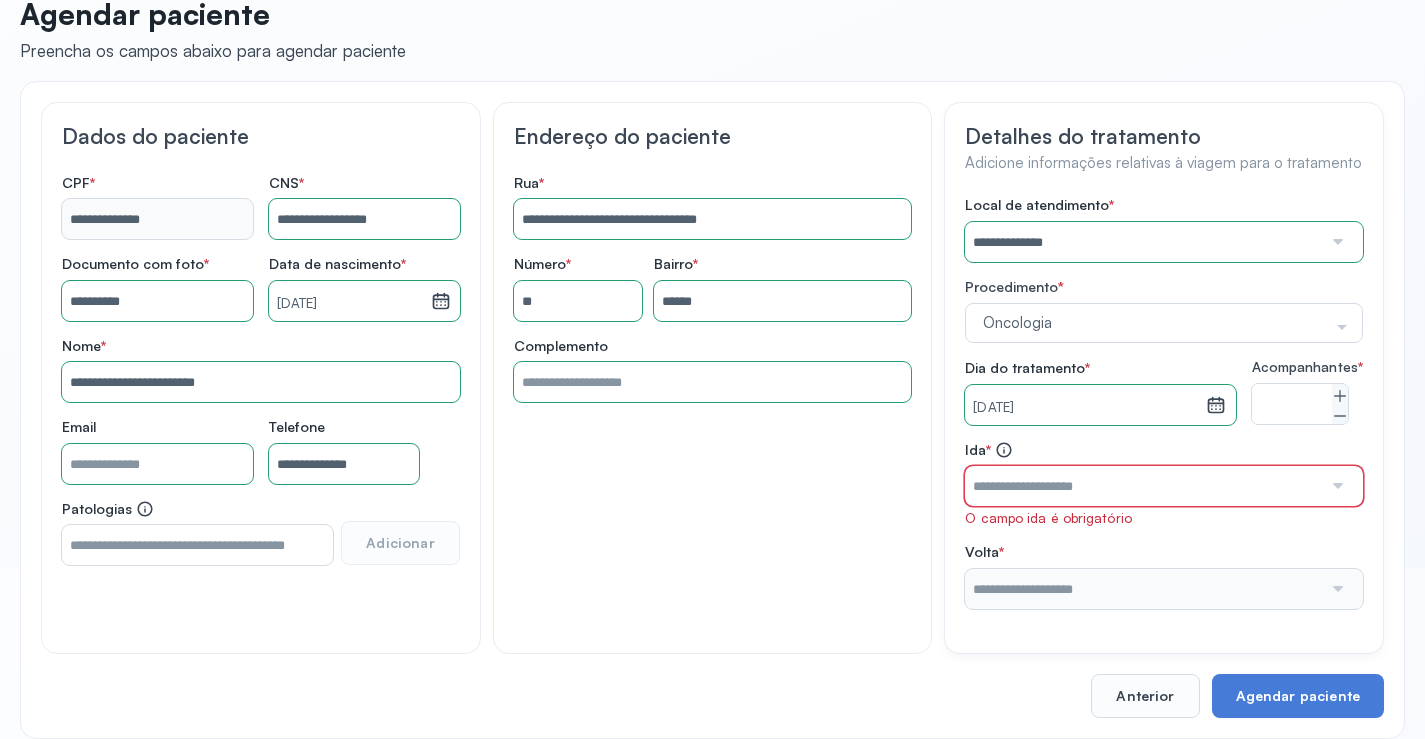 click at bounding box center (1143, 486) 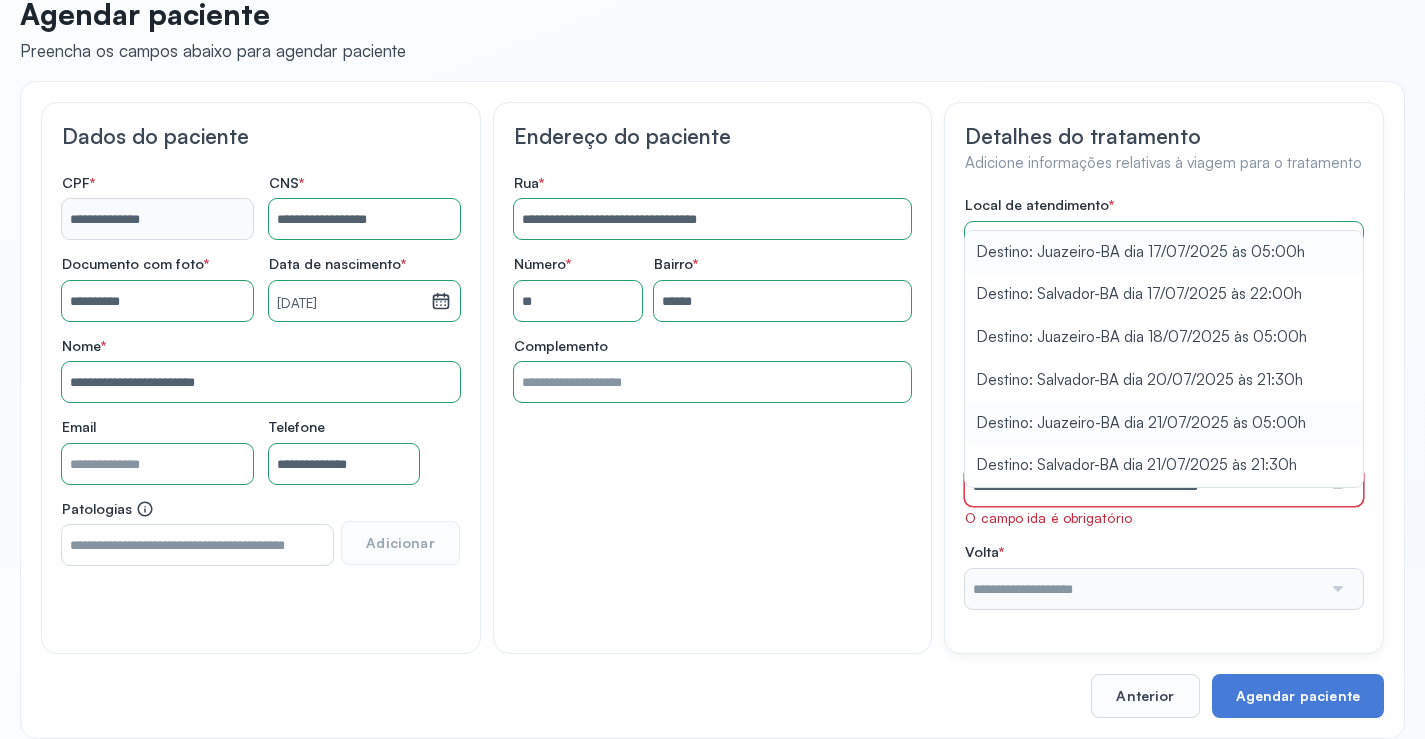 click on "**********" at bounding box center (1164, 402) 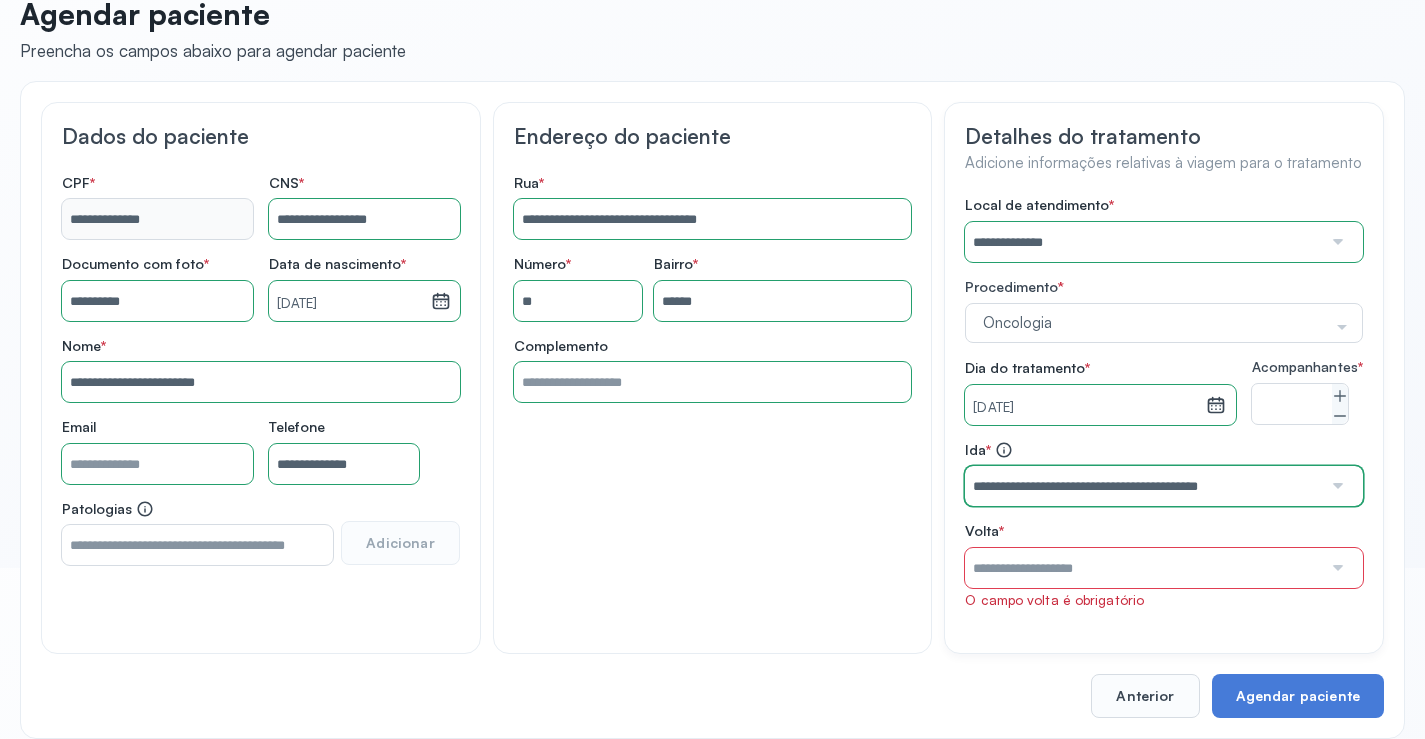 click on "**********" at bounding box center (1143, 486) 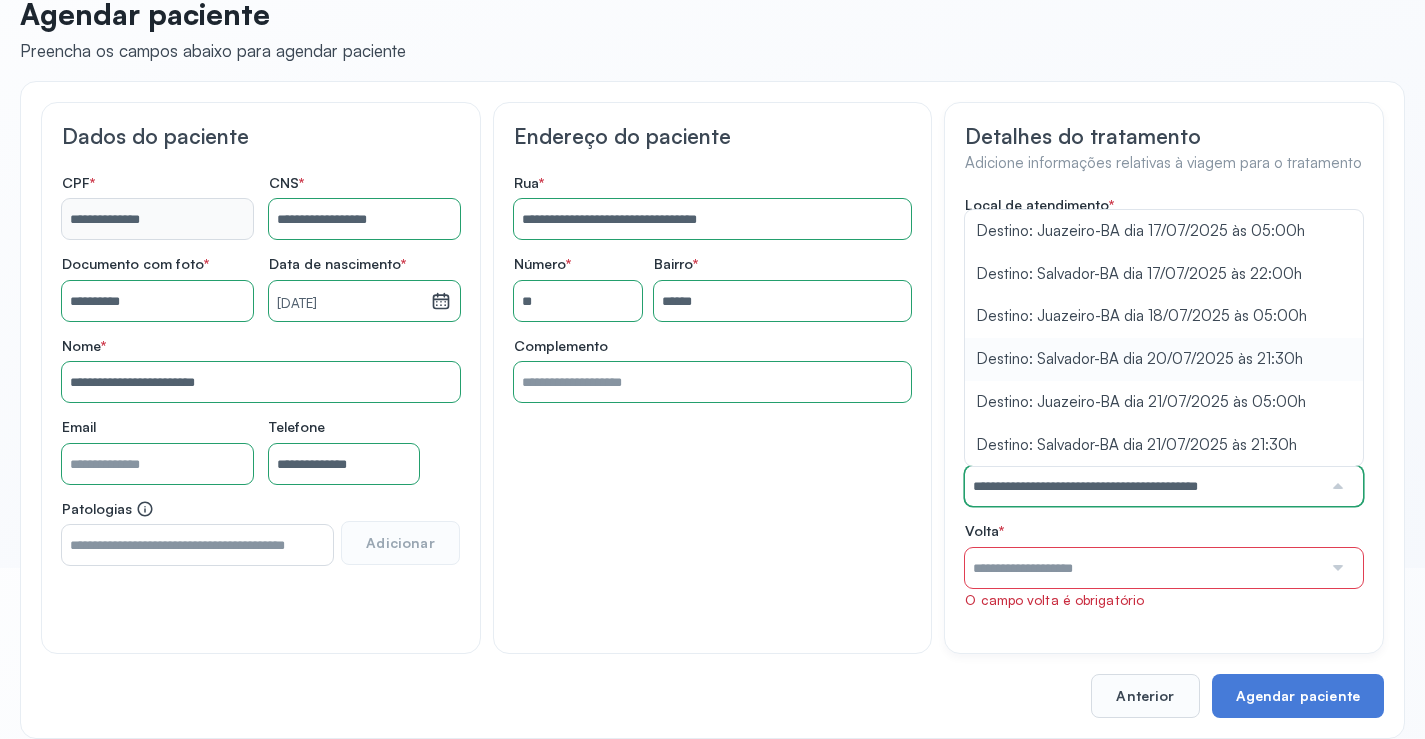 type on "**********" 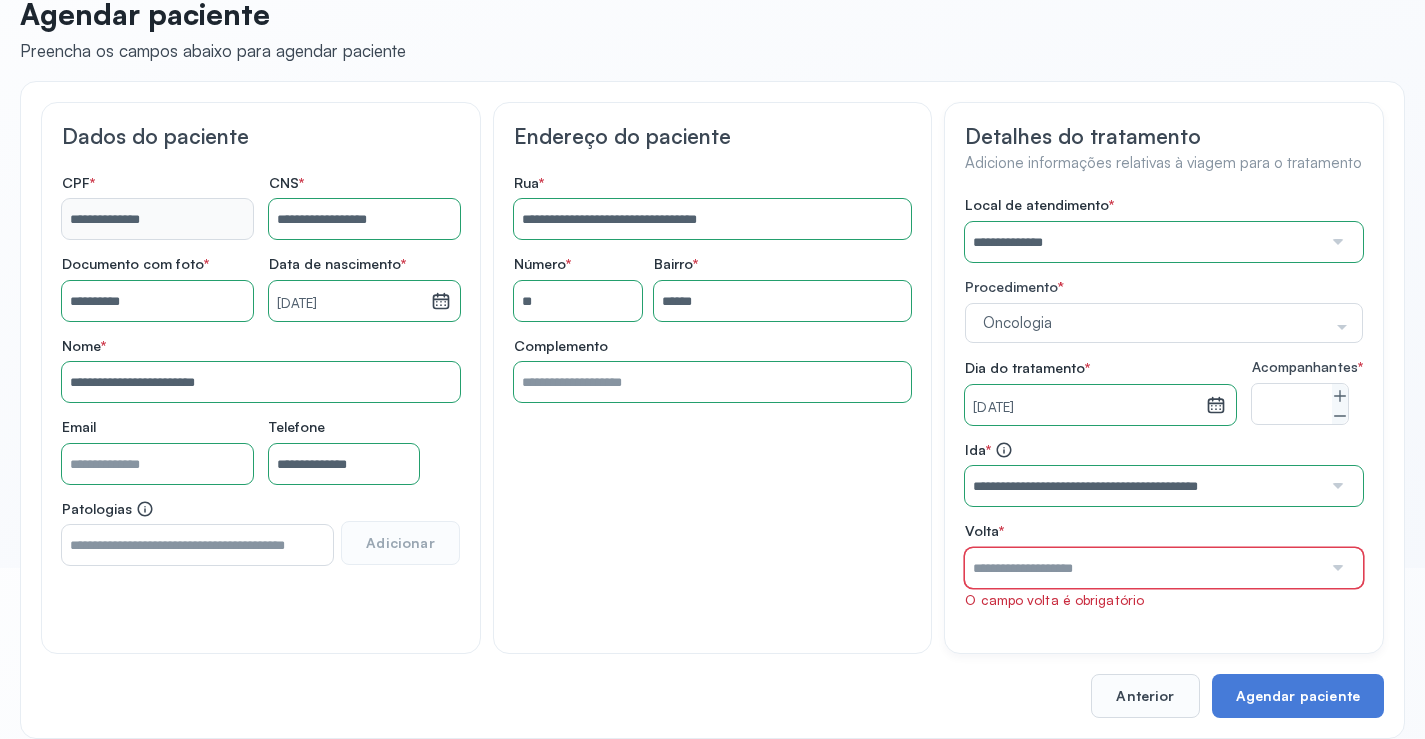 click at bounding box center [1143, 568] 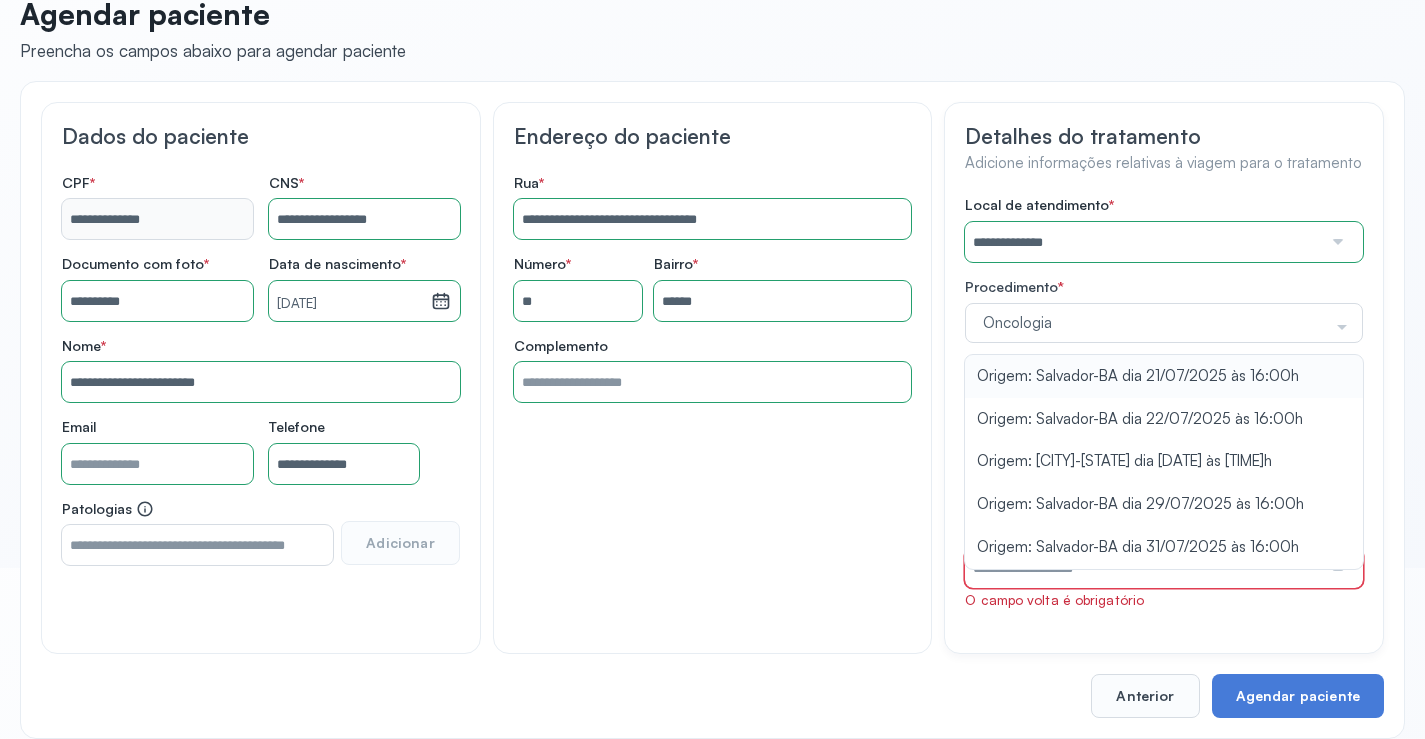 type on "**********" 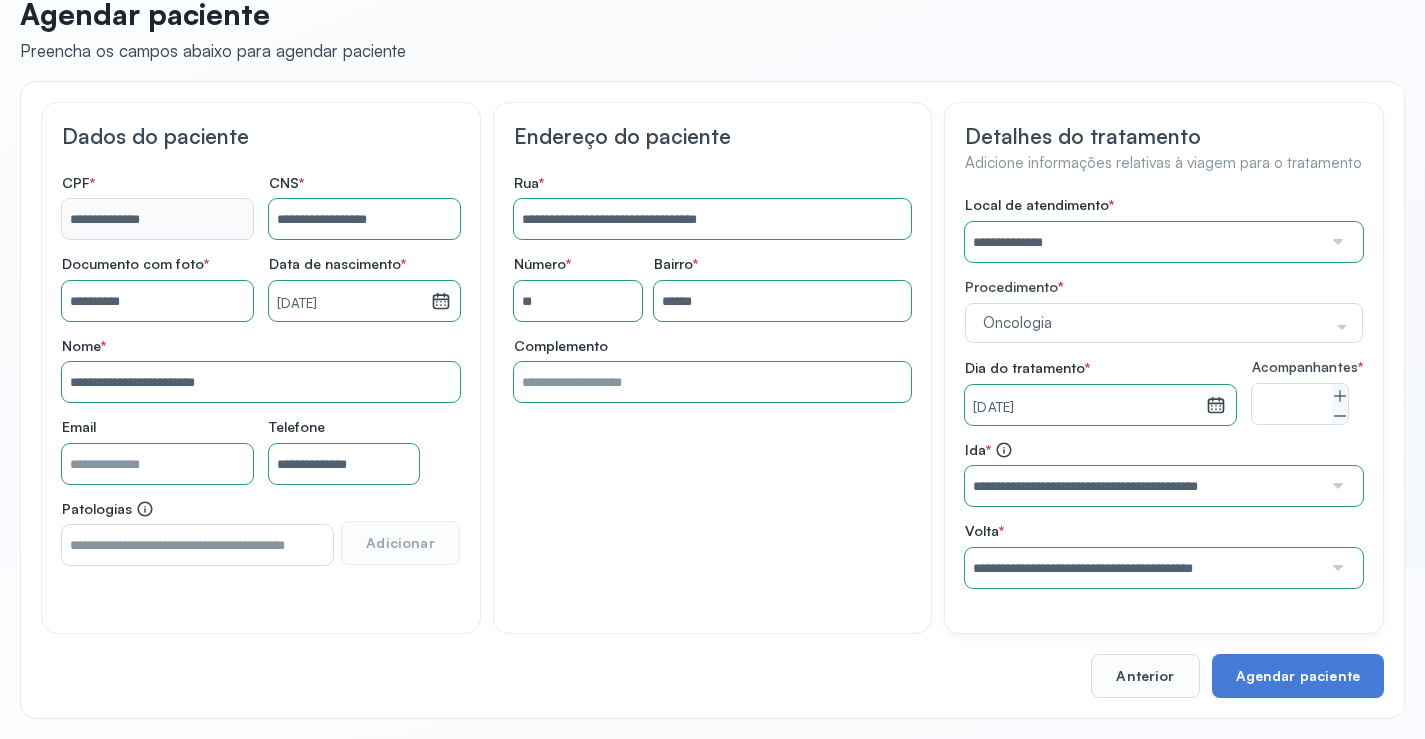 click on "**********" at bounding box center (1164, 392) 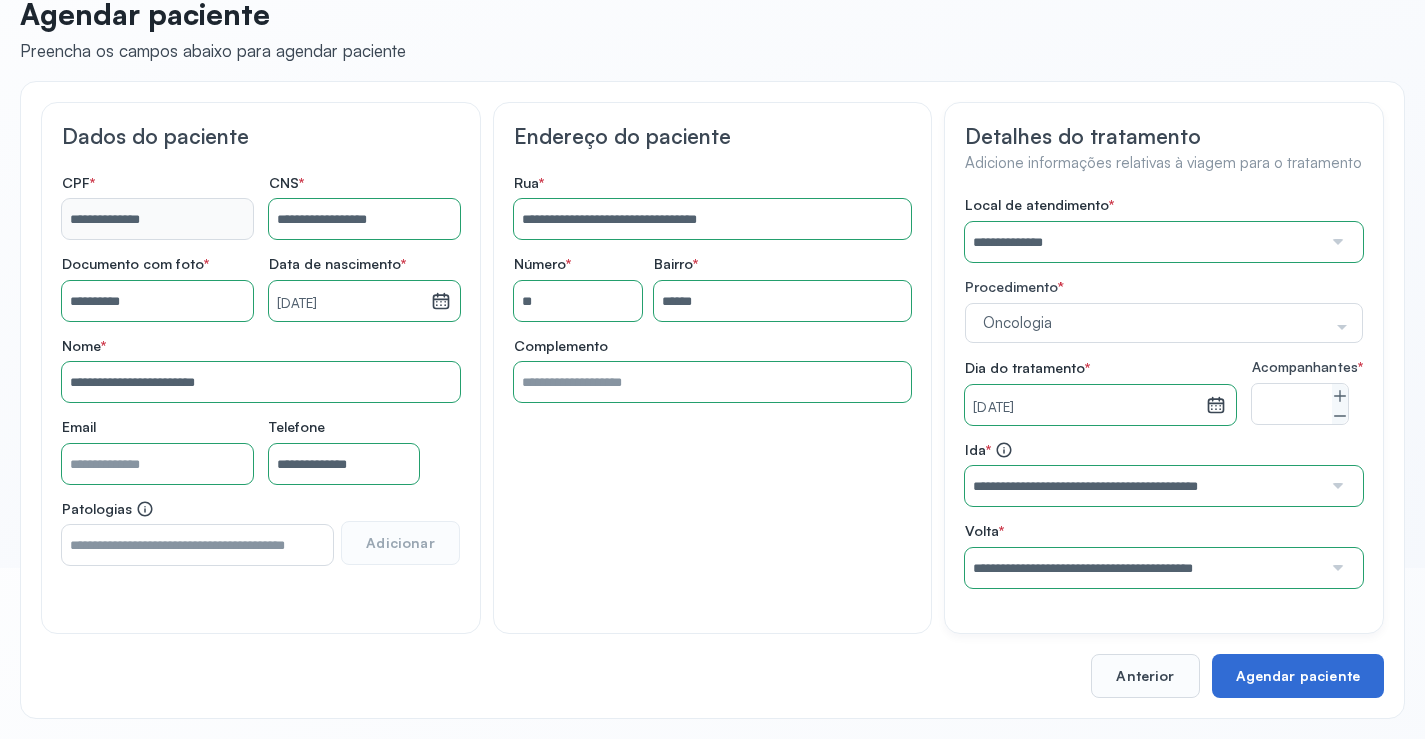 scroll, scrollTop: 186, scrollLeft: 0, axis: vertical 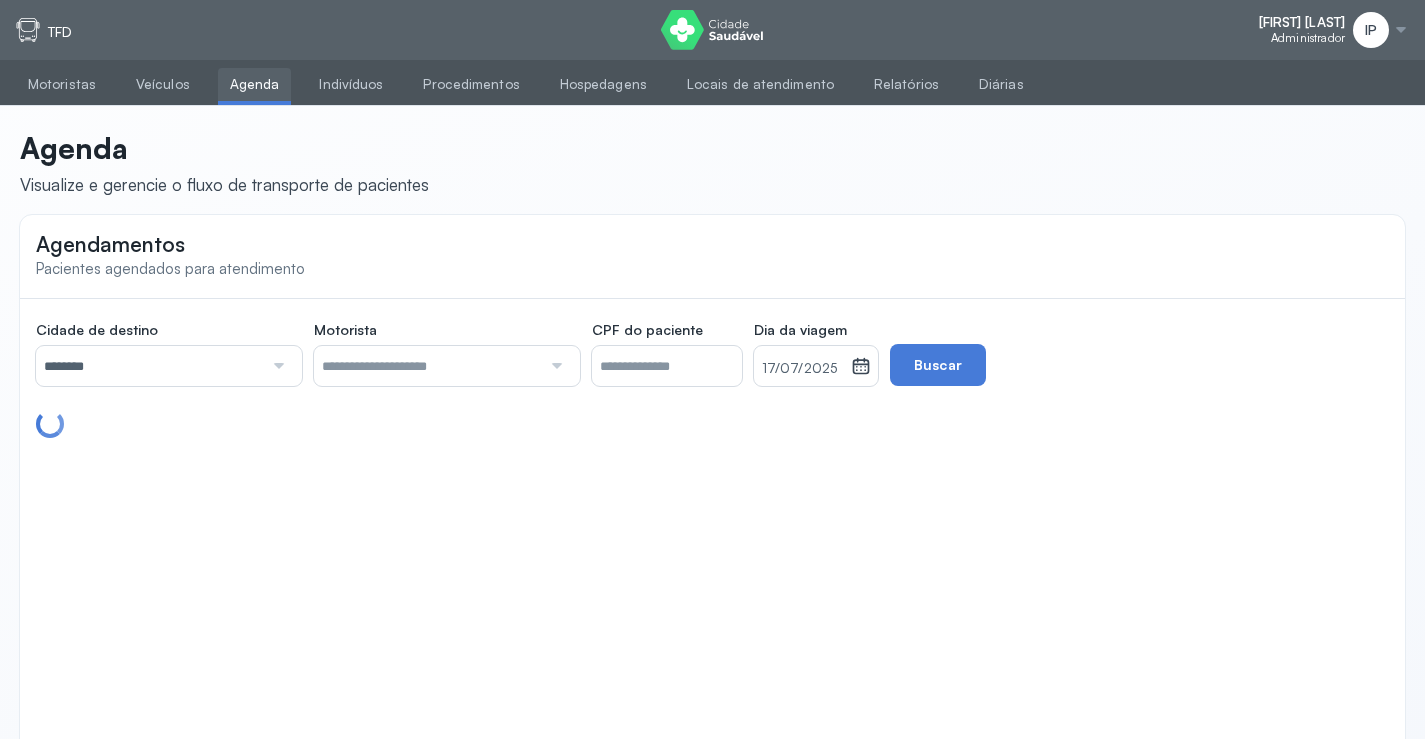 click at bounding box center (276, 366) 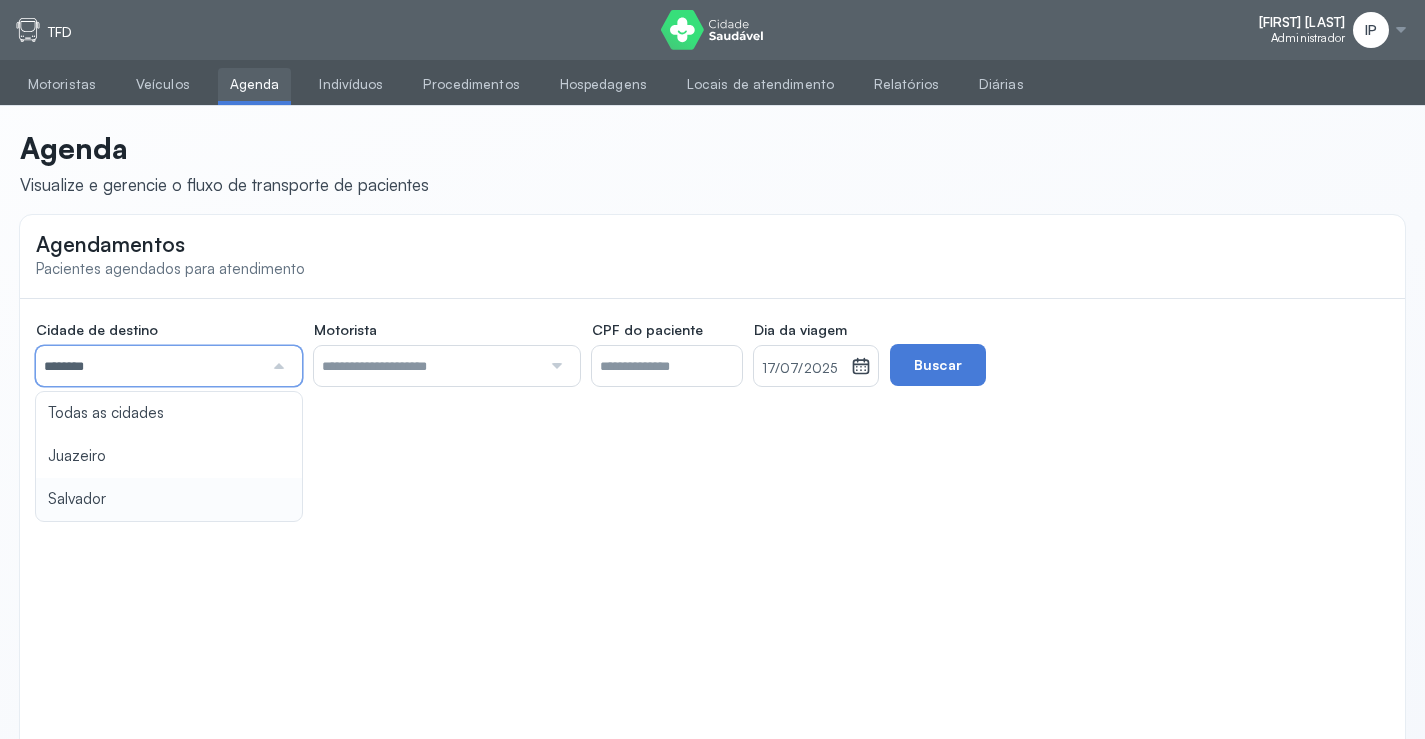 type on "********" 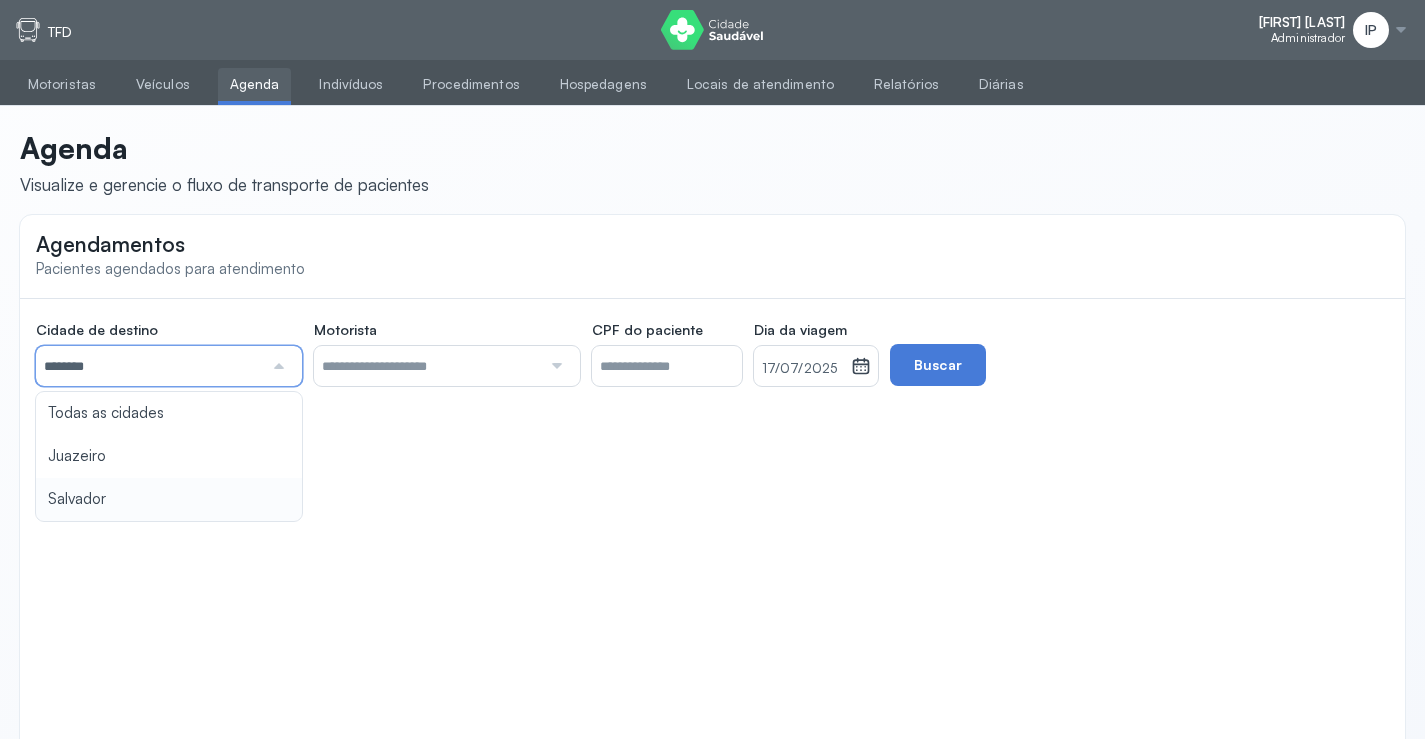 click on "Agendamentos Pacientes agendados para atendimento Cidade de destino  ******** Todas as cidades Juazeiro Salvador Motorista  Todos os motoristas [FIRST] [LAST] [FIRST] [LAST] [FIRST] [LAST] [FIRST] [LAST] [FIRST] [LAST] [FIRST] [LAST] CPF do paciente  Dia da viagem  17/07/2025 julho 2025 S T Q Q S S D 1 2 3 4 5 6 7 8 9 10 11 12 13 14 15 16 17 18 19 20 21 22 23 24 25 26 27 28 29 30 31 jan fev mar abr maio jun jul ago set out nov dez 2018 2019 2020 2021 2022 2023 2024 2025 2026 2027 2028 2029  Buscar" at bounding box center (712, 490) 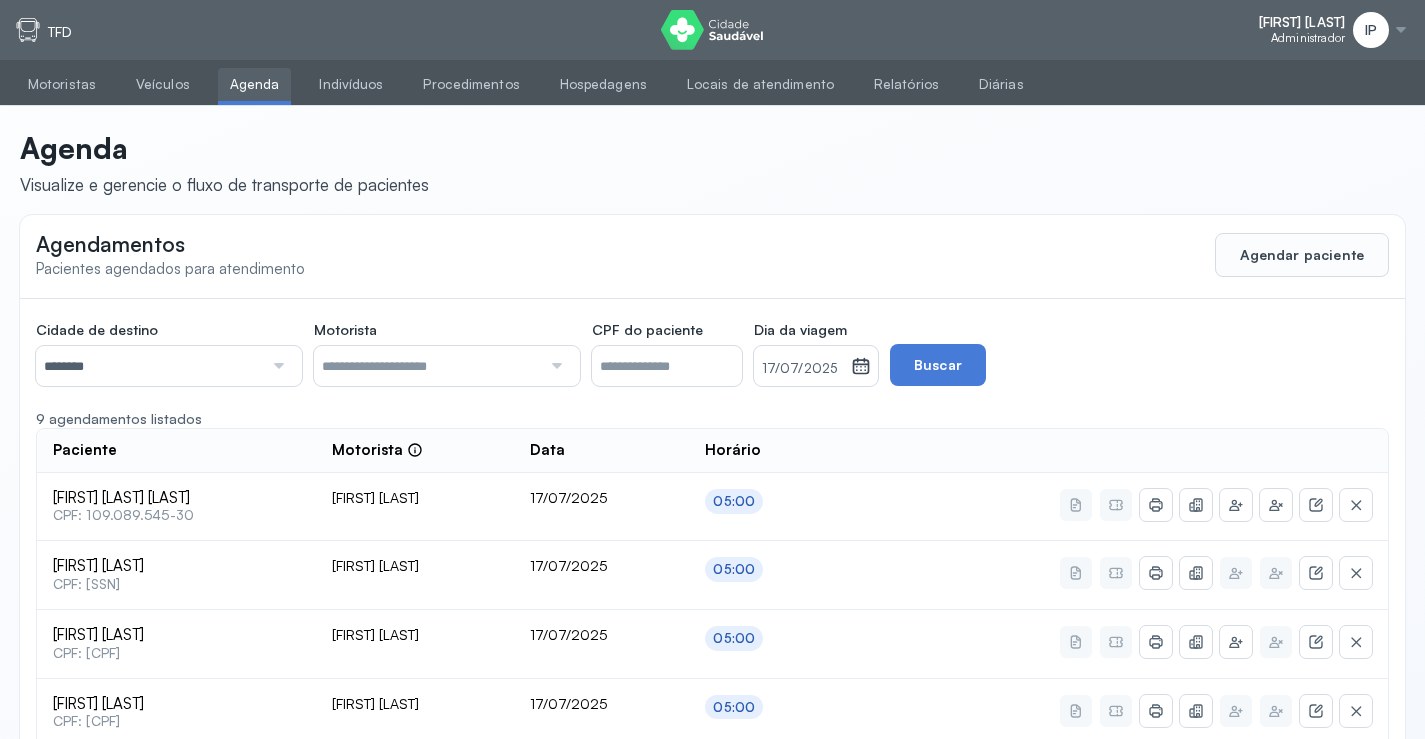 click on "17/07/2025" at bounding box center [802, 366] 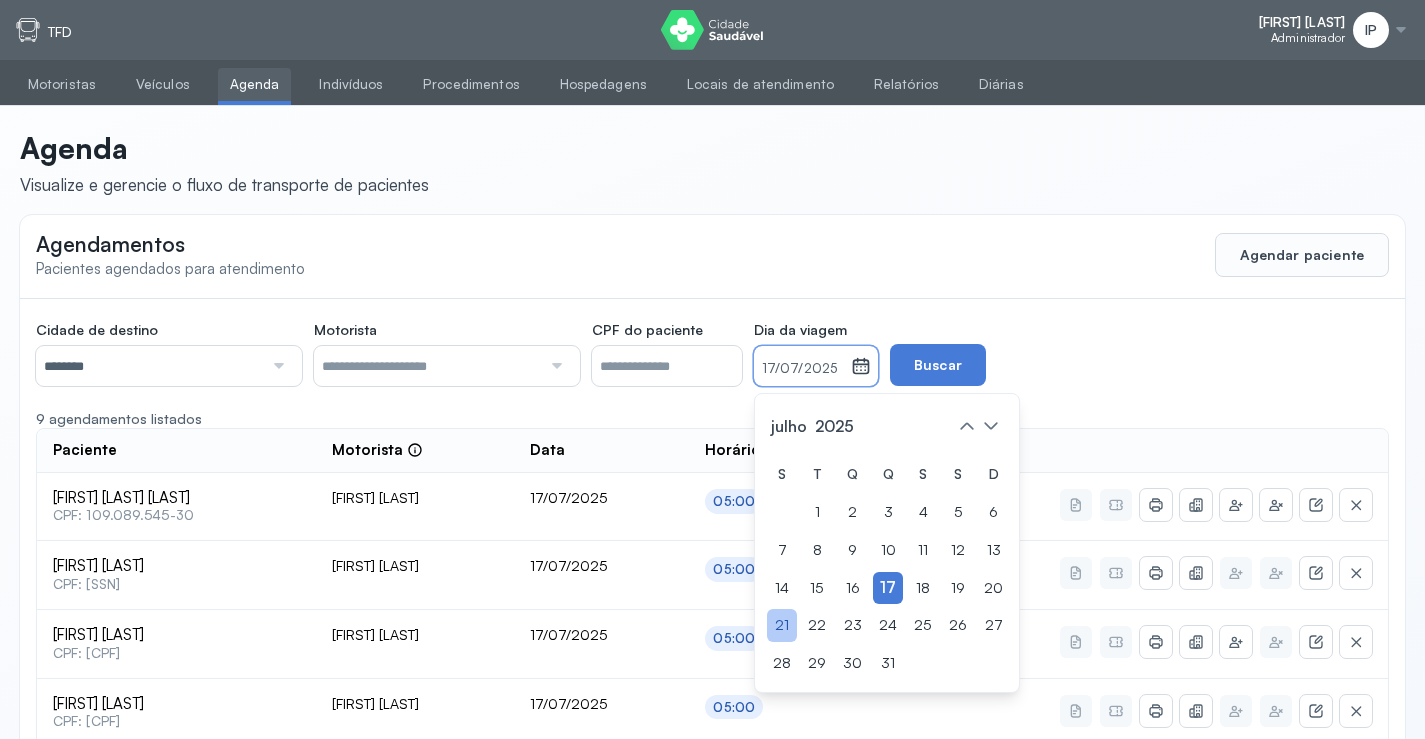 click on "21" 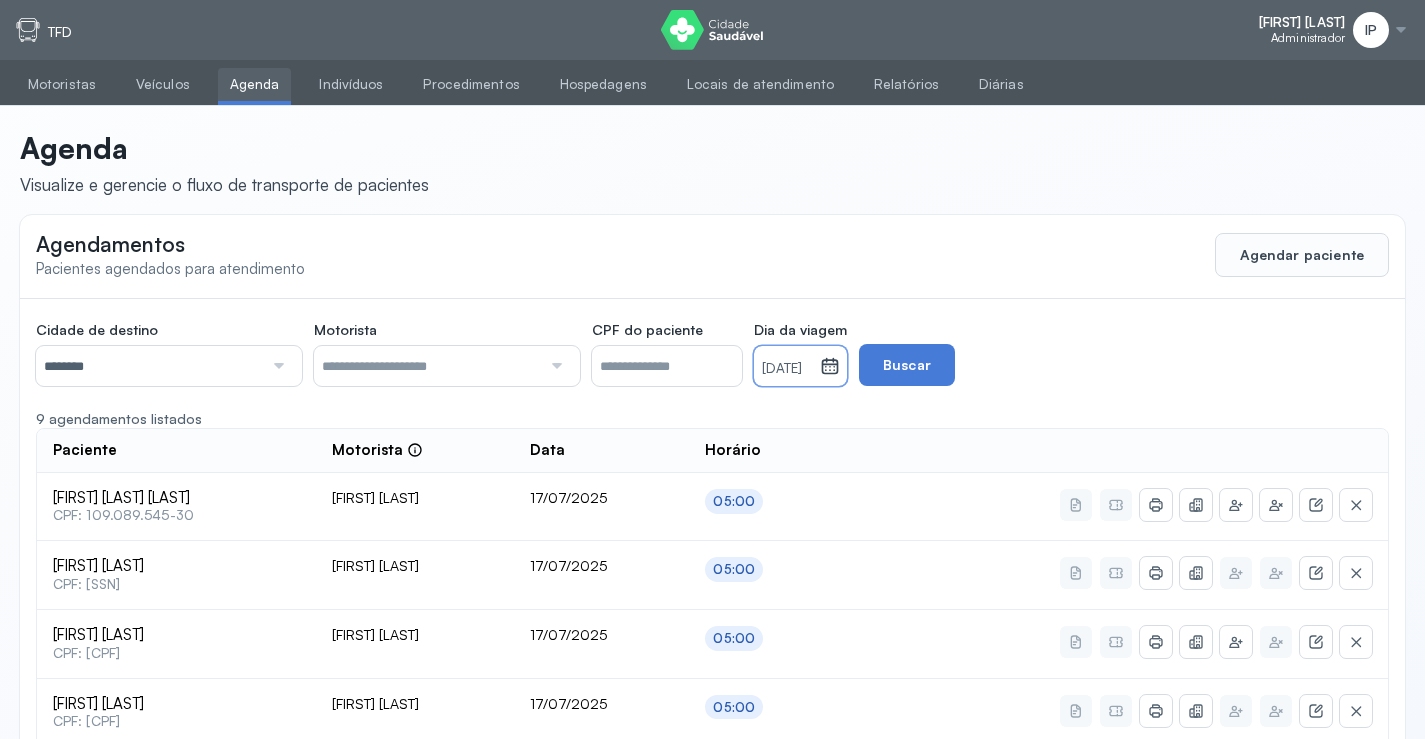 click on "[DATE]" at bounding box center [787, 369] 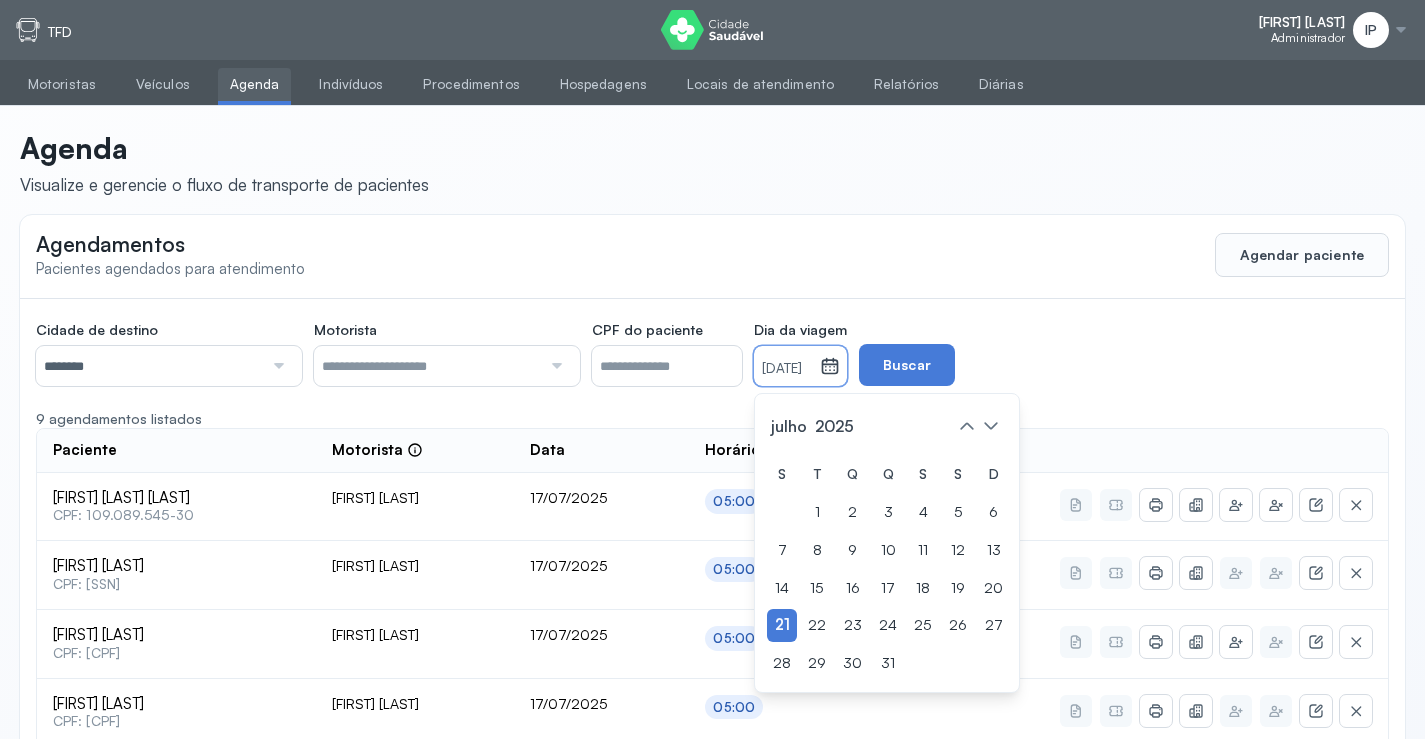 drag, startPoint x: 1027, startPoint y: 578, endPoint x: 1008, endPoint y: 538, distance: 44.28318 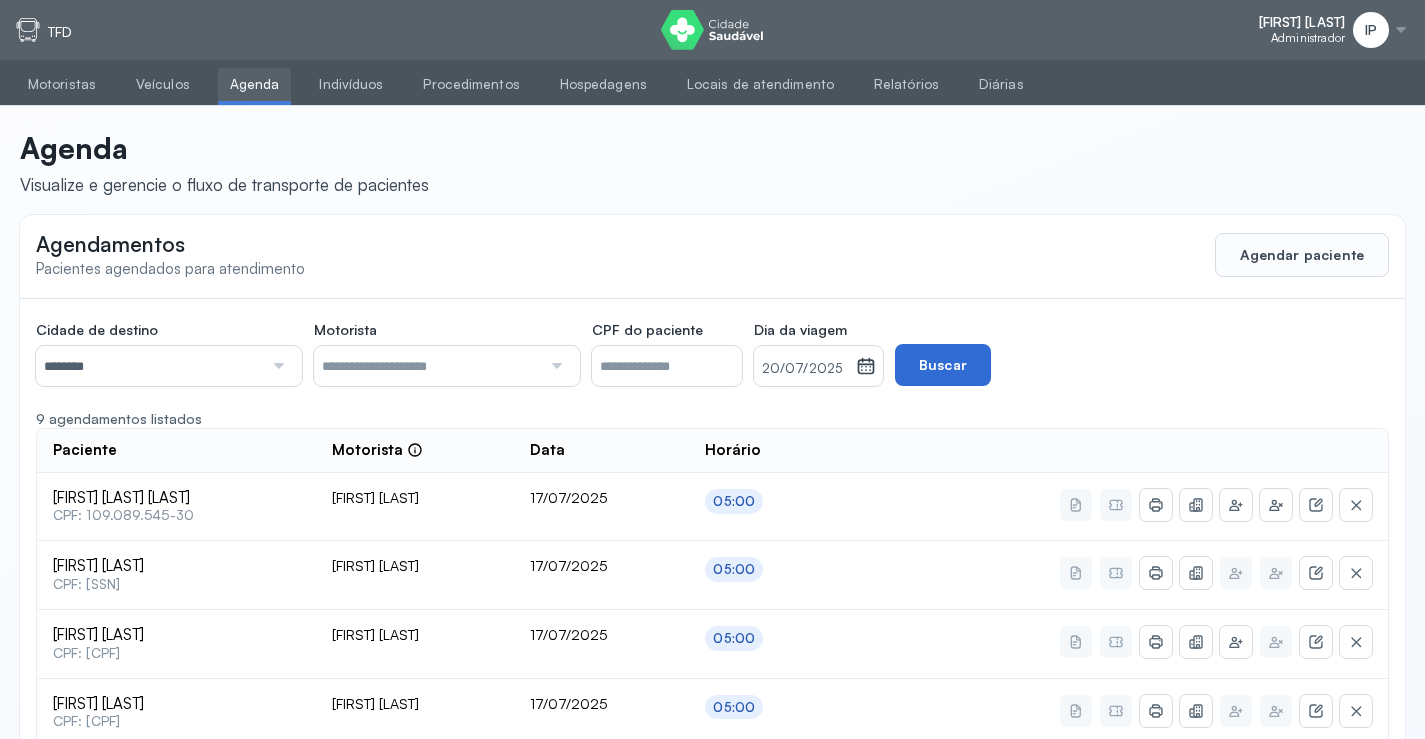 click on "Buscar" at bounding box center [943, 365] 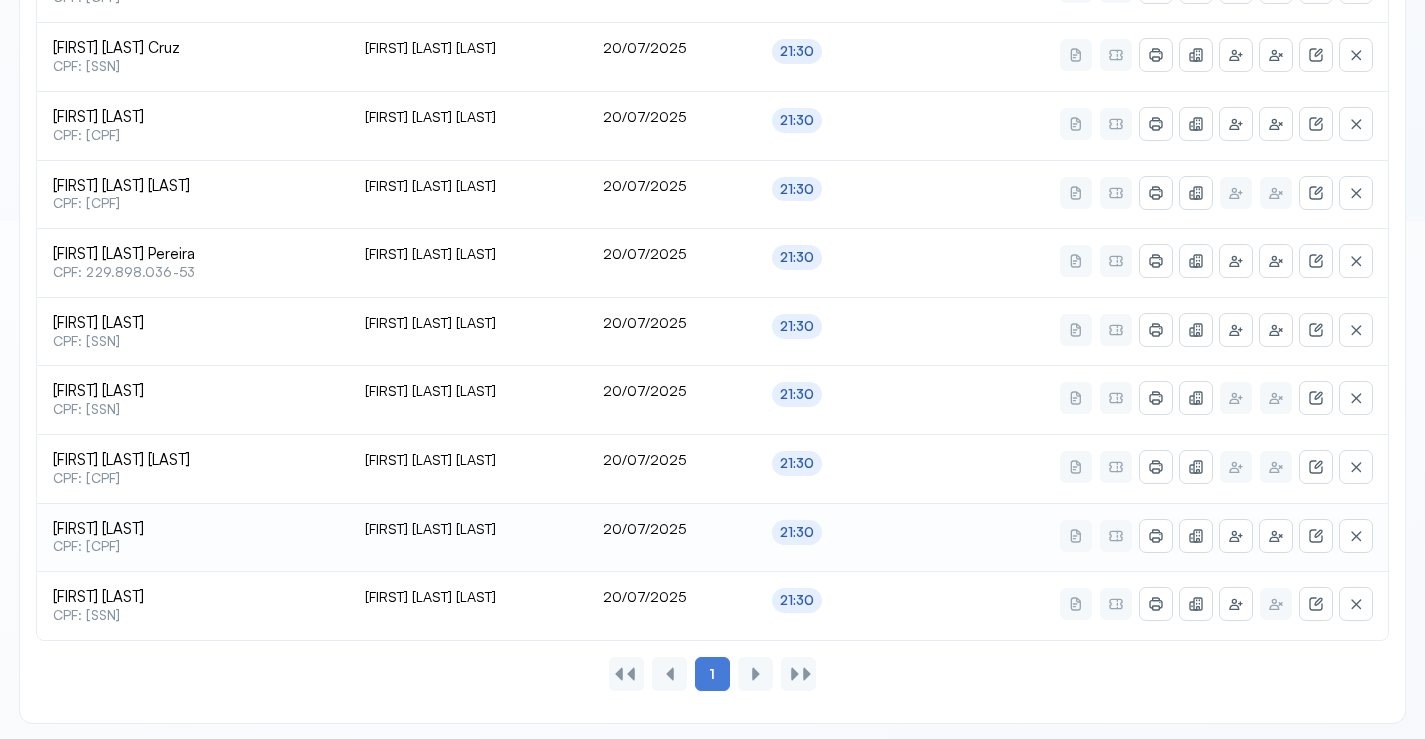 scroll, scrollTop: 522, scrollLeft: 0, axis: vertical 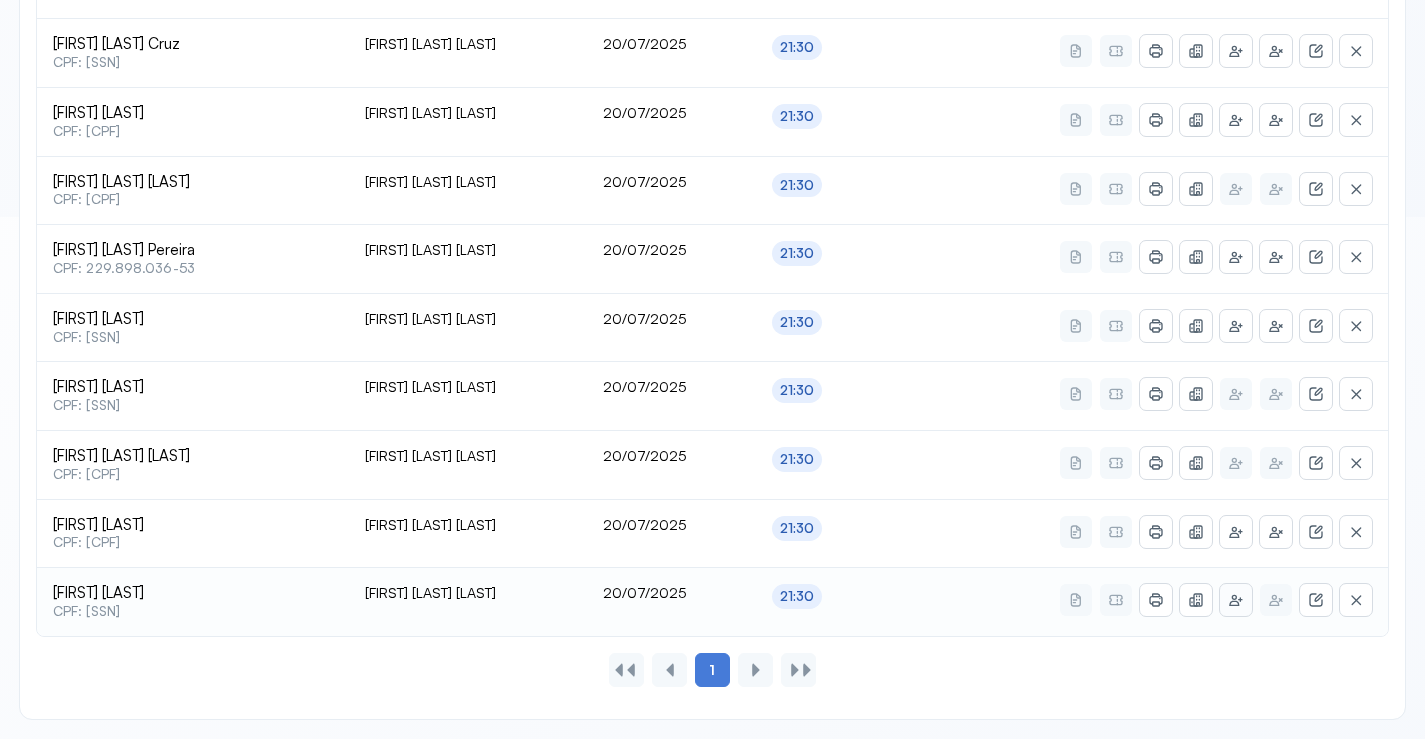 click 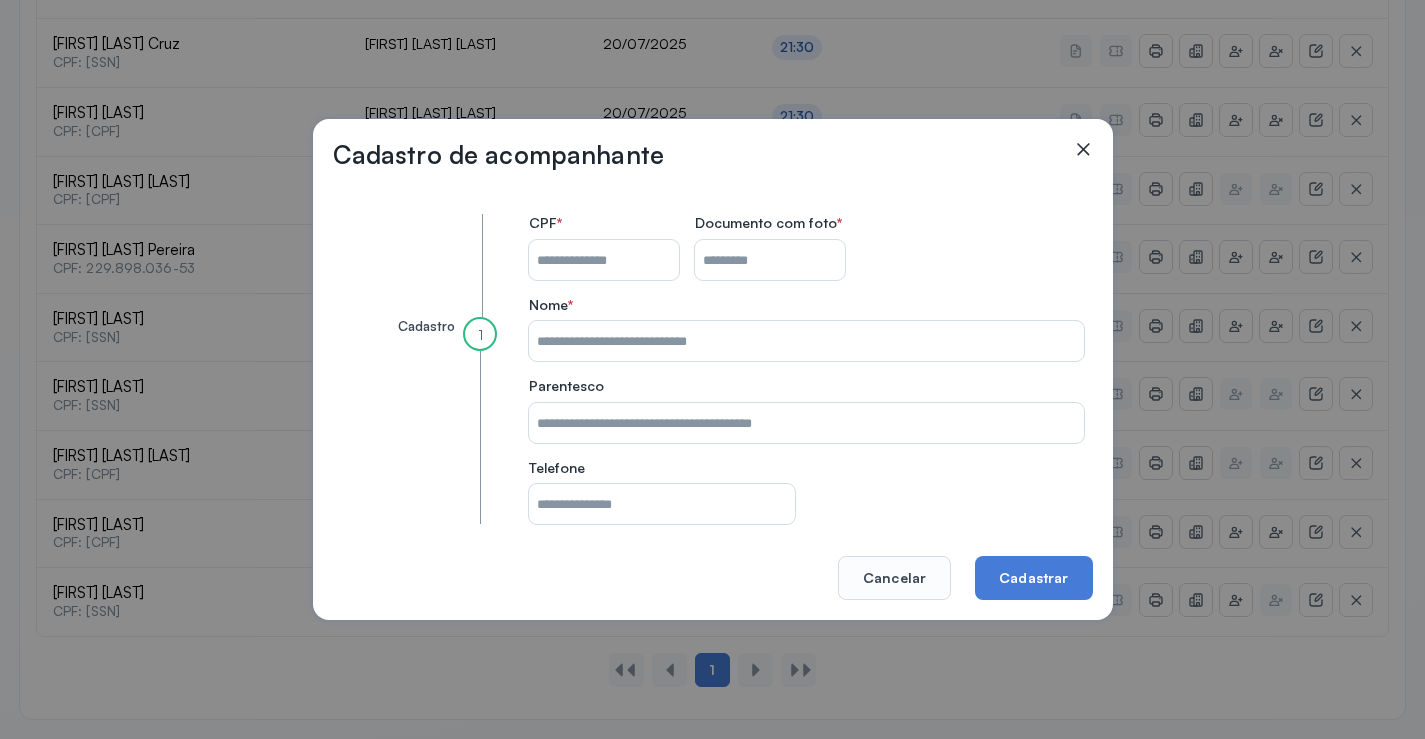 click on "CPF do paciente" at bounding box center (604, 260) 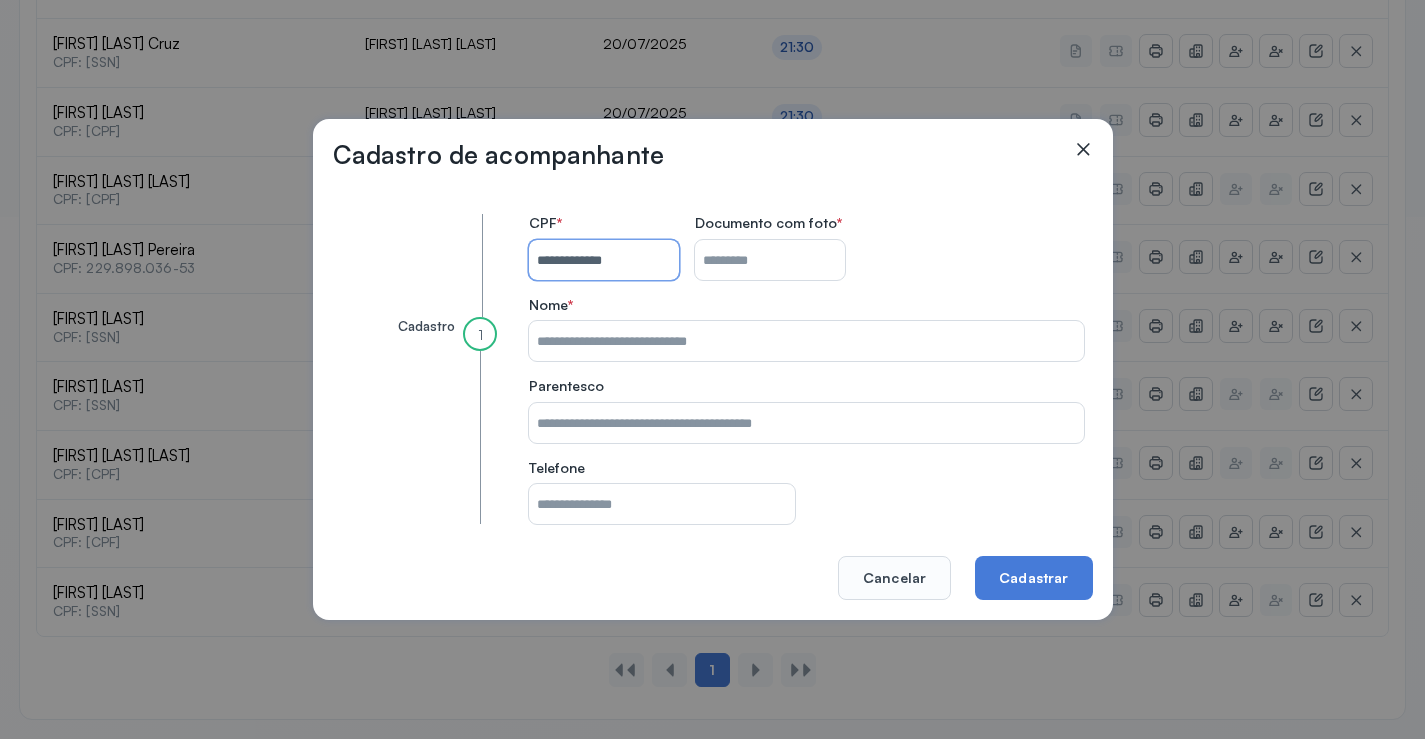 type on "**********" 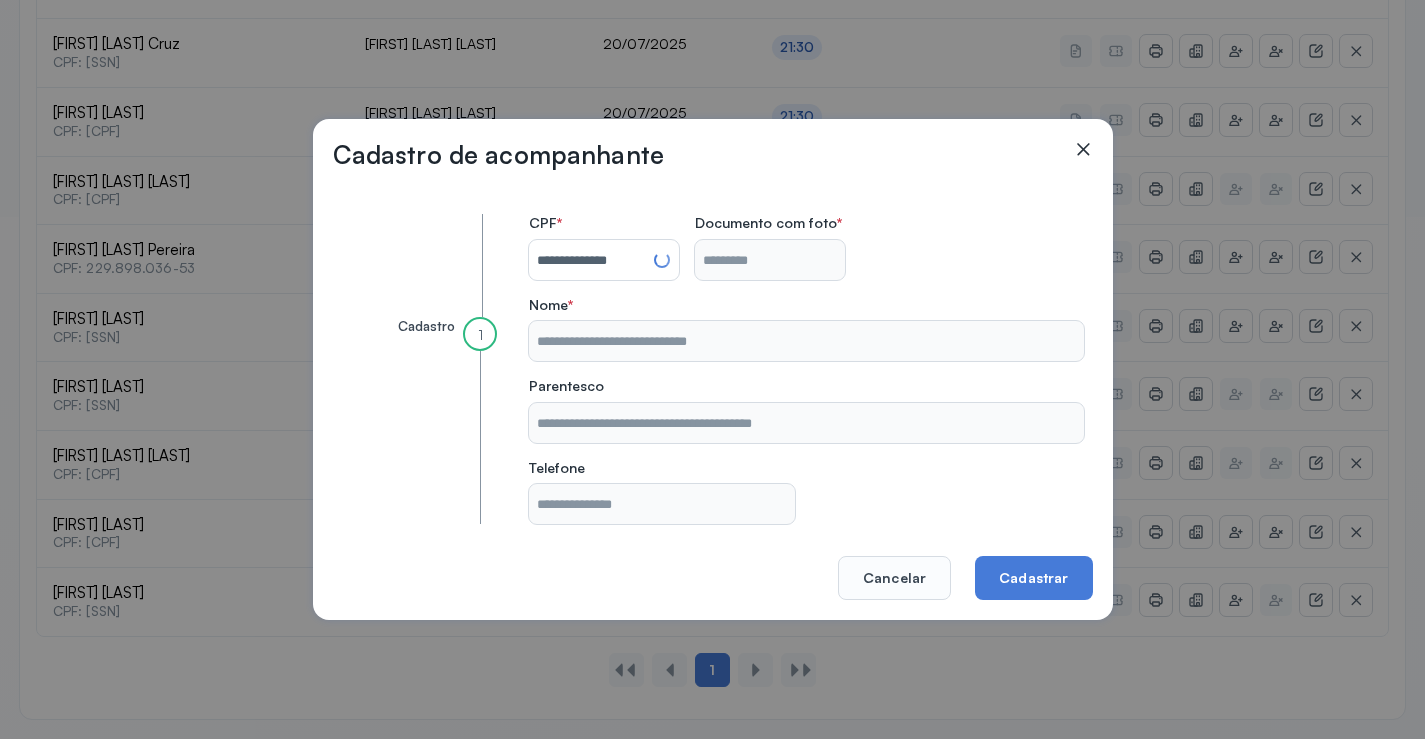 type on "**********" 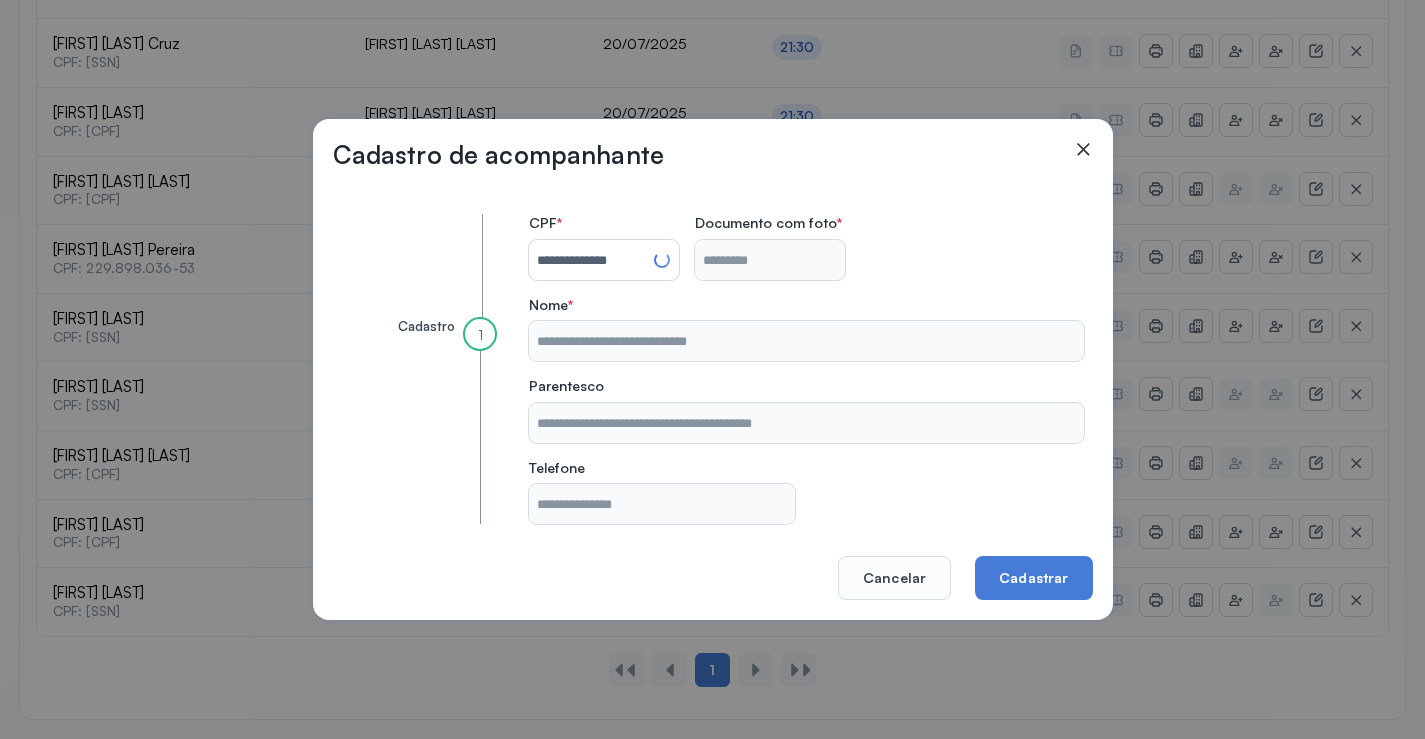 type on "**********" 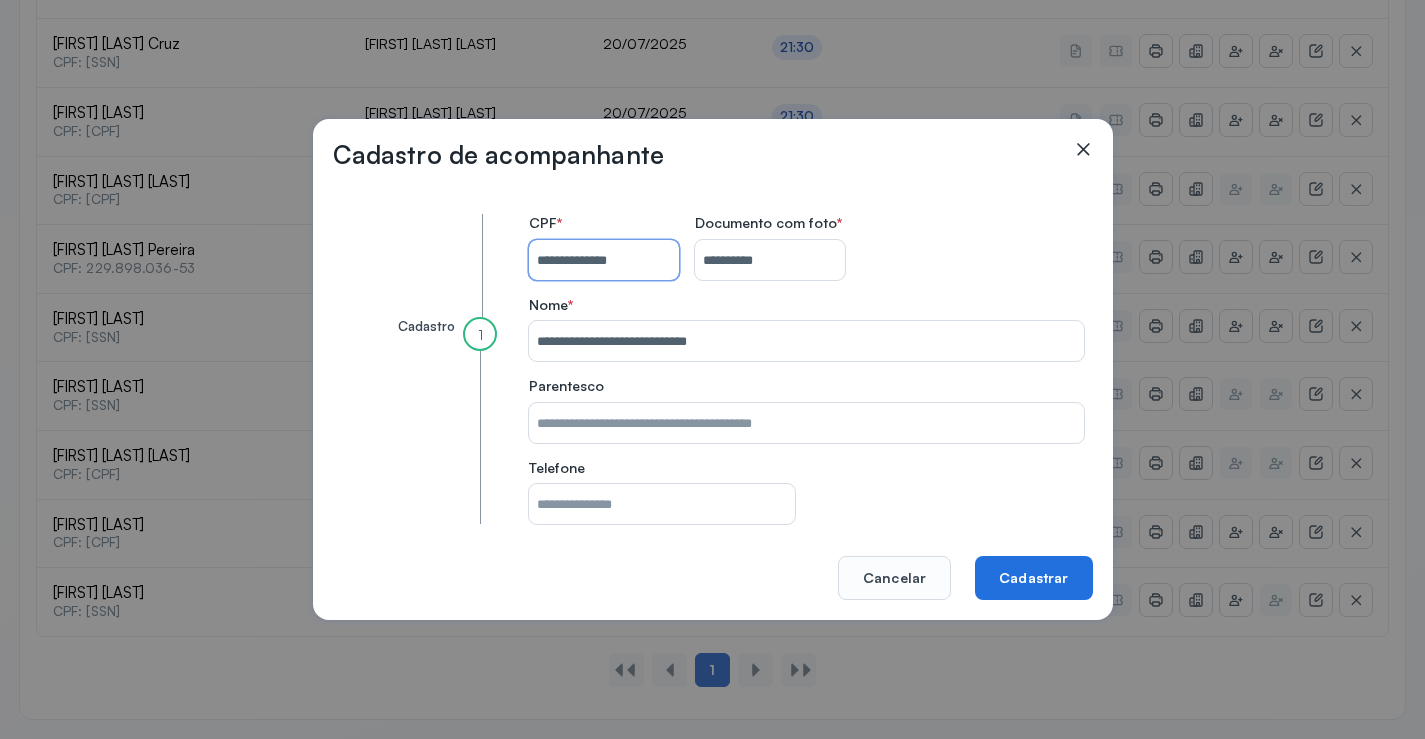 type 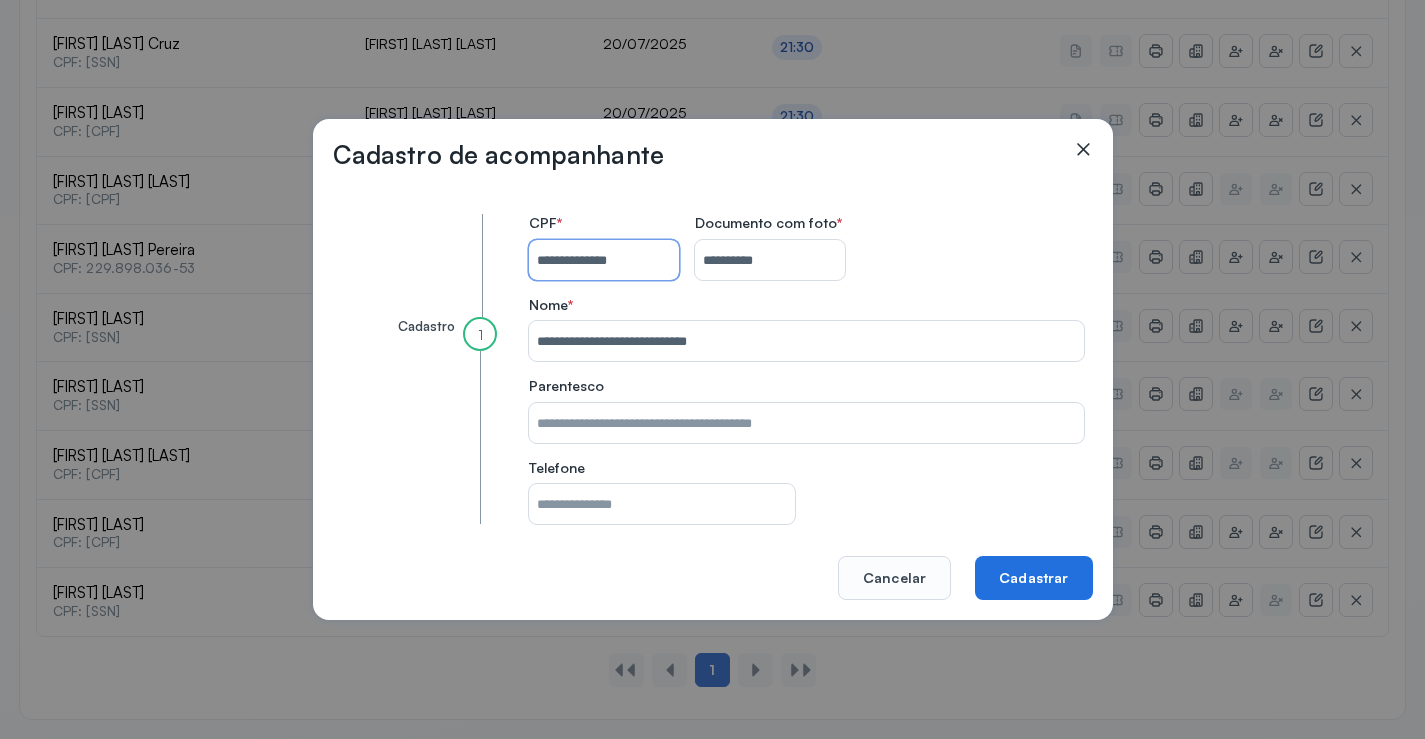type on "**********" 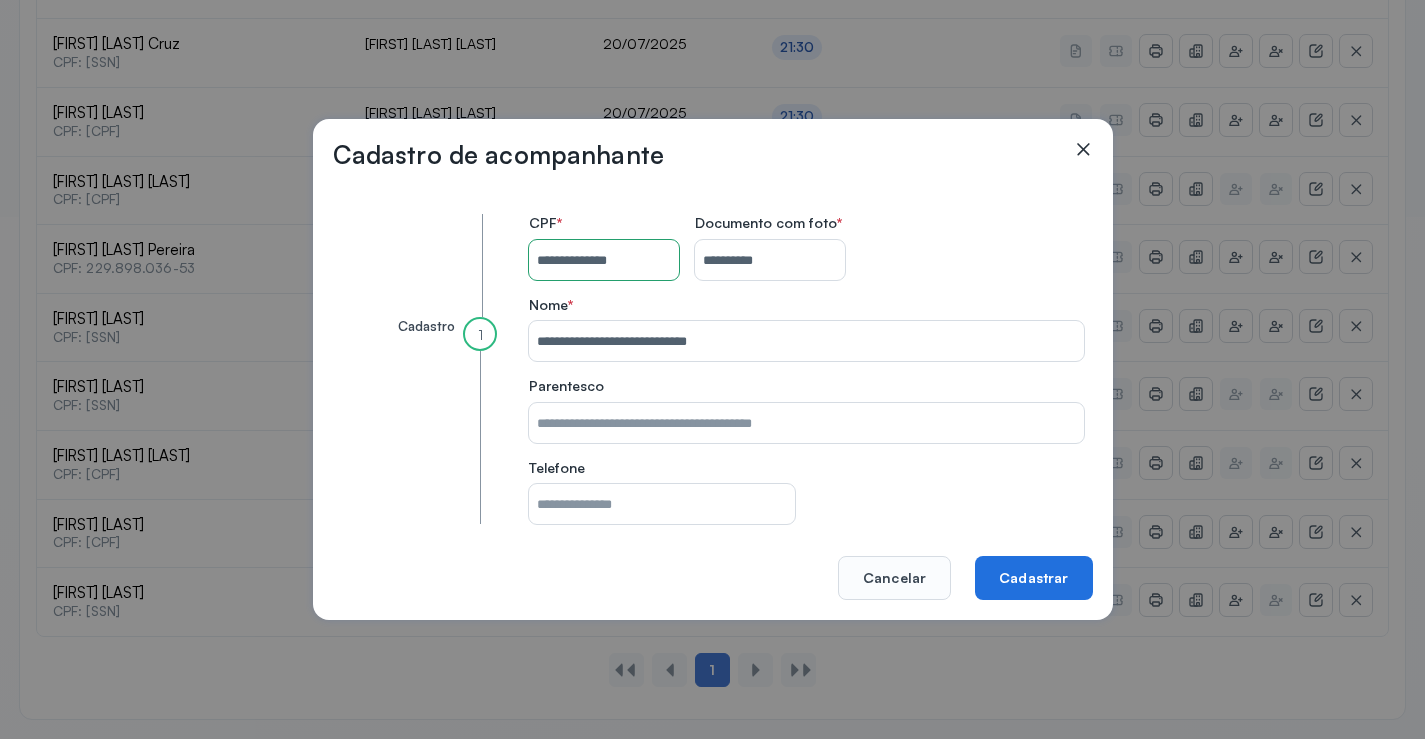 click on "Cadastrar" 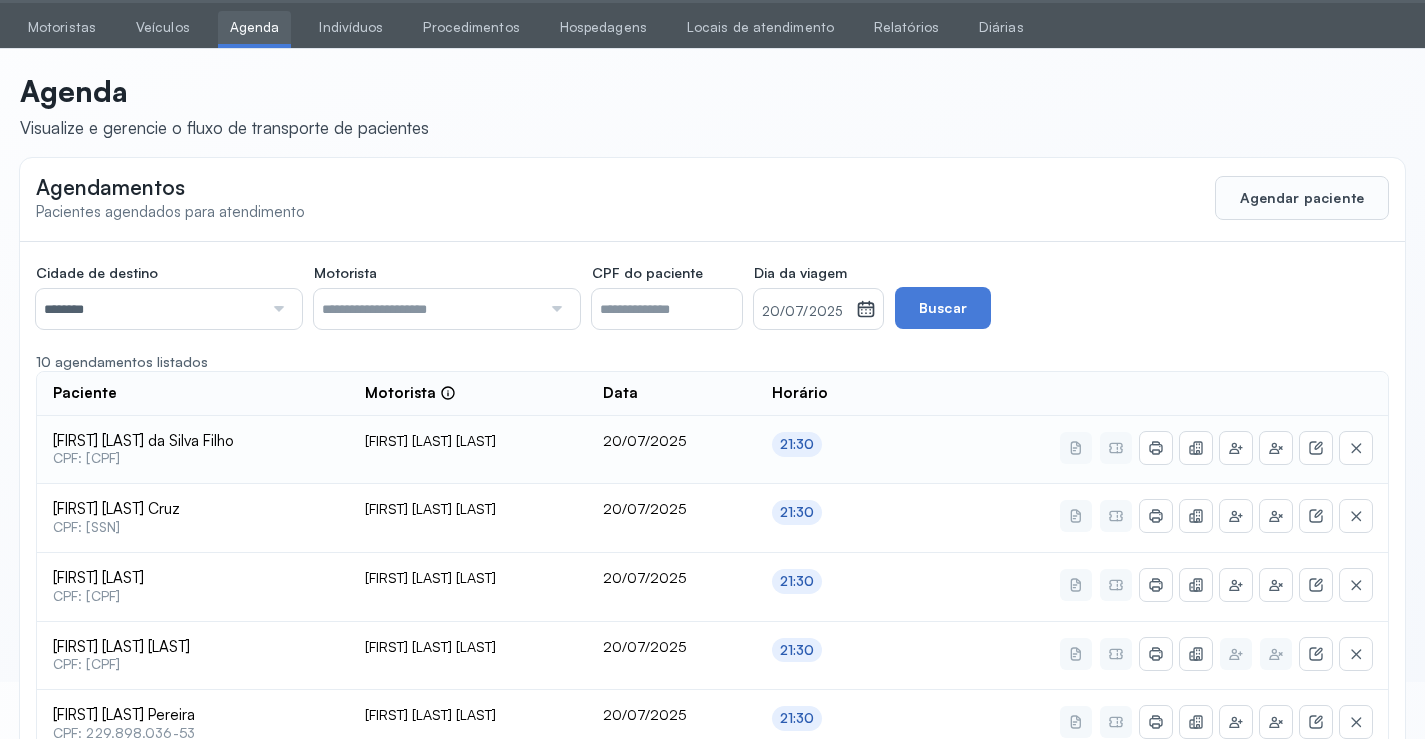 scroll, scrollTop: 0, scrollLeft: 0, axis: both 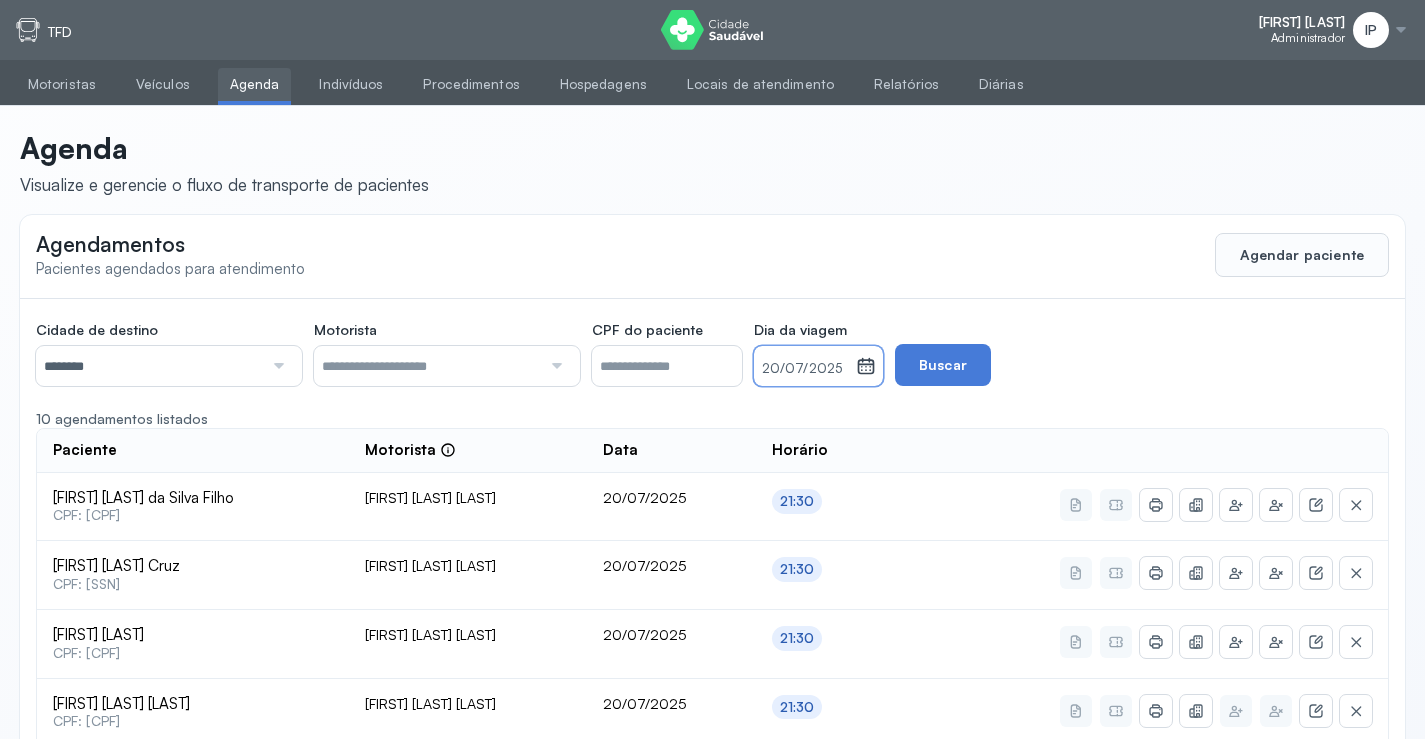click on "20/07/2025" at bounding box center (805, 369) 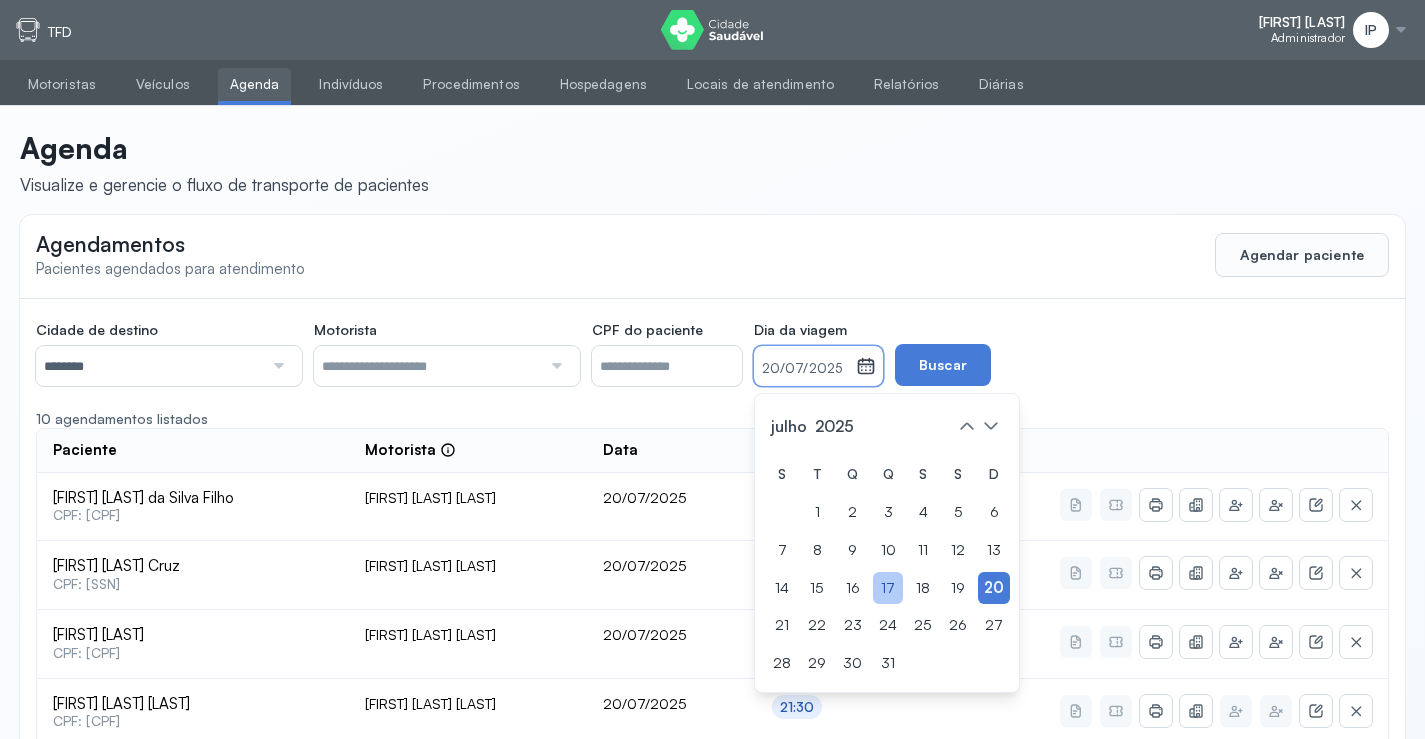click on "17" 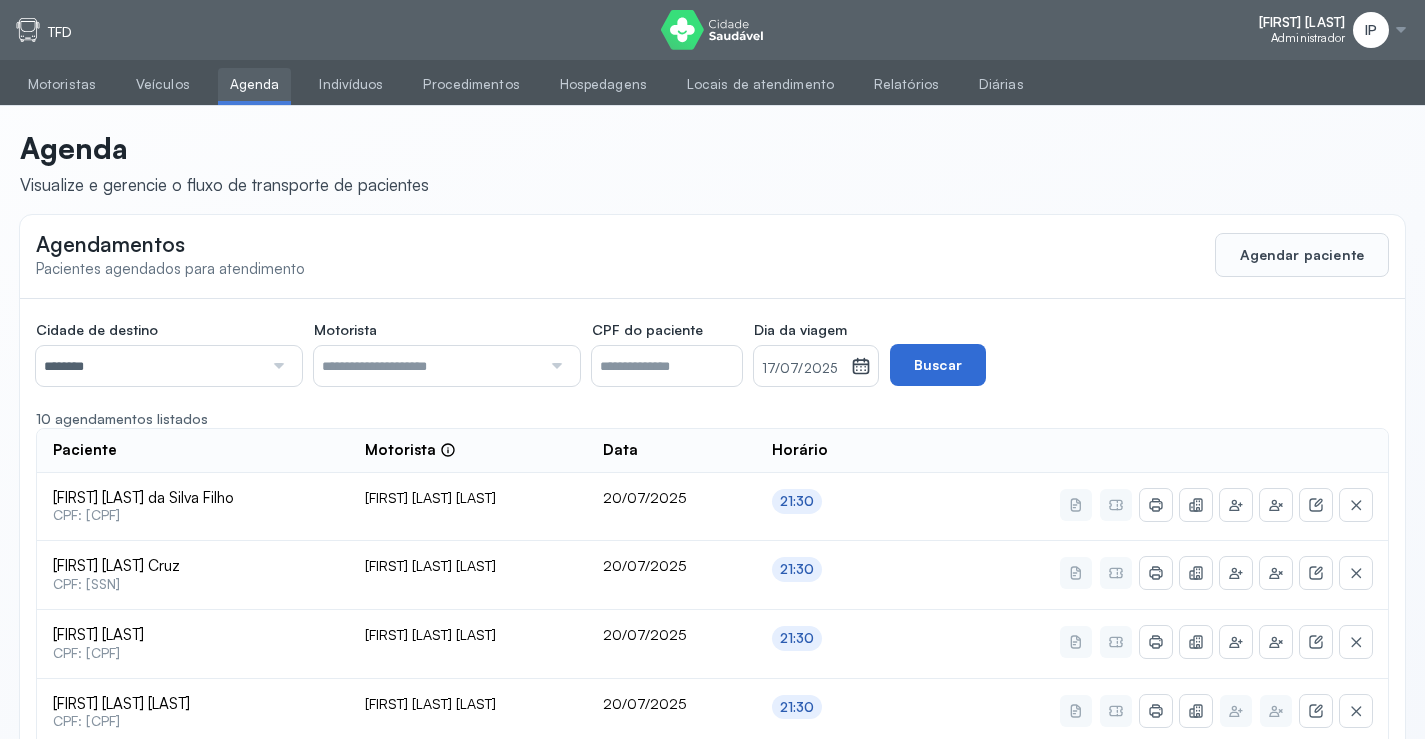 click on "Buscar" at bounding box center (938, 365) 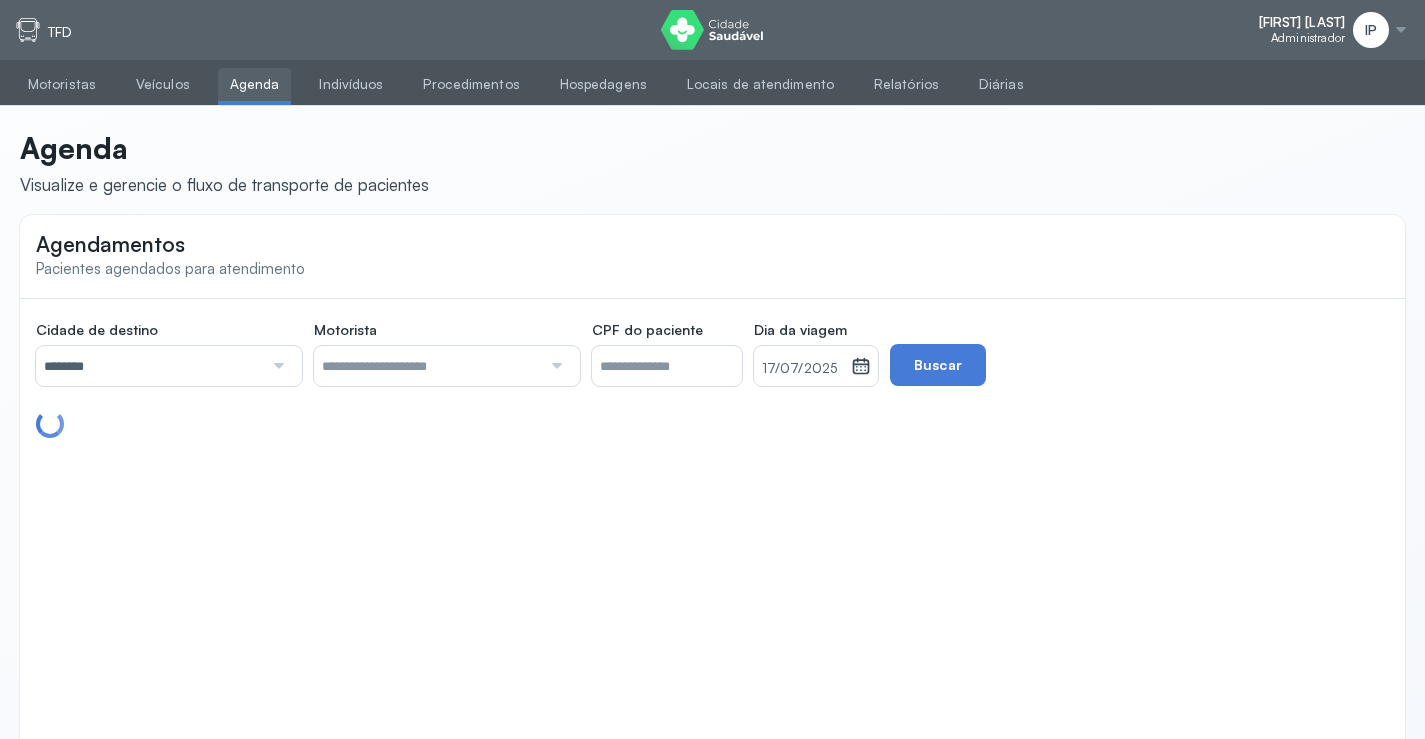 click at bounding box center (276, 366) 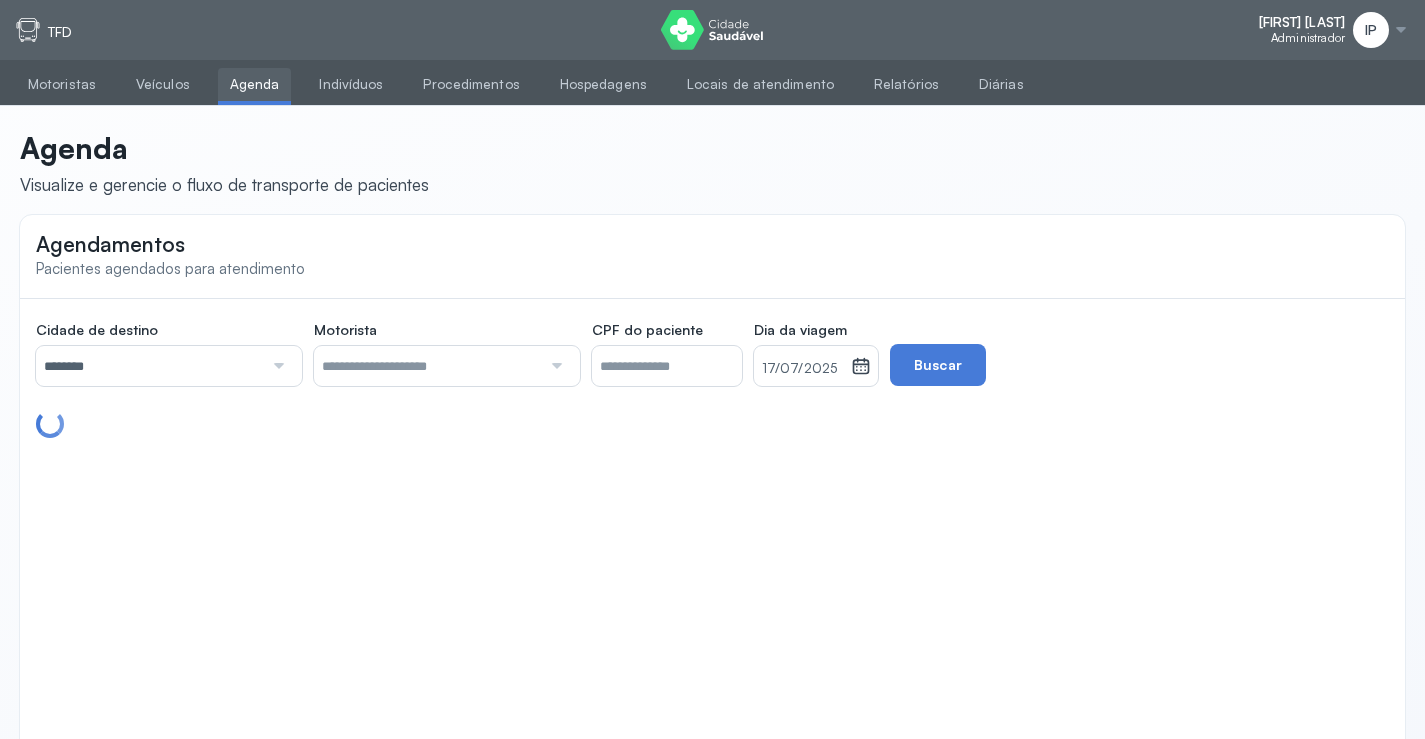 click on "Agendamentos Pacientes agendados para atendimento Cidade de destino  ******** Todas as cidades Juazeiro Salvador Motorista  Todos os motoristas Diego dos Santos Edevon dos Santos Souza Edevon dos Santos Souza Elto Lima de Almeida Genivaldo Rodrigues da Silva Jozenilson Santos da Silva CPF do paciente  Dia da viagem  17/07/2025 julho 2025 S T Q Q S S D 1 2 3 4 5 6 7 8 9 10 11 12 13 14 15 16 17 18 19 20 21 22 23 24 25 26 27 28 29 30 31 jan fev mar abr maio jun jul ago set out nov dez 2018 2019 2020 2021 2022 2023 2024 2025 2026 2027 2028 2029  Buscar" at bounding box center [712, 490] 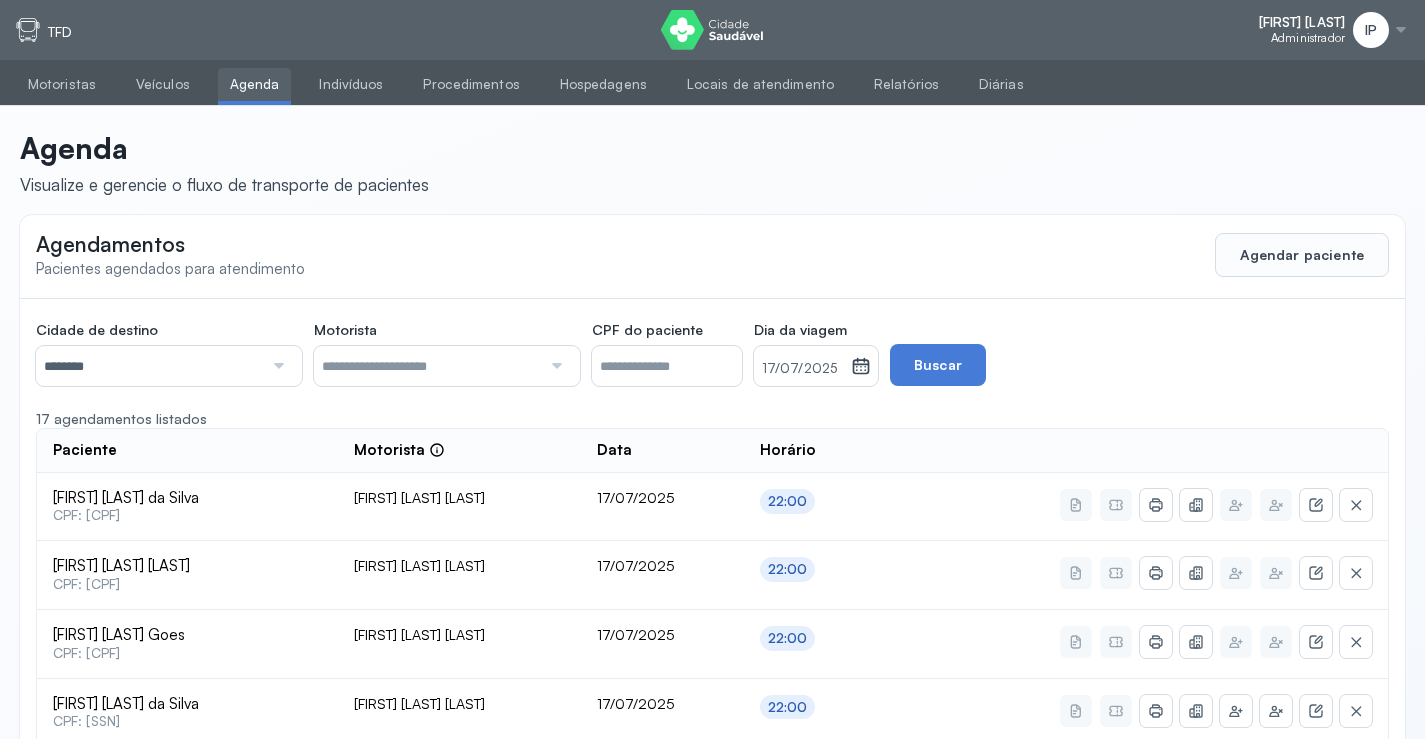 click on "********" at bounding box center [149, 366] 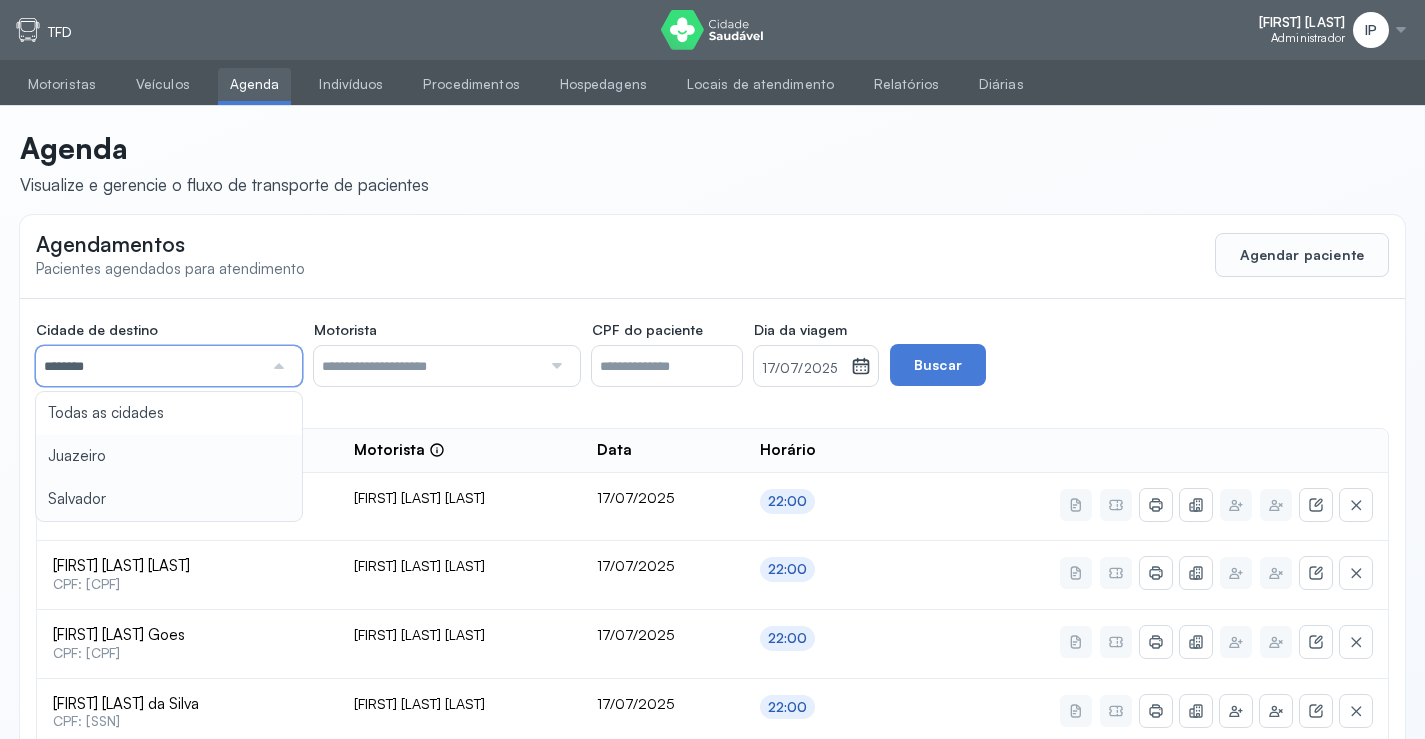 type on "********" 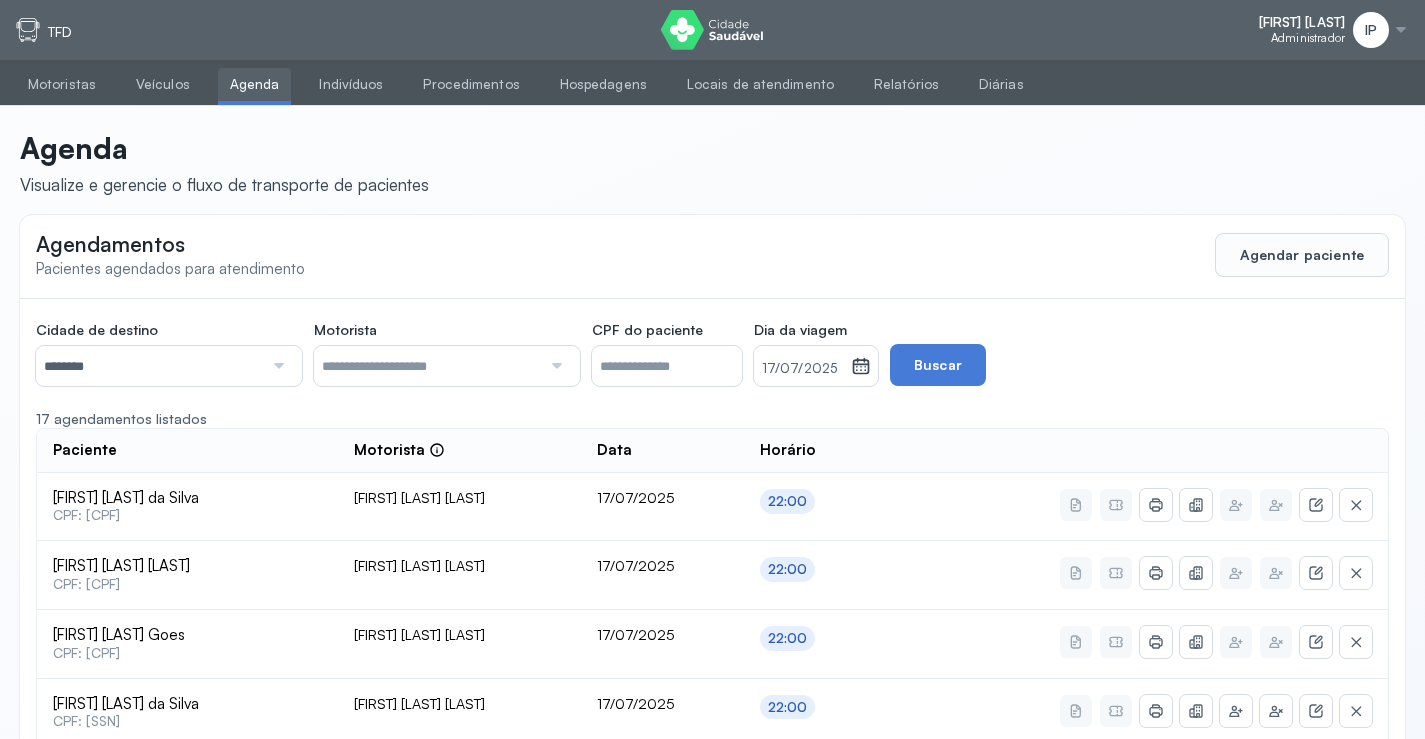 click on "Cidade de destino  ******** Todas as cidades Juazeiro Salvador Motorista  Todos os motoristas Diego dos Santos Edevon dos Santos Souza Edevon dos Santos Souza Elto Lima de Almeida Genivaldo Rodrigues da Silva Jozenilson Santos da Silva CPF do paciente  Dia da viagem  17/07/2025 julho 2025 S T Q Q S S D 1 2 3 4 5 6 7 8 9 10 11 12 13 14 15 16 17 18 19 20 21 22 23 24 25 26 27 28 29 30 31 jan fev mar abr maio jun jul ago set out nov dez 2018 2019 2020 2021 2022 2023 2024 2025 2026 2027 2028 2029  Buscar  17 agendamentos listados Paciente  Motorista  Data Horário Elieci Pereira da Silva  CPF: 895.673.075-04 Jozenilson Santos da Silva 17/07/2025 22:00 Marcos Luiz Ferreira e Silva  CPF: 285.874.485-87 Jozenilson Santos da Silva 17/07/2025 22:00 Juarez Viana Goes  CPF: 619.309.385-00 Jozenilson Santos da Silva 17/07/2025 22:00 Eumacy Ribeiro Soares da Silva  CPF: 998.161.805-53 Jozenilson Santos da Silva 17/07/2025 22:00 Ana Vitoria Souza Moura  CPF: 114.671.145-02 Jozenilson Santos da Silva 17/07/2025 22:00 22:00 1" 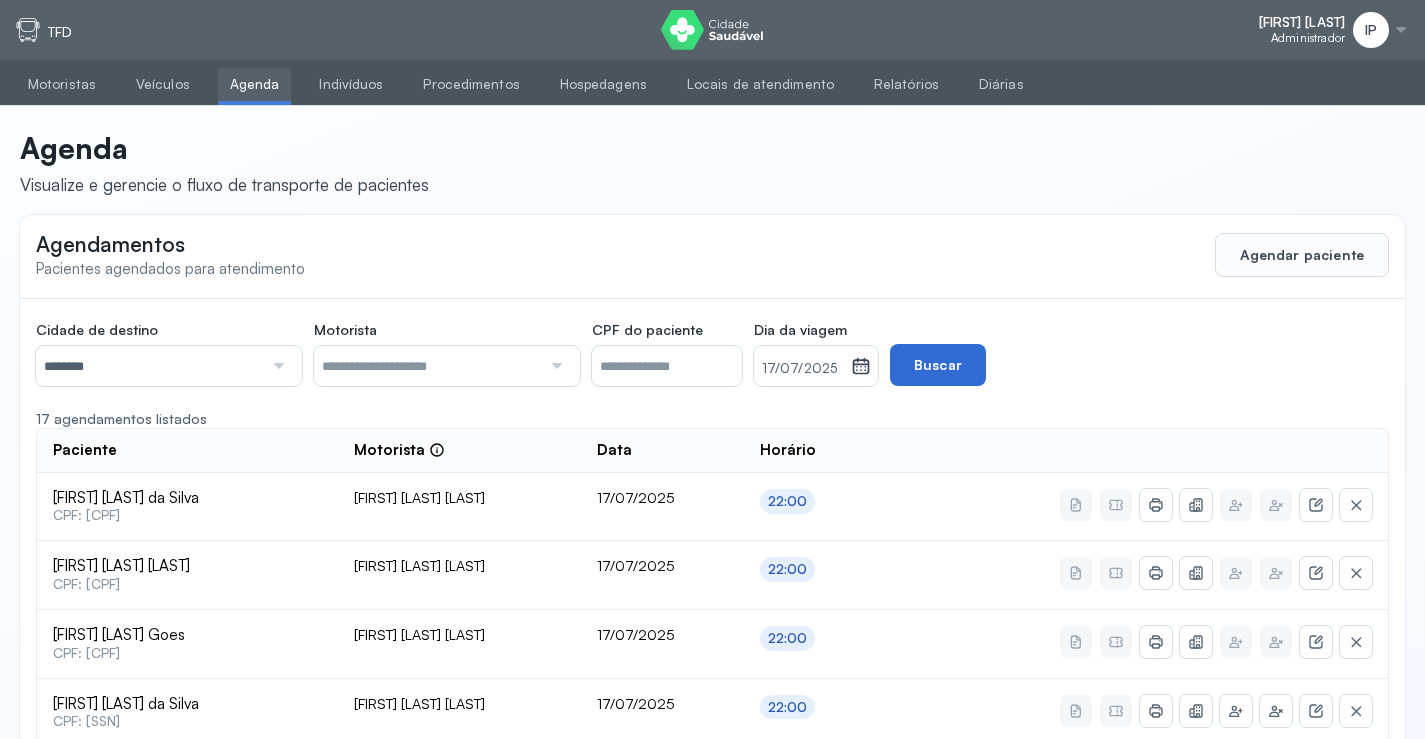 click on "Buscar" at bounding box center (938, 365) 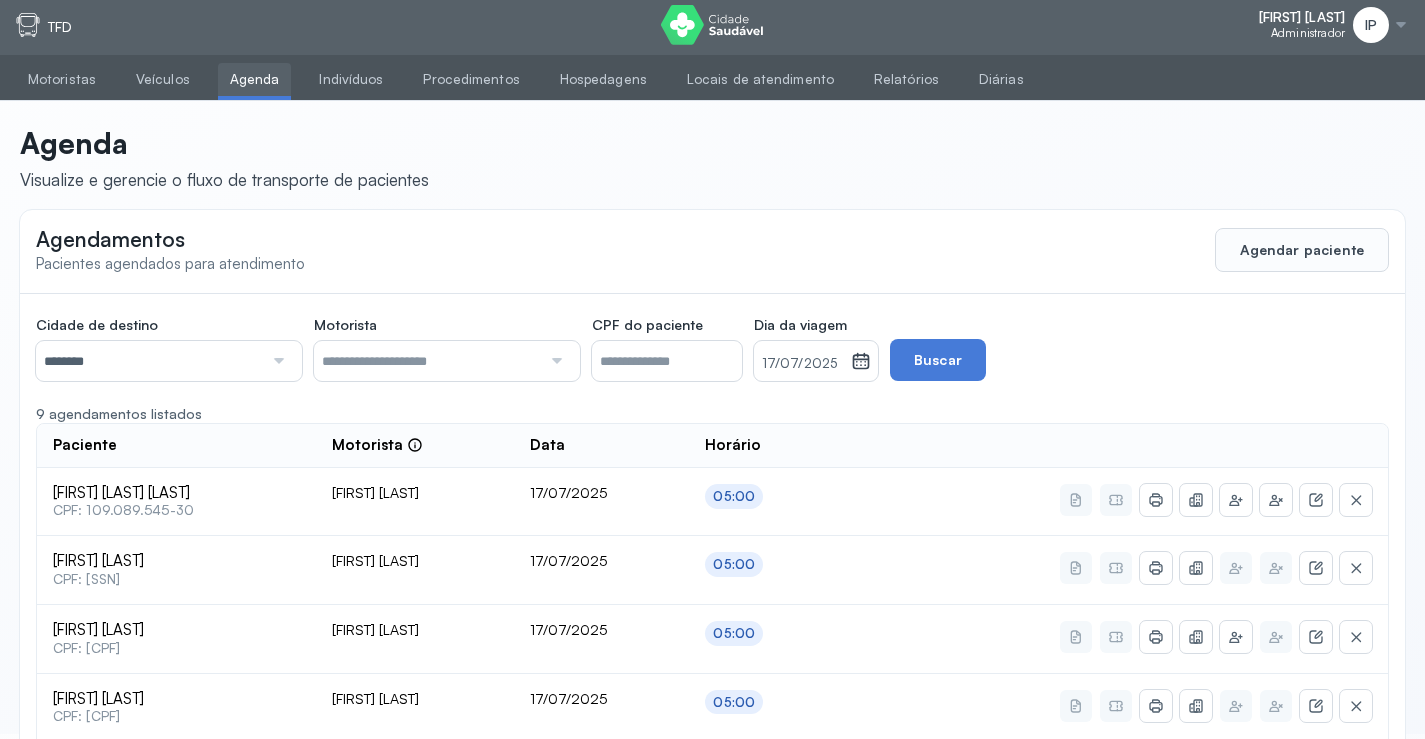 scroll, scrollTop: 0, scrollLeft: 0, axis: both 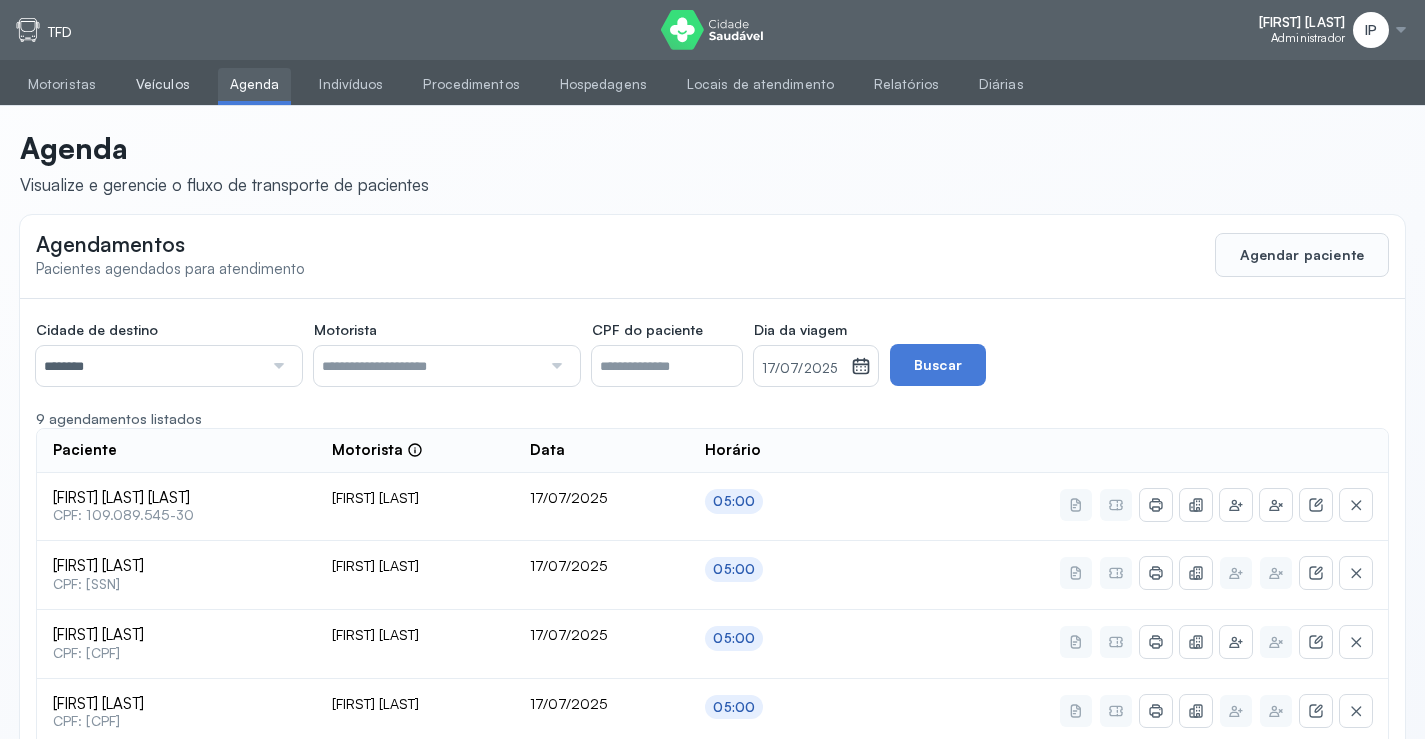 click on "Veículos" at bounding box center (163, 84) 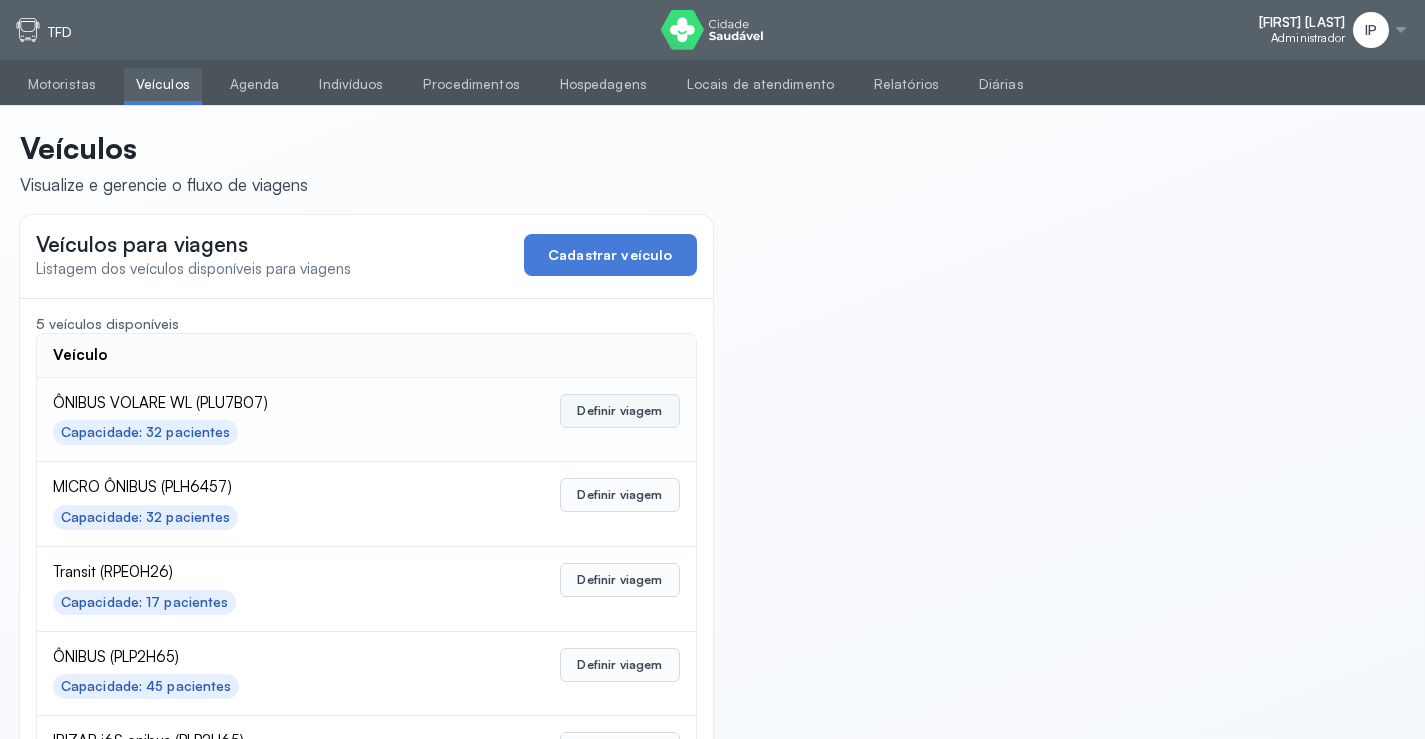 click on "Definir viagem" at bounding box center (619, 411) 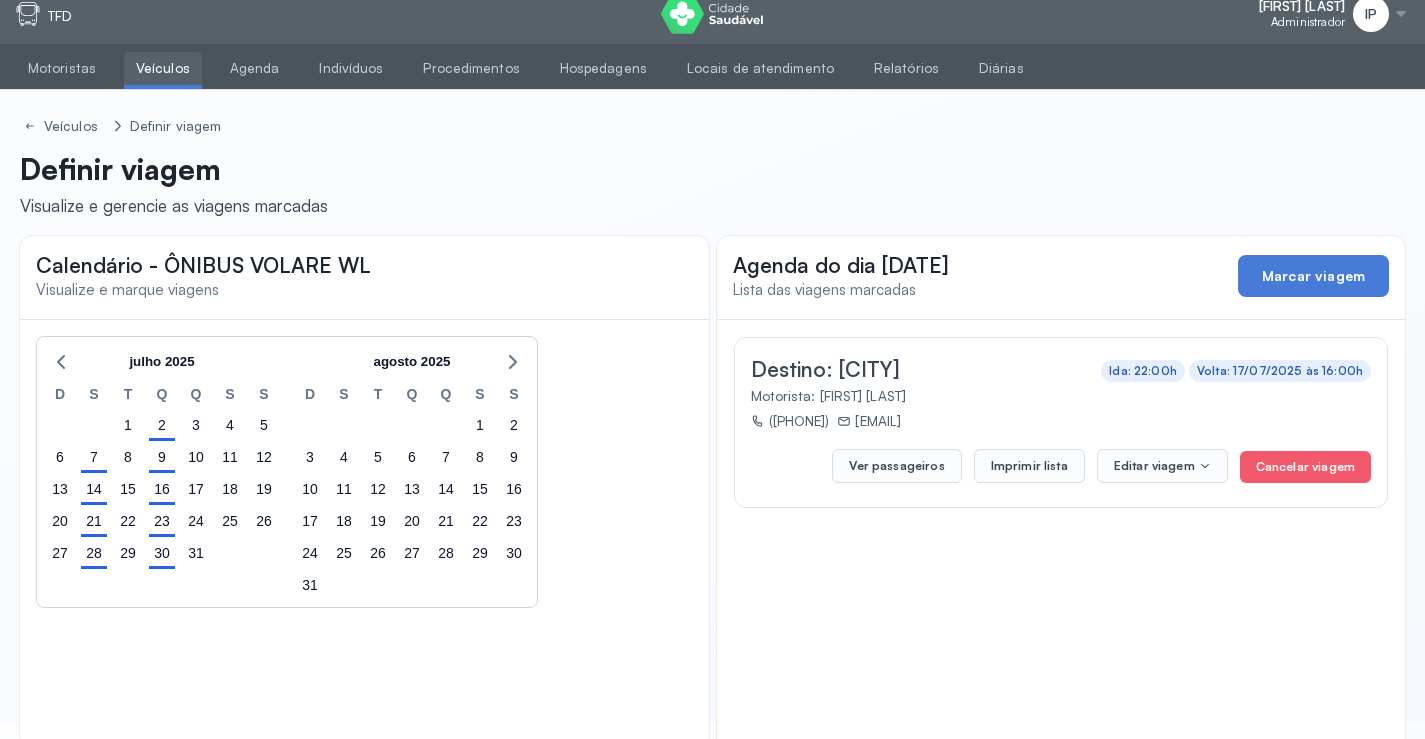 scroll, scrollTop: 0, scrollLeft: 0, axis: both 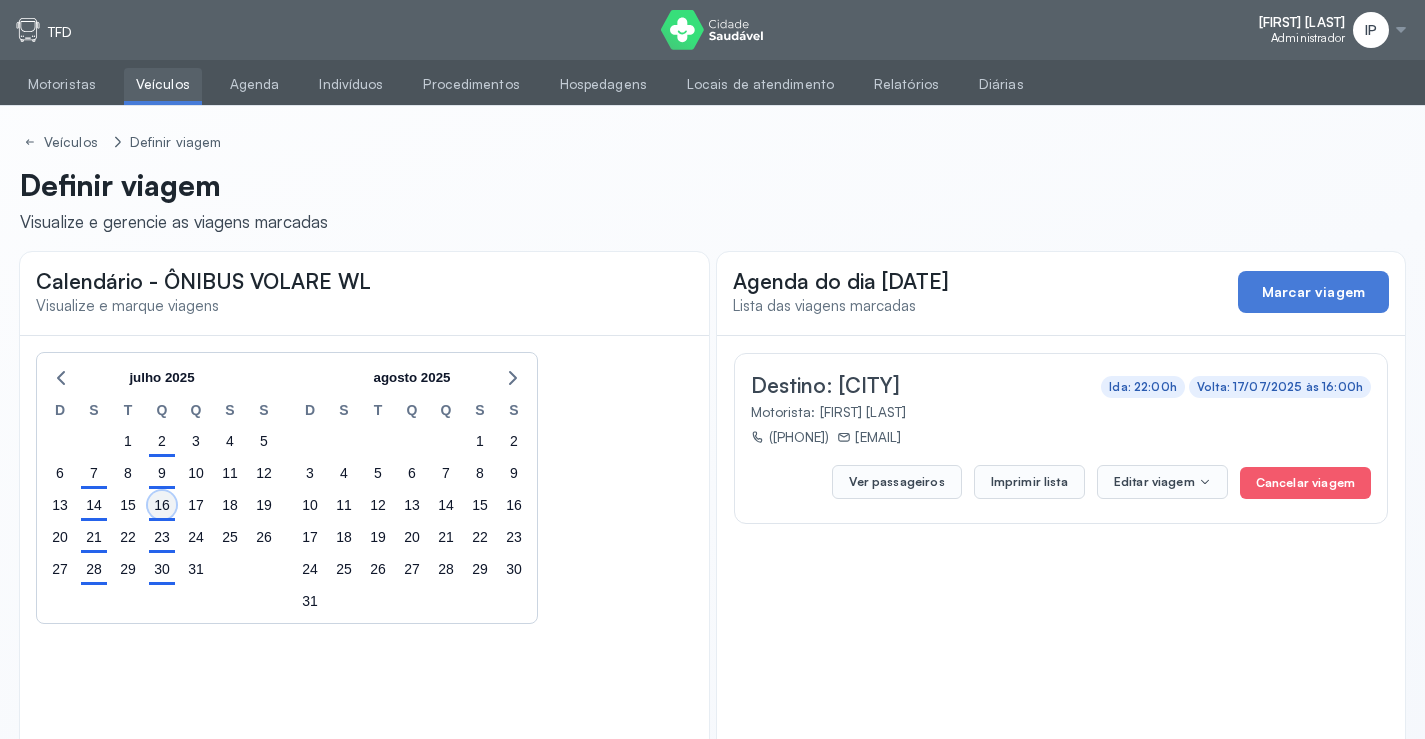 click on "16" 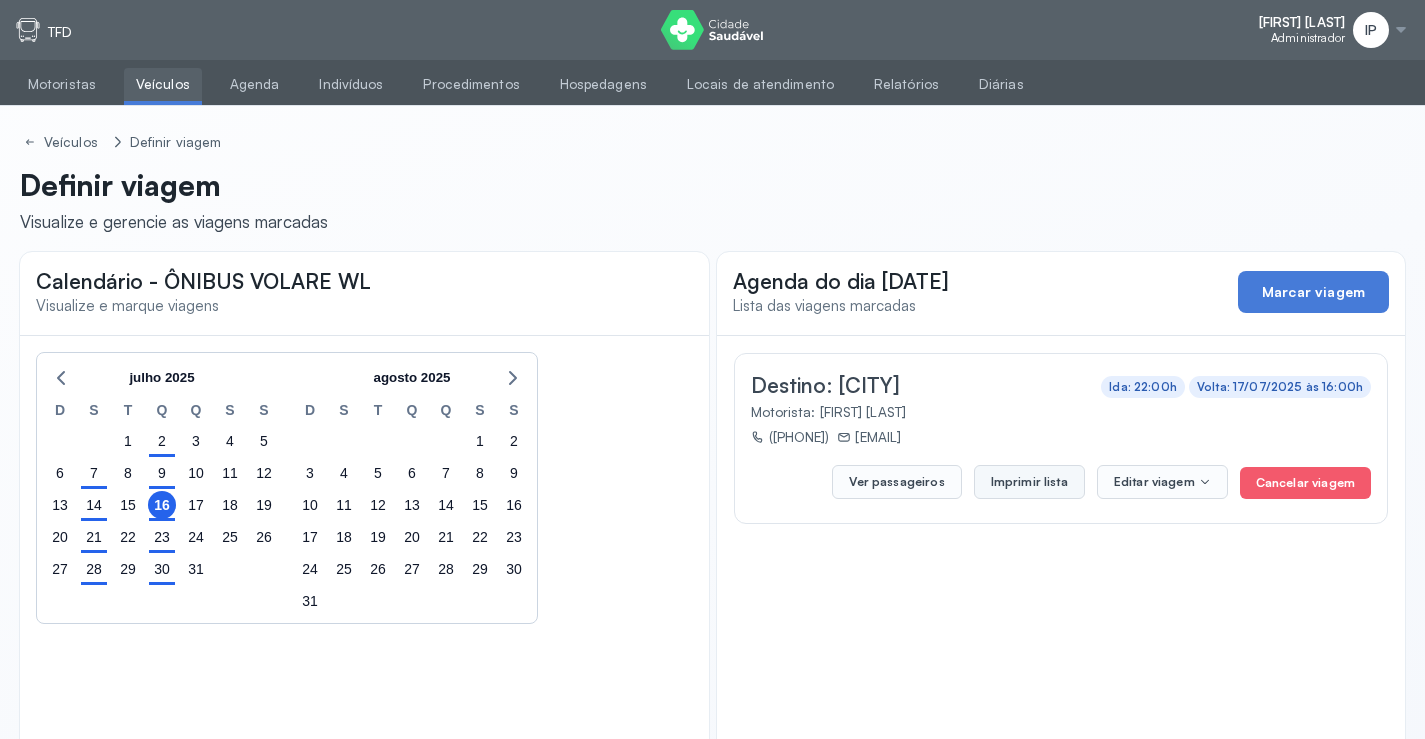 click on "Imprimir lista" at bounding box center (1029, 482) 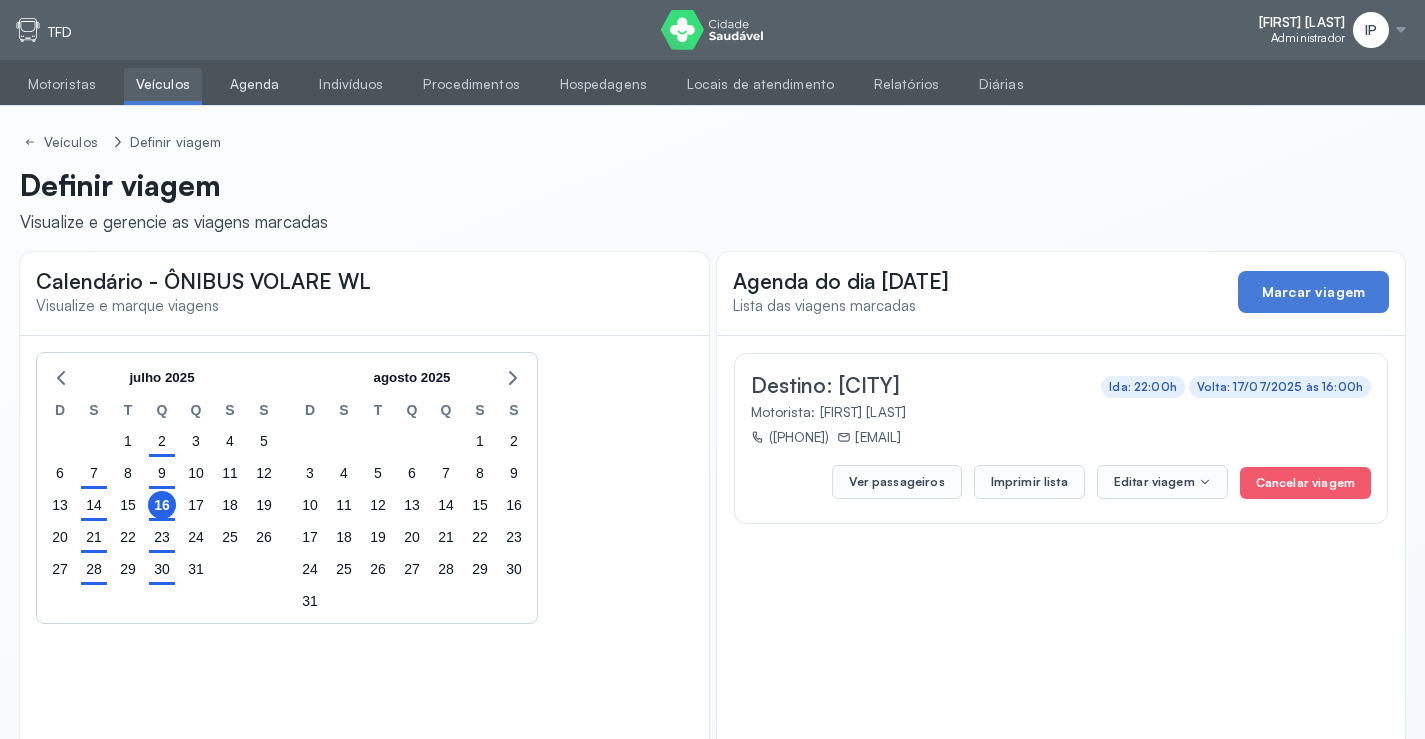 click on "Agenda" at bounding box center (255, 84) 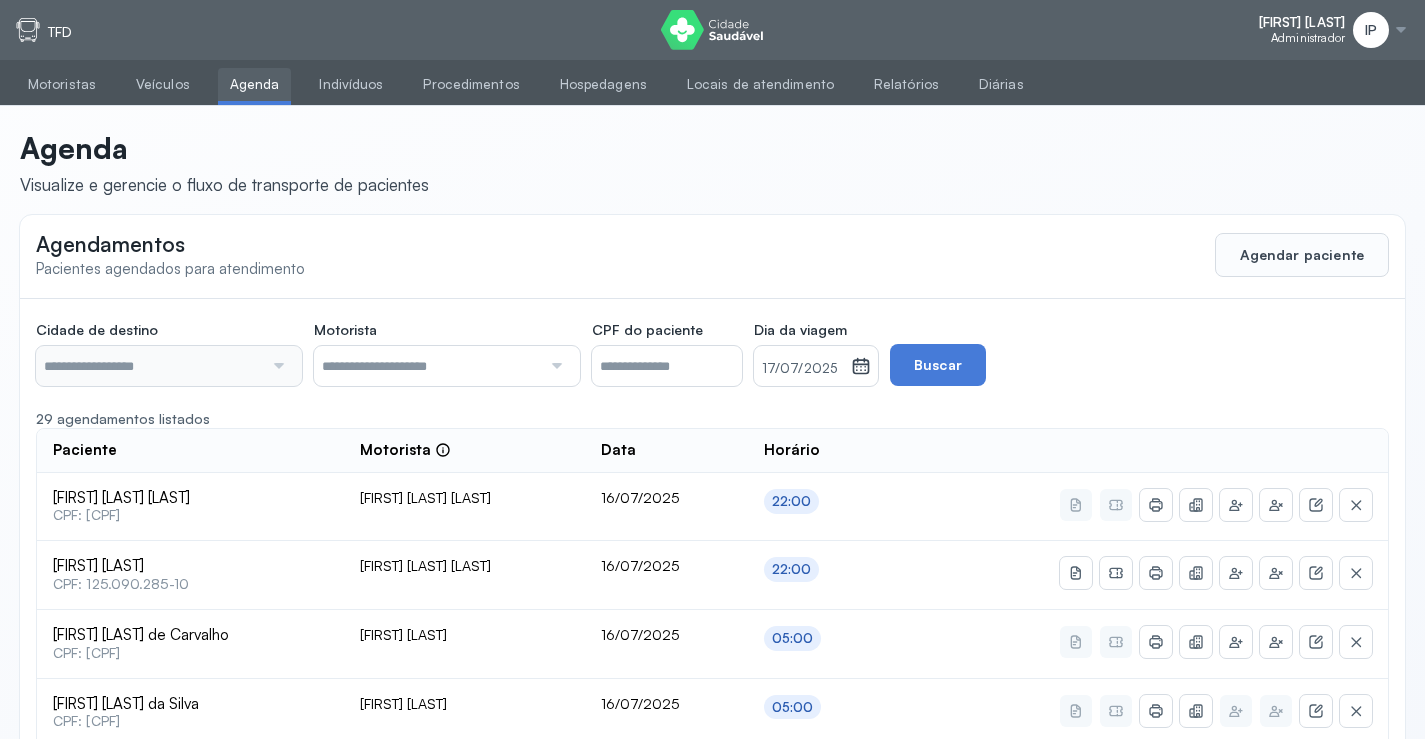type on "********" 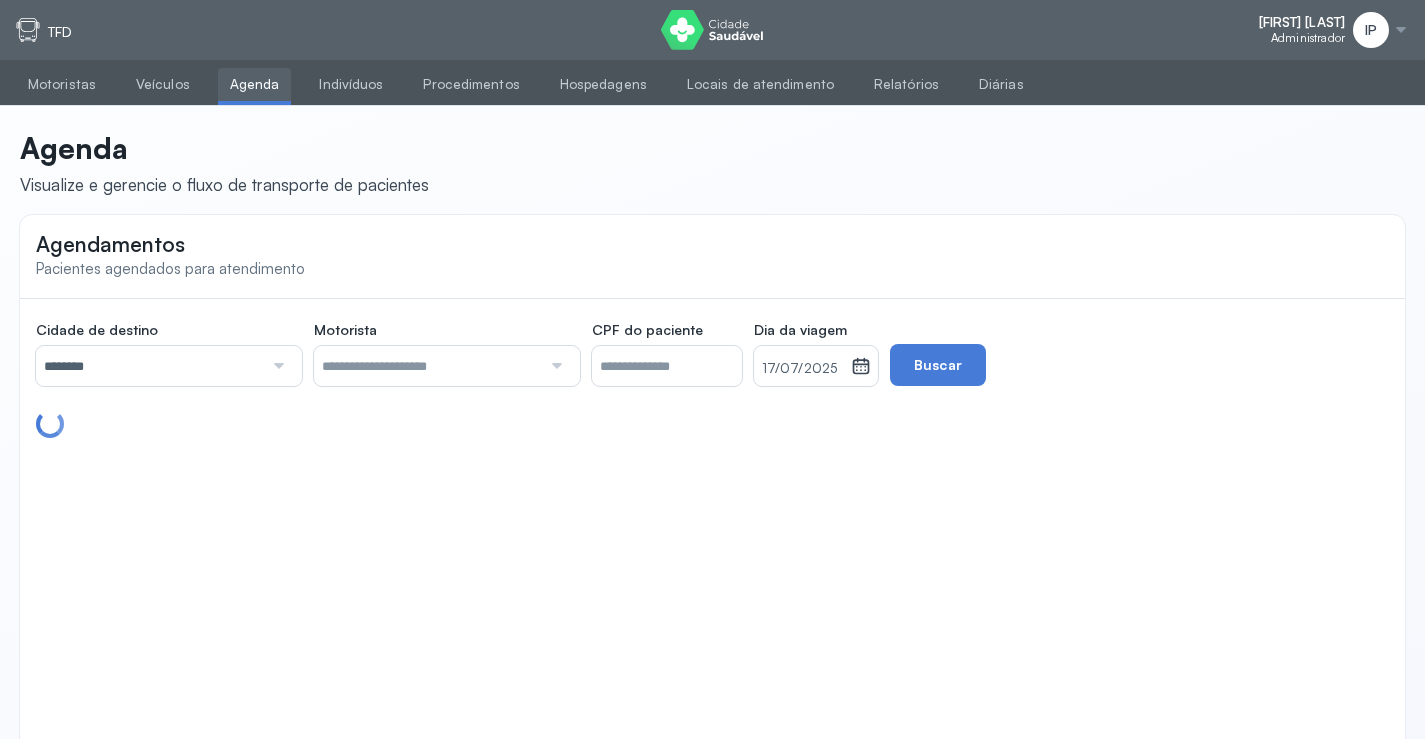 click on "Agendamentos Pacientes agendados para atendimento" 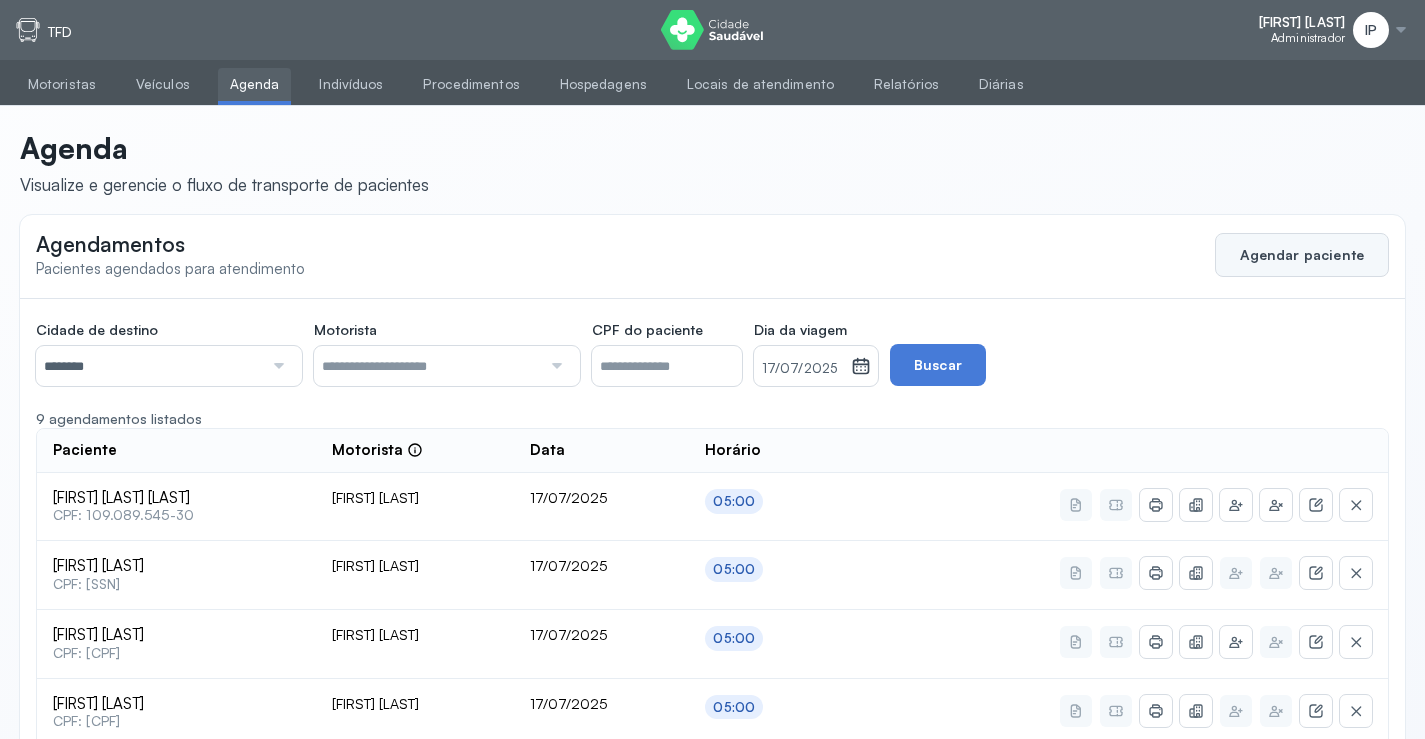 click on "Agendar paciente" 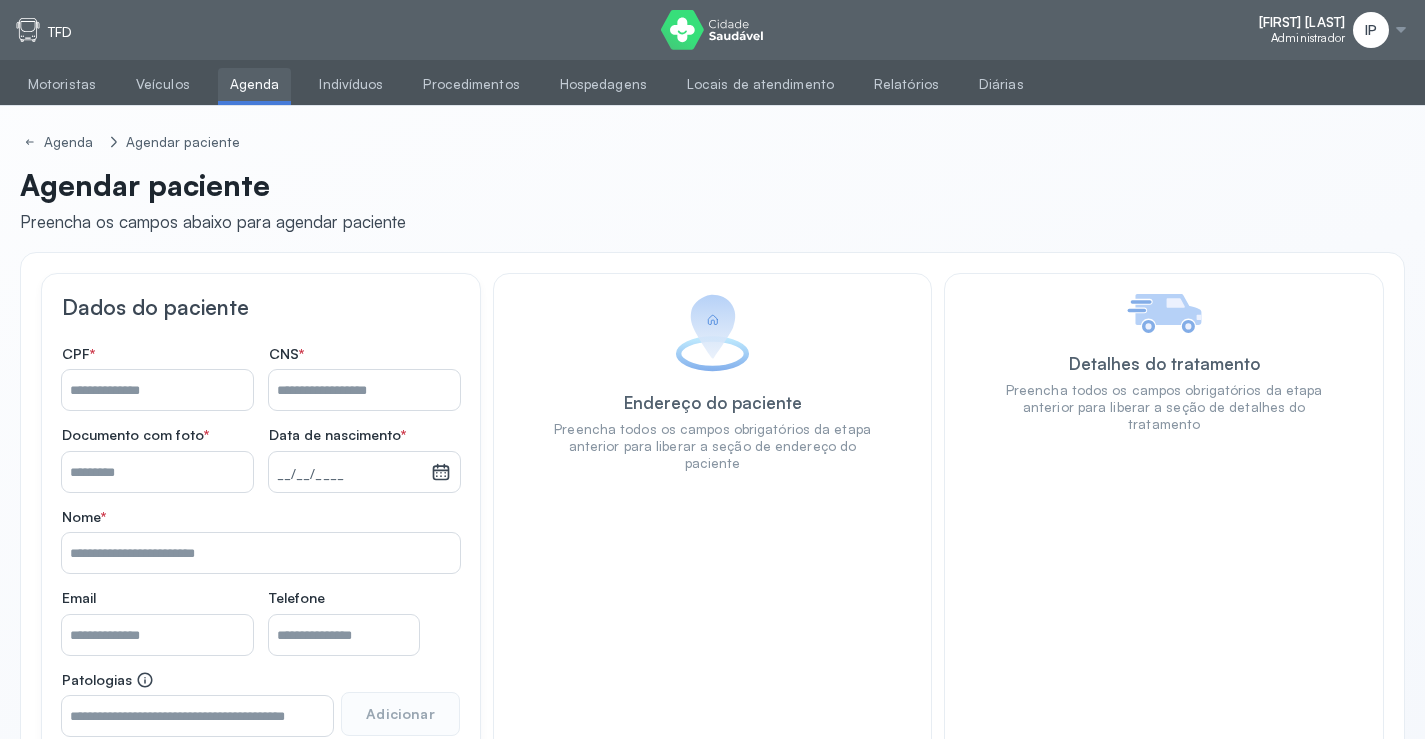 click on "Nome   *" at bounding box center (364, 390) 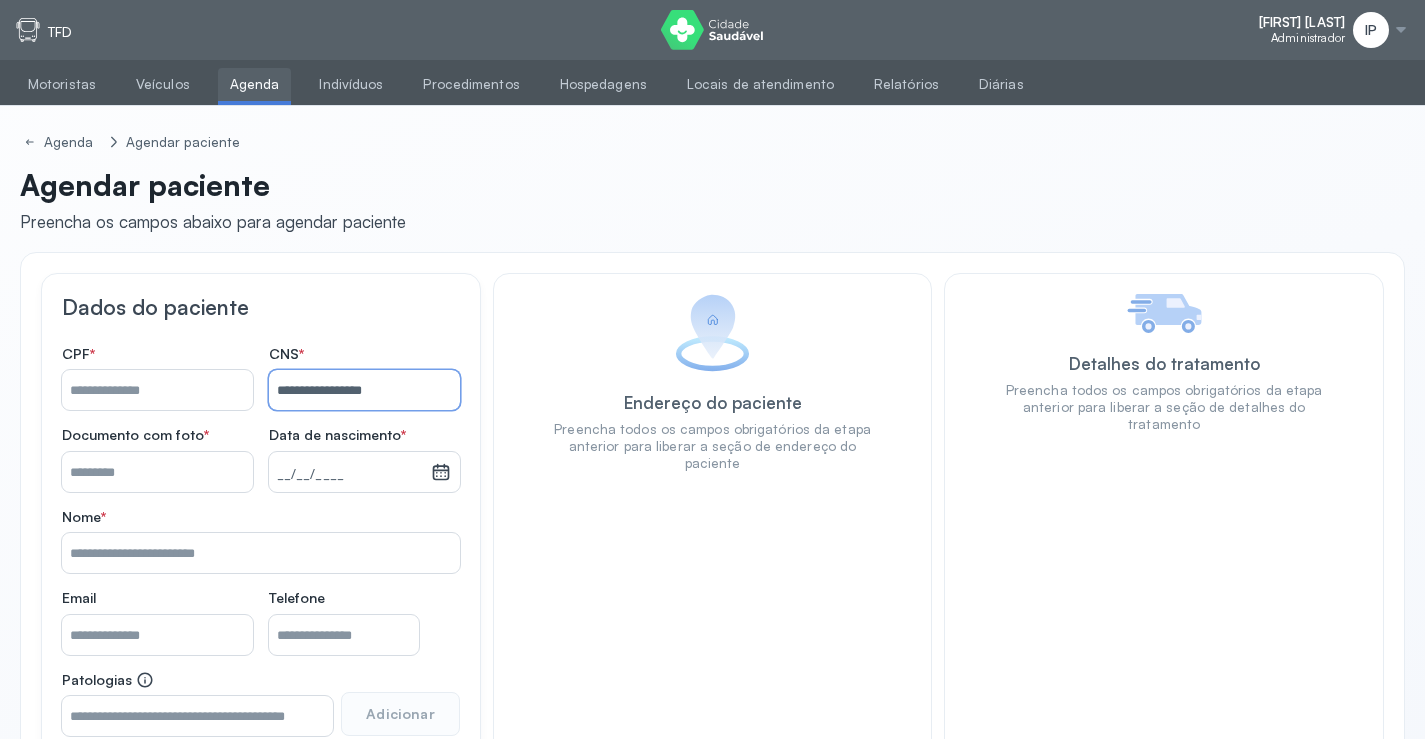 type on "**********" 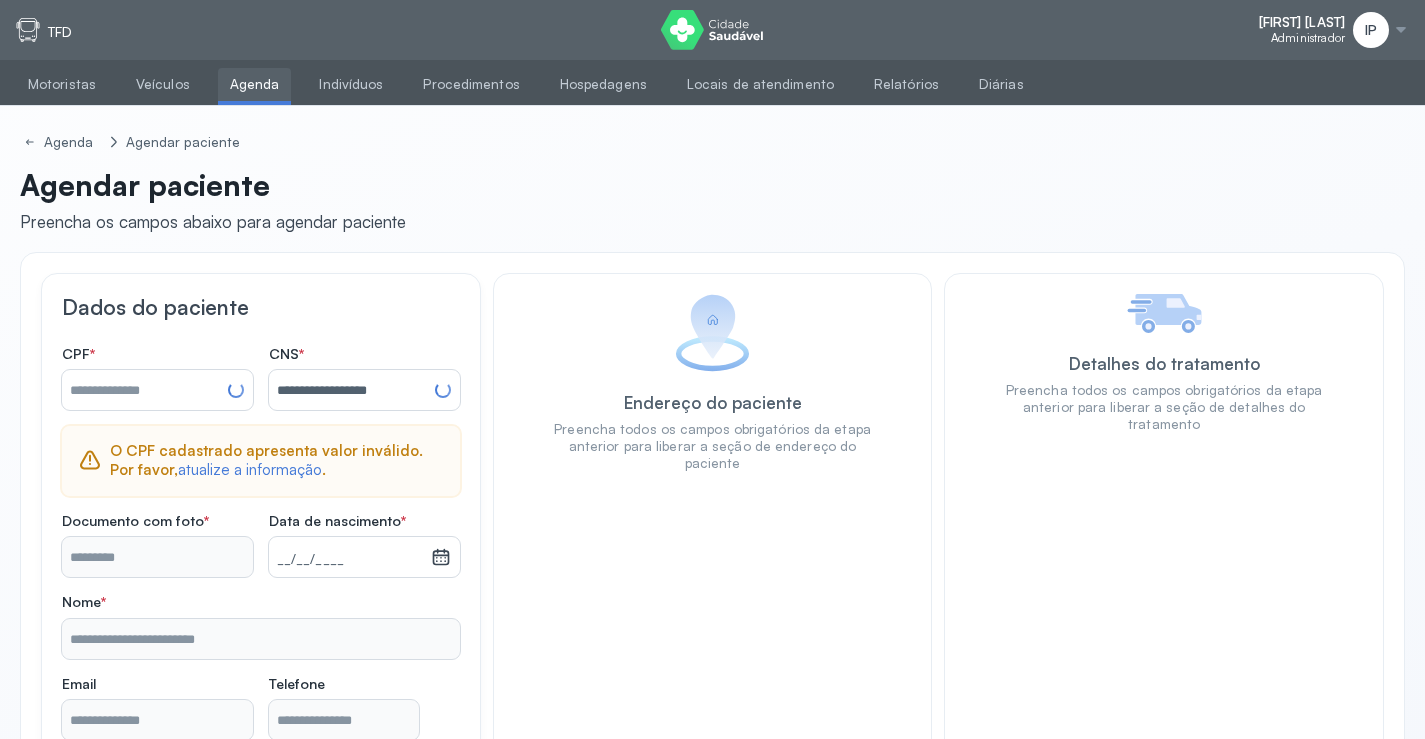 type on "**********" 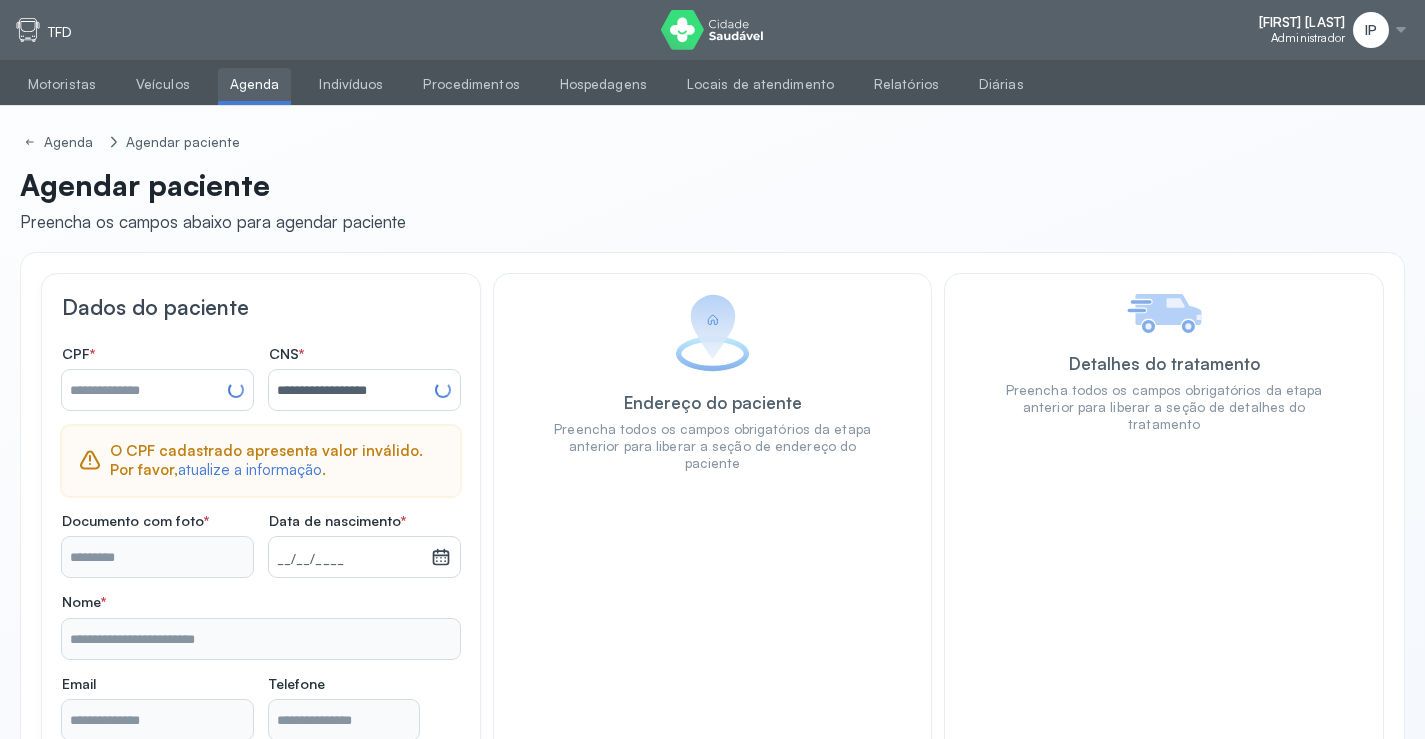 type on "**********" 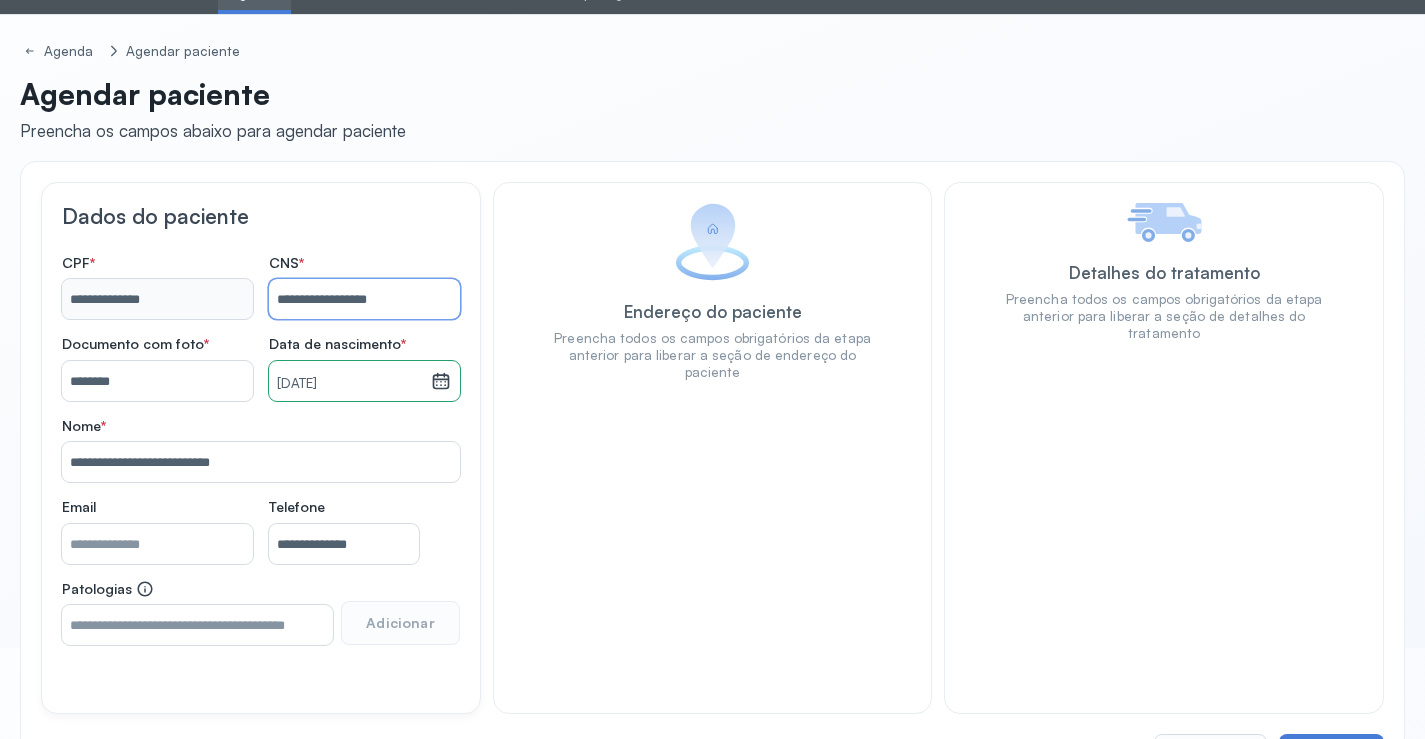 scroll, scrollTop: 171, scrollLeft: 0, axis: vertical 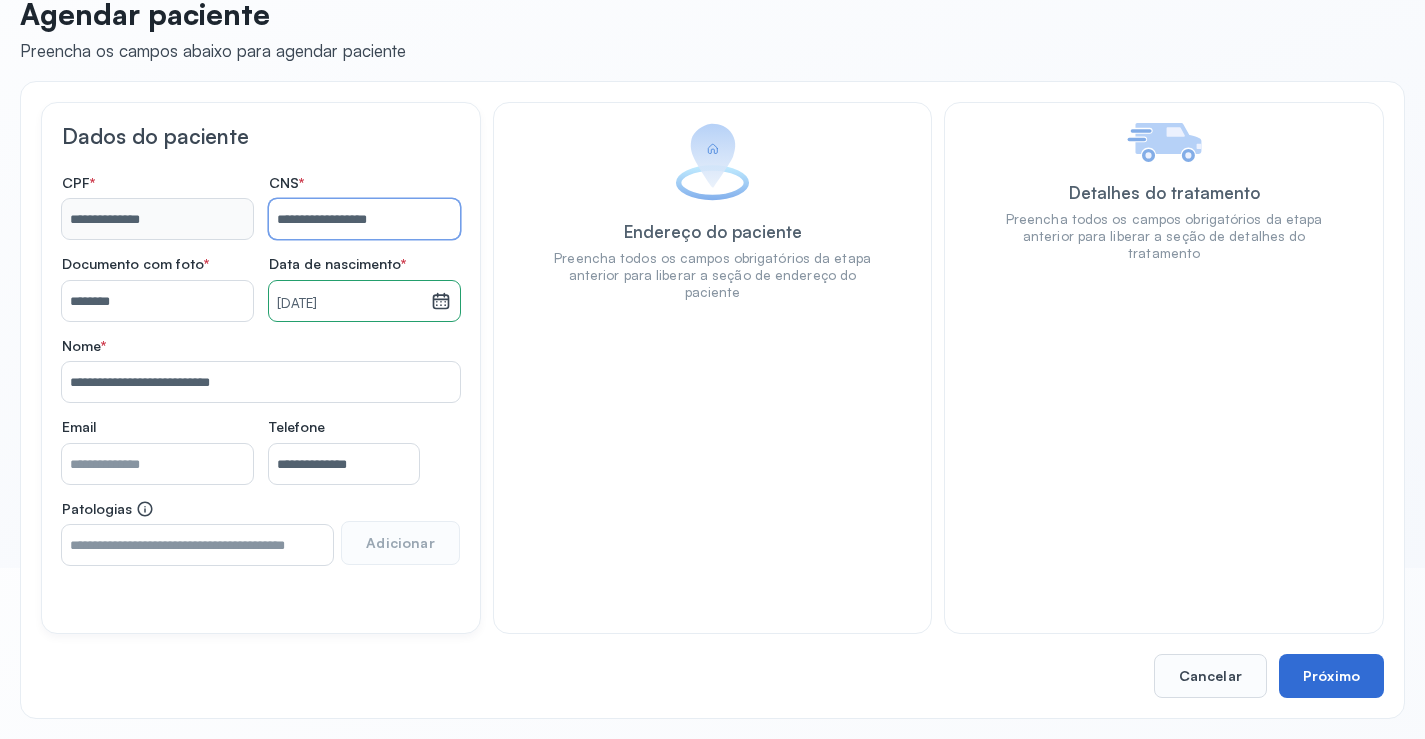 type on "**********" 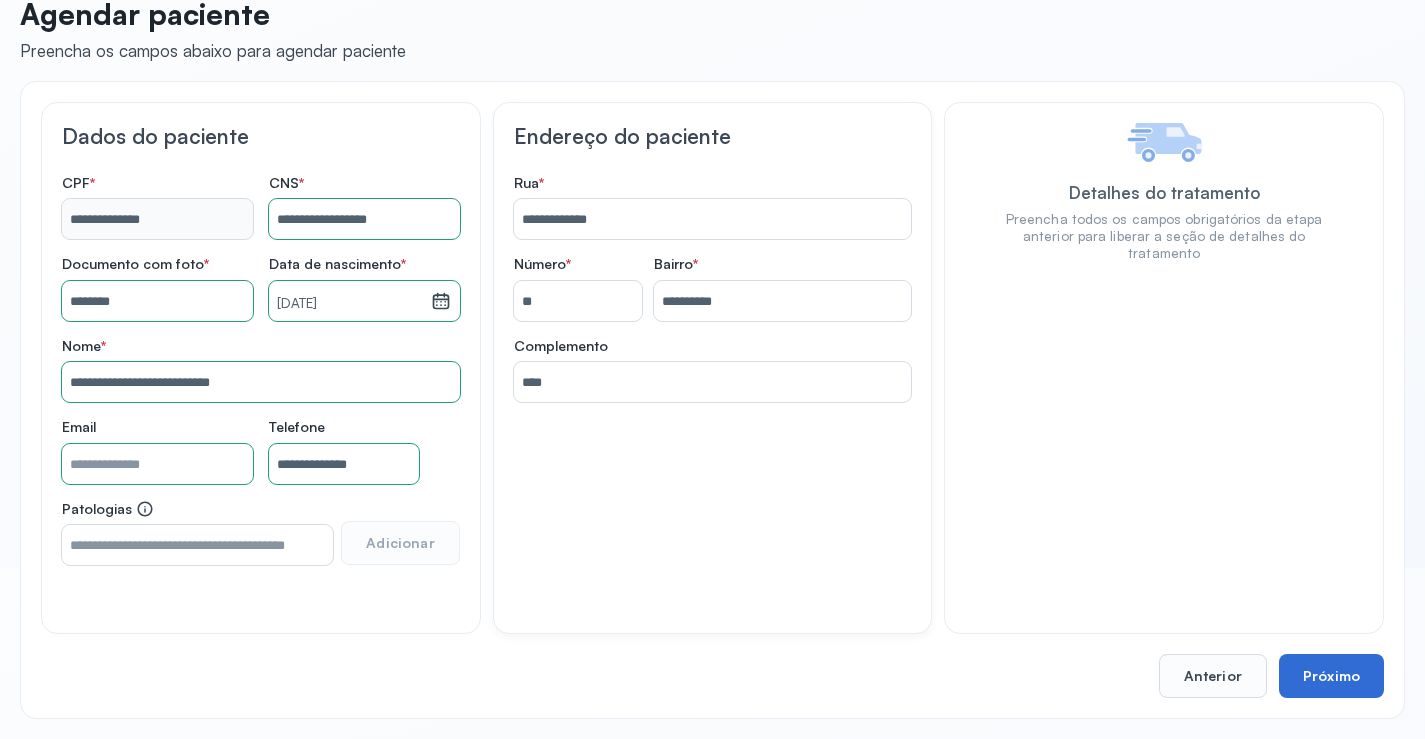 click on "Próximo" at bounding box center (1331, 676) 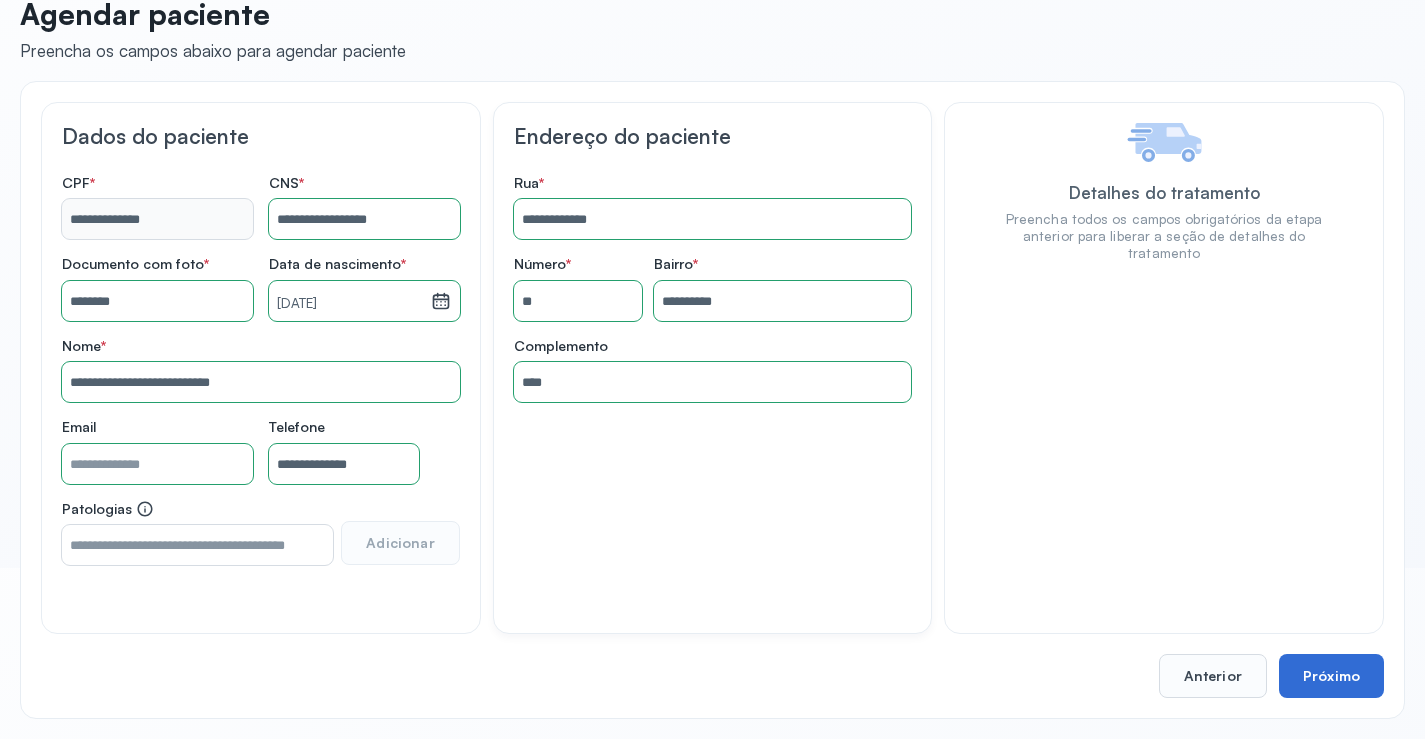 click on "Próximo" at bounding box center [1331, 676] 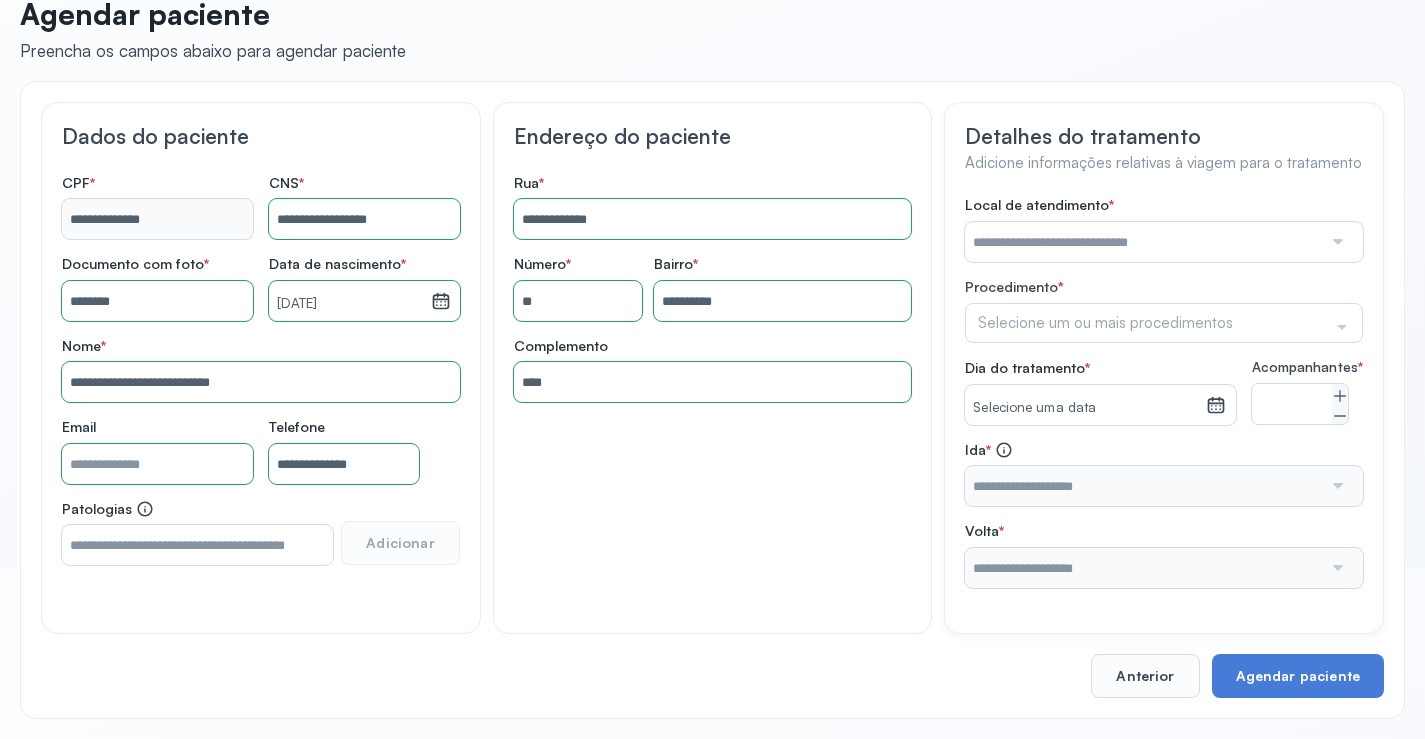 click at bounding box center [1143, 242] 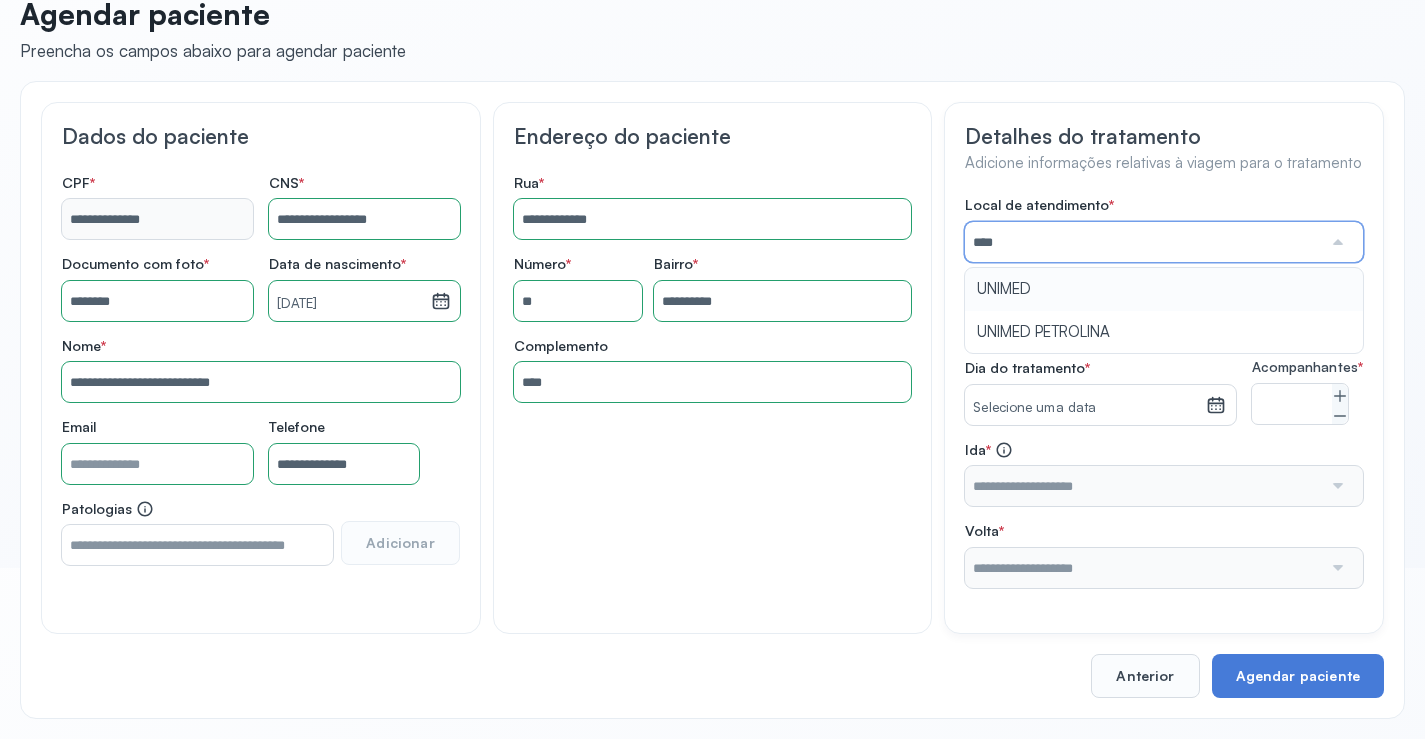 type on "******" 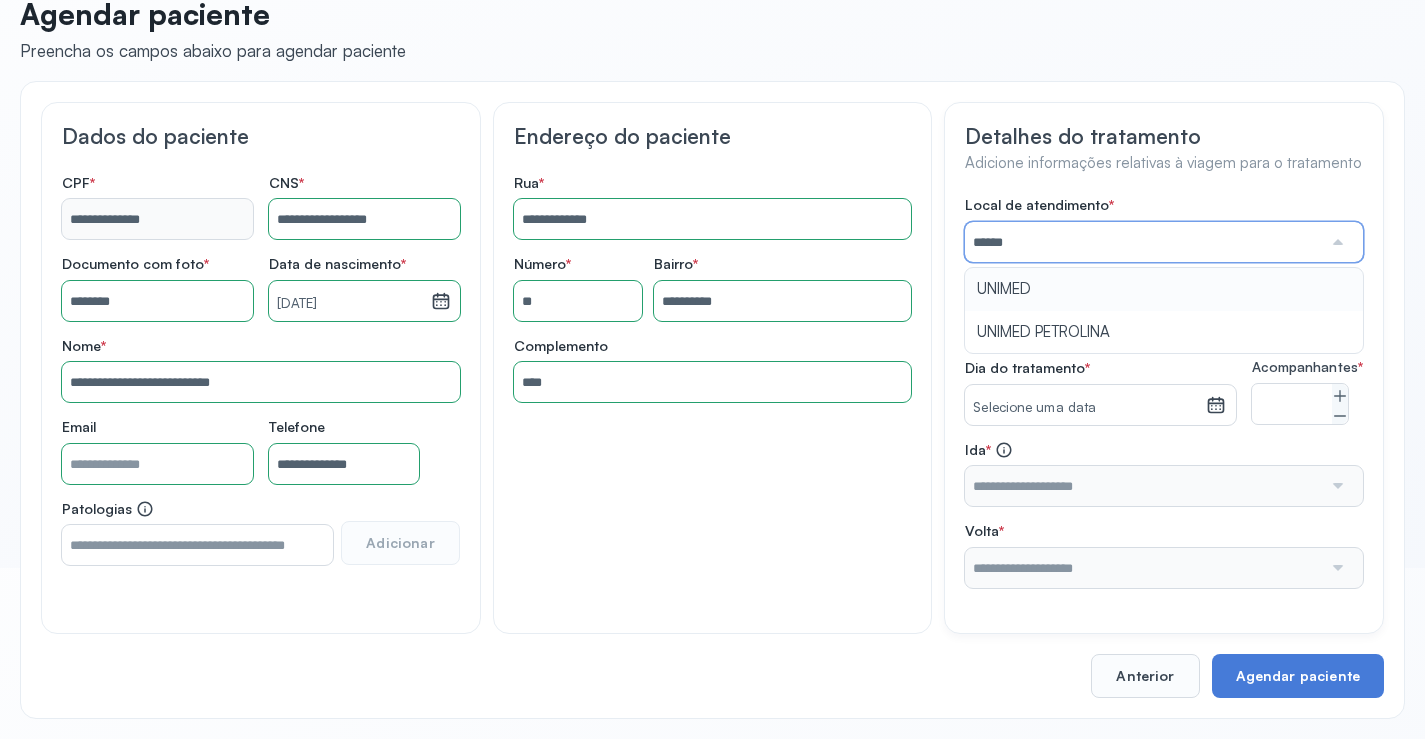 click on "Local de atendimento   *  ****** UNIMED UNIMED PETROLINA Procedimento  *  Selecione um ou mais procedimentos Selecionar todos Acompanhante Alergologista Anemia Falciforme Anestesista Angiologista Angiotomografia Auditivo Biopsia Bucomaxilo Cardio Cateterismo Cardio Cintilografia Ossea Cirurgia Cirurgia De Catarata Cirurgia Ernia Ignal Cirurgiao Cabeça Pescoço Colonoscopia Coloproctologista Dermatologista Diabete E Hormonio Ecocardiograma Eletroneuromiografia Endocrinilogista Endoscopia Escanometria Esclerose Esconometria Estudo Urodinamico Exame Pcr Exames Fisioterapia Gastroentereologista Genetica Ginecologista Glaucoma Hematologista Hepatologista Hiv Holter Hpv Labiolamporine Litotripsia Lupos Marcar Cirurgia Mastologista Nefrologista Neurologia Pediatrica Neurologista Odontologia Oftalmologista Oncologia Ortopedia Ortopedista Oscilometria Otorrino Pediatra Pegar Medicamento Pentacam Perícia Médica Pneumologista Pneumologista Pré Cirurgico Psiquiatra Queimaduras Ressonancia Resultado De Biopsia Revisao" at bounding box center (1164, 392) 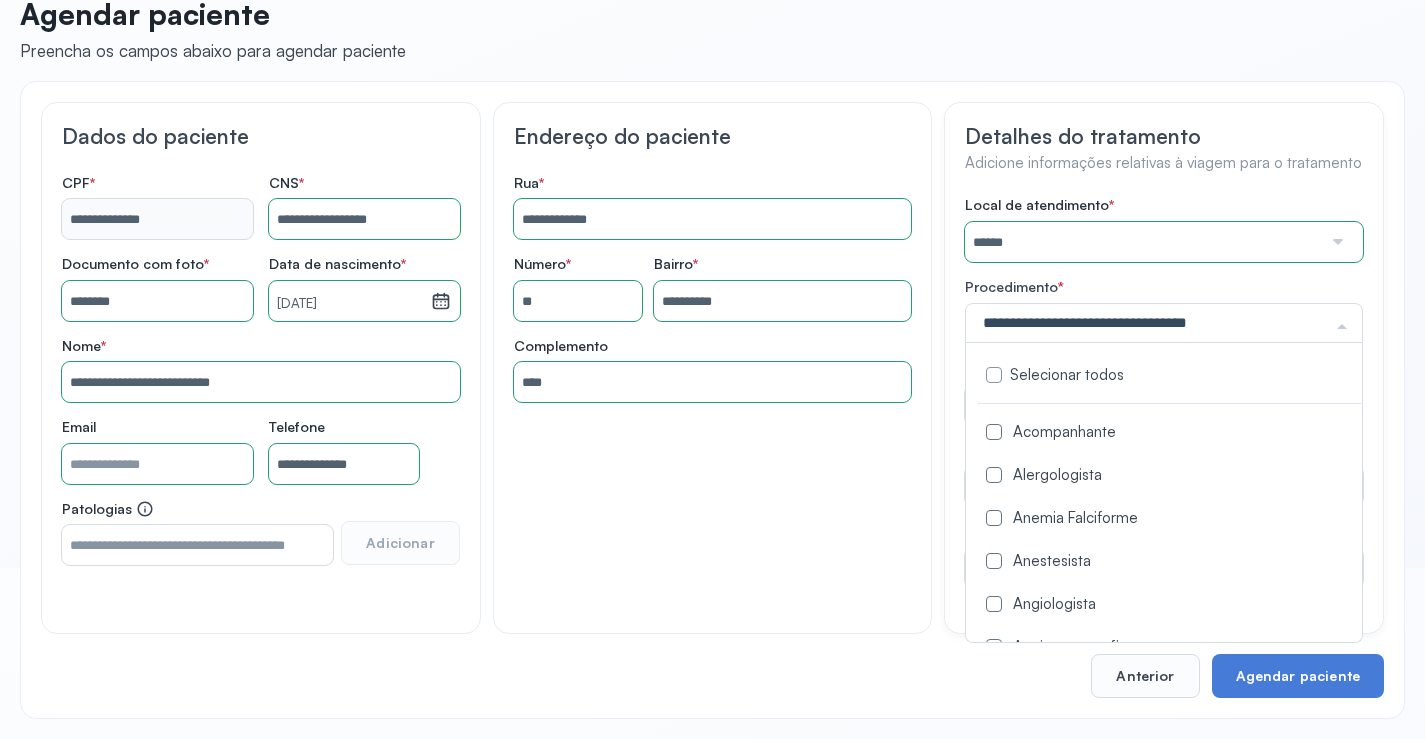 drag, startPoint x: 1057, startPoint y: 326, endPoint x: 1042, endPoint y: 321, distance: 15.811388 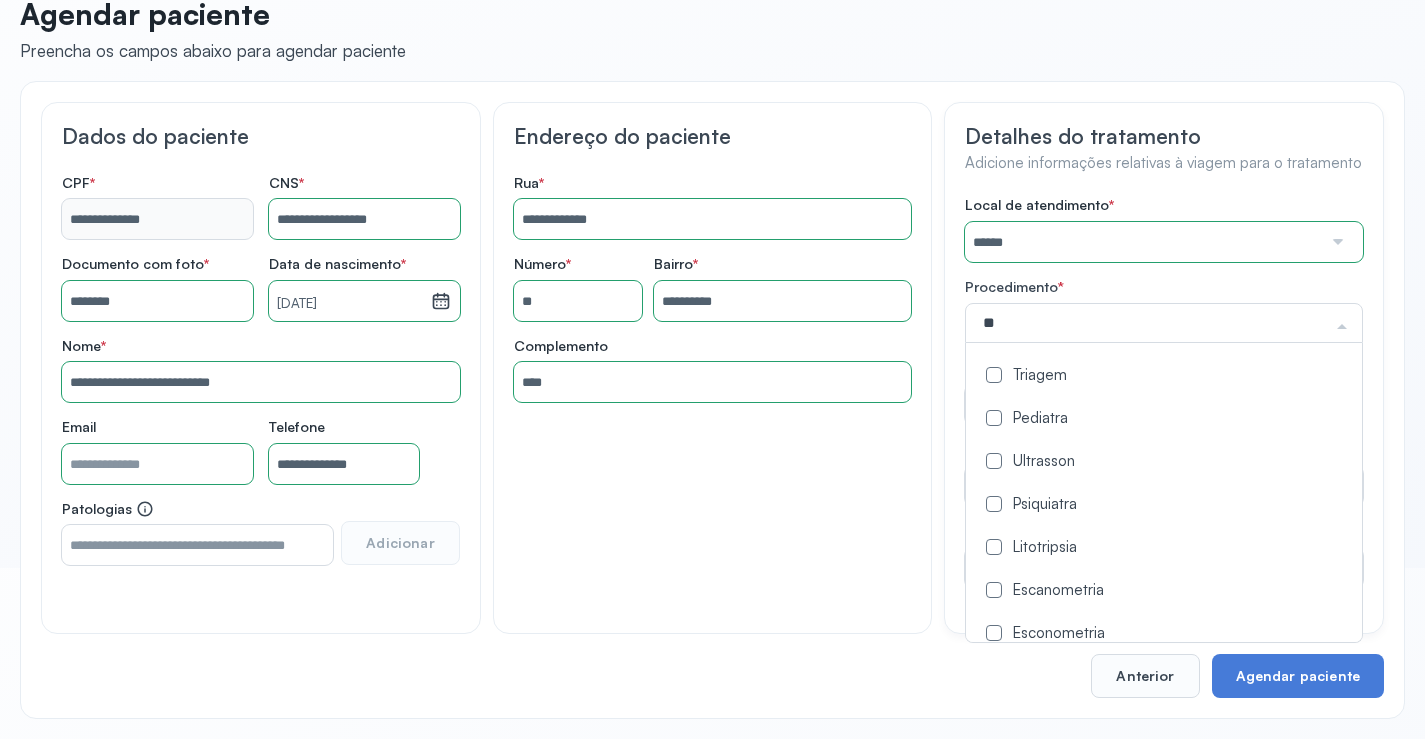 type on "*" 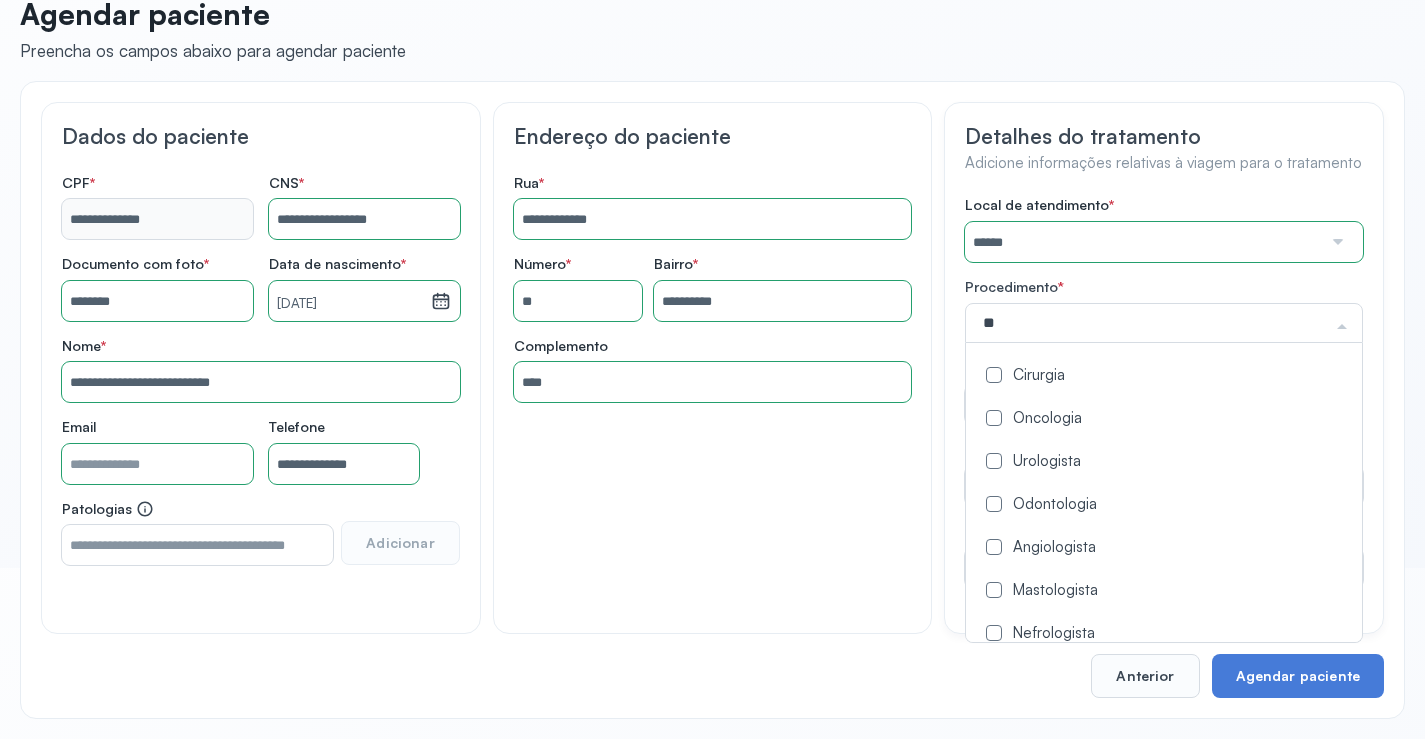 type on "***" 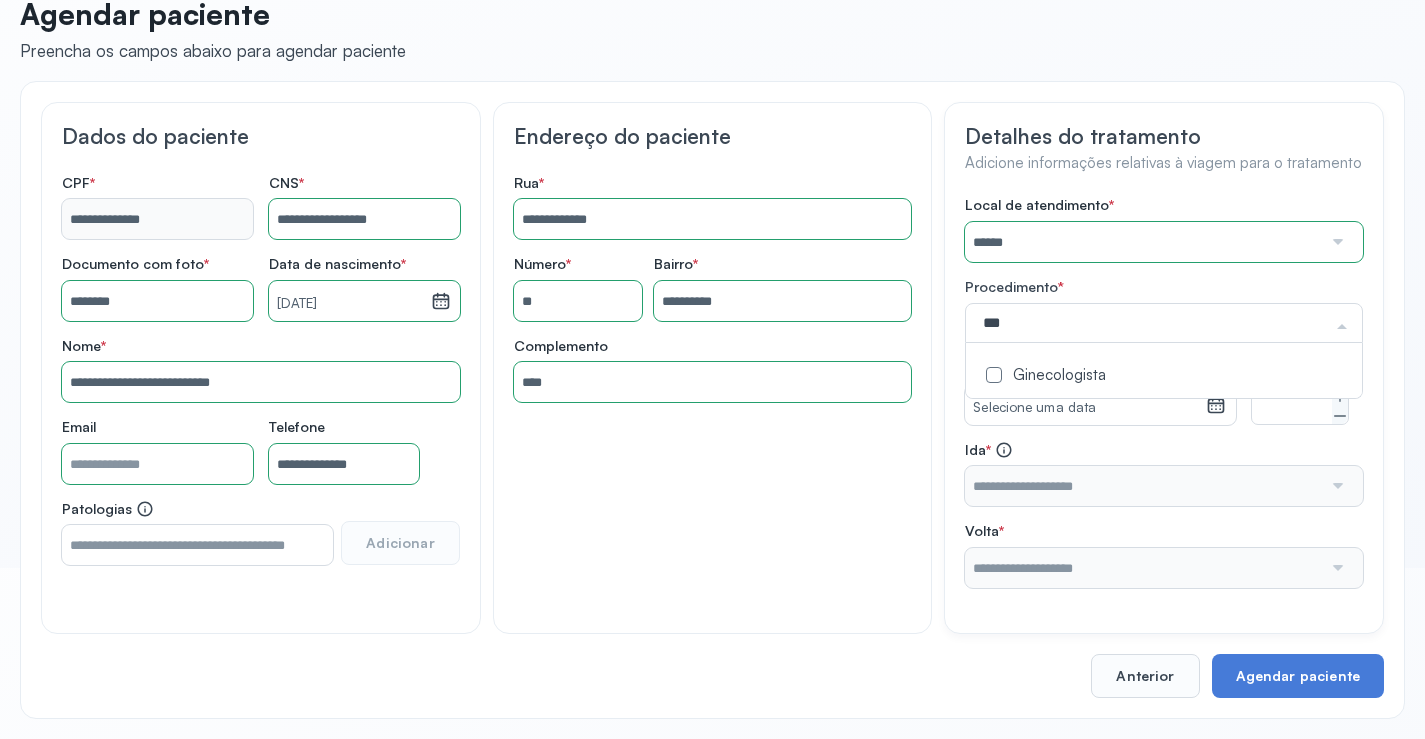 click on "Ginecologista" 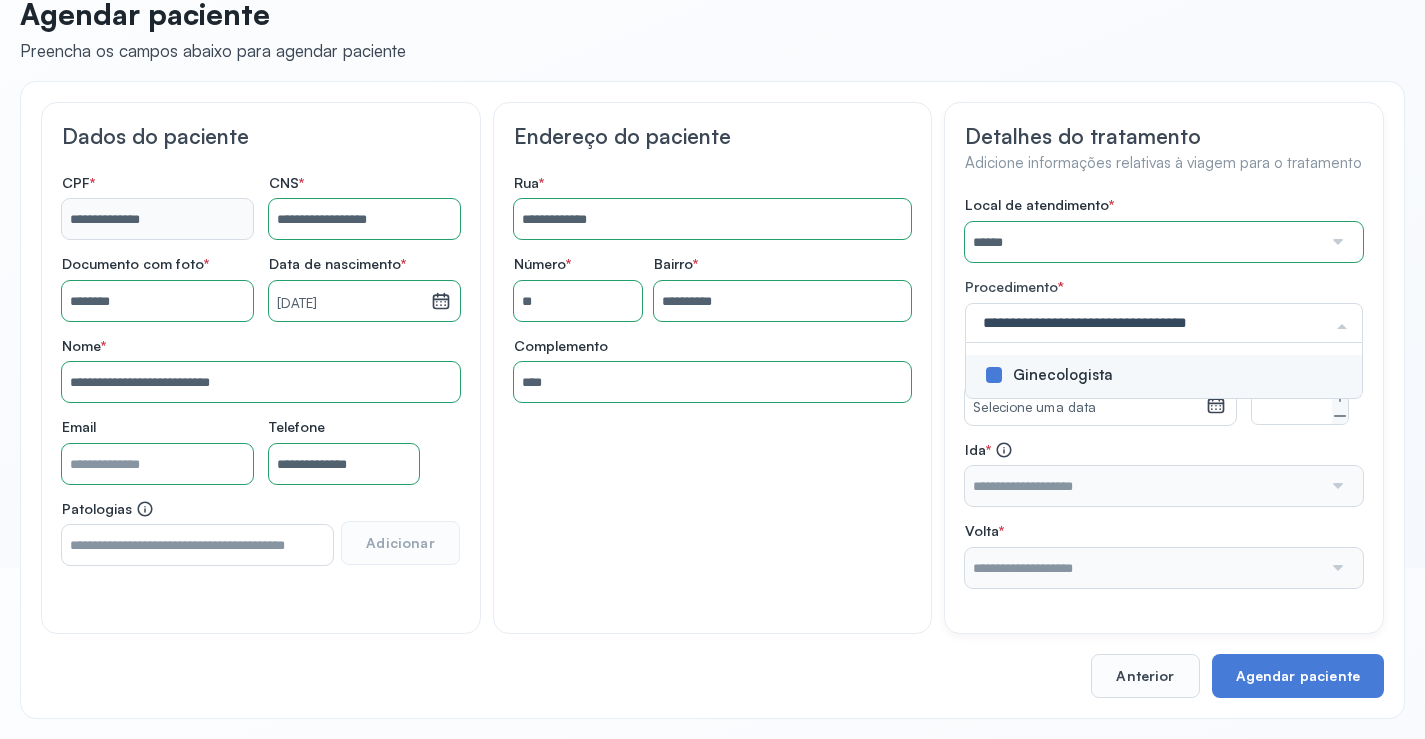 click on "Detalhes do tratamento Adicione informações relativas à viagem para o tratamento Local de atendimento   *  ****** A CLINICA DA MULHER ABO AMOR SAUDE ANACON ANDRE PRINCIPE ANGIO CLINICA APAE APAME DE PETROLINA APAMI PETROLINA ARISTIDES AUDIBEM AUDIBEM AUDICENTRO AUDIFON PETROLINA AZZO SAUDE PETROLINA BRINCARE CABULA CALIPER ESCOLA DE IMAGEM CAPS CDI CDTO CEDAP CEDEBA CENTRO BAIANO DE ESTUDOS CENTRO DE APOIO A AUDIÇAO CENTRO DE MEDICINA NUCLEAR DE PETROLINA CENTRO DE SAUDE CLEMENTINO FRAGA CENTRO INTEGRADO DA COLUNA VERTEBRAL CENTRO MEDICO ANTONIO BALBINO CENTRO OFTALMOLOGICO CASTELO BRANCO CEPARH CEPRED CEPRIS CERPRIS CIDI CIMED CLIMED CLINATA CLINEFRO CLINICA  AFETUS PETROLINA CLINICA  ALFA CLINICA  ALFA CENTRO MÉDICO CLINICA  SHOPPING DA BAHIA CLINICA  URBANO SAMPAIO FILHO CLINICA AGEUS CLINICA AMO CLINICA AMOR A SAUDE CLINICA AMOR E SAUDE PETROLINA CLINICA ANA MASTER CLINICA ANGICLIN CLINICA BIOCHEK UP CLINICA CAM CLINICA CARDIO PULMONAR CLINICA CASA GERIATRICA DE PETROLINA CLINICA CASTELO BRANCO CLION" 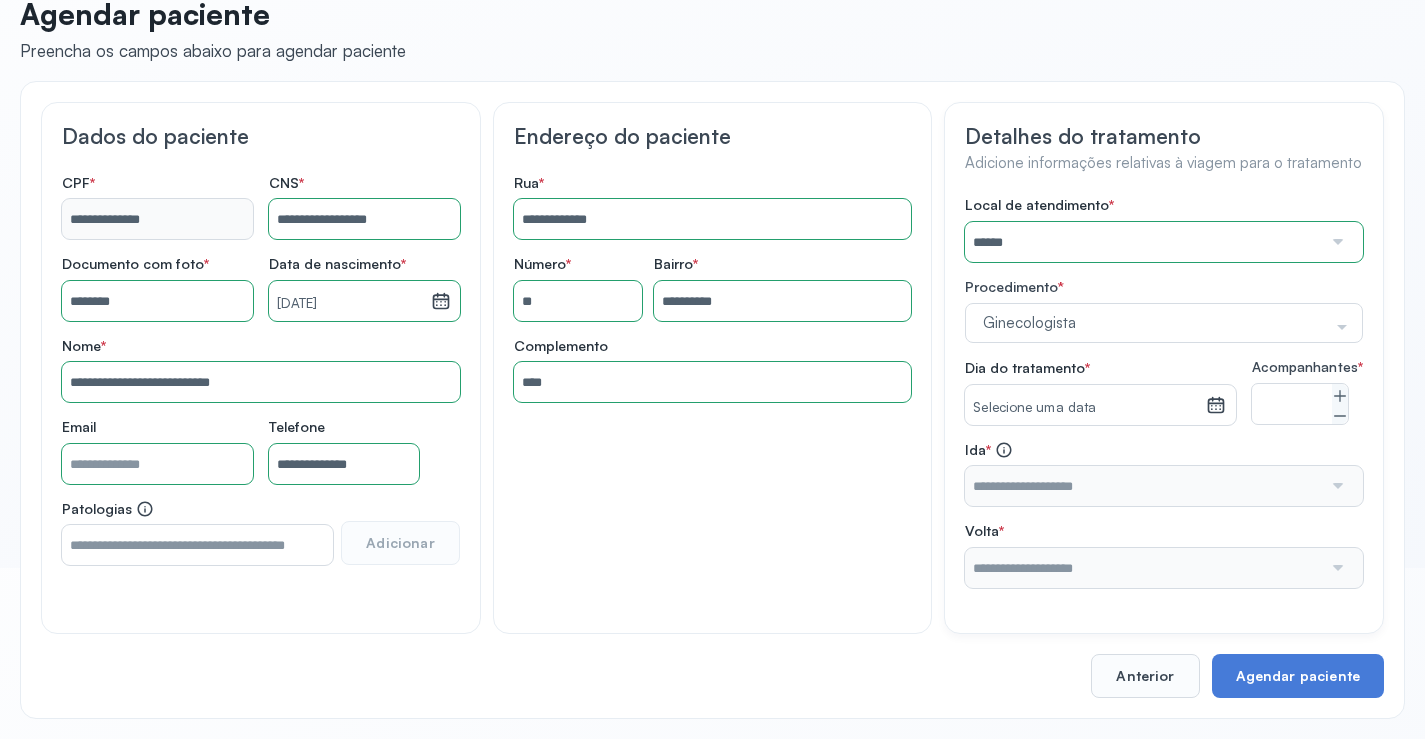 click on "Selecione uma data" at bounding box center (1085, 405) 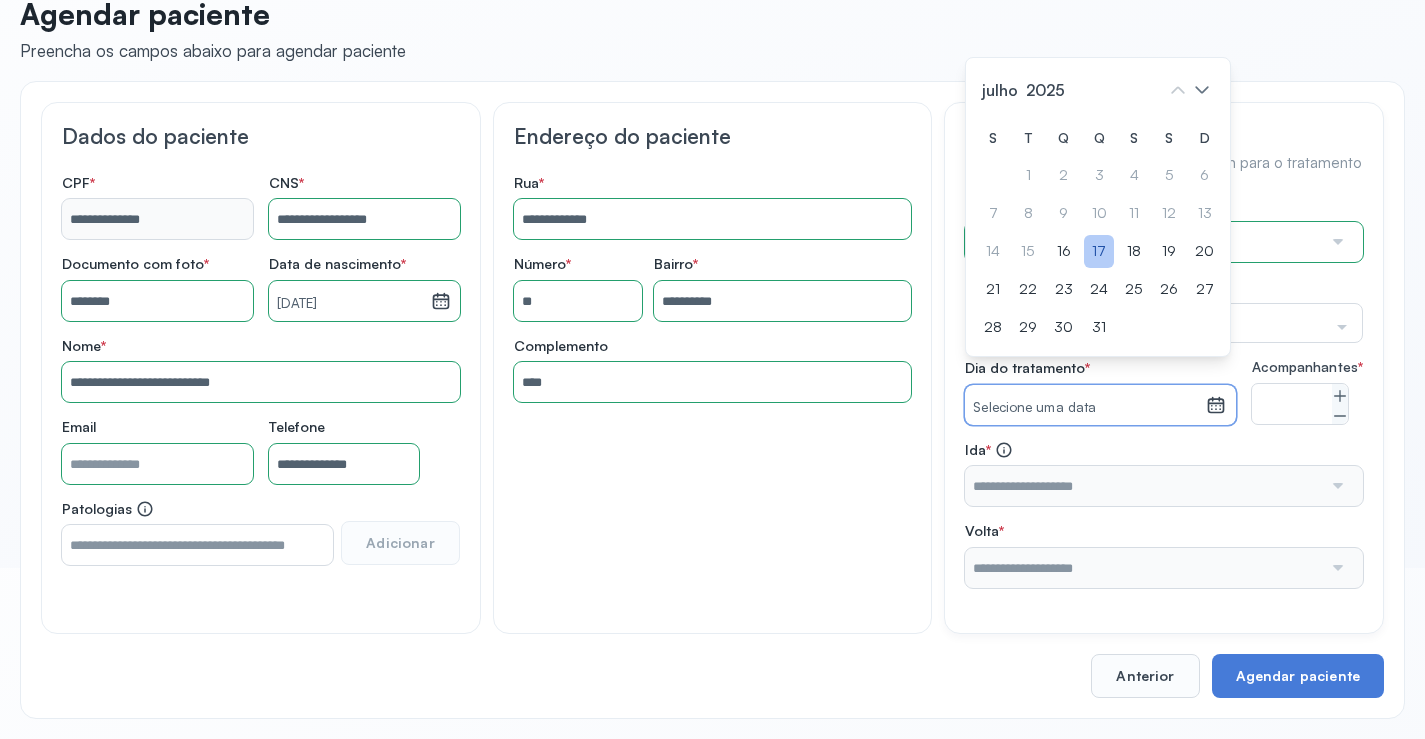 click on "17" 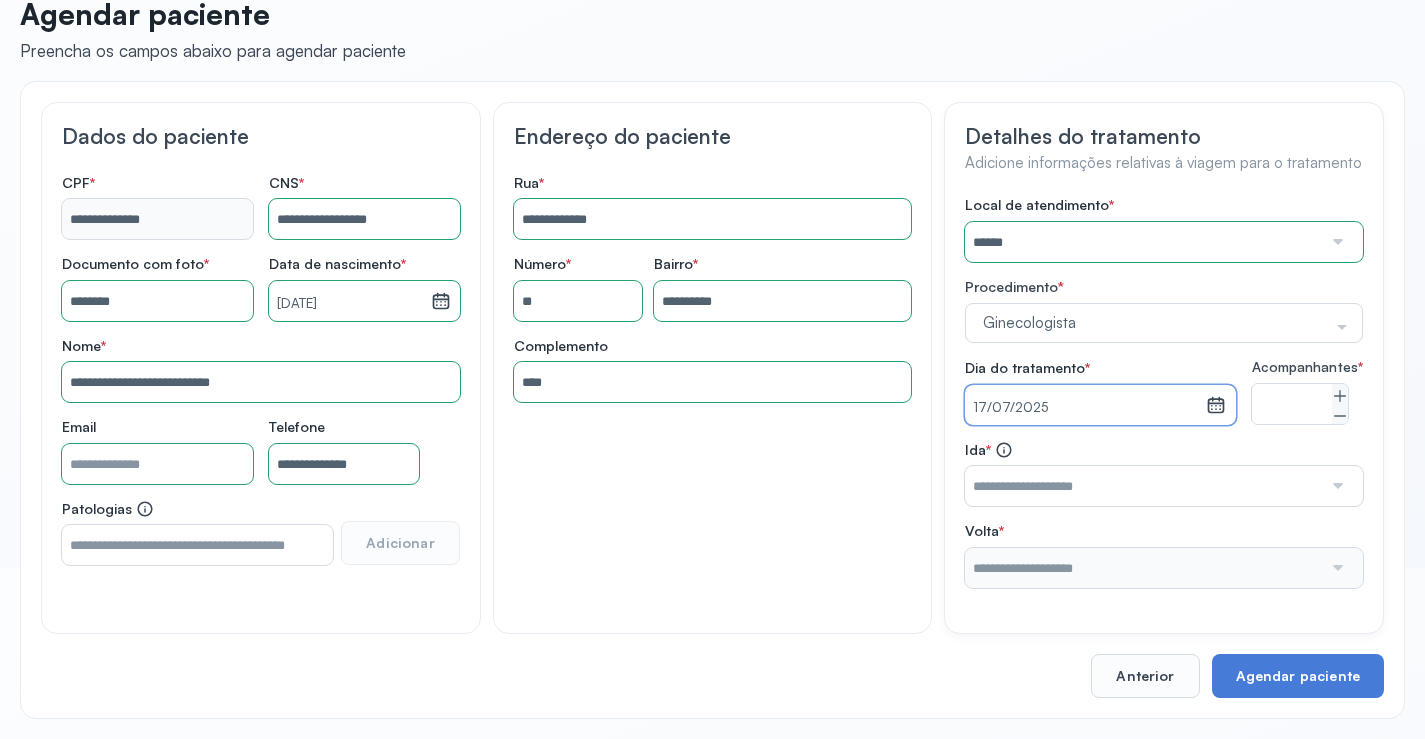 click at bounding box center [1143, 486] 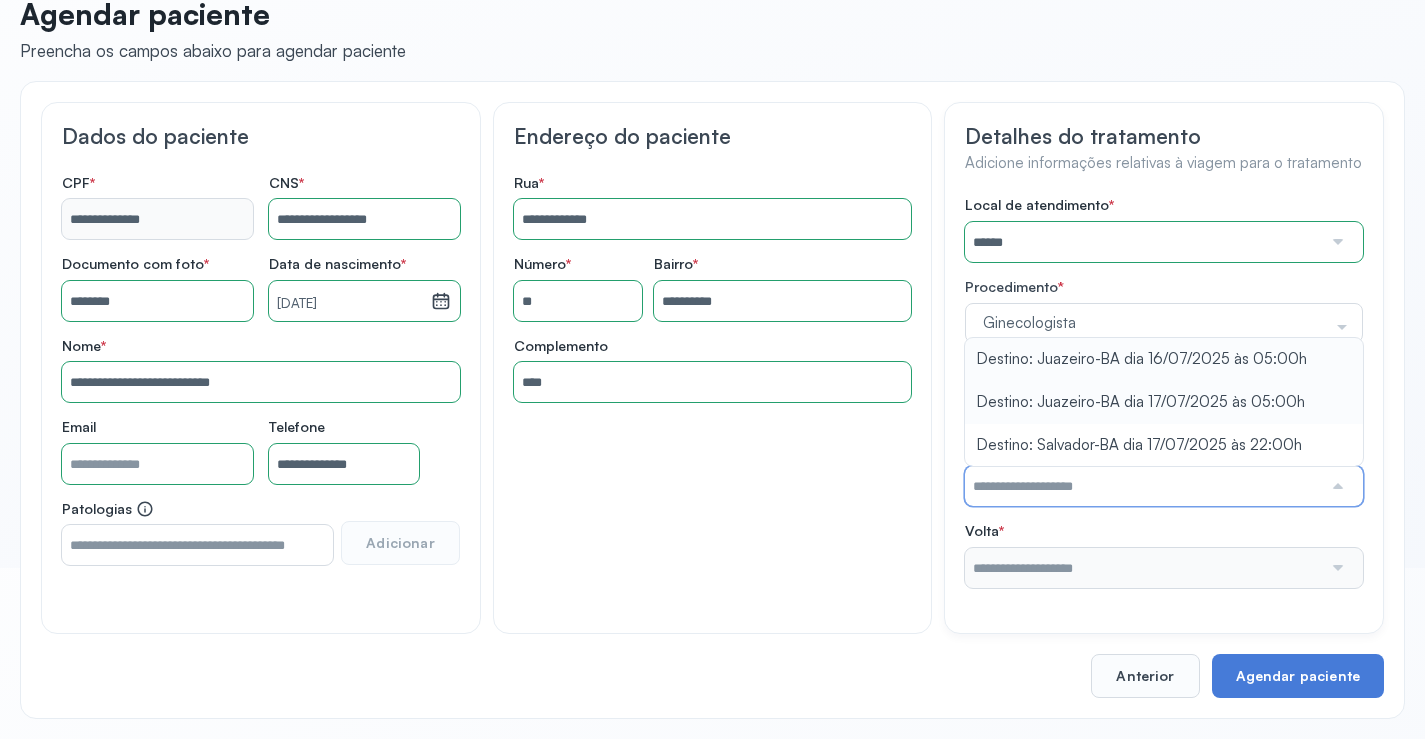 type on "**********" 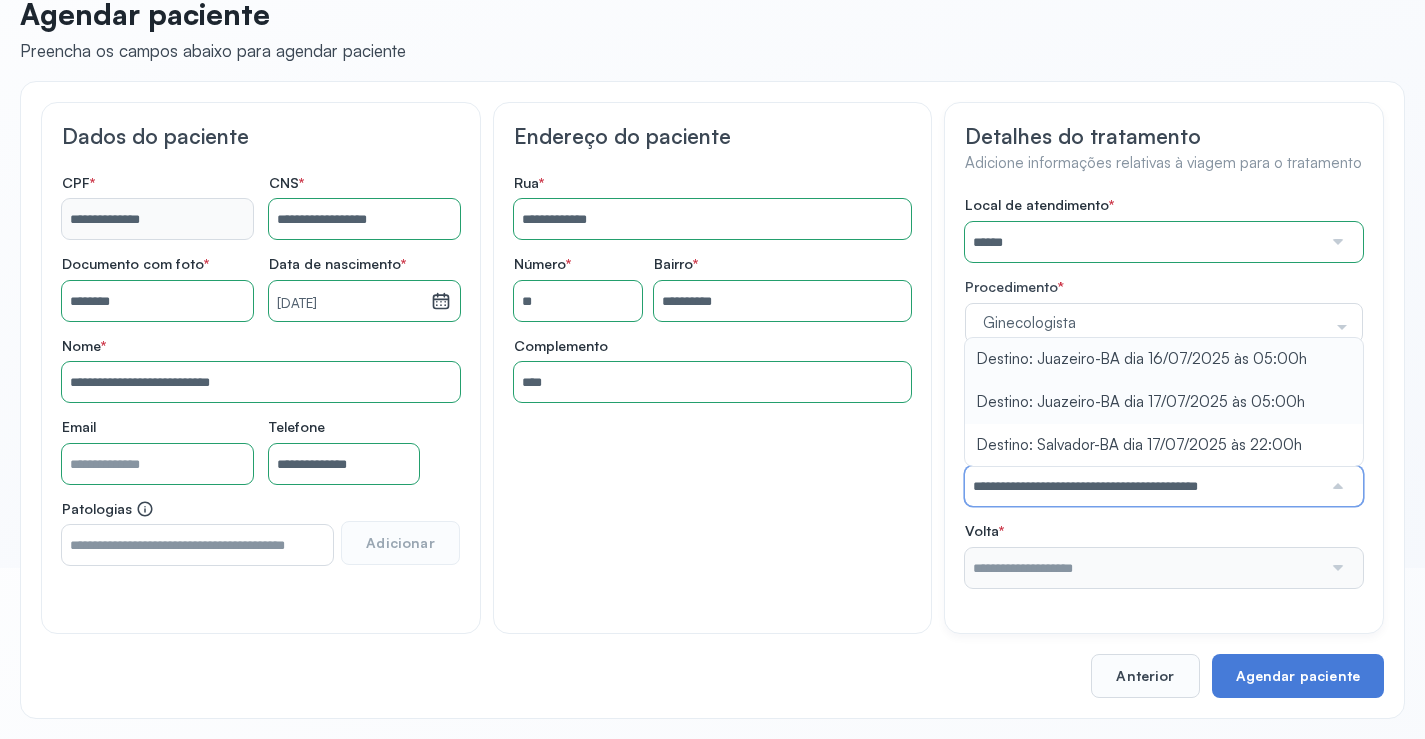 click on "Local de atendimento   *  ****** A CLINICA DA MULHER ABO AMOR SAUDE ANACON ANDRE PRINCIPE ANGIO CLINICA APAE APAME DE PETROLINA APAMI PETROLINA ARISTIDES AUDIBEM AUDIBEM AUDICENTRO AUDIFON PETROLINA AZZO SAUDE PETROLINA BRINCARE CABULA CALIPER ESCOLA DE IMAGEM CAPS CDI CDTO CEDAP CEDEBA CENTRO BAIANO DE ESTUDOS CENTRO DE APOIO A AUDIÇAO CENTRO DE MEDICINA NUCLEAR DE PETROLINA CENTRO DE SAUDE CLEMENTINO FRAGA CENTRO INTEGRADO DA COLUNA VERTEBRAL CENTRO MEDICO ANTONIO BALBINO CENTRO OFTALMOLOGICO CASTELO BRANCO CEPARH CEPRED CEPRIS CERPRIS CIDI CIMED CLIMED CLINATA CLINEFRO CLINICA  AFETUS PETROLINA CLINICA  ALFA CLINICA  ALFA CENTRO MÉDICO CLINICA  SHOPPING DA BAHIA CLINICA  URBANO SAMPAIO FILHO CLINICA AGEUS CLINICA AMO CLINICA AMOR A SAUDE CLINICA AMOR E SAUDE PETROLINA CLINICA ANA MASTER CLINICA ANGICLIN CLINICA BIOCHEK UP CLINICA CAM CLINICA CARDIO PULMONAR CLINICA CASA GERIATRICA DE PETROLINA CLINICA CASTELO BRANCO CLINICA CDTO CLINICA CENTRO MEDICO VITRAUX CLINICA CINTILO PETROLINA CLINICA CLIVALE CLOF" at bounding box center [1164, 392] 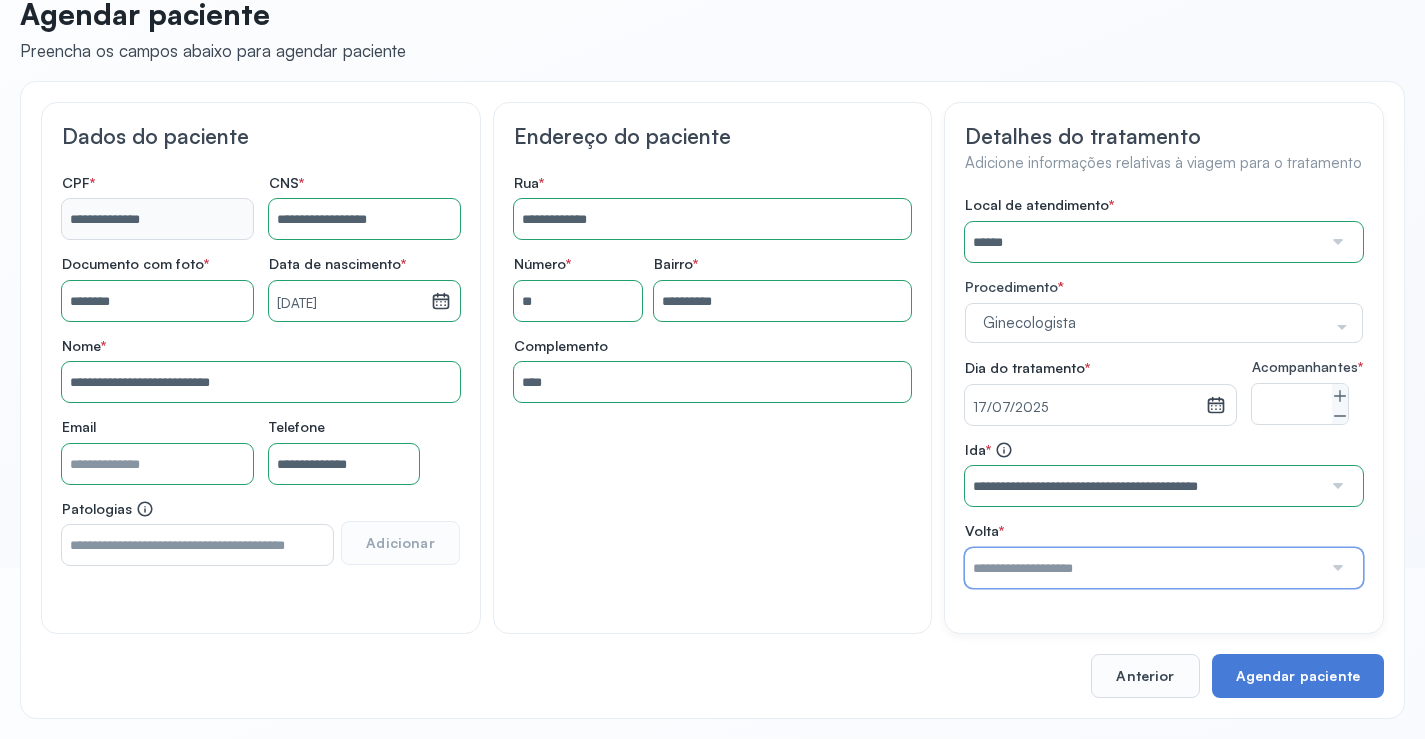 click at bounding box center [1143, 568] 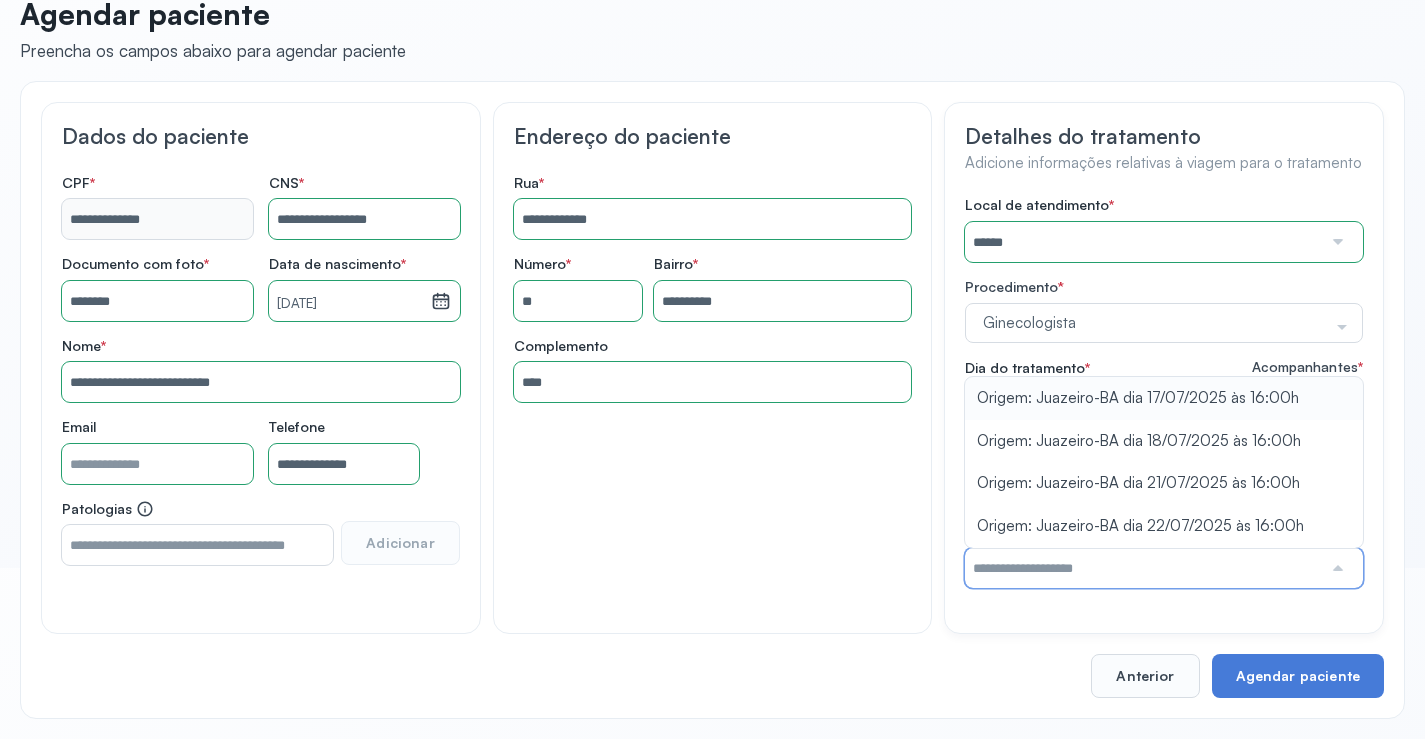 type on "**********" 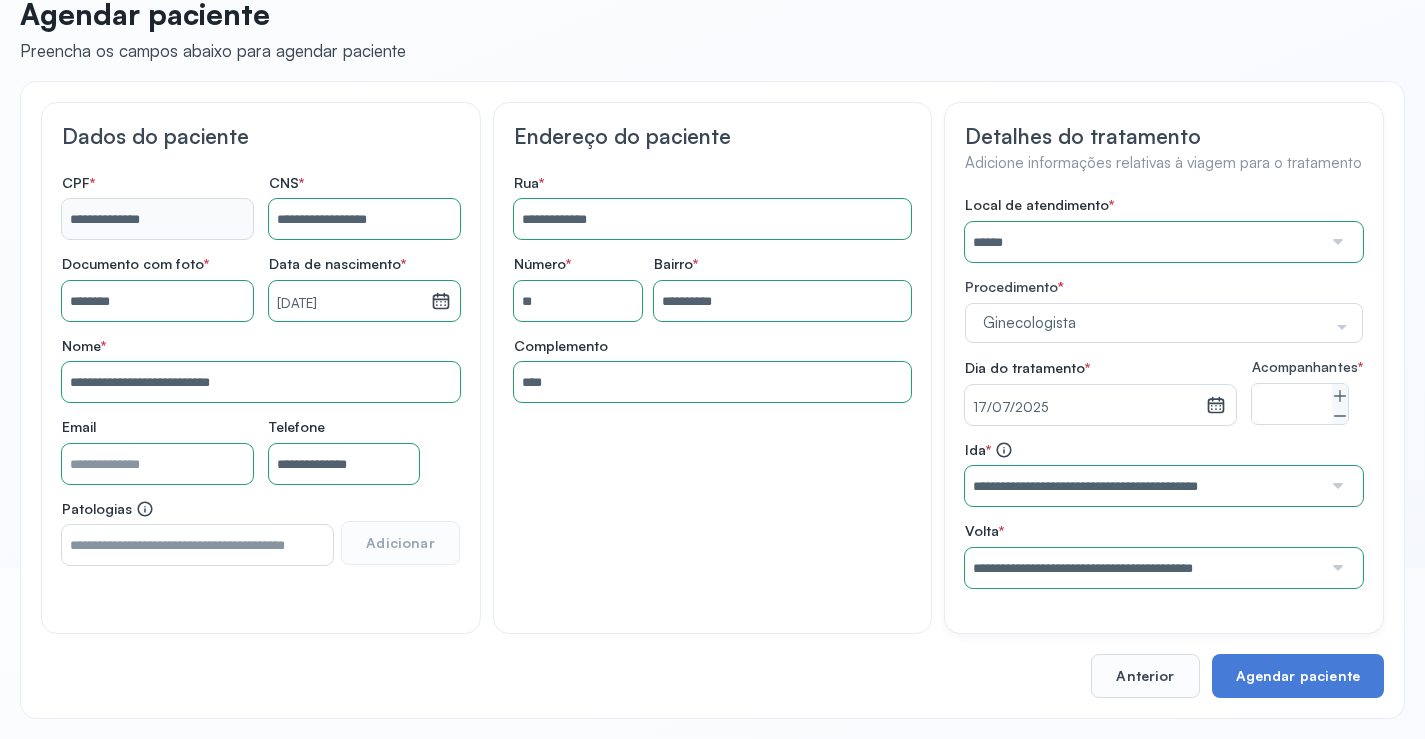 click on "Local de atendimento   *  ****** A CLINICA DA MULHER ABO AMOR SAUDE ANACON ANDRE PRINCIPE ANGIO CLINICA APAE APAME DE PETROLINA APAMI PETROLINA ARISTIDES AUDIBEM AUDIBEM AUDICENTRO AUDIFON PETROLINA AZZO SAUDE PETROLINA BRINCARE CABULA CALIPER ESCOLA DE IMAGEM CAPS CDI CDTO CEDAP CEDEBA CENTRO BAIANO DE ESTUDOS CENTRO DE APOIO A AUDIÇAO CENTRO DE MEDICINA NUCLEAR DE PETROLINA CENTRO DE SAUDE CLEMENTINO FRAGA CENTRO INTEGRADO DA COLUNA VERTEBRAL CENTRO MEDICO ANTONIO BALBINO CENTRO OFTALMOLOGICO CASTELO BRANCO CEPARH CEPRED CEPRIS CERPRIS CIDI CIMED CLIMED CLINATA CLINEFRO CLINICA  AFETUS PETROLINA CLINICA  ALFA CLINICA  ALFA CENTRO MÉDICO CLINICA  SHOPPING DA BAHIA CLINICA  URBANO SAMPAIO FILHO CLINICA AGEUS CLINICA AMO CLINICA AMOR A SAUDE CLINICA AMOR E SAUDE PETROLINA CLINICA ANA MASTER CLINICA ANGICLIN CLINICA BIOCHEK UP CLINICA CAM CLINICA CARDIO PULMONAR CLINICA CASA GERIATRICA DE PETROLINA CLINICA CASTELO BRANCO CLINICA CDTO CLINICA CENTRO MEDICO VITRAUX CLINICA CINTILO PETROLINA CLINICA CLIVALE CLOF" at bounding box center (1164, 392) 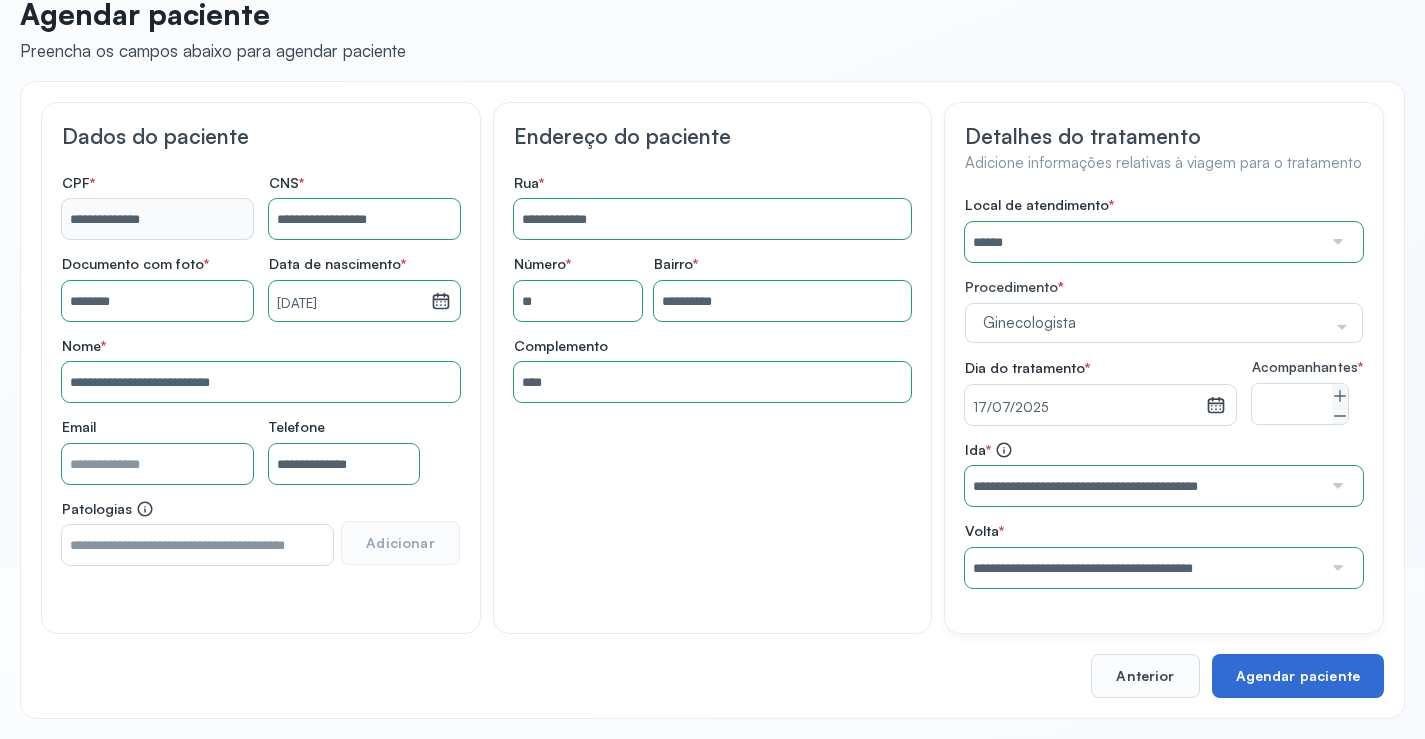 click on "Agendar paciente" at bounding box center [1298, 676] 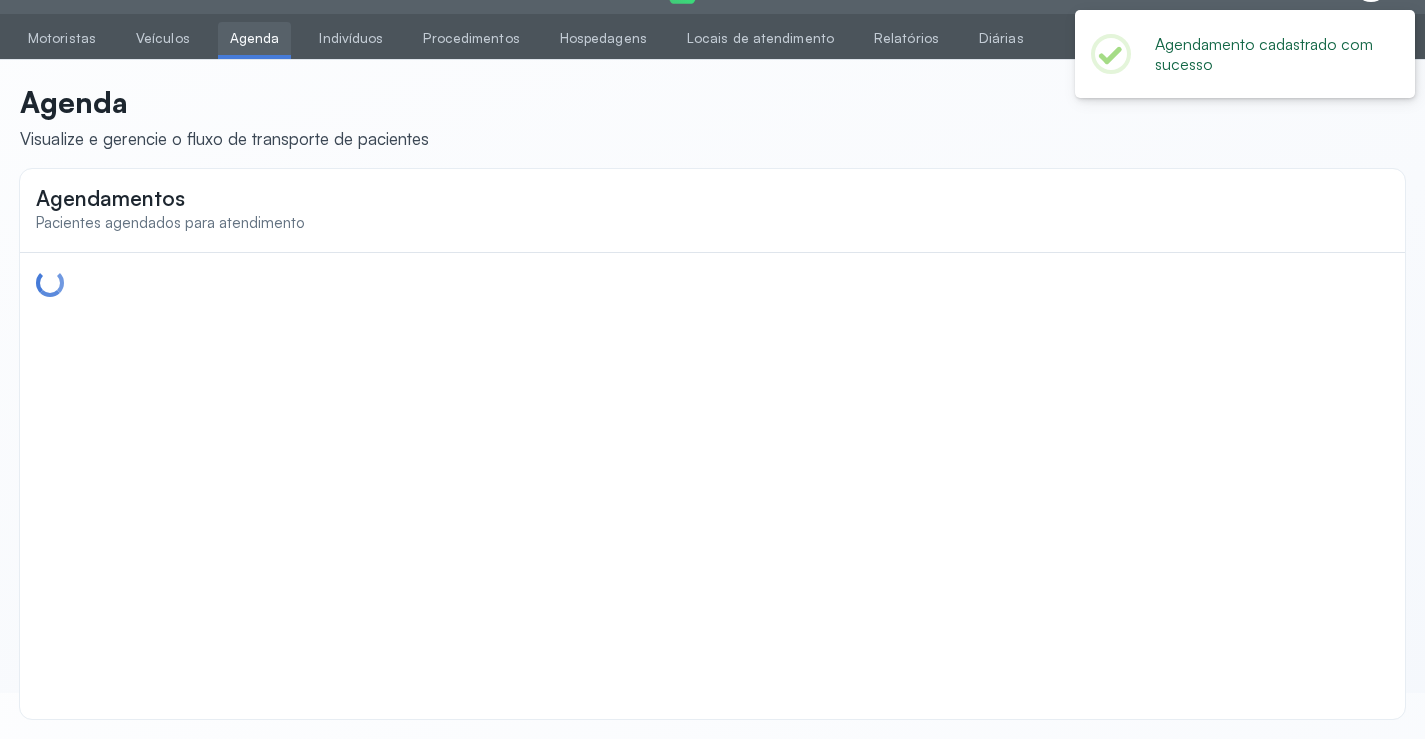 scroll, scrollTop: 0, scrollLeft: 0, axis: both 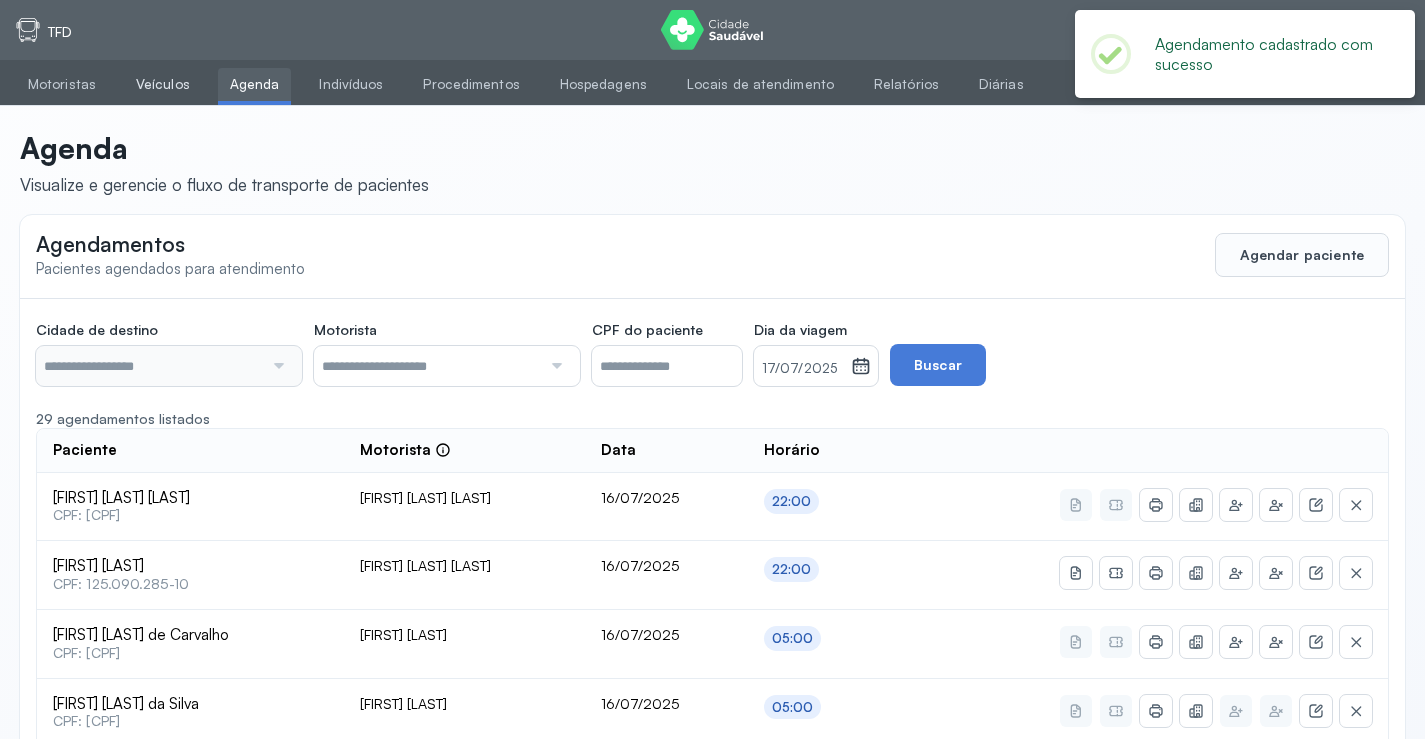 click on "Veículos" at bounding box center [163, 84] 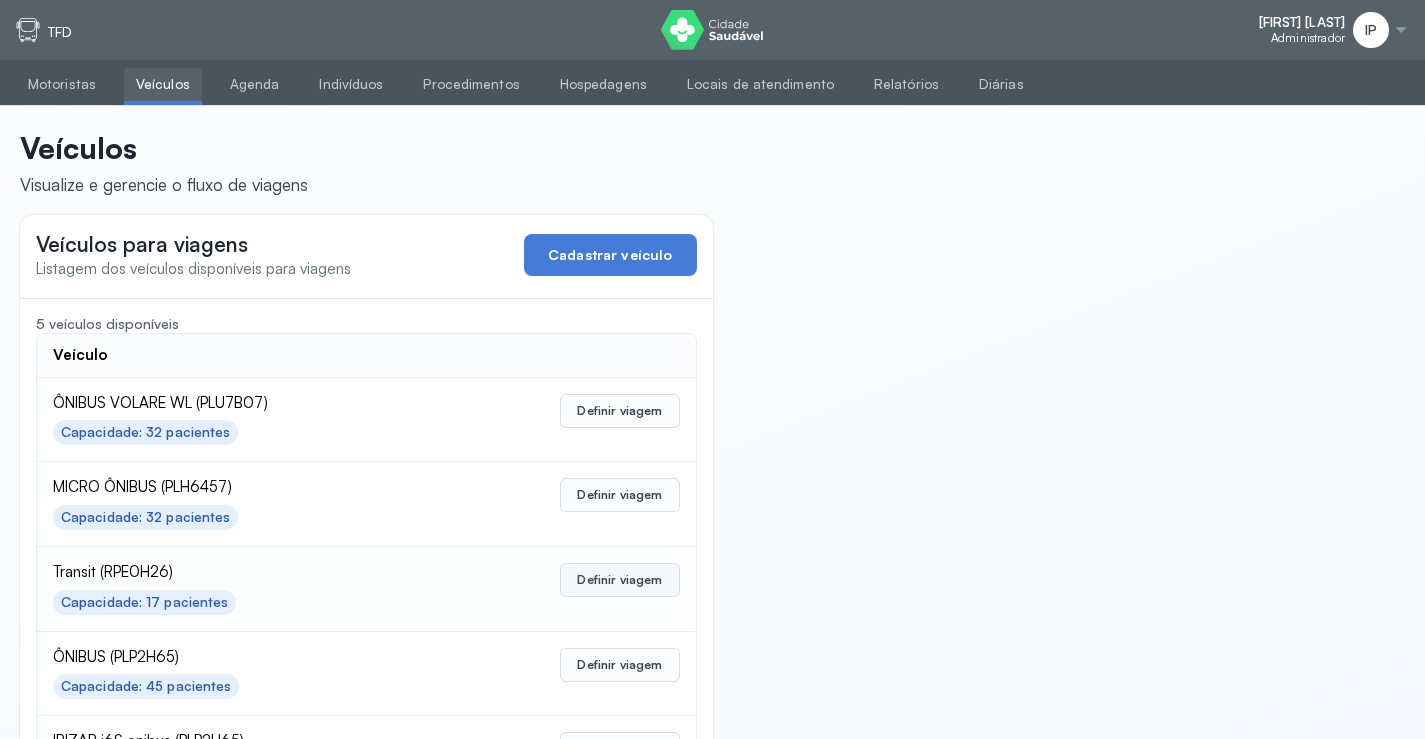 click on "Definir viagem" at bounding box center [619, 580] 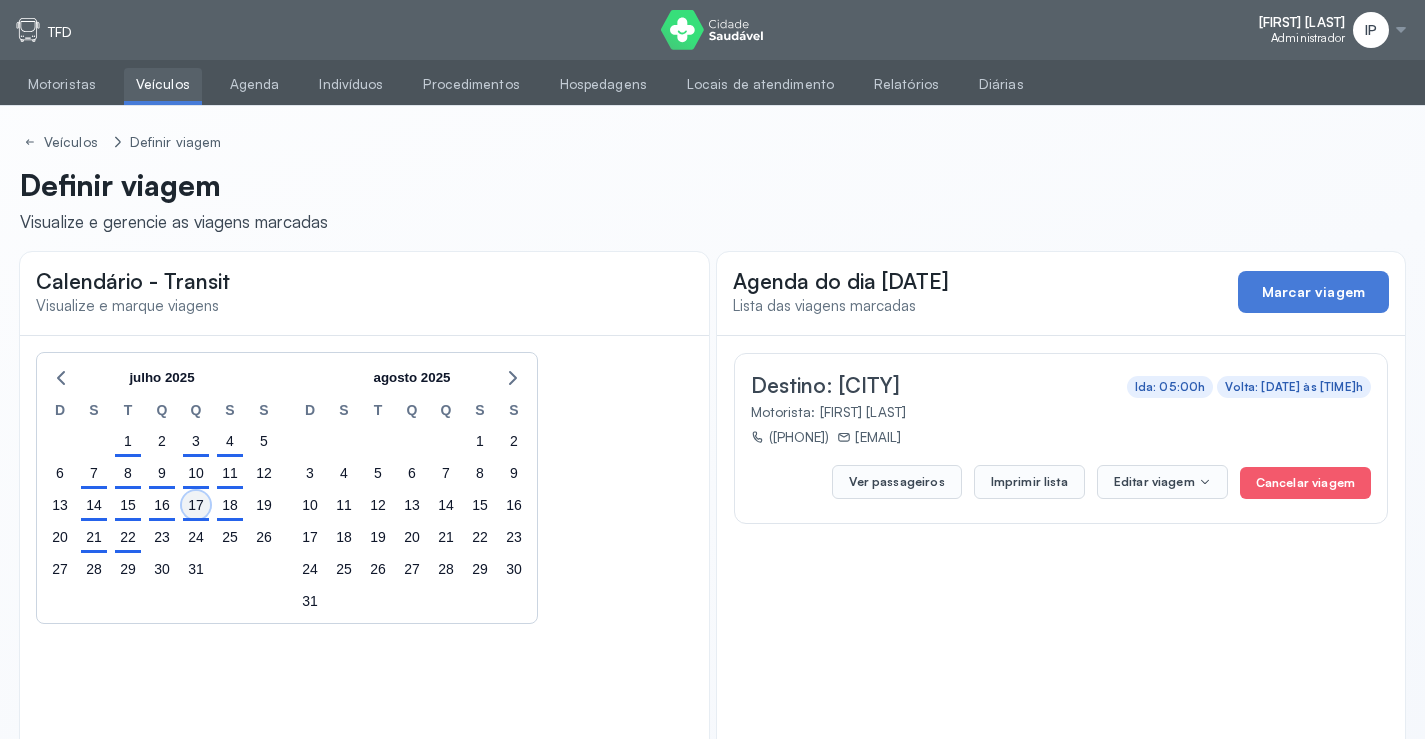 click on "17" 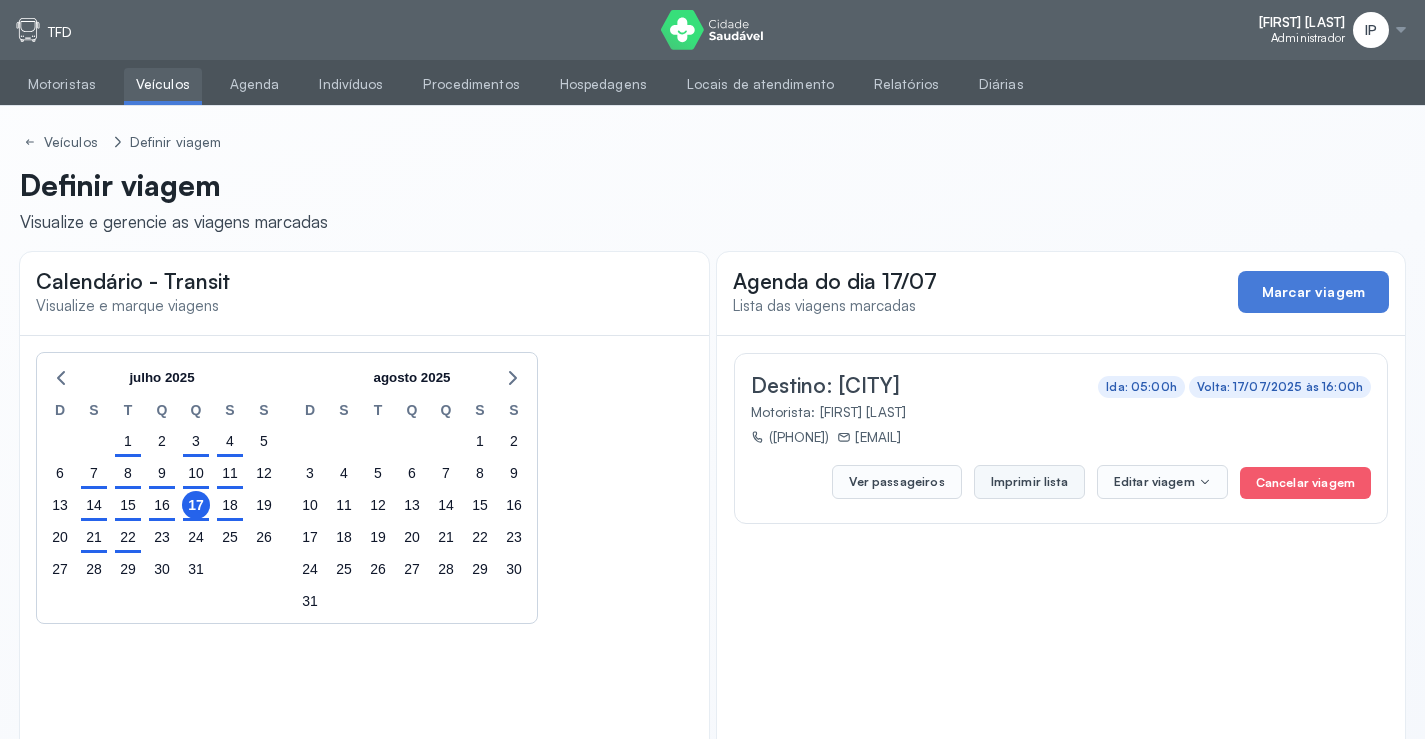 click on "Imprimir lista" at bounding box center [1029, 482] 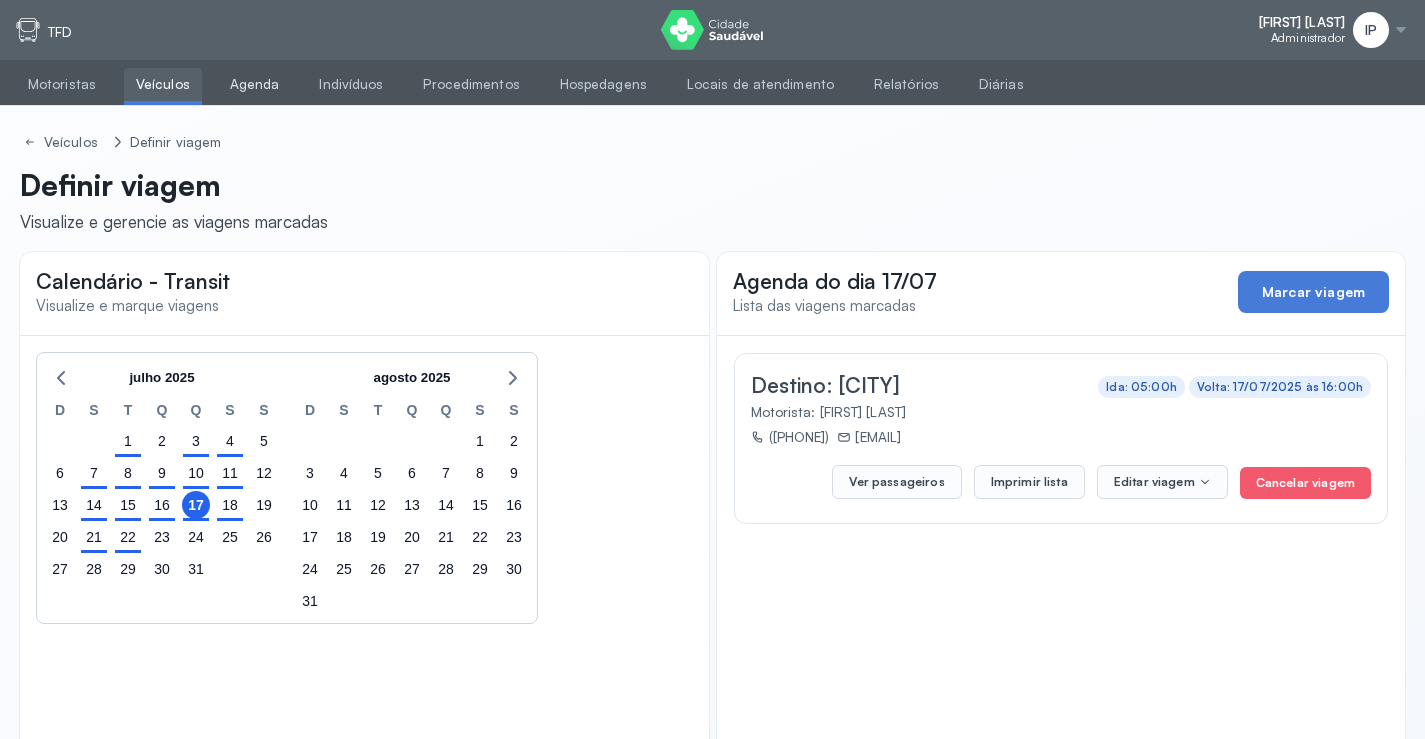 click on "Agenda" at bounding box center (255, 84) 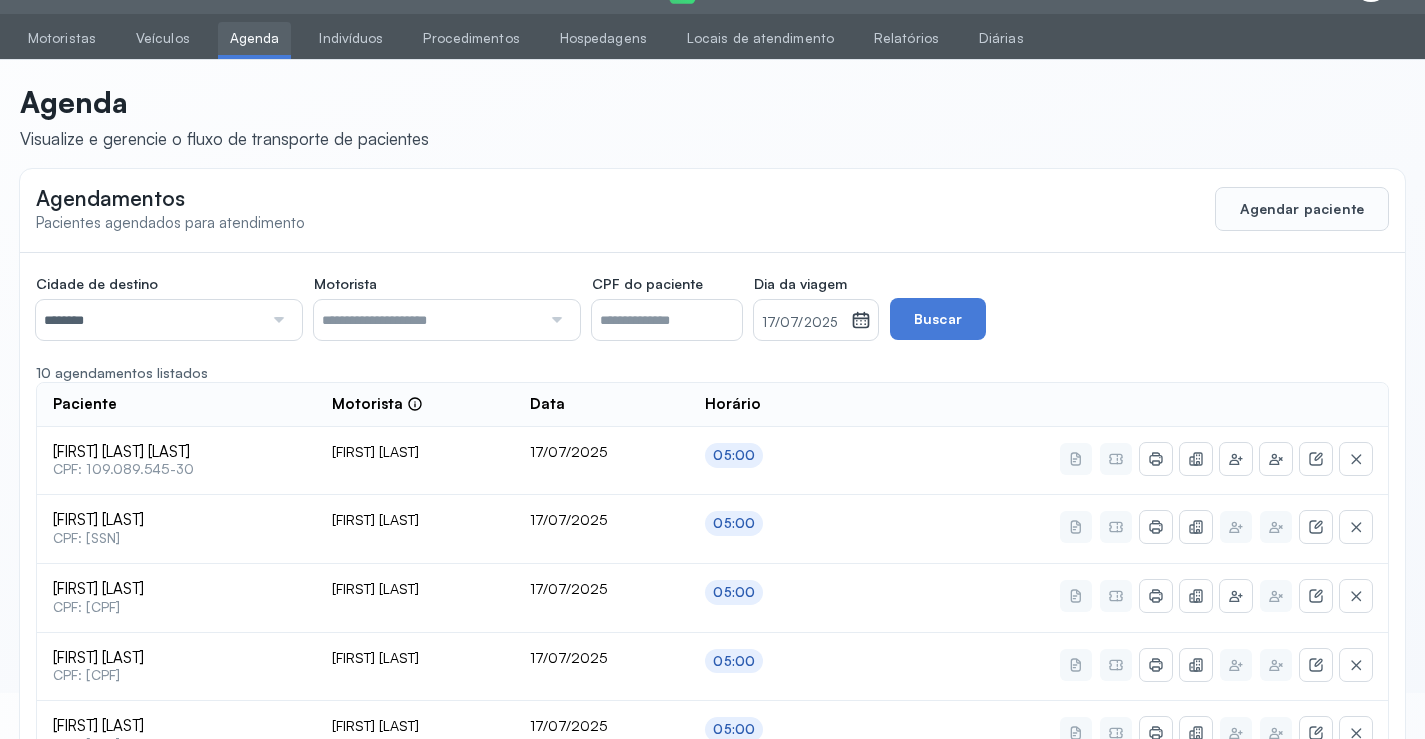 scroll, scrollTop: 200, scrollLeft: 0, axis: vertical 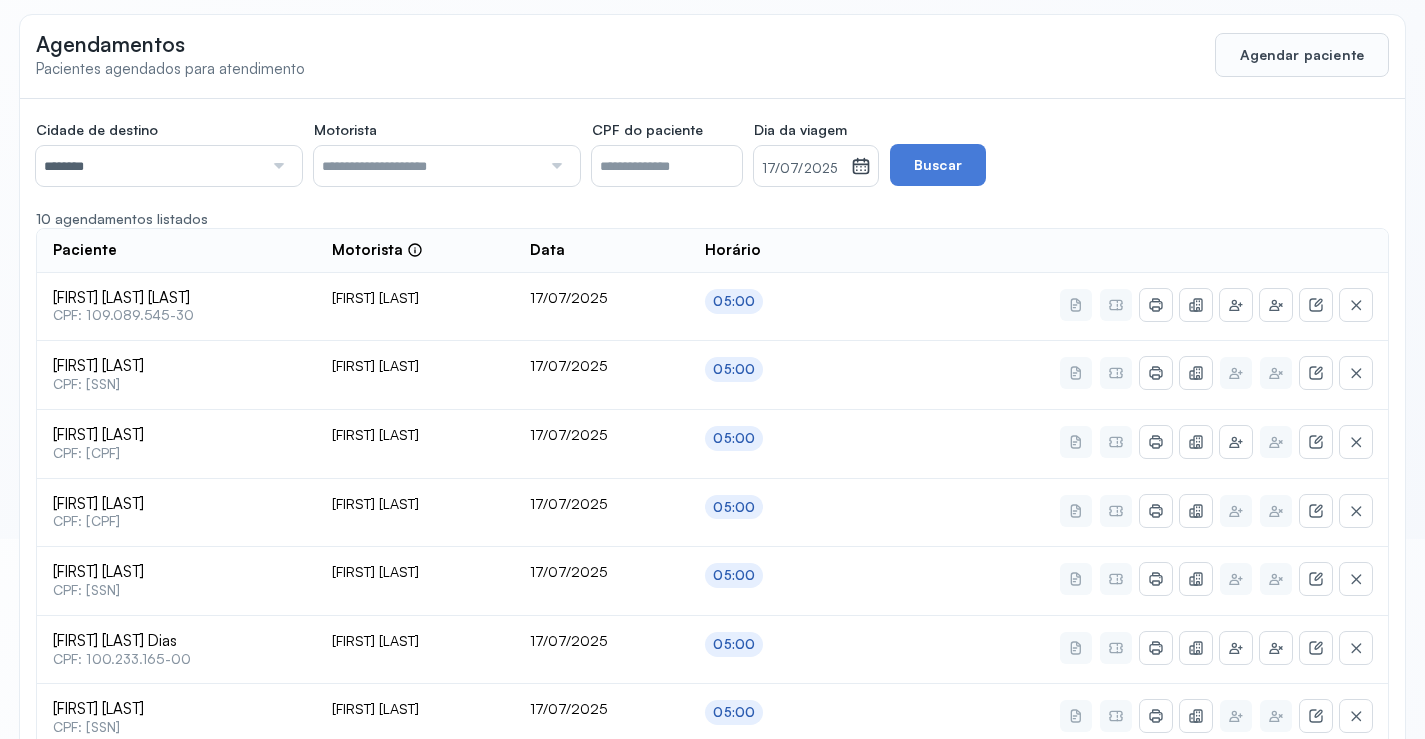 click on "Rute Vitoria Santos Pereira  CPF: 109.089.545-30" 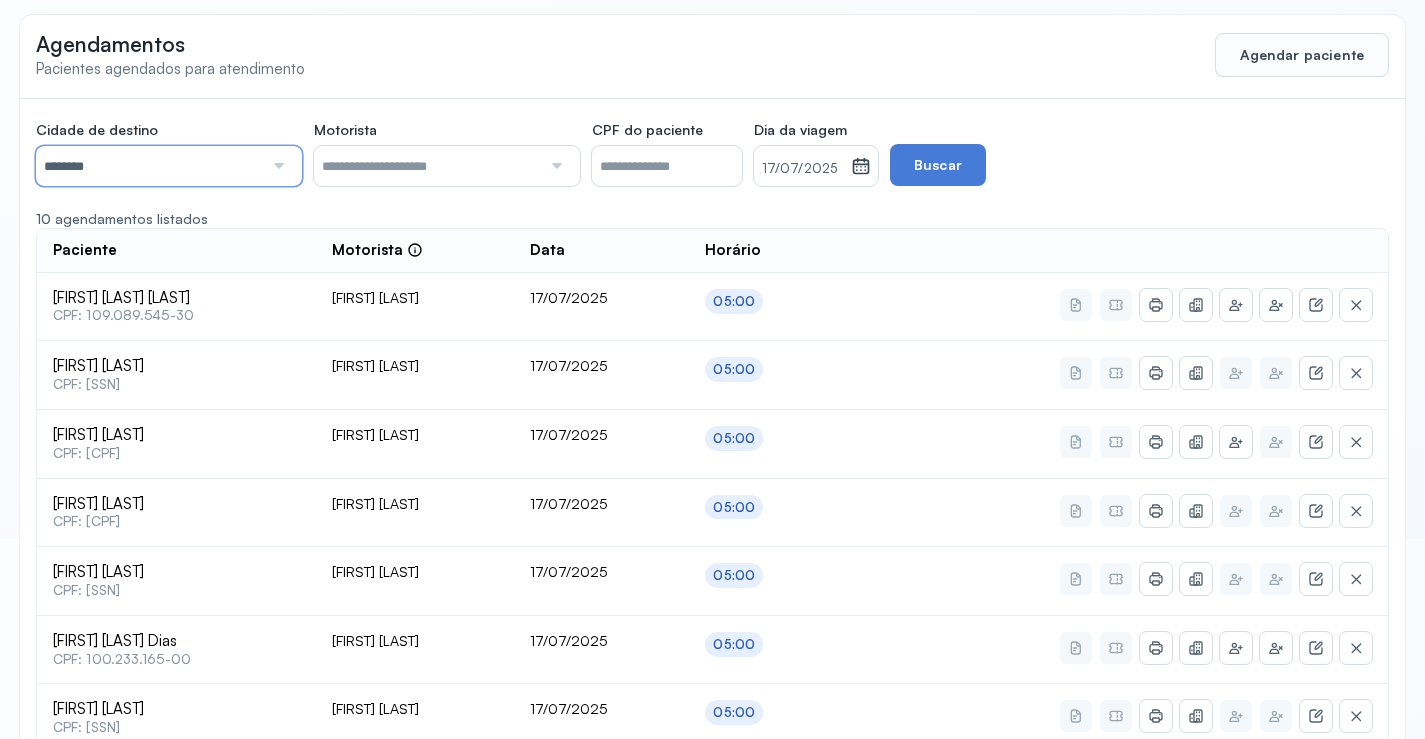 click on "********" at bounding box center [149, 166] 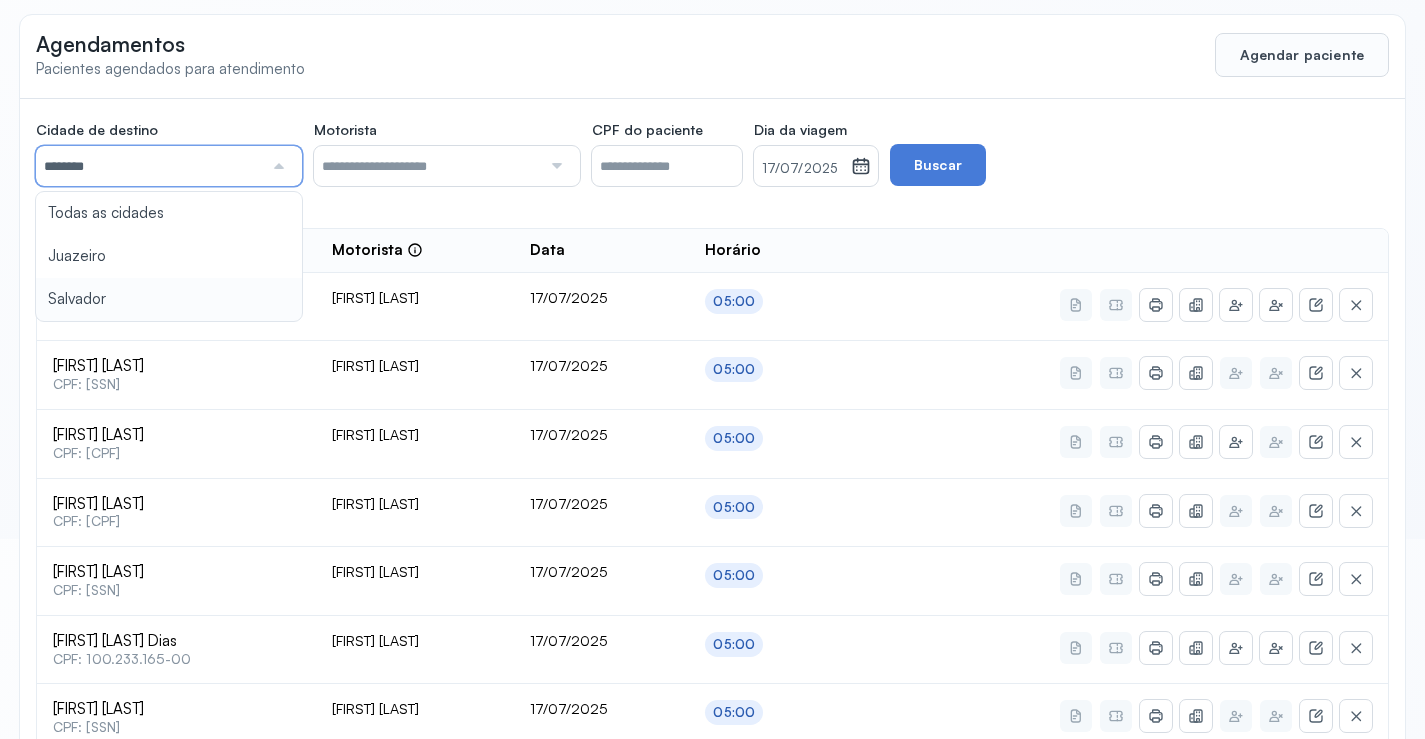type on "********" 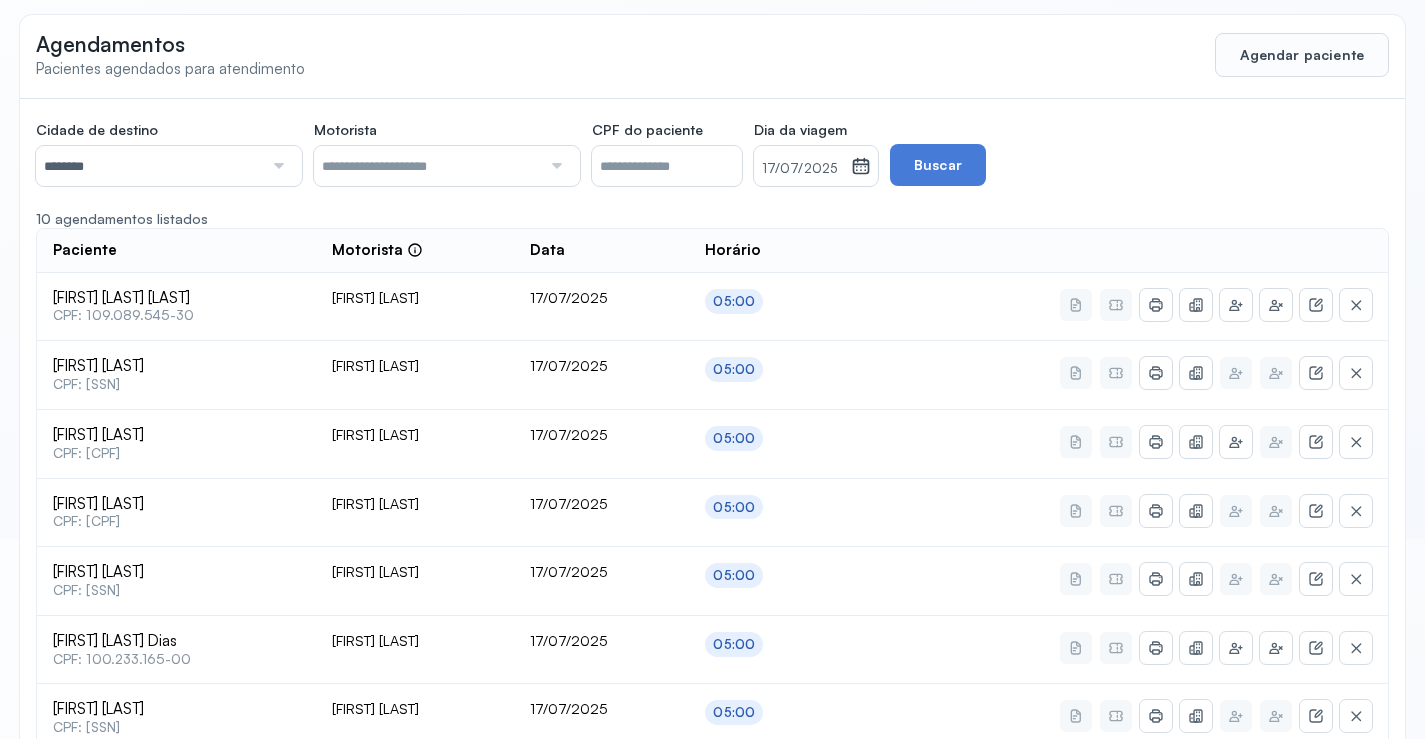 click on "17/07/2025" at bounding box center [802, 169] 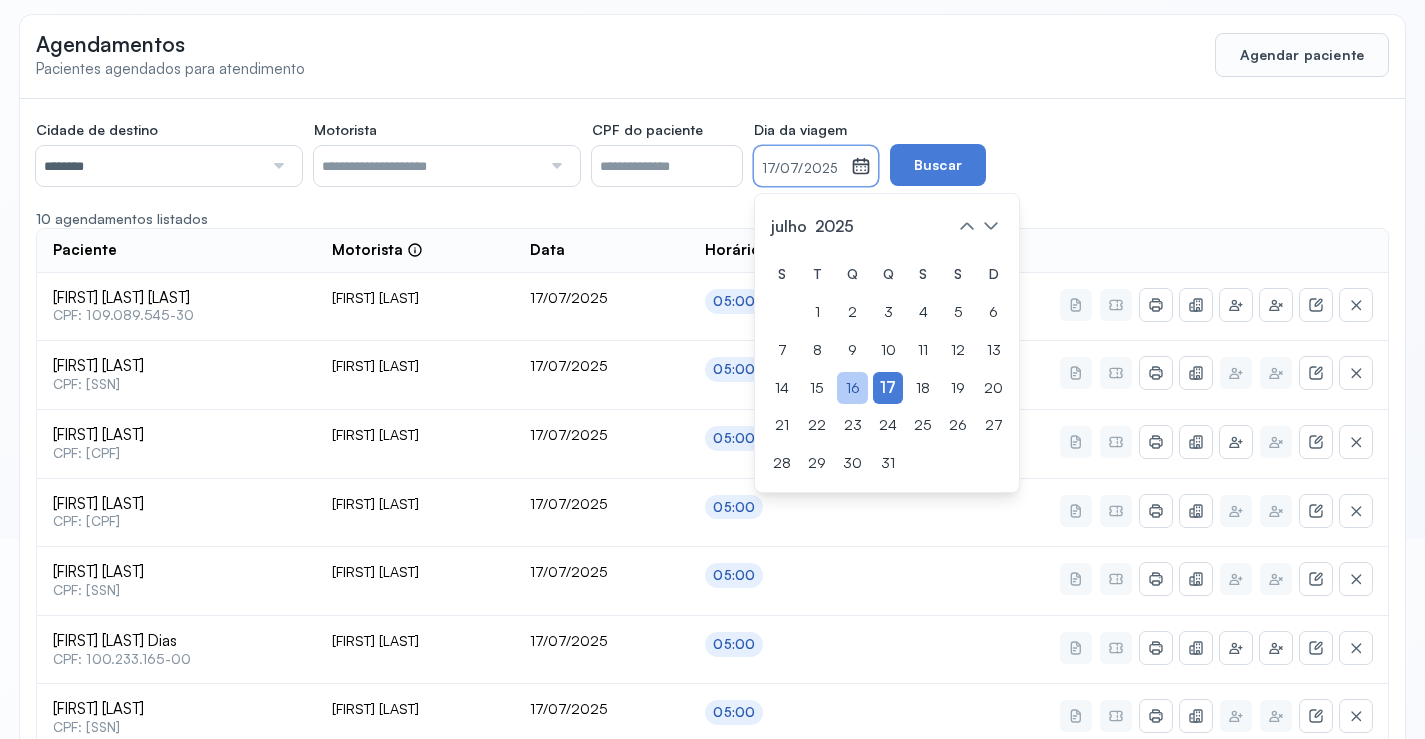 drag, startPoint x: 895, startPoint y: 385, endPoint x: 898, endPoint y: 375, distance: 10.440307 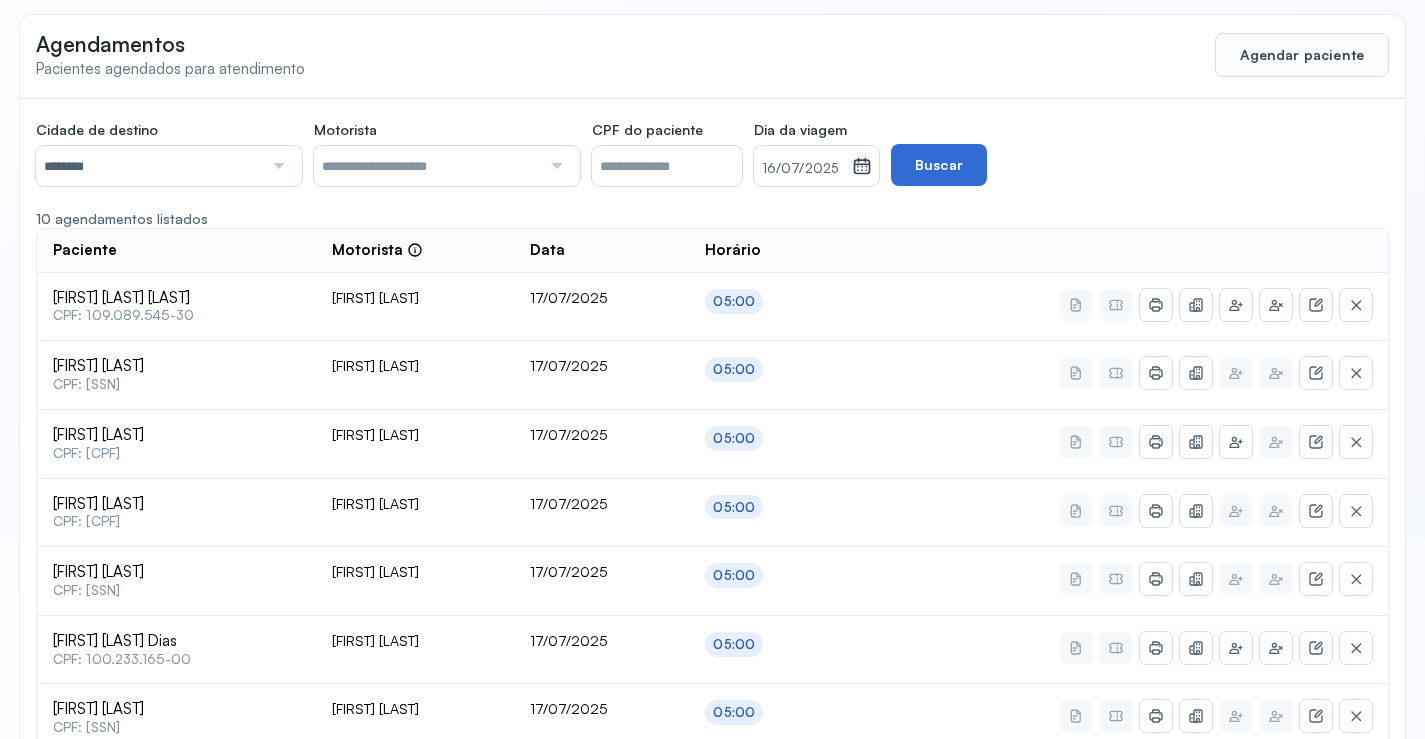 click on "Buscar" at bounding box center (939, 165) 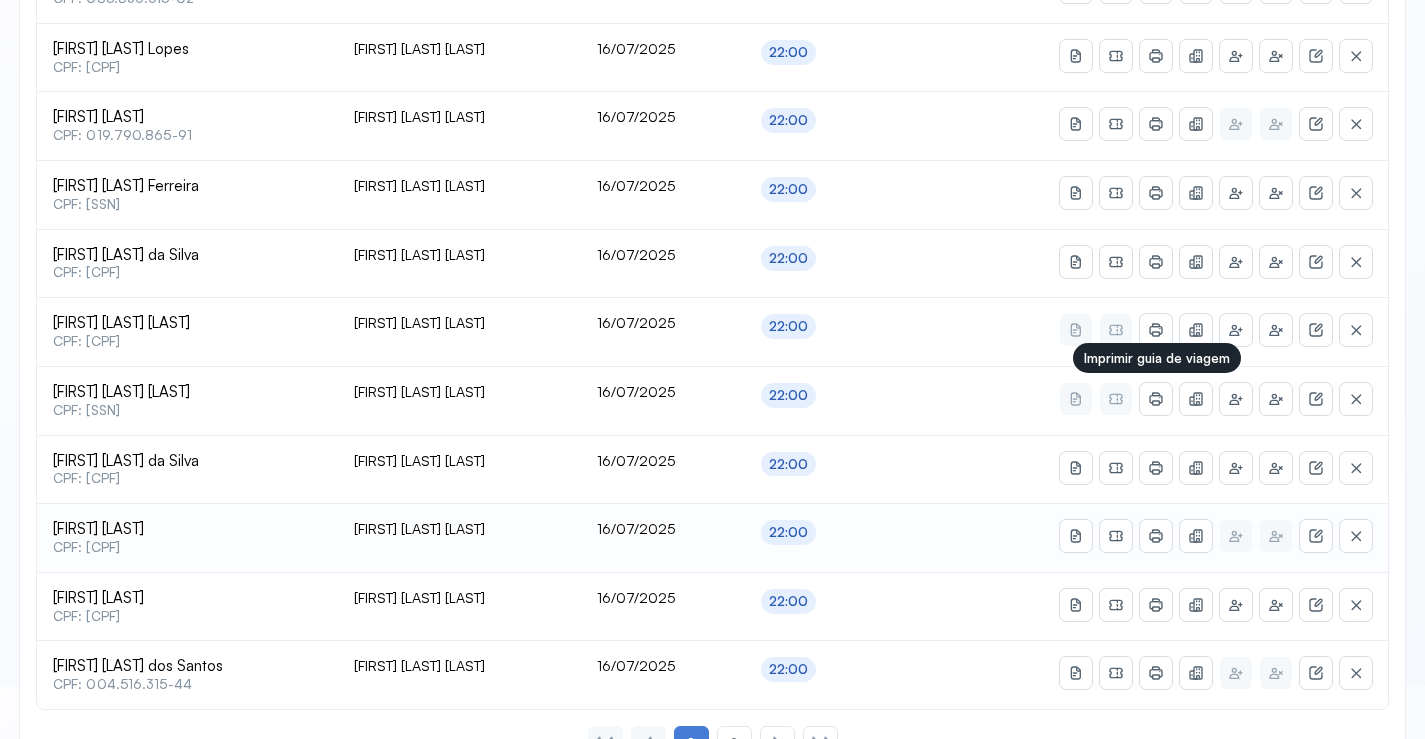 scroll, scrollTop: 800, scrollLeft: 0, axis: vertical 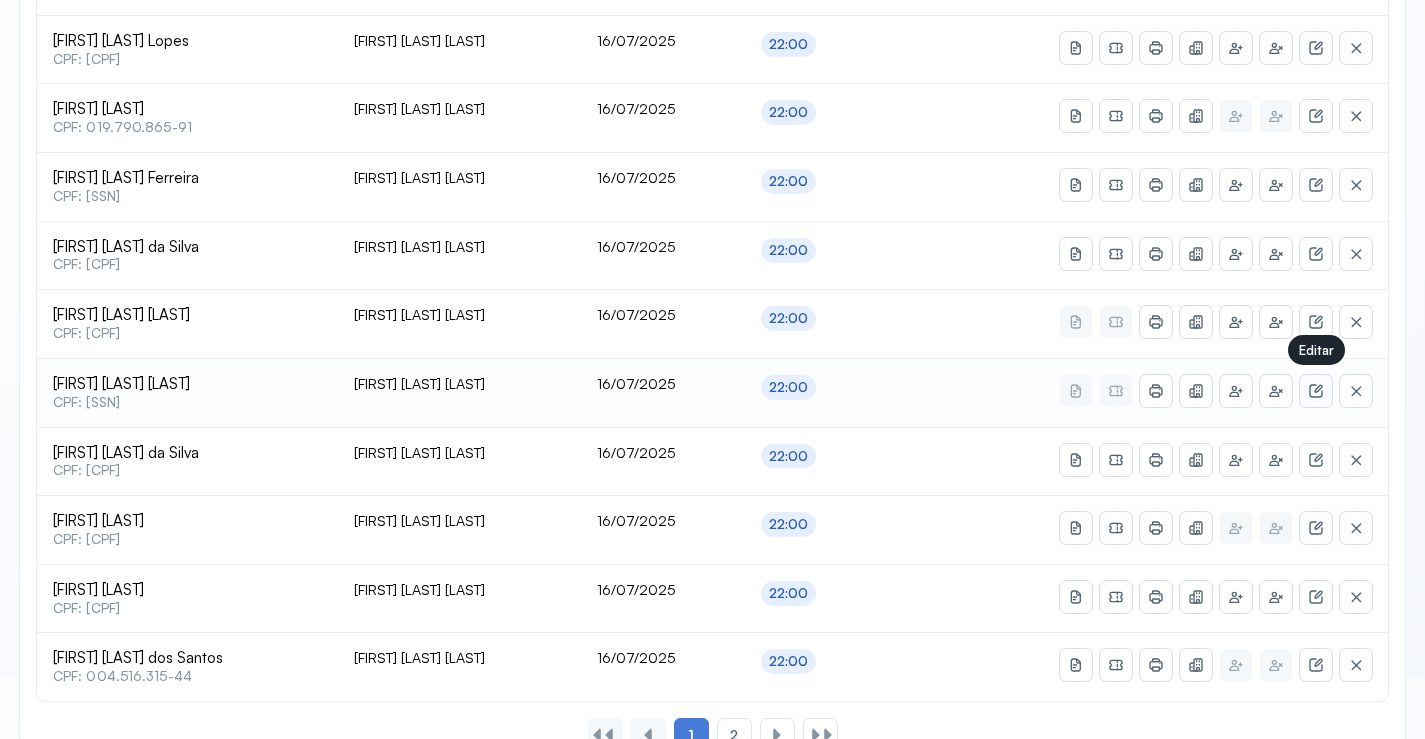 click 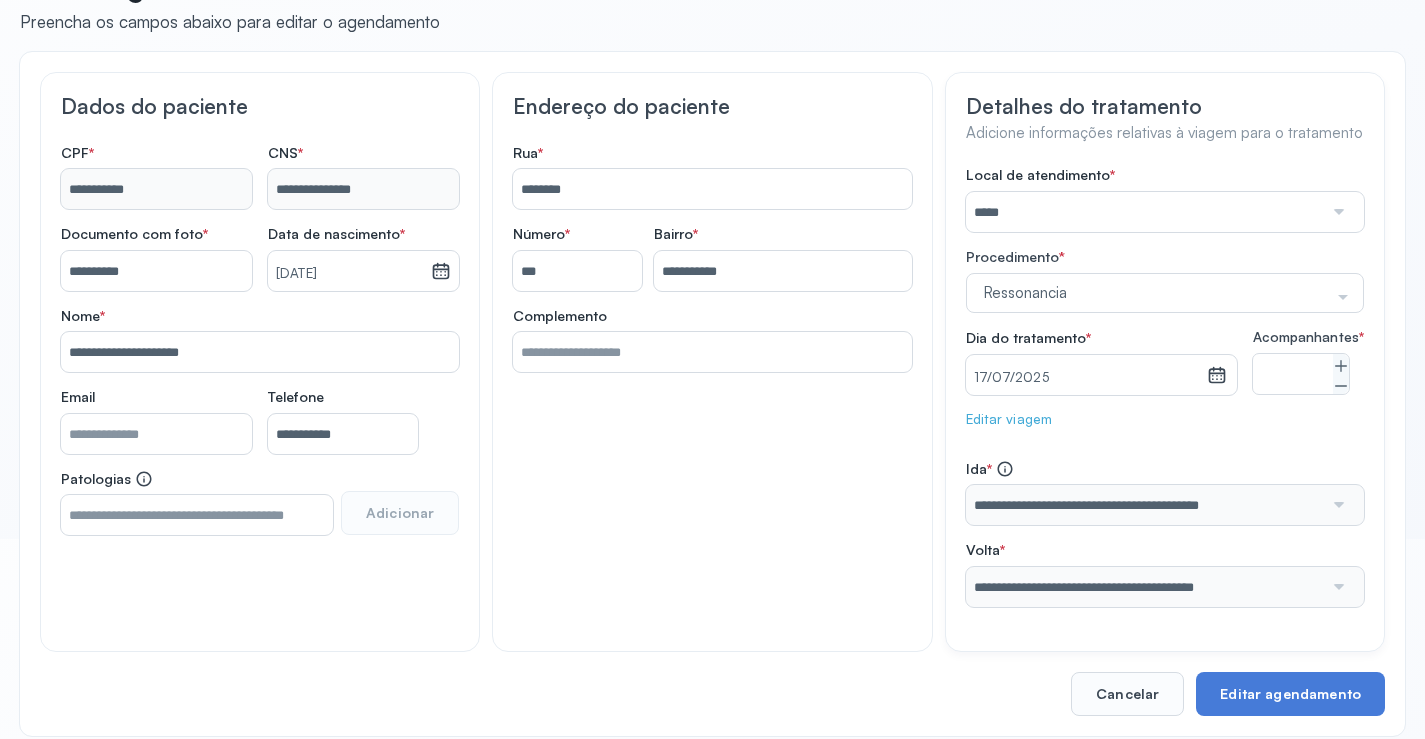 scroll, scrollTop: 0, scrollLeft: 0, axis: both 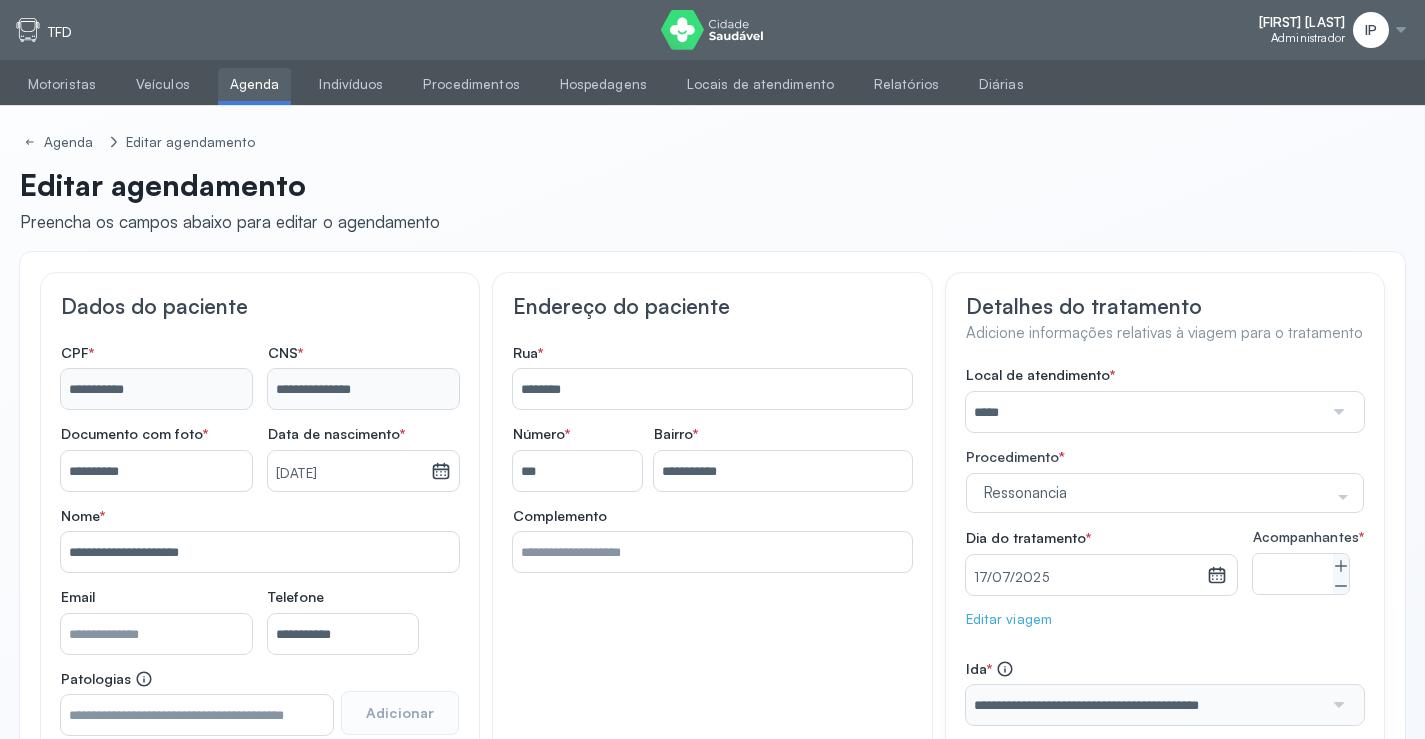 click on "Agenda" at bounding box center [255, 84] 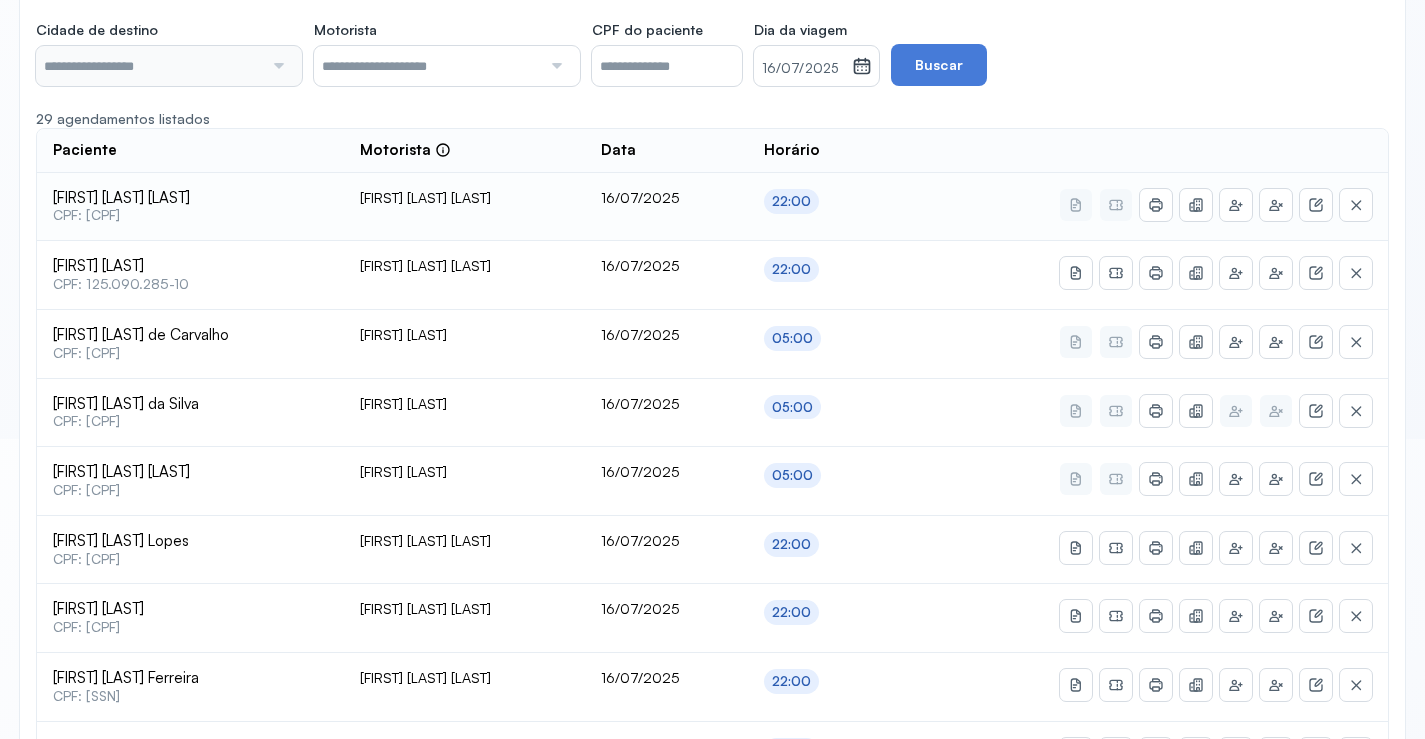 type on "********" 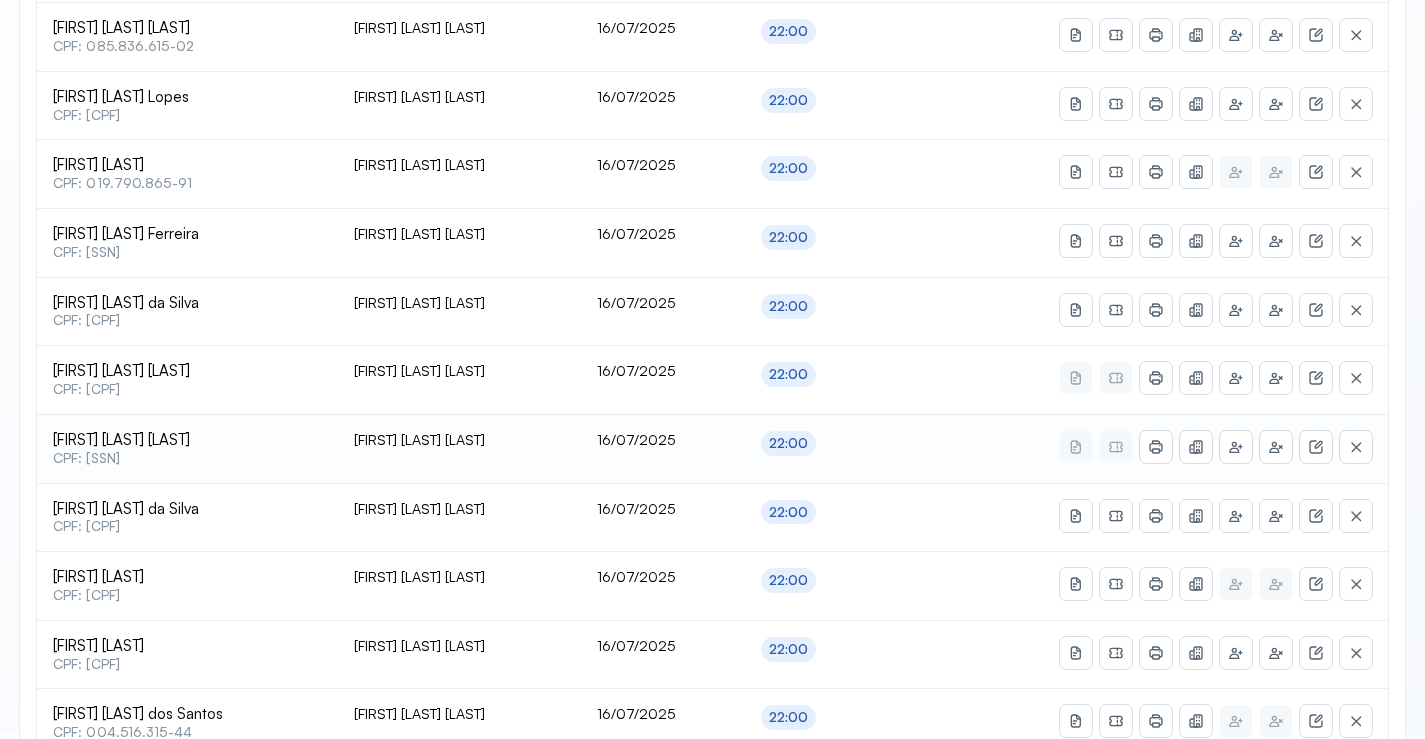 scroll, scrollTop: 761, scrollLeft: 0, axis: vertical 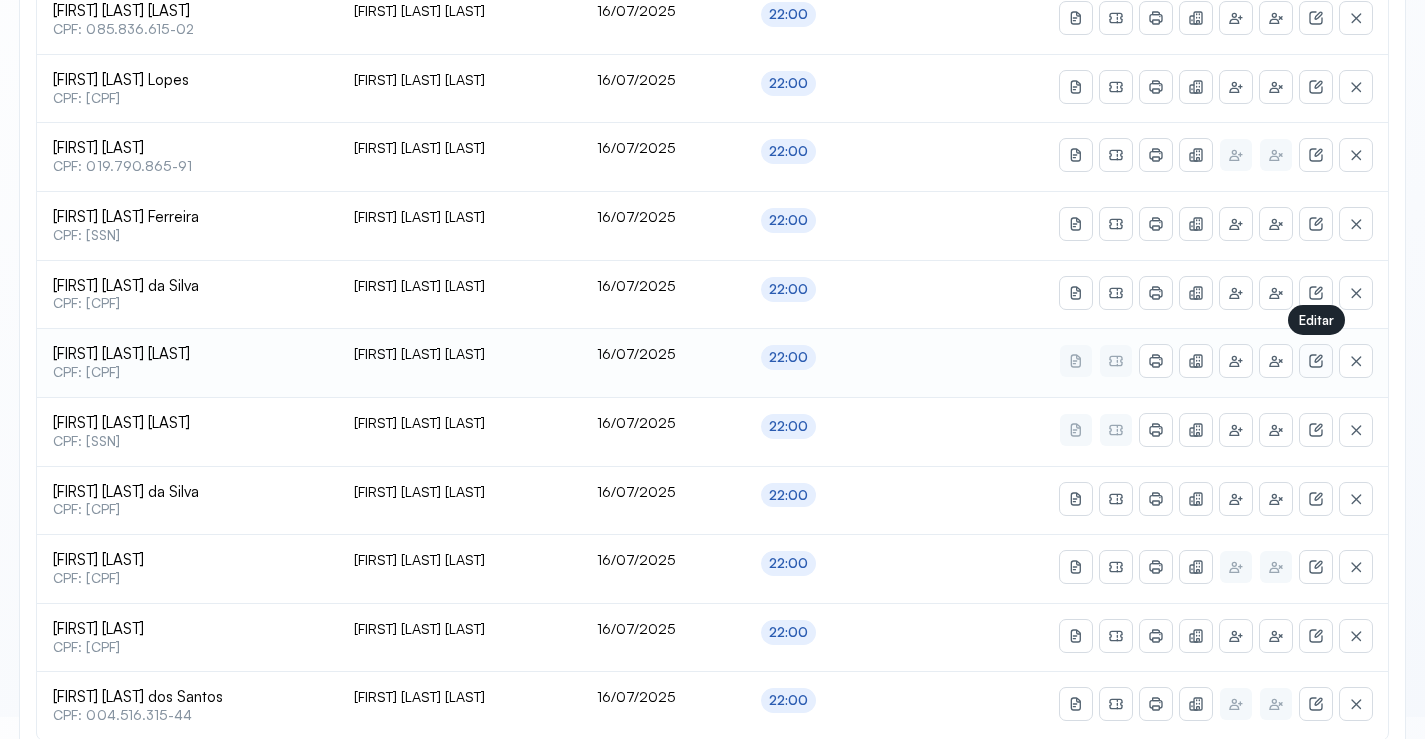 click 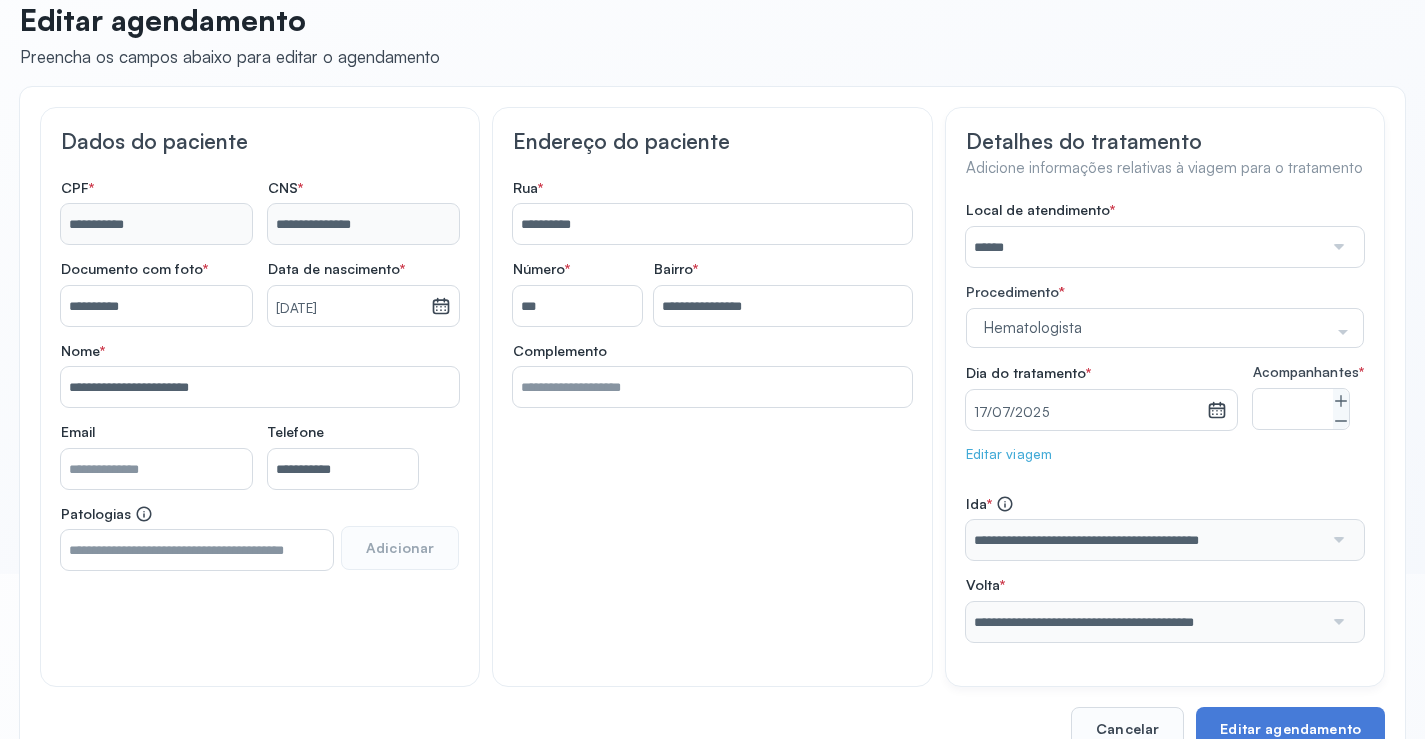 scroll, scrollTop: 200, scrollLeft: 0, axis: vertical 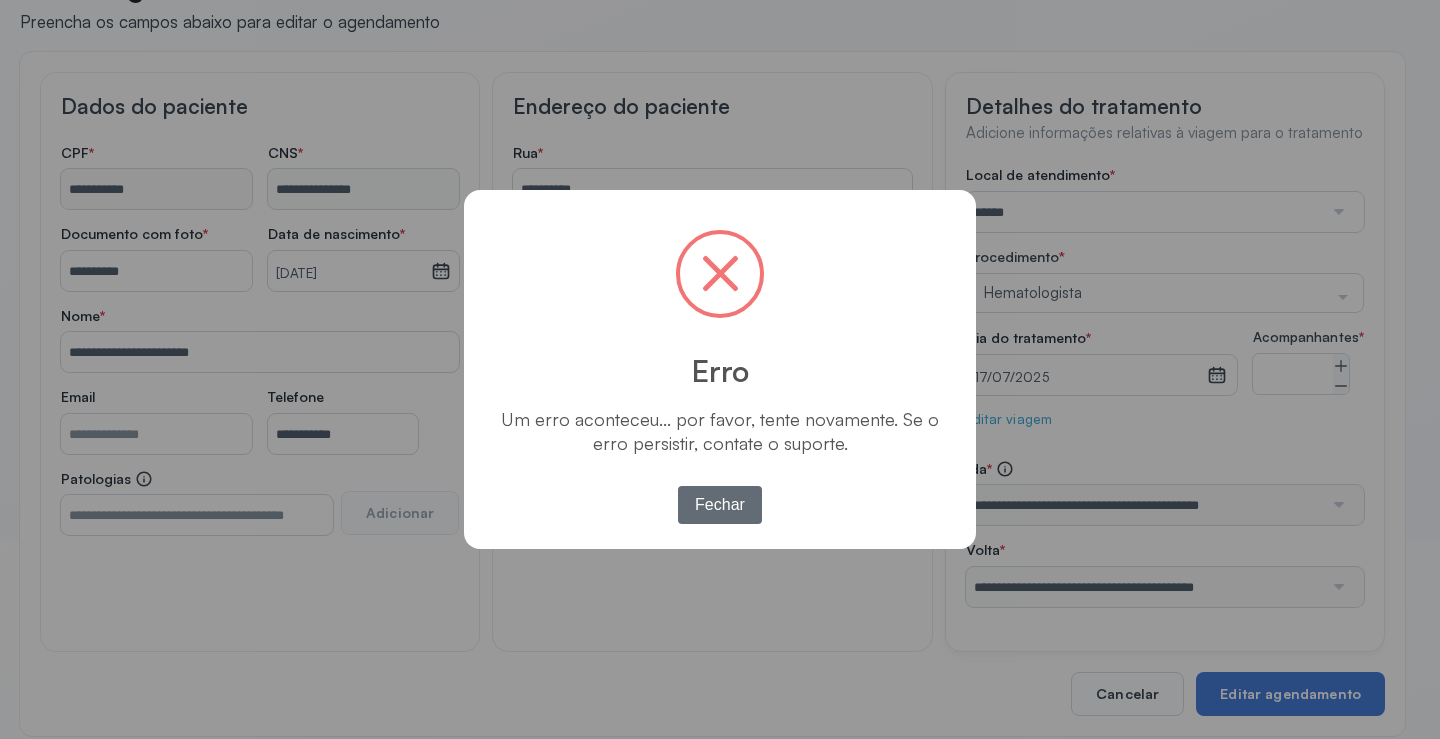 click on "Fechar" at bounding box center (720, 505) 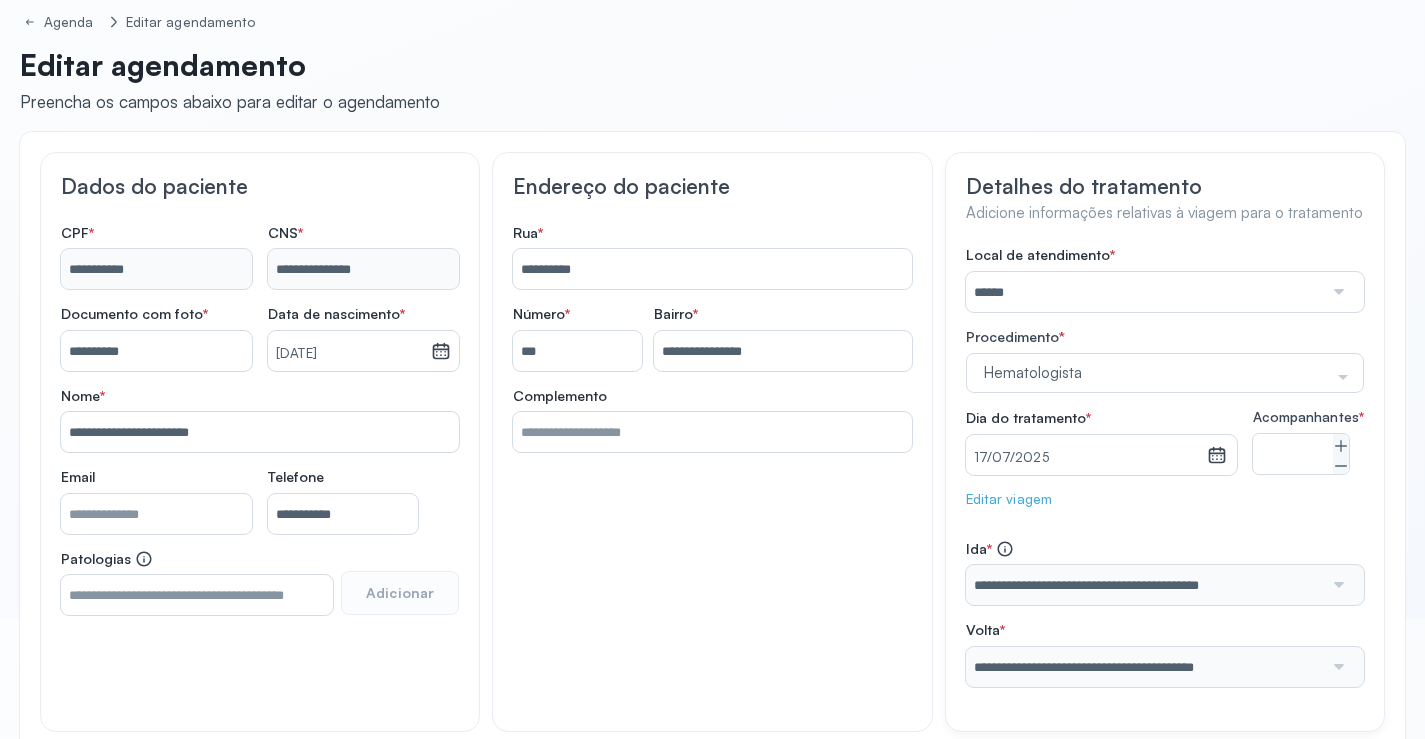scroll, scrollTop: 0, scrollLeft: 0, axis: both 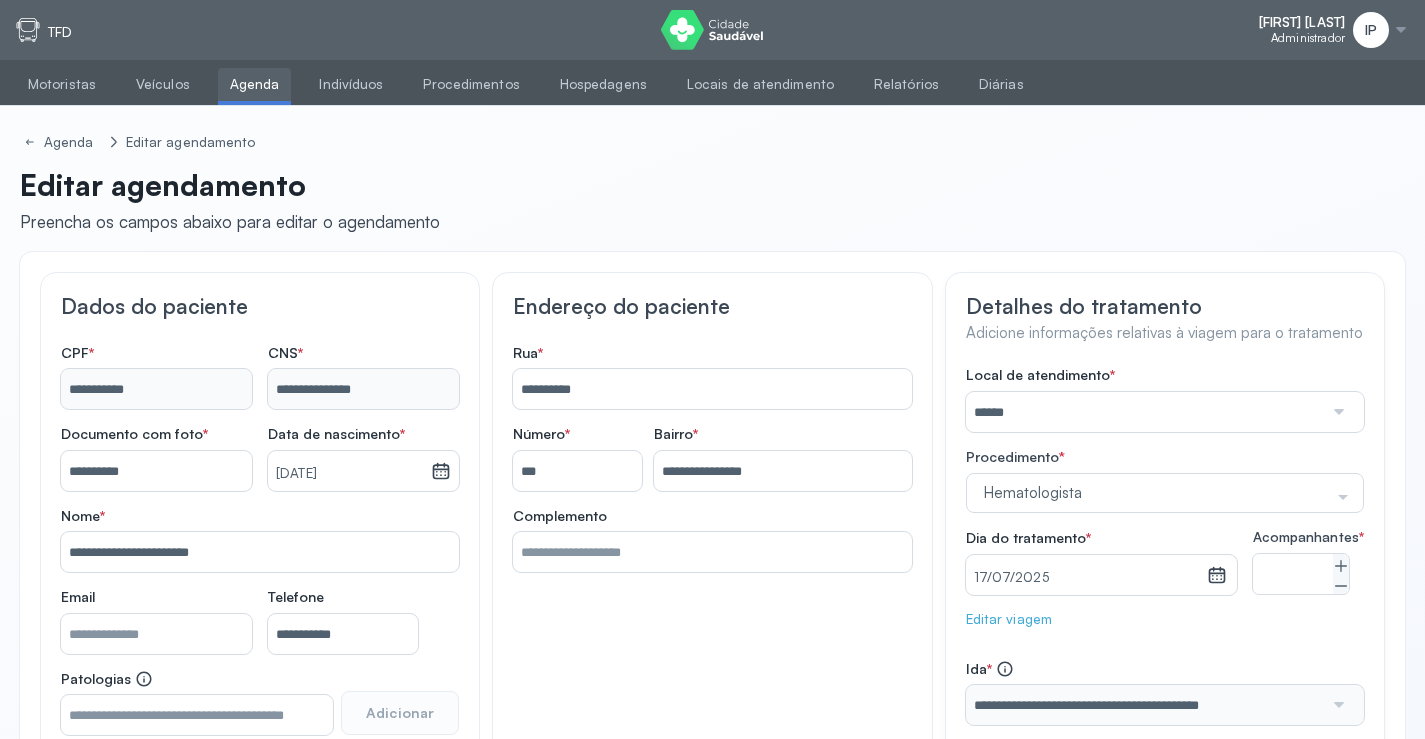 click on "Agenda" at bounding box center (255, 84) 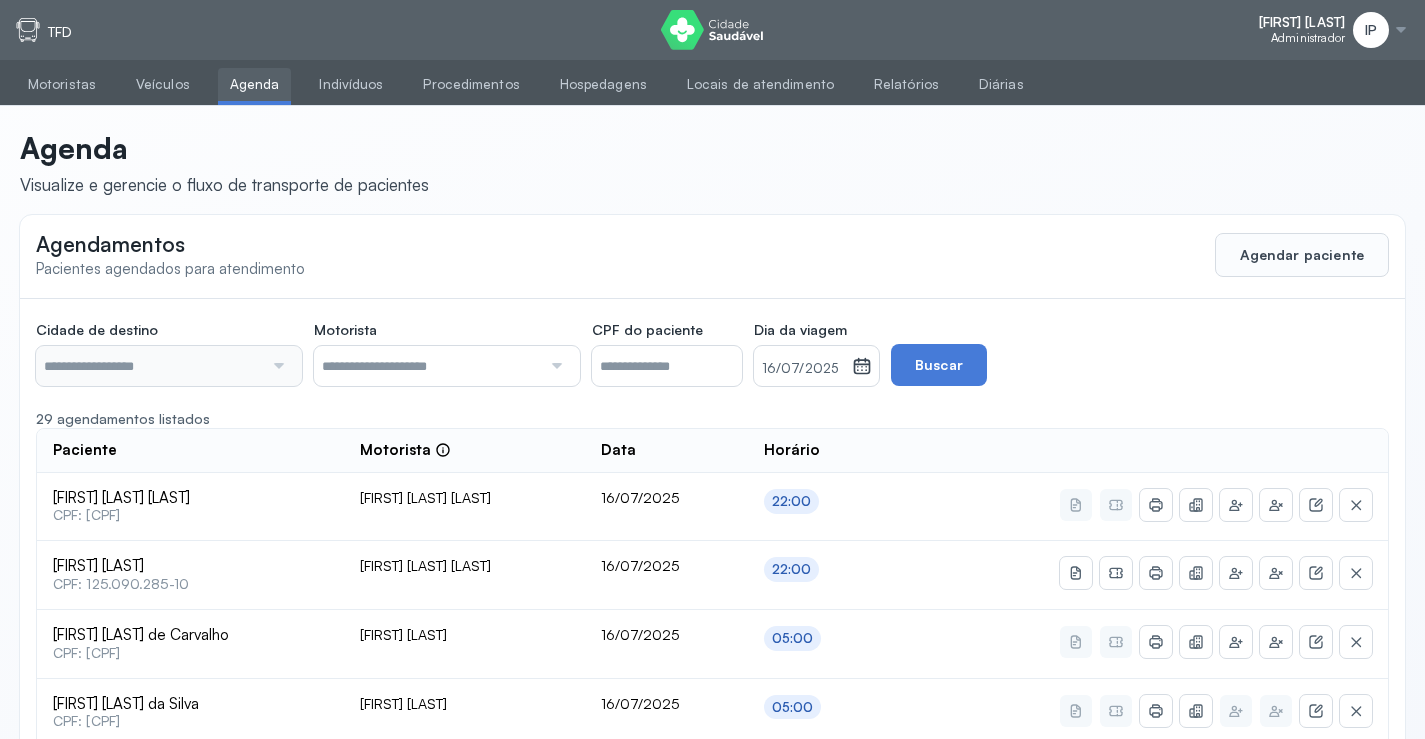 type on "********" 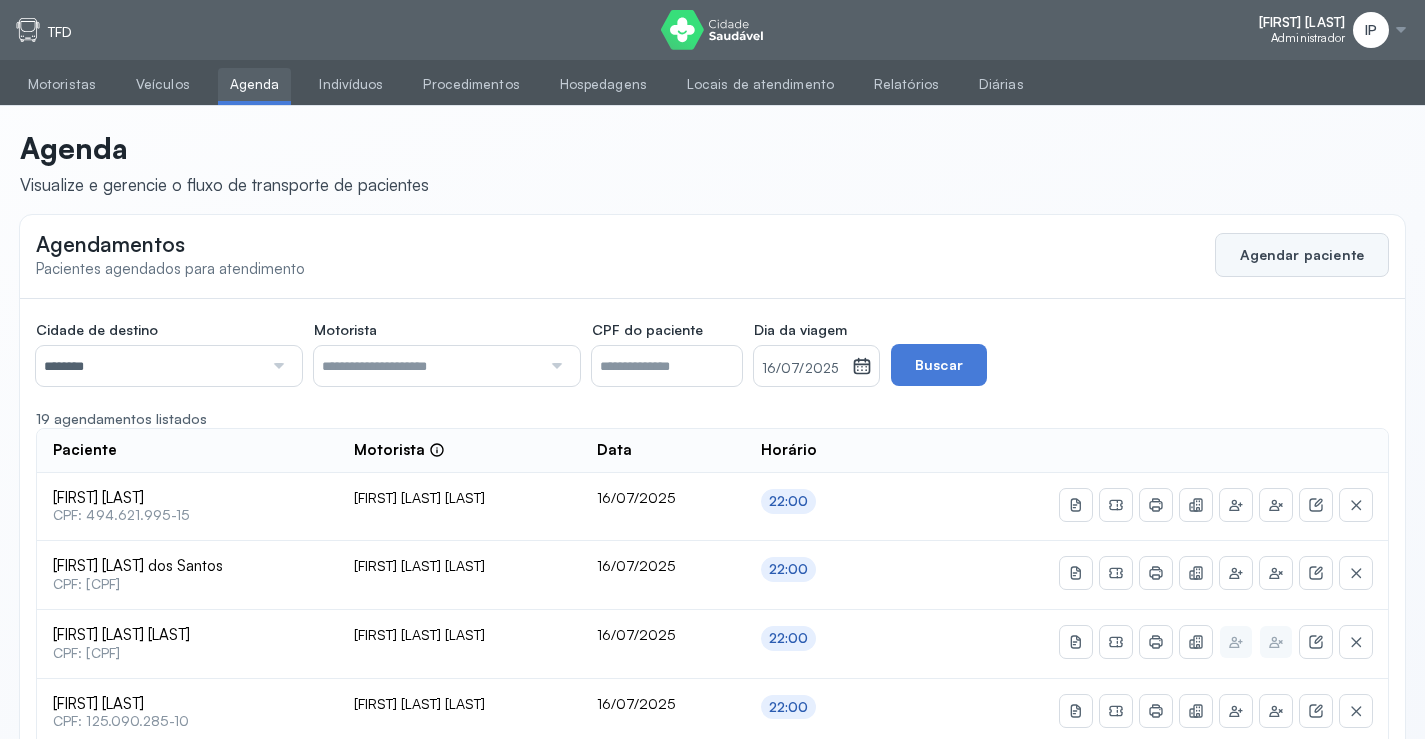 click on "Agendar paciente" 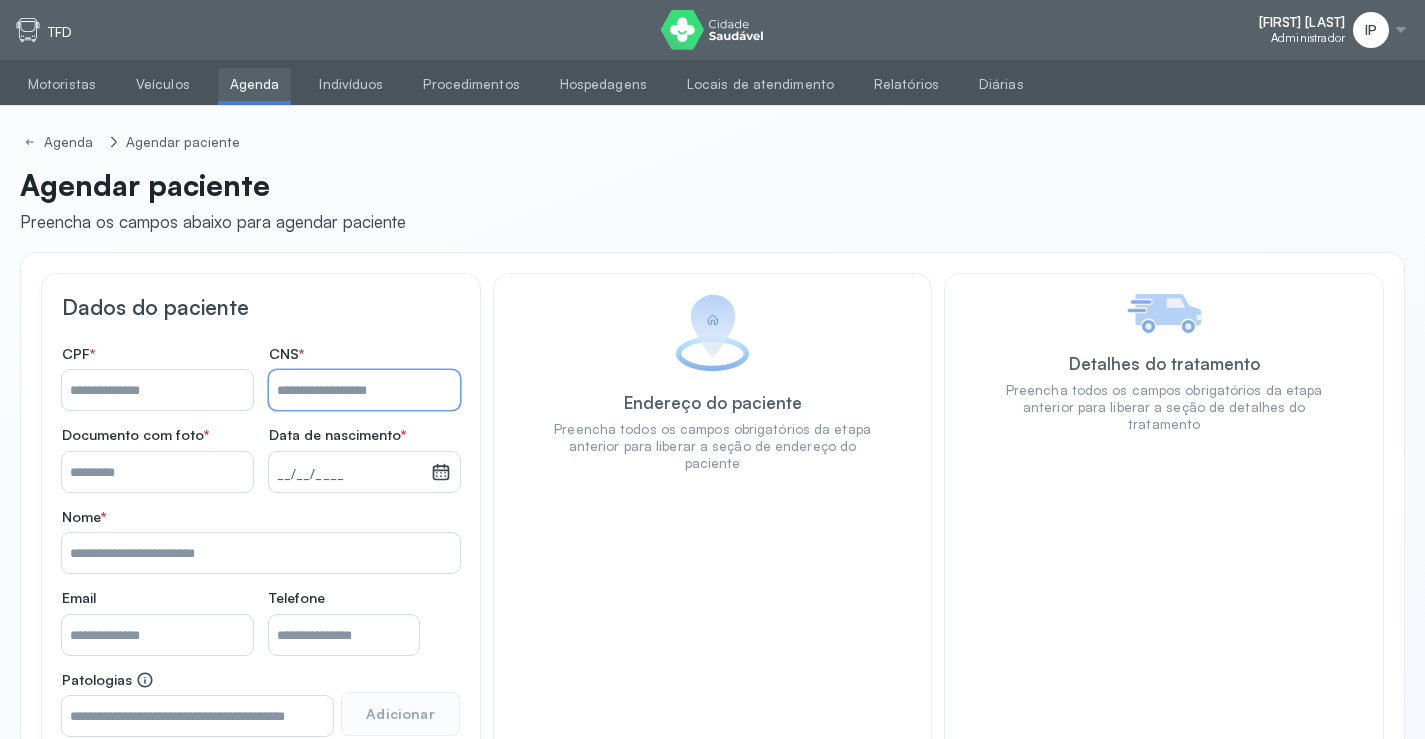 click on "Nome   *" at bounding box center (364, 390) 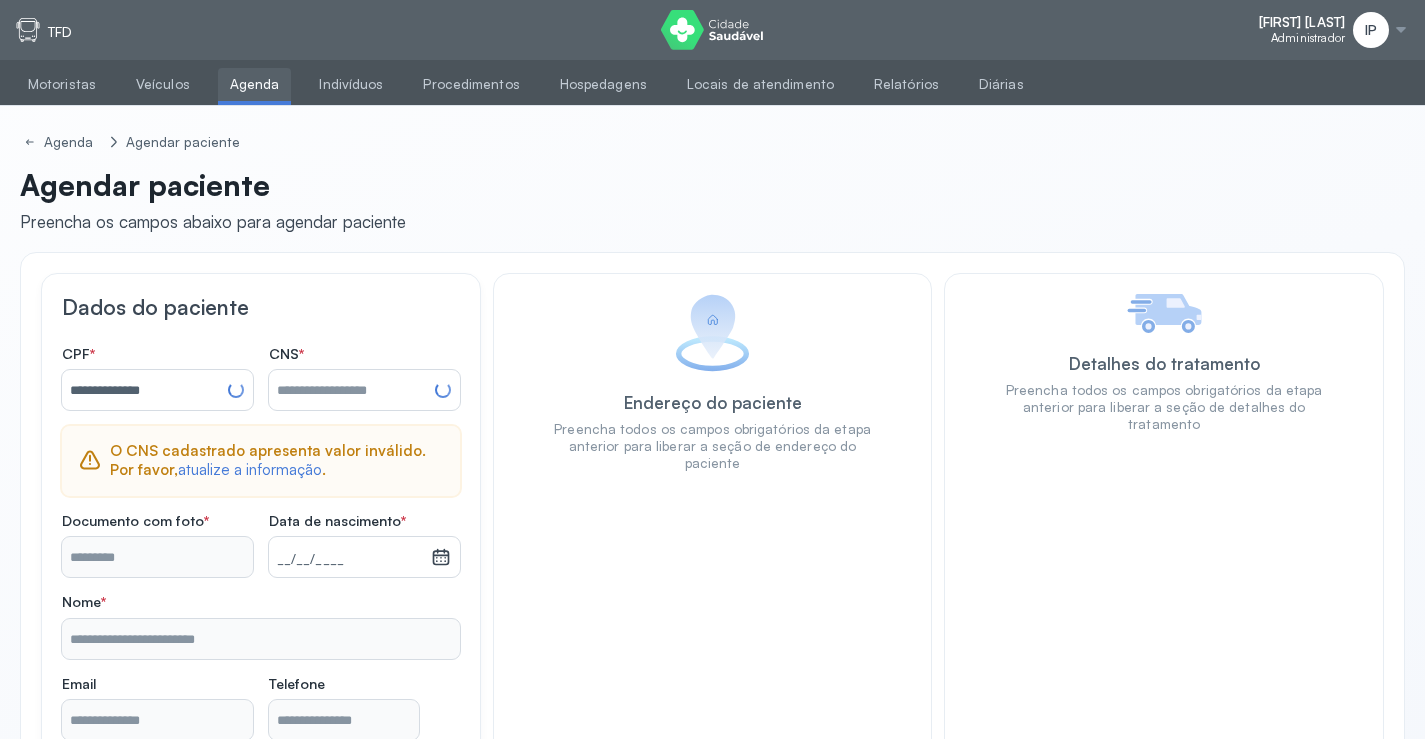 type on "**********" 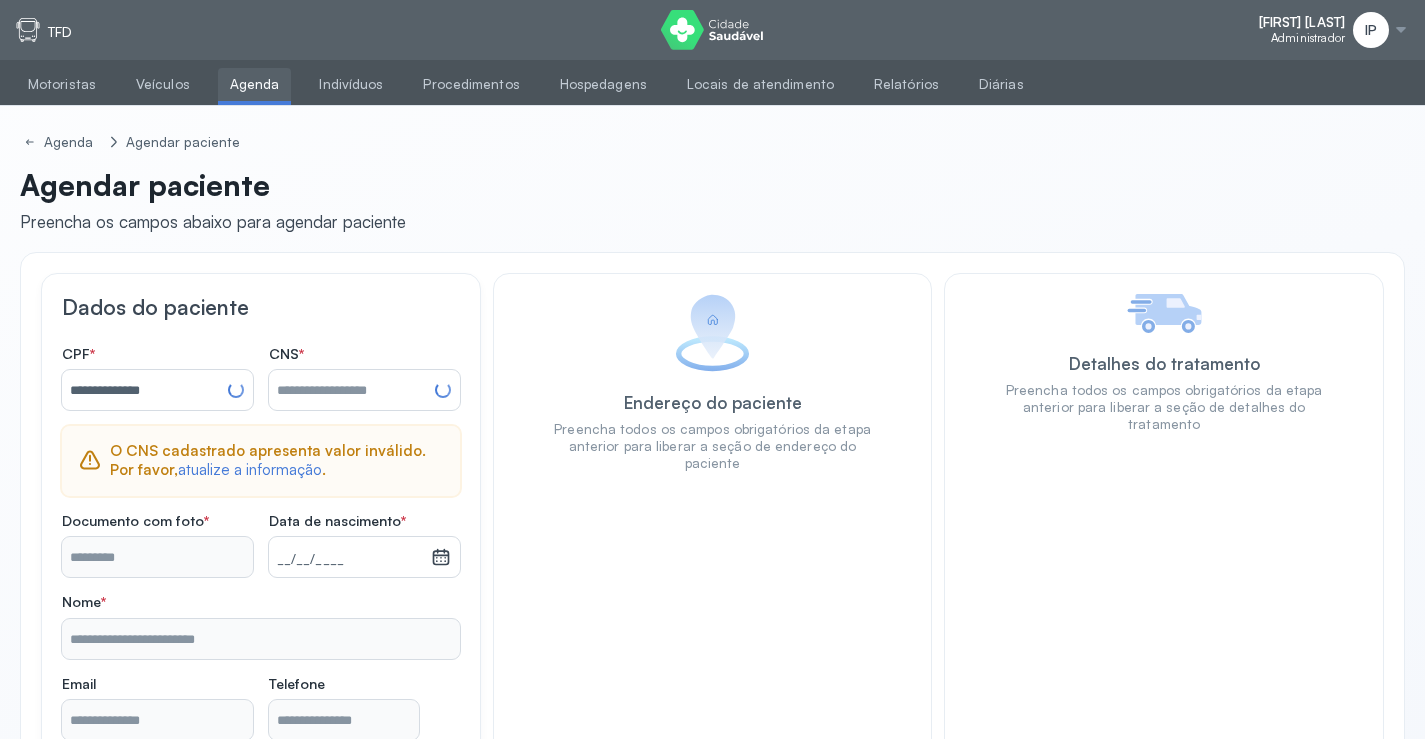 type on "**********" 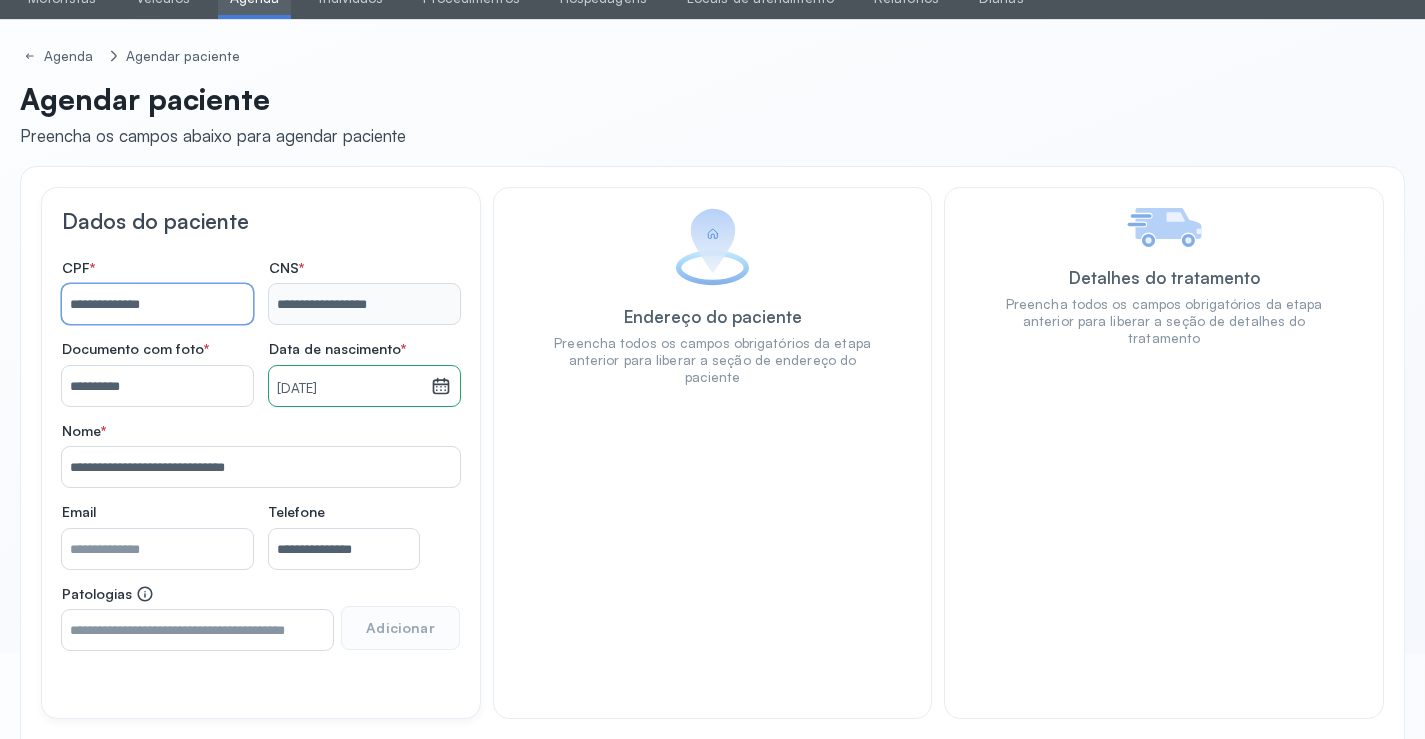 scroll, scrollTop: 171, scrollLeft: 0, axis: vertical 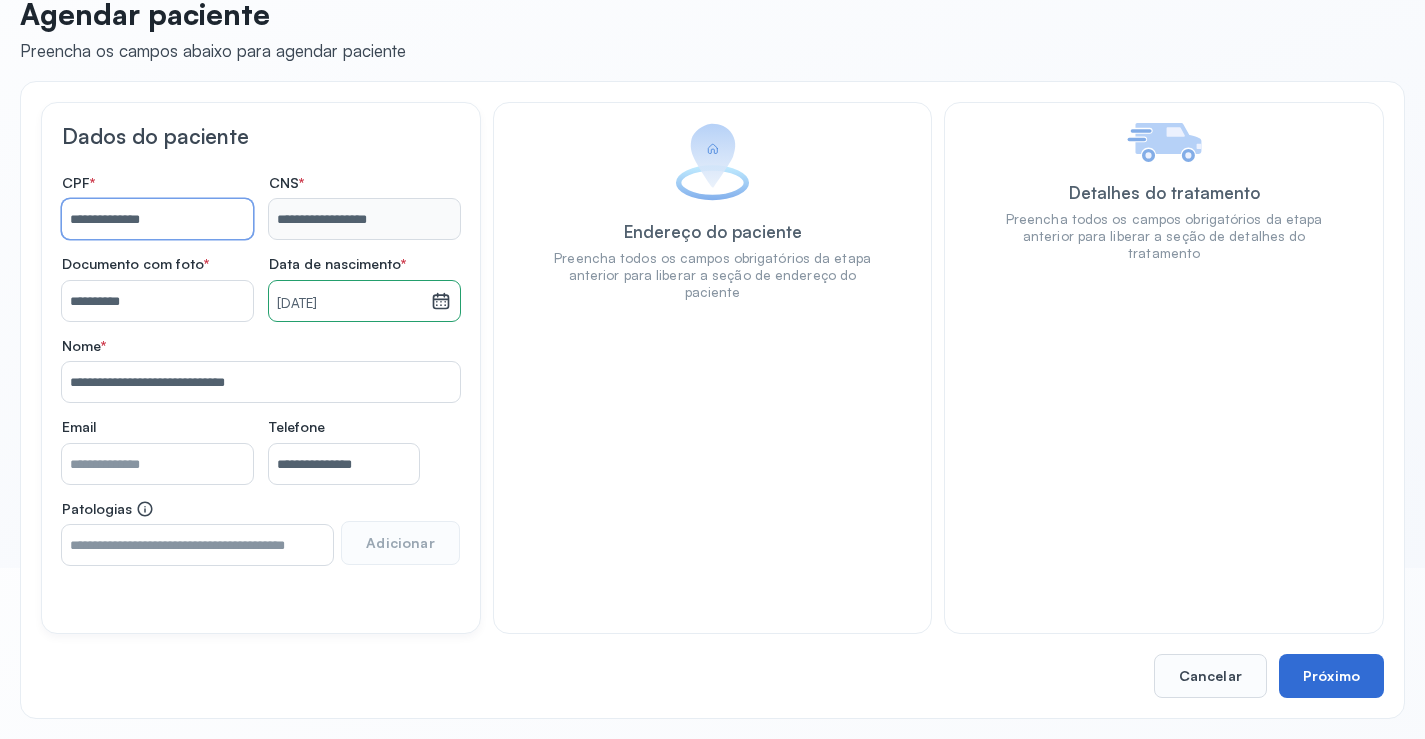 type on "**********" 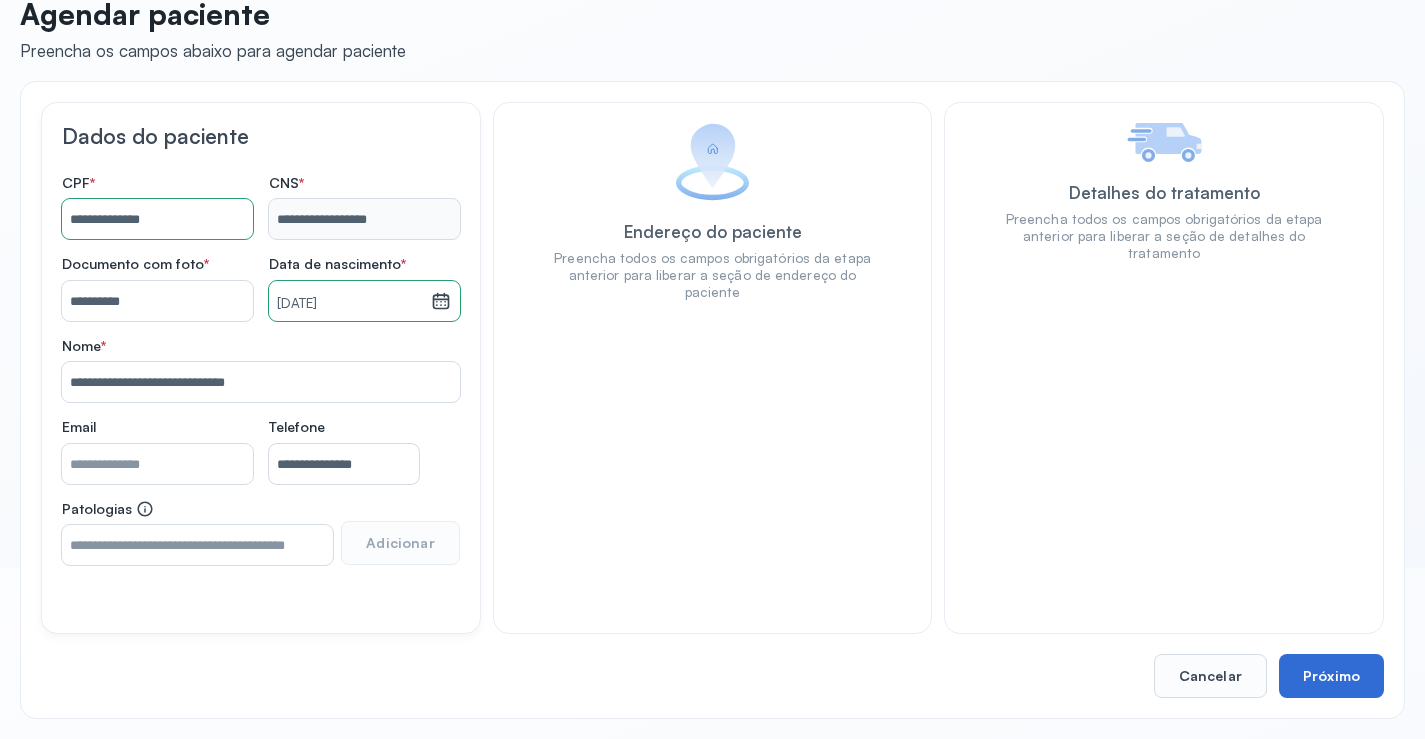 click on "Próximo" at bounding box center [1331, 676] 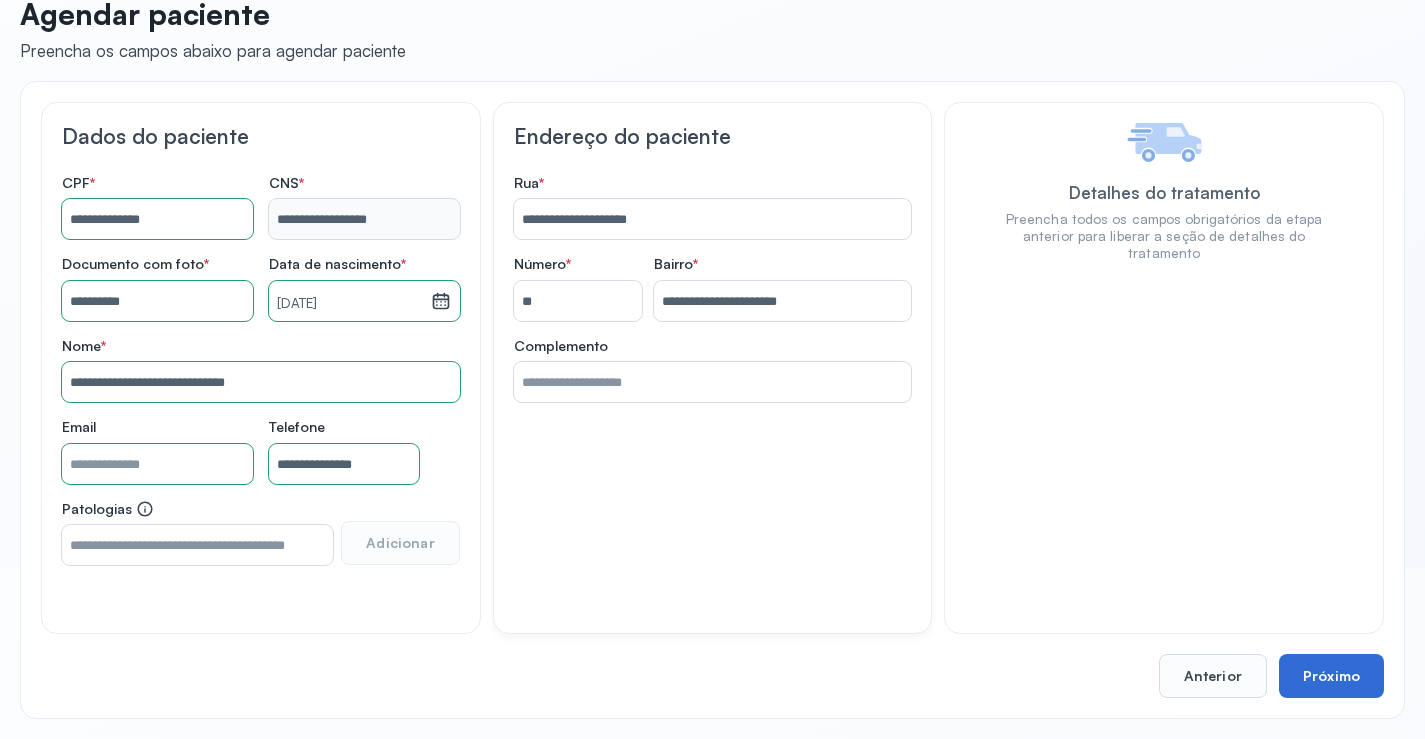 click on "Próximo" at bounding box center (1331, 676) 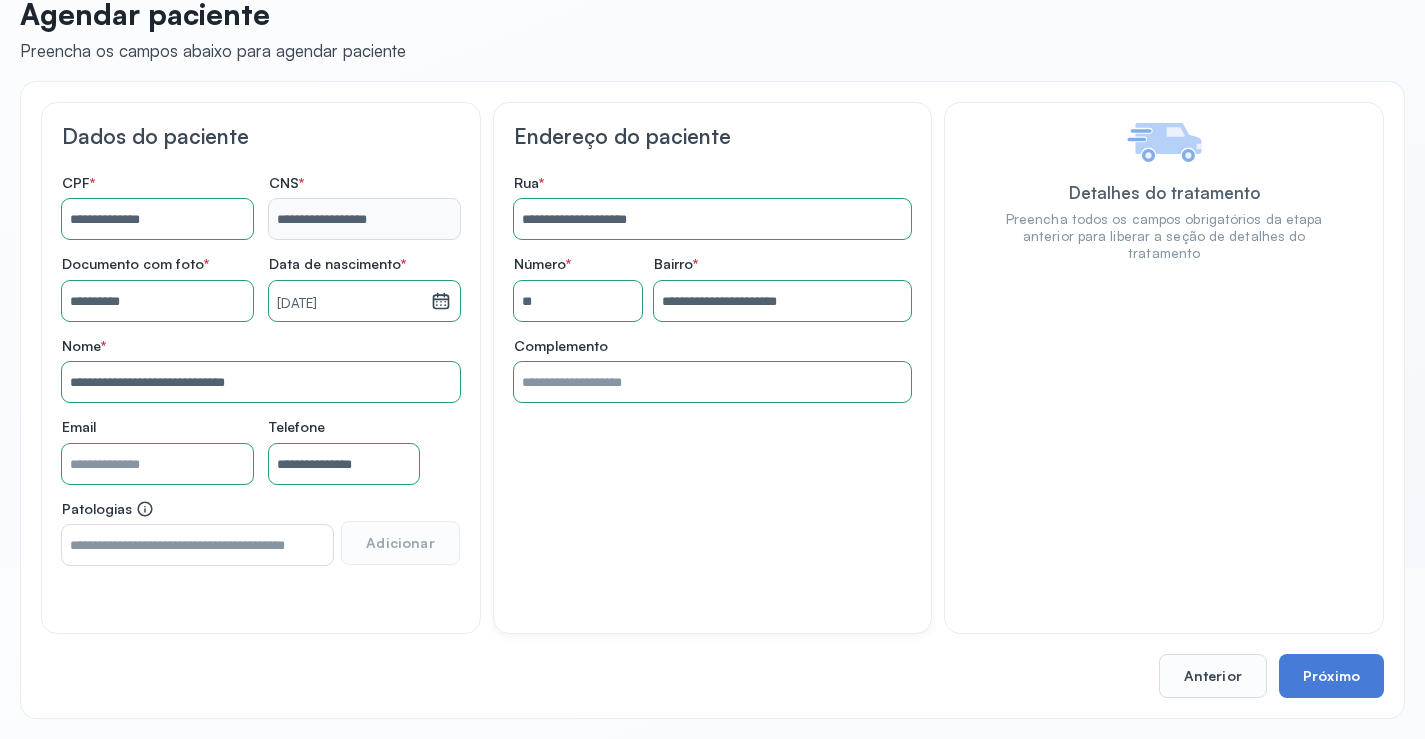 drag, startPoint x: 1353, startPoint y: 678, endPoint x: 1303, endPoint y: 605, distance: 88.481636 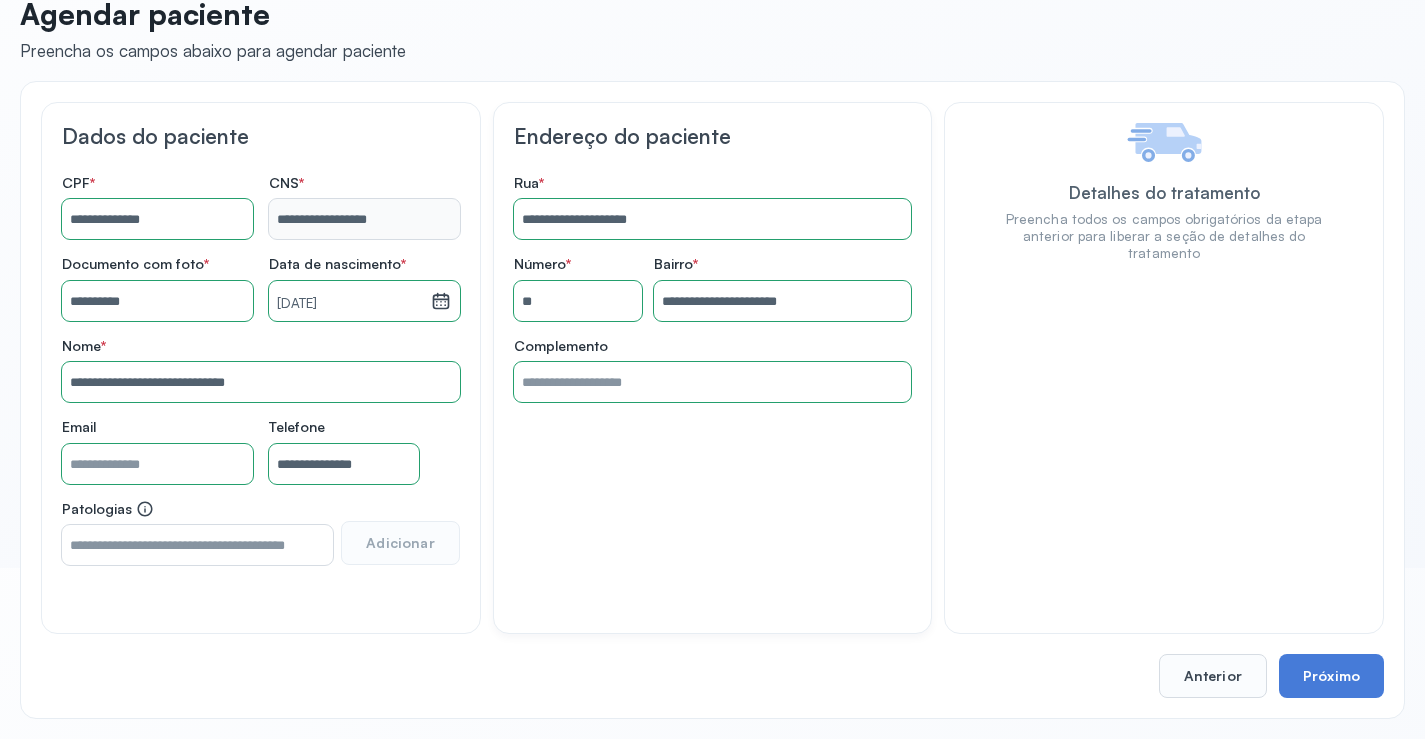 click on "Próximo" at bounding box center (1331, 676) 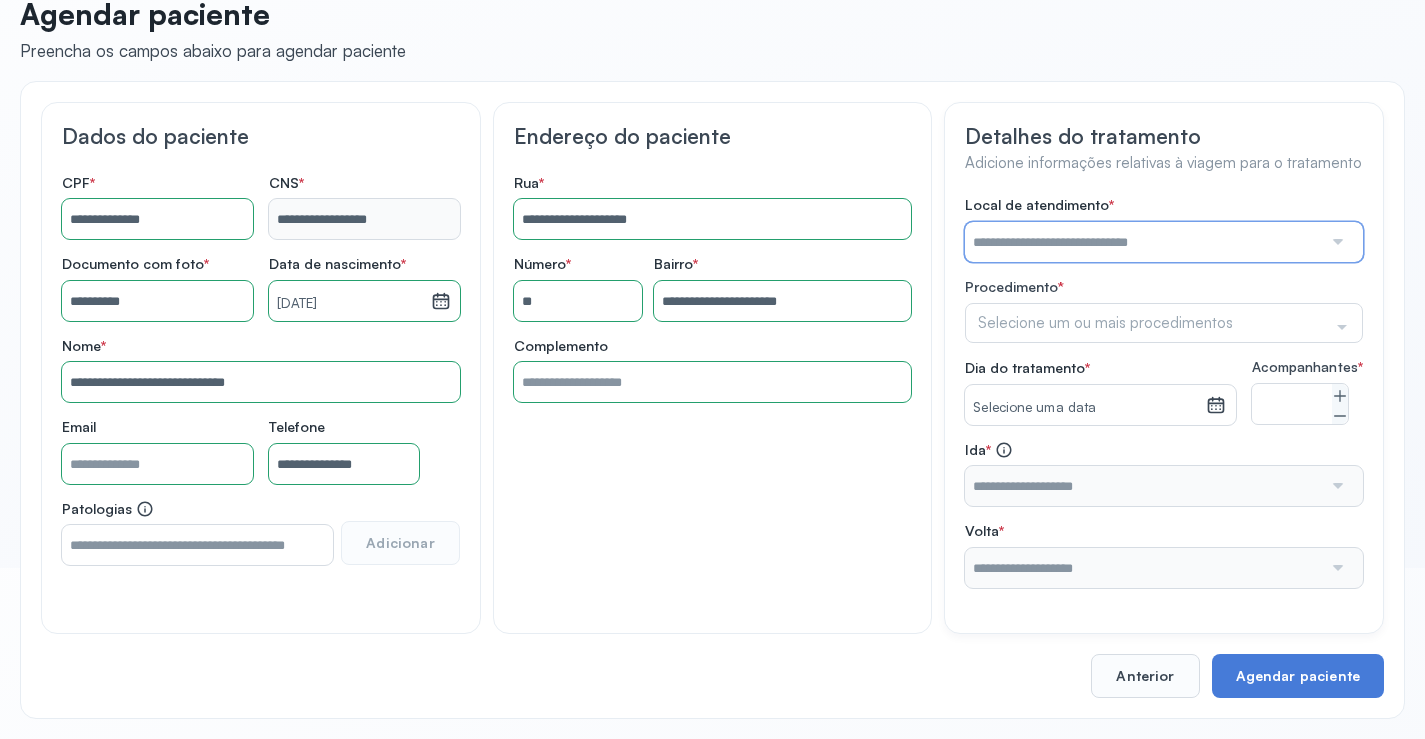 click at bounding box center (1143, 242) 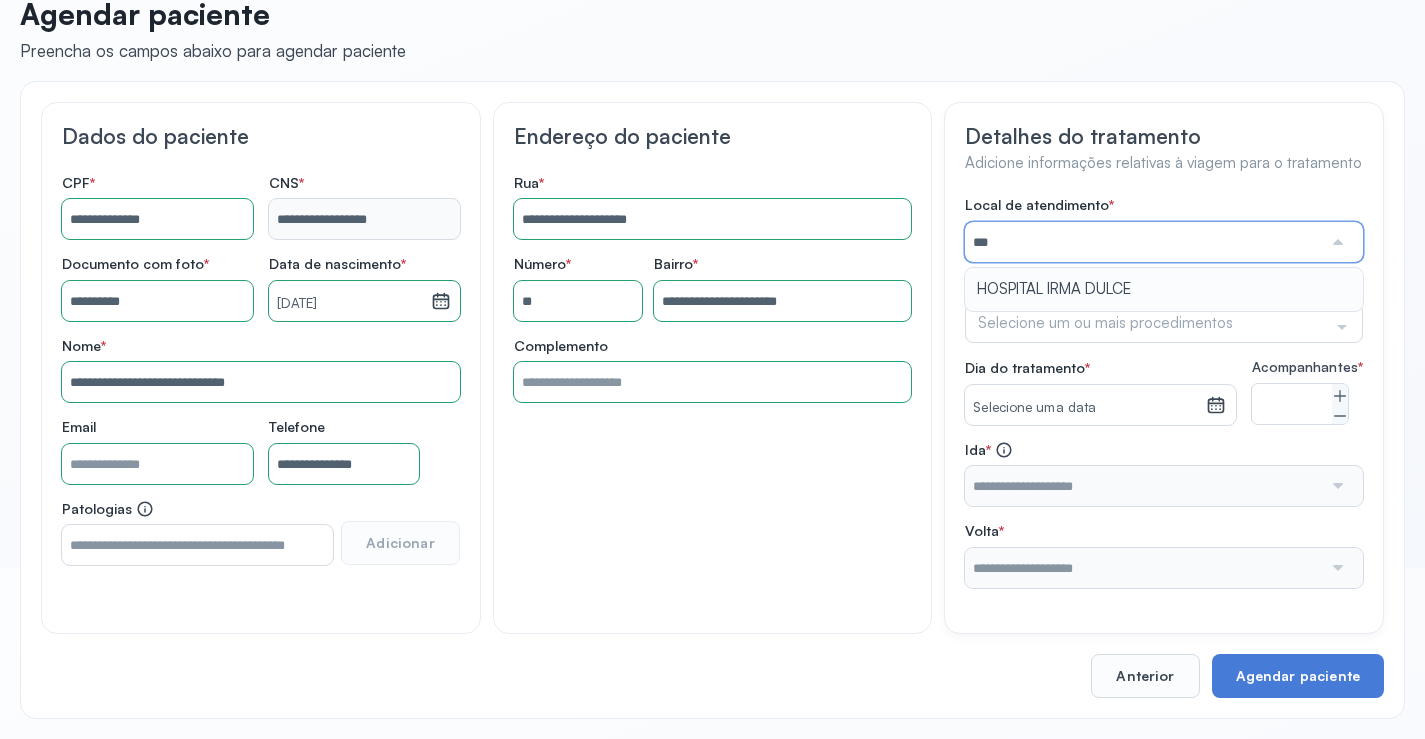 type on "**********" 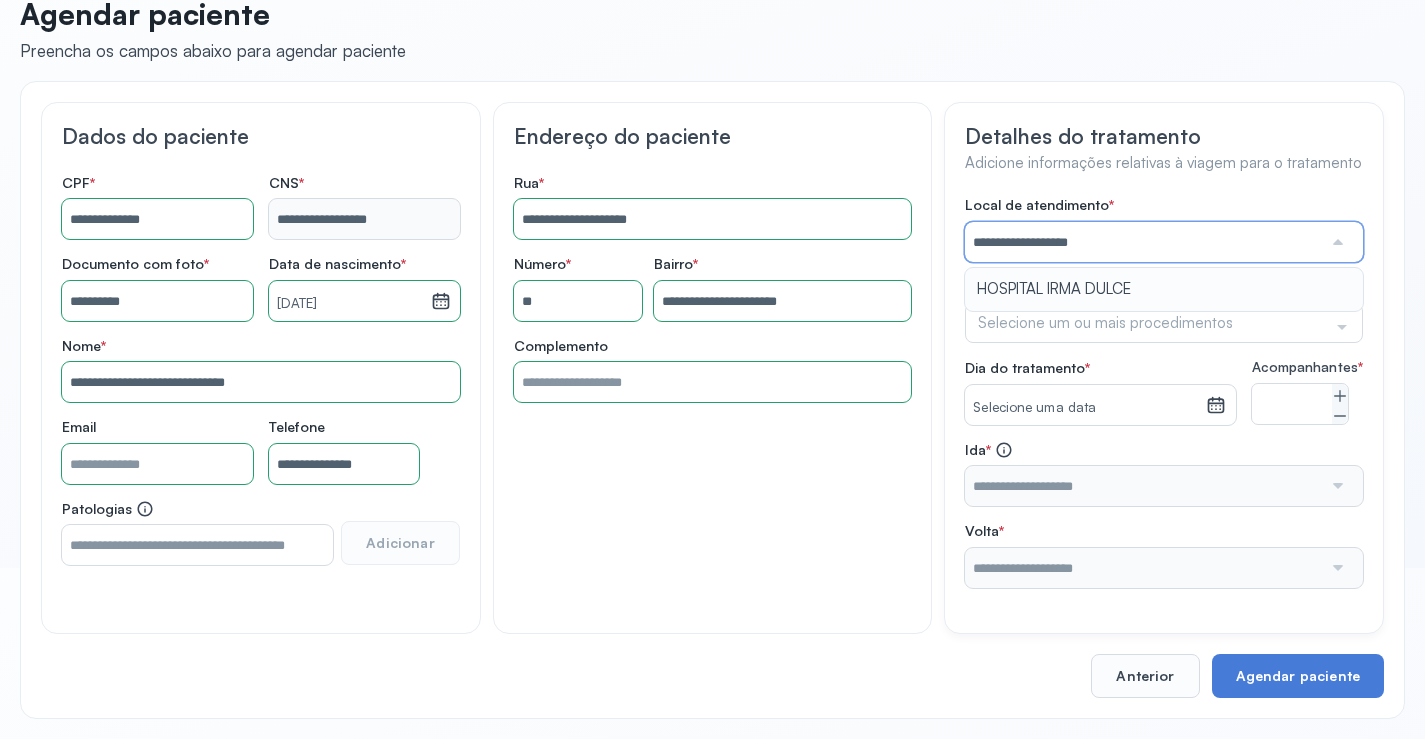 click on "**********" at bounding box center [1164, 392] 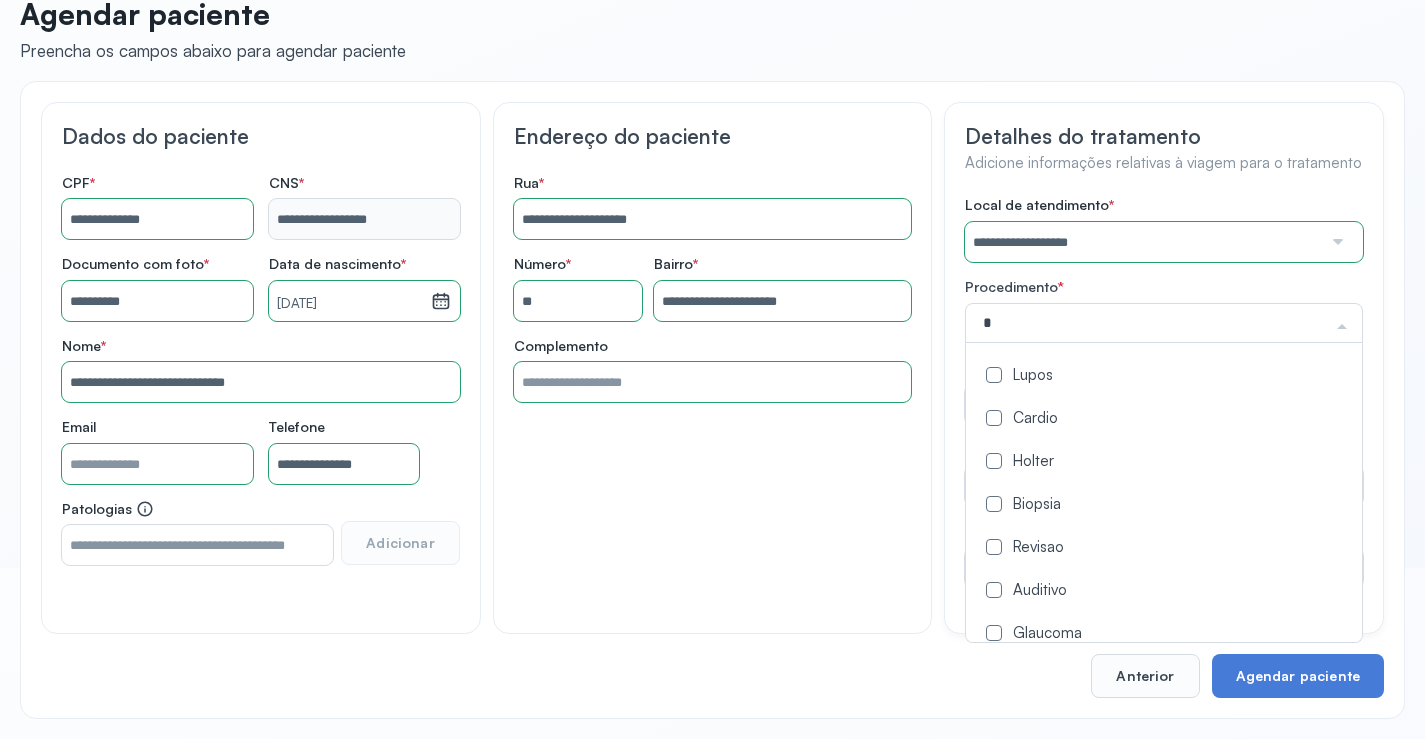 type on "**" 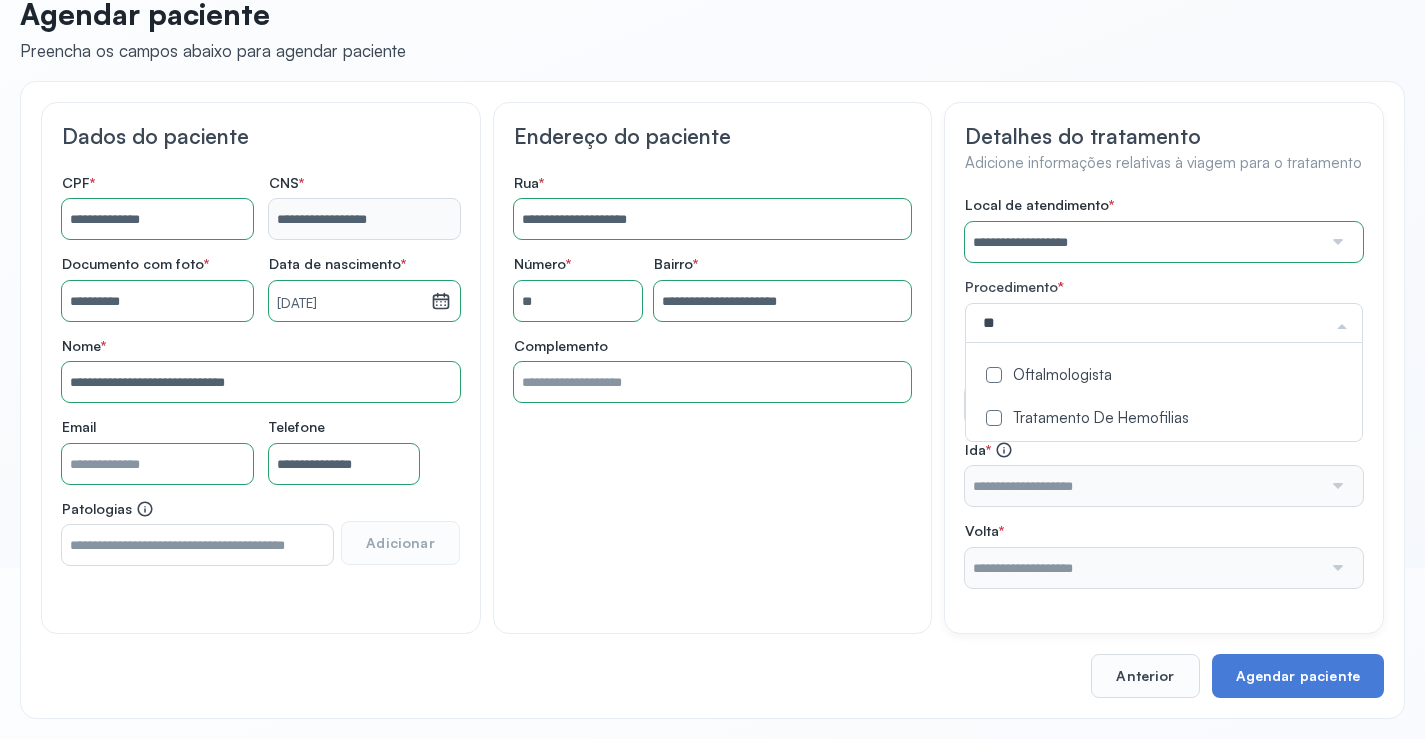 click on "Oftalmologista" 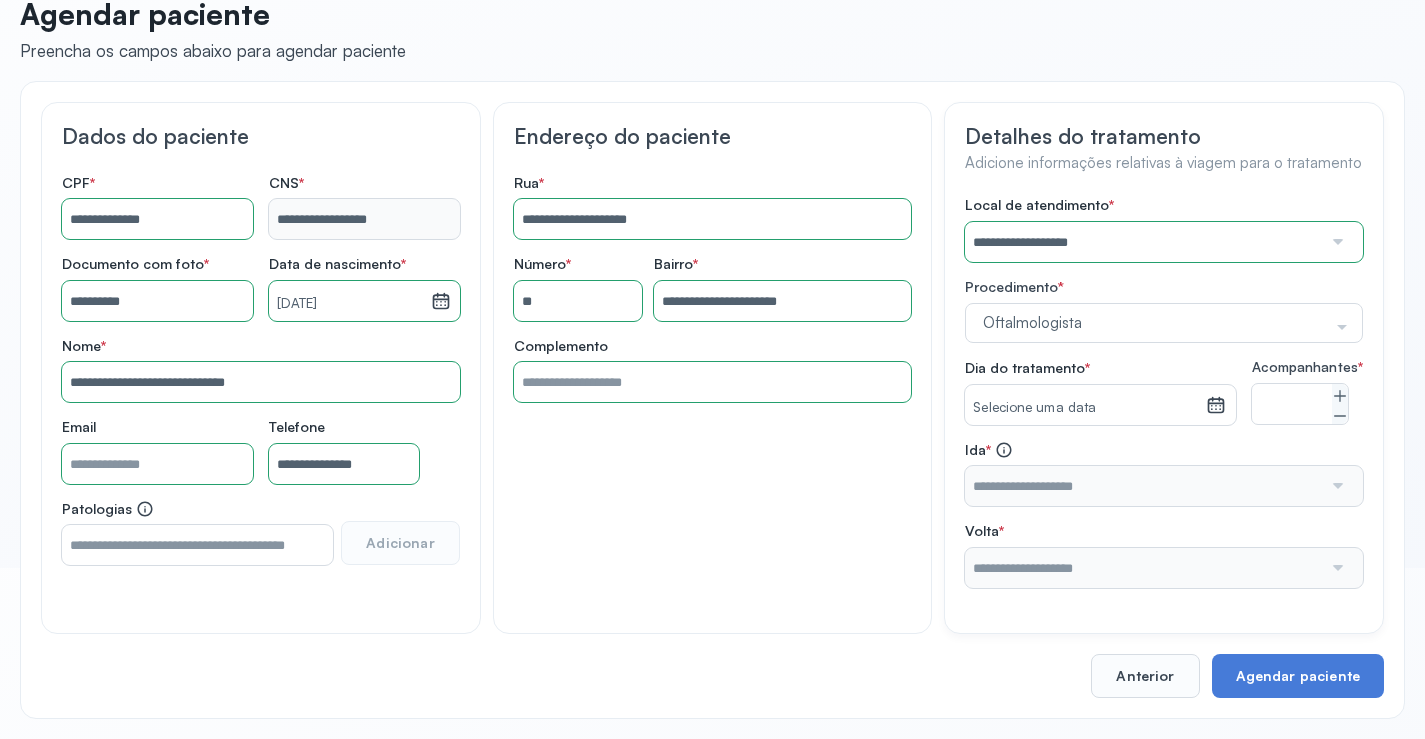 click on "**********" 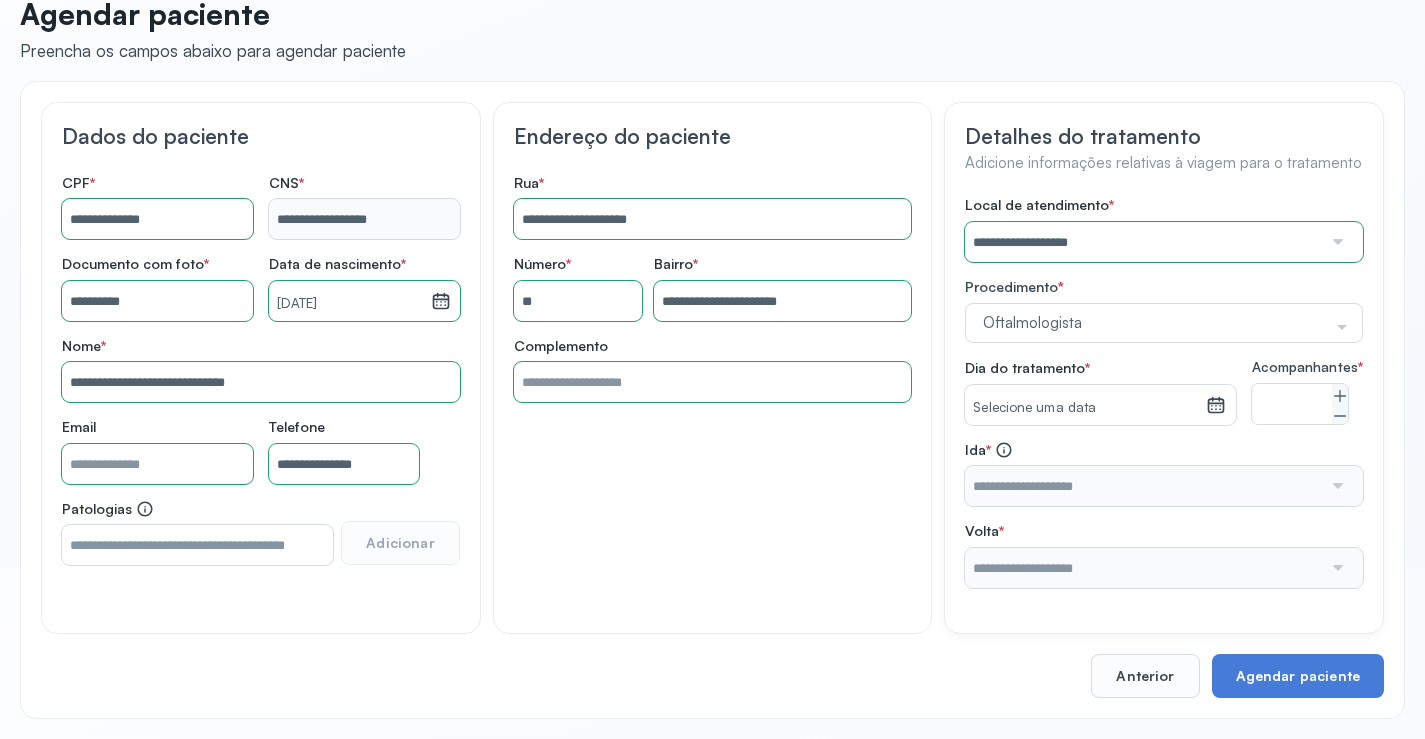 click on "Selecione uma data" at bounding box center [1085, 408] 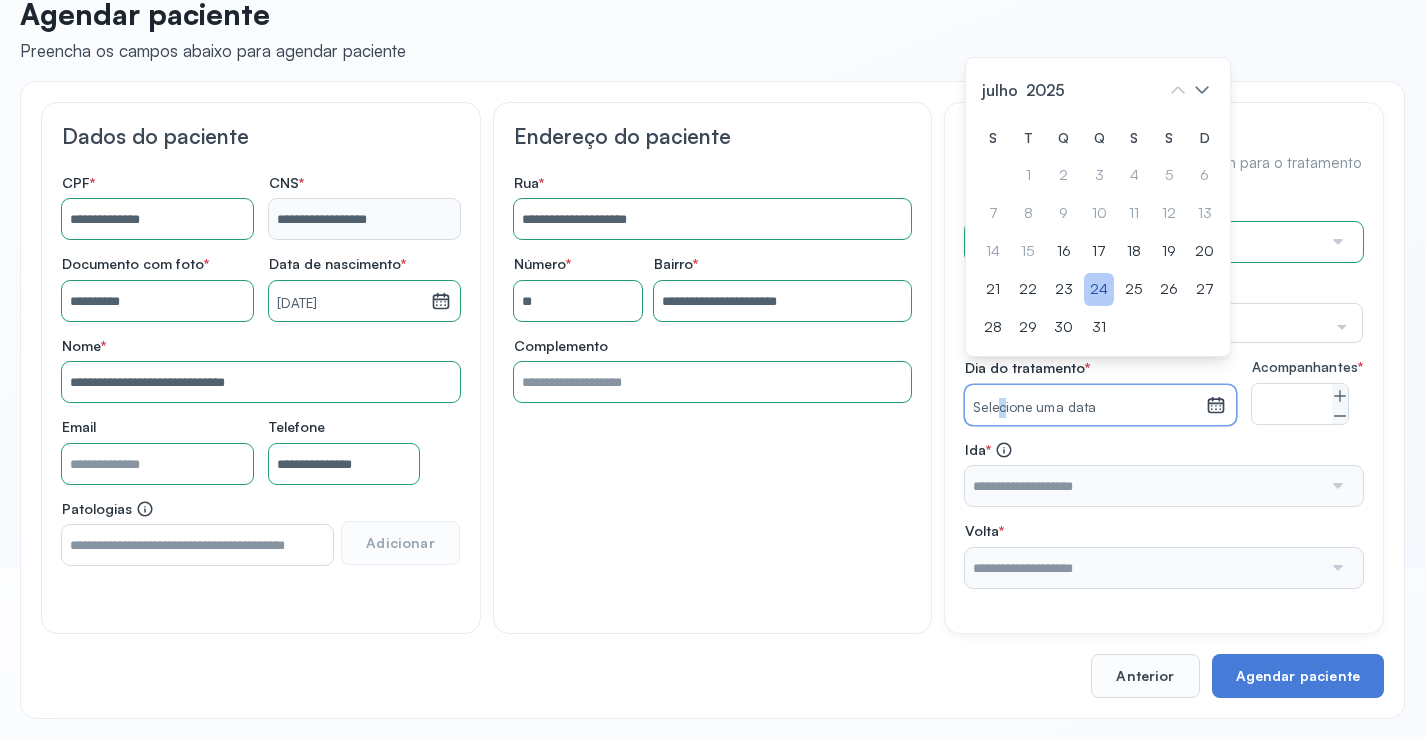 click on "24" 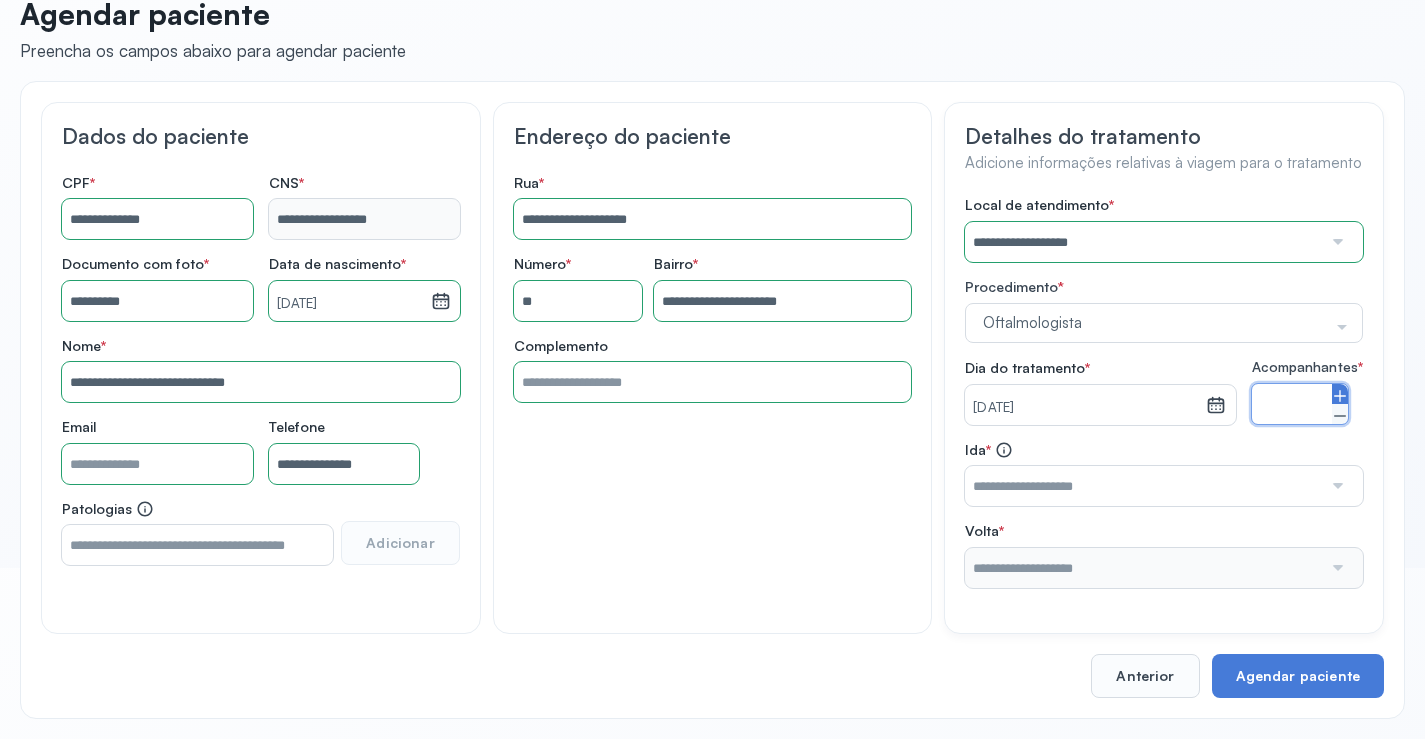 click 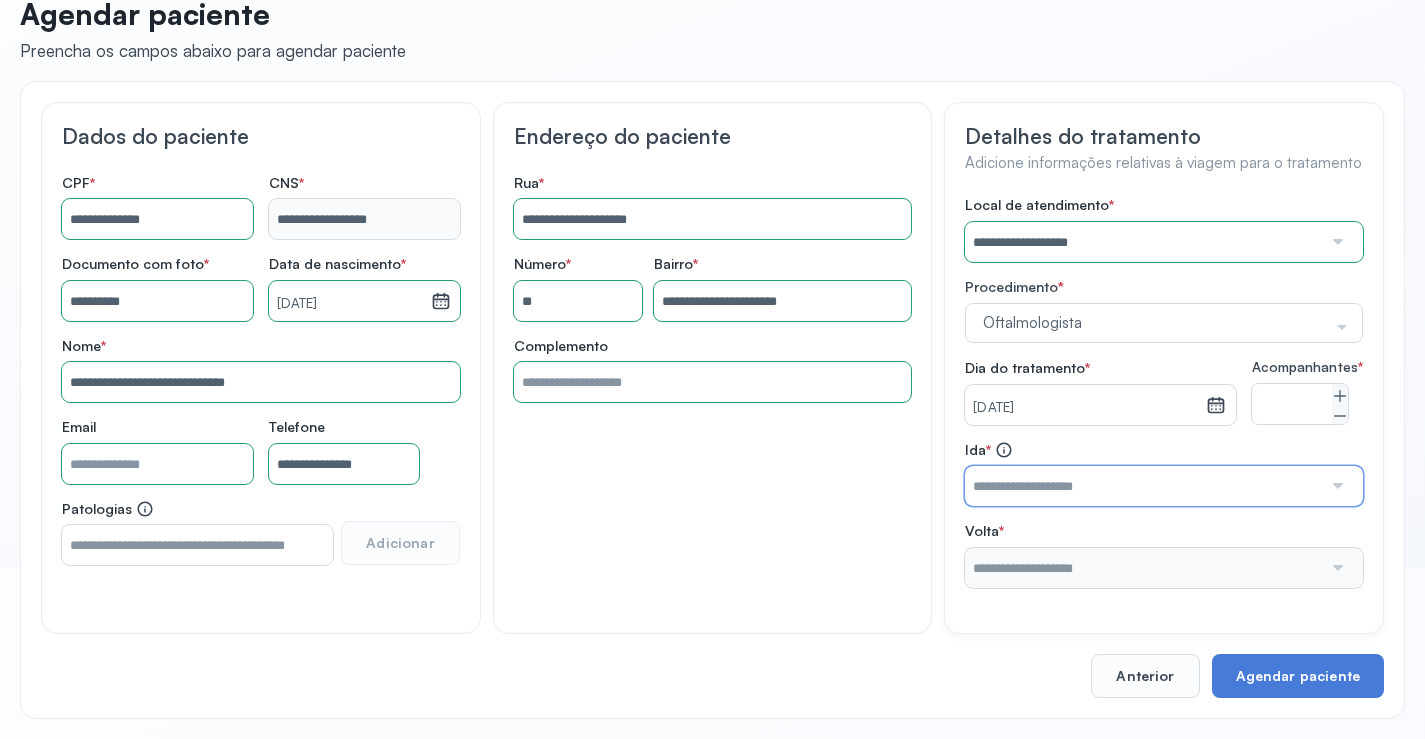 click at bounding box center [1143, 486] 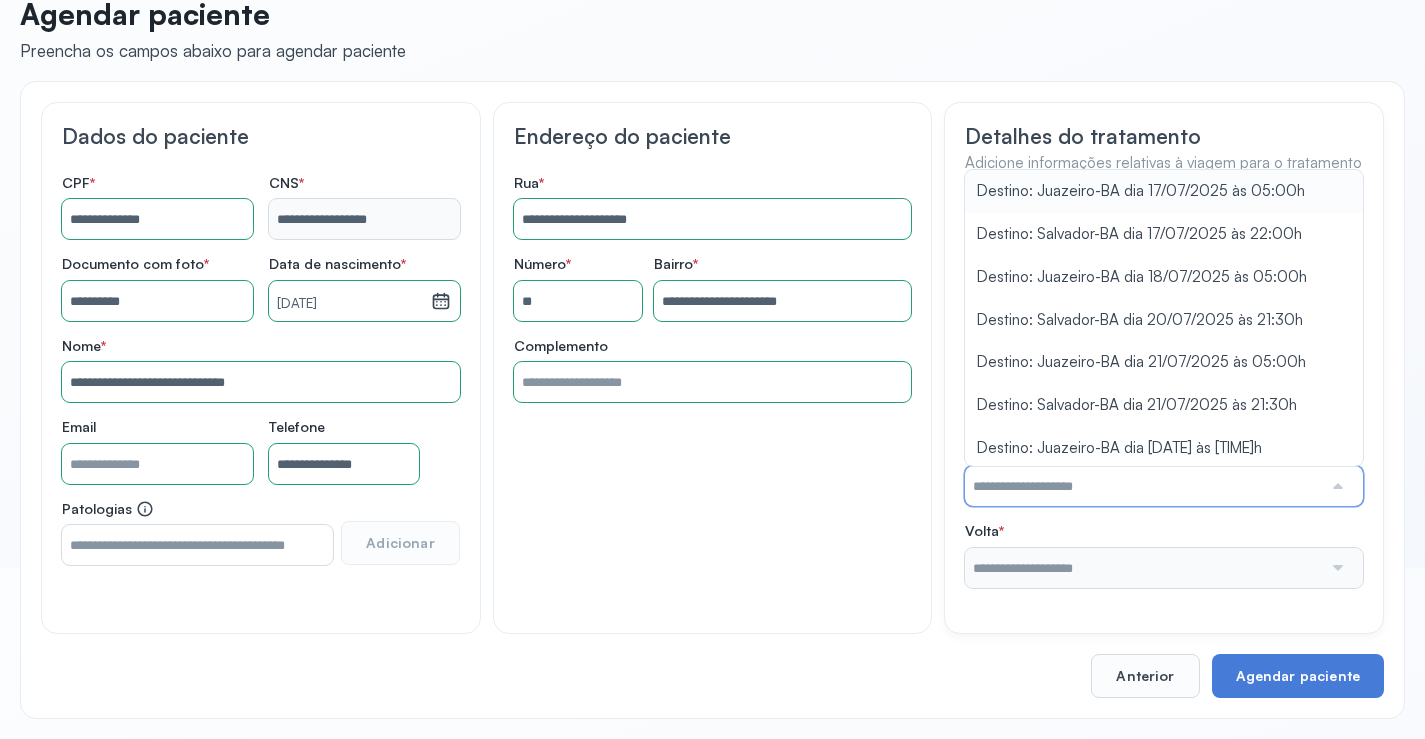 click on "**********" 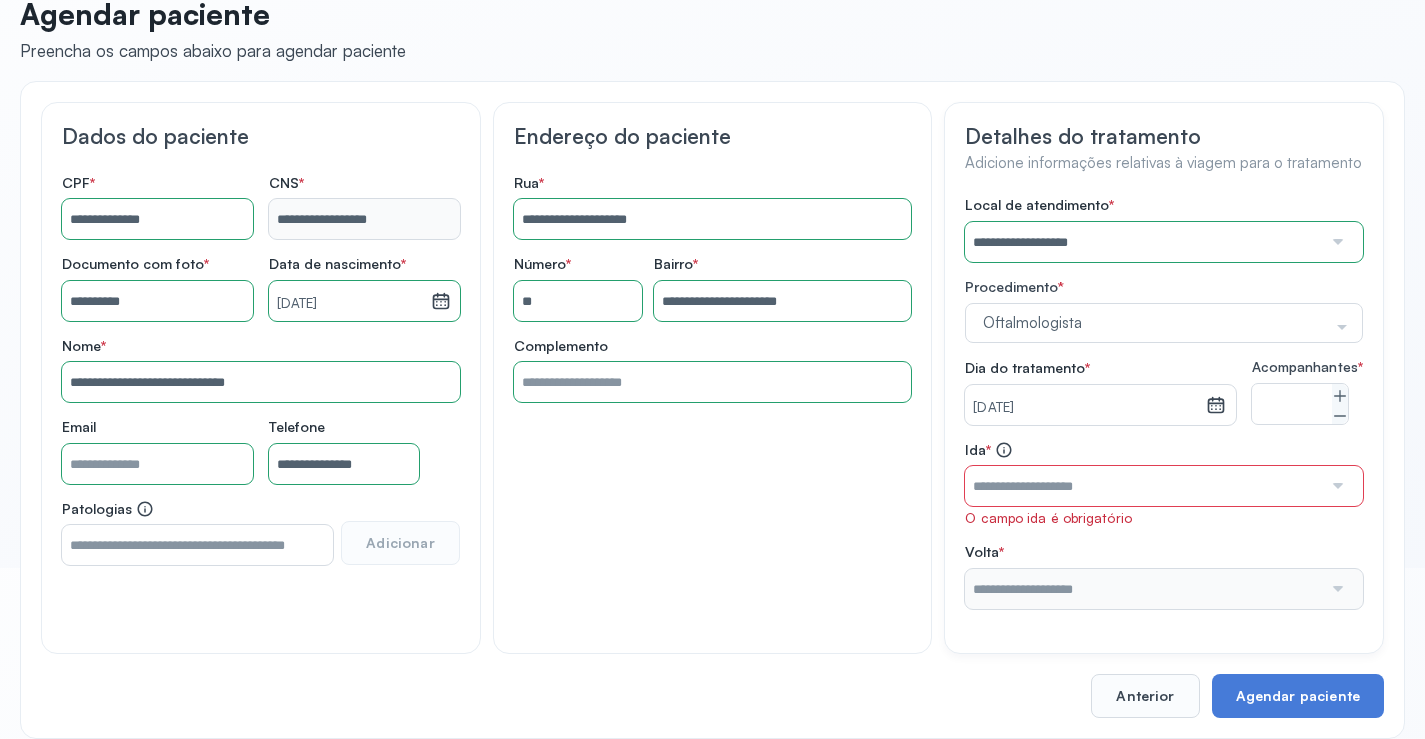 drag, startPoint x: 1341, startPoint y: 430, endPoint x: 1328, endPoint y: 466, distance: 38.27532 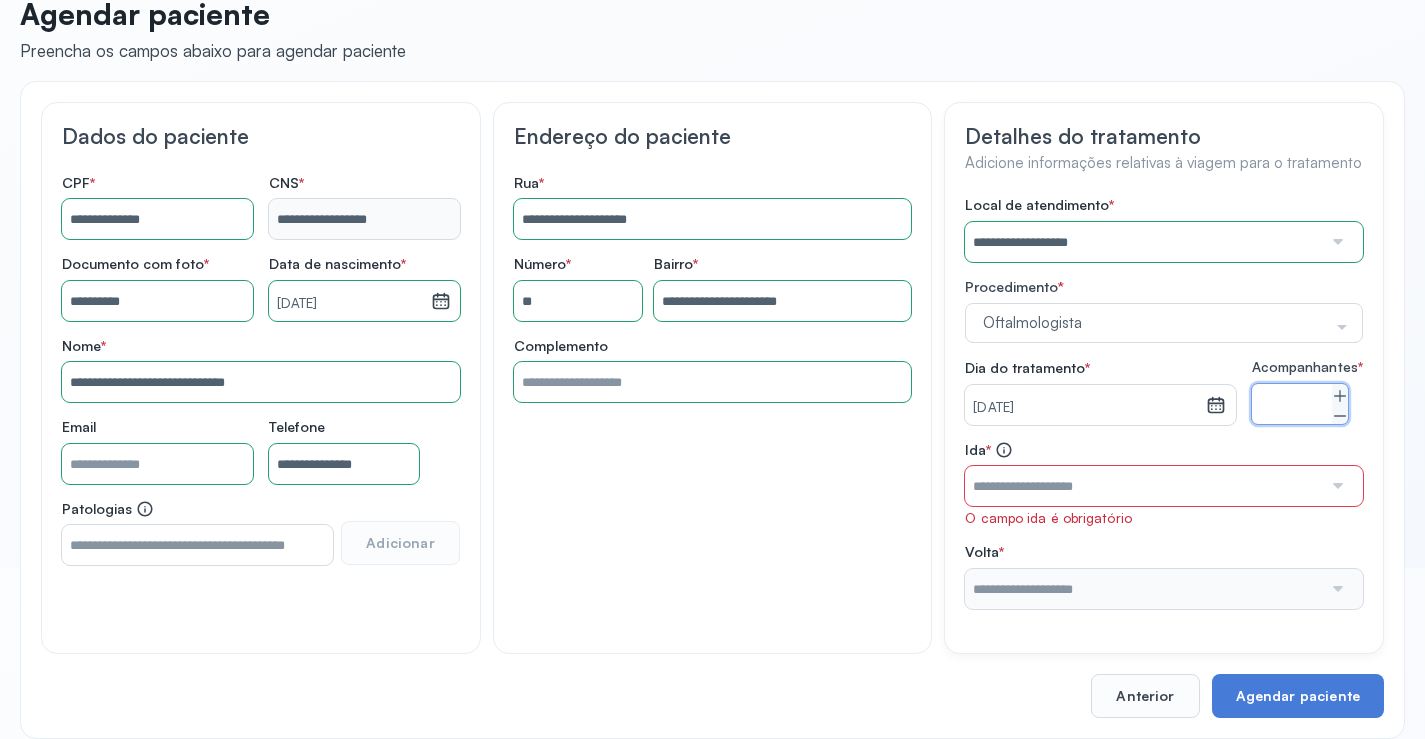 click at bounding box center [1143, 486] 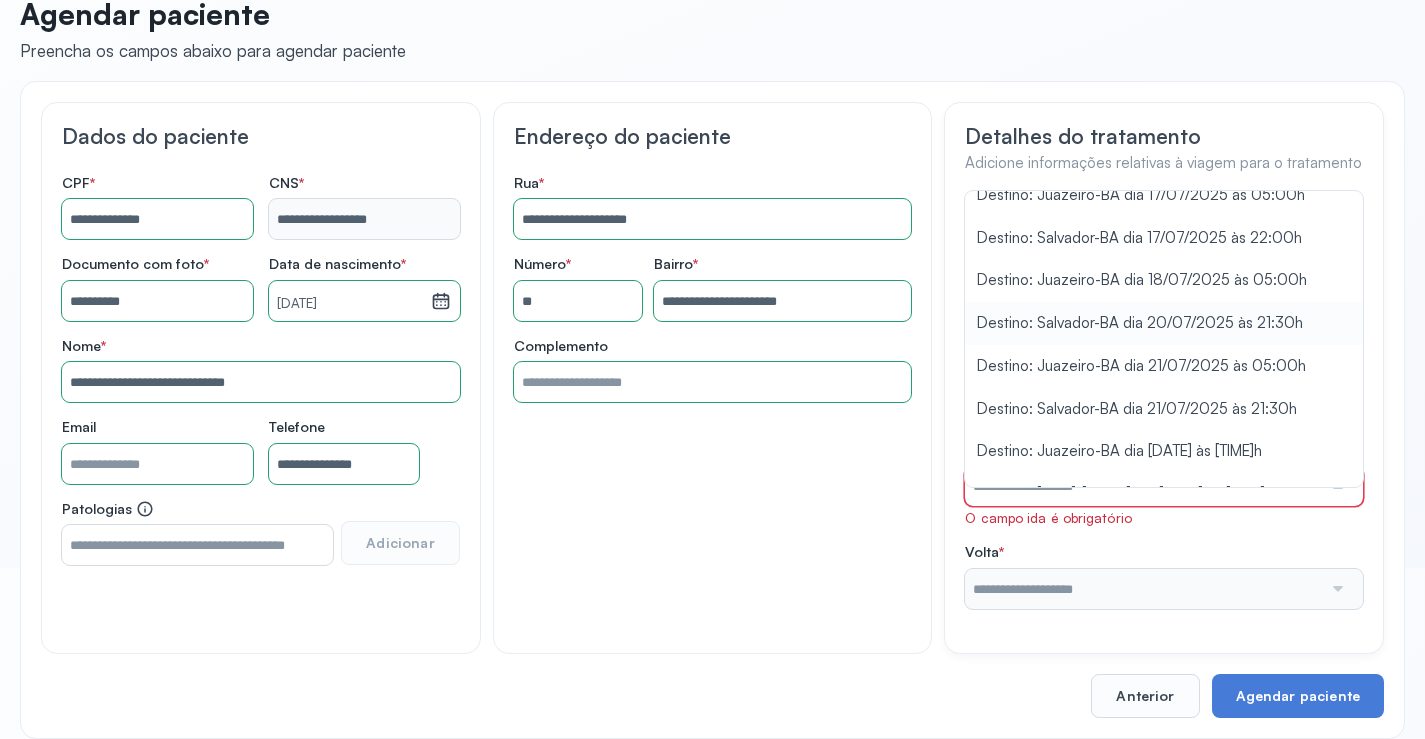 scroll, scrollTop: 89, scrollLeft: 0, axis: vertical 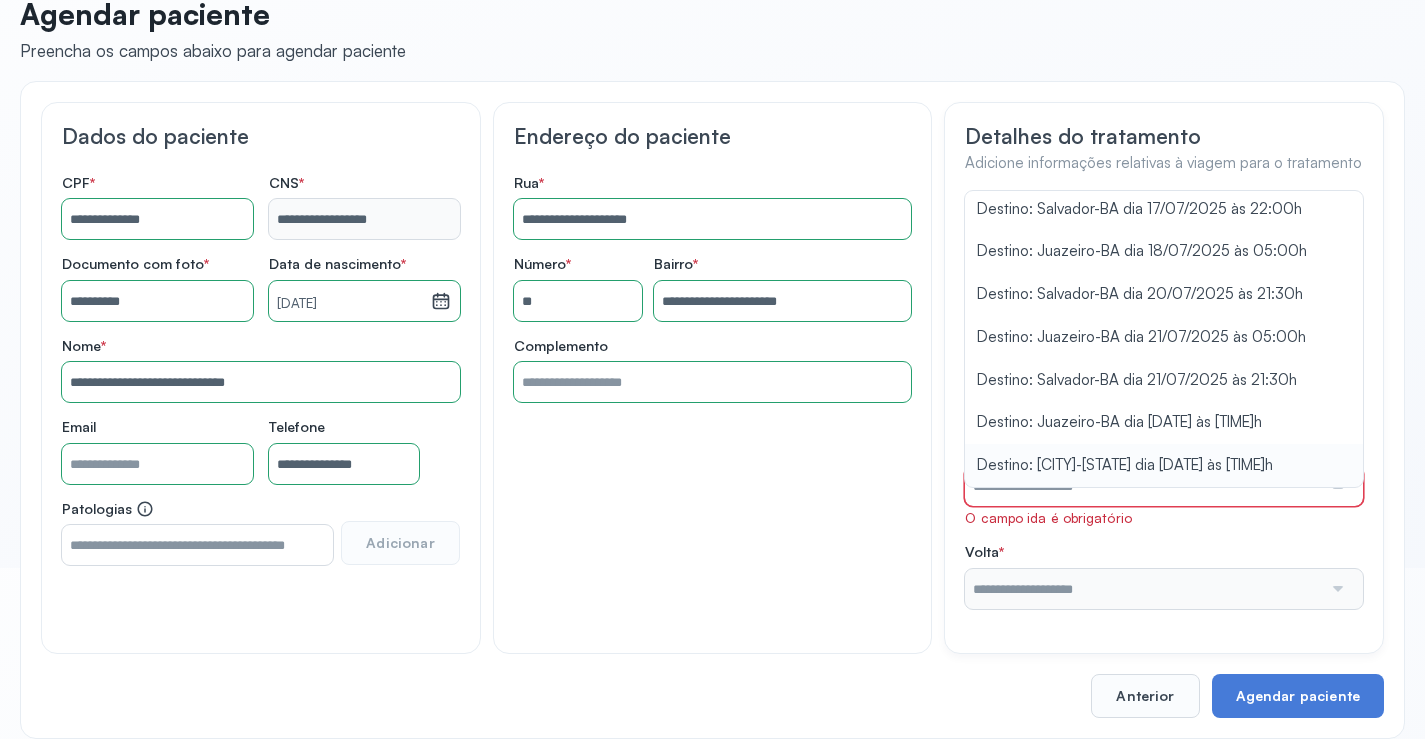 type on "**********" 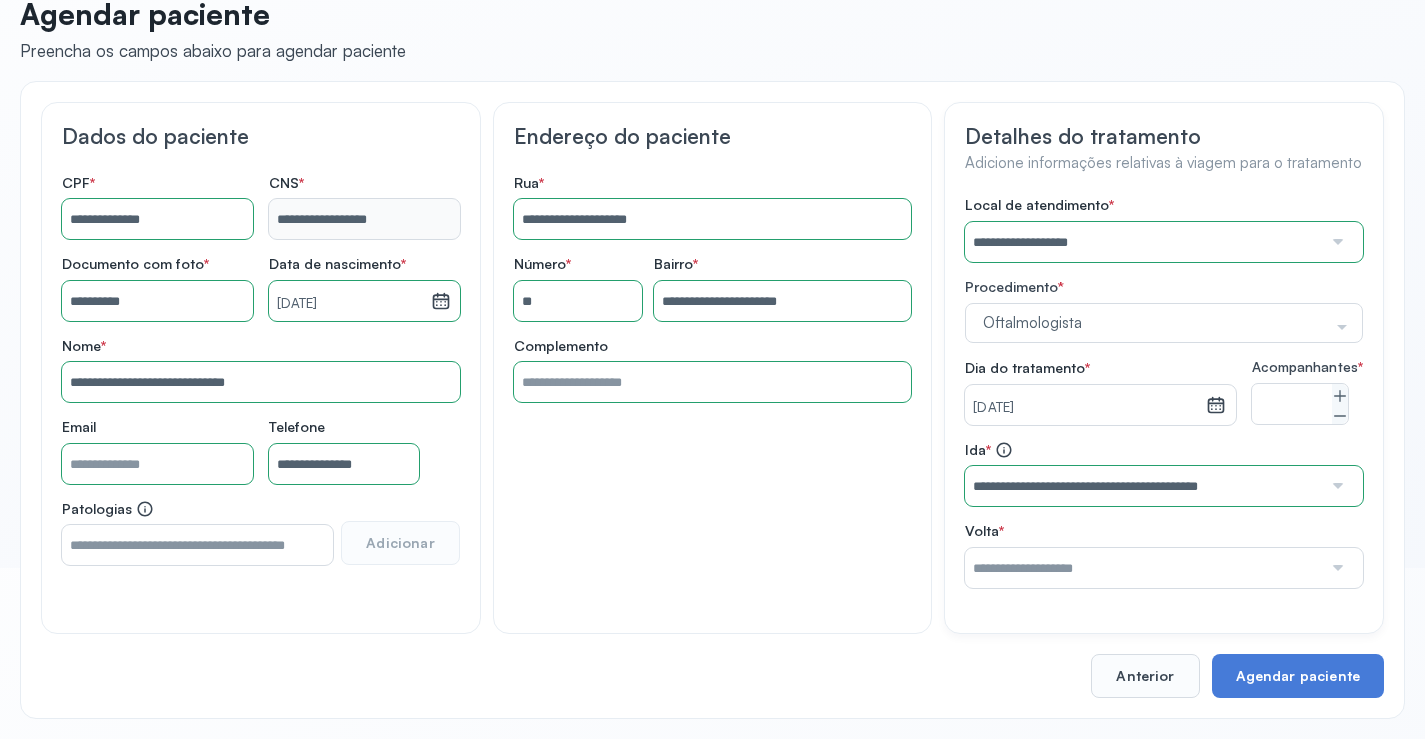 click on "**********" at bounding box center [1164, 474] 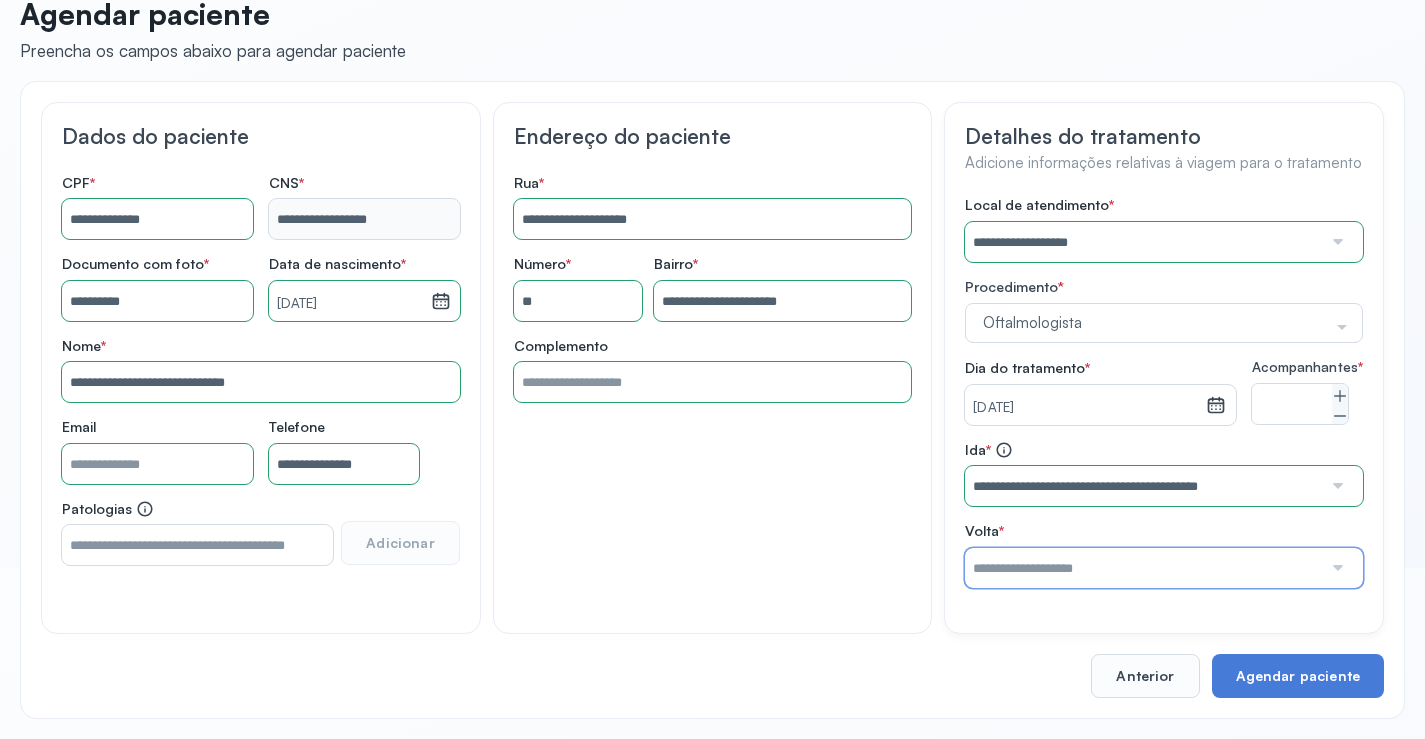 click at bounding box center [1143, 568] 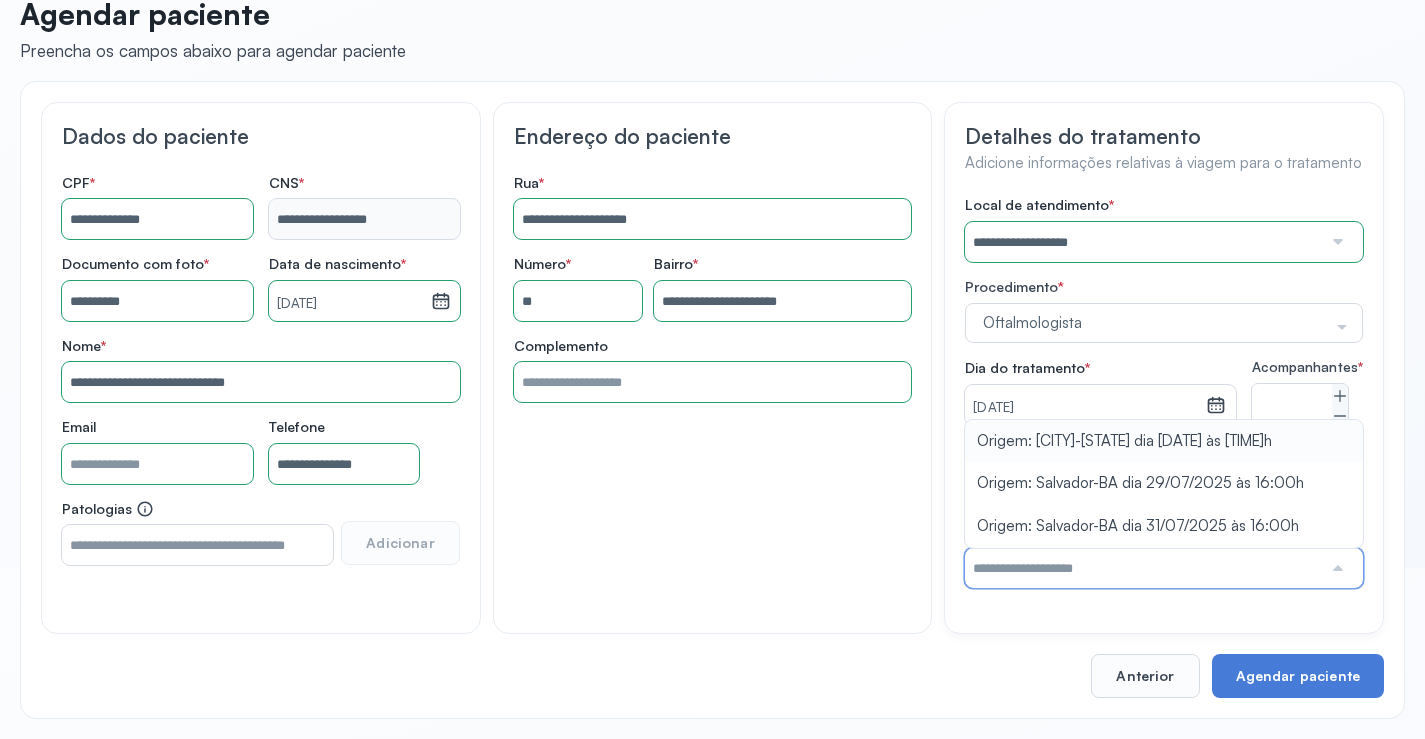 type on "**********" 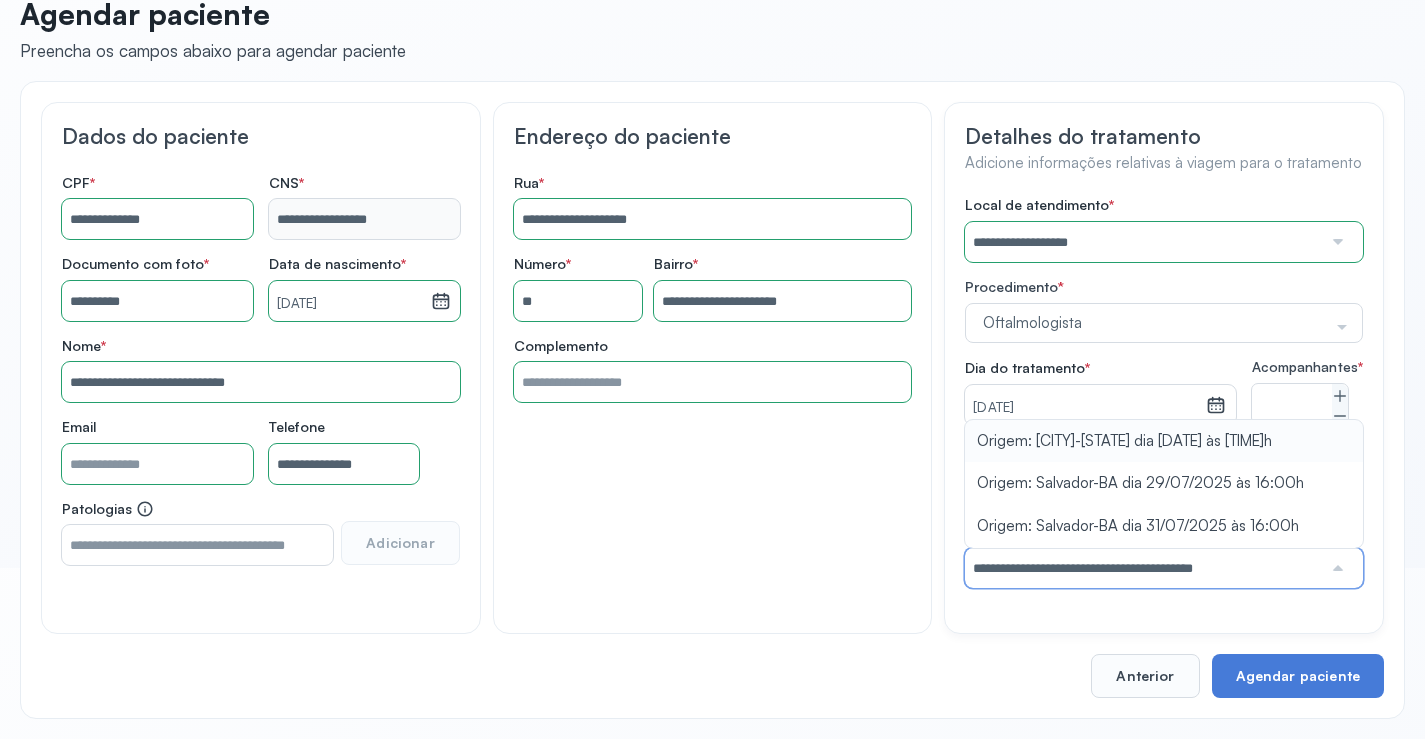 click on "**********" at bounding box center (1164, 392) 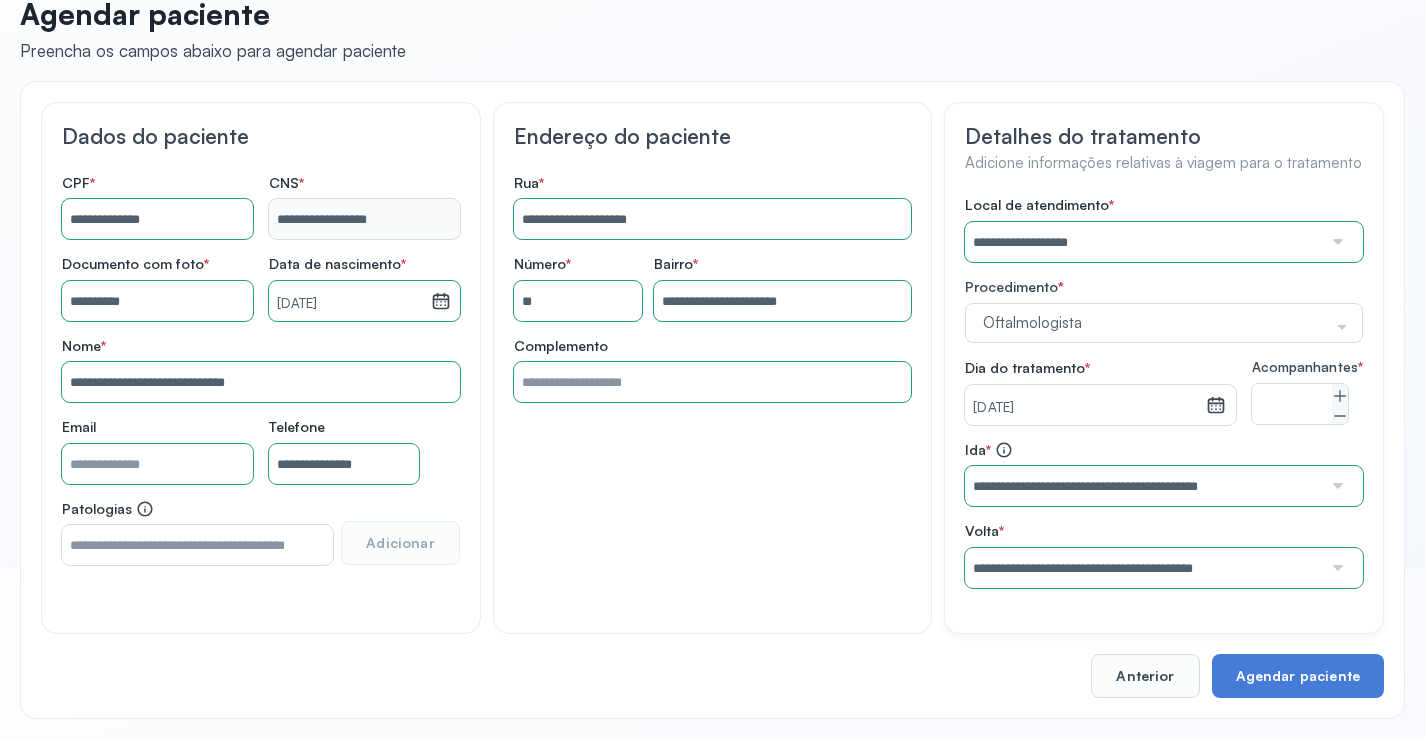 scroll, scrollTop: 186, scrollLeft: 0, axis: vertical 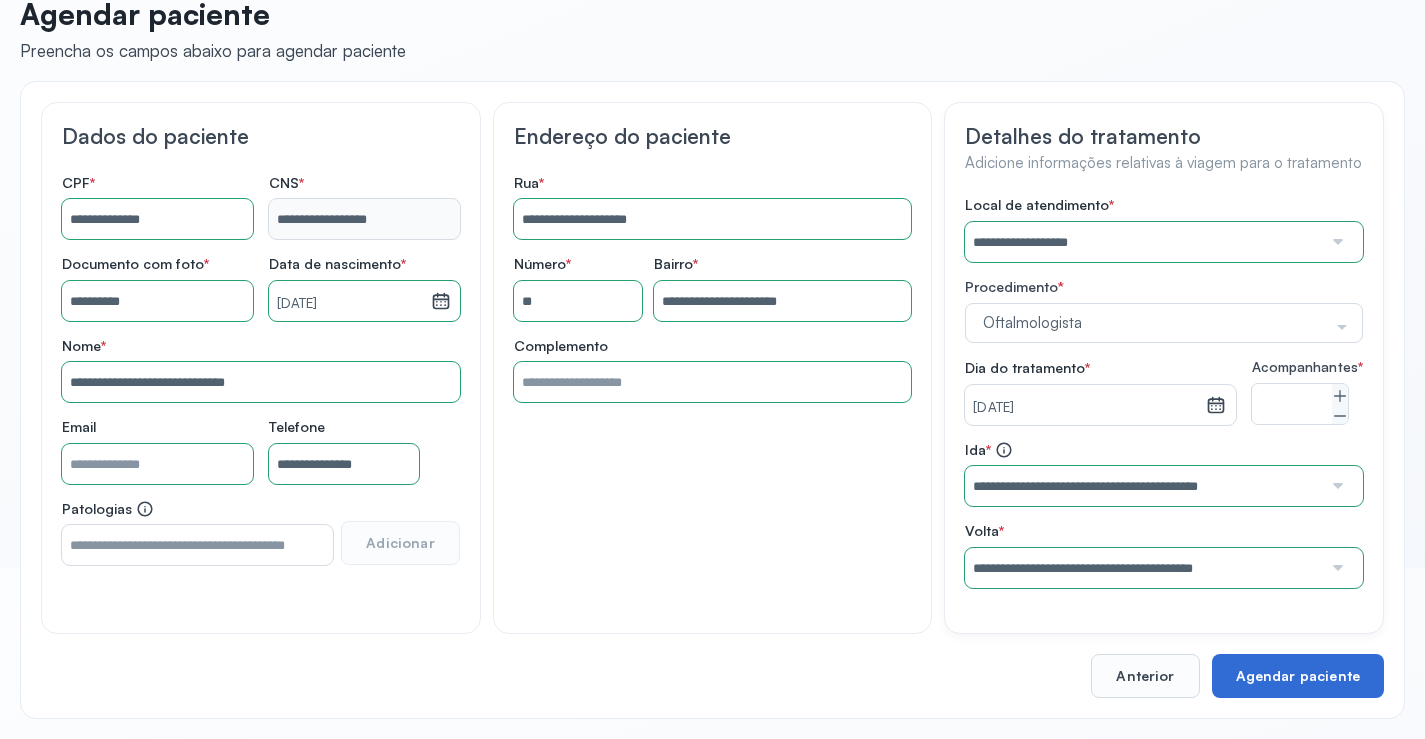 click on "Agendar paciente" at bounding box center (1298, 676) 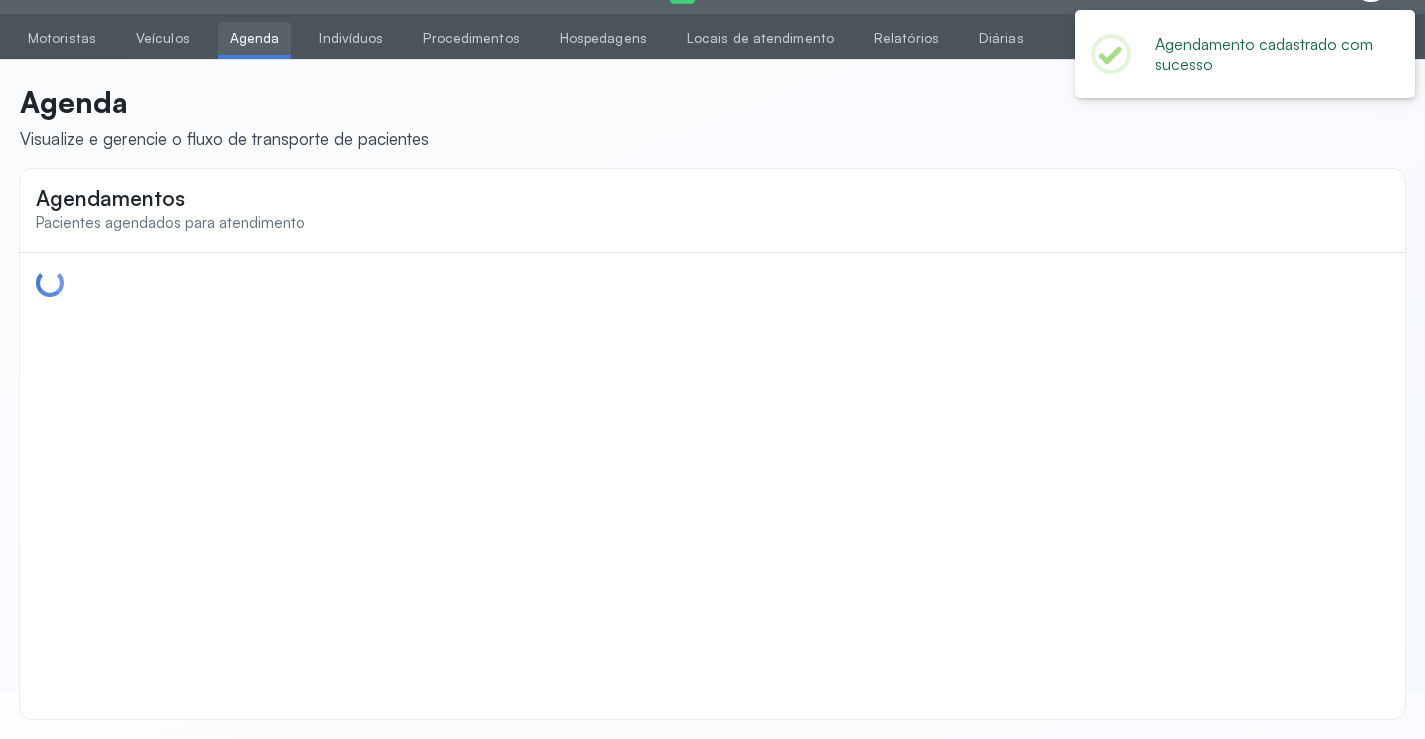 scroll, scrollTop: 0, scrollLeft: 0, axis: both 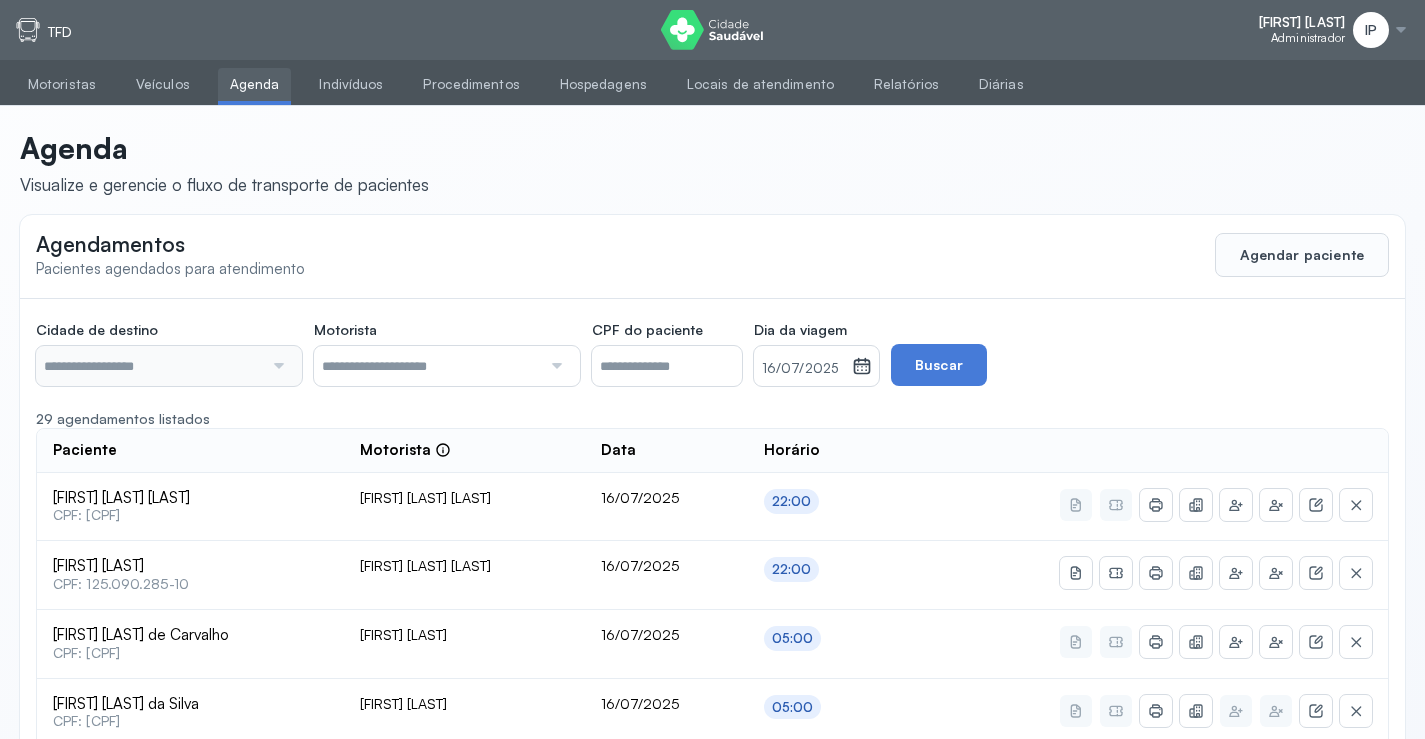 type on "********" 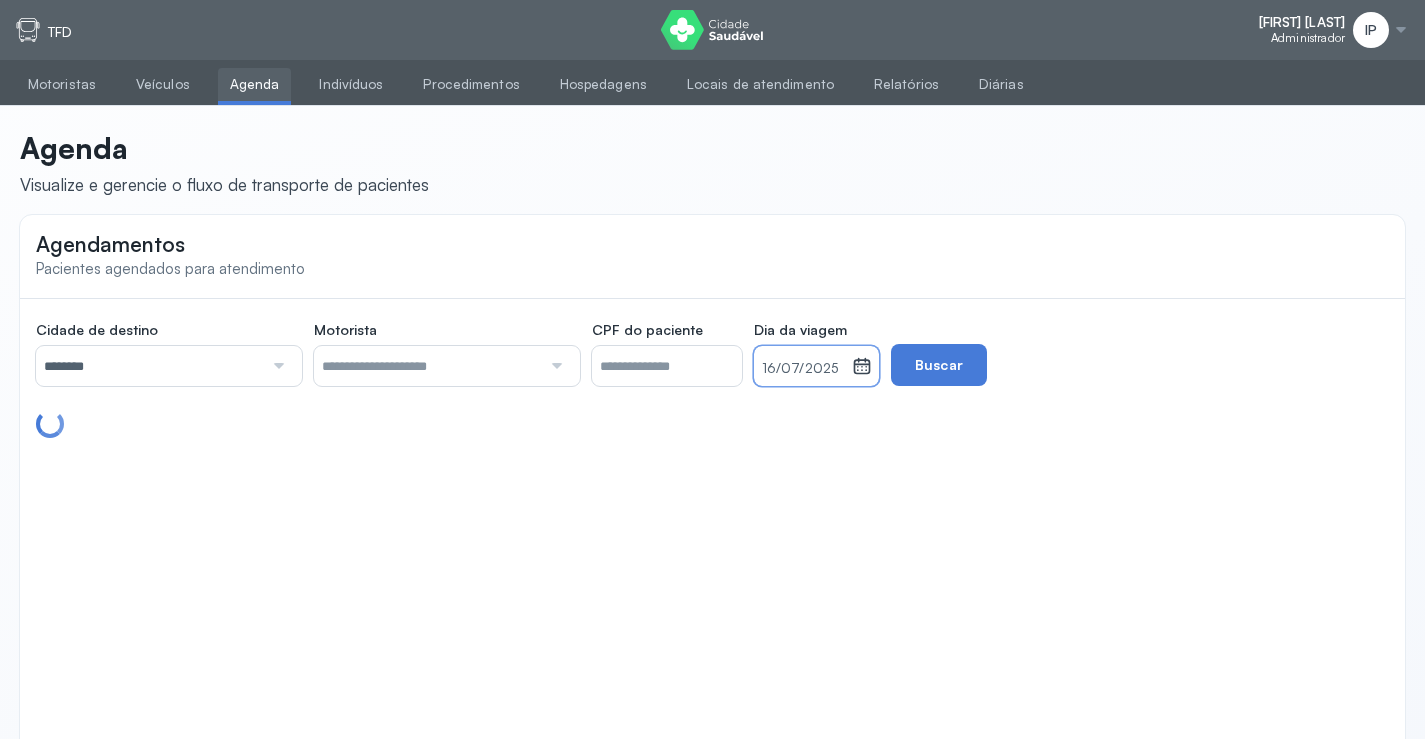 click on "16/07/2025" at bounding box center (803, 369) 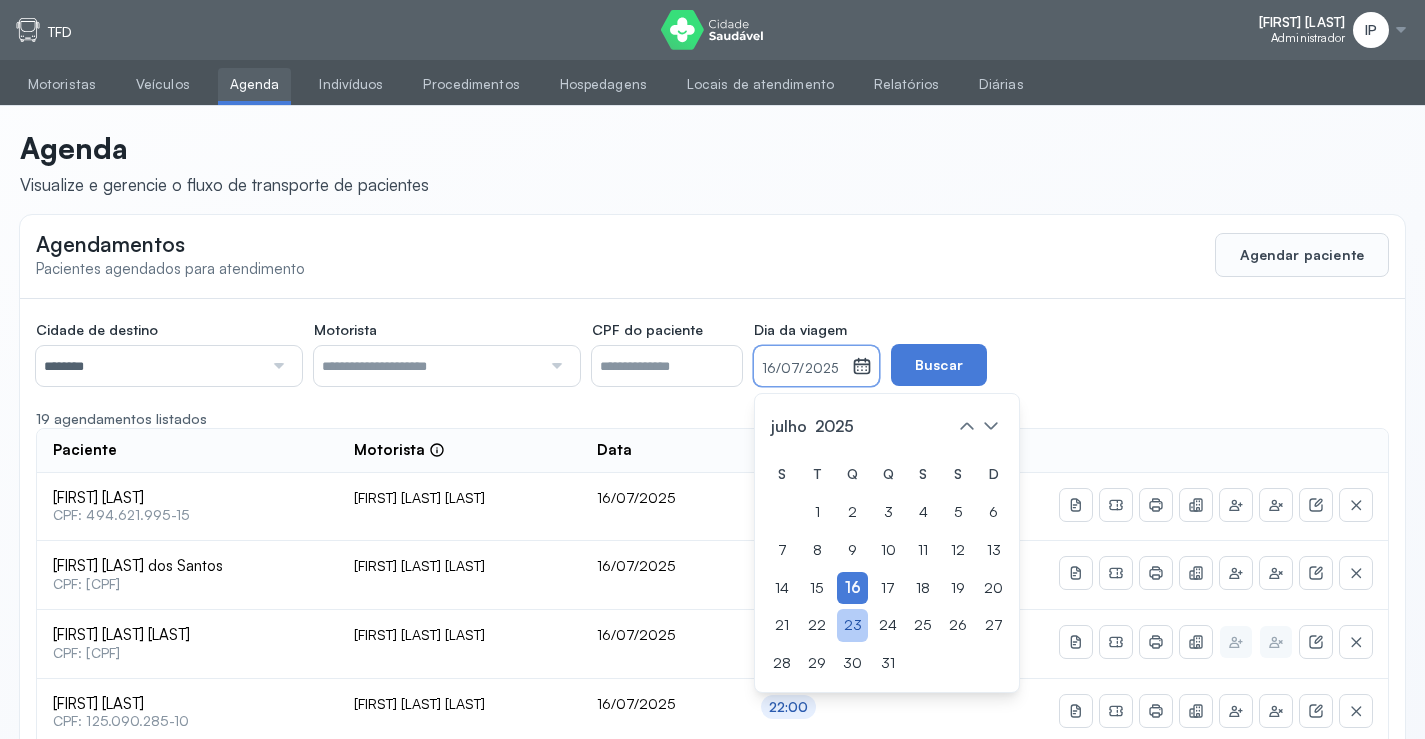 click on "23" 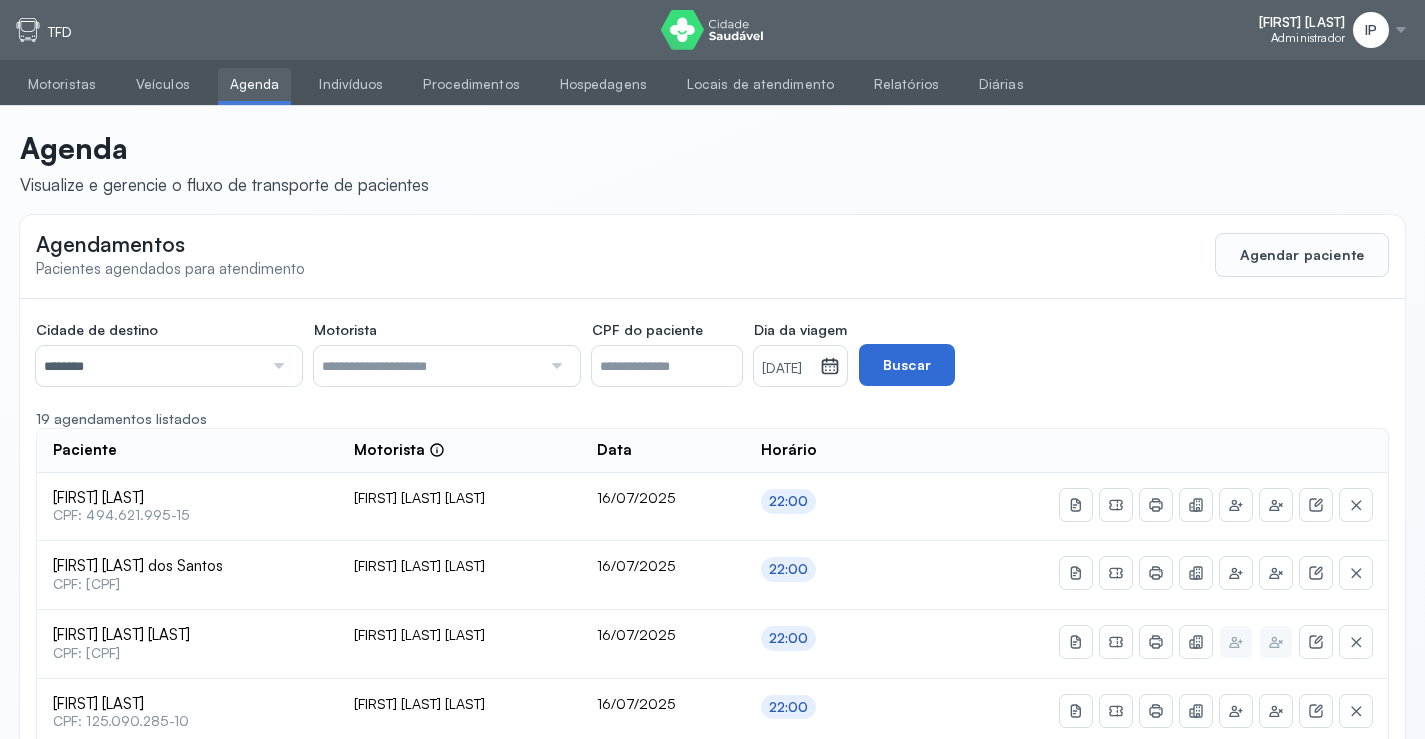 click on "Buscar" at bounding box center (907, 365) 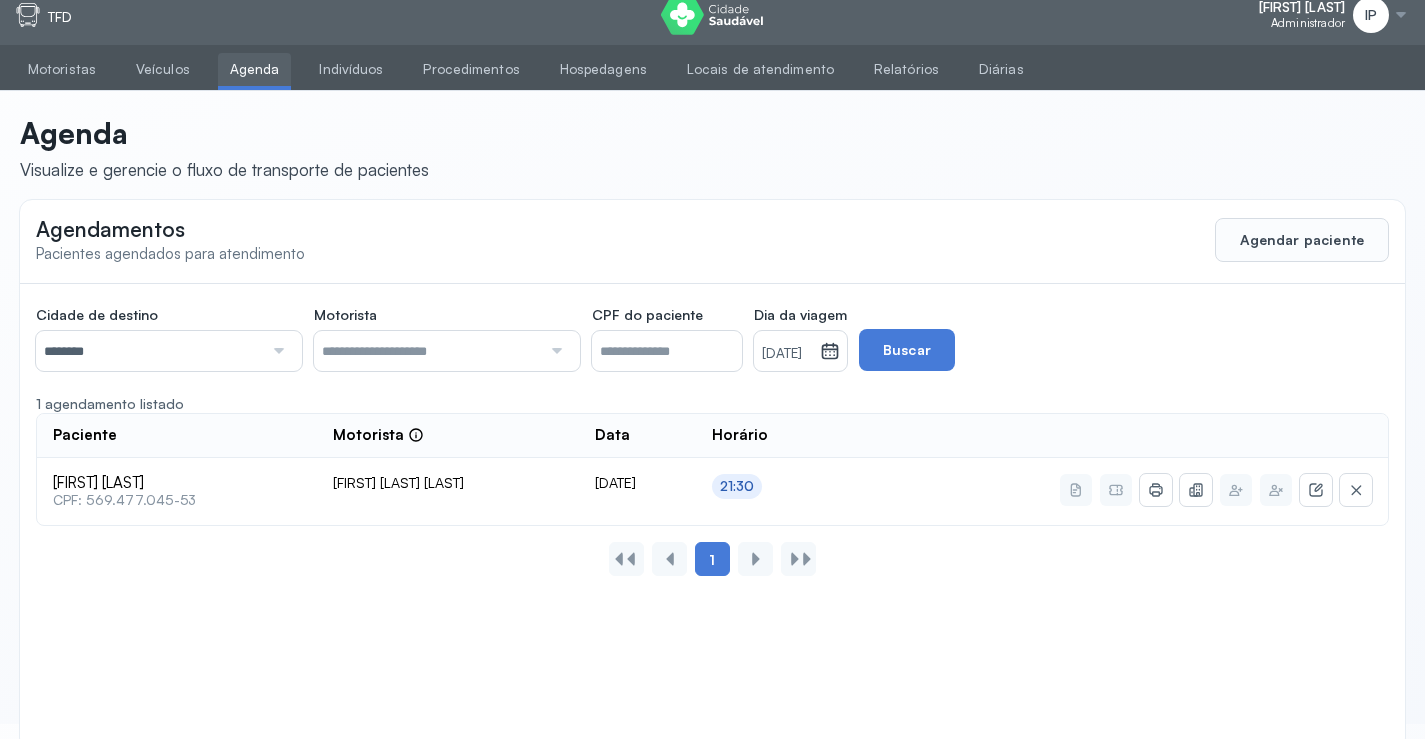 scroll, scrollTop: 0, scrollLeft: 0, axis: both 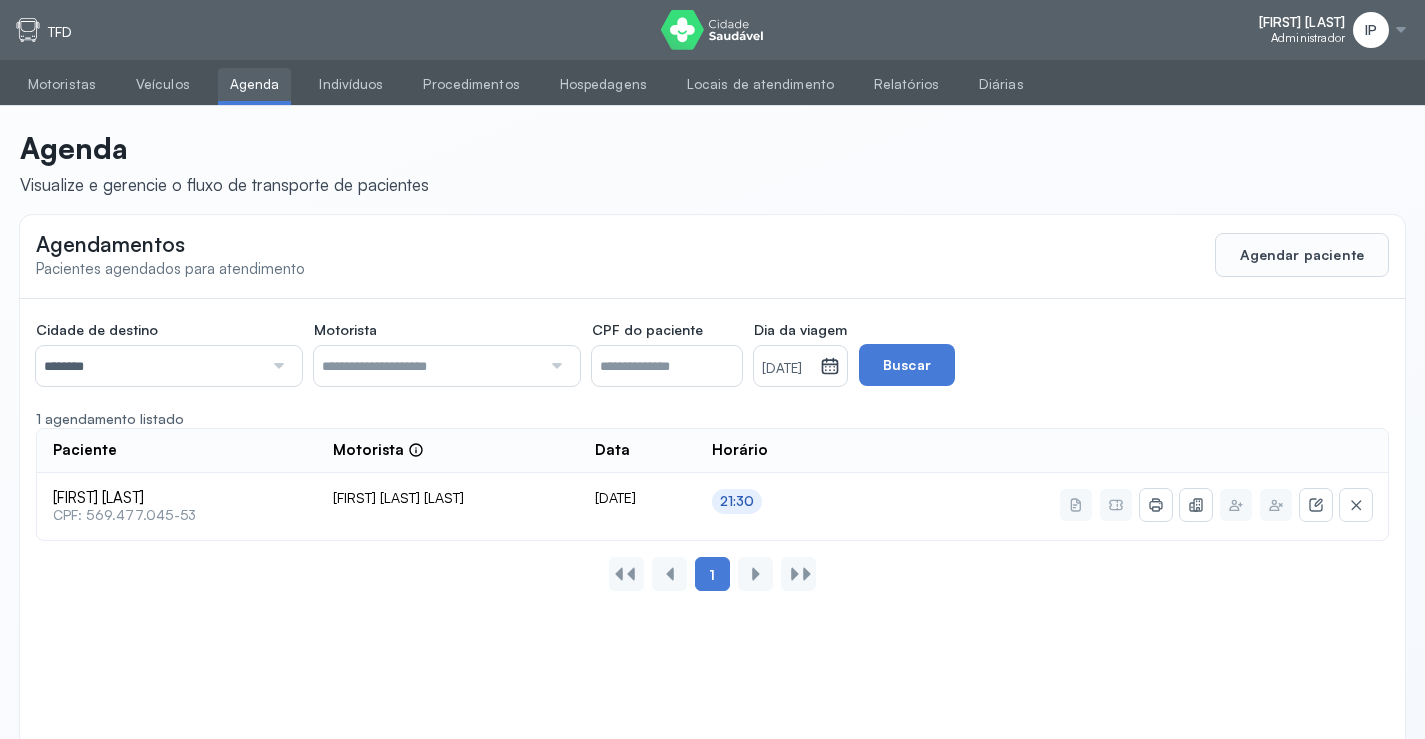 click on "23/07/2025" at bounding box center [787, 369] 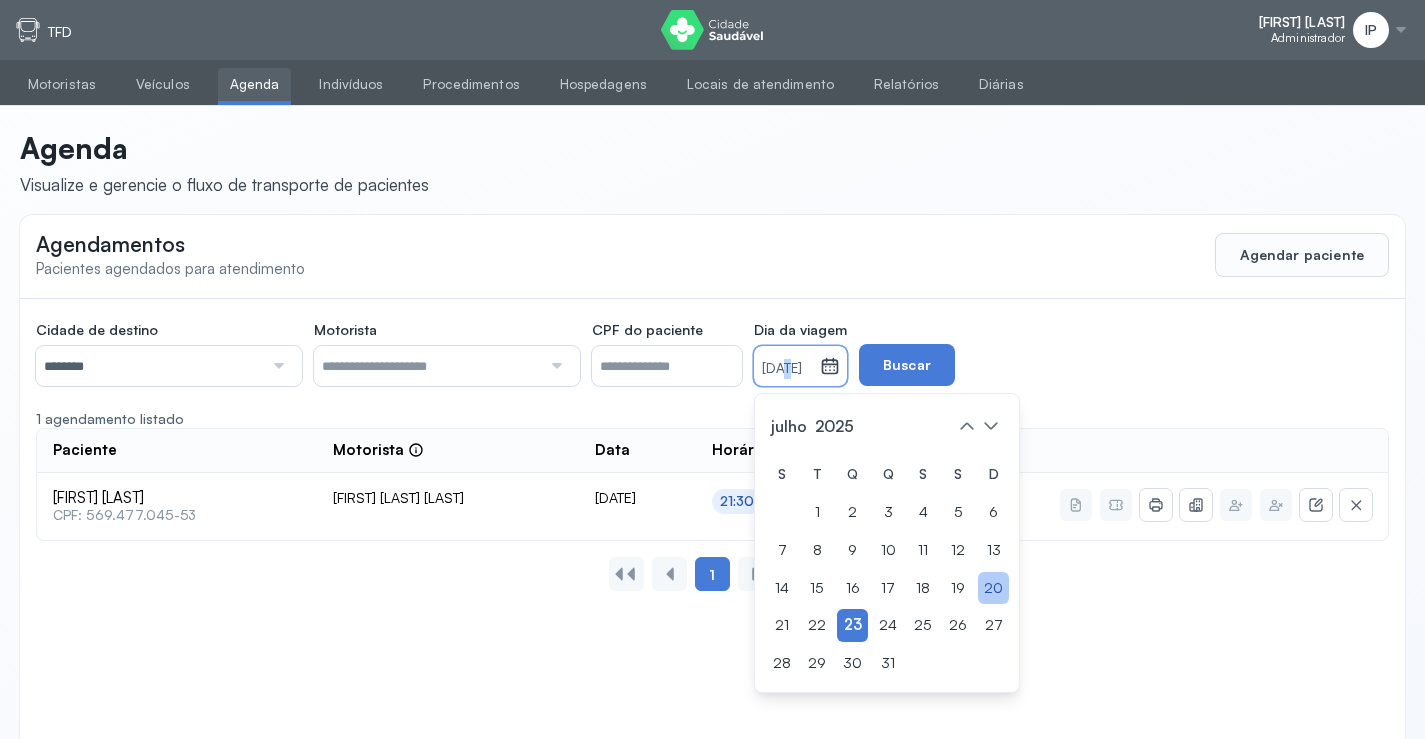 drag, startPoint x: 1032, startPoint y: 586, endPoint x: 1028, endPoint y: 560, distance: 26.305893 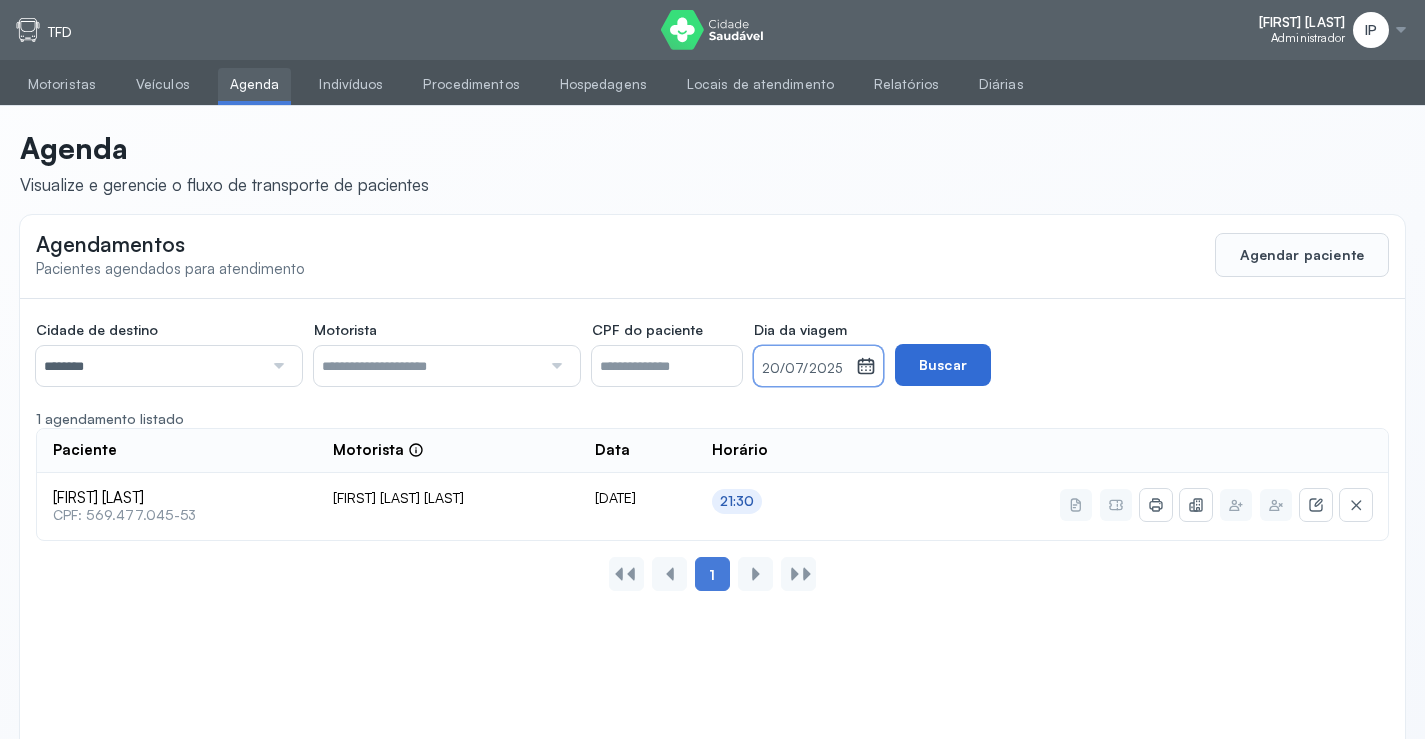 click on "Buscar" at bounding box center (943, 365) 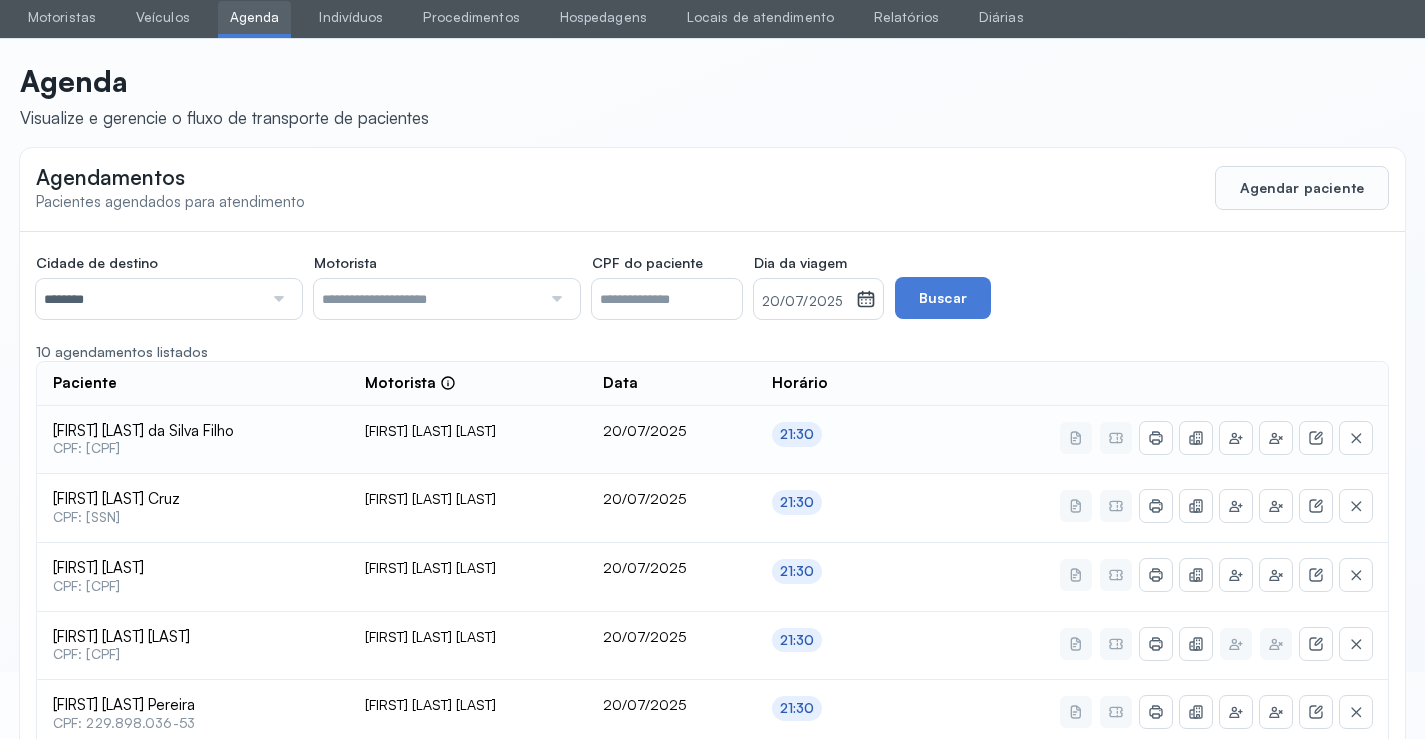 scroll, scrollTop: 100, scrollLeft: 0, axis: vertical 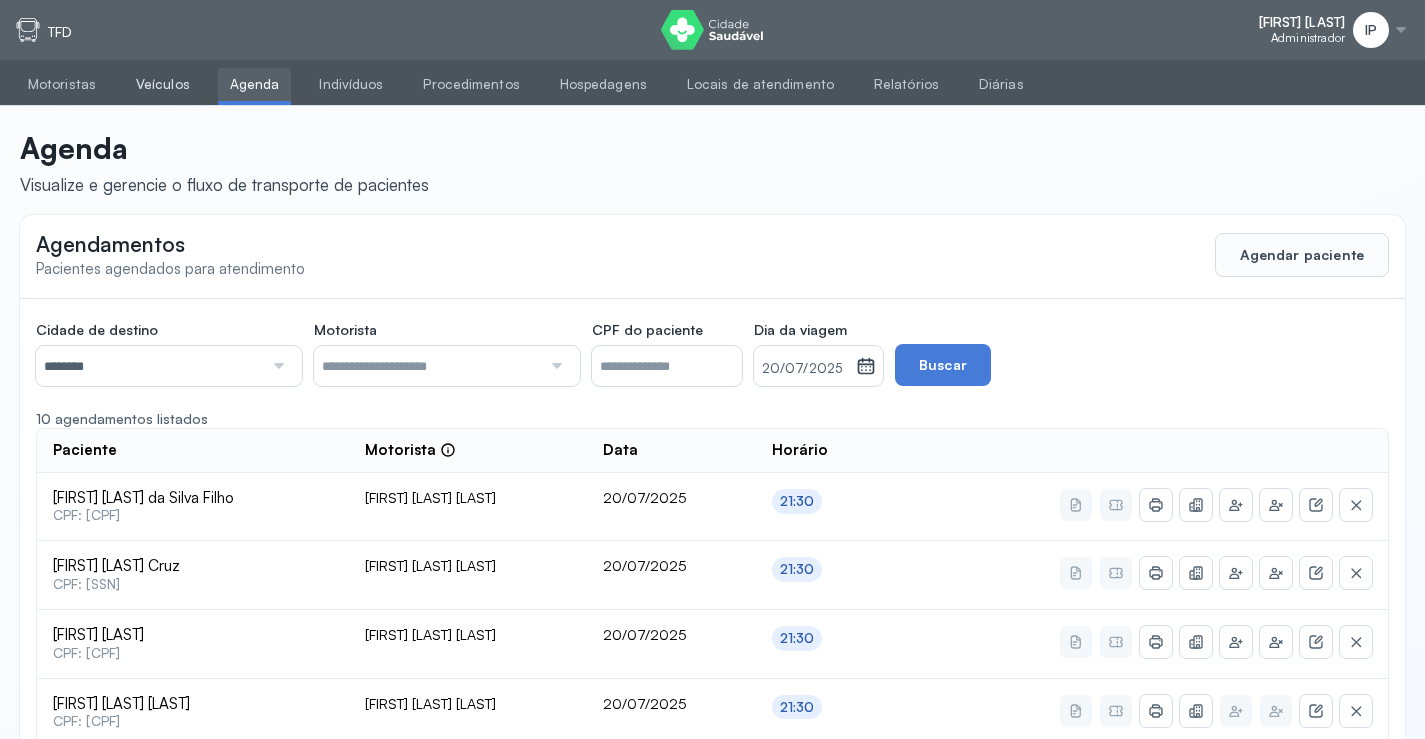 click on "Veículos" at bounding box center (163, 84) 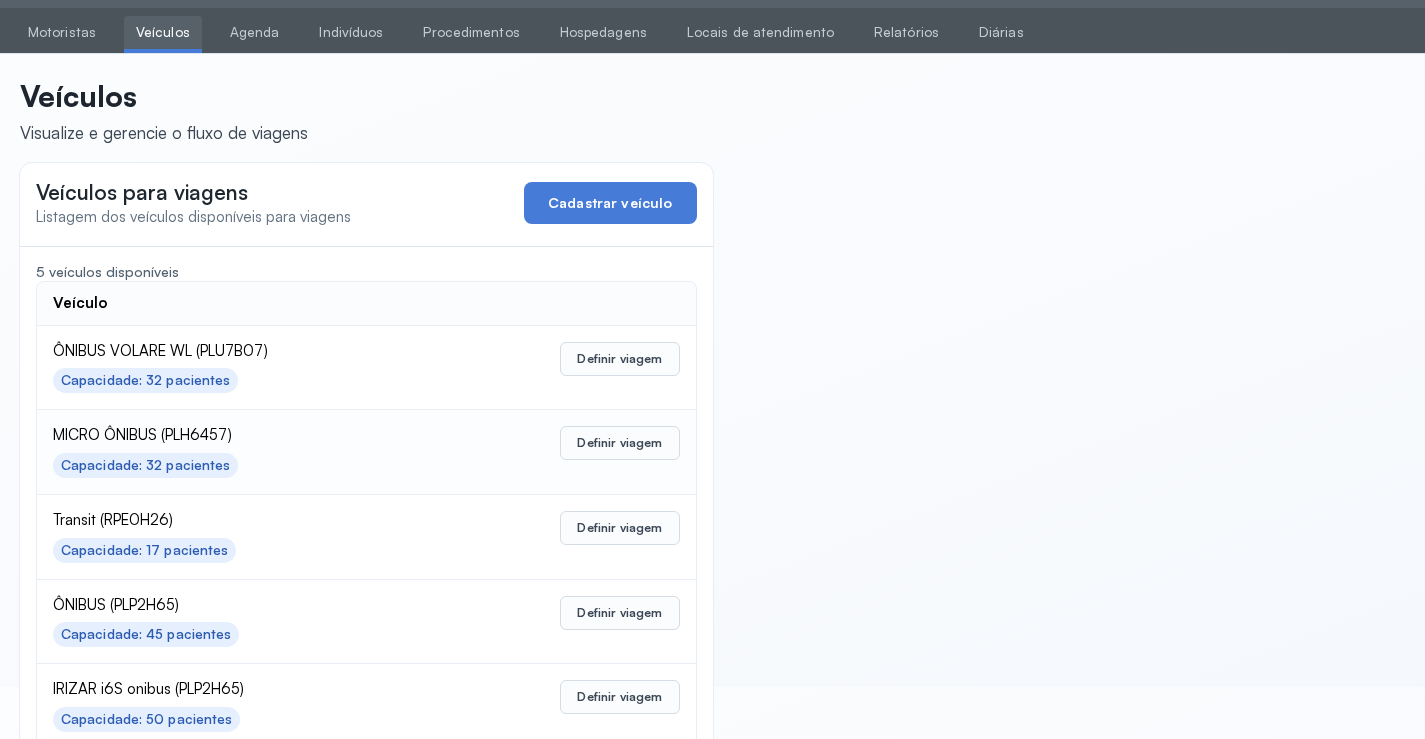 scroll, scrollTop: 98, scrollLeft: 0, axis: vertical 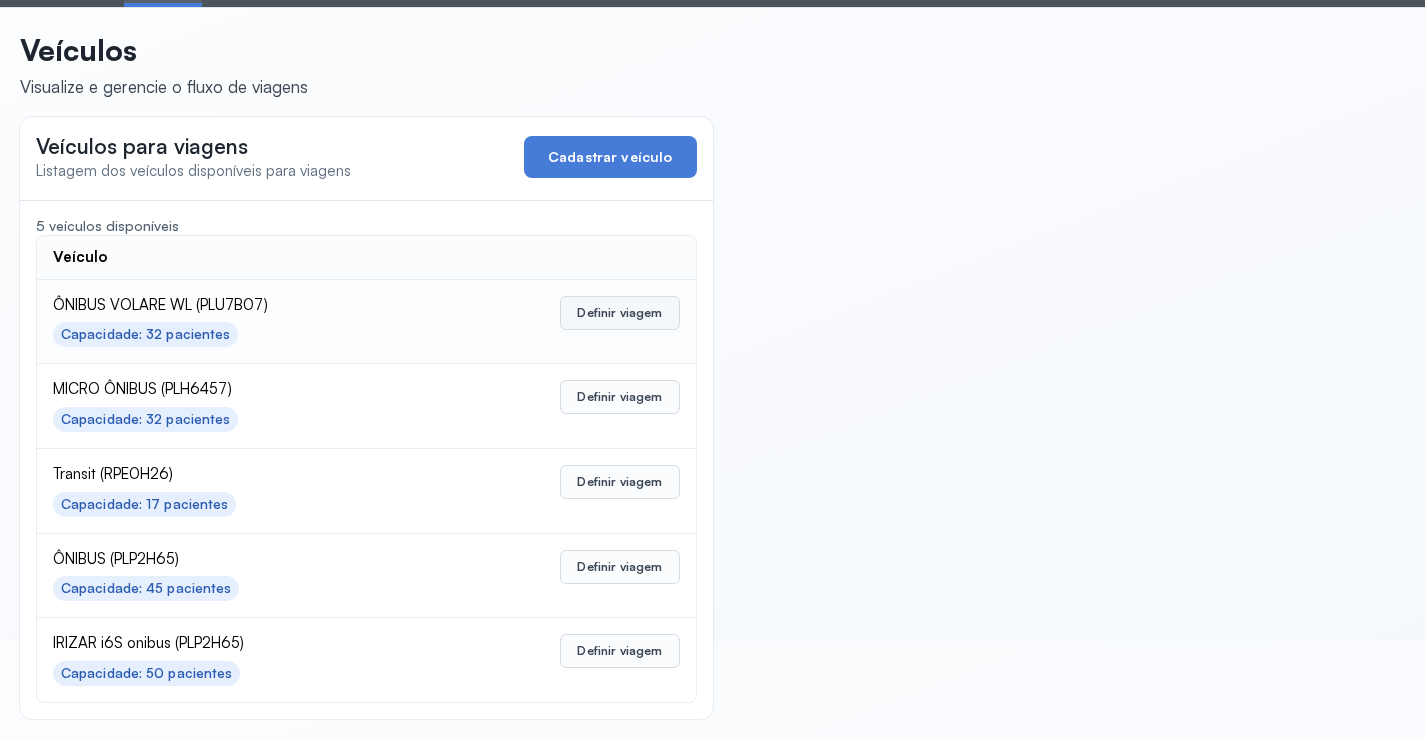 click on "Definir viagem" at bounding box center (619, 313) 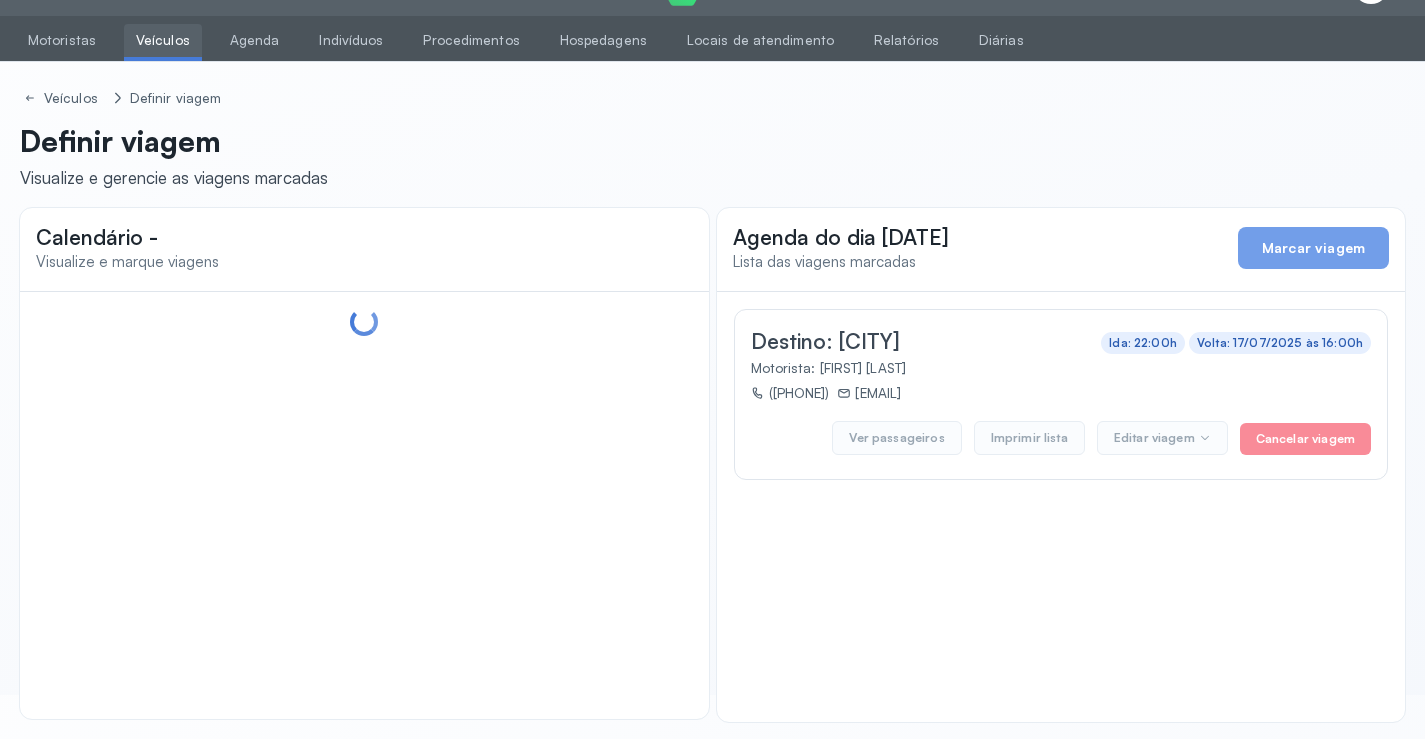 scroll, scrollTop: 47, scrollLeft: 0, axis: vertical 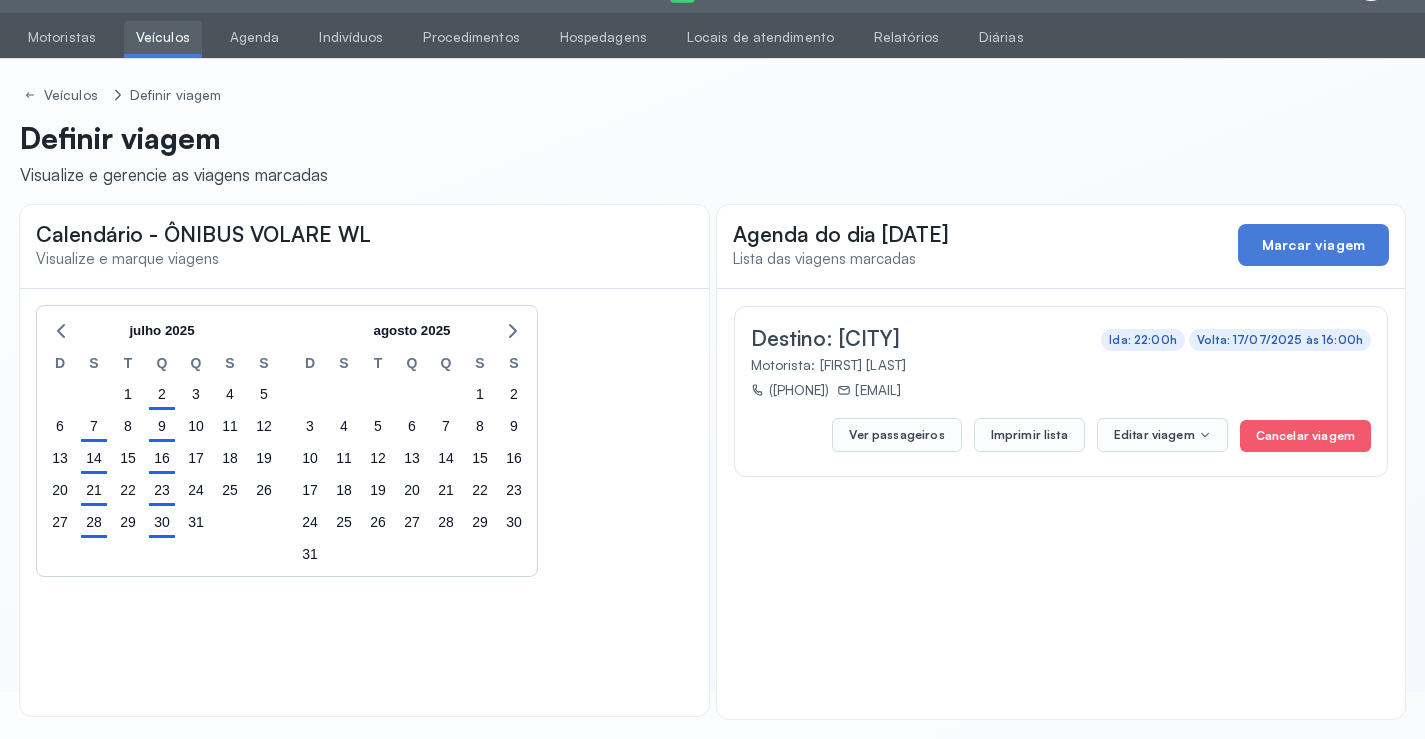 click on "Veículos" at bounding box center (163, 37) 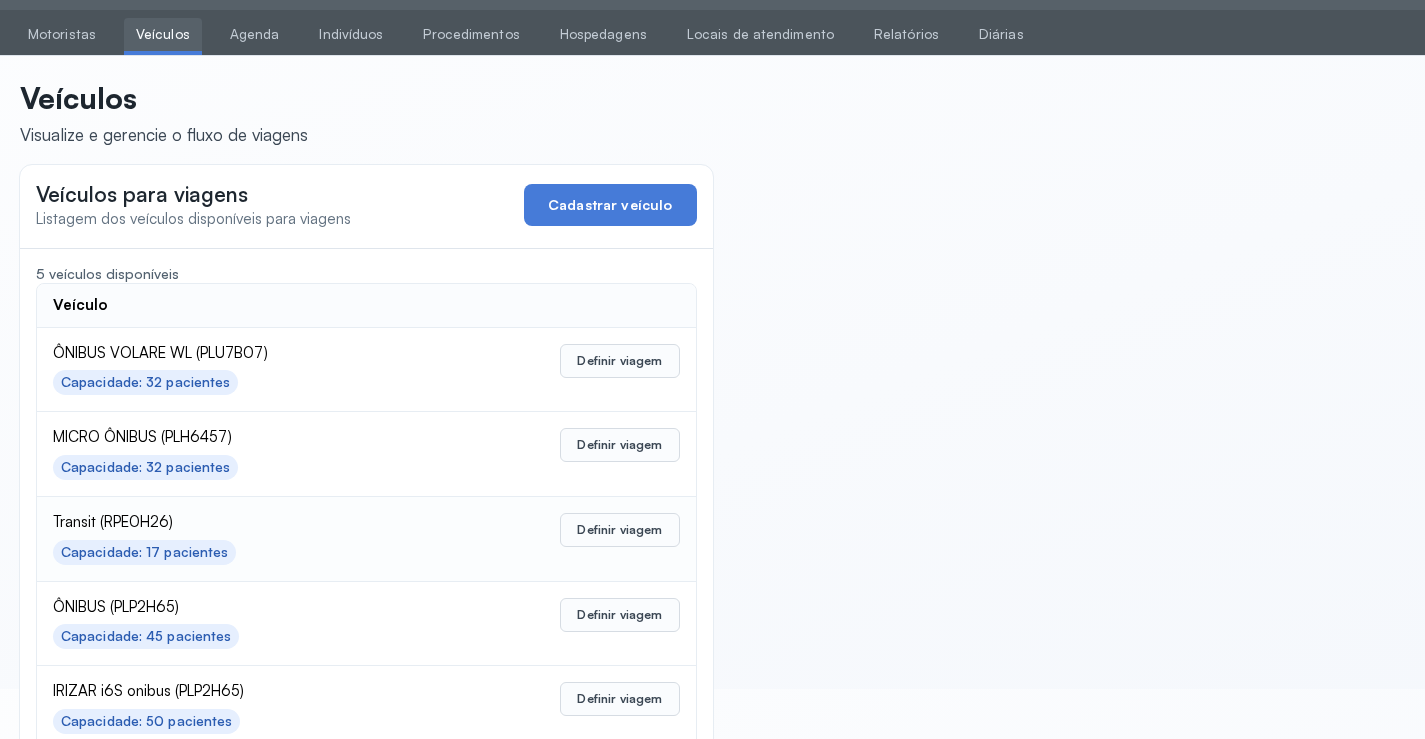 scroll, scrollTop: 98, scrollLeft: 0, axis: vertical 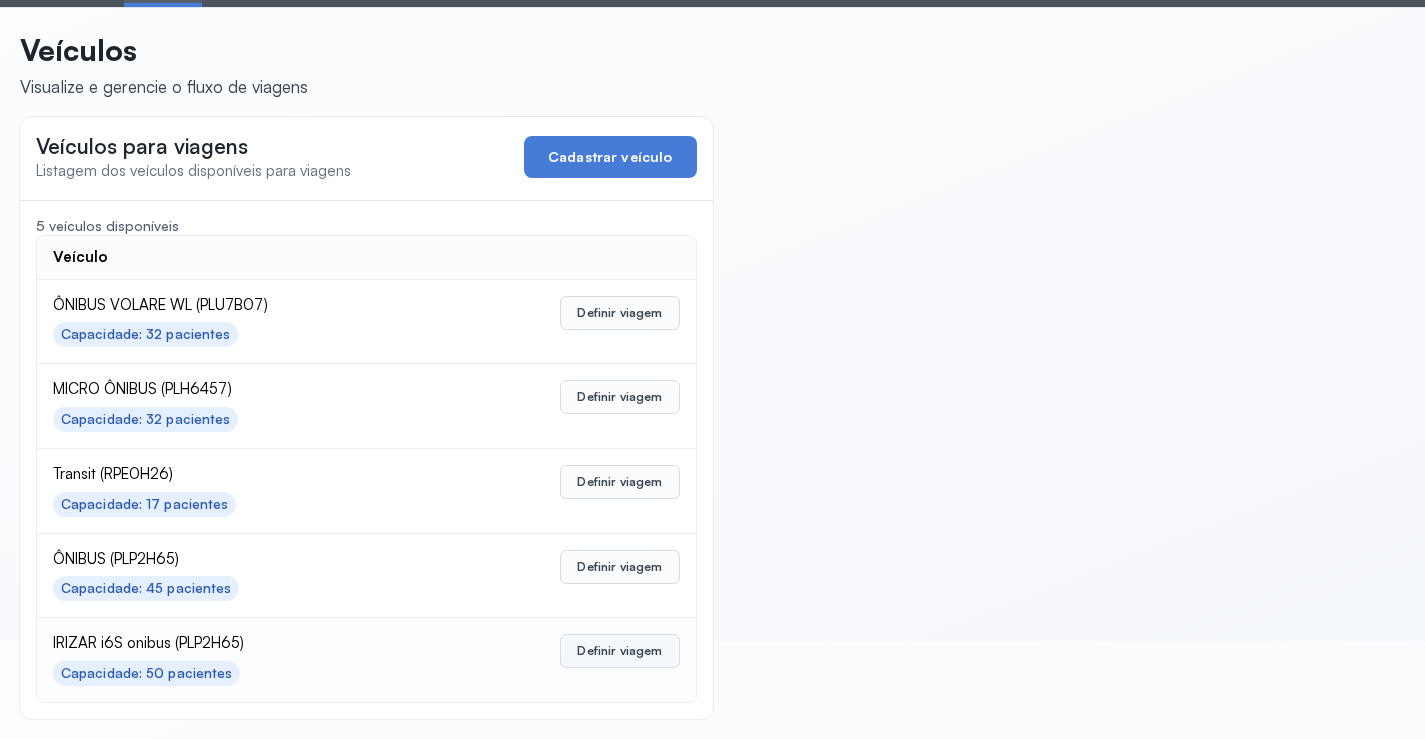 click on "Definir viagem" at bounding box center [619, 651] 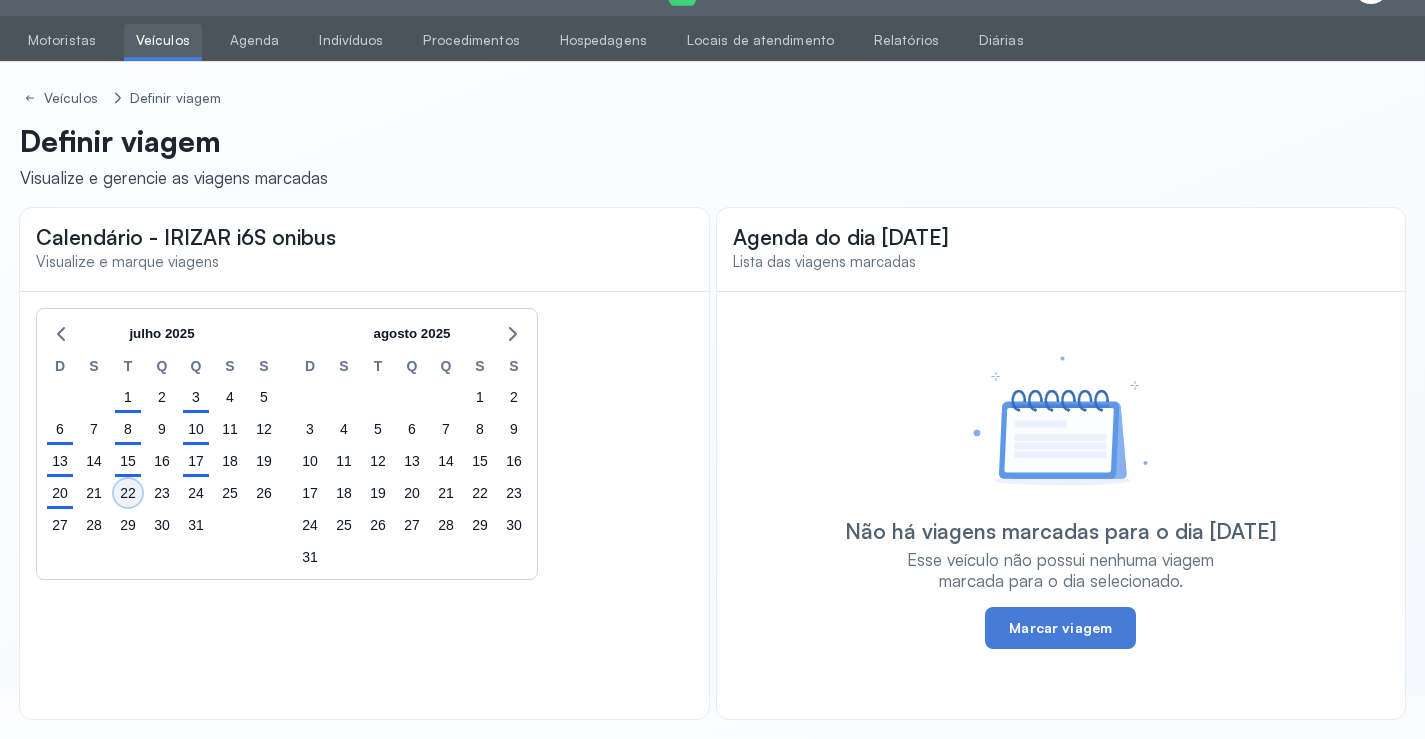 click on "22" 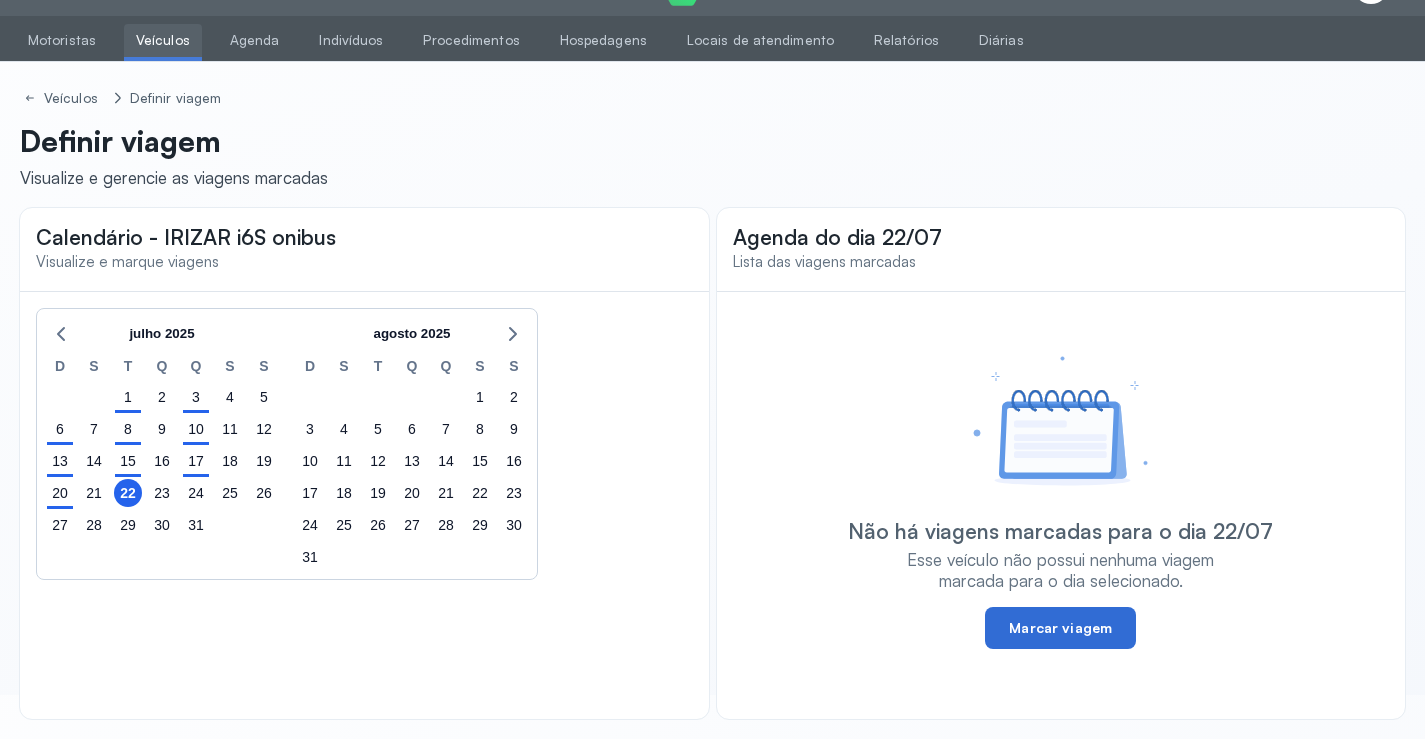 click on "Marcar viagem" 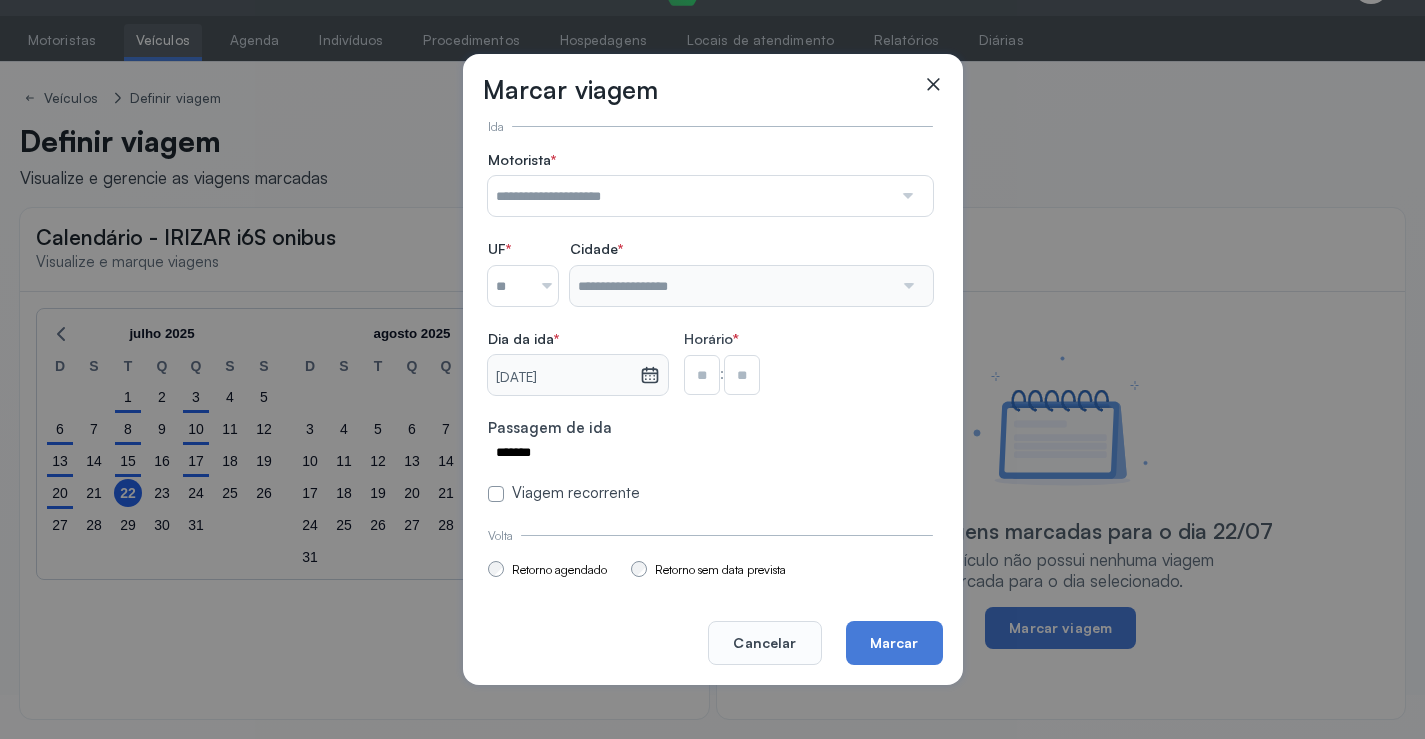 click at bounding box center (690, 196) 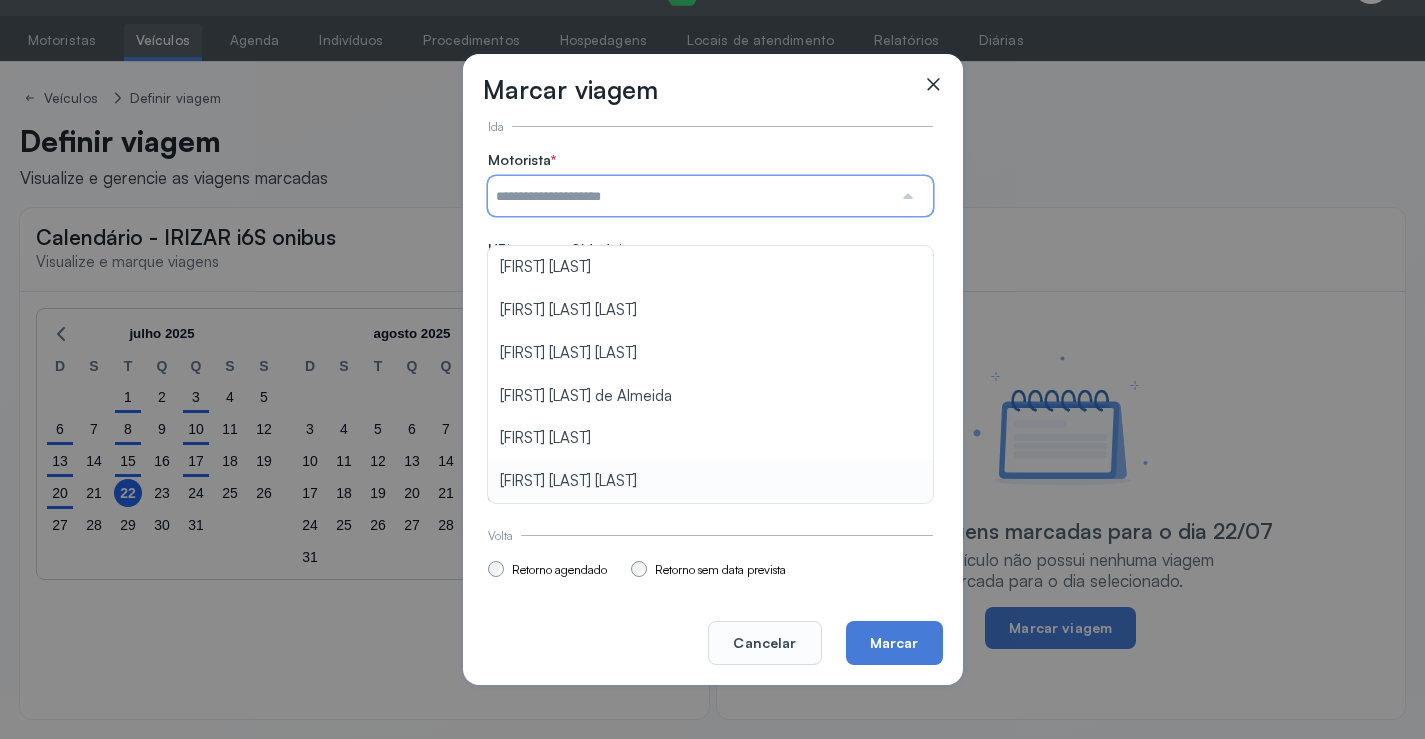 type on "**********" 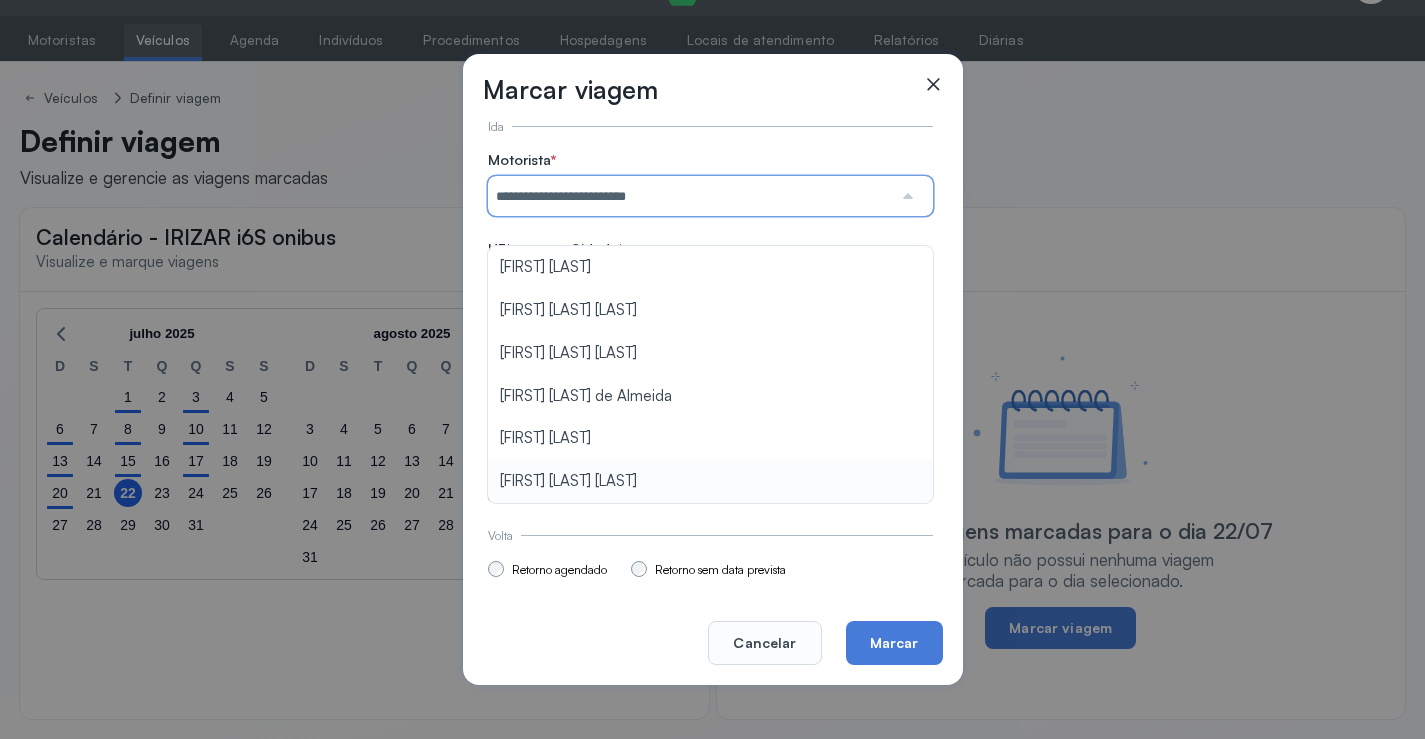 click on "**********" at bounding box center [710, 327] 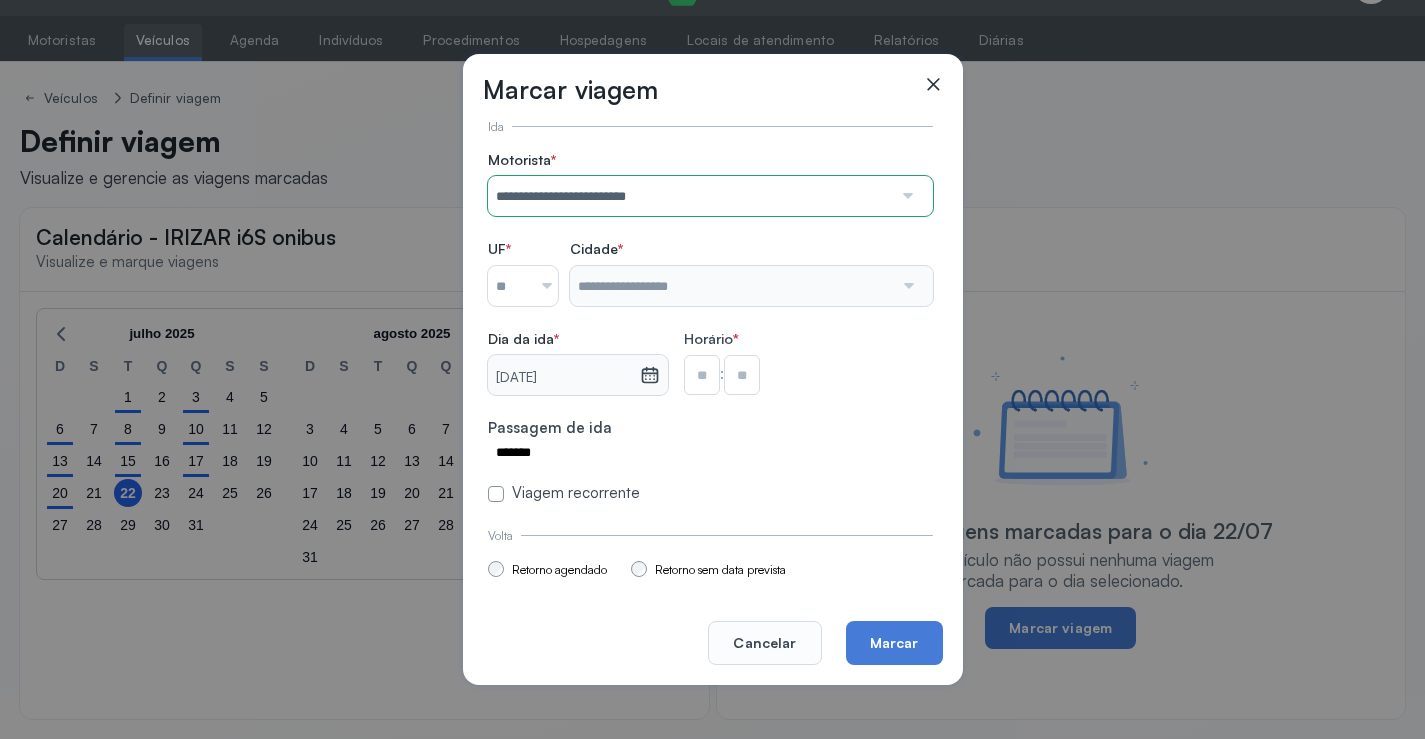 click at bounding box center [509, 286] 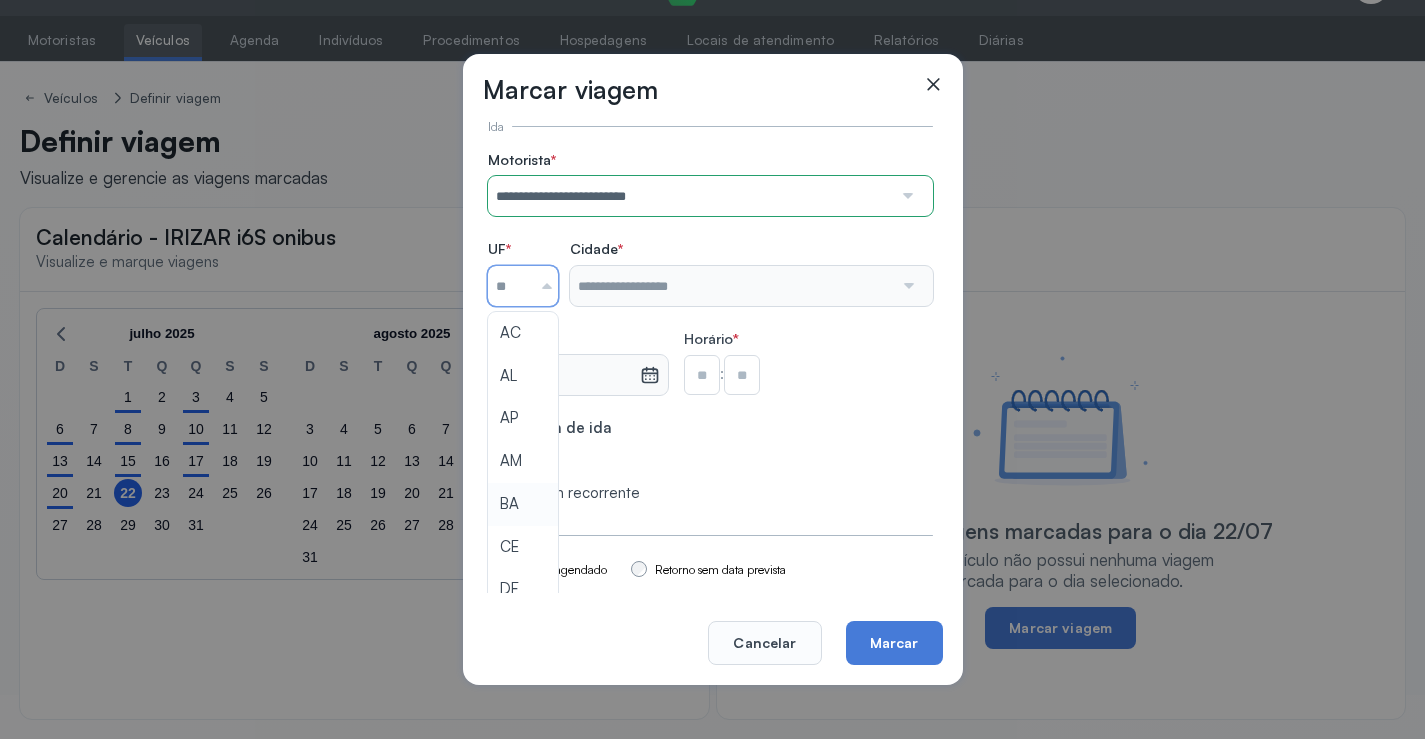 type on "**" 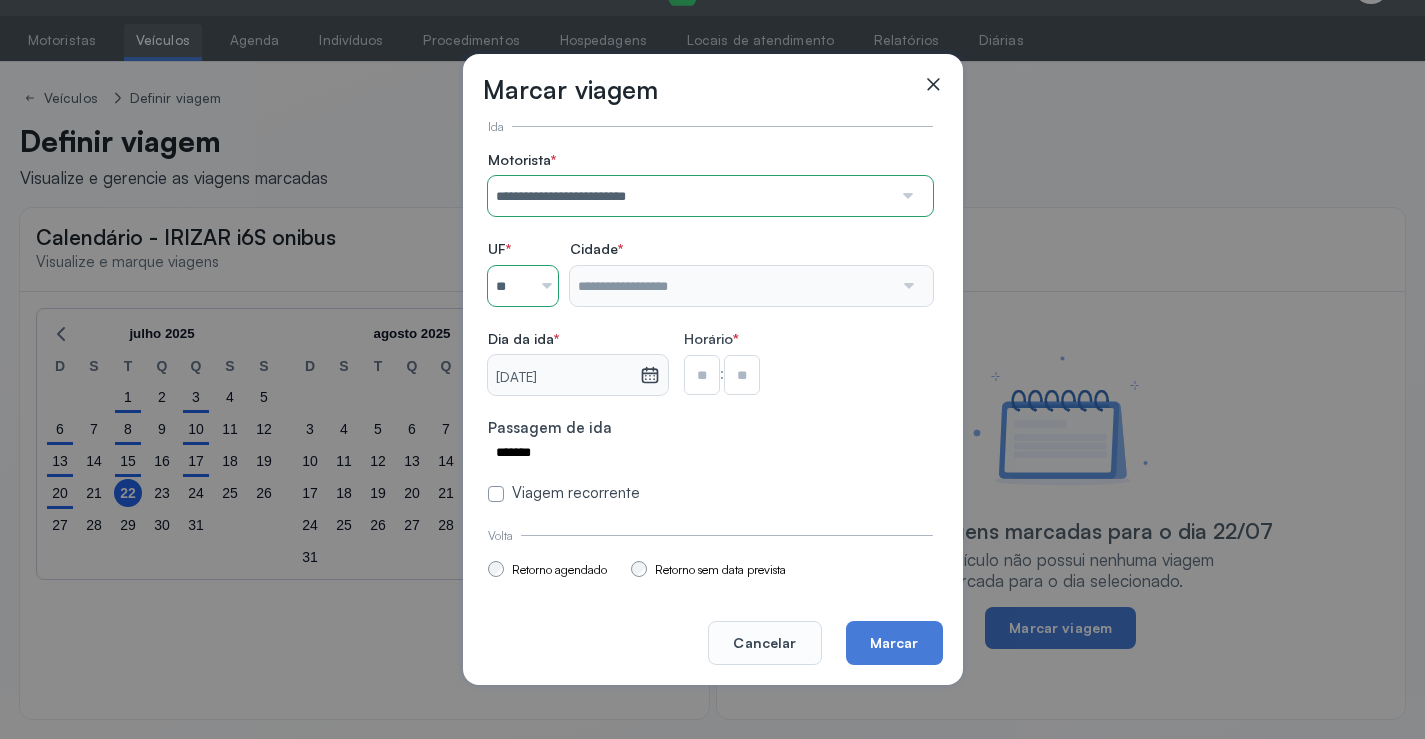 click on "**********" at bounding box center (710, 327) 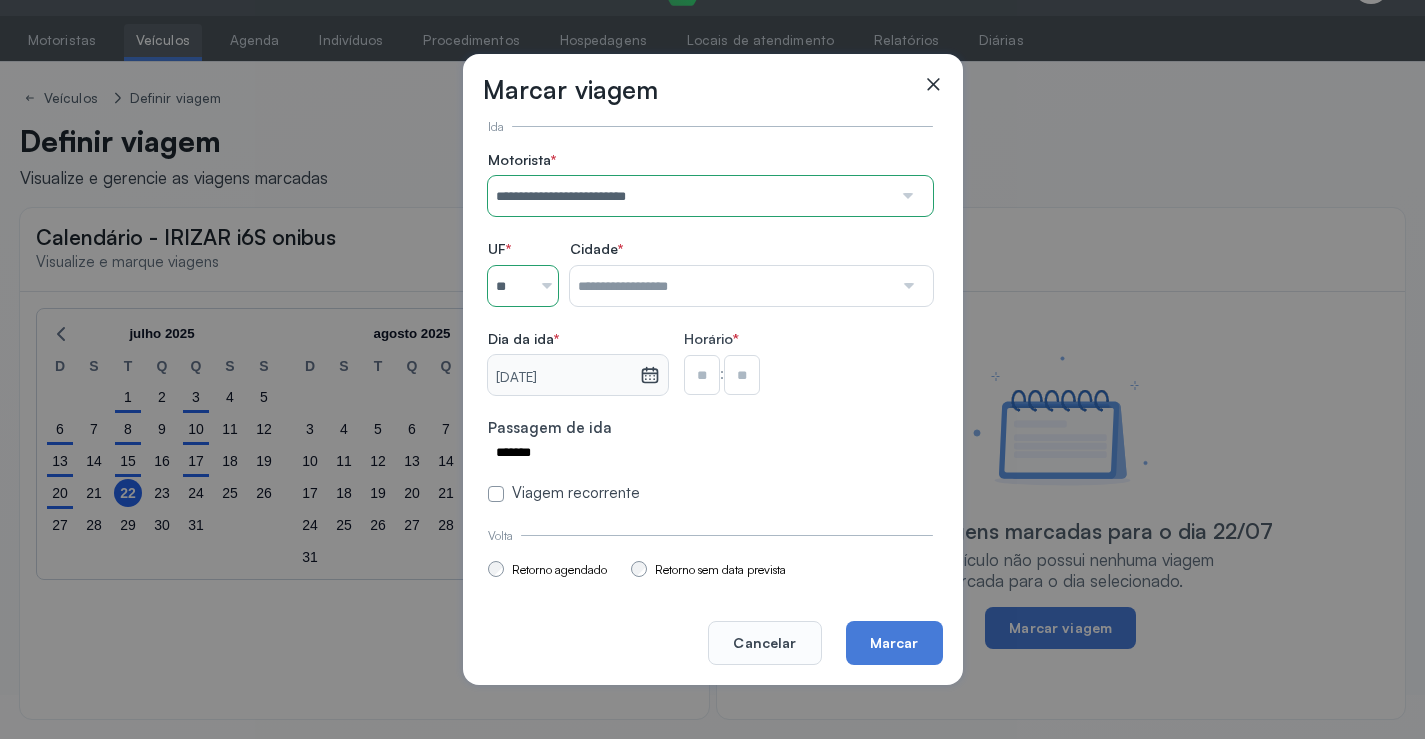 click at bounding box center (731, 286) 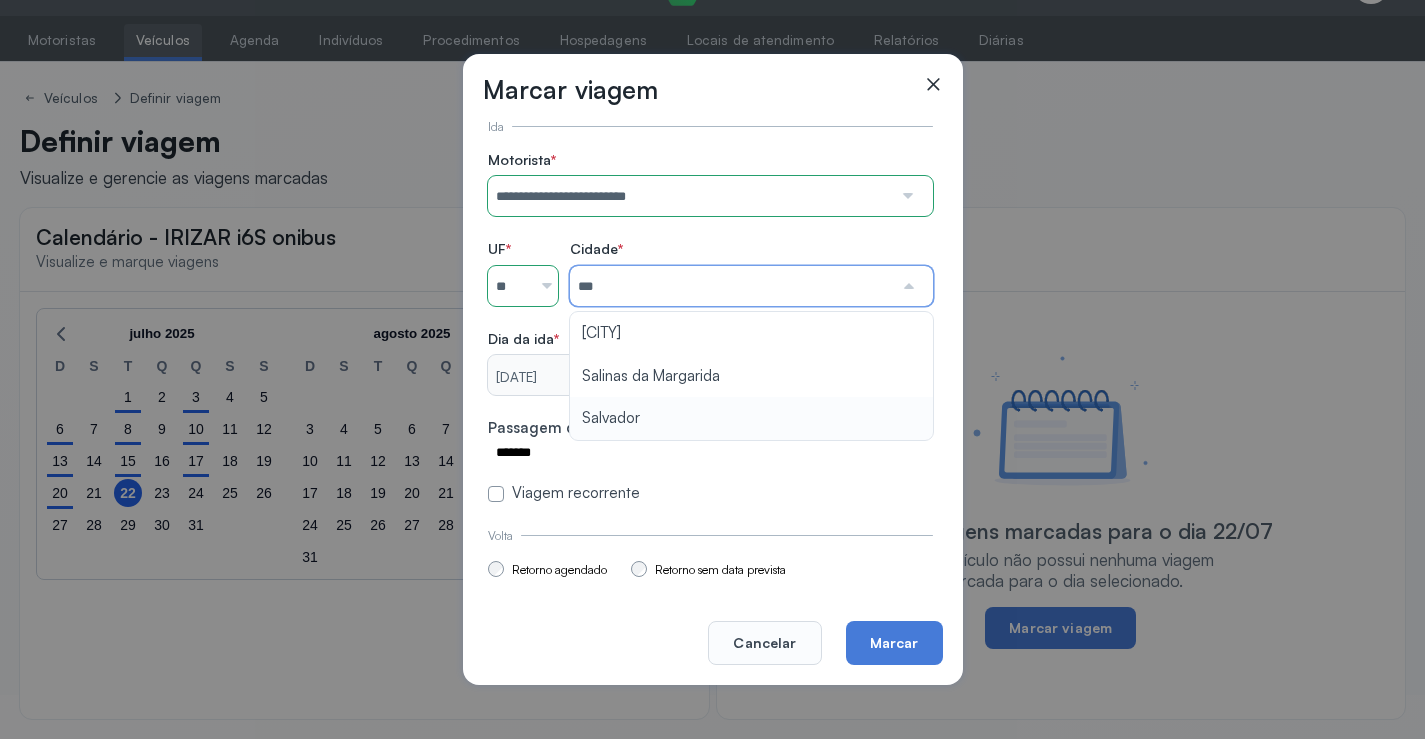 type on "********" 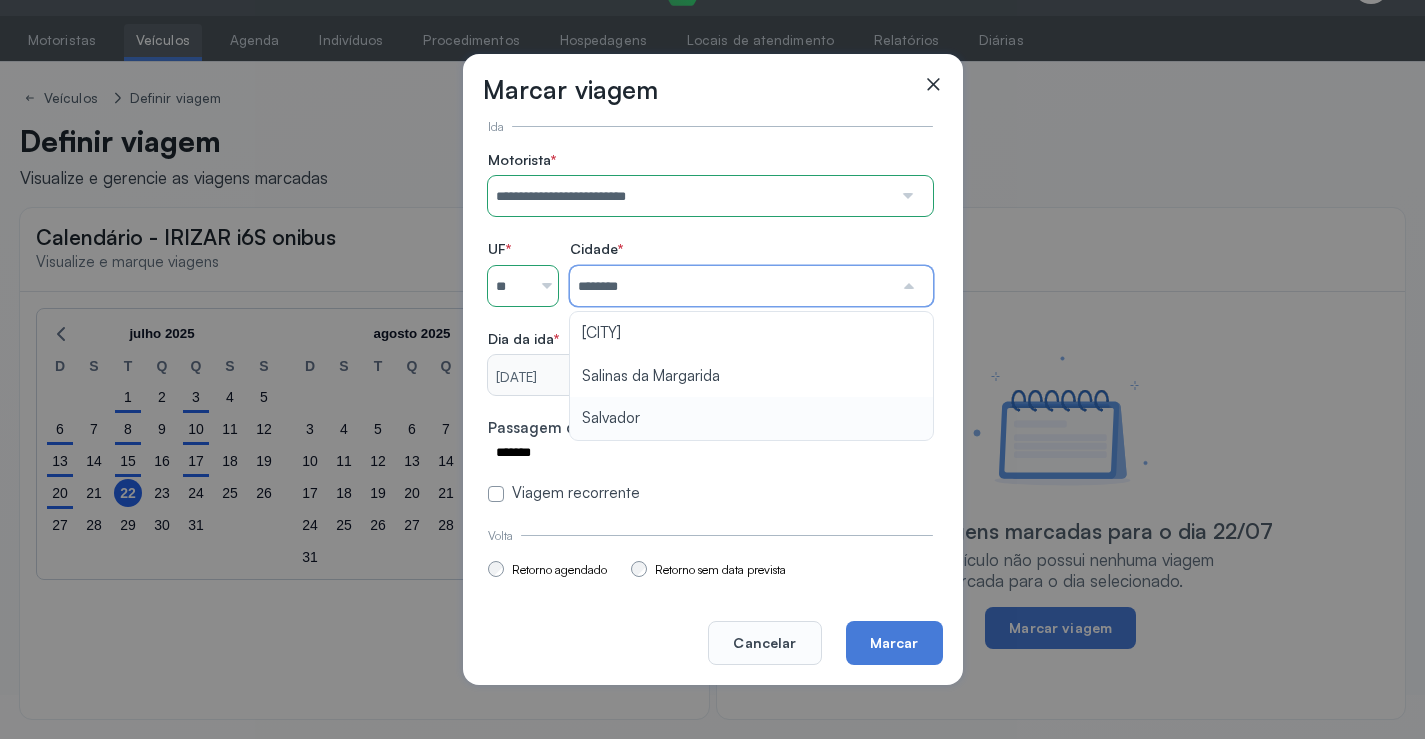 click on "**********" at bounding box center [710, 327] 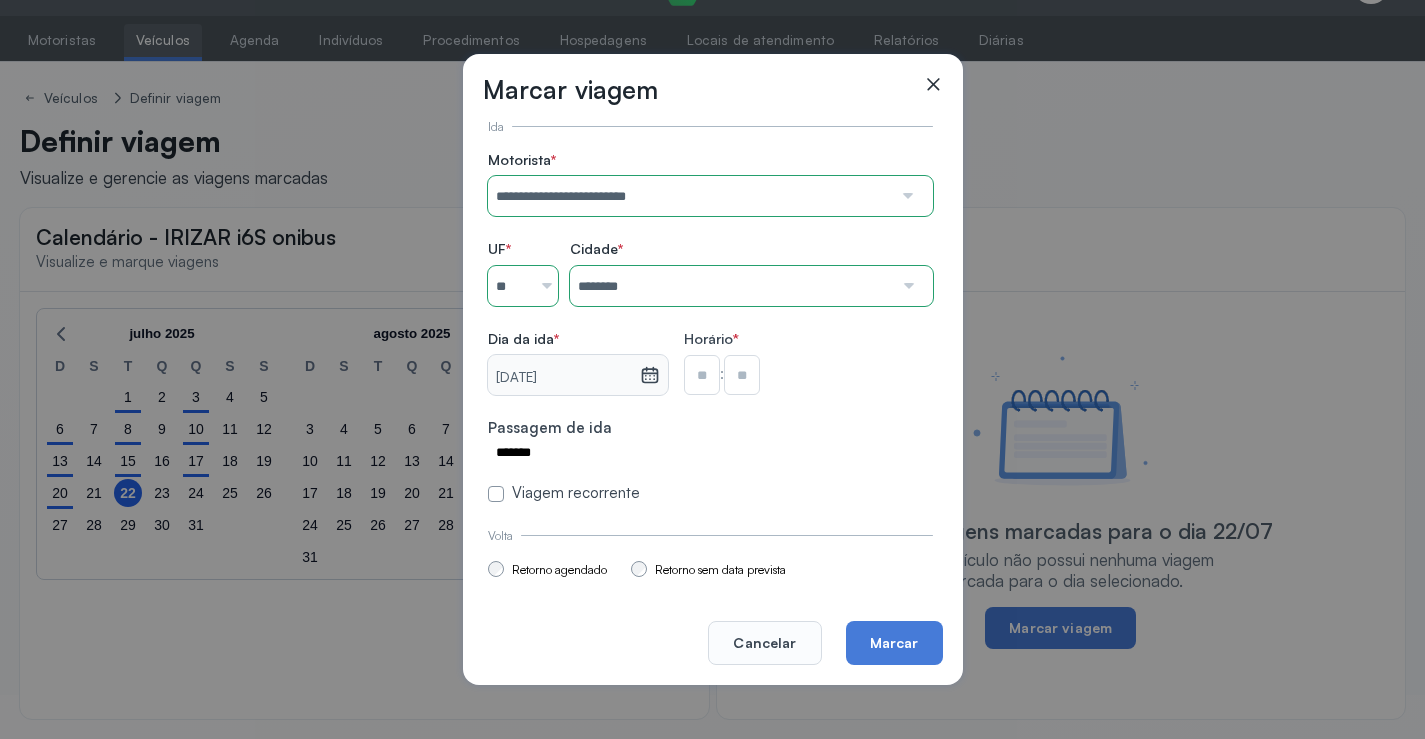 click at bounding box center [702, 375] 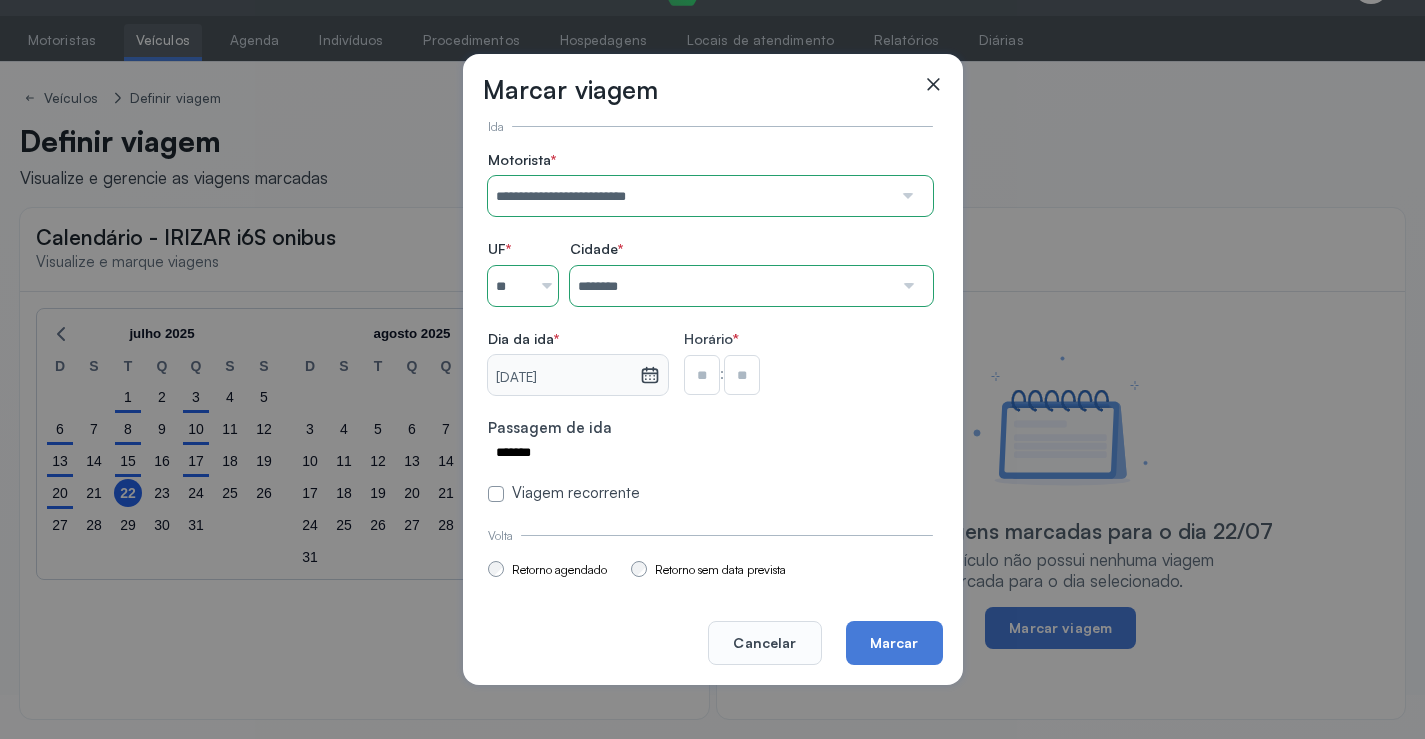 type on "**" 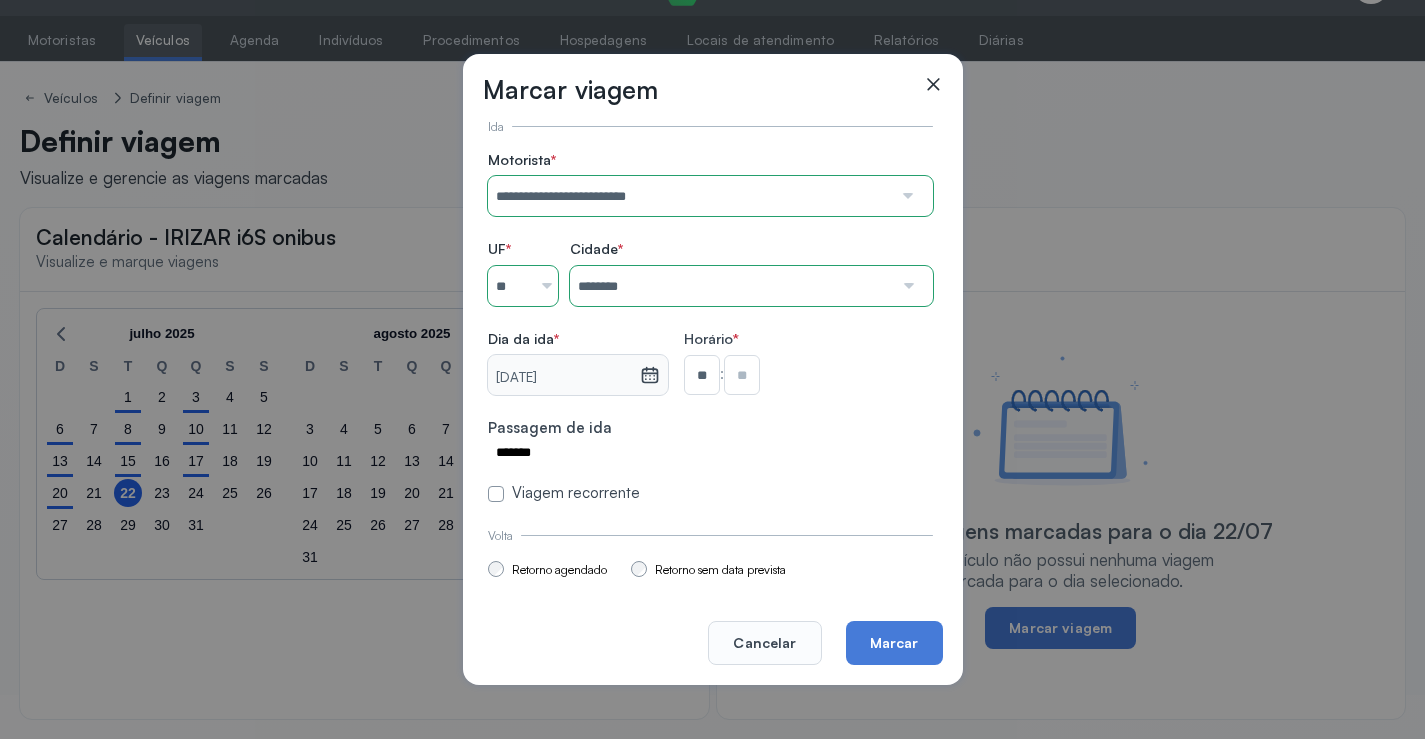 click at bounding box center (742, 375) 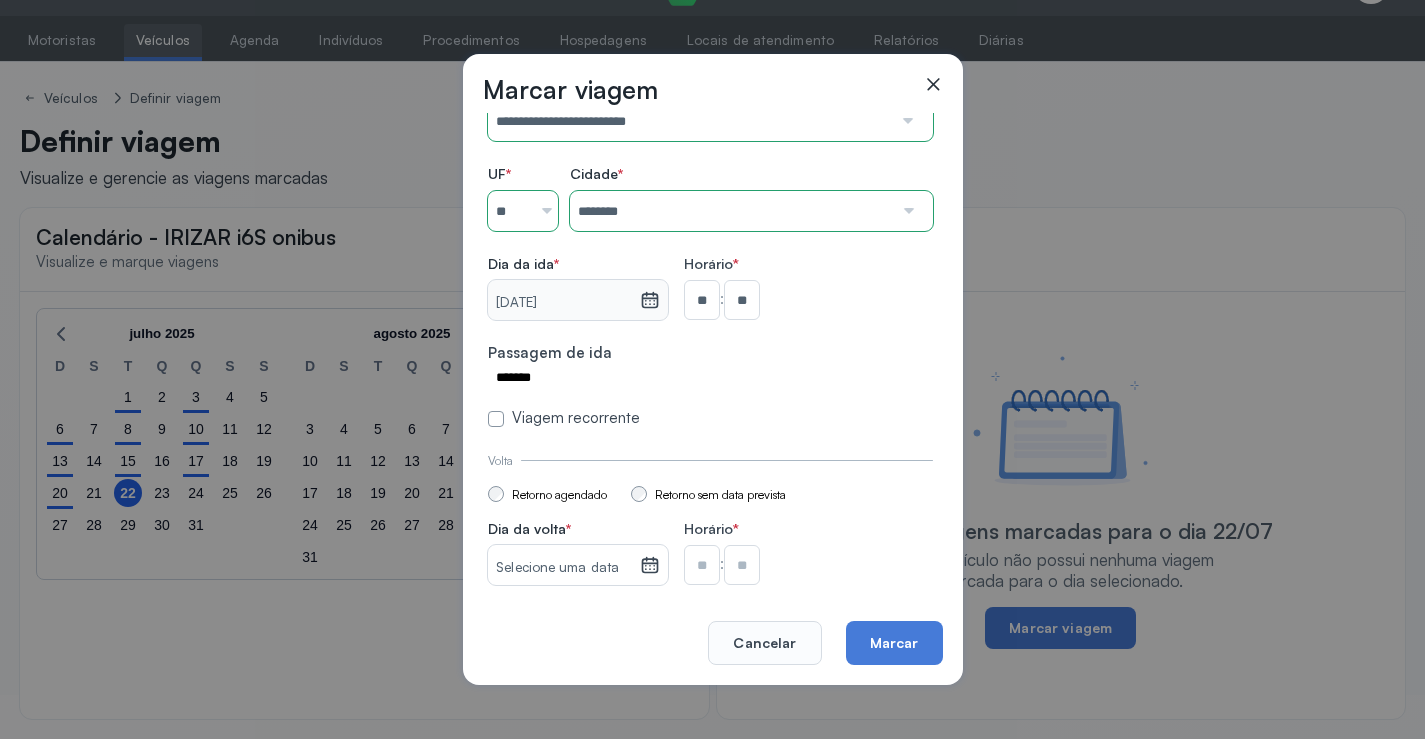 scroll, scrollTop: 147, scrollLeft: 0, axis: vertical 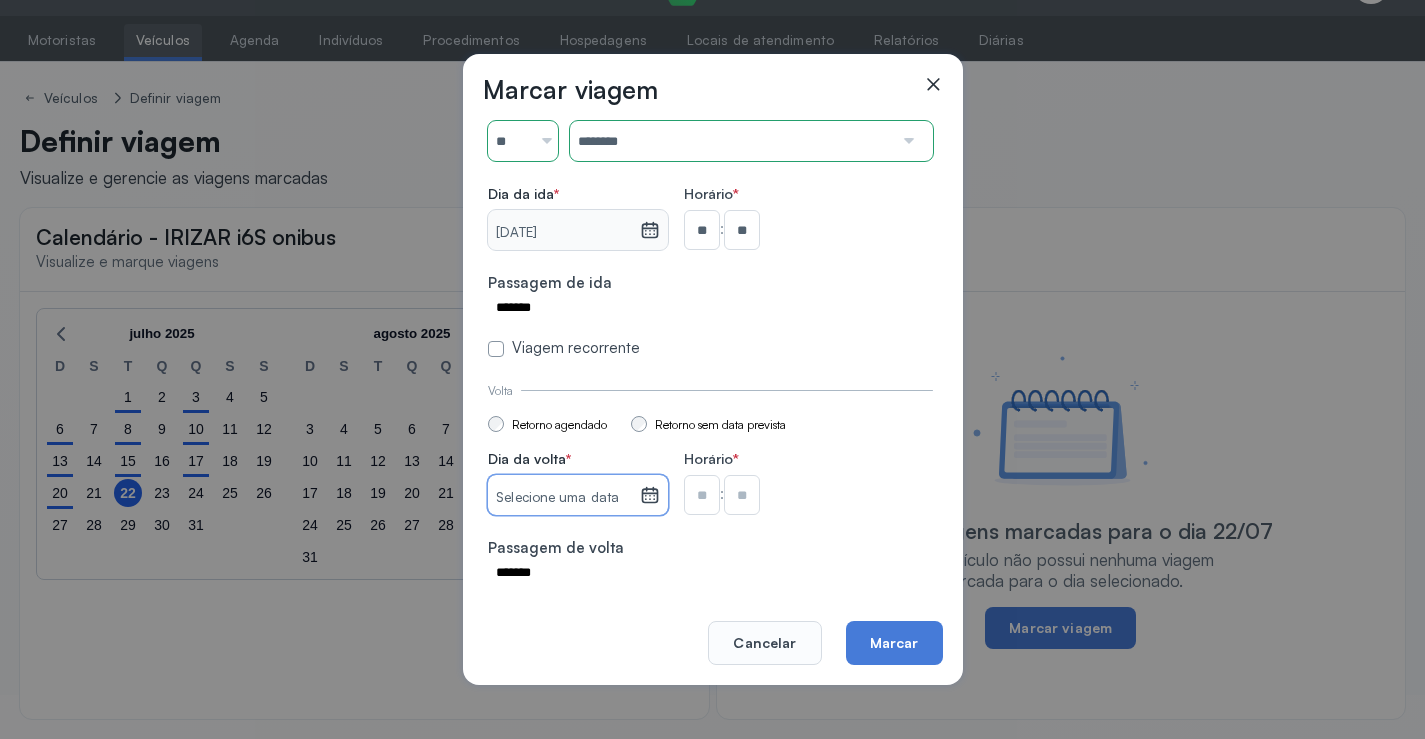 click on "Selecione uma data" at bounding box center [563, 498] 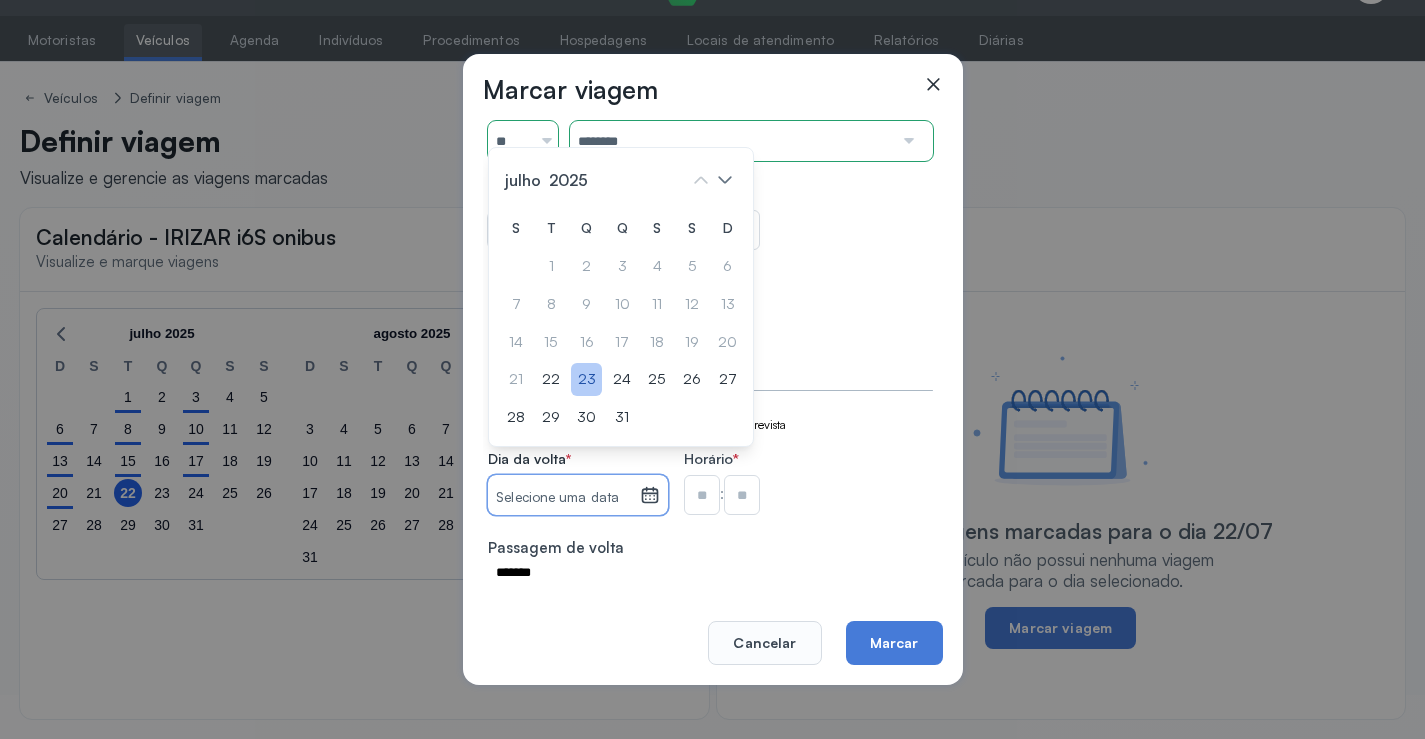 click on "23" 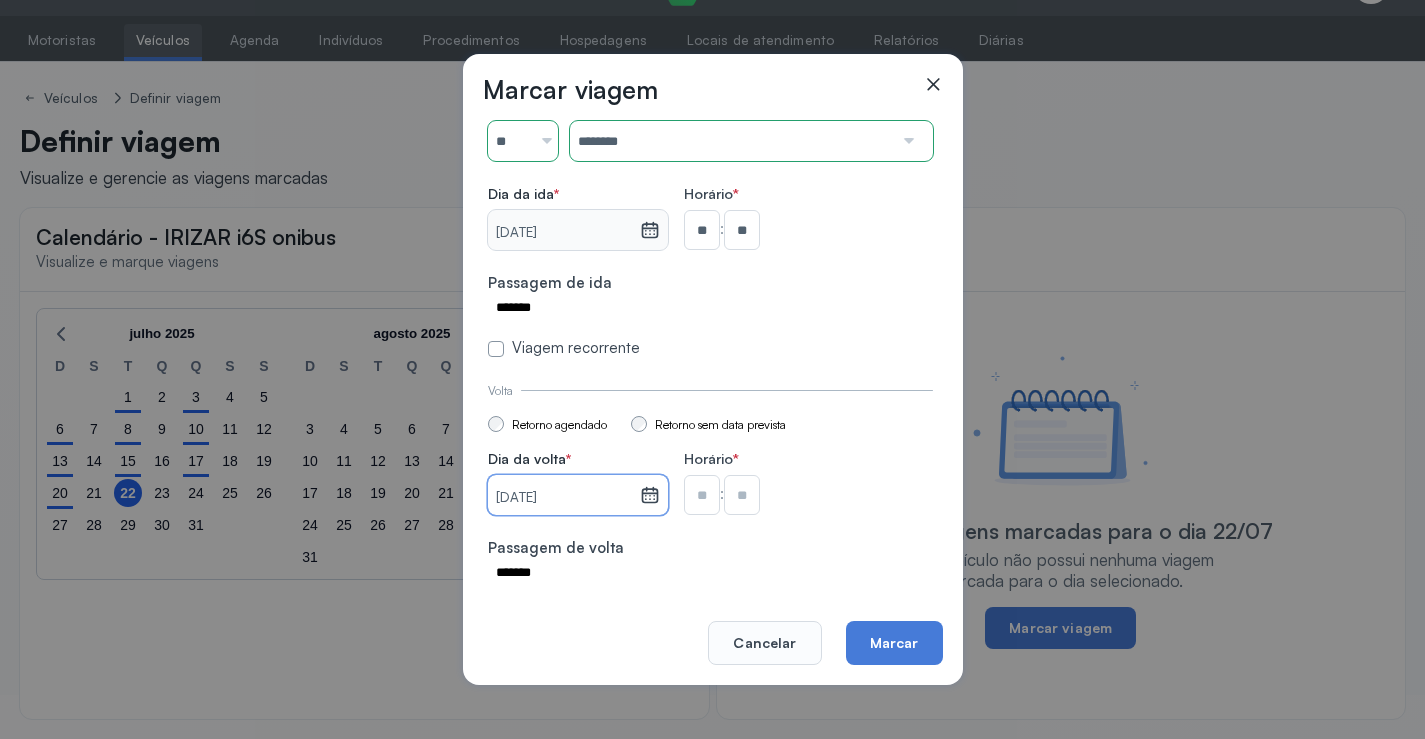 click at bounding box center (702, 230) 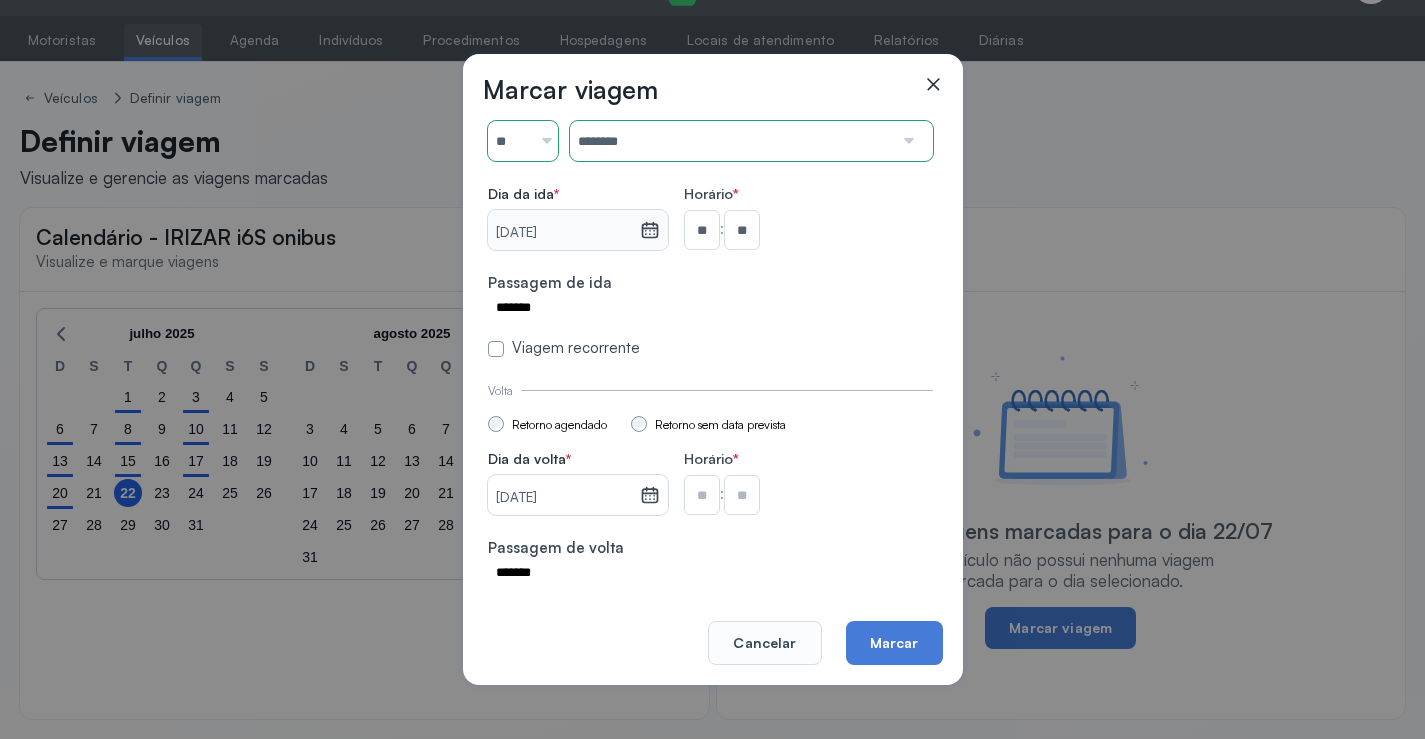type on "**" 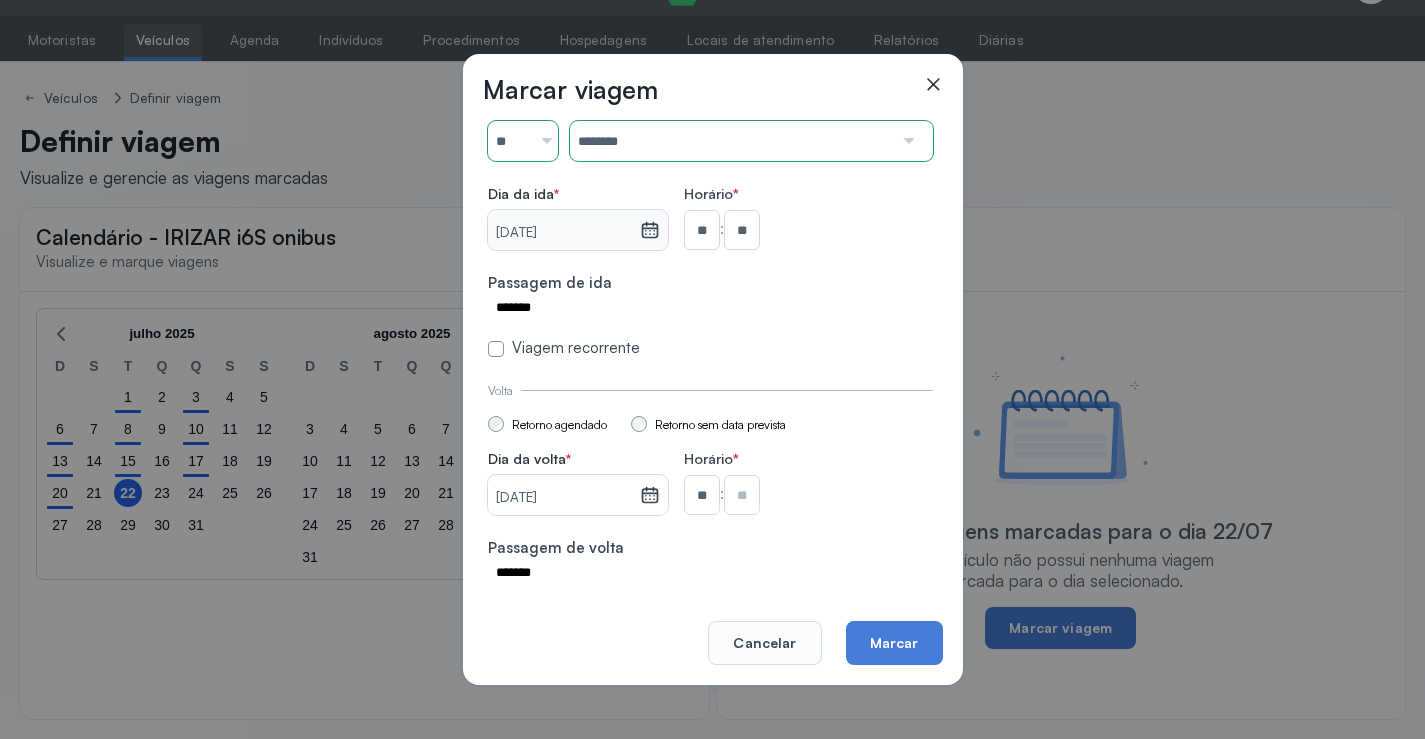 click at bounding box center [742, 230] 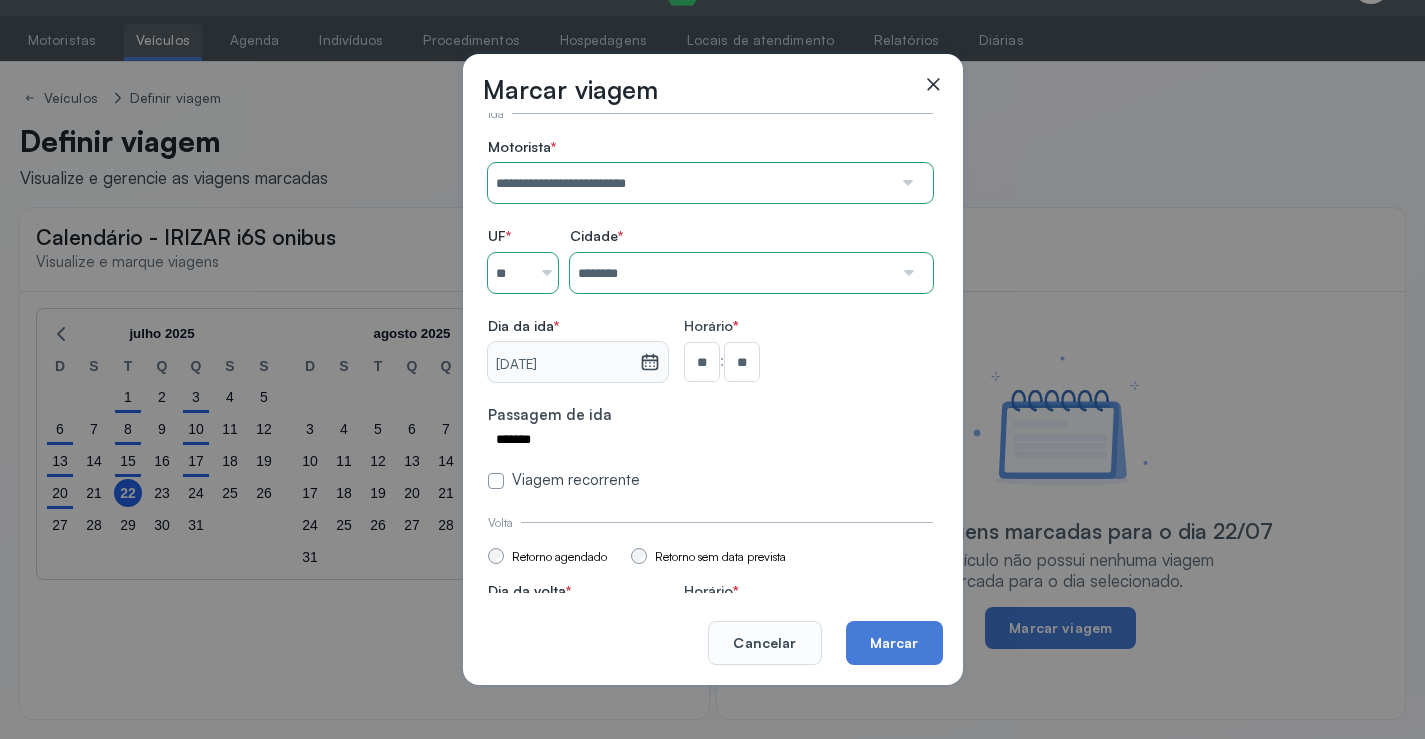 scroll, scrollTop: 0, scrollLeft: 0, axis: both 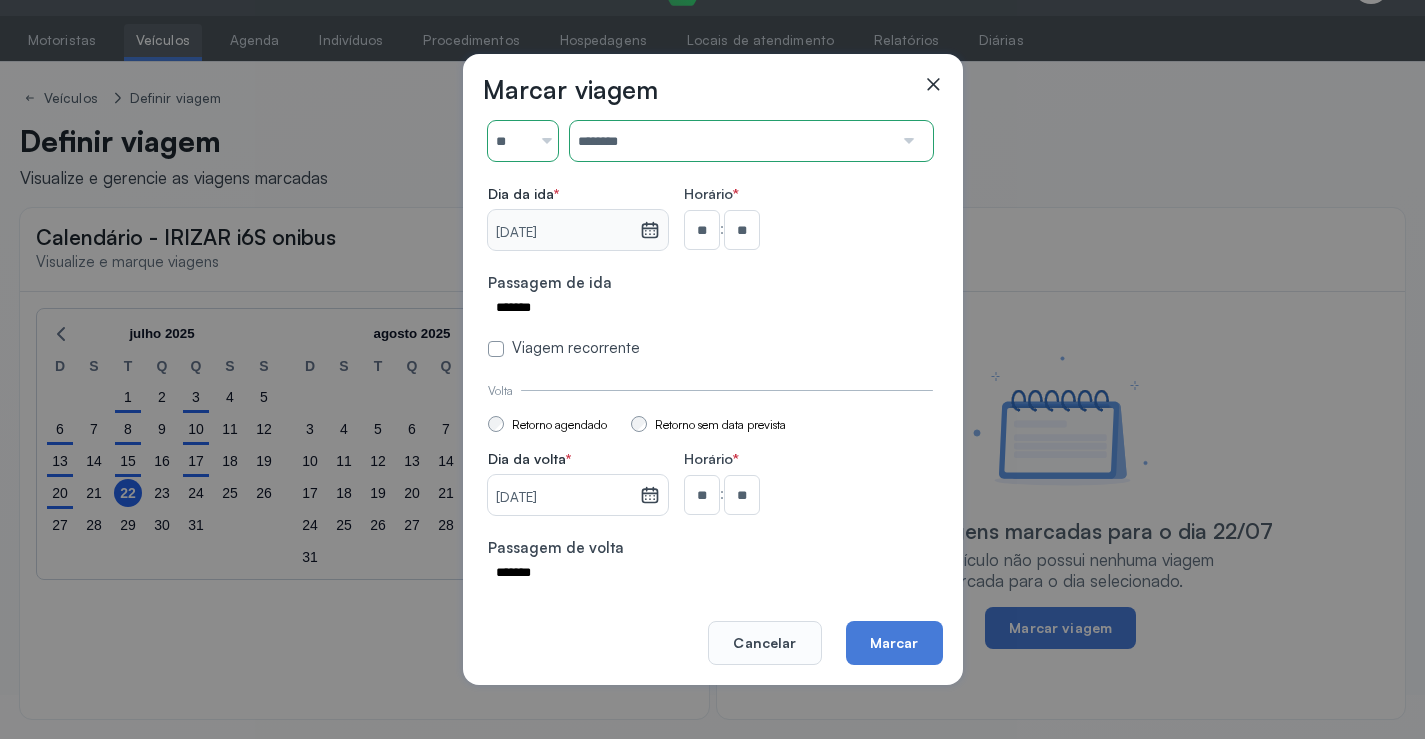 click on "Marcar" 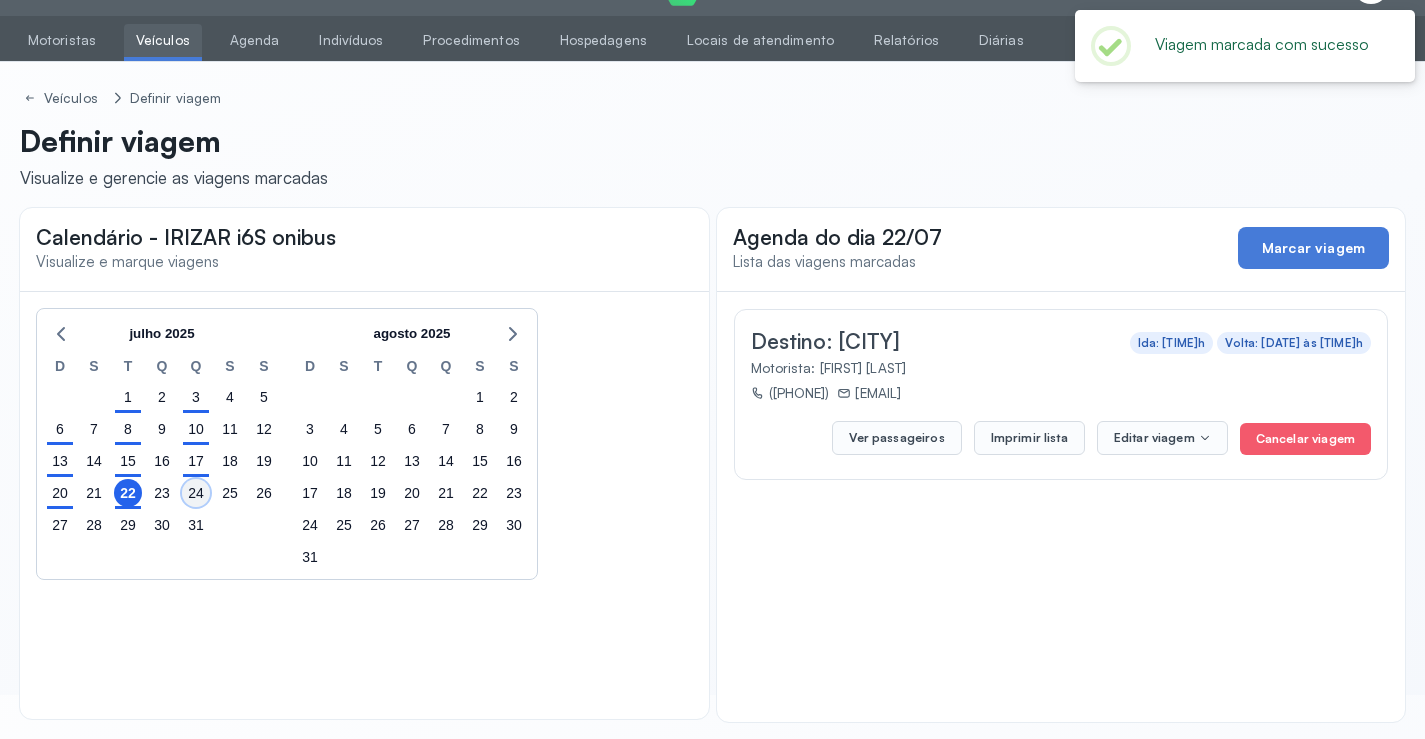click on "24" 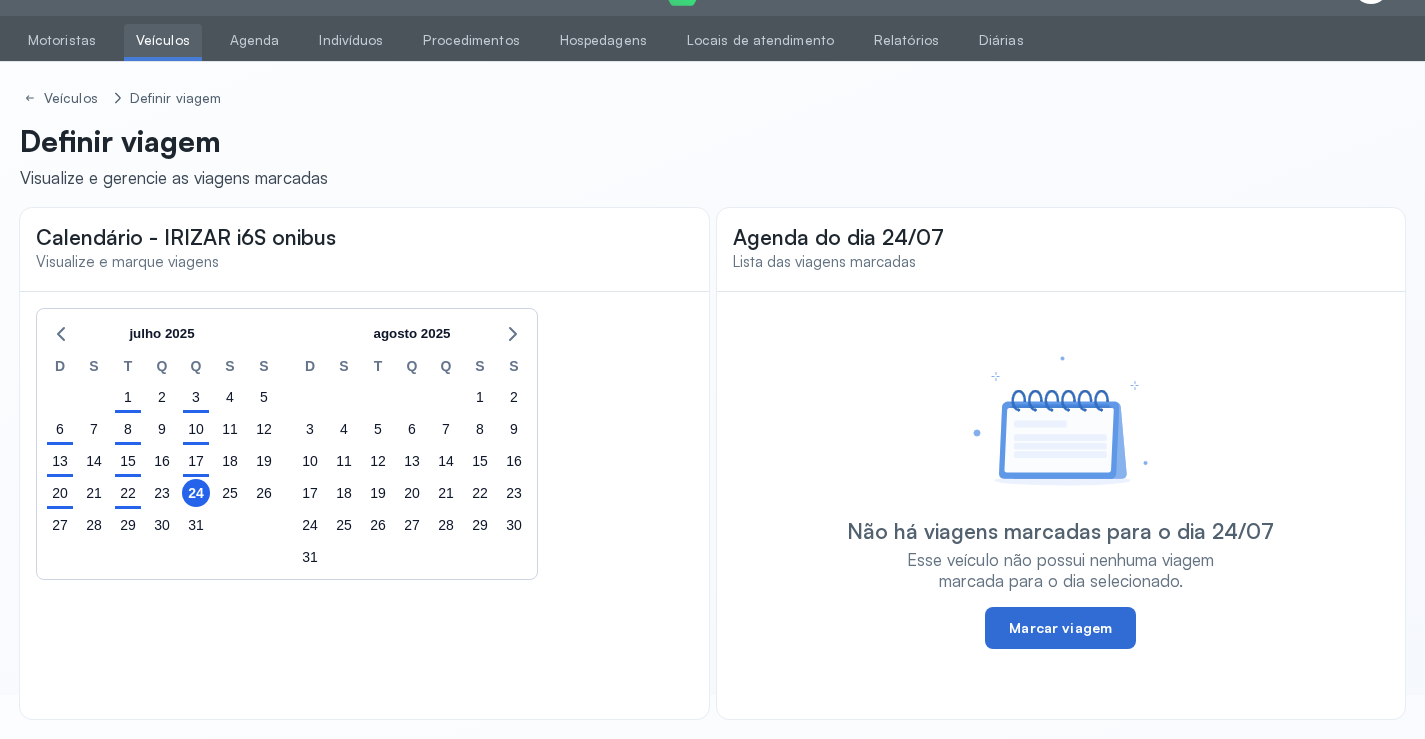 click on "Marcar viagem" 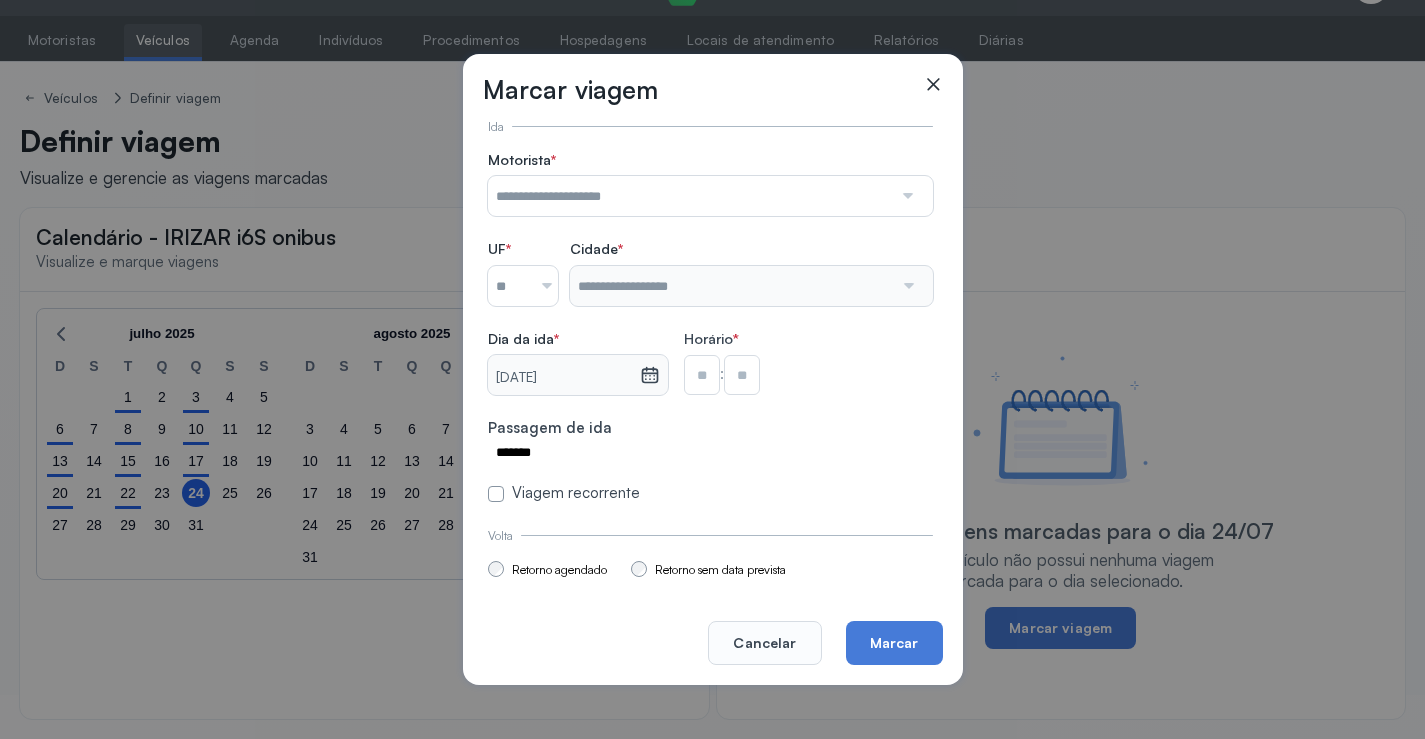 click at bounding box center (690, 196) 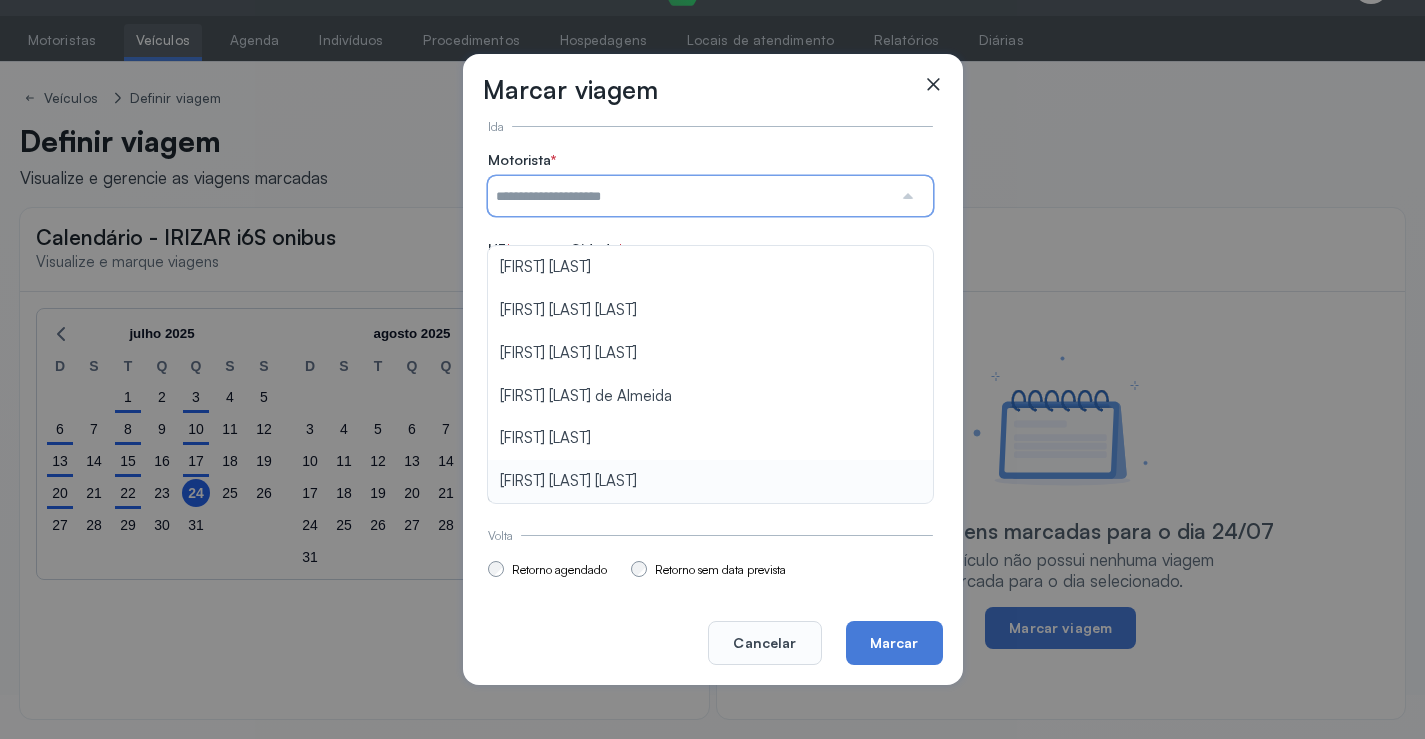 type on "**********" 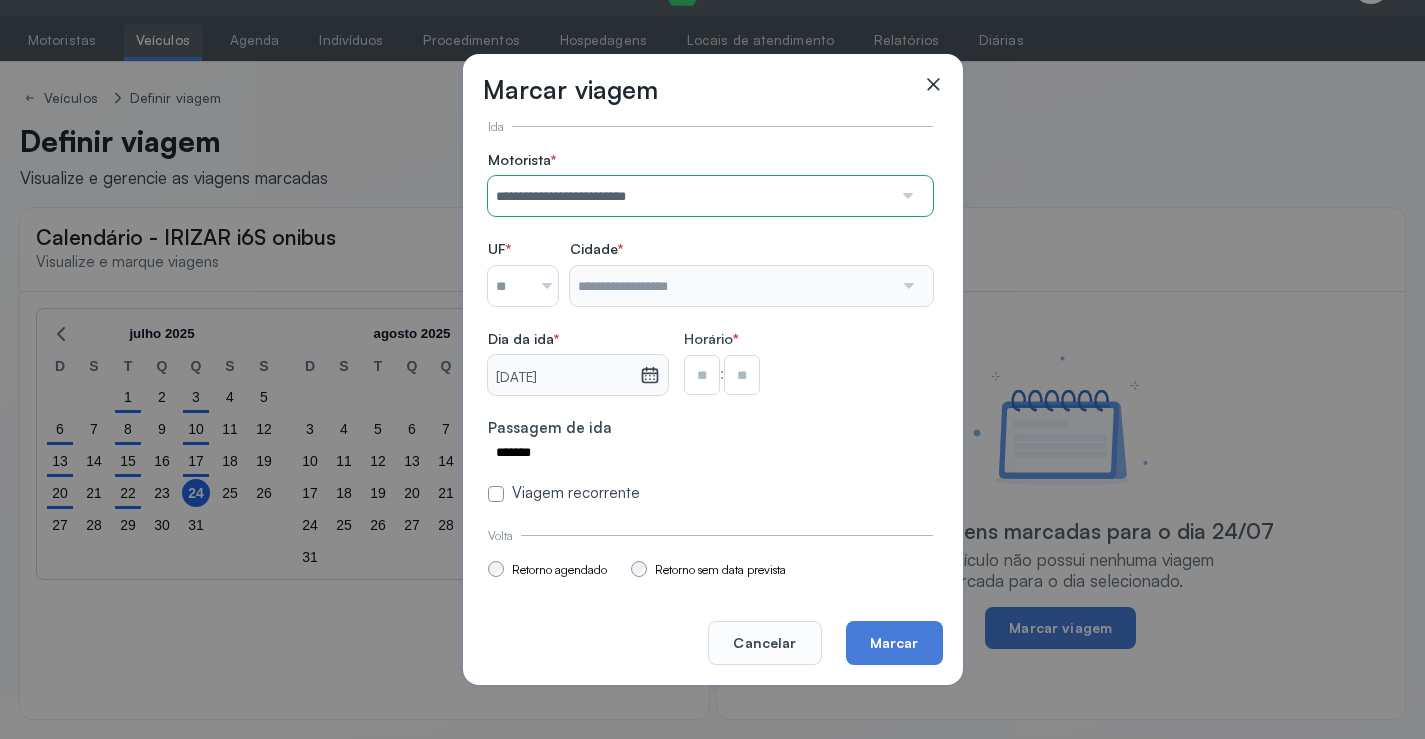 click on "**********" at bounding box center (710, 327) 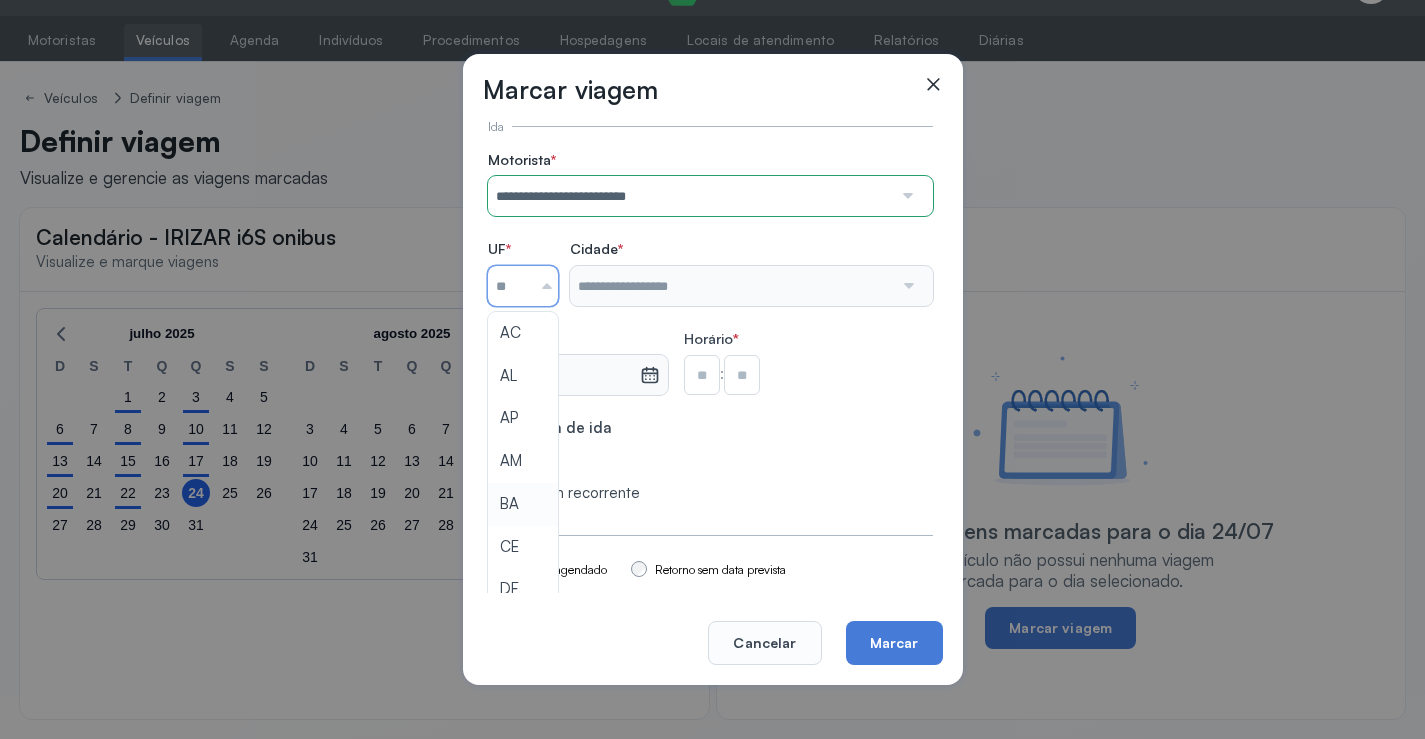 type on "**" 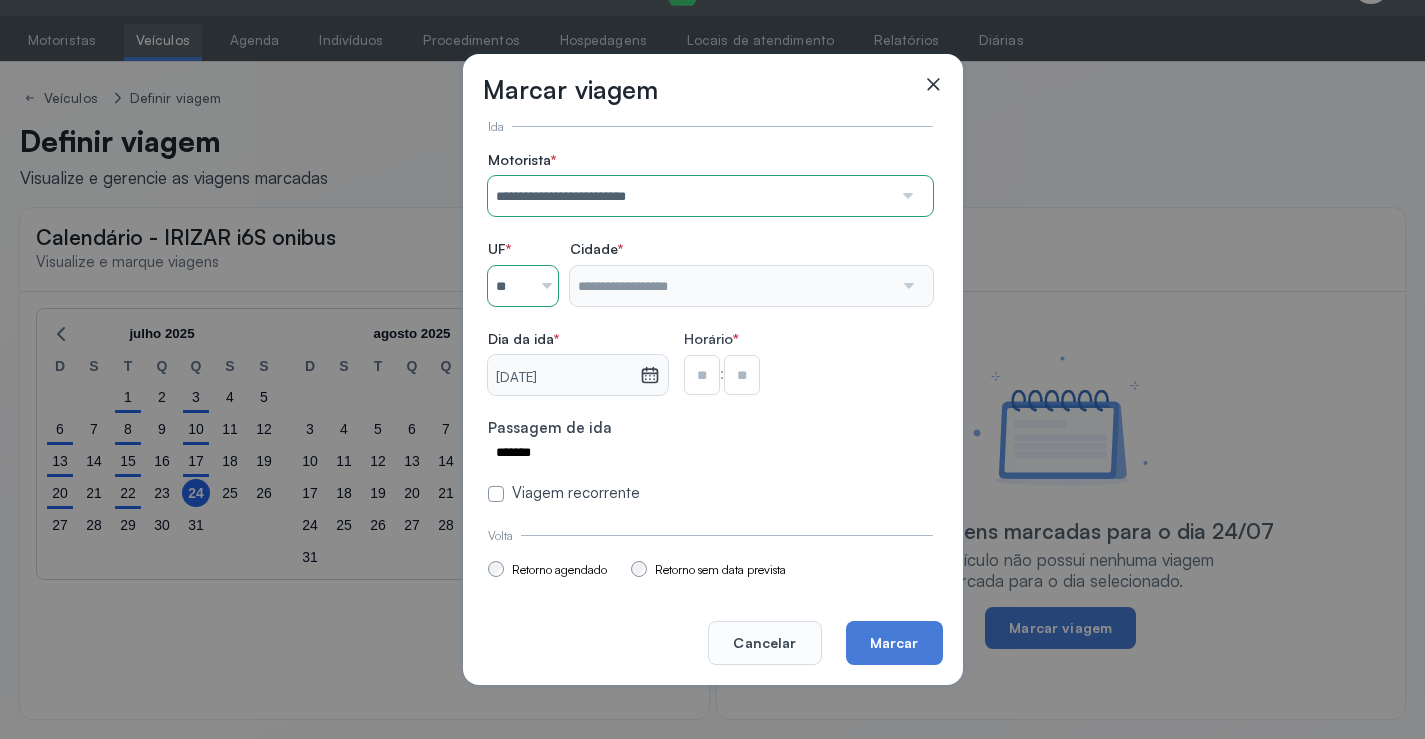 drag, startPoint x: 500, startPoint y: 508, endPoint x: 500, endPoint y: 492, distance: 16 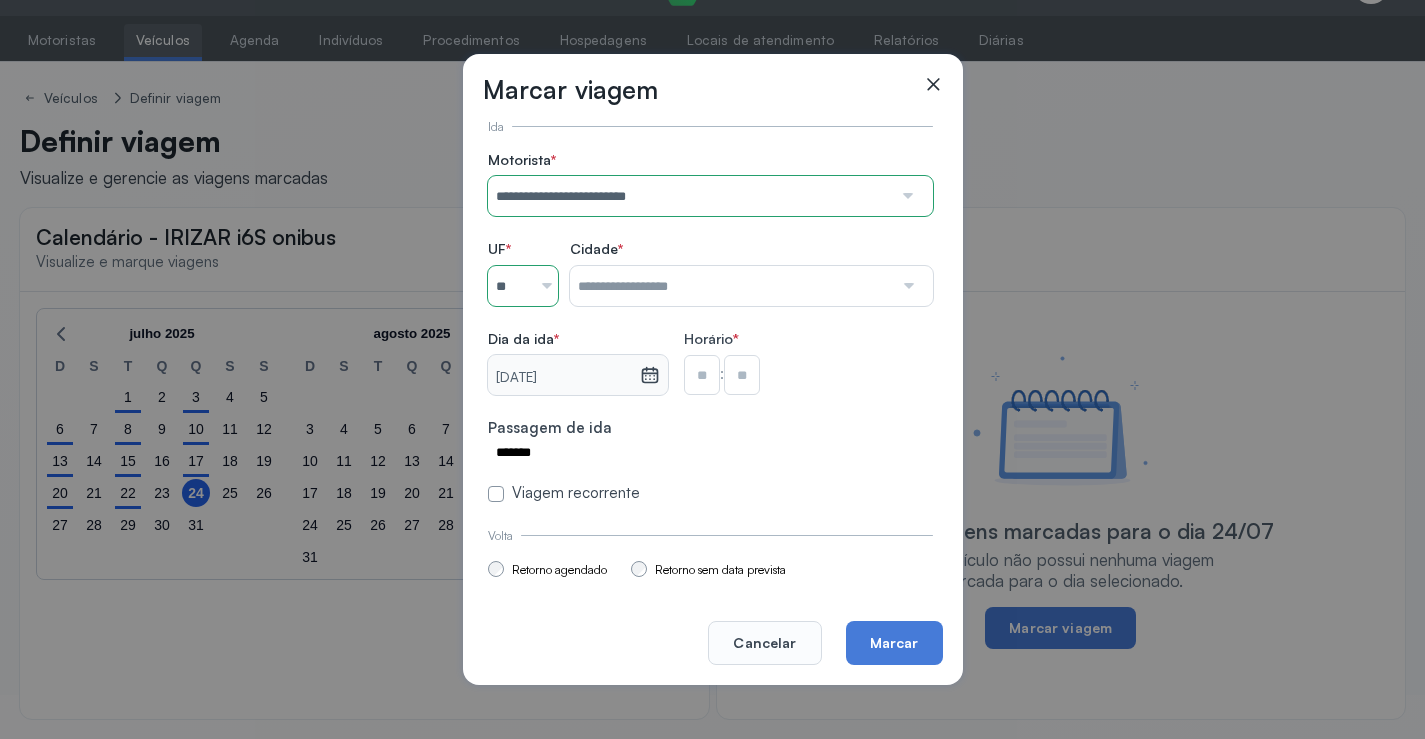 click at bounding box center (731, 286) 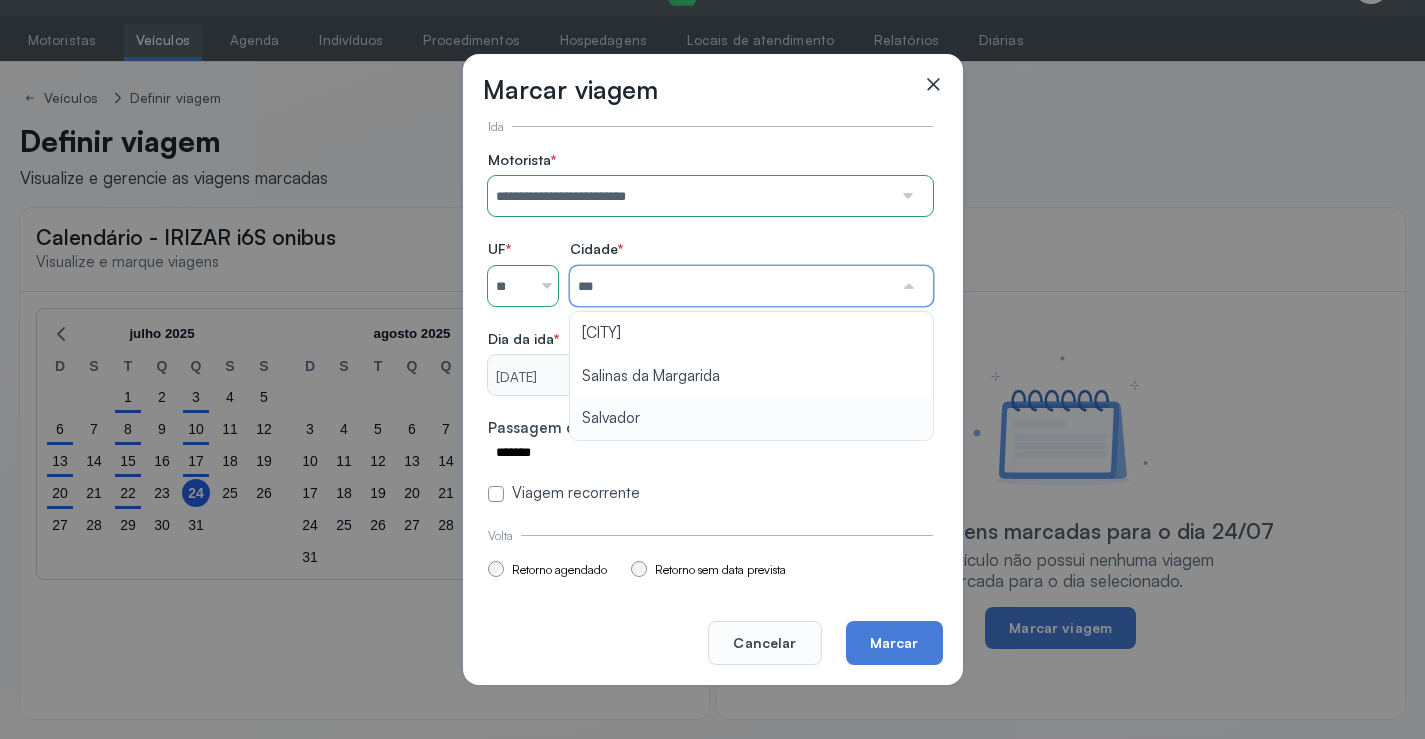 type on "********" 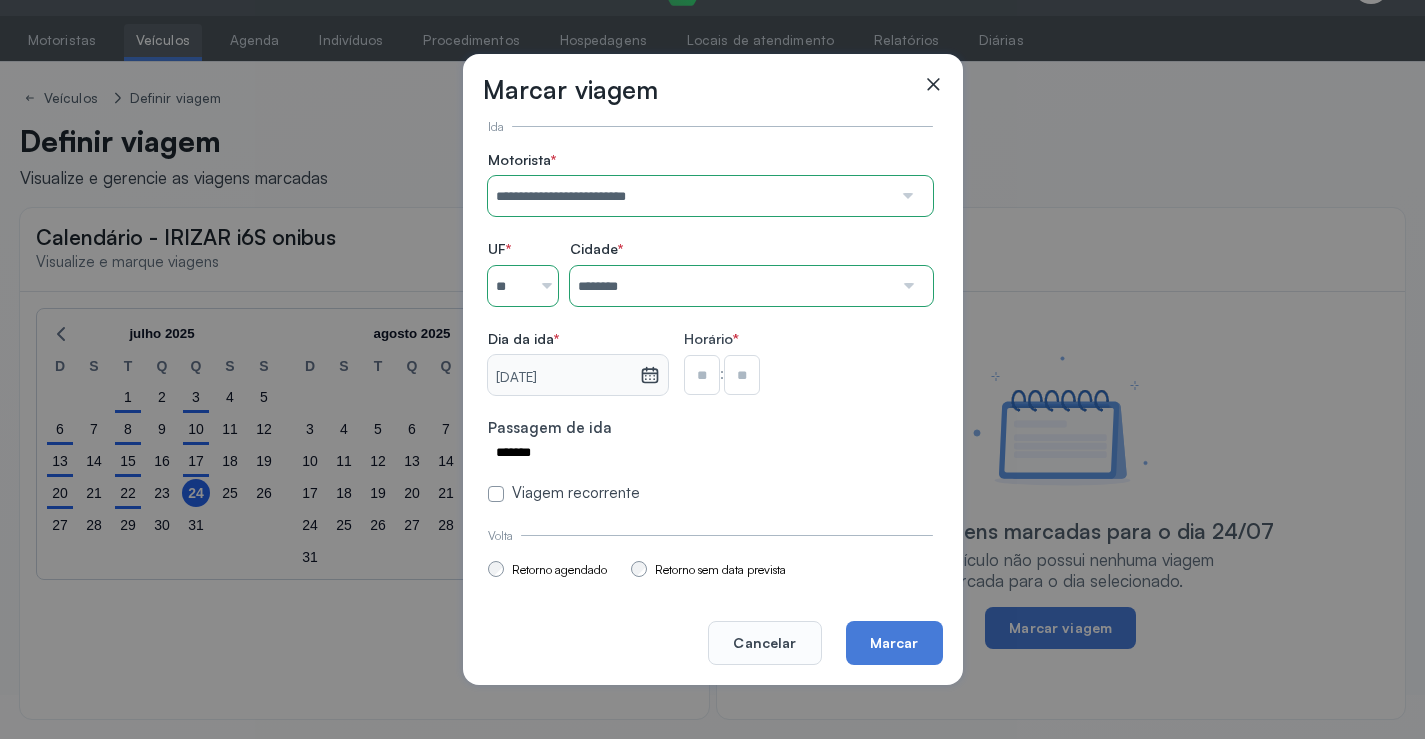 click on "**********" at bounding box center [710, 327] 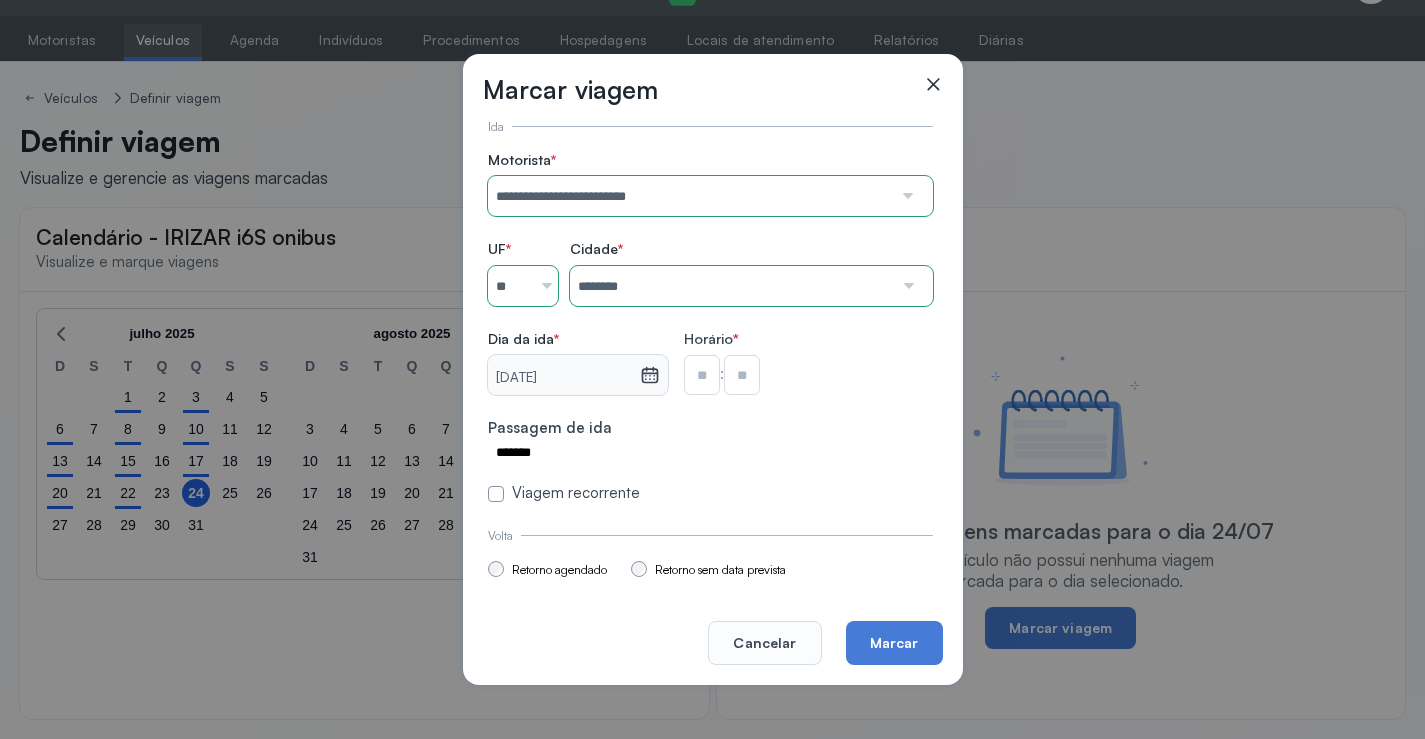 click at bounding box center (702, 375) 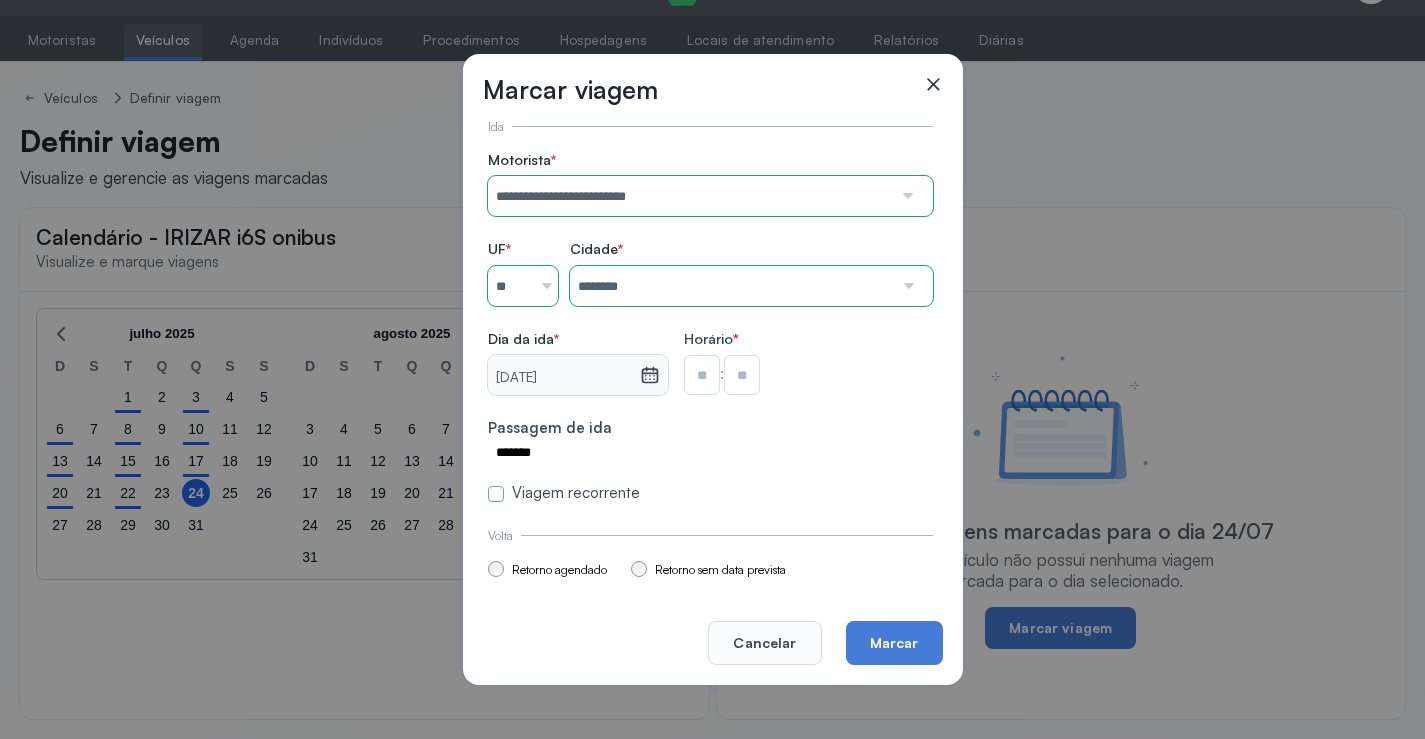 type on "**" 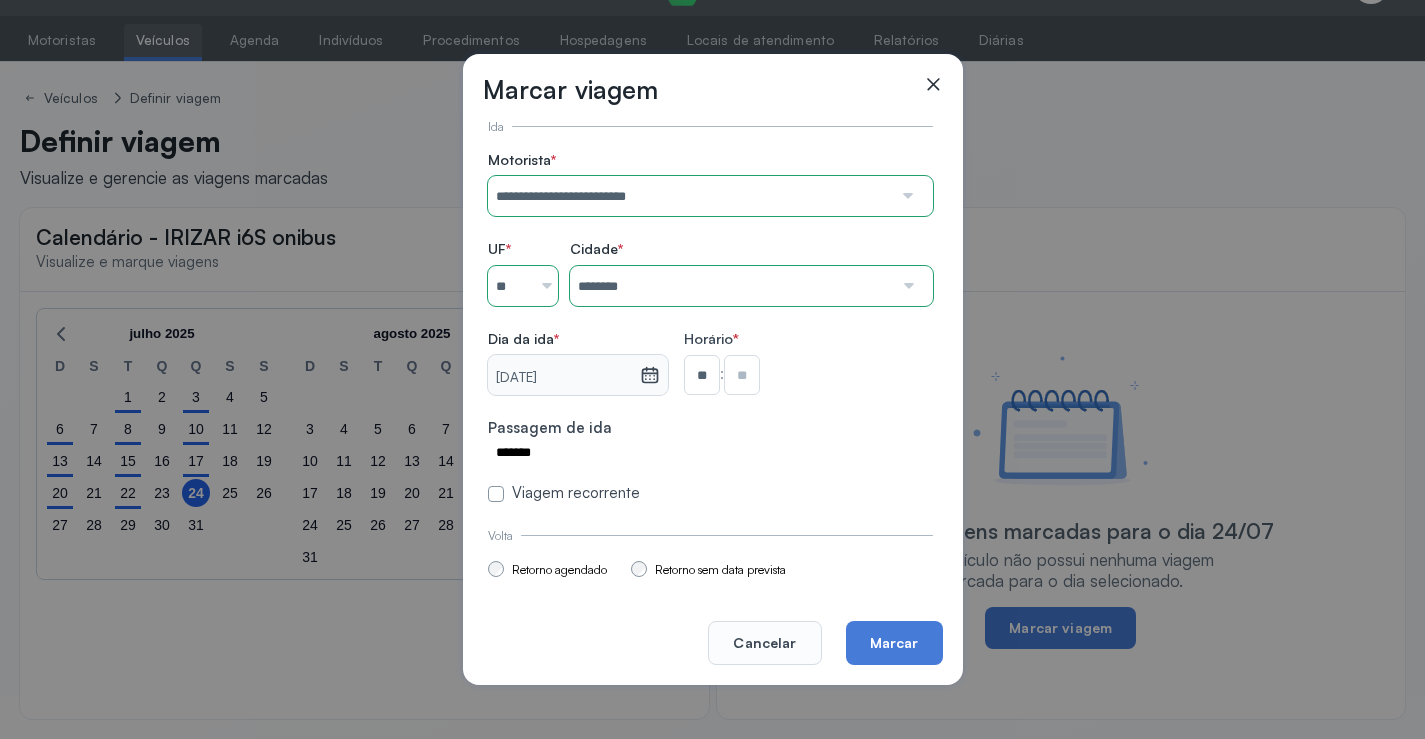 click at bounding box center (742, 375) 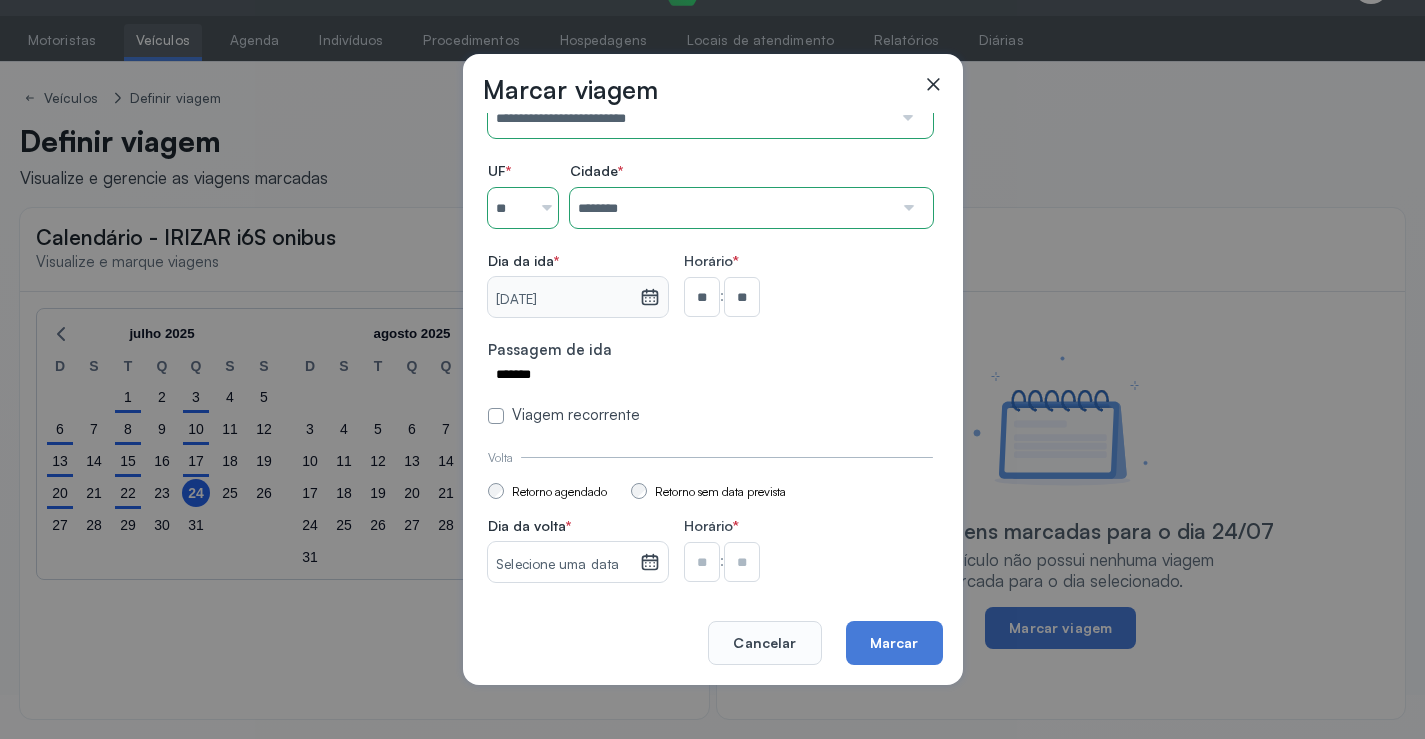 scroll, scrollTop: 147, scrollLeft: 0, axis: vertical 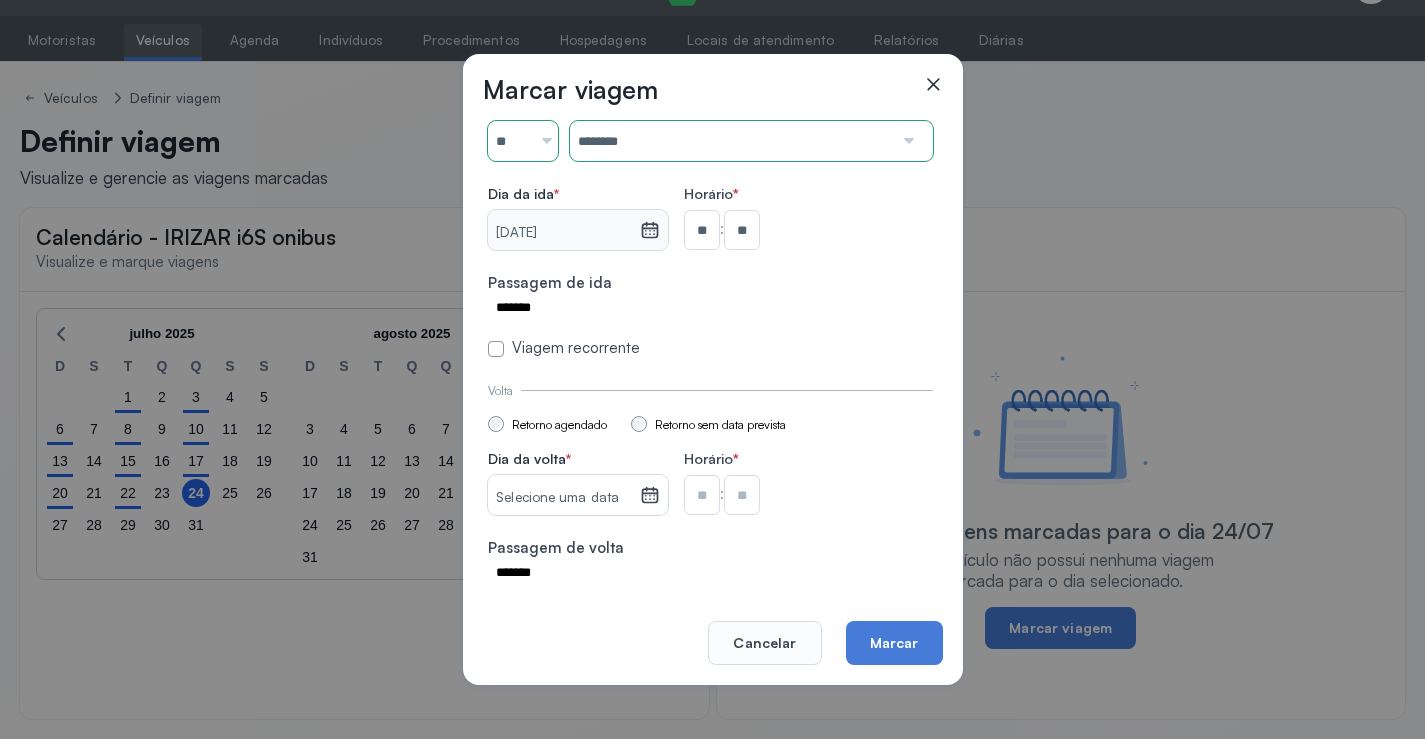 click on "Selecione uma data" at bounding box center [563, 498] 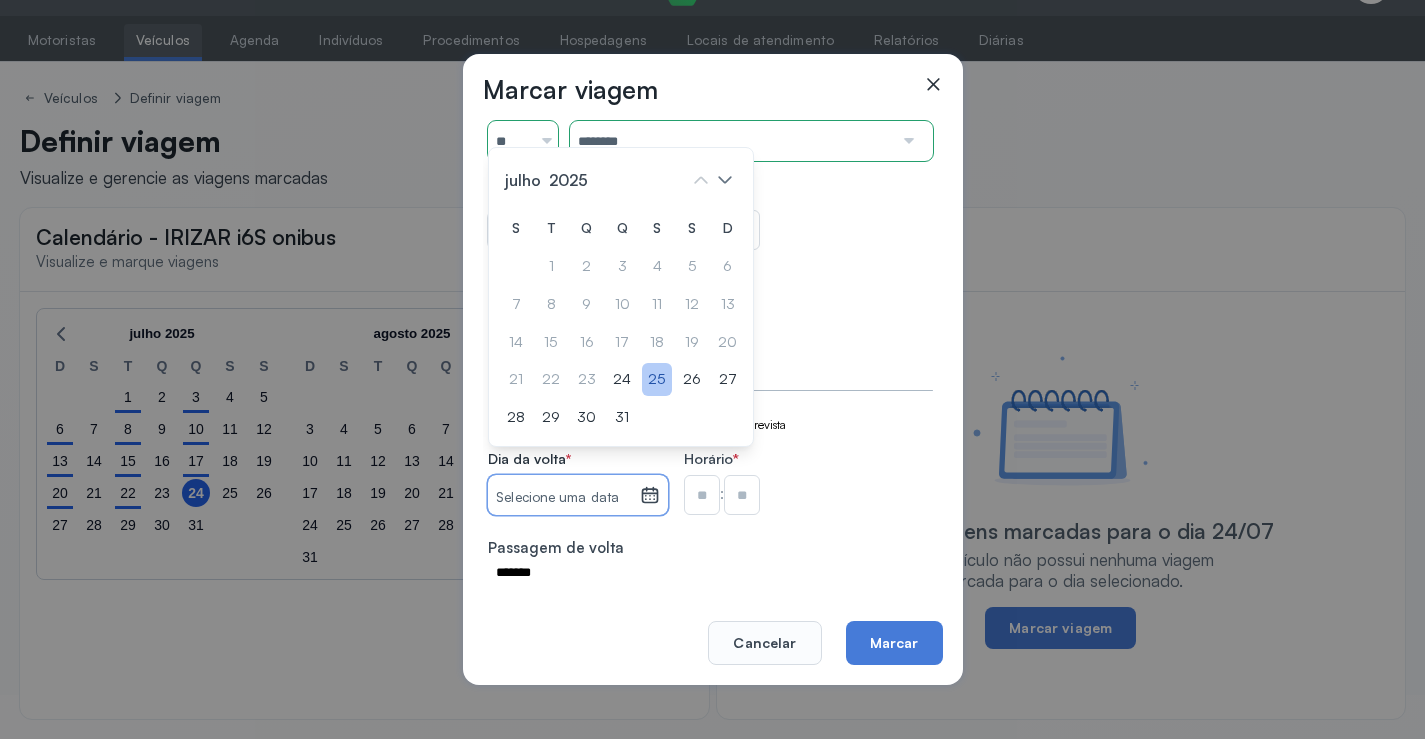 click on "25" 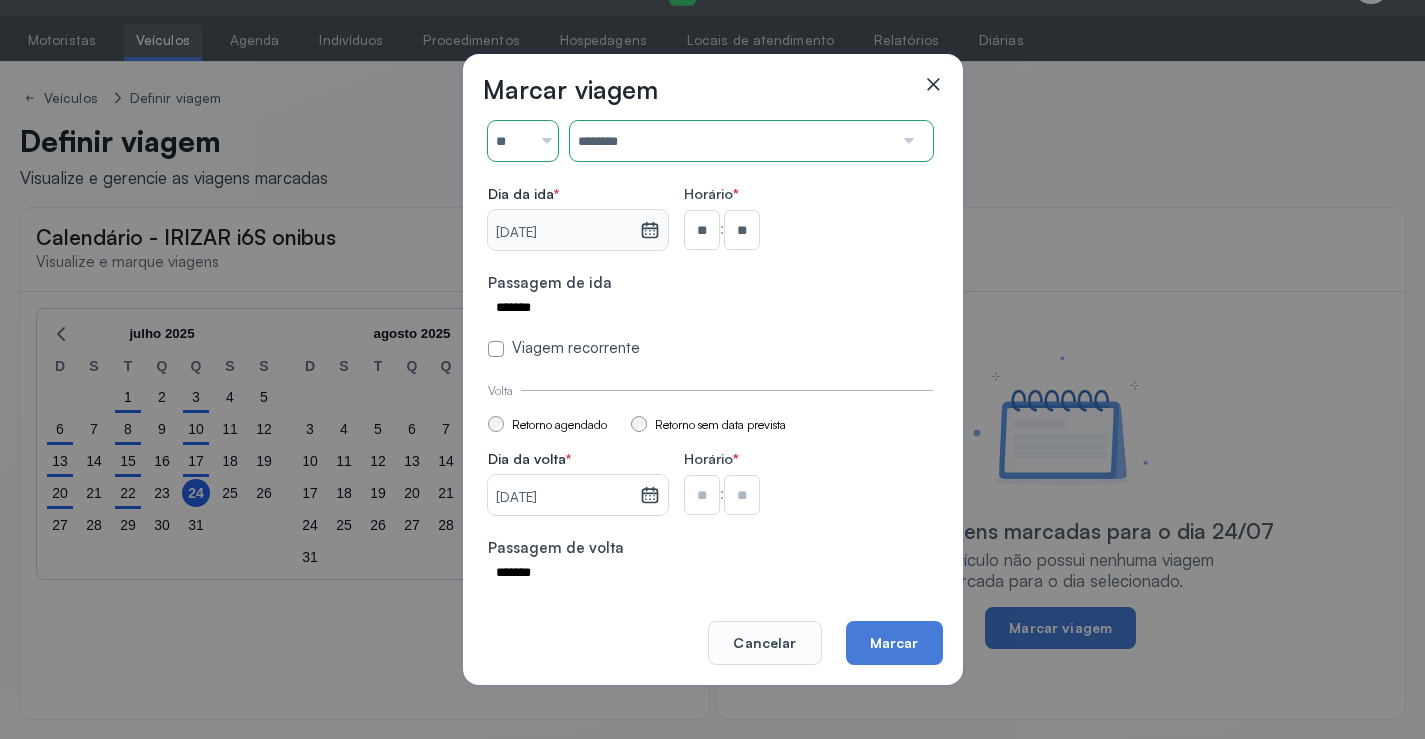click at bounding box center (702, 230) 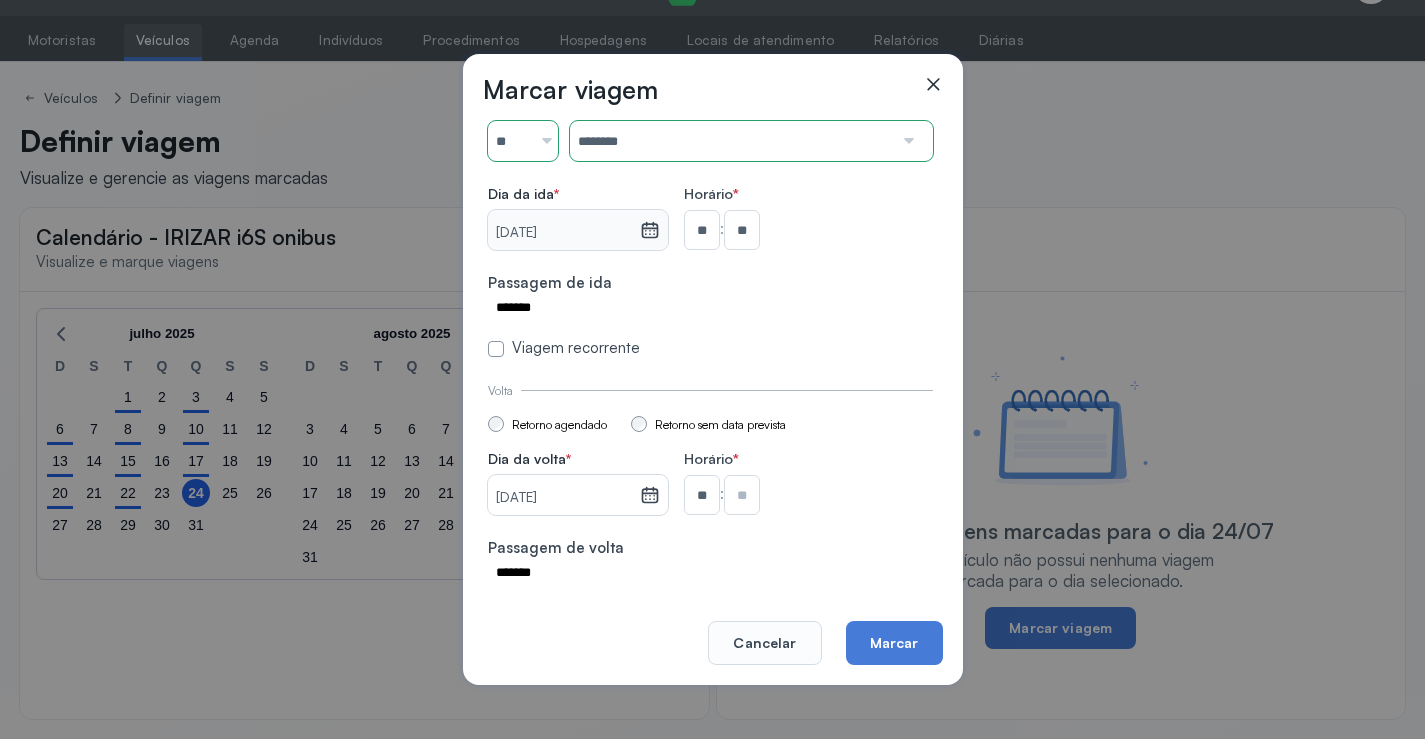 click at bounding box center (742, 230) 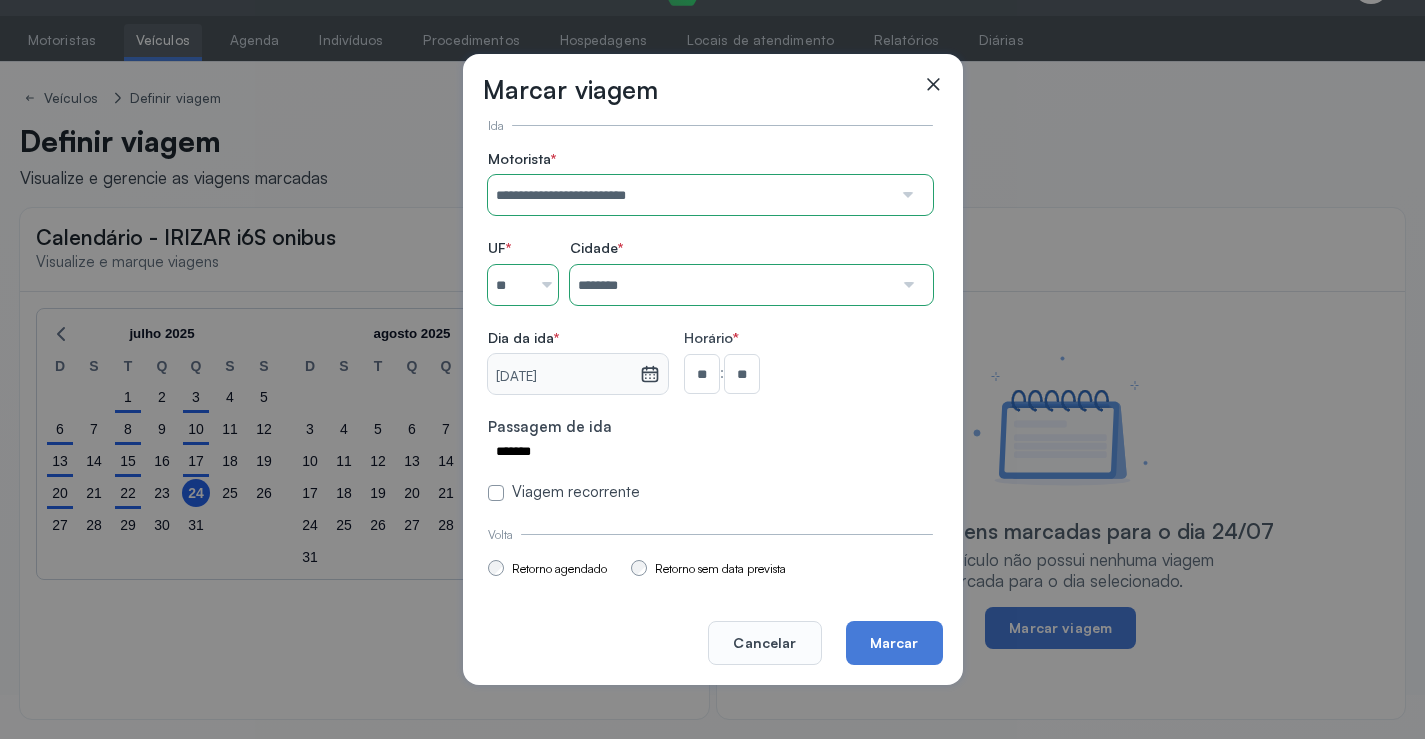 scroll, scrollTop: 0, scrollLeft: 0, axis: both 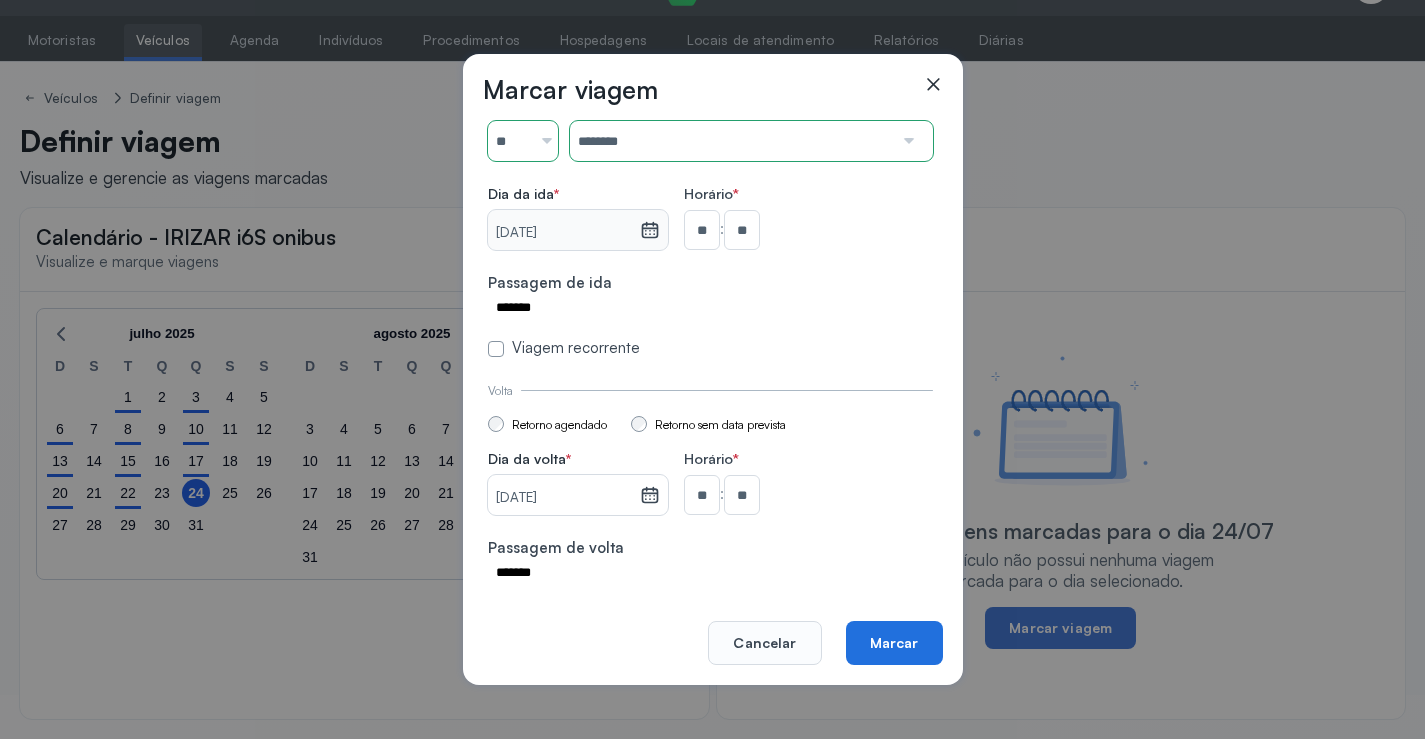 click on "Marcar" 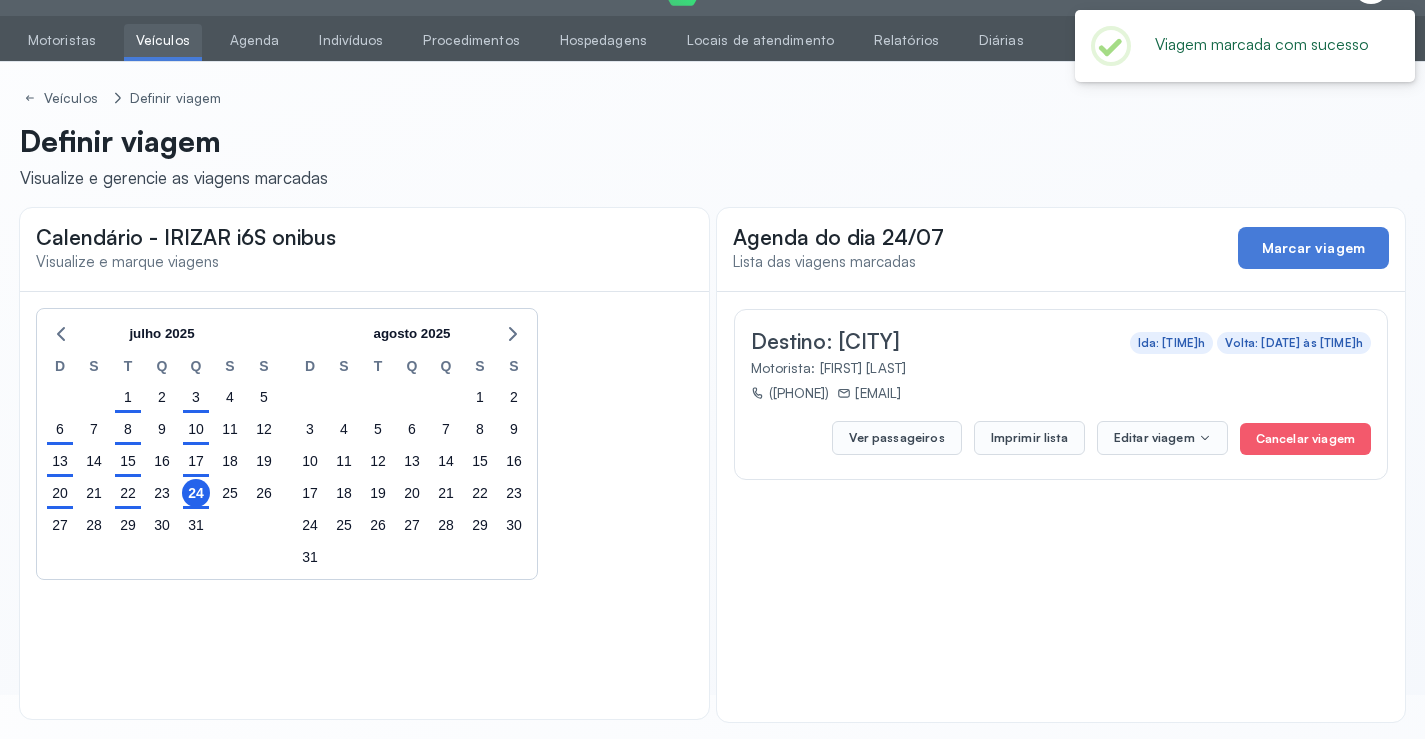 click on "27" 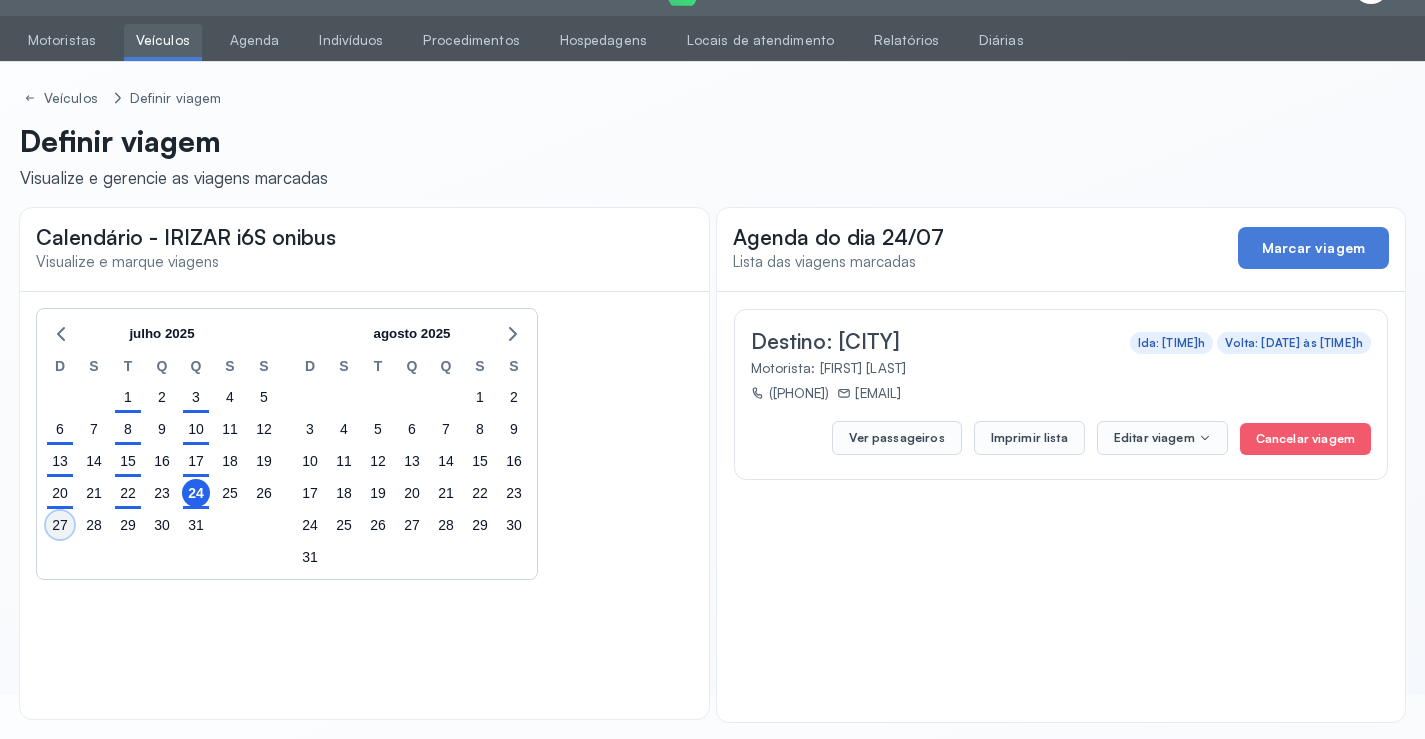 click on "27" 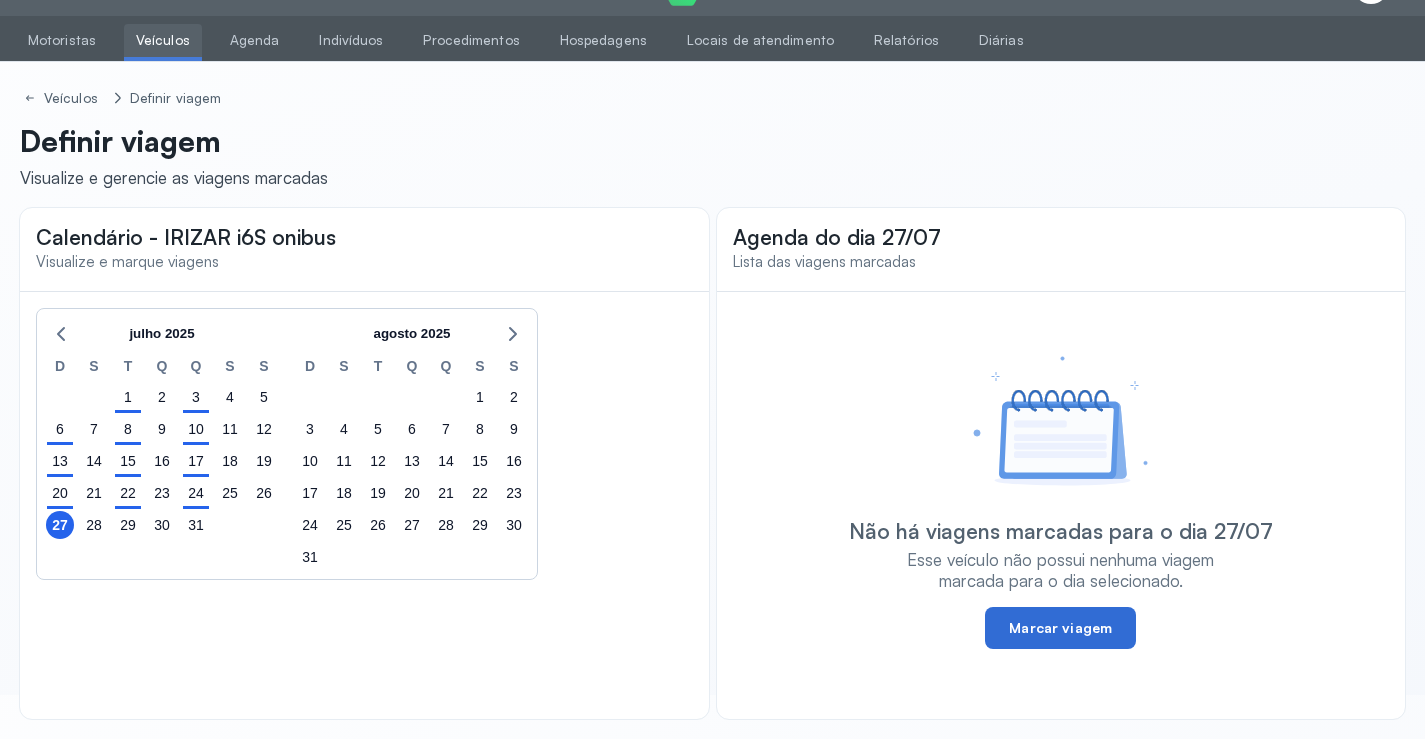 click on "Marcar viagem" 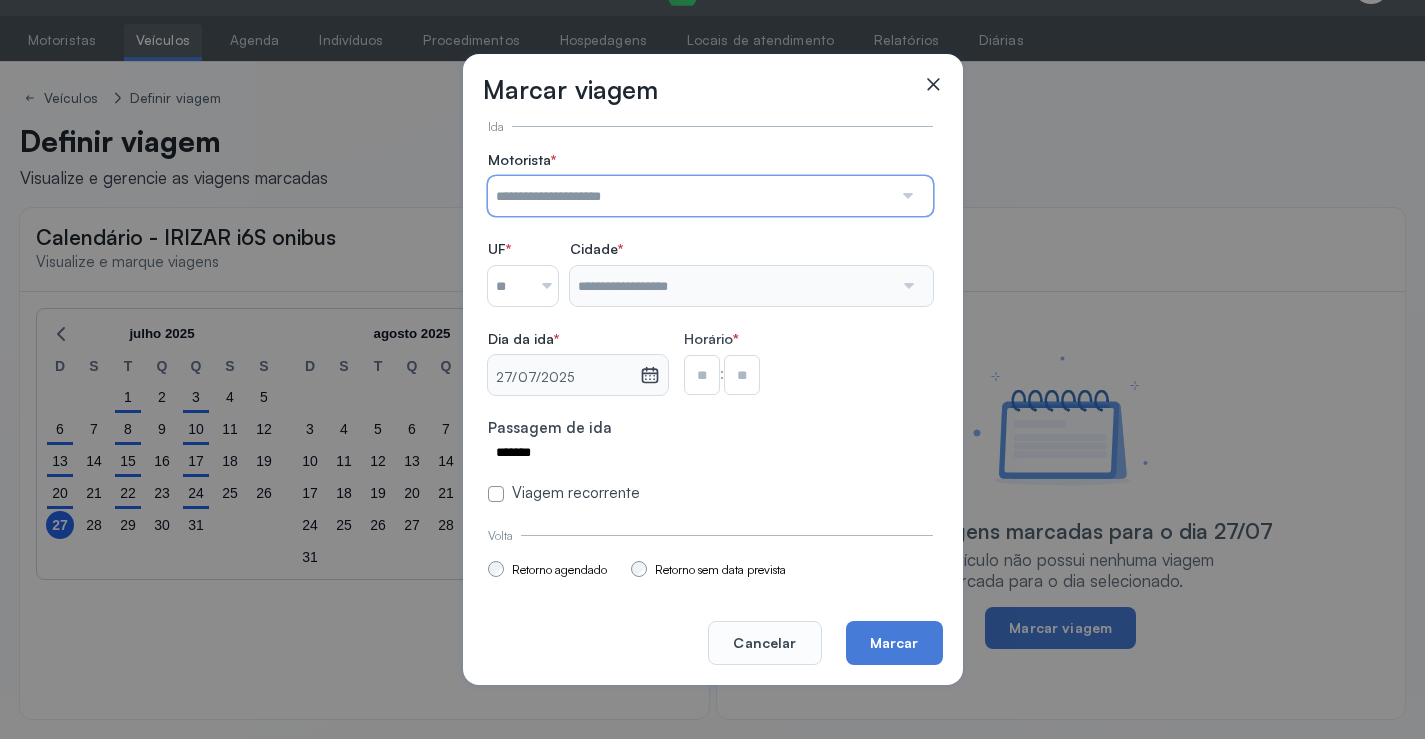 click at bounding box center (690, 196) 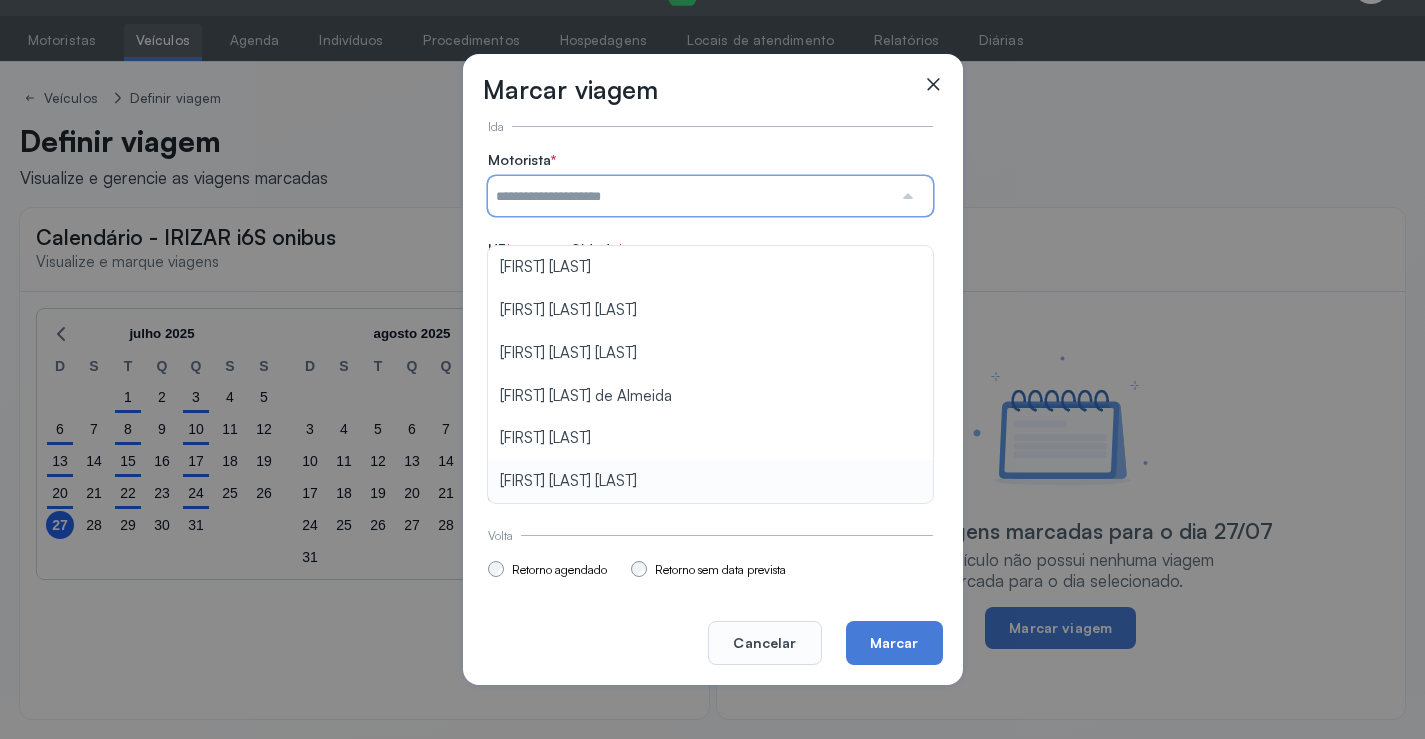 type on "**********" 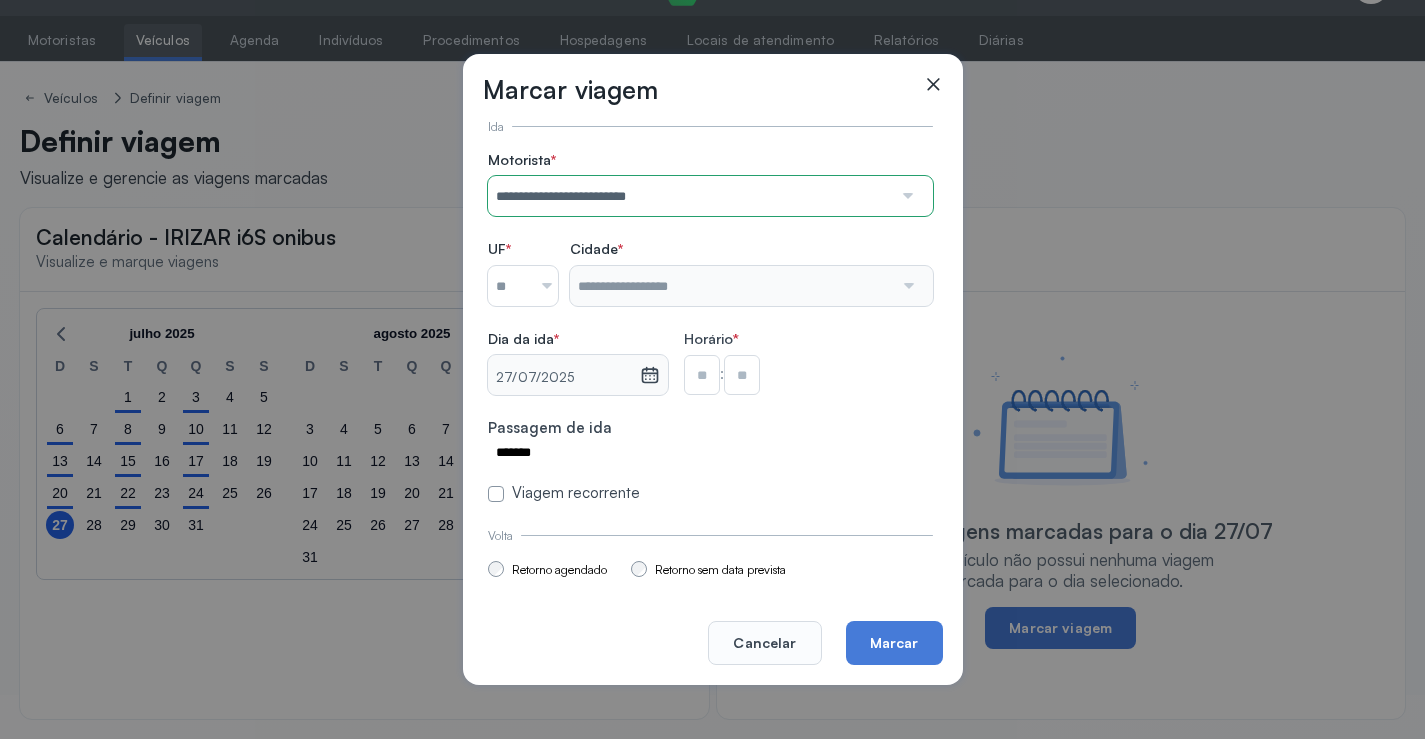 drag, startPoint x: 625, startPoint y: 479, endPoint x: 613, endPoint y: 446, distance: 35.1141 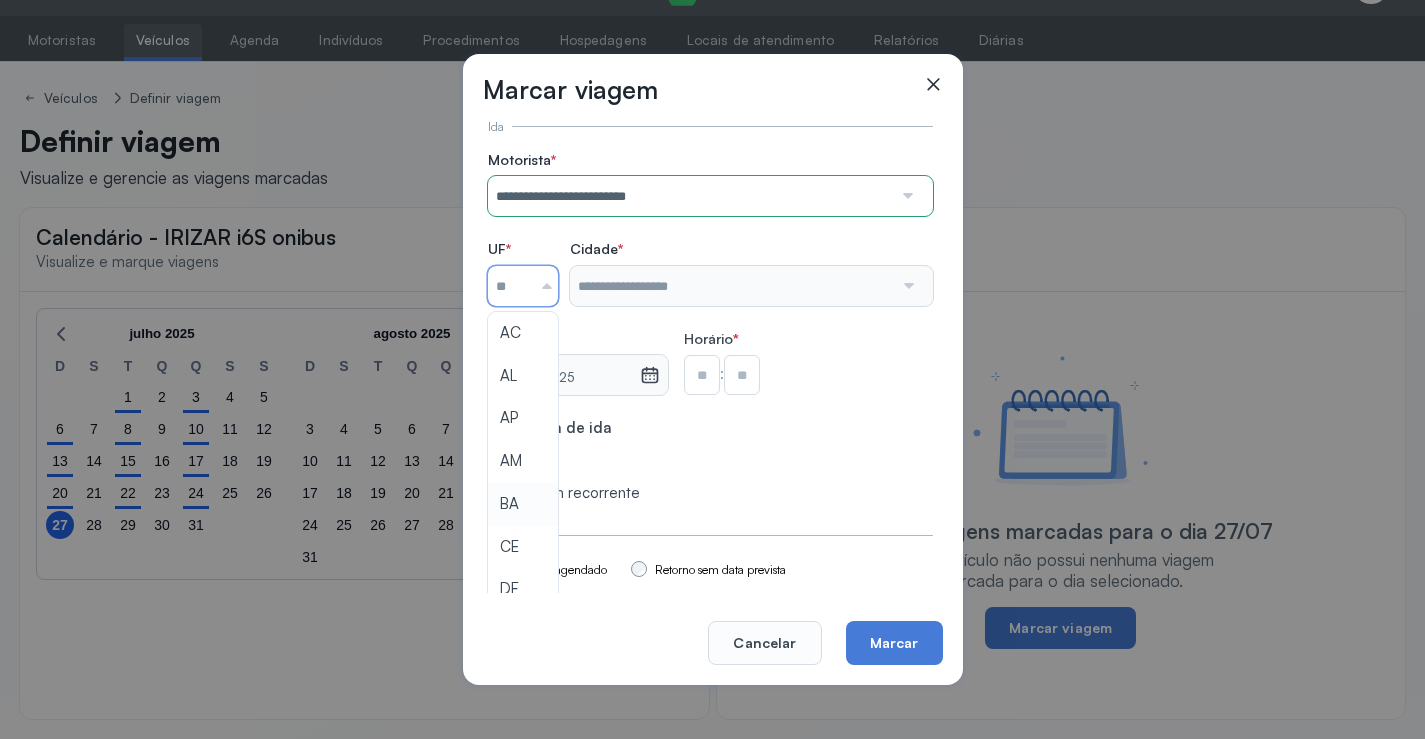type on "**" 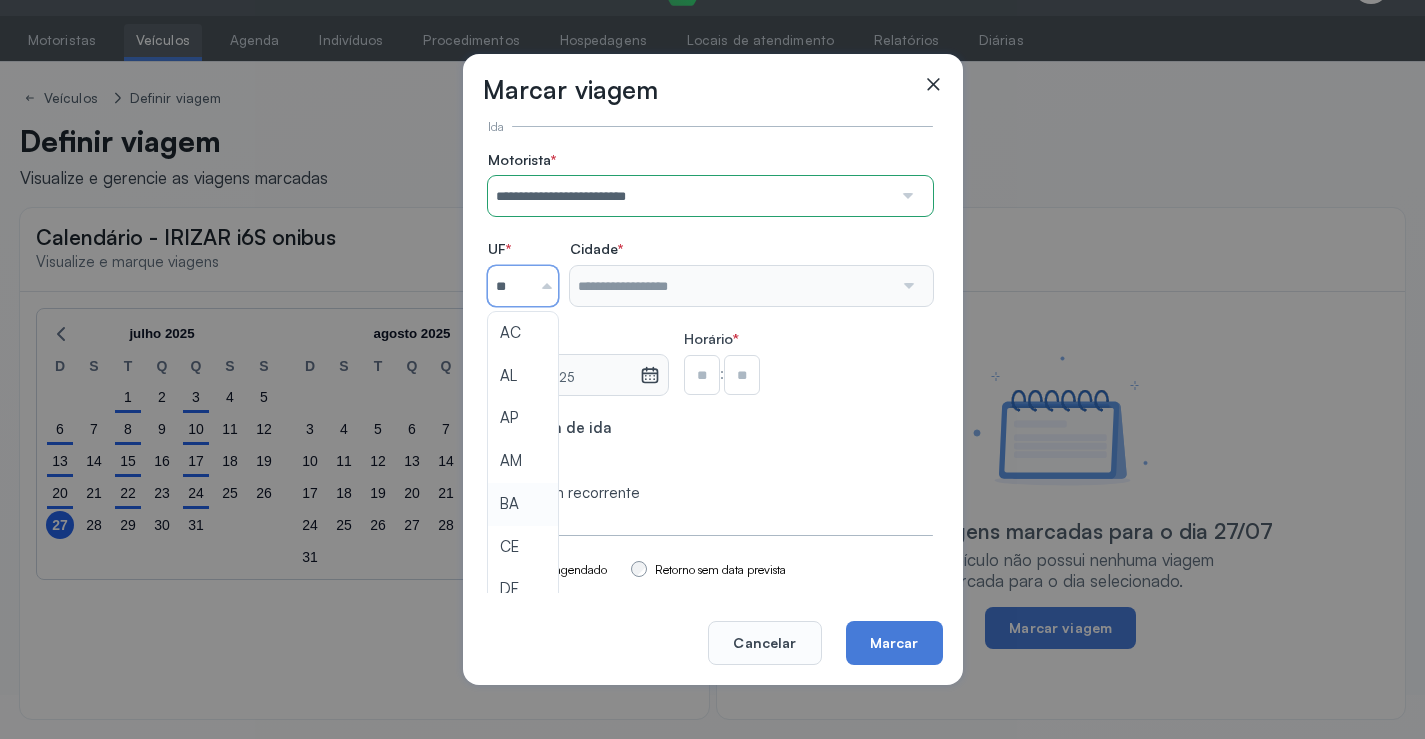 click on "**********" 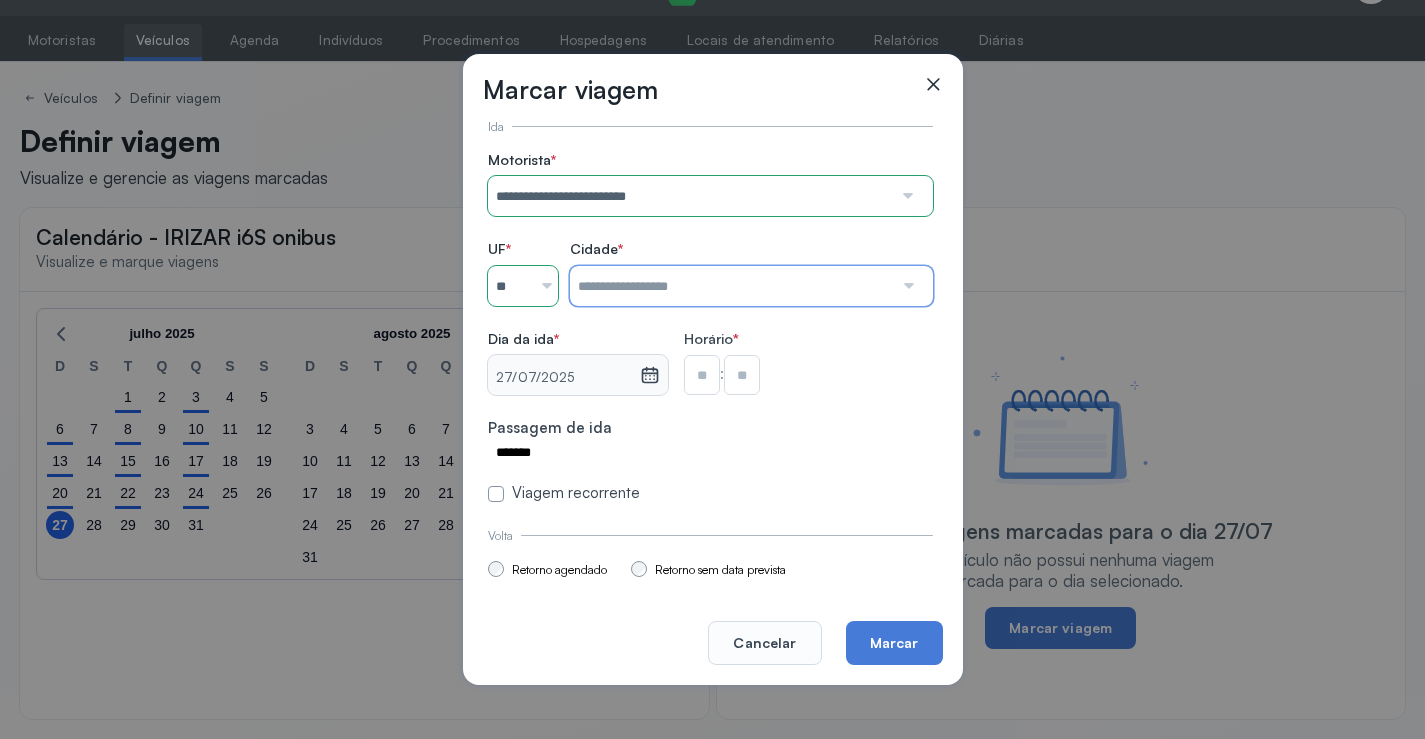 click at bounding box center [731, 286] 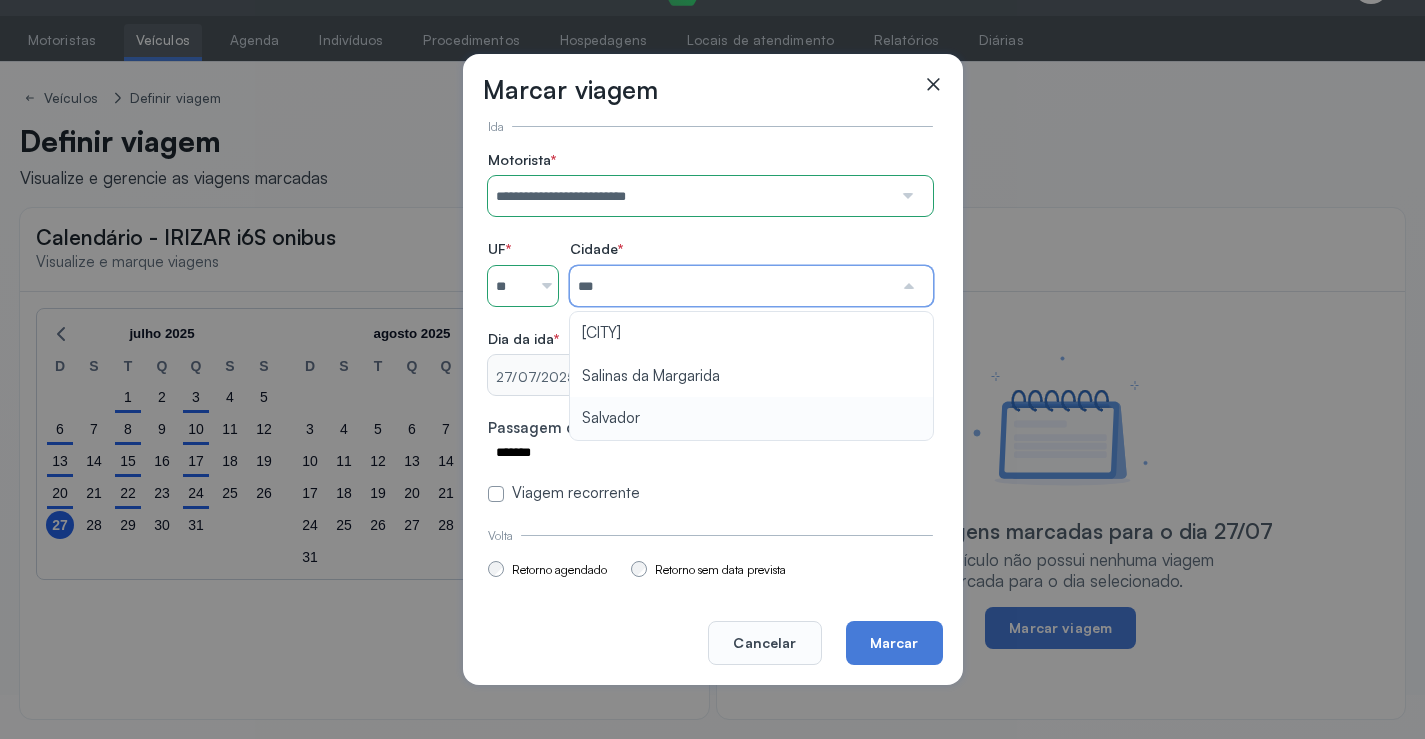 type on "********" 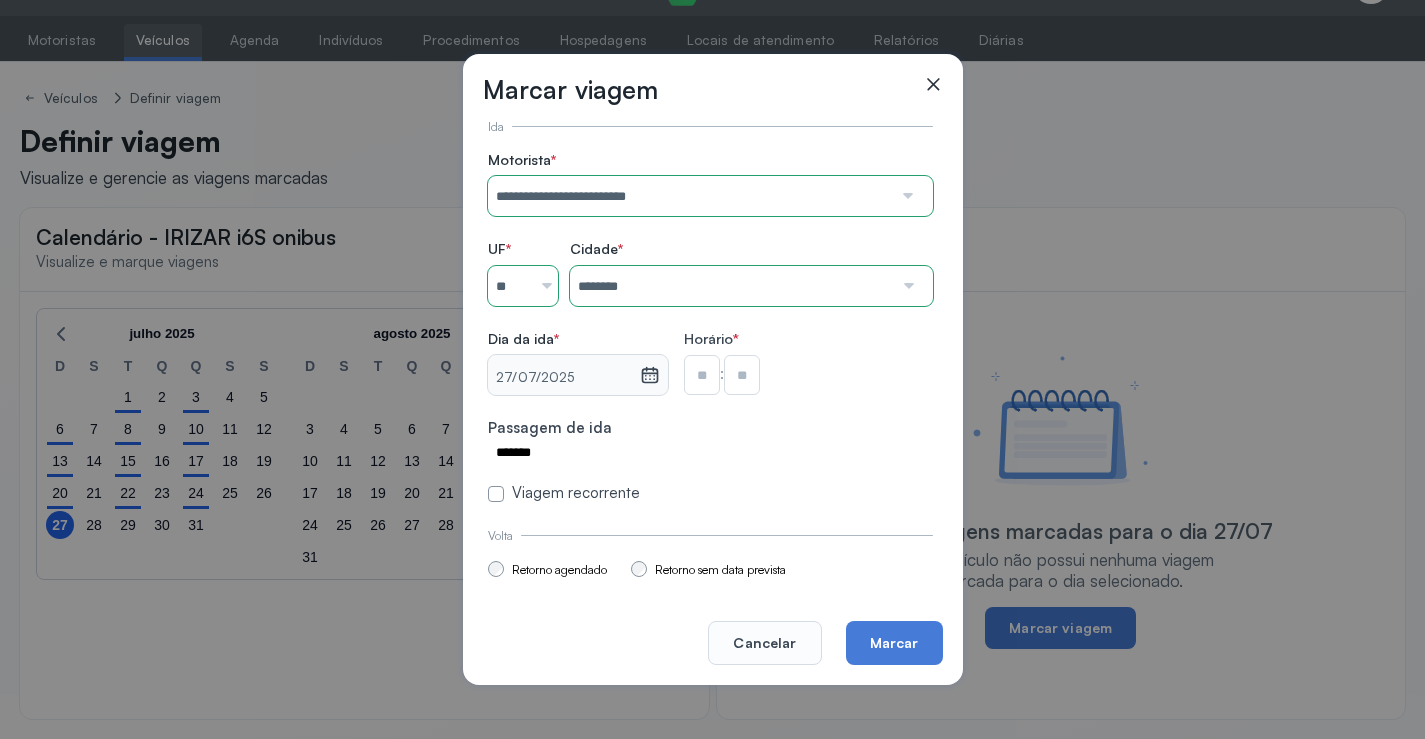 drag, startPoint x: 673, startPoint y: 413, endPoint x: 663, endPoint y: 406, distance: 12.206555 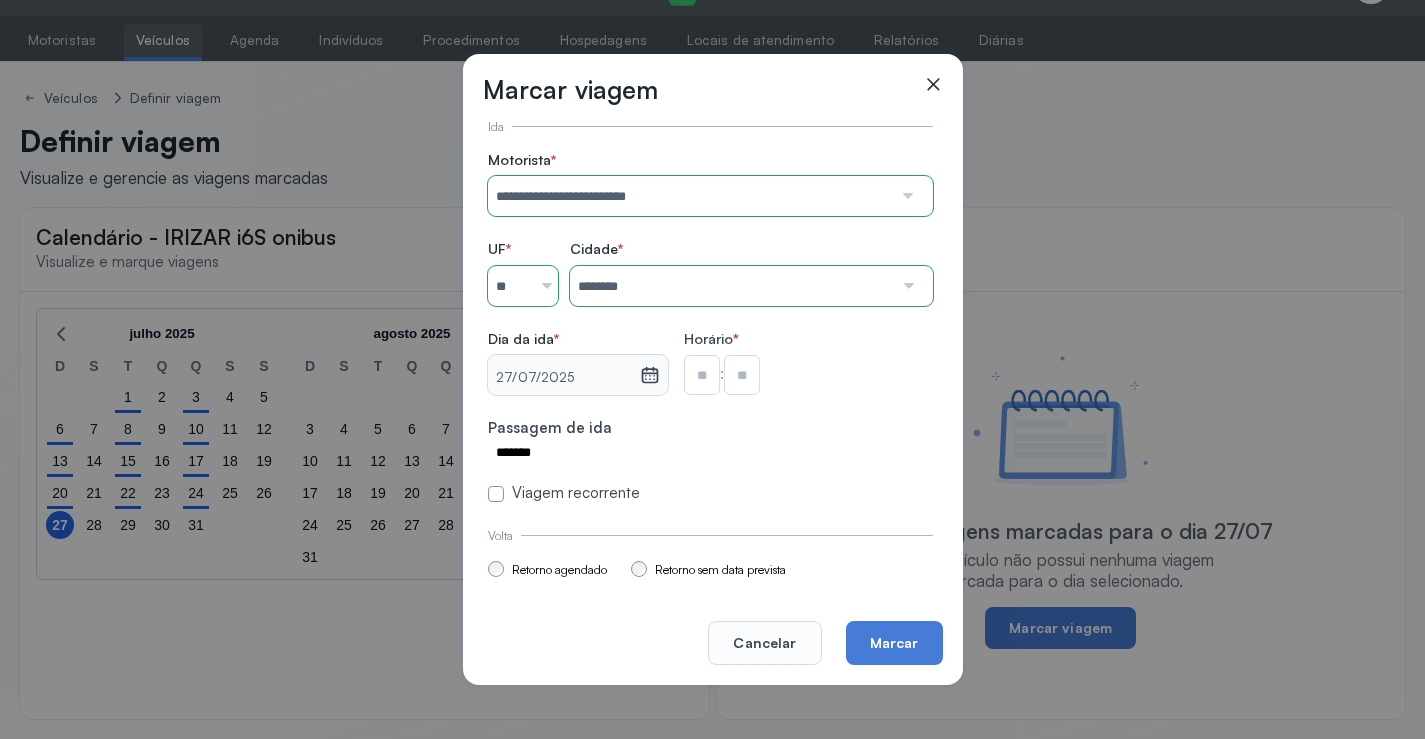 type on "**" 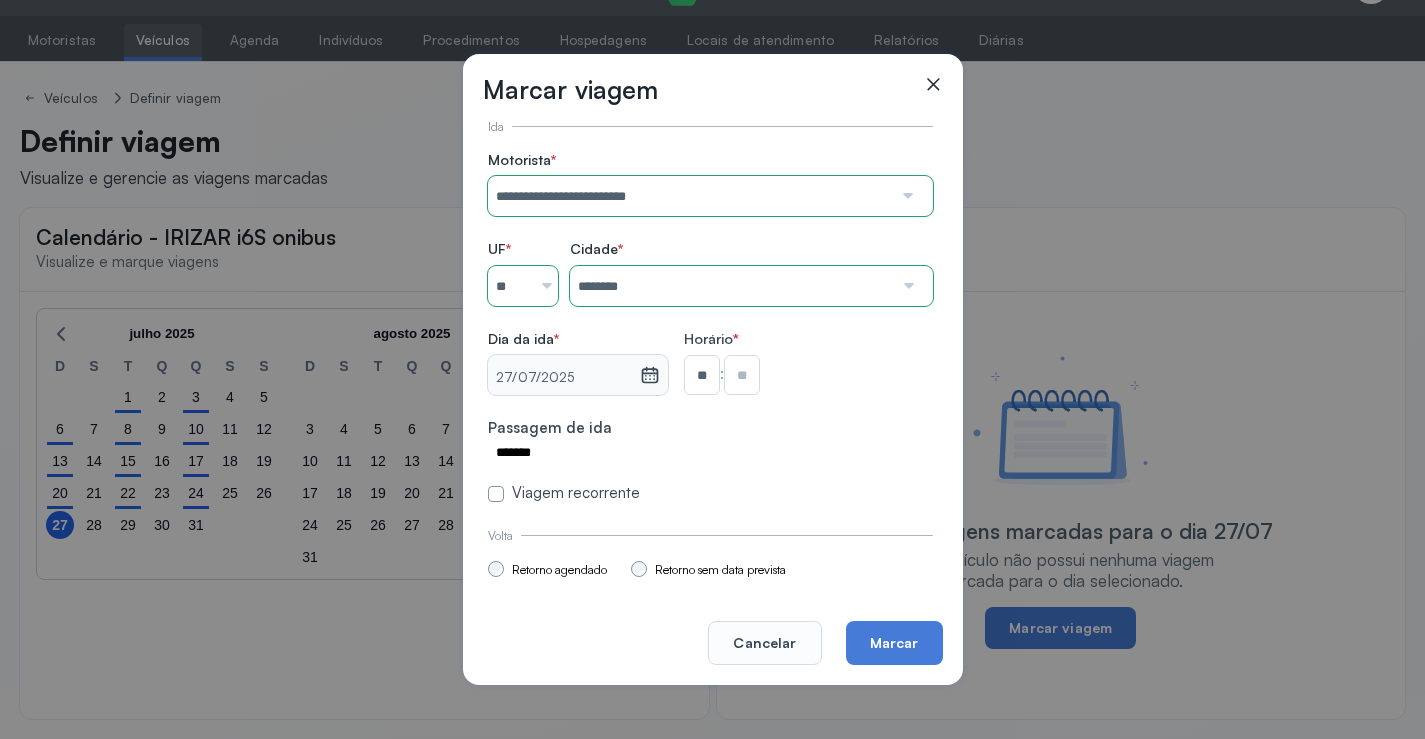 drag, startPoint x: 745, startPoint y: 378, endPoint x: 747, endPoint y: 391, distance: 13.152946 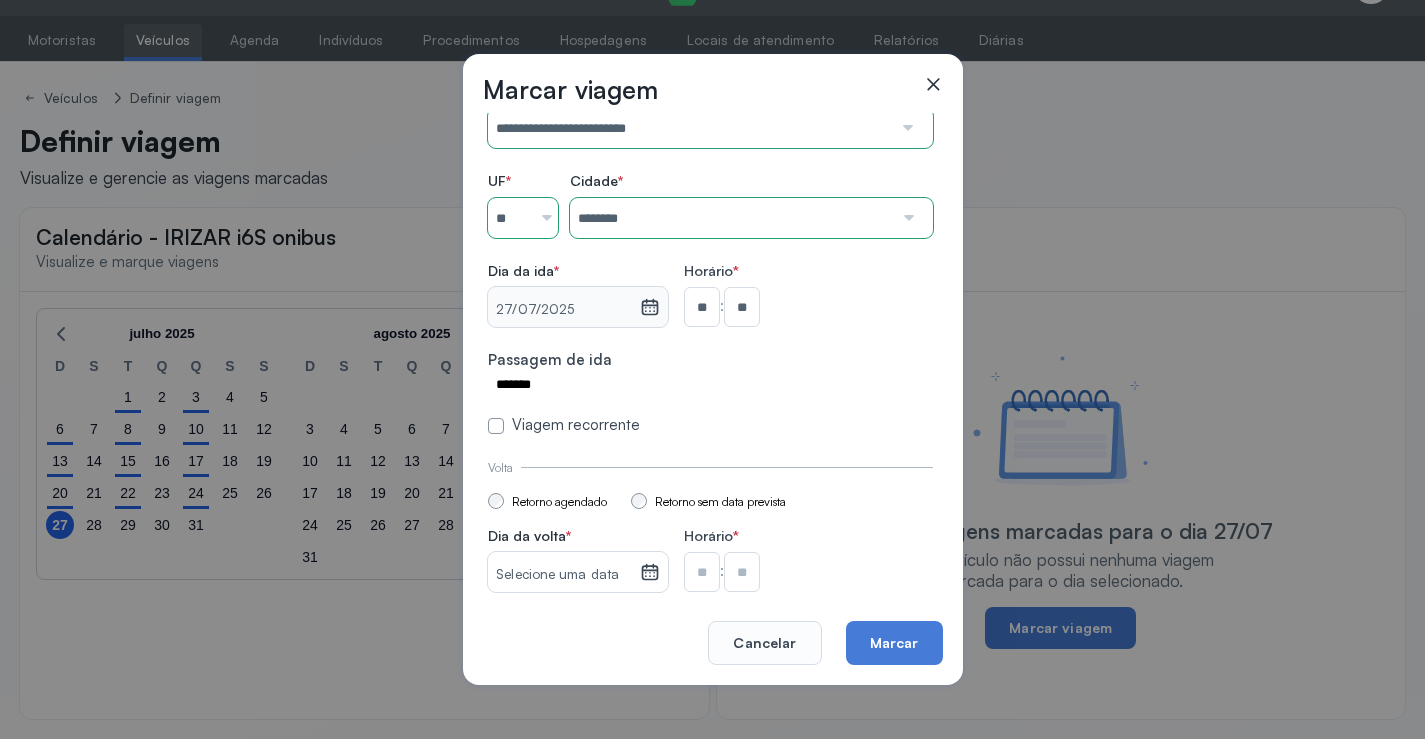 scroll, scrollTop: 147, scrollLeft: 0, axis: vertical 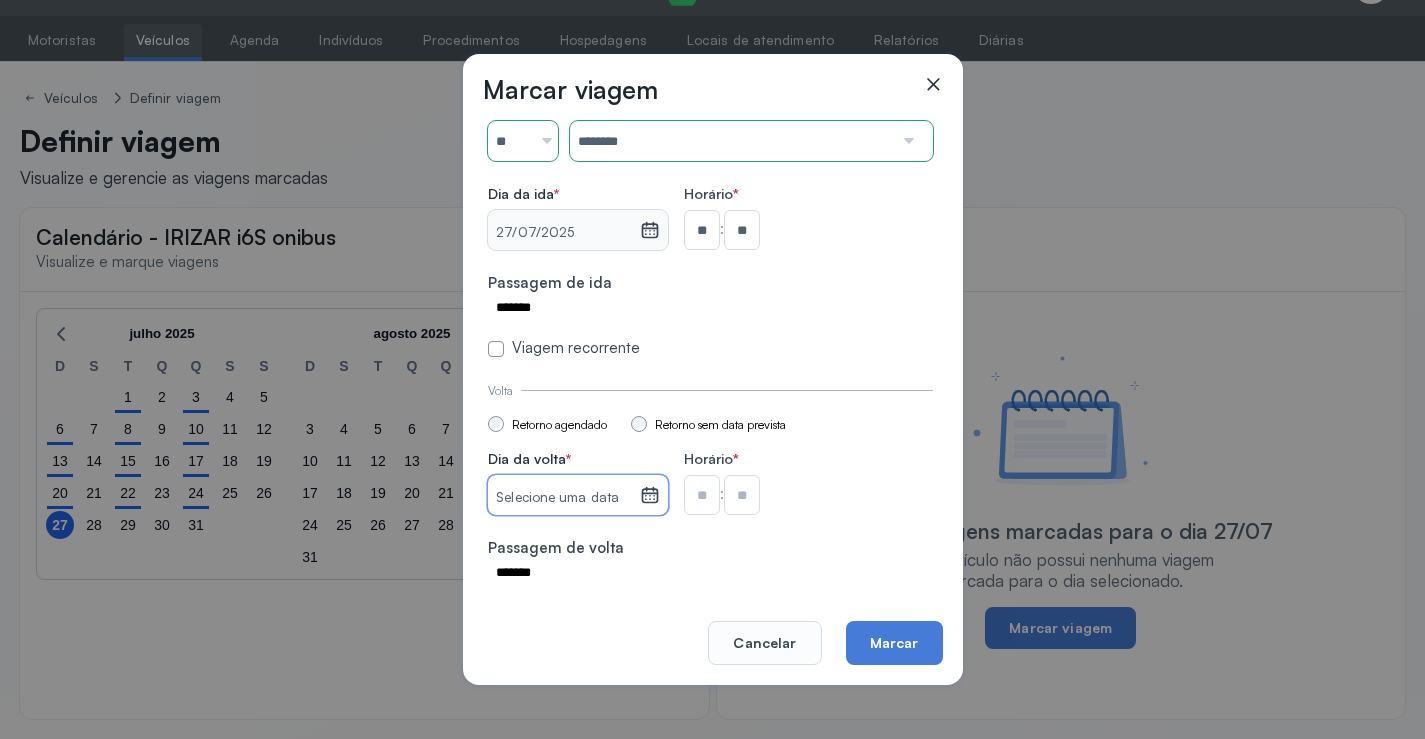click on "Selecione uma data" at bounding box center [563, 498] 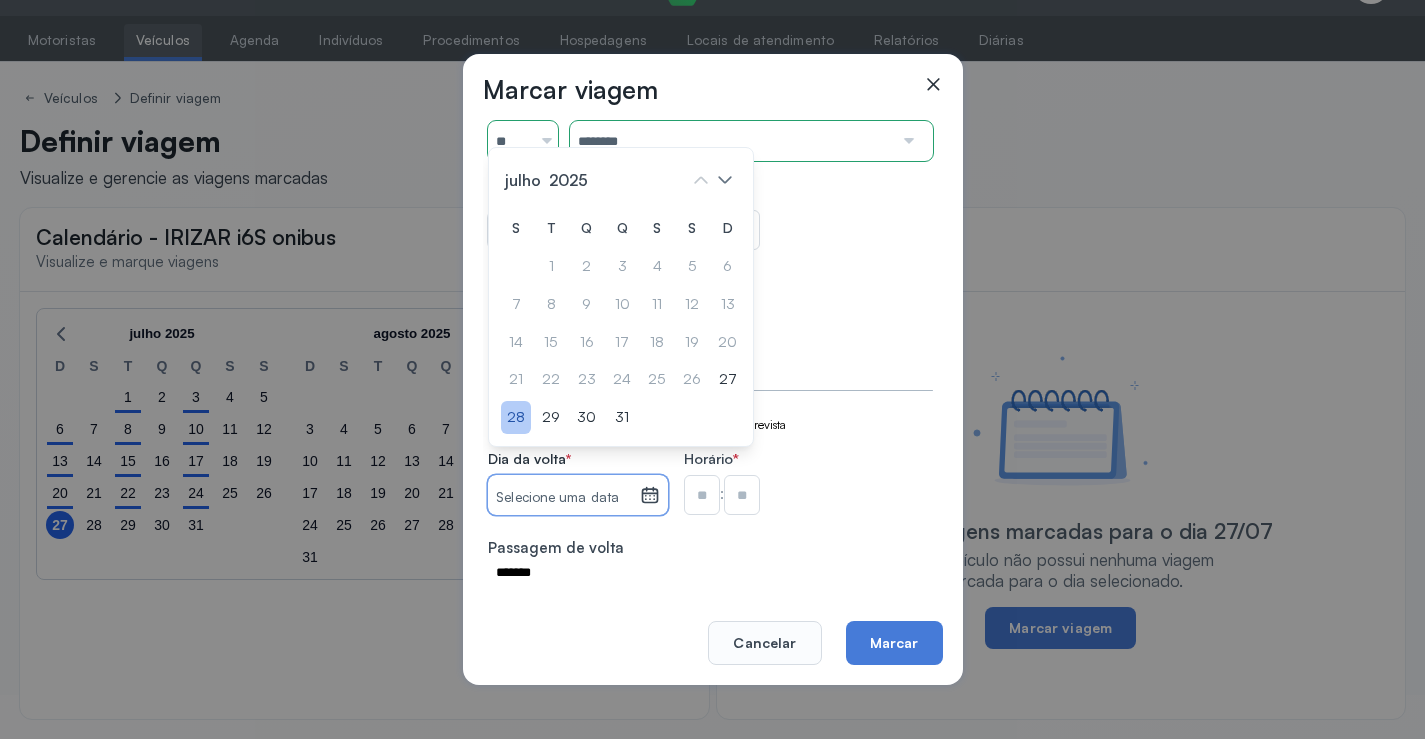 click on "28" 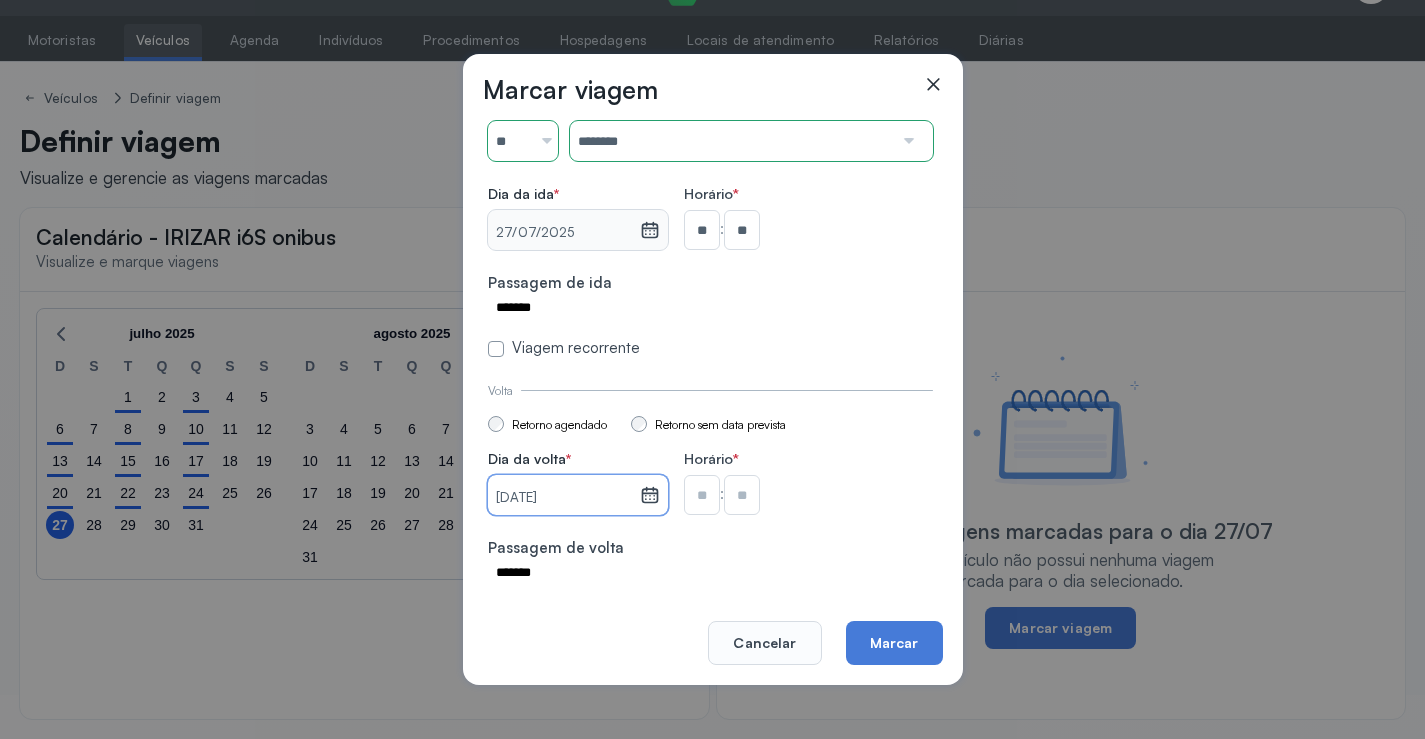 click at bounding box center [702, 230] 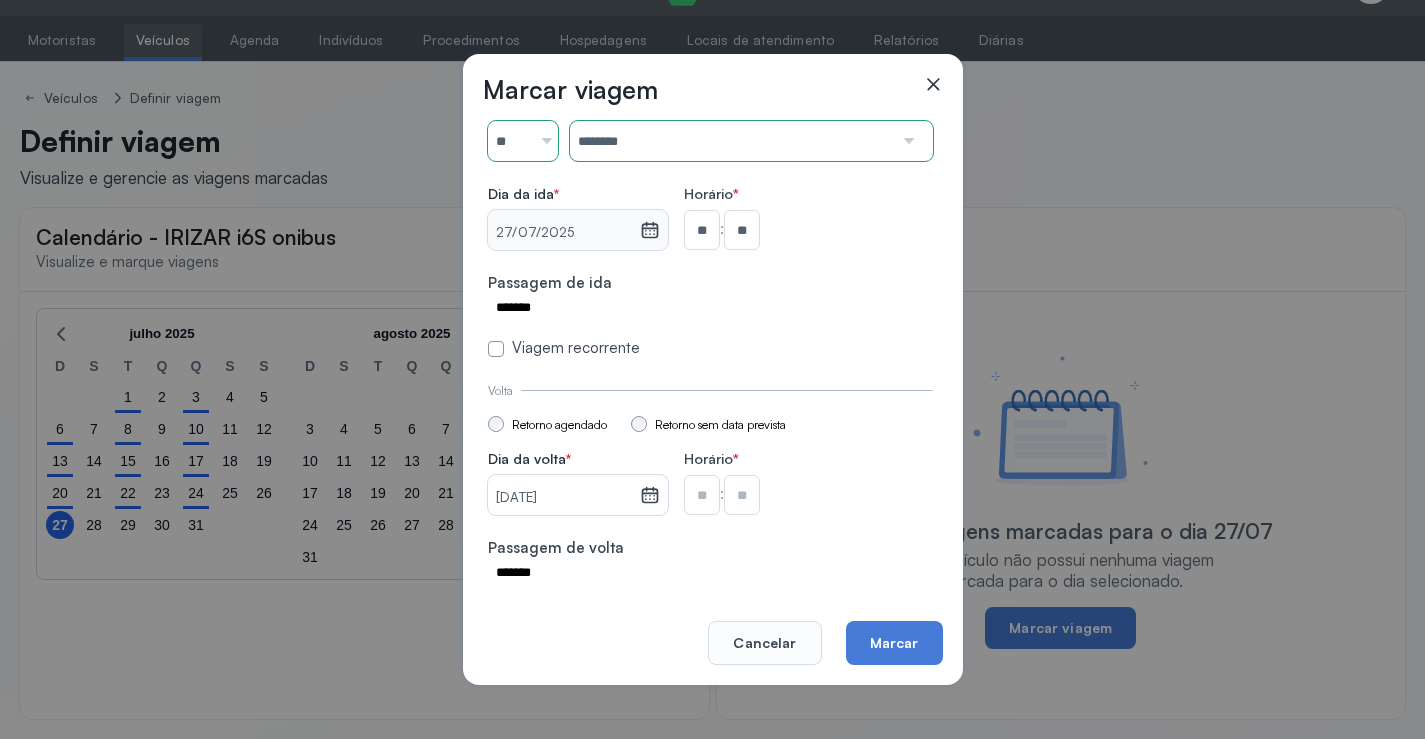 type on "**" 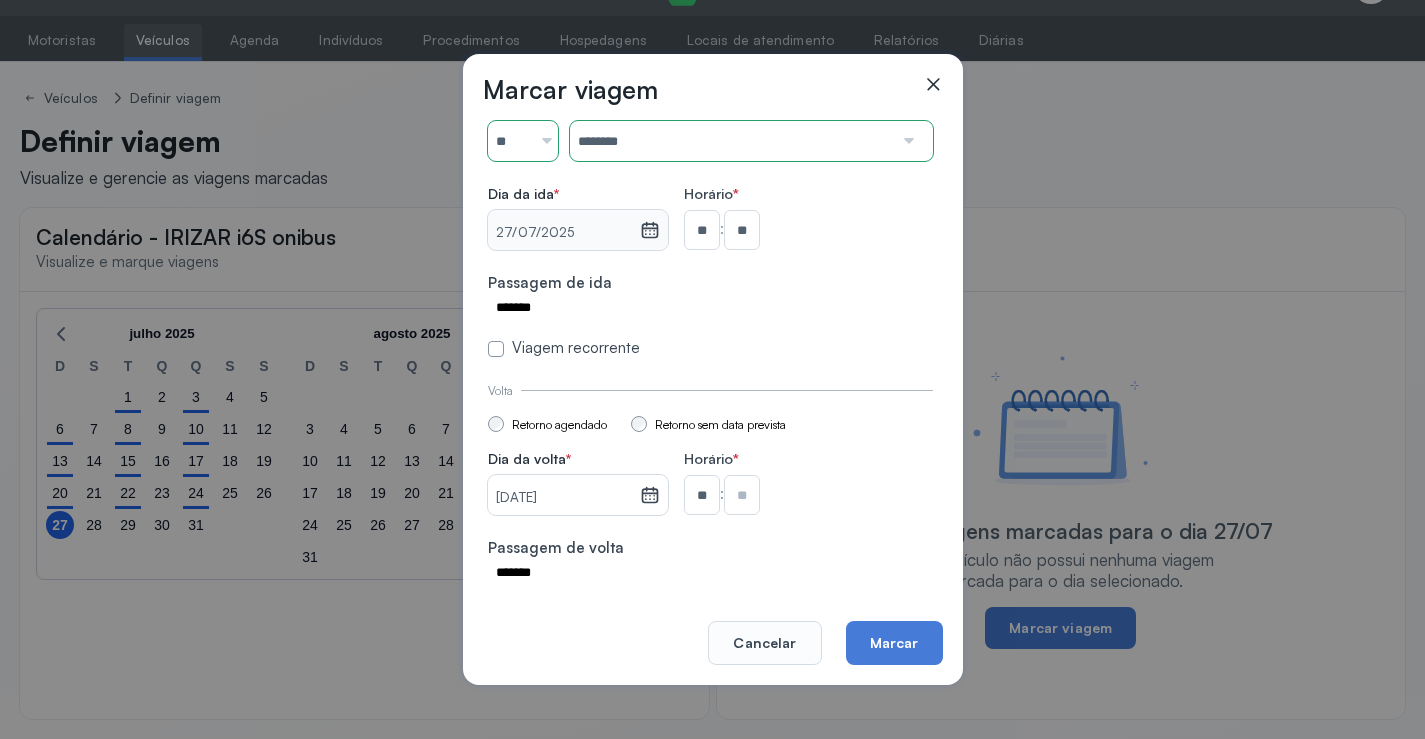 click at bounding box center (742, 230) 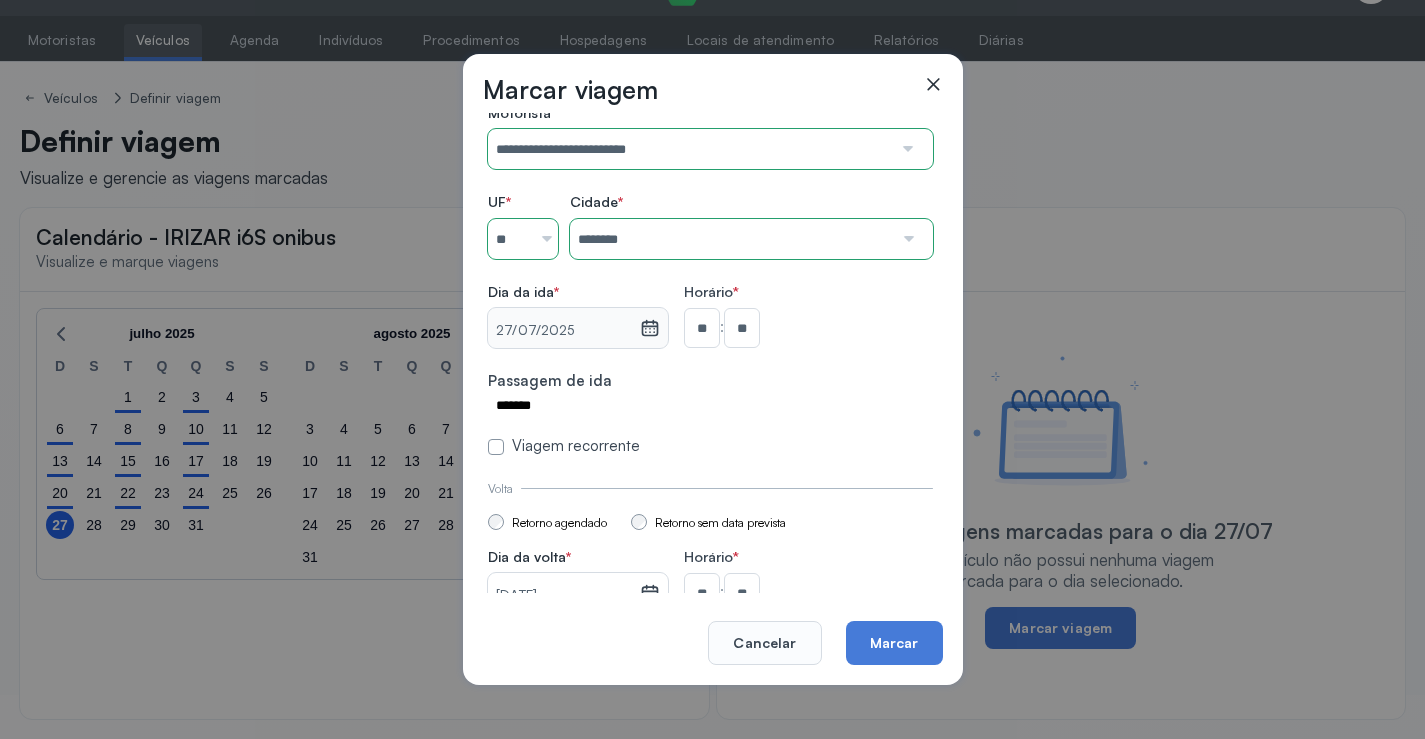 scroll, scrollTop: 0, scrollLeft: 0, axis: both 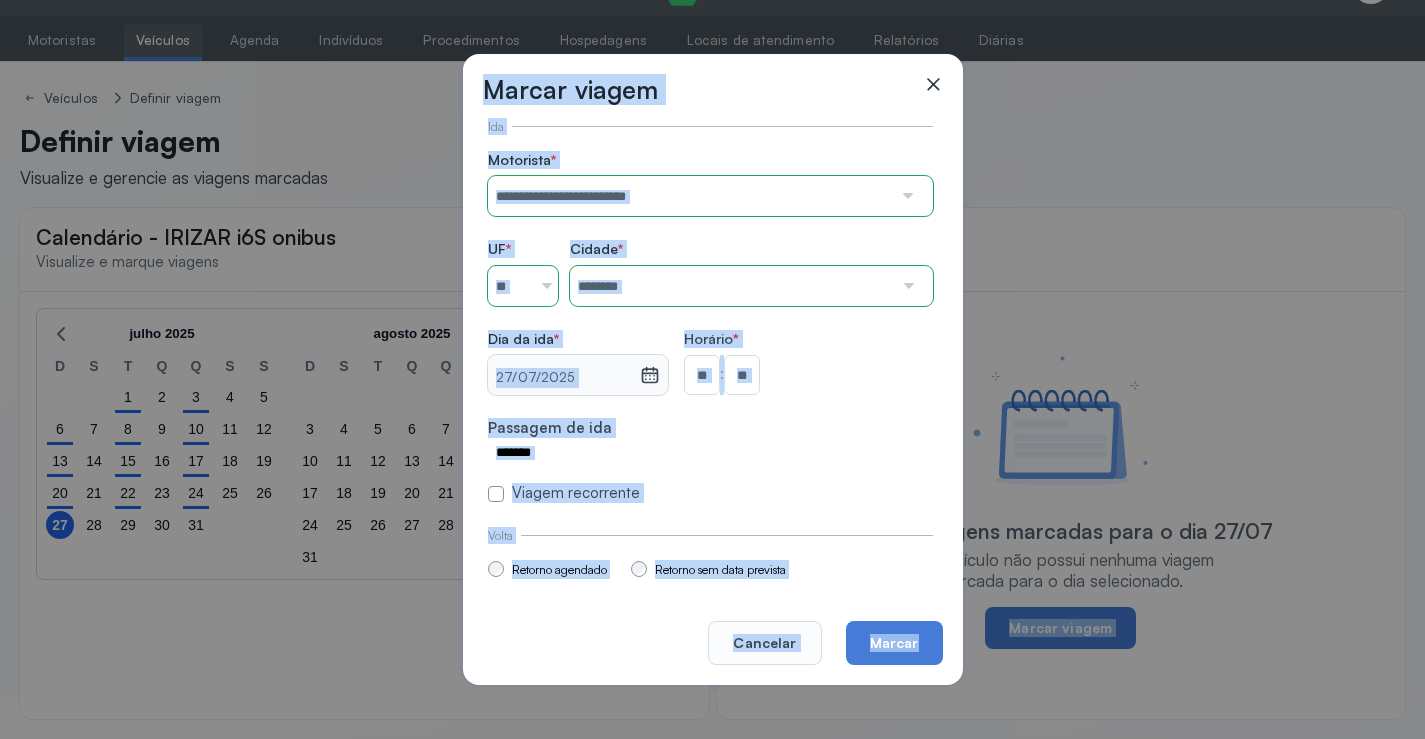 click on "**********" at bounding box center (712, 325) 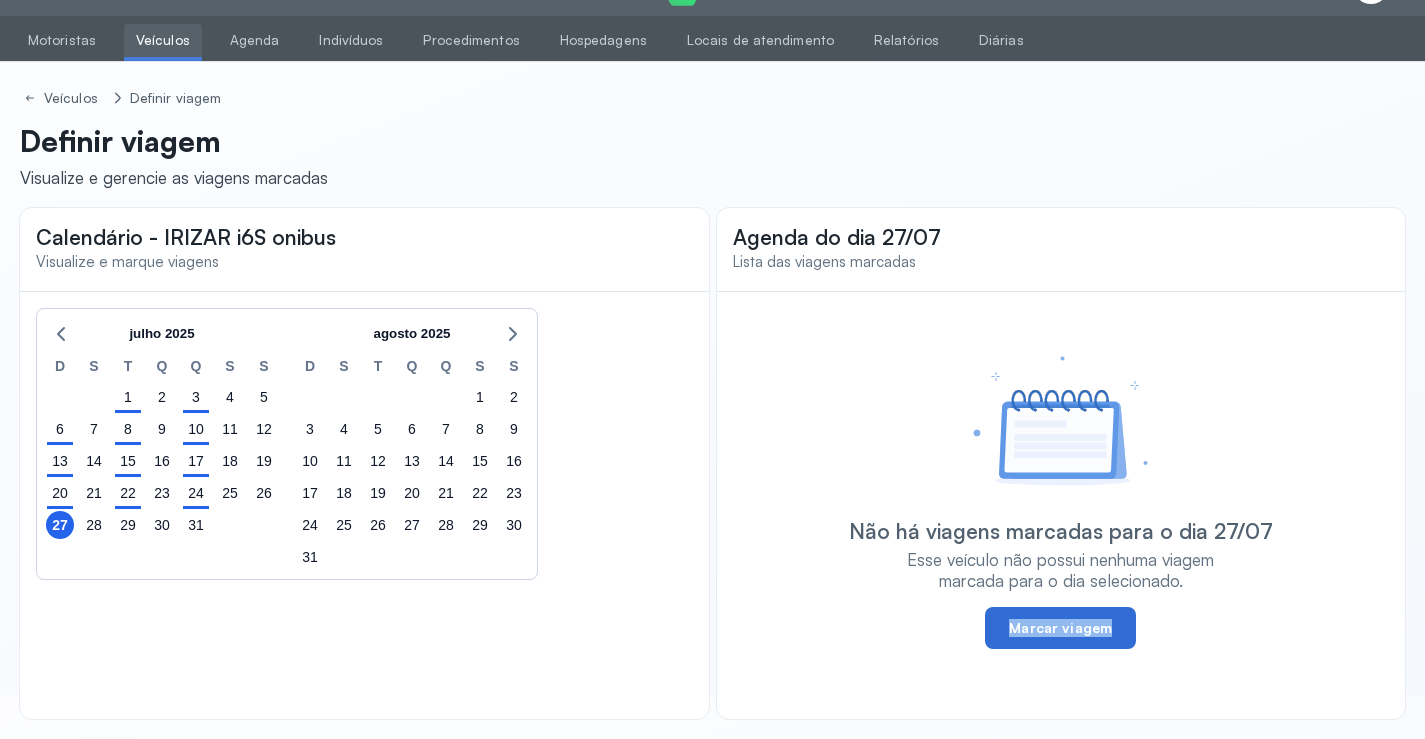 click on "Marcar viagem" 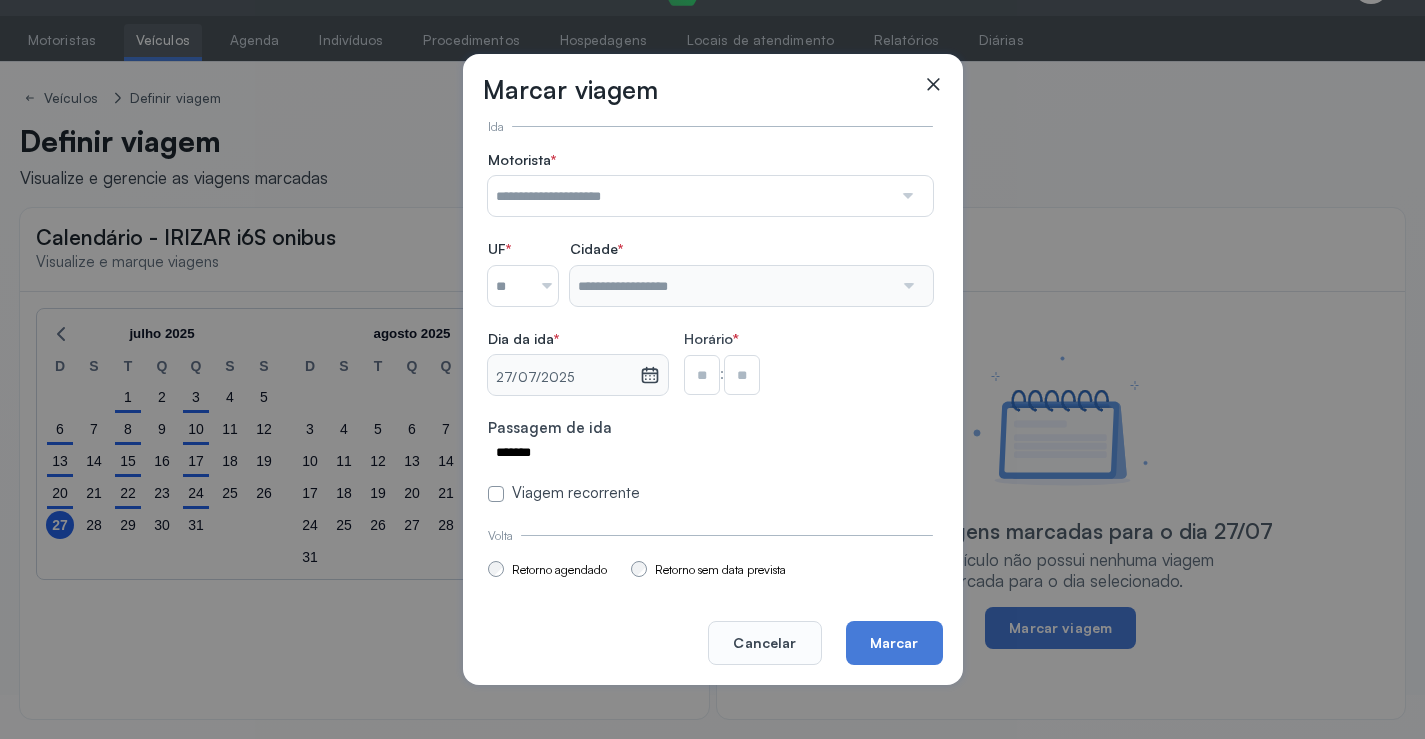 click at bounding box center [690, 196] 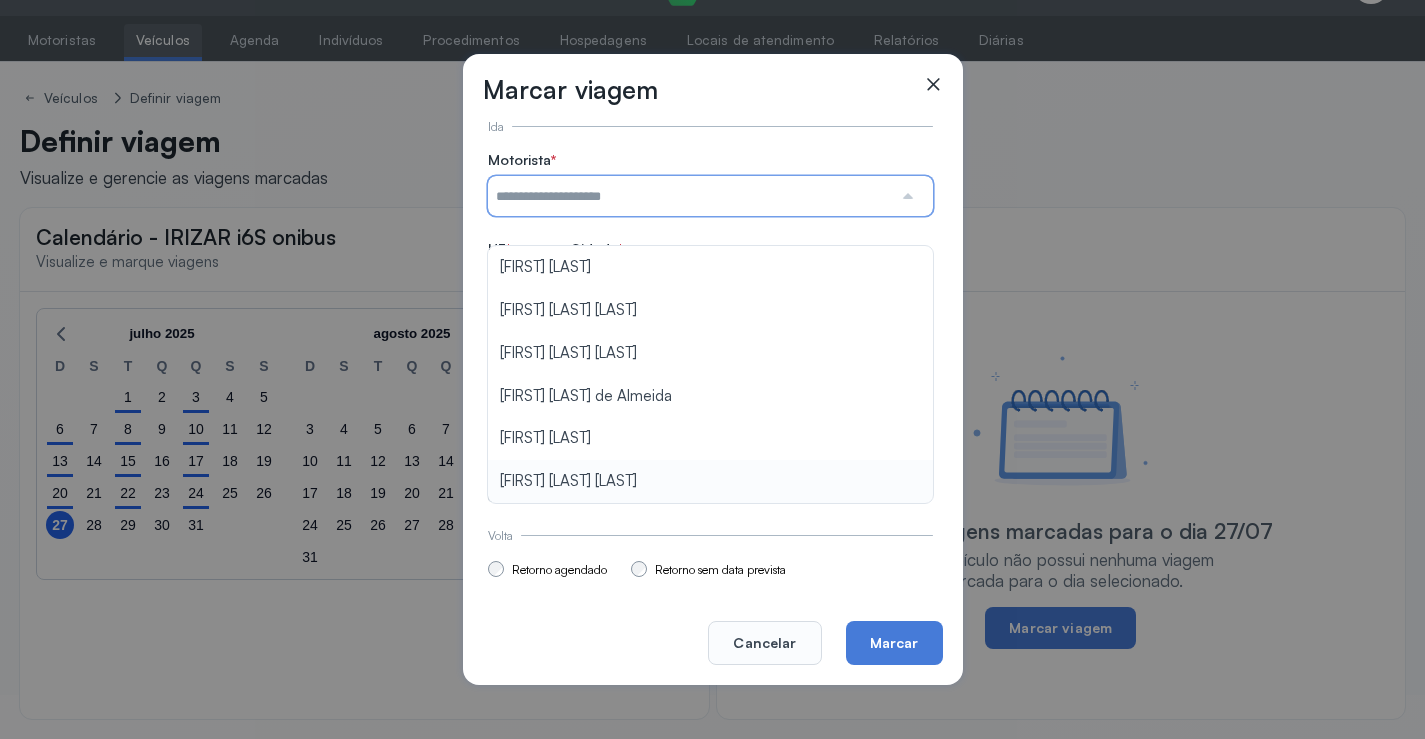type on "**********" 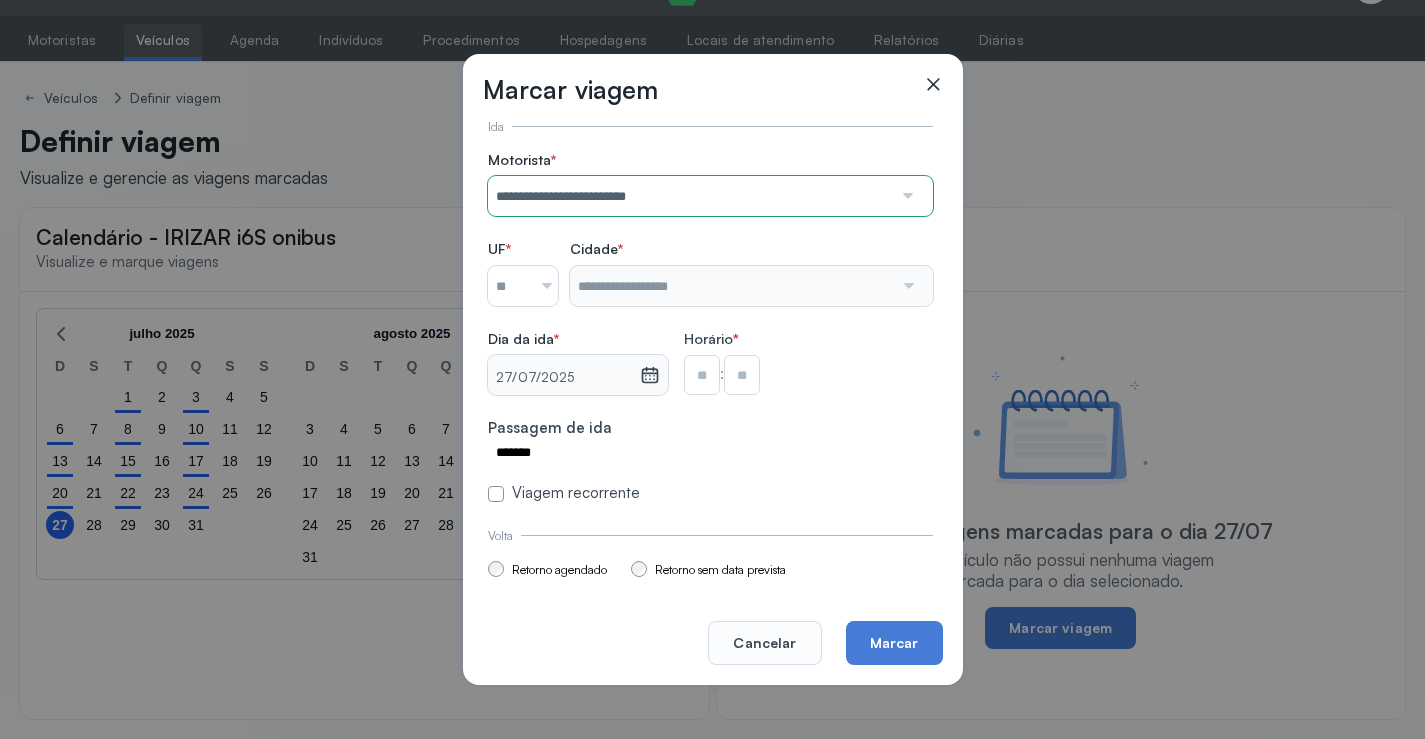 click on "**********" at bounding box center (710, 327) 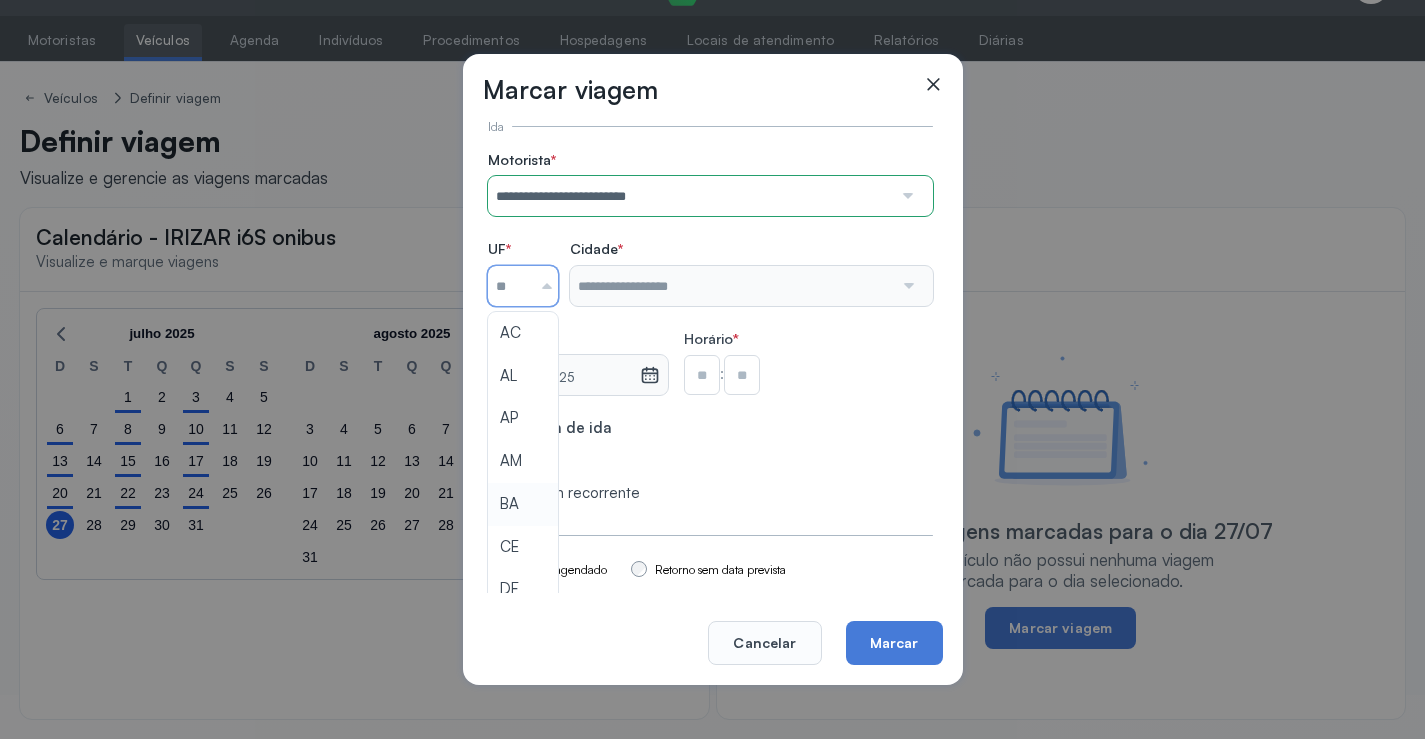 type on "**" 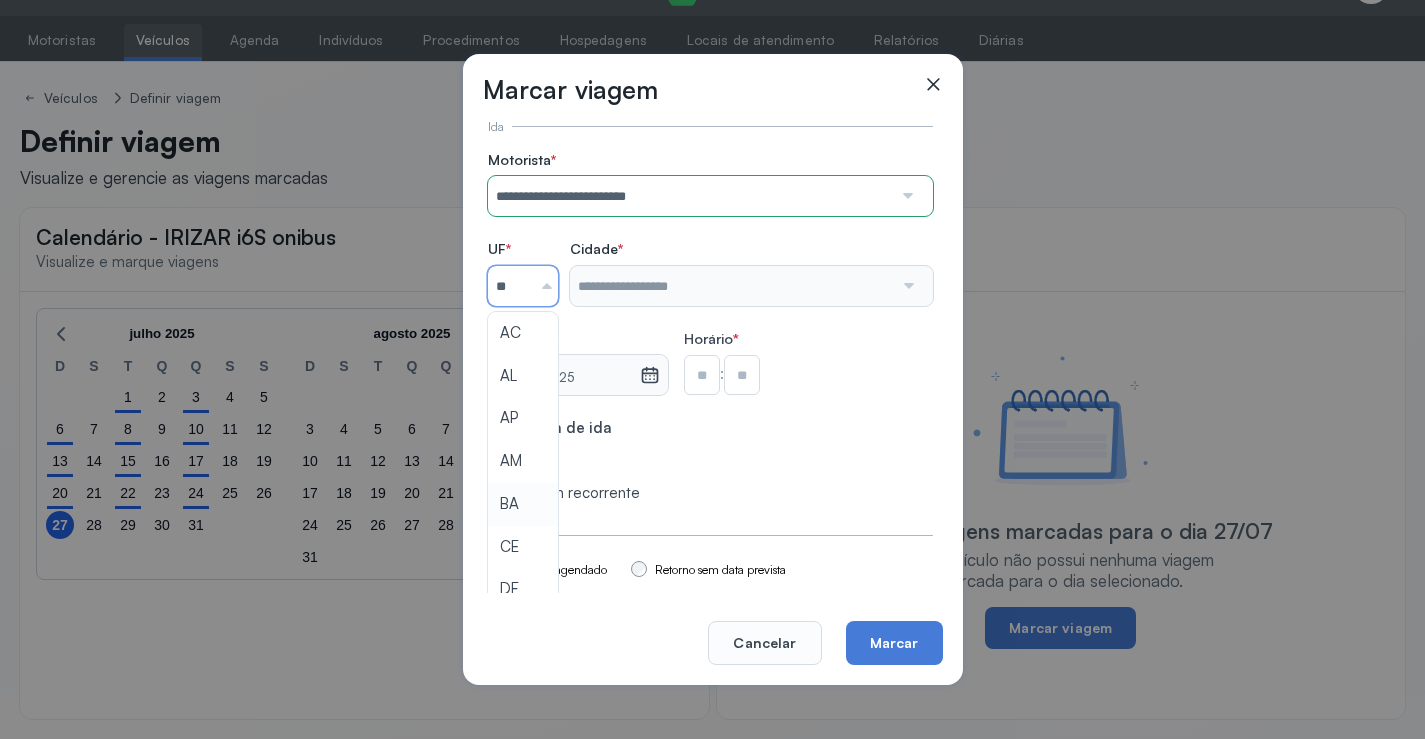 drag, startPoint x: 528, startPoint y: 510, endPoint x: 525, endPoint y: 487, distance: 23.194826 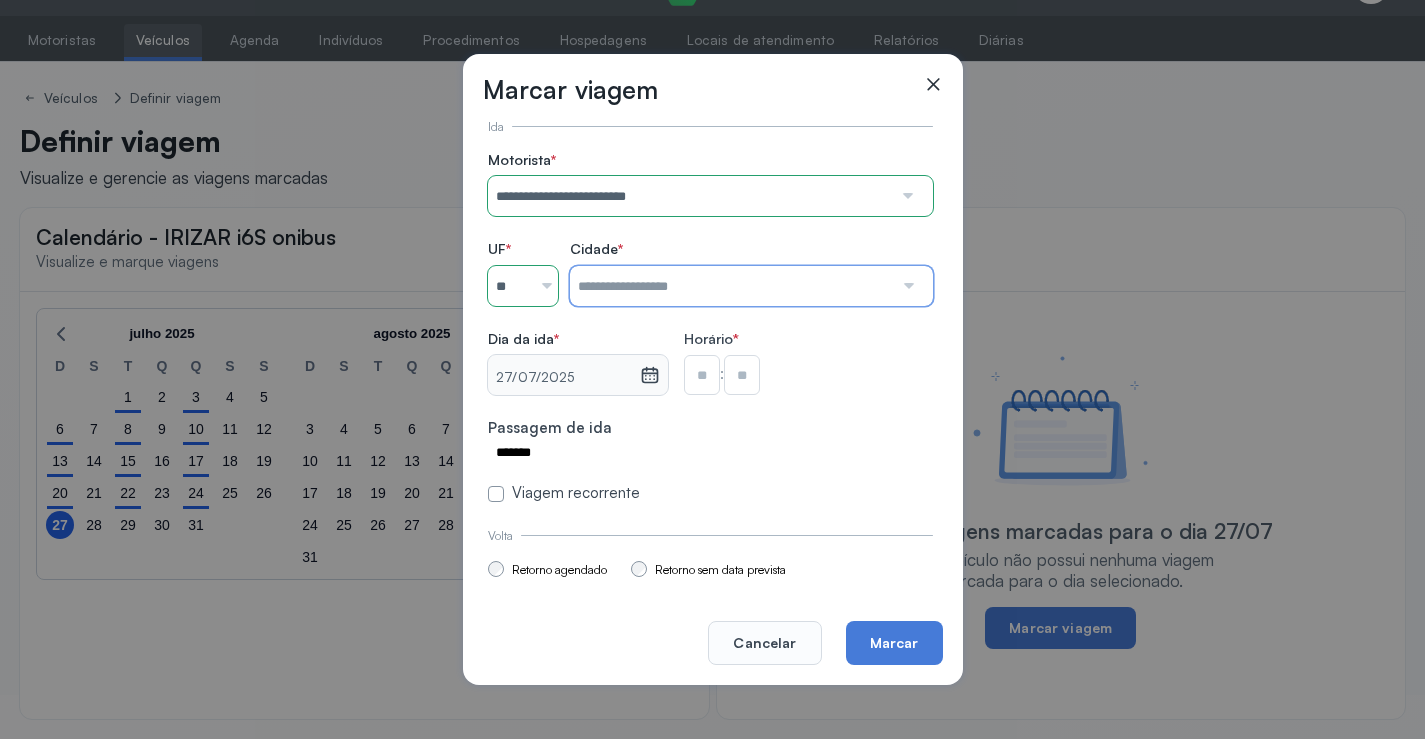 click at bounding box center [731, 286] 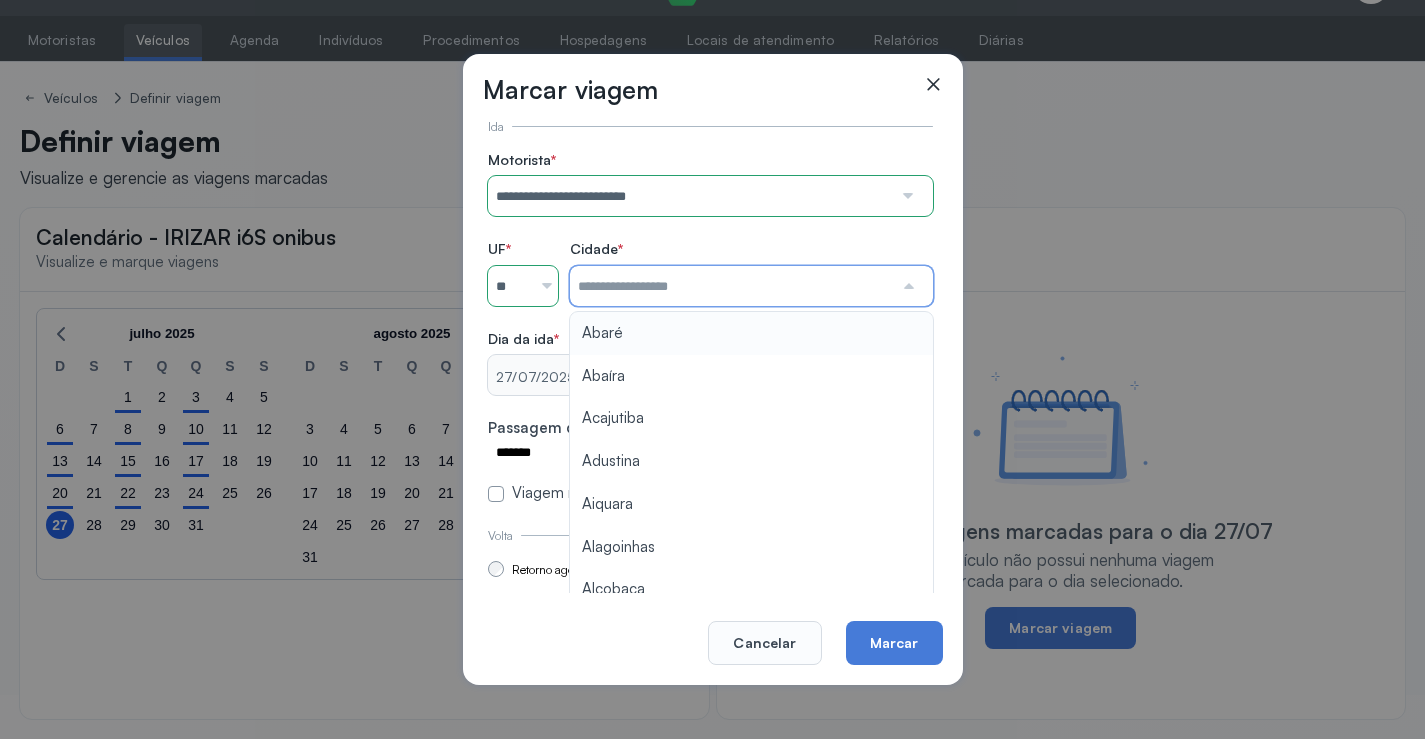 click at bounding box center [731, 286] 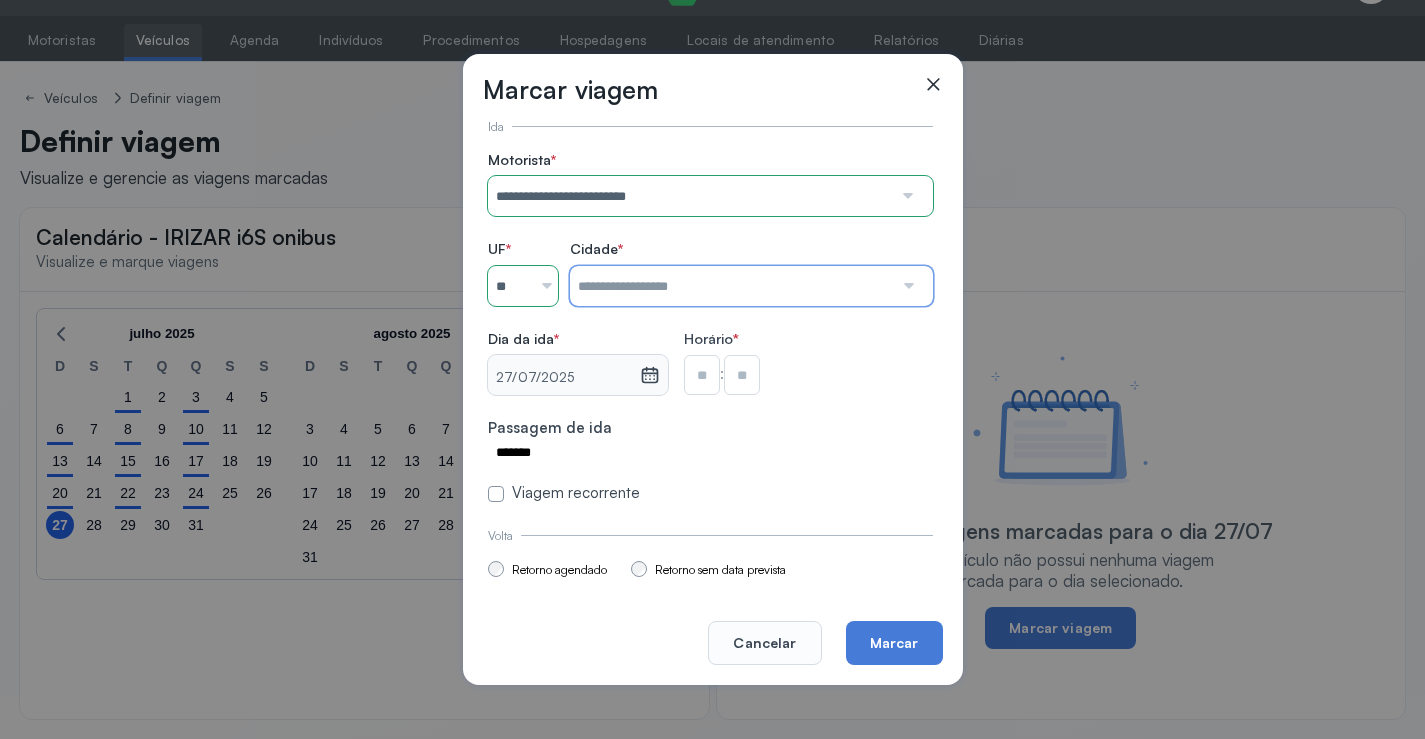 click at bounding box center [731, 286] 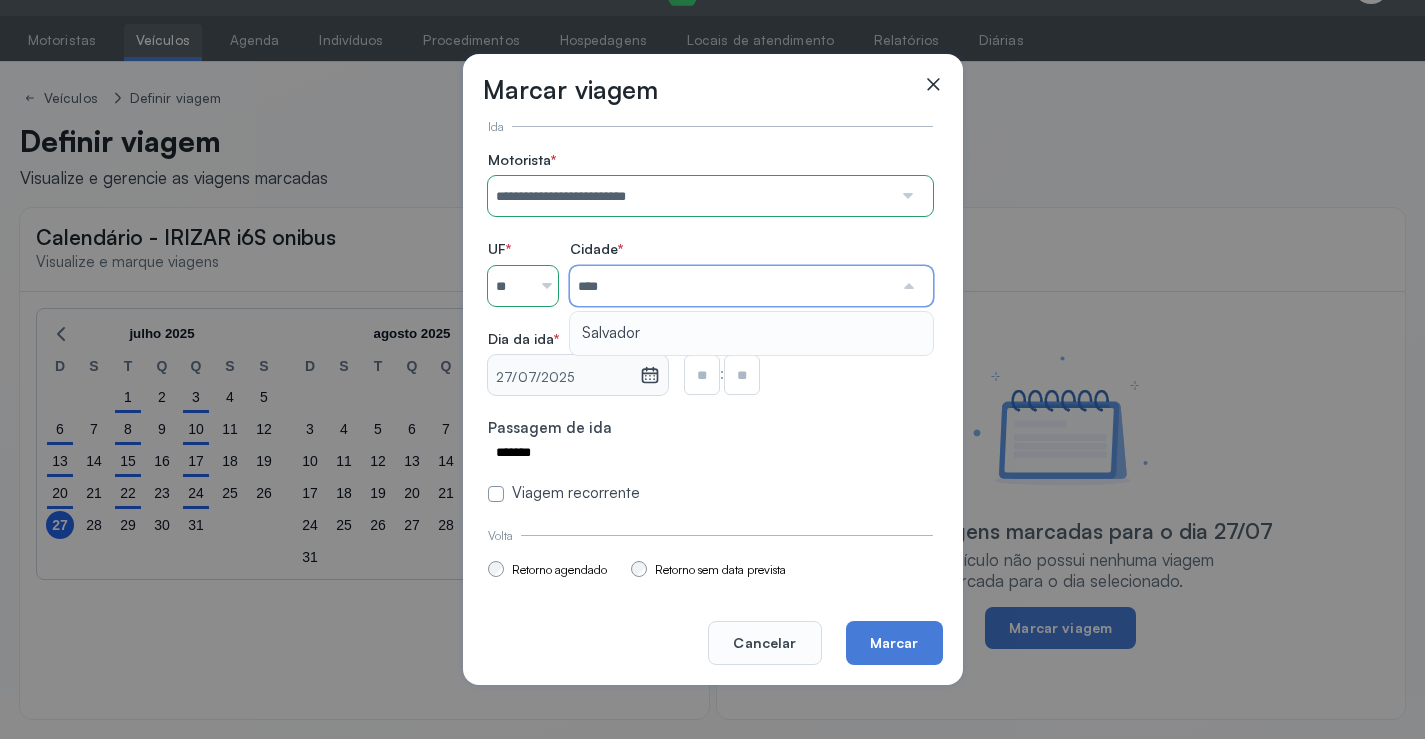 type on "********" 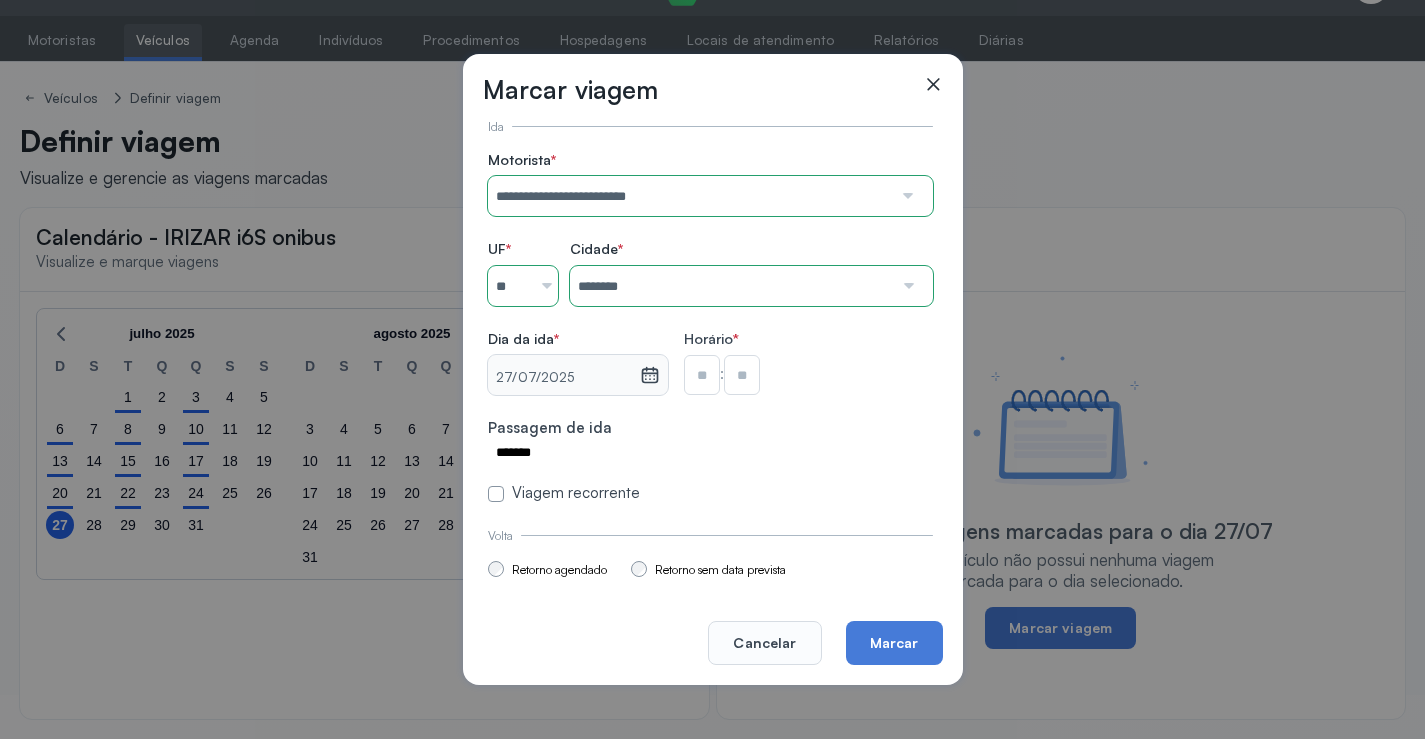 click on "**********" at bounding box center [710, 327] 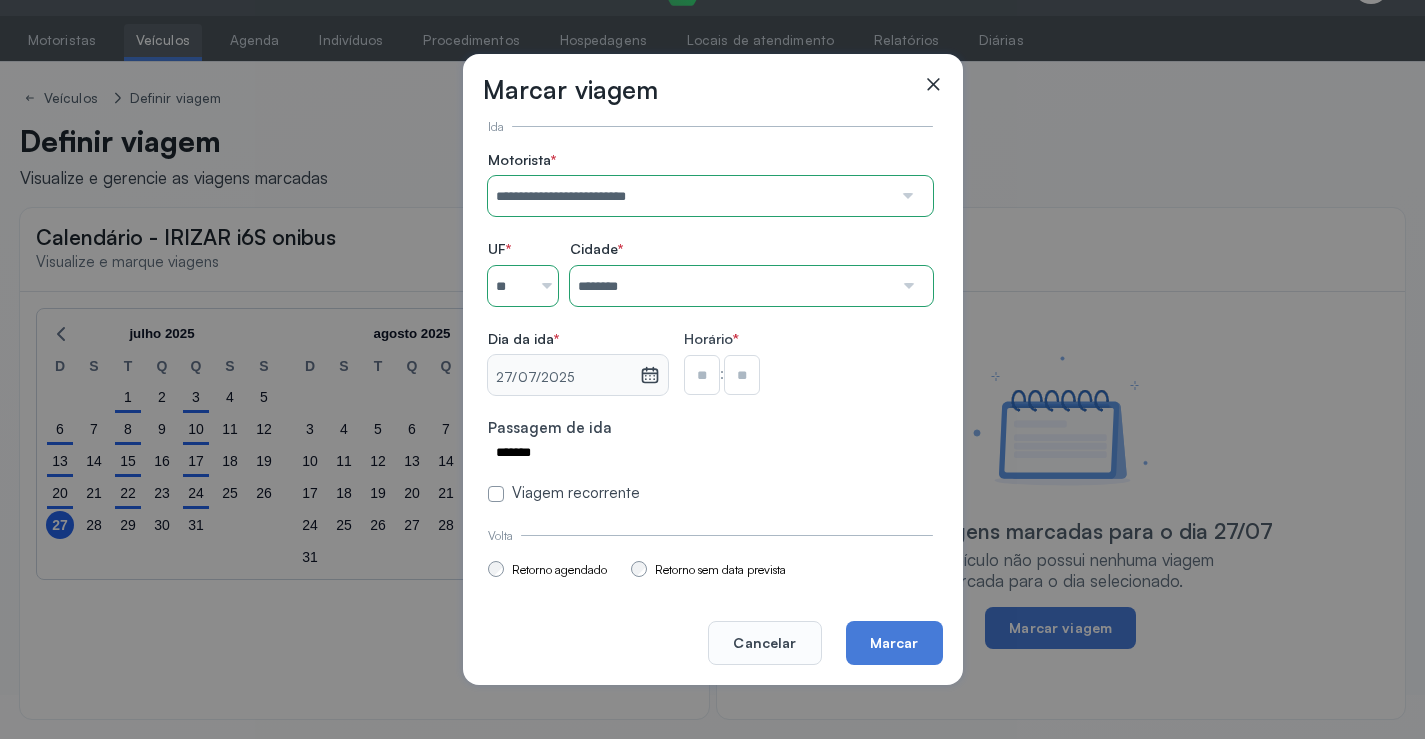 type on "**" 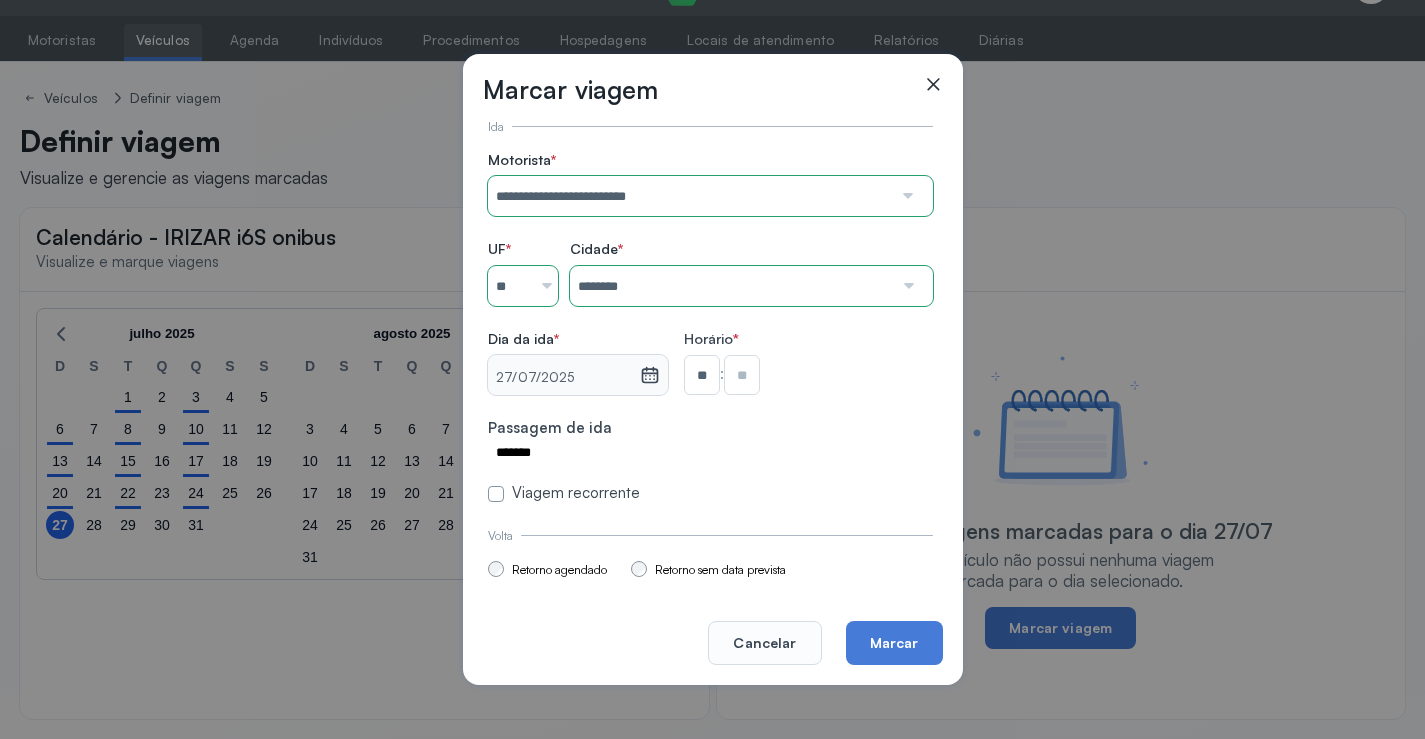 click at bounding box center [742, 375] 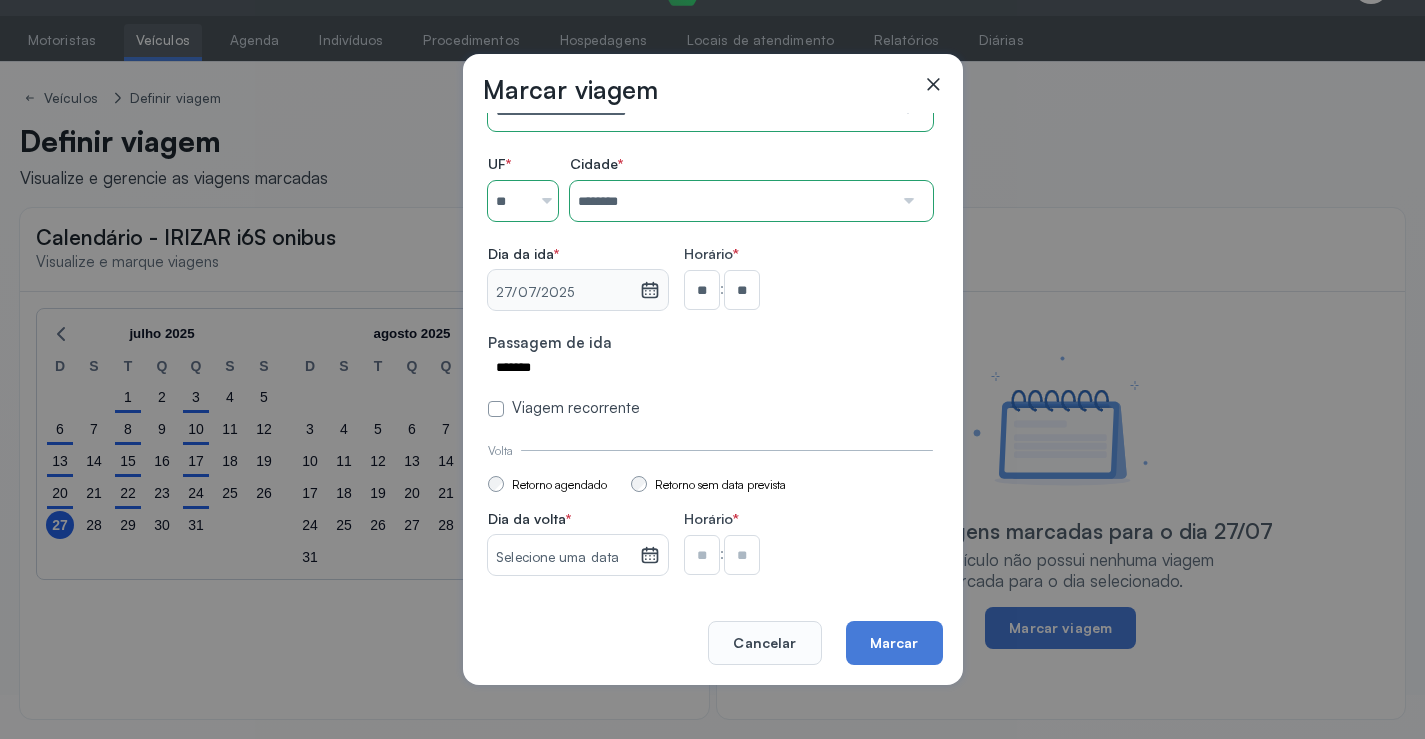 scroll, scrollTop: 147, scrollLeft: 0, axis: vertical 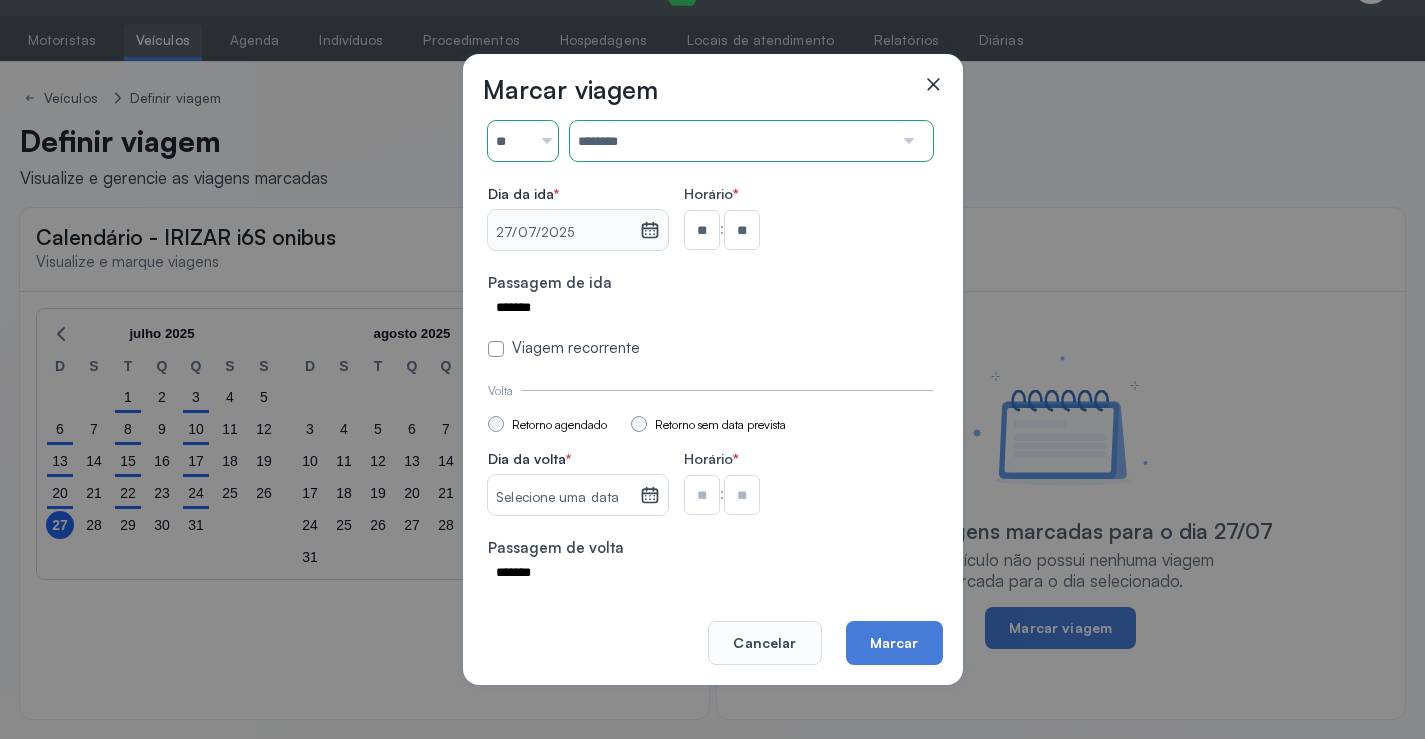 click on "Selecione uma data" at bounding box center (563, 498) 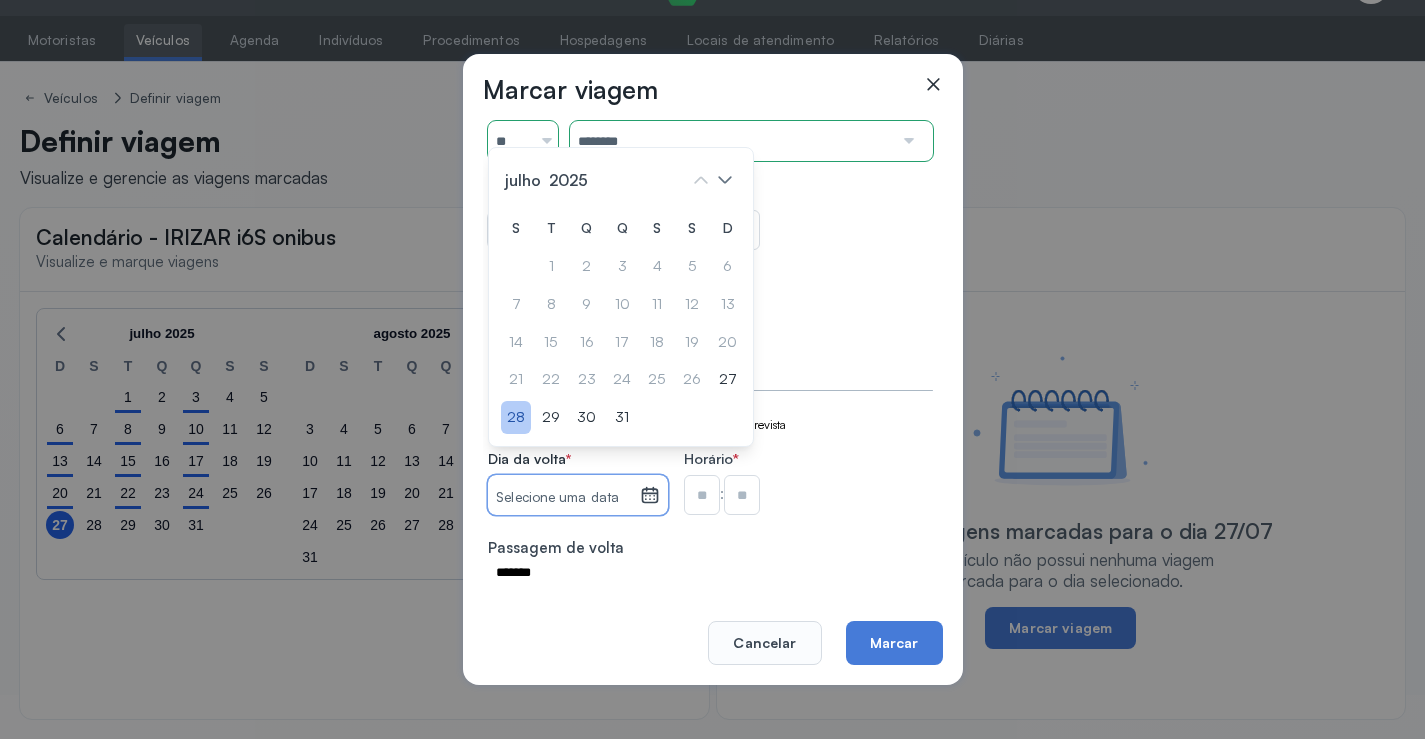 click on "28" 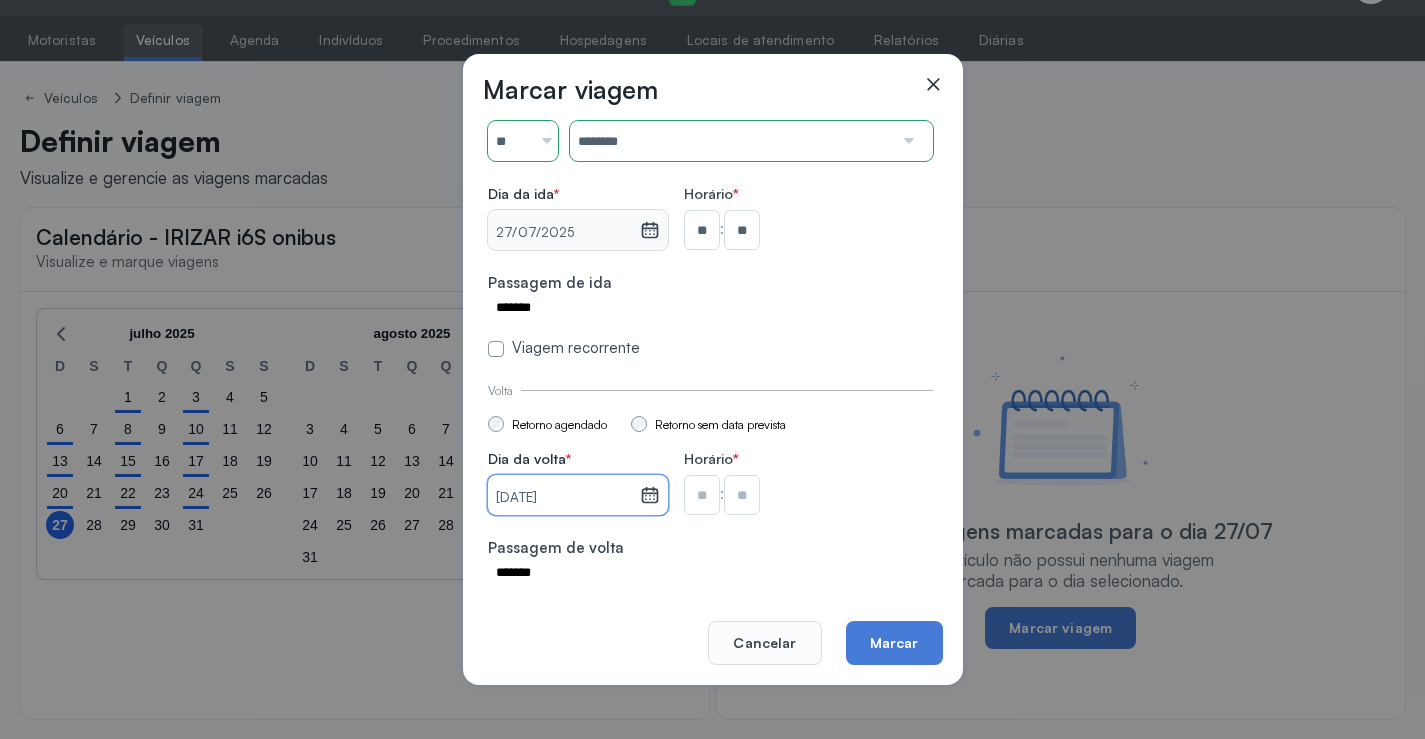 click at bounding box center (702, 230) 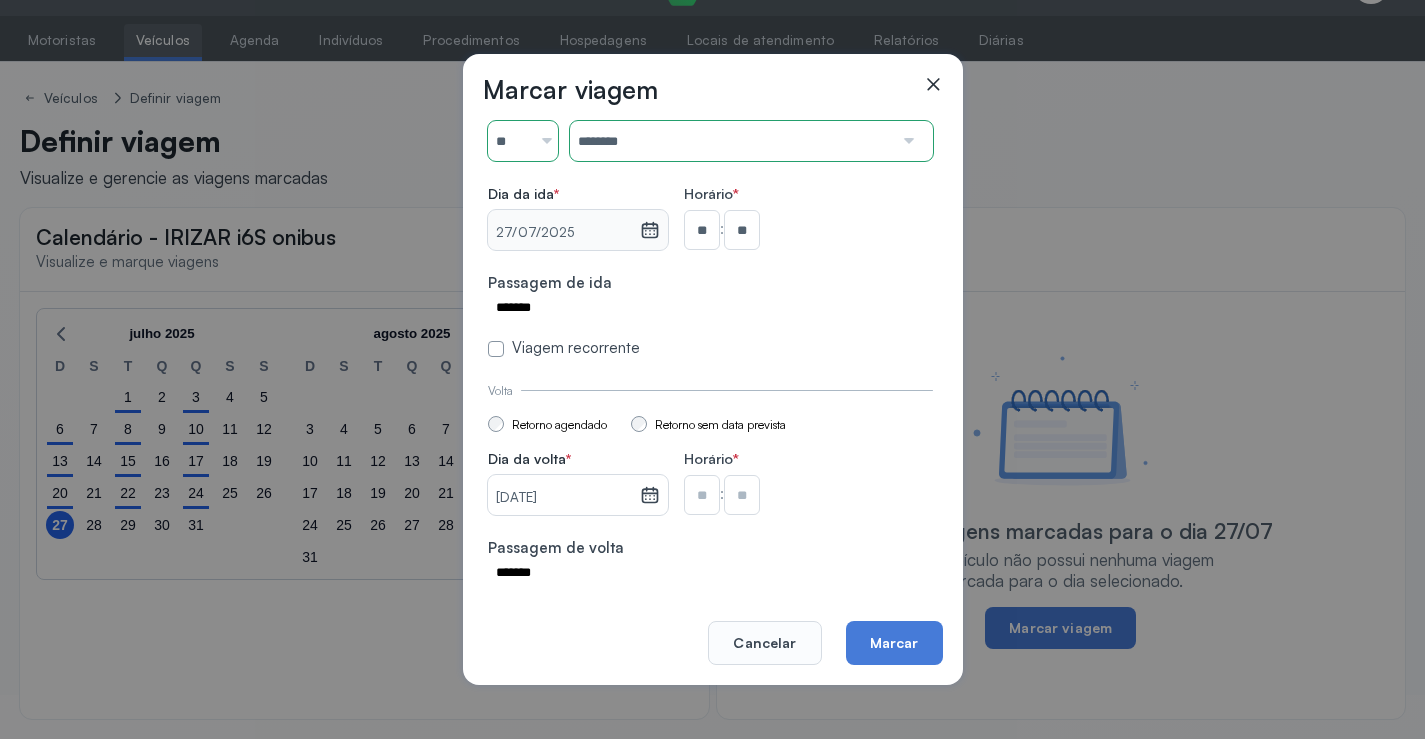 type on "**" 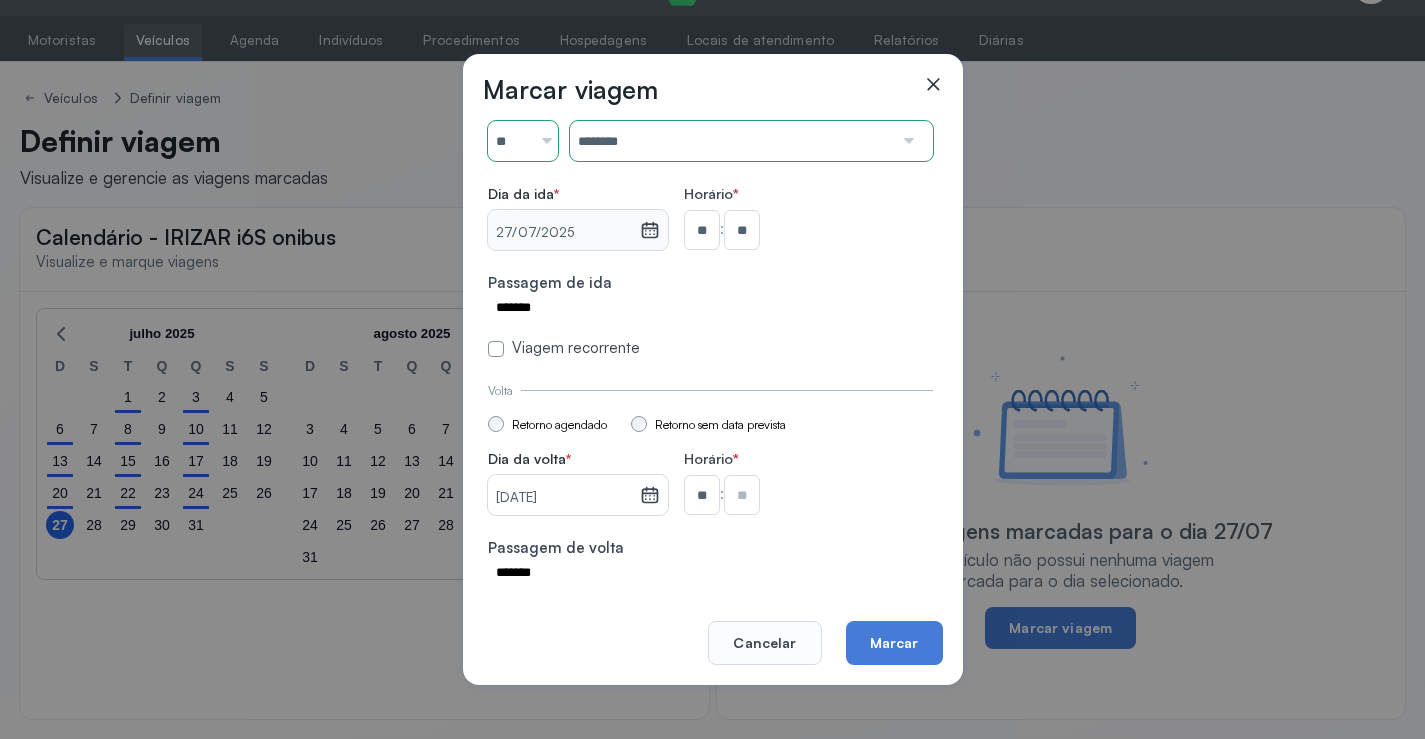 click at bounding box center (742, 230) 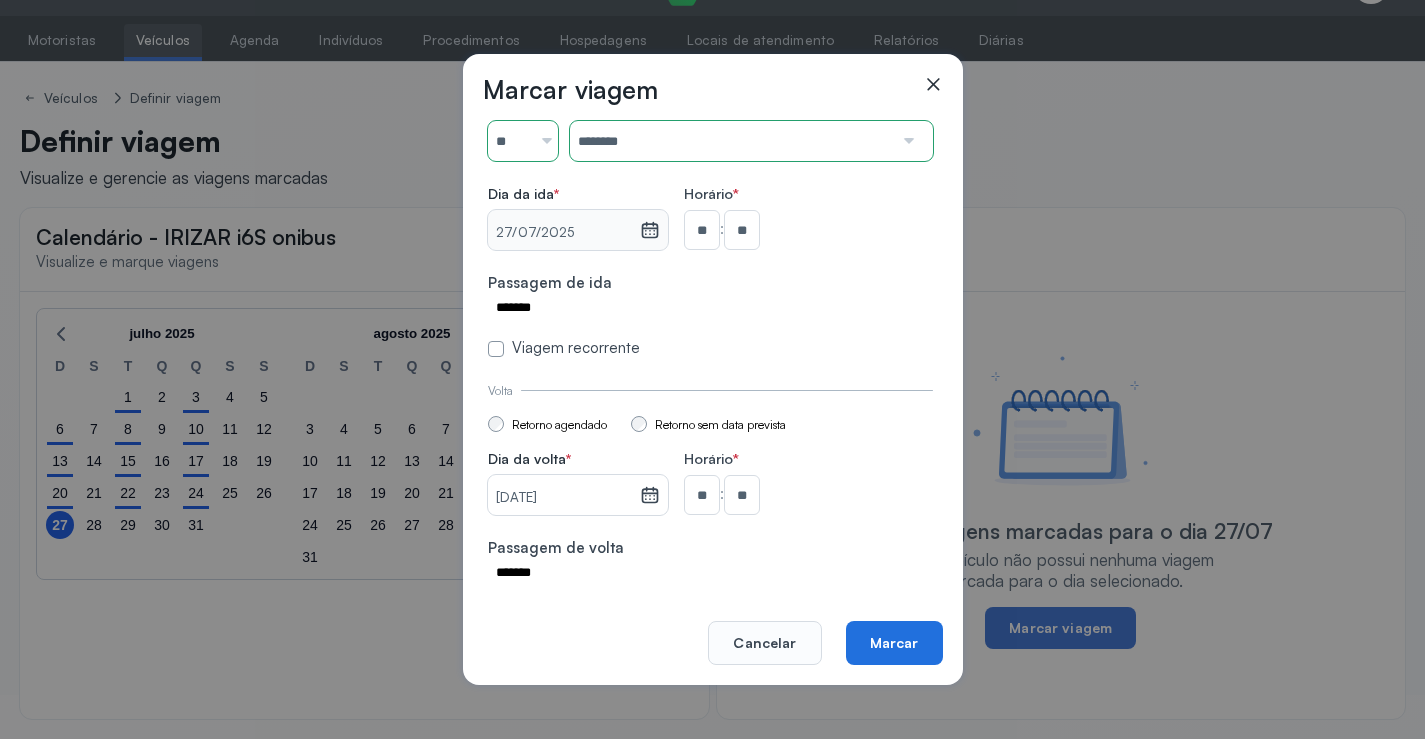 click on "Marcar" 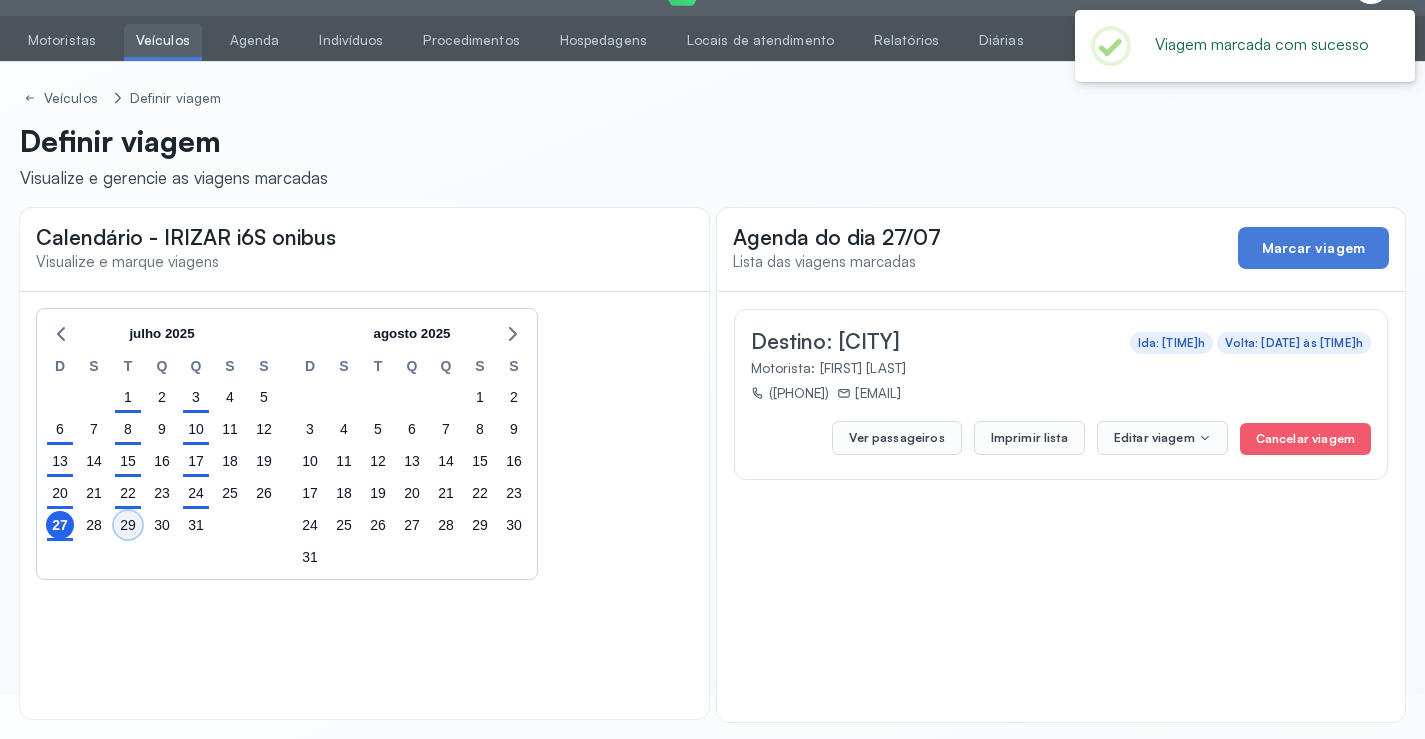 click on "29" 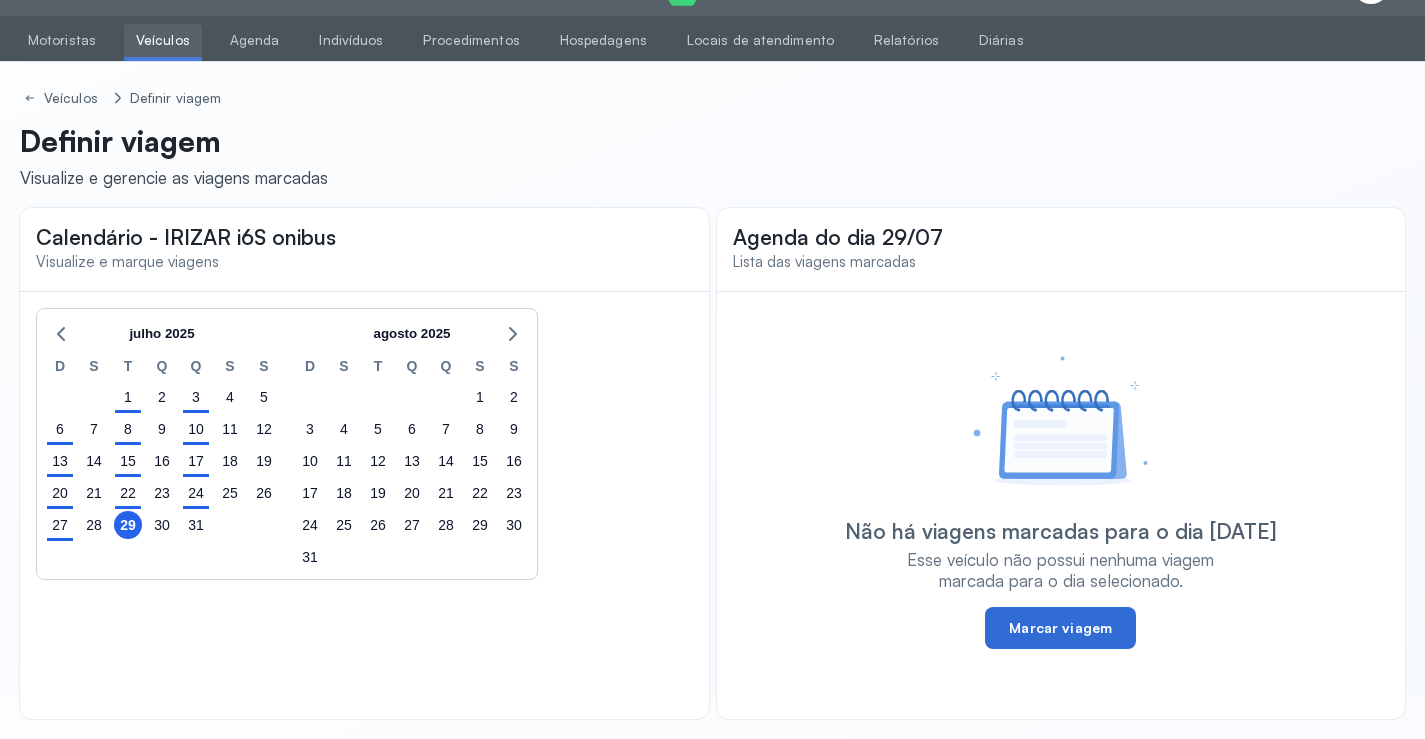 click on "Marcar viagem" 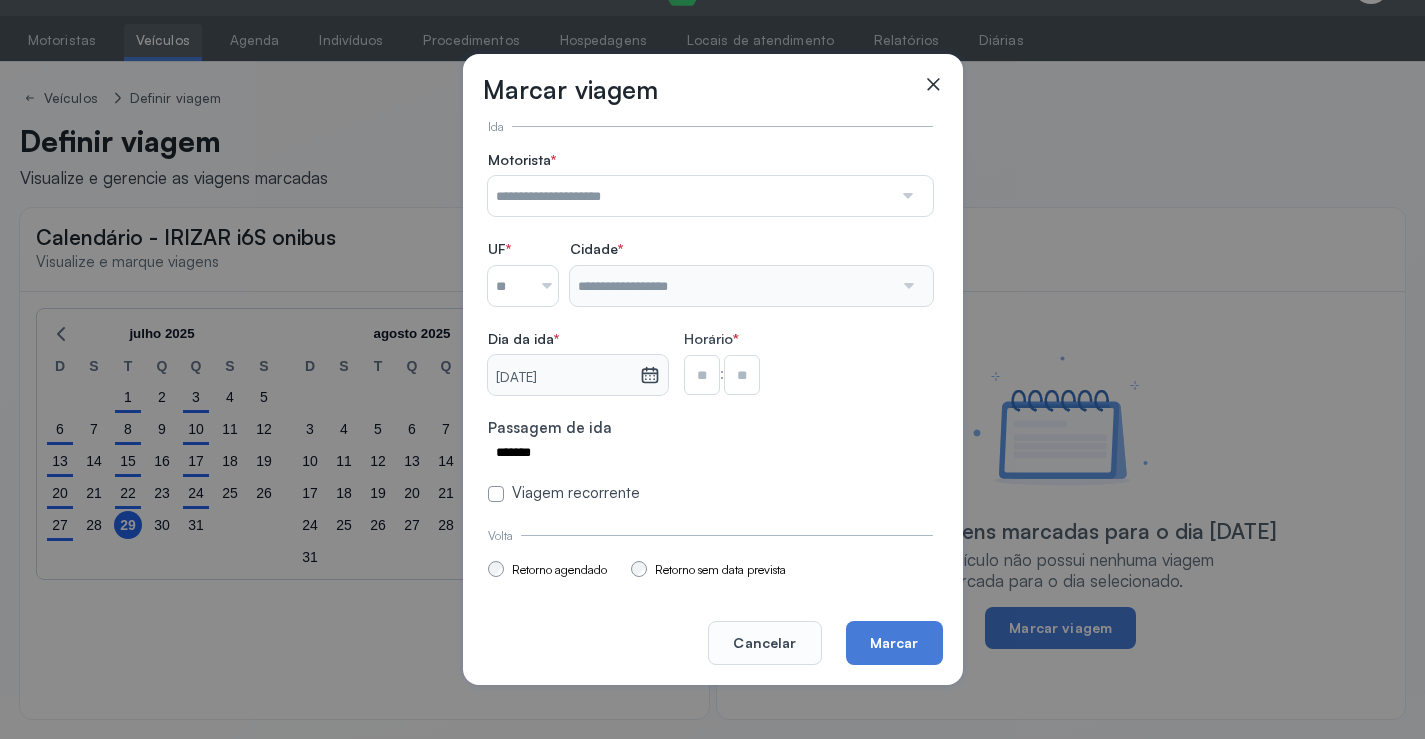 click at bounding box center (690, 196) 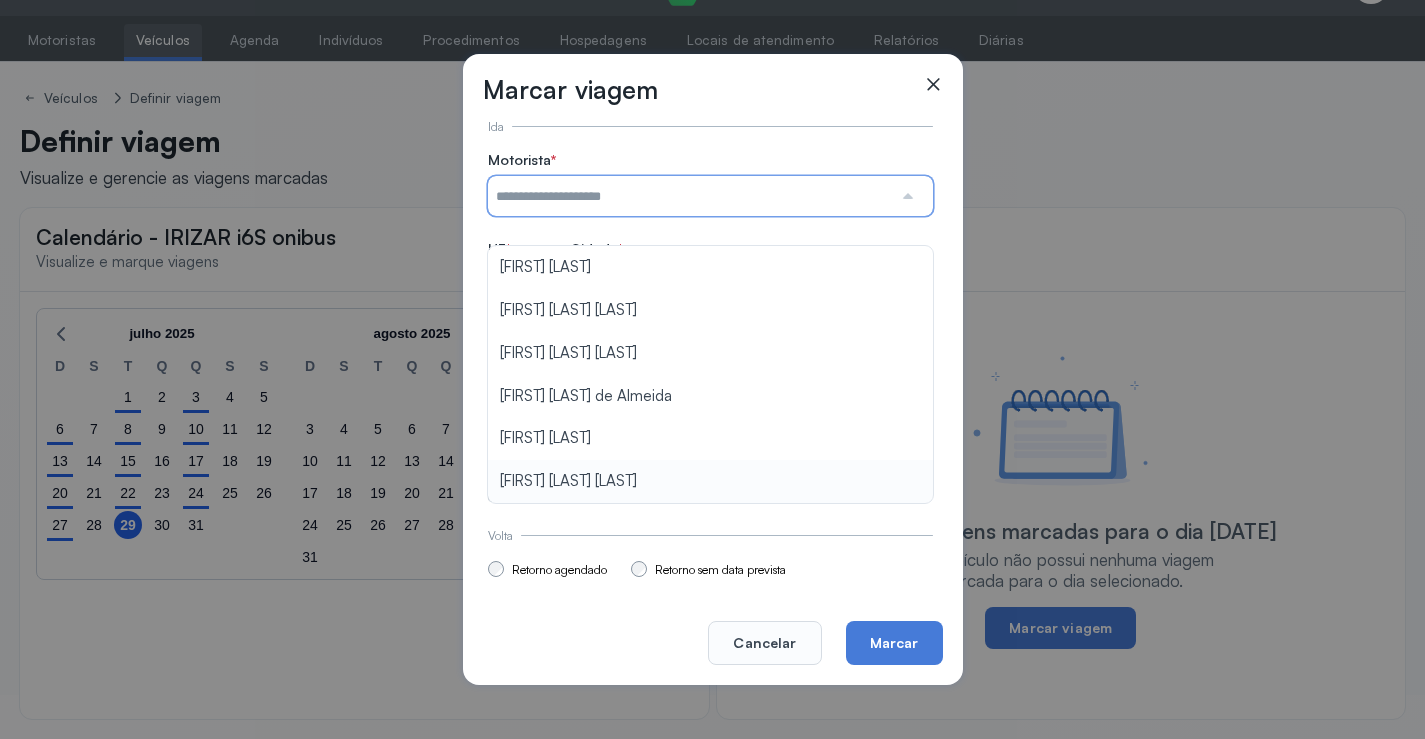 type on "**********" 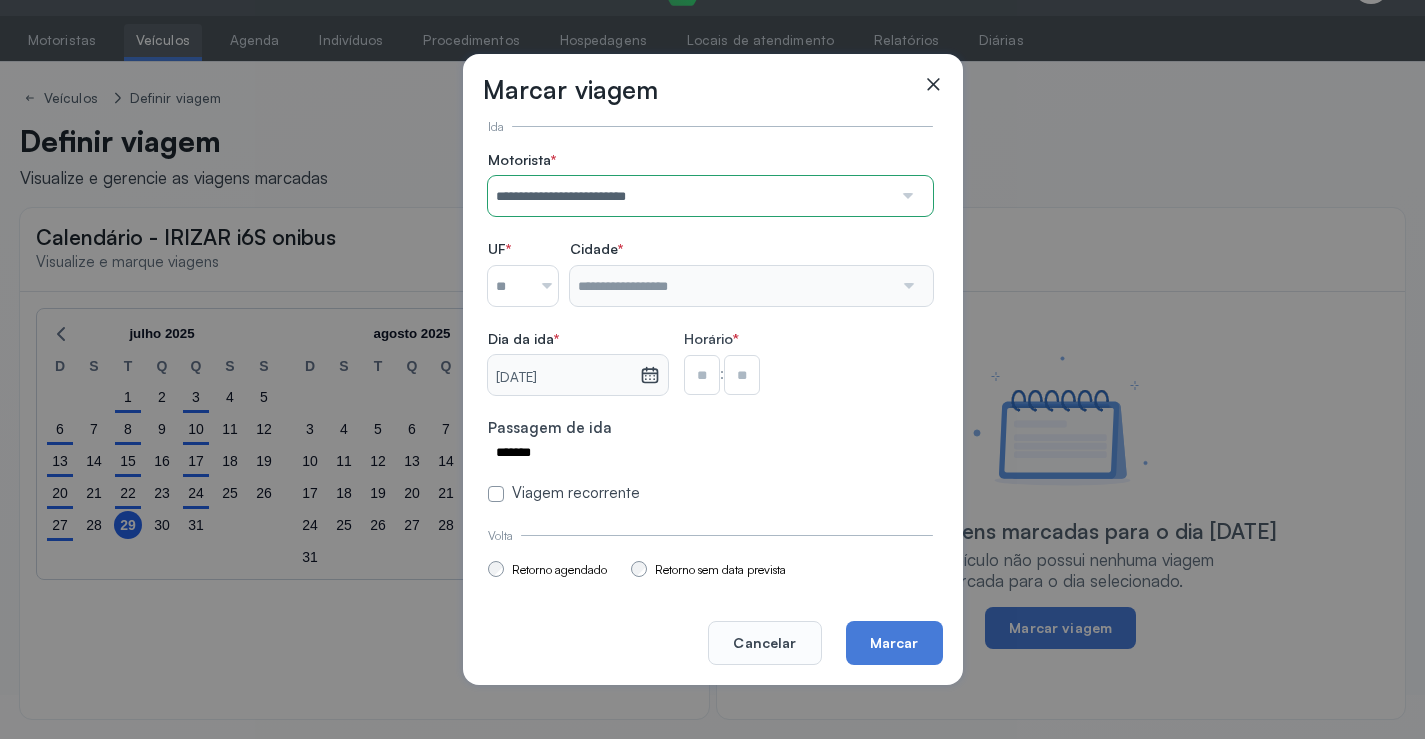 click on "**********" at bounding box center (710, 327) 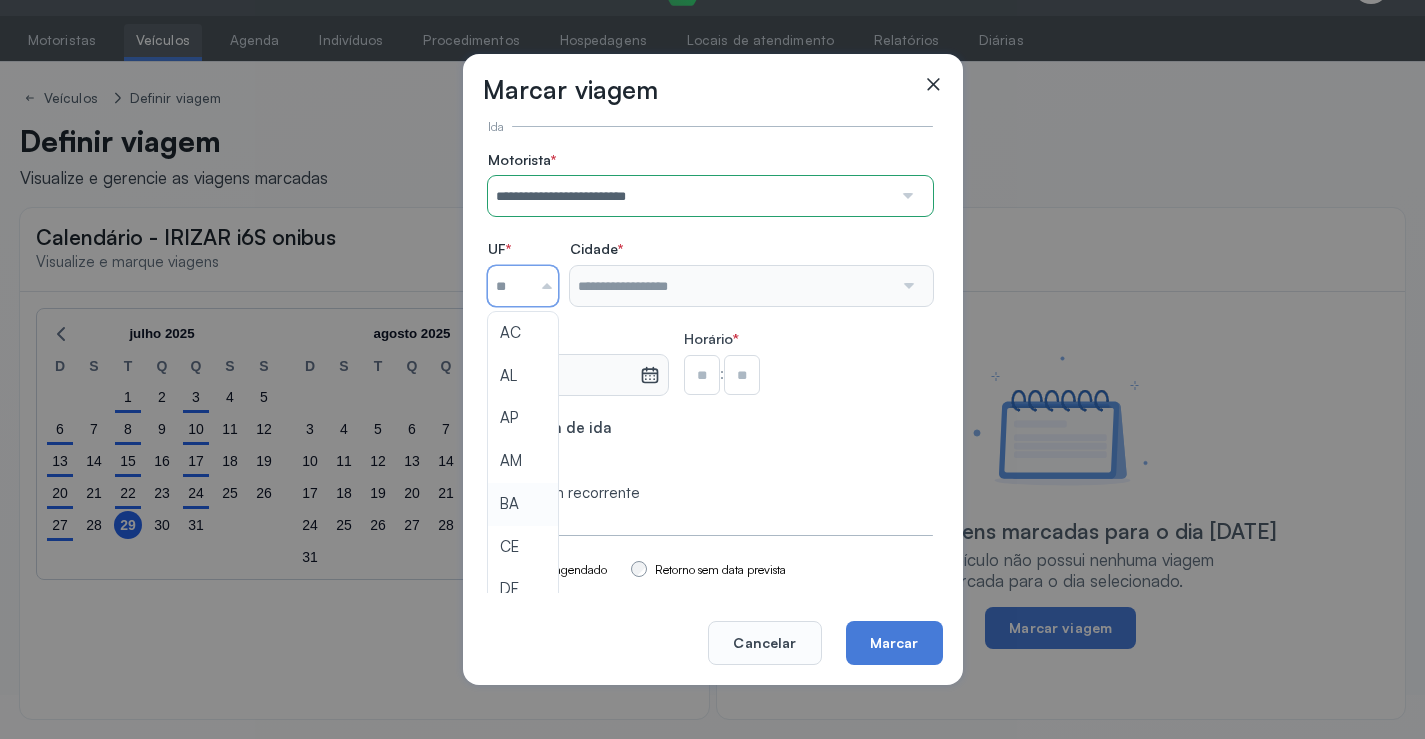 type on "**" 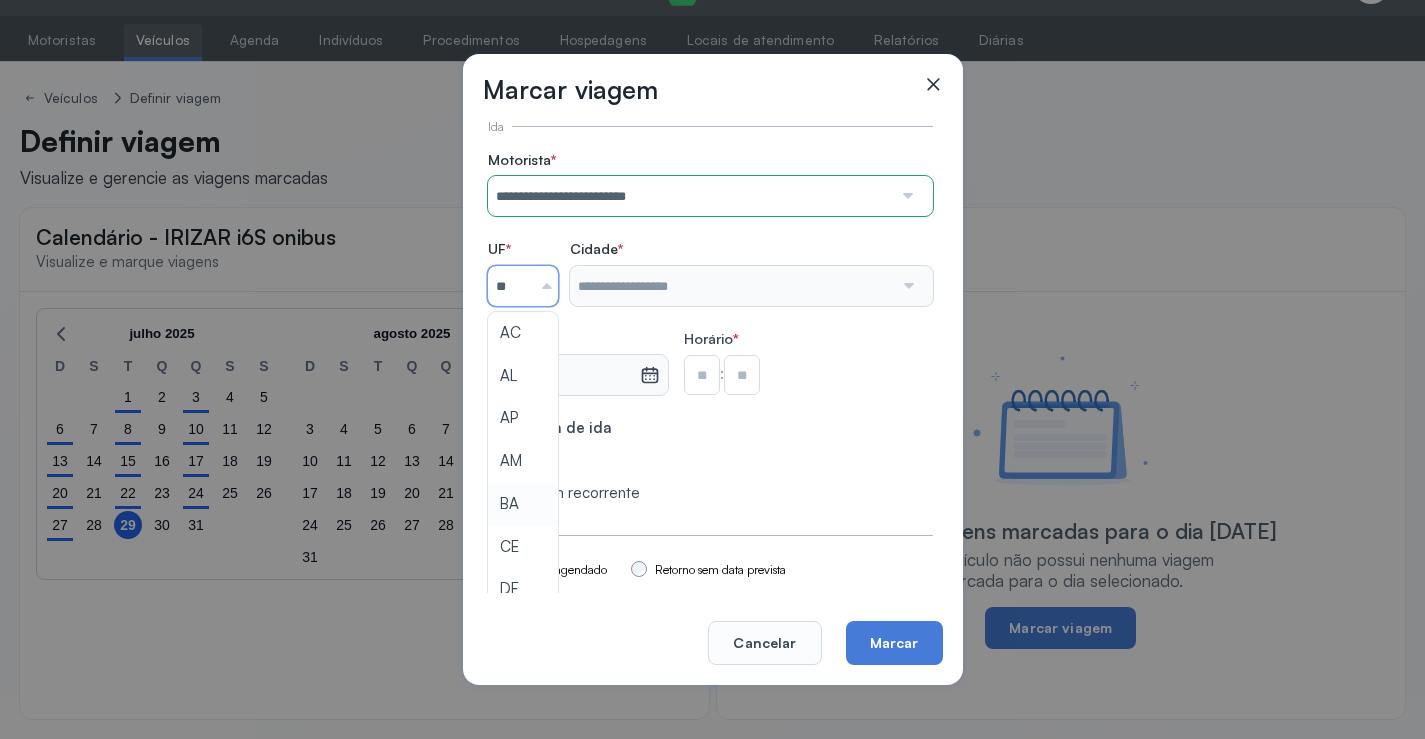 click on "**********" at bounding box center (710, 327) 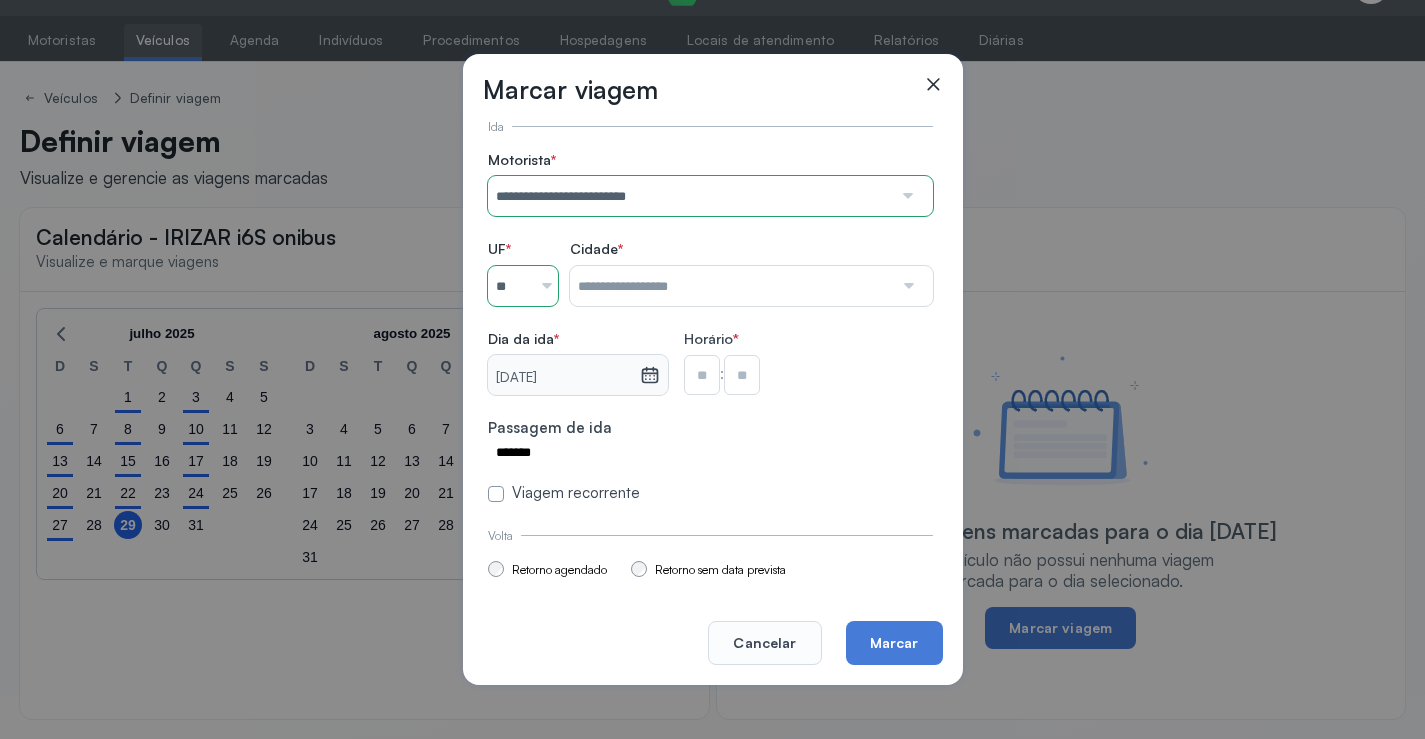 click at bounding box center (731, 286) 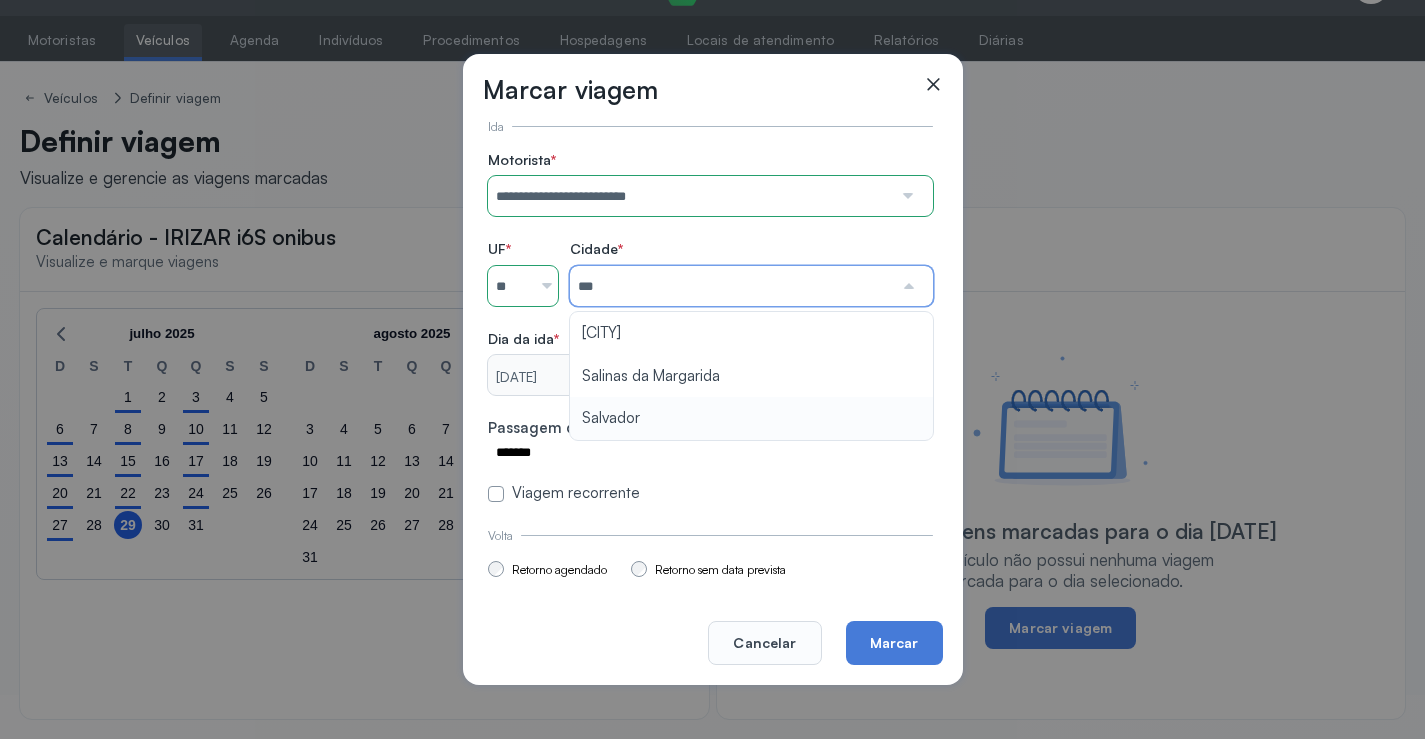 type on "********" 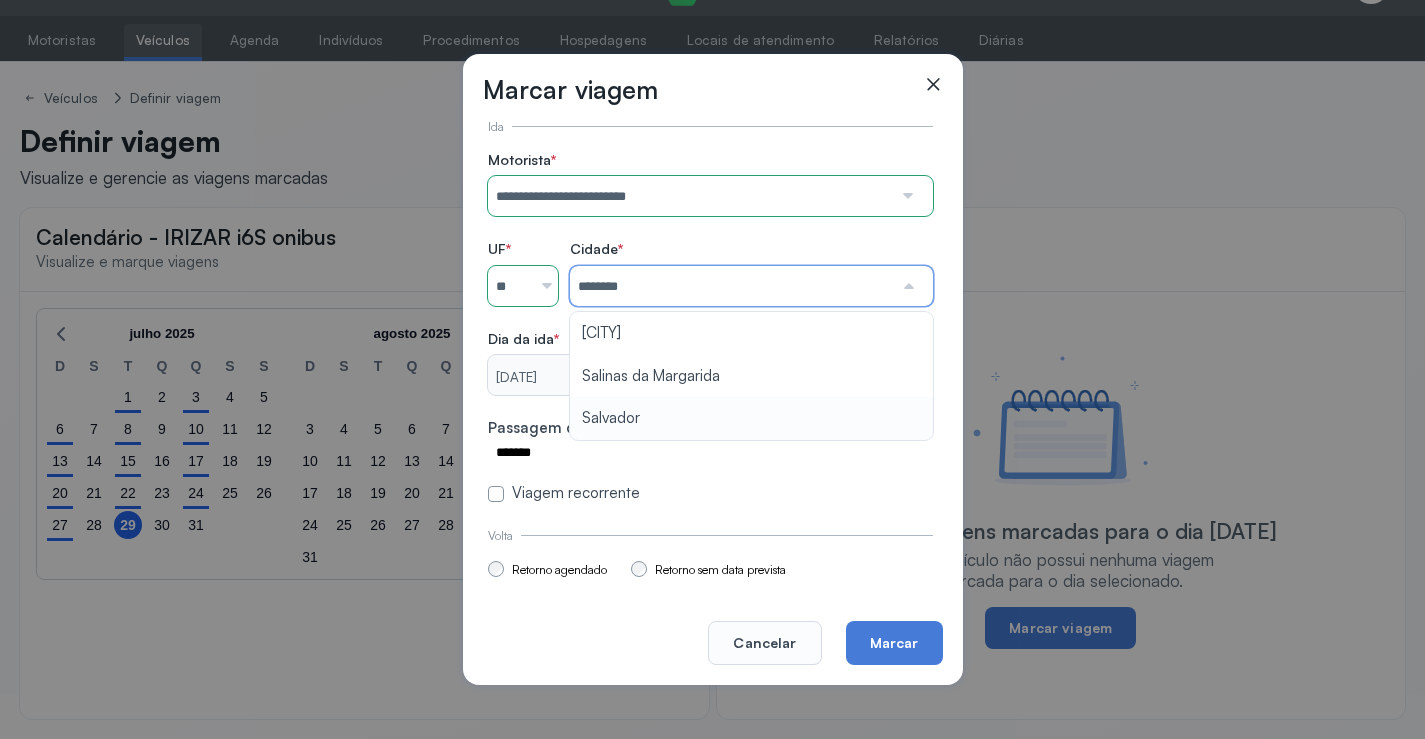 click on "**********" at bounding box center (710, 327) 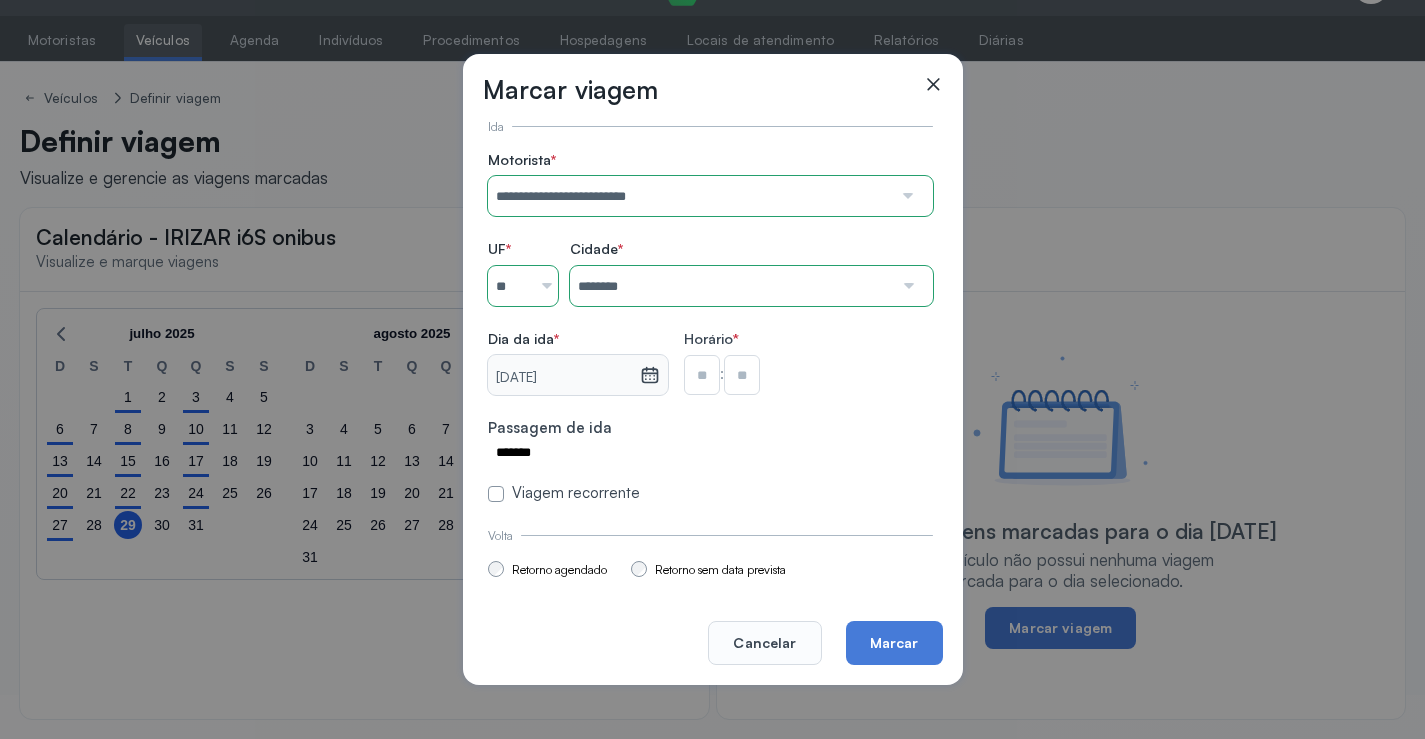 click at bounding box center [702, 375] 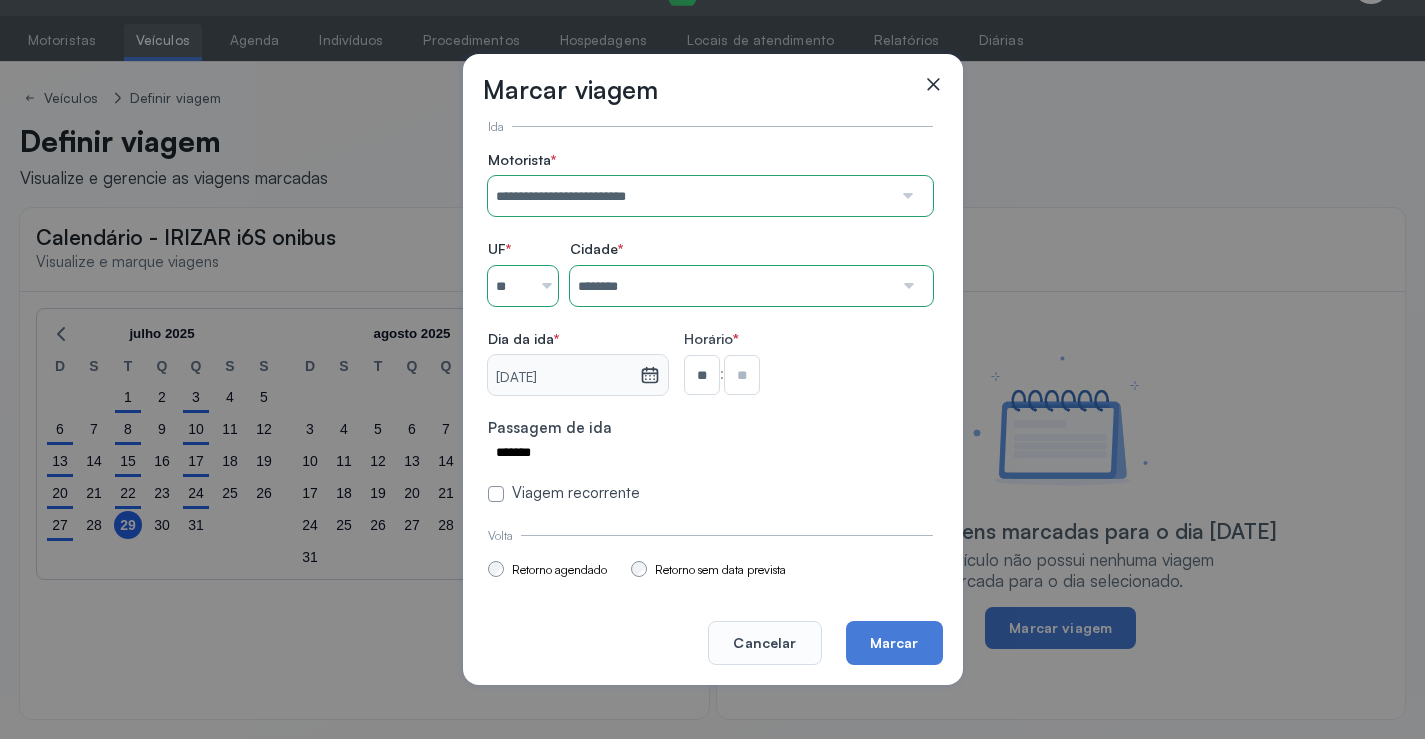 click at bounding box center [742, 375] 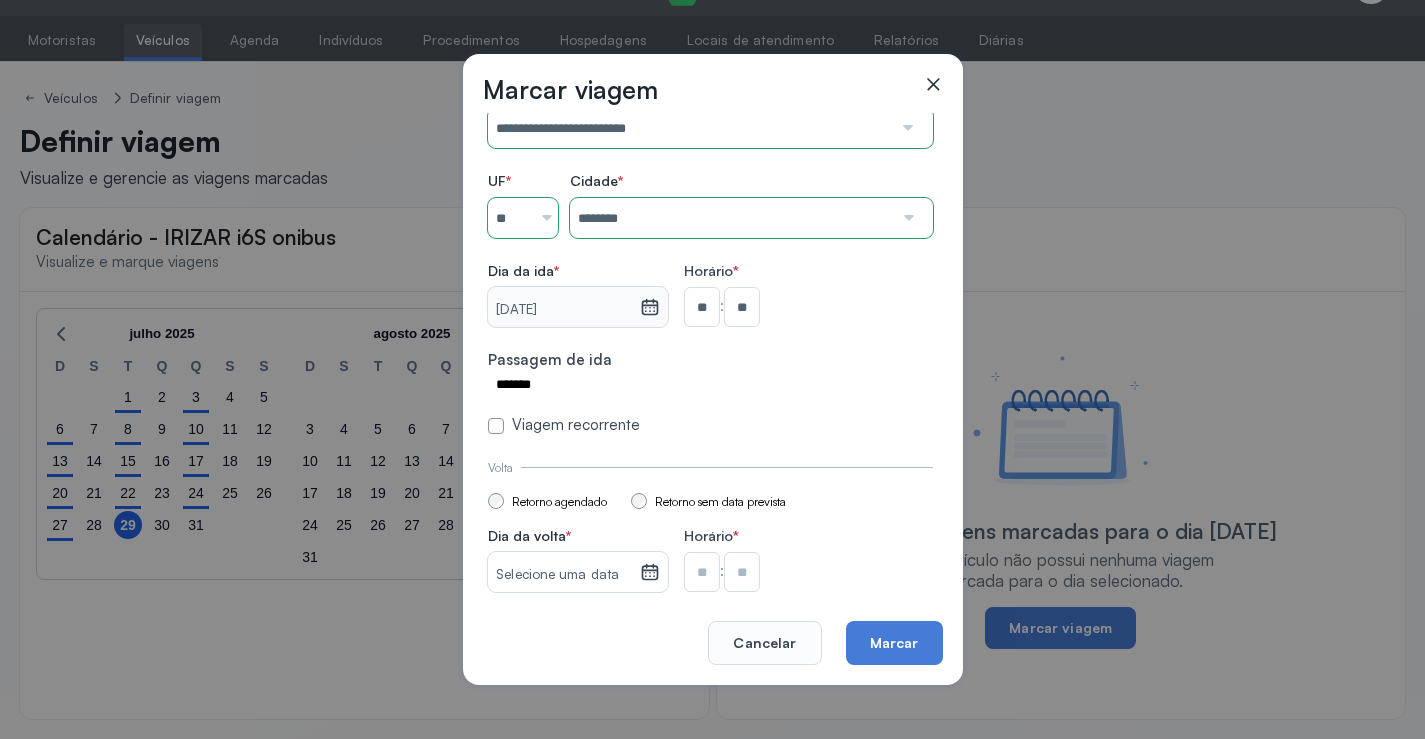 scroll, scrollTop: 147, scrollLeft: 0, axis: vertical 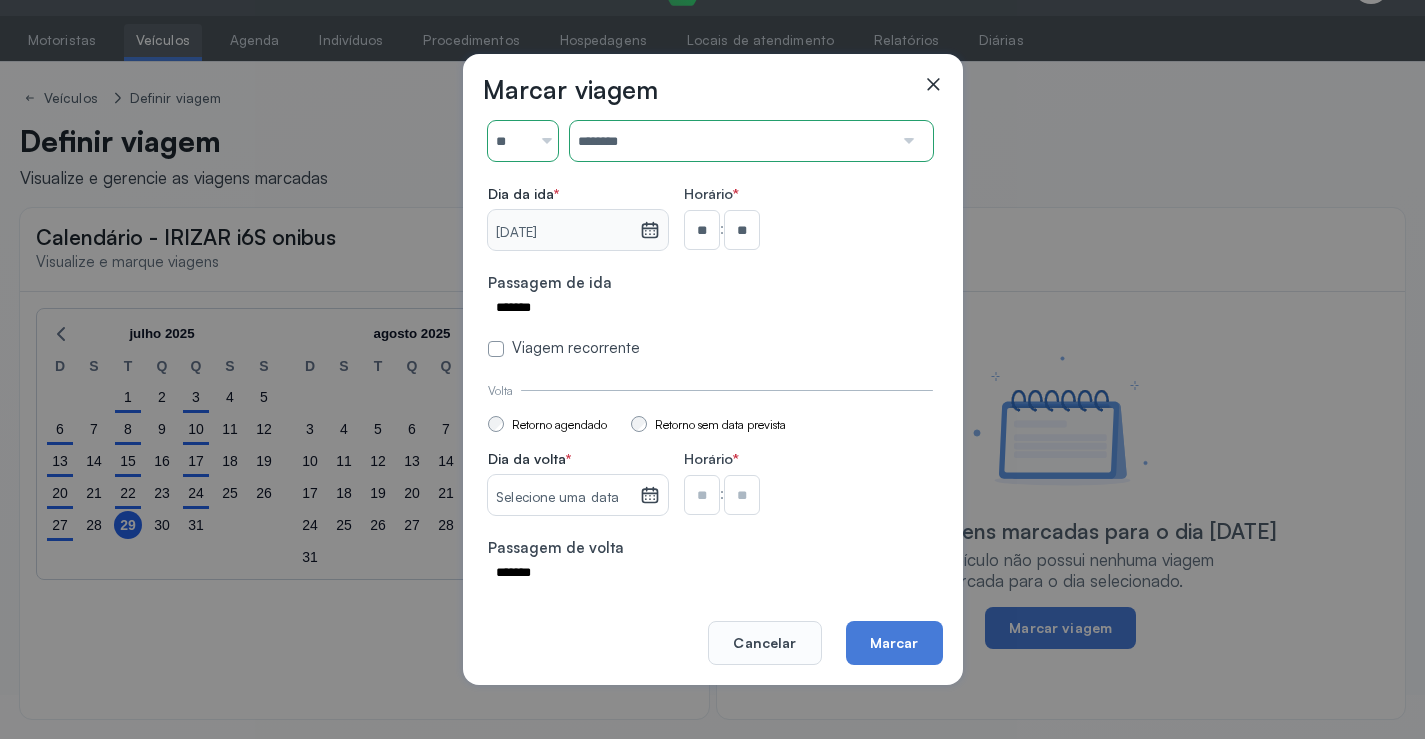 click on "Selecione uma data" at bounding box center (563, 498) 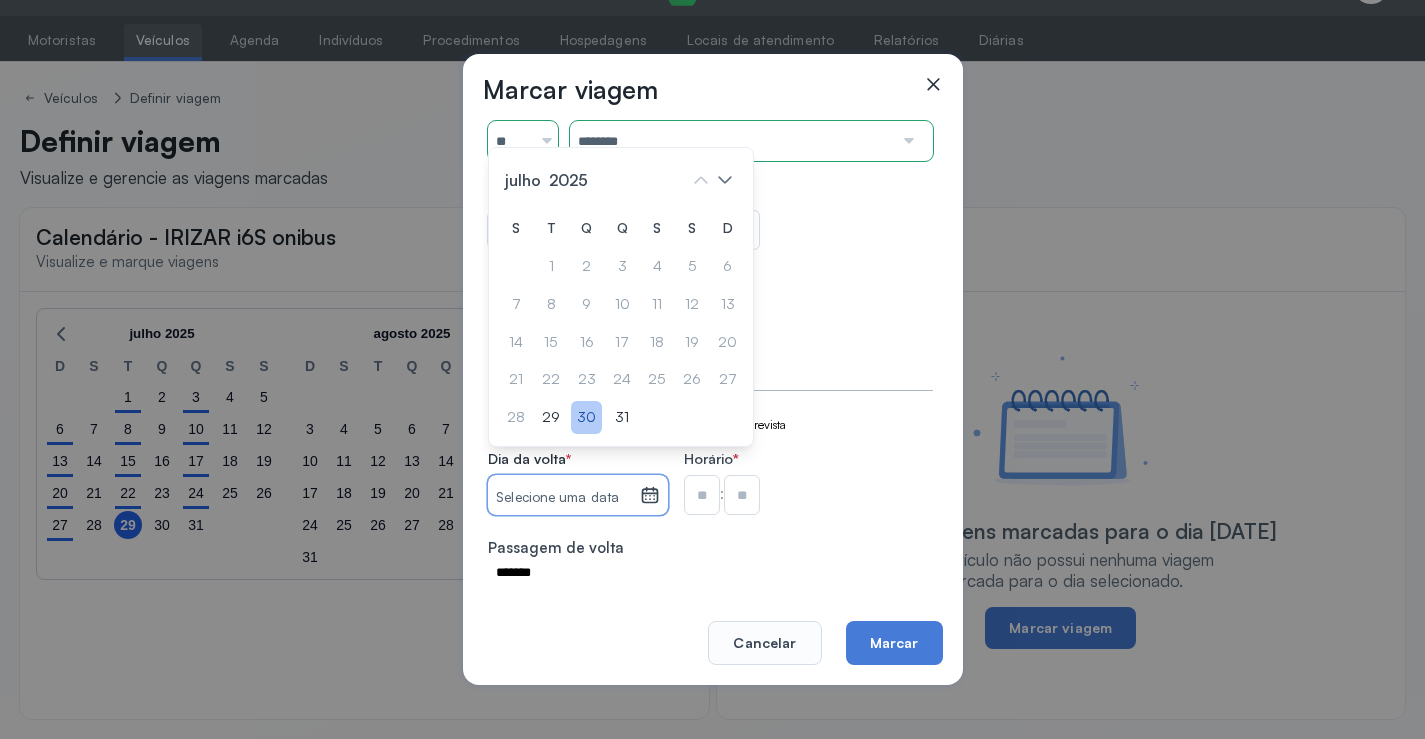 click on "30" 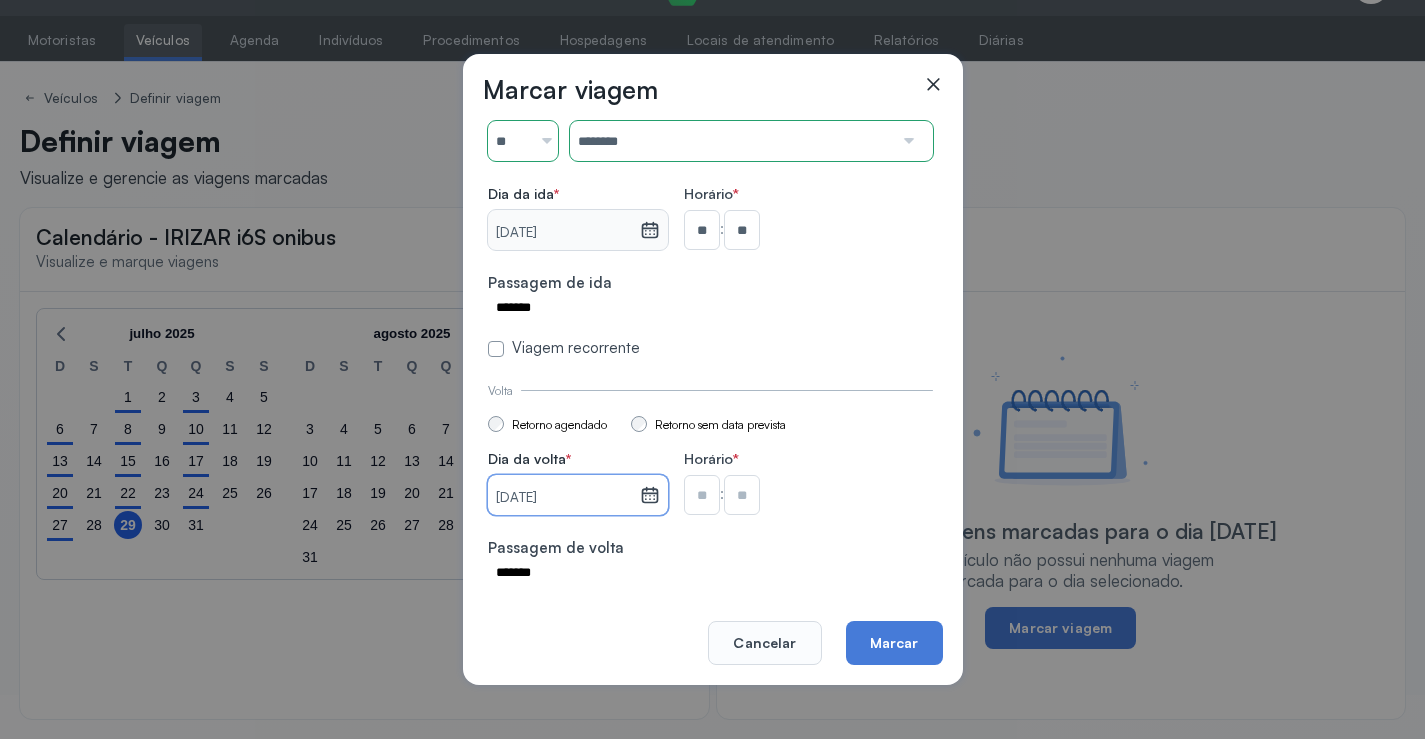 click at bounding box center [702, 230] 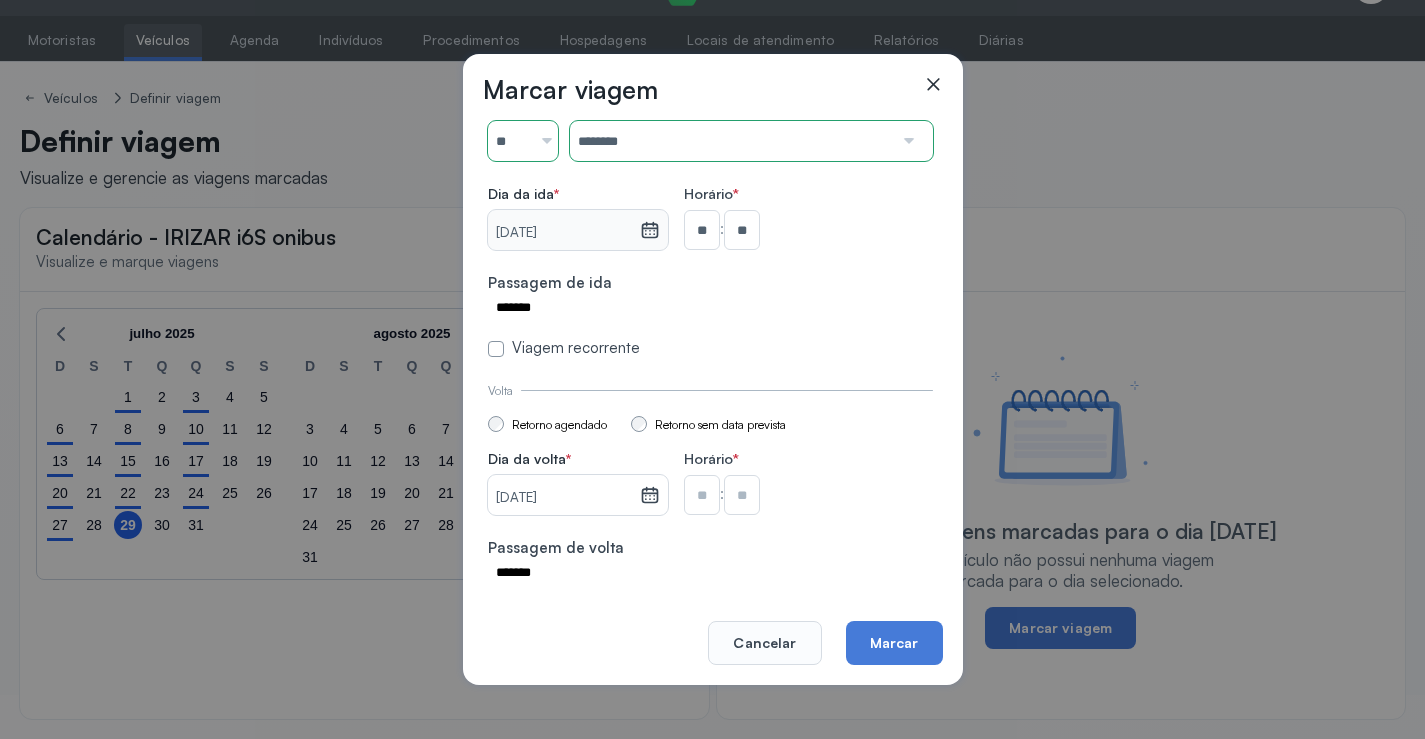 type on "**" 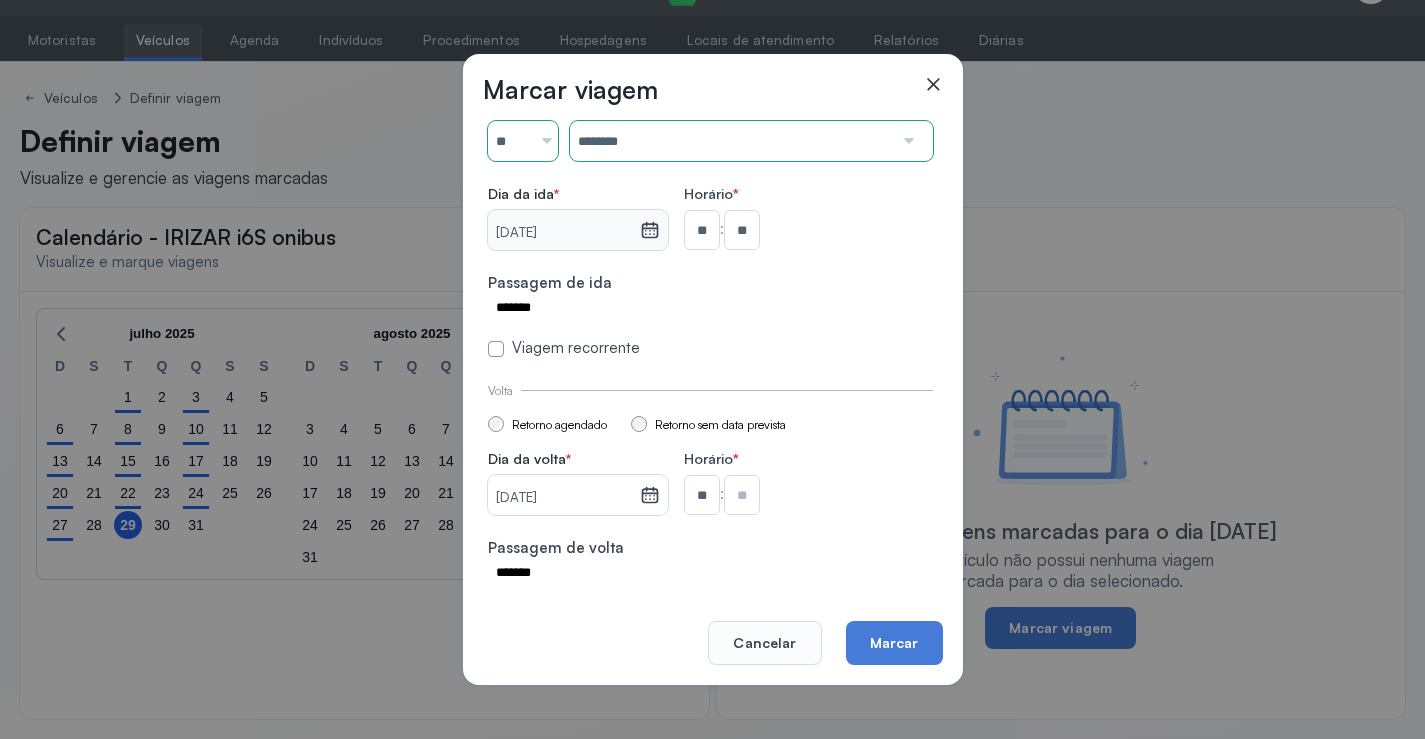 click at bounding box center [742, 230] 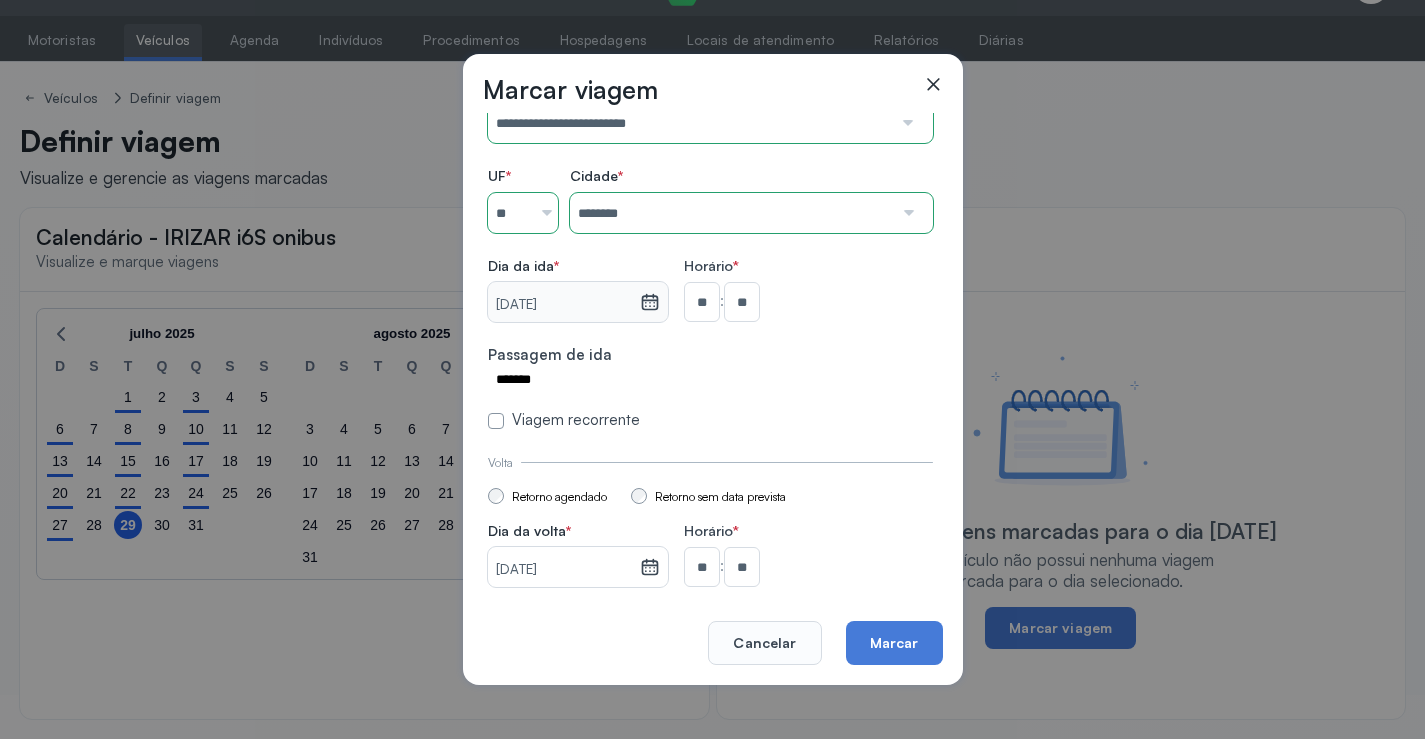 scroll, scrollTop: 147, scrollLeft: 0, axis: vertical 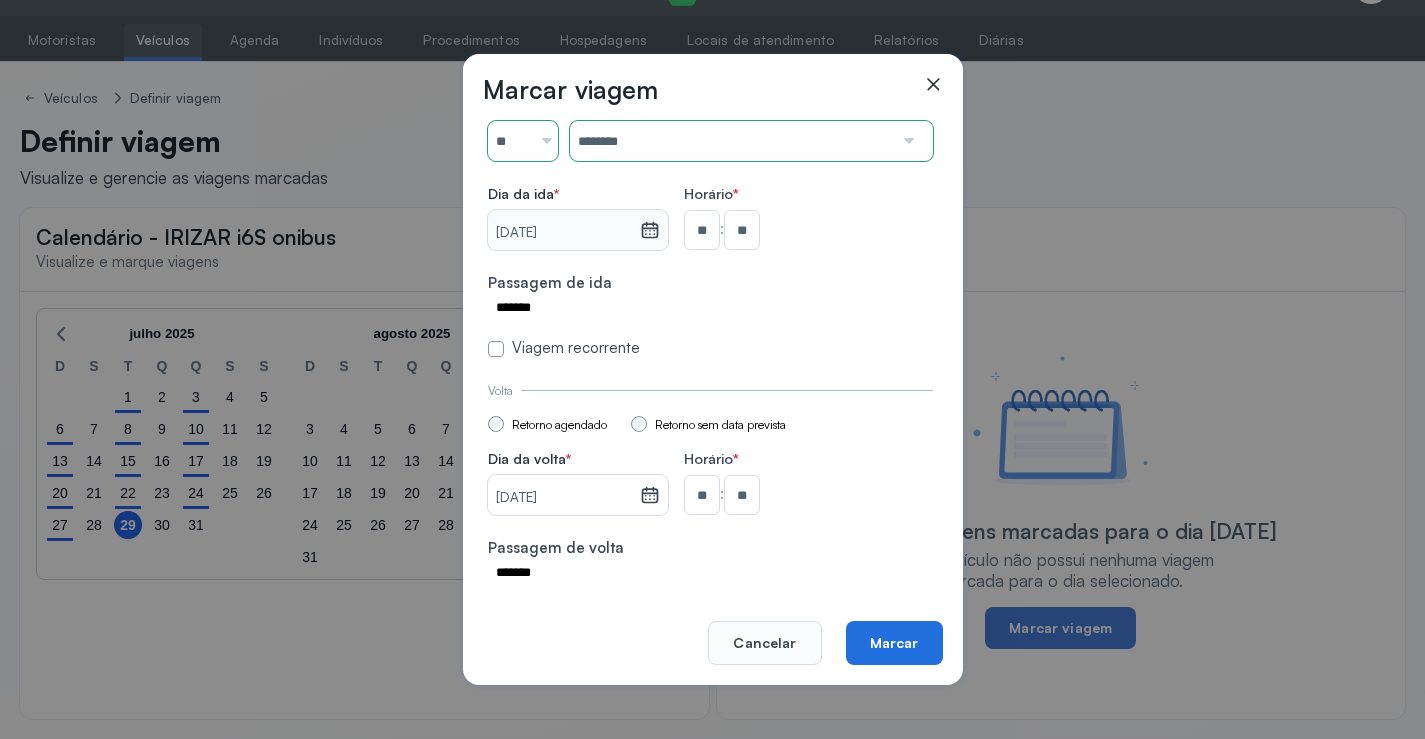 click on "Marcar" 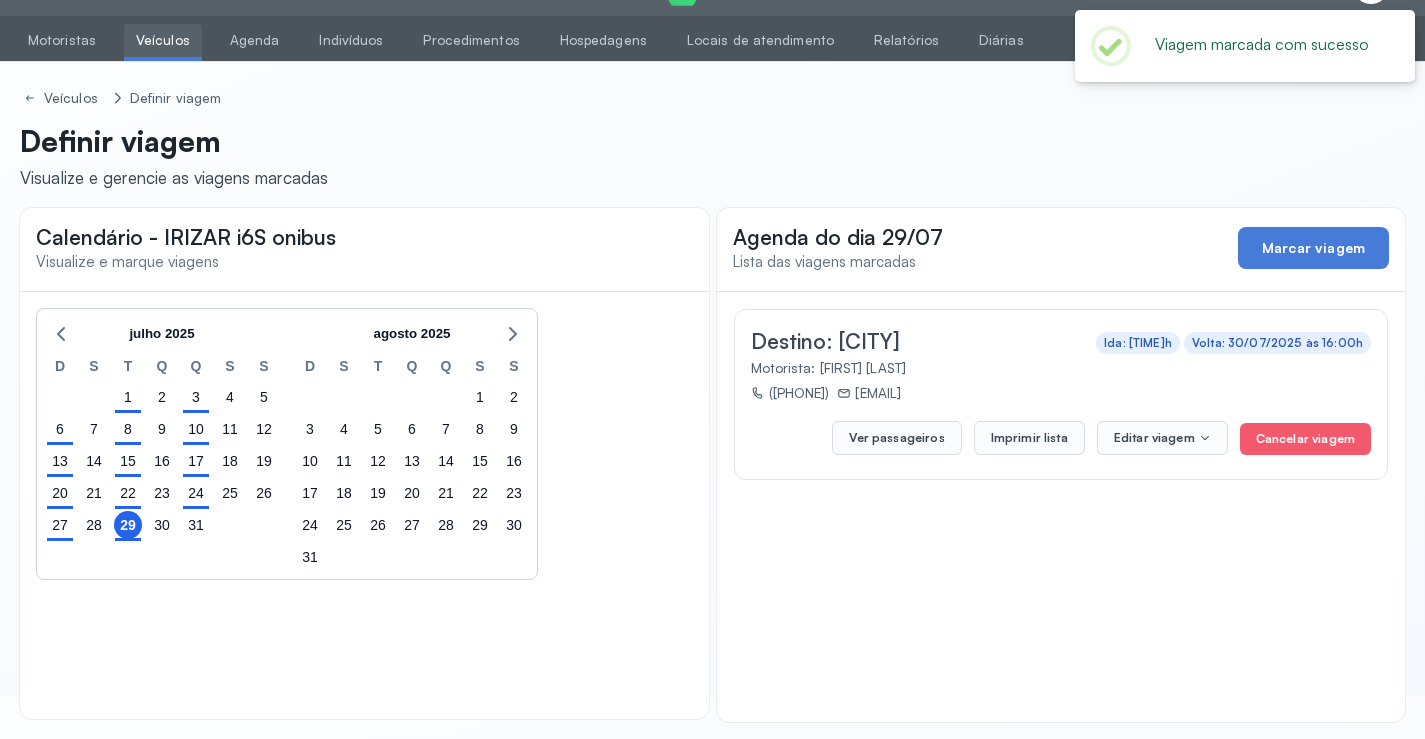 scroll, scrollTop: 47, scrollLeft: 0, axis: vertical 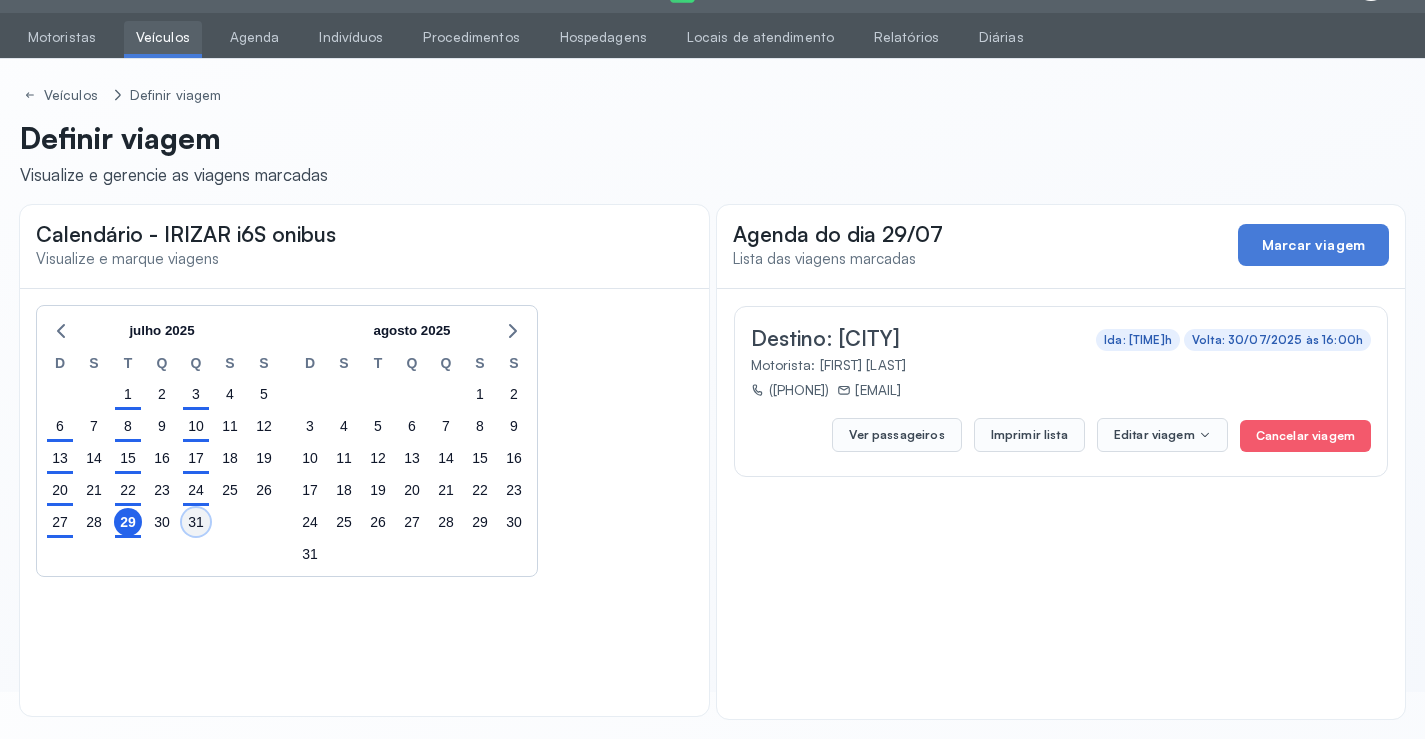 click on "31" 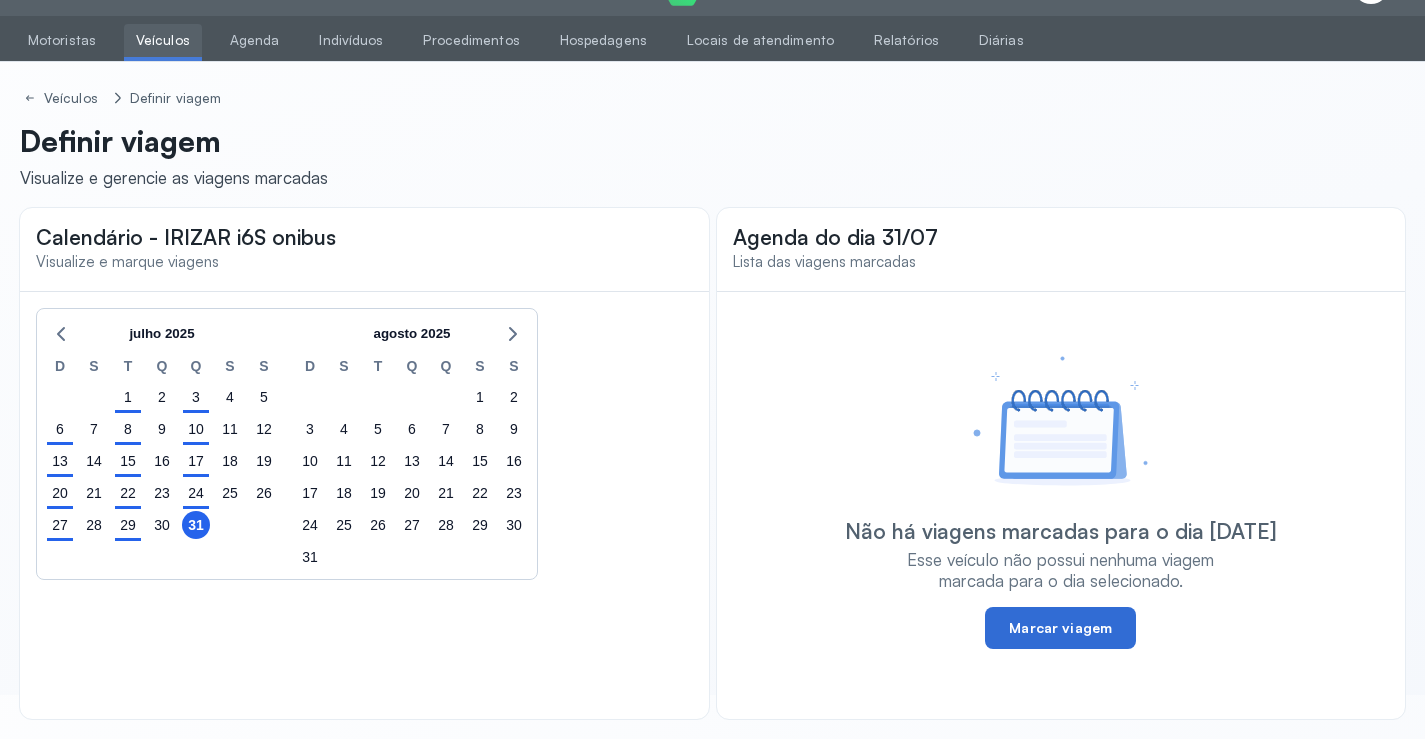 click on "Marcar viagem" 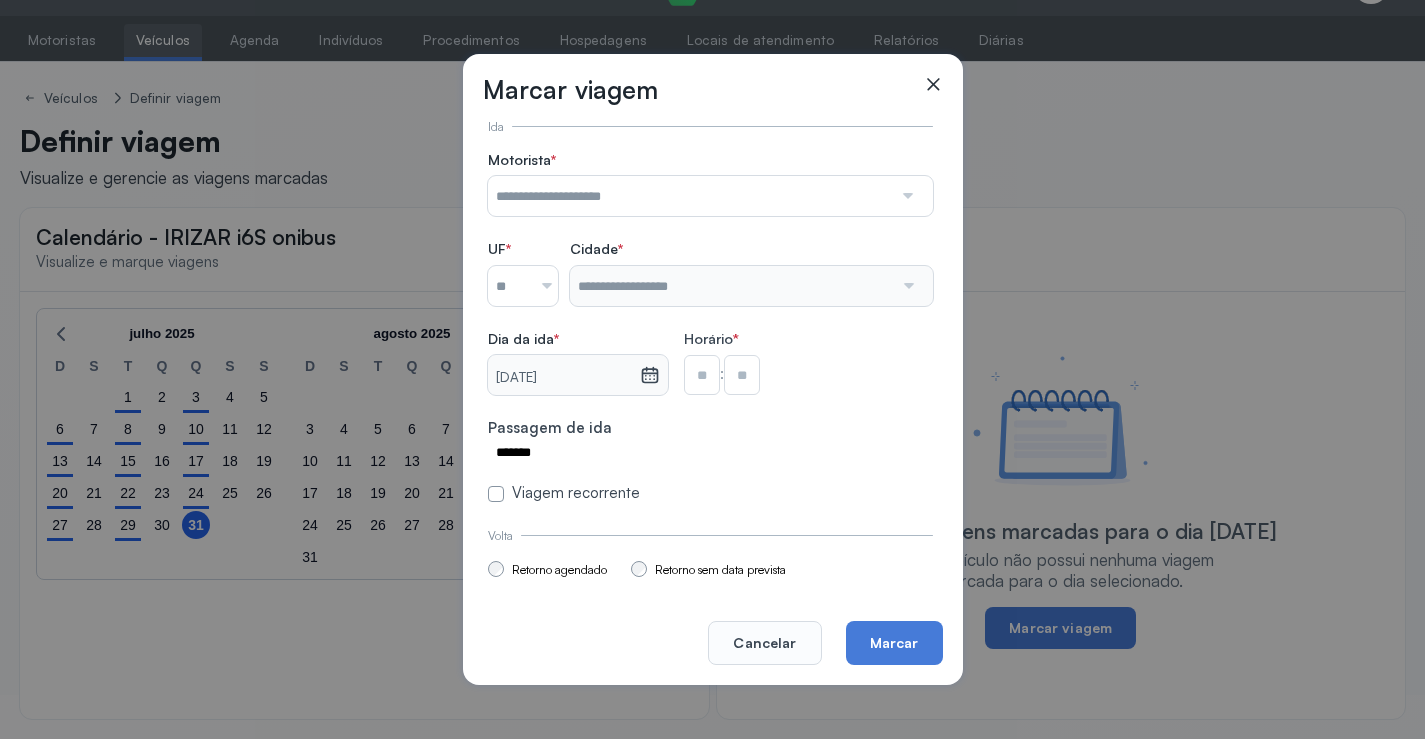 click at bounding box center [690, 196] 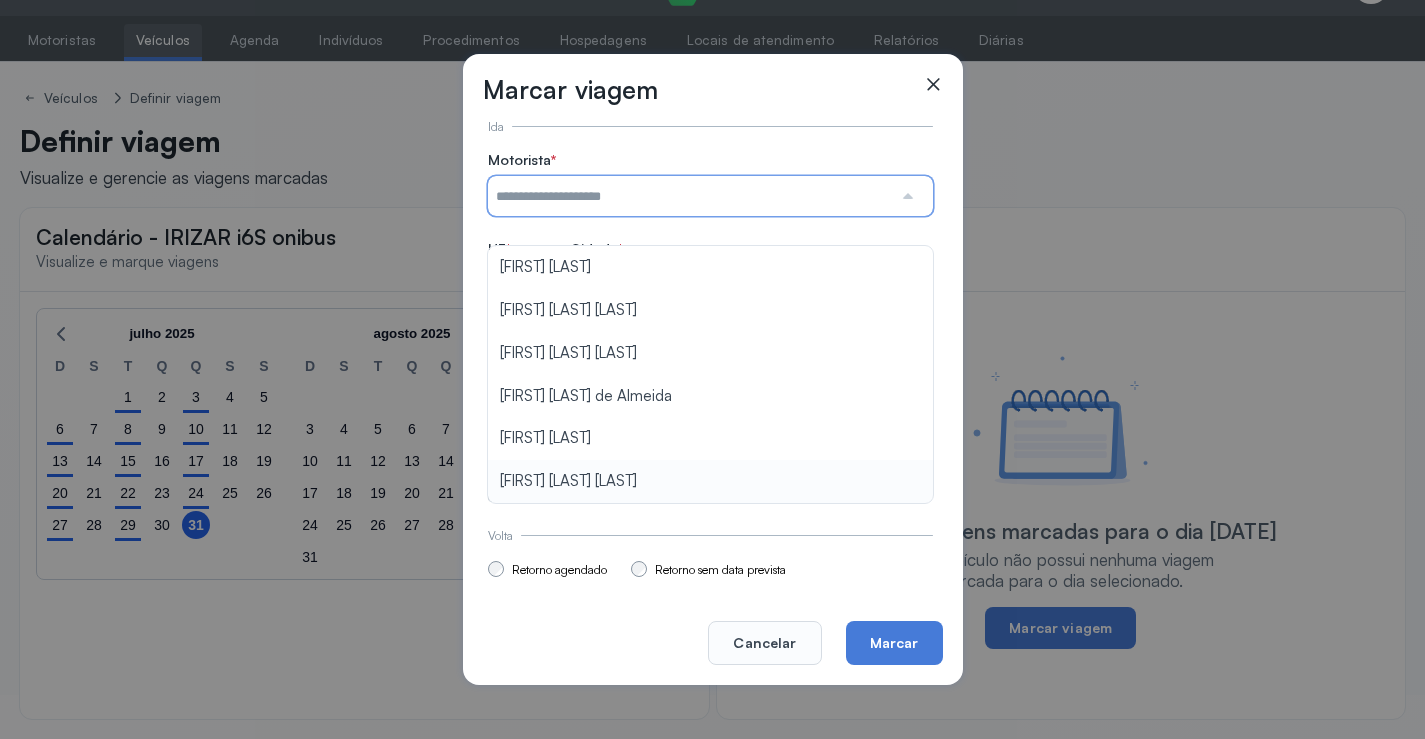 type on "**********" 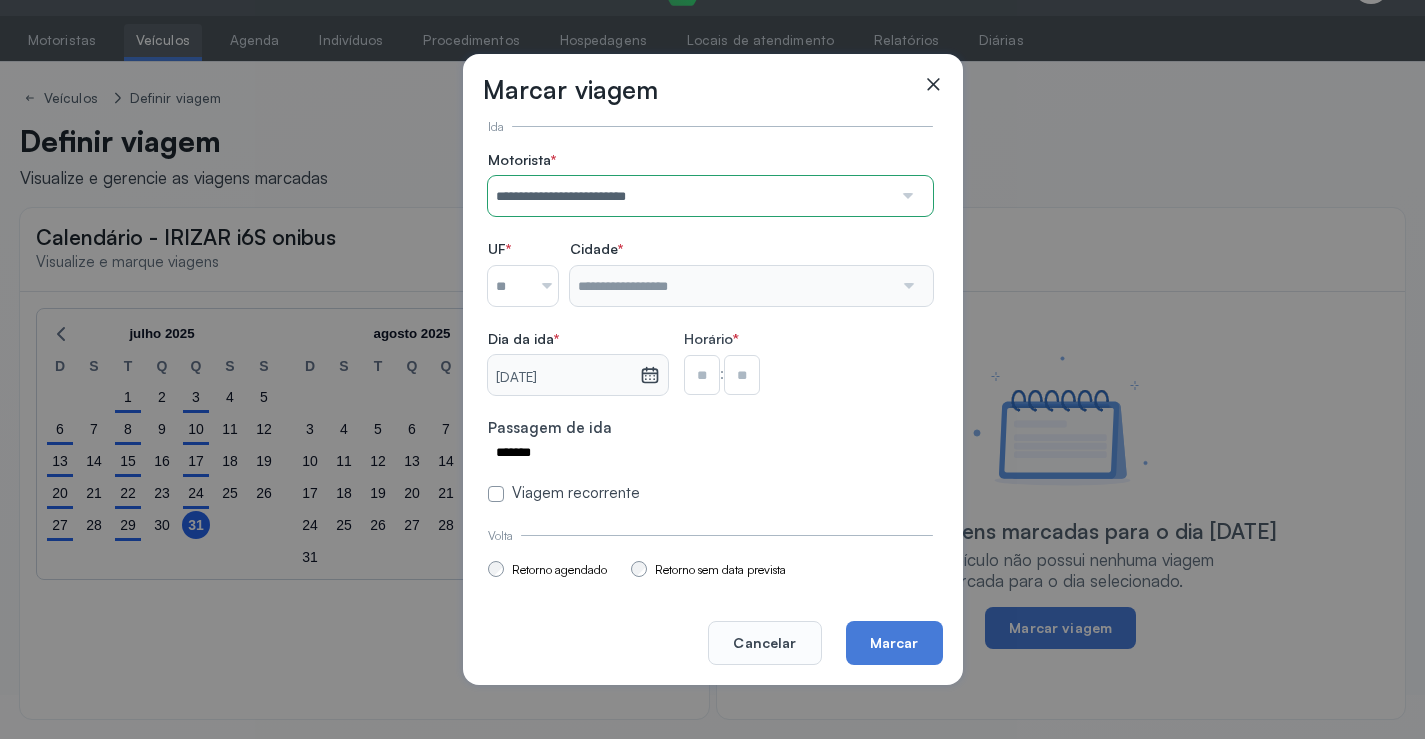 click on "**********" at bounding box center (710, 327) 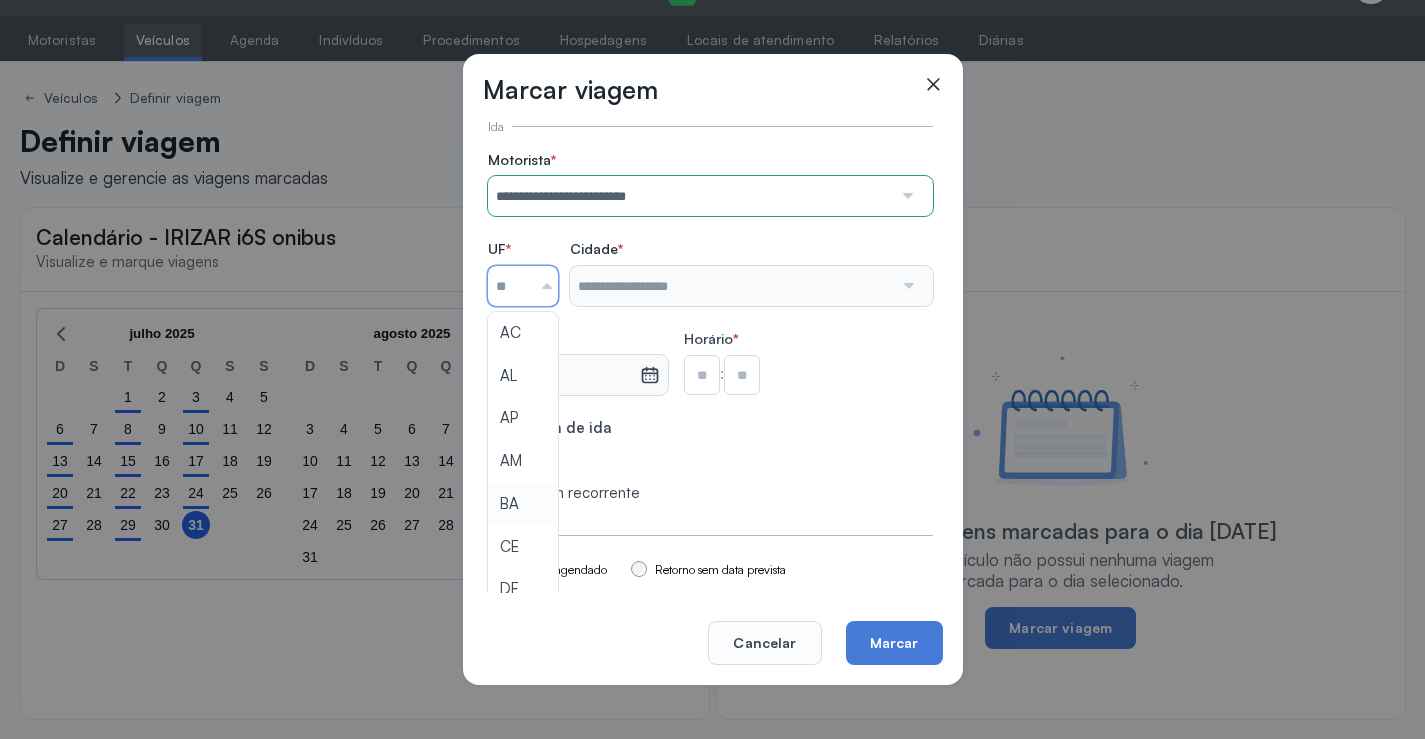 type on "**" 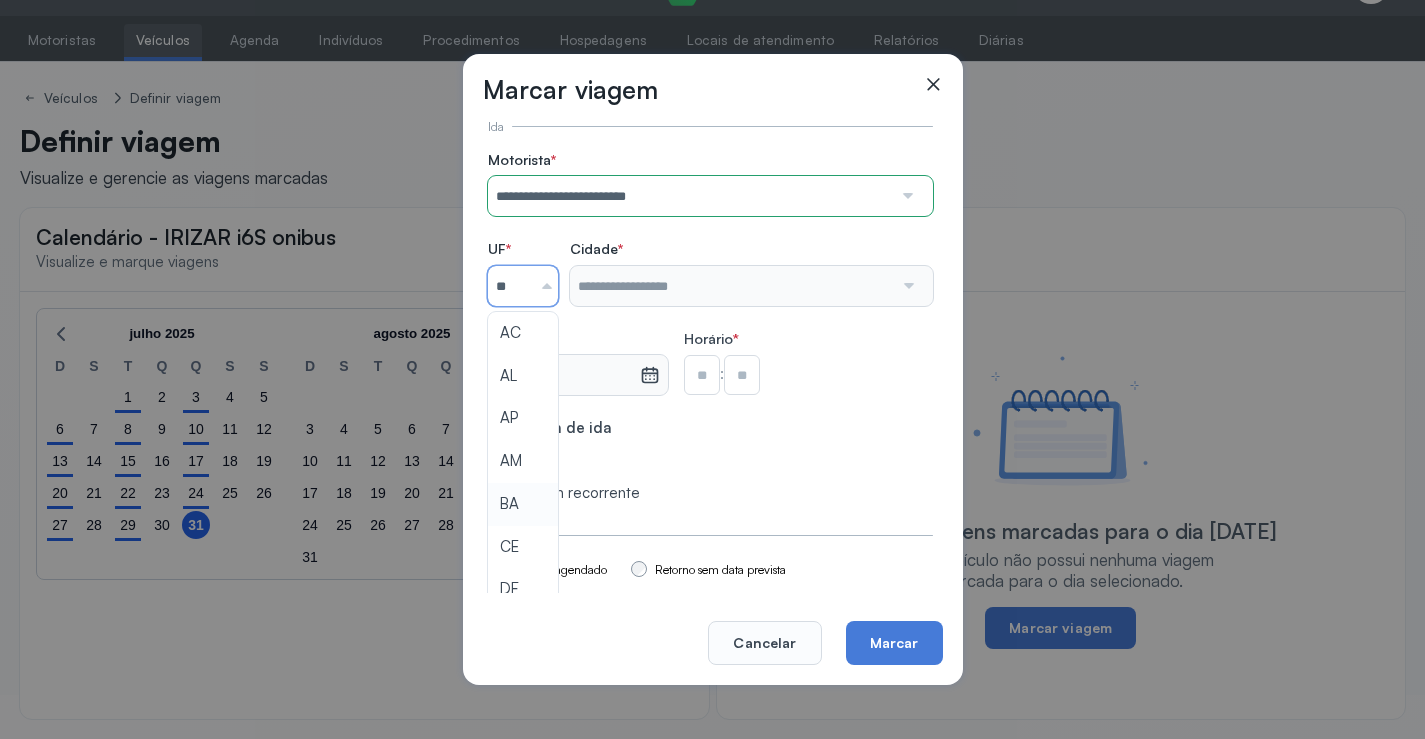 click on "**********" 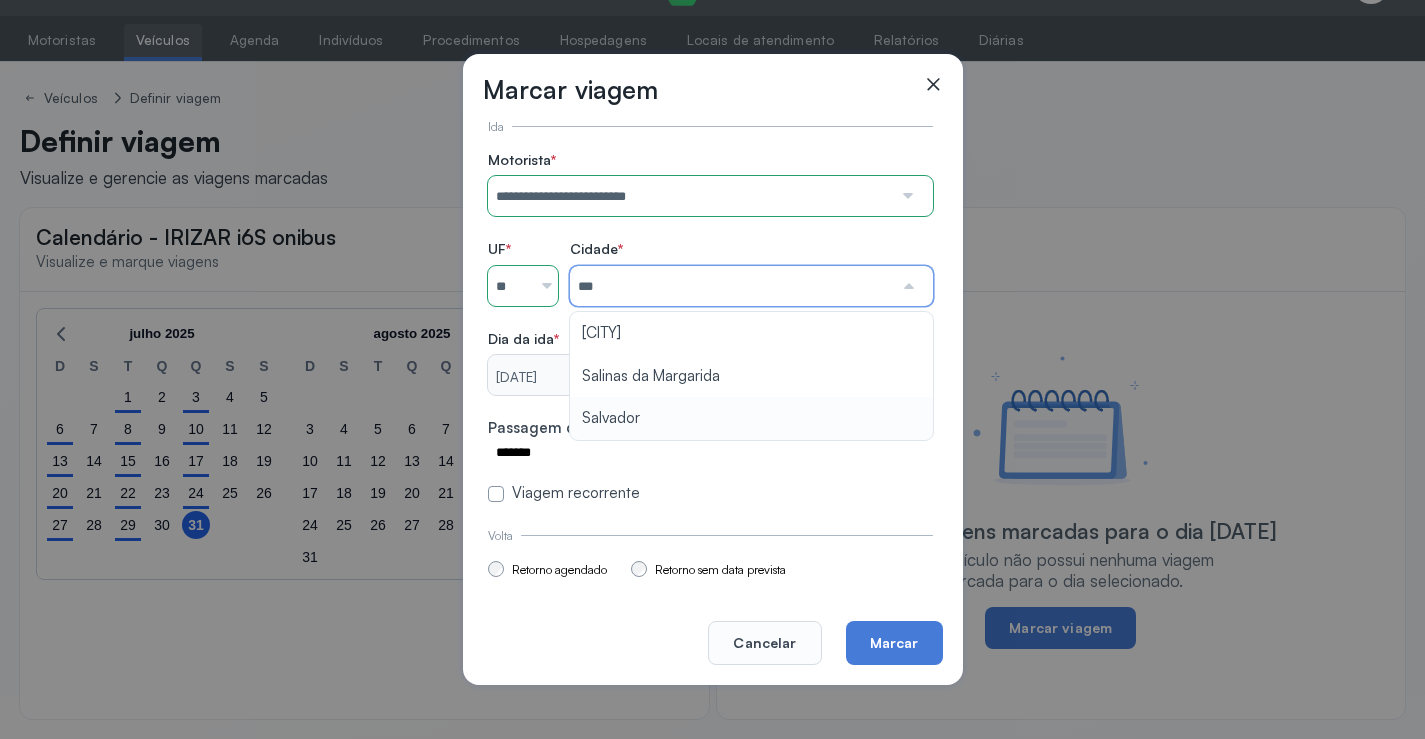 type on "********" 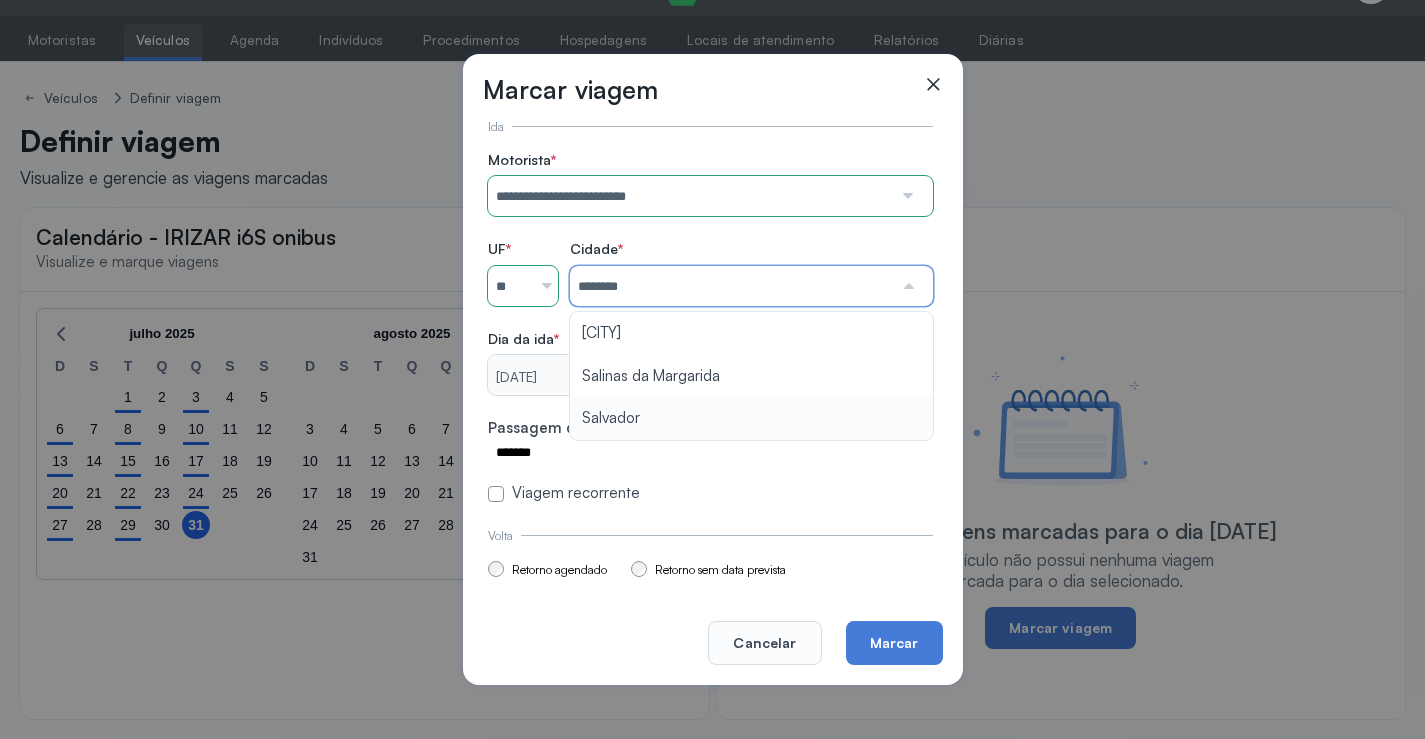 click on "**********" at bounding box center (710, 327) 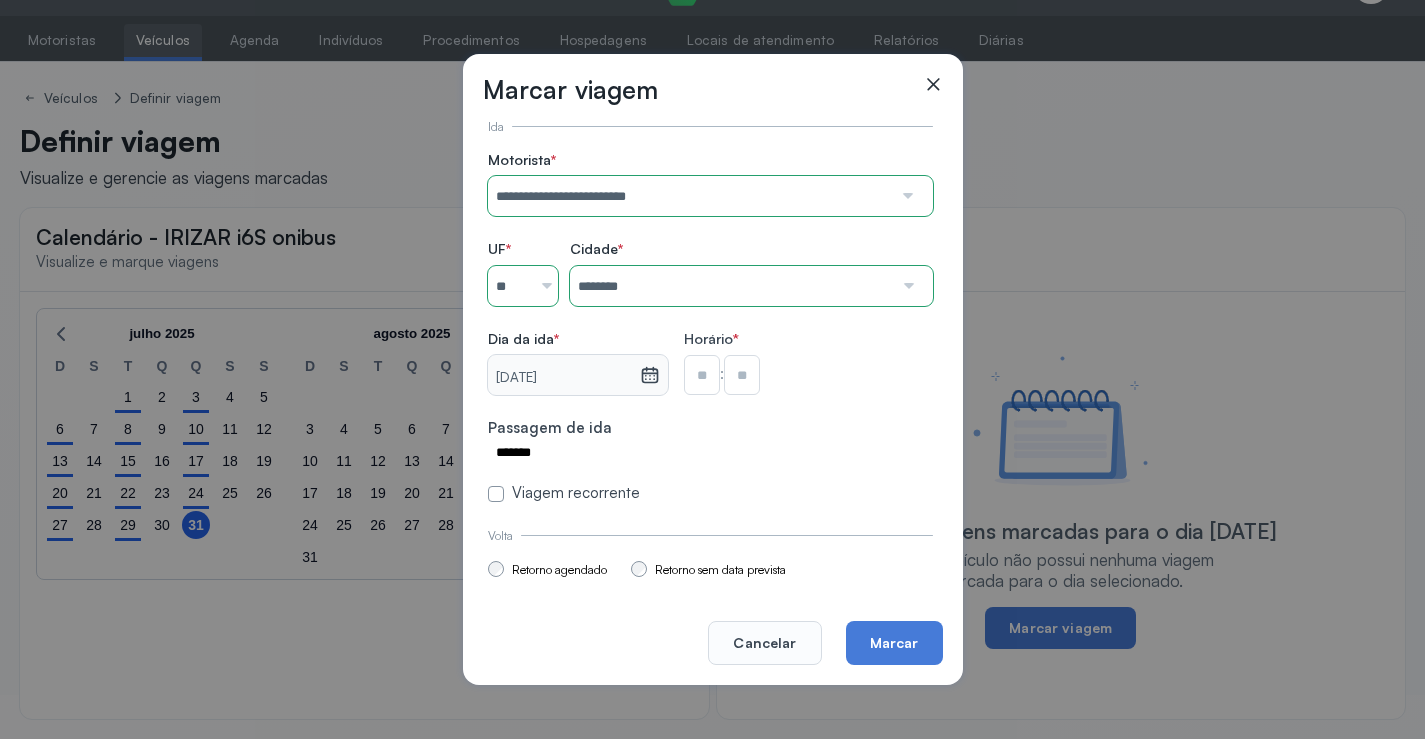 click at bounding box center (702, 375) 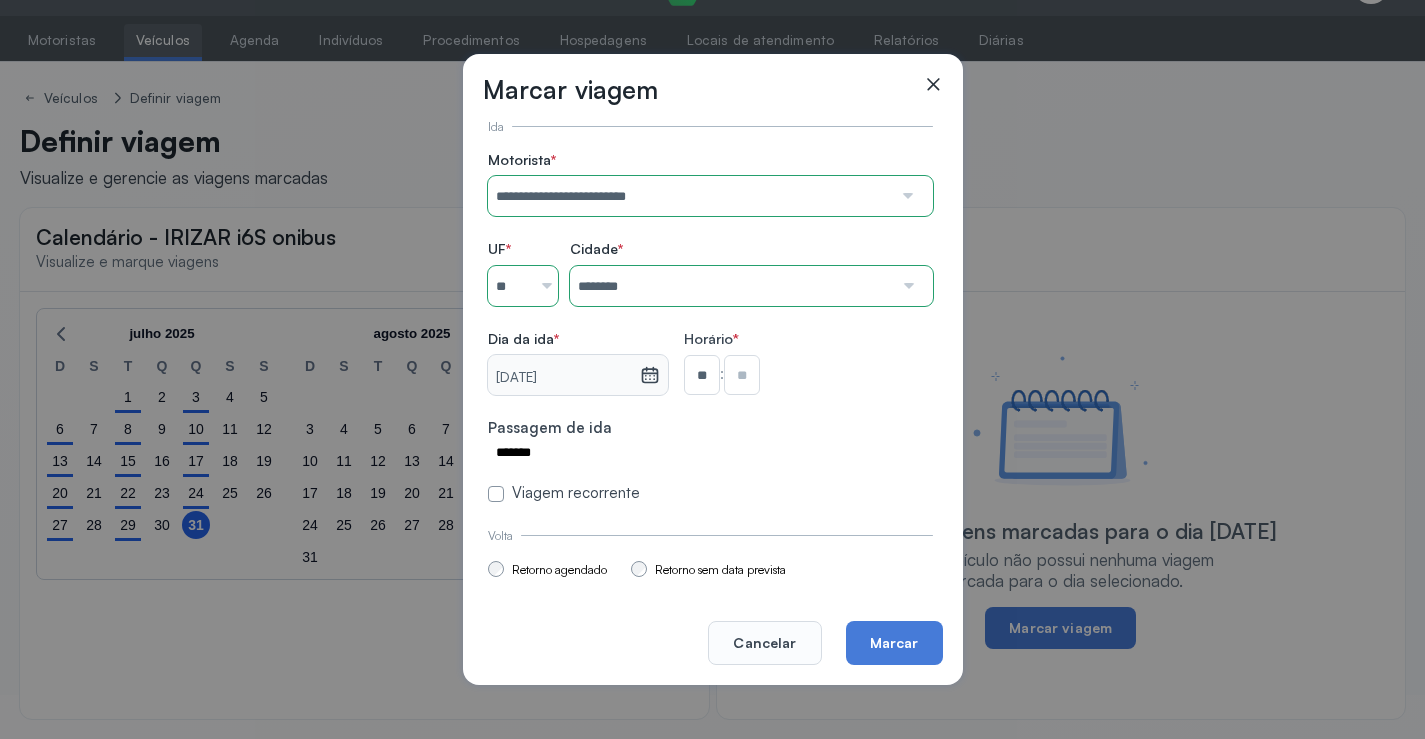 click at bounding box center (742, 375) 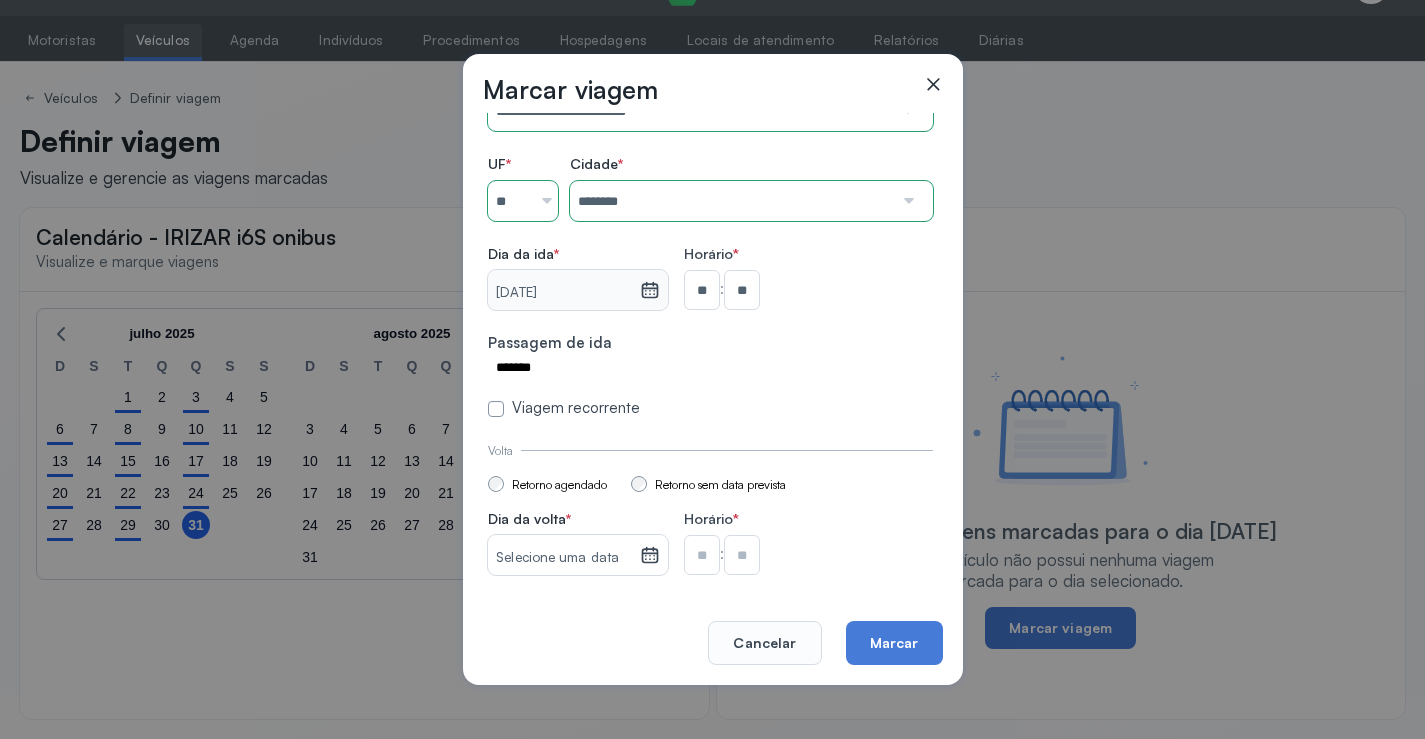 scroll, scrollTop: 147, scrollLeft: 0, axis: vertical 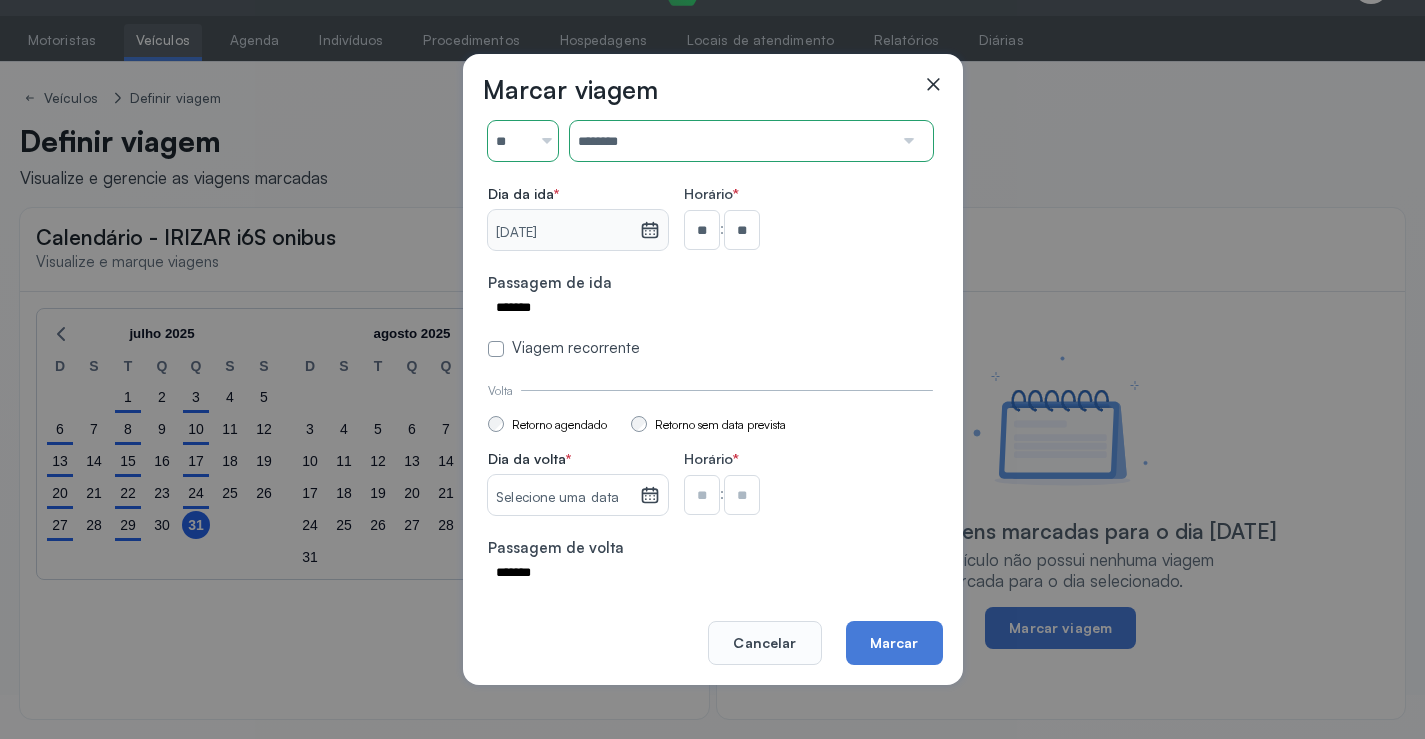 click on "Selecione uma data" at bounding box center (563, 498) 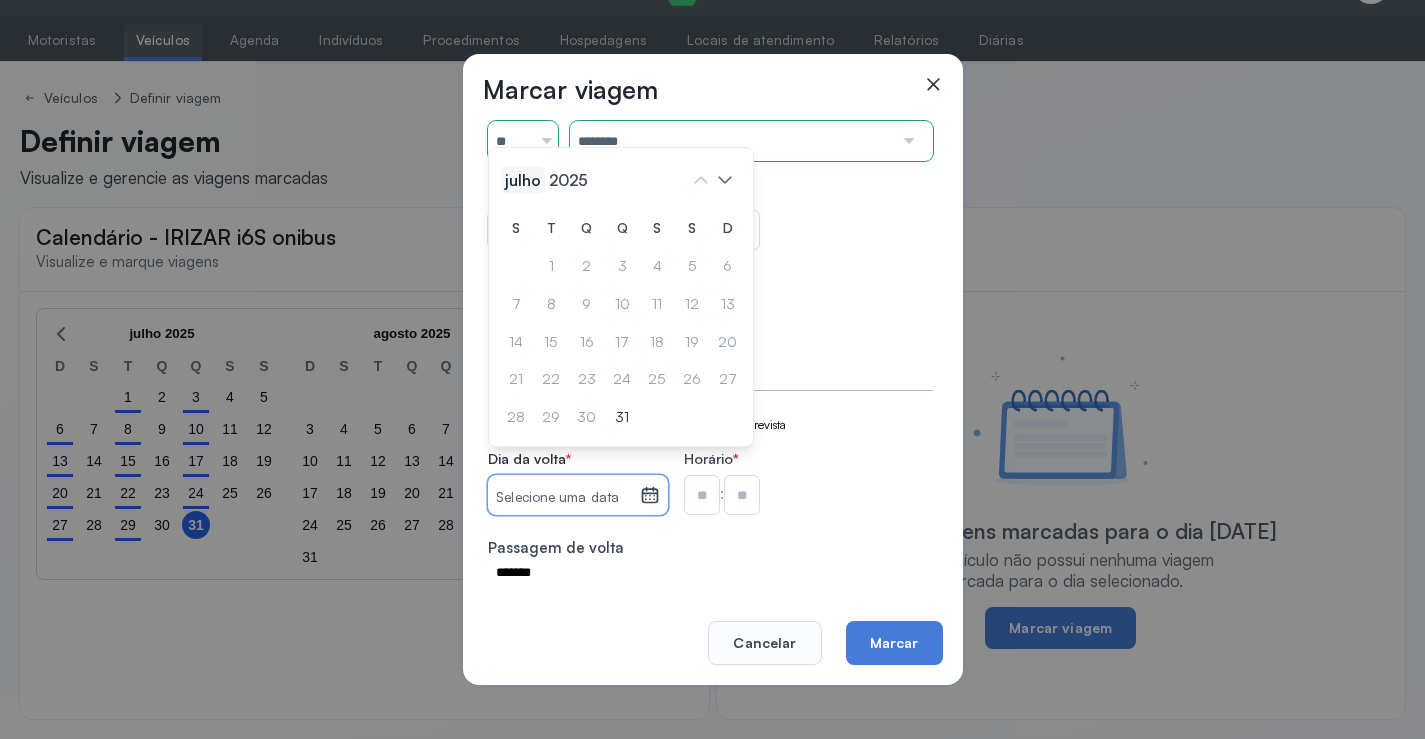 click on "julho" 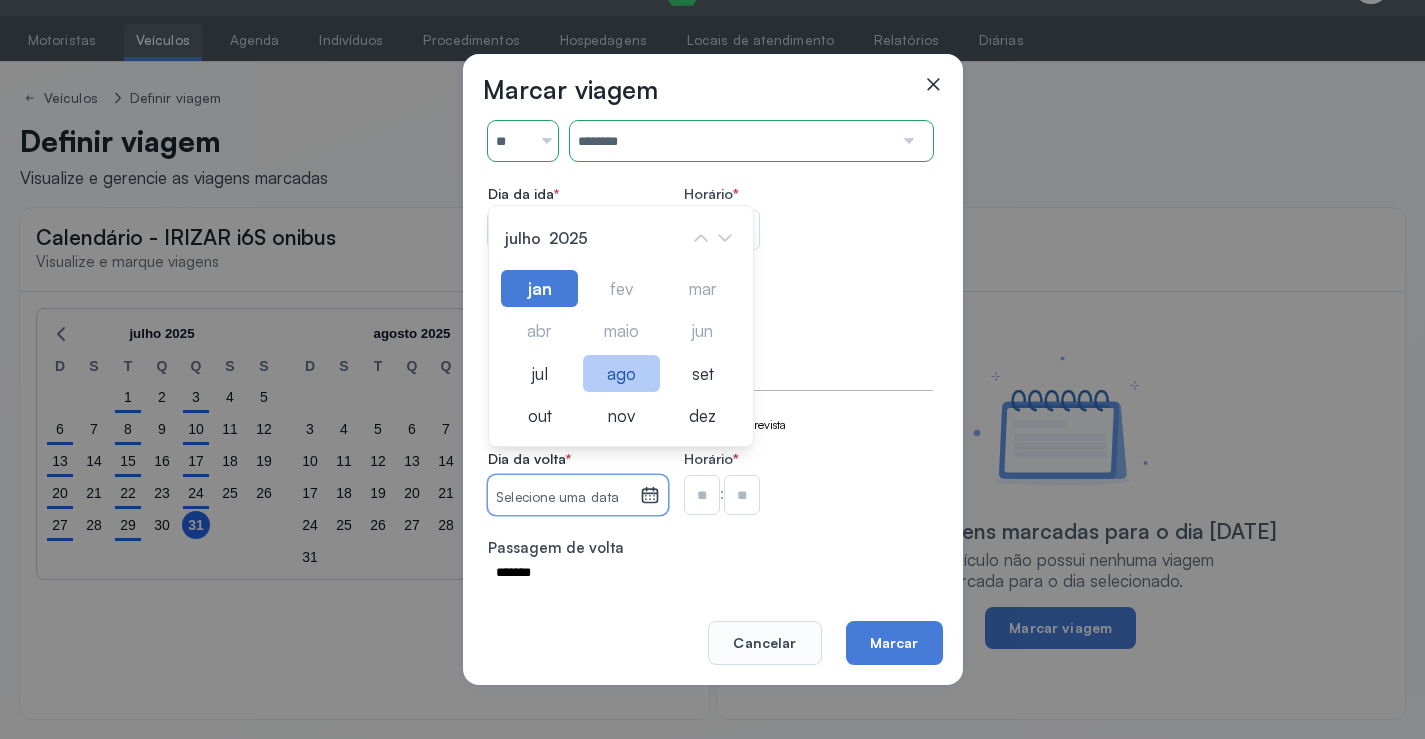 click on "ago" 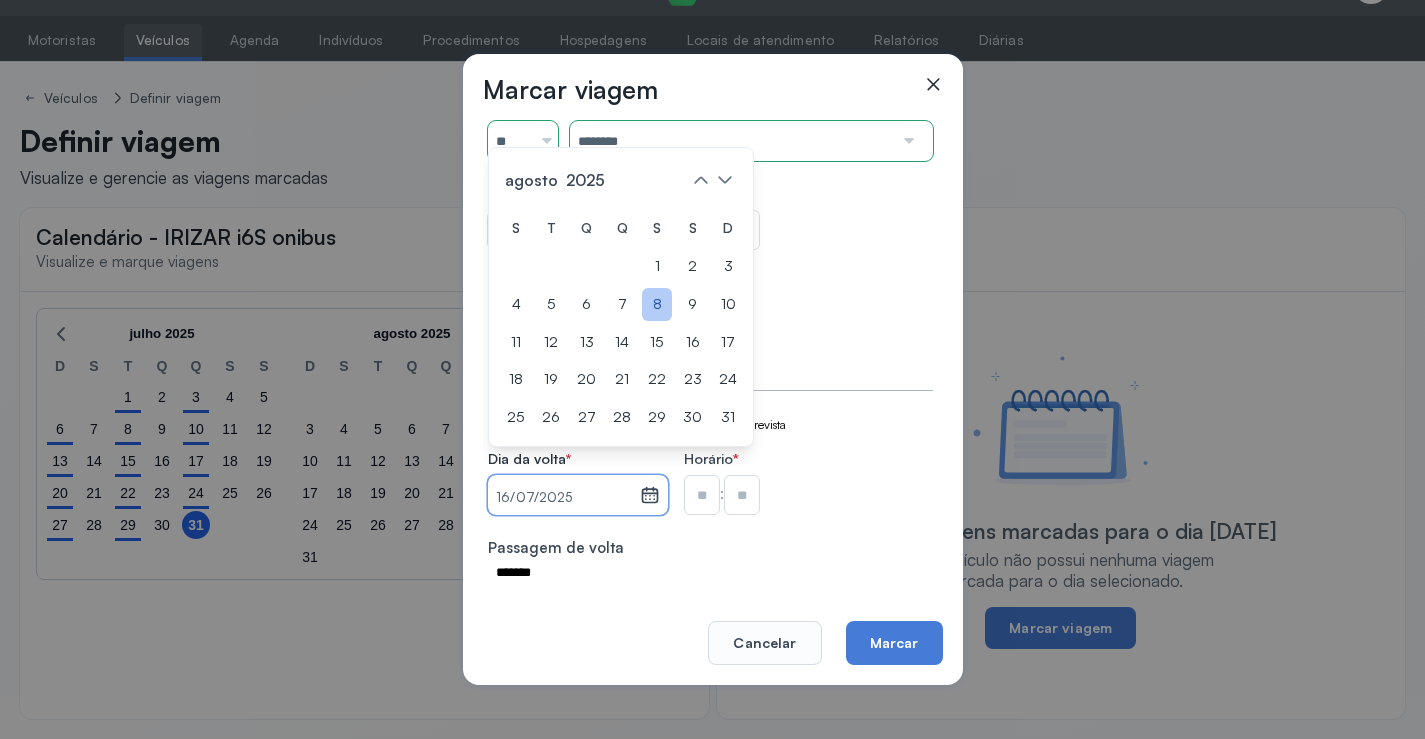 drag, startPoint x: 654, startPoint y: 268, endPoint x: 652, endPoint y: 279, distance: 11.18034 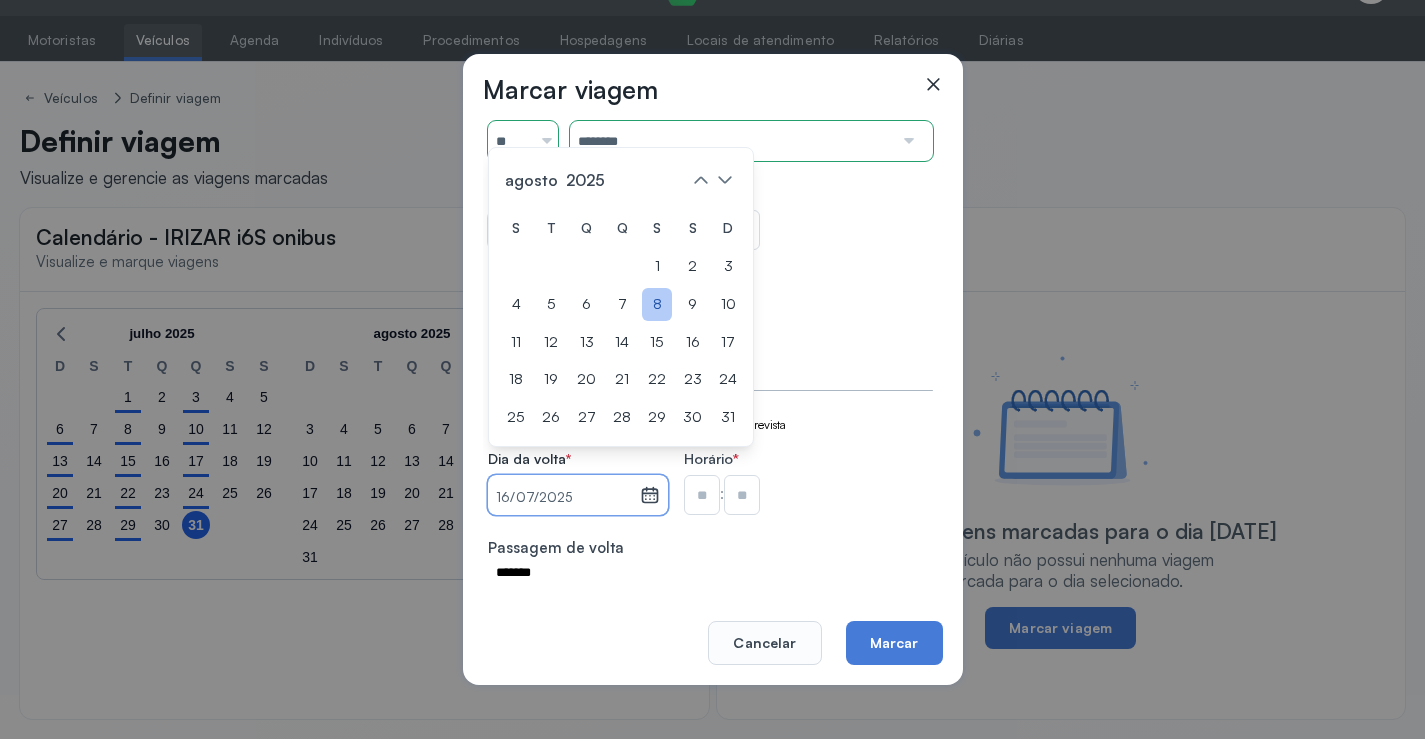 click on "1" 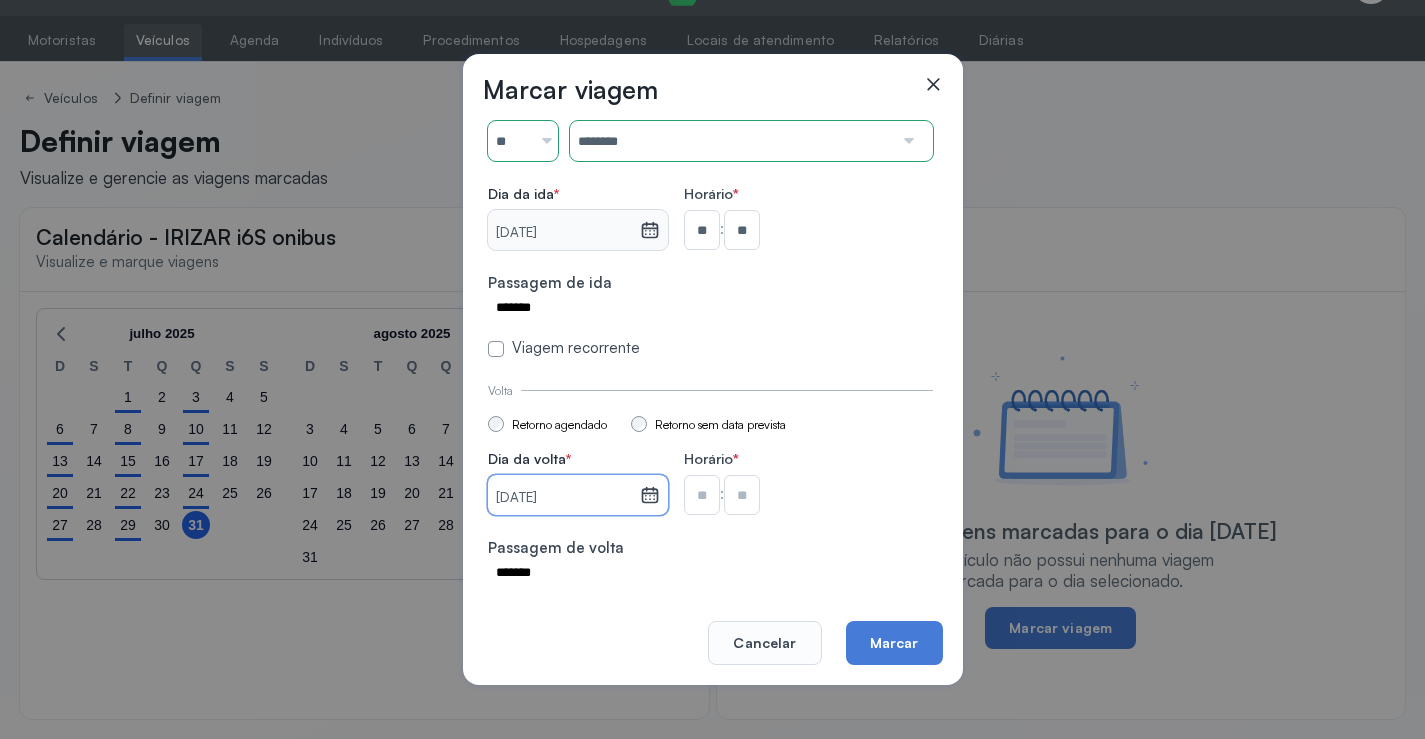 click at bounding box center [702, 230] 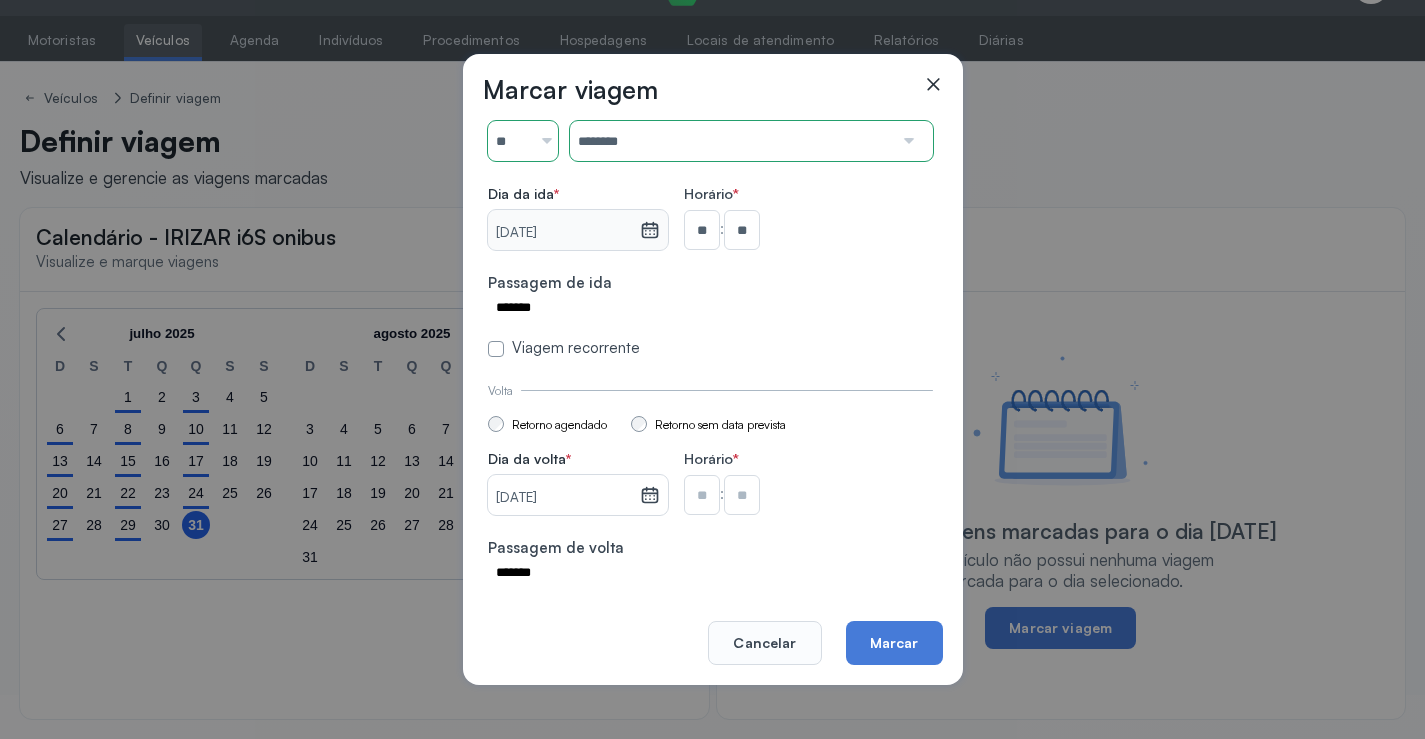type on "**" 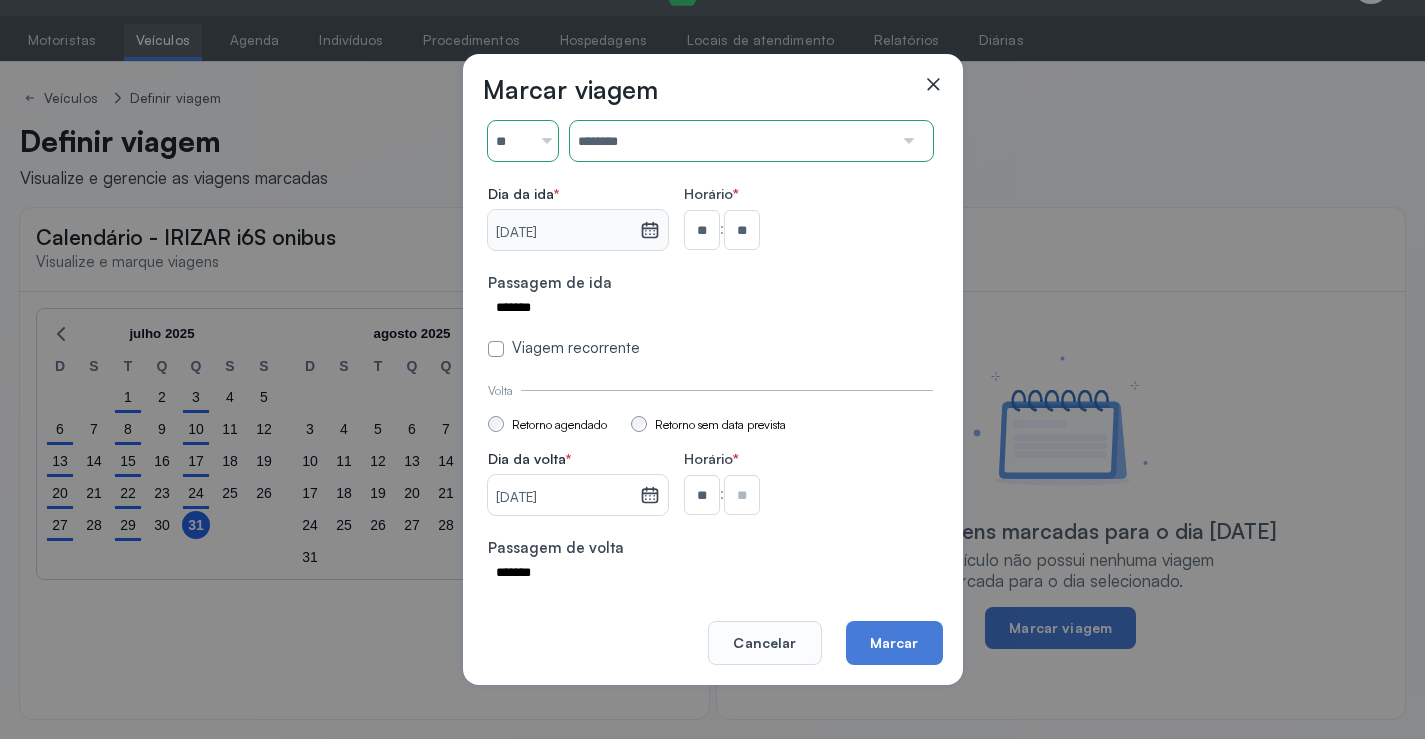click at bounding box center [742, 230] 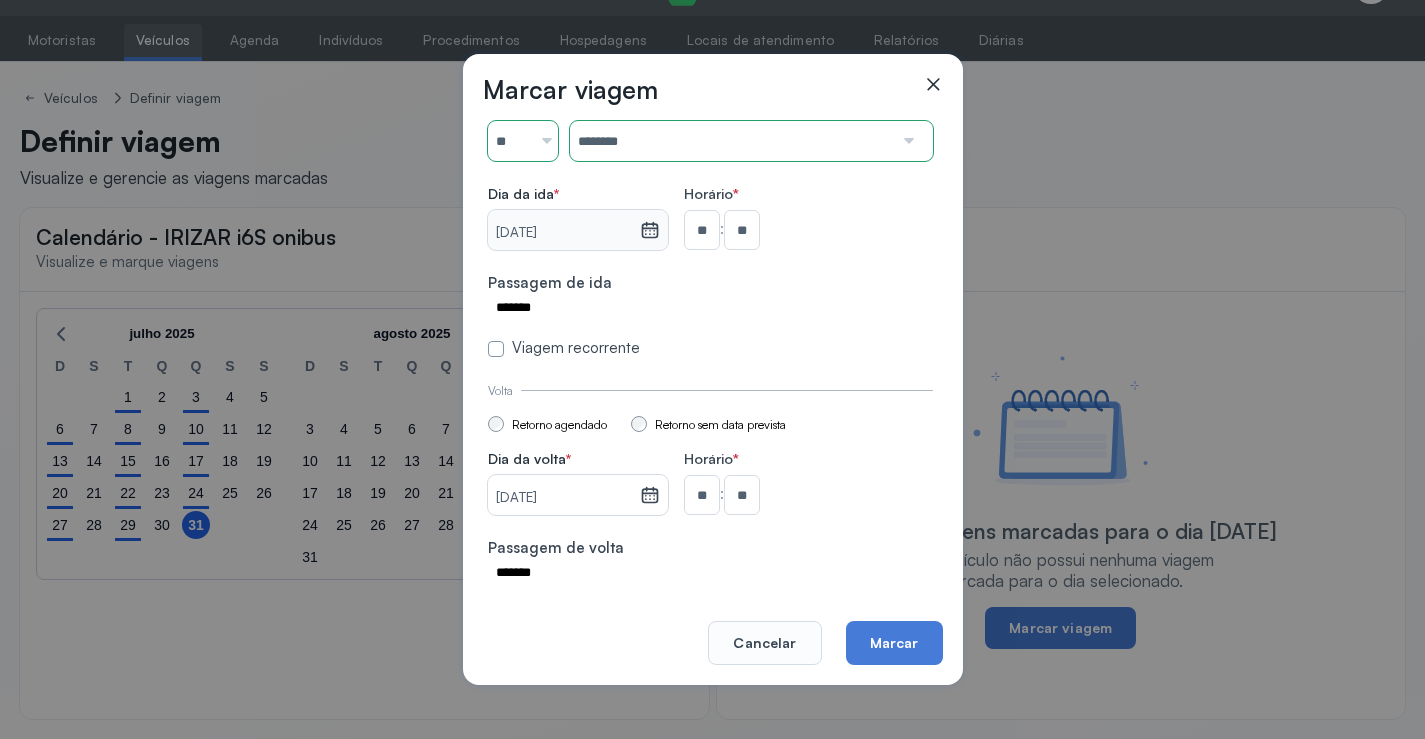 scroll, scrollTop: 147, scrollLeft: 0, axis: vertical 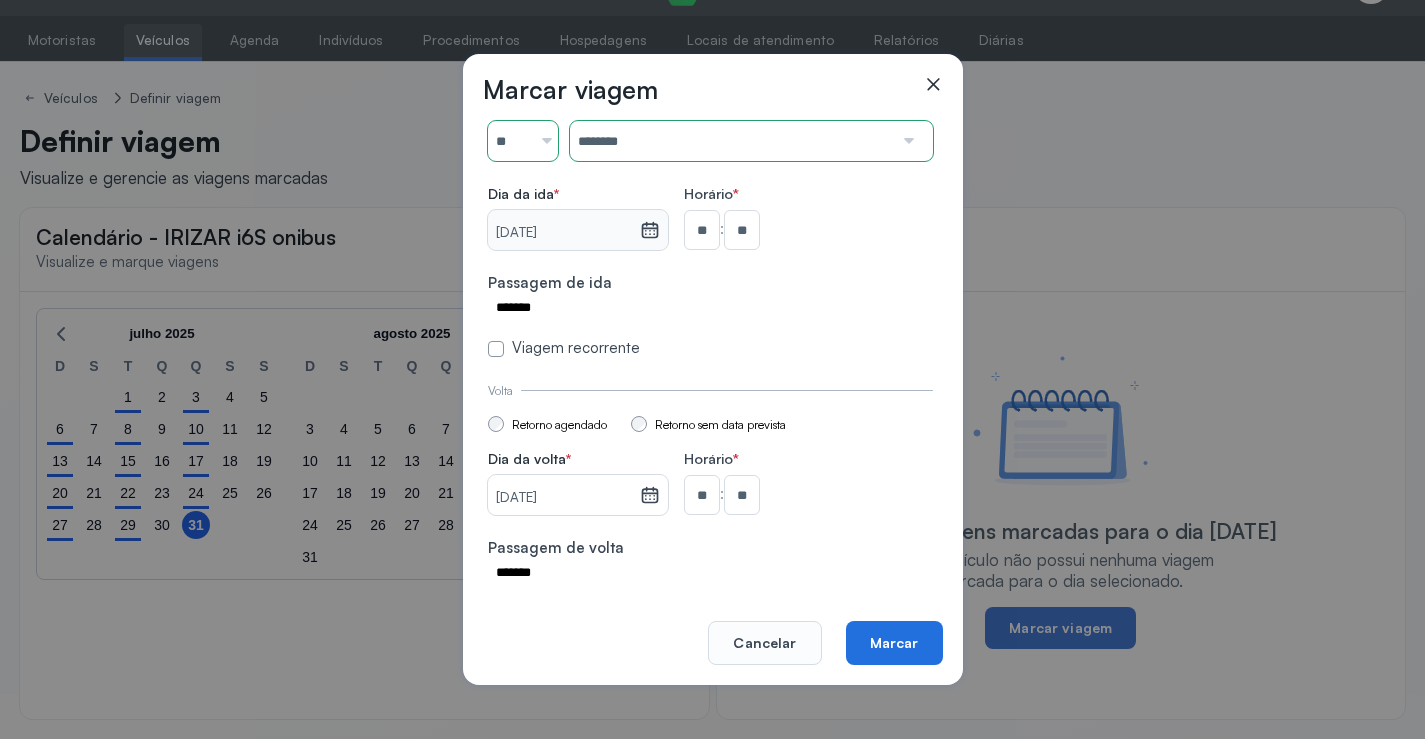 click on "Marcar" 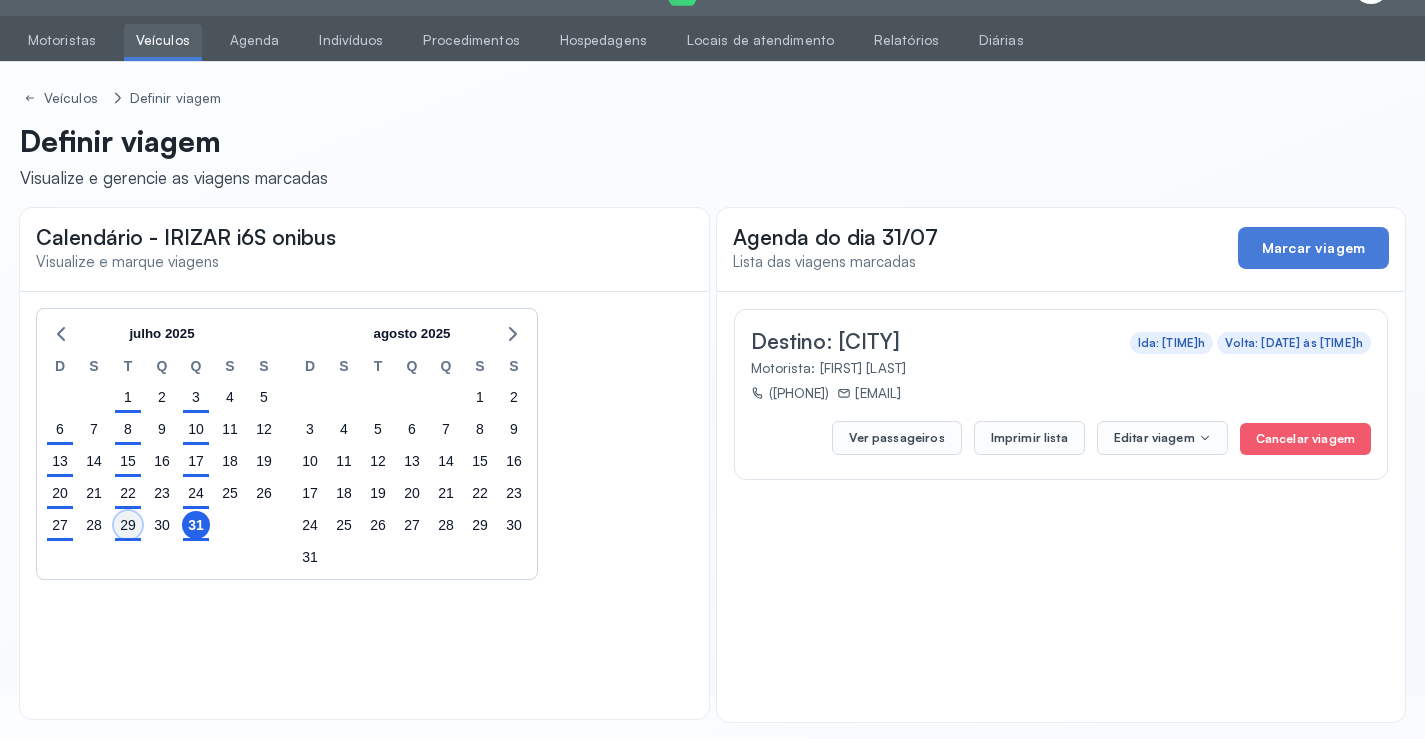 click on "29" 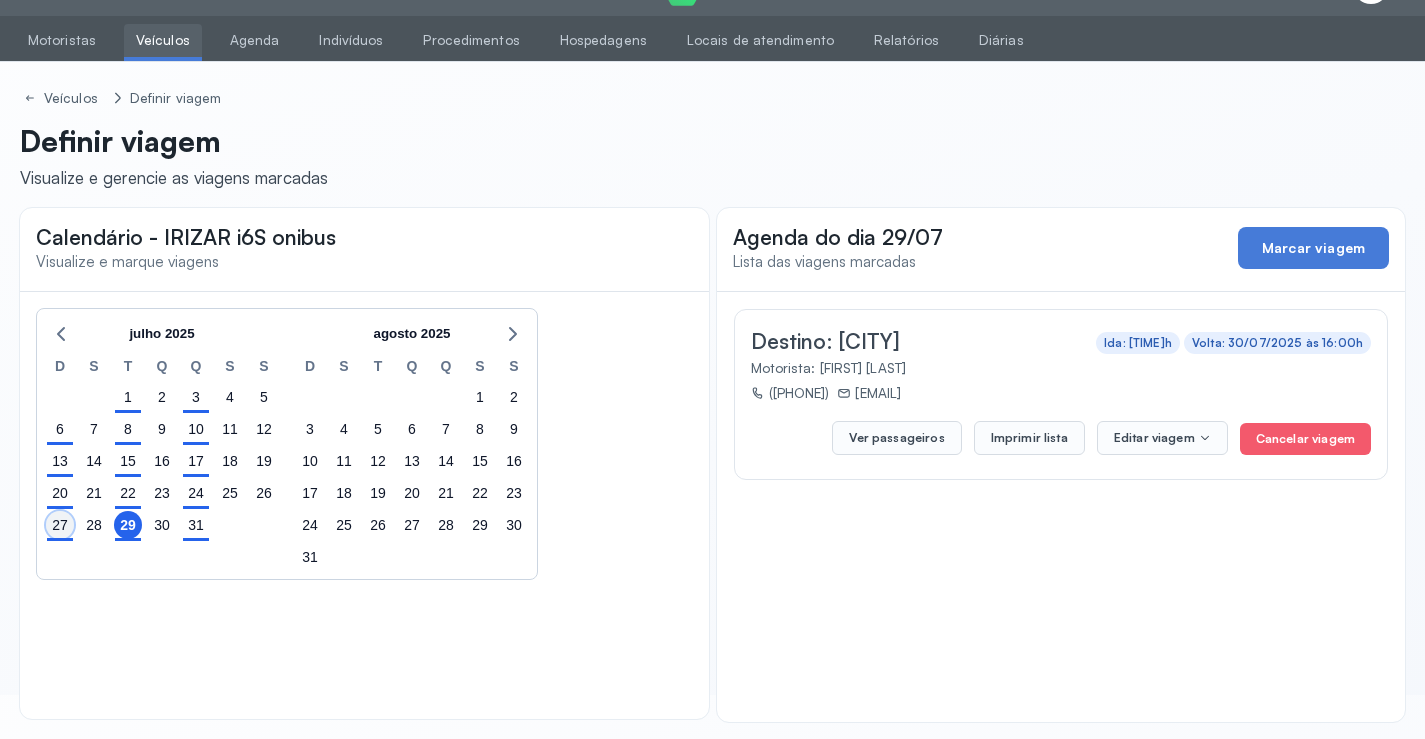 click on "27" 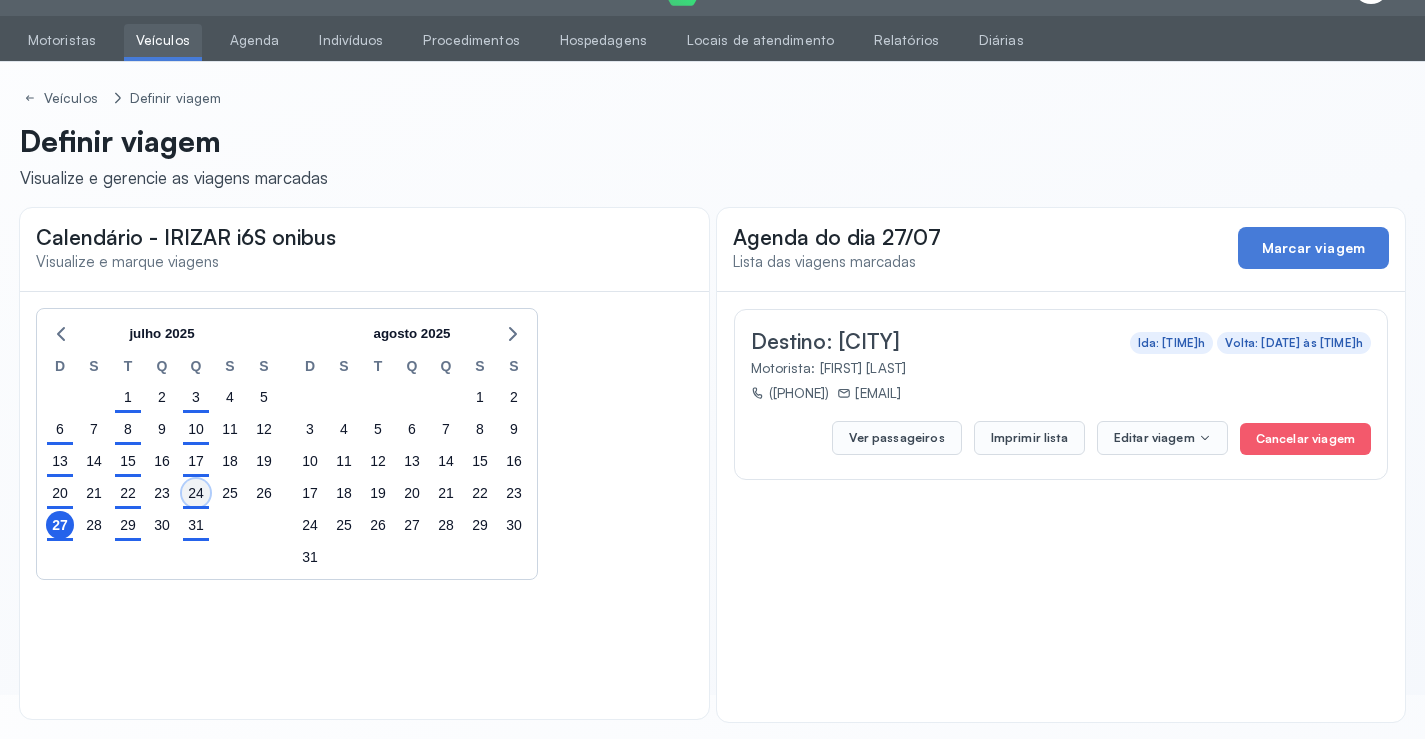 click on "24" 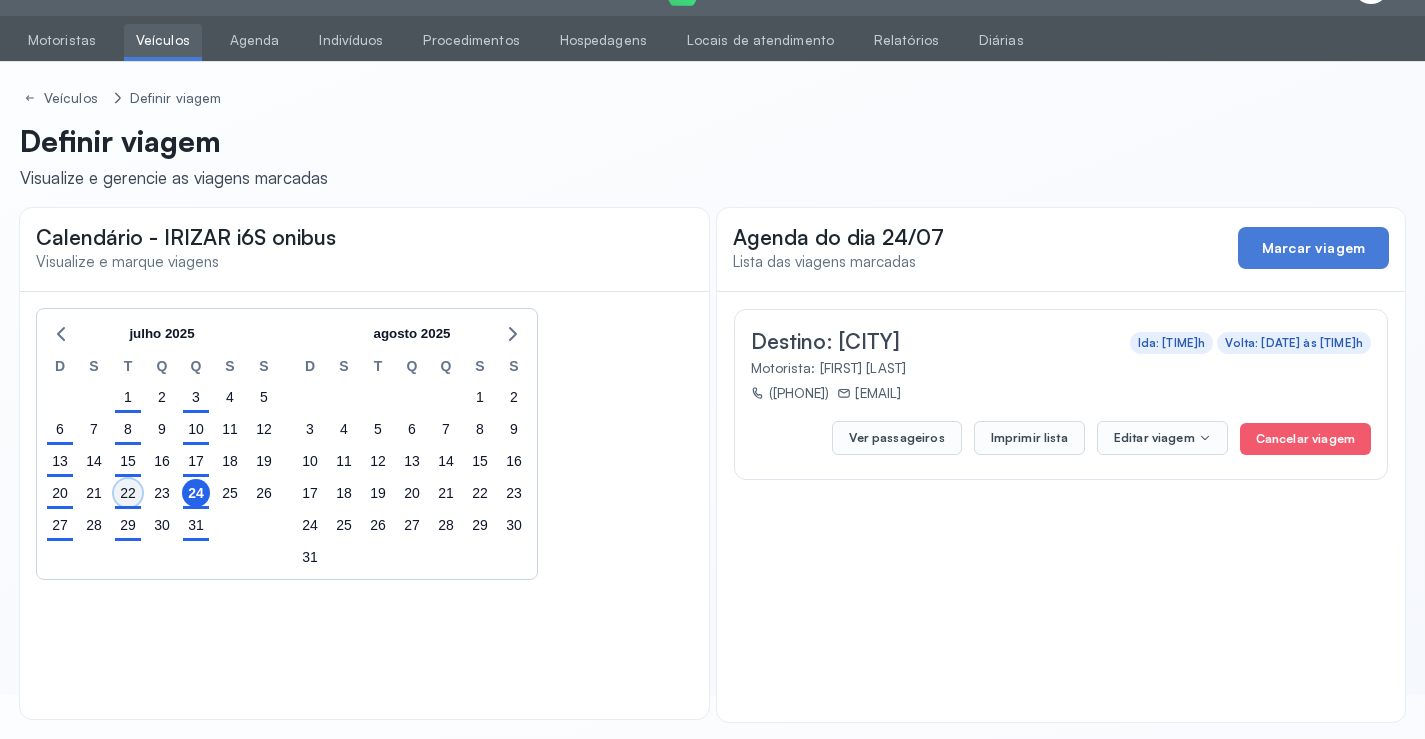 click on "22" 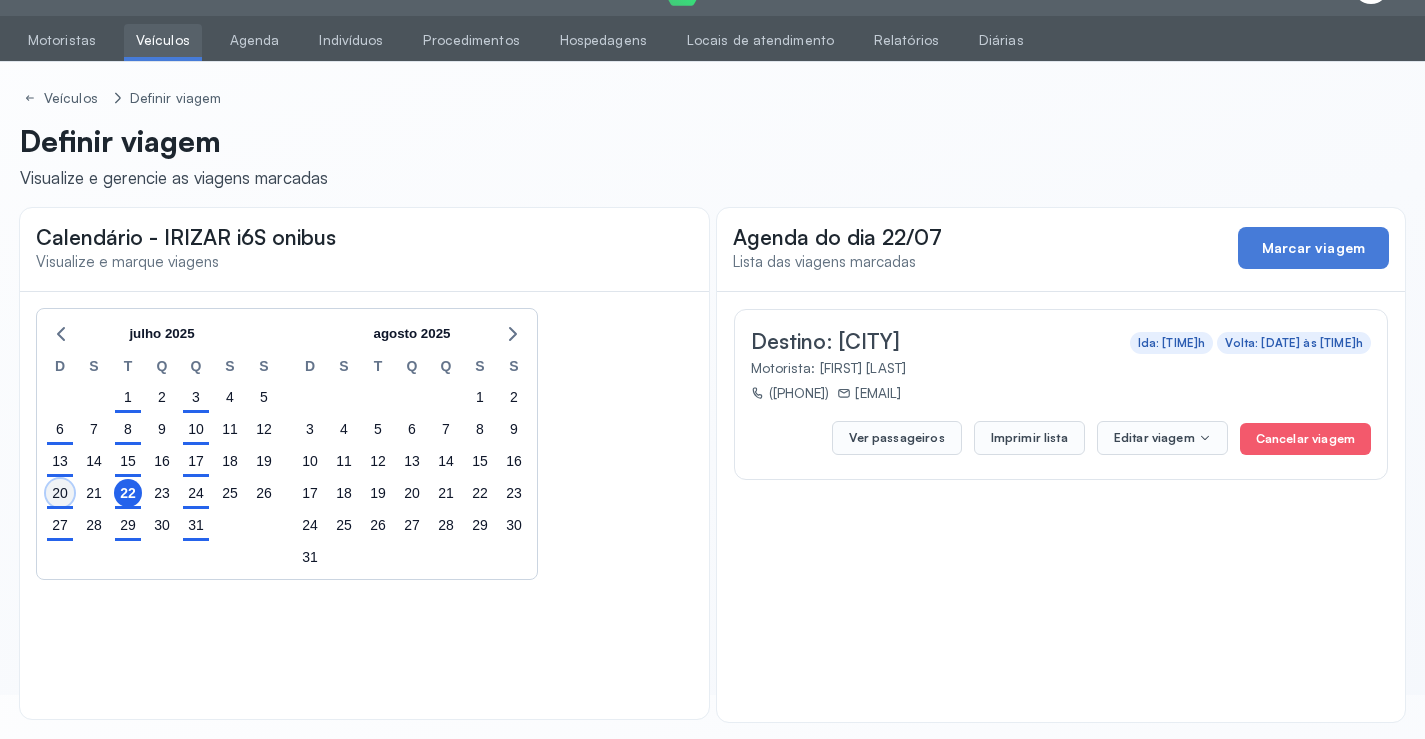 click on "20" 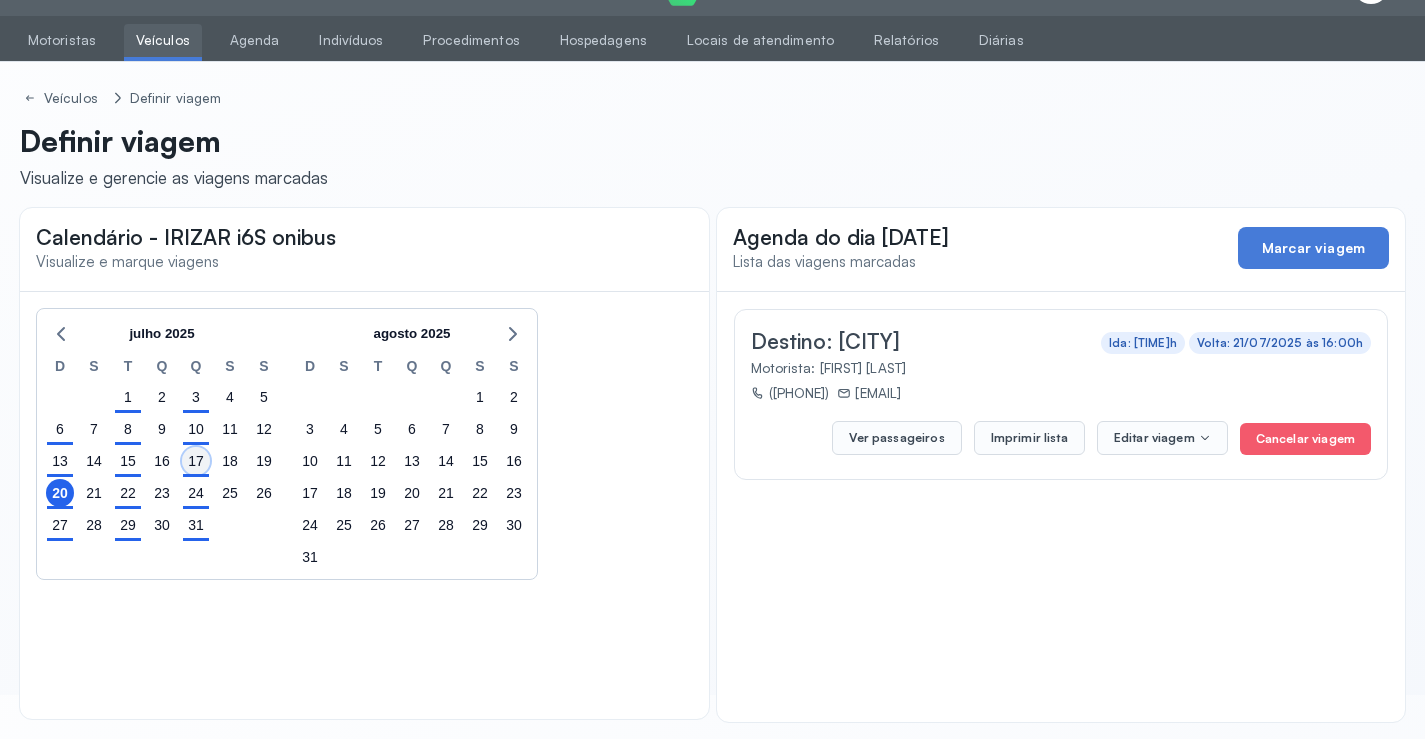 click on "17" 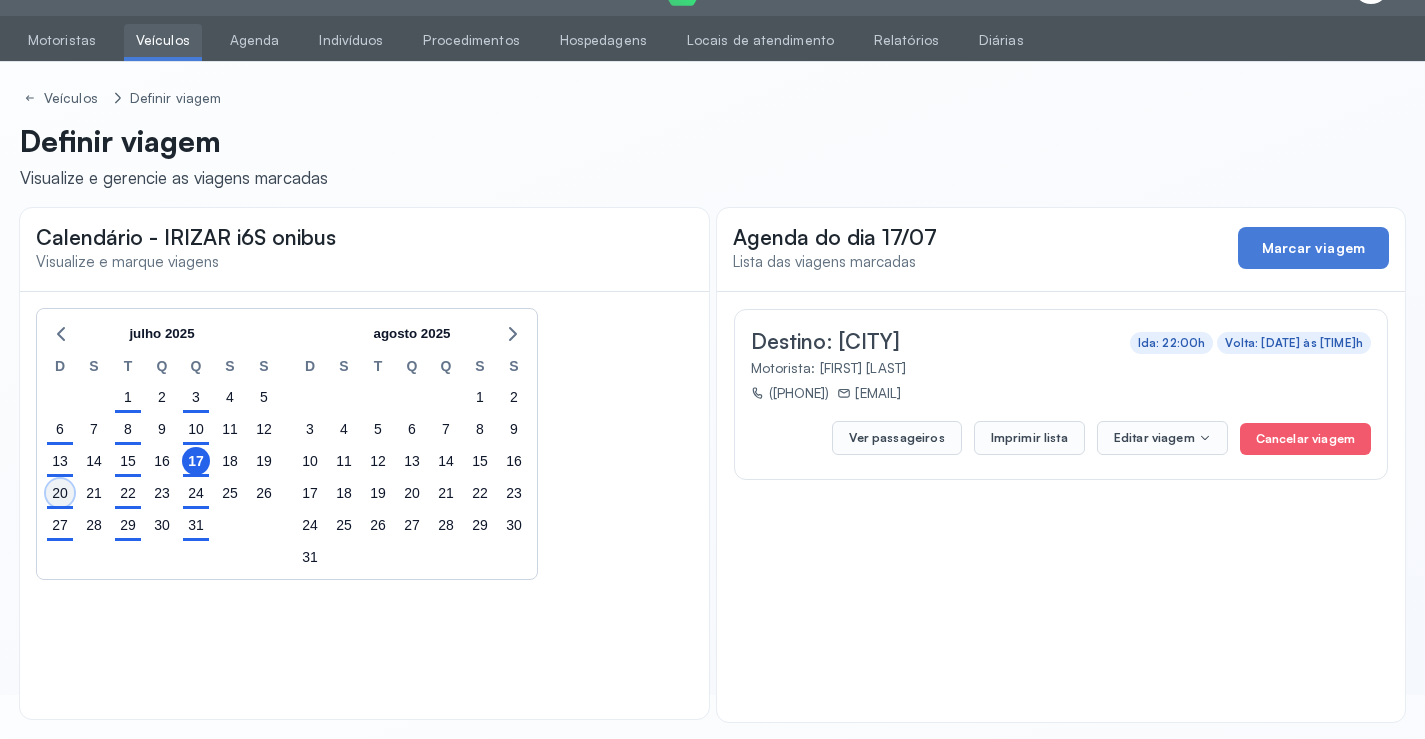 click on "20" 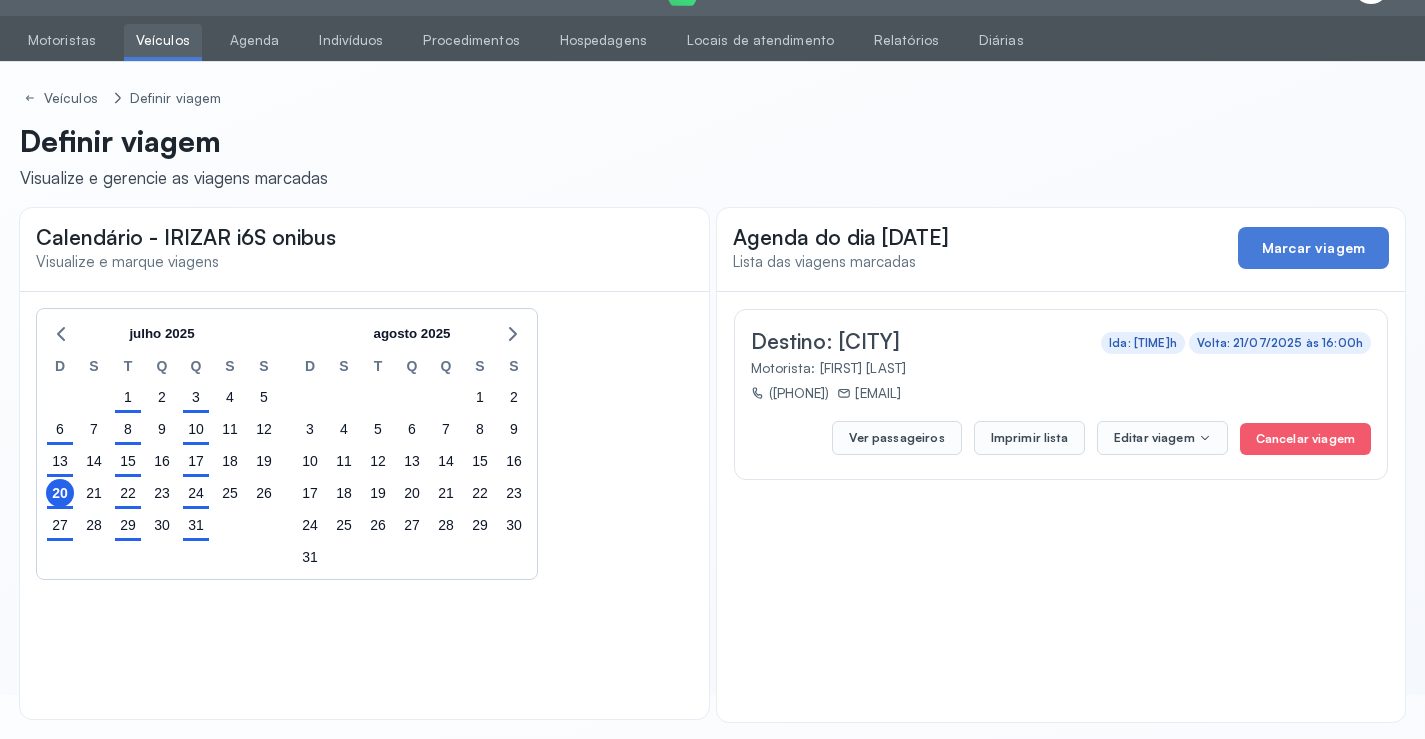 click on "Veículos" at bounding box center [163, 40] 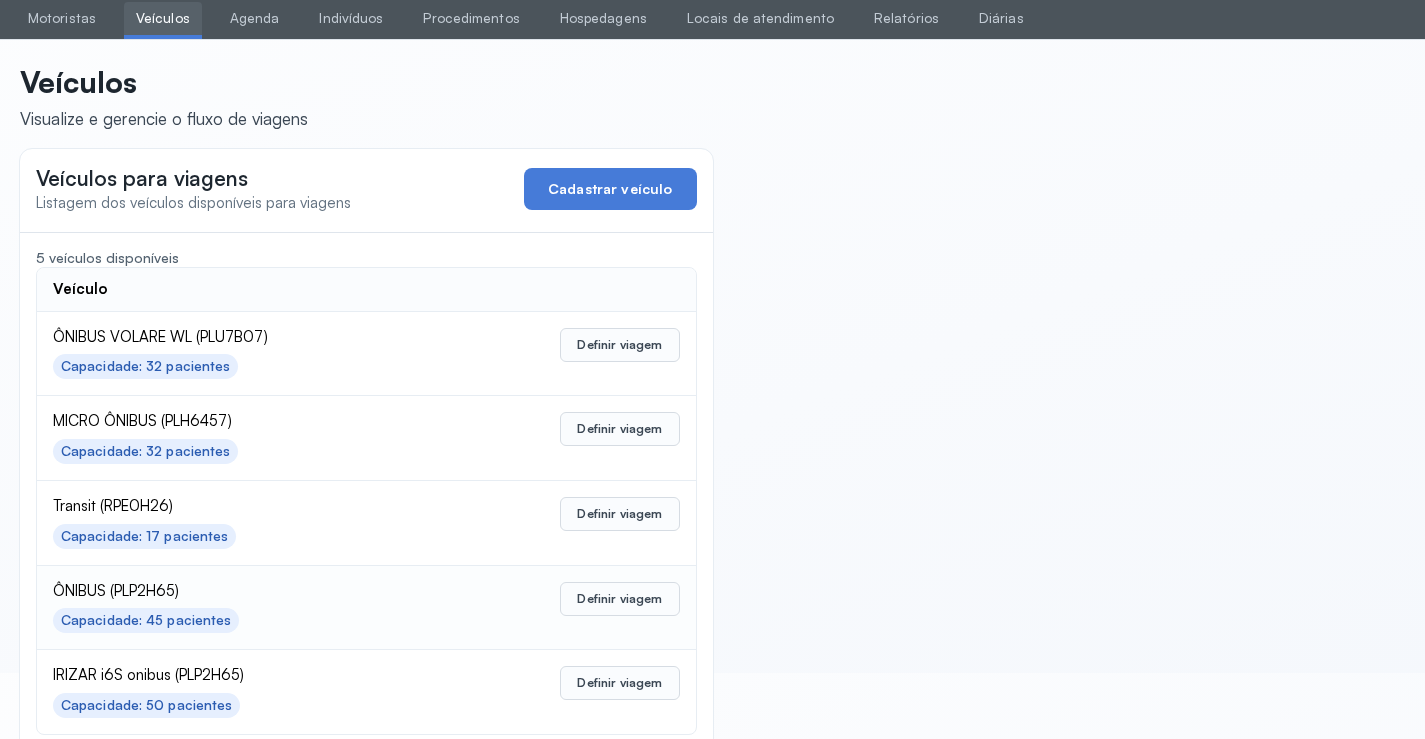 scroll, scrollTop: 98, scrollLeft: 0, axis: vertical 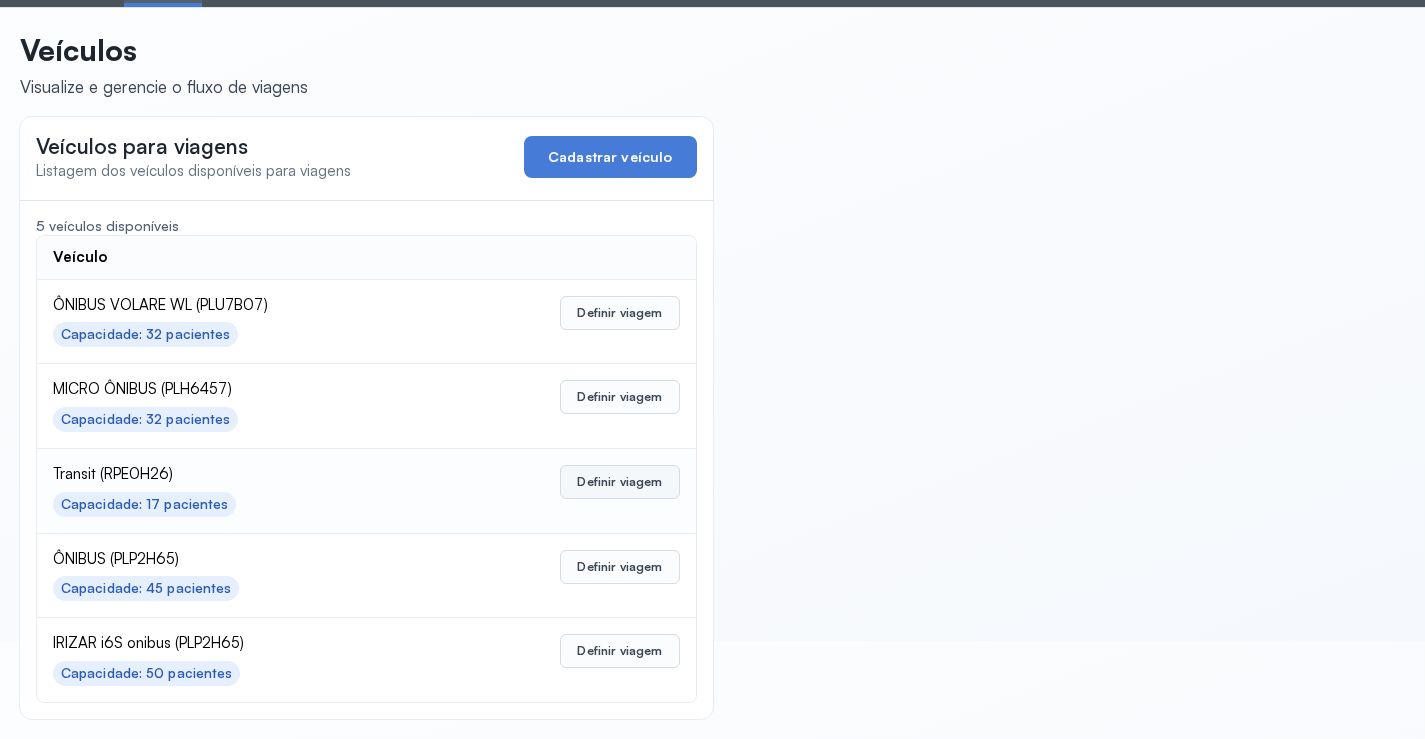 click on "Definir viagem" at bounding box center [619, 482] 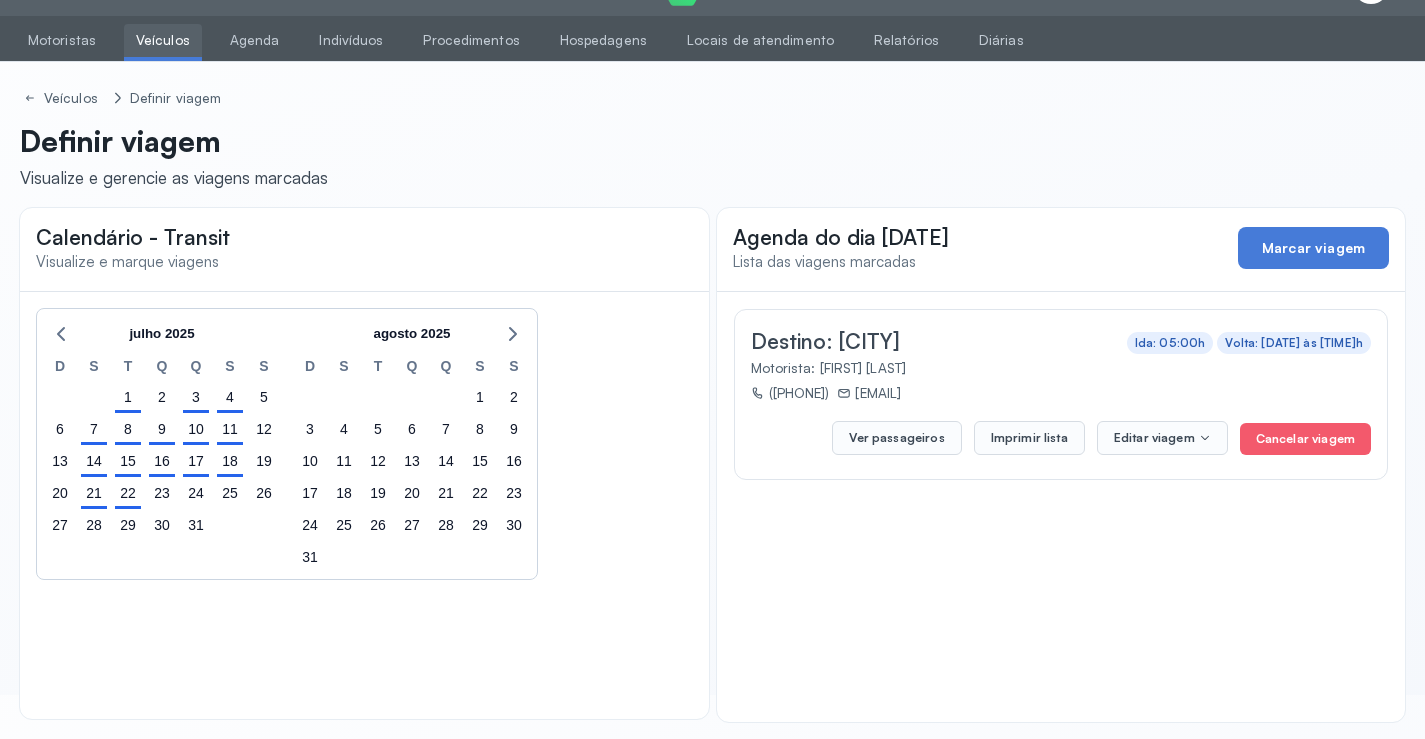 scroll, scrollTop: 47, scrollLeft: 0, axis: vertical 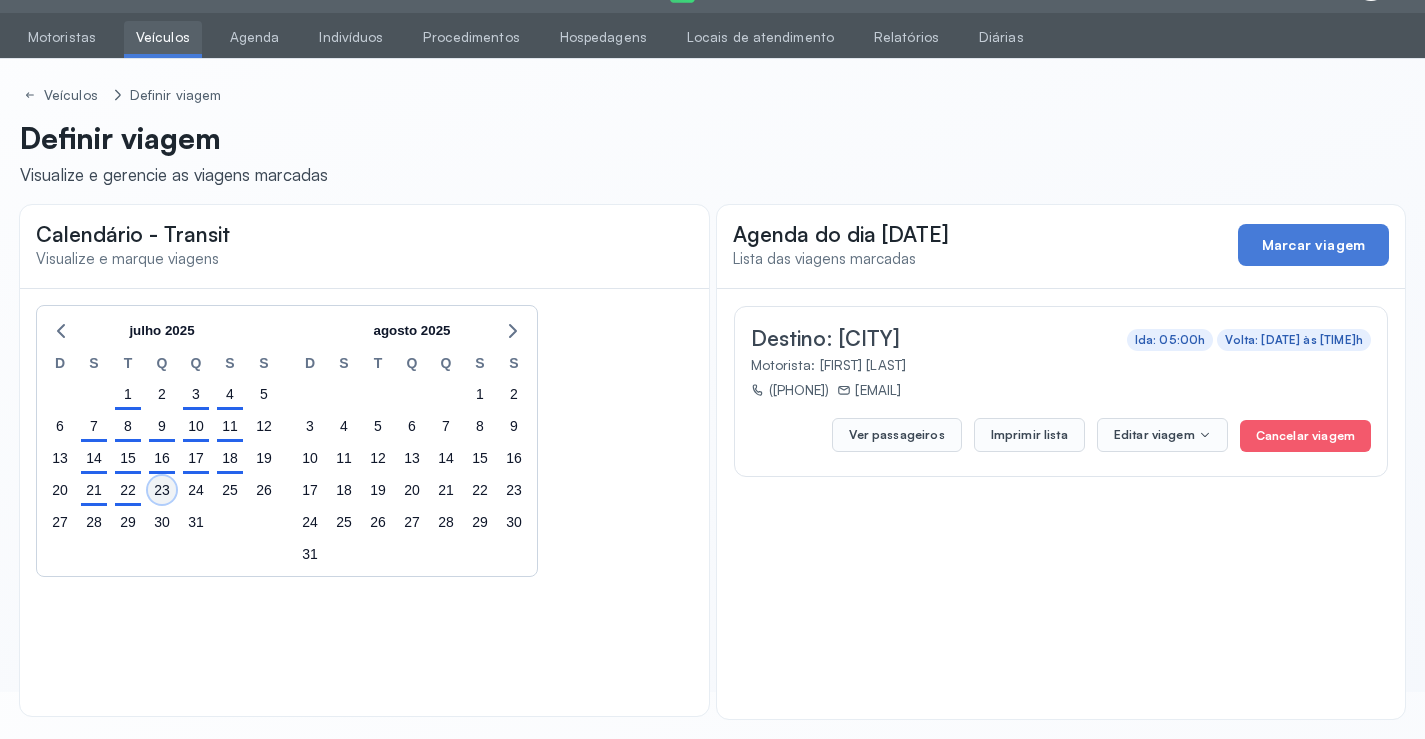 click on "23" 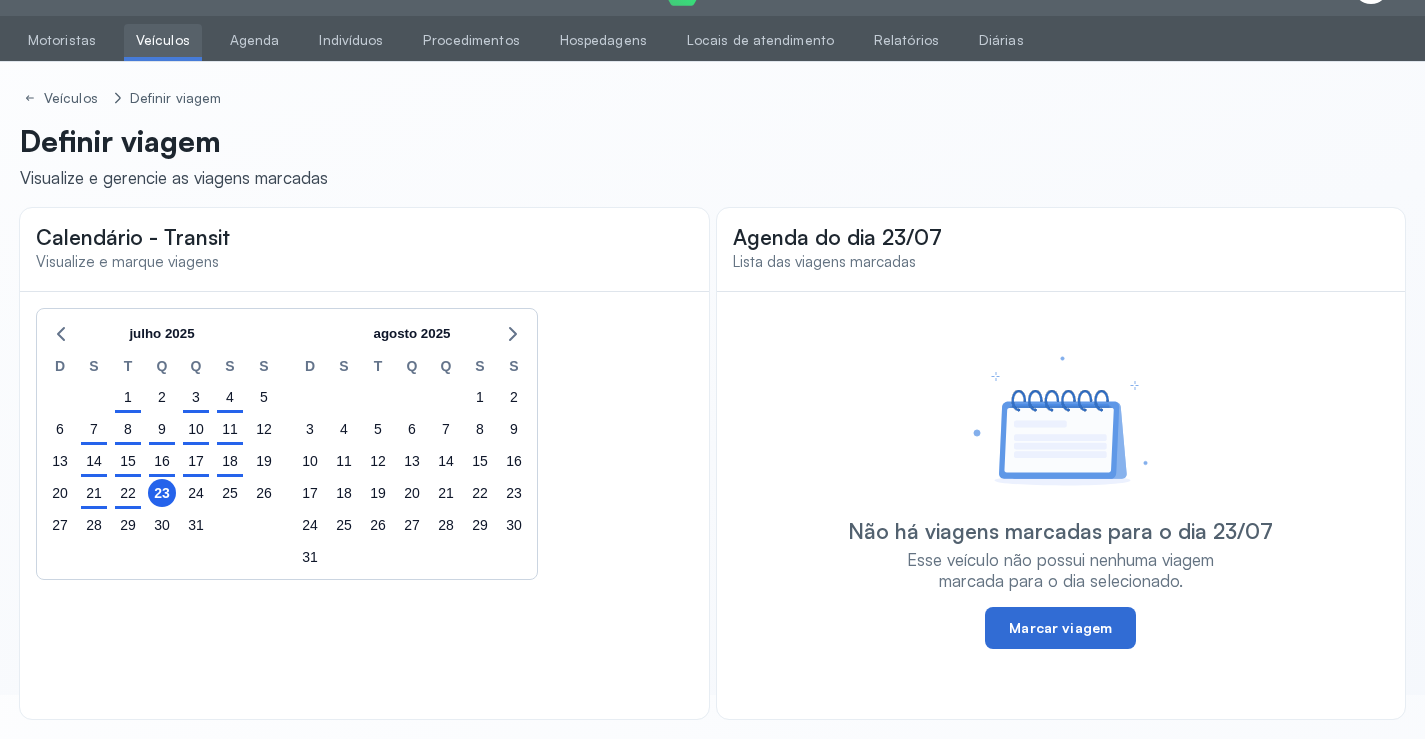 click on "Marcar viagem" 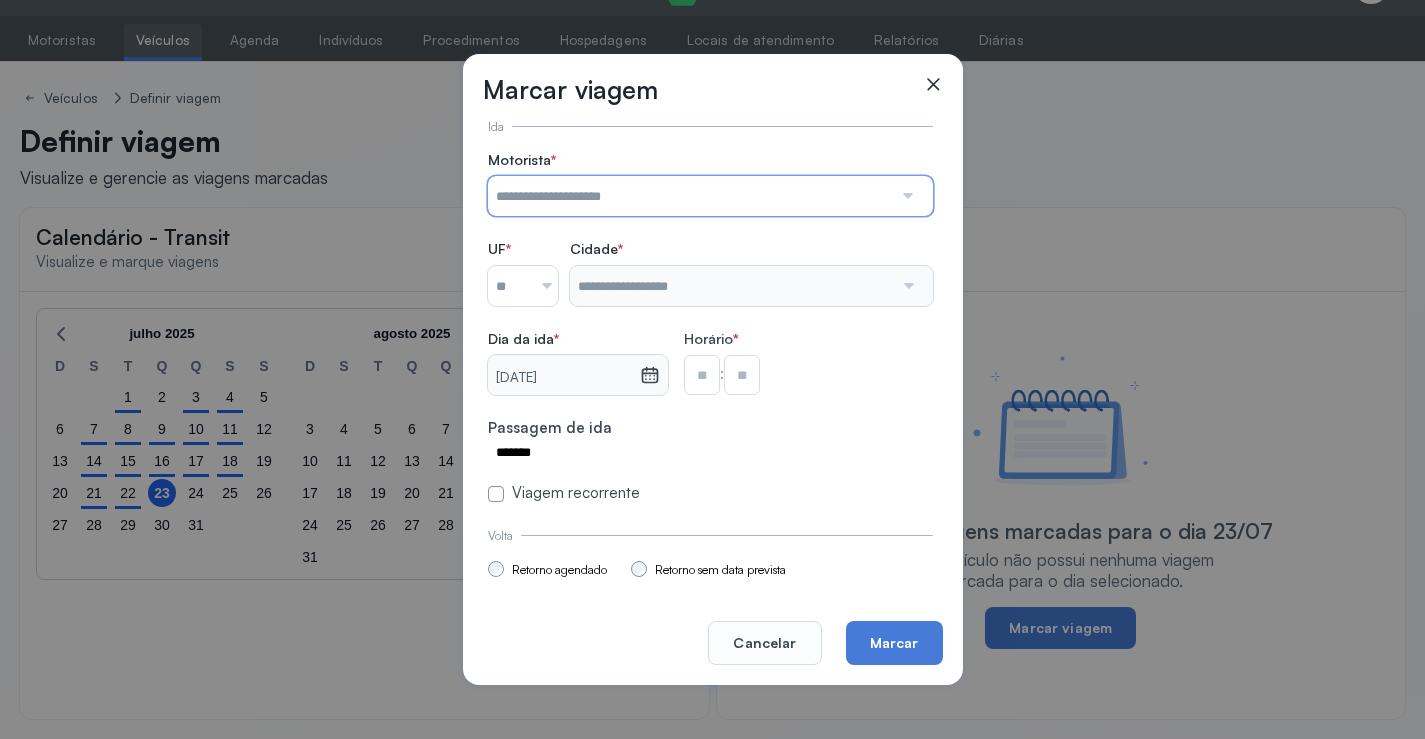 click at bounding box center (690, 196) 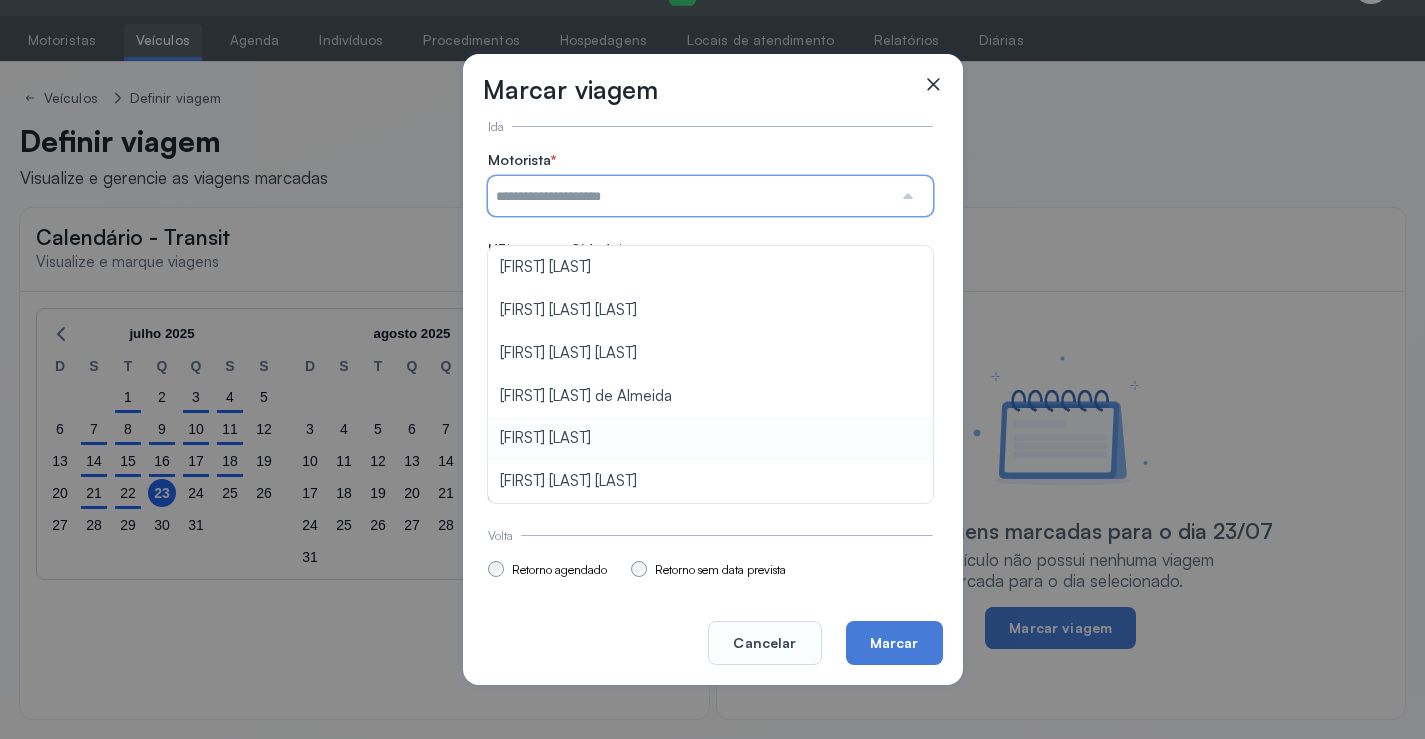 type on "**********" 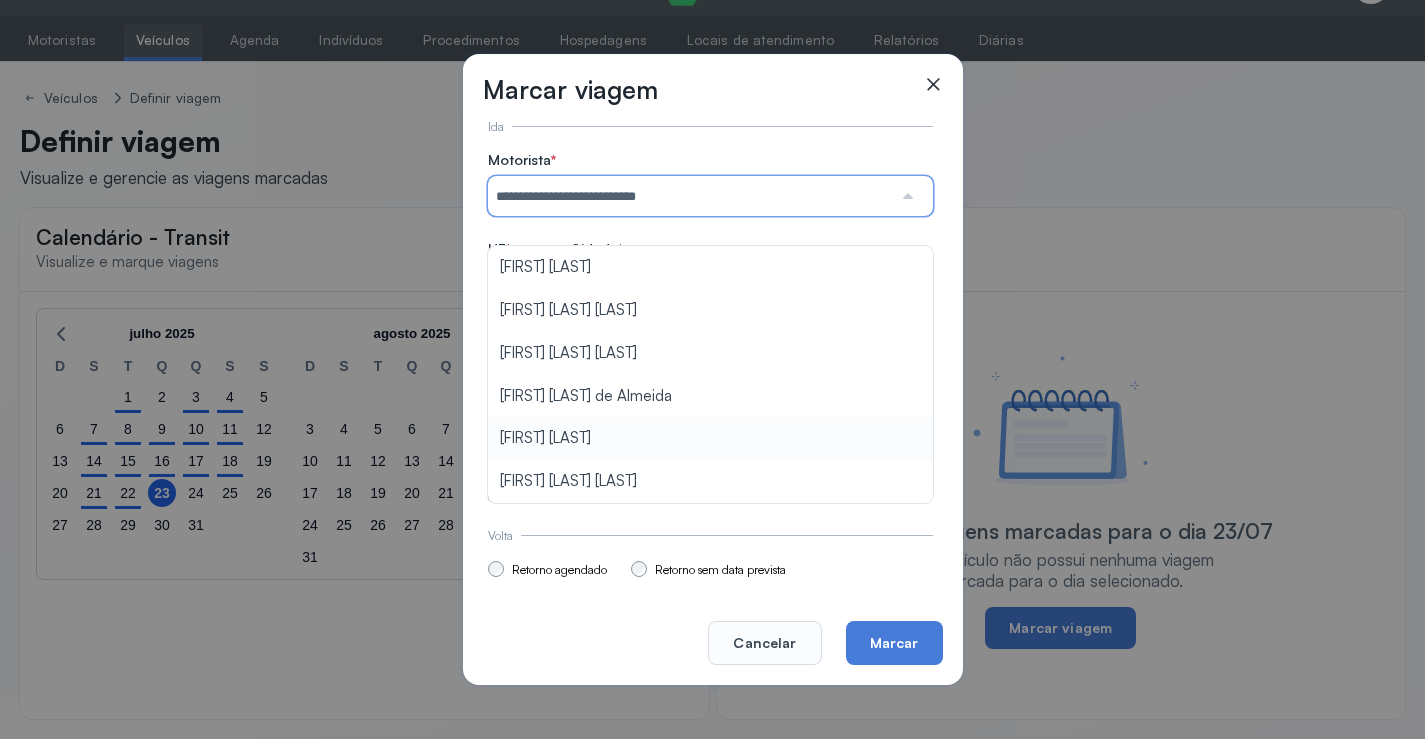 click on "**********" at bounding box center (710, 327) 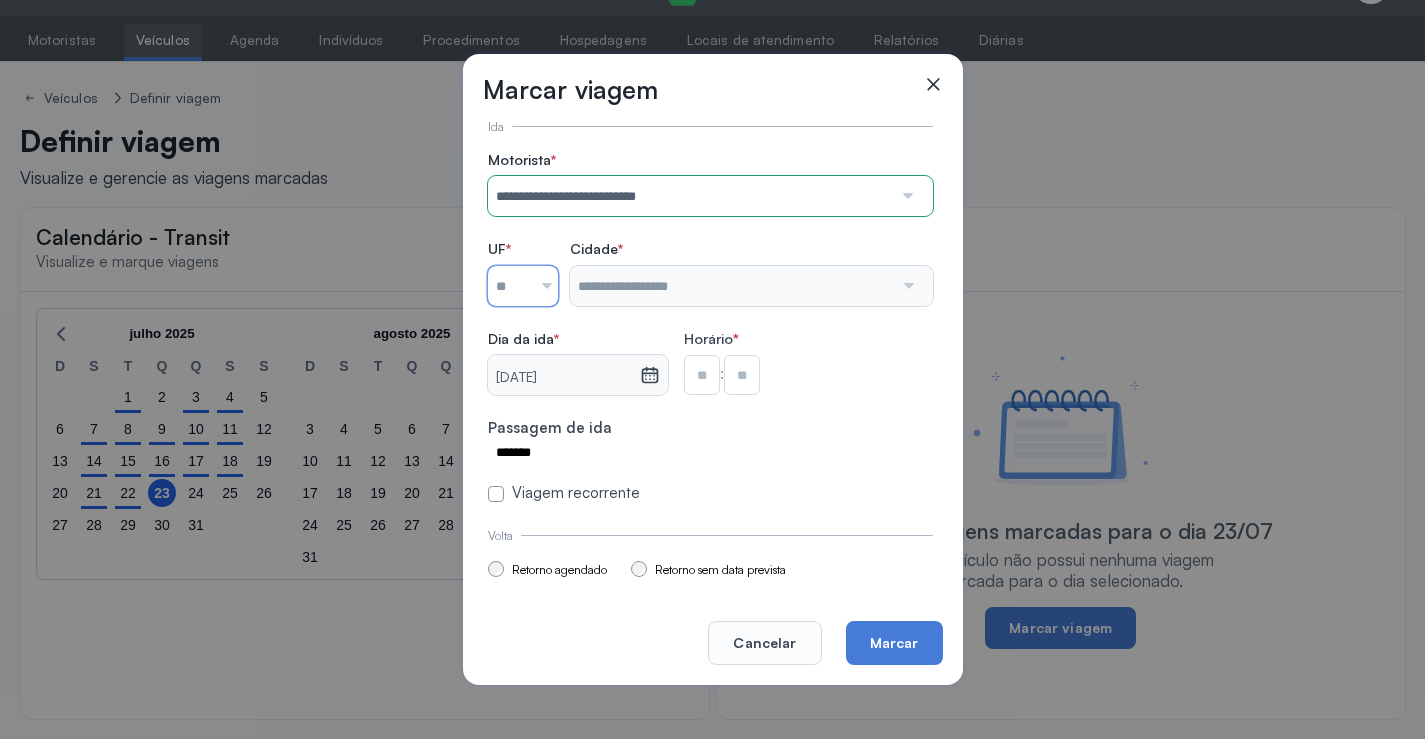 click at bounding box center [509, 286] 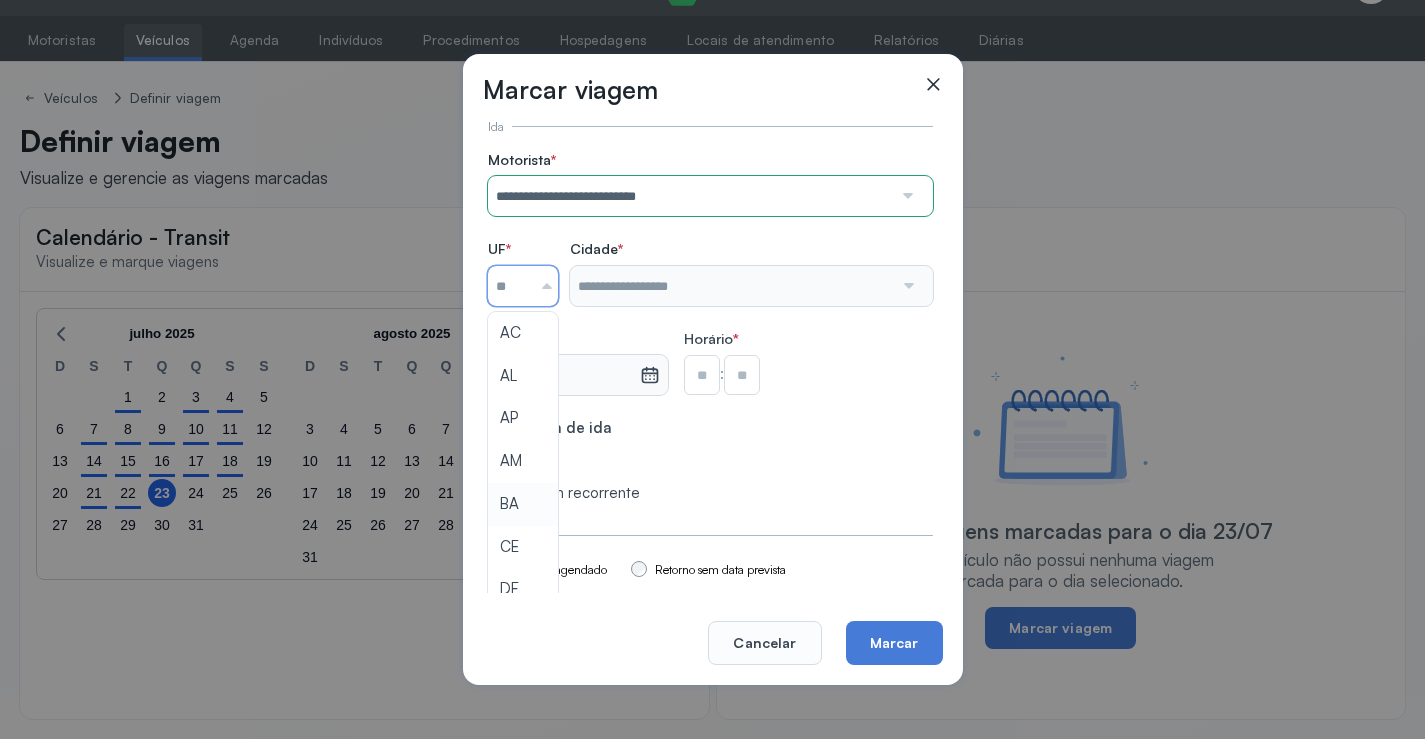 type on "**" 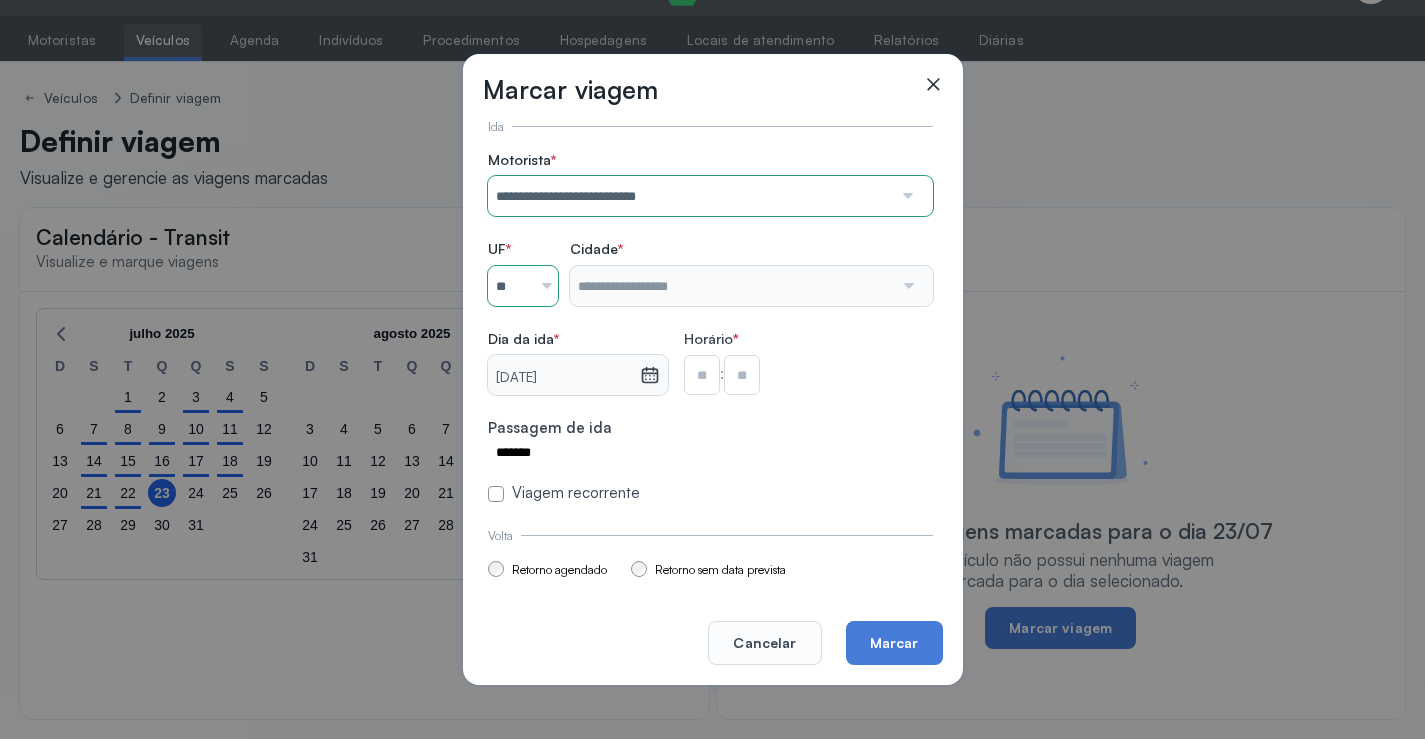 click on "**********" at bounding box center [710, 327] 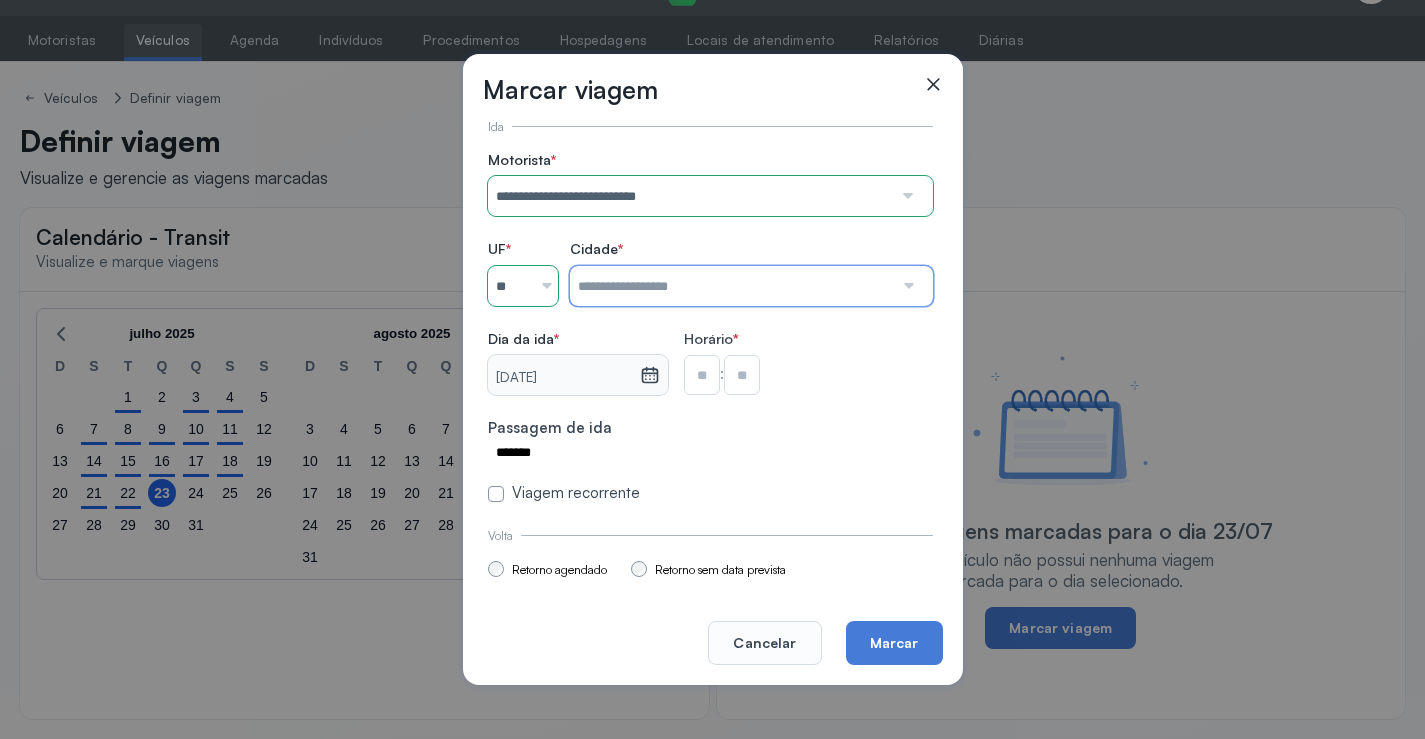 click at bounding box center (731, 286) 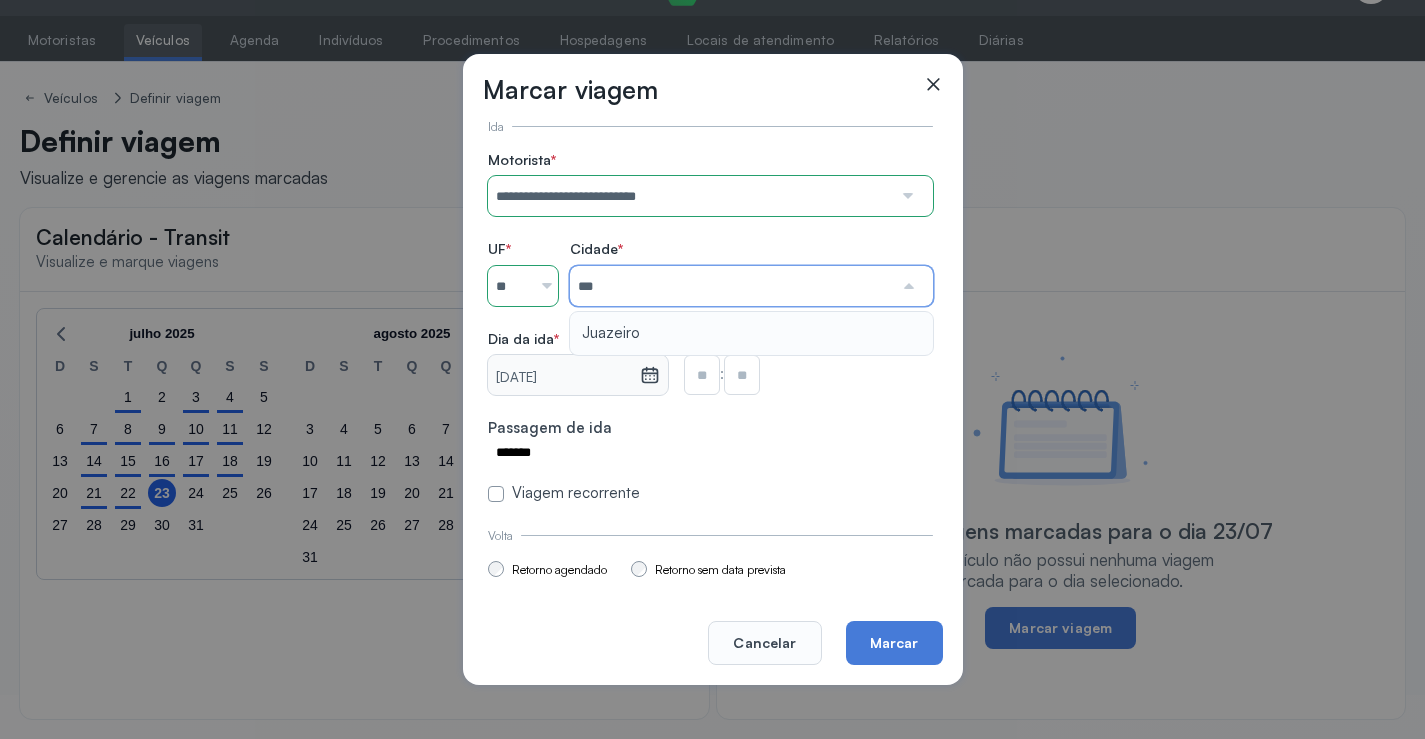 type on "********" 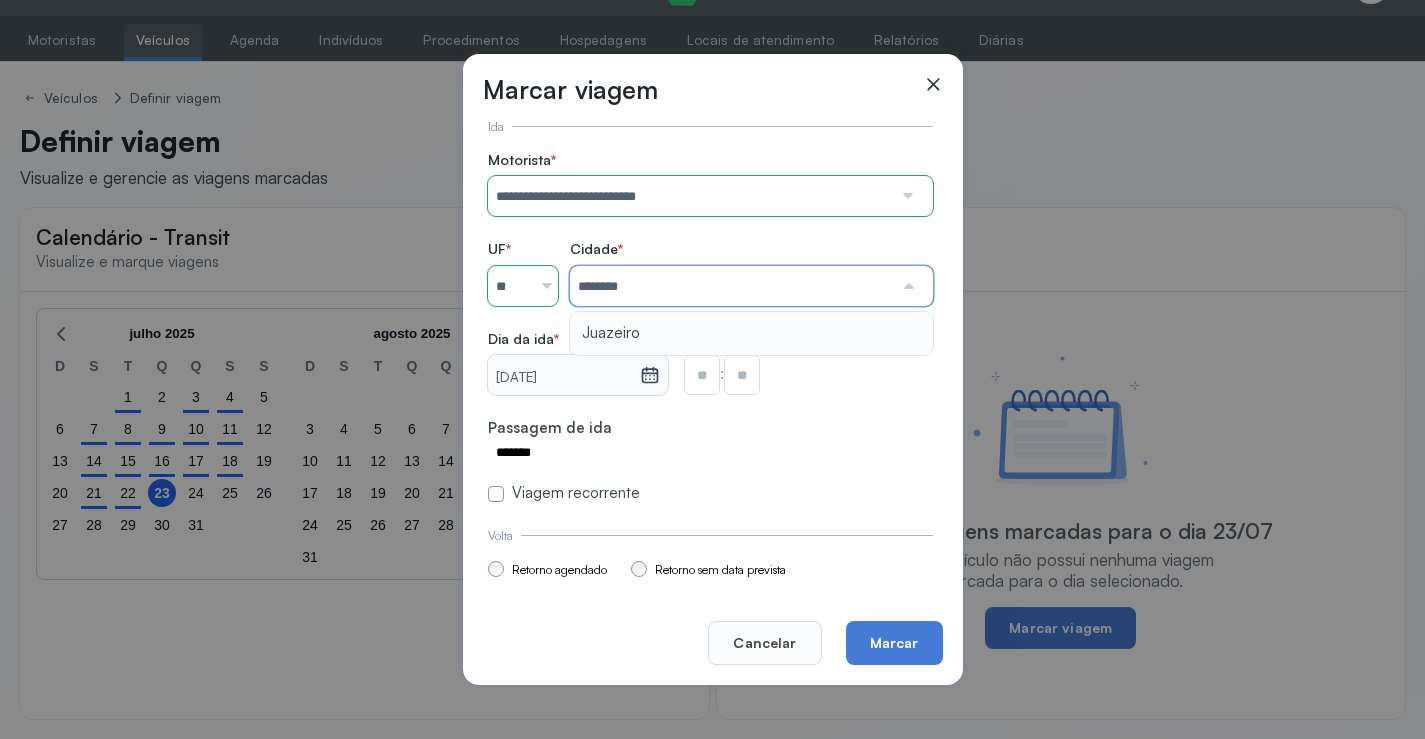 click on "**********" at bounding box center (710, 327) 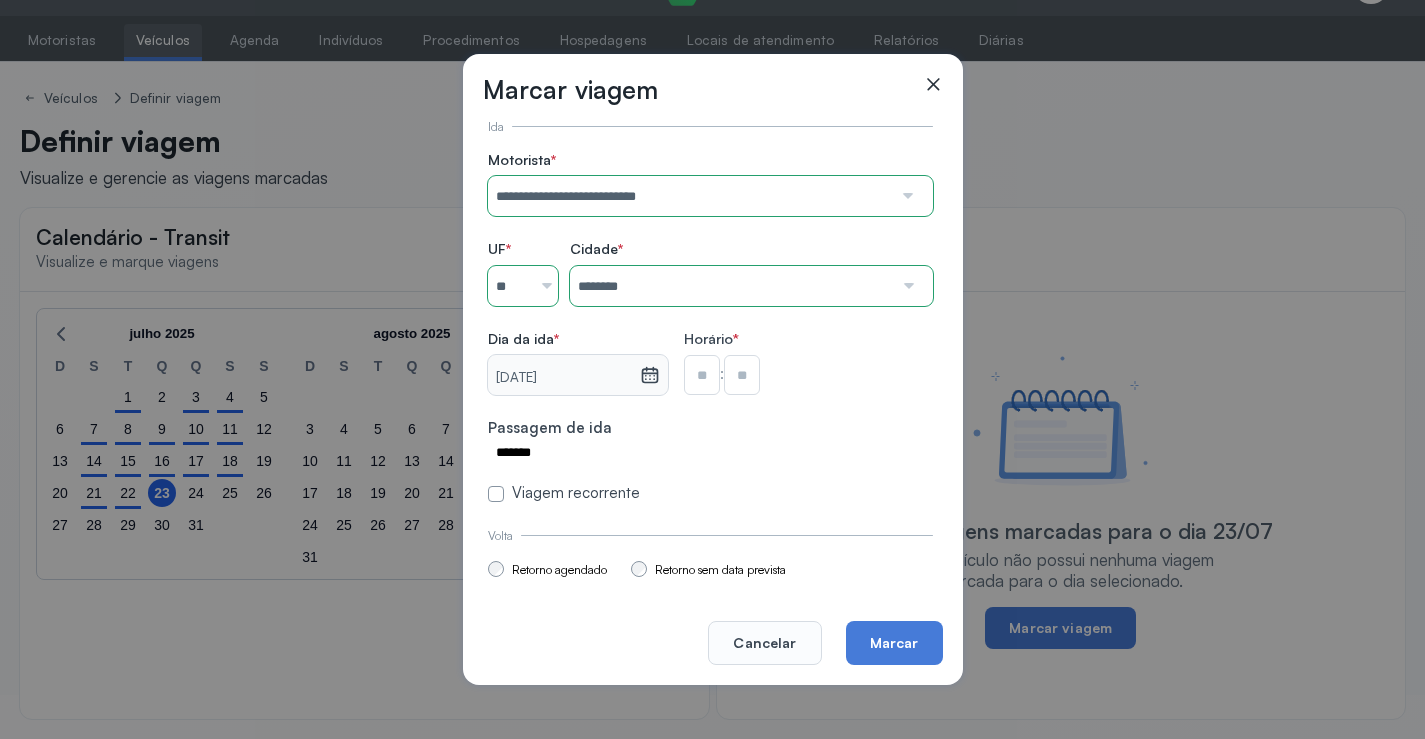 click at bounding box center [702, 375] 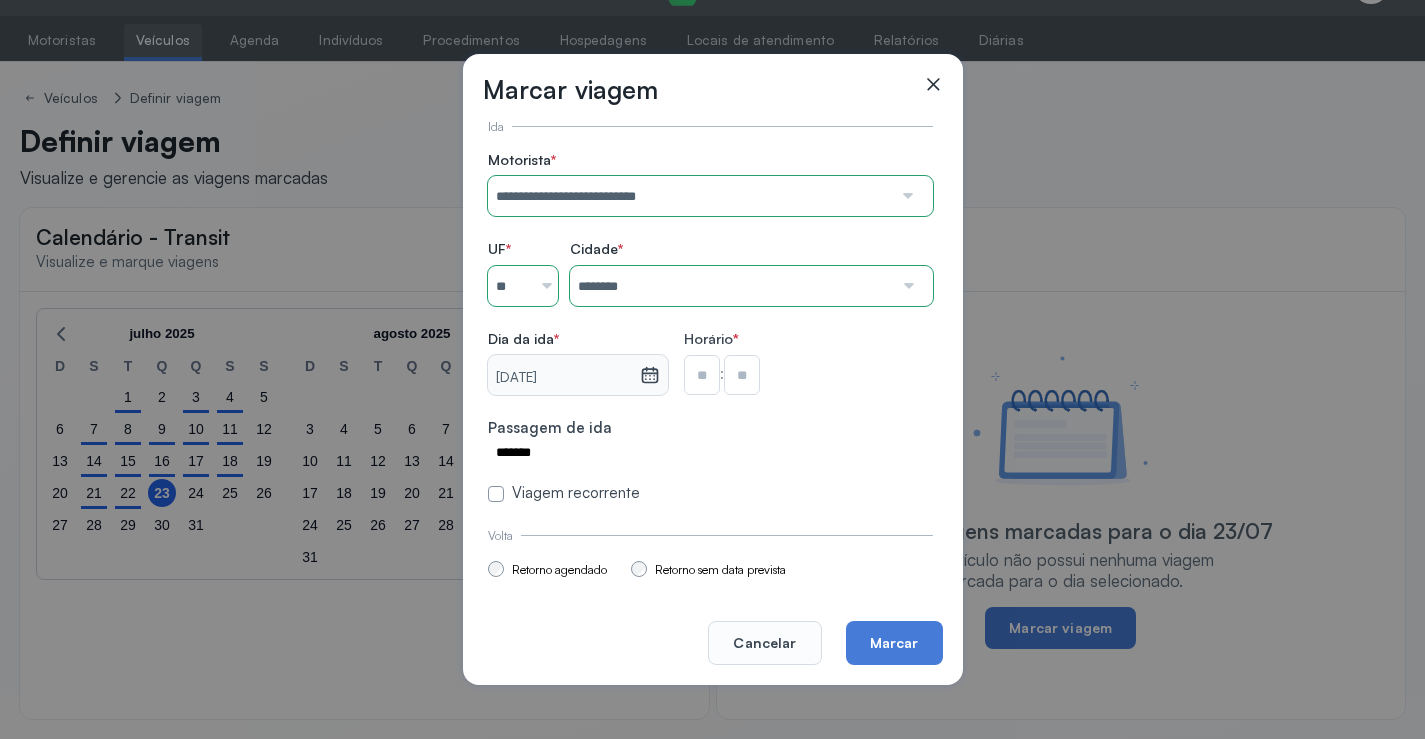 type on "**" 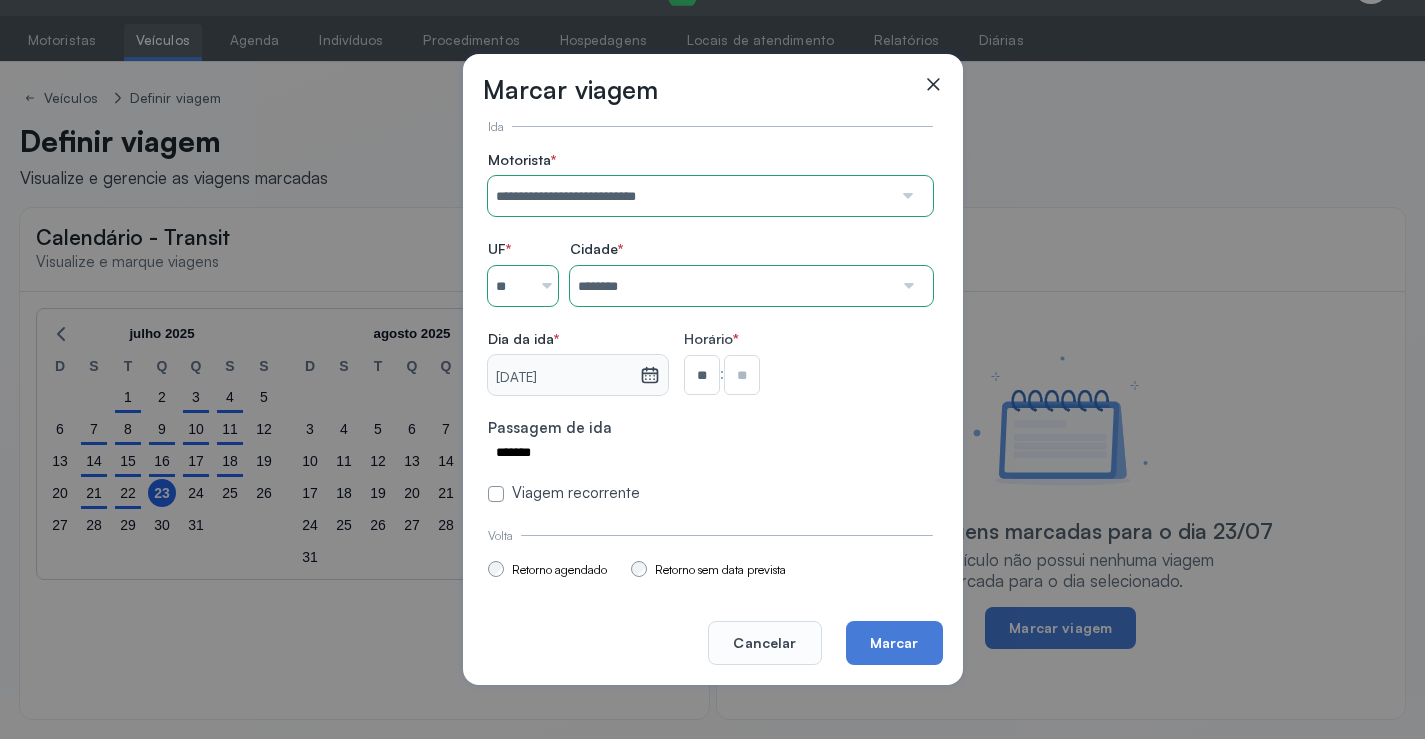 click at bounding box center [742, 375] 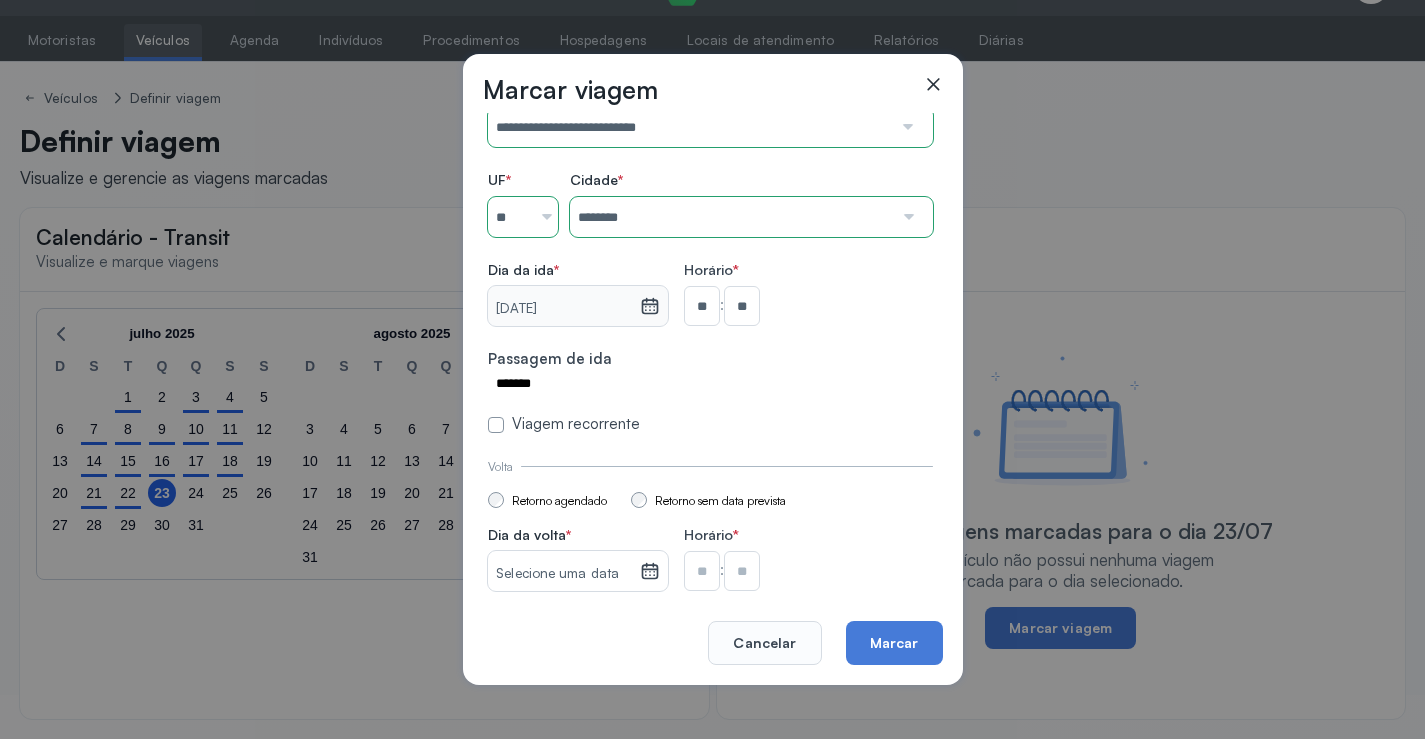 scroll, scrollTop: 147, scrollLeft: 0, axis: vertical 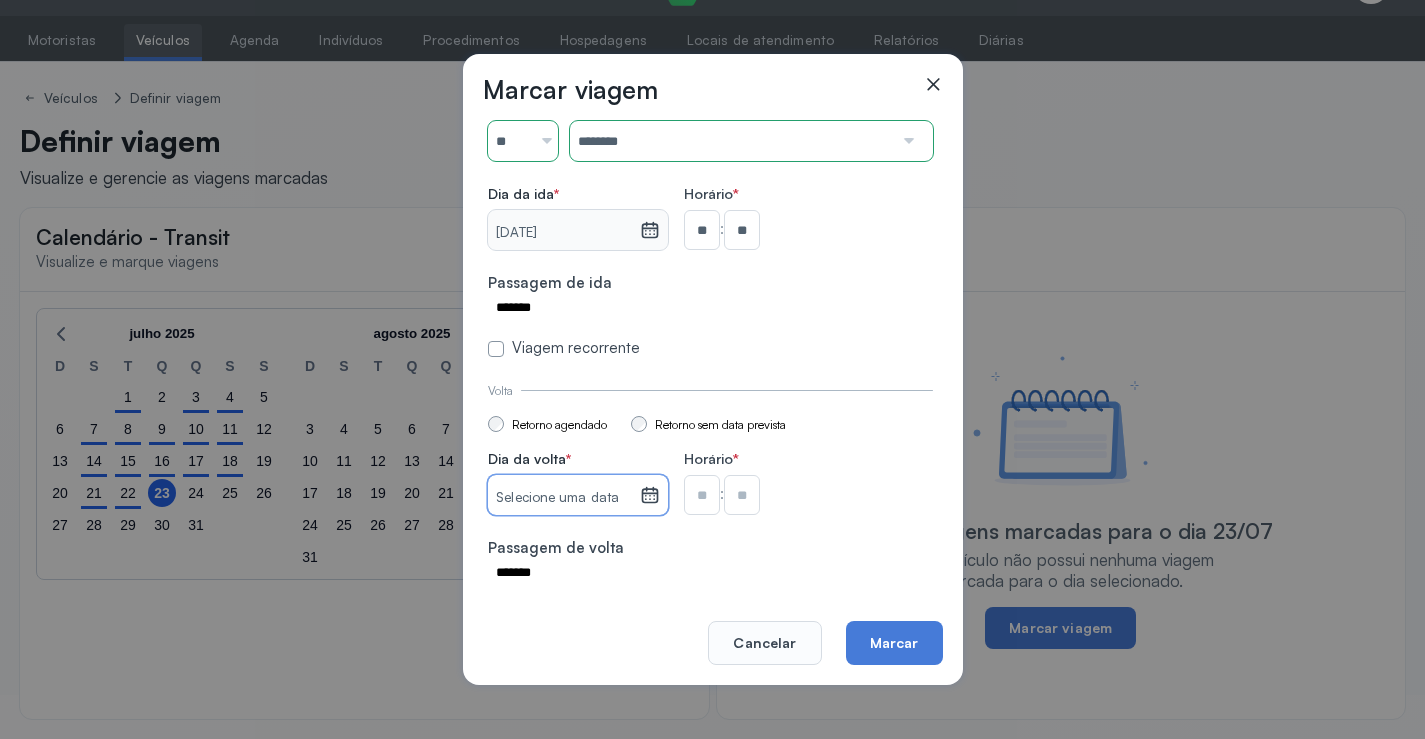 click on "Selecione uma data" at bounding box center [563, 498] 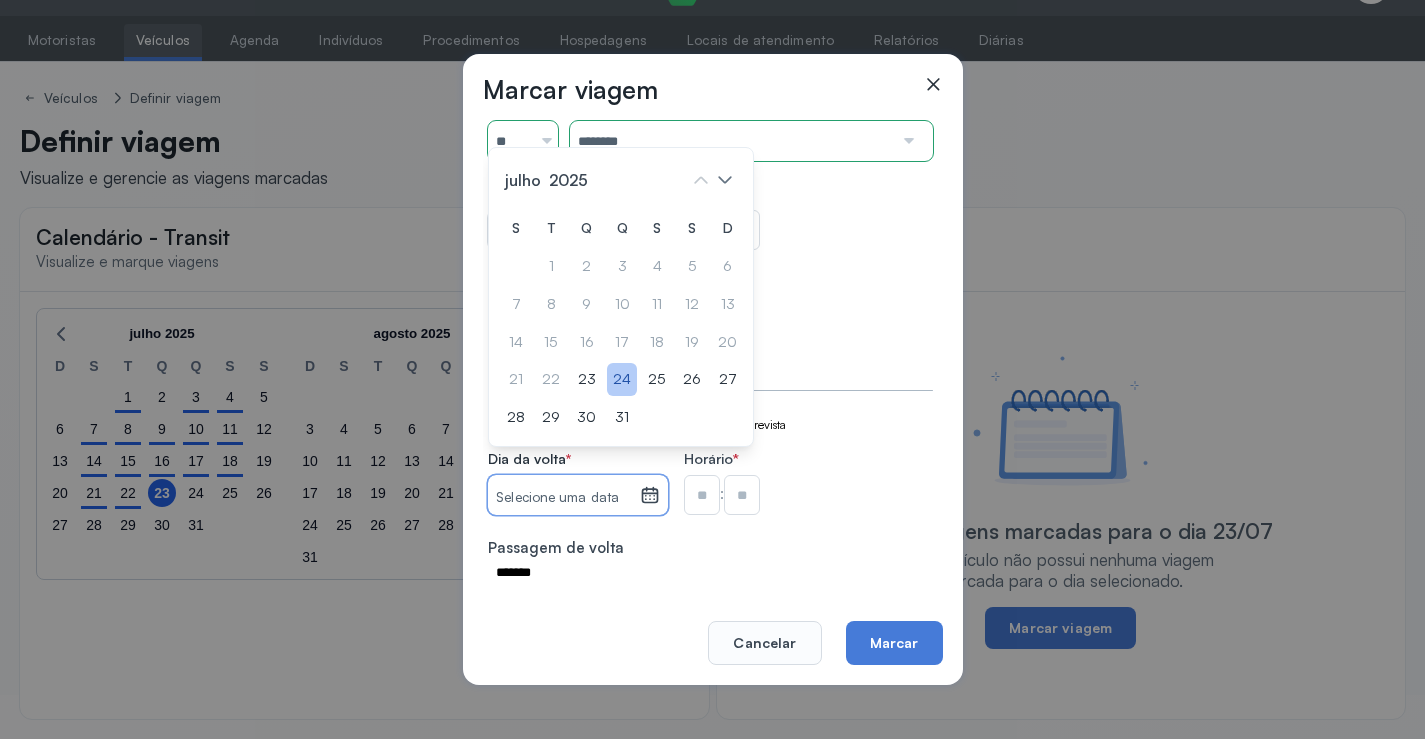 click on "24" 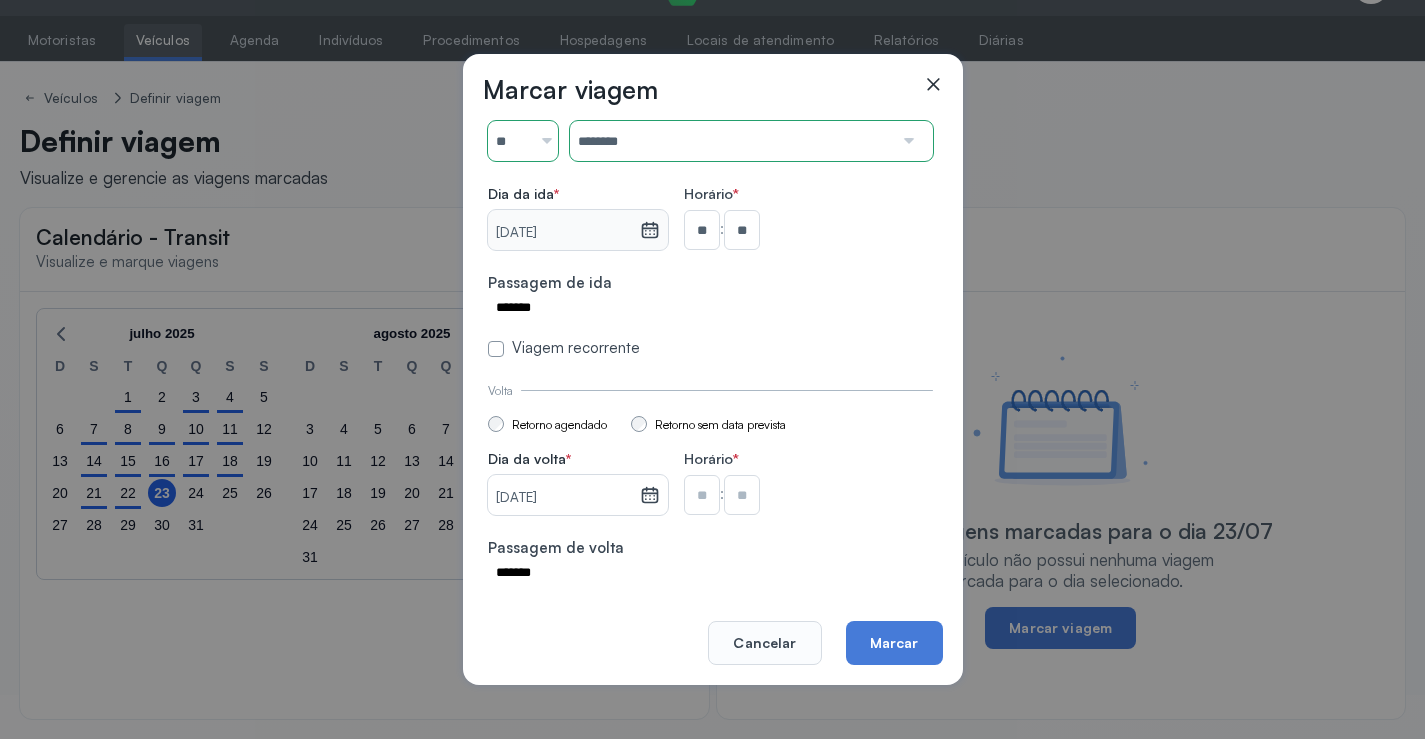 click at bounding box center [702, 230] 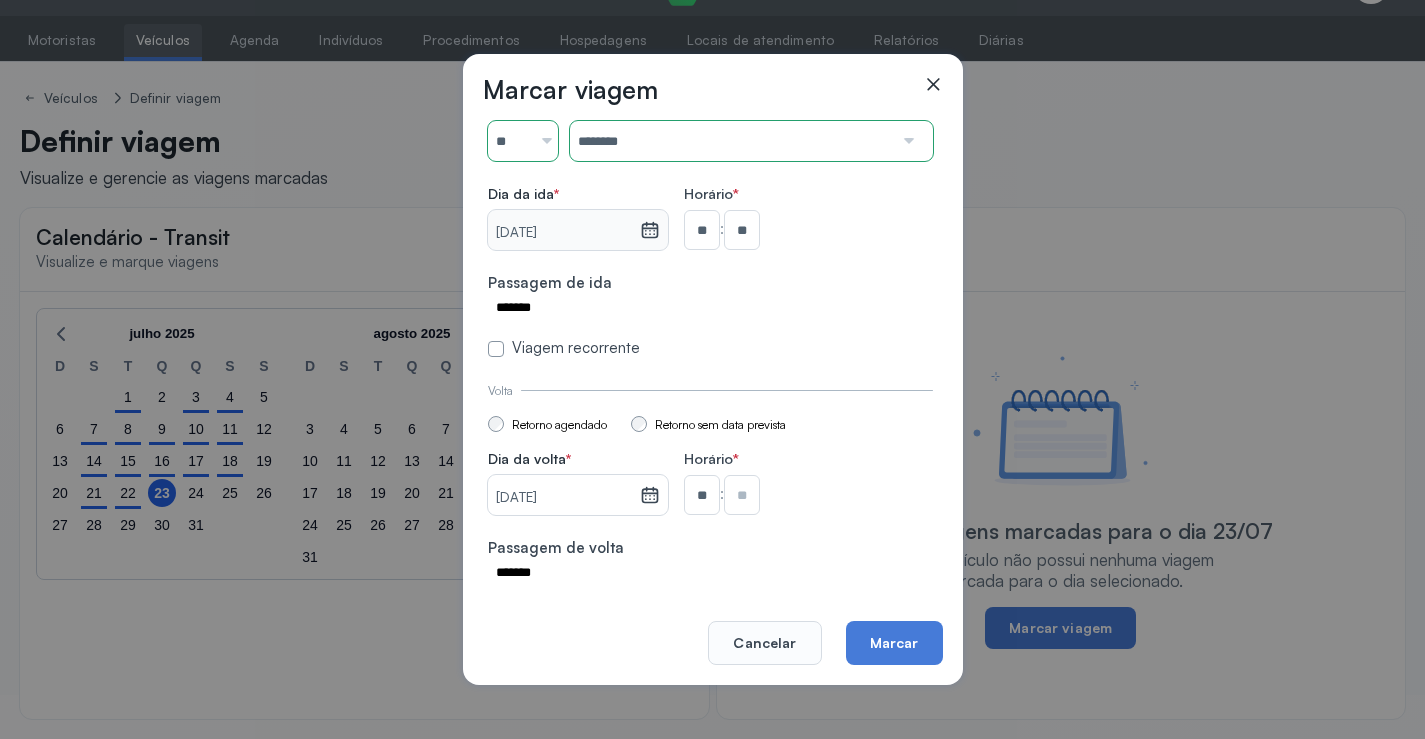 click at bounding box center [742, 230] 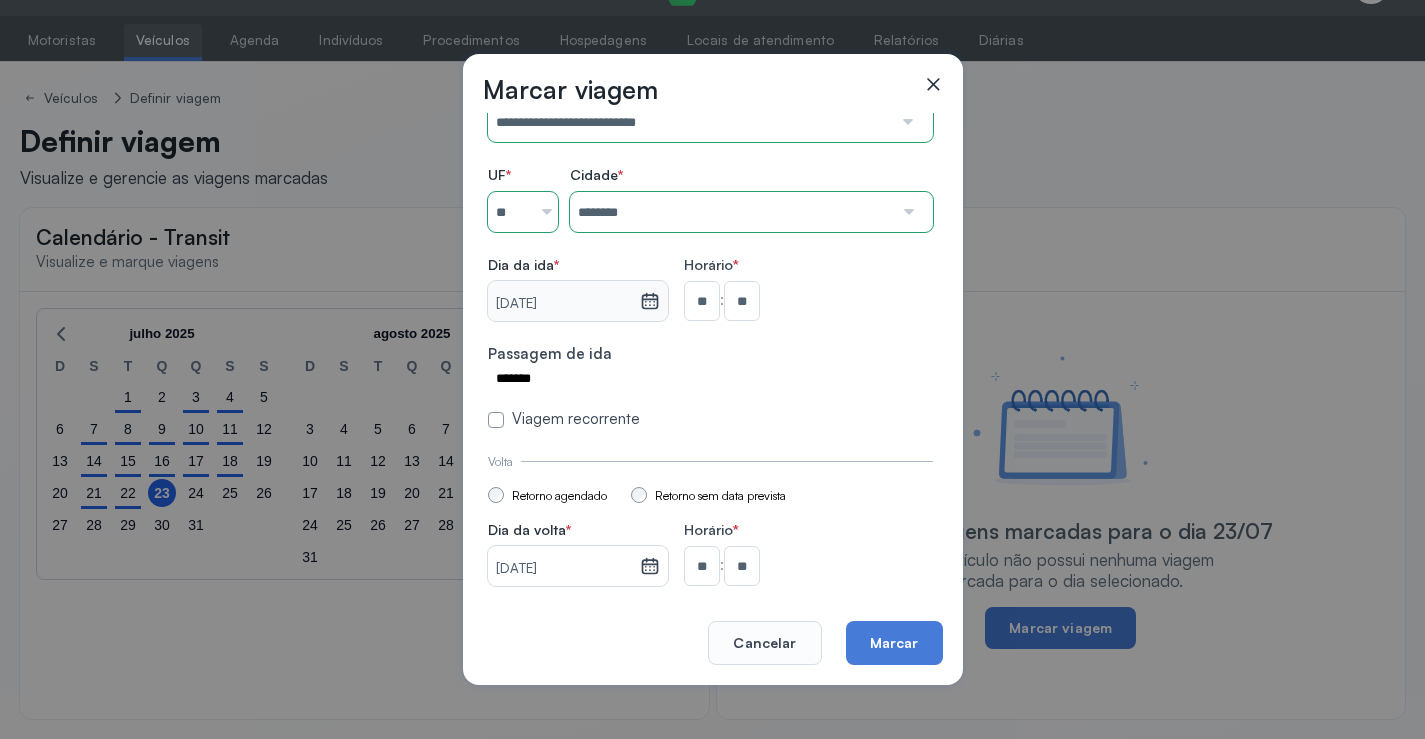 scroll, scrollTop: 0, scrollLeft: 0, axis: both 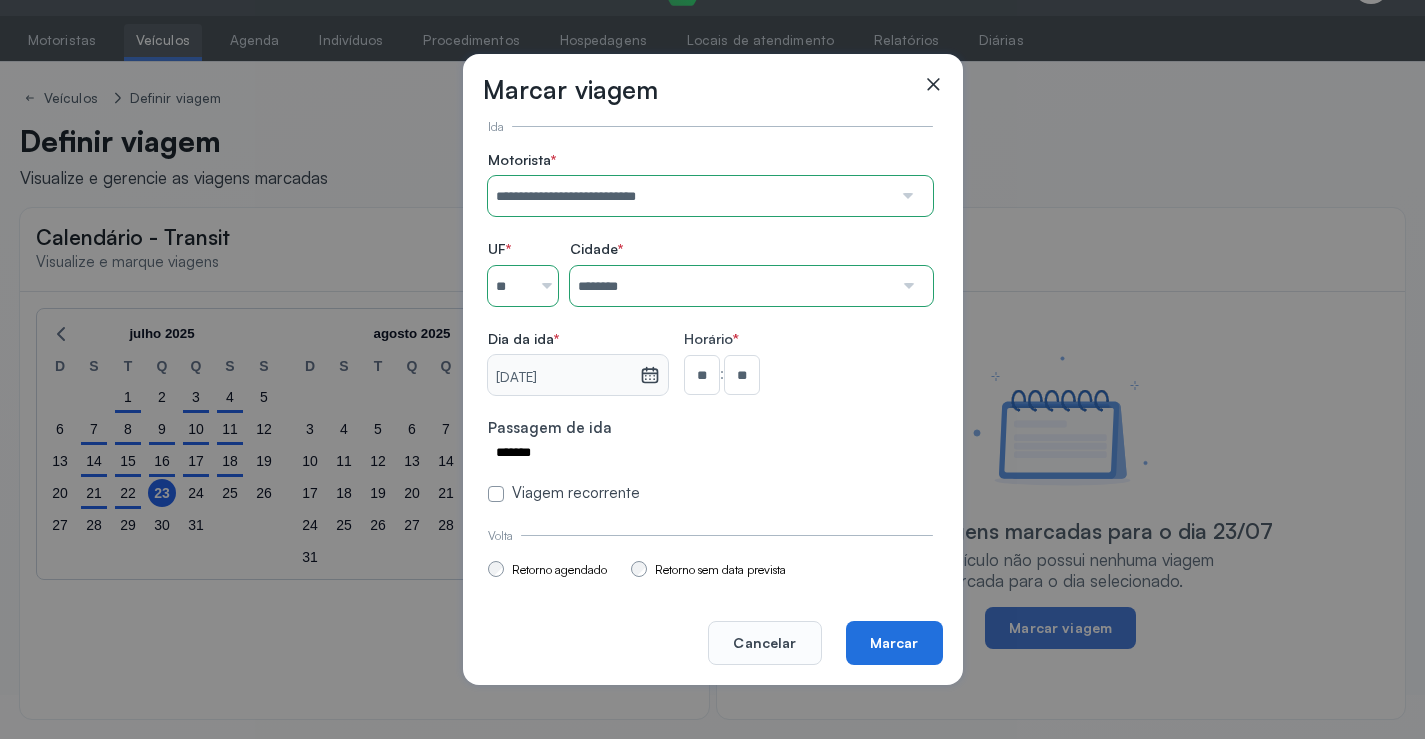 click on "Marcar" 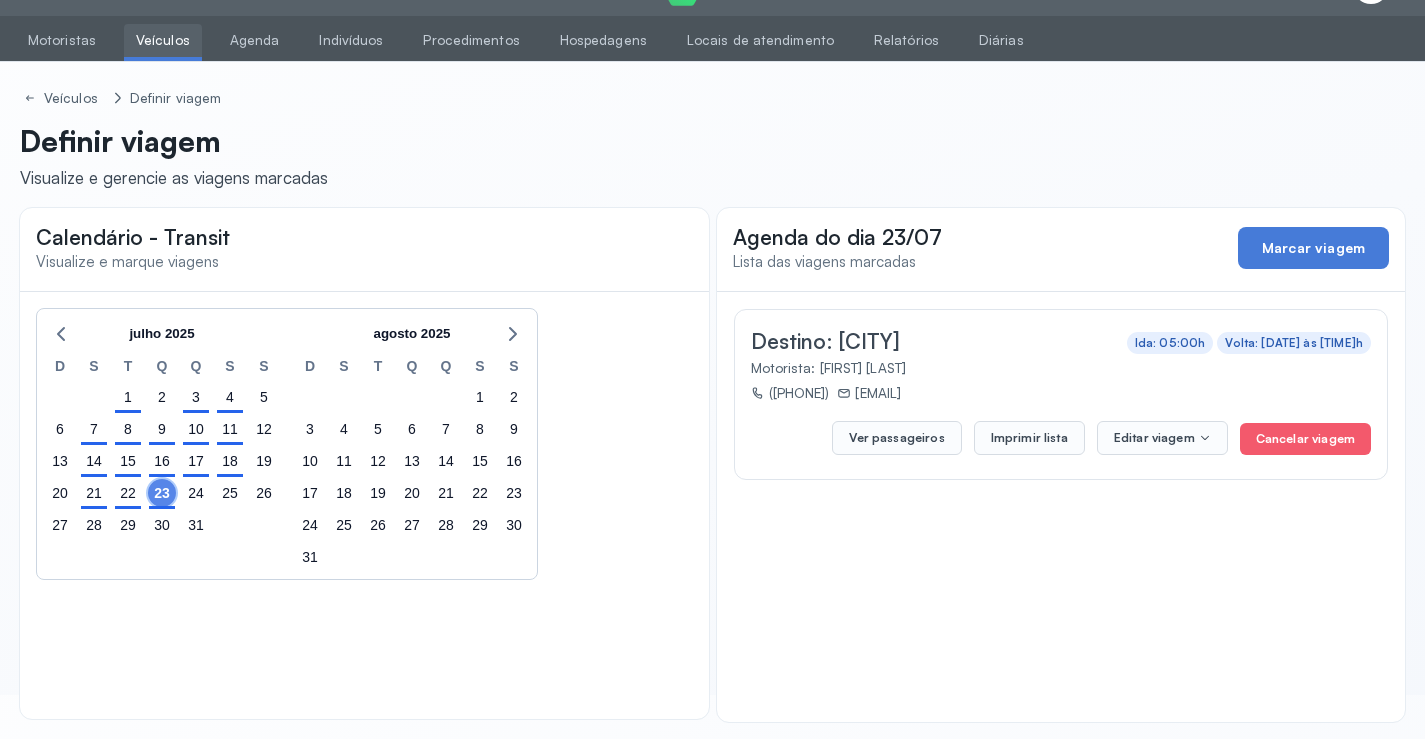 click on "23" 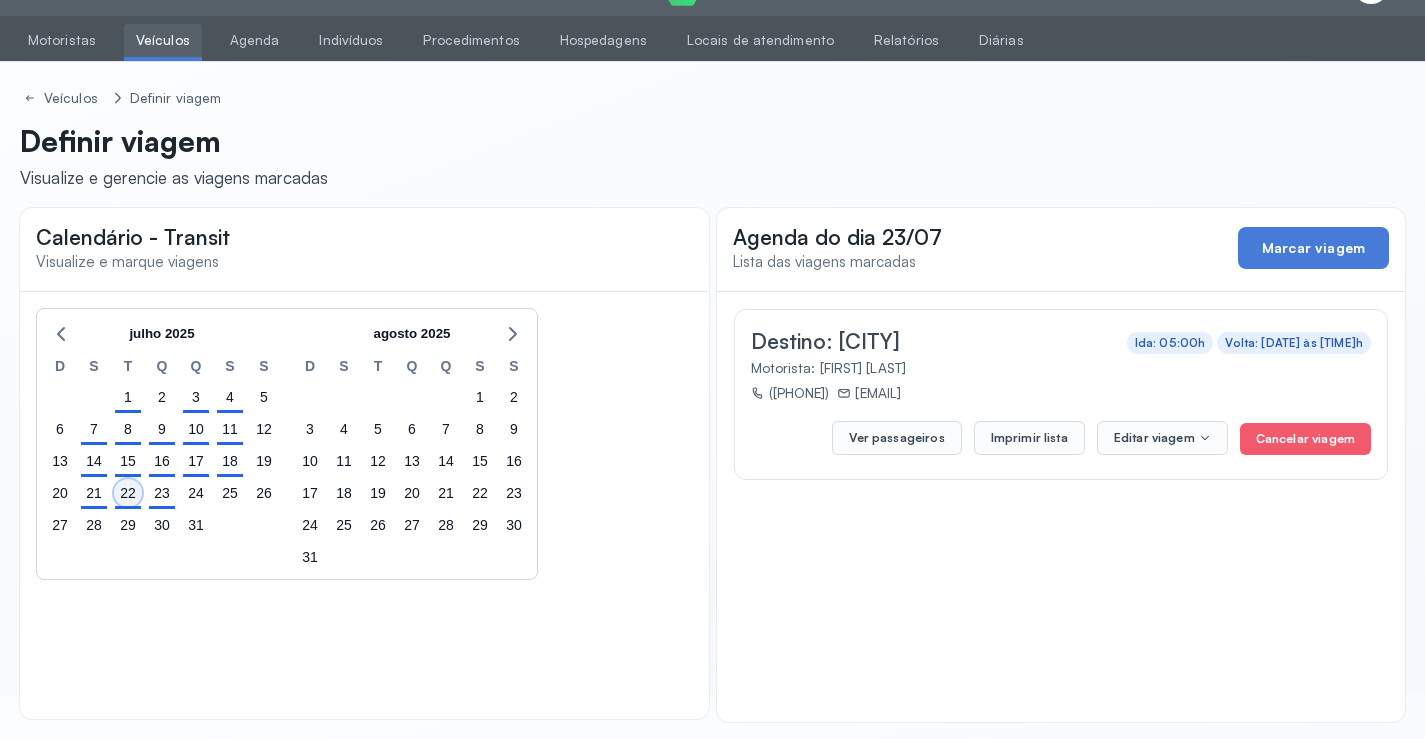 click on "22" 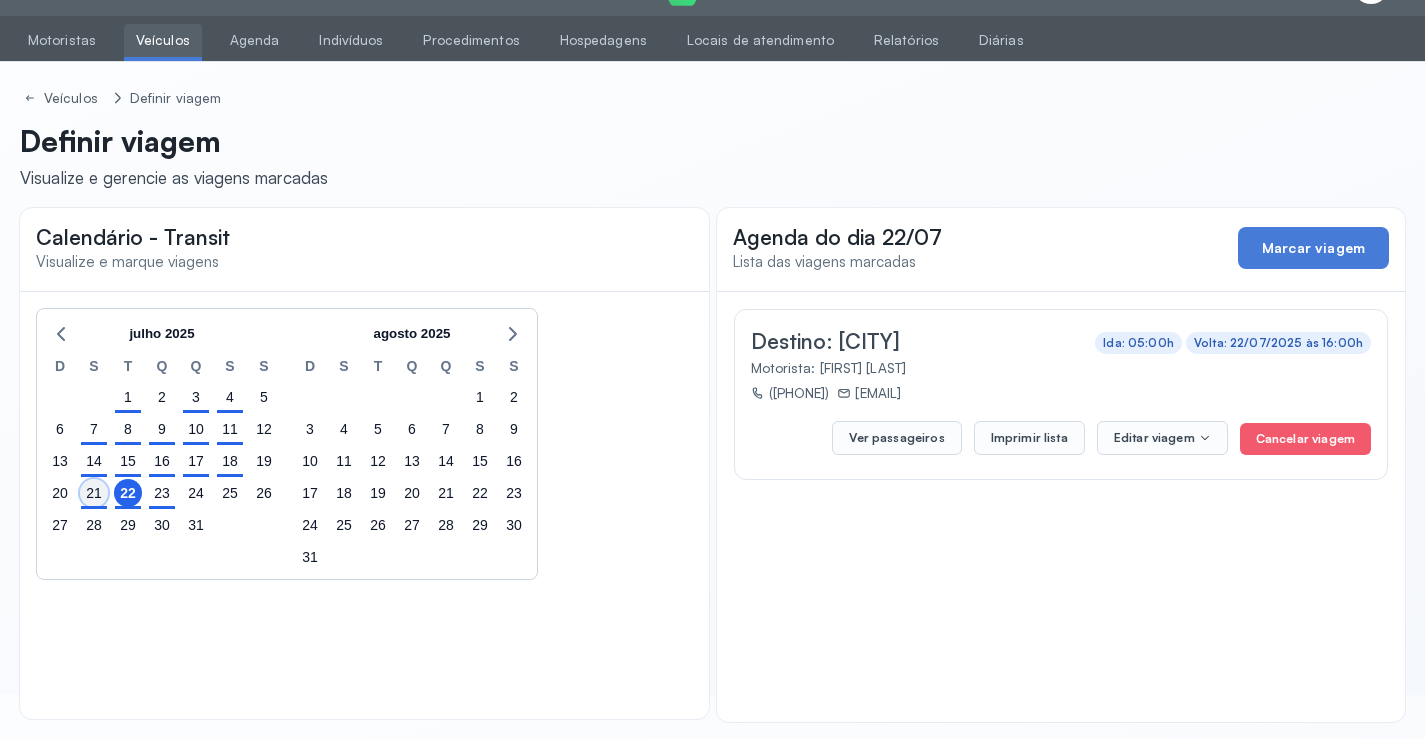 click on "21" 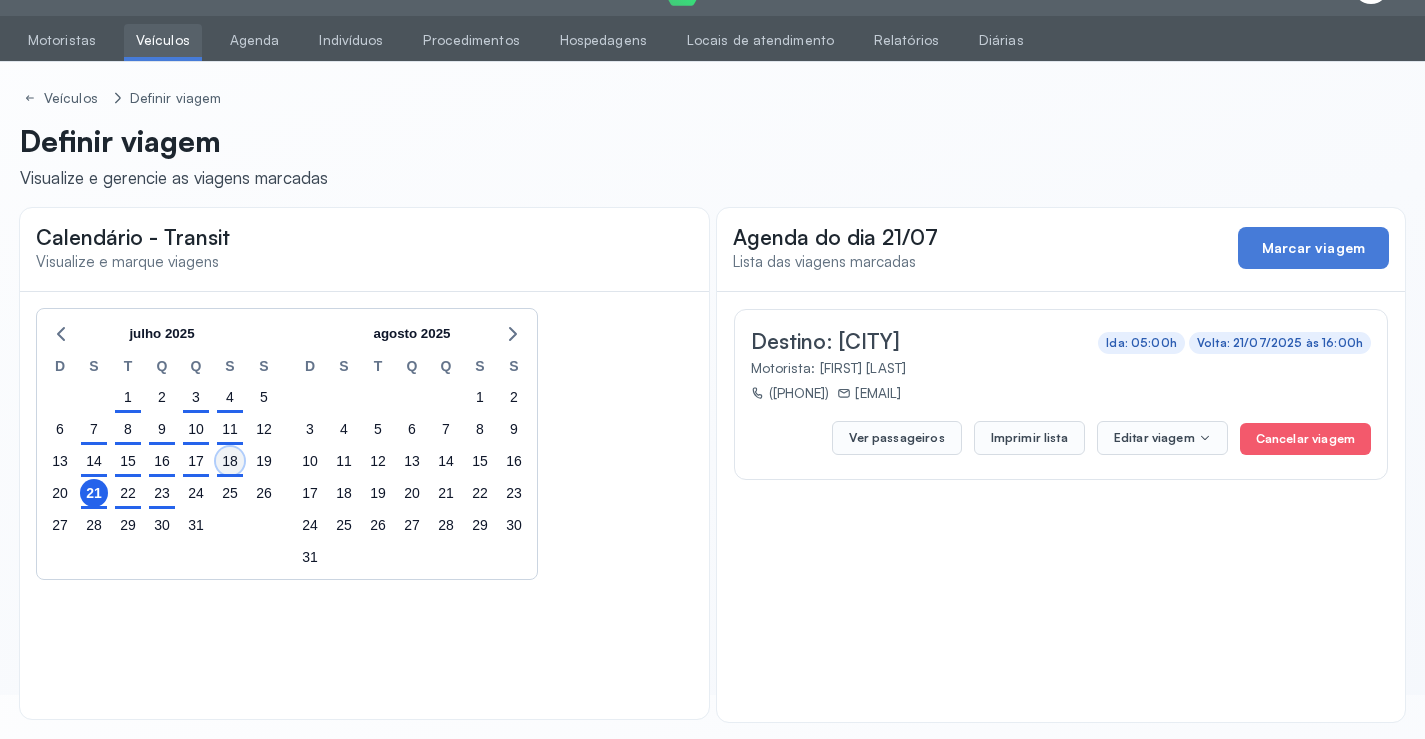 click on "18" 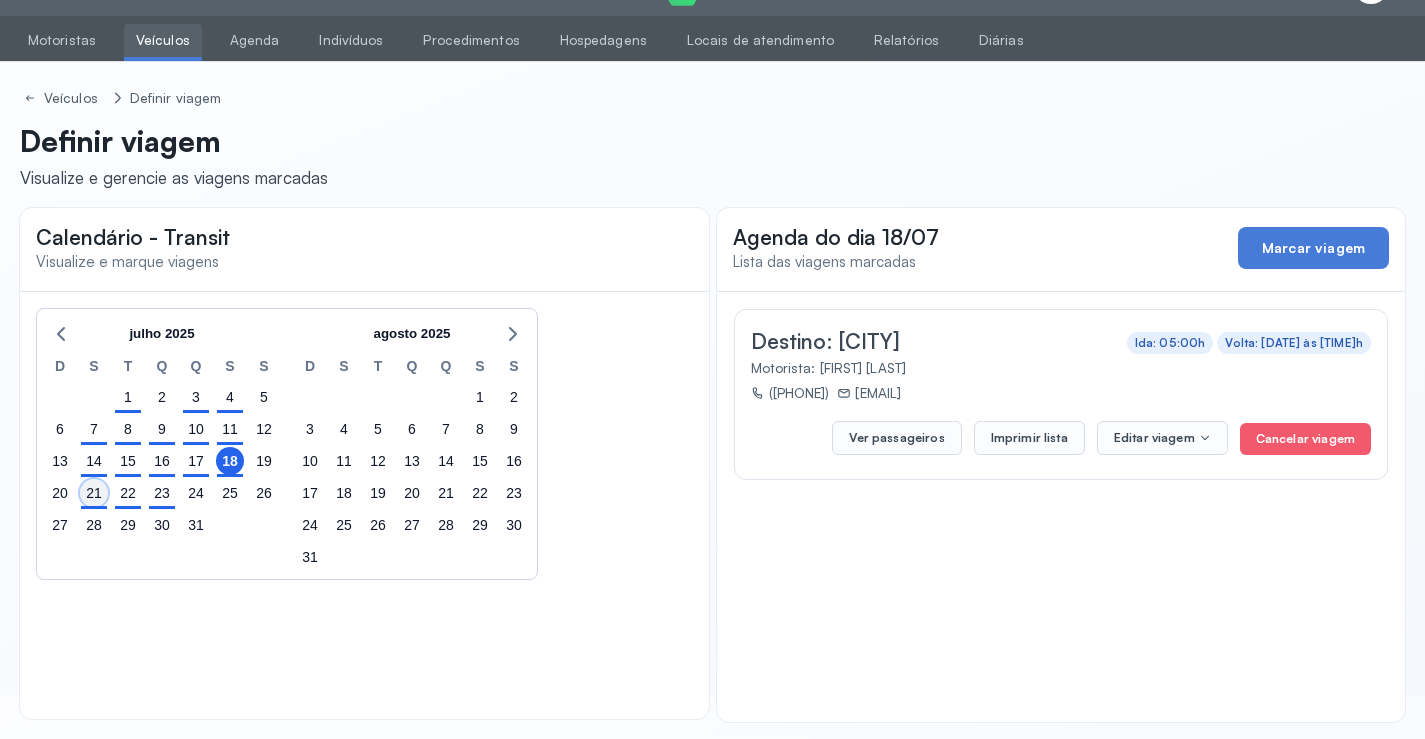 click on "21" 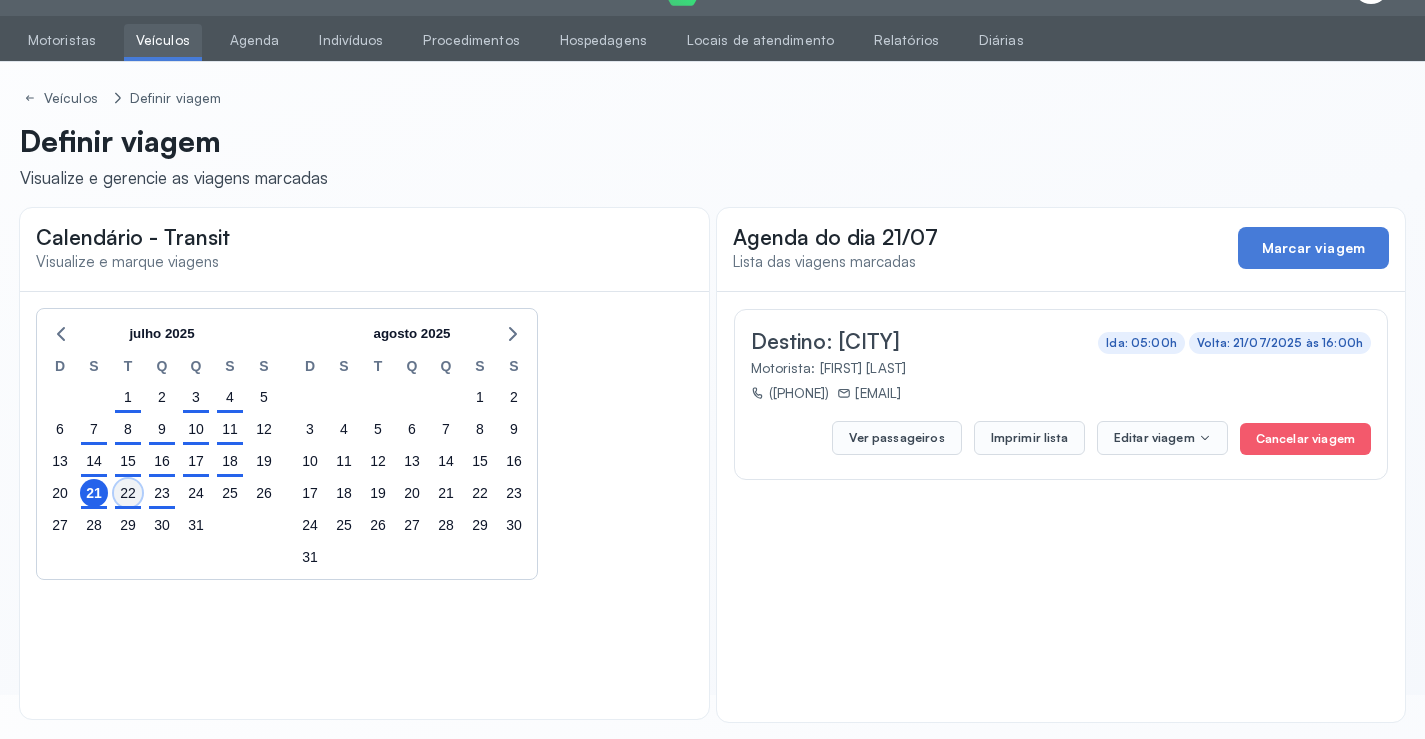 click on "22" 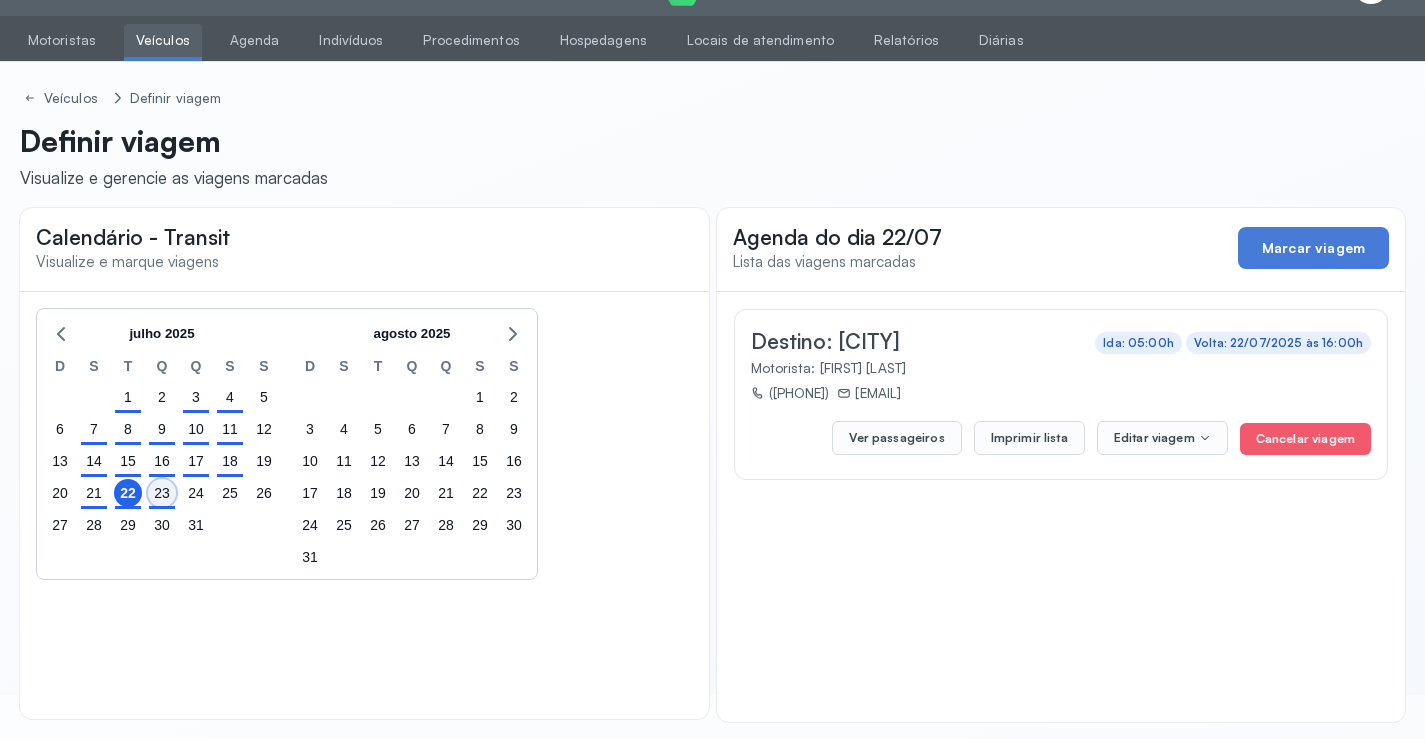 click on "23" 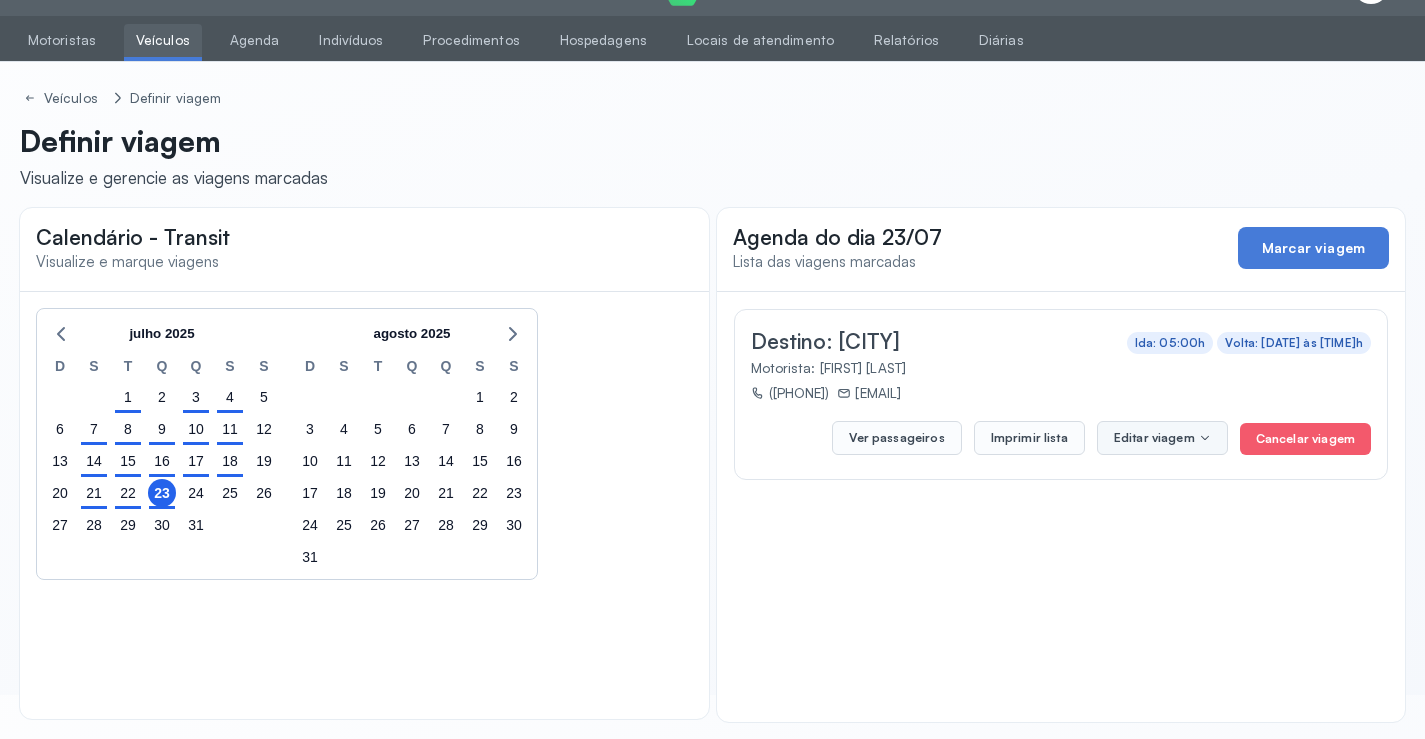 click on "Editar viagem" 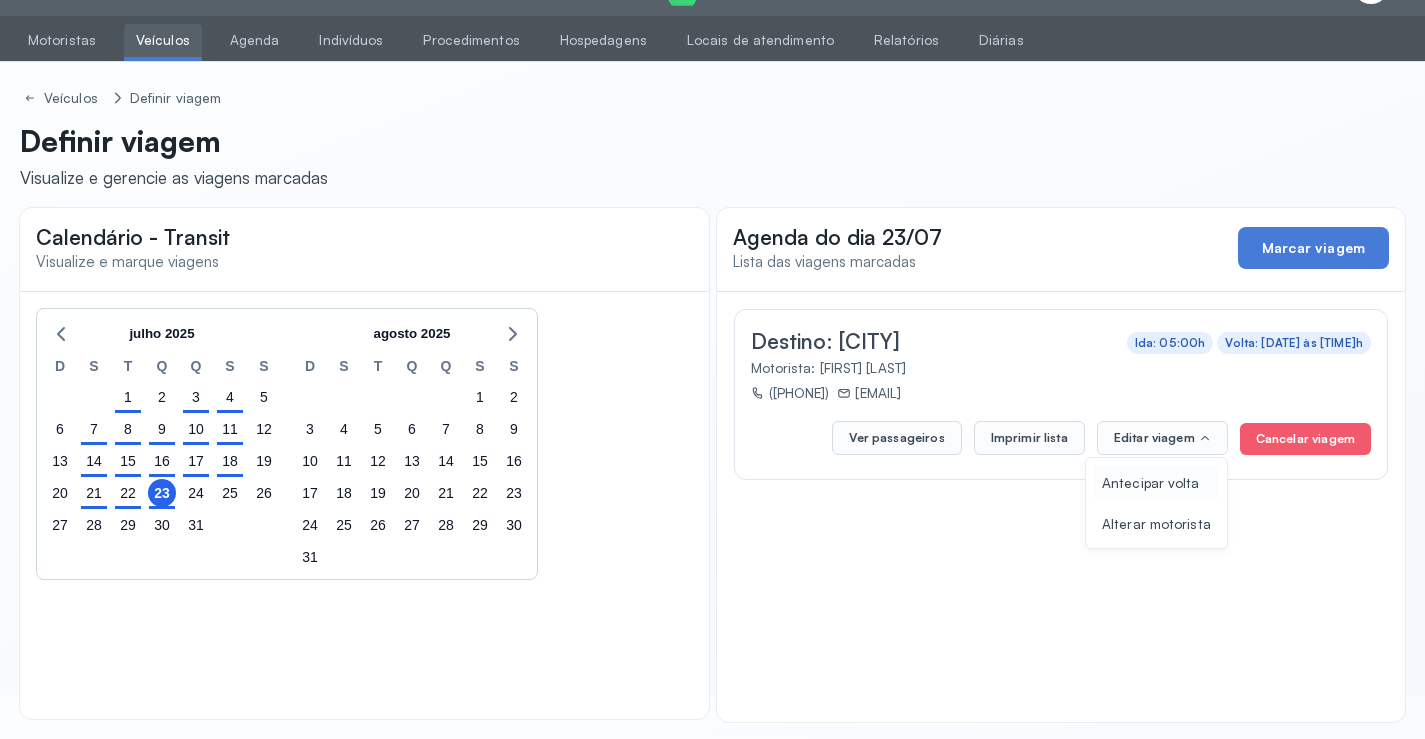click on "Antecipar volta" at bounding box center [1151, 482] 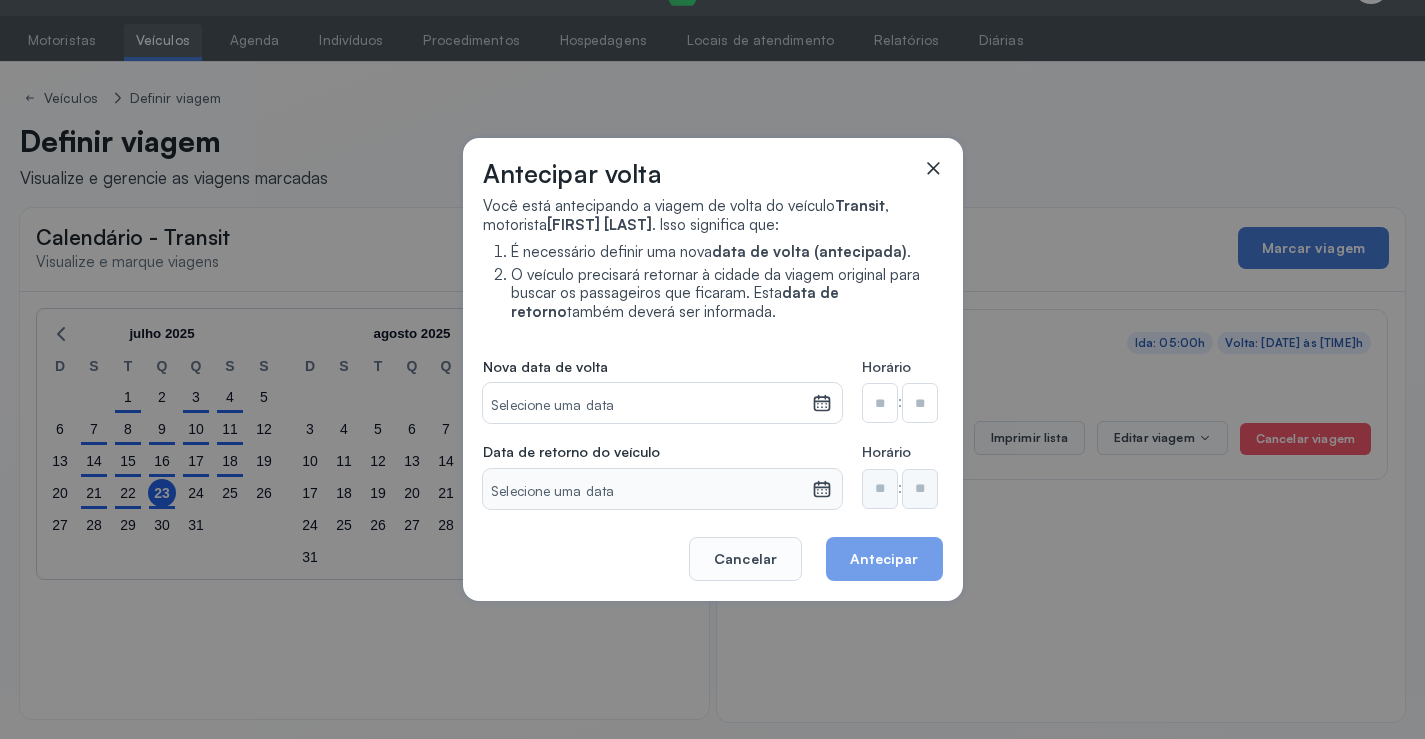 click at bounding box center [880, 403] 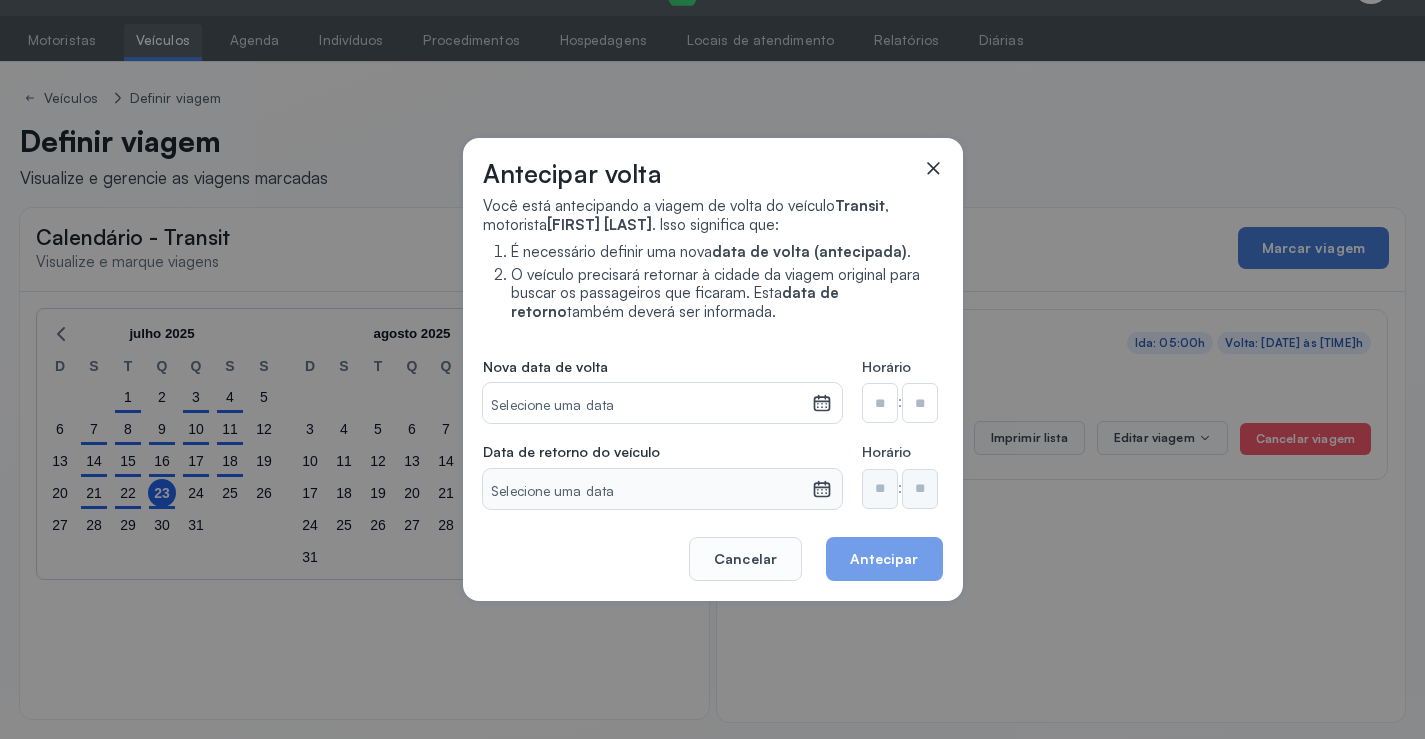 click 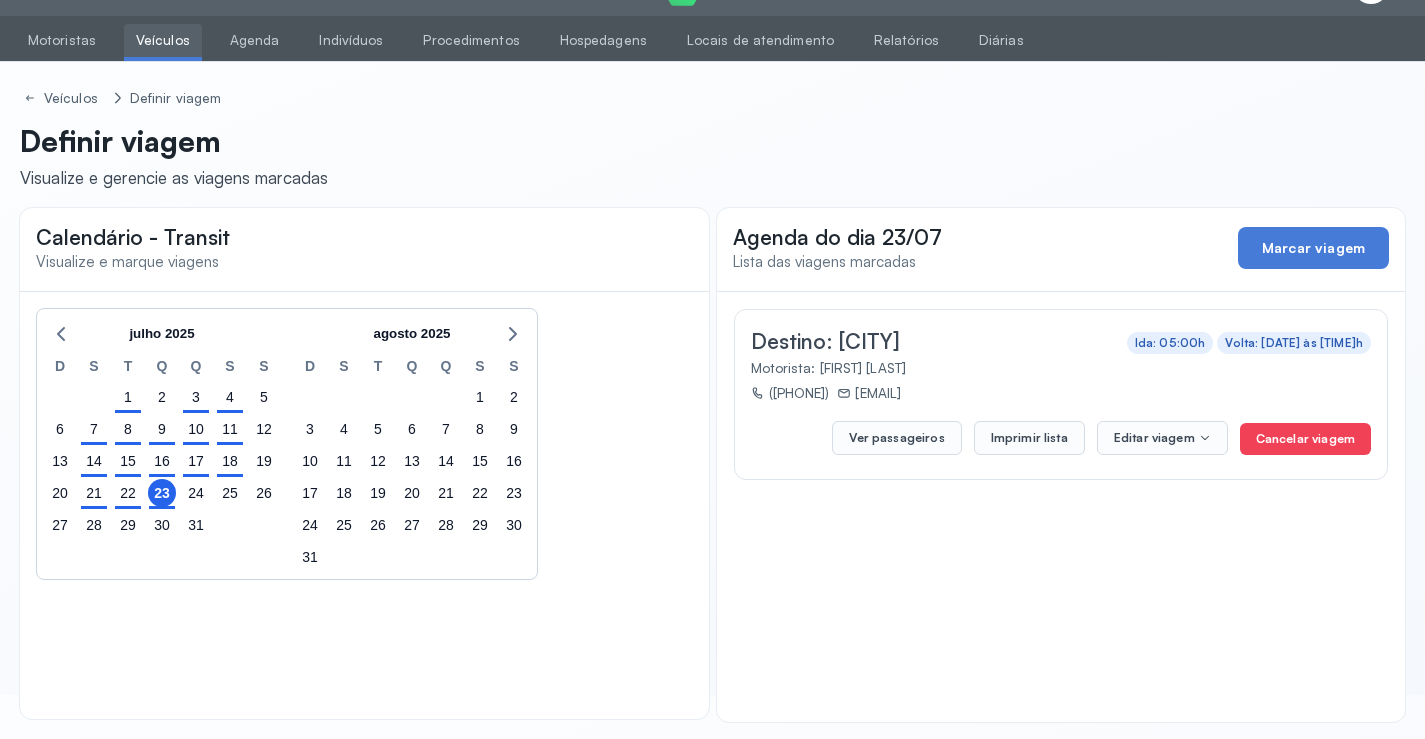 click on "Cancelar viagem" at bounding box center (1305, 439) 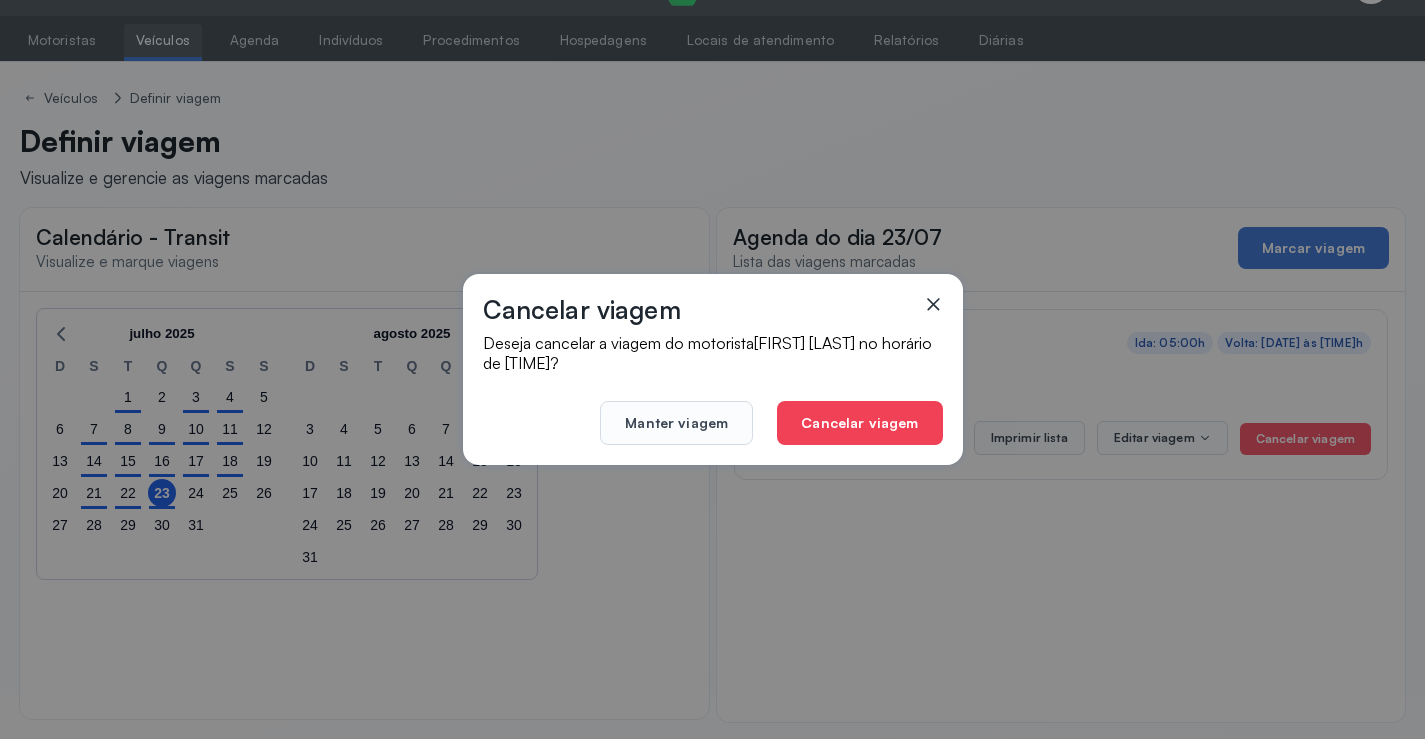 click on "Cancelar viagem" 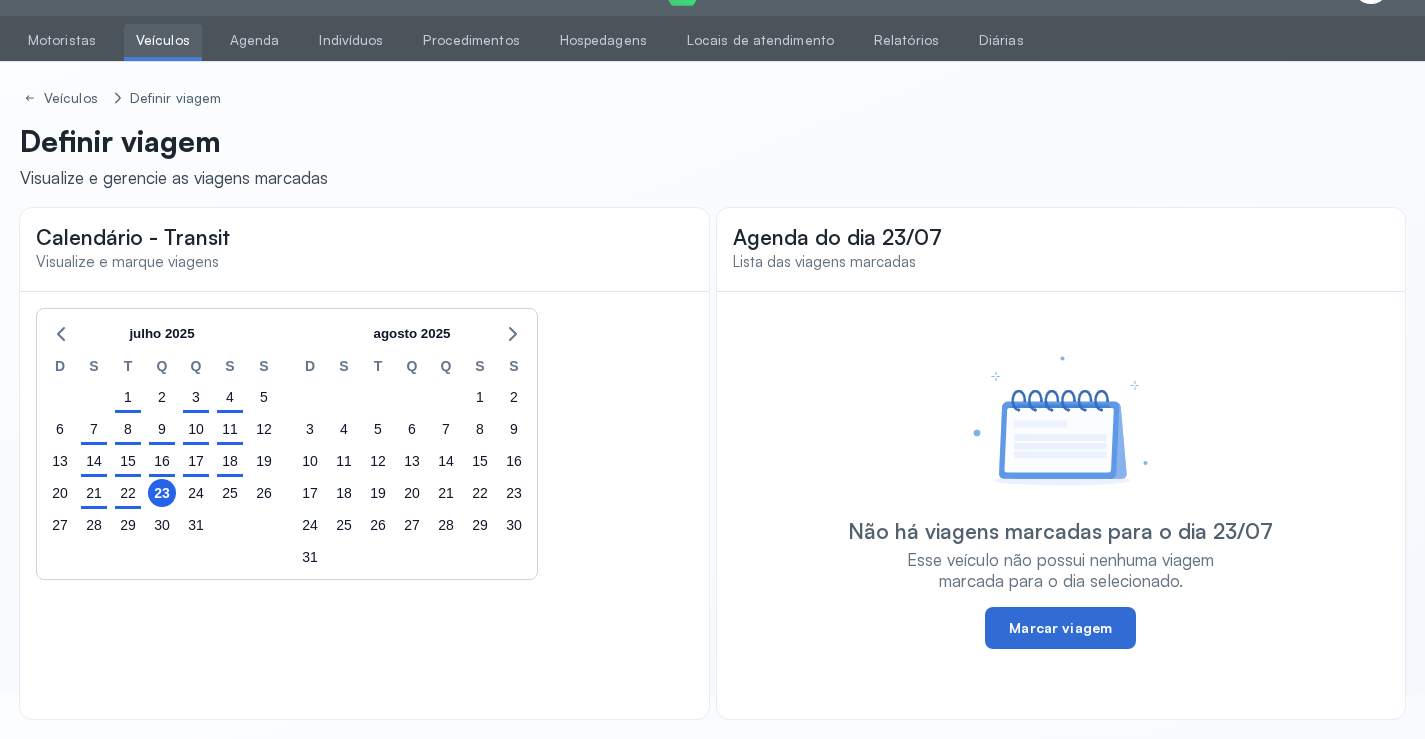 click on "Marcar viagem" 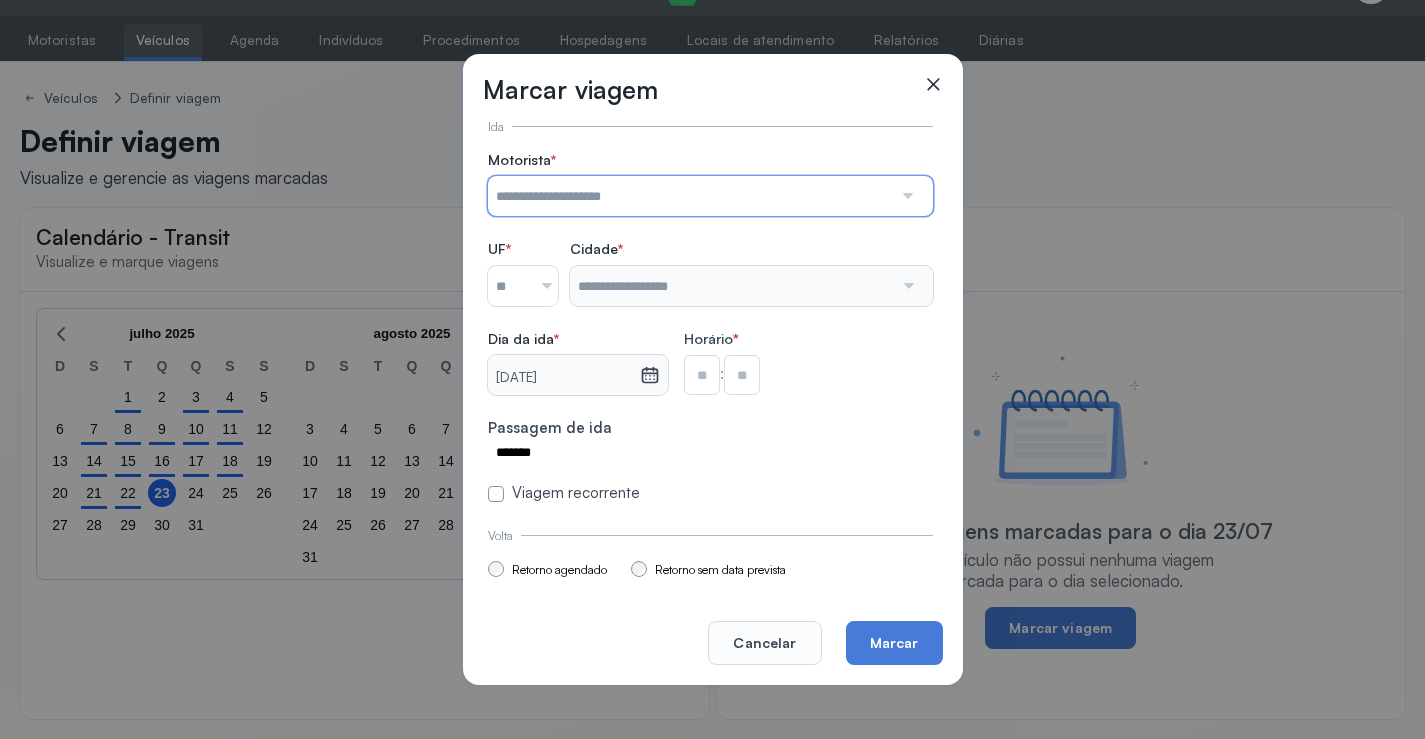 click at bounding box center (690, 196) 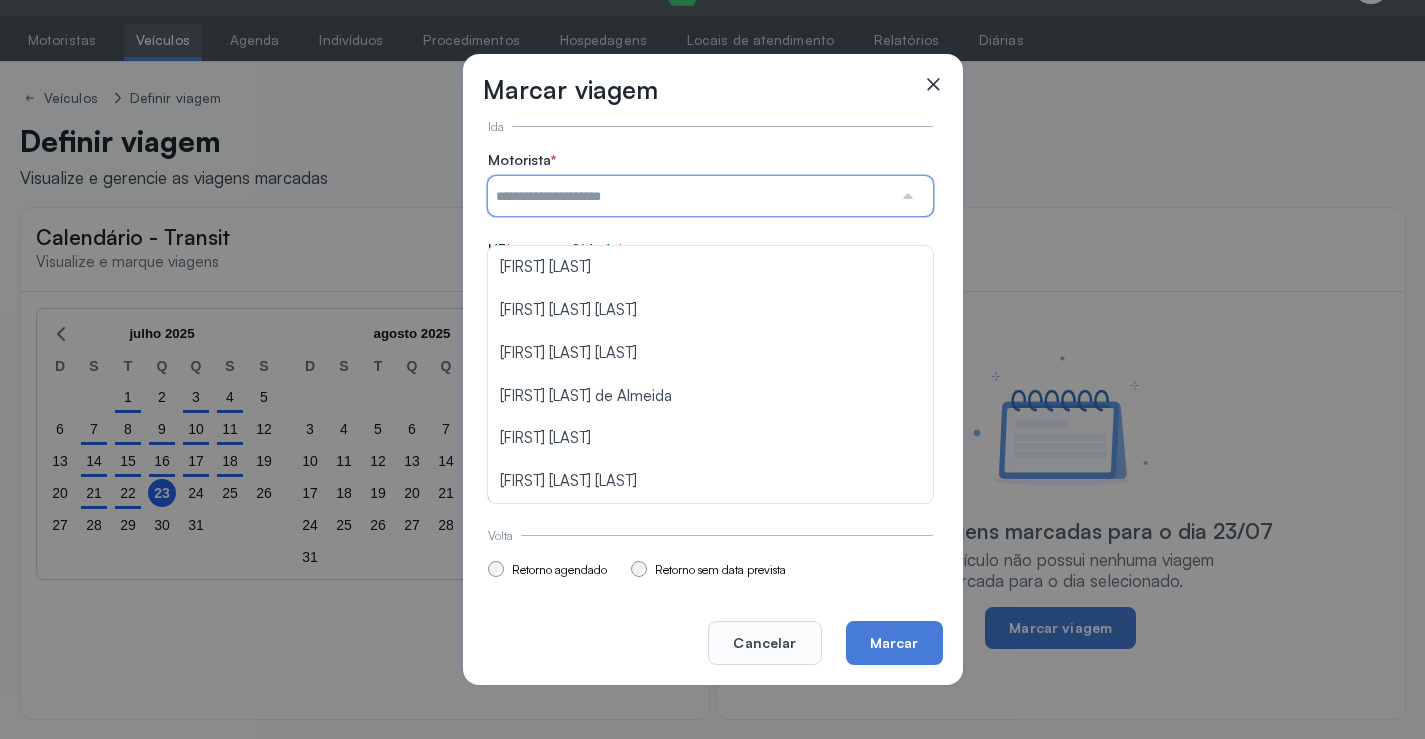 drag, startPoint x: 751, startPoint y: 636, endPoint x: 487, endPoint y: 586, distance: 268.69315 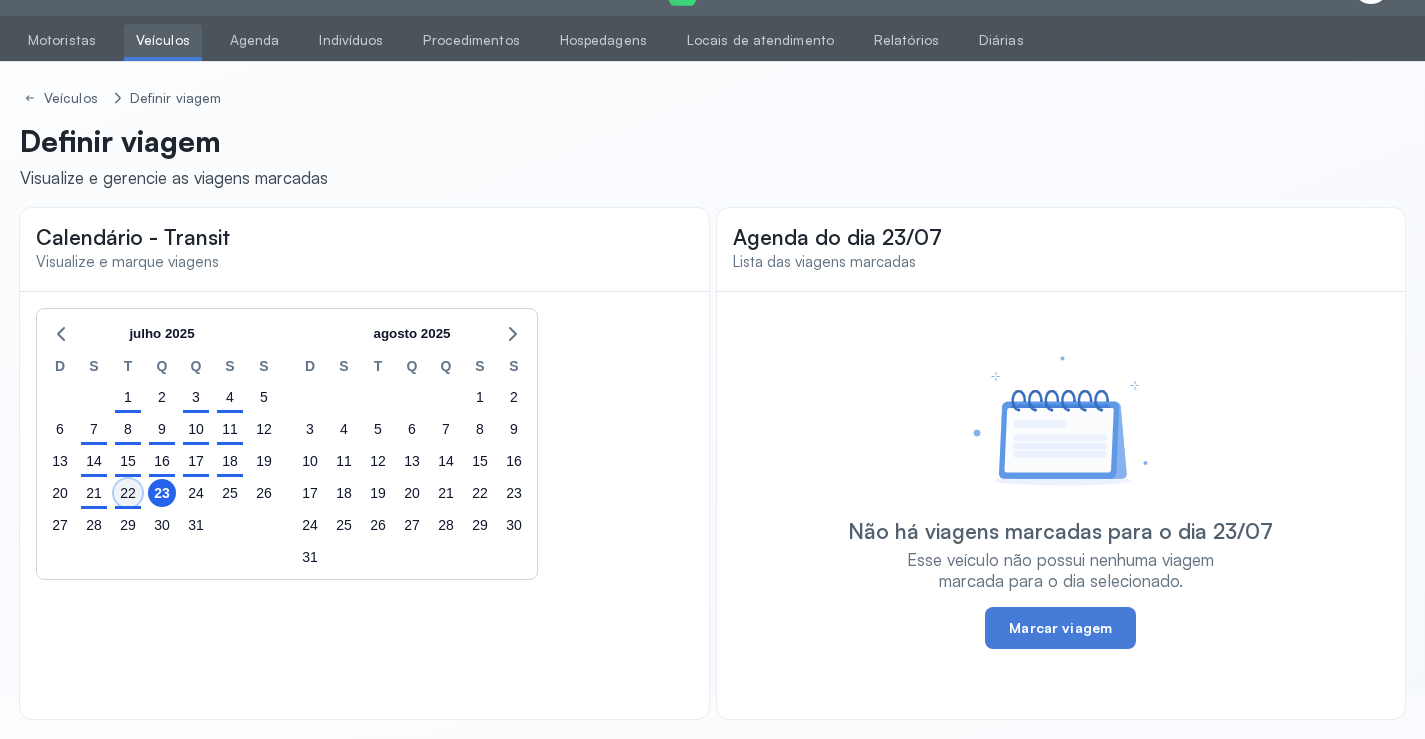 click on "22" 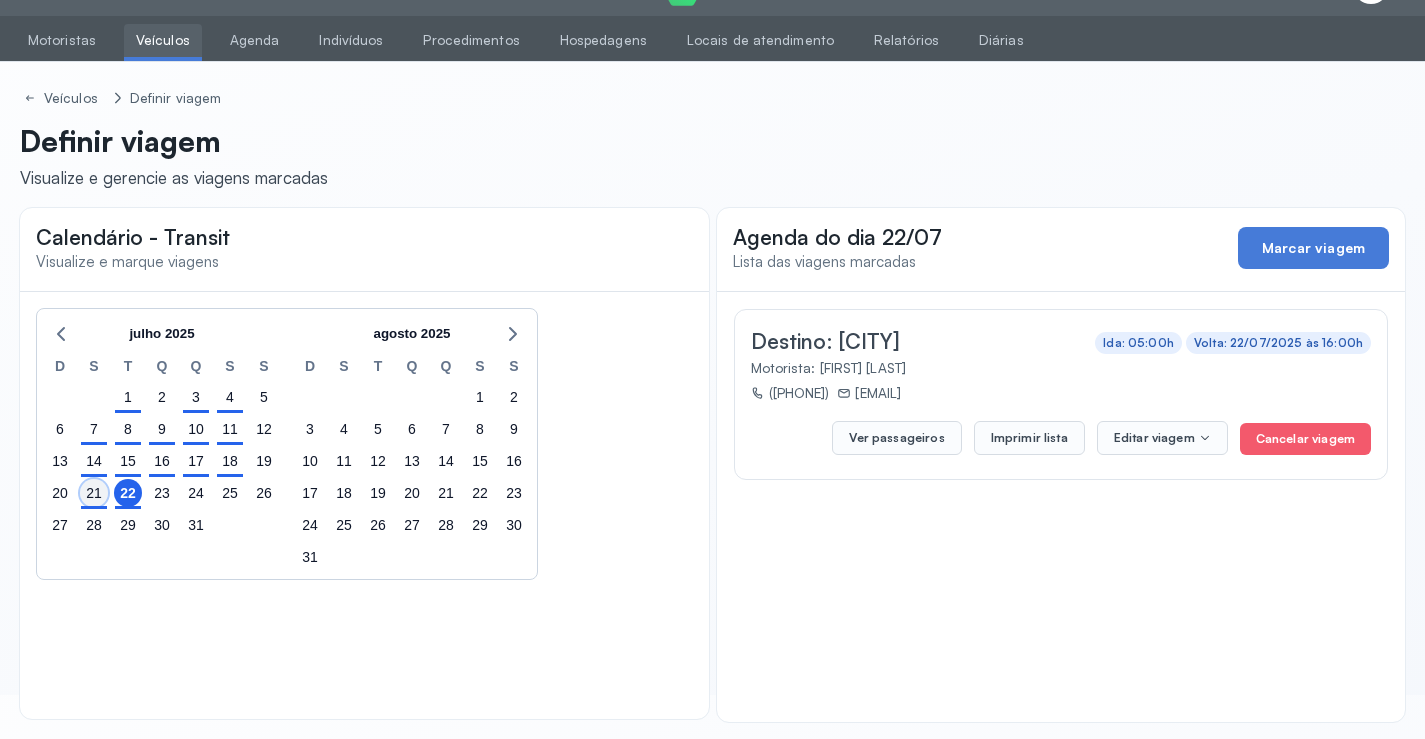 click on "21" 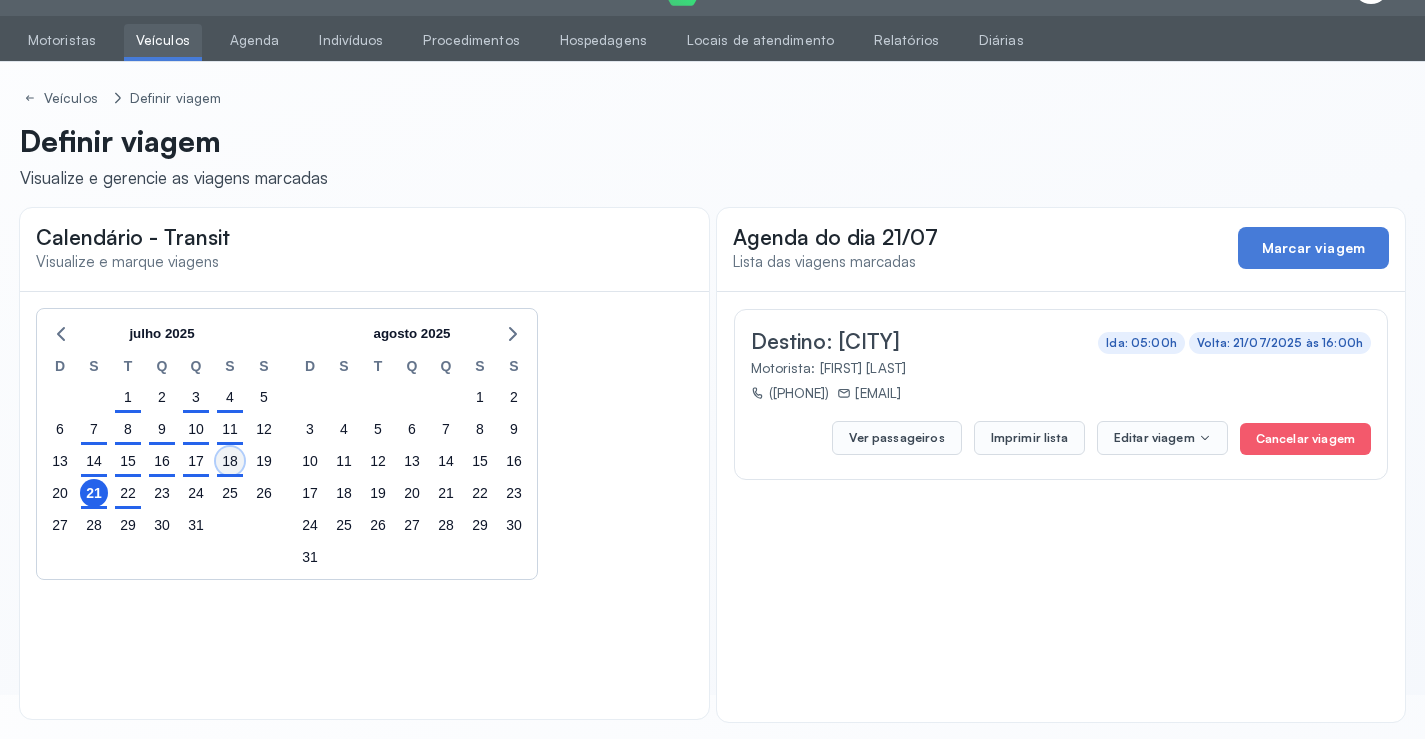 click on "18" 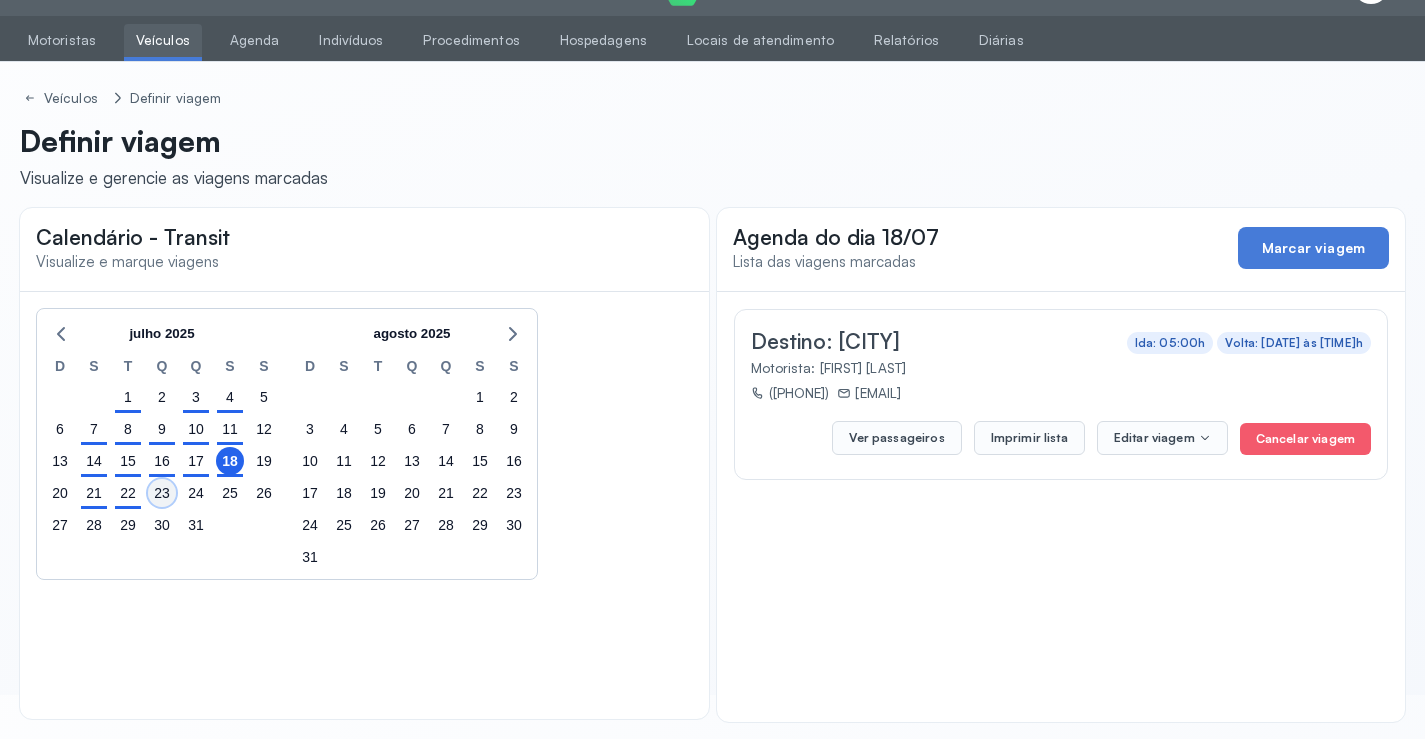 click on "23" 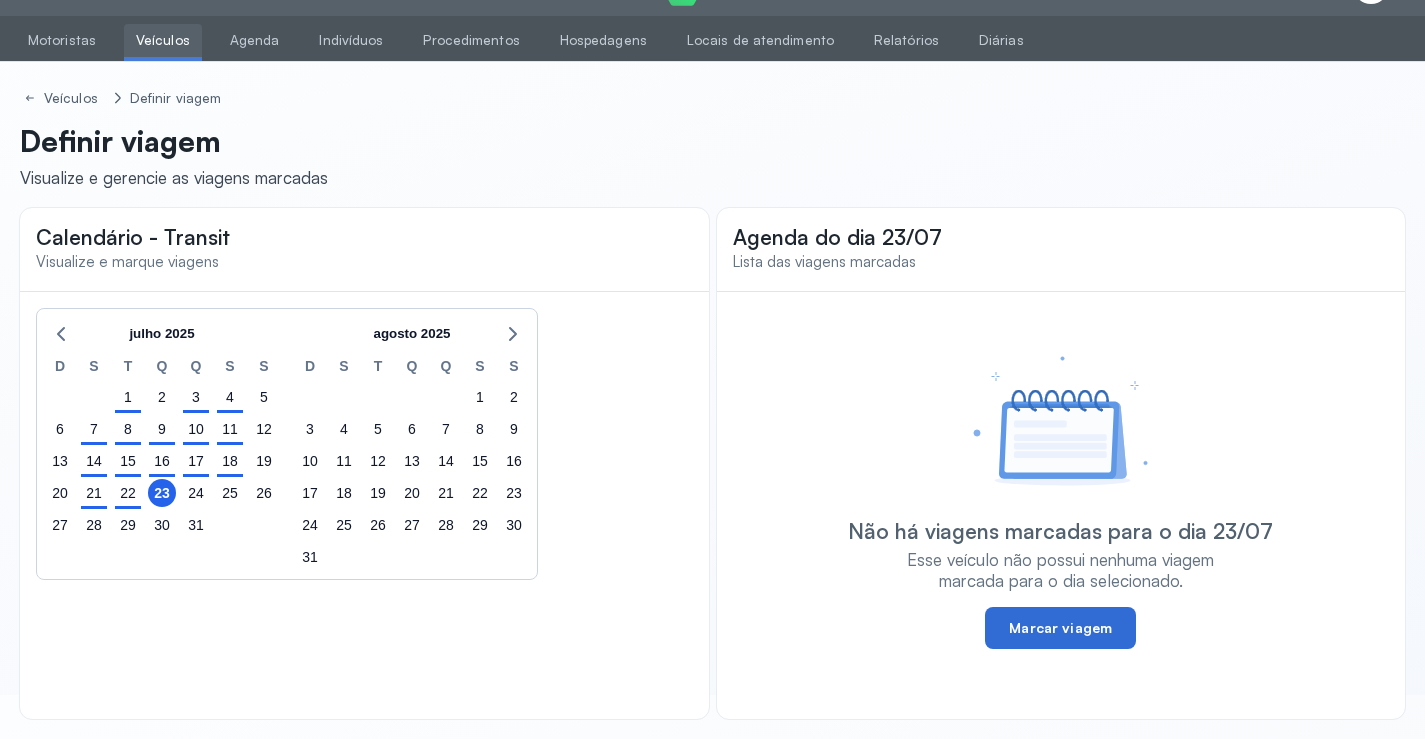 click on "Marcar viagem" 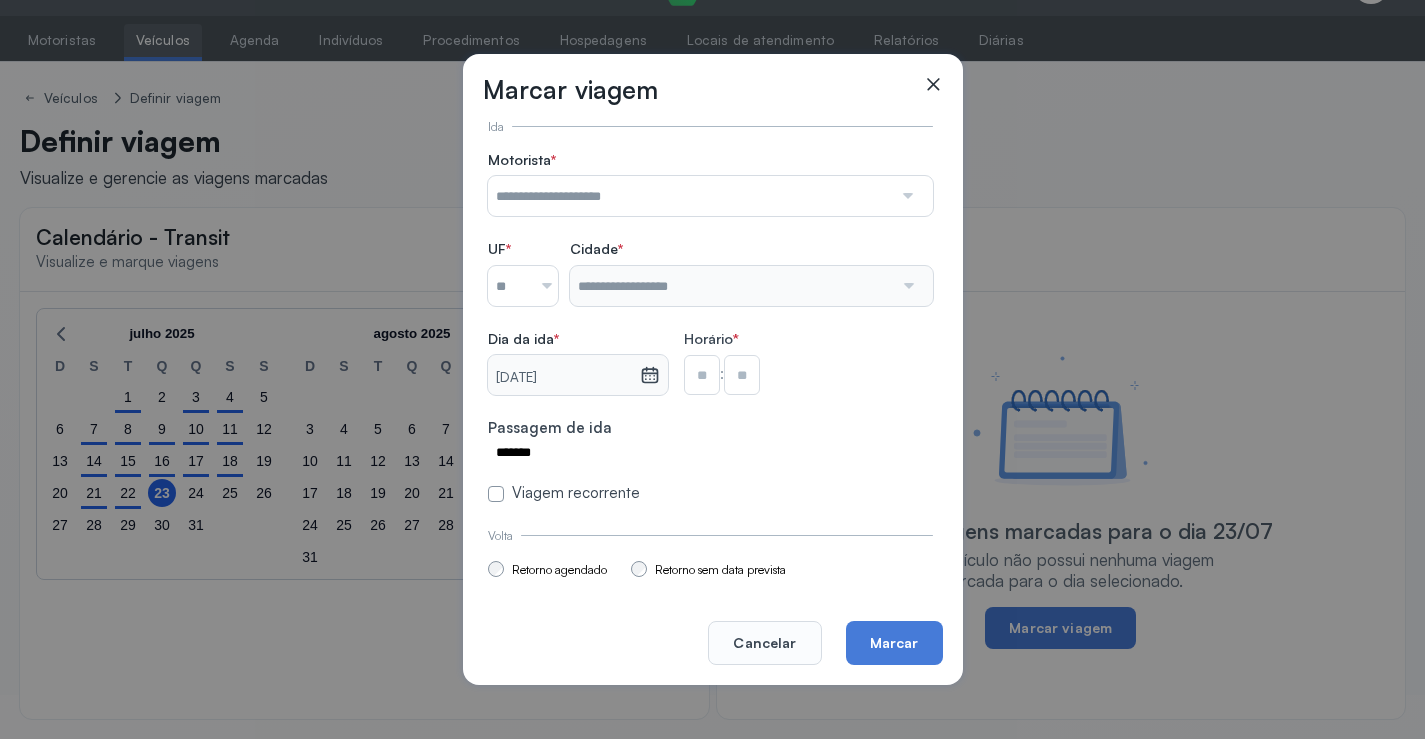 click on "Motorista   *" at bounding box center (710, 184) 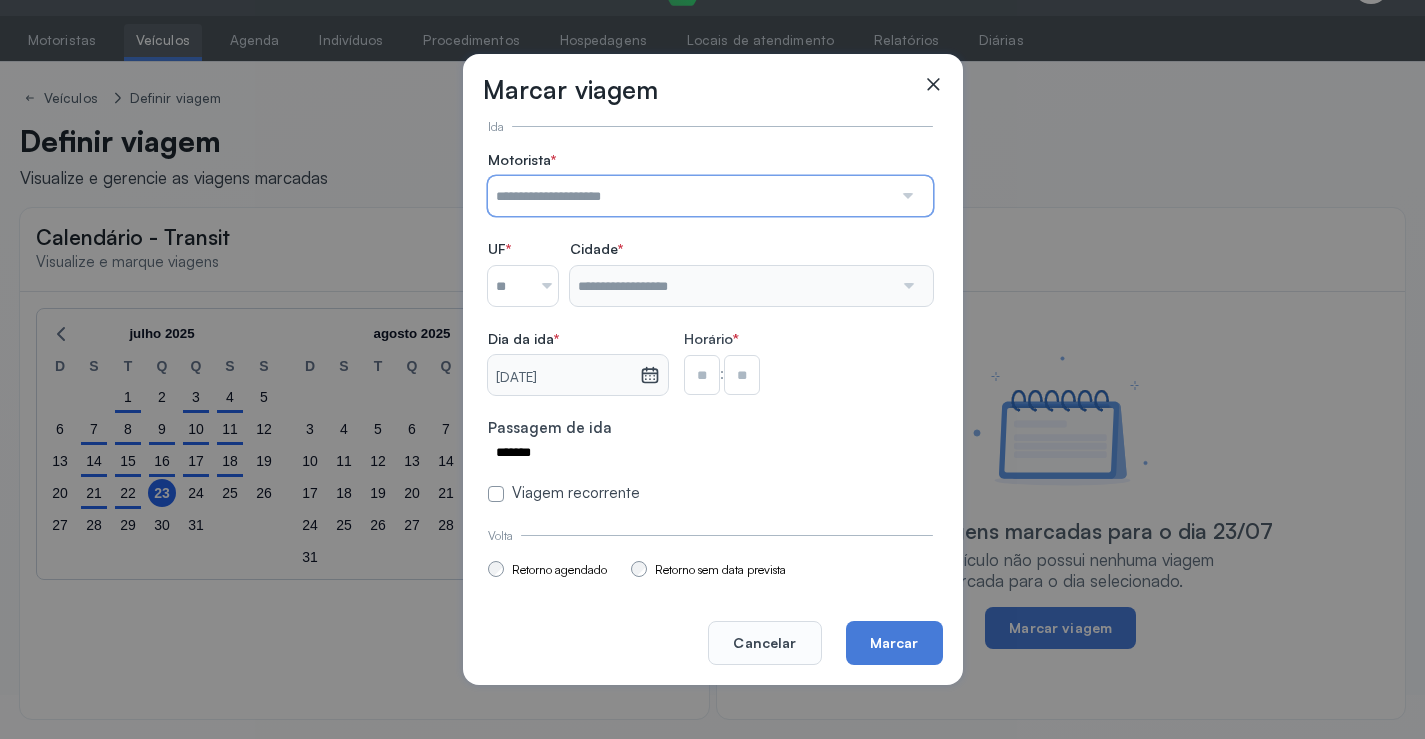 click at bounding box center (690, 196) 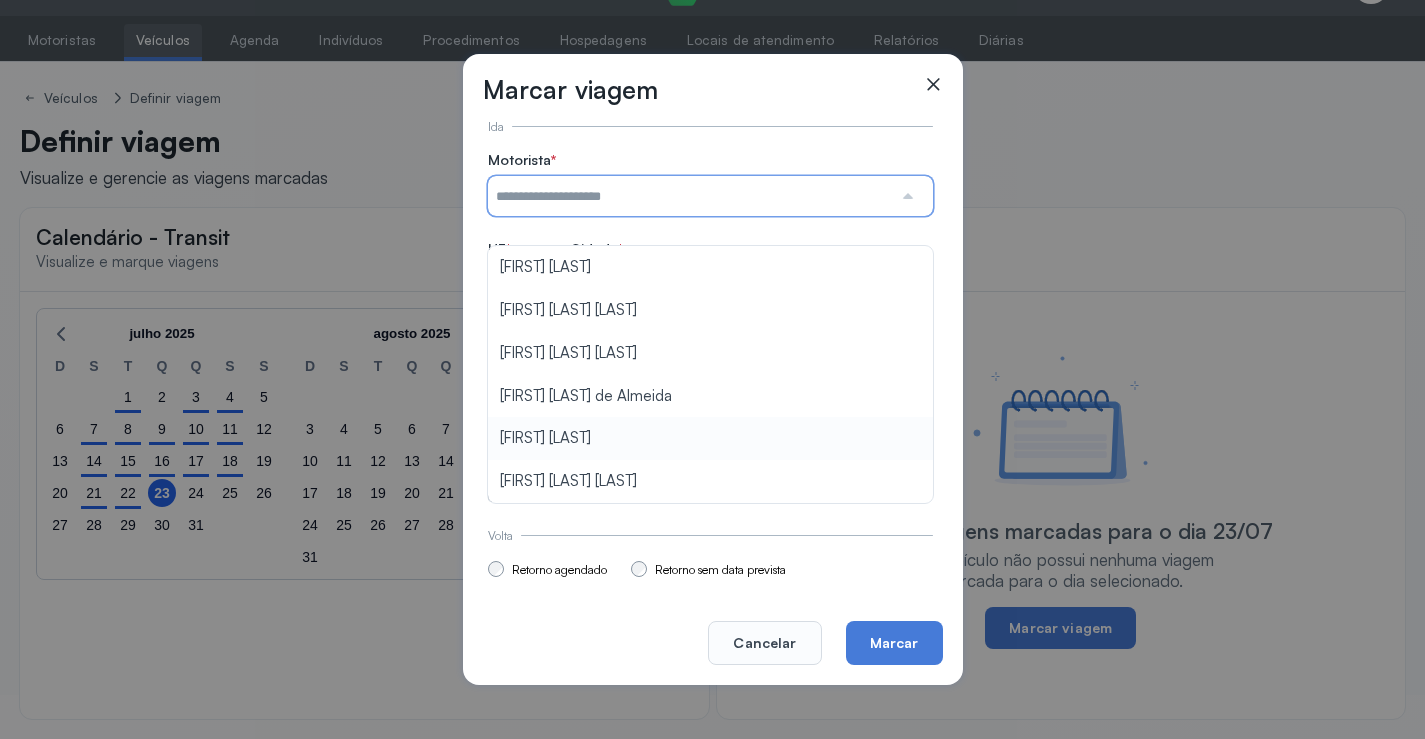 type on "**********" 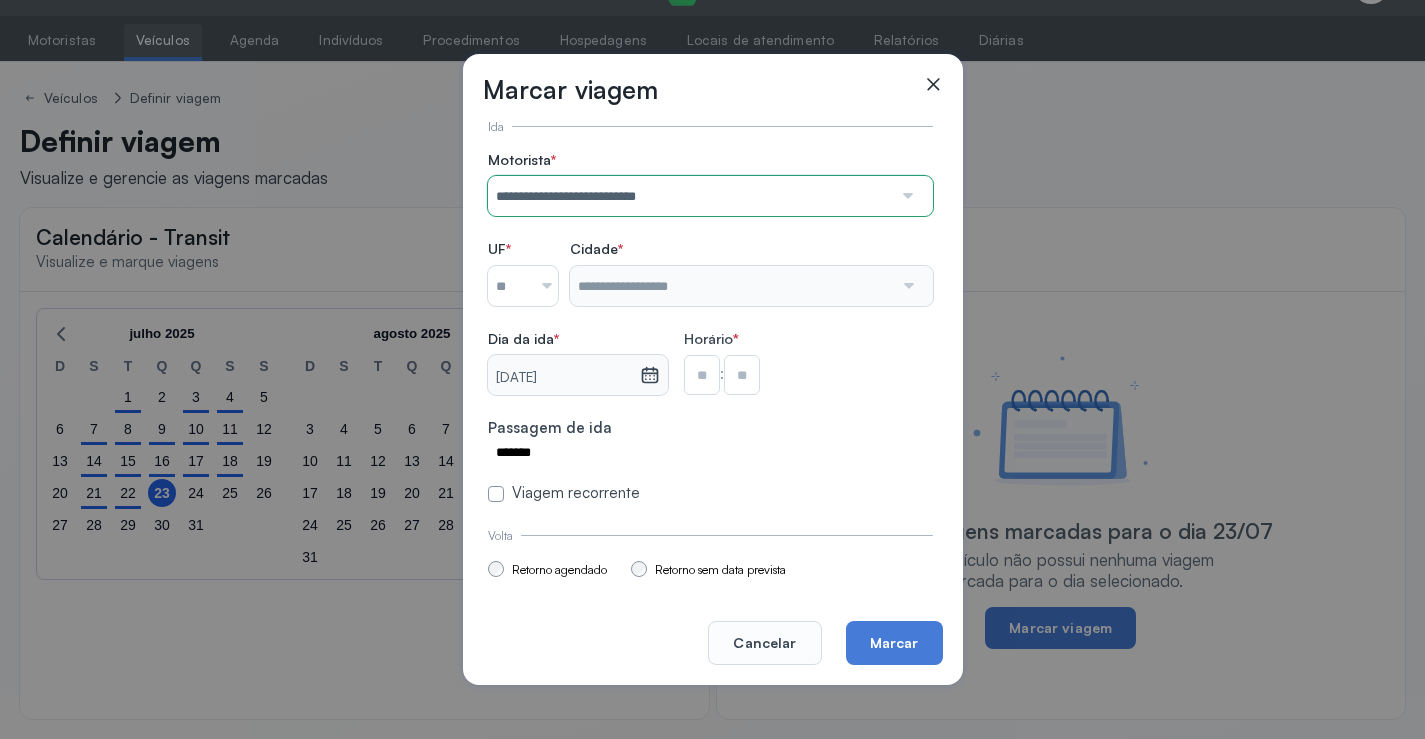 click on "**********" at bounding box center [710, 327] 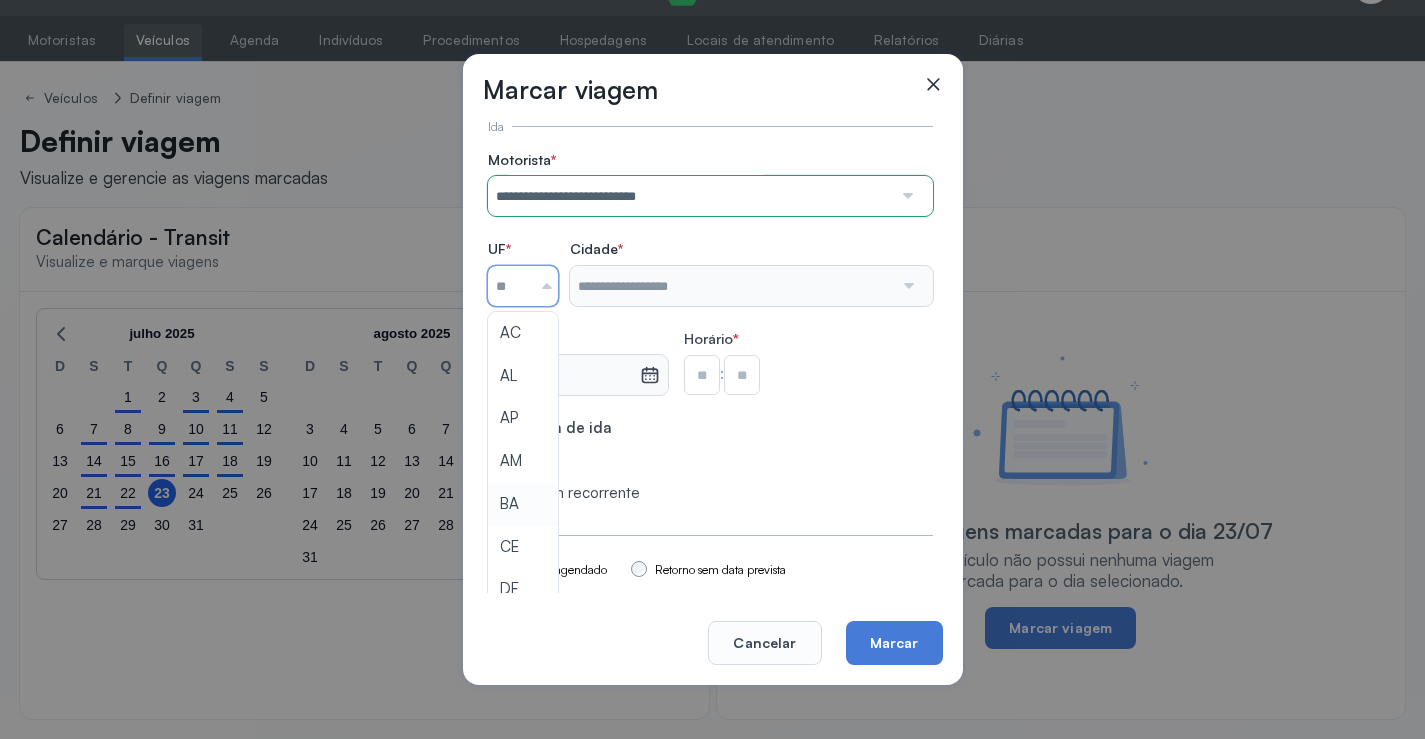 type on "**" 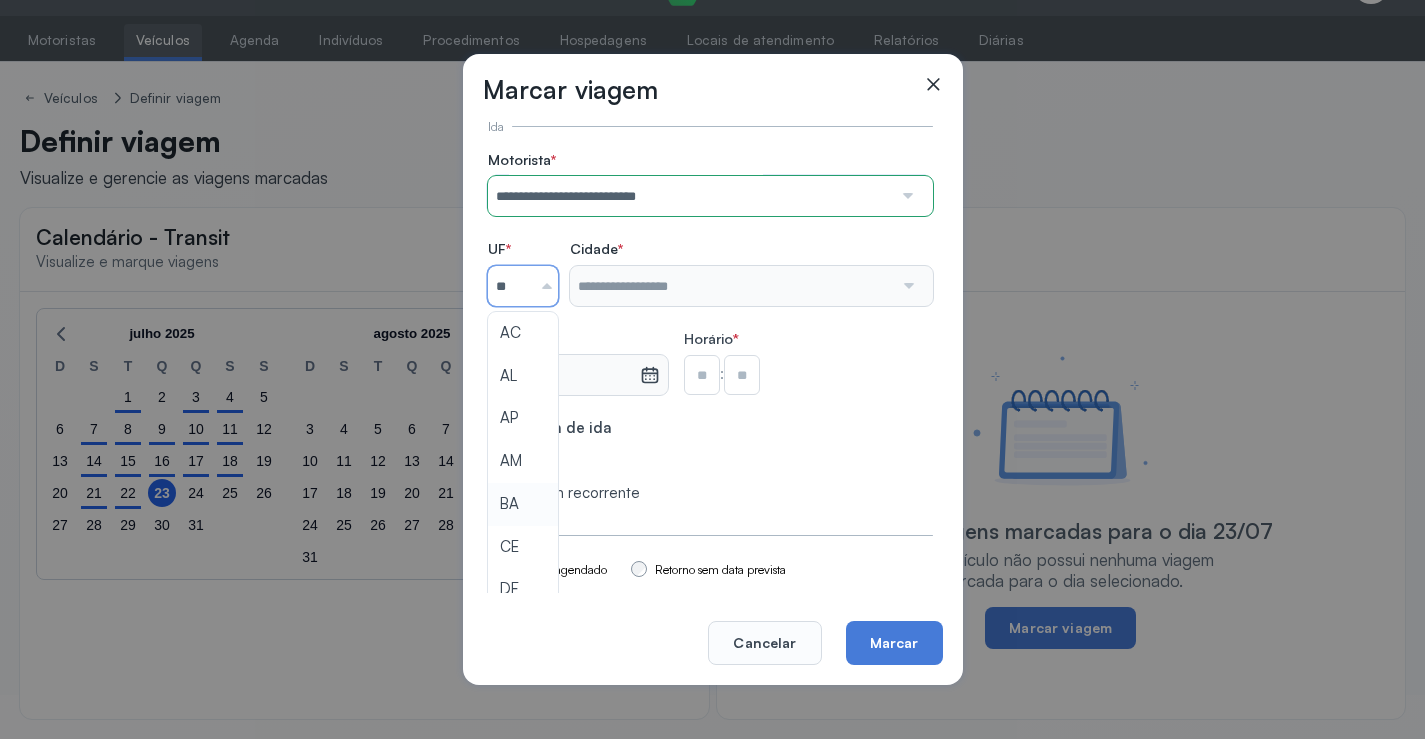 drag, startPoint x: 503, startPoint y: 505, endPoint x: 514, endPoint y: 474, distance: 32.89377 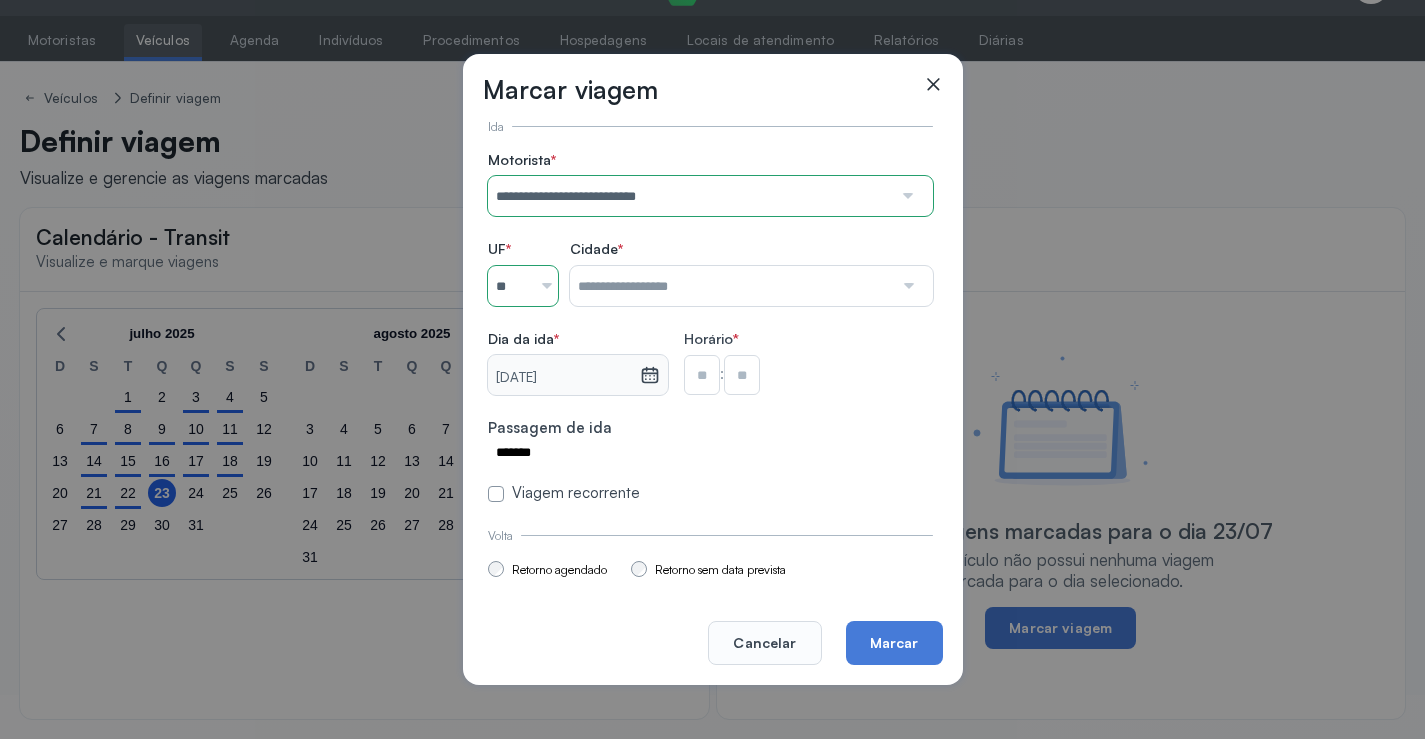 click at bounding box center (731, 286) 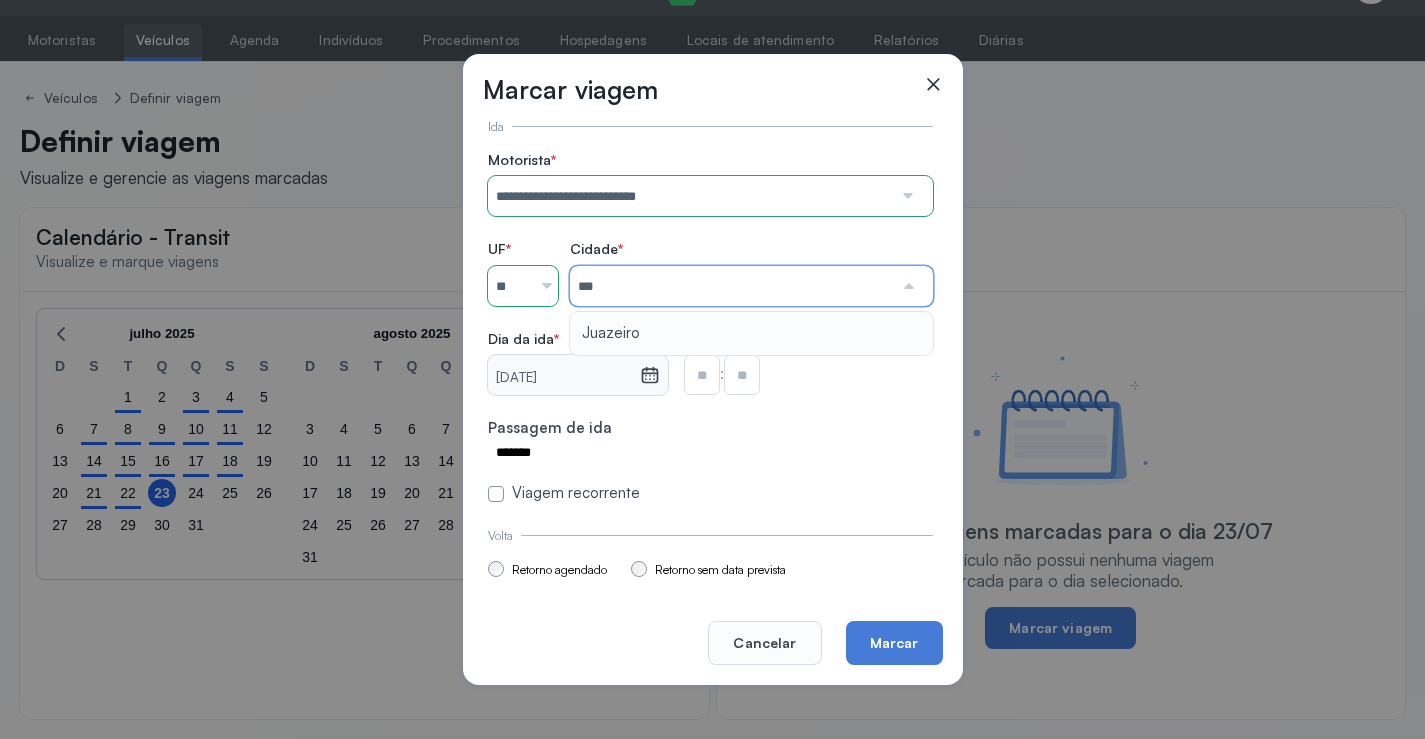 type on "********" 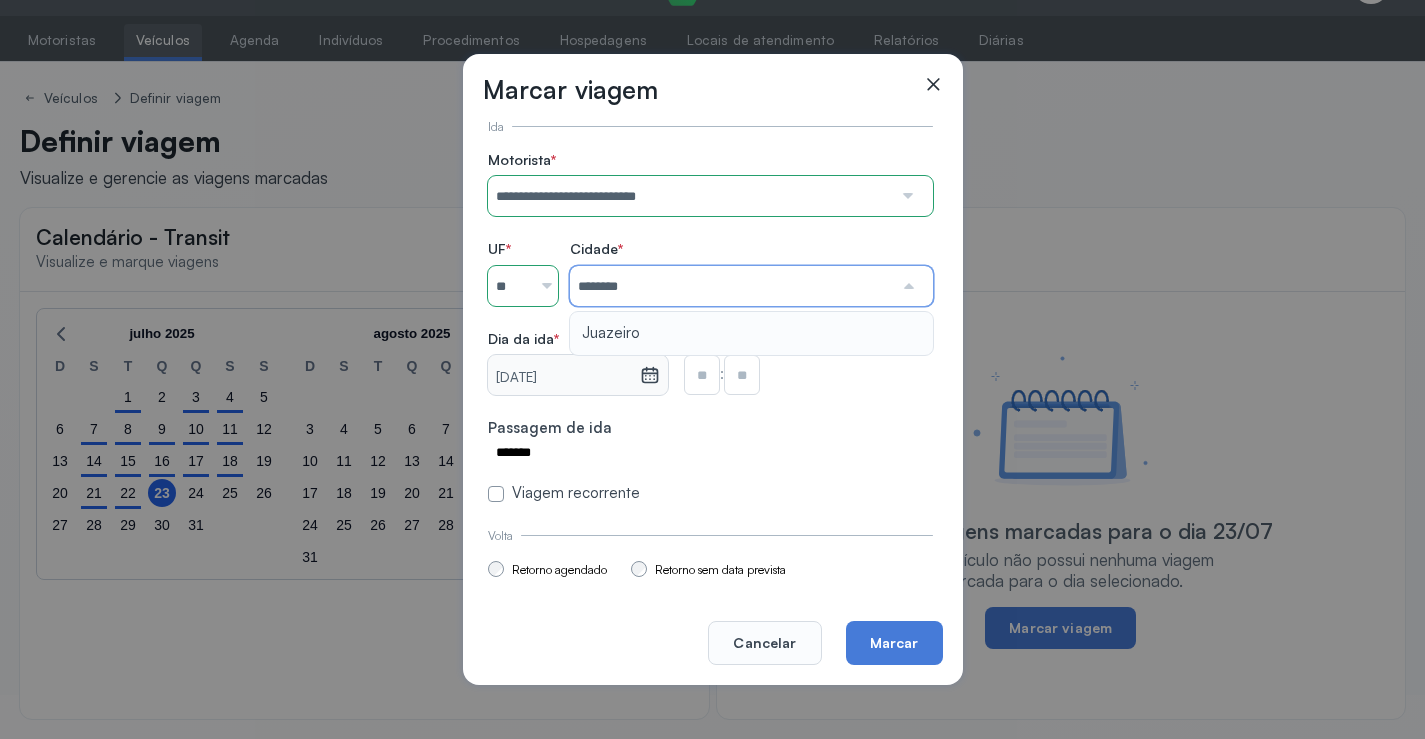 click on "**********" at bounding box center [710, 327] 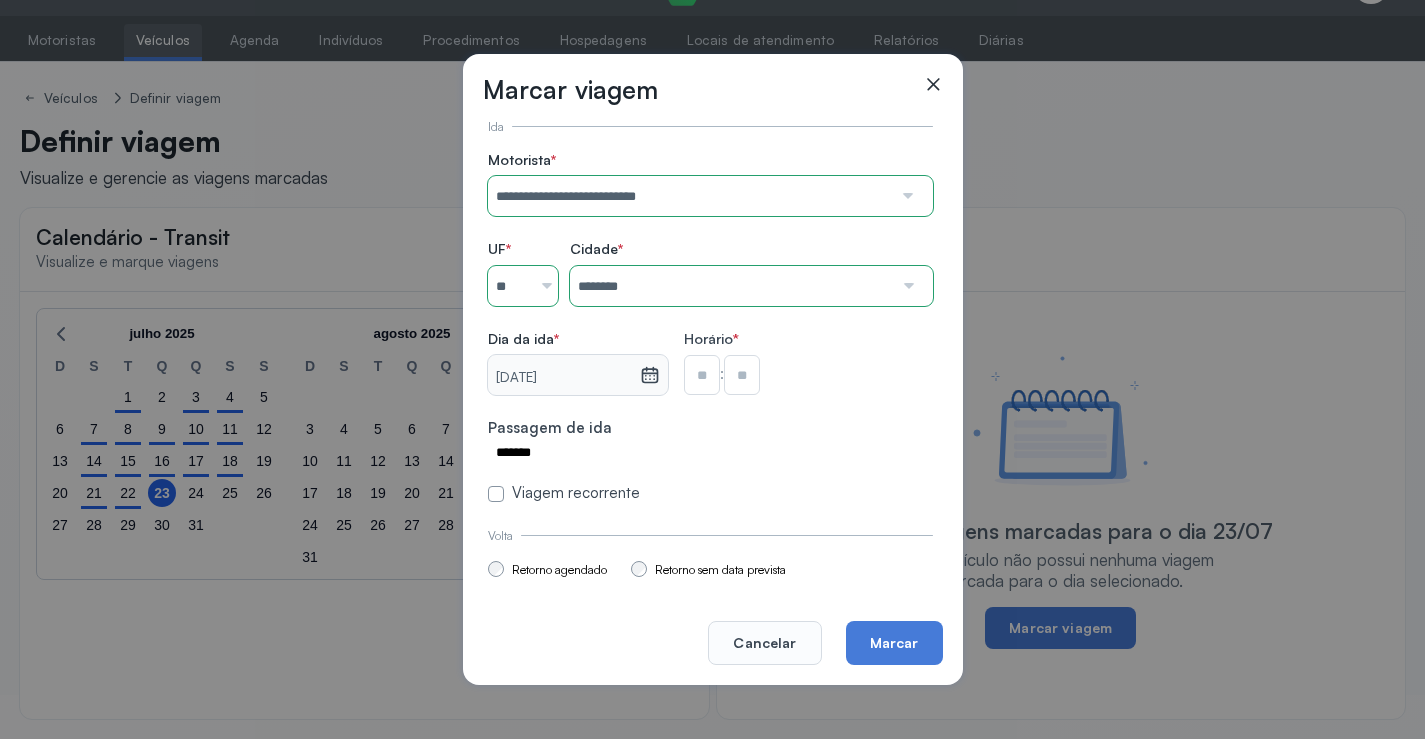 click at bounding box center [702, 375] 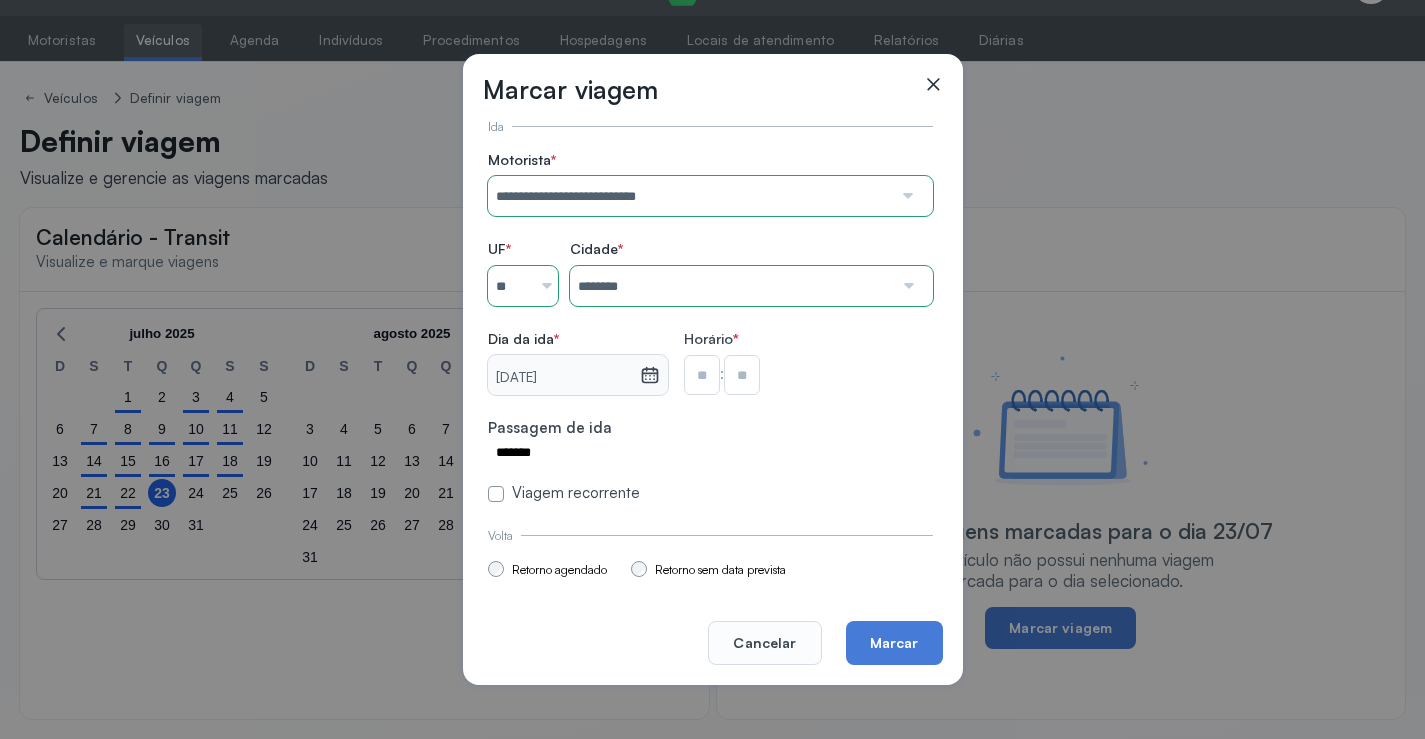 type on "**" 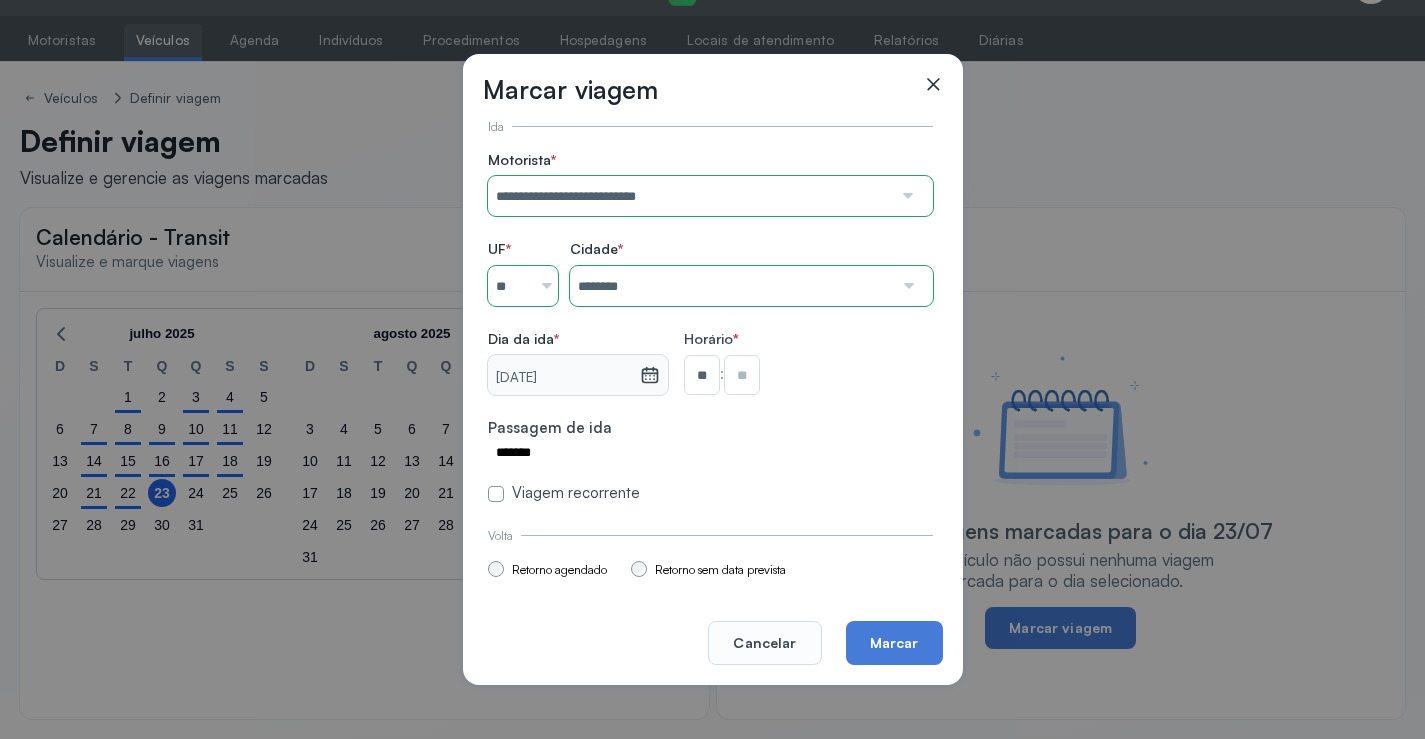 drag, startPoint x: 757, startPoint y: 375, endPoint x: 763, endPoint y: 393, distance: 18.973665 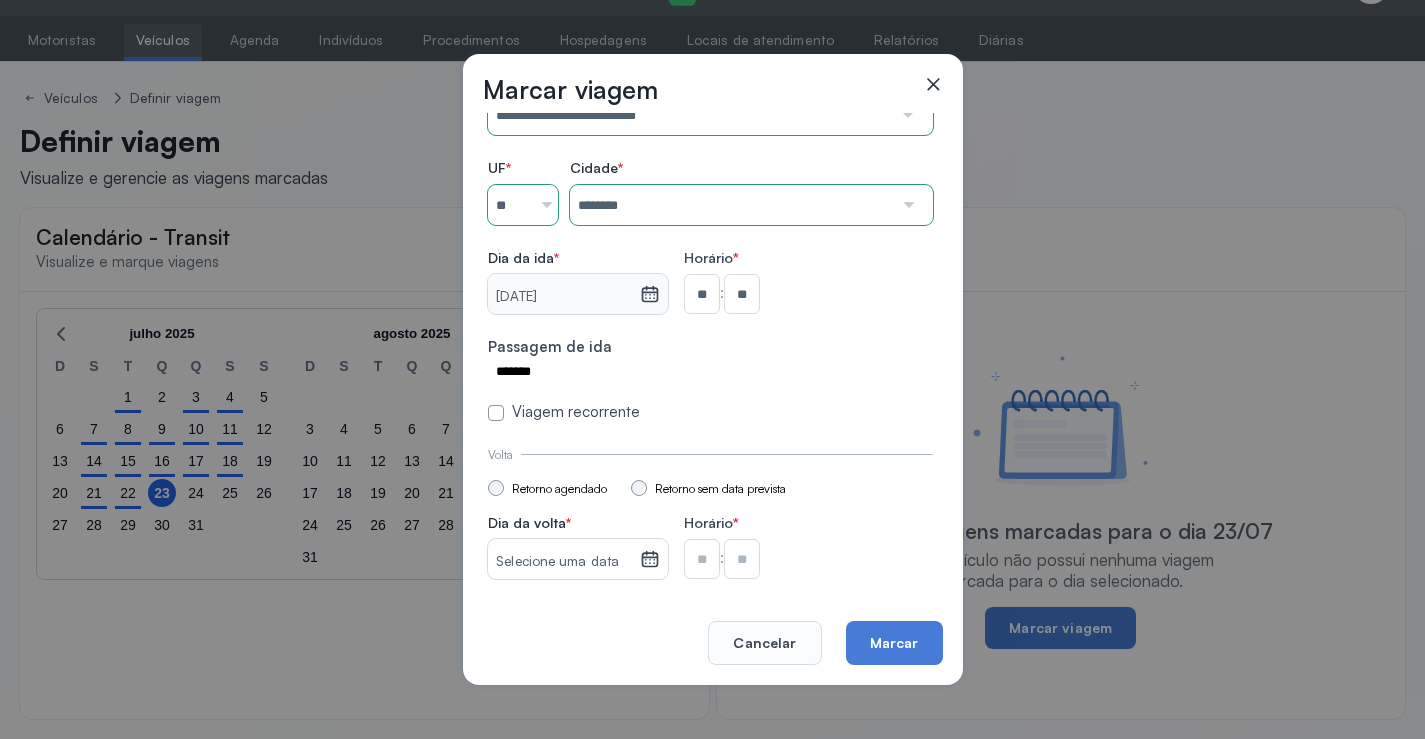 scroll, scrollTop: 147, scrollLeft: 0, axis: vertical 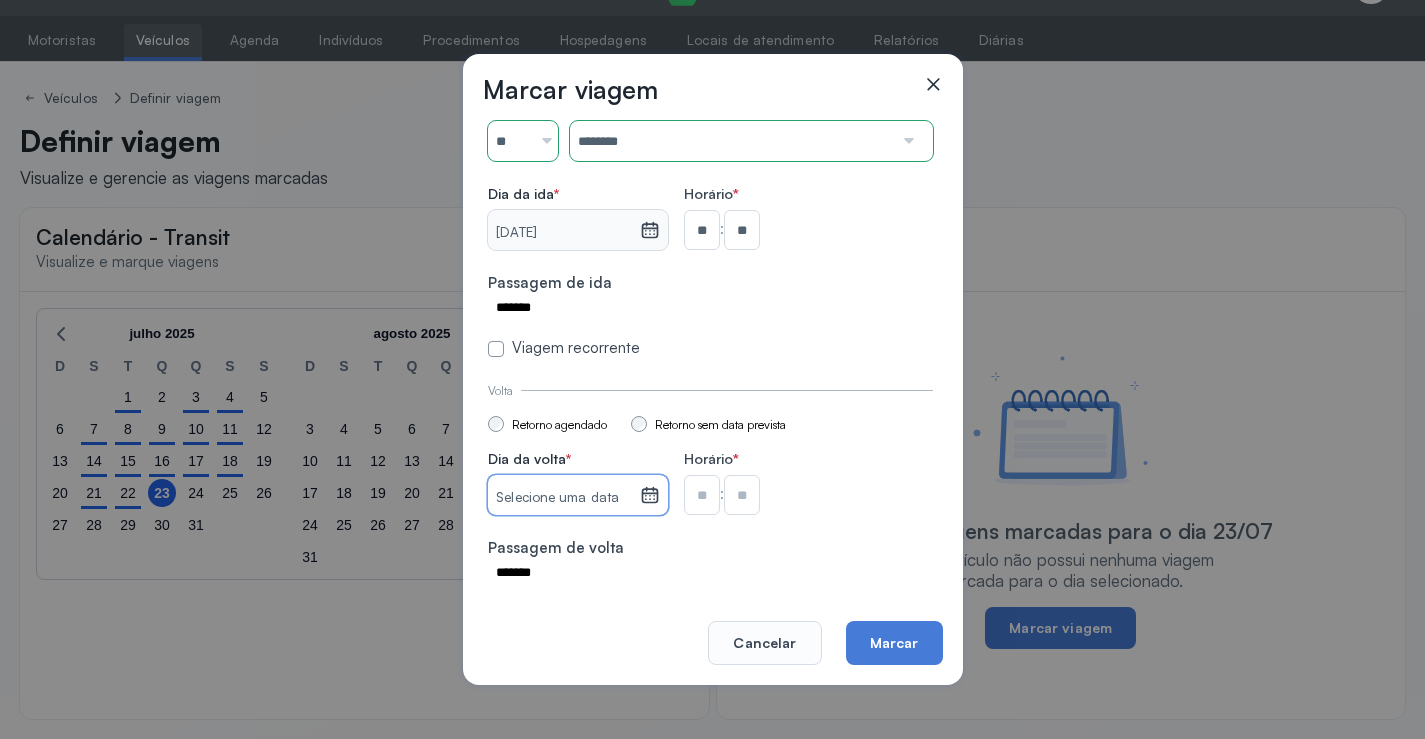 click on "Selecione uma data" at bounding box center (563, 498) 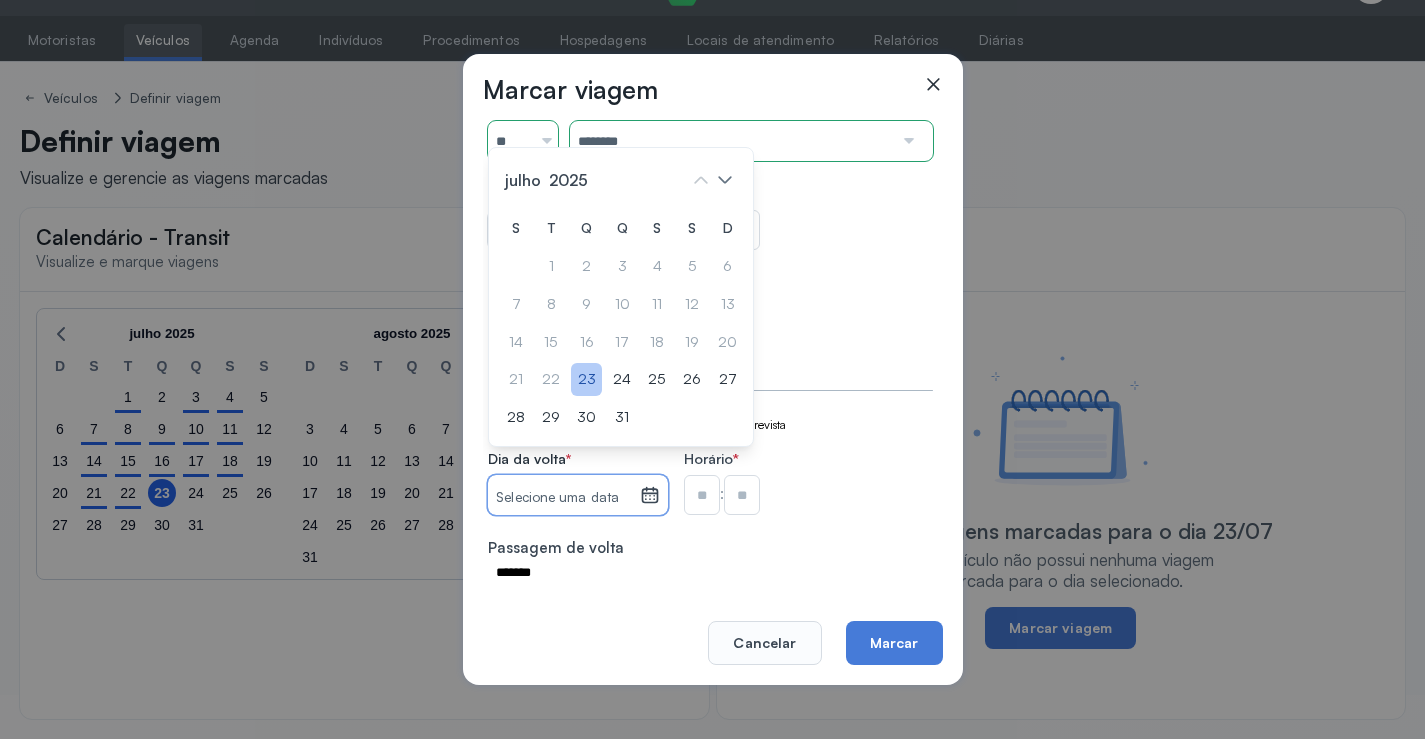 click on "23" 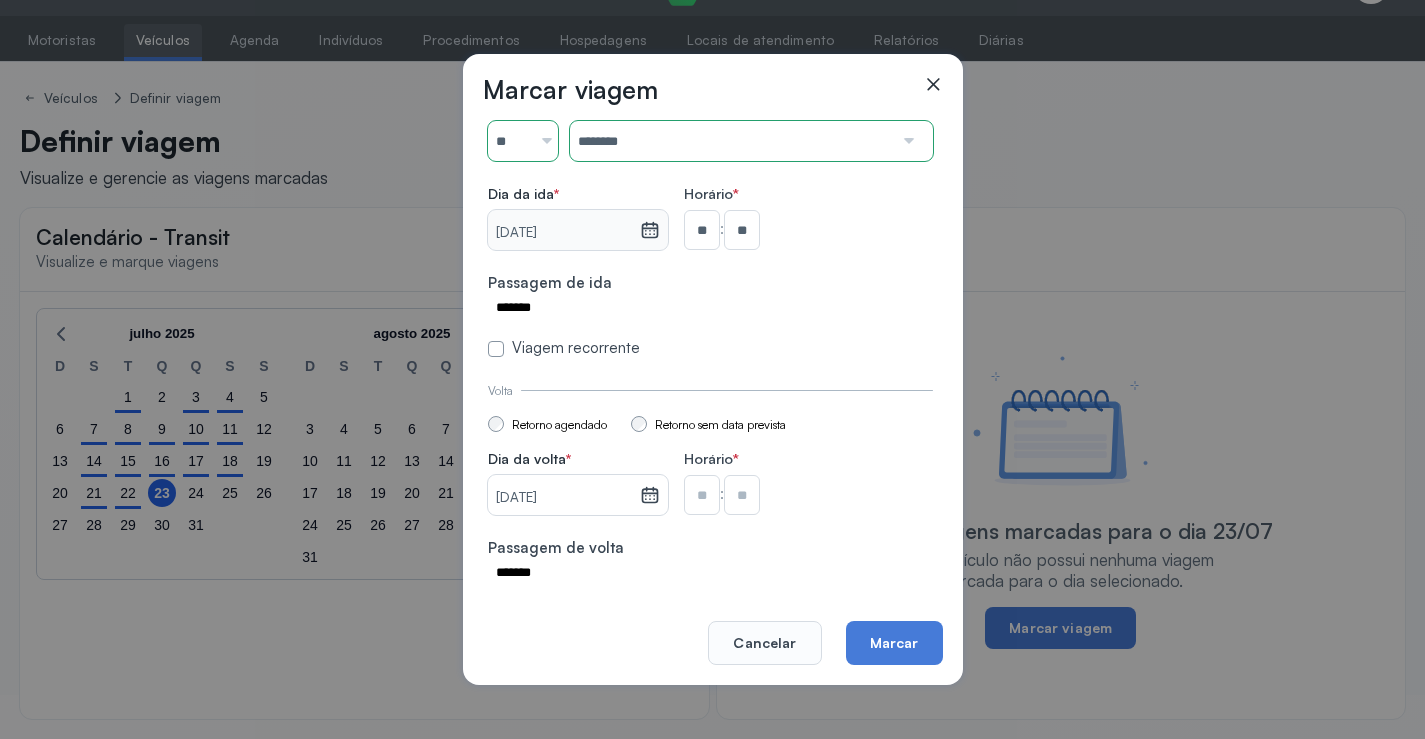 click at bounding box center (702, 230) 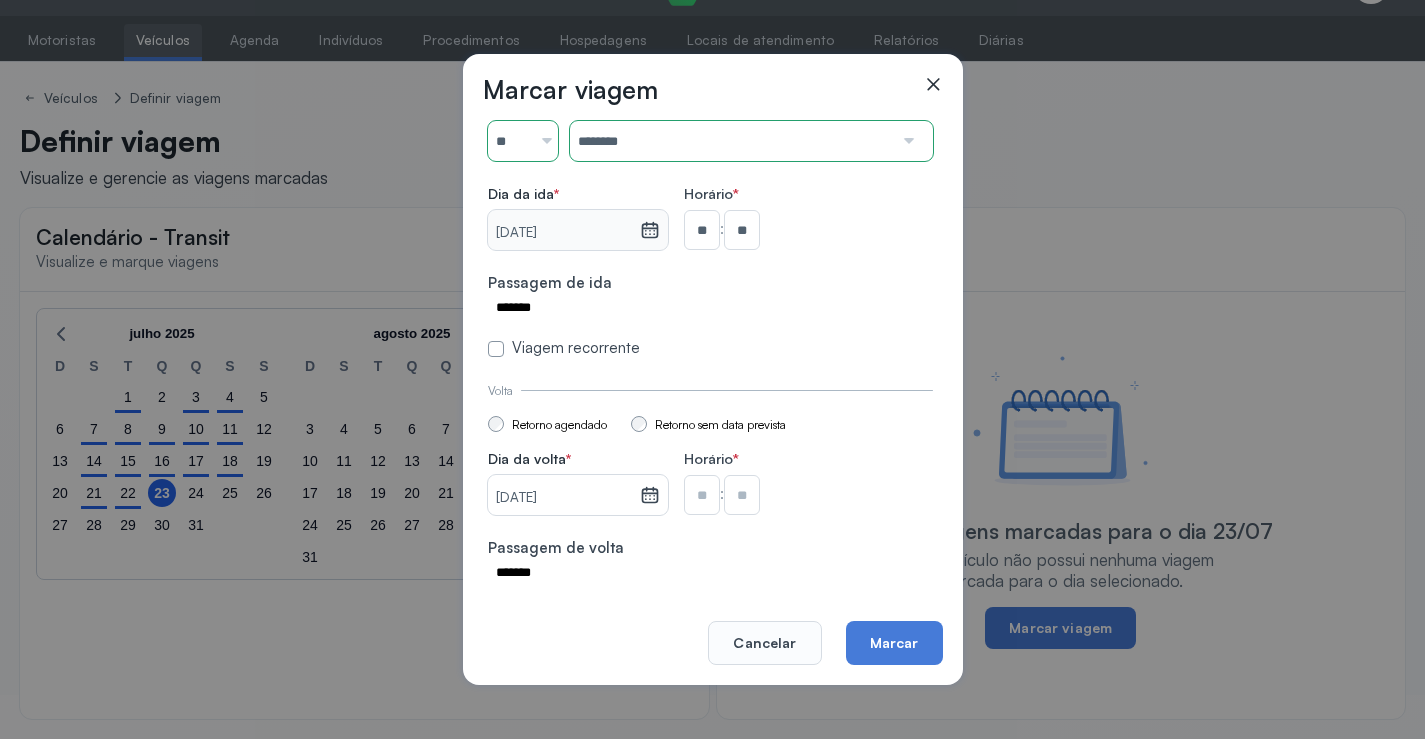 type on "**" 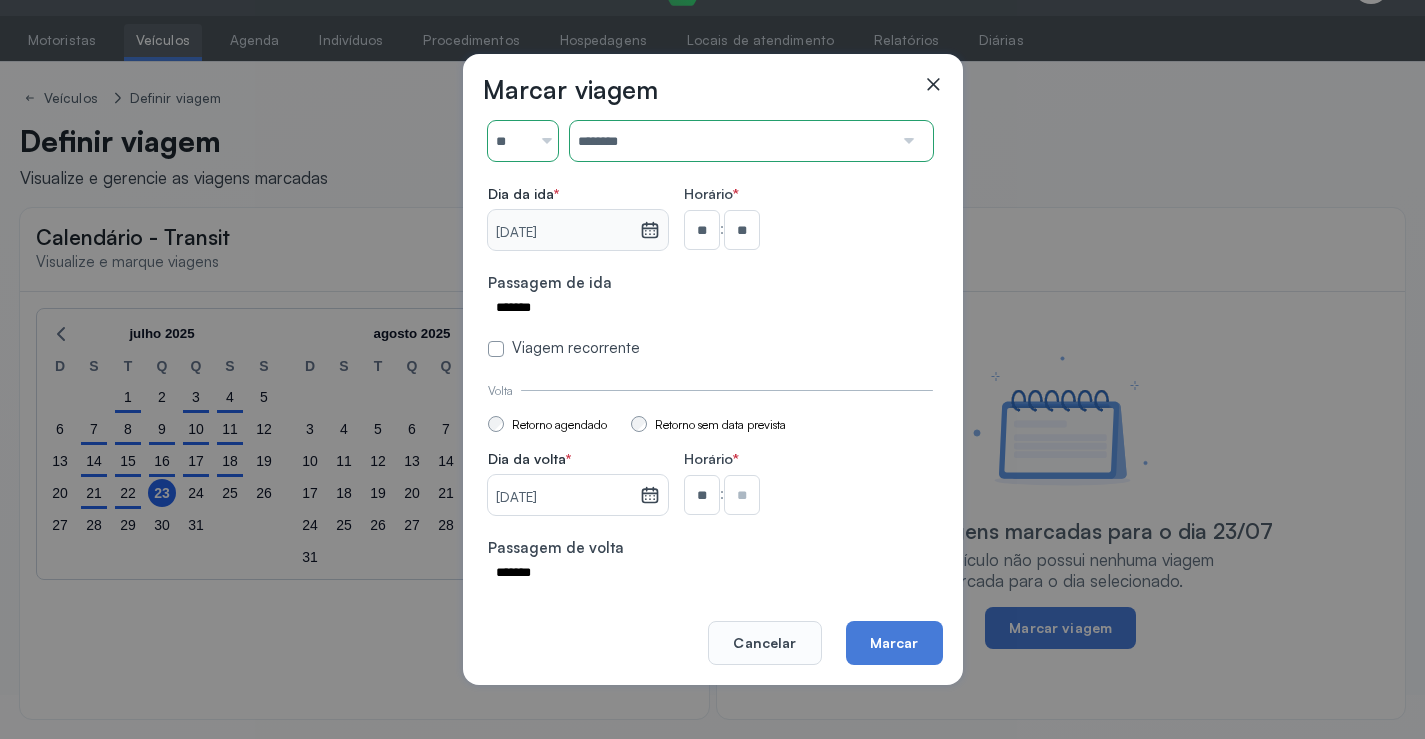 click at bounding box center (742, 230) 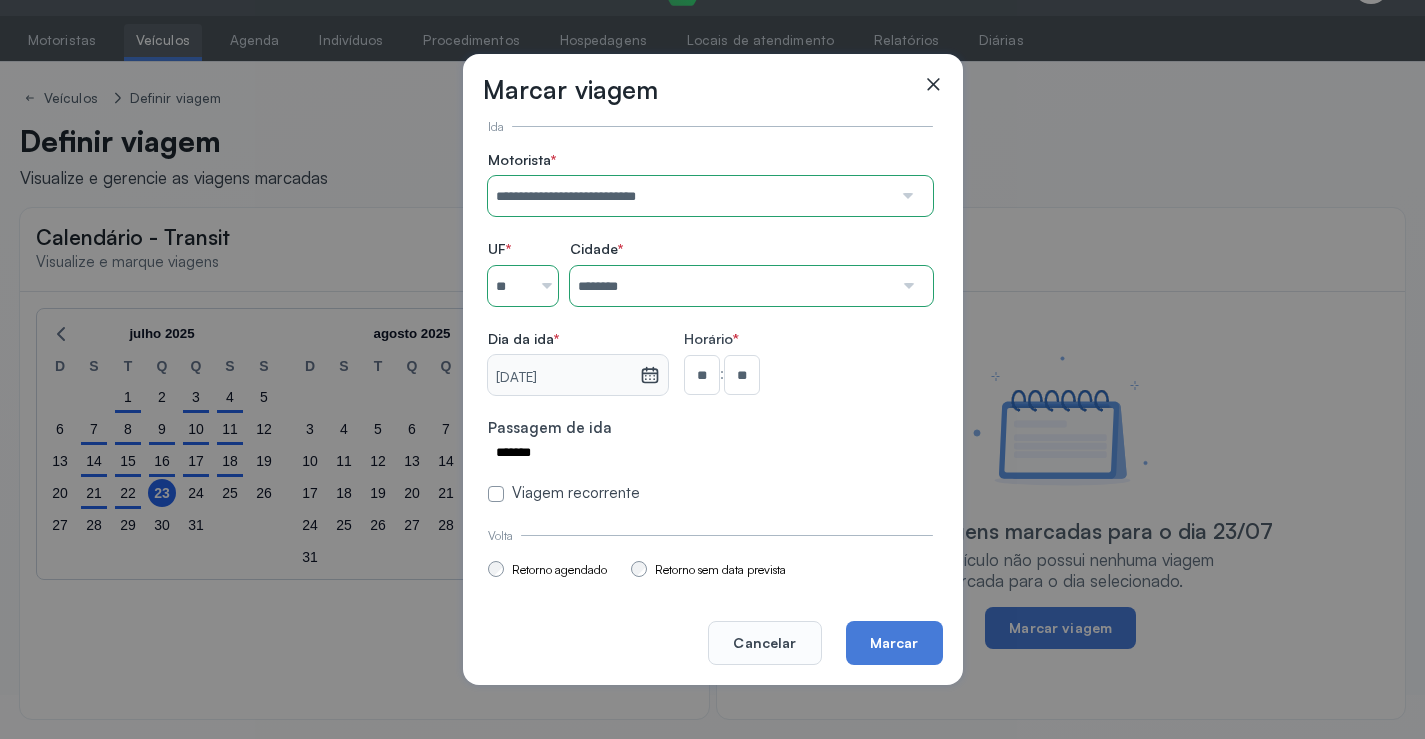 scroll, scrollTop: 147, scrollLeft: 0, axis: vertical 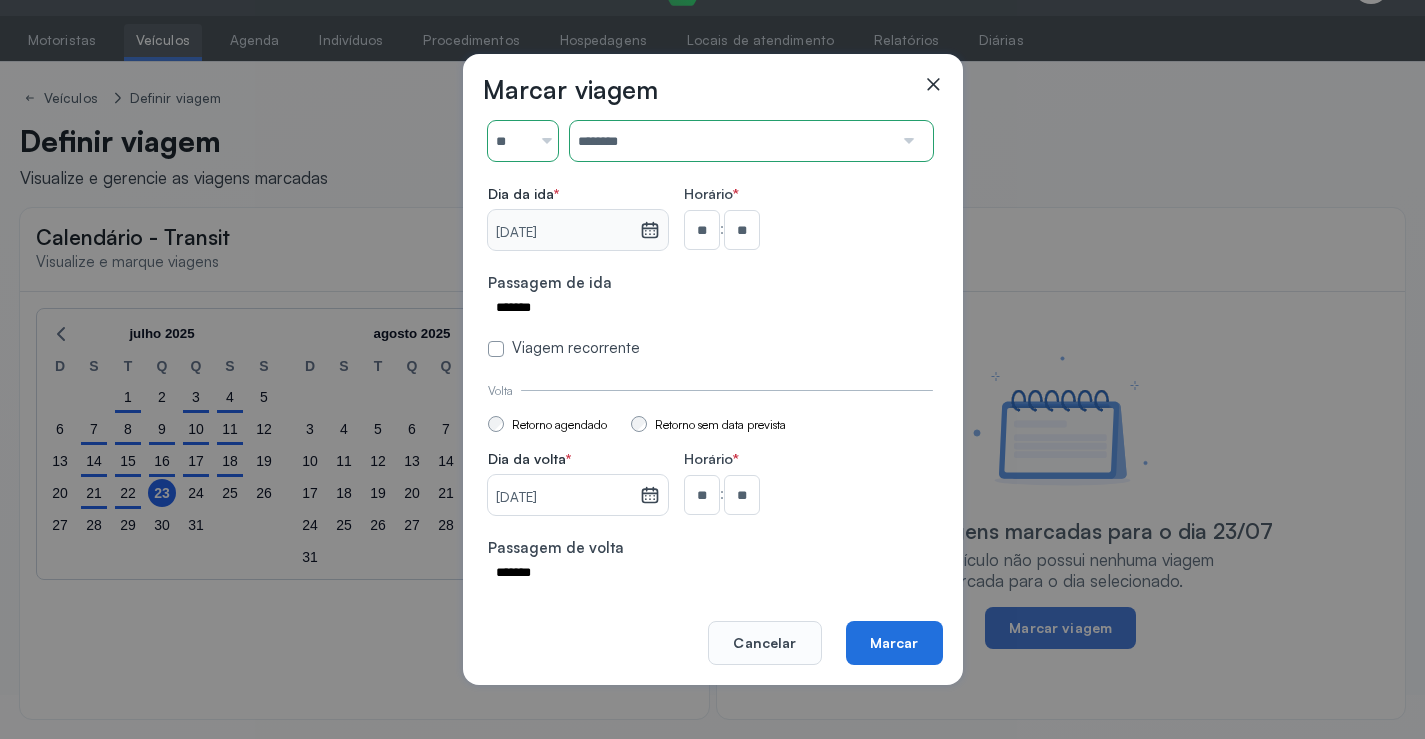 click on "Marcar" 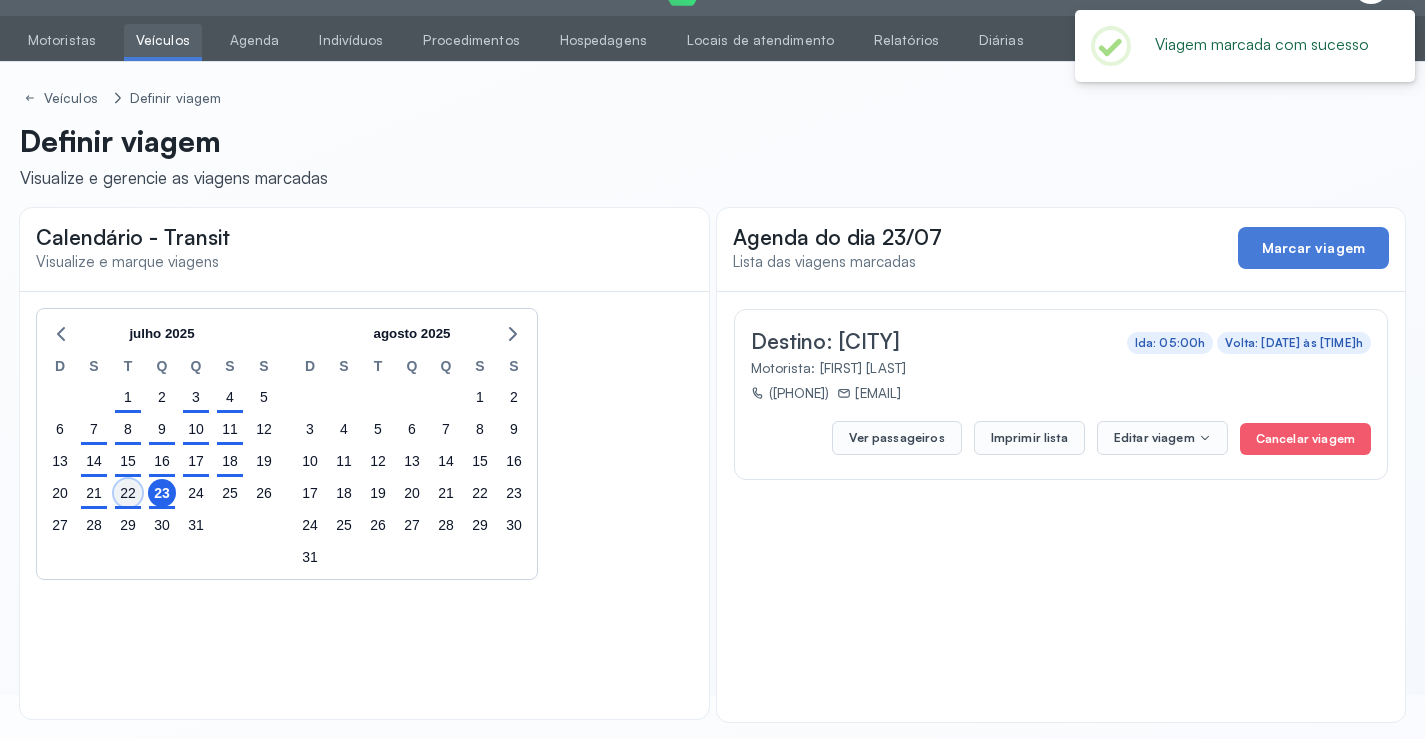 click on "22" 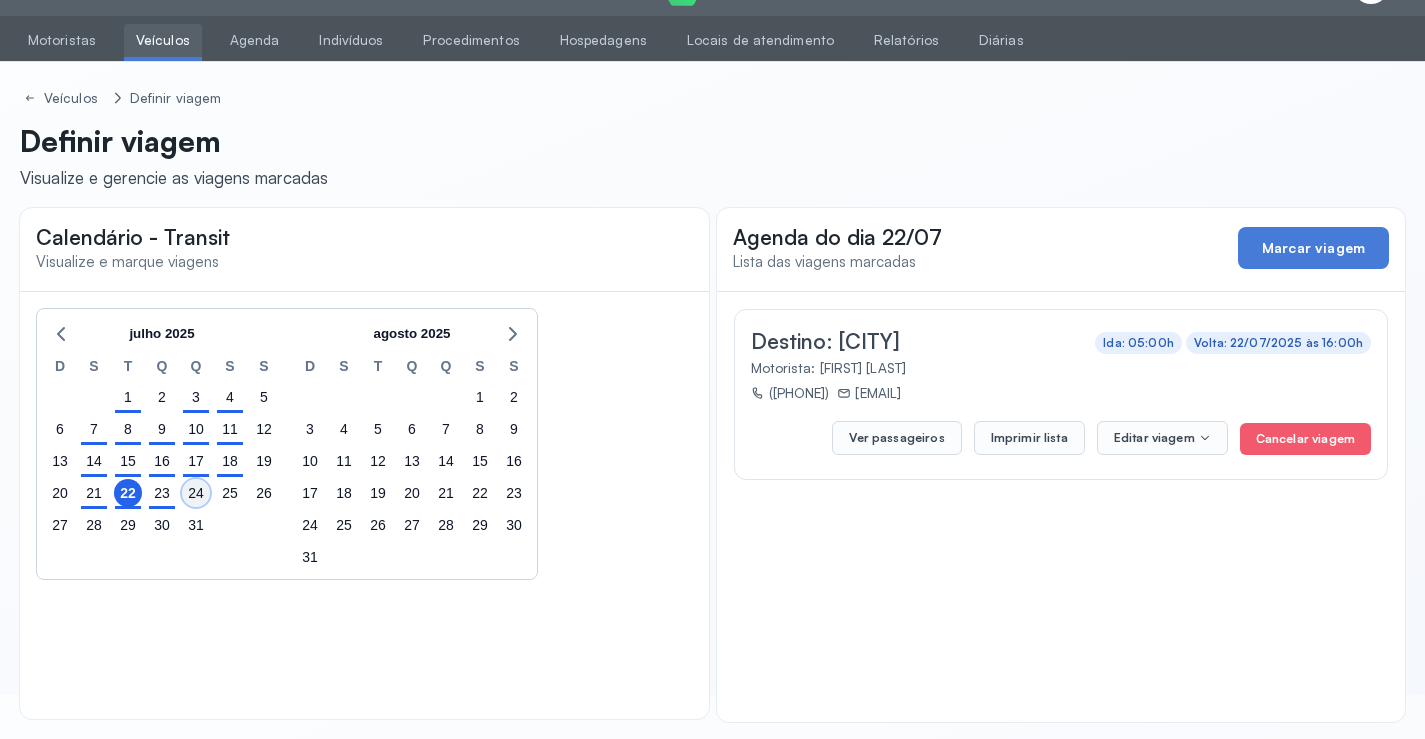 click on "24" 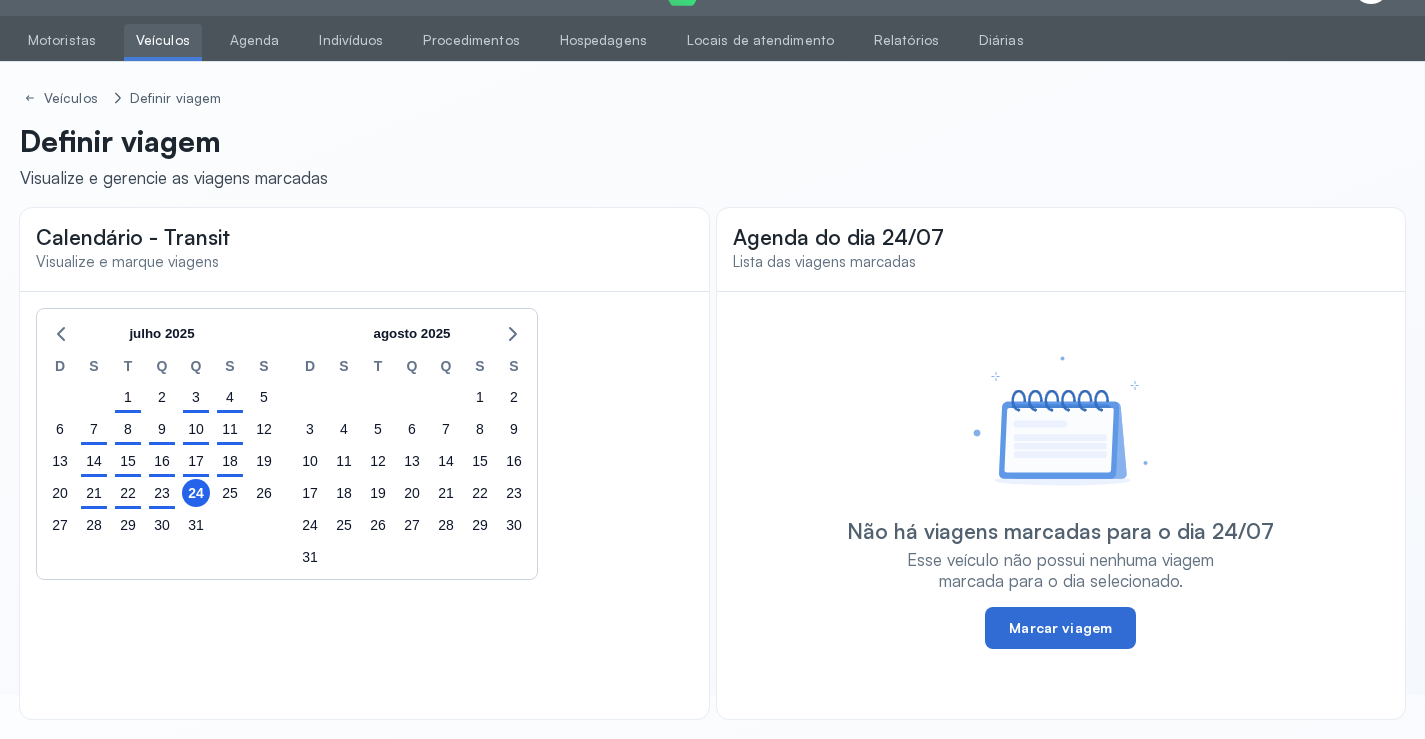 click on "Marcar viagem" 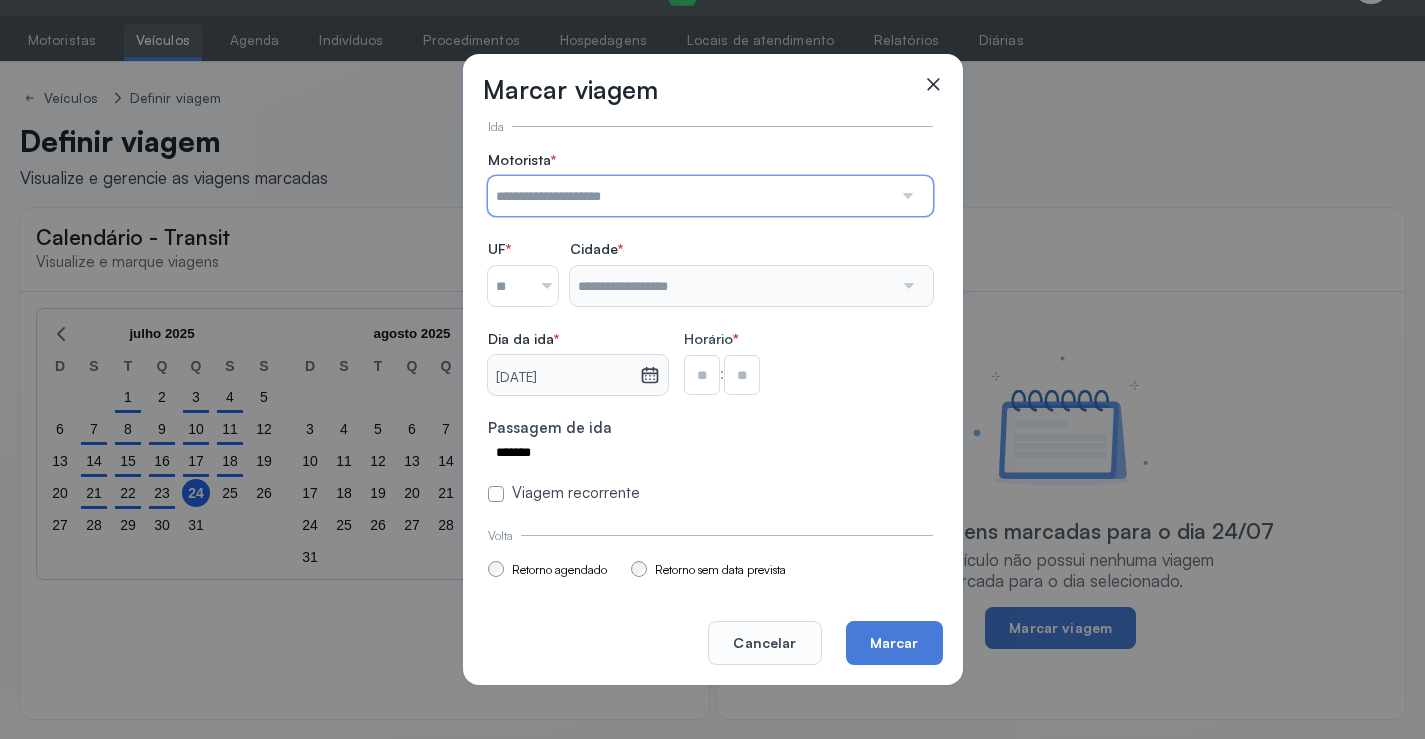 click at bounding box center (690, 196) 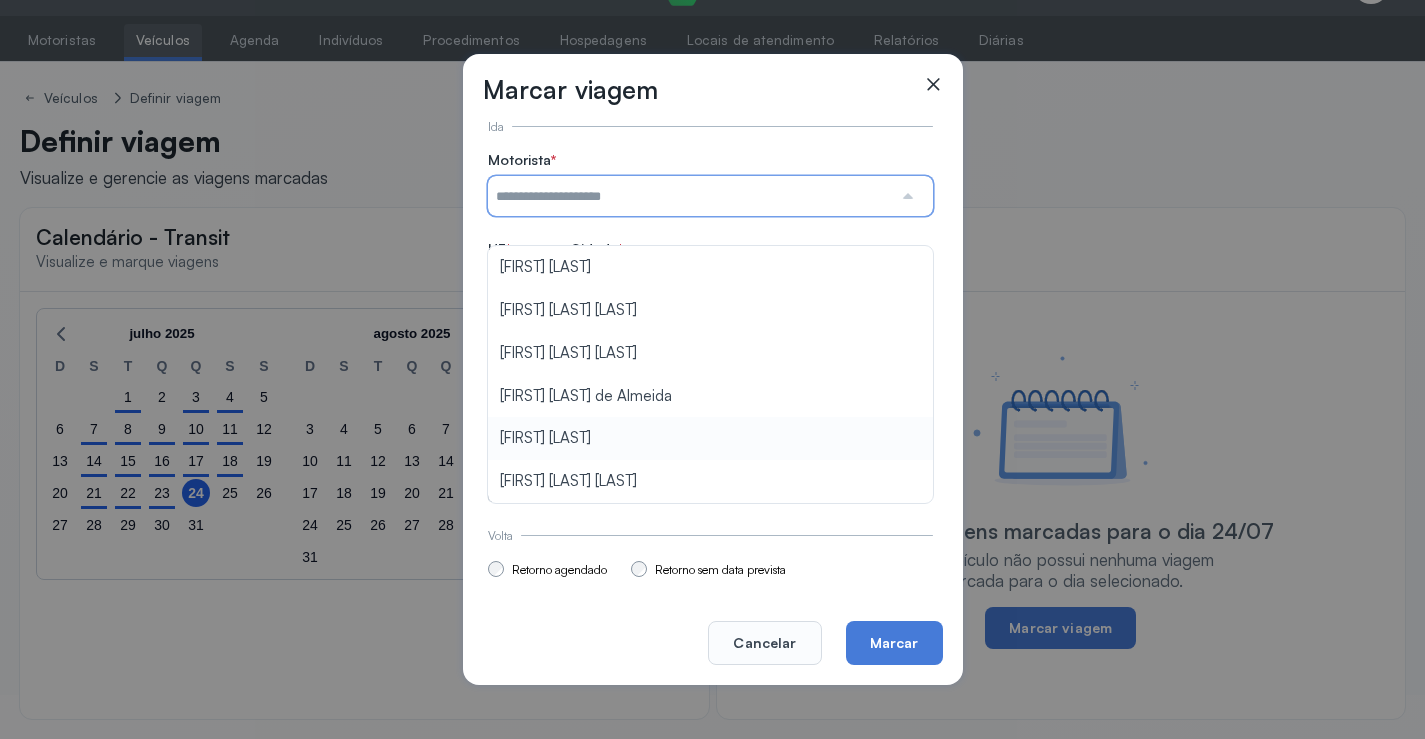 type on "**********" 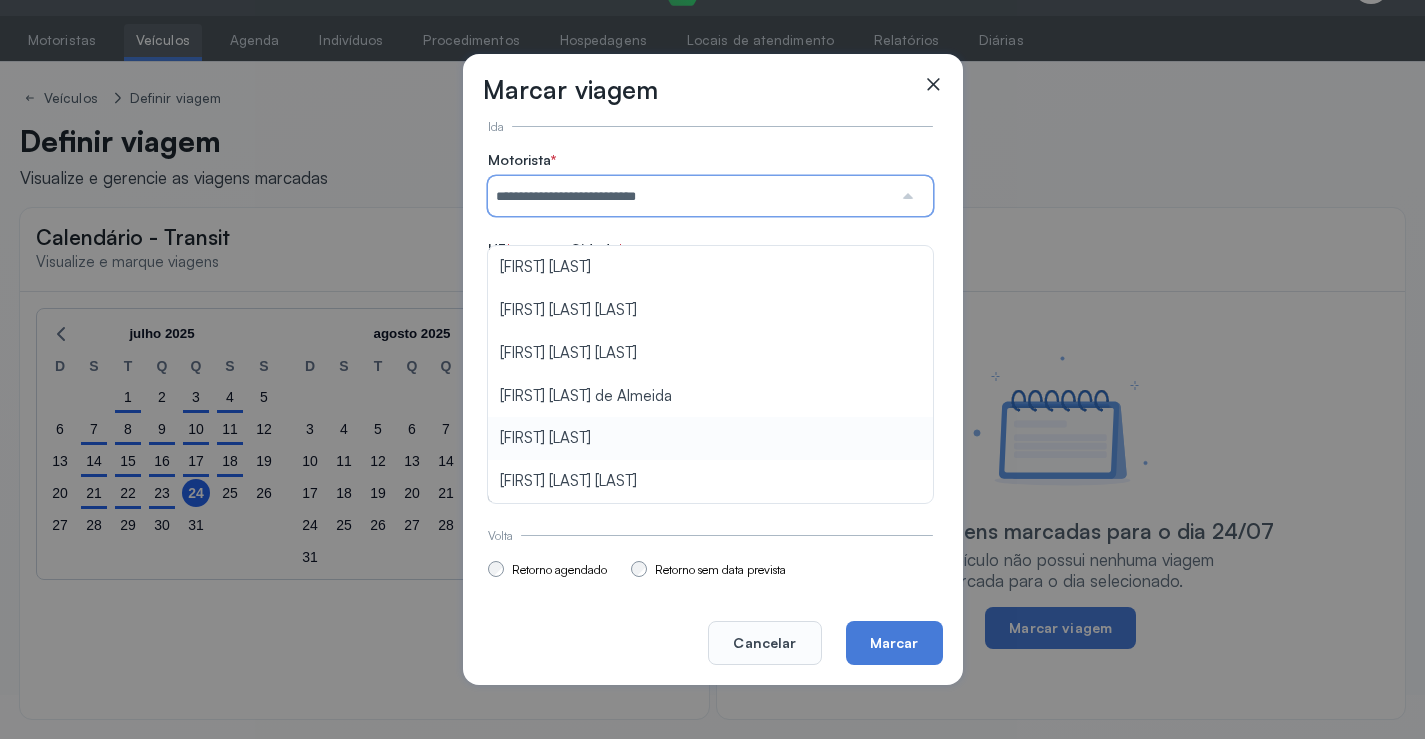click on "**********" at bounding box center [710, 327] 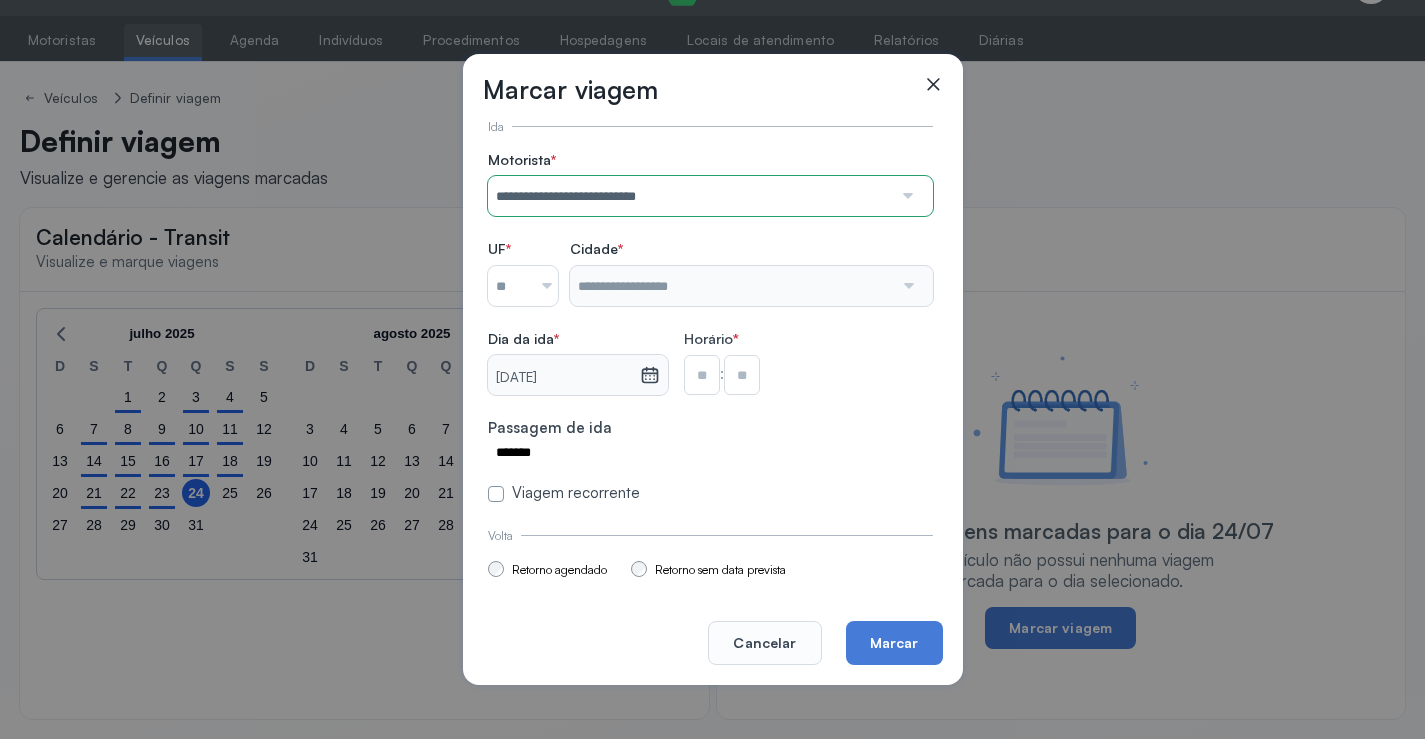 click at bounding box center [539, 286] 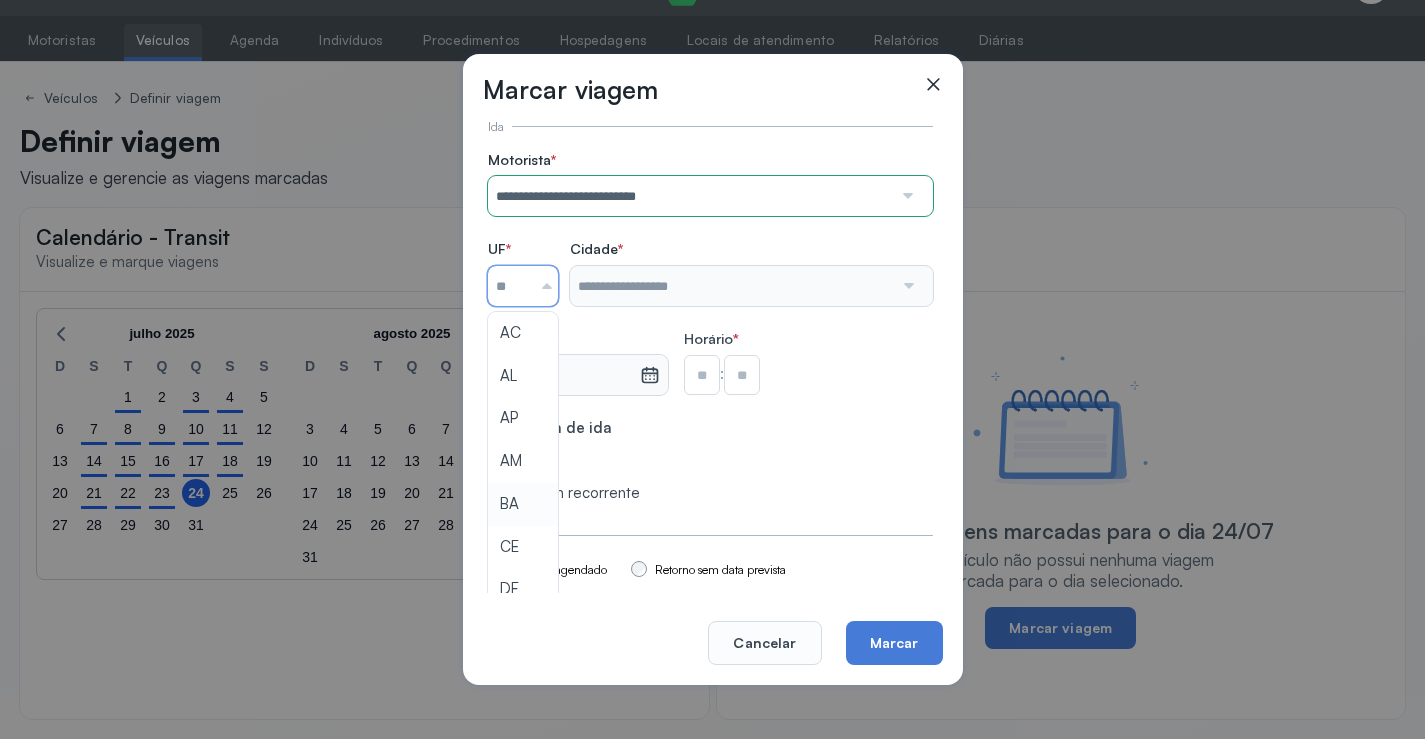 type on "**" 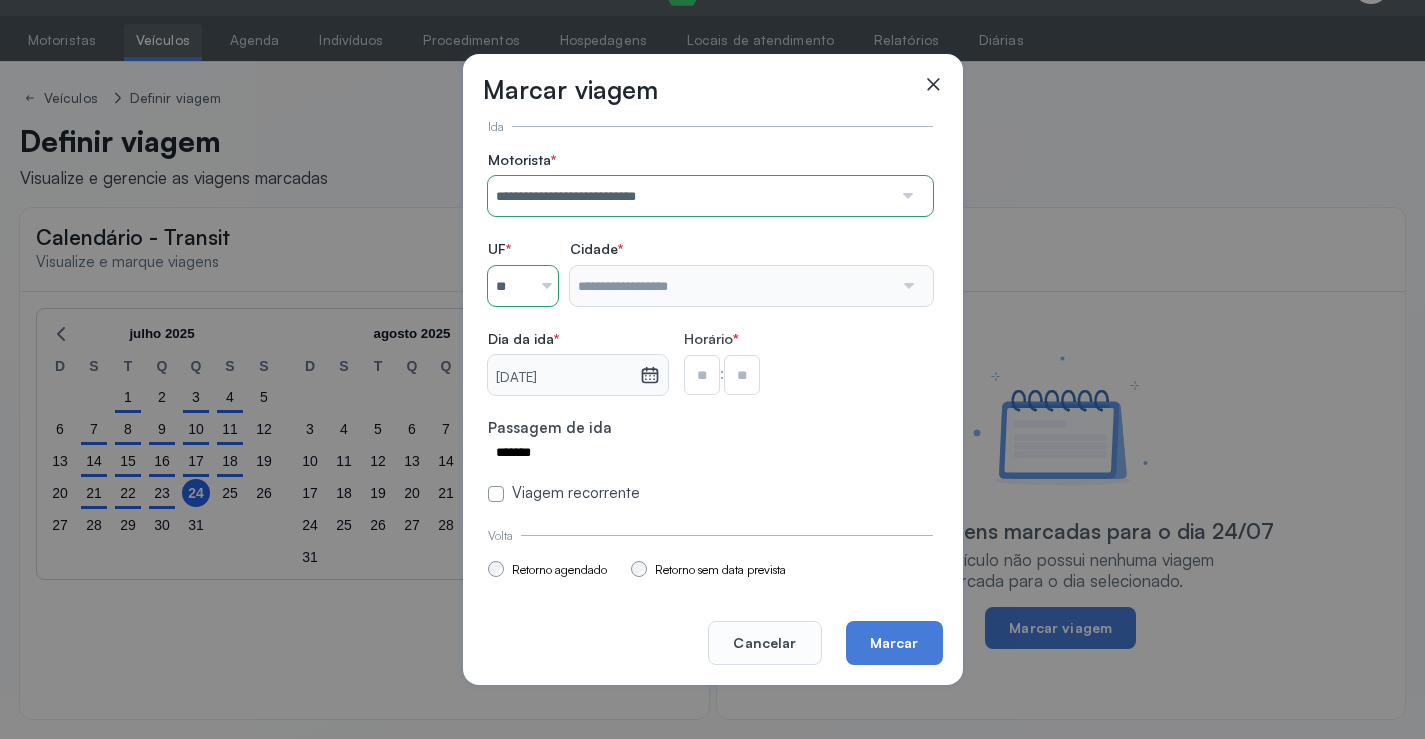 drag, startPoint x: 510, startPoint y: 508, endPoint x: 530, endPoint y: 464, distance: 48.332184 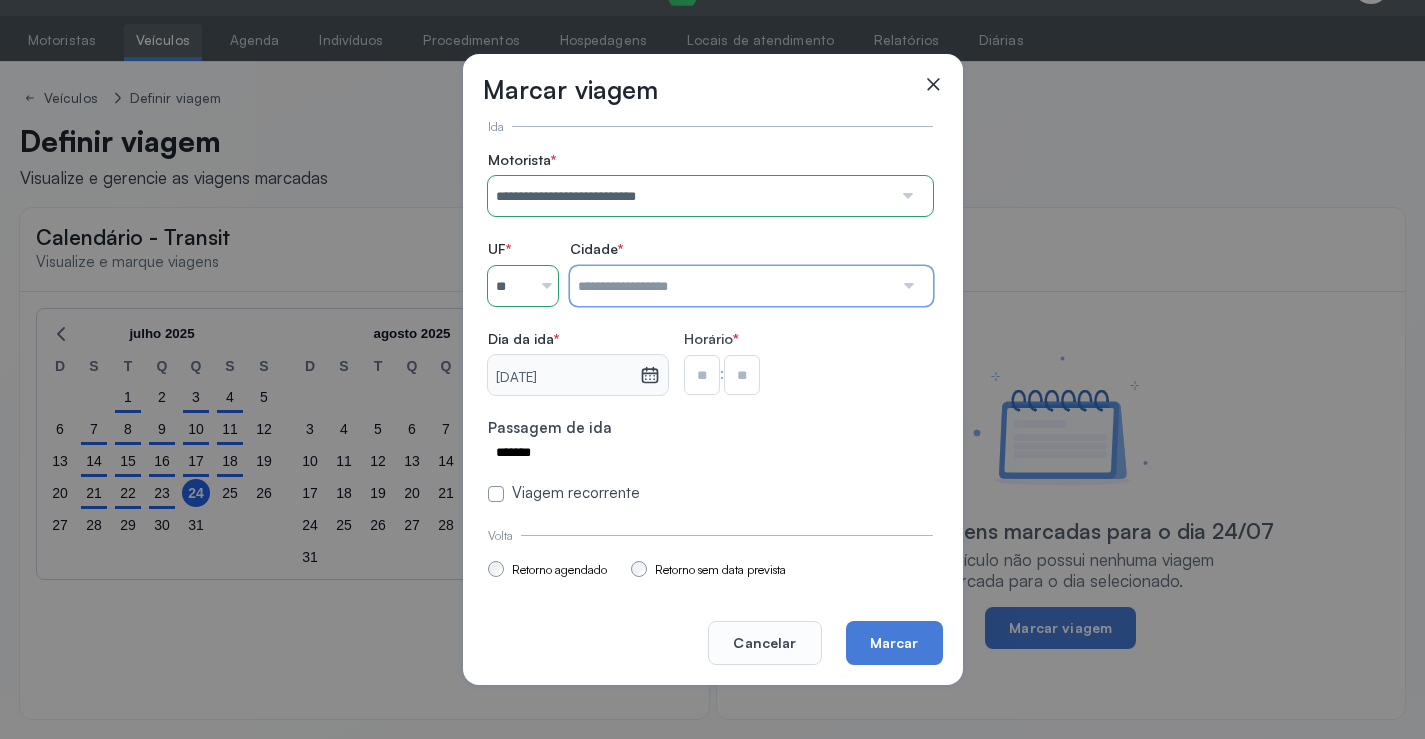 click at bounding box center (731, 286) 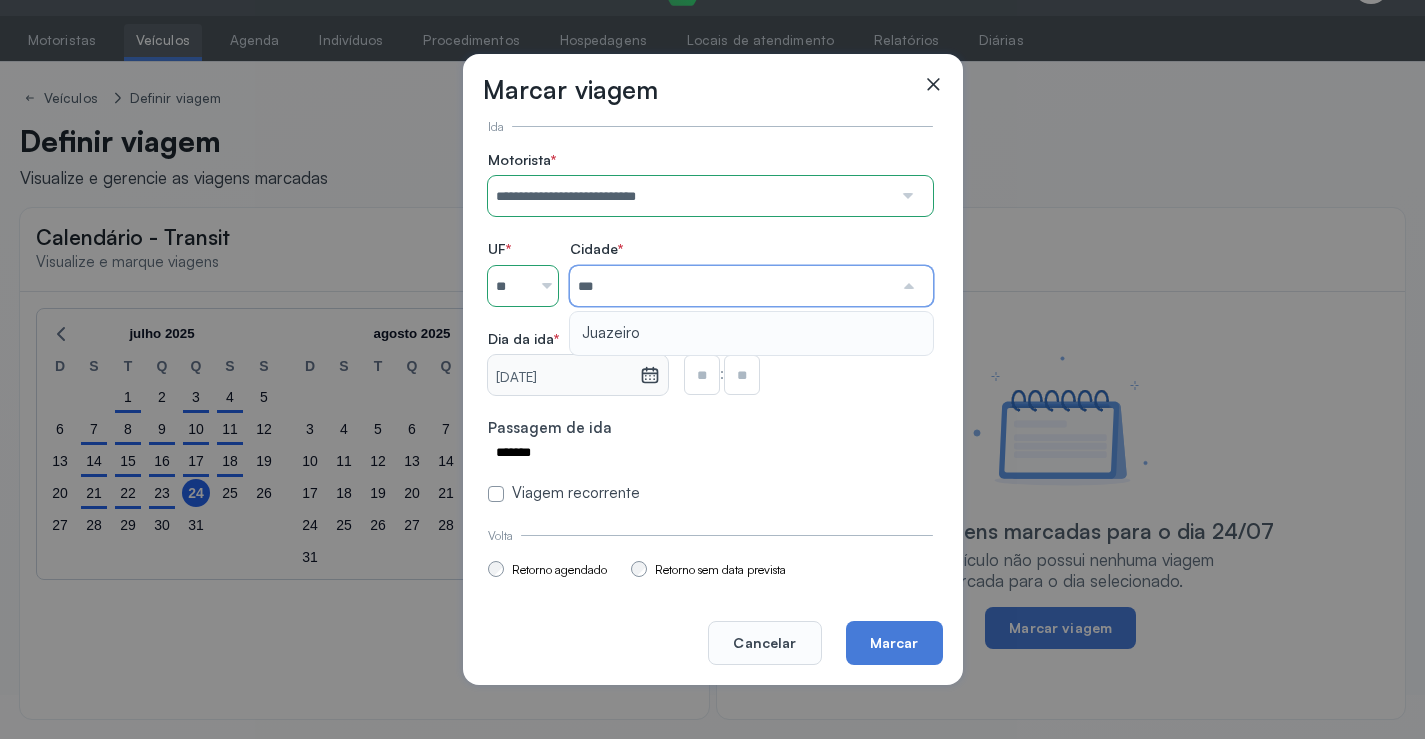 type on "********" 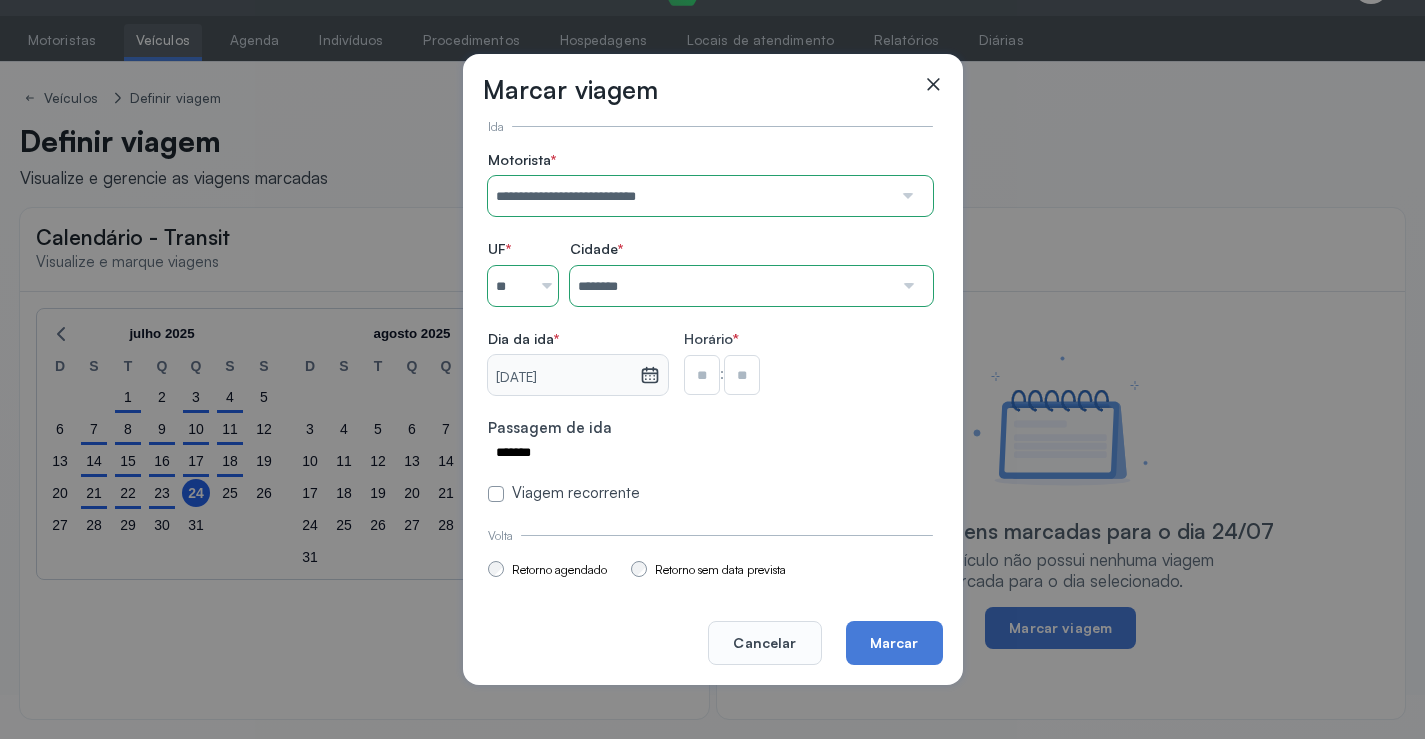 click on "**********" at bounding box center [710, 327] 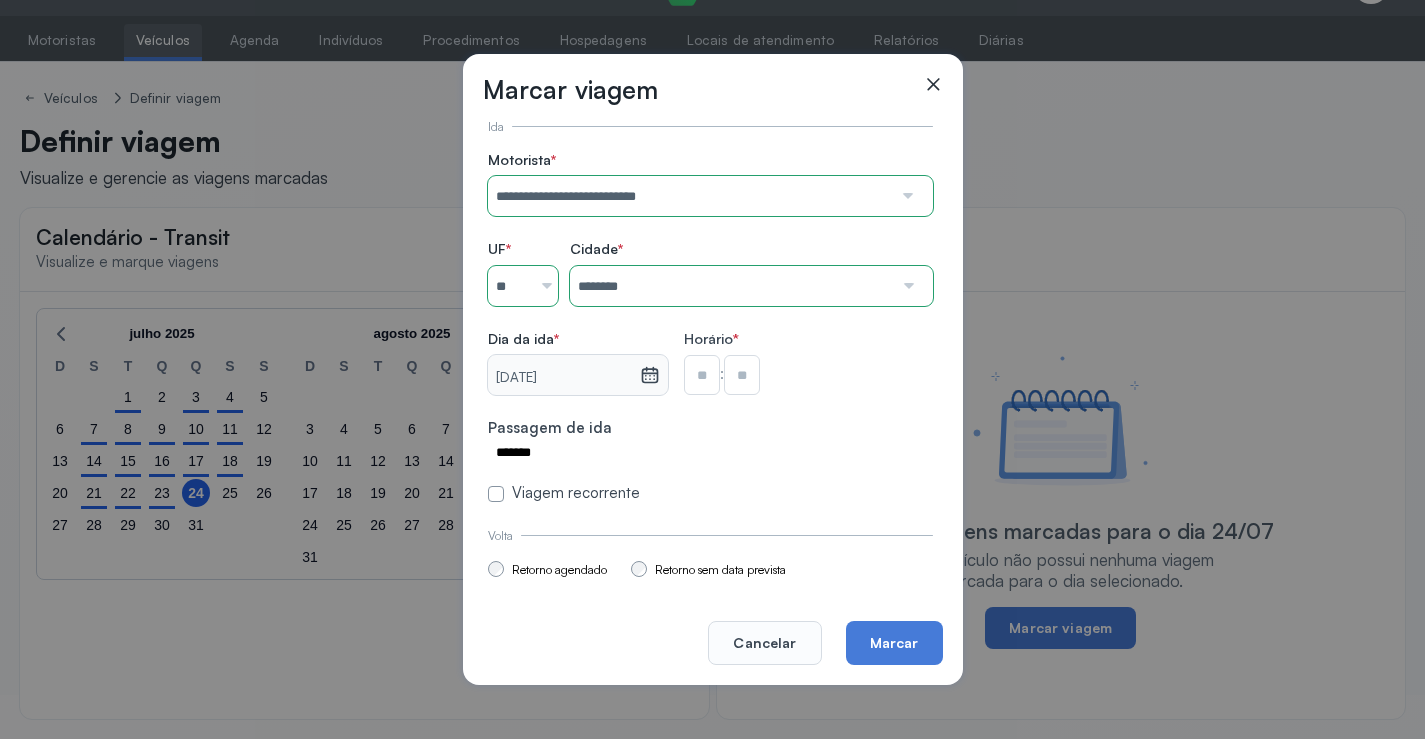 type on "**" 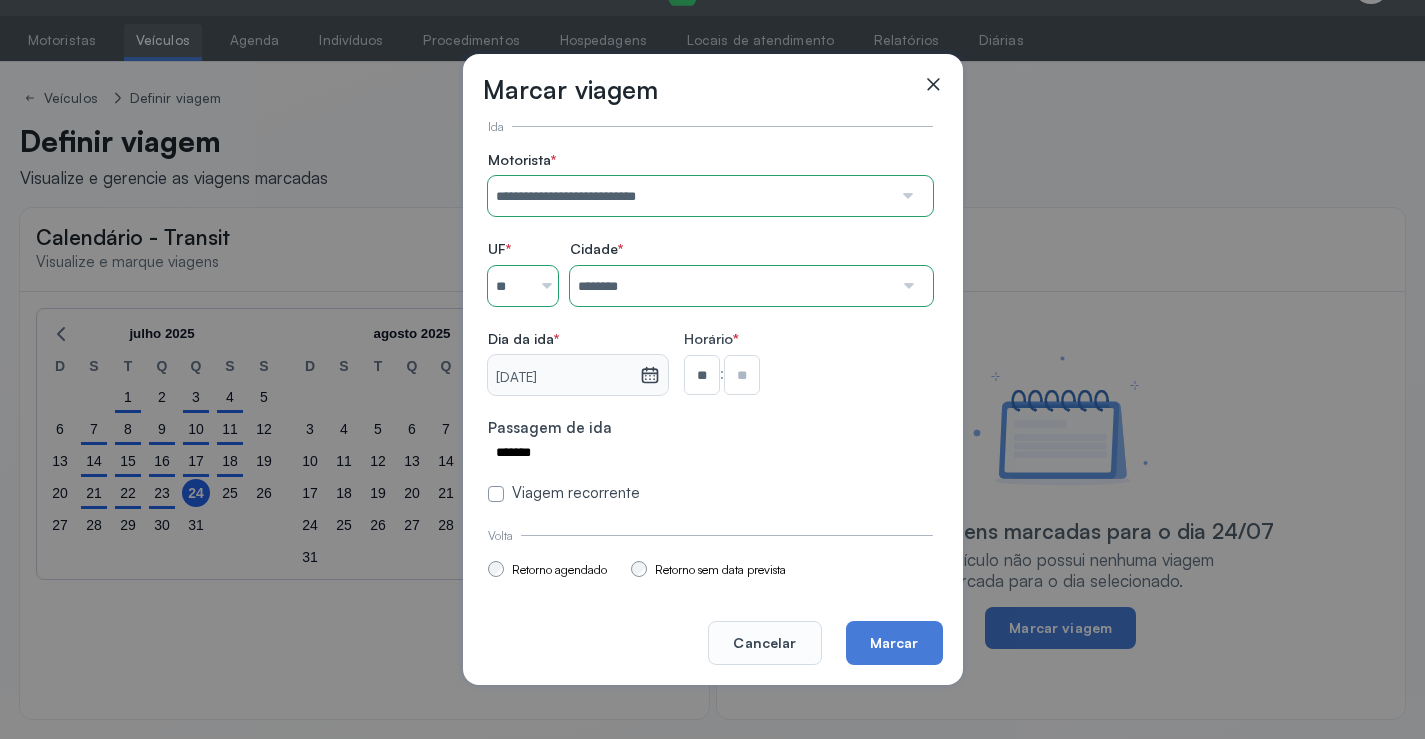 click at bounding box center [742, 375] 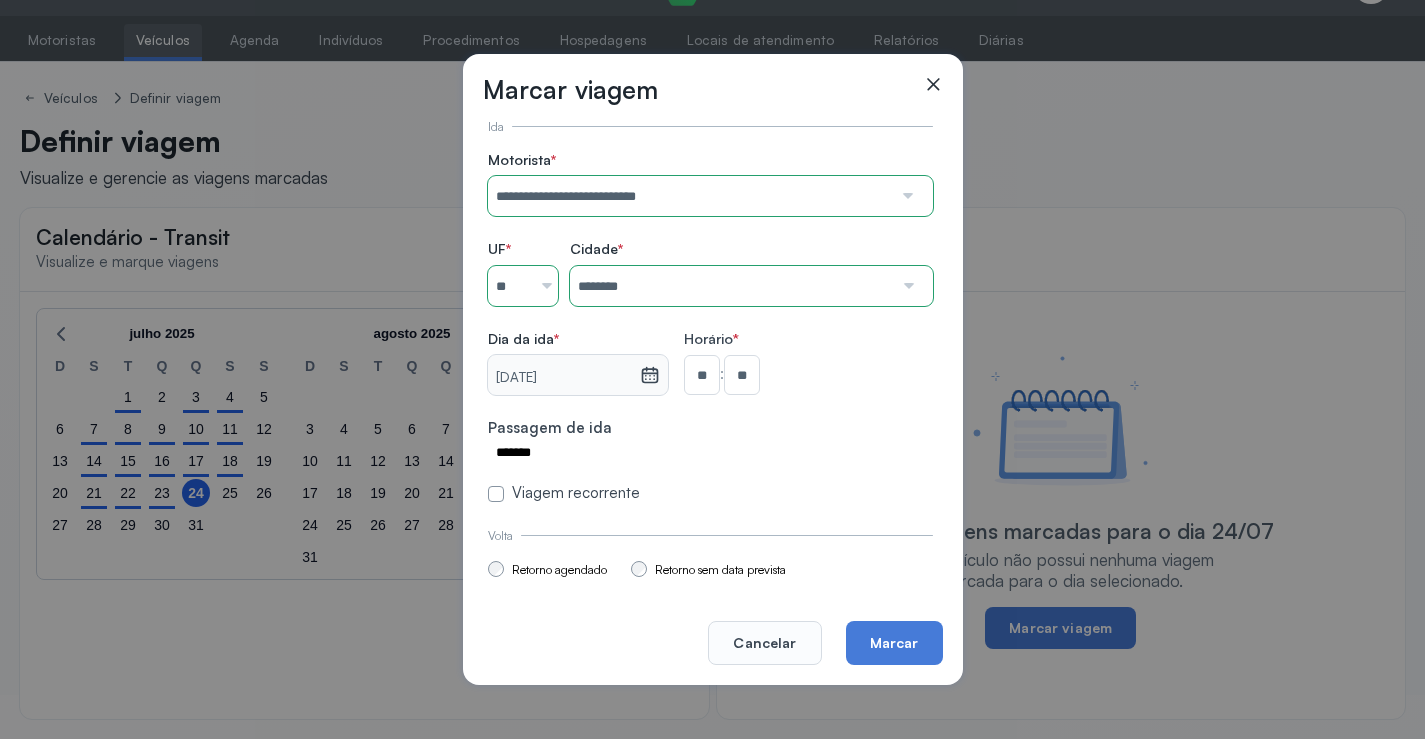 scroll, scrollTop: 147, scrollLeft: 0, axis: vertical 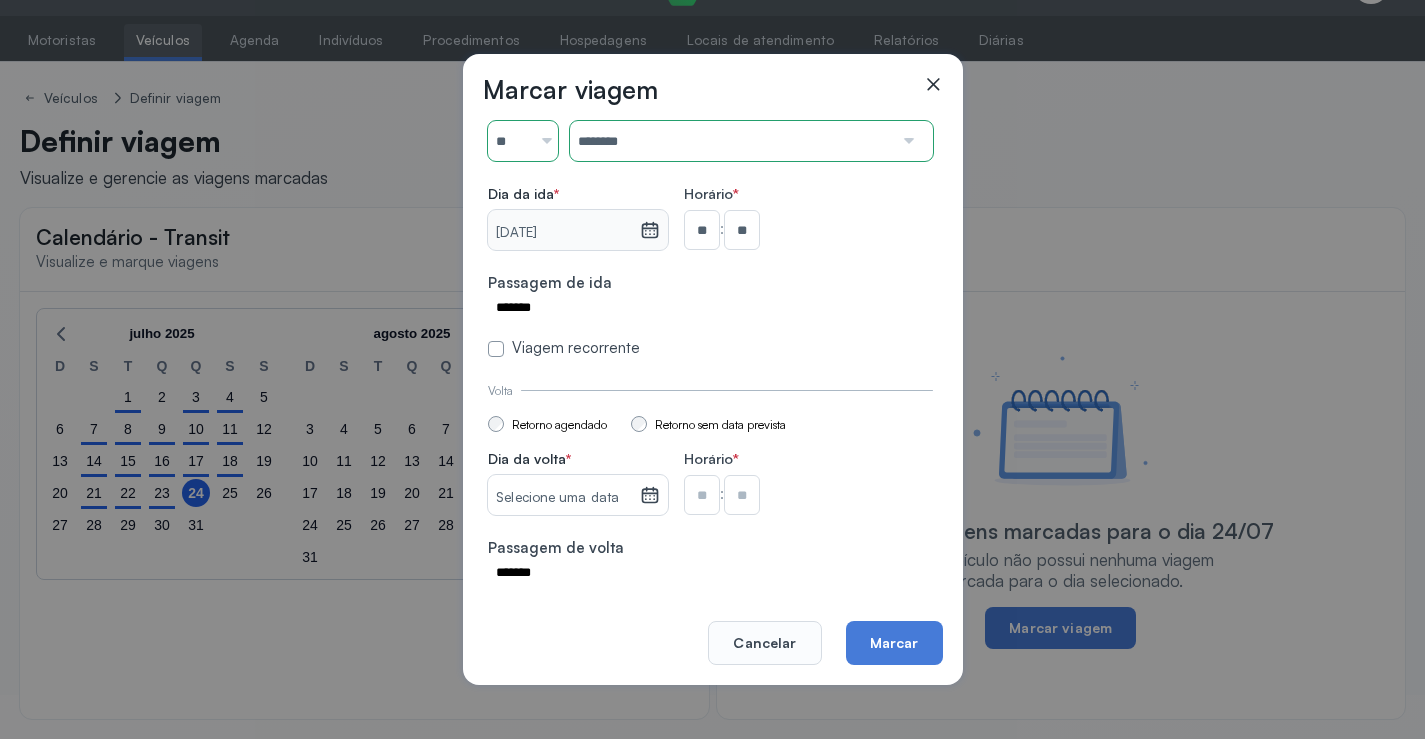 click on "Selecione uma data" at bounding box center (563, 495) 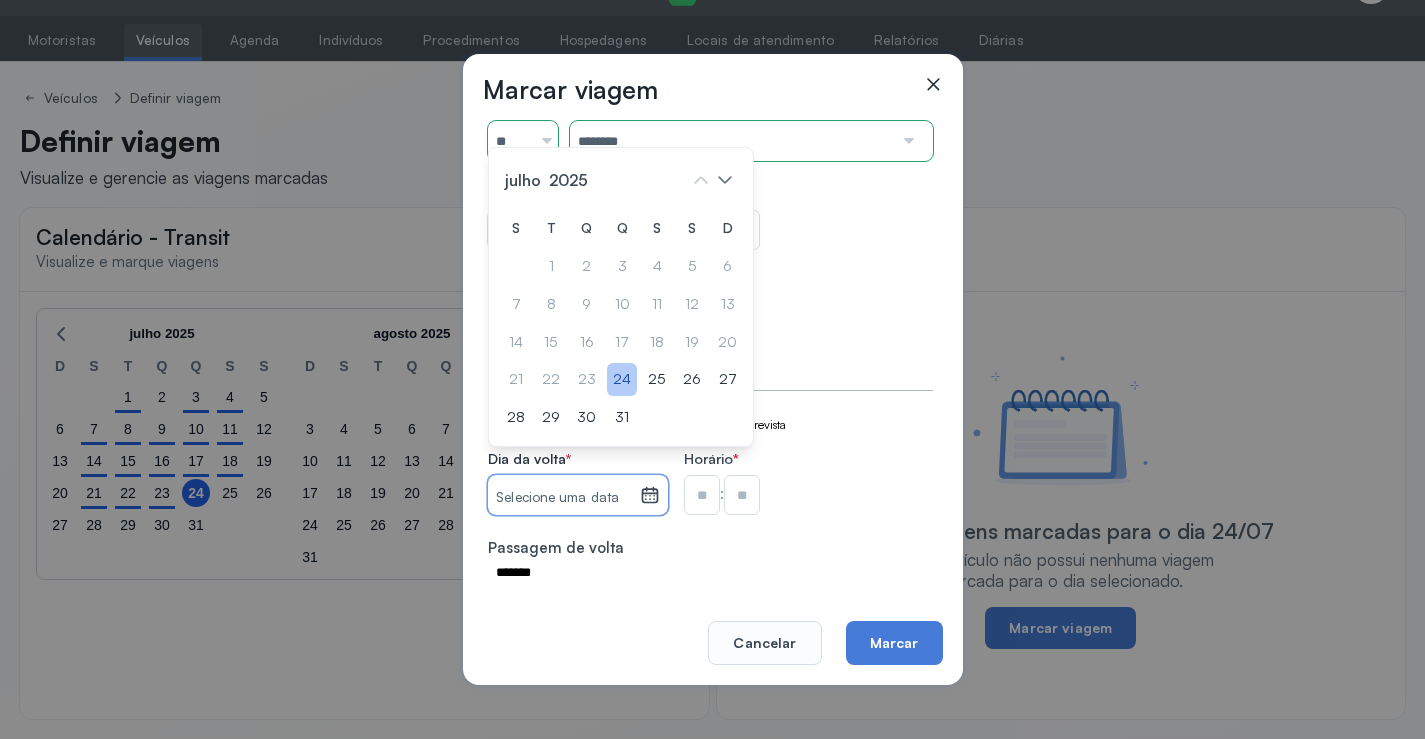 click on "24" 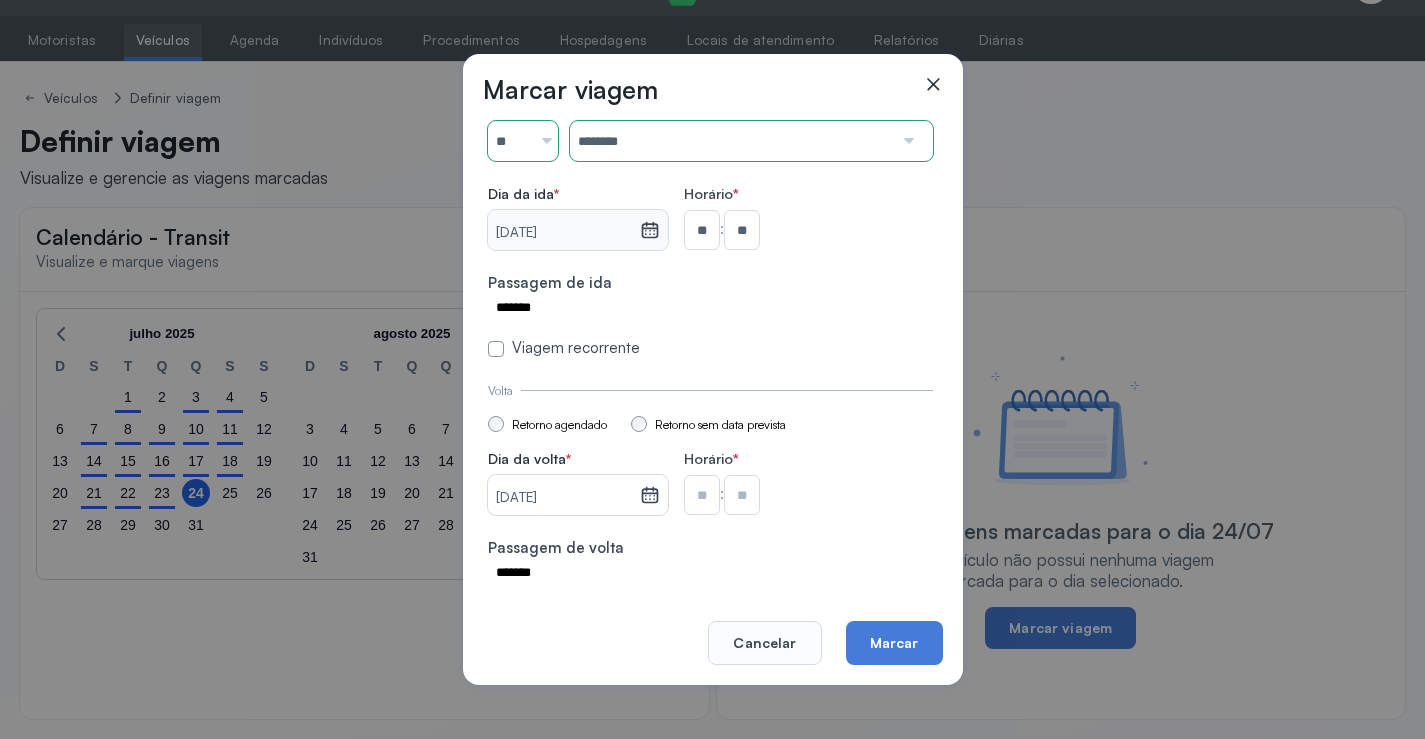 click at bounding box center [702, 230] 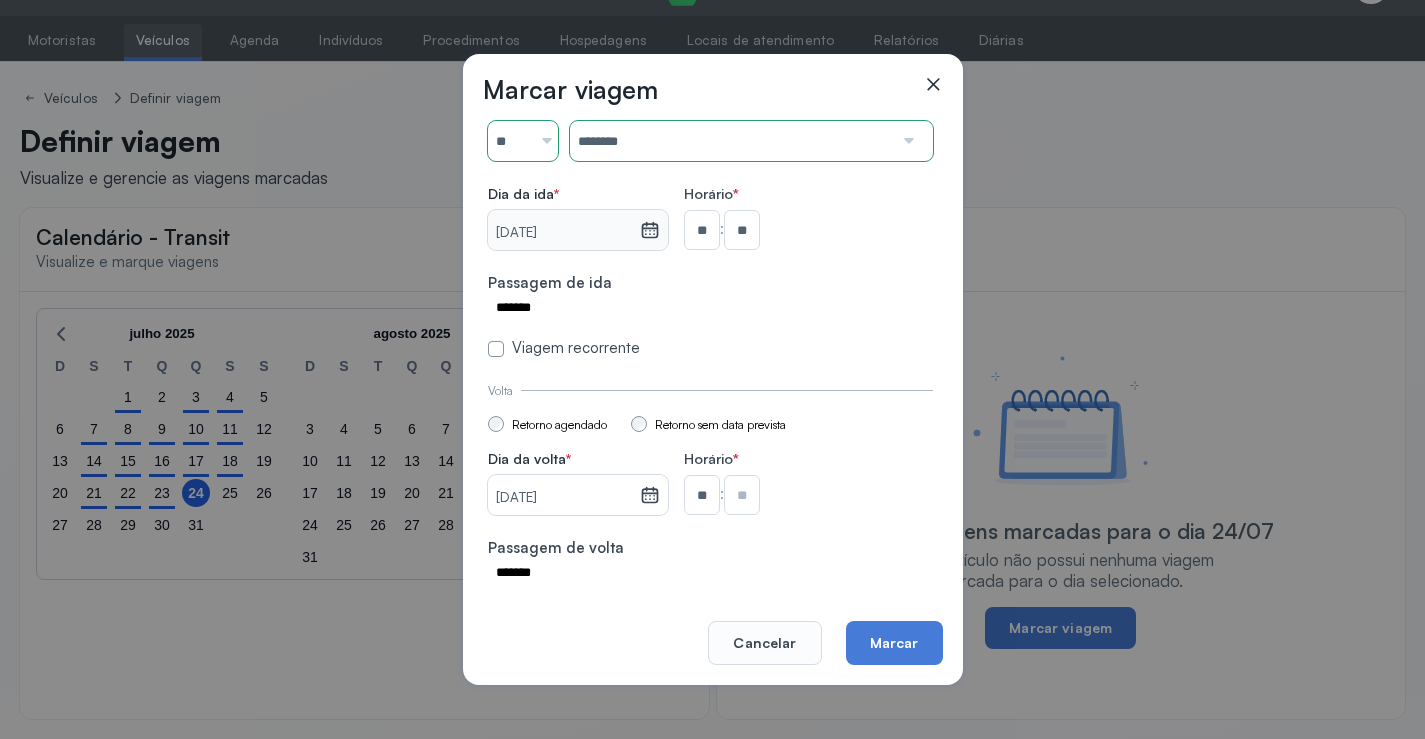 click at bounding box center [742, 230] 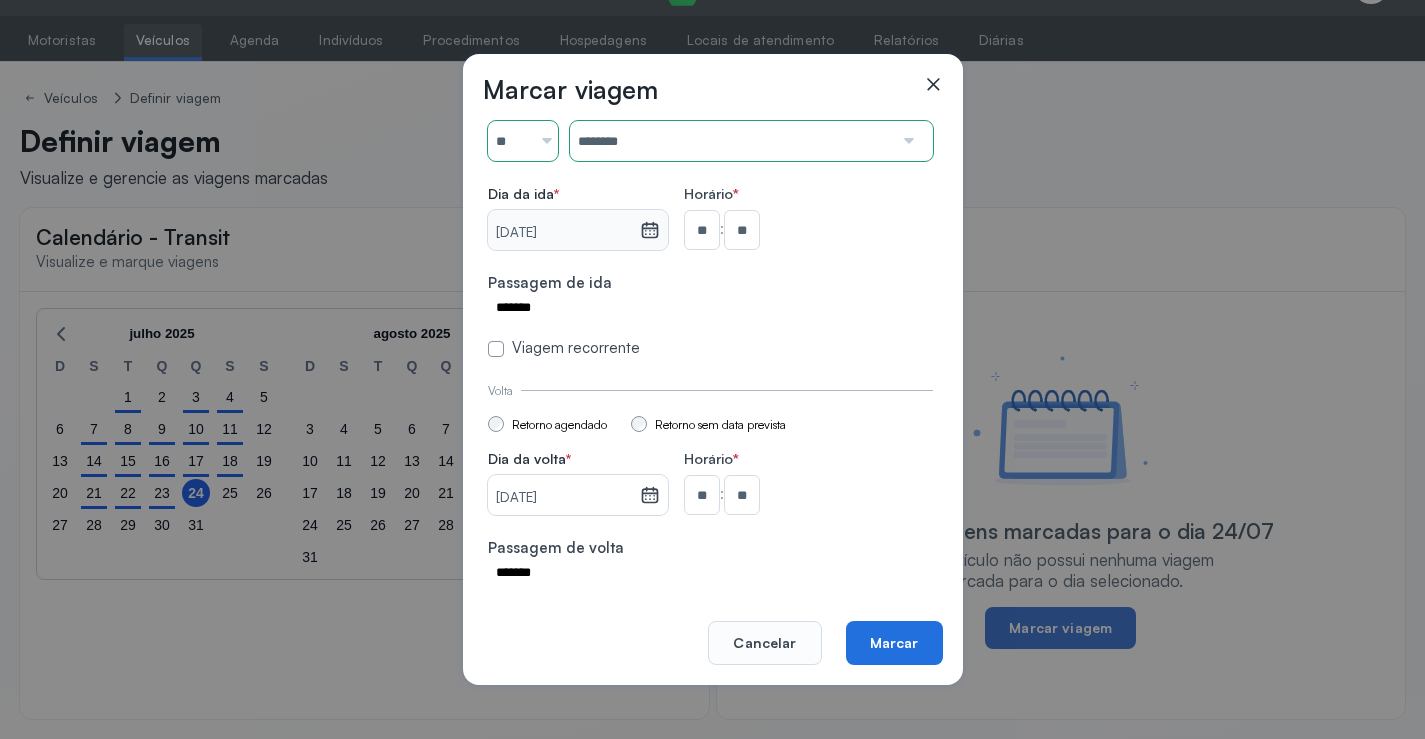 click on "Marcar" 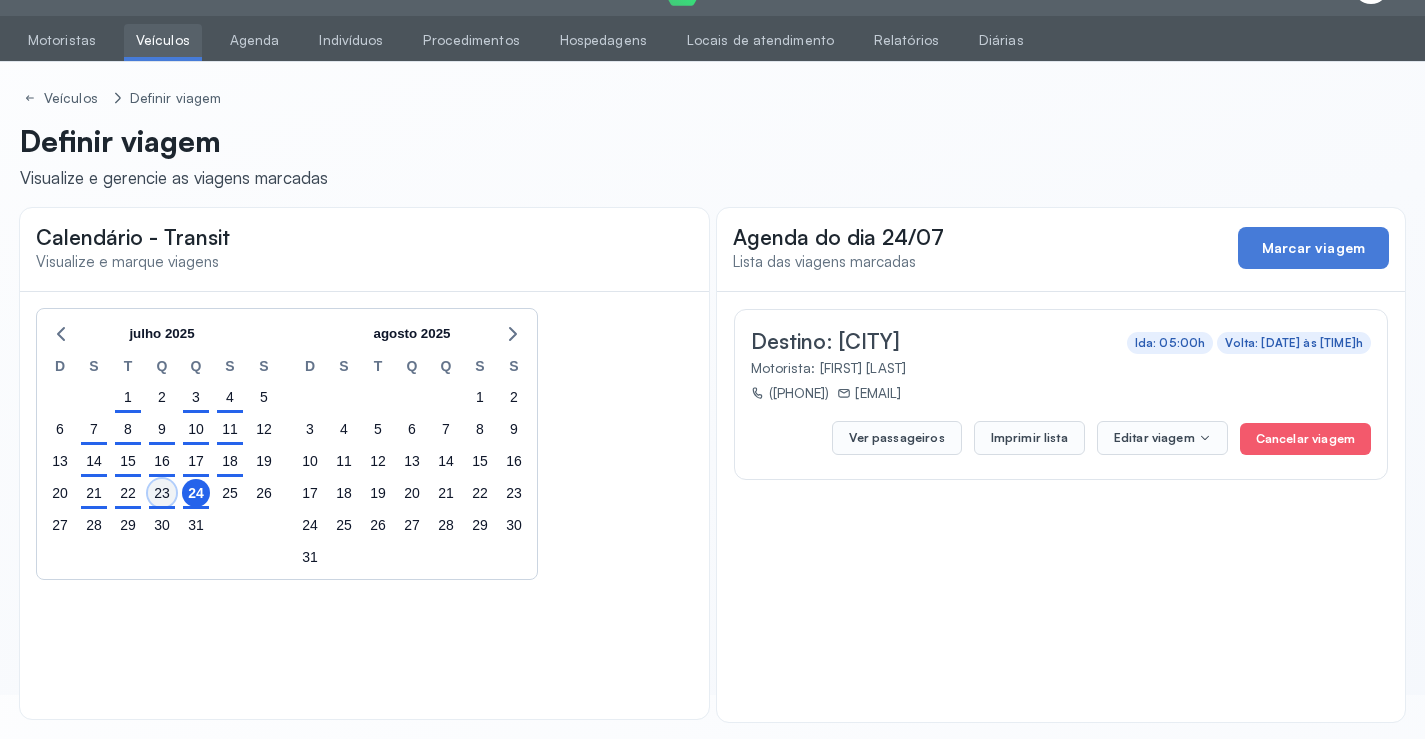click on "23" 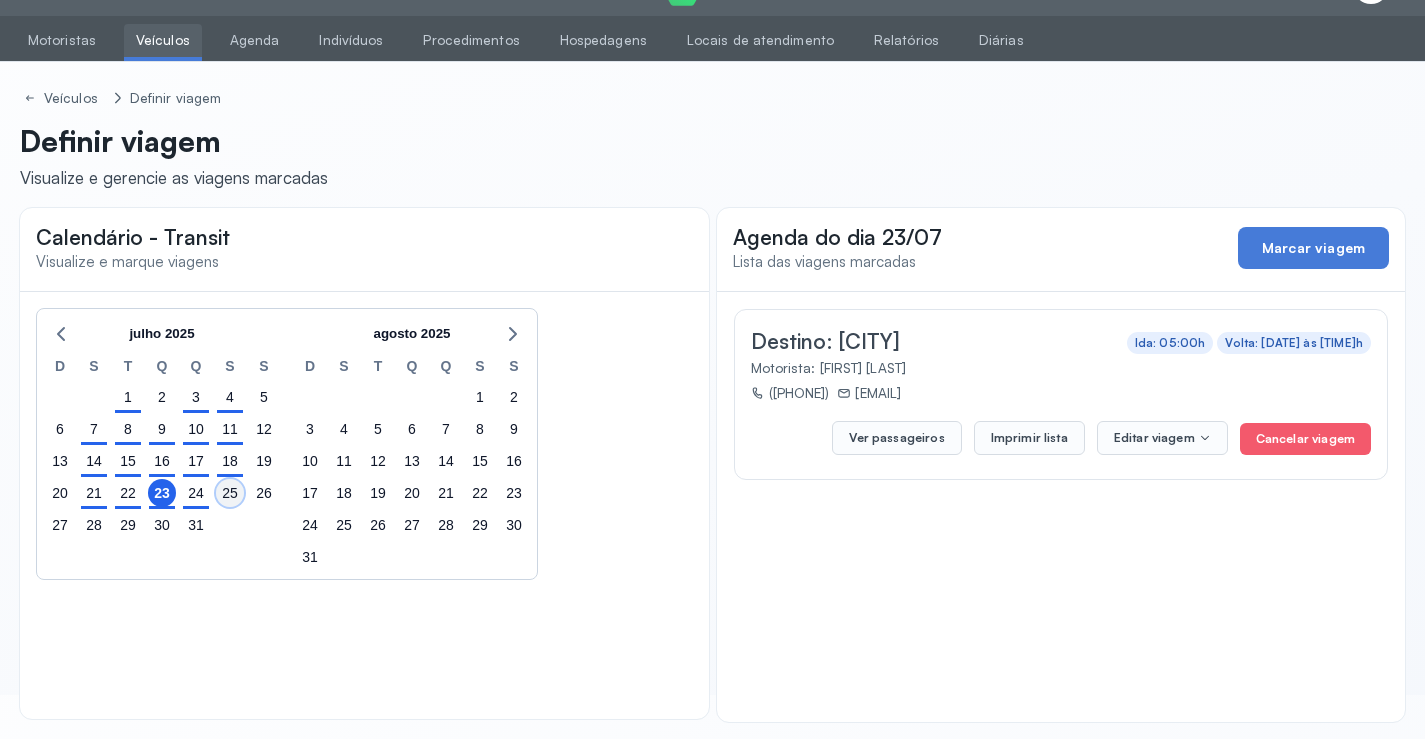 click on "25" 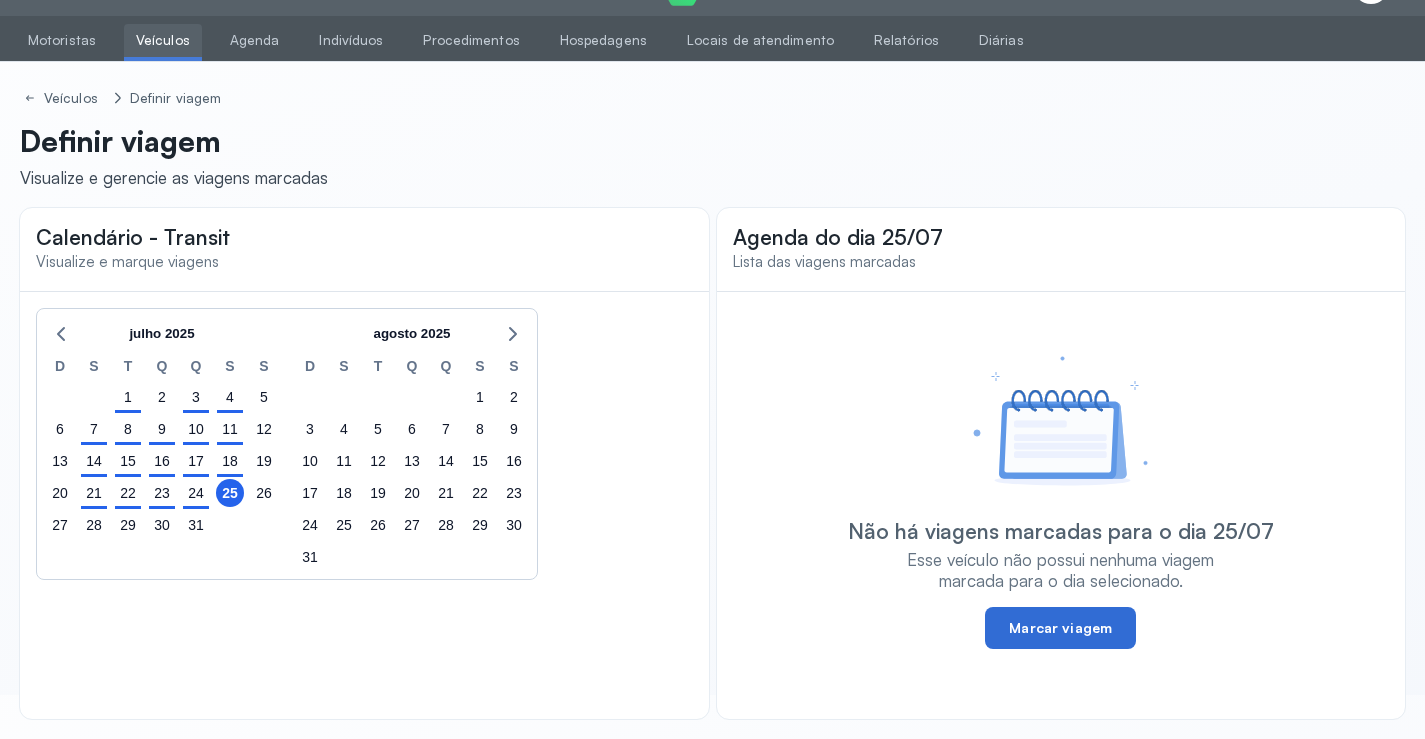 click on "Marcar viagem" 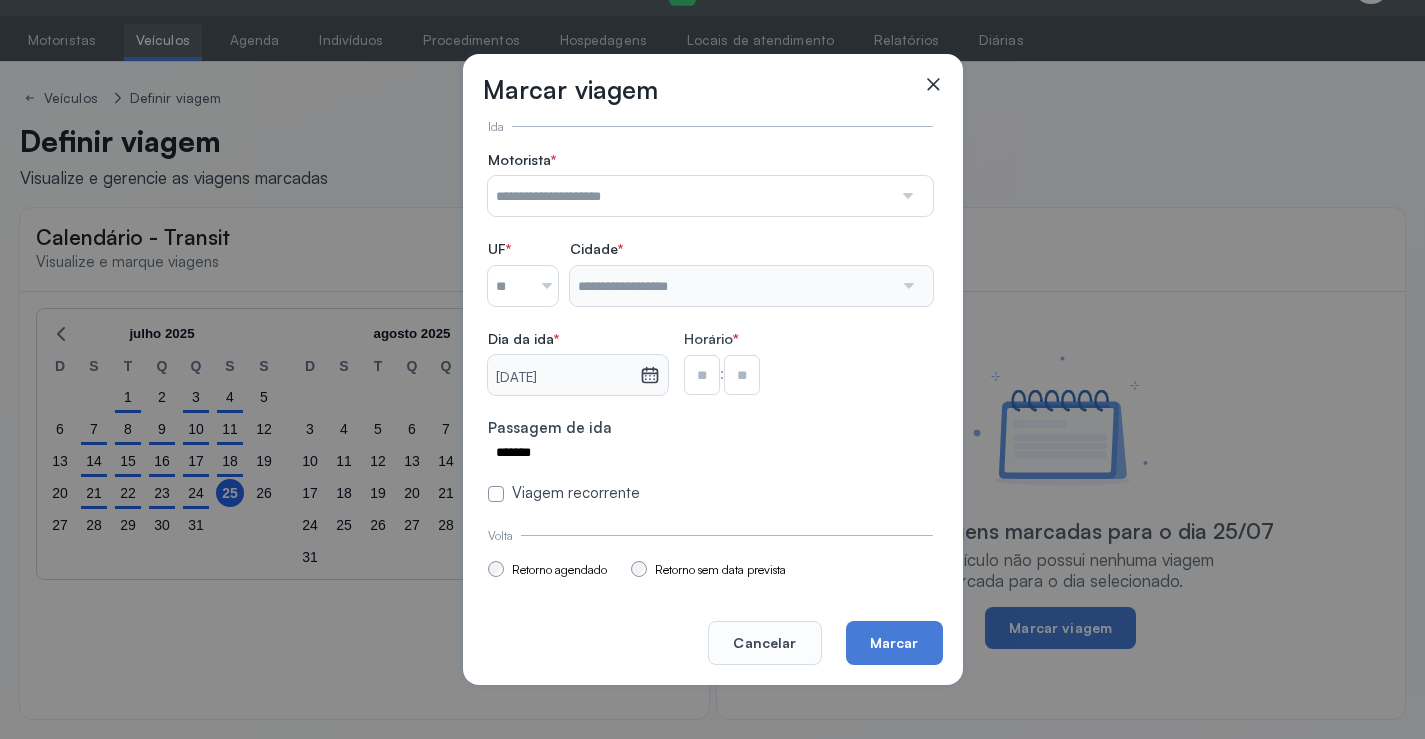 click at bounding box center [690, 196] 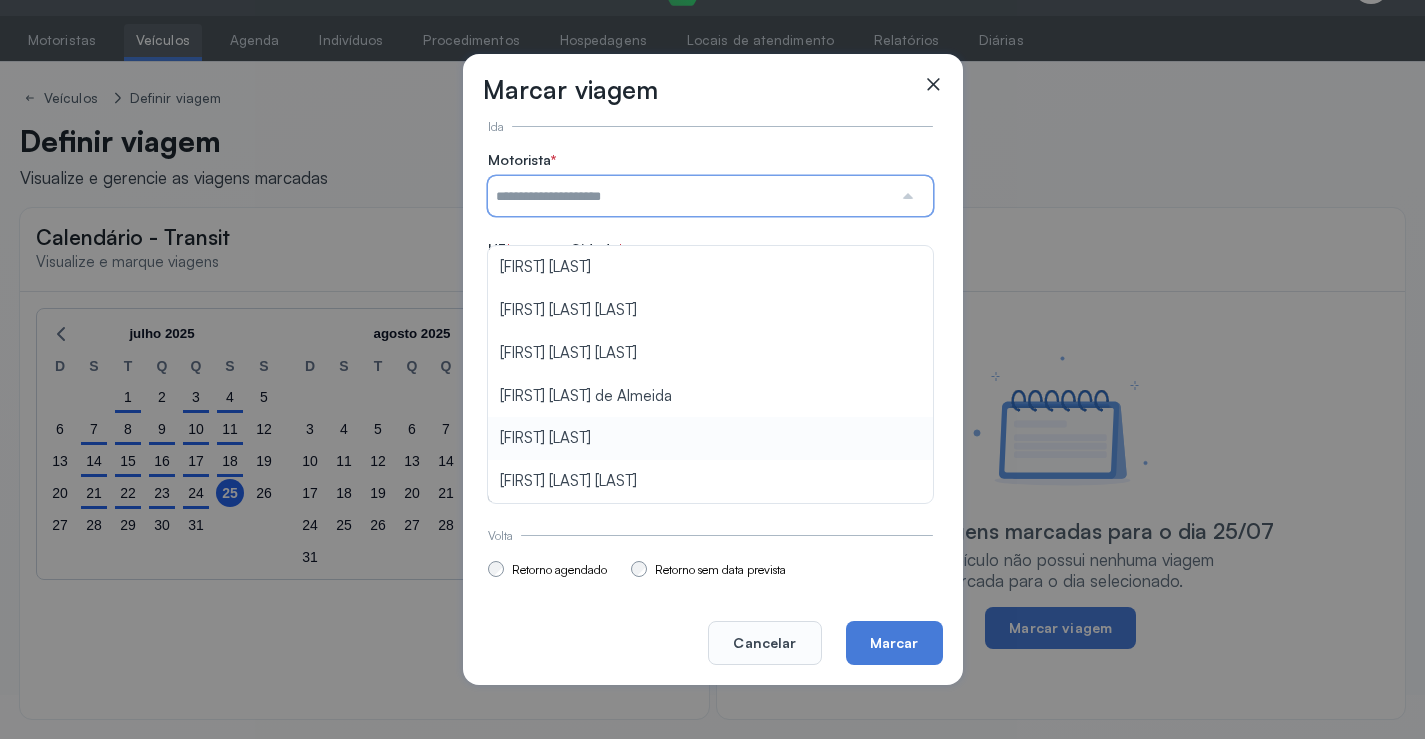 type on "**********" 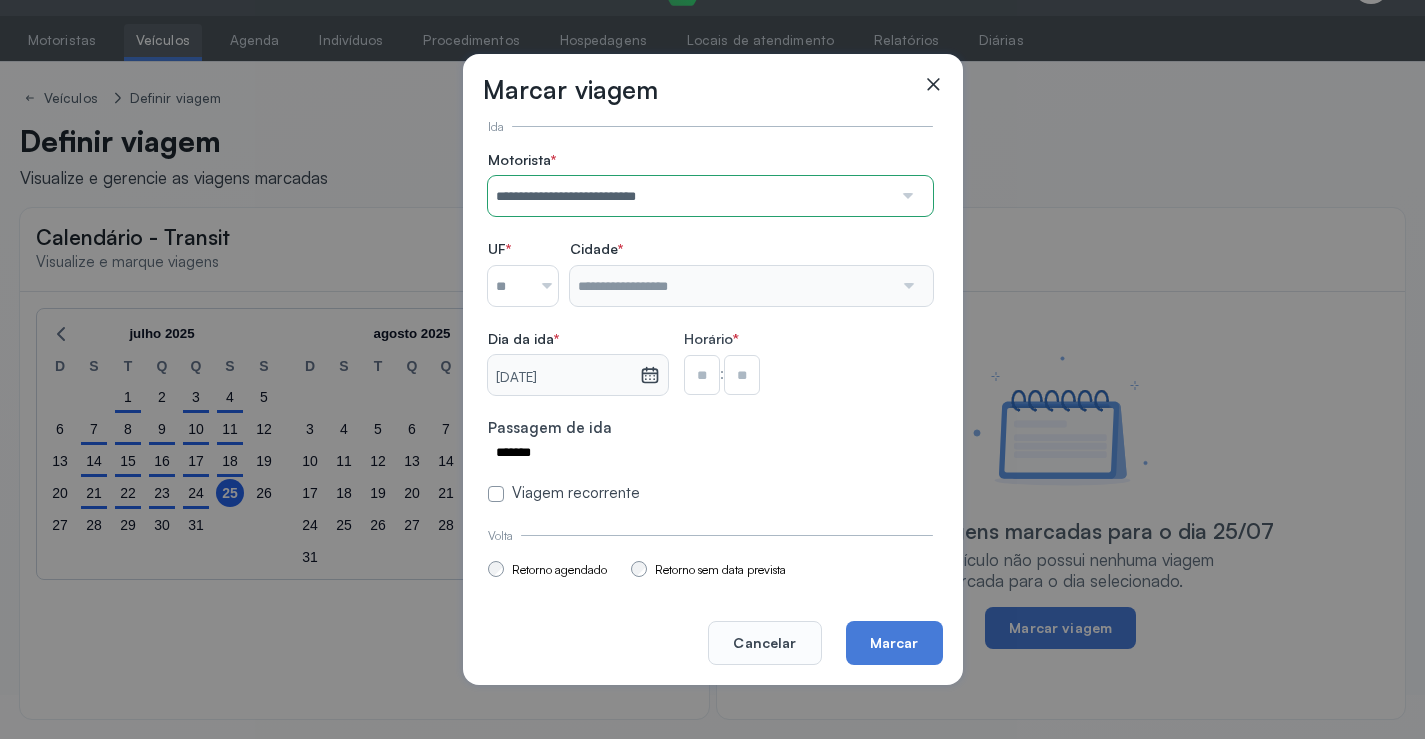 click on "**********" at bounding box center [710, 327] 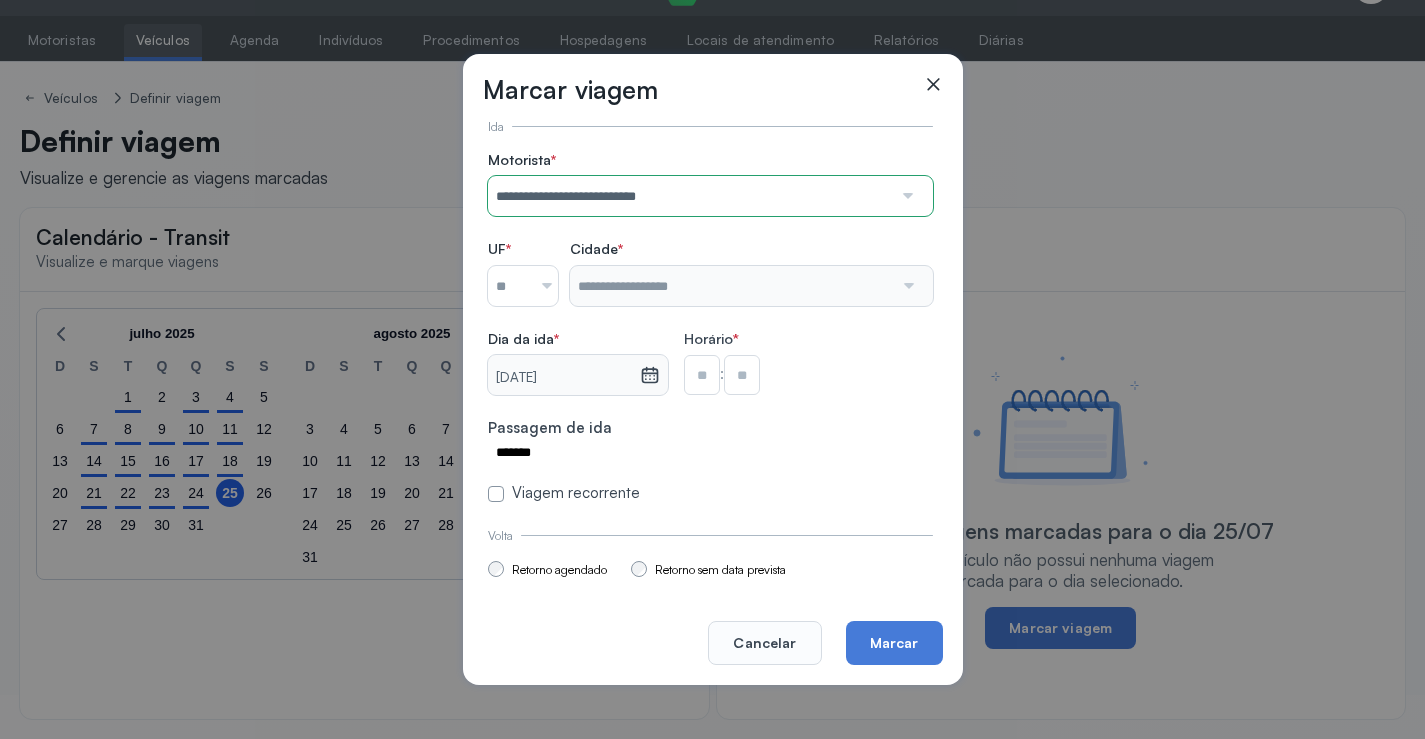 click at bounding box center [509, 286] 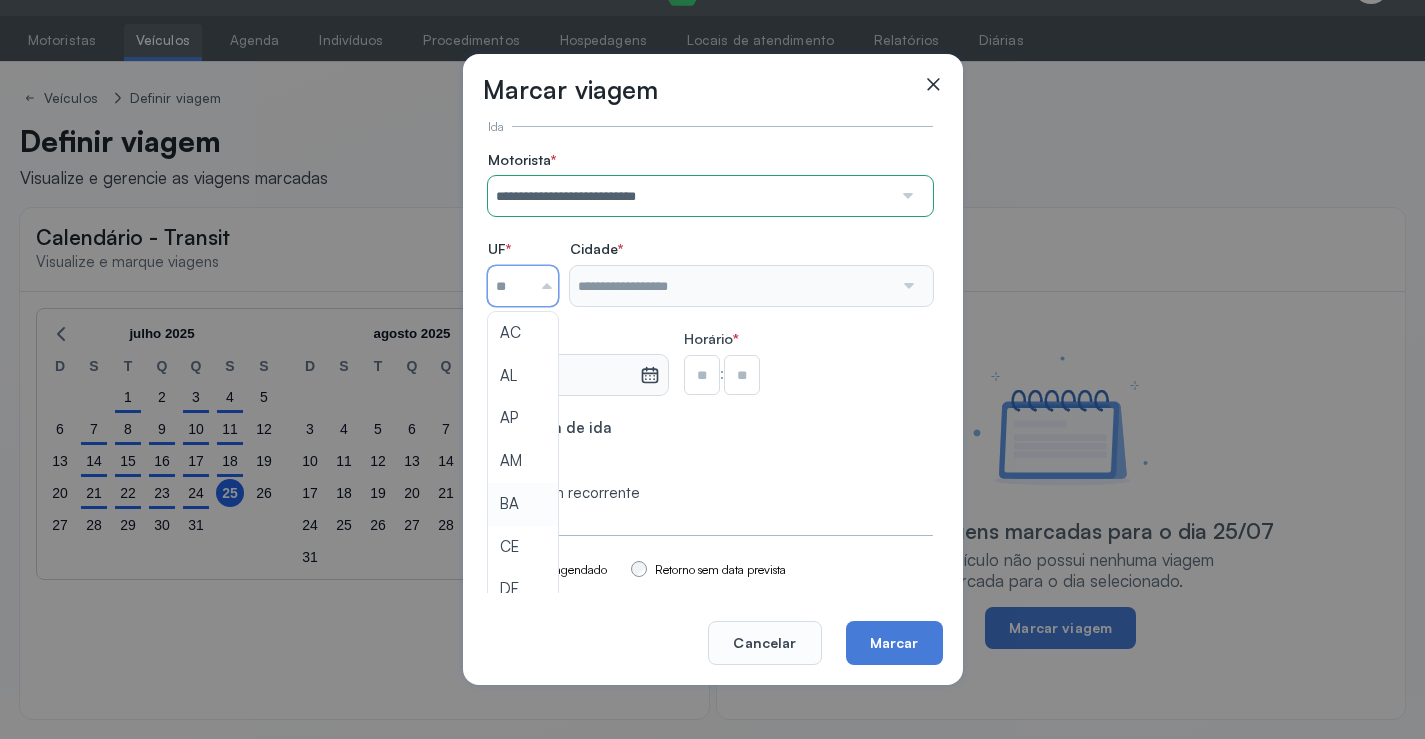 type on "**" 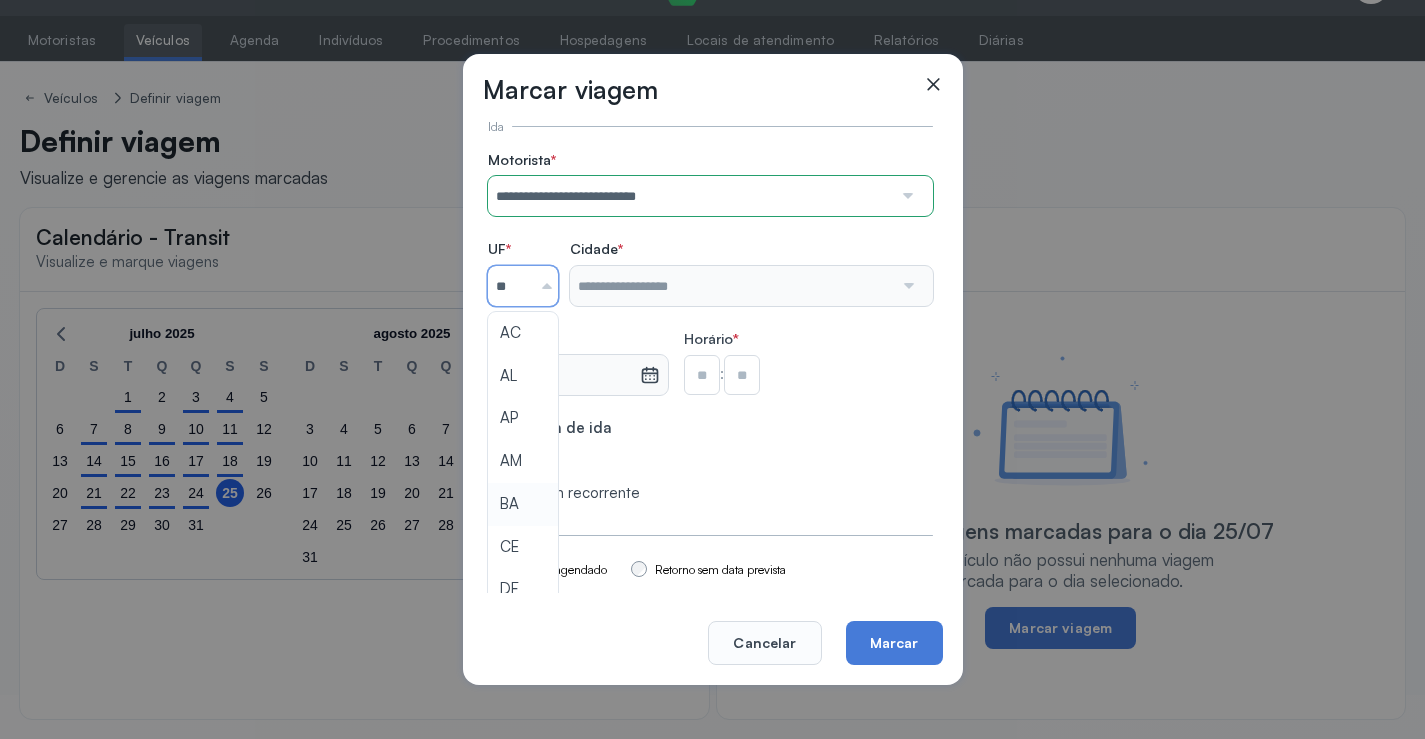 click on "**********" at bounding box center (710, 327) 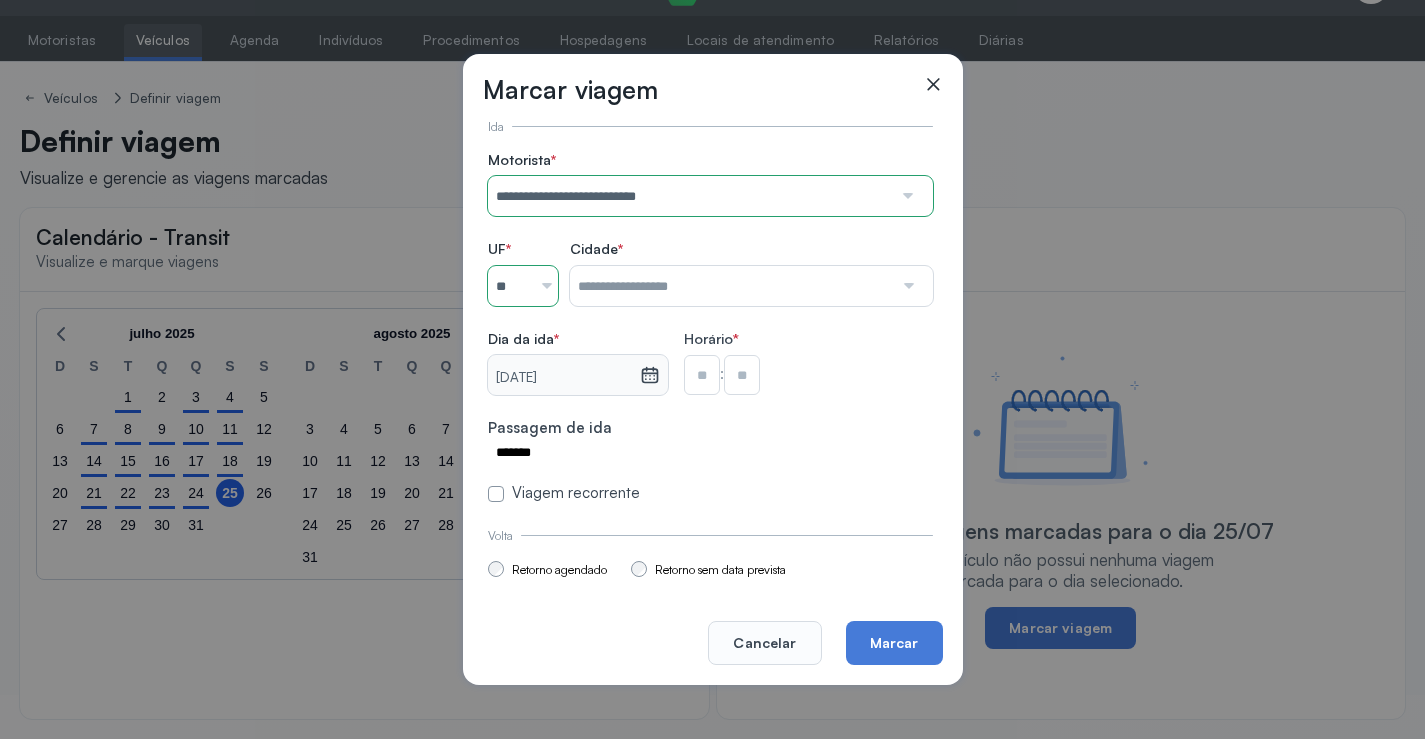 drag, startPoint x: 640, startPoint y: 285, endPoint x: 633, endPoint y: 295, distance: 12.206555 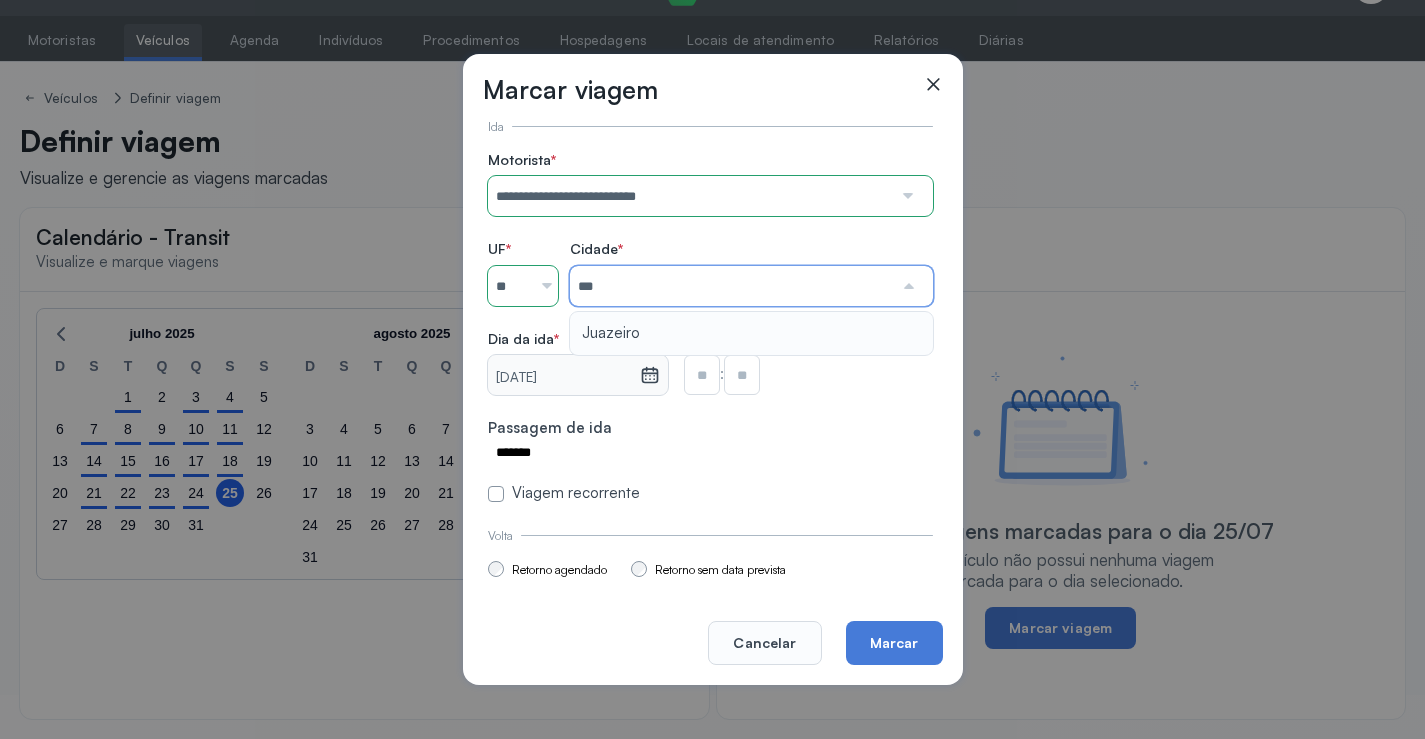 type on "********" 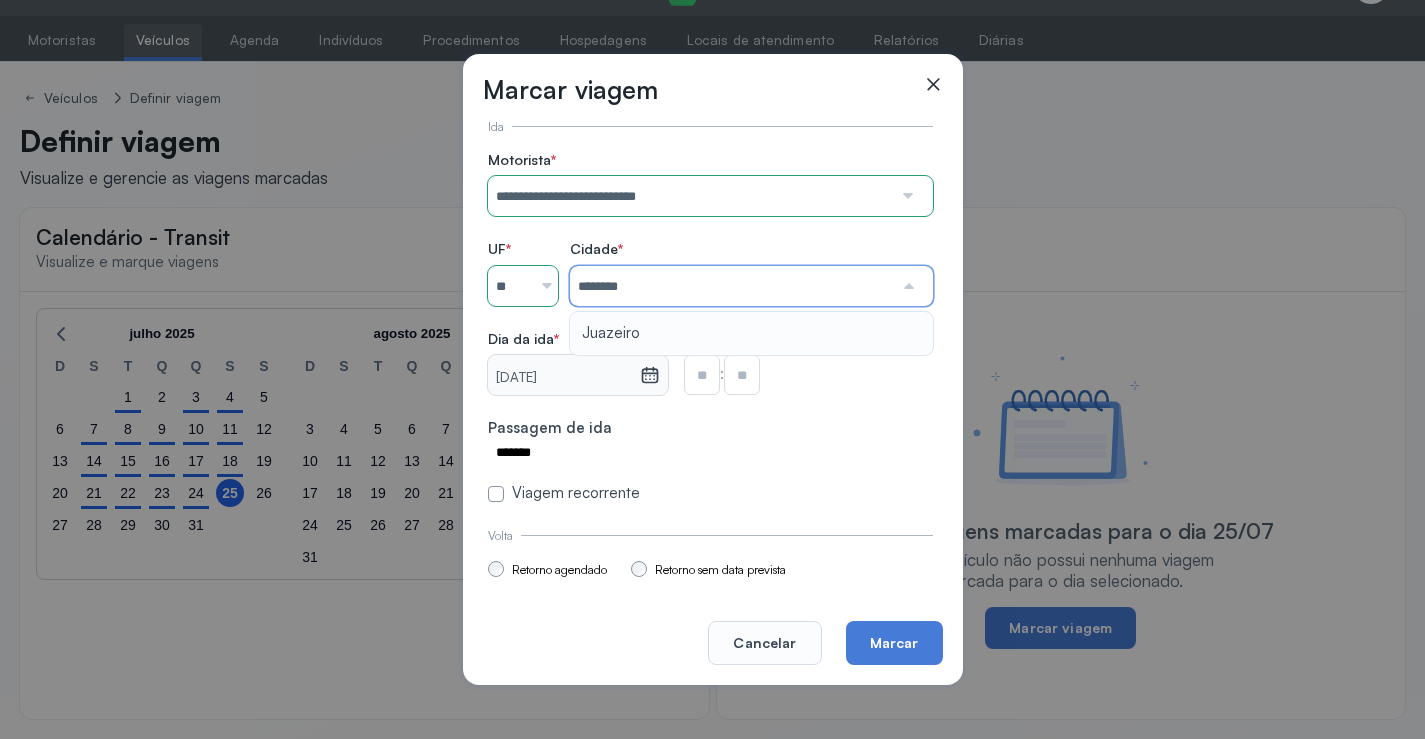 click on "**********" at bounding box center (710, 327) 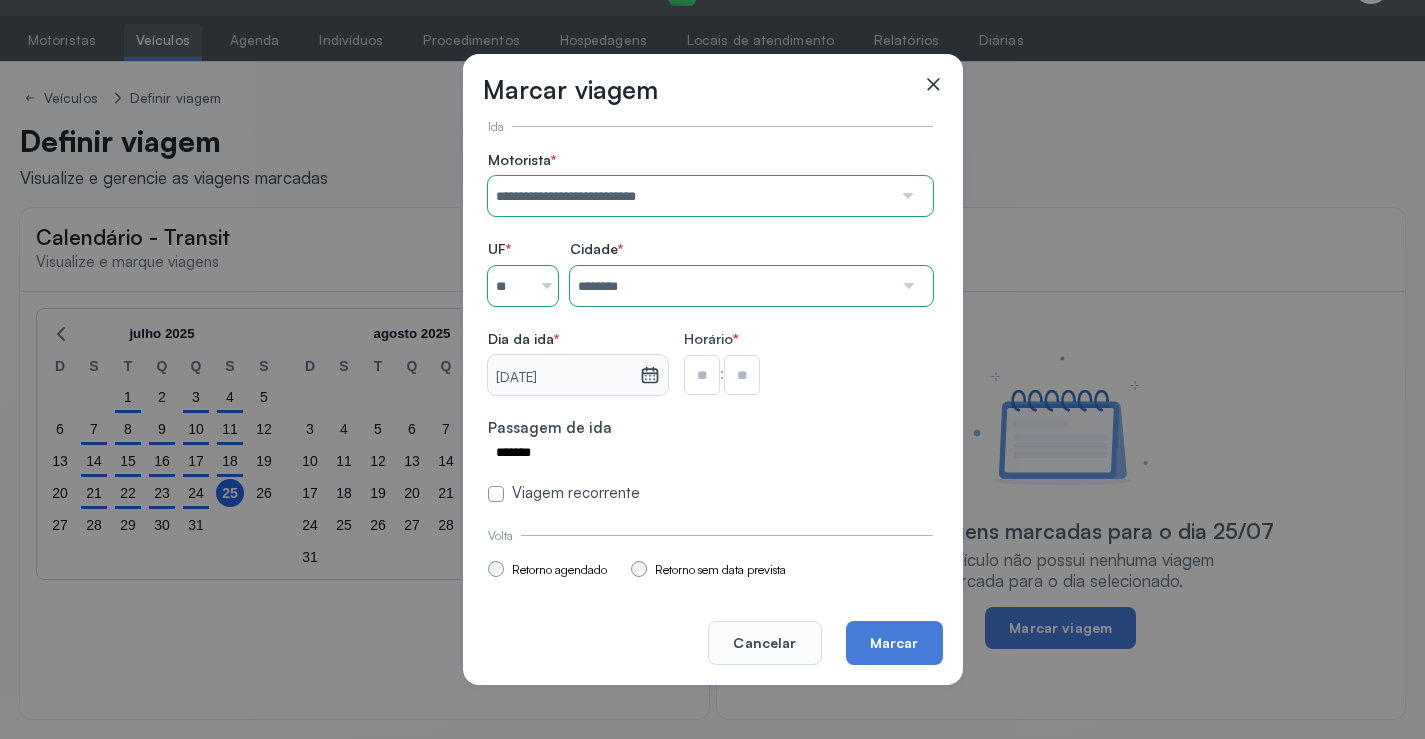click at bounding box center (702, 375) 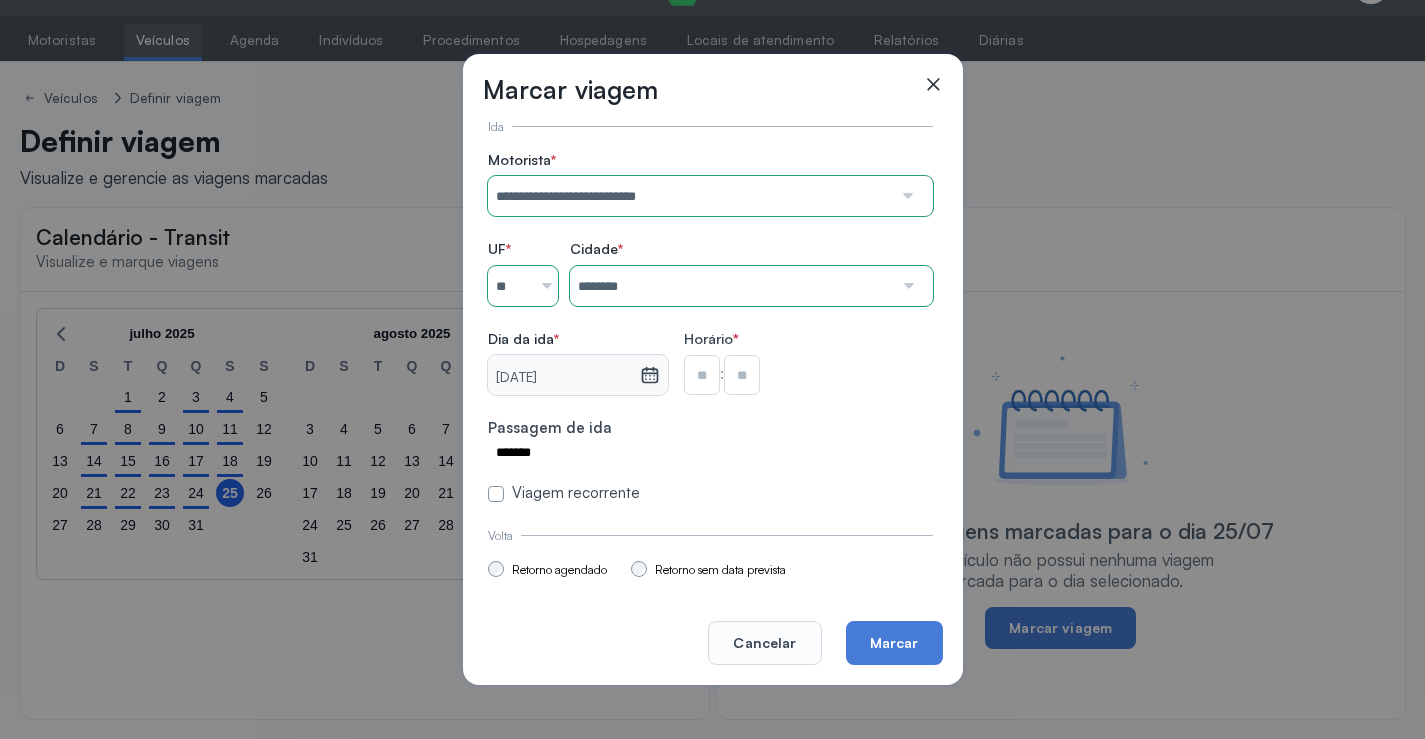 type on "**" 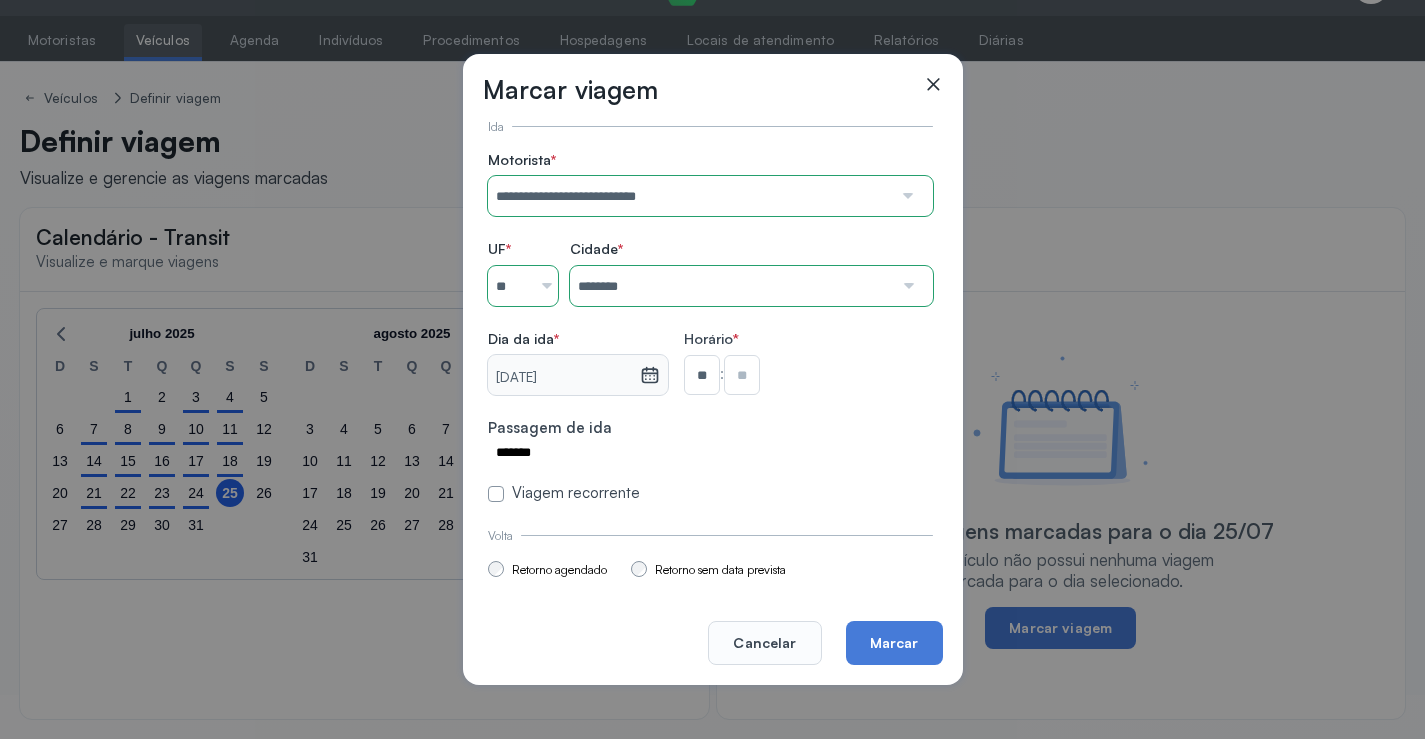 click at bounding box center (742, 375) 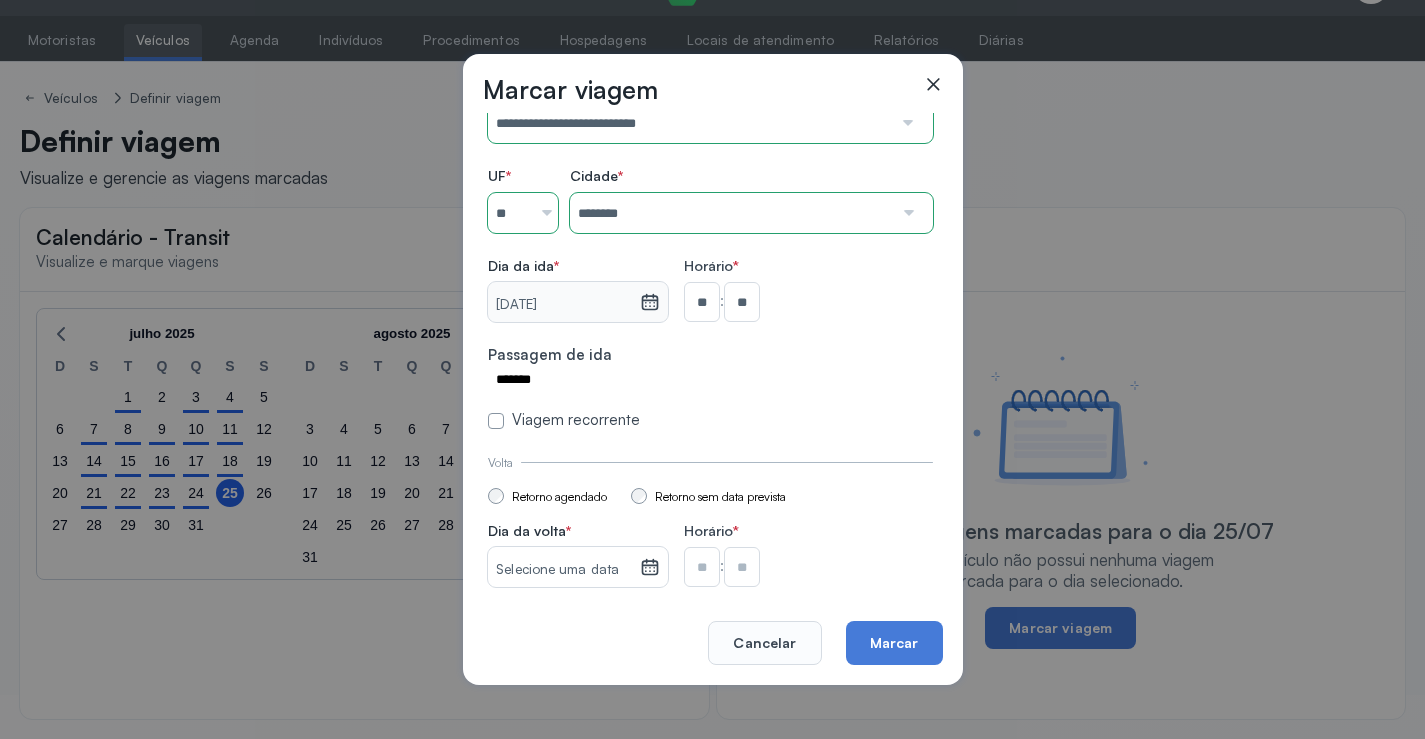 scroll, scrollTop: 147, scrollLeft: 0, axis: vertical 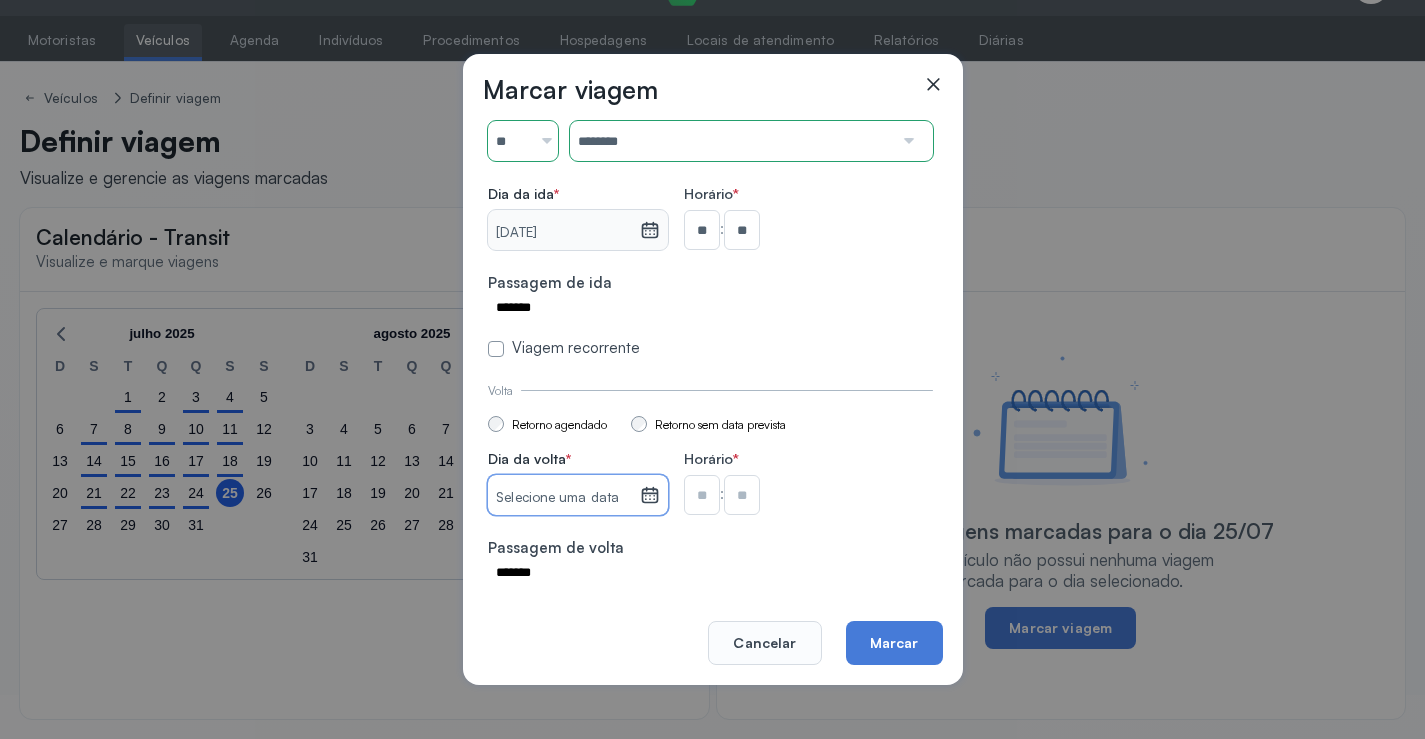 click on "Selecione uma data" at bounding box center [563, 498] 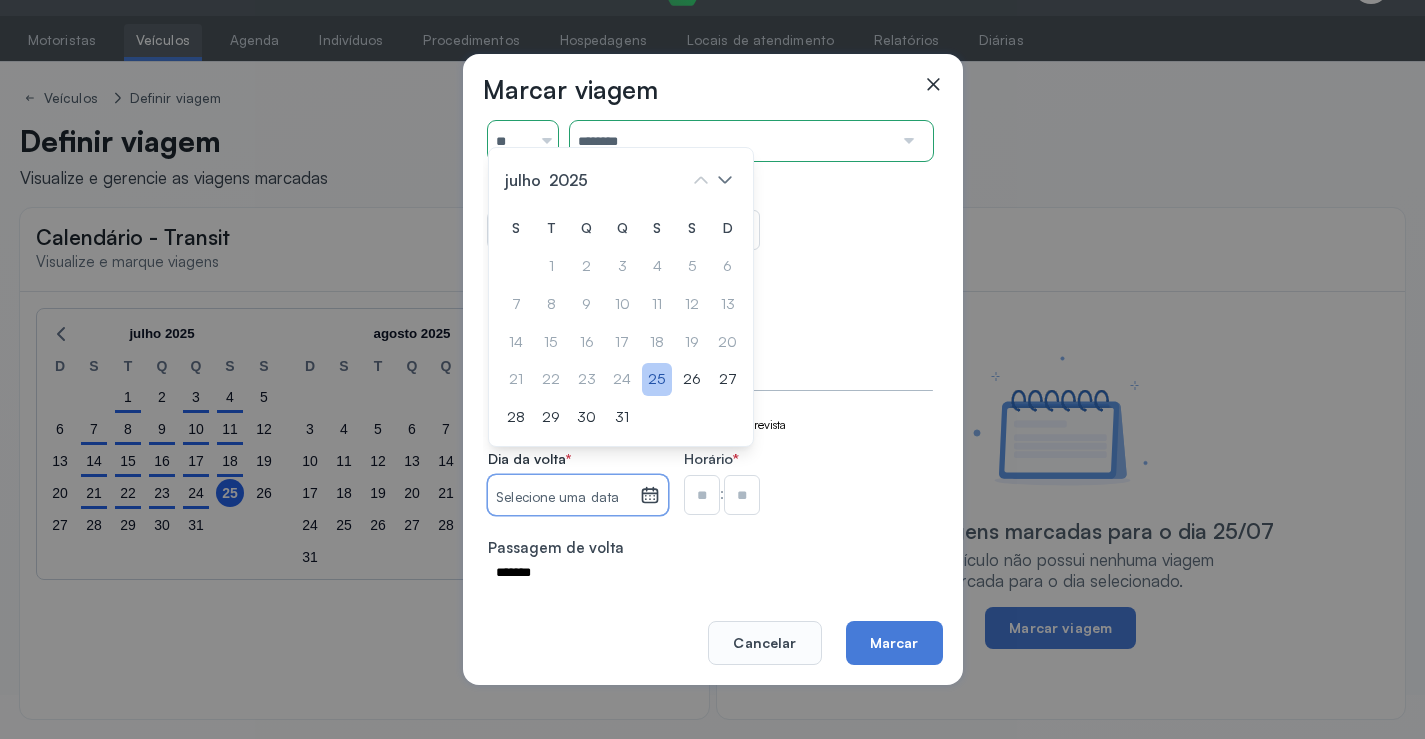 click on "25" 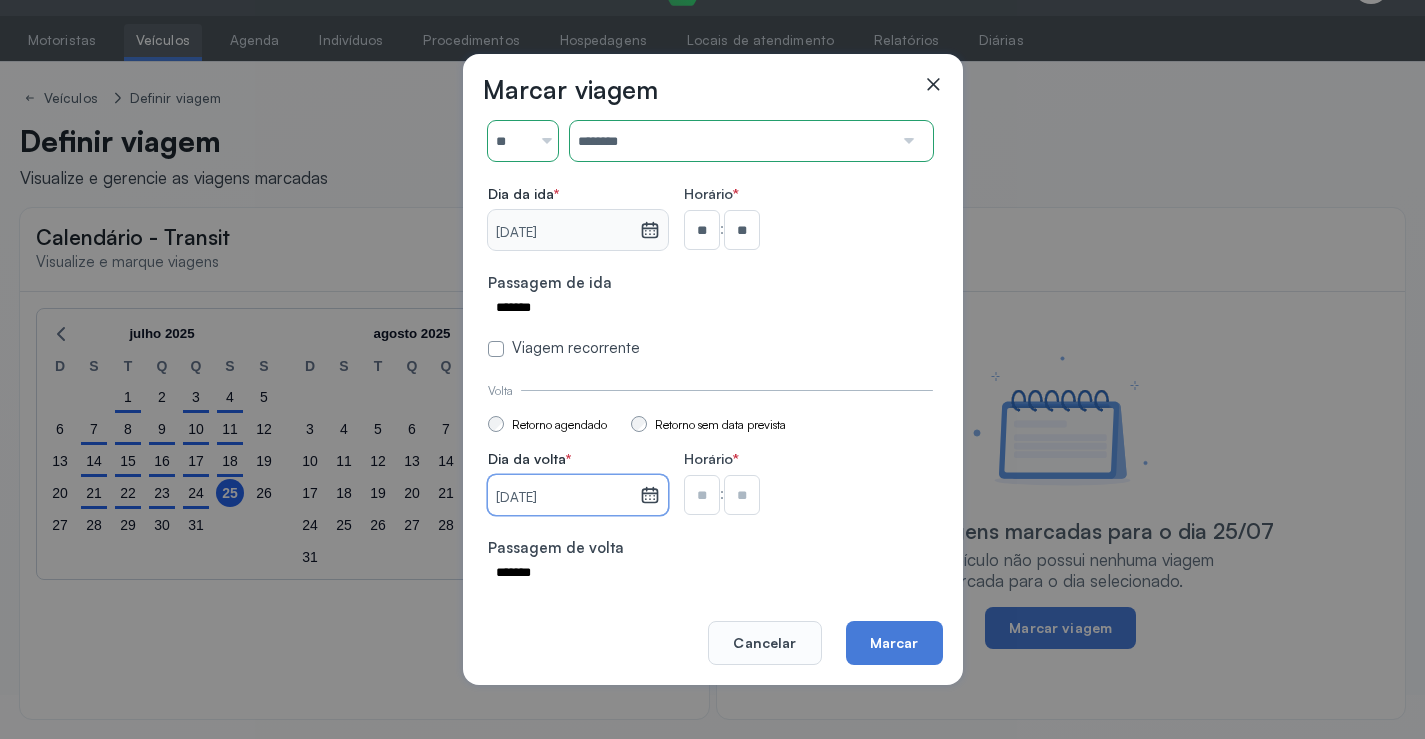 click at bounding box center [702, 230] 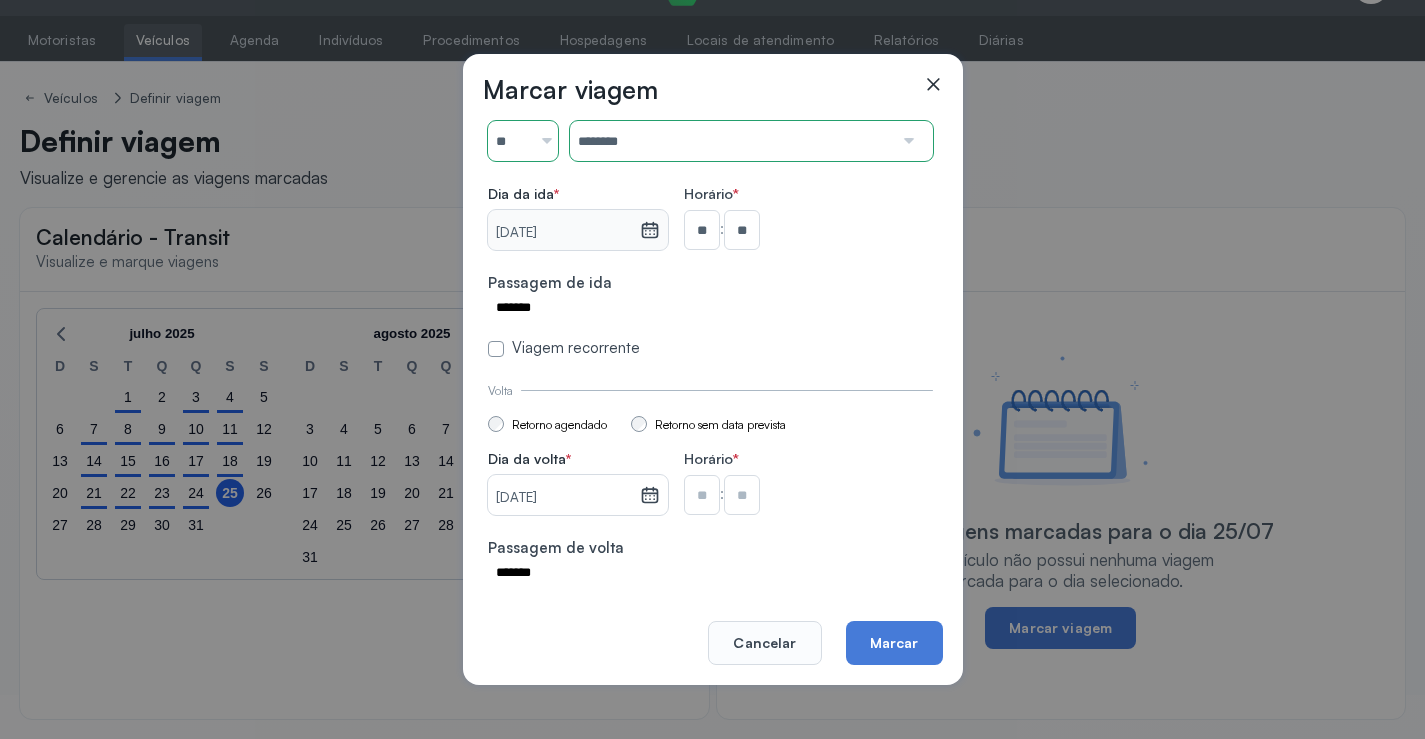 type on "**" 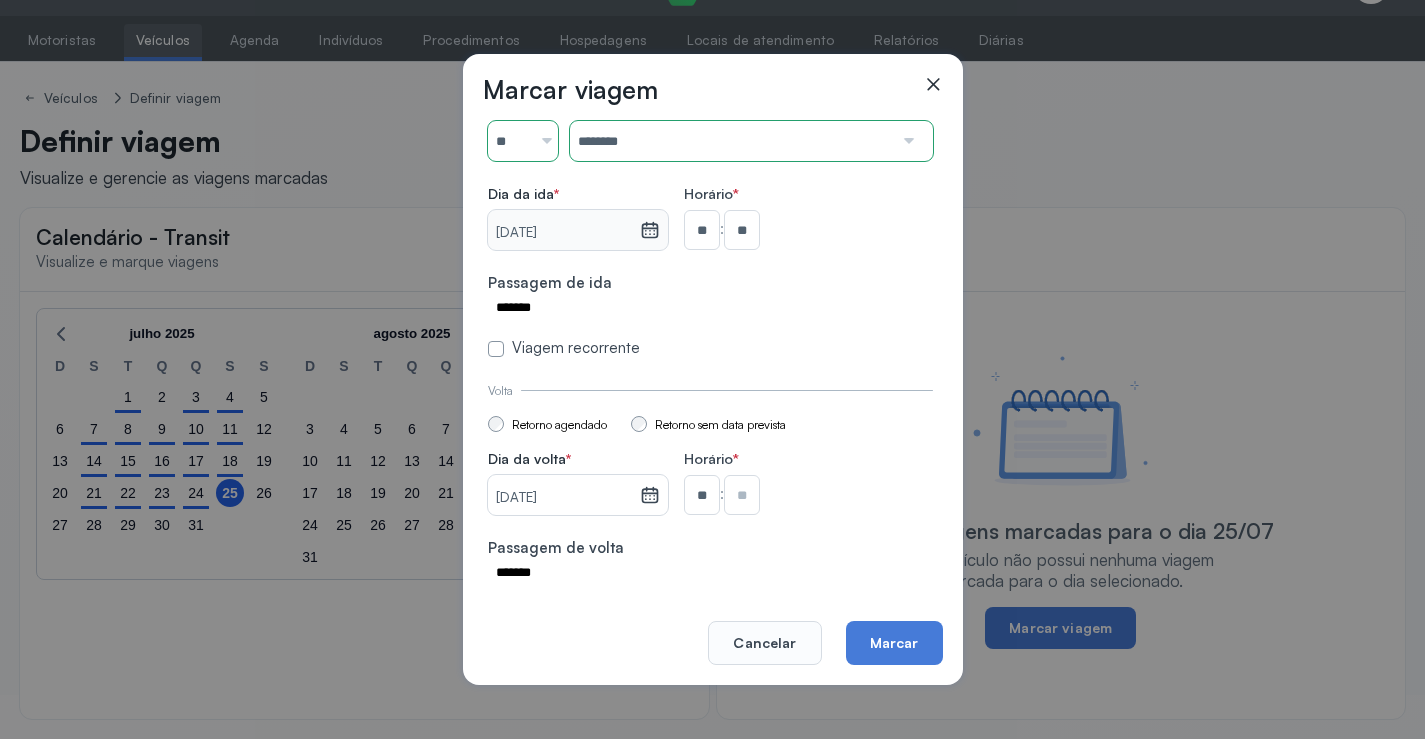 click at bounding box center [742, 230] 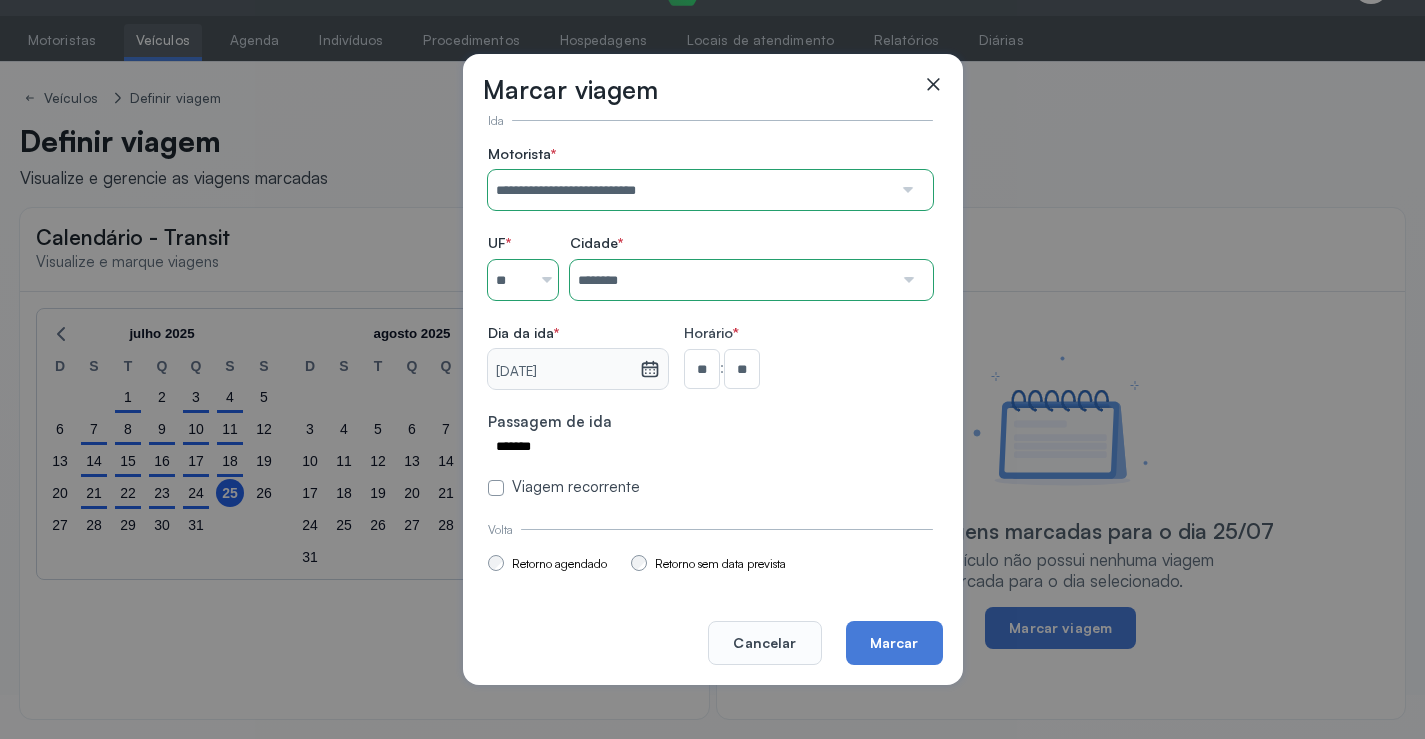 scroll, scrollTop: 0, scrollLeft: 0, axis: both 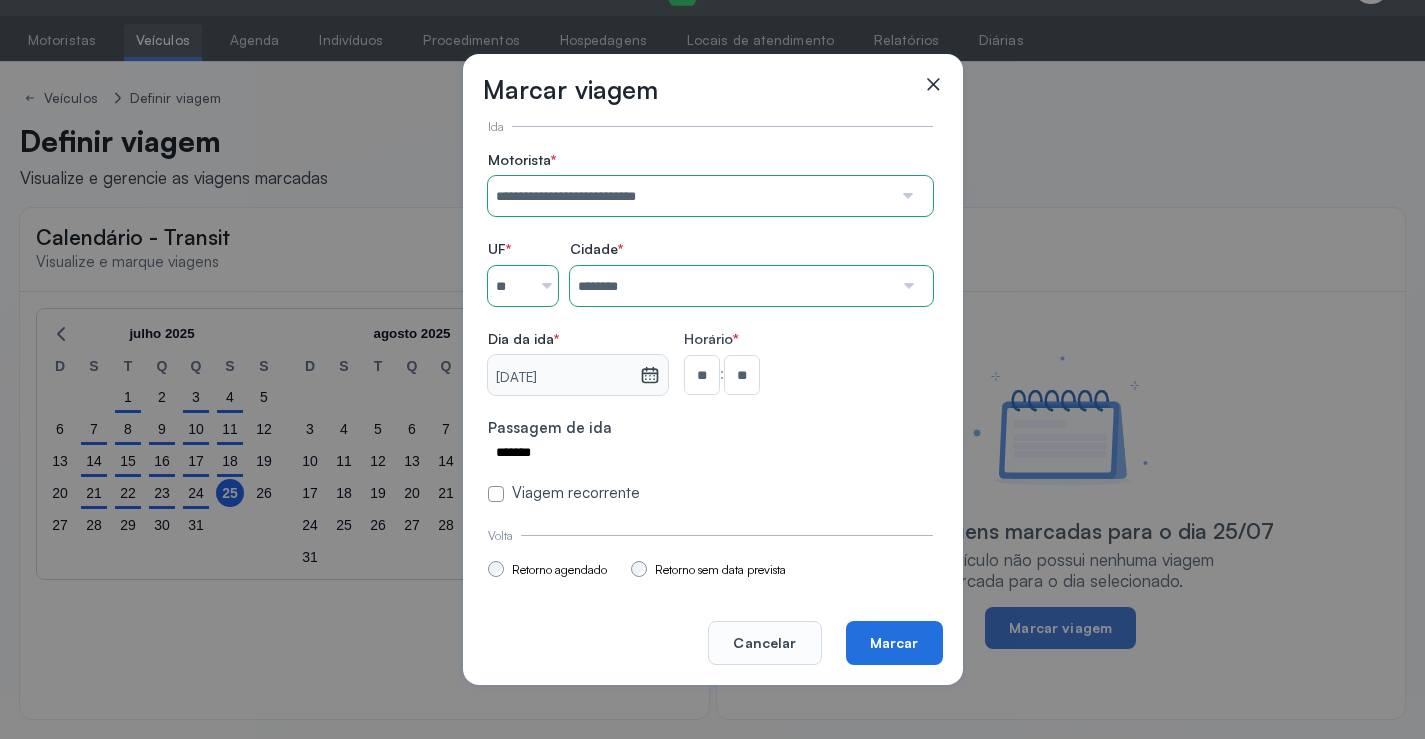 click on "Marcar" 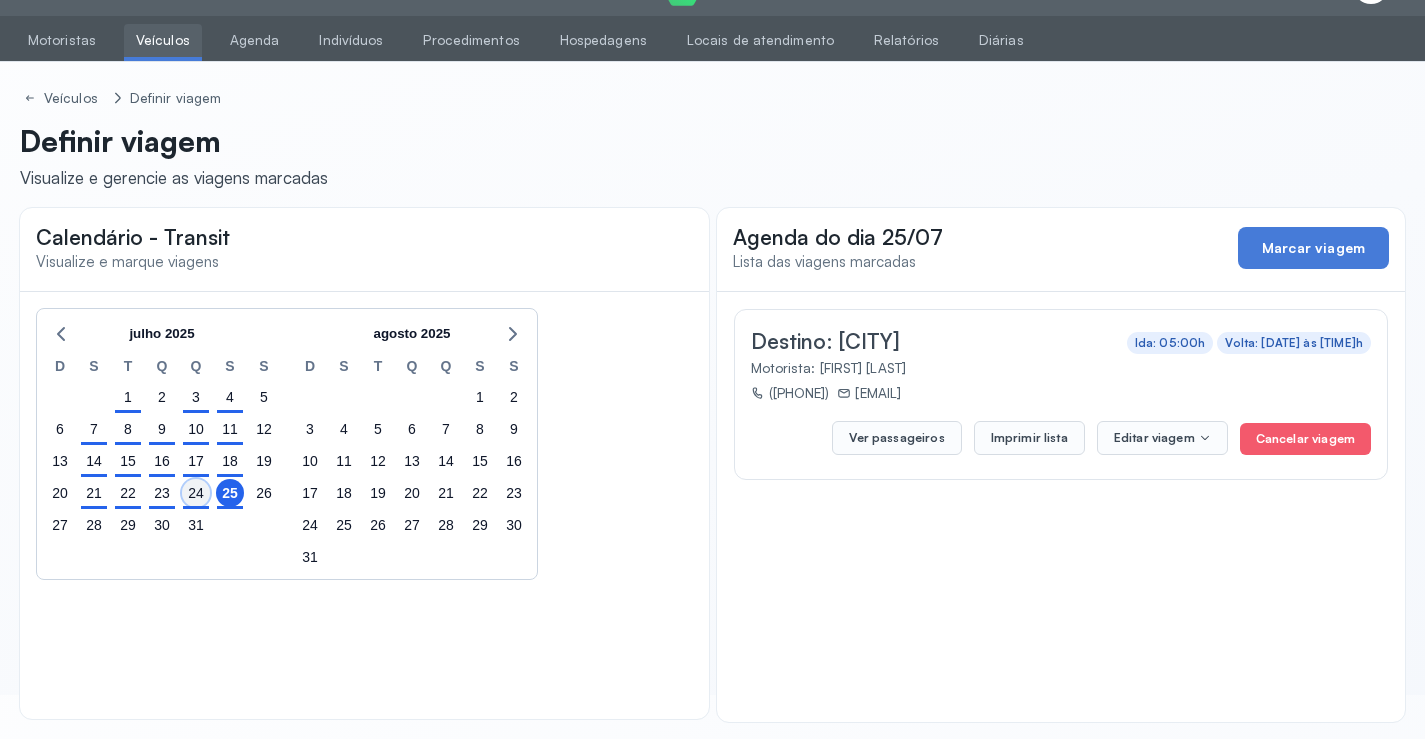click on "24" 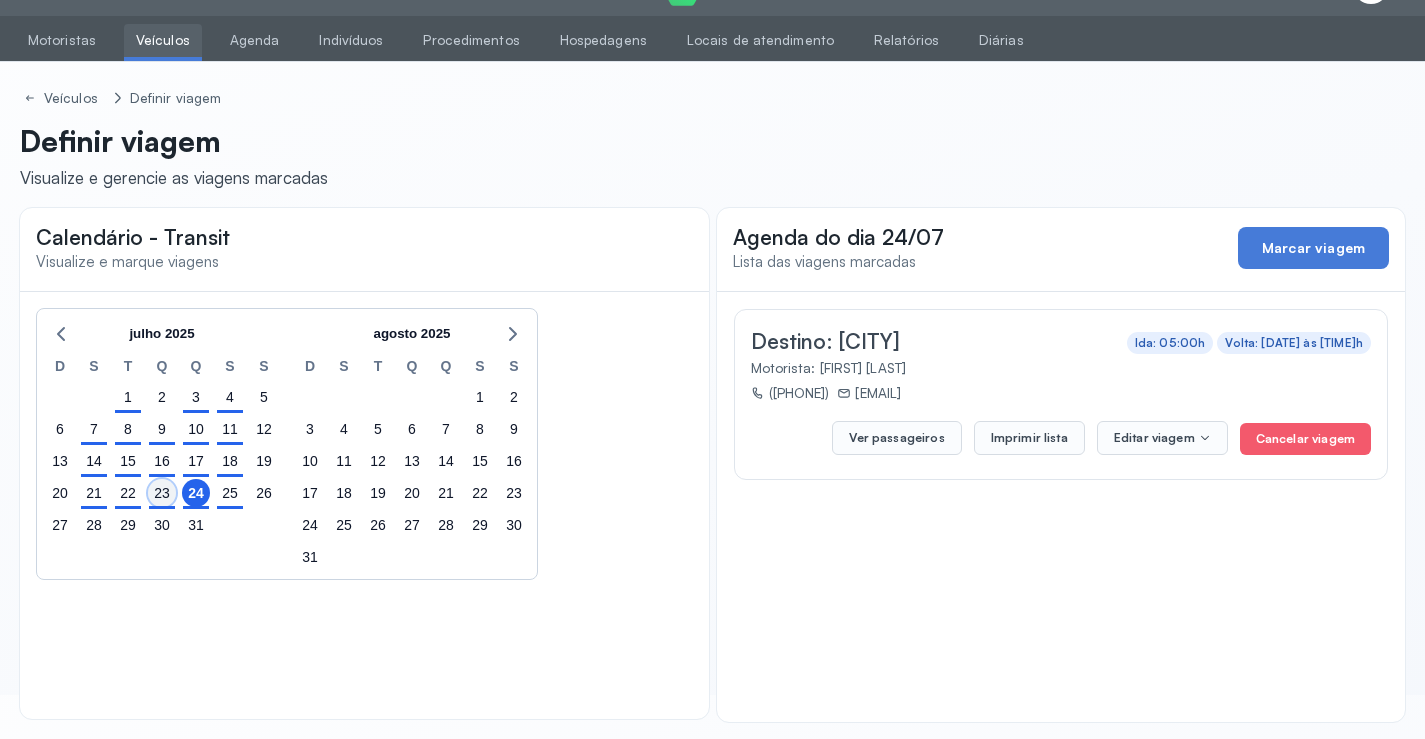 click on "23" 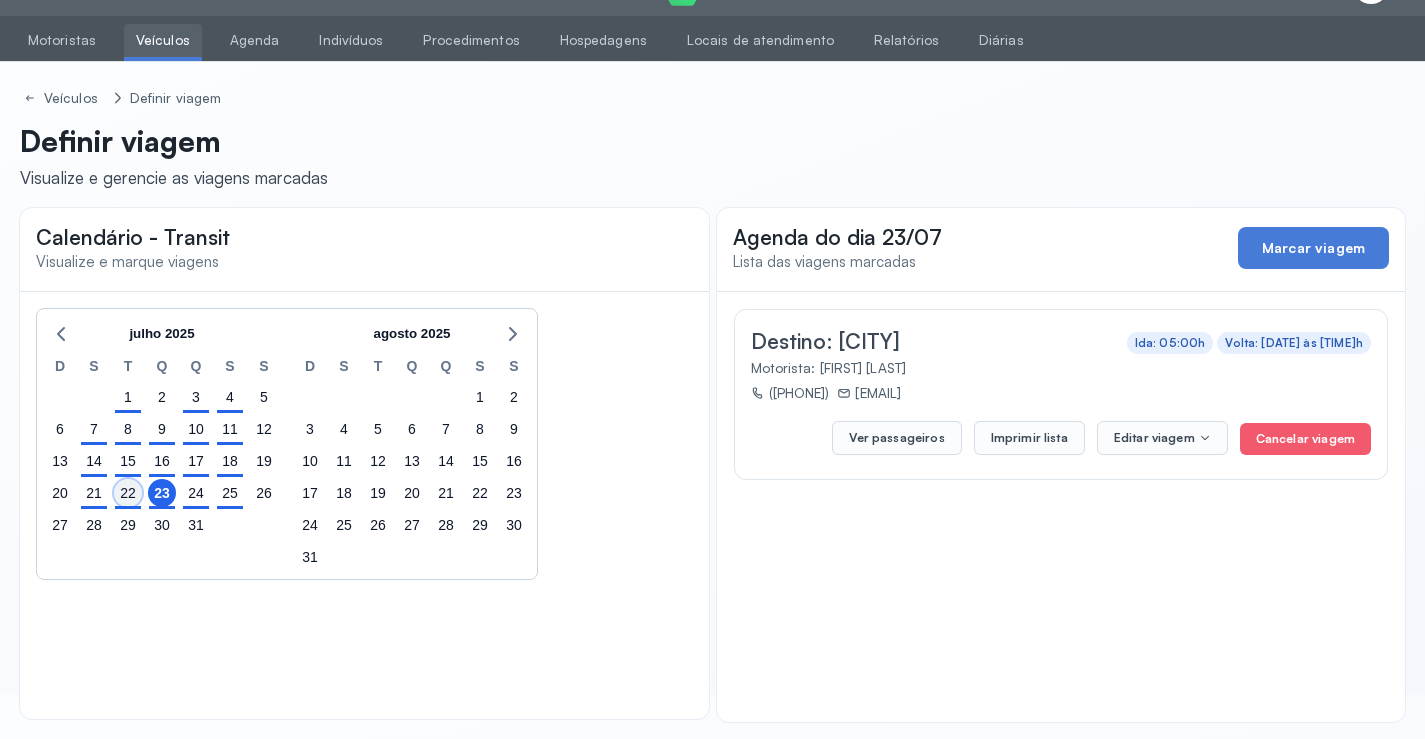click on "22" 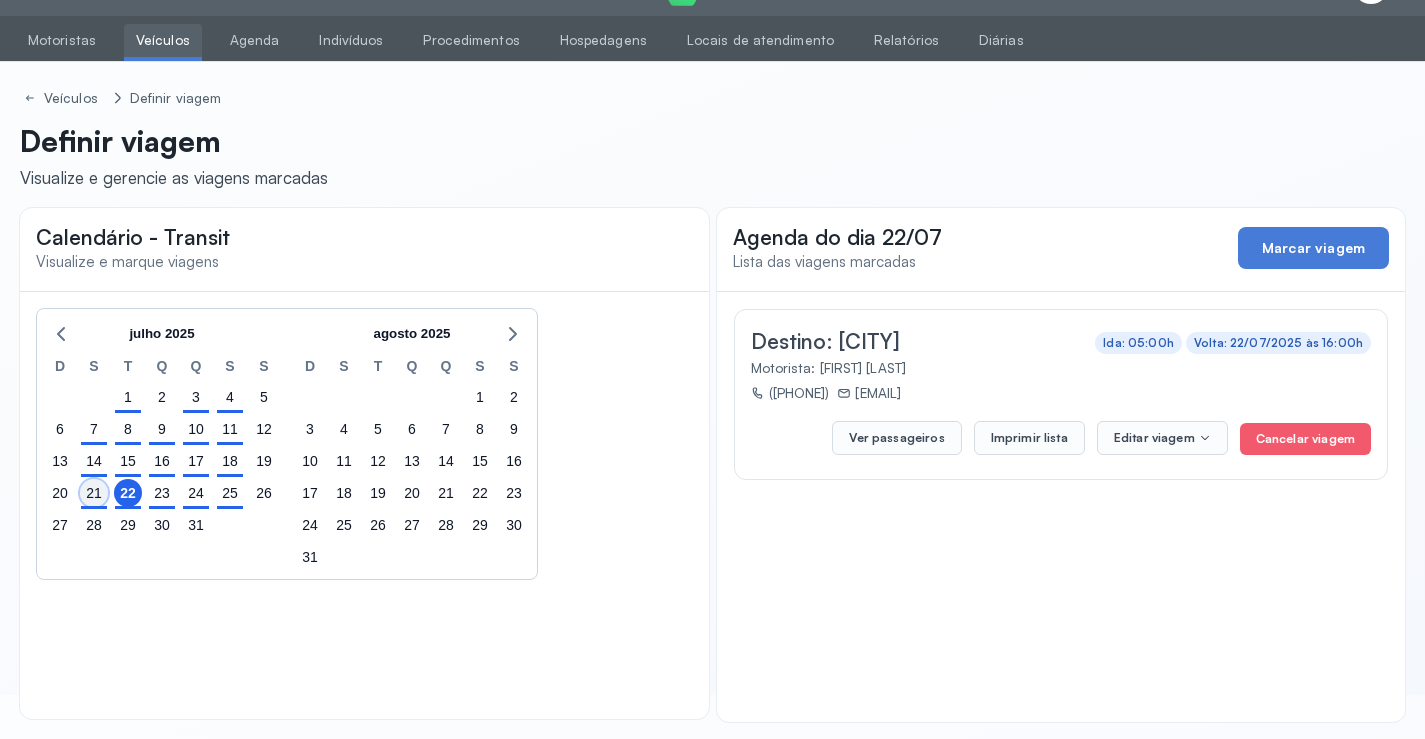 click on "21" 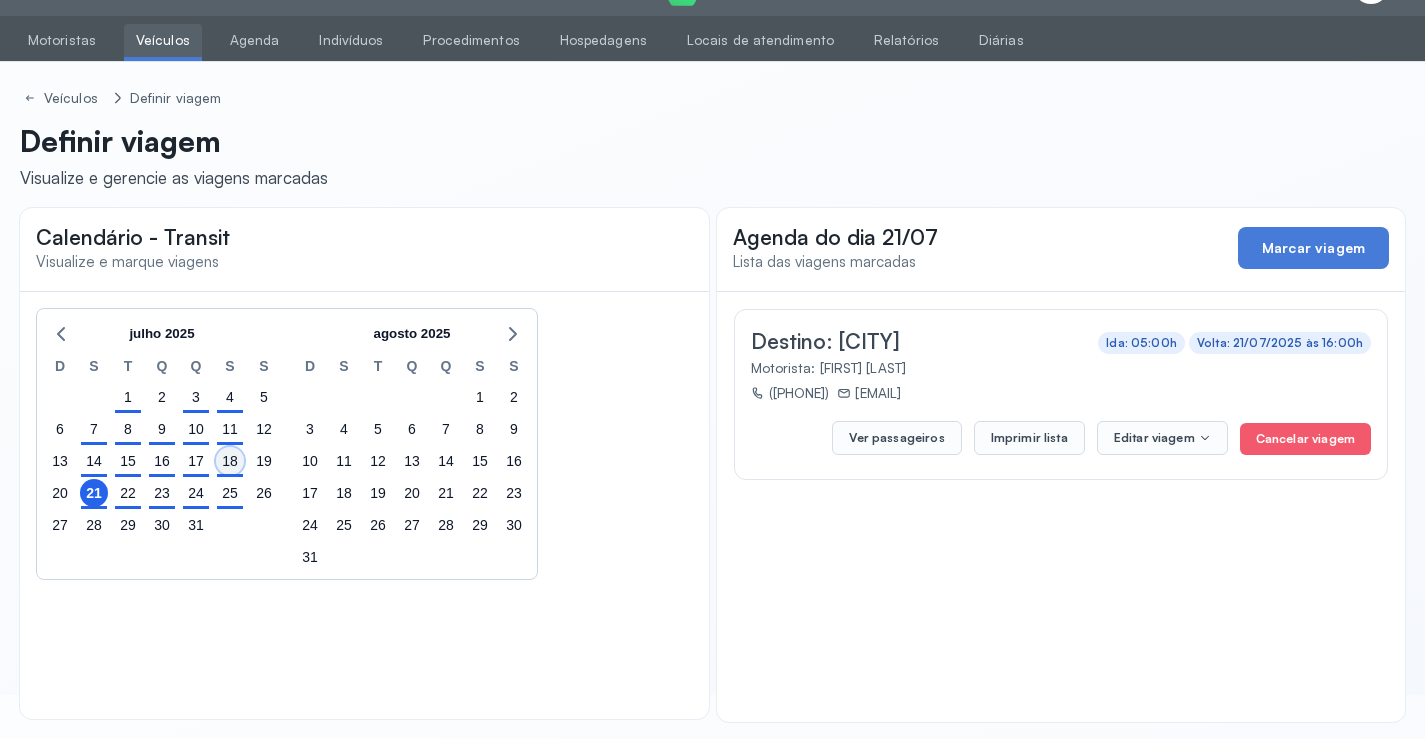 click on "18" 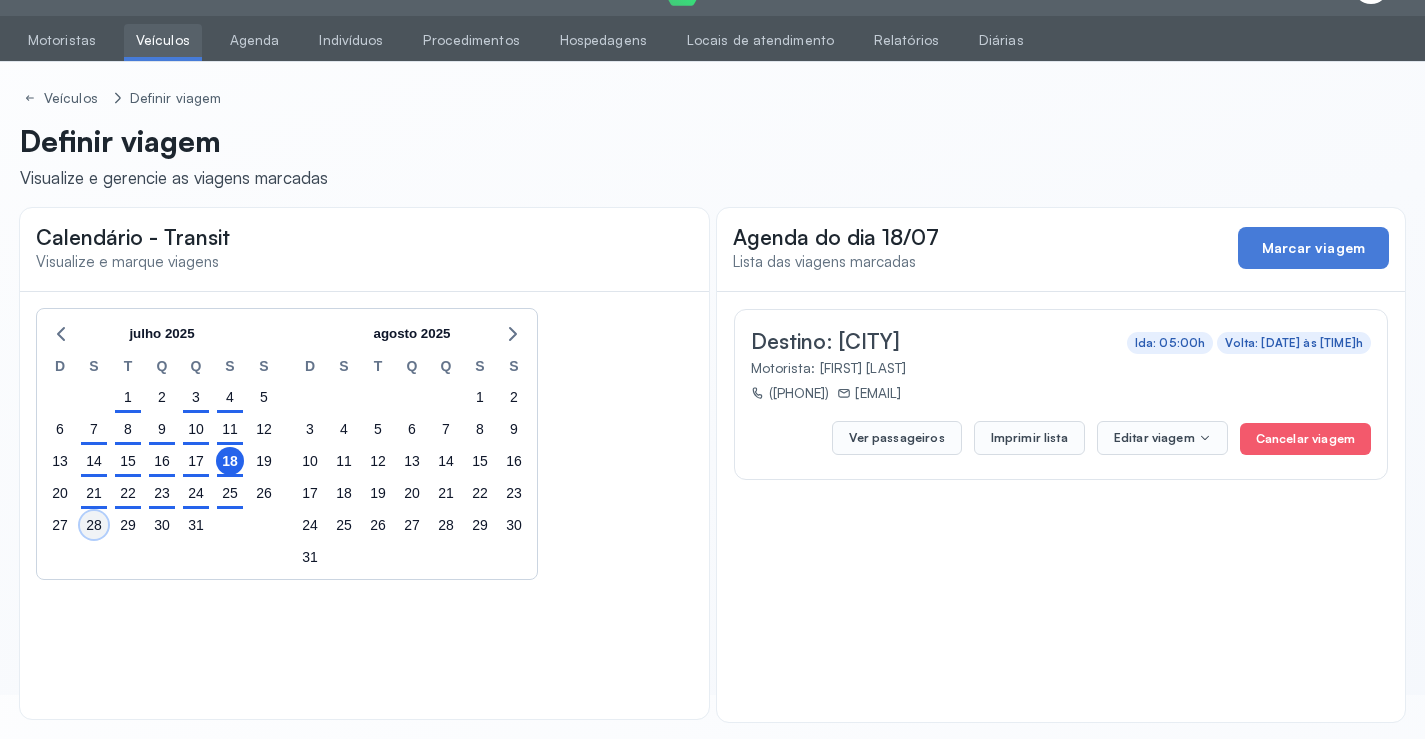 click on "28" 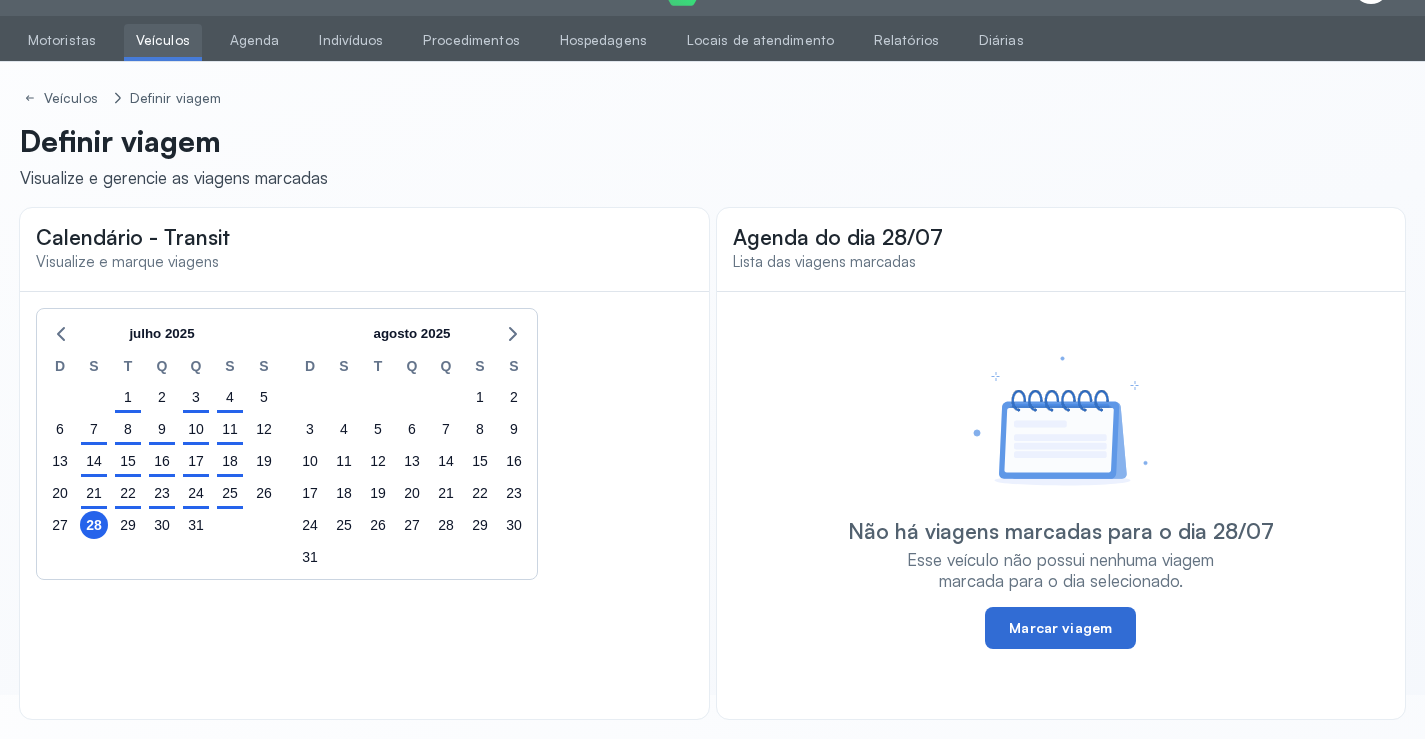 click on "Marcar viagem" 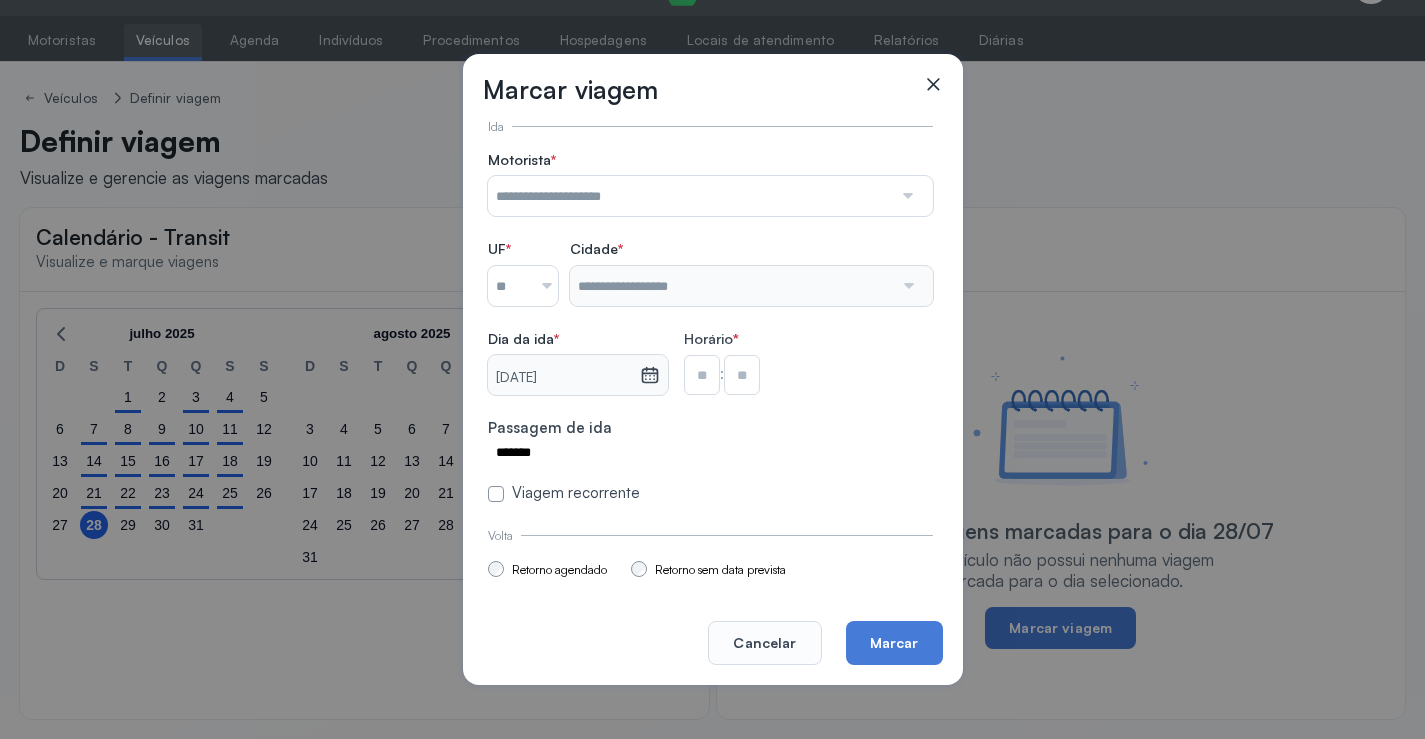 click at bounding box center [690, 196] 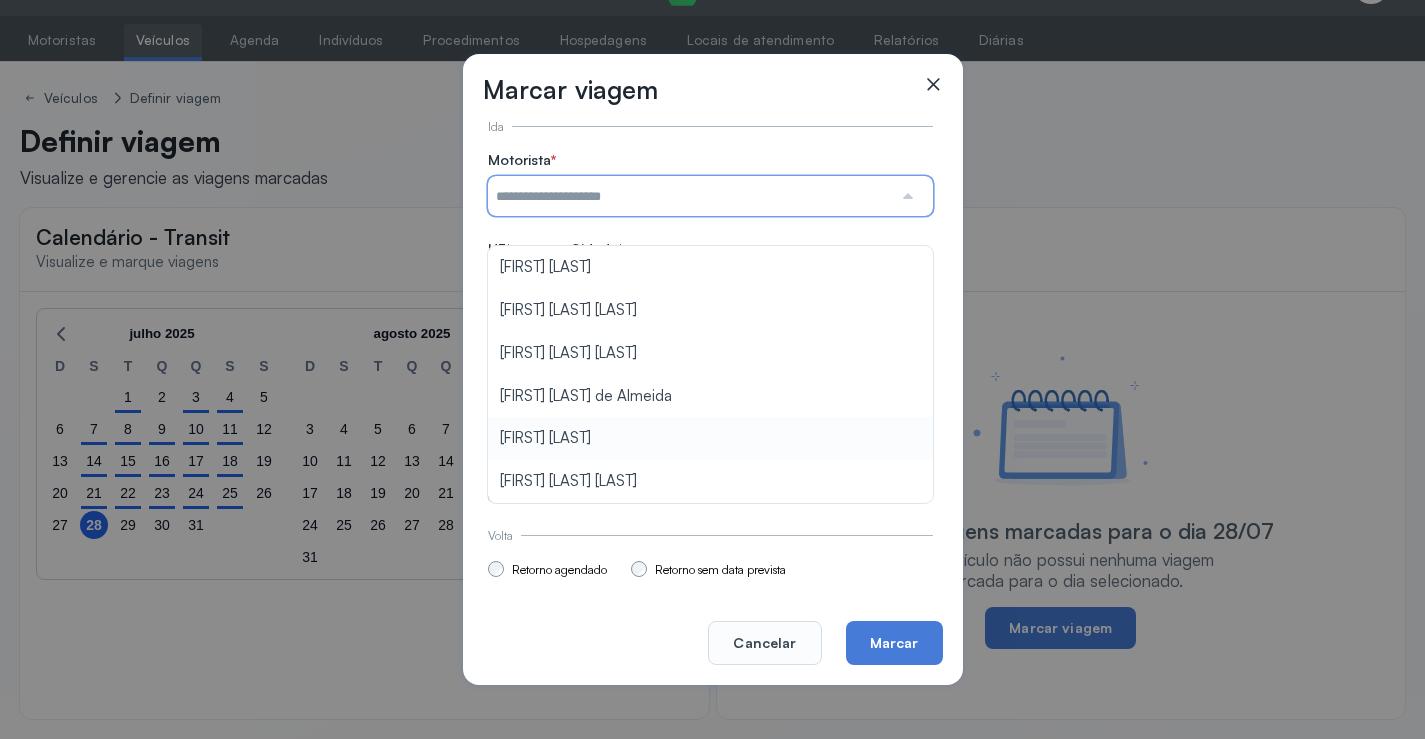 type on "**********" 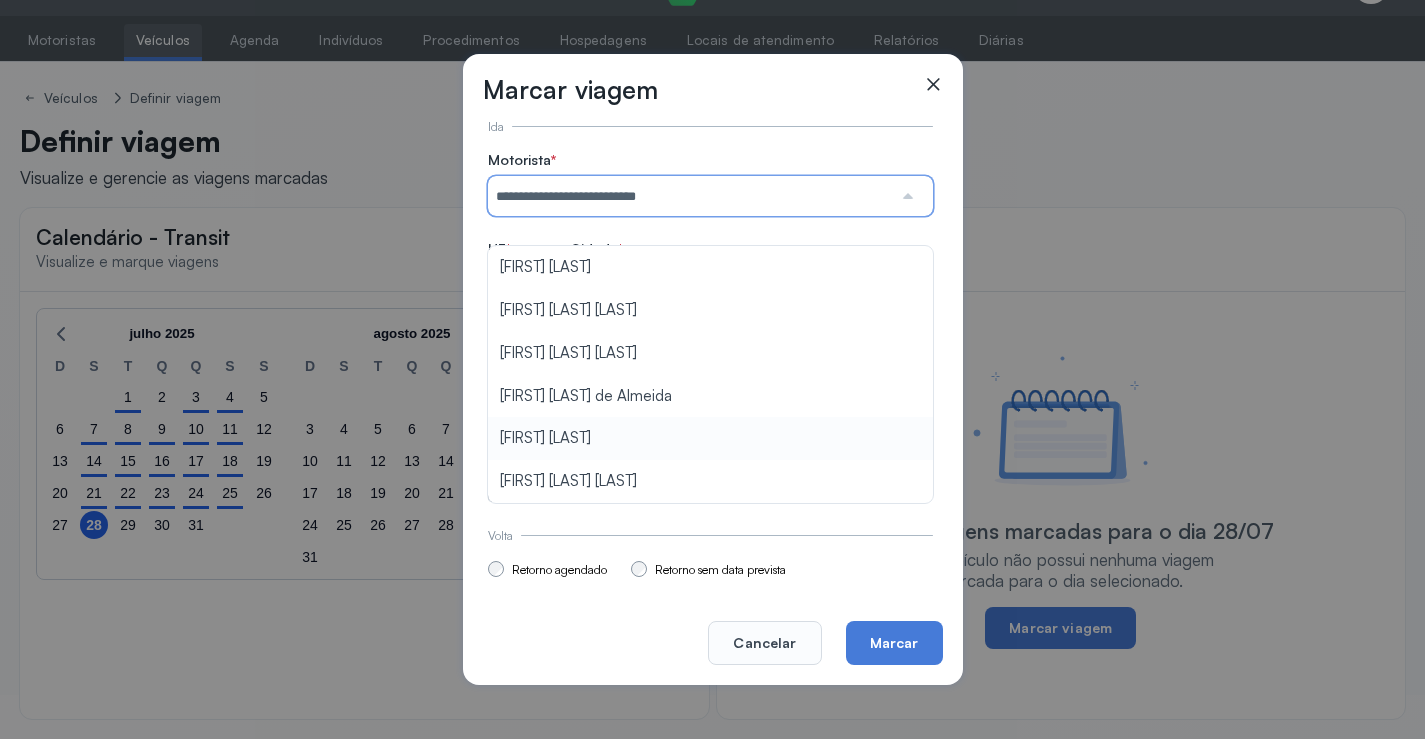 click on "**********" at bounding box center [710, 327] 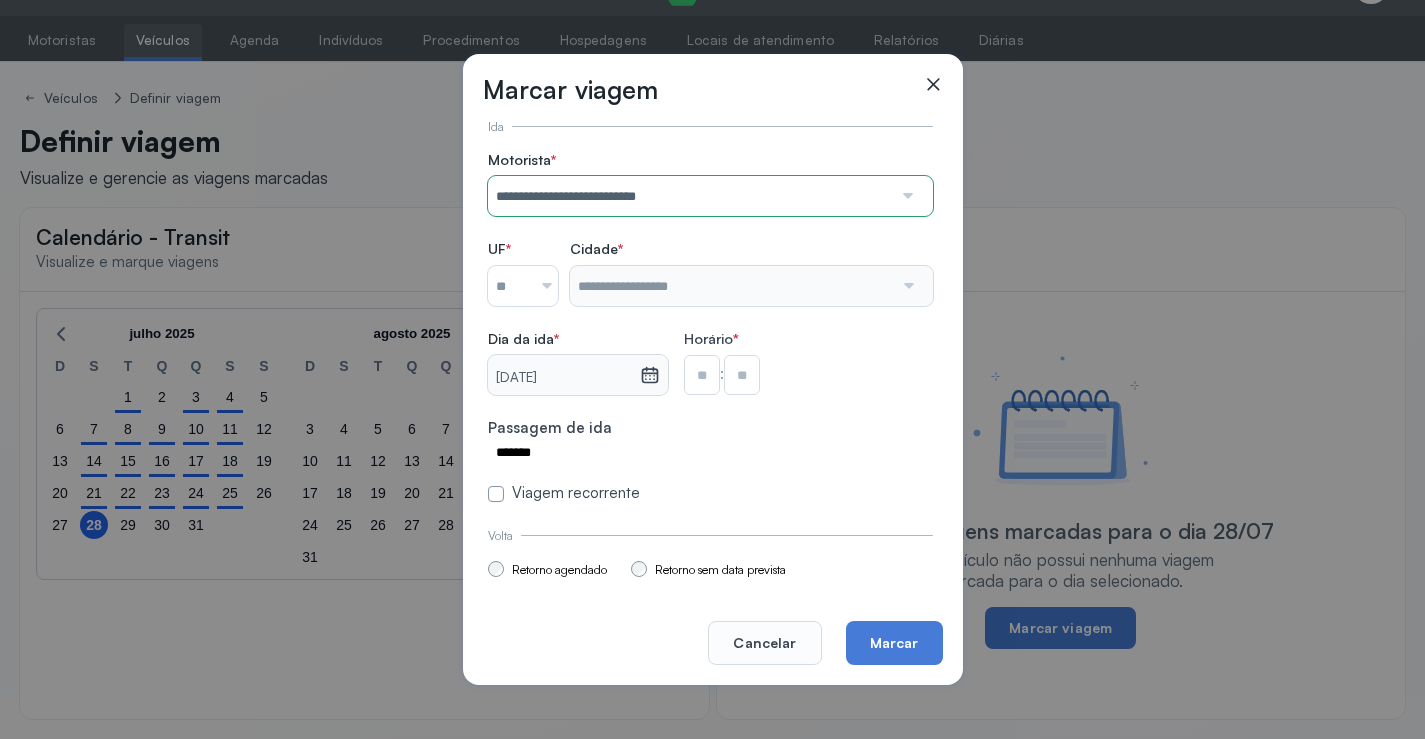 click at bounding box center [539, 286] 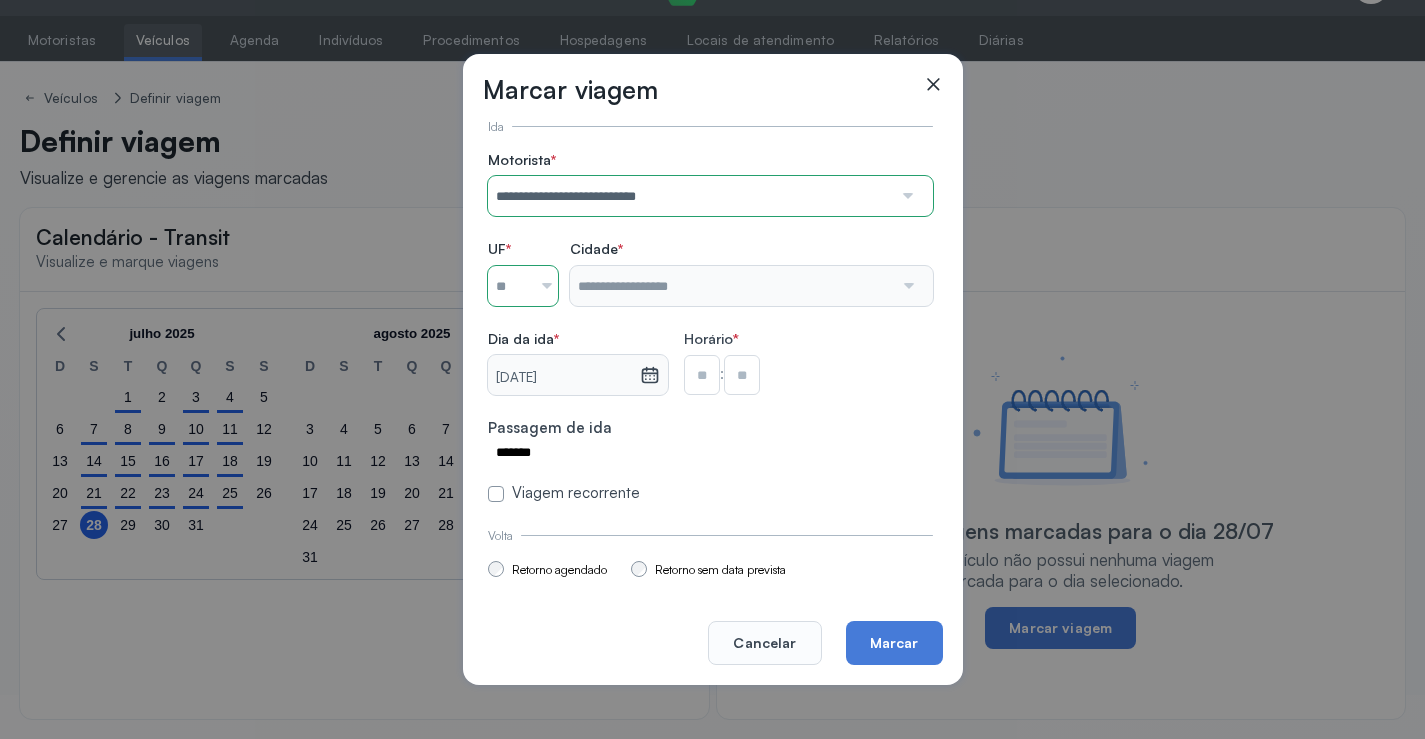 type on "**" 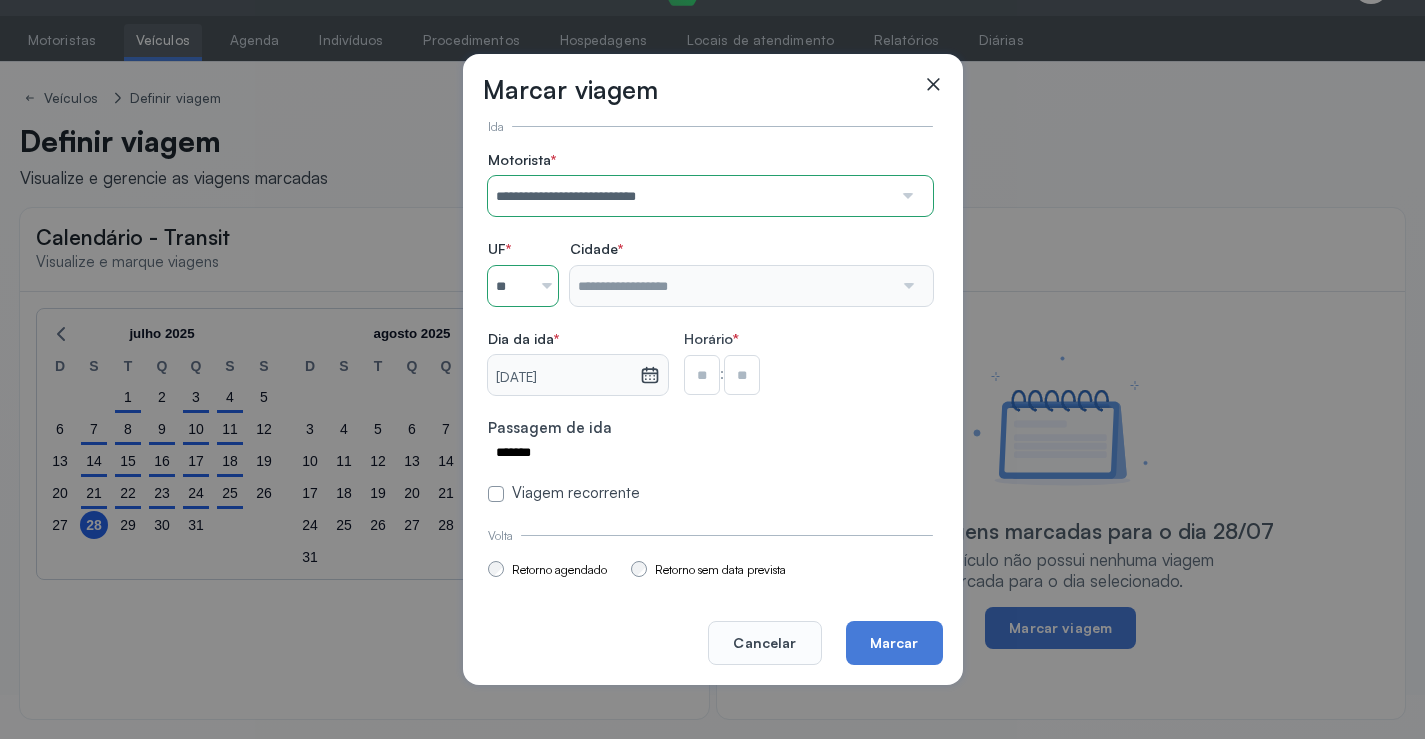 click on "**********" at bounding box center [710, 327] 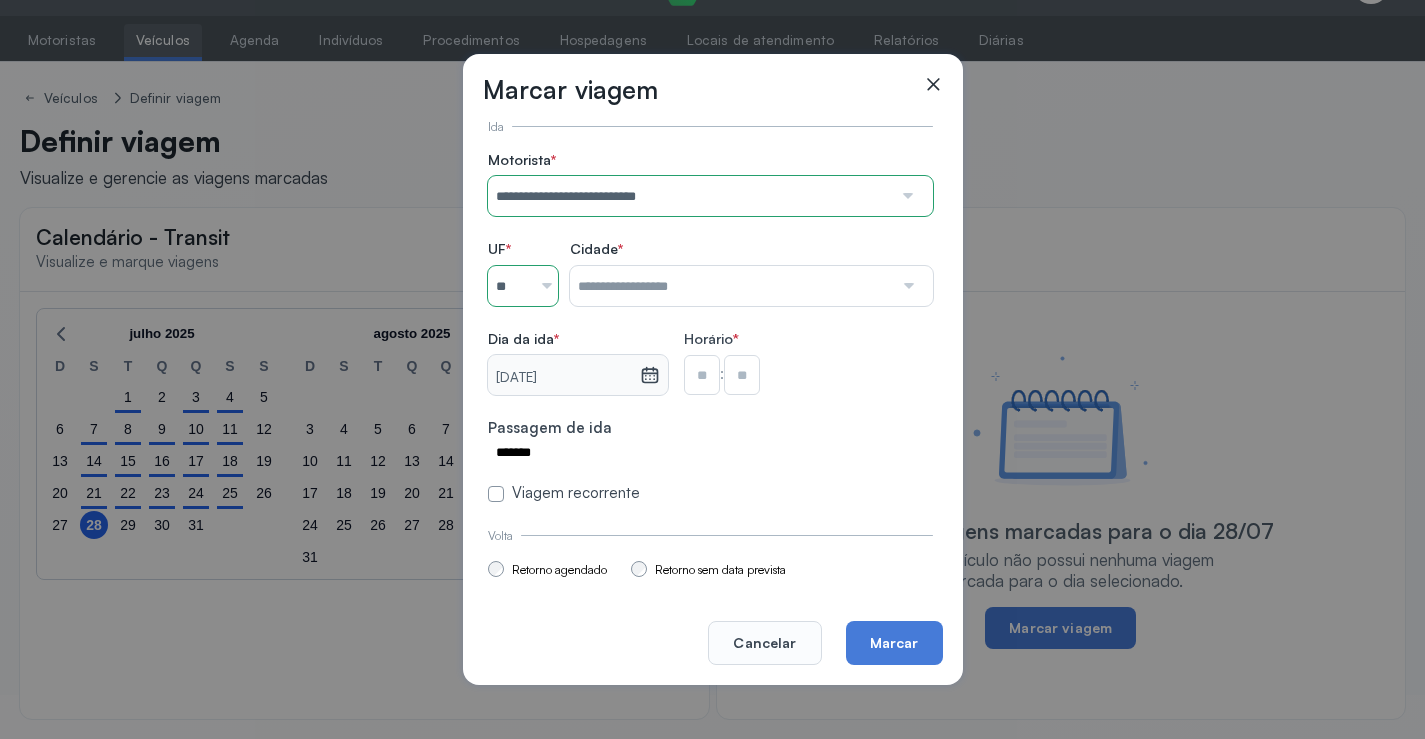 click at bounding box center (731, 286) 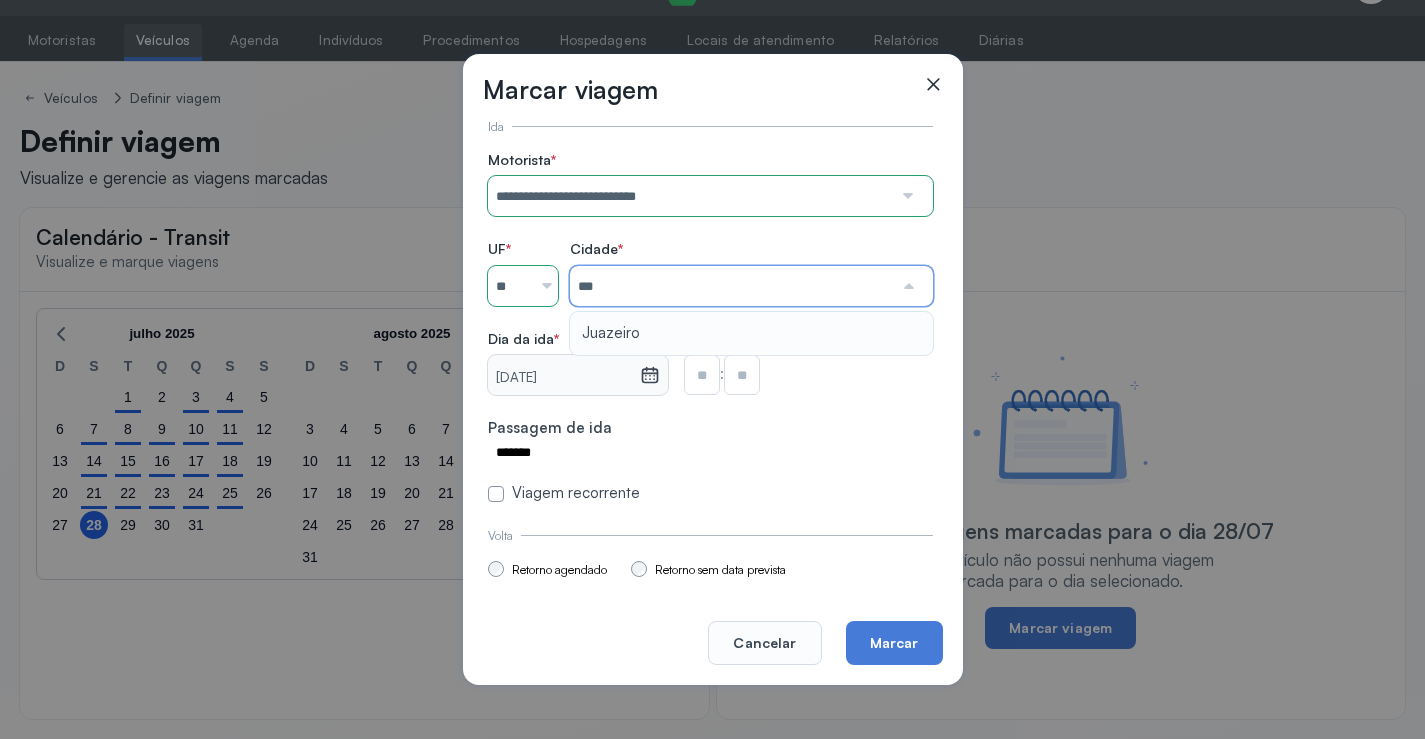 type on "********" 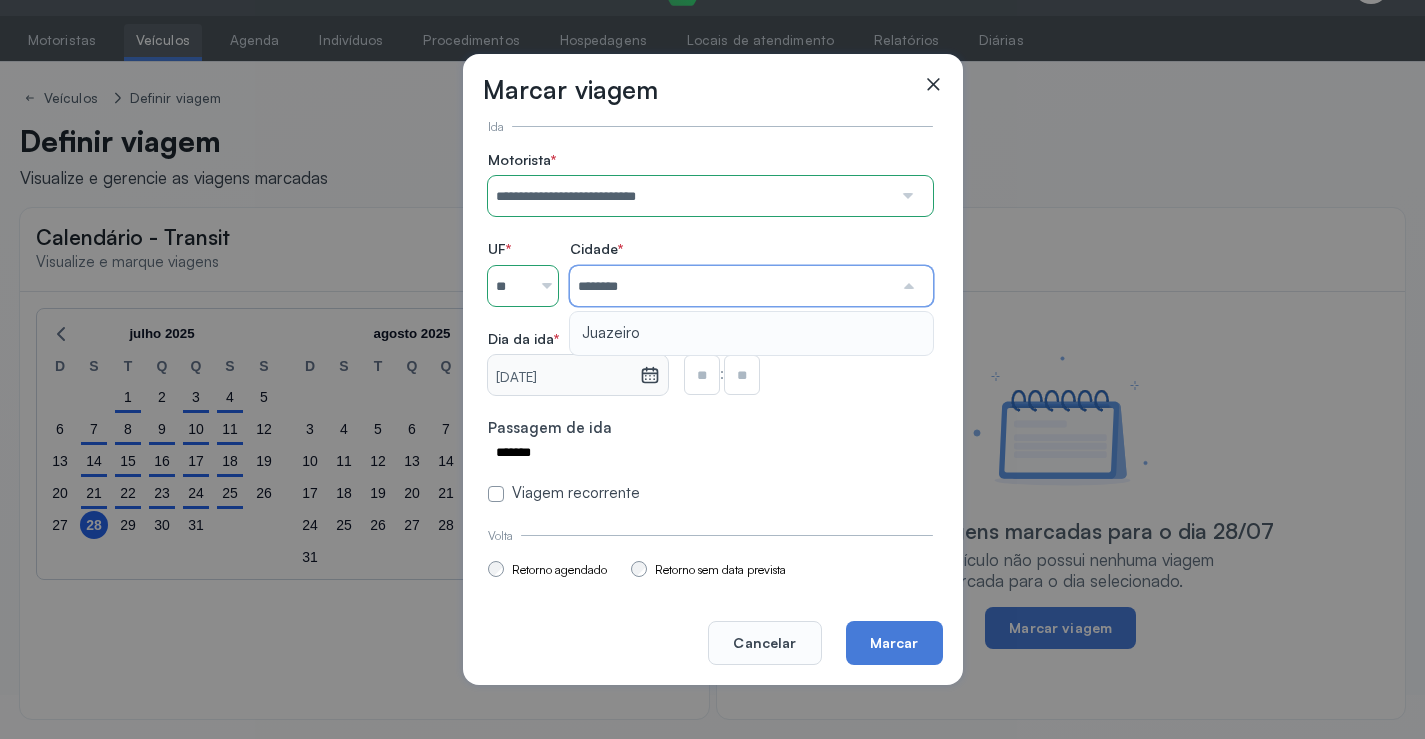 click on "**********" at bounding box center [710, 327] 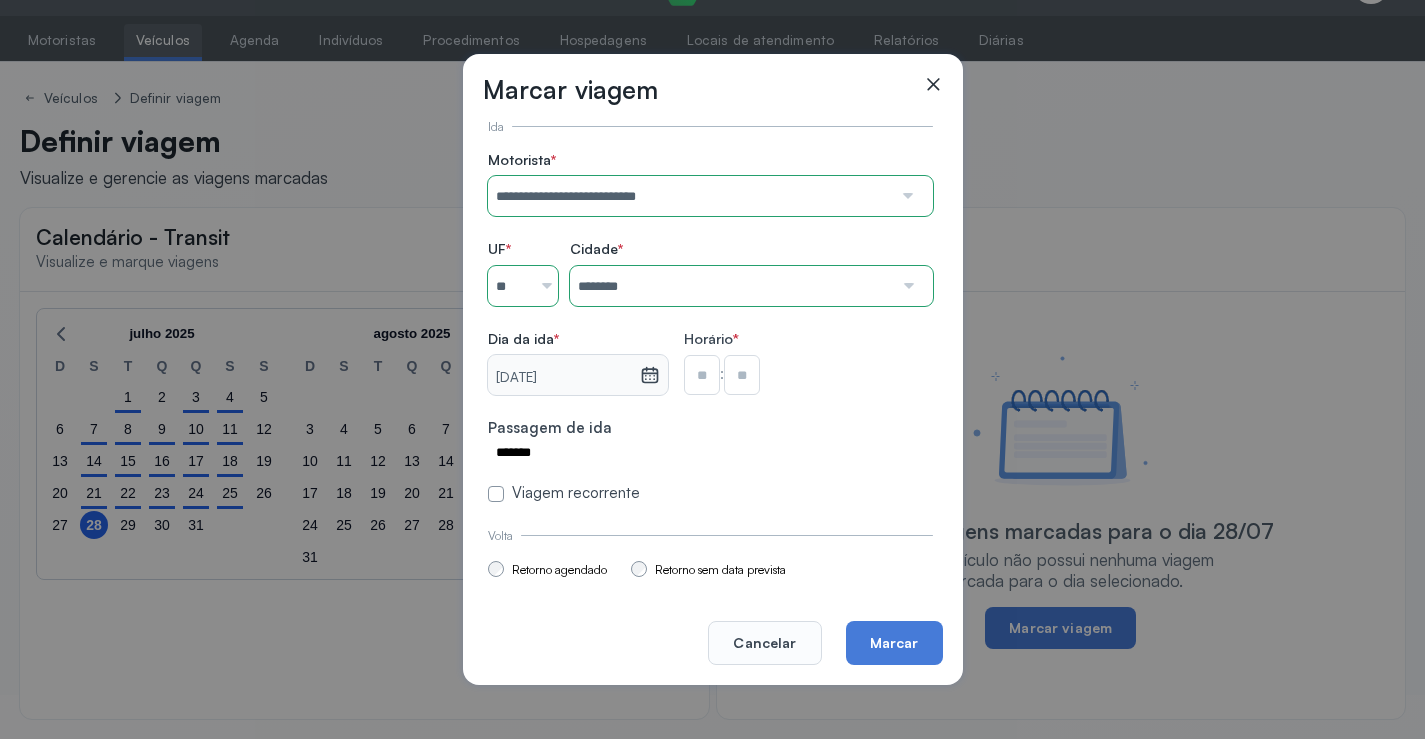 click at bounding box center (702, 375) 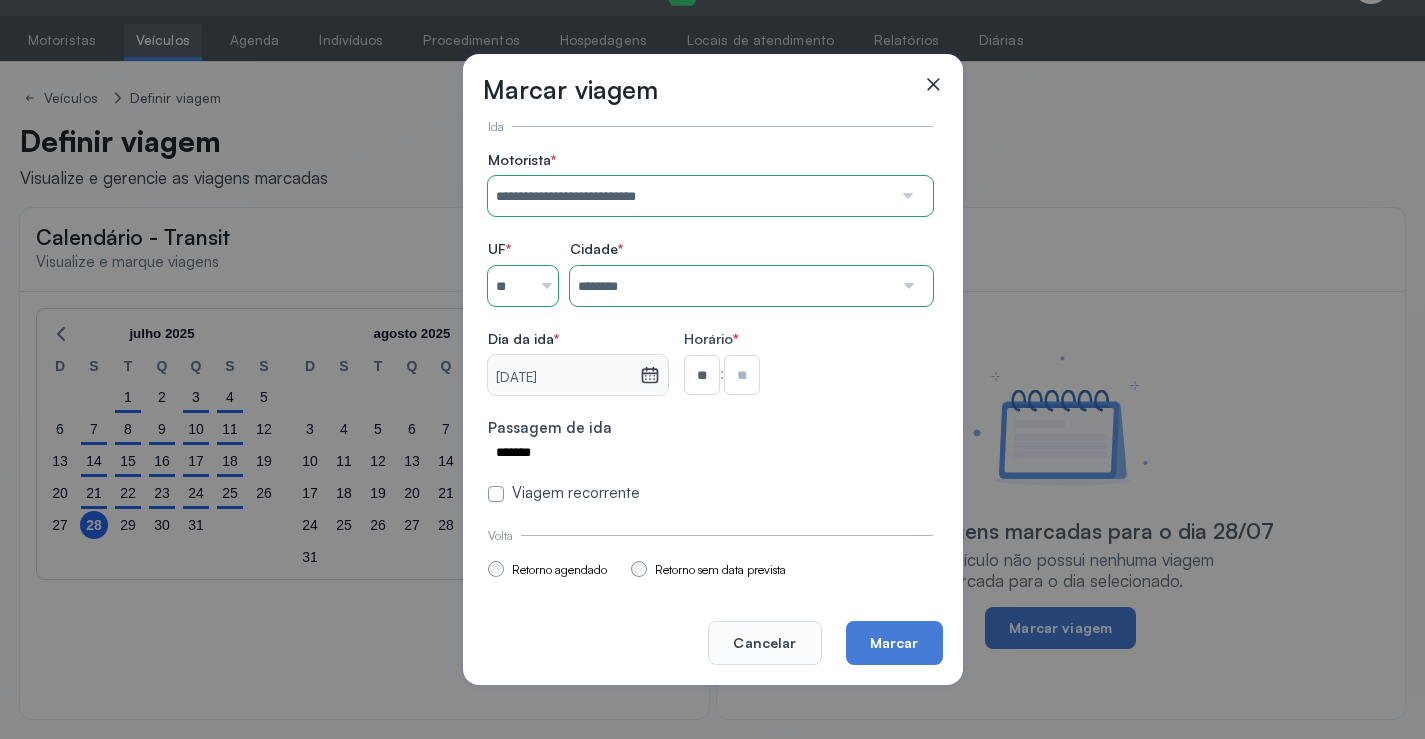click at bounding box center [742, 375] 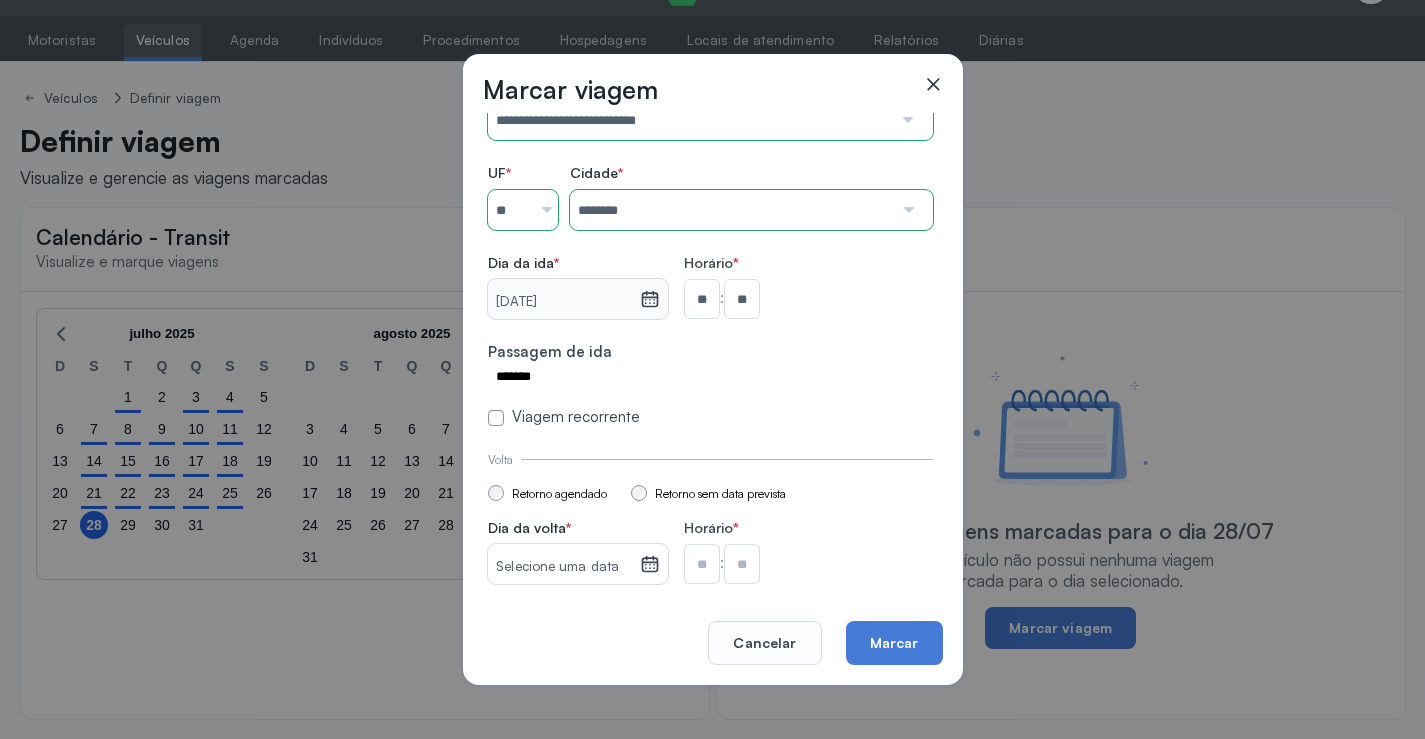 scroll, scrollTop: 147, scrollLeft: 0, axis: vertical 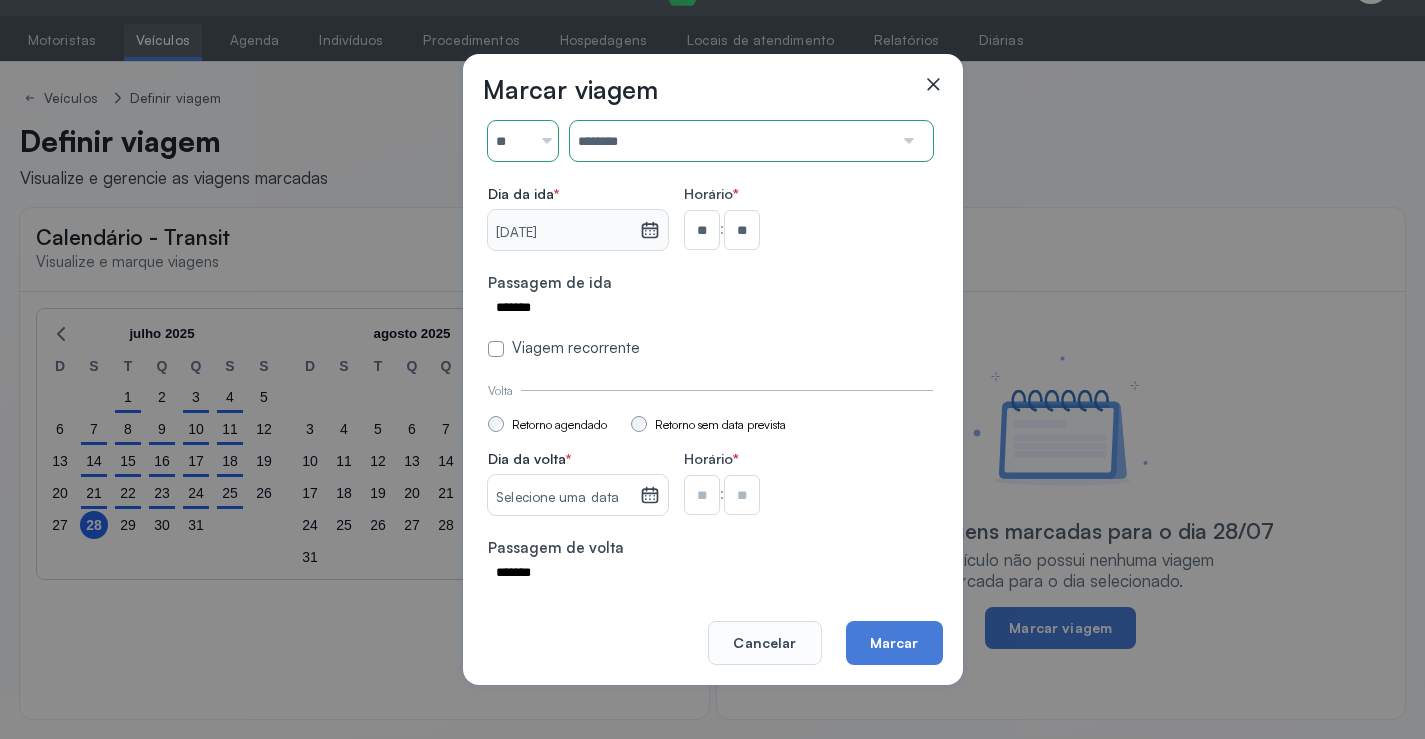 click on "Selecione uma data" at bounding box center [563, 498] 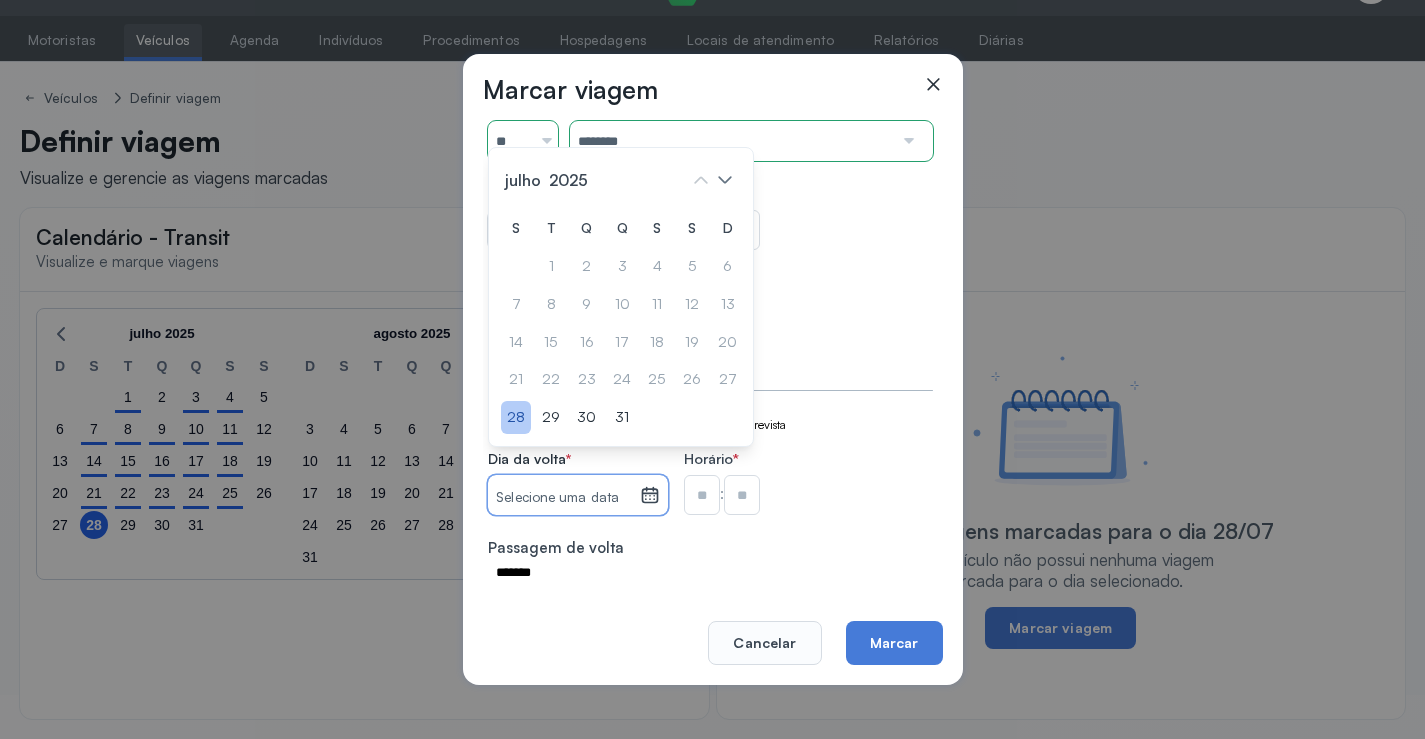 click on "28" 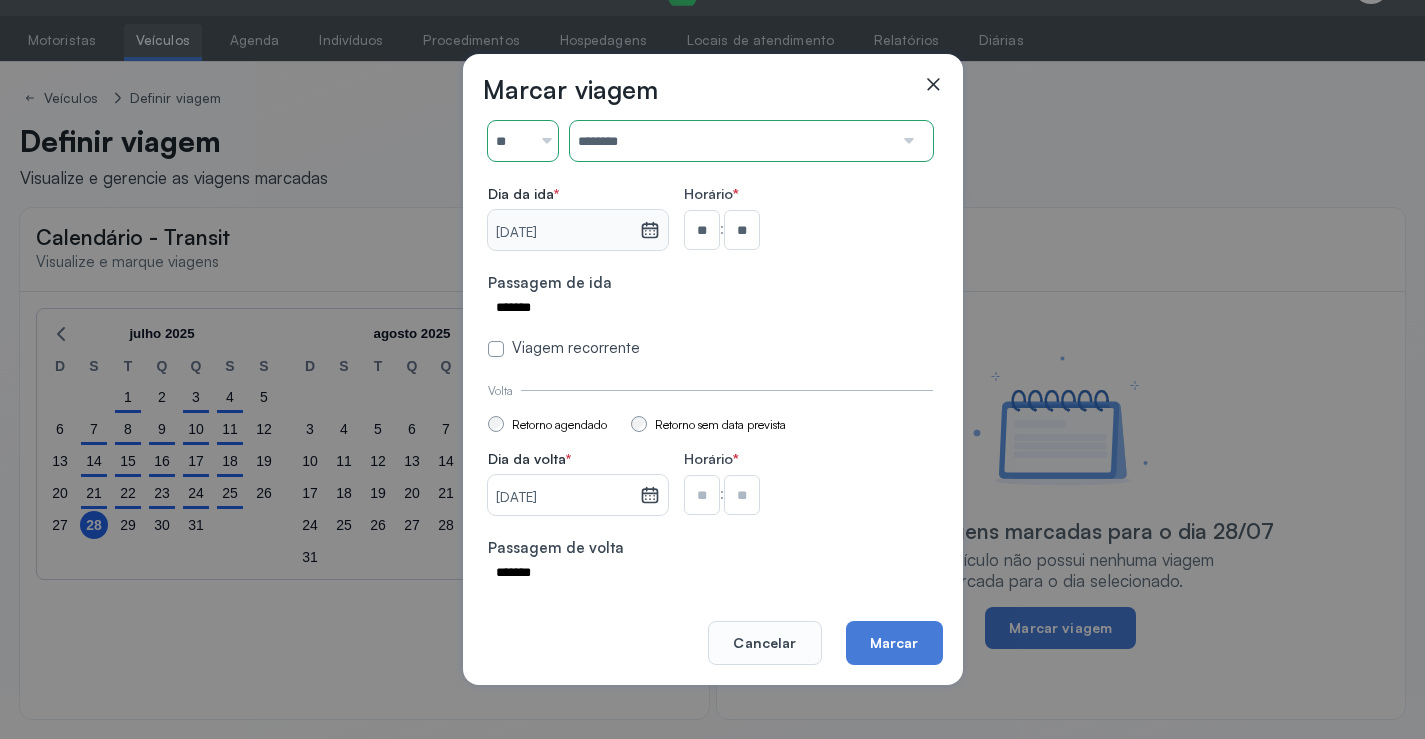 click at bounding box center (702, 230) 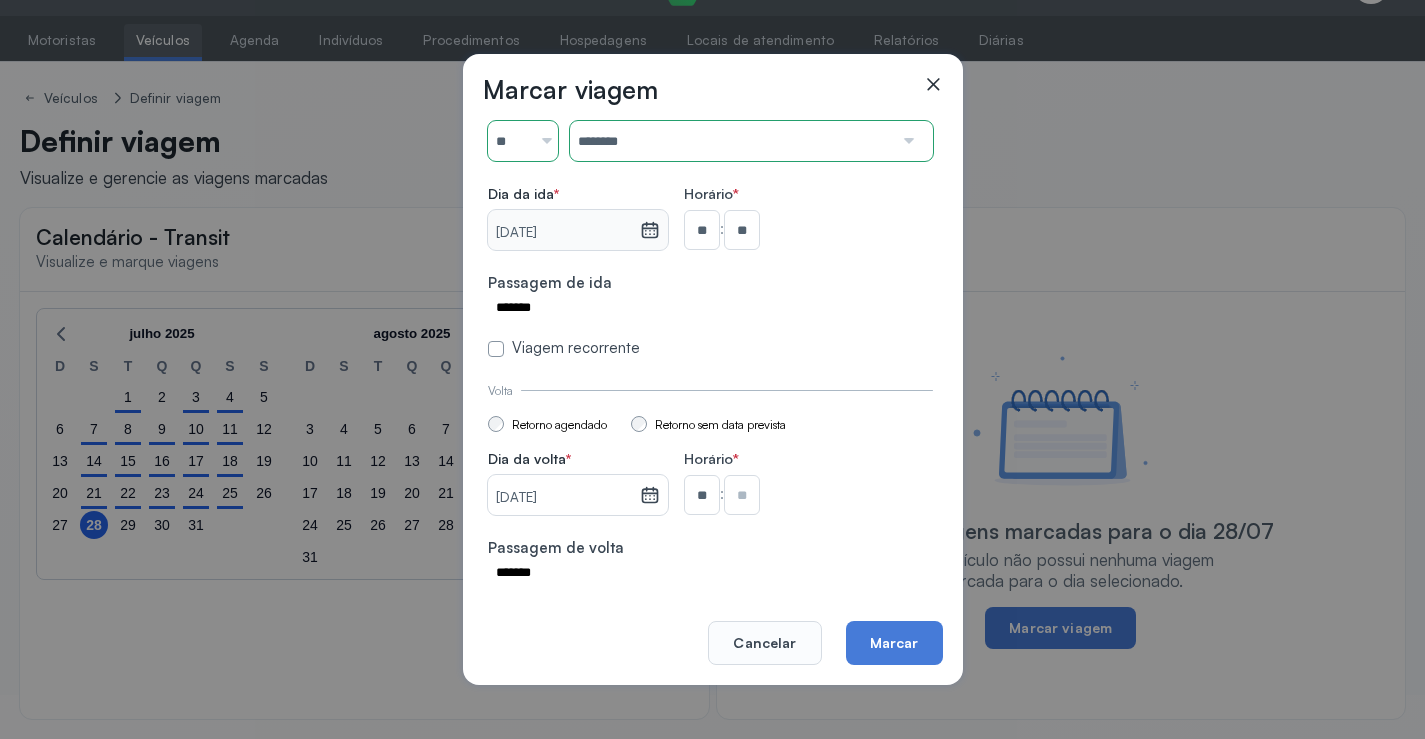 click at bounding box center [742, 230] 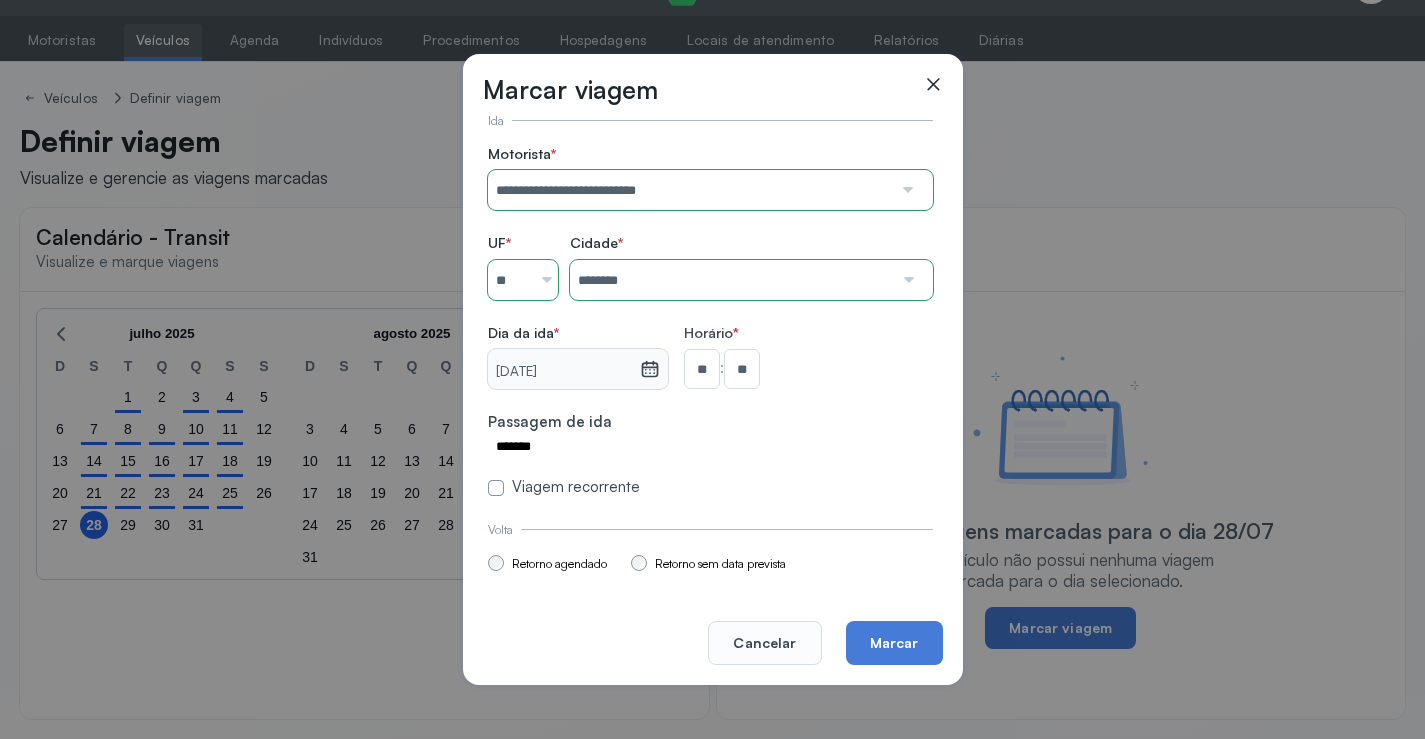 scroll, scrollTop: 0, scrollLeft: 0, axis: both 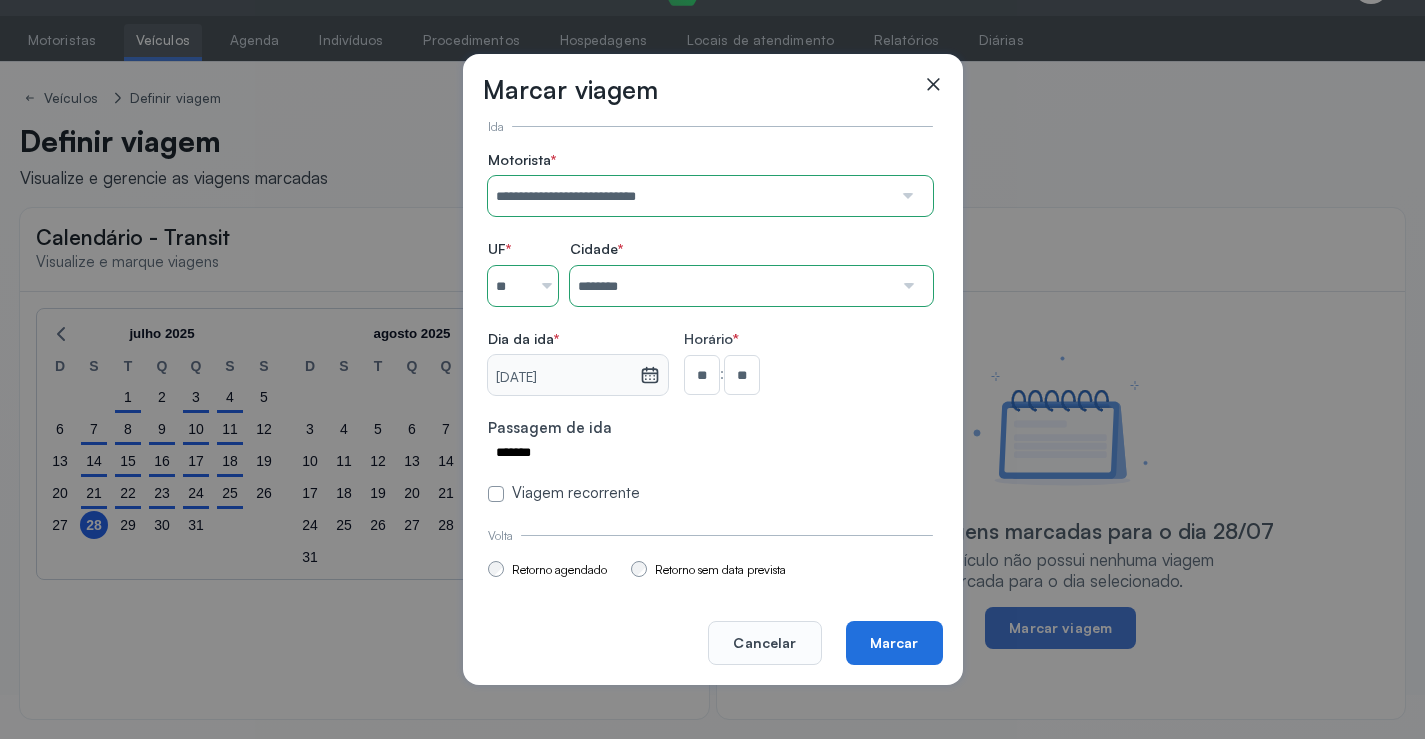 click on "Marcar" 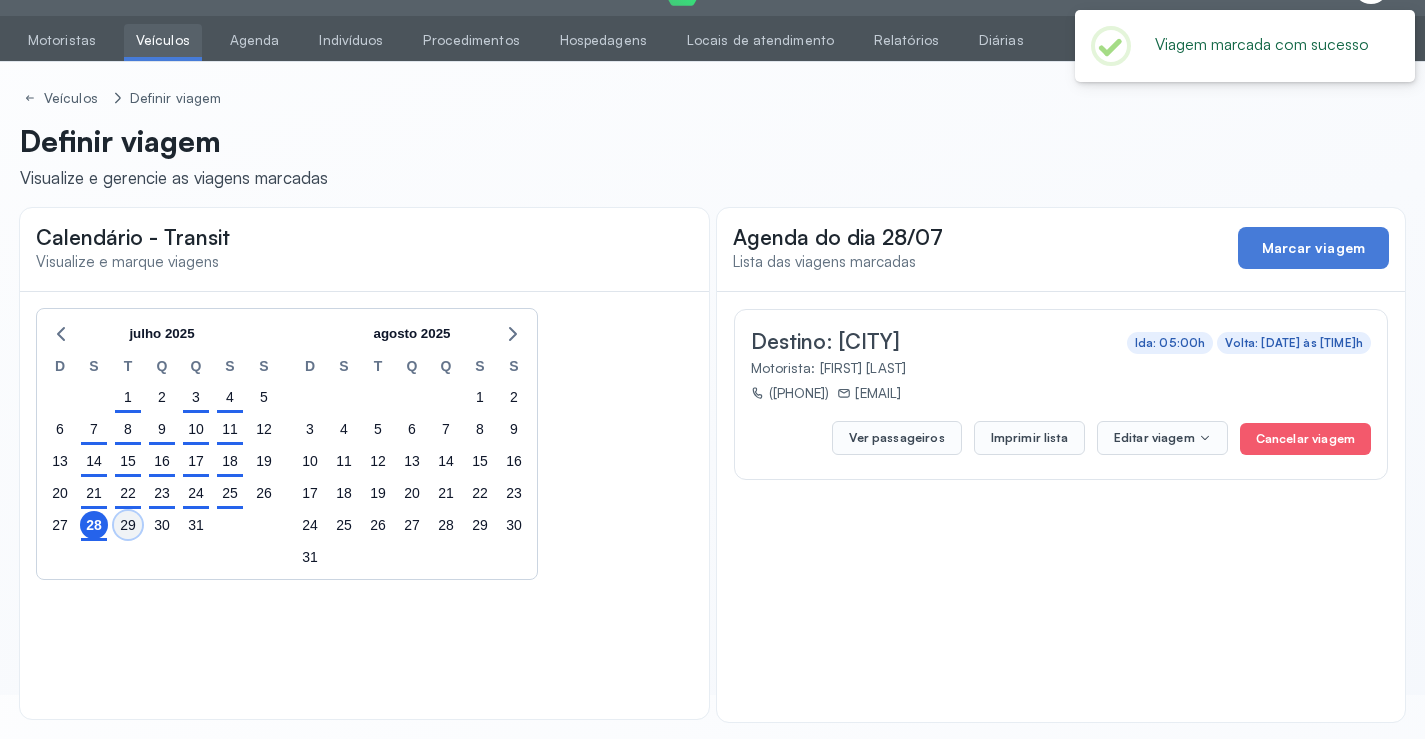 click on "29" 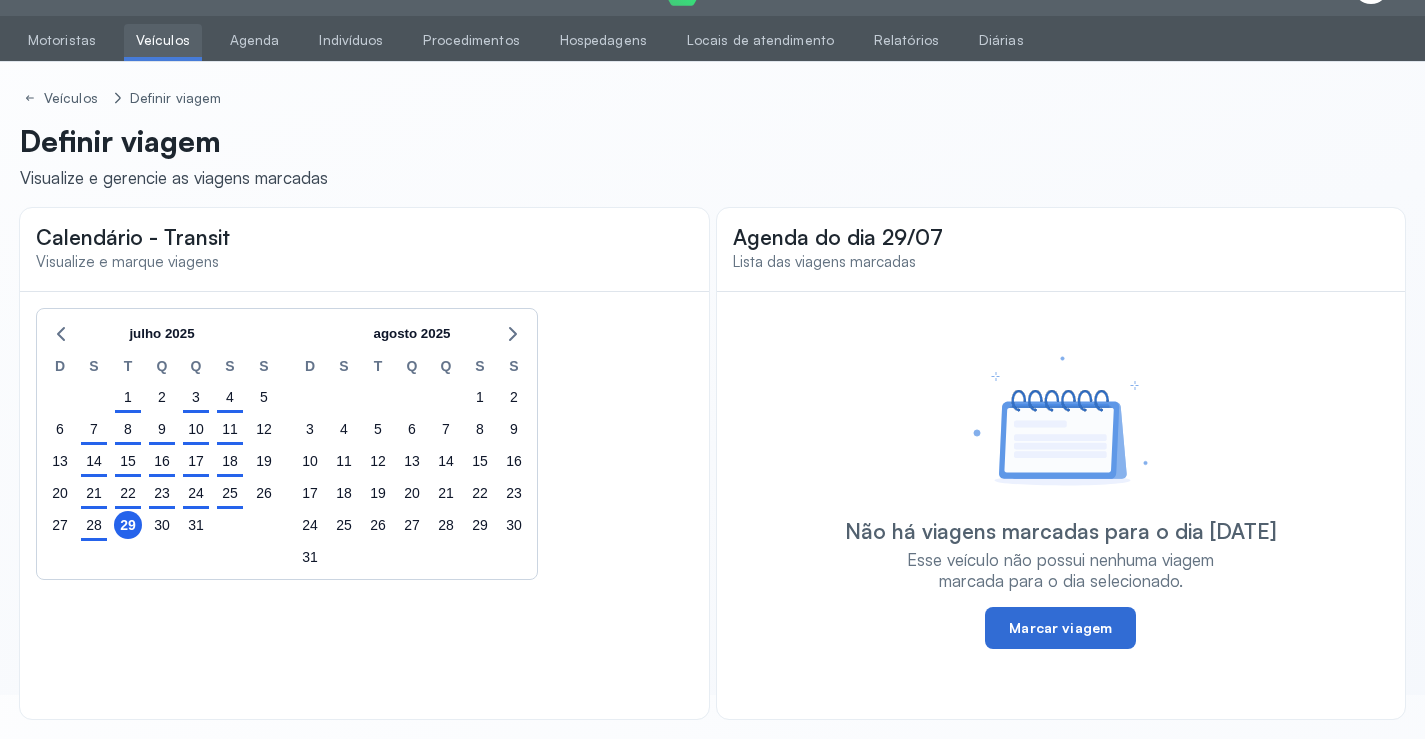 click on "Marcar viagem" 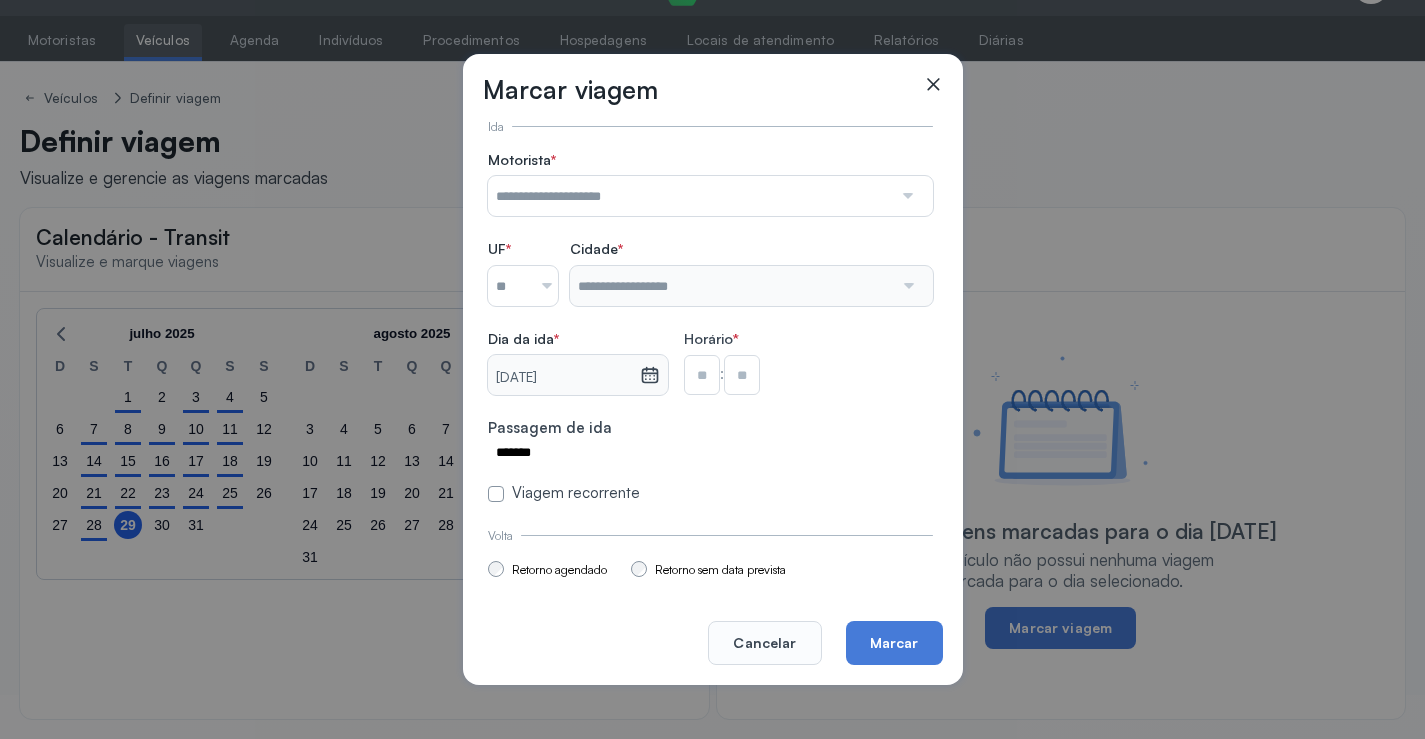 click at bounding box center (690, 196) 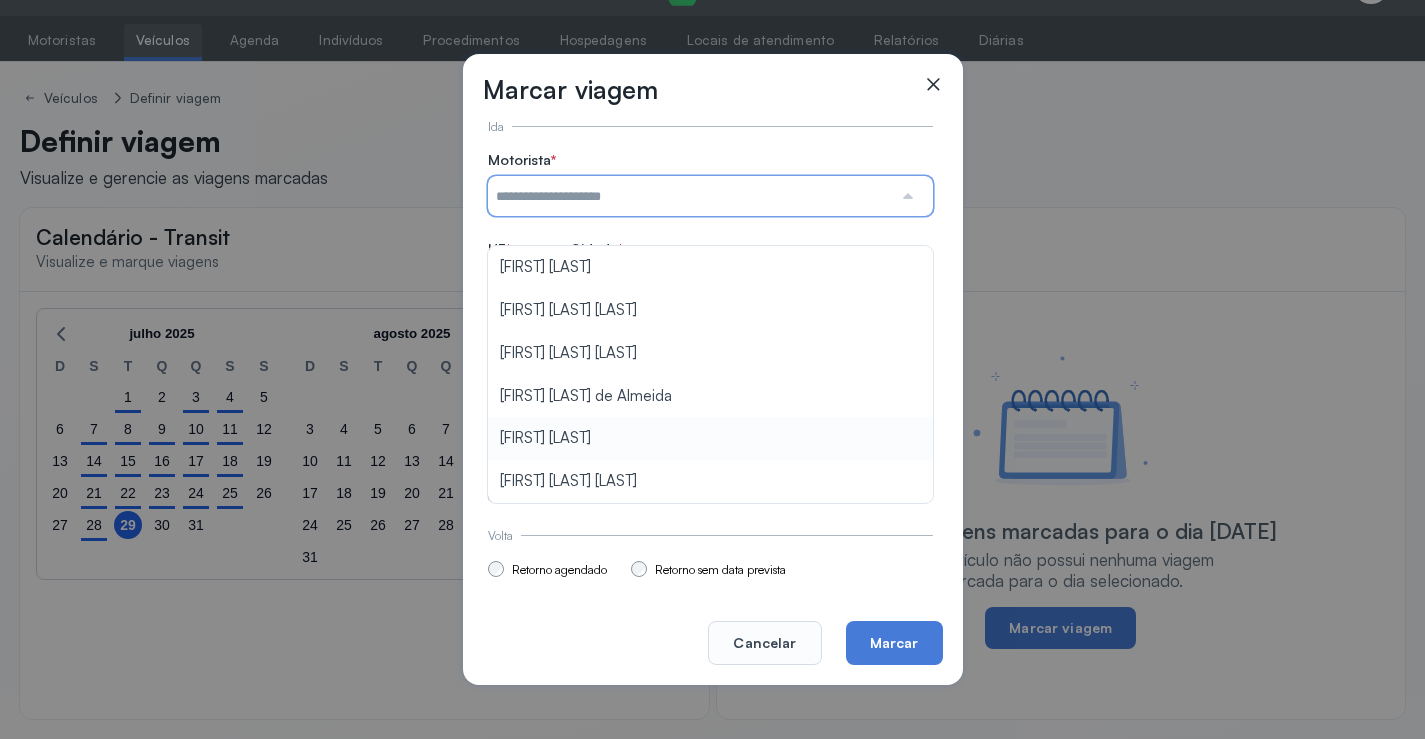 type on "**********" 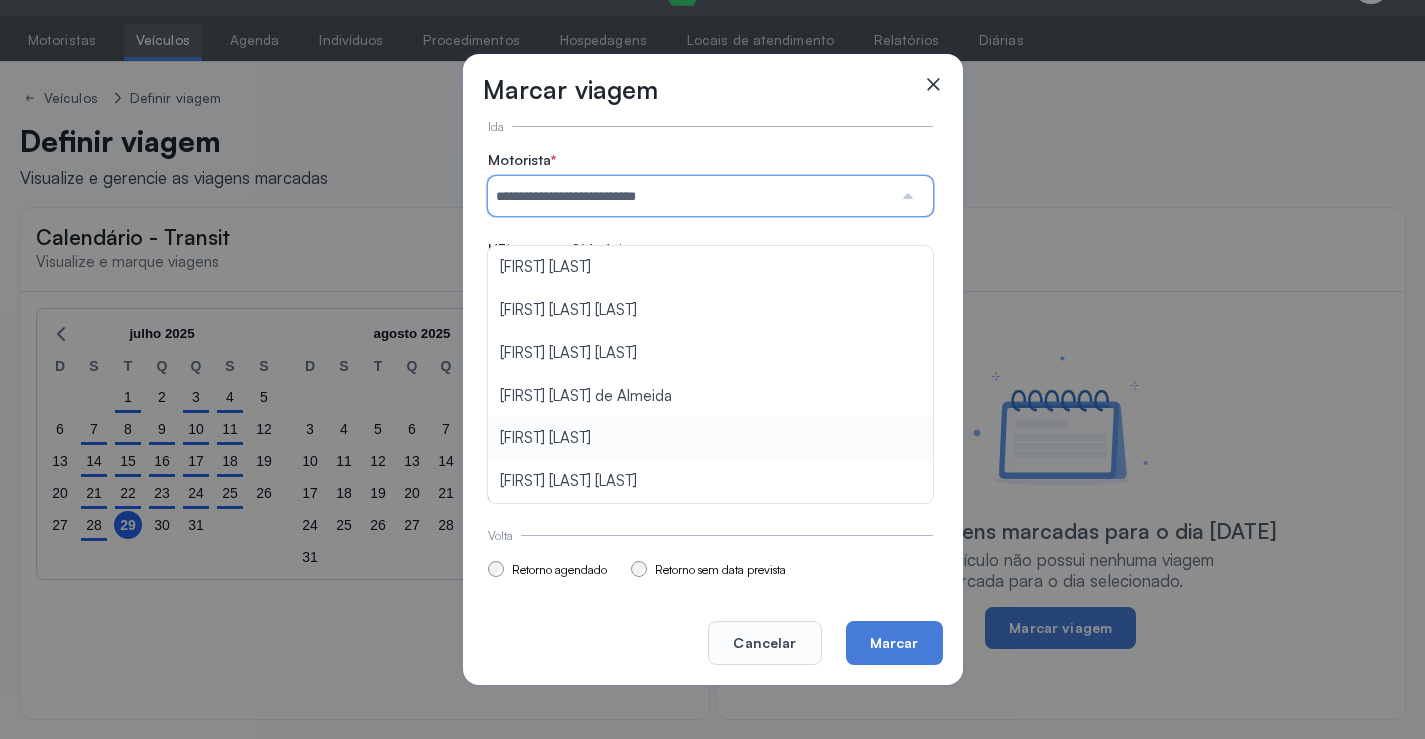 click on "**********" at bounding box center (710, 327) 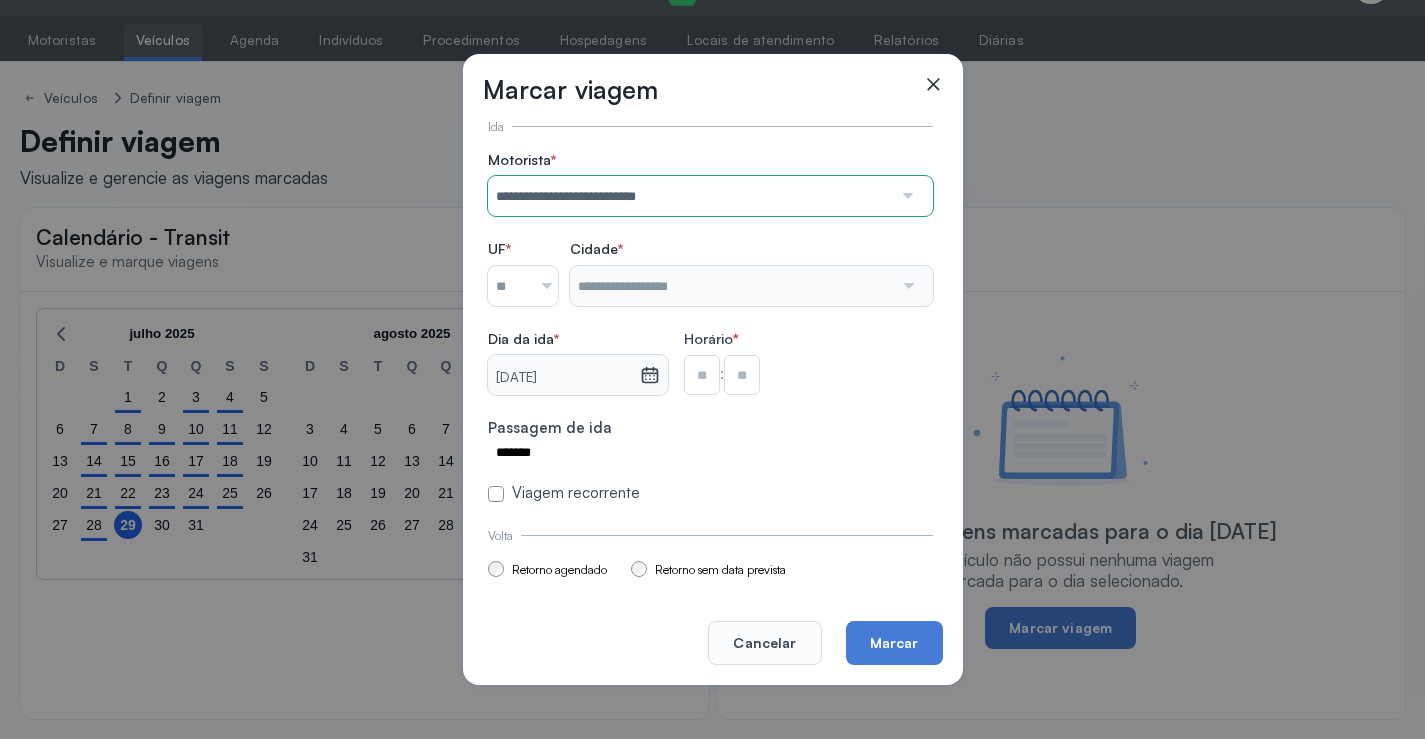 click at bounding box center [509, 286] 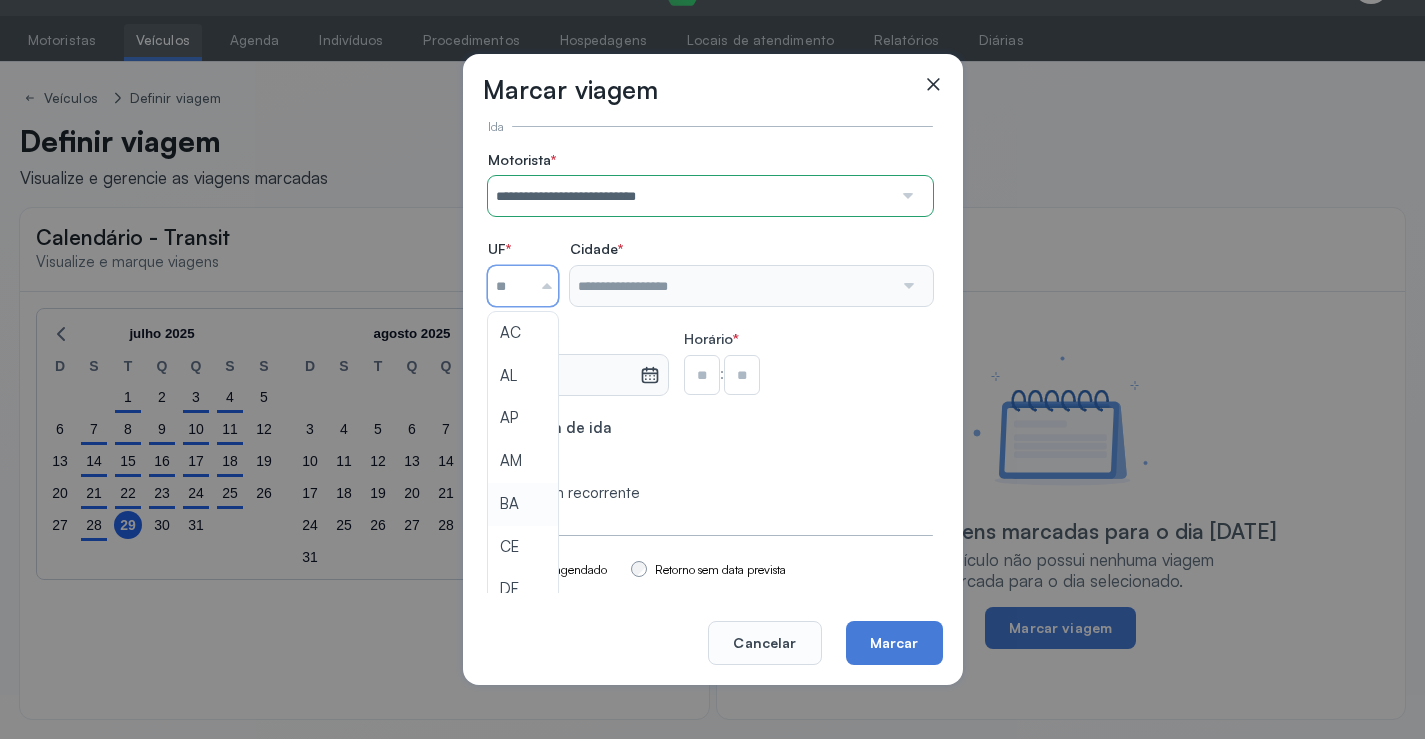 type on "**" 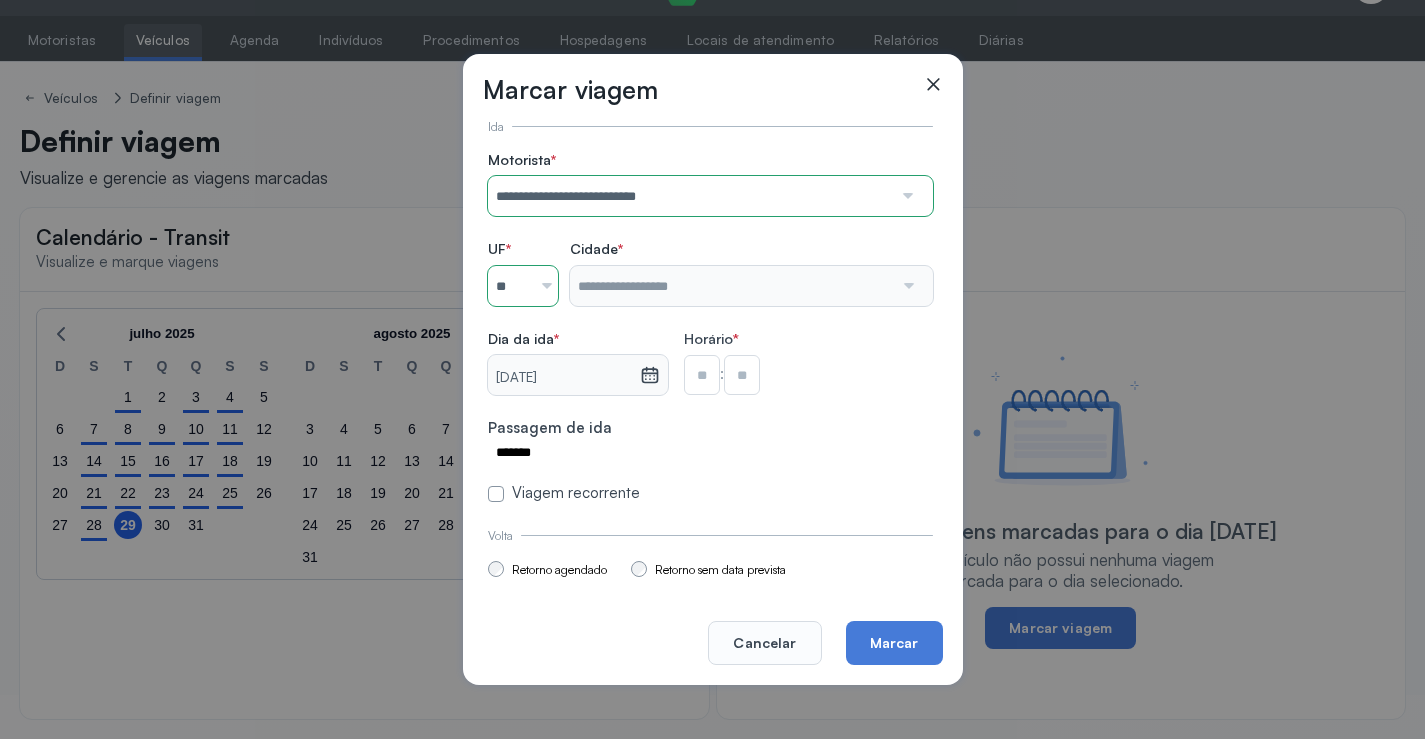 drag, startPoint x: 516, startPoint y: 510, endPoint x: 532, endPoint y: 482, distance: 32.24903 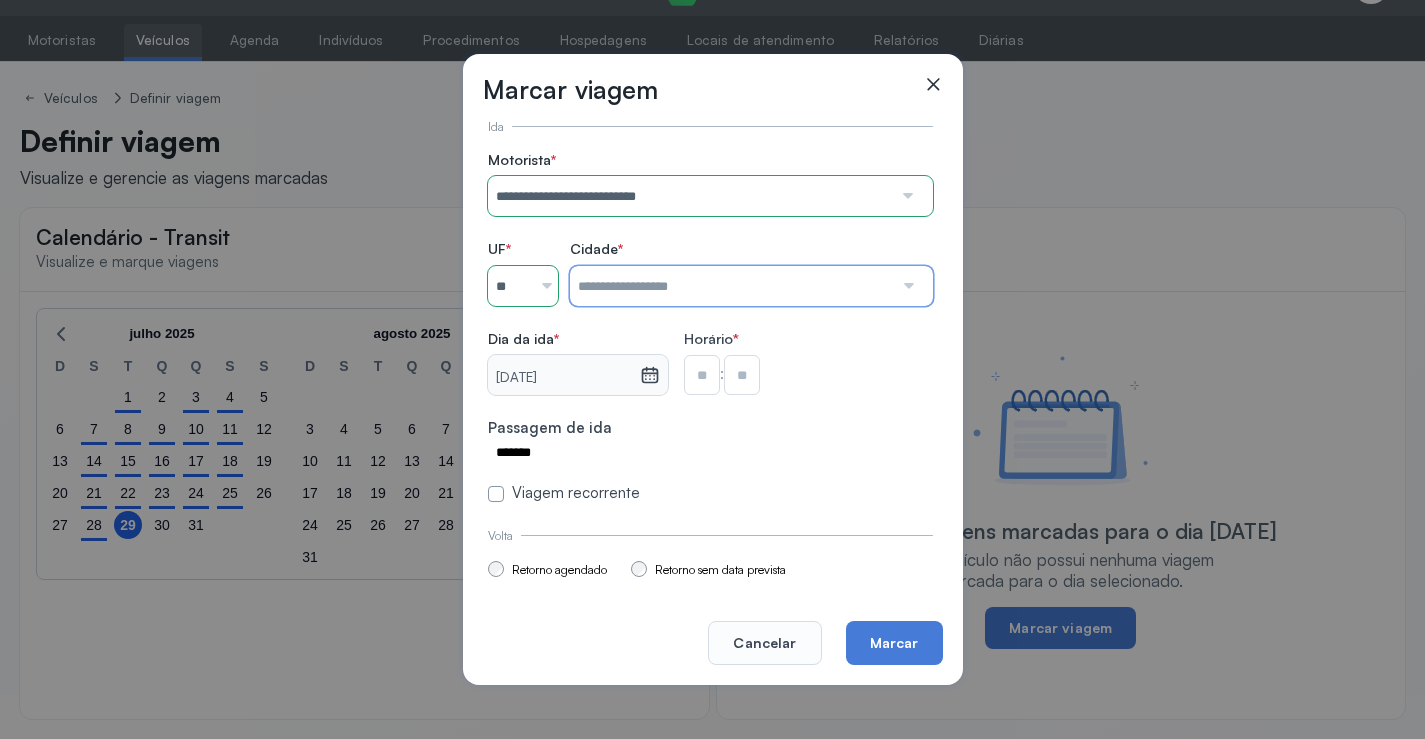 click at bounding box center (731, 286) 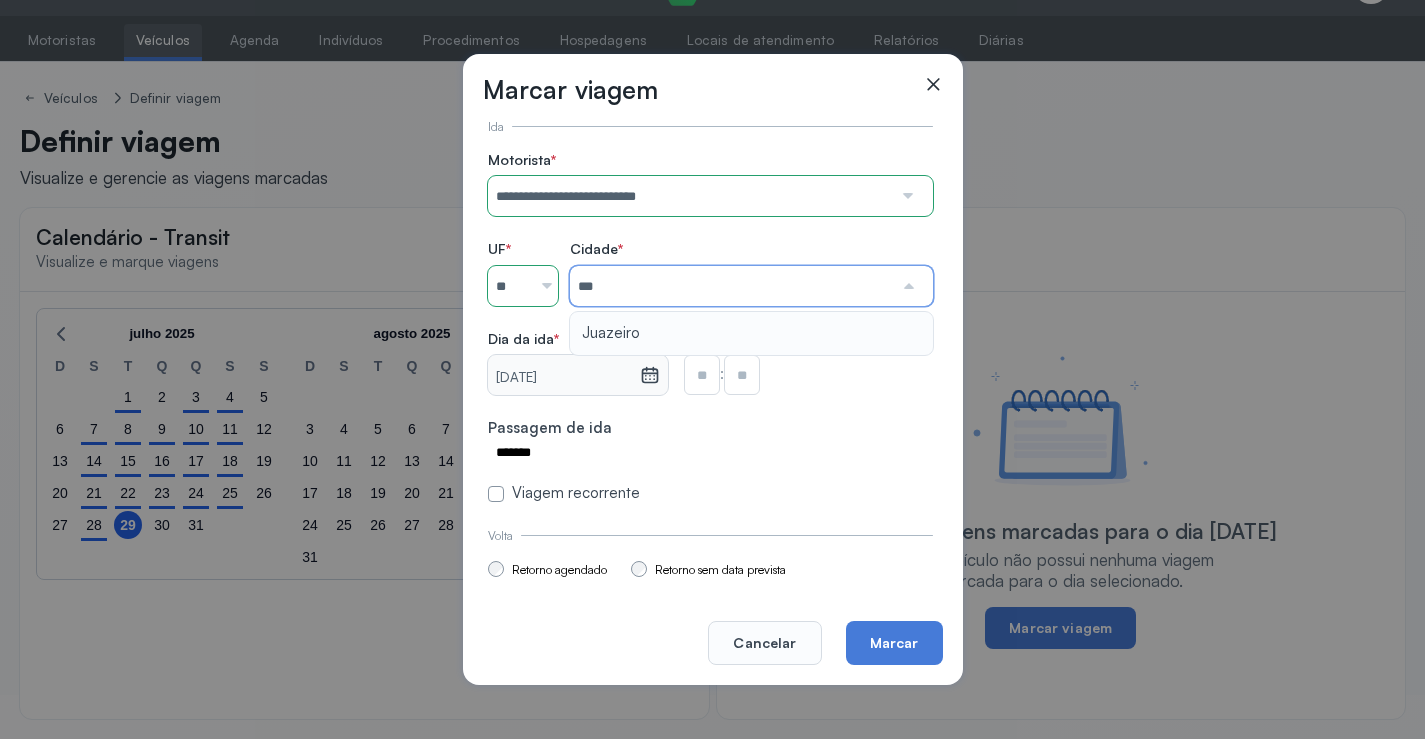 type on "********" 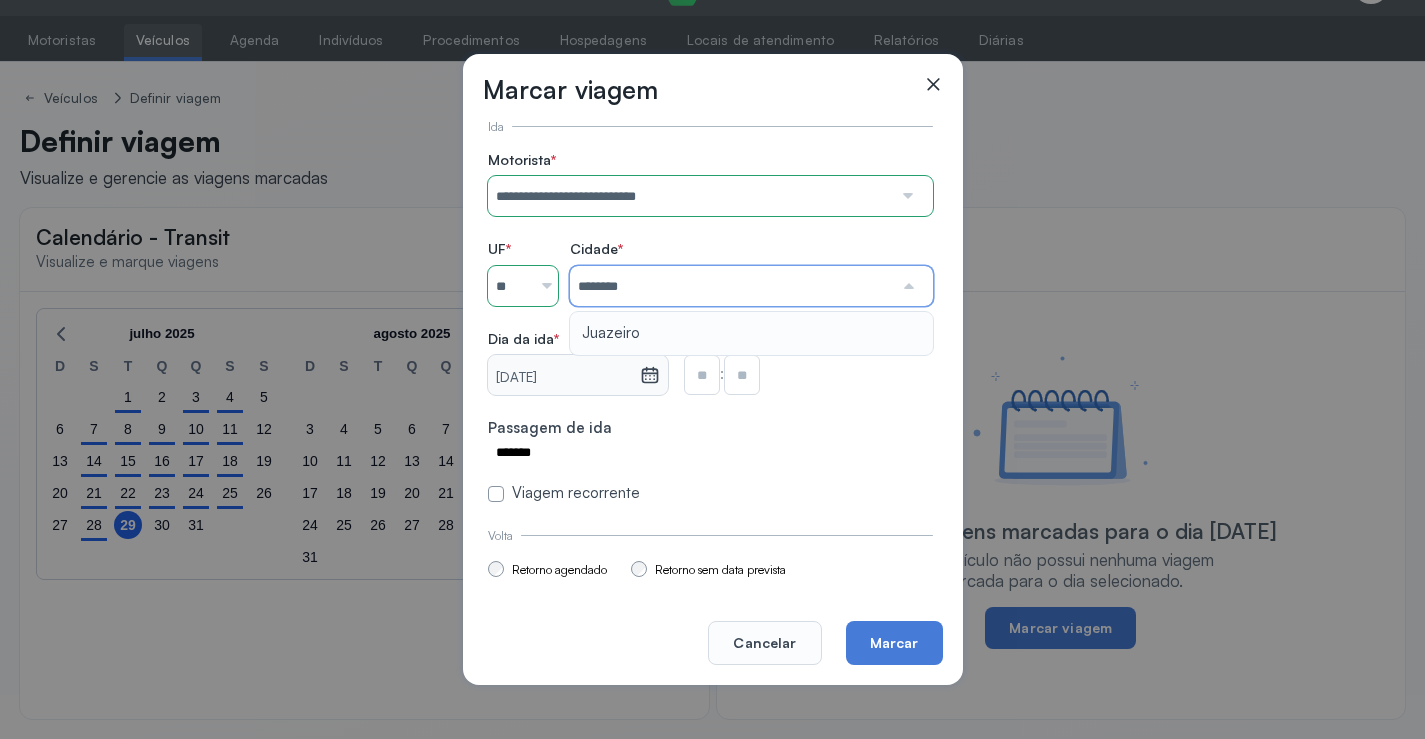 click on "**********" at bounding box center [710, 327] 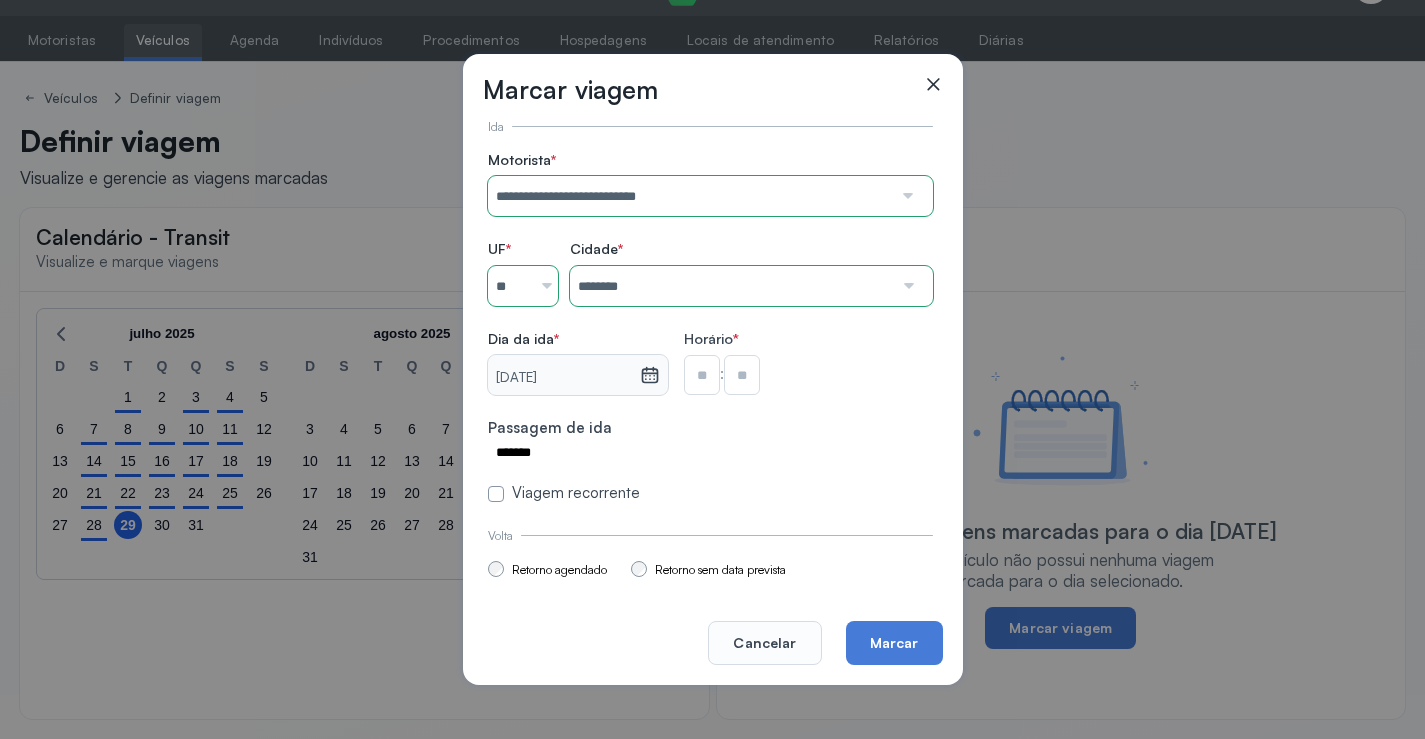 click at bounding box center (702, 375) 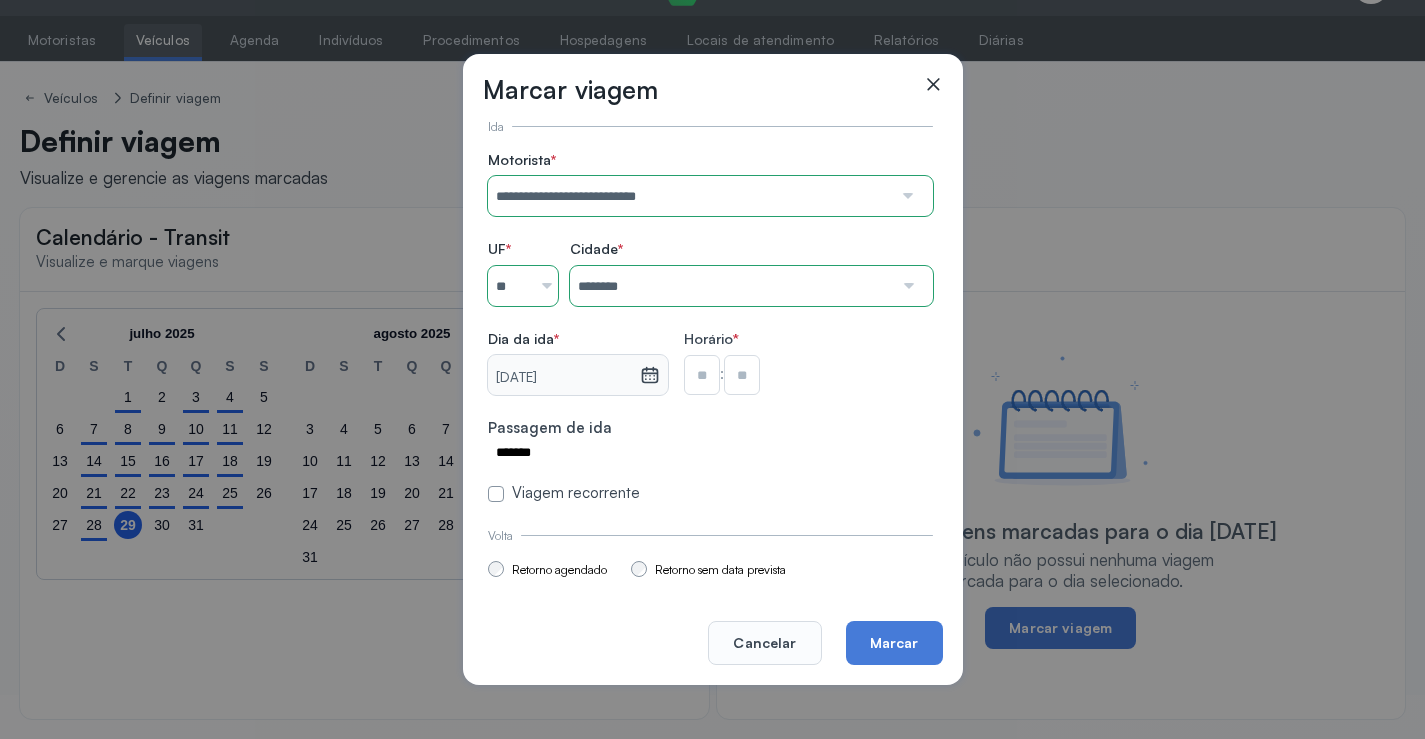 type on "**" 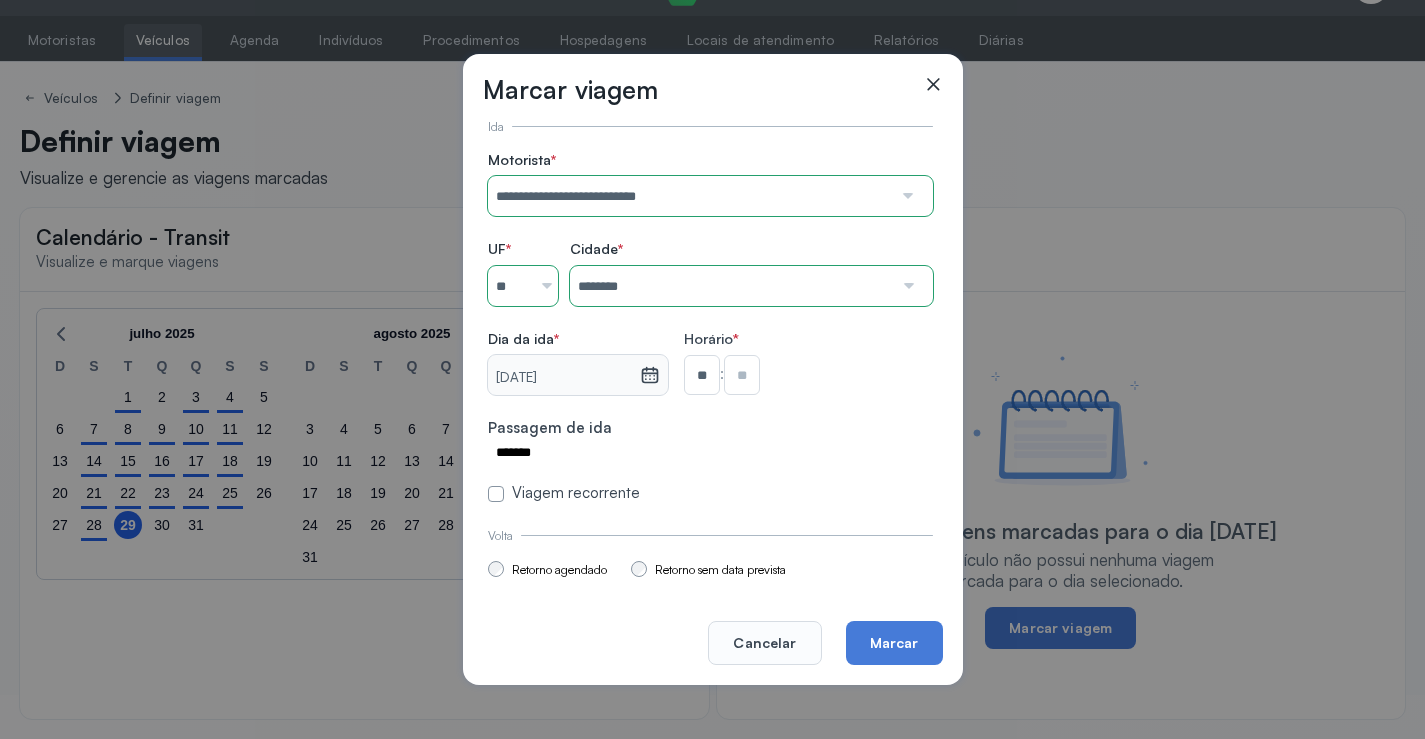 click at bounding box center [742, 375] 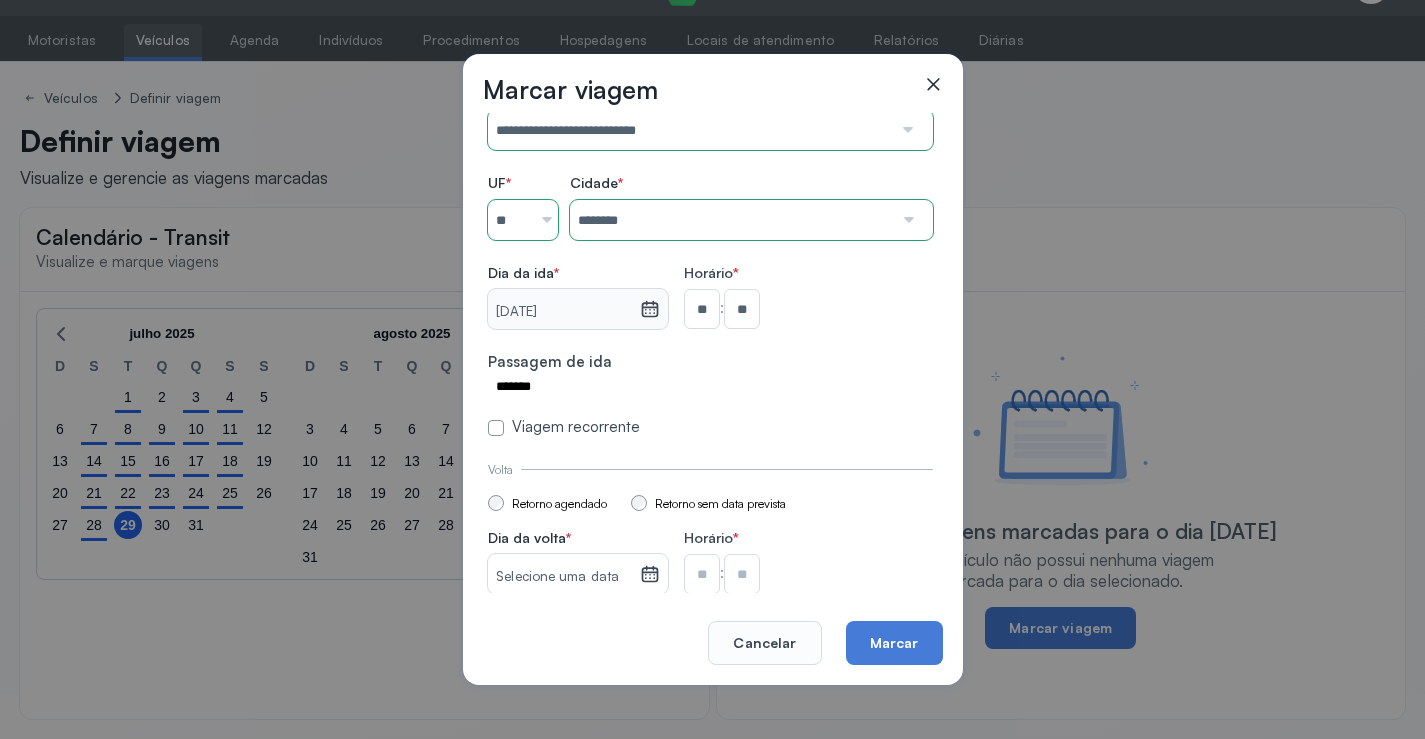 scroll, scrollTop: 147, scrollLeft: 0, axis: vertical 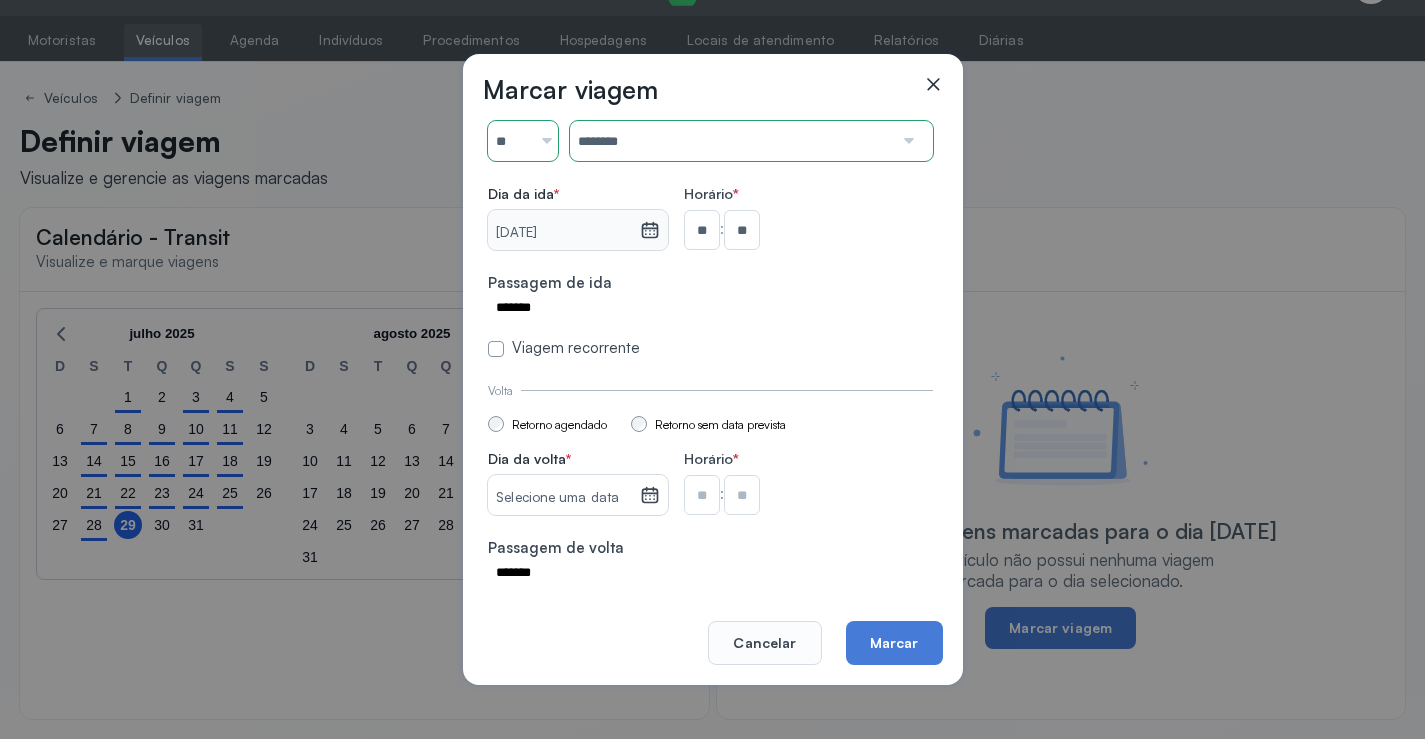 click on "Selecione uma data" at bounding box center (563, 498) 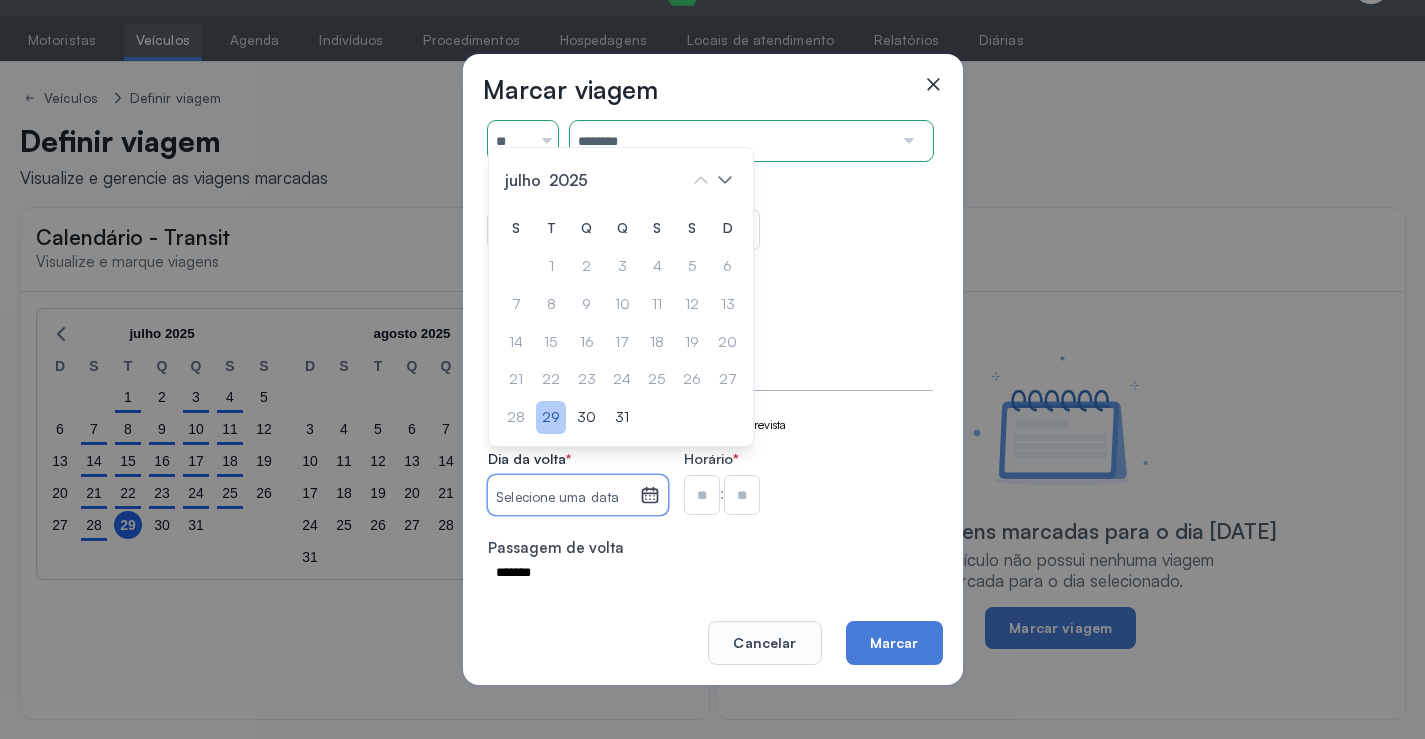 click on "29" 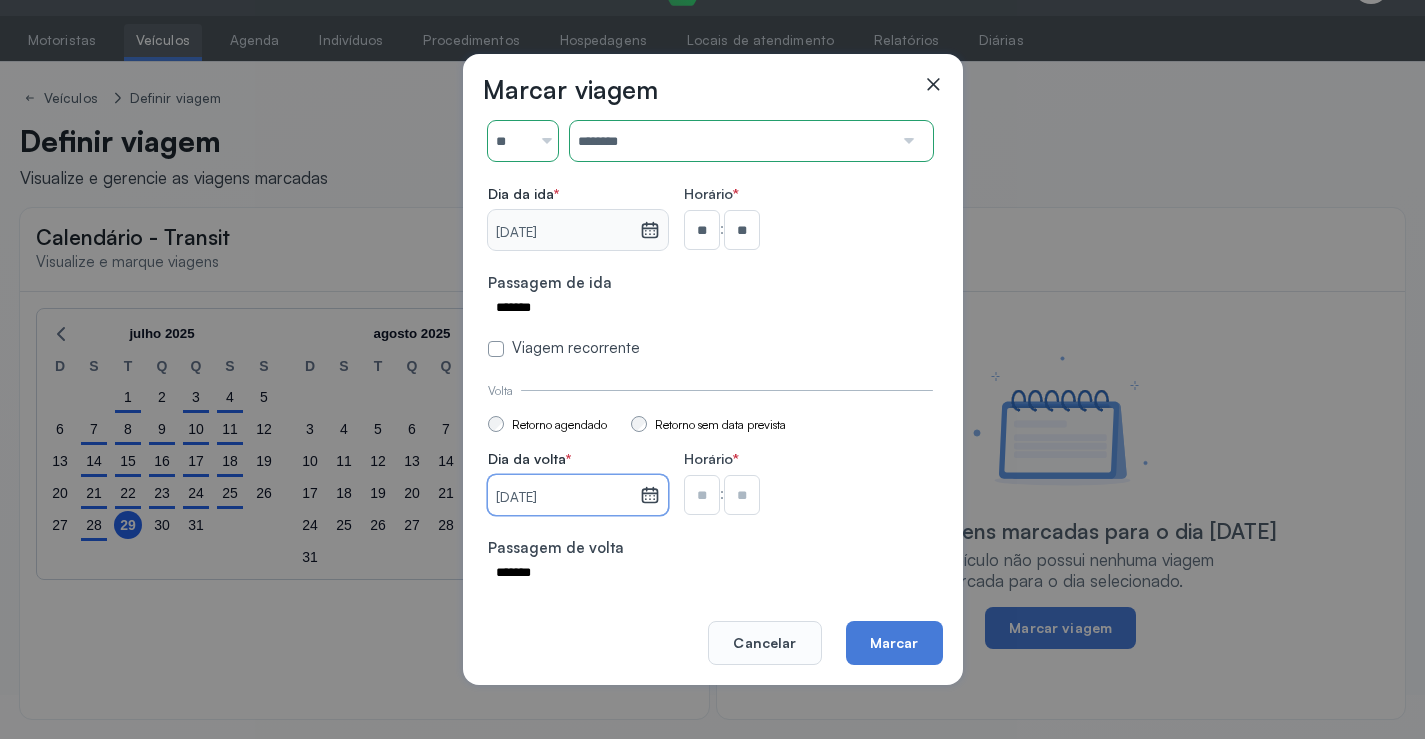 click at bounding box center [702, 230] 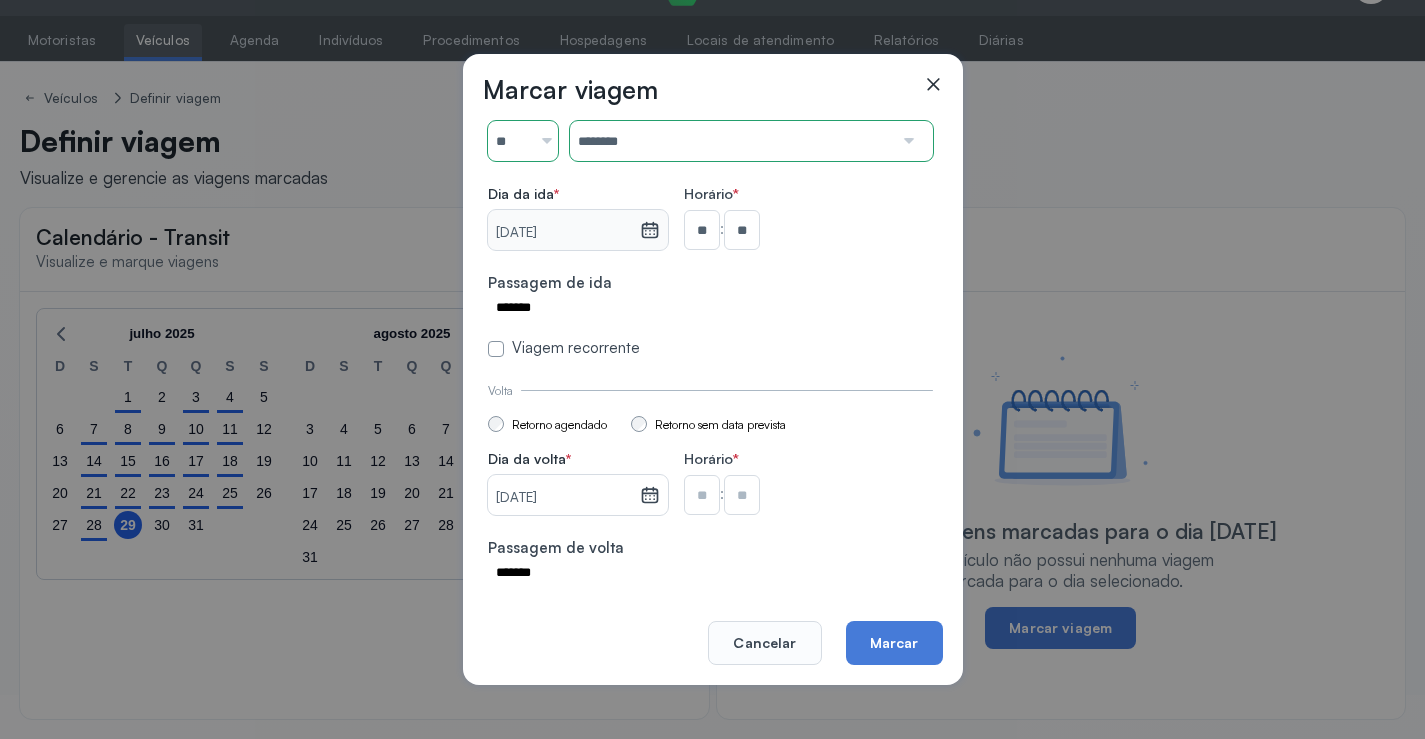 type on "**" 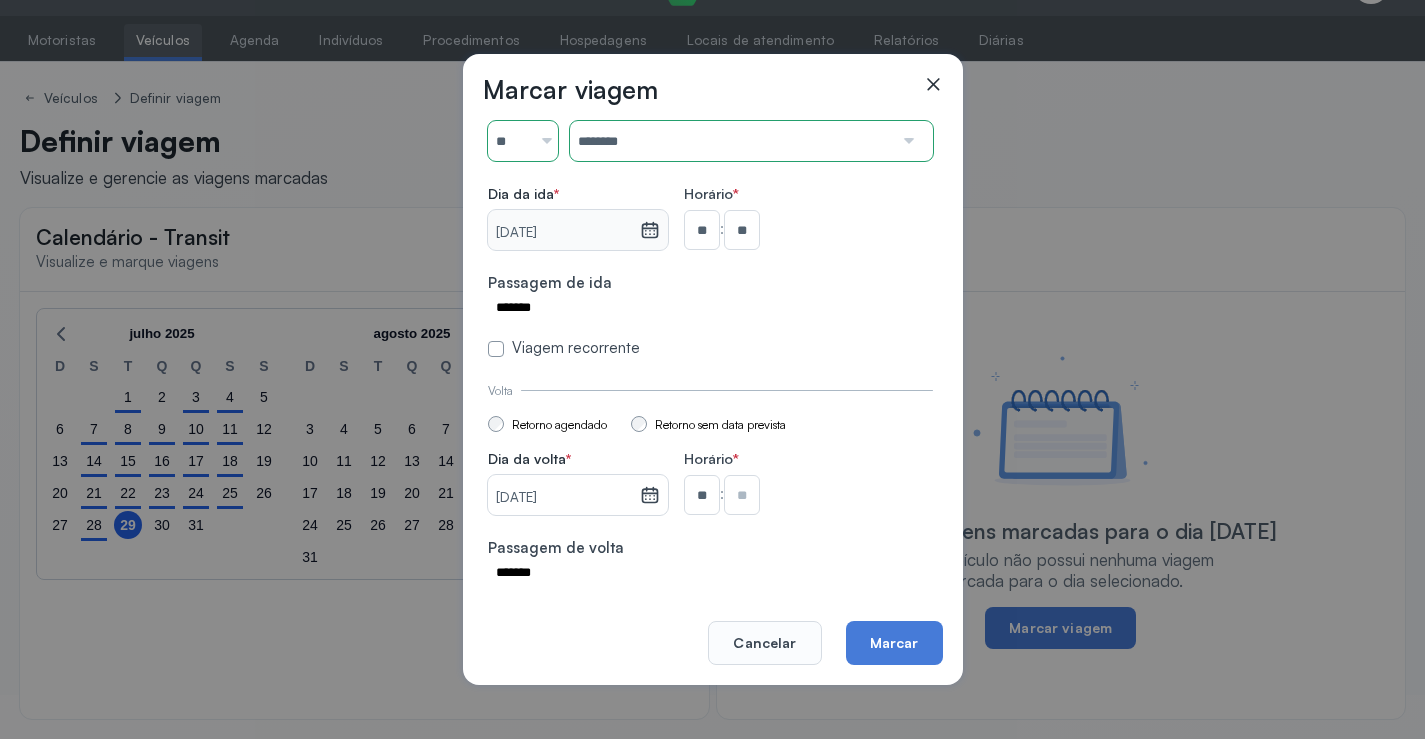 click at bounding box center [742, 230] 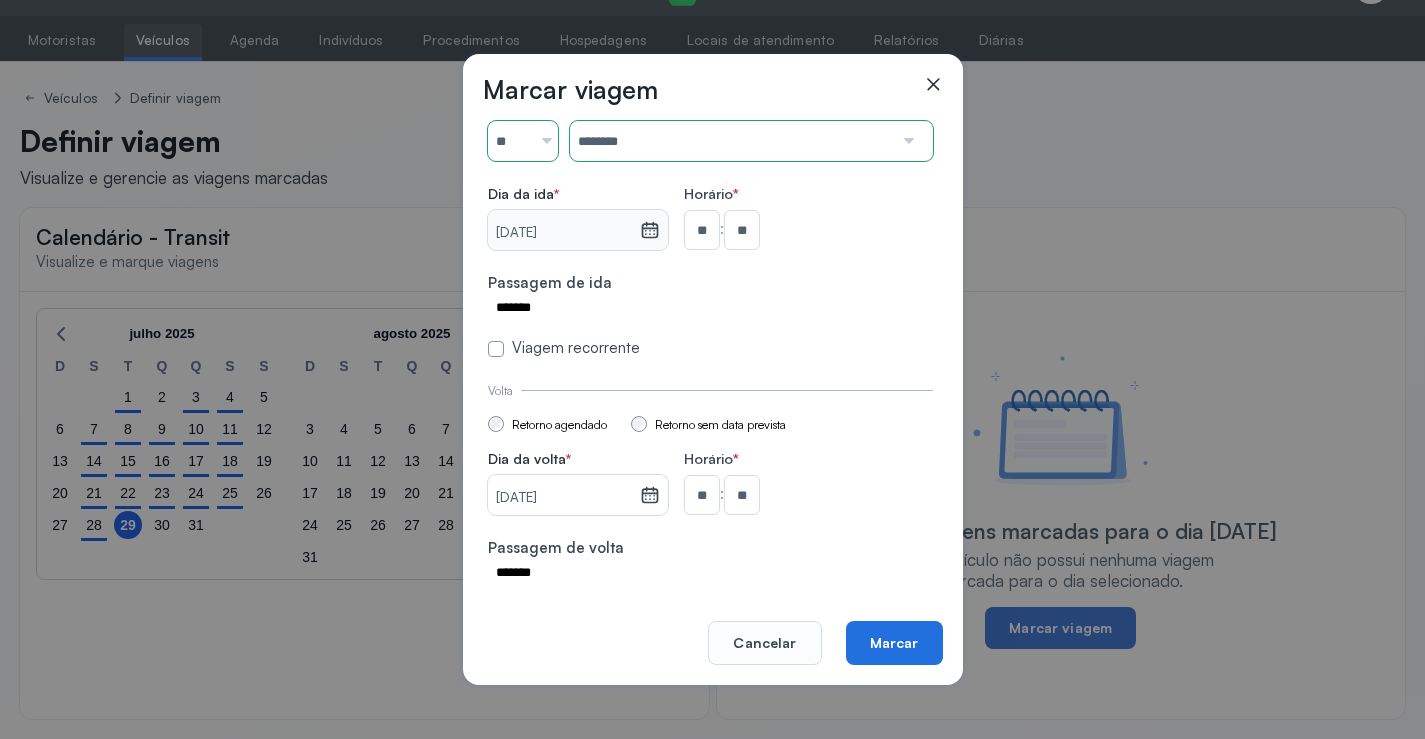 click on "Marcar" 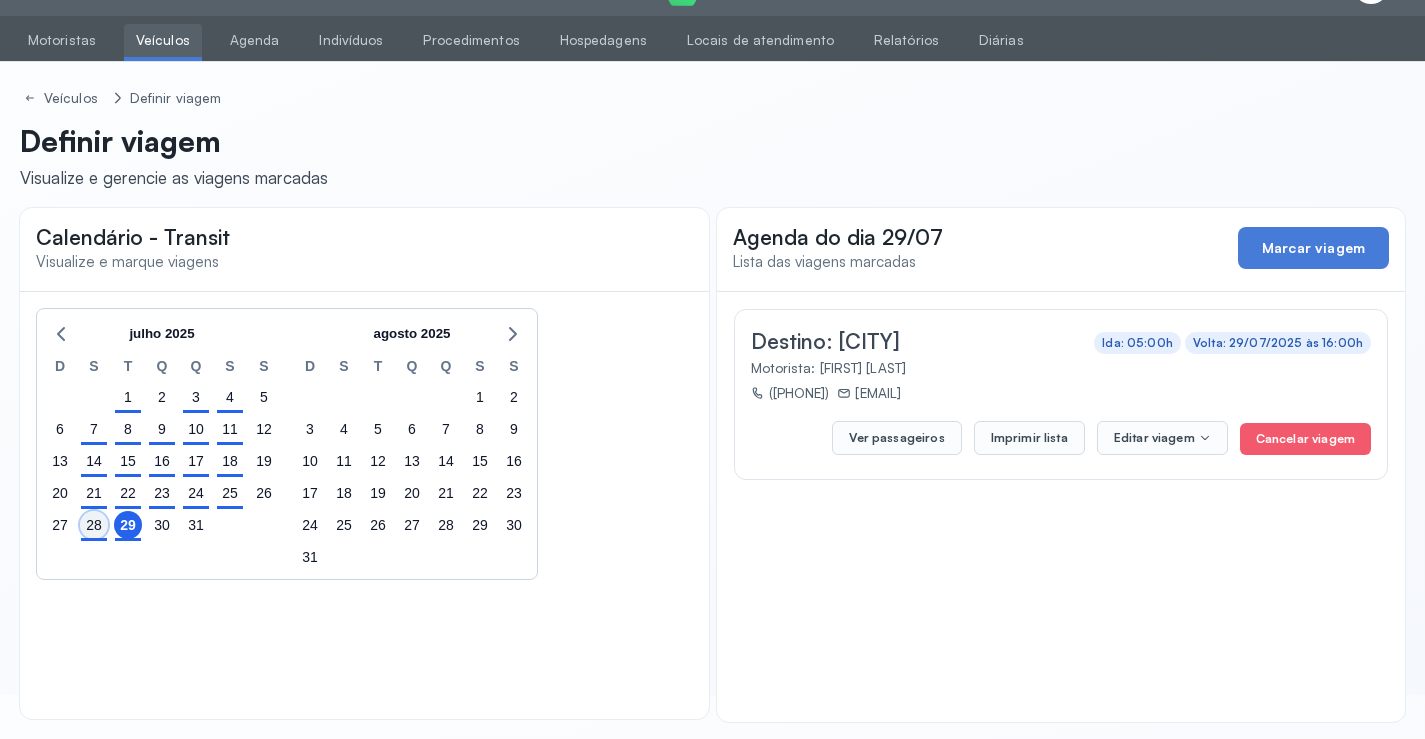 click on "28" 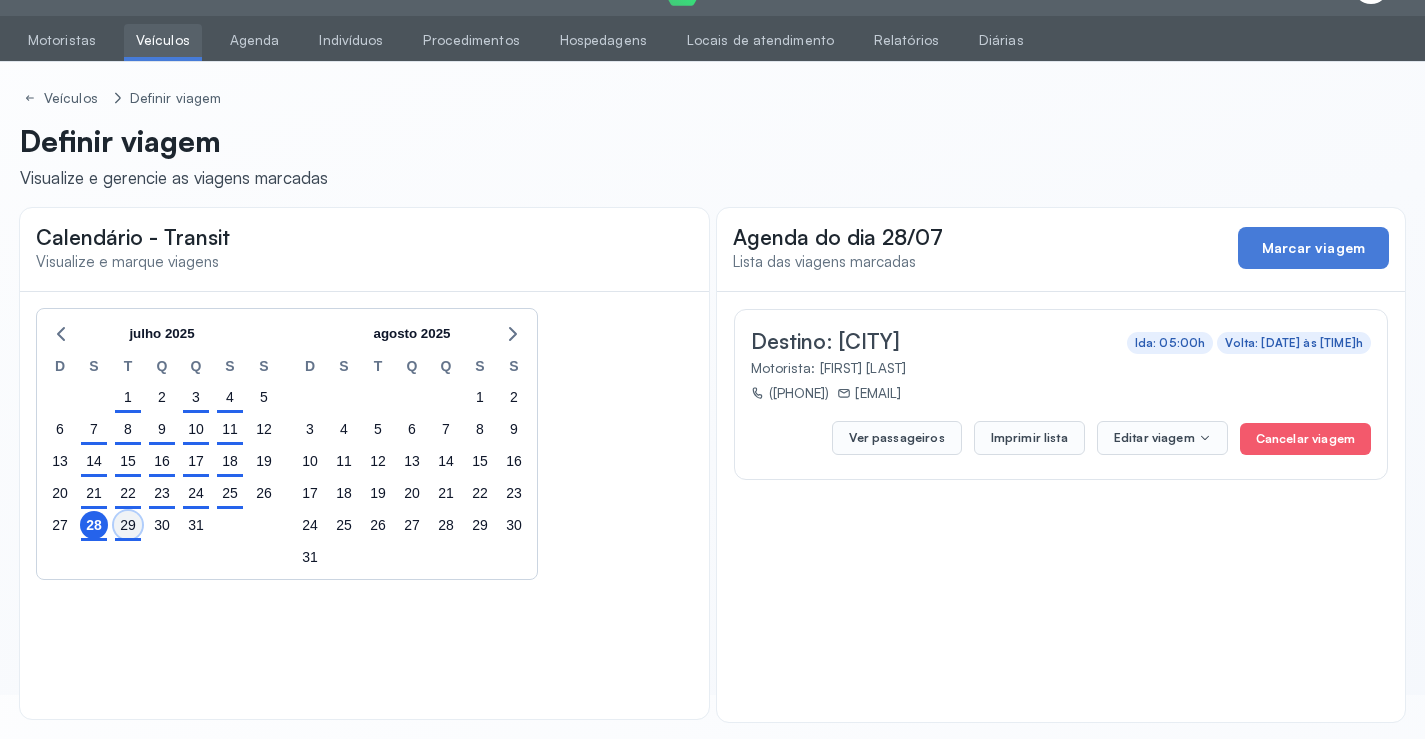 click on "29" 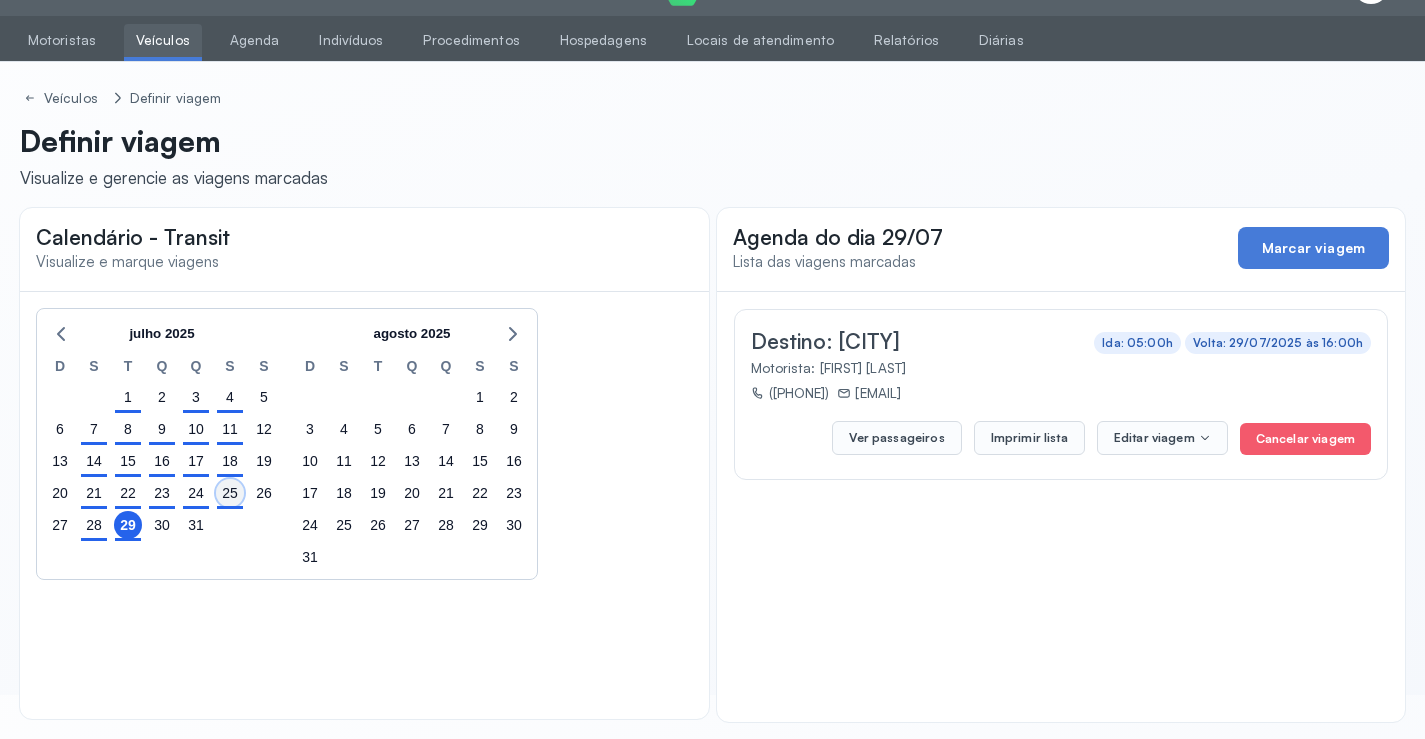 click on "25" 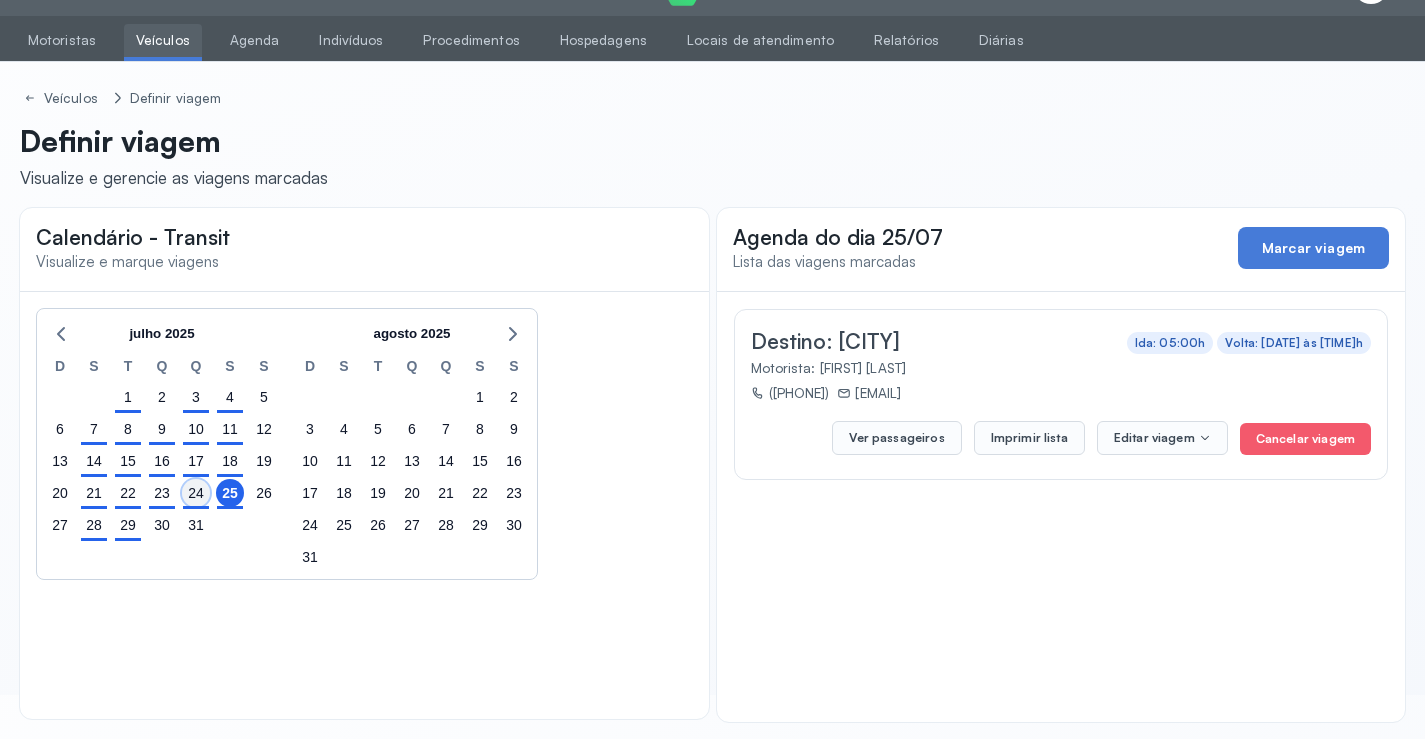 click on "24" 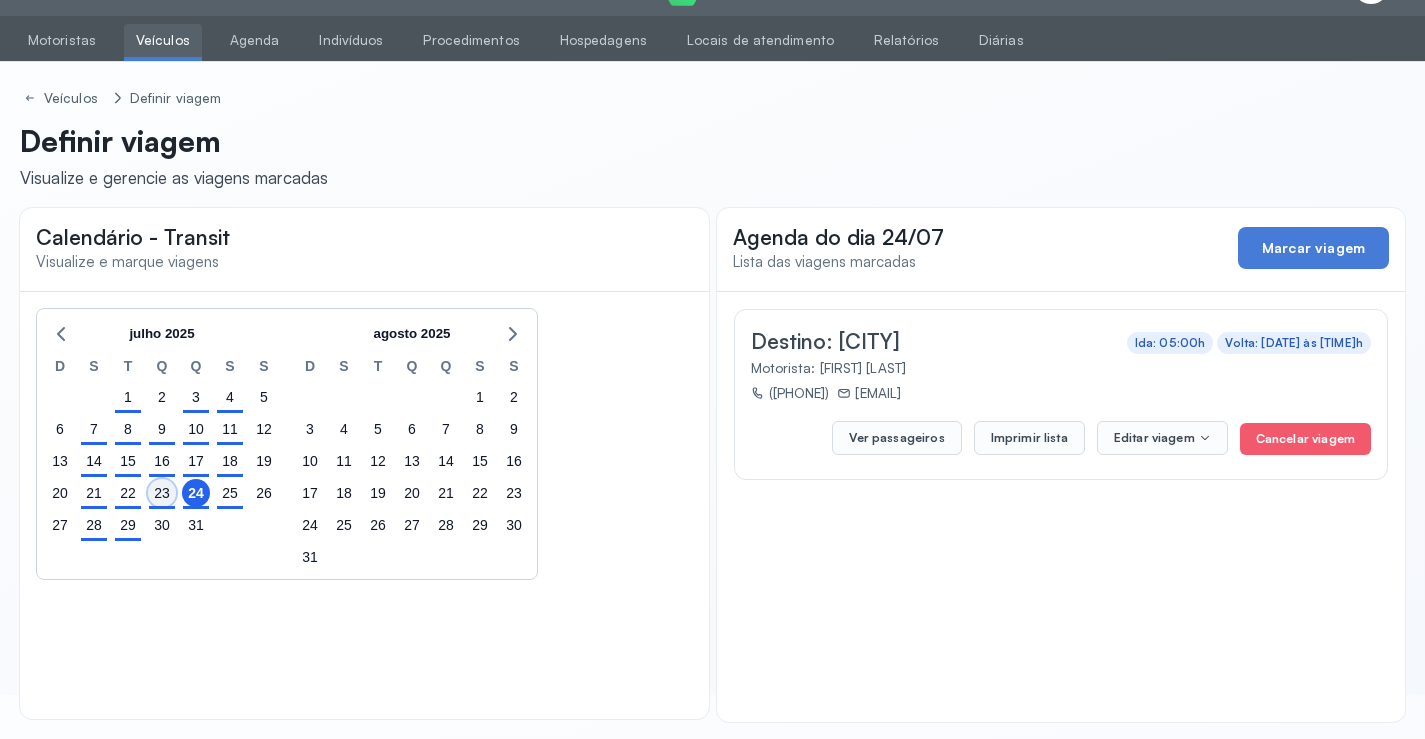 click on "23" 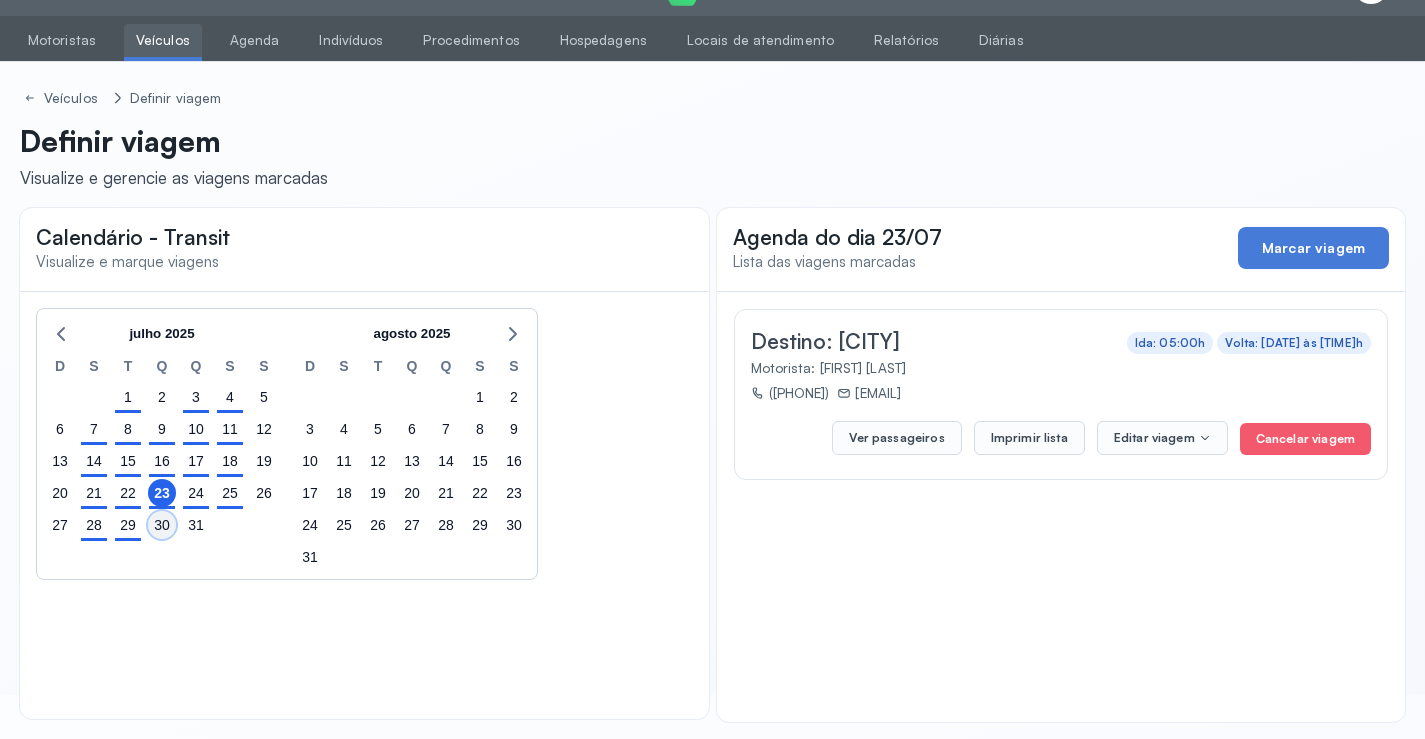 click on "30" 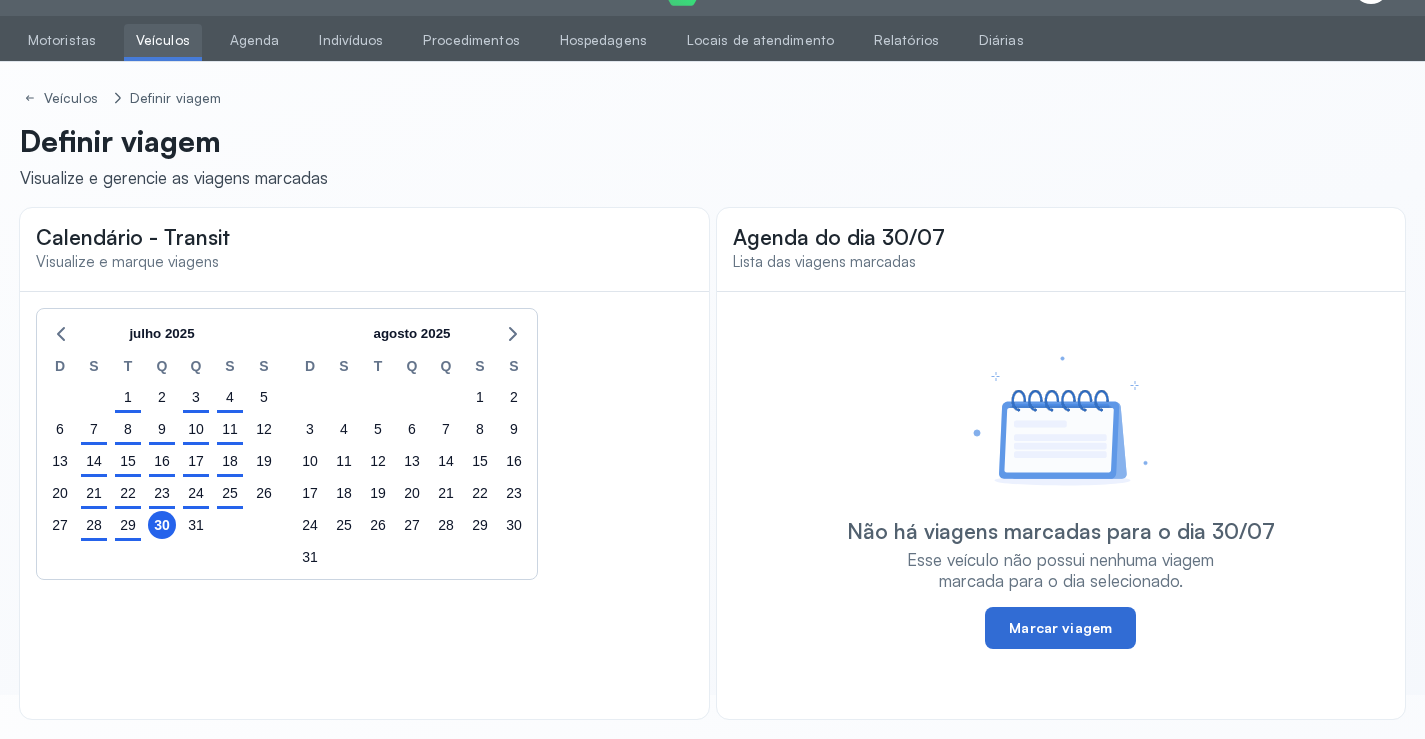click on "Marcar viagem" 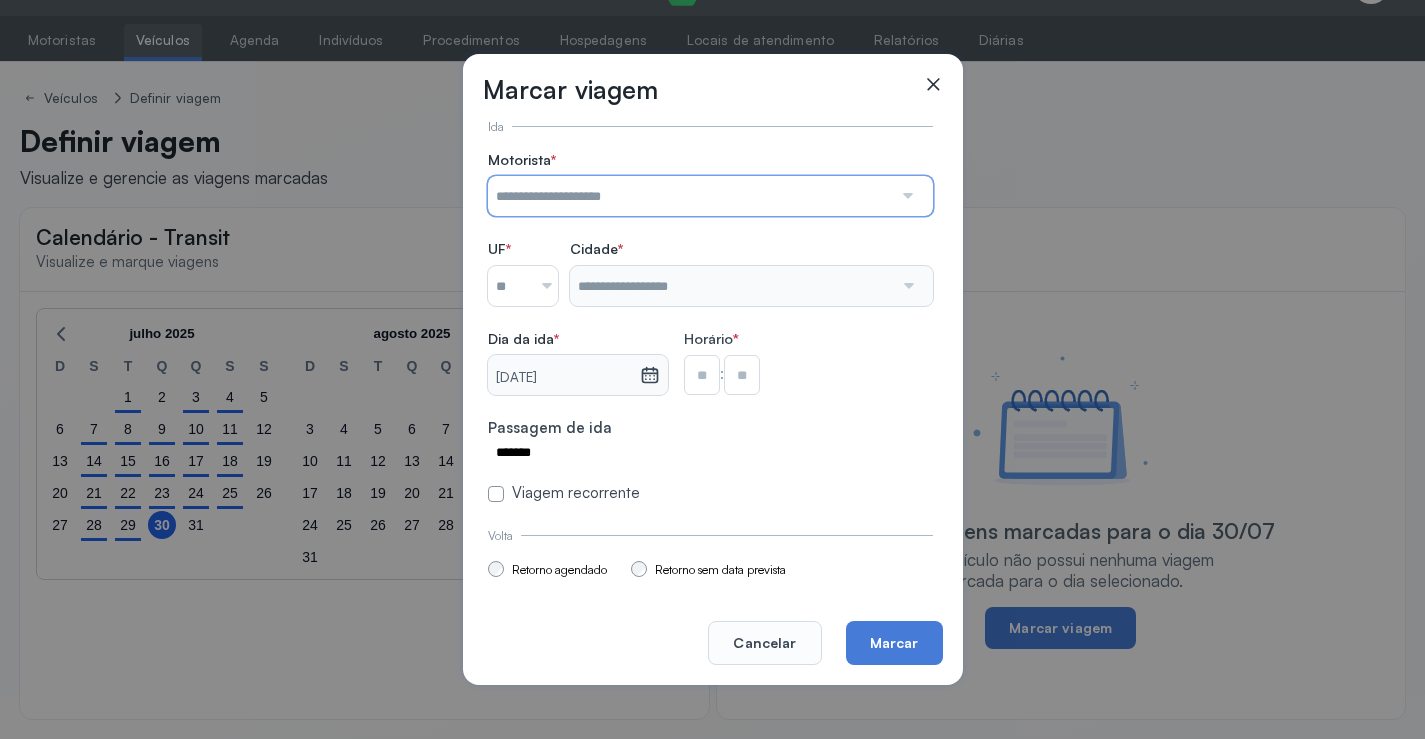 click at bounding box center [690, 196] 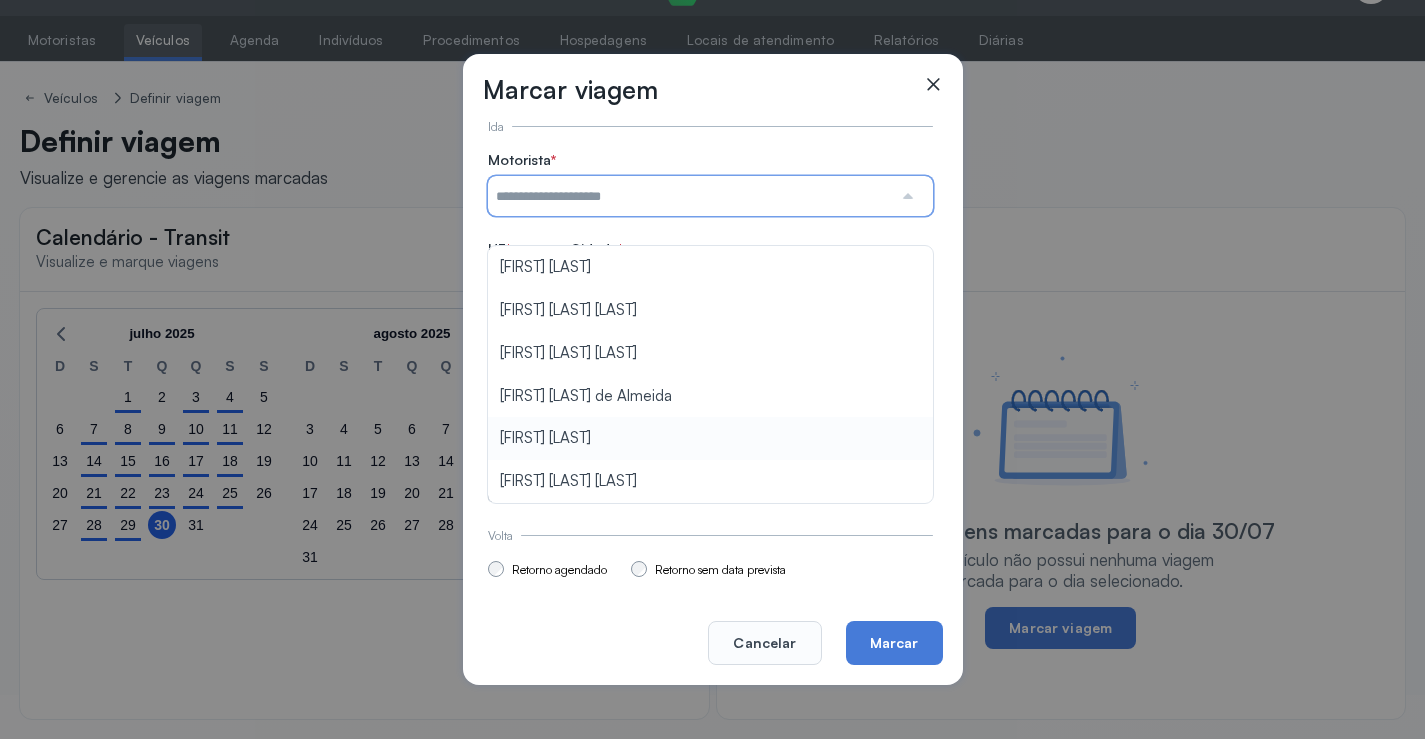 type on "**********" 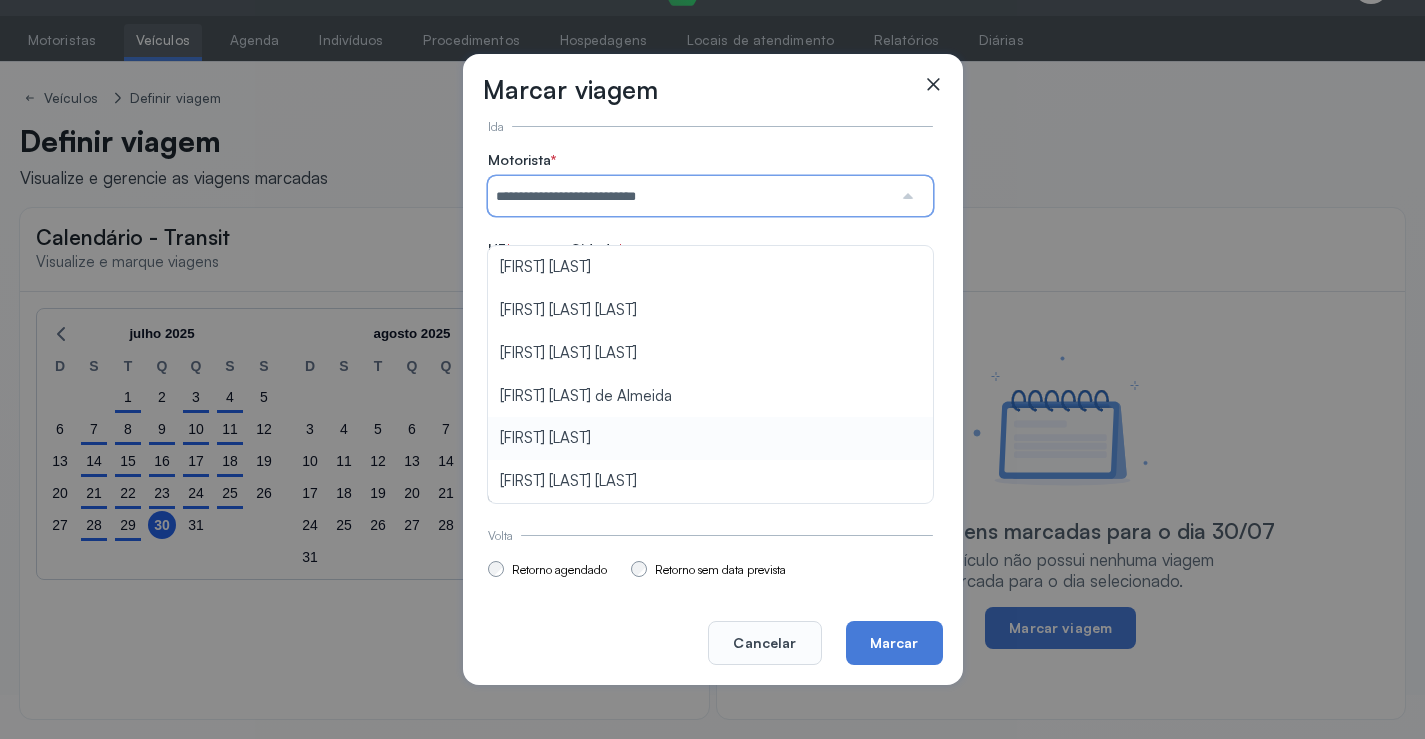 click on "**********" at bounding box center (710, 327) 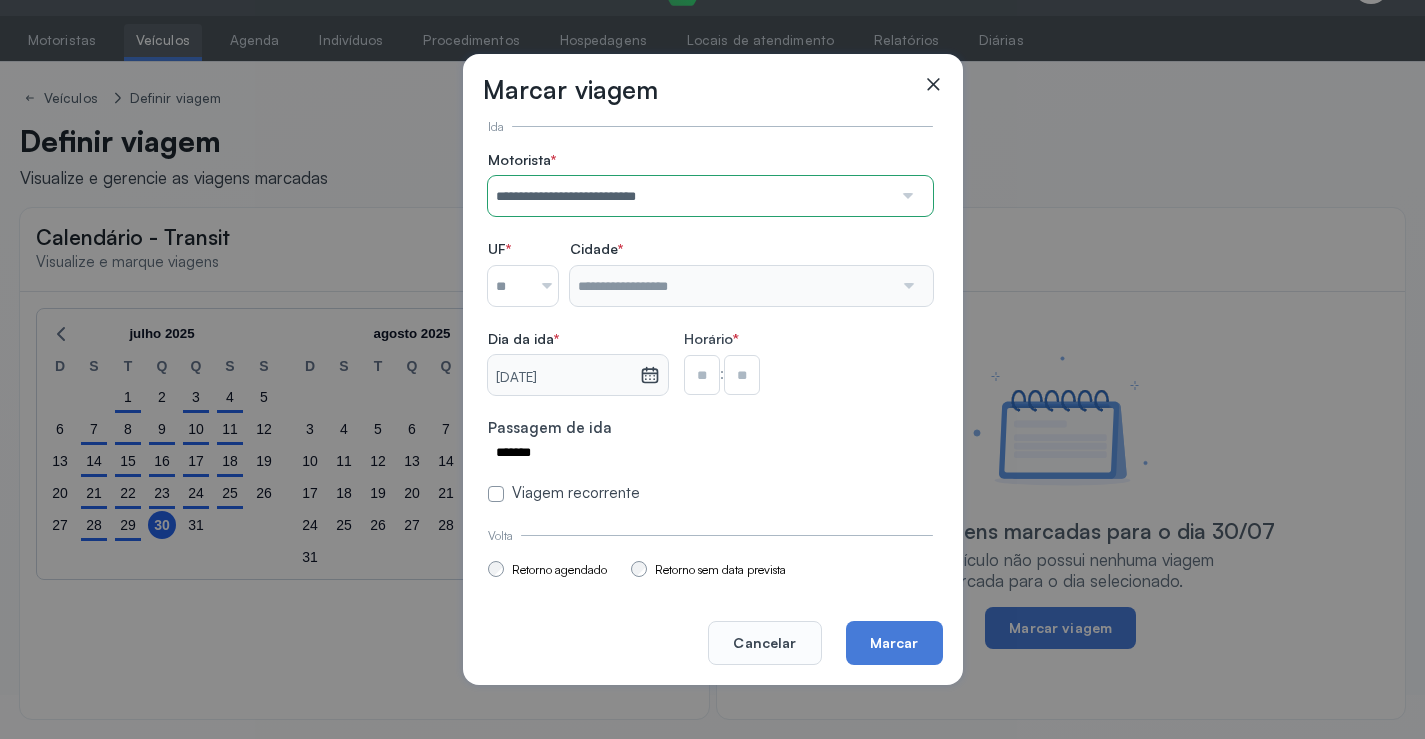 click at bounding box center [509, 286] 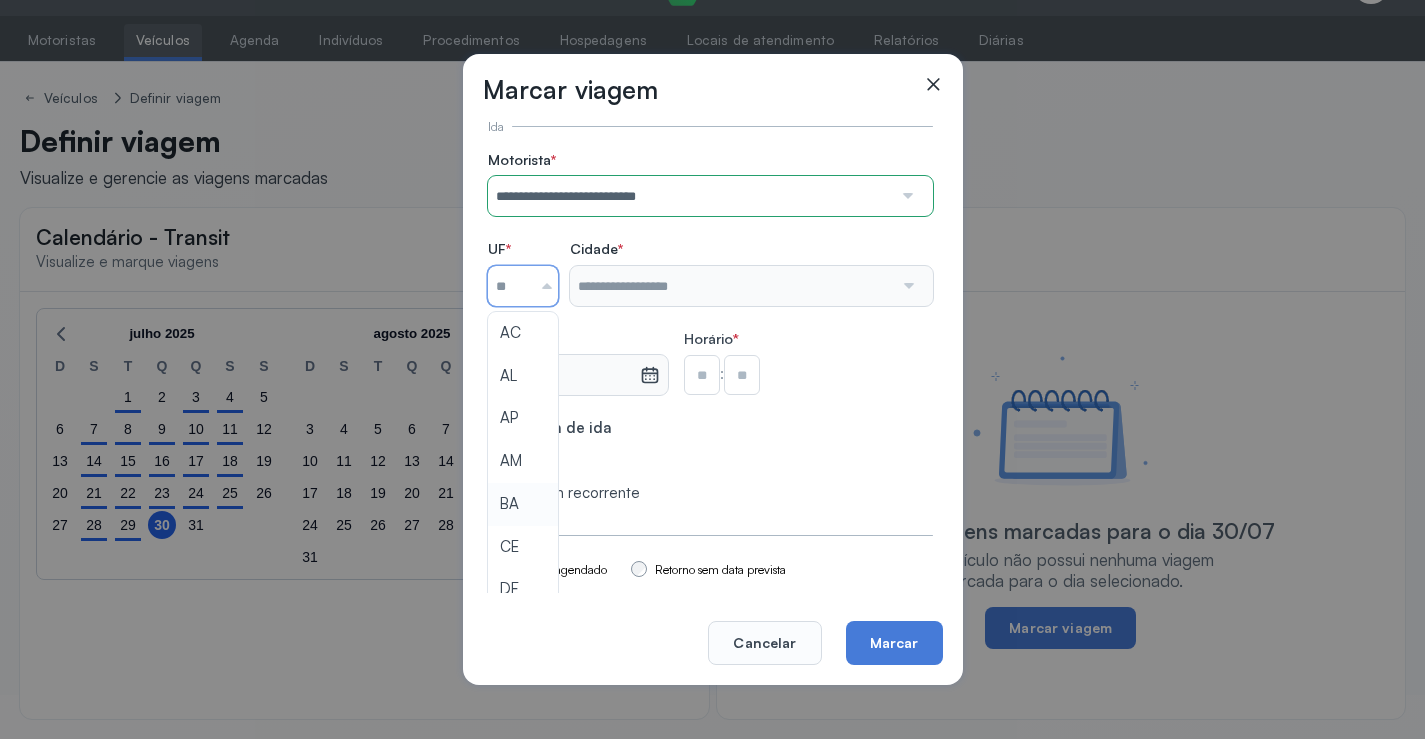 type on "**" 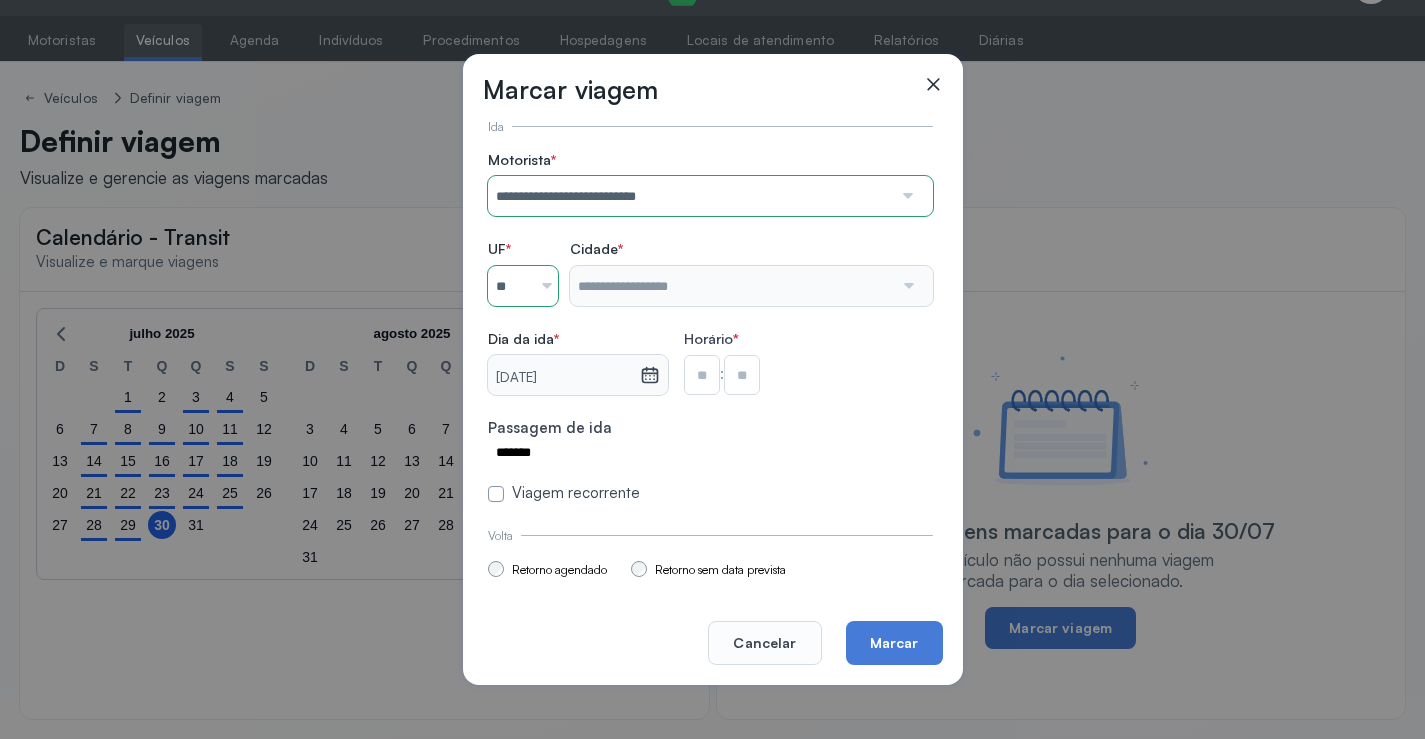 click on "**********" at bounding box center (710, 327) 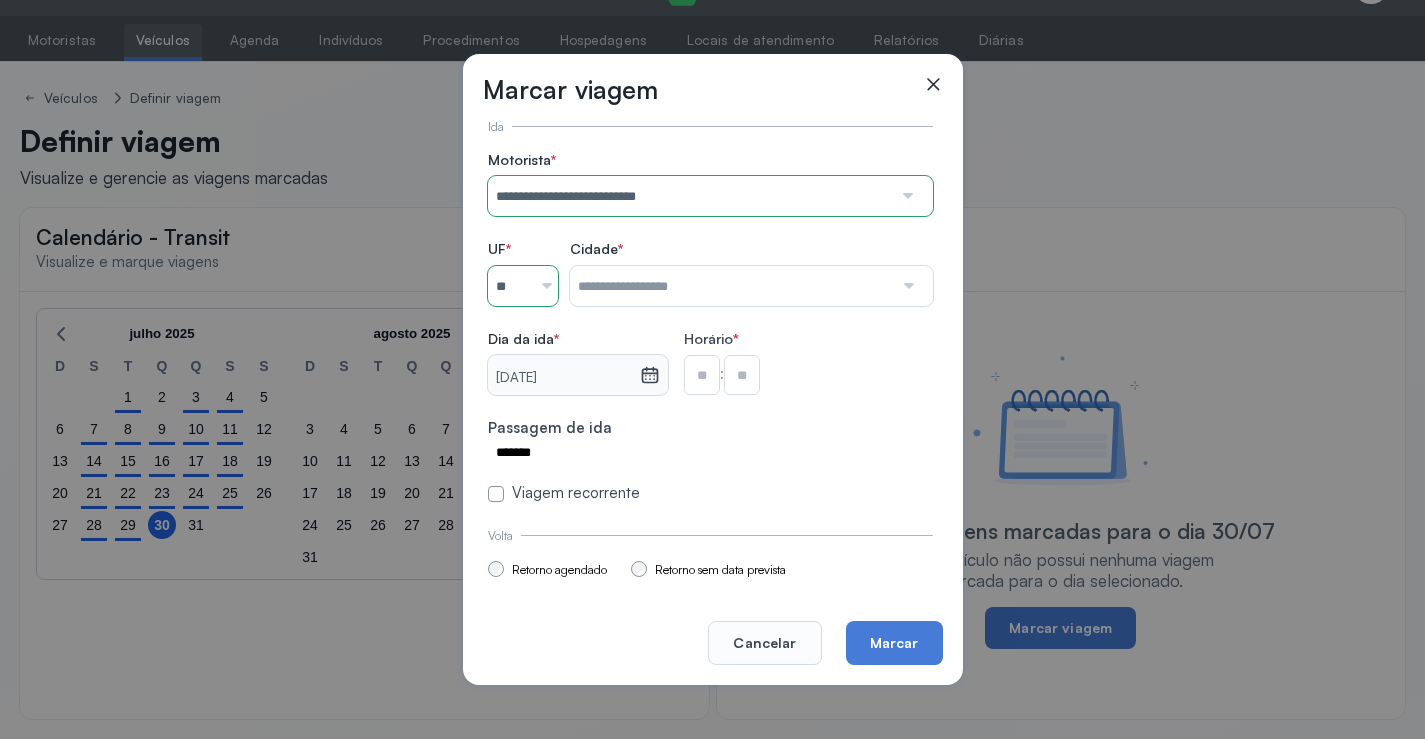 click at bounding box center (731, 286) 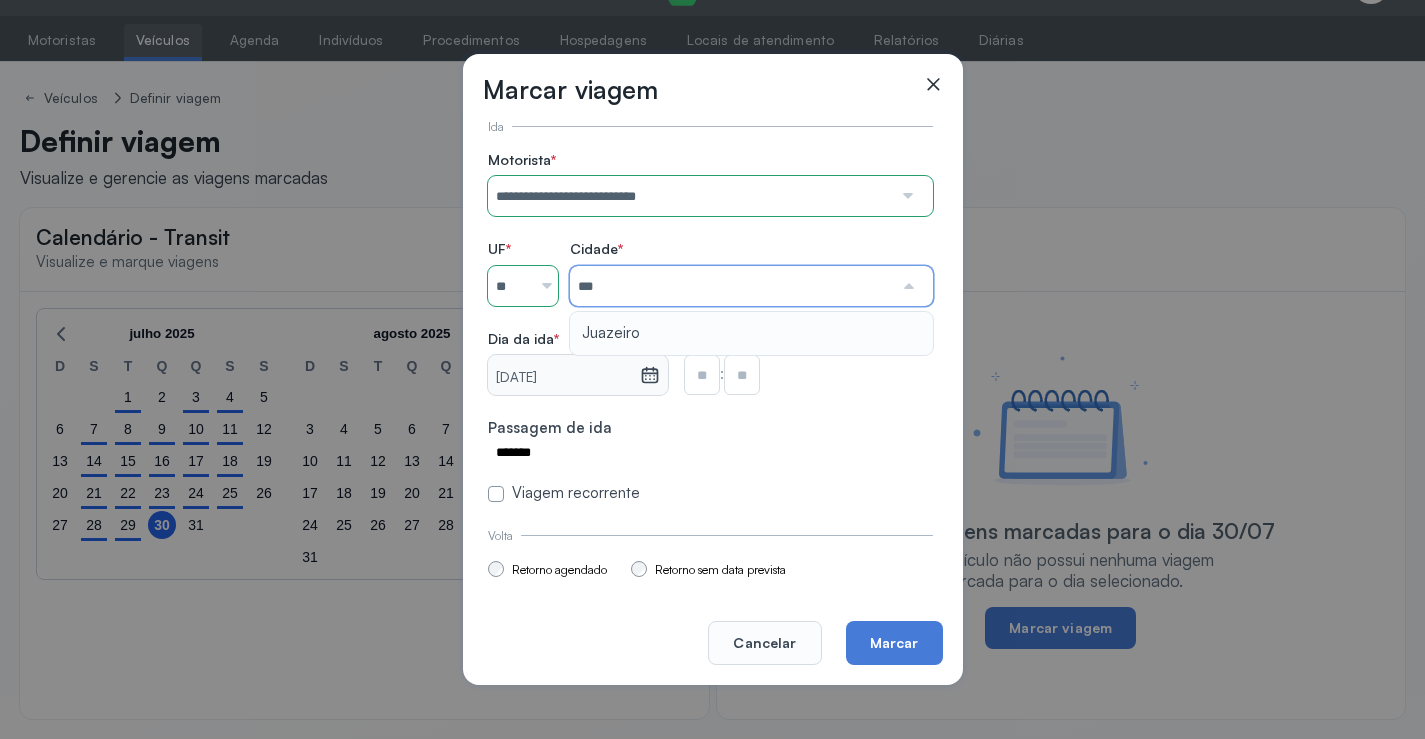 type on "********" 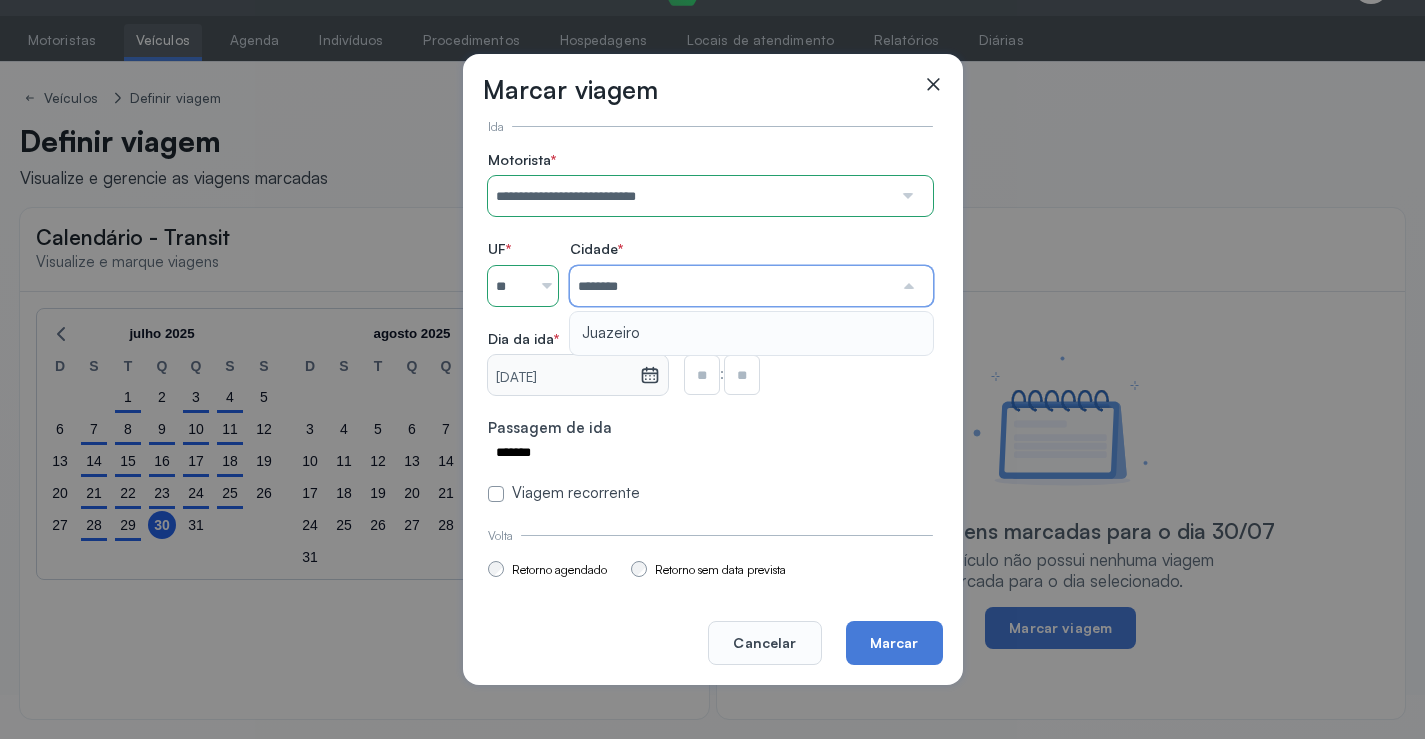 click on "**********" at bounding box center [710, 327] 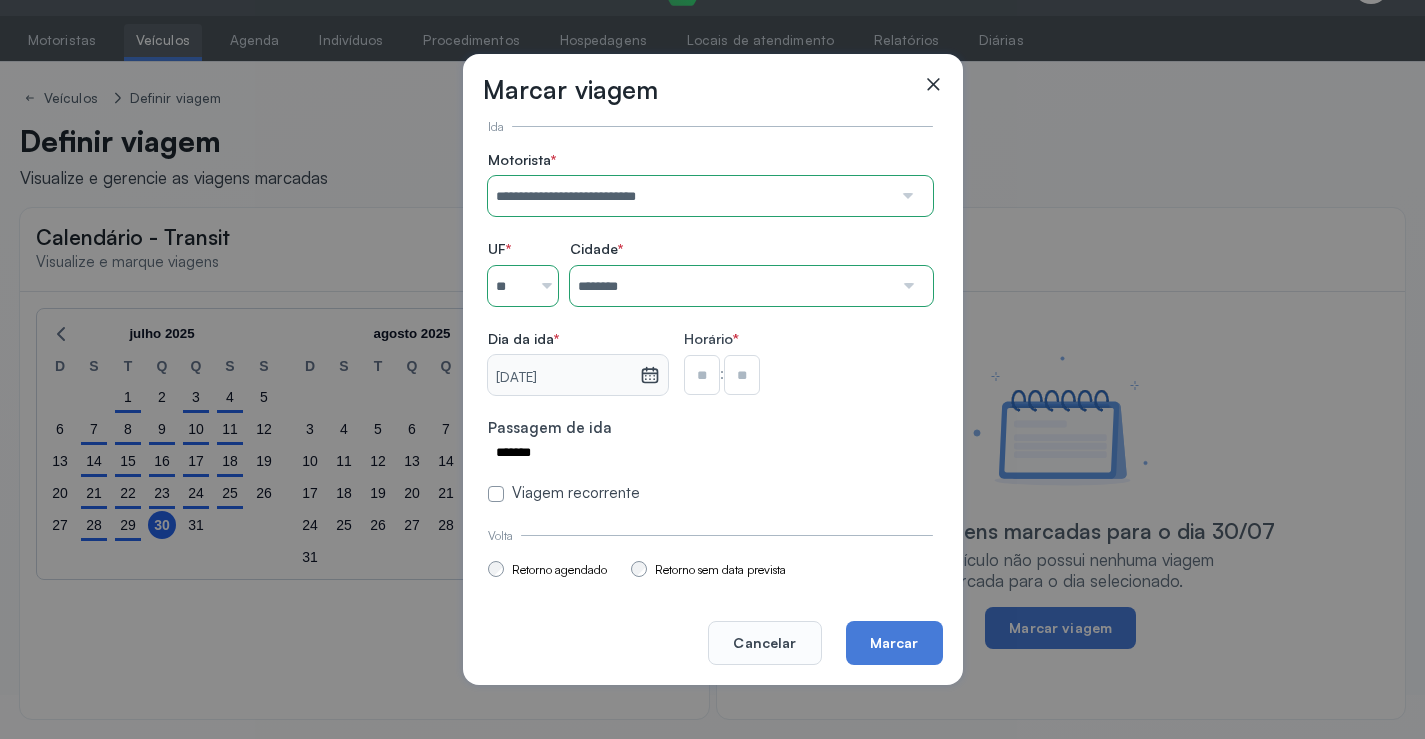 click at bounding box center (702, 375) 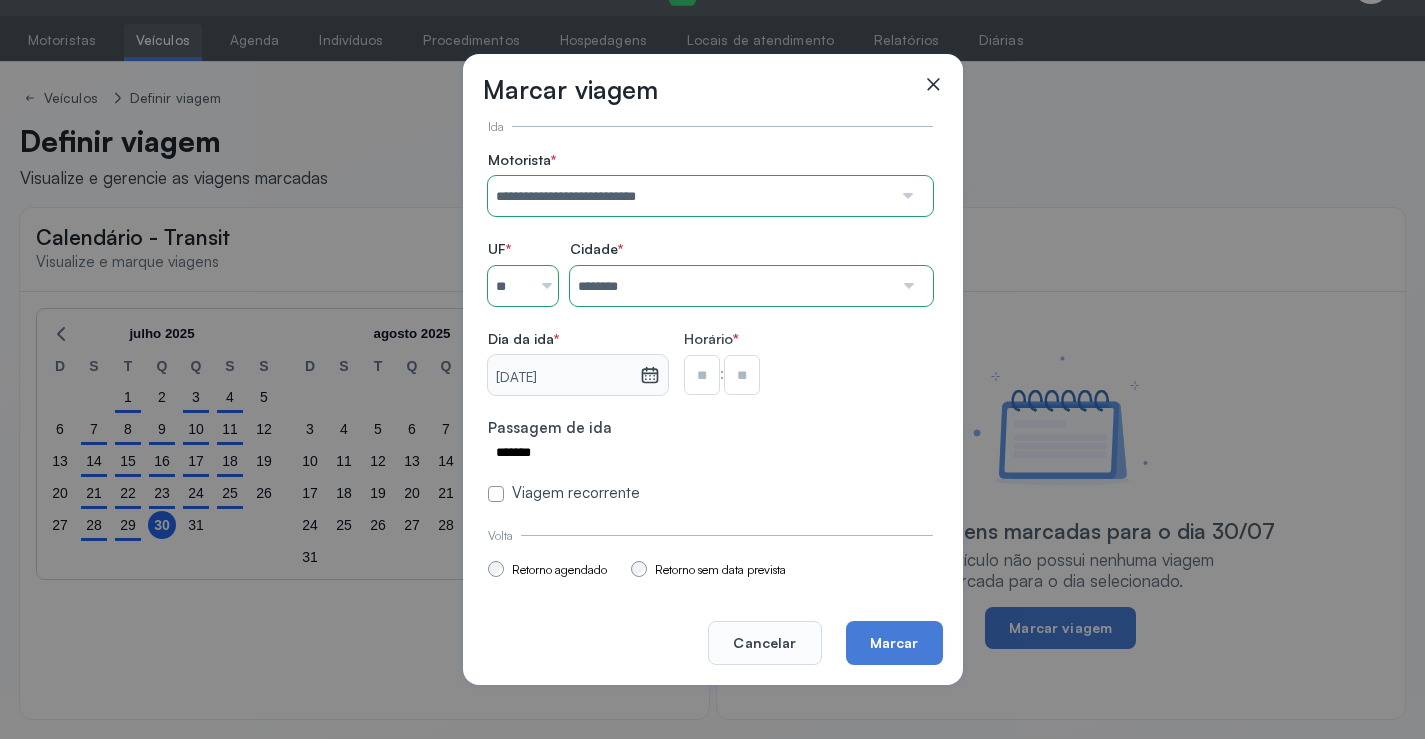 type on "**" 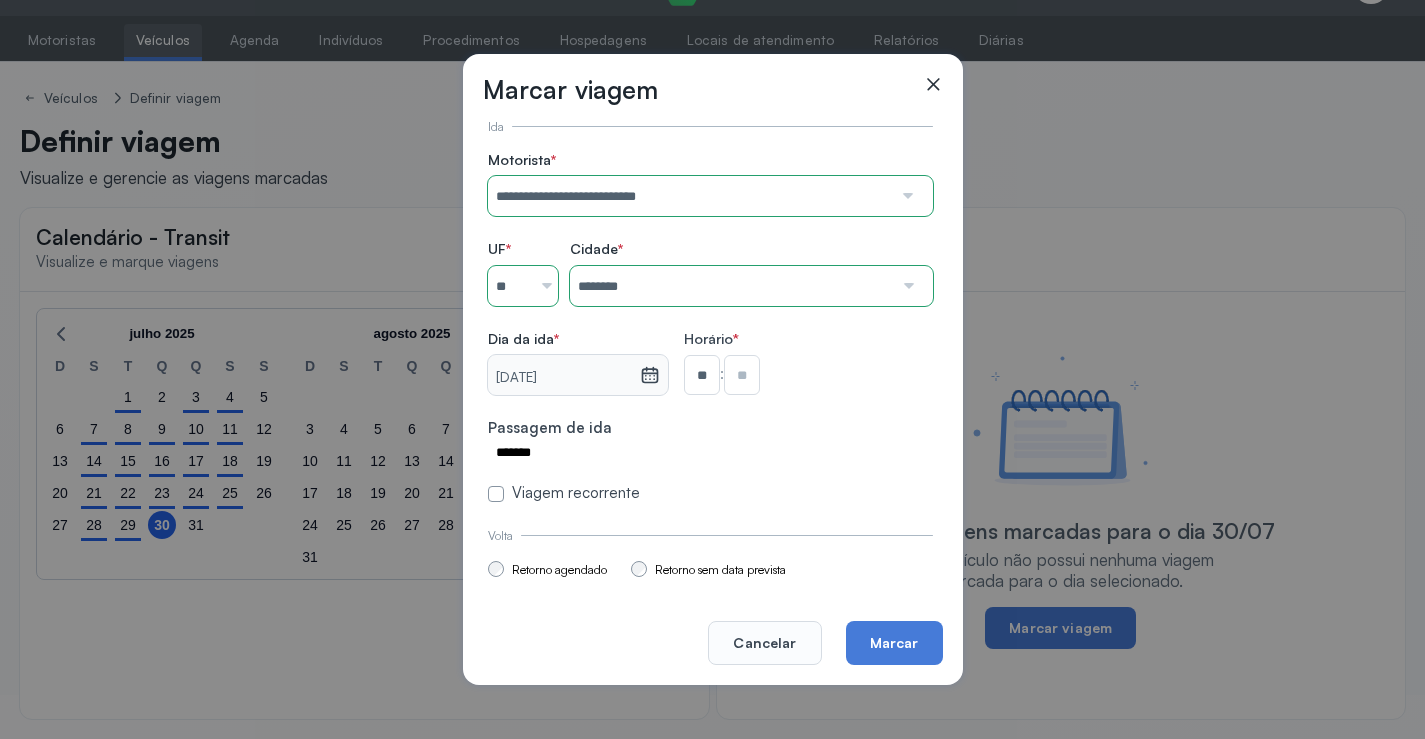 click at bounding box center [742, 375] 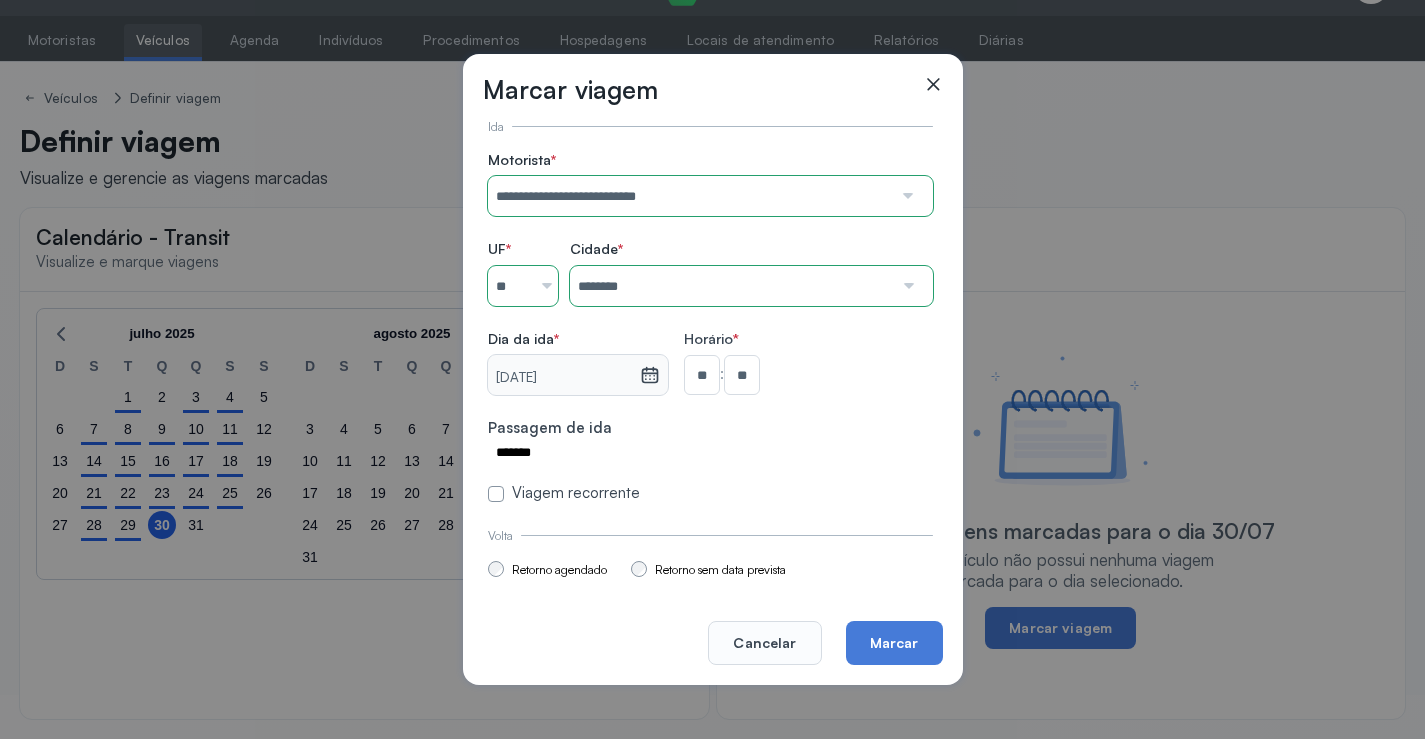 scroll, scrollTop: 147, scrollLeft: 0, axis: vertical 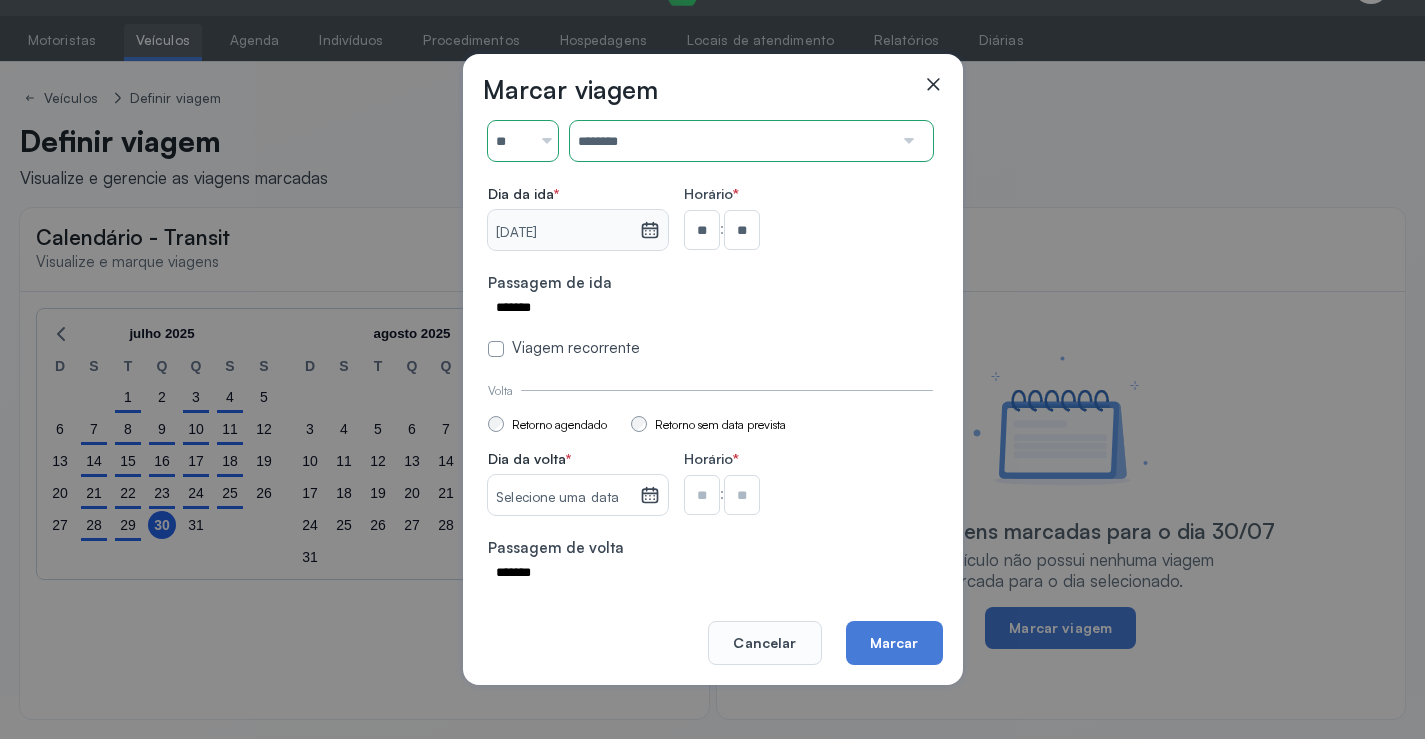 click on "Selecione uma data" at bounding box center (563, 498) 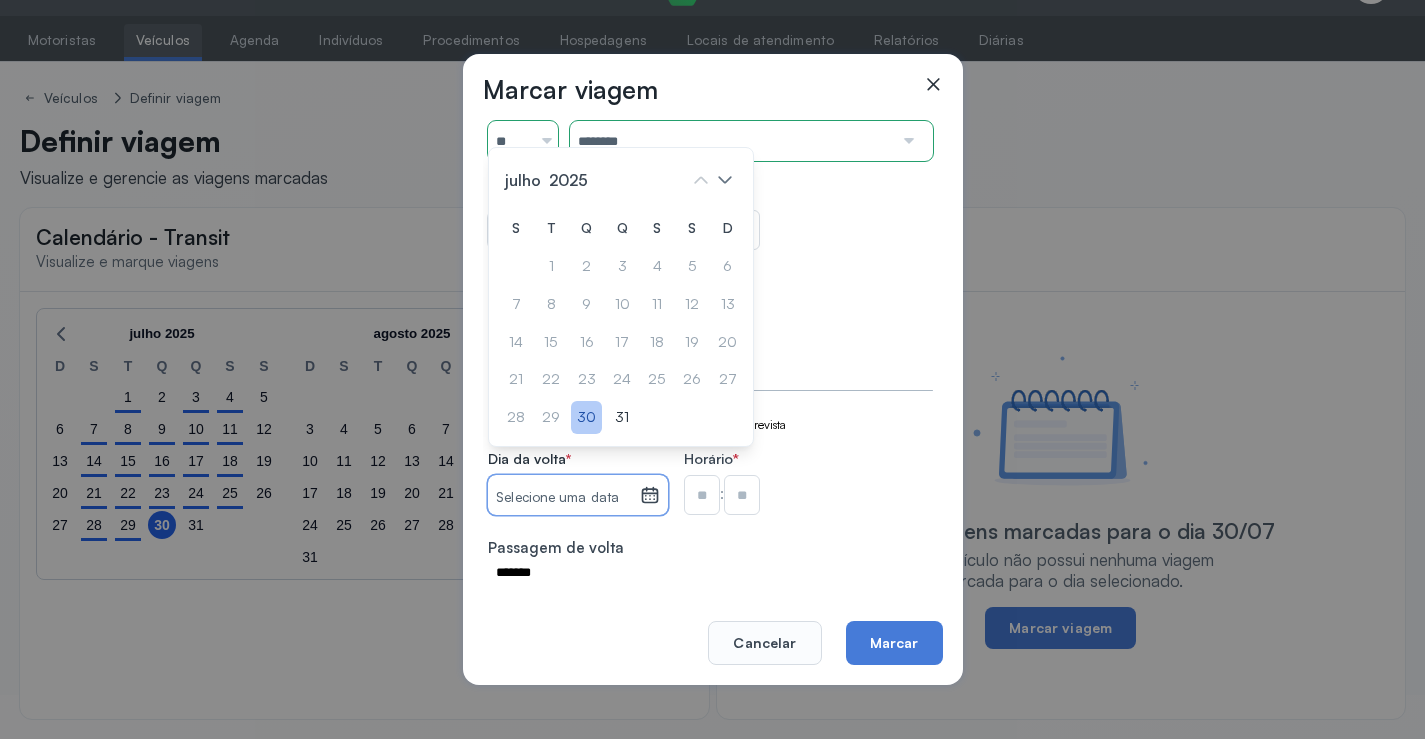 click on "30" 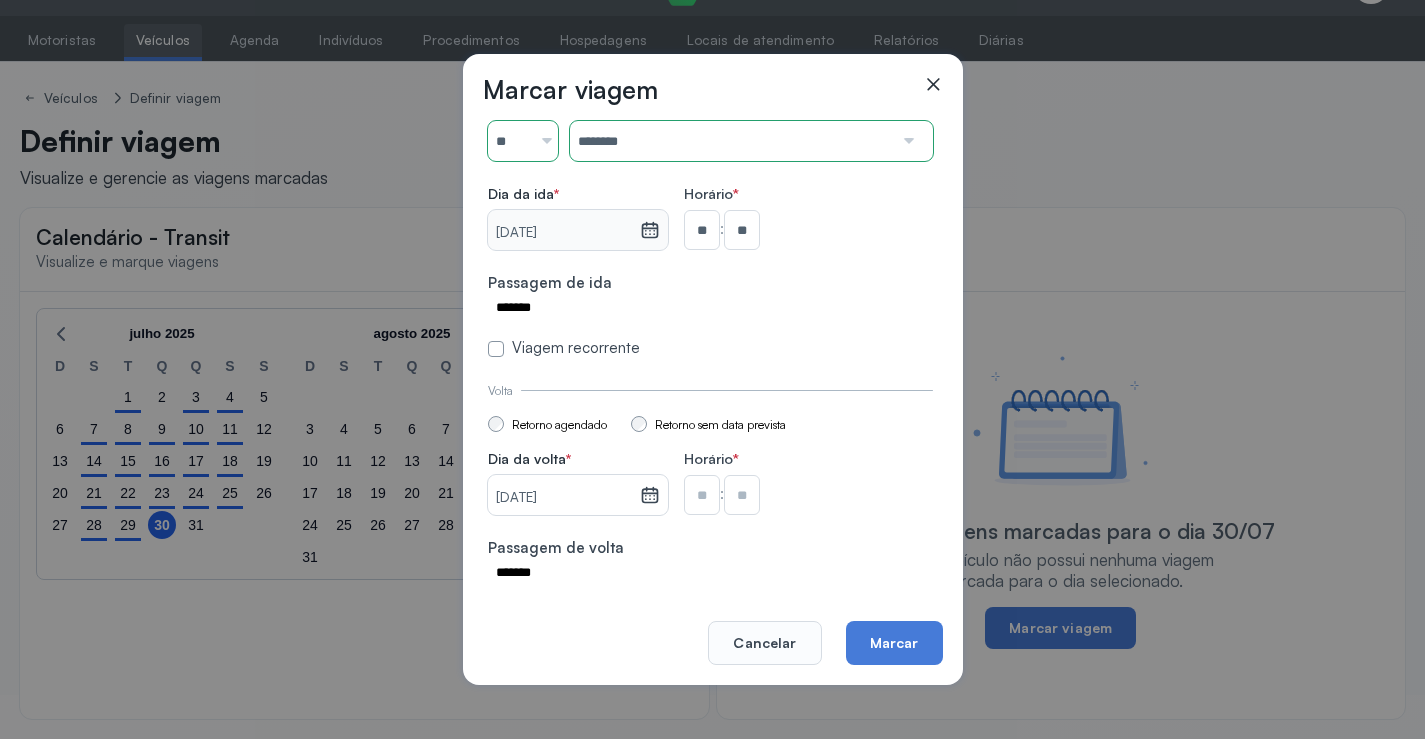 click at bounding box center [702, 230] 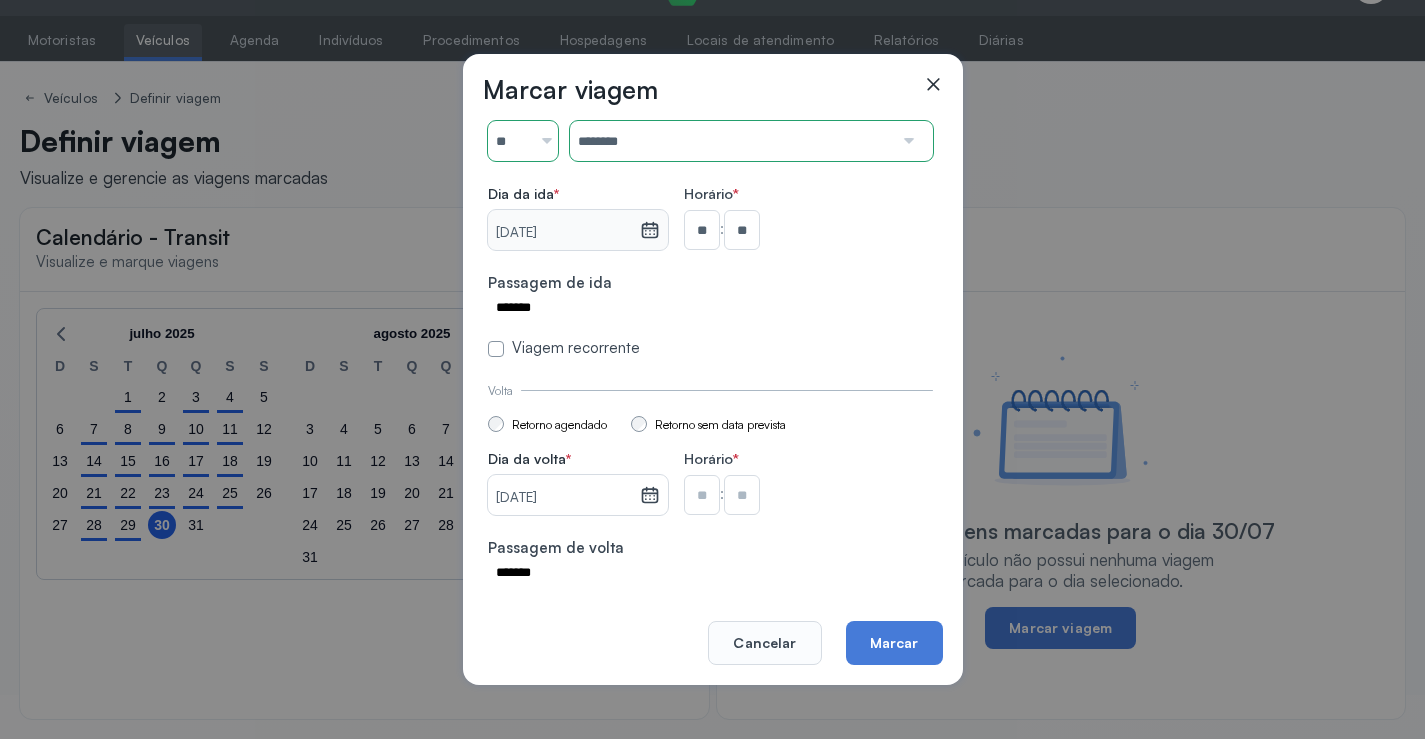 type on "**" 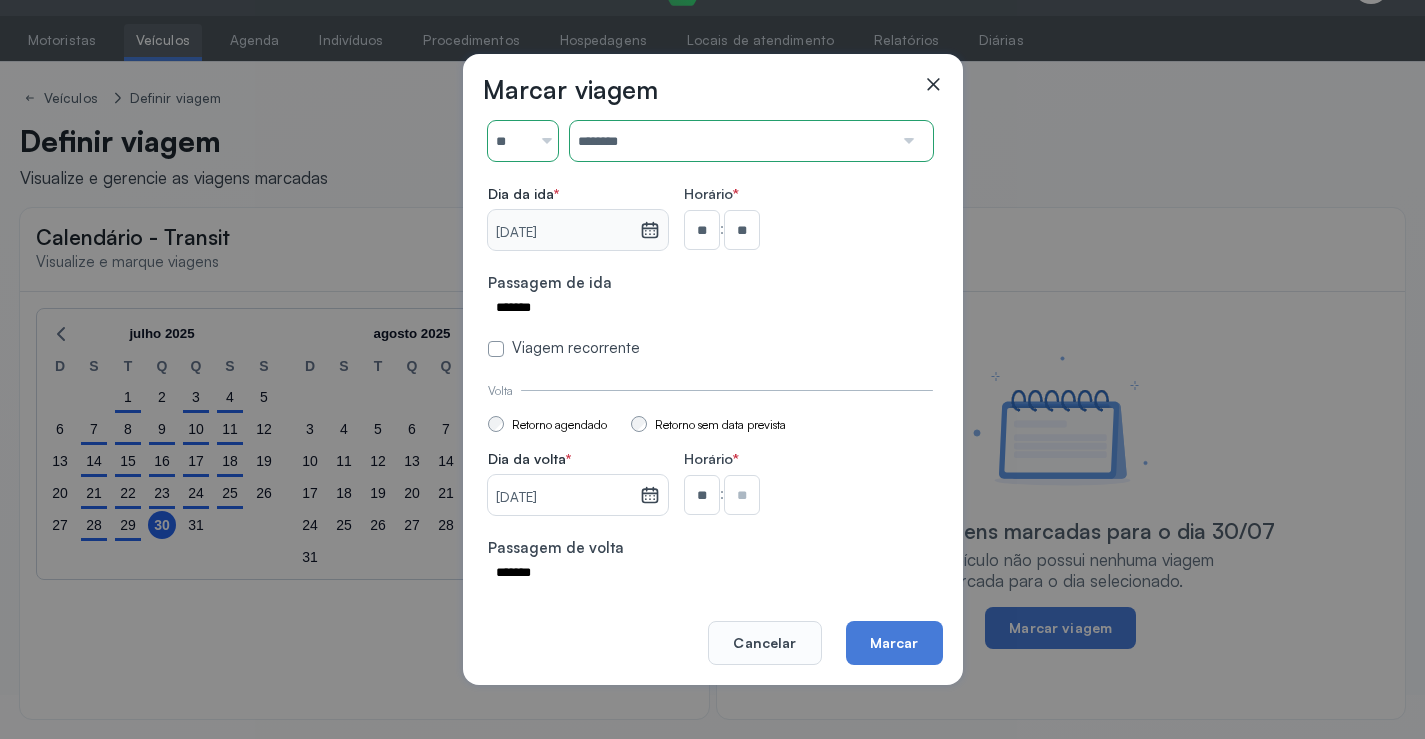 click at bounding box center [742, 230] 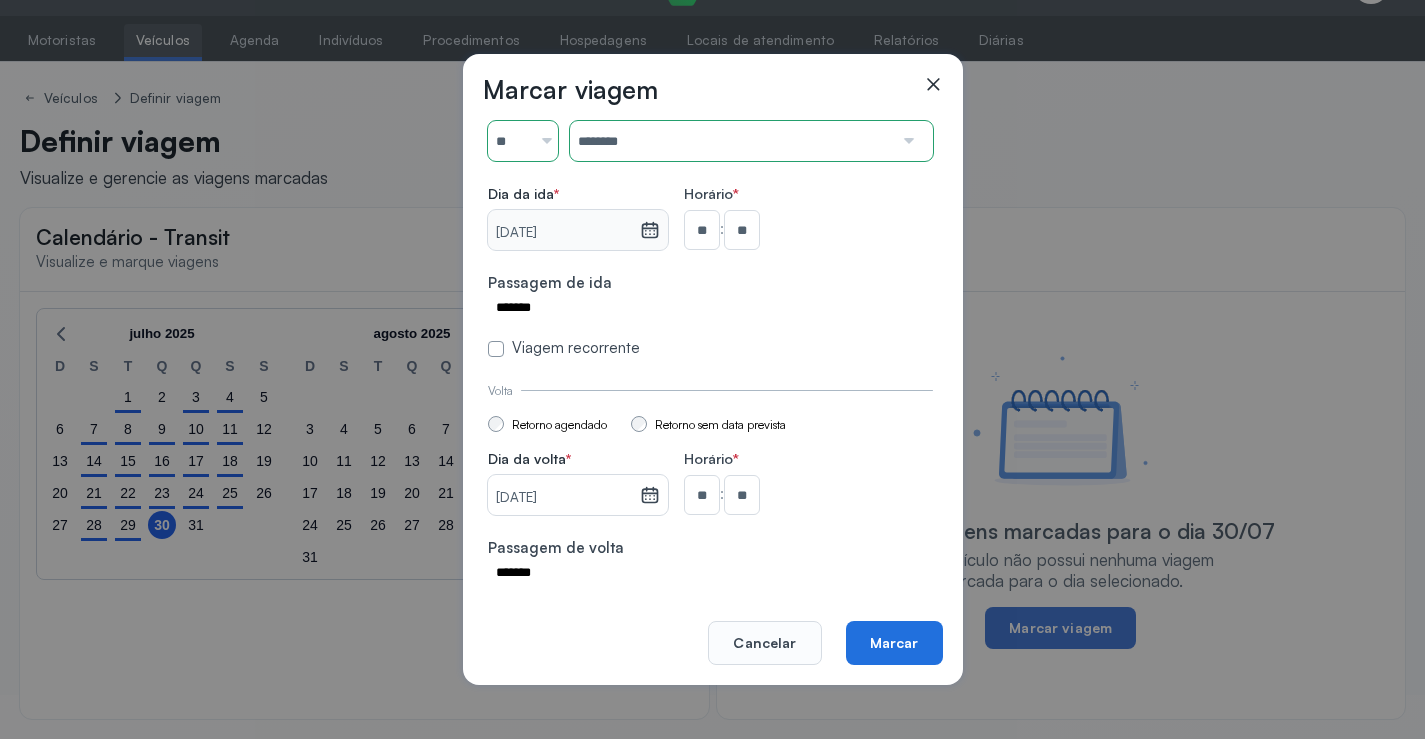 click on "Marcar" 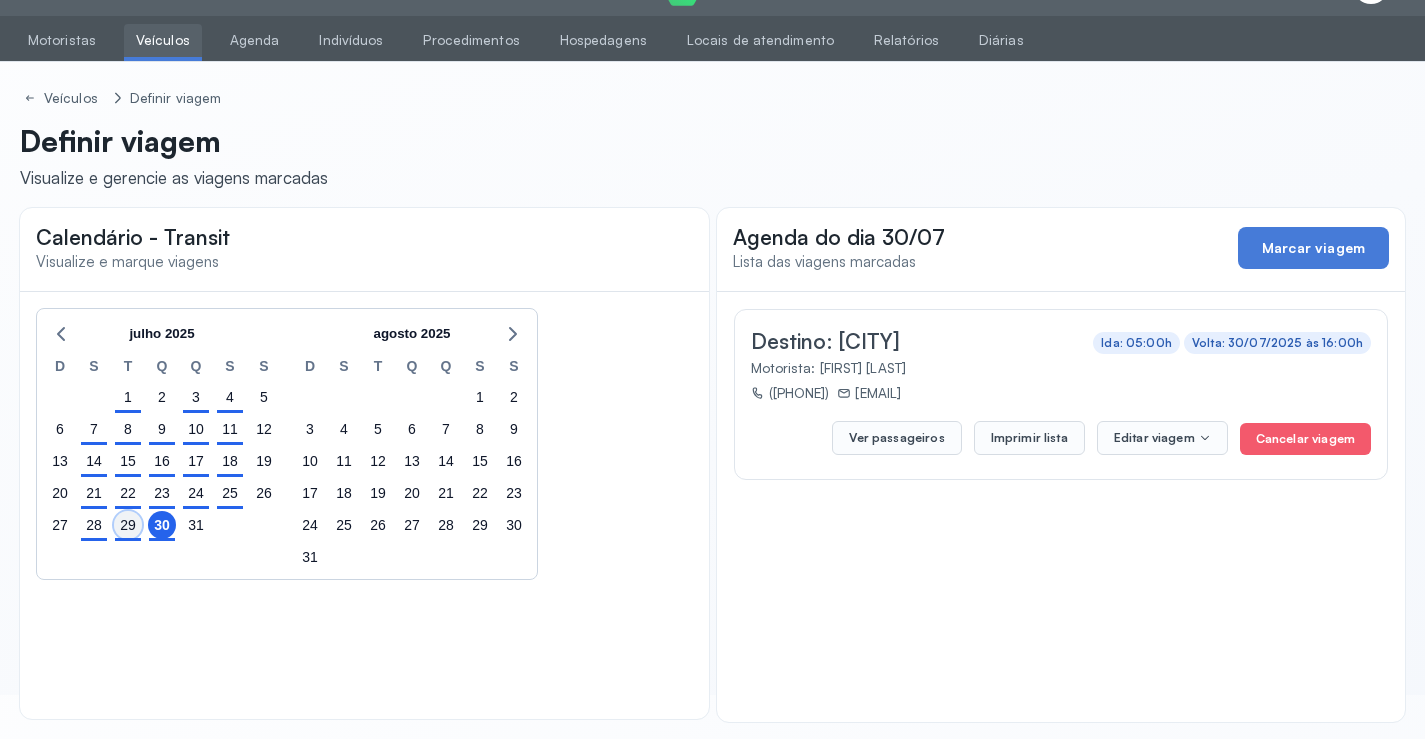 click on "29" 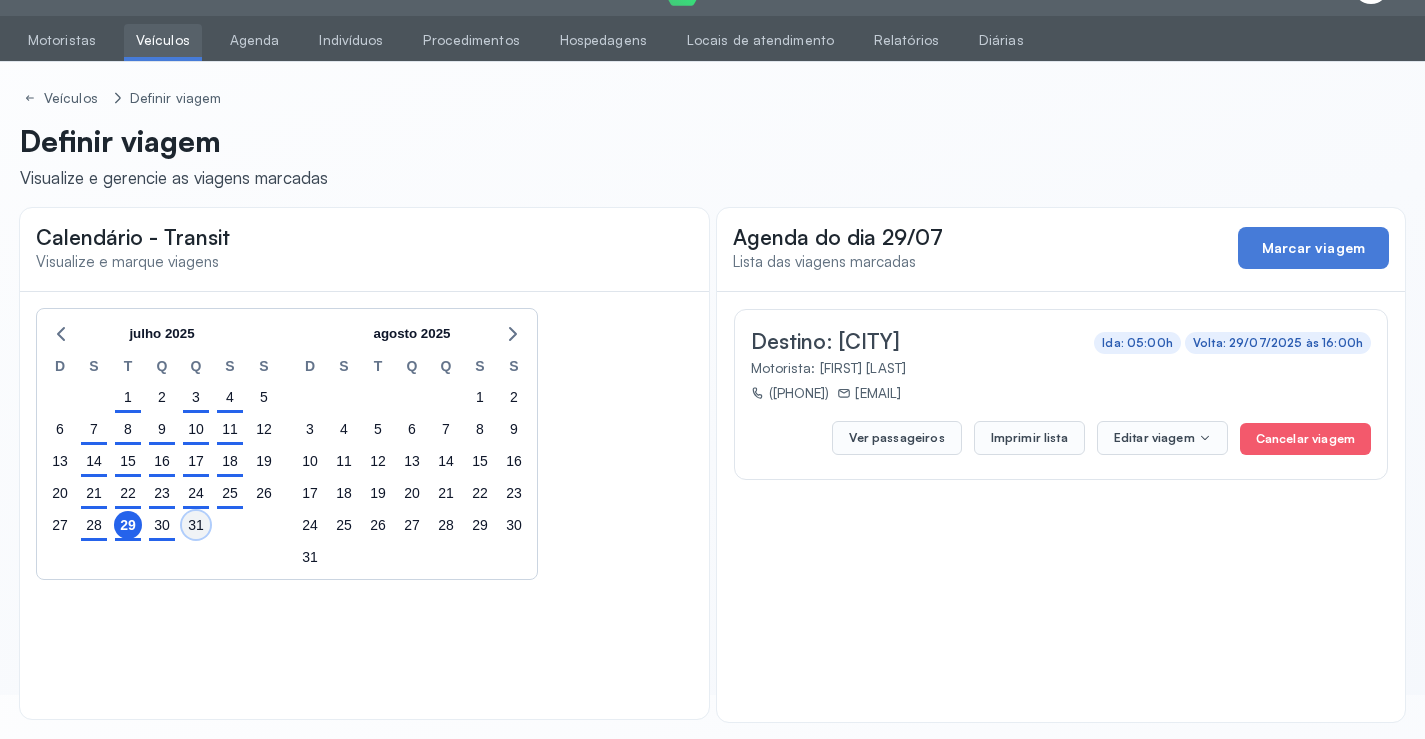 click on "31" 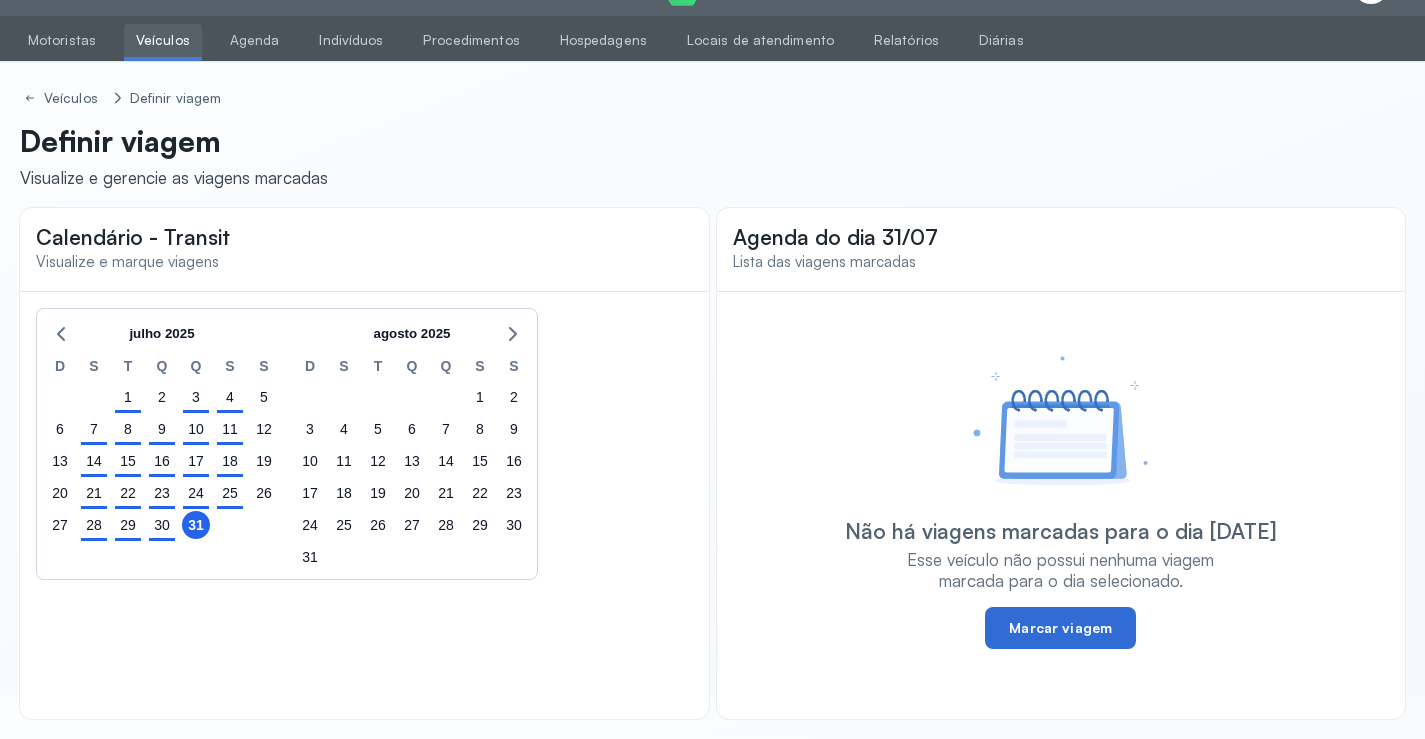 click on "Marcar viagem" 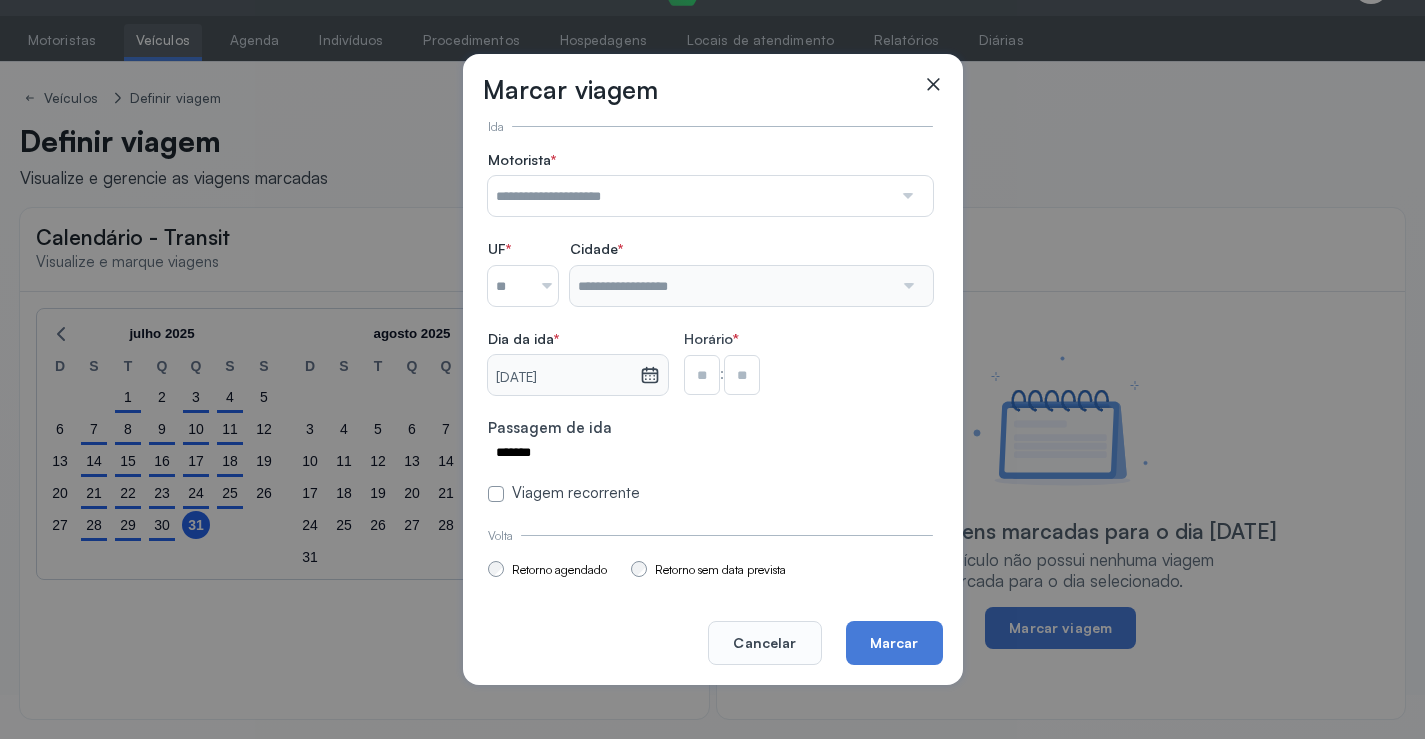 click at bounding box center [690, 196] 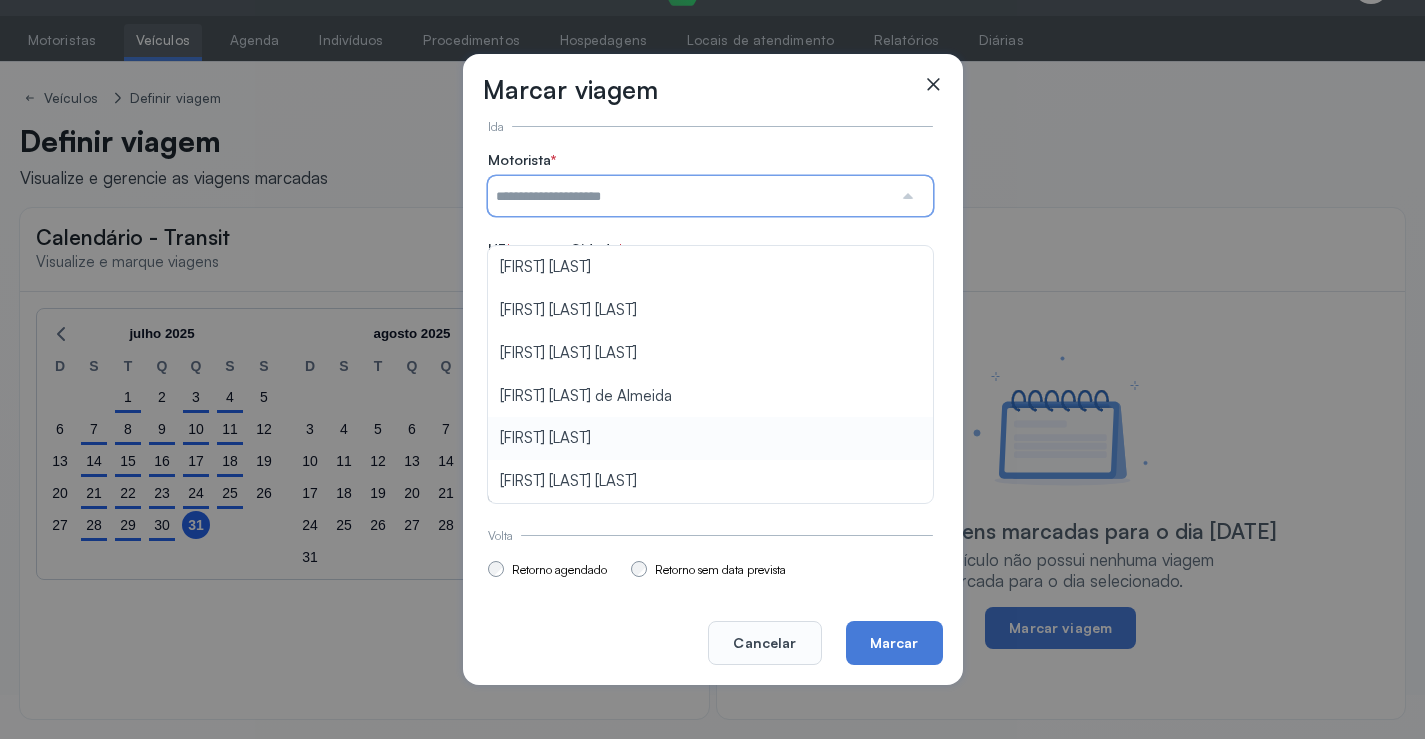 type on "**********" 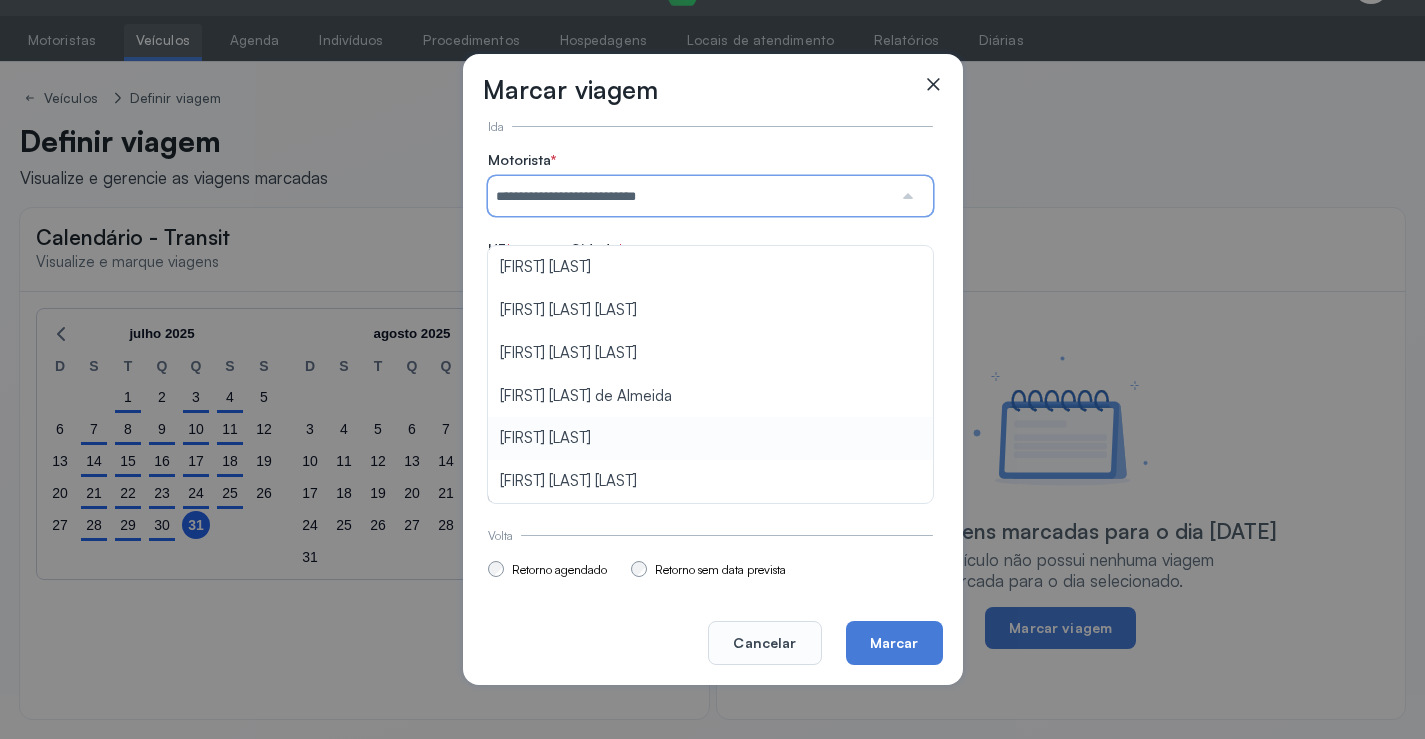 click on "**********" at bounding box center [710, 327] 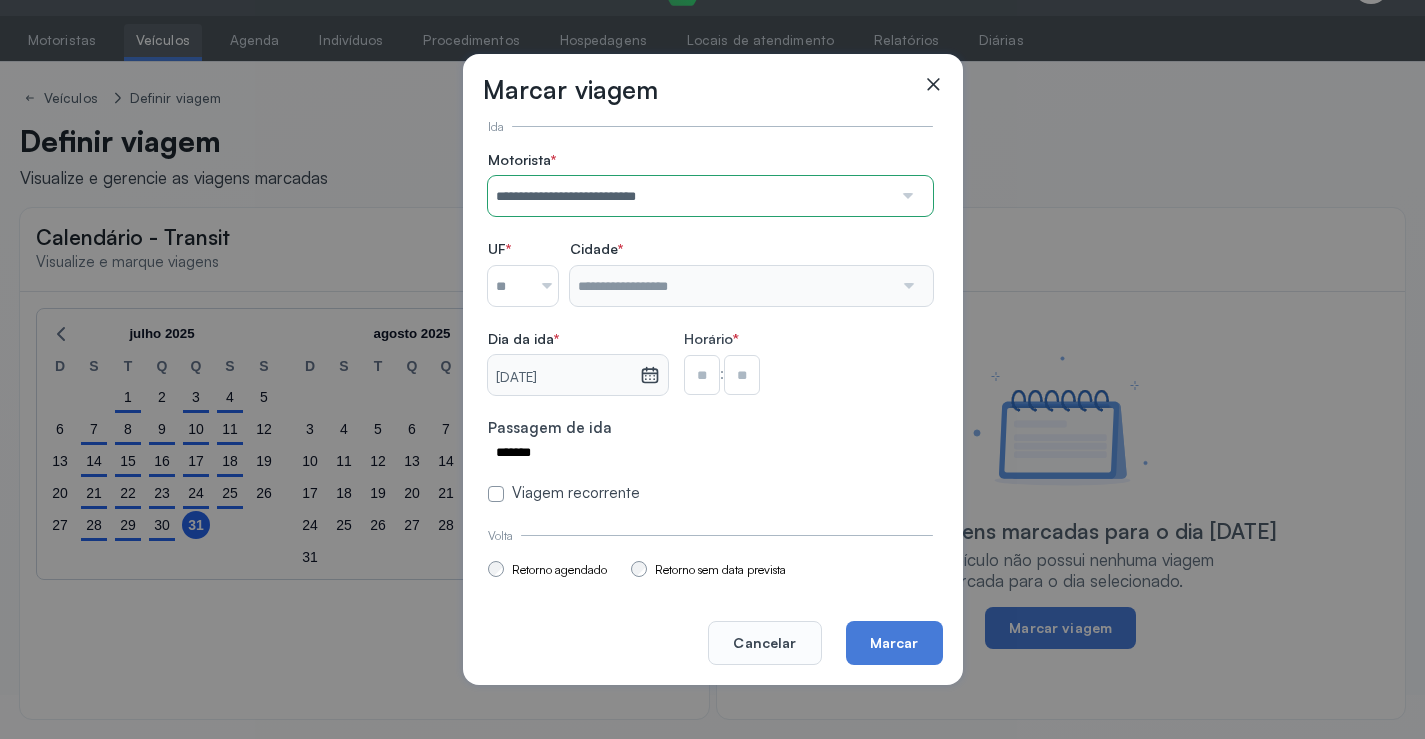 click at bounding box center (509, 286) 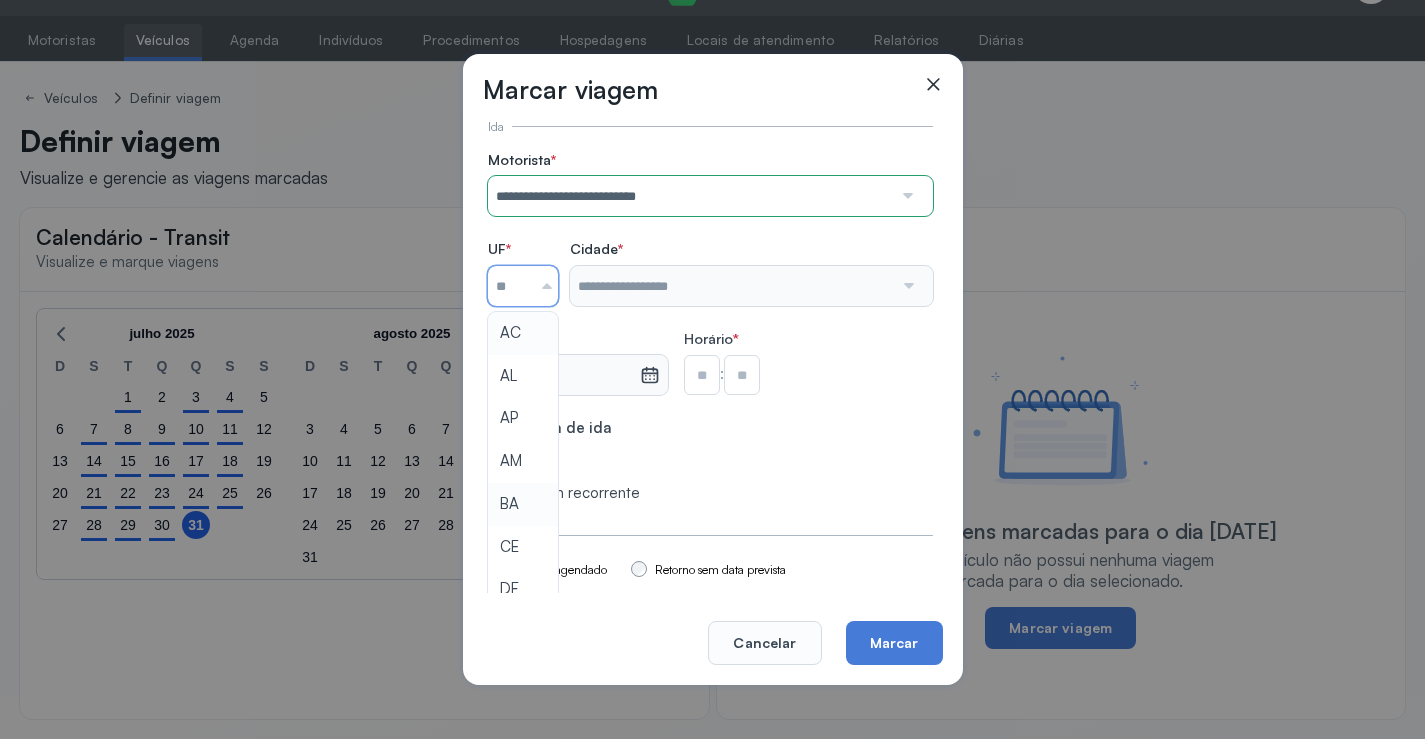 type on "**" 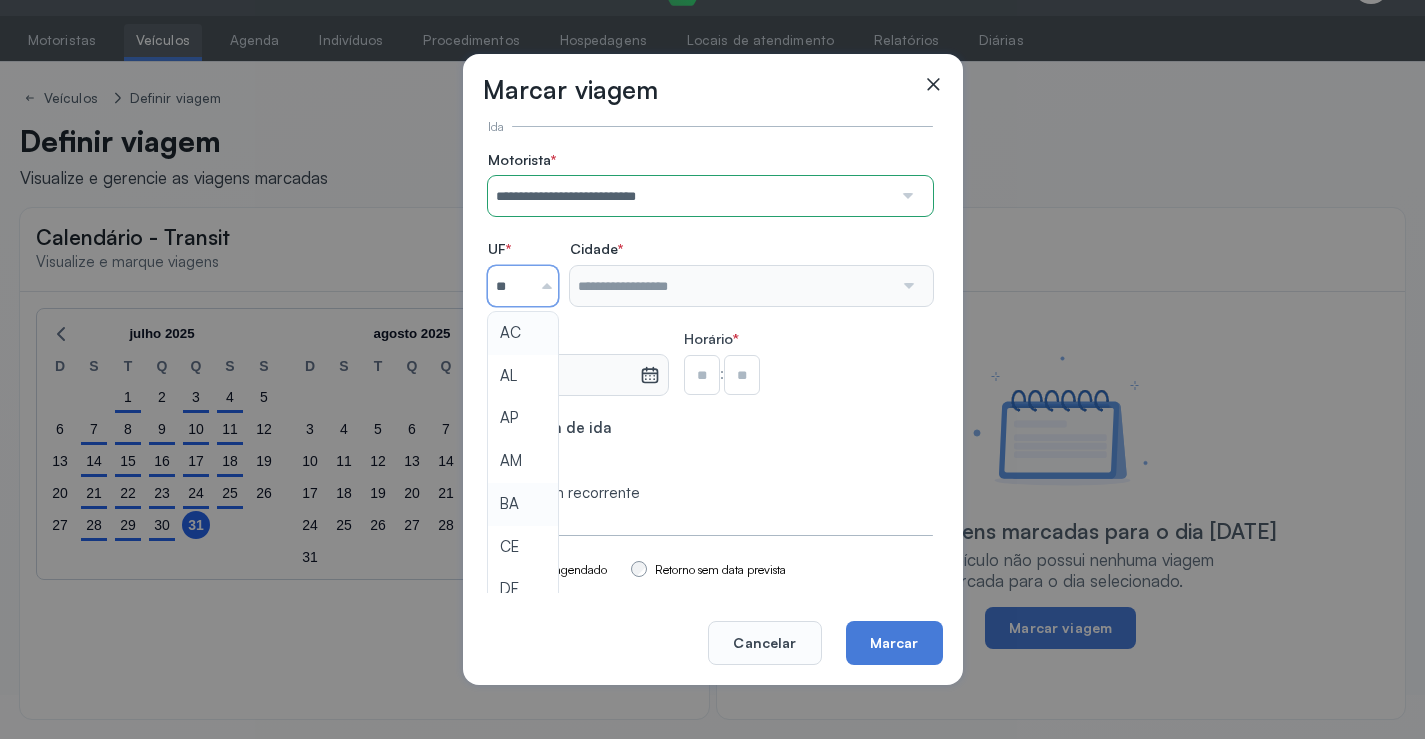 click on "**********" 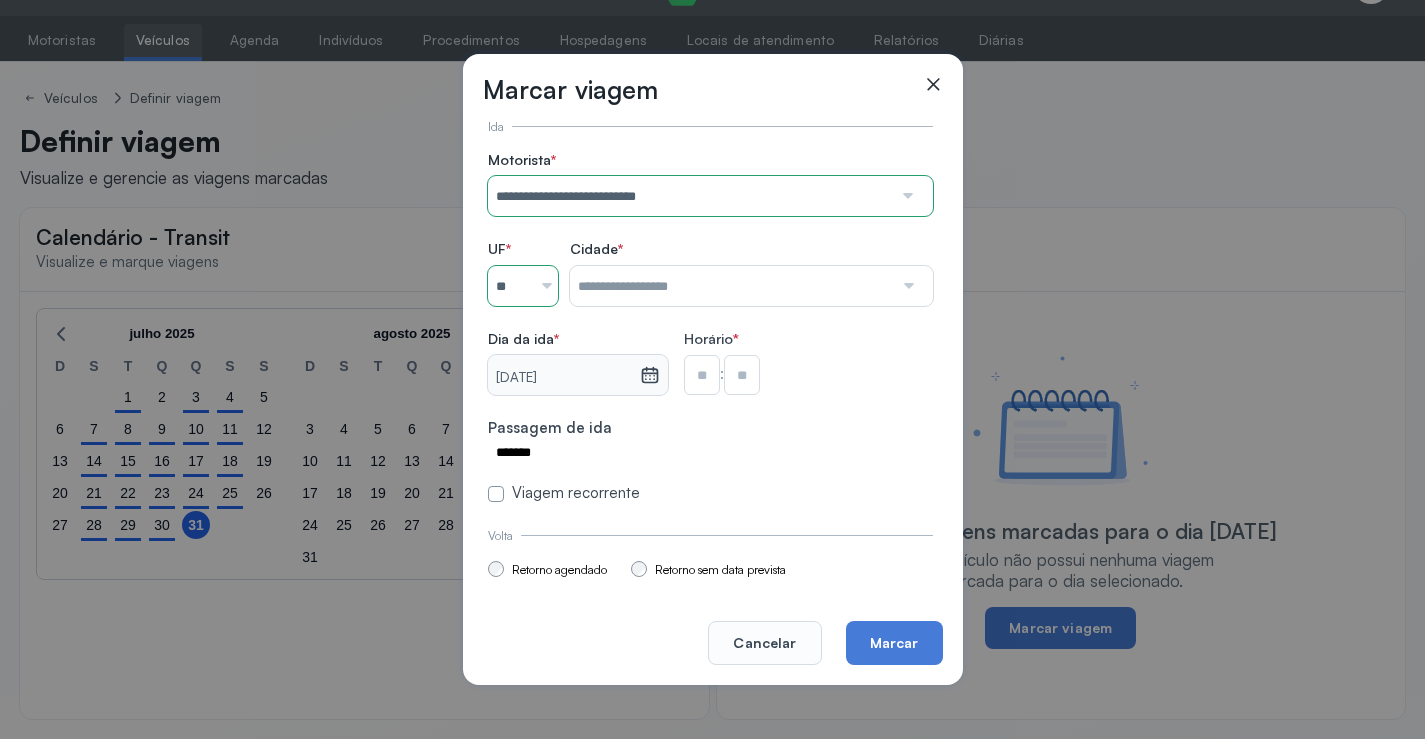 click at bounding box center (731, 286) 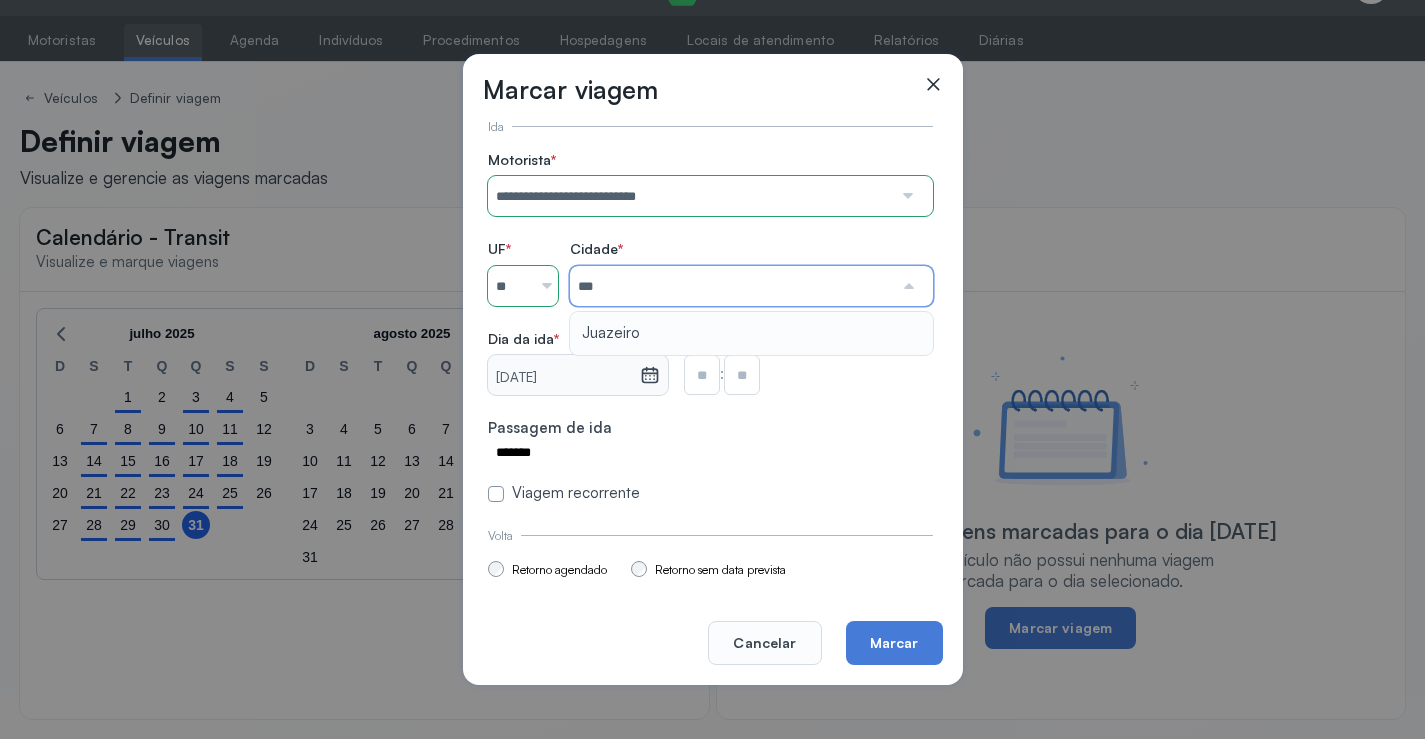 type on "********" 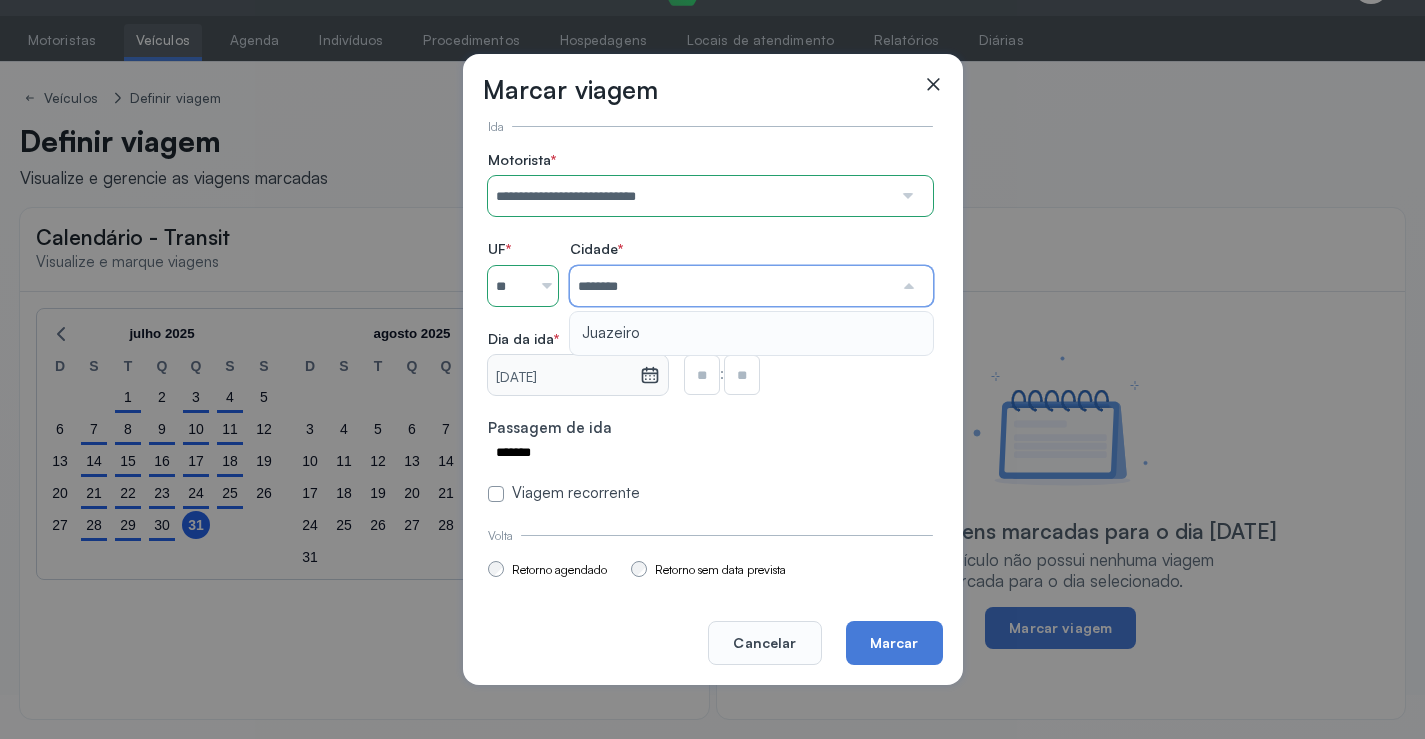 drag, startPoint x: 630, startPoint y: 328, endPoint x: 640, endPoint y: 330, distance: 10.198039 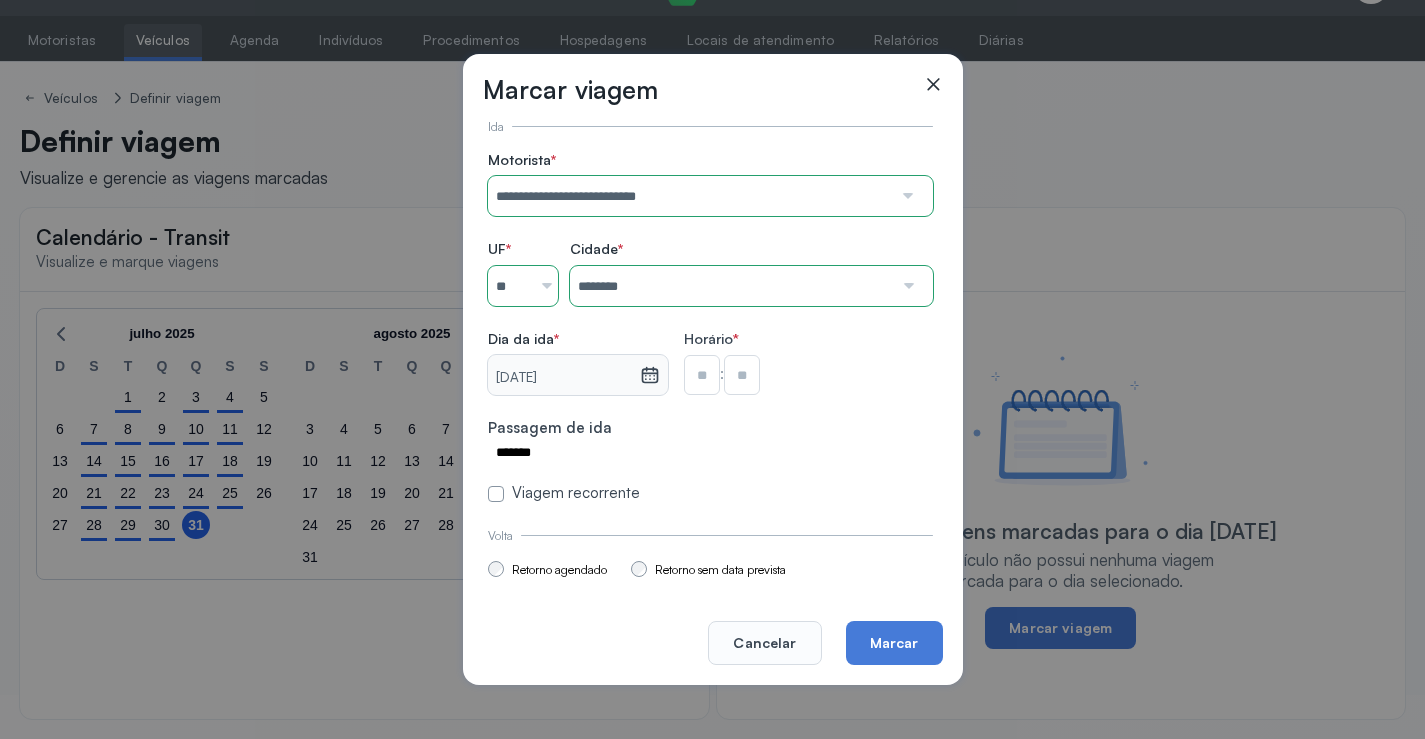 click at bounding box center (702, 375) 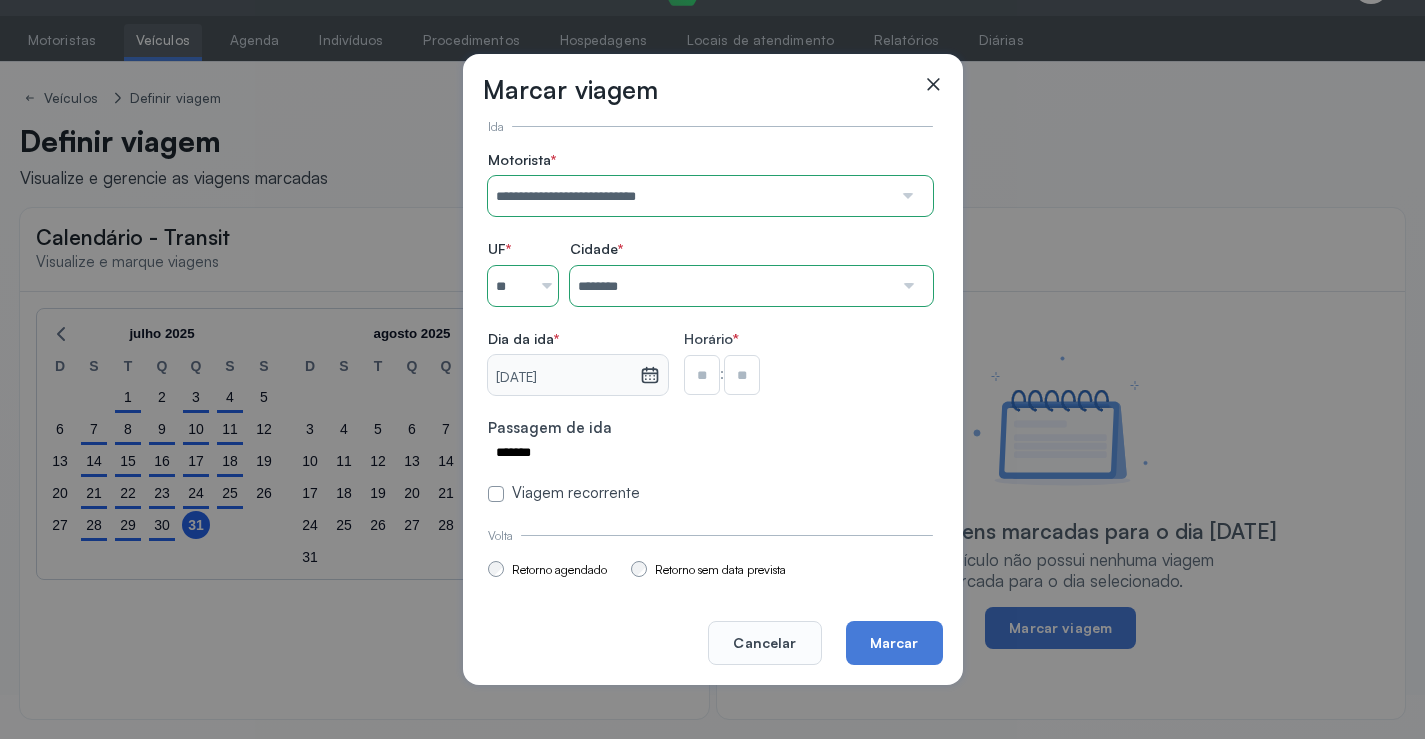 type on "**" 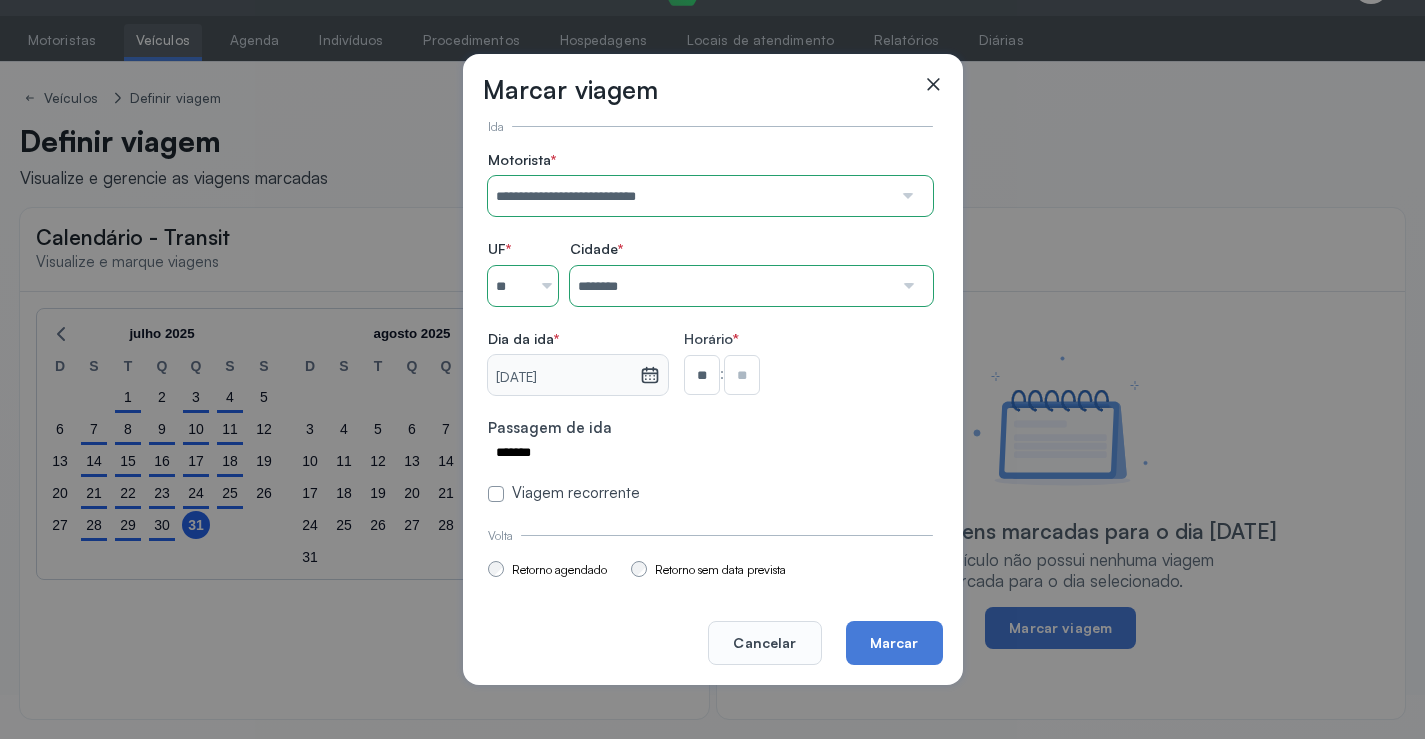 click at bounding box center (742, 375) 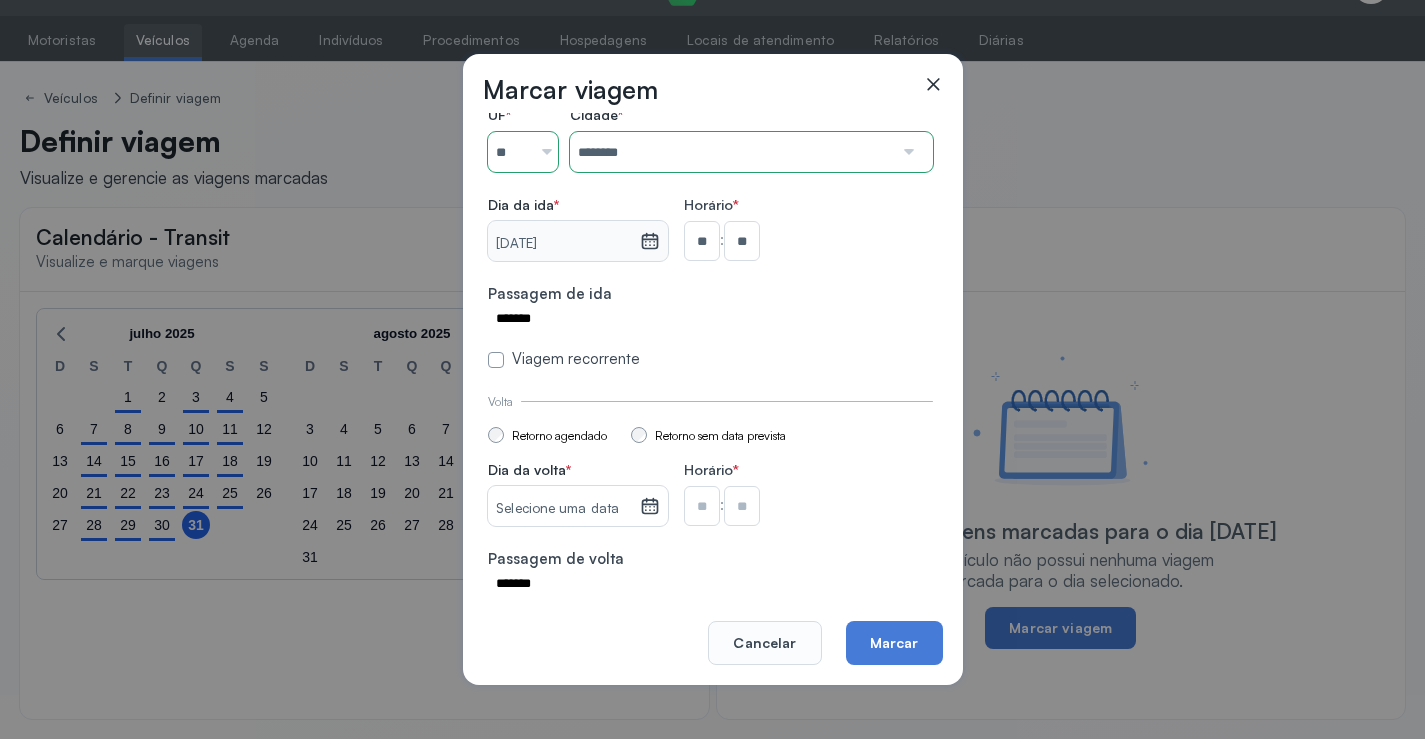 scroll, scrollTop: 147, scrollLeft: 0, axis: vertical 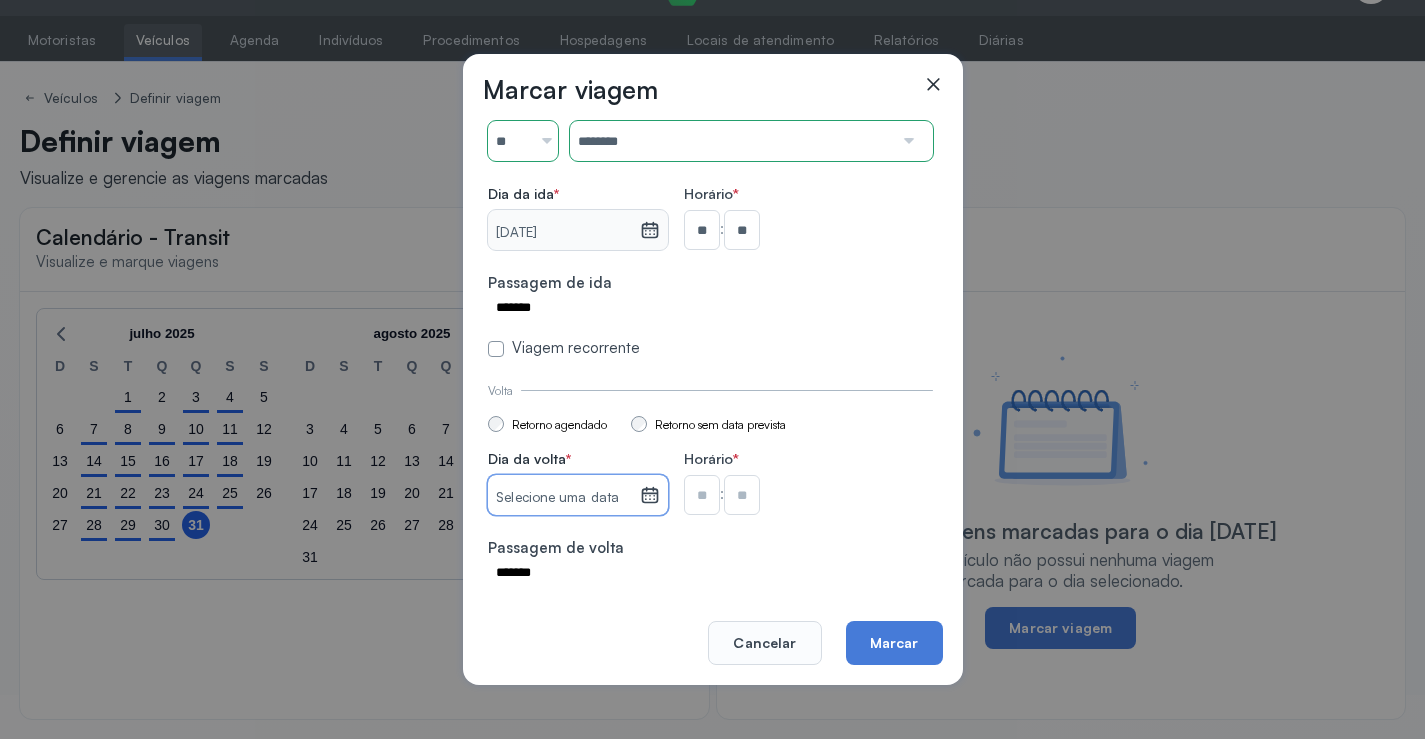 click on "Selecione uma data" at bounding box center (563, 498) 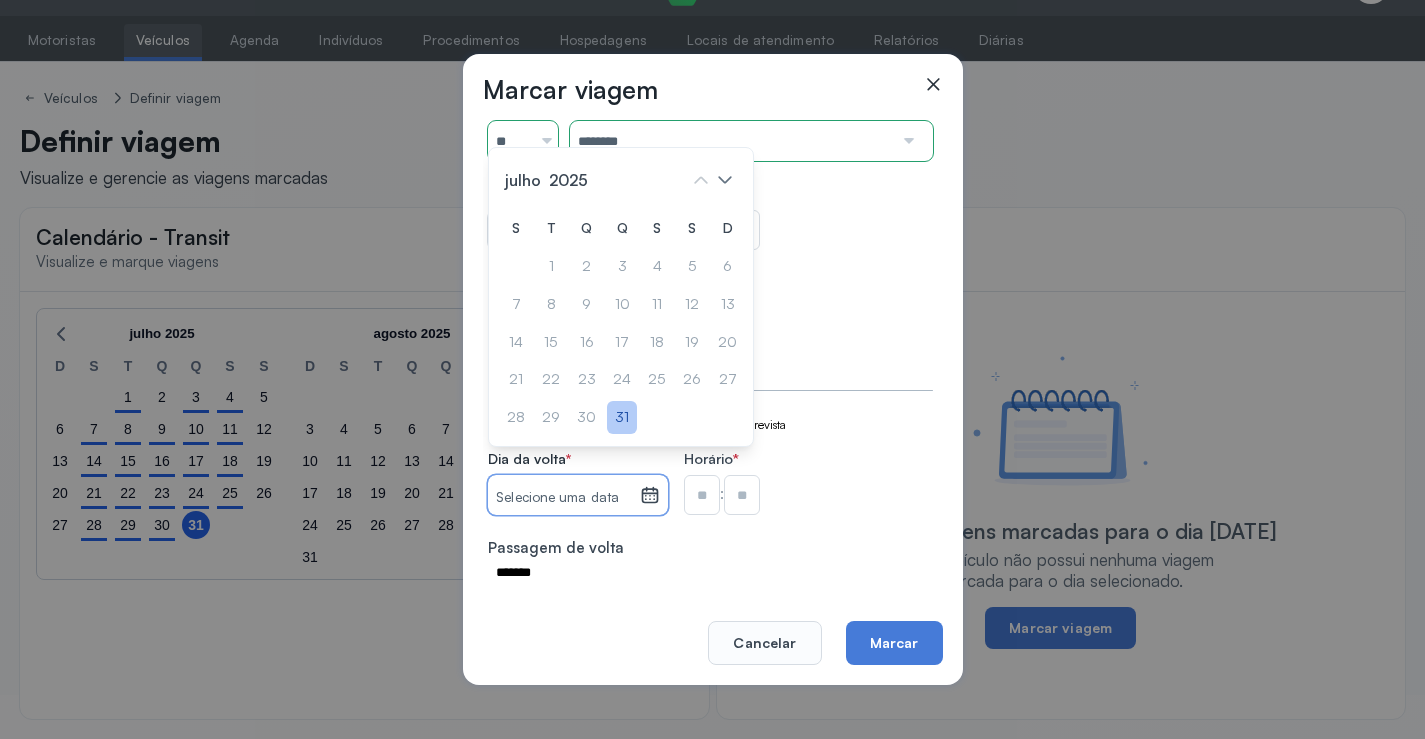 click on "31" 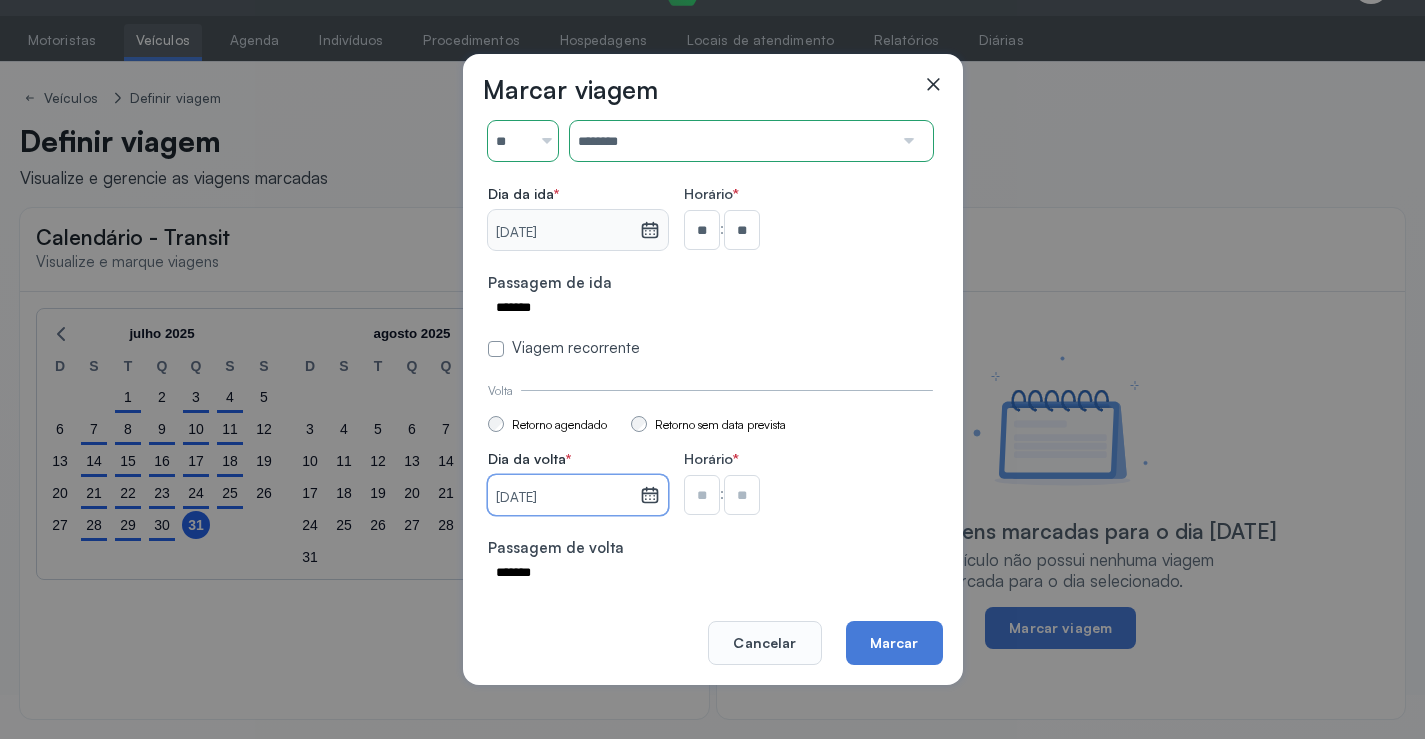 click at bounding box center (702, 230) 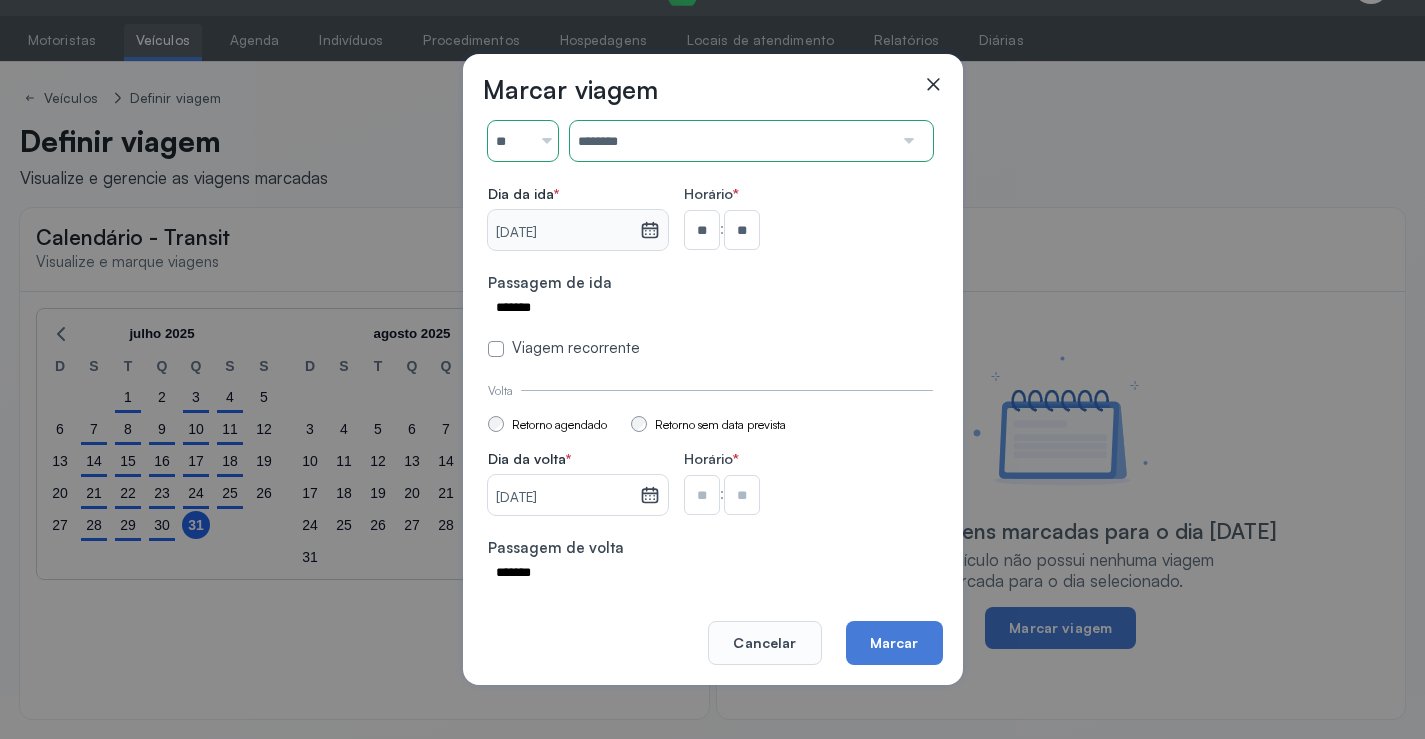 type on "**" 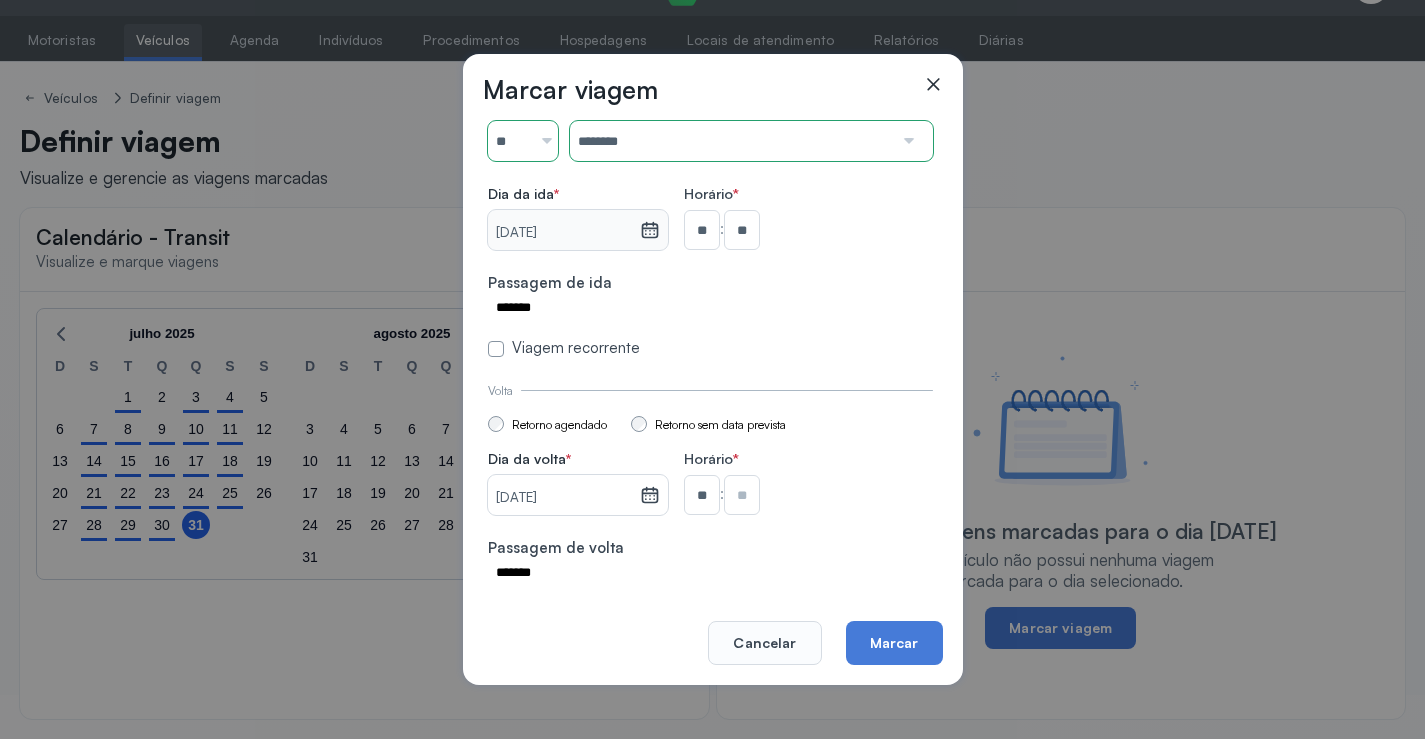 click at bounding box center (742, 230) 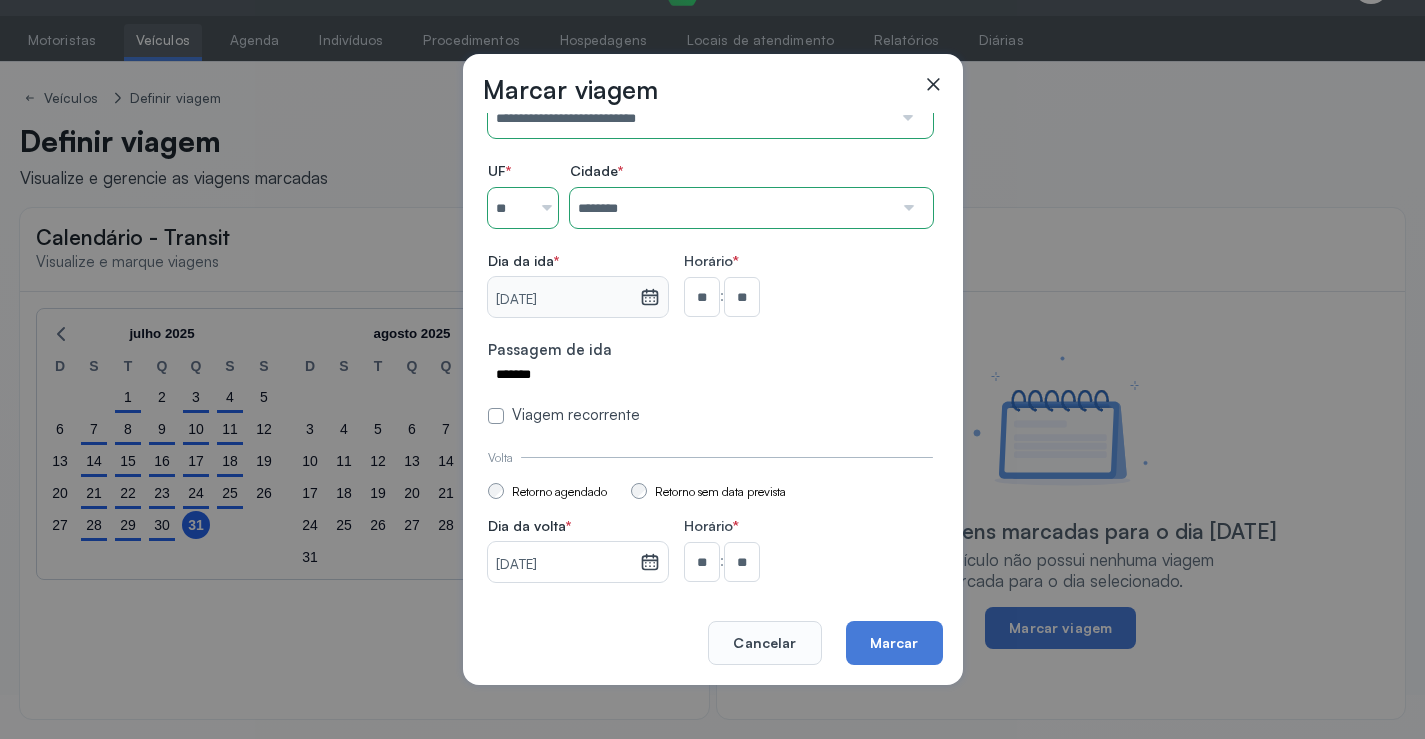 scroll, scrollTop: 0, scrollLeft: 0, axis: both 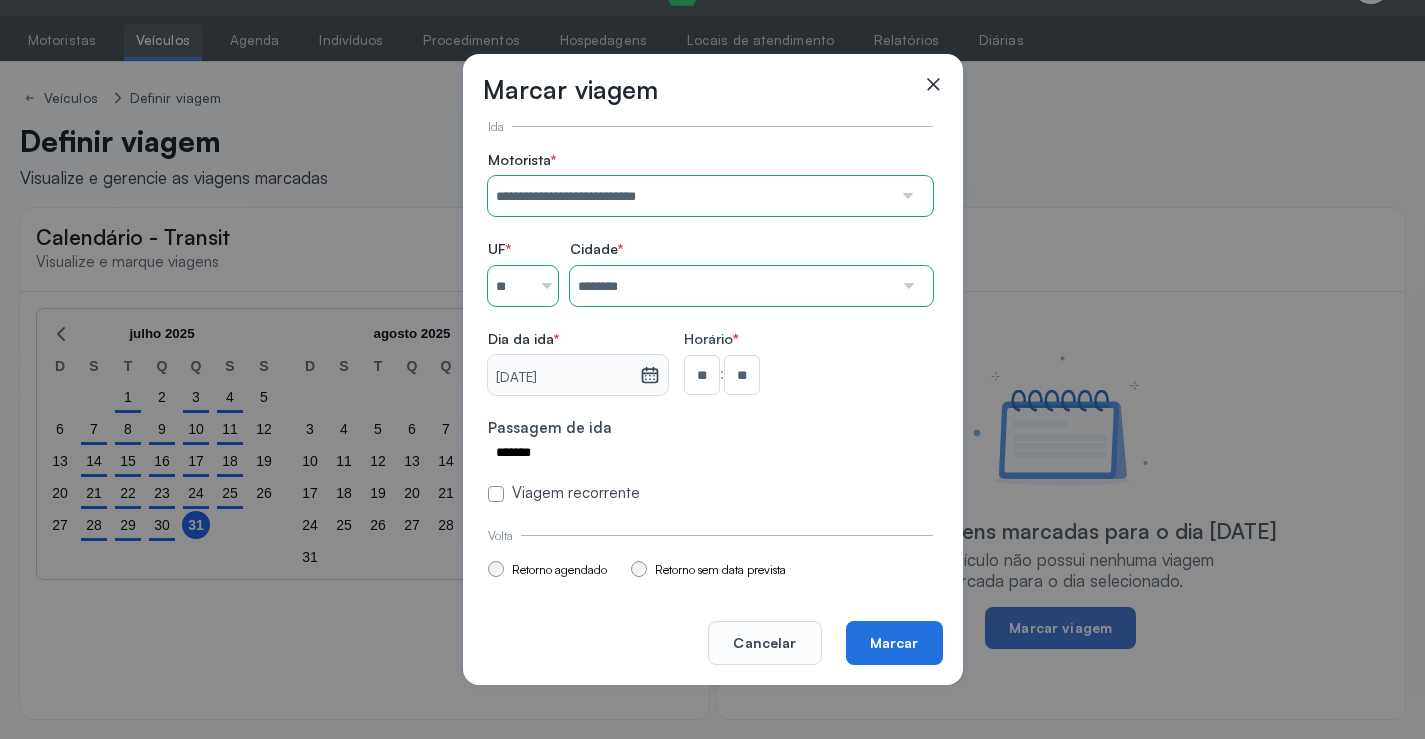 click on "Marcar" 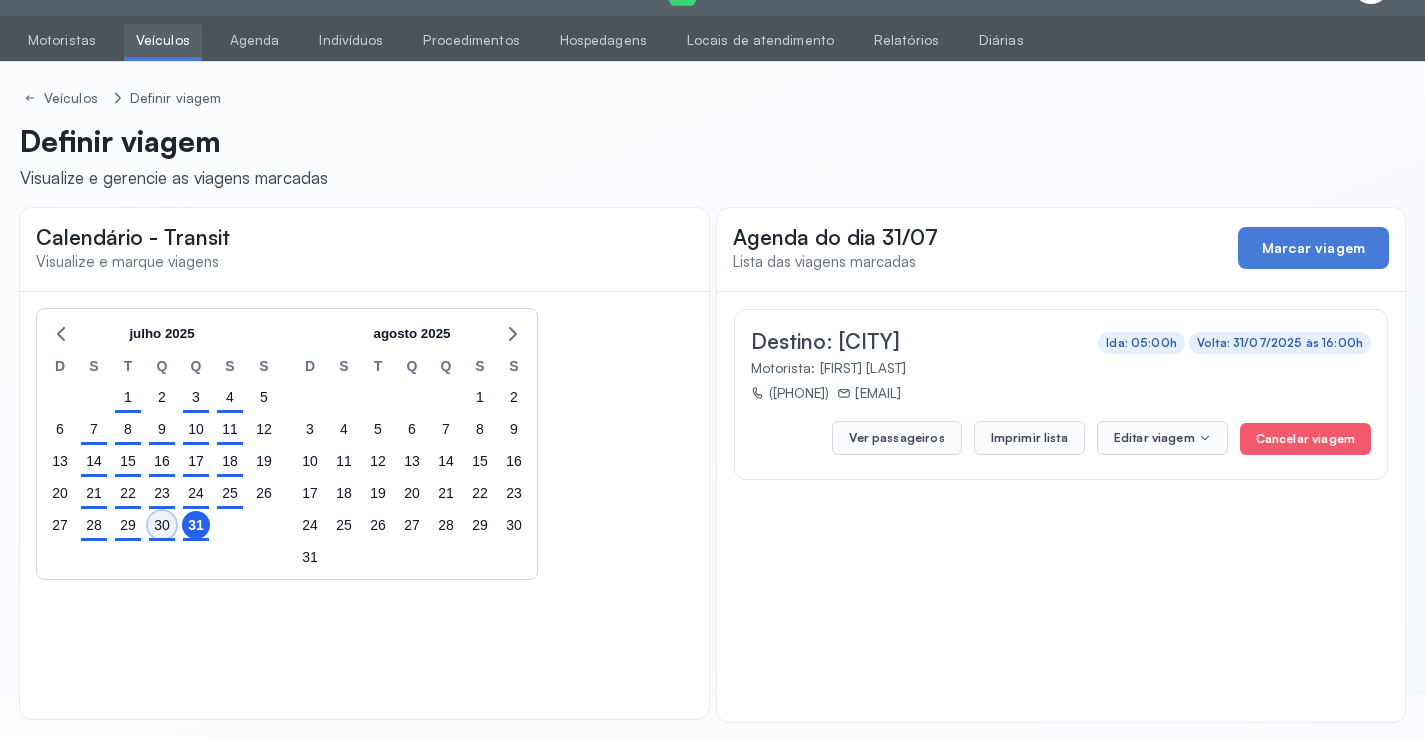 click on "30" 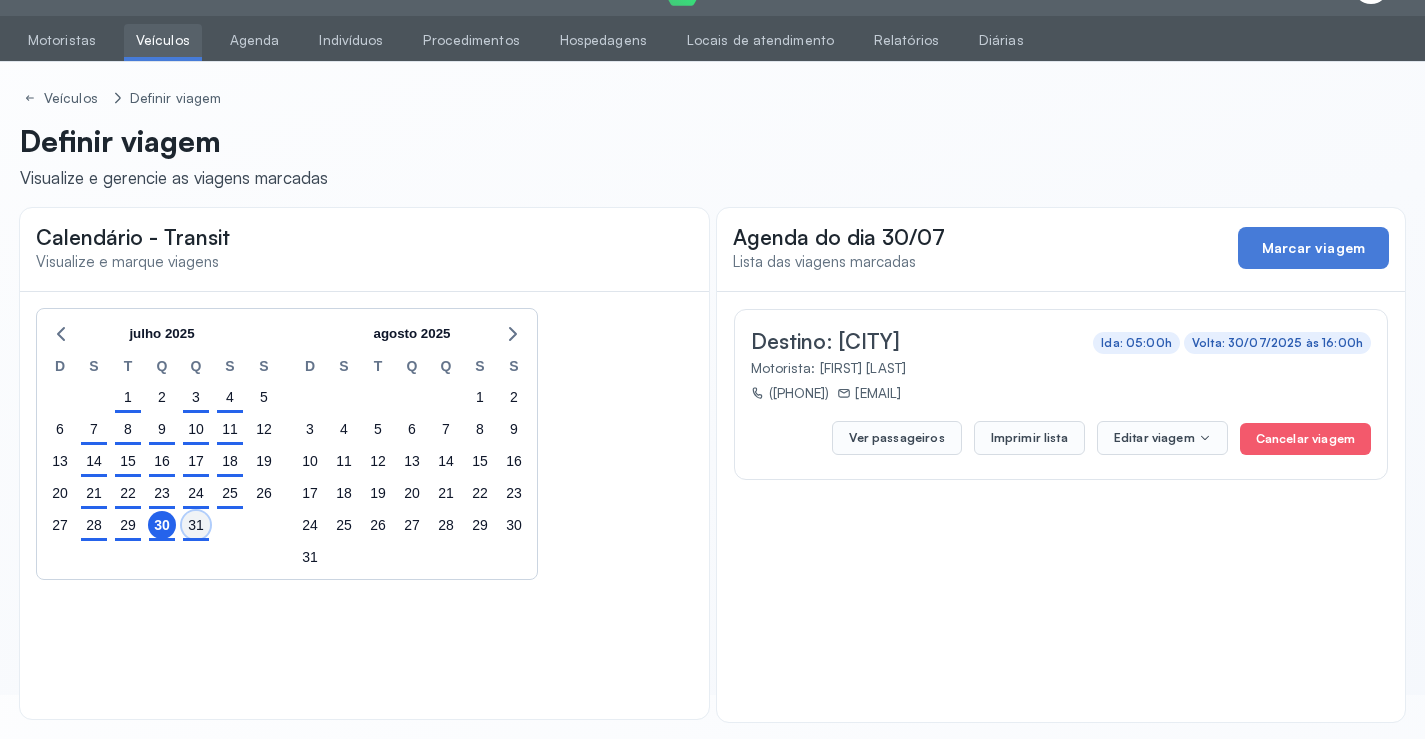 click on "31" 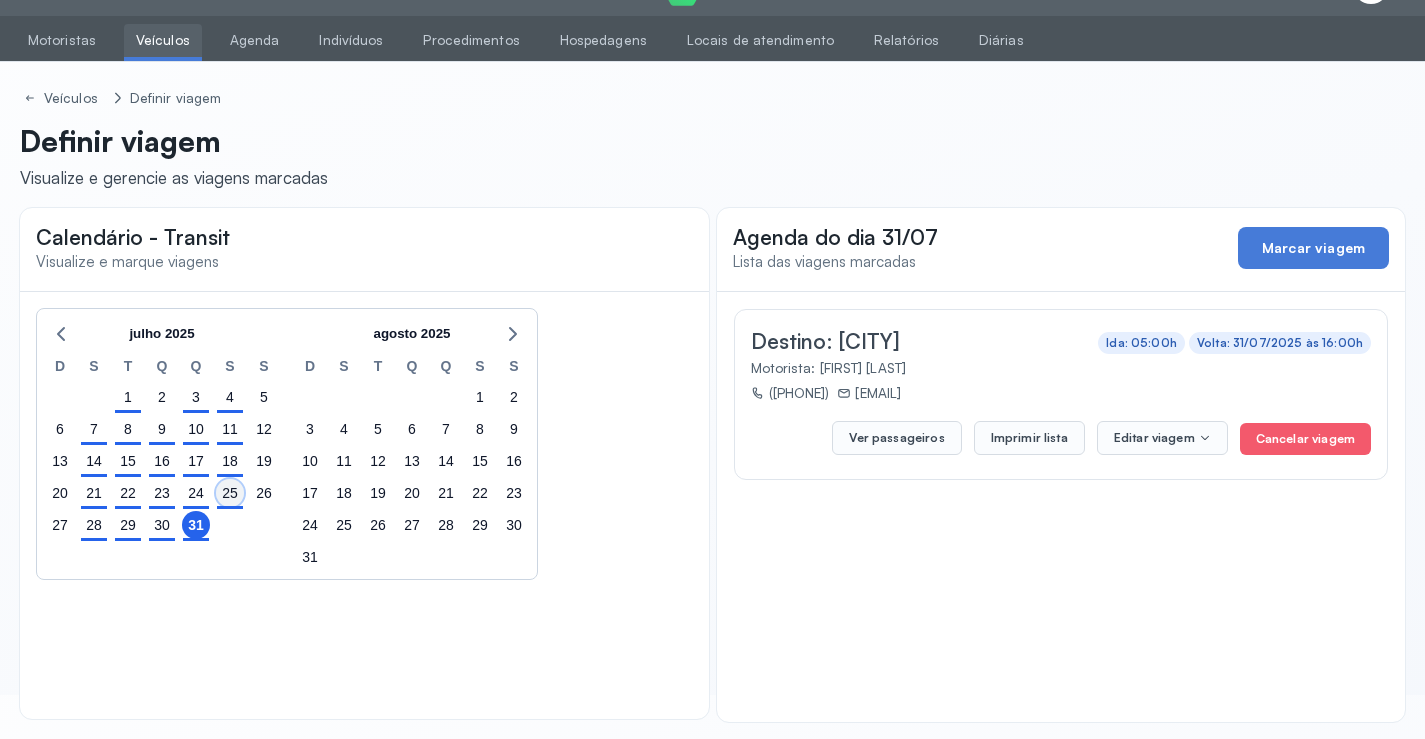 click on "25" 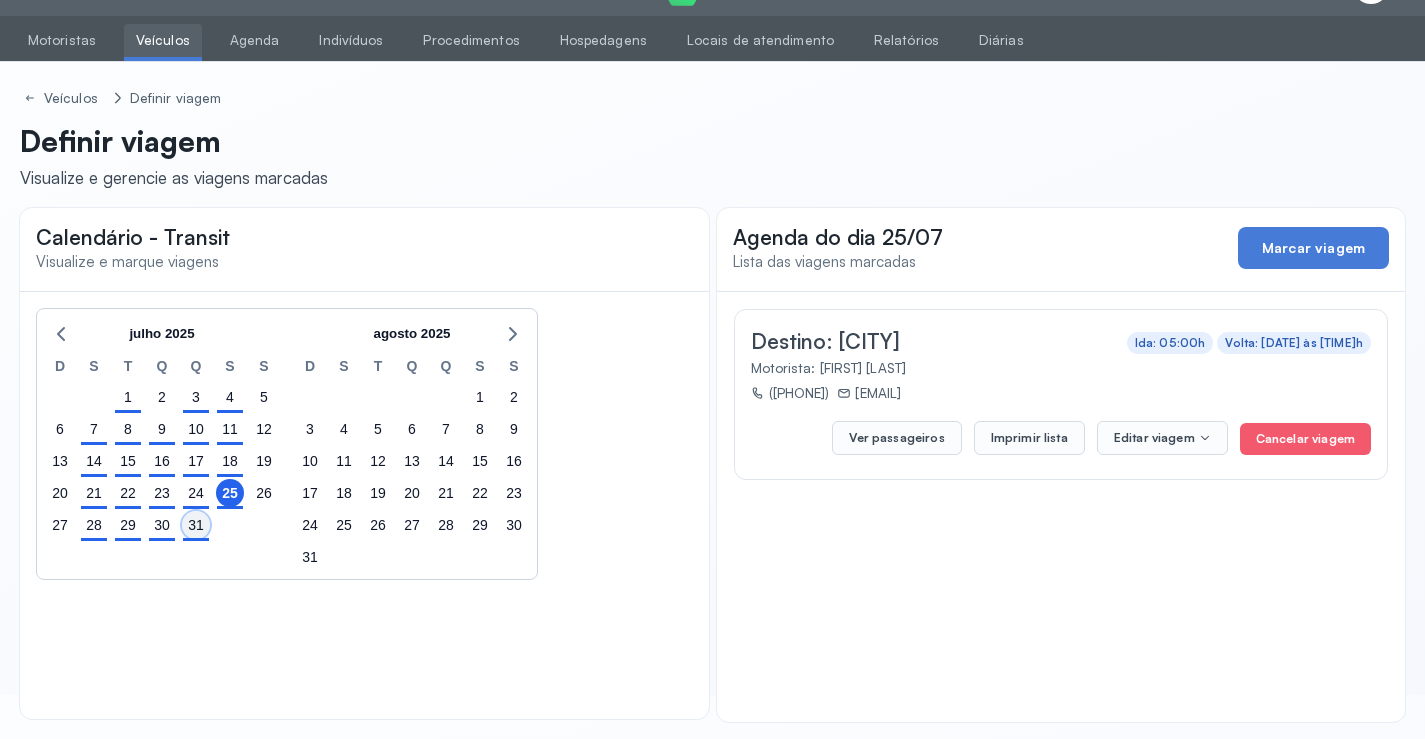 click on "31" 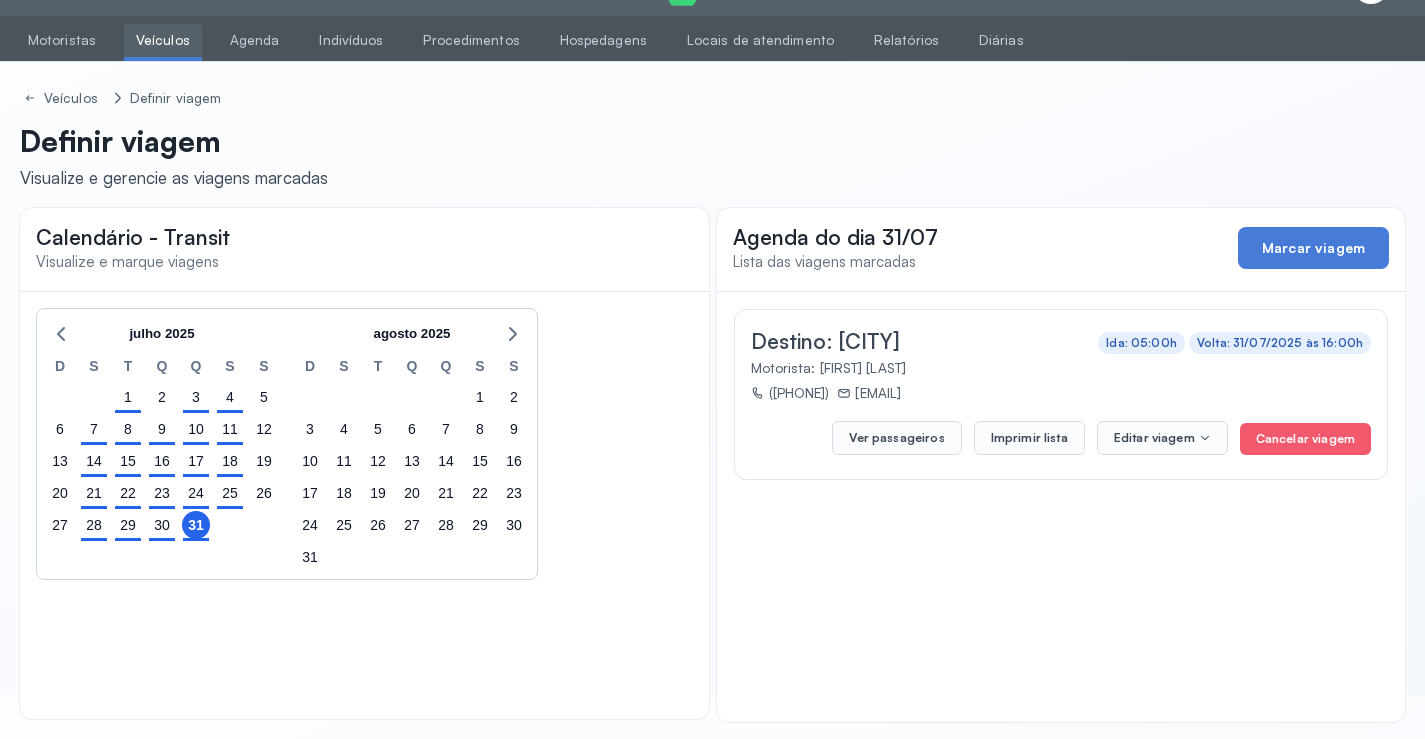 click on "30" 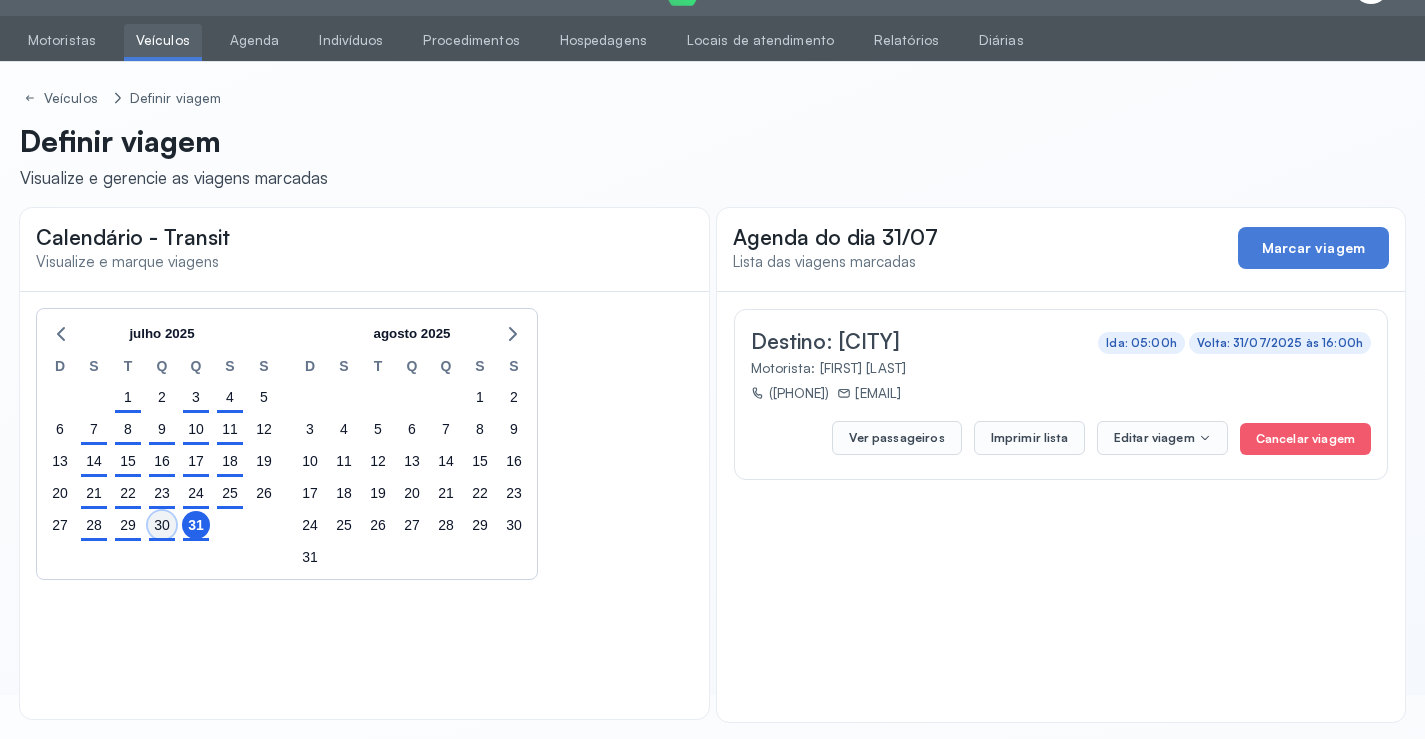 click on "30" 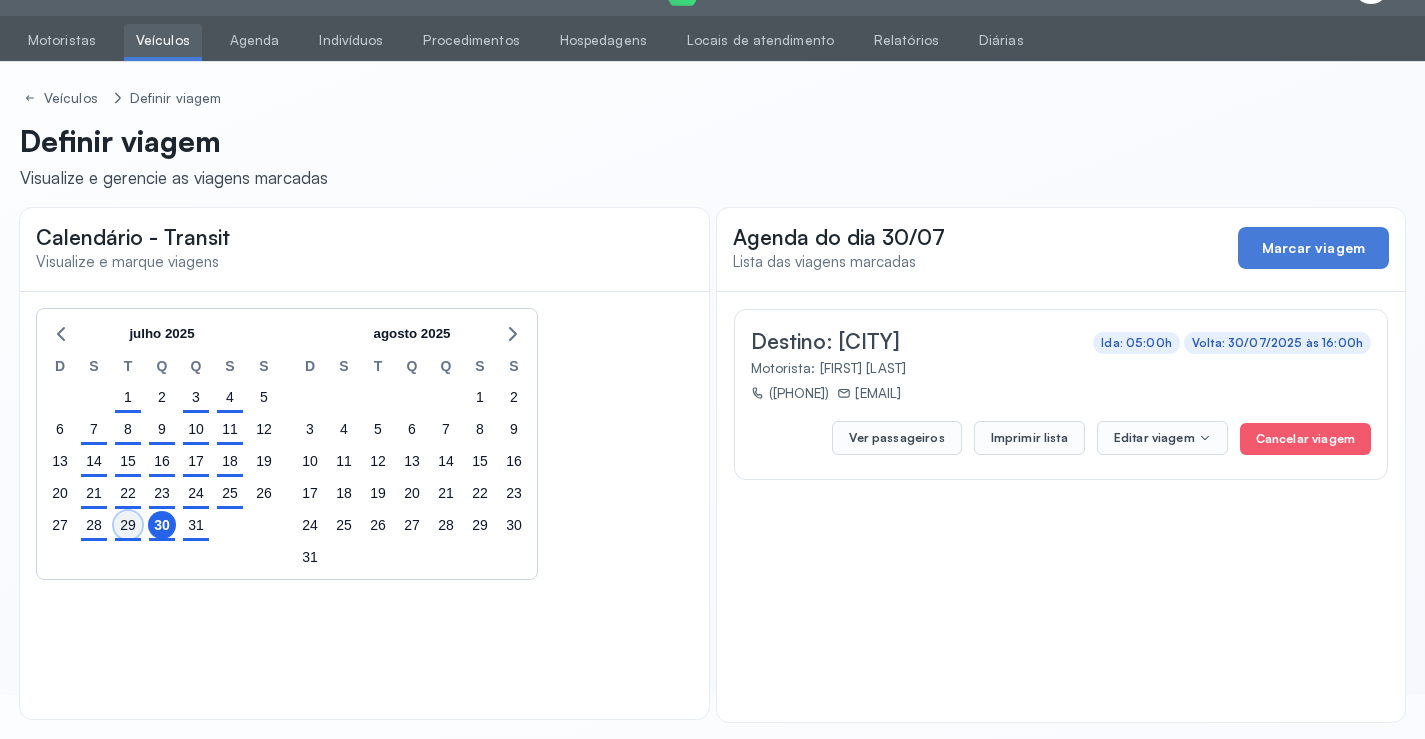 click on "29" 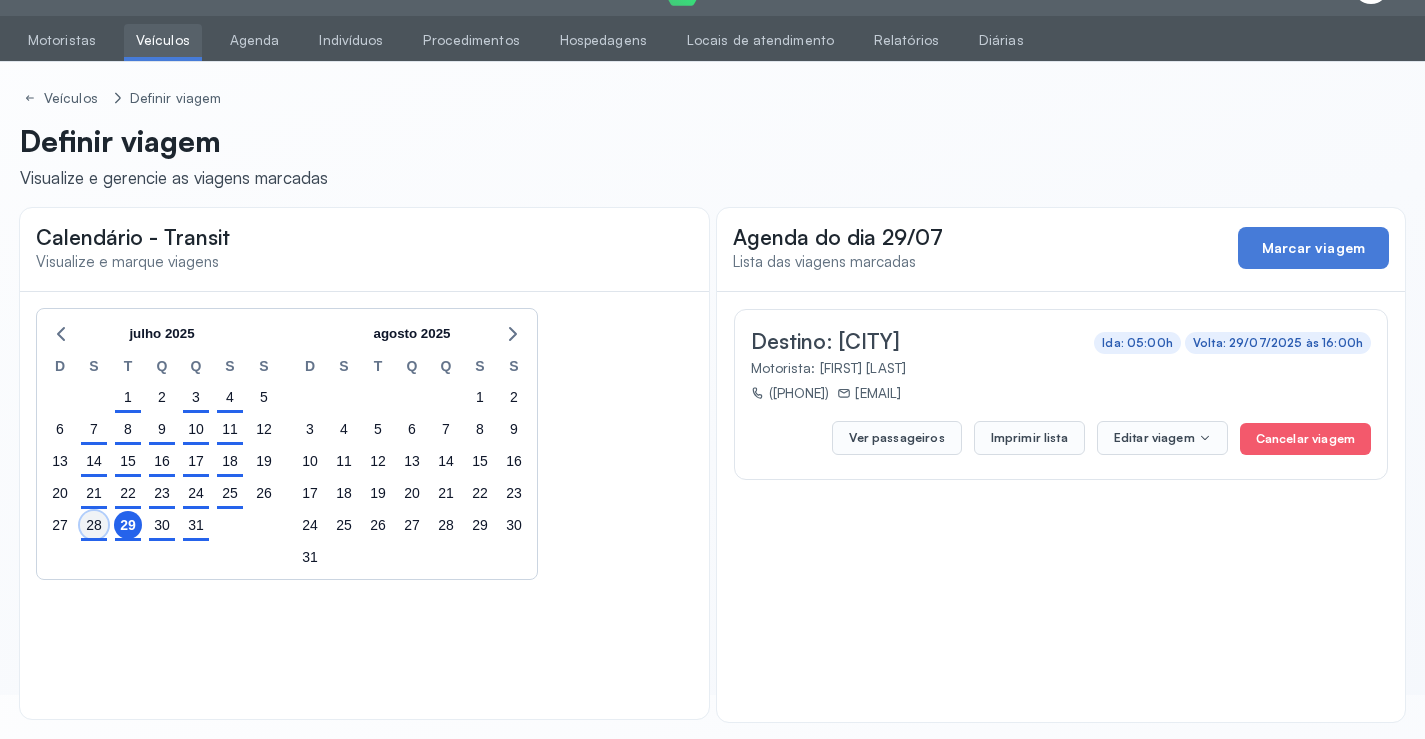 click on "28" 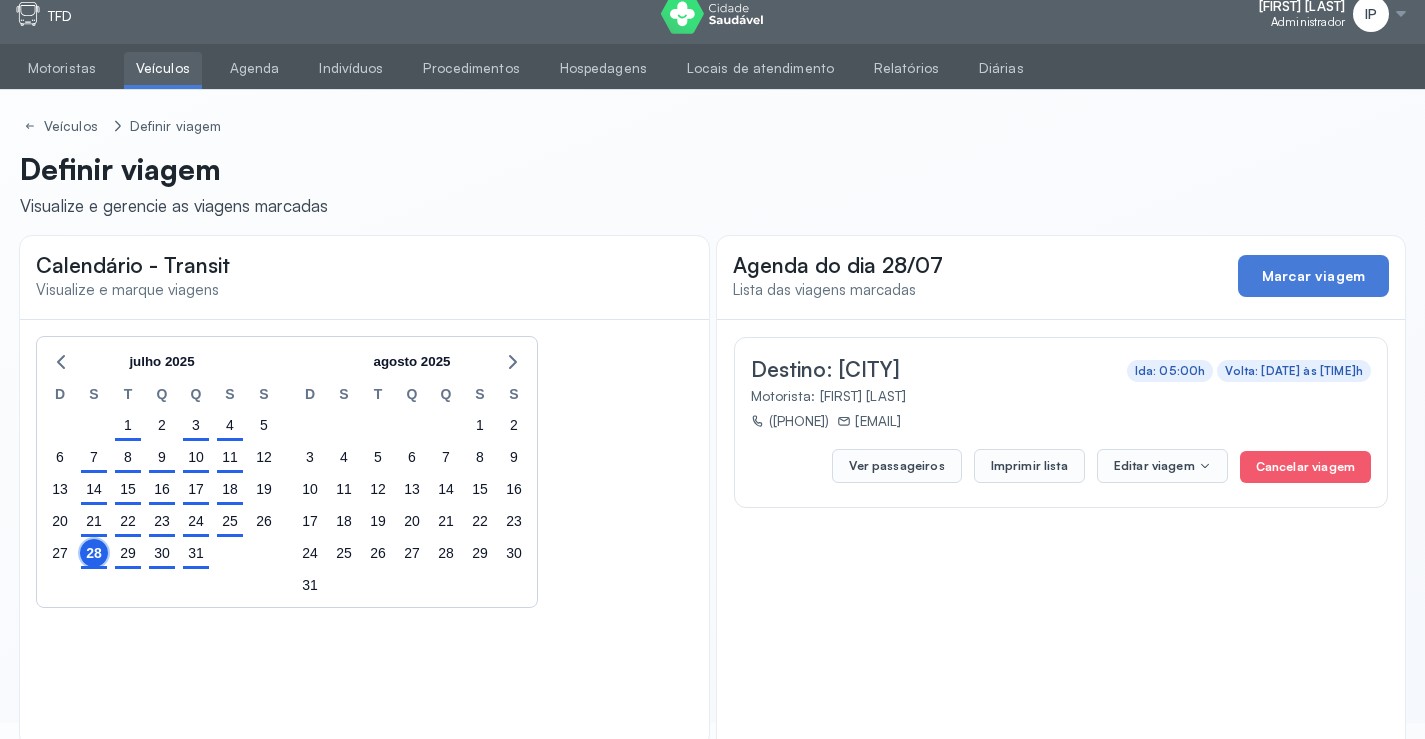 scroll, scrollTop: 0, scrollLeft: 0, axis: both 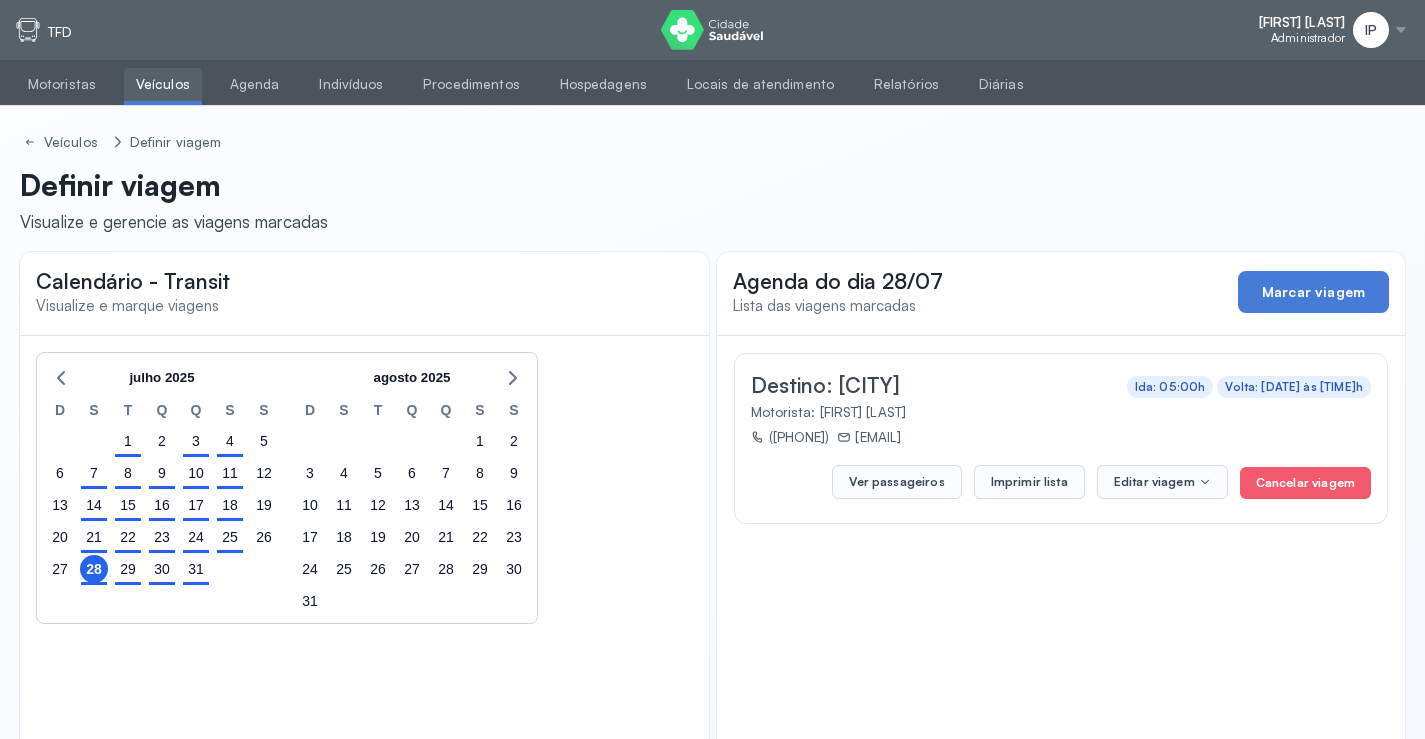 click on "Veículos" at bounding box center [163, 84] 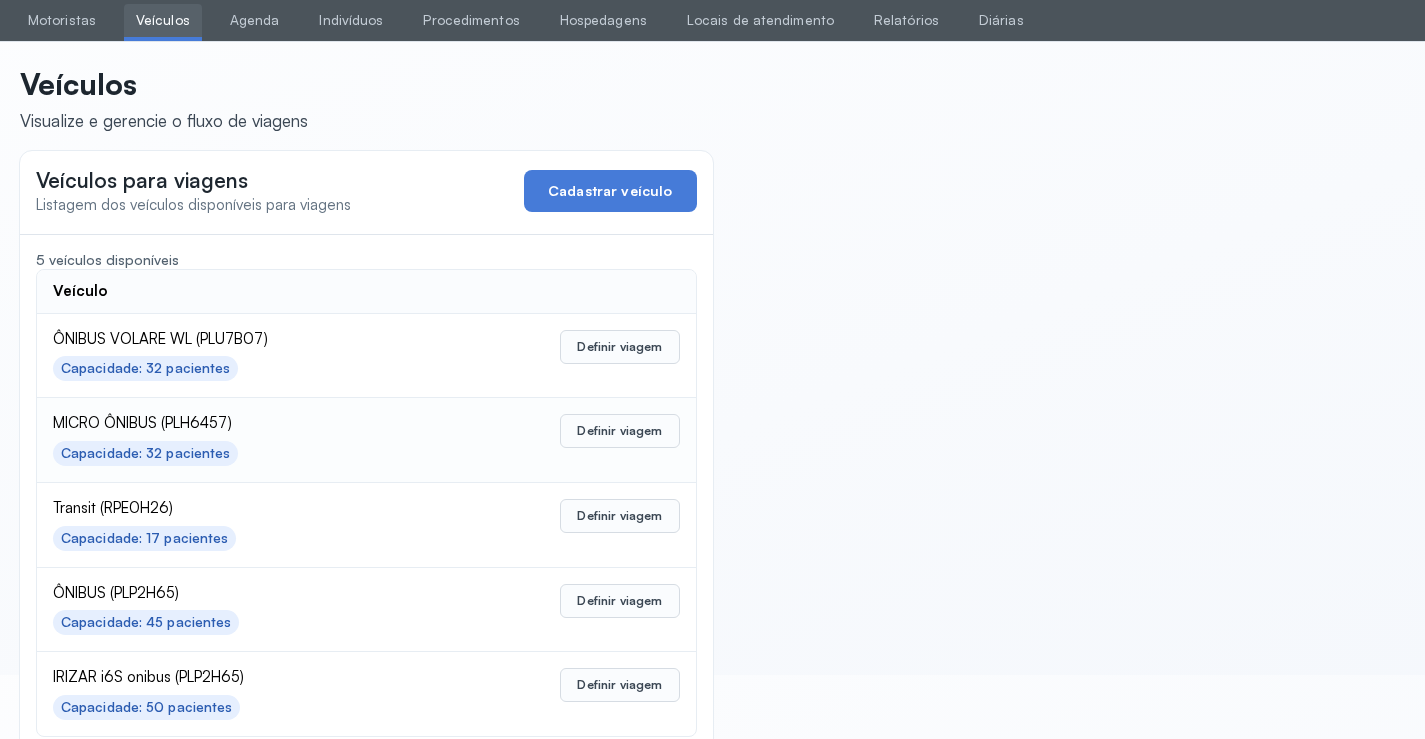 scroll, scrollTop: 98, scrollLeft: 0, axis: vertical 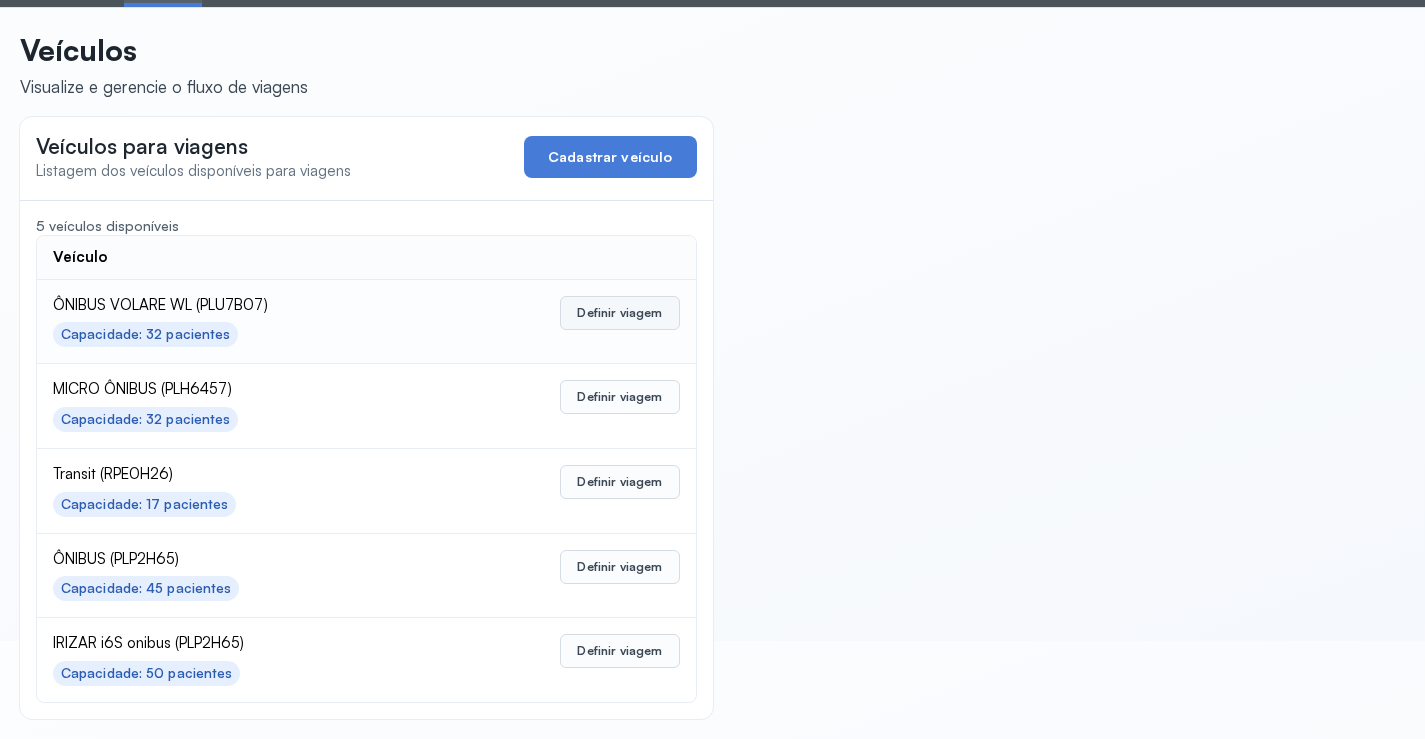 click on "Definir viagem" at bounding box center (619, 313) 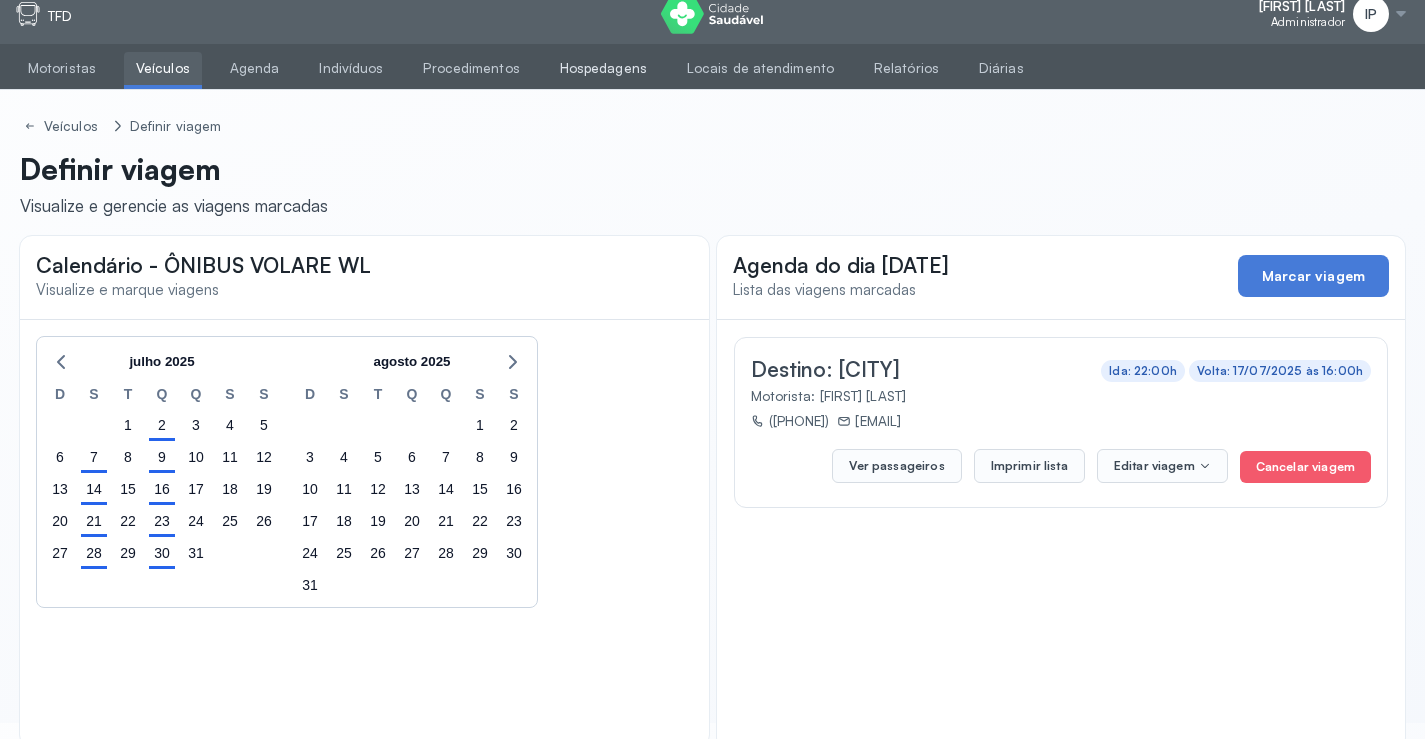 scroll, scrollTop: 0, scrollLeft: 0, axis: both 